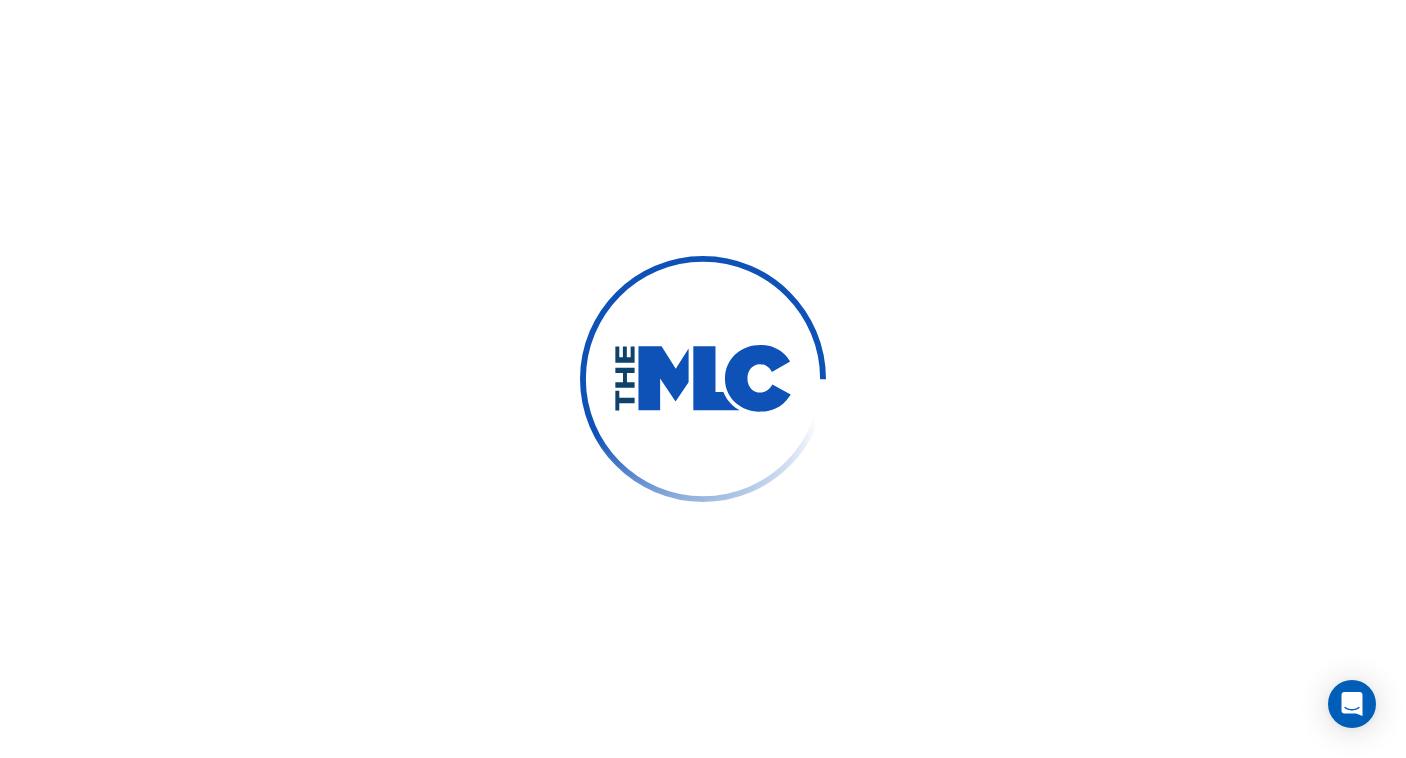 scroll, scrollTop: 0, scrollLeft: 0, axis: both 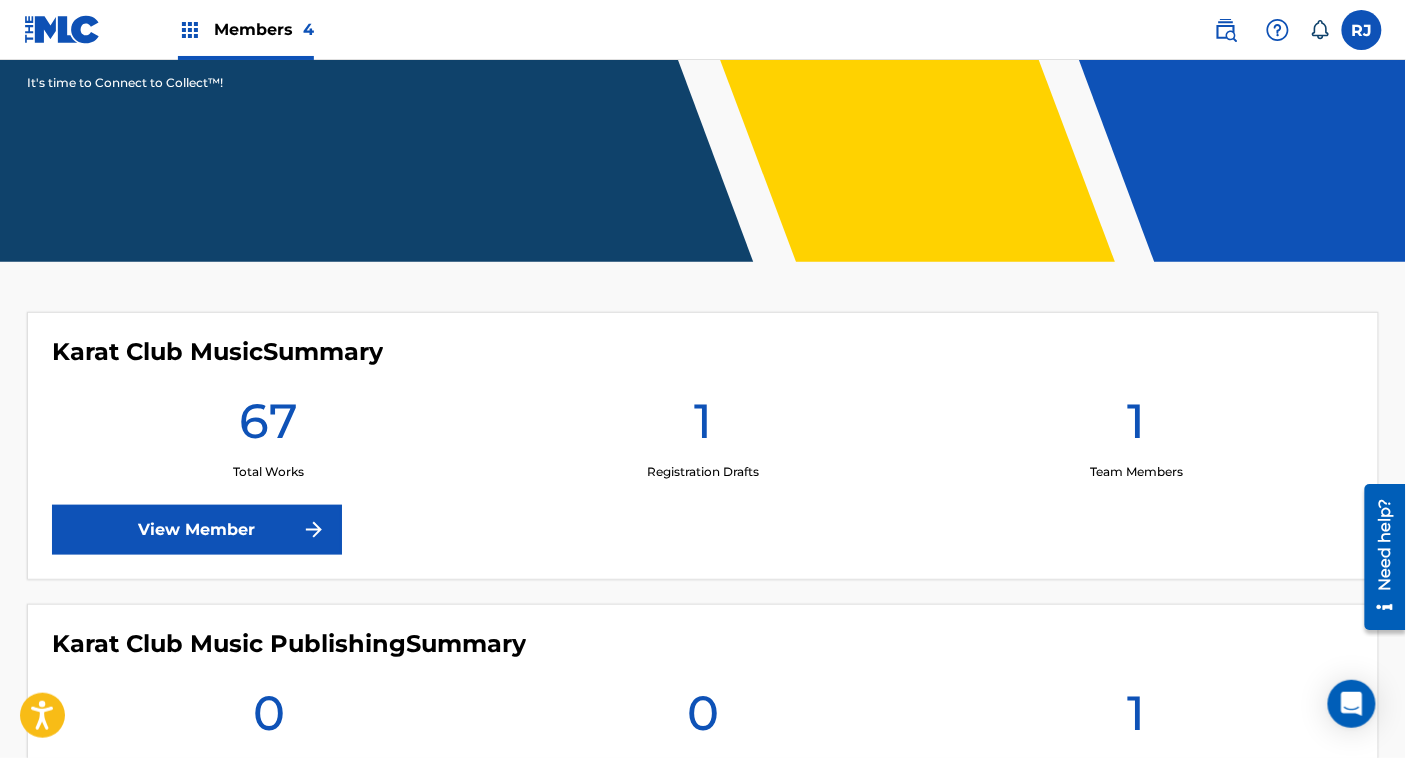 click on "View Member" at bounding box center (197, 530) 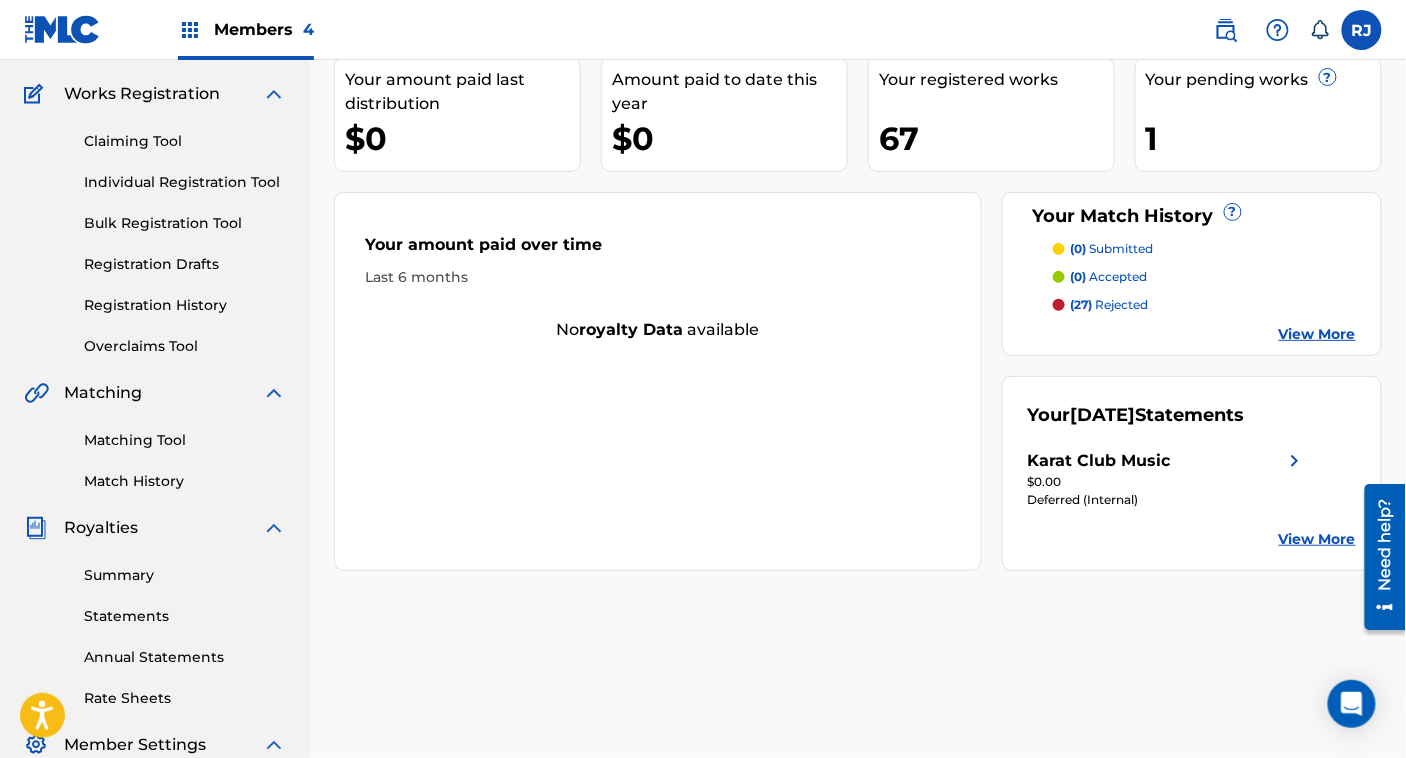 scroll, scrollTop: 161, scrollLeft: 0, axis: vertical 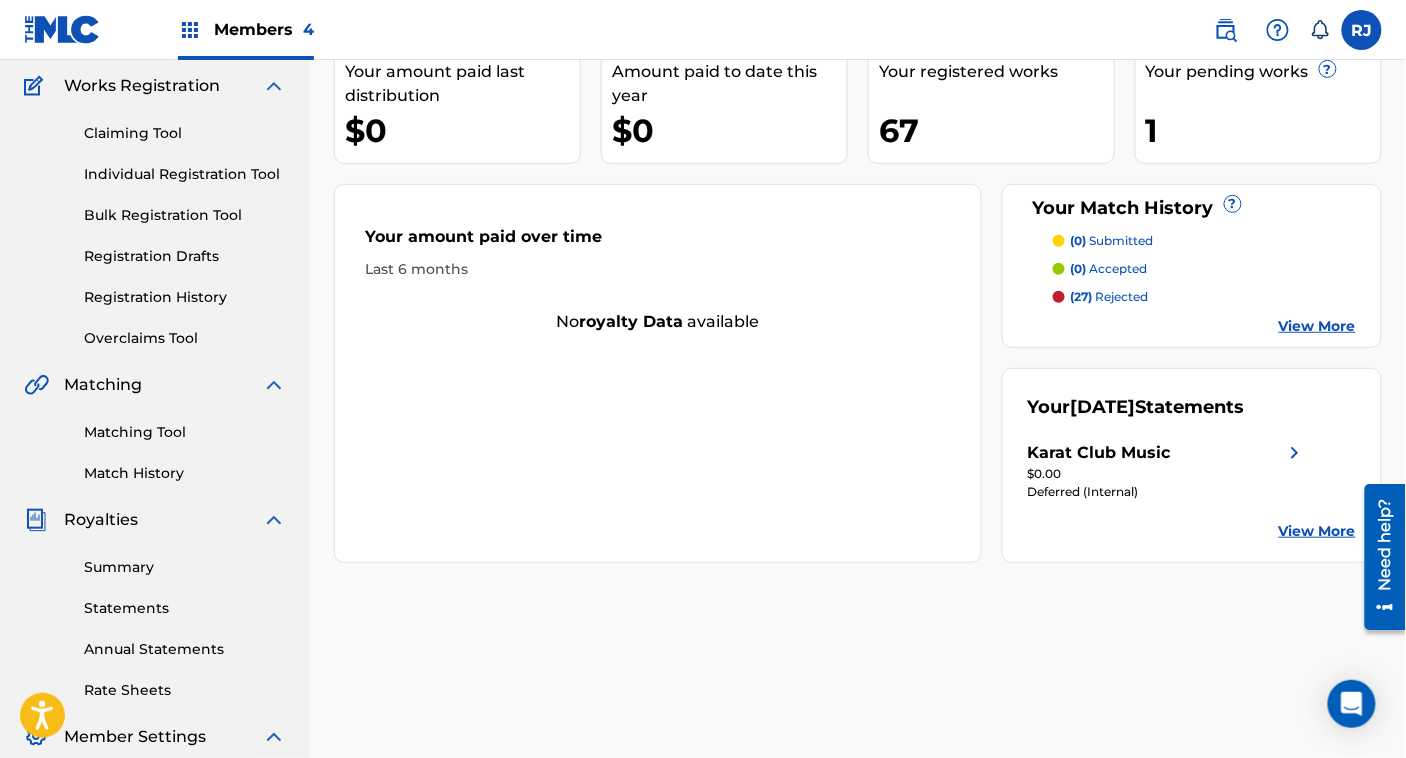 click on "View More" at bounding box center [1317, 326] 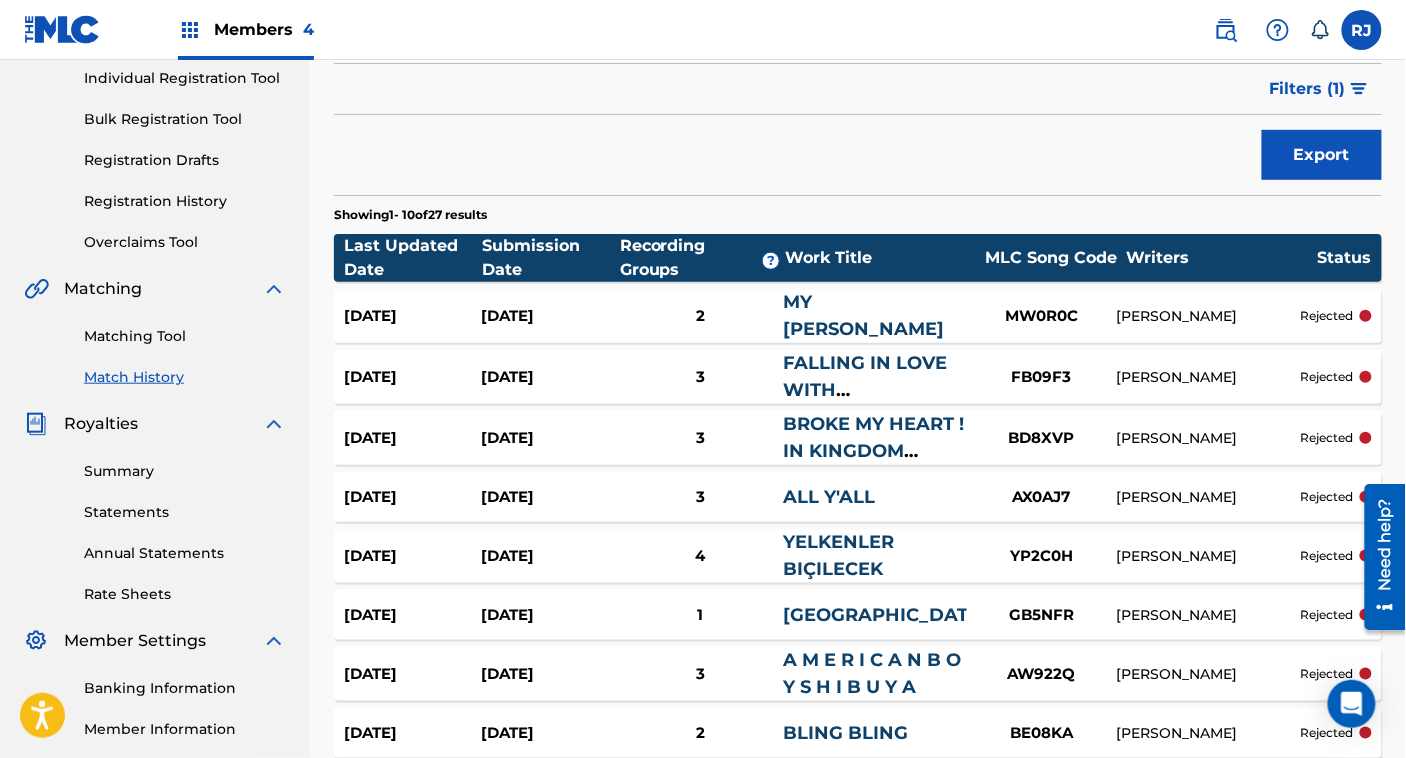 scroll, scrollTop: 565, scrollLeft: 0, axis: vertical 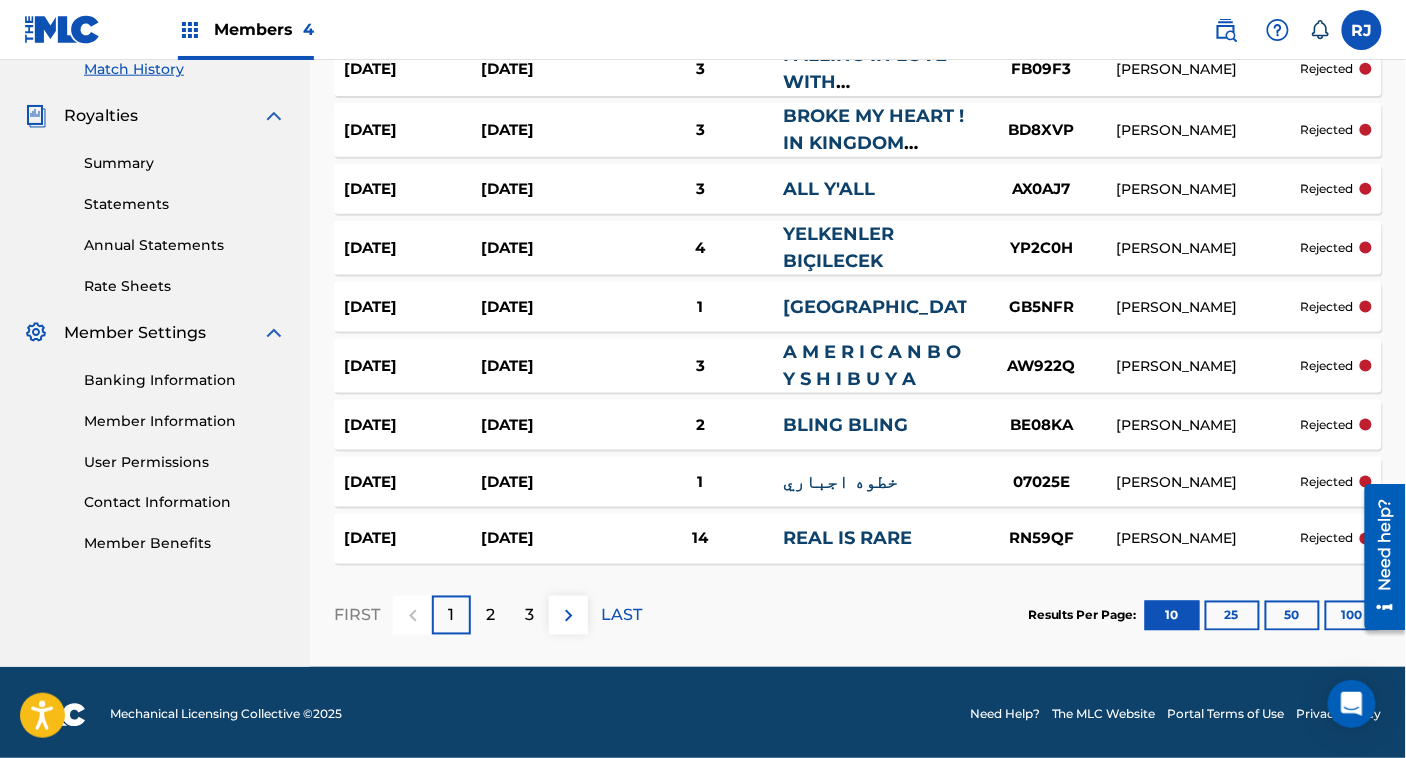 click on "FIRST 1 2 3 LAST" at bounding box center [488, 615] 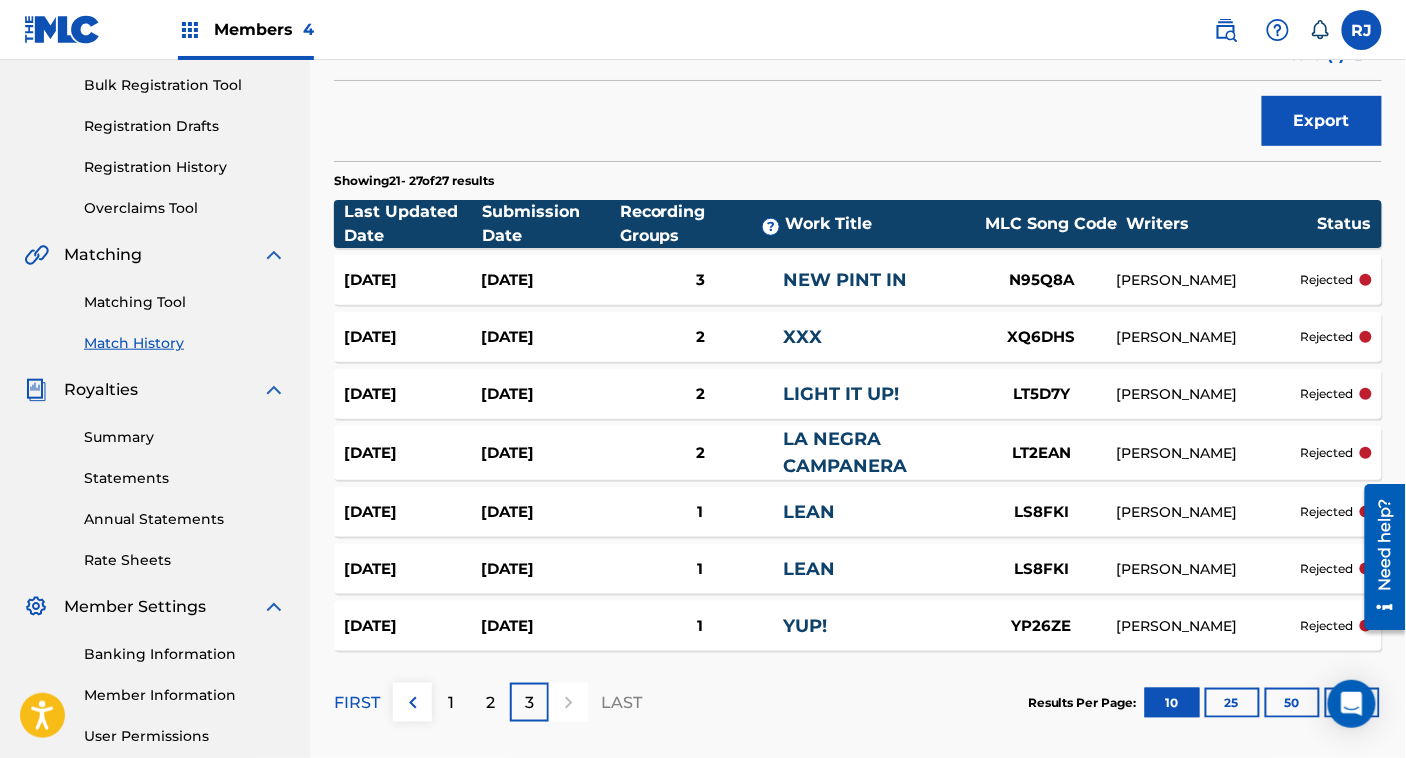 scroll, scrollTop: 290, scrollLeft: 0, axis: vertical 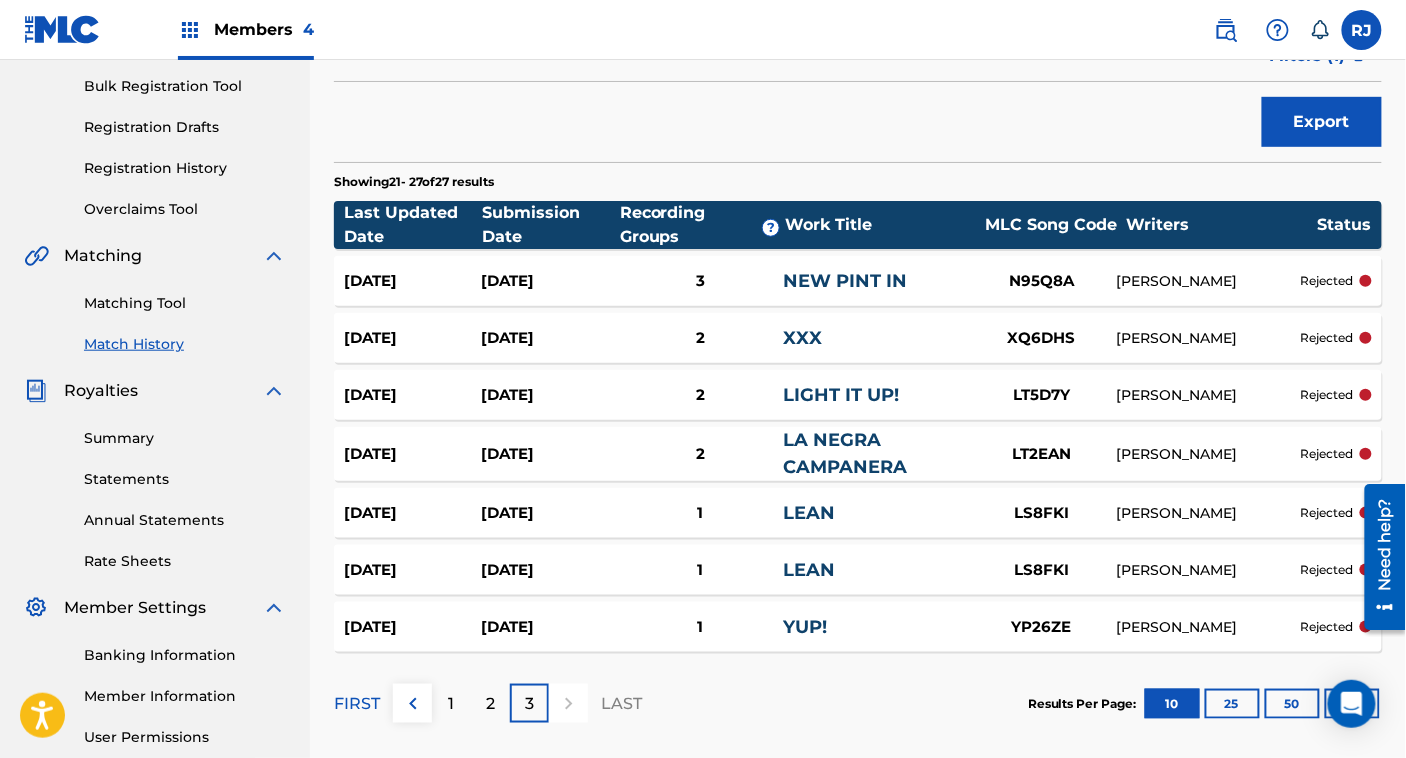 click on "[DATE]" at bounding box center [549, 627] 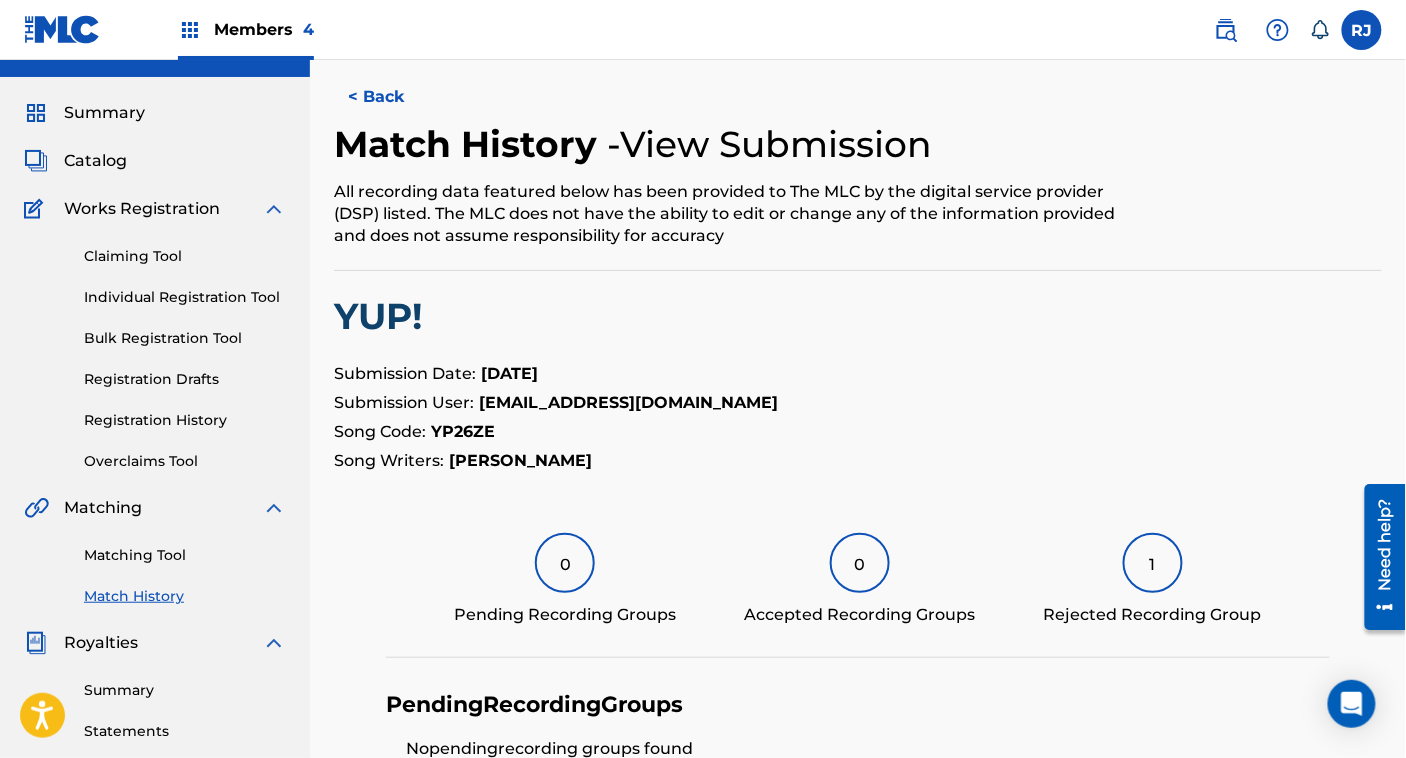 scroll, scrollTop: 0, scrollLeft: 0, axis: both 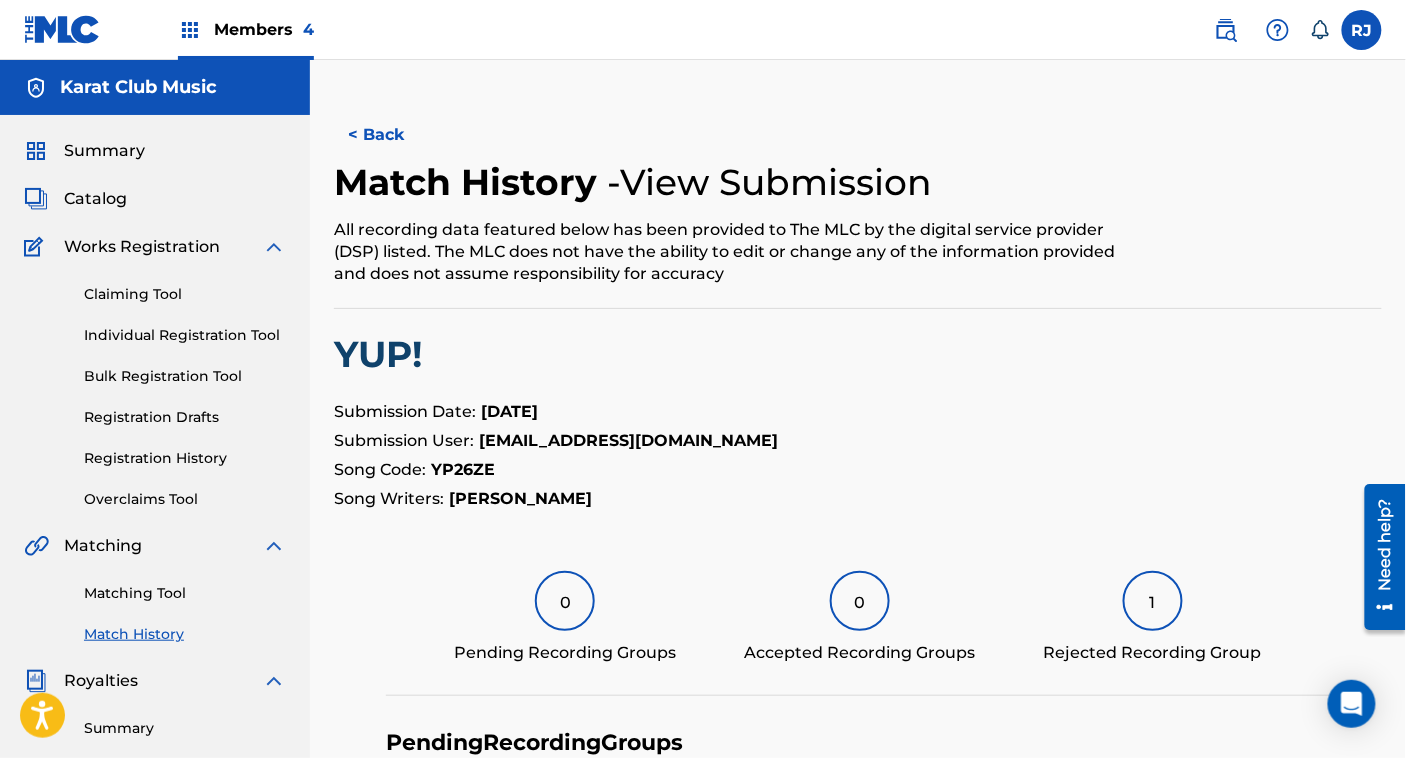 click on "< Back" at bounding box center (394, 135) 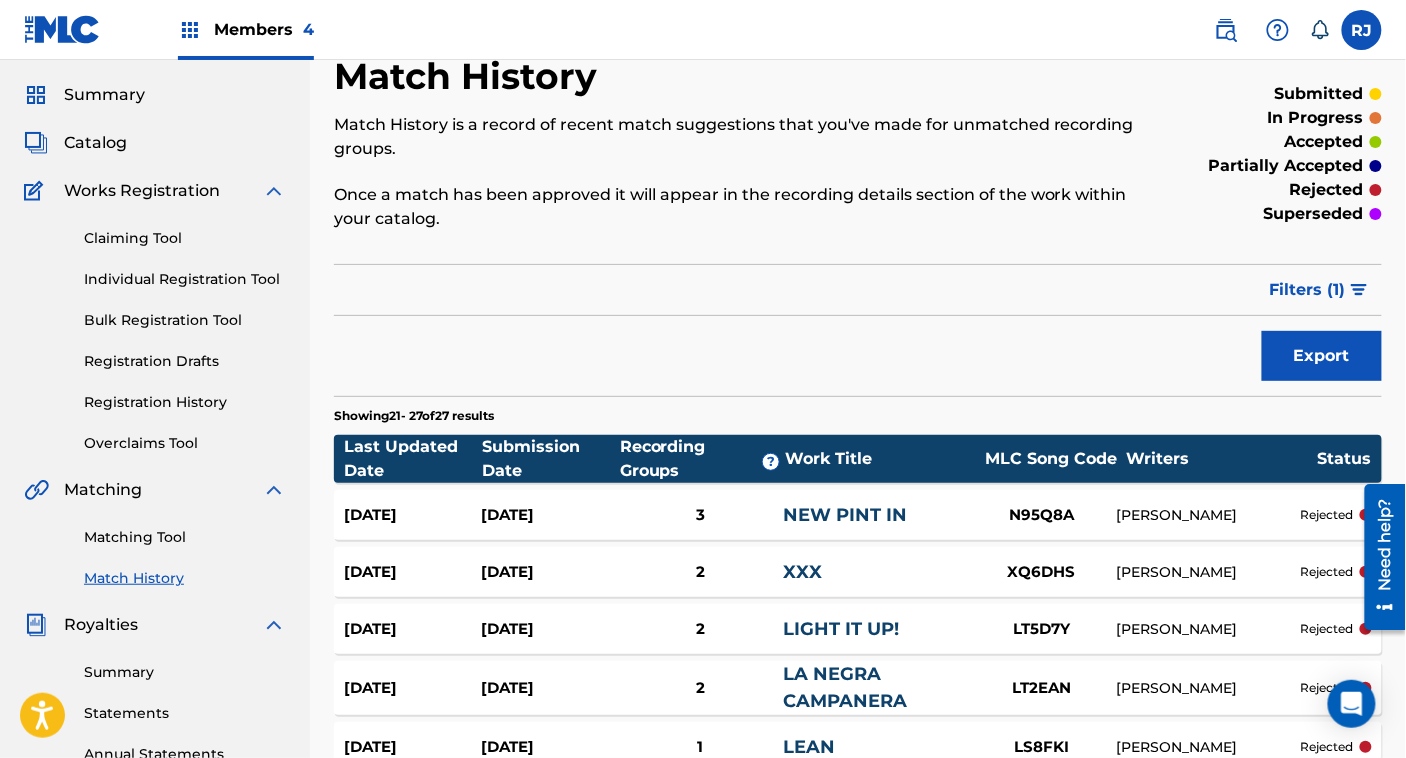 scroll, scrollTop: 33, scrollLeft: 0, axis: vertical 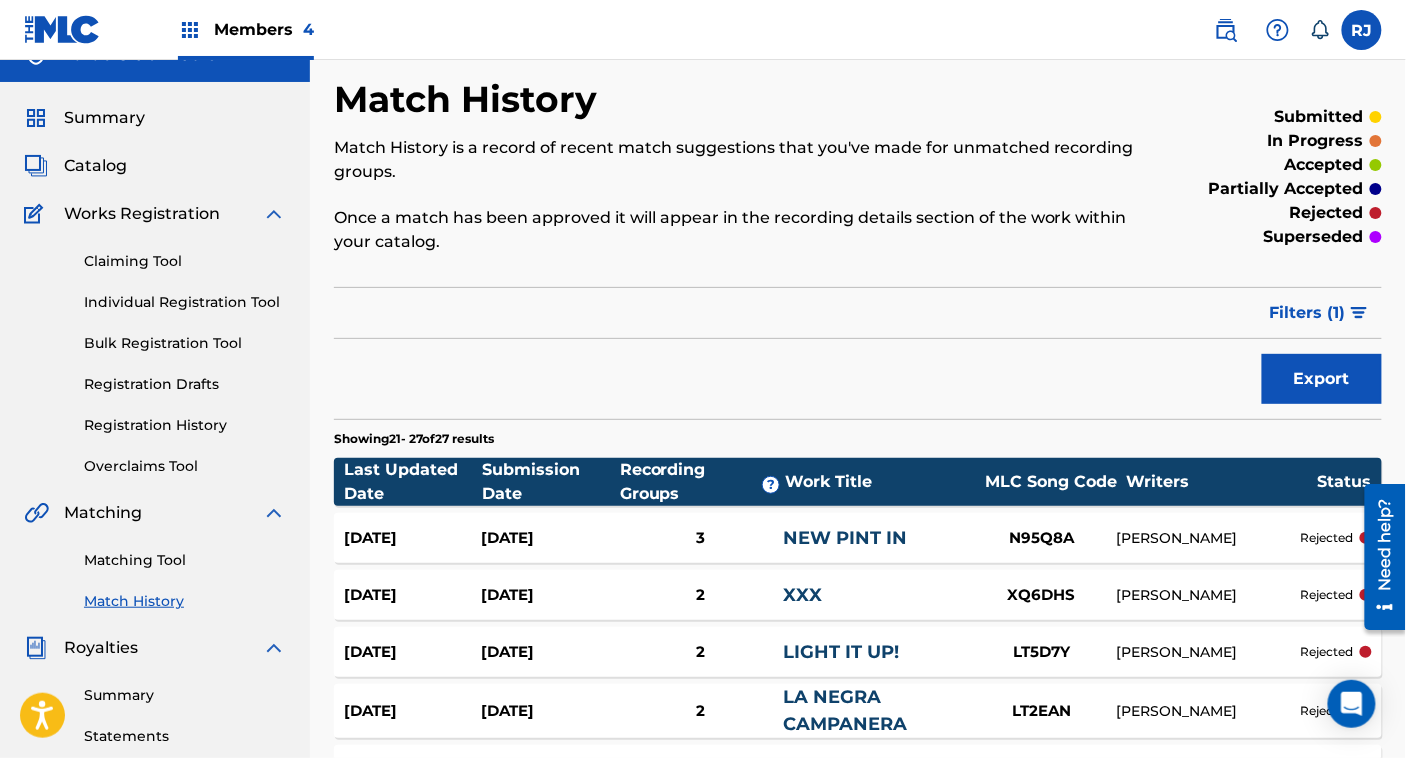 click on "Catalog" at bounding box center (95, 166) 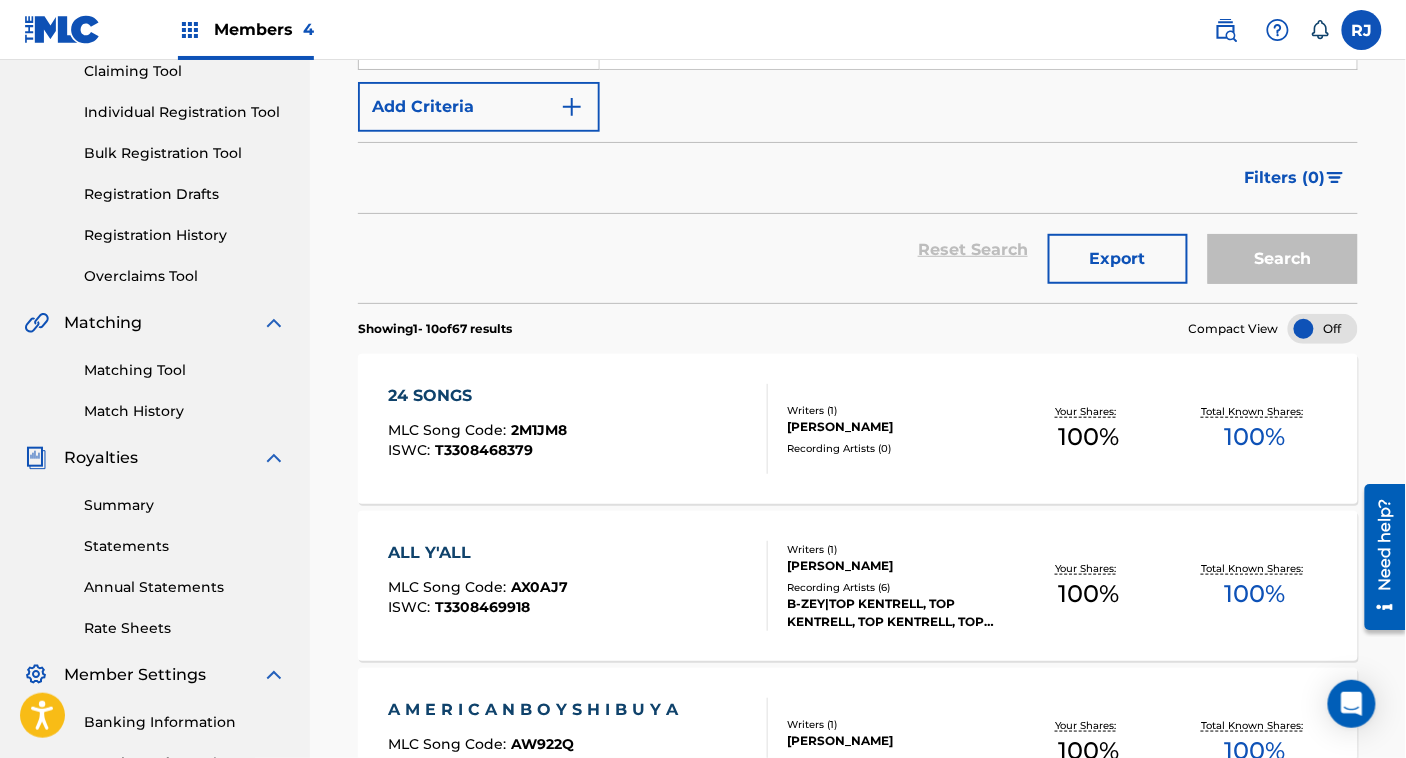 scroll, scrollTop: 36, scrollLeft: 0, axis: vertical 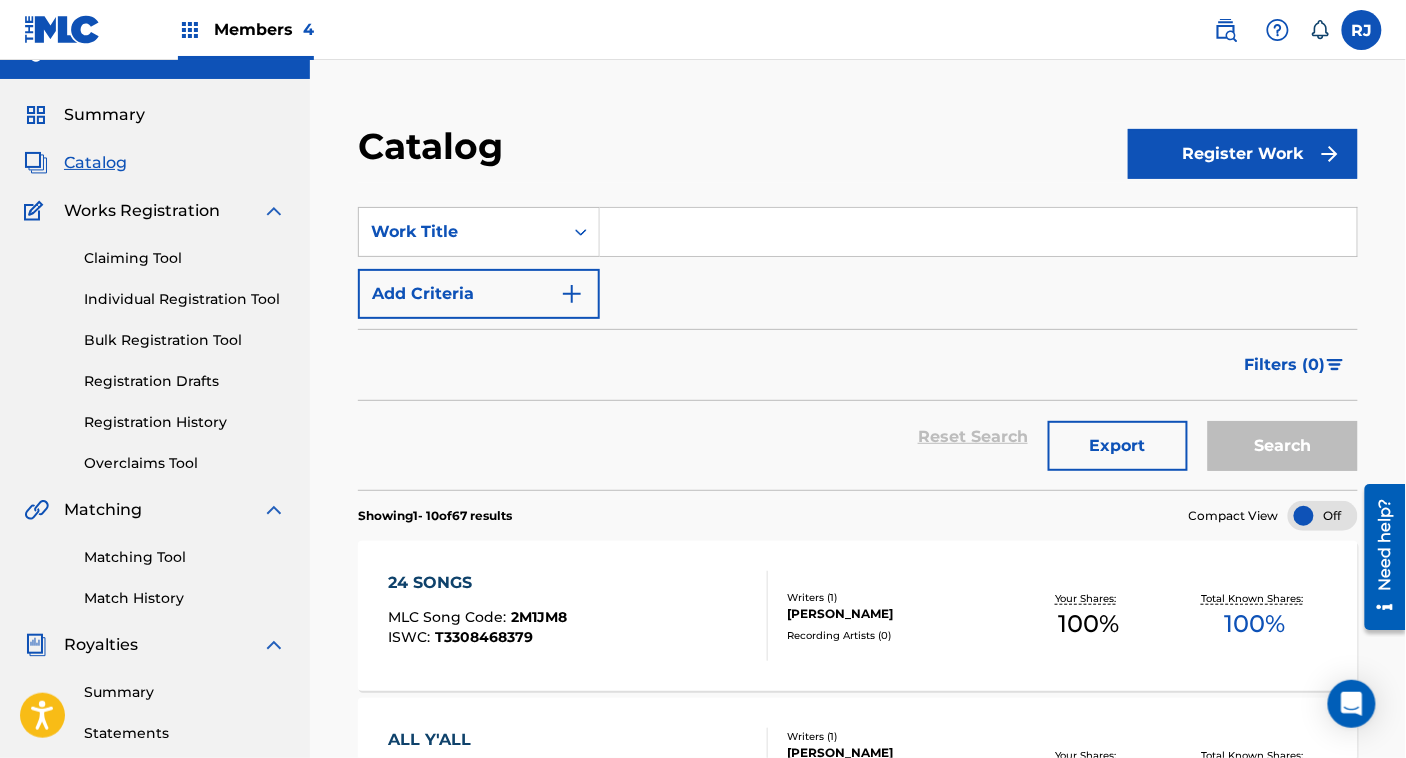 click at bounding box center [978, 232] 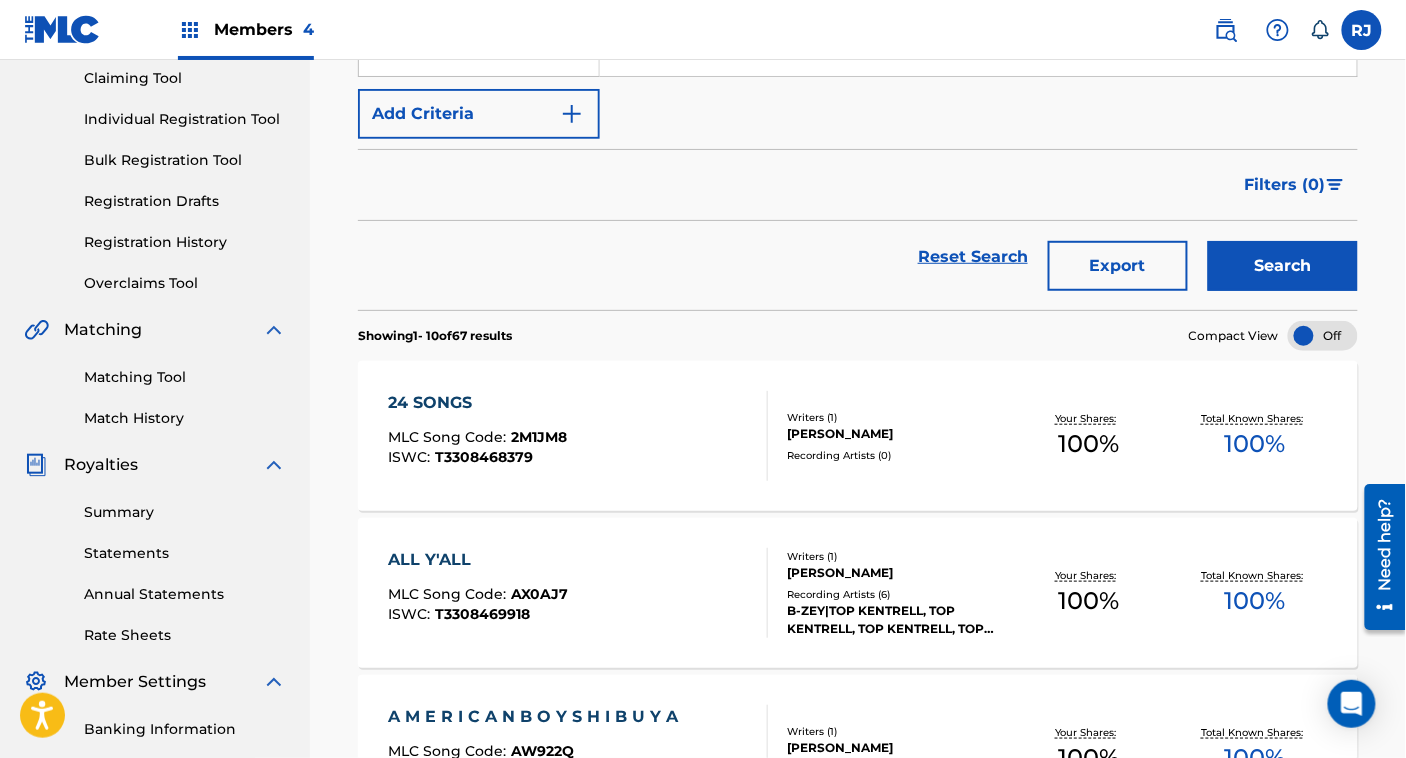 scroll, scrollTop: 228, scrollLeft: 0, axis: vertical 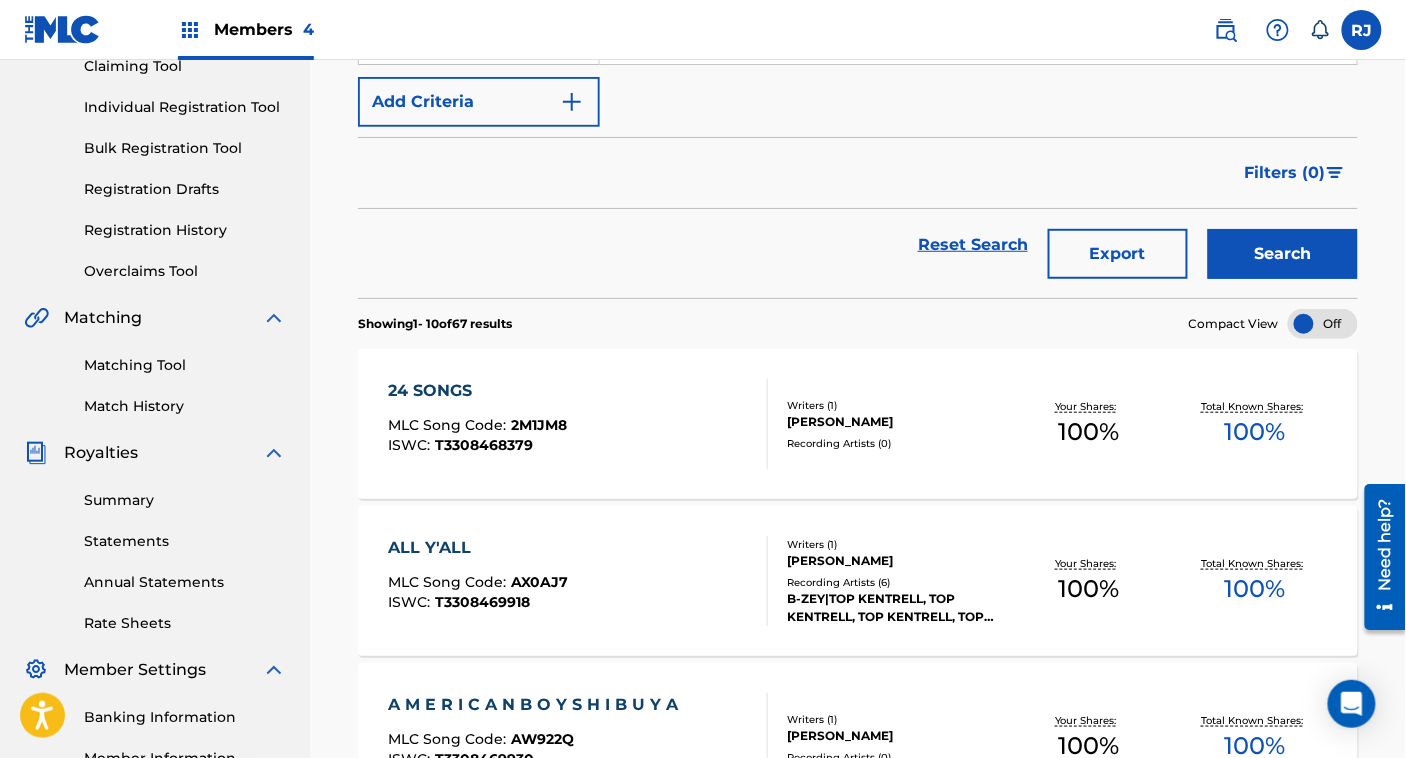 type on "lean" 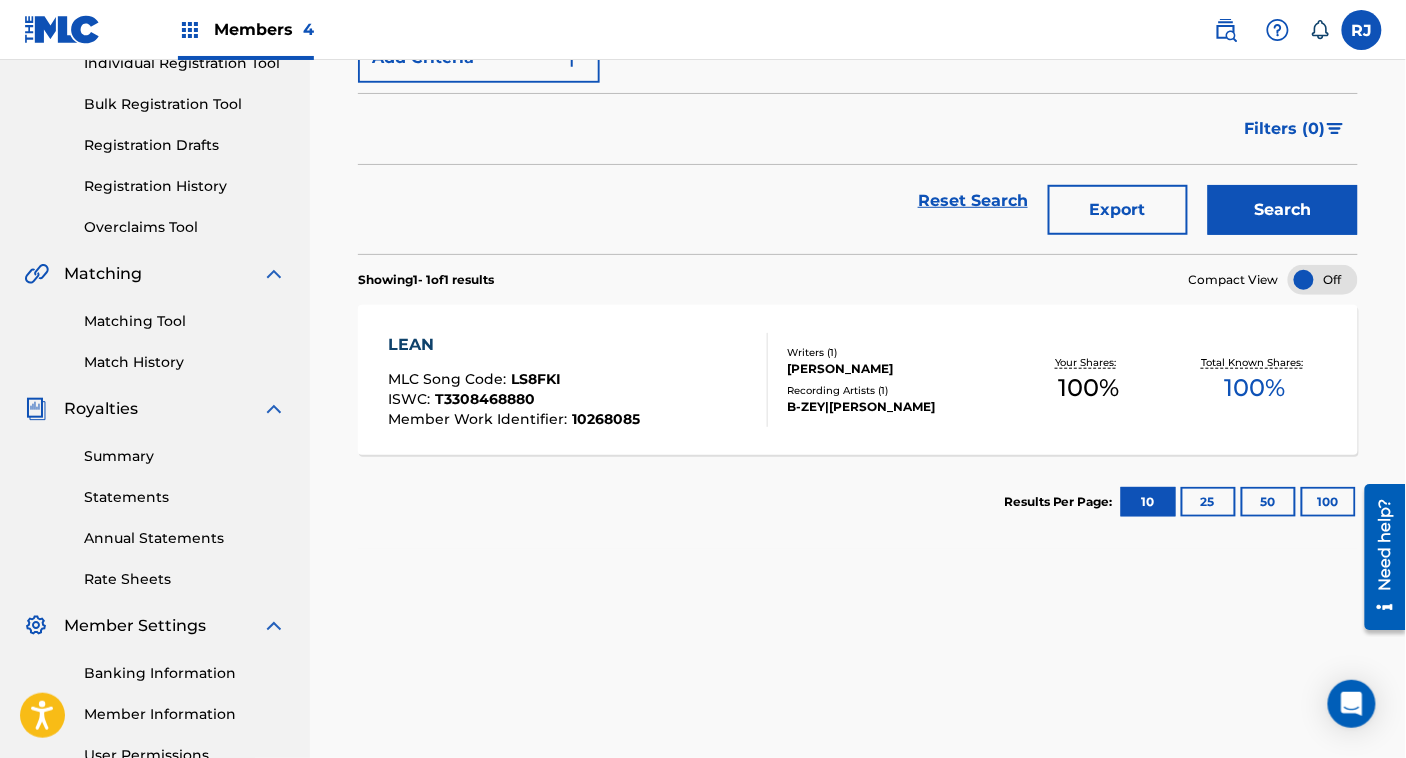 scroll, scrollTop: 273, scrollLeft: 0, axis: vertical 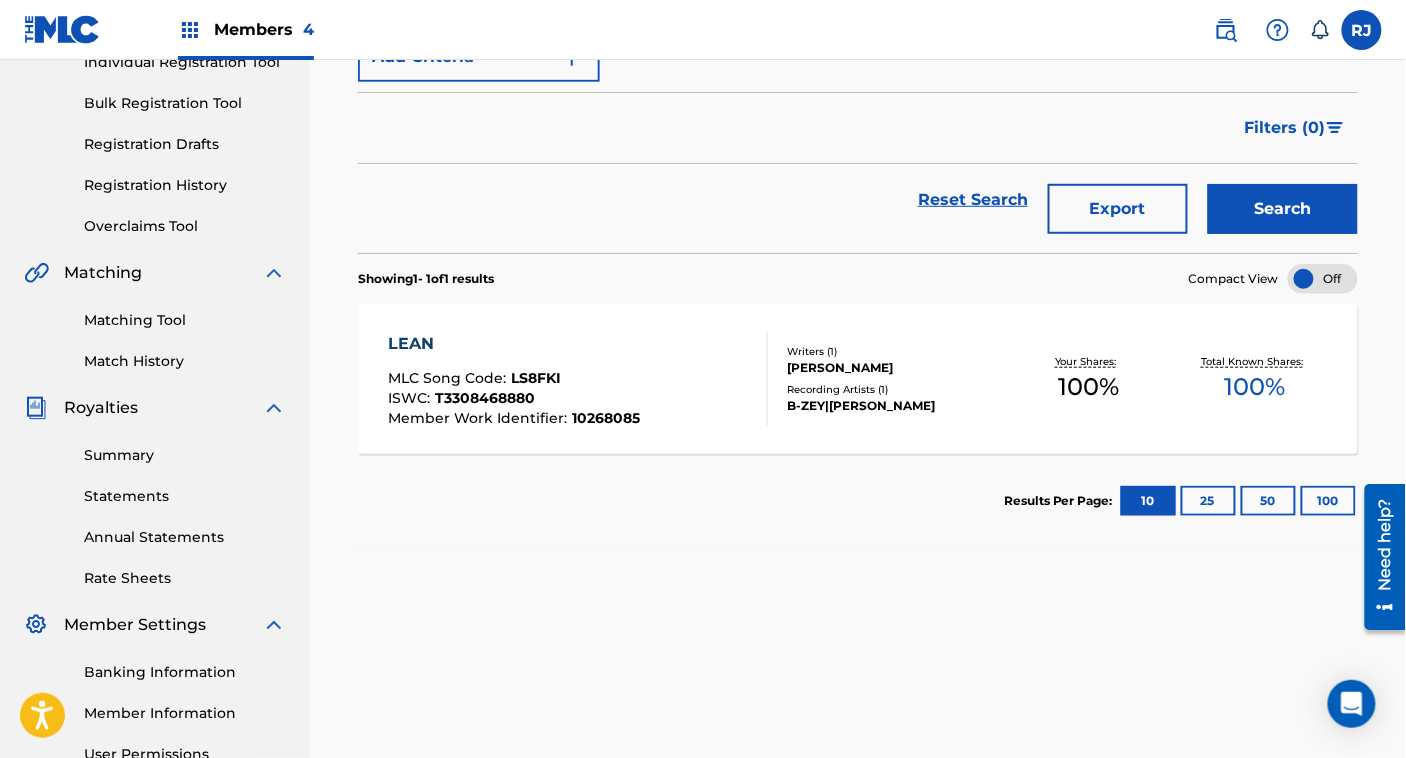 click on "Writers ( 1 )" at bounding box center (896, 351) 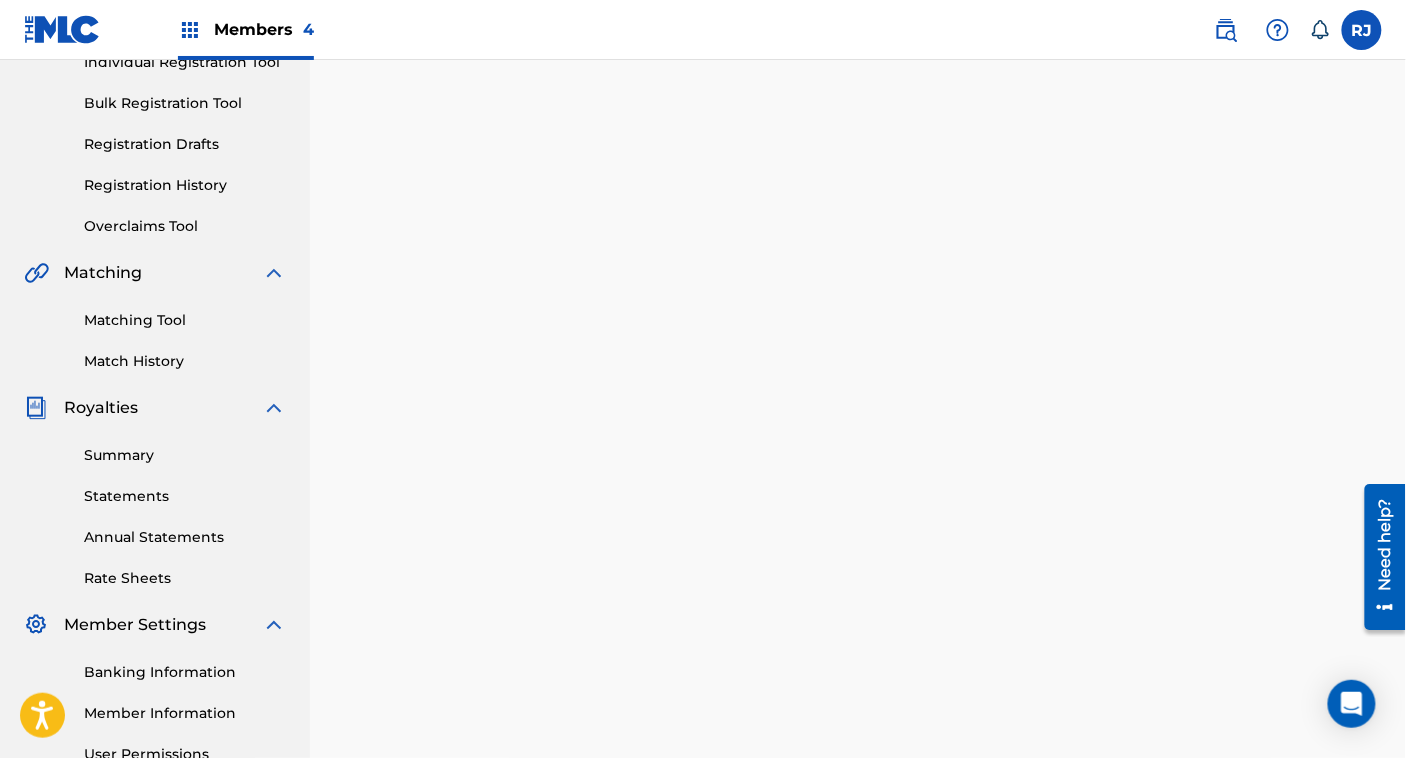 scroll, scrollTop: 0, scrollLeft: 0, axis: both 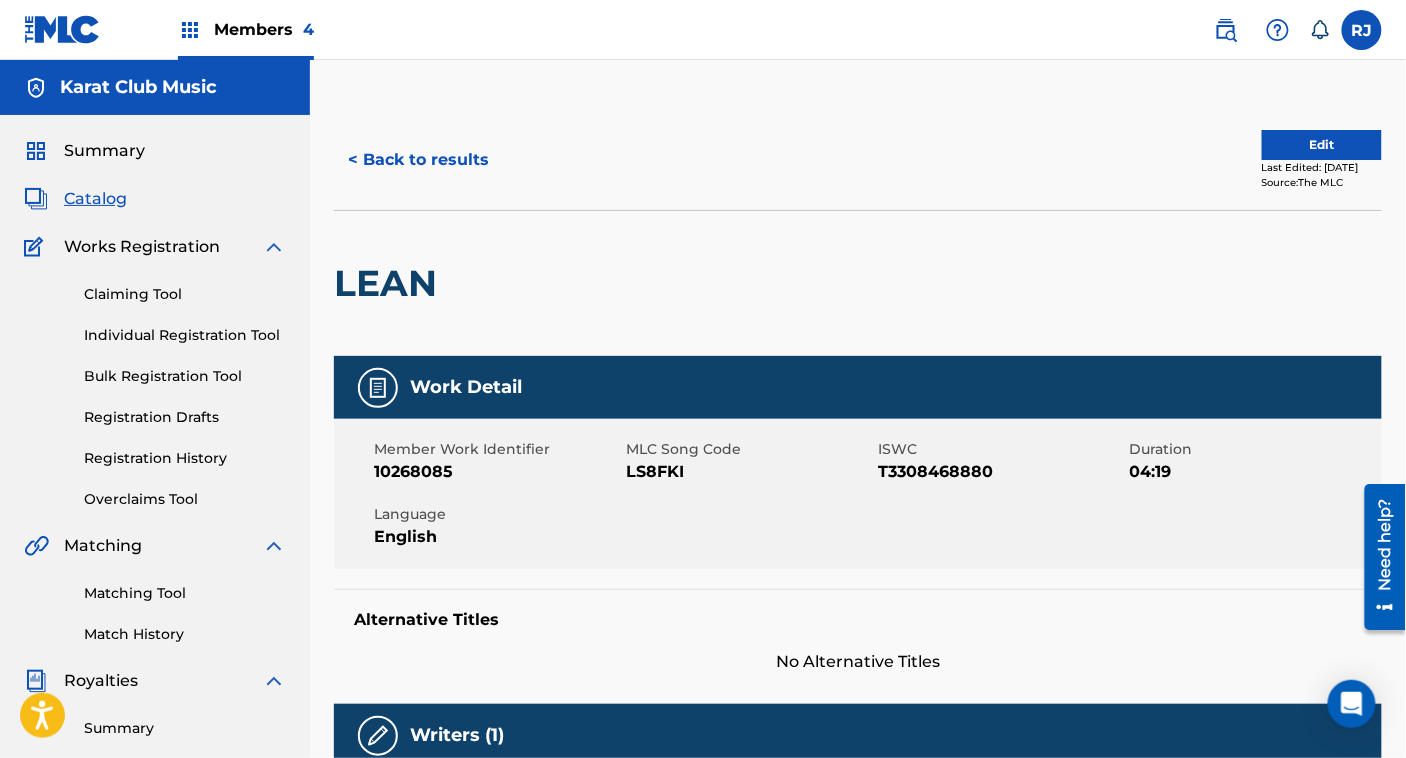 click on "Edit" at bounding box center [1322, 145] 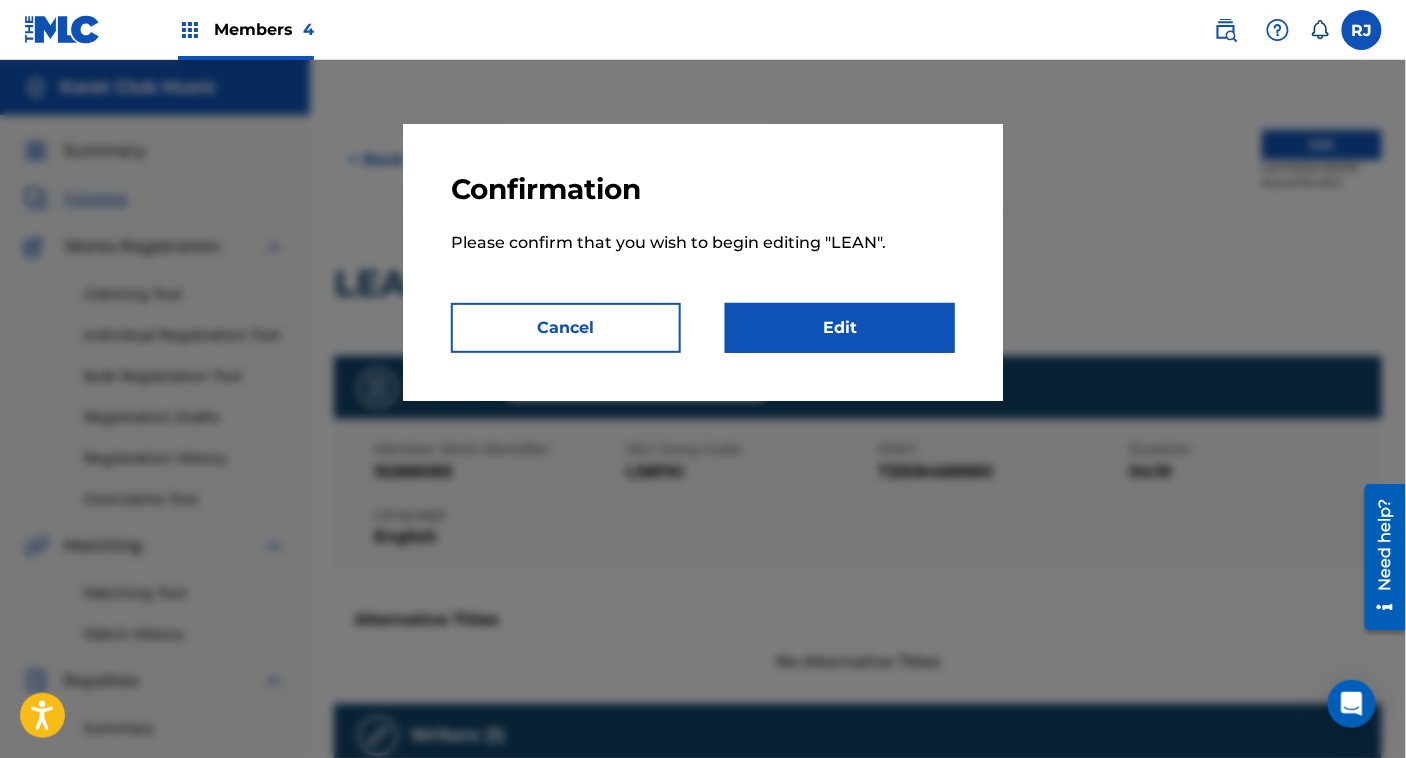 click on "Edit" at bounding box center [840, 328] 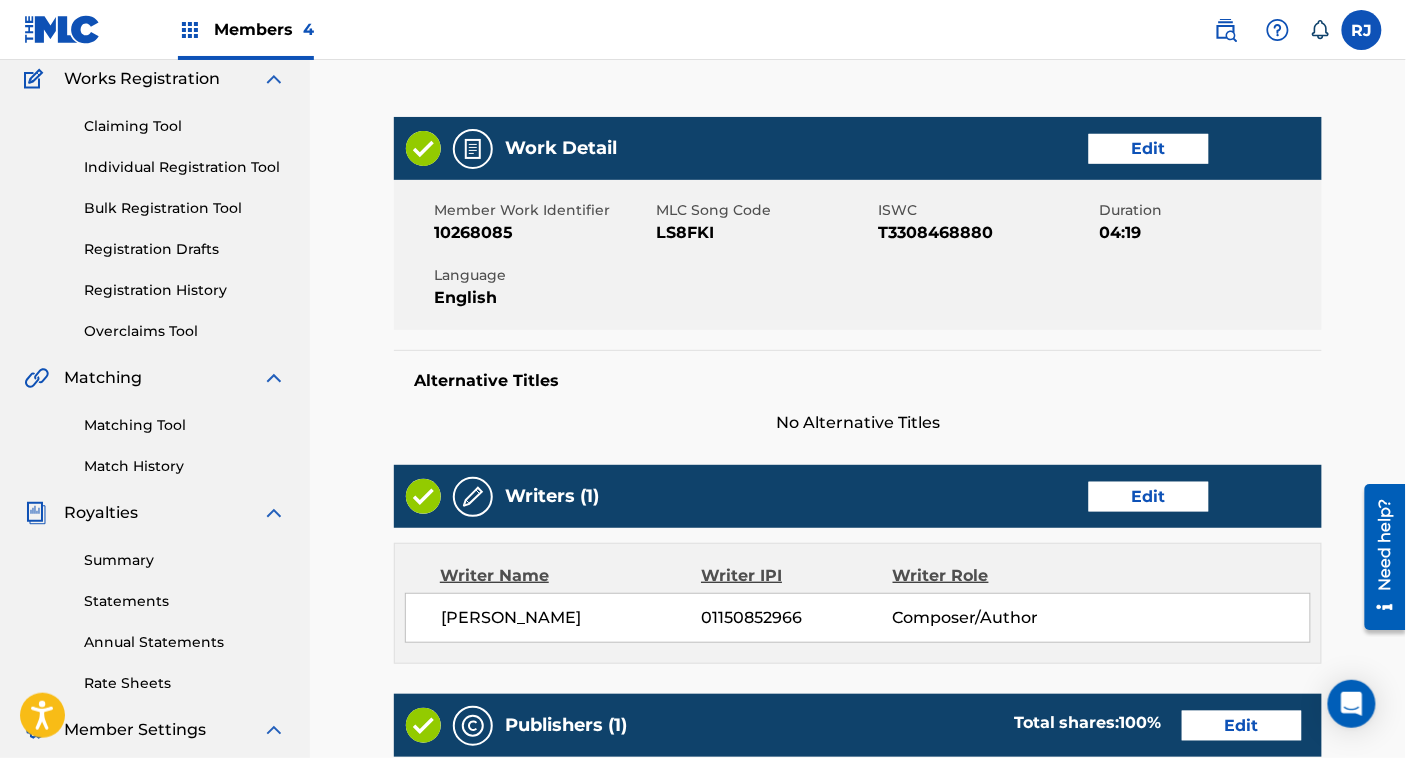 scroll, scrollTop: 307, scrollLeft: 0, axis: vertical 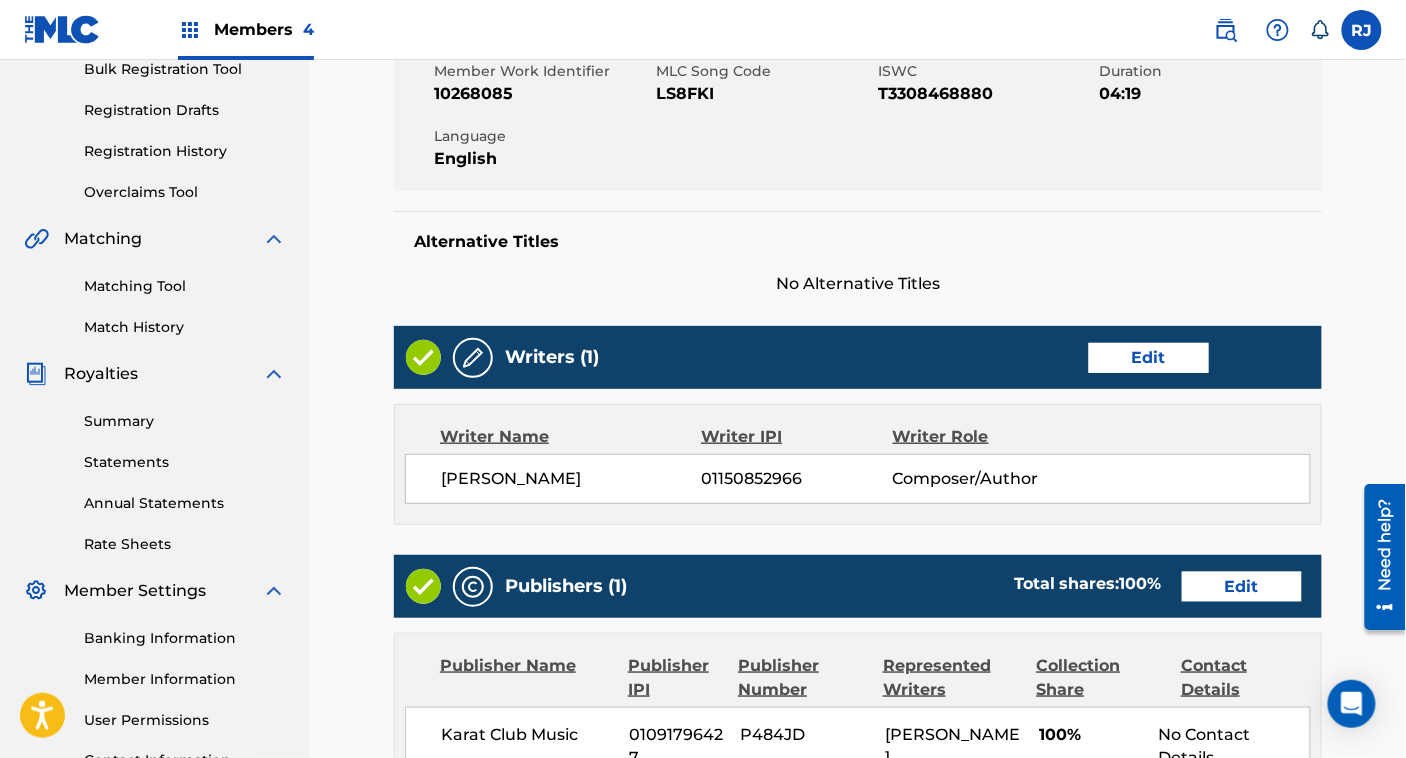 click on "Edit" at bounding box center (1149, 358) 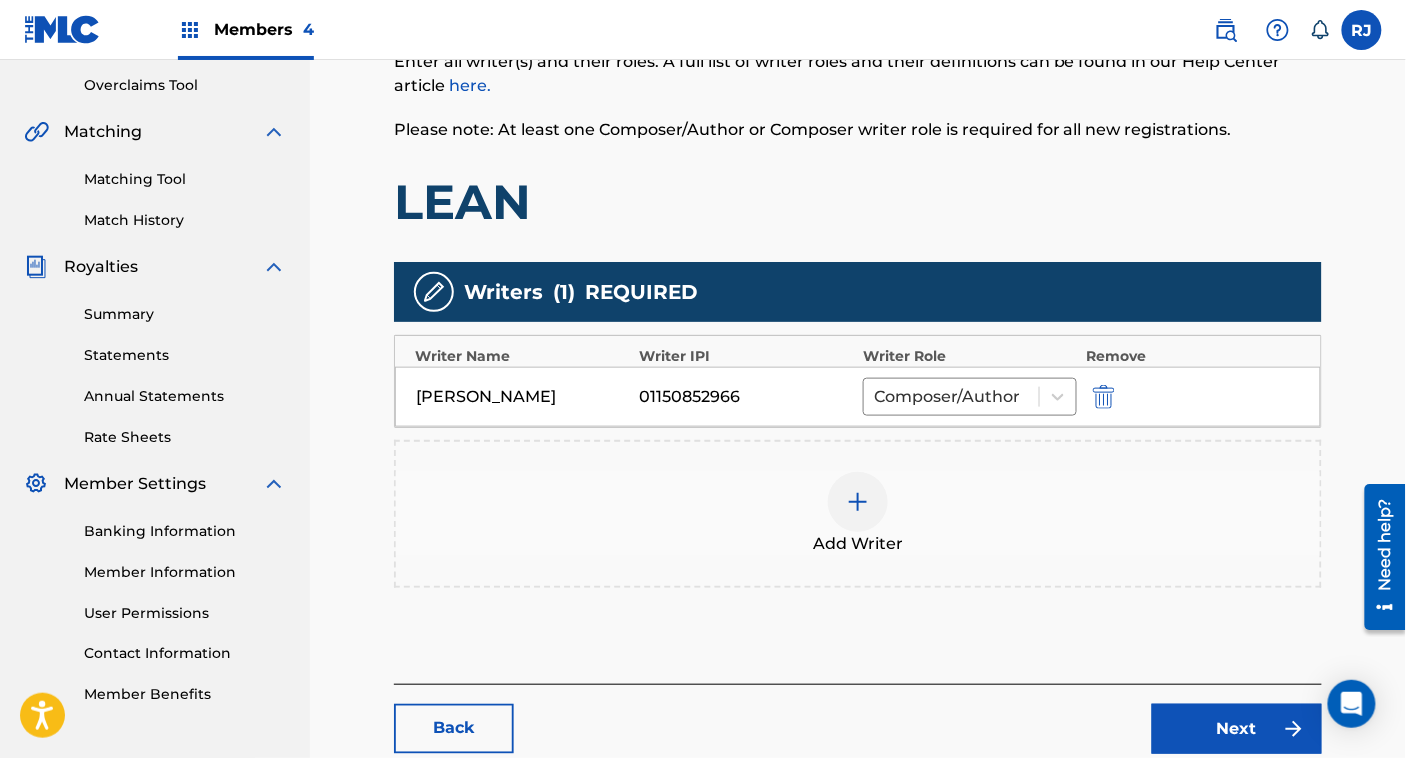 scroll, scrollTop: 413, scrollLeft: 0, axis: vertical 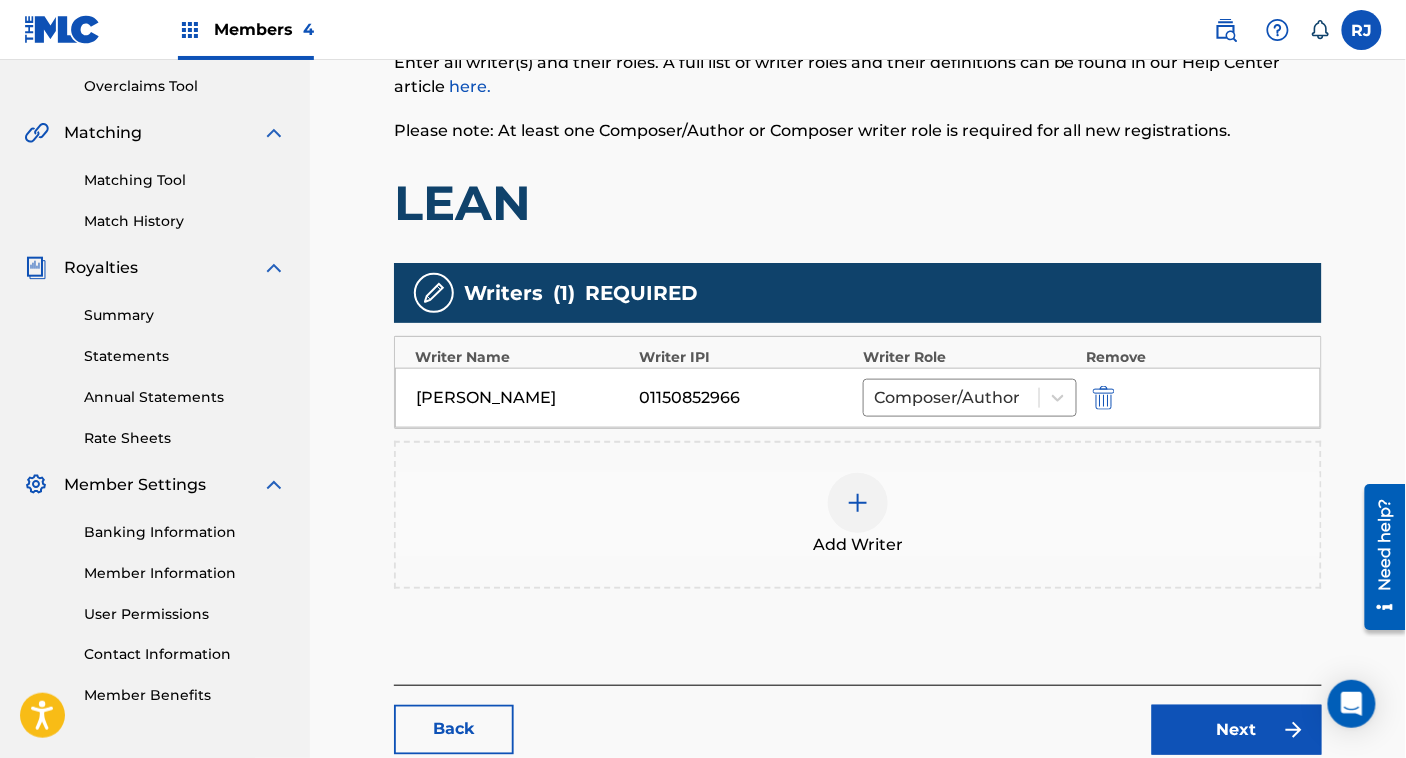 click at bounding box center [1104, 398] 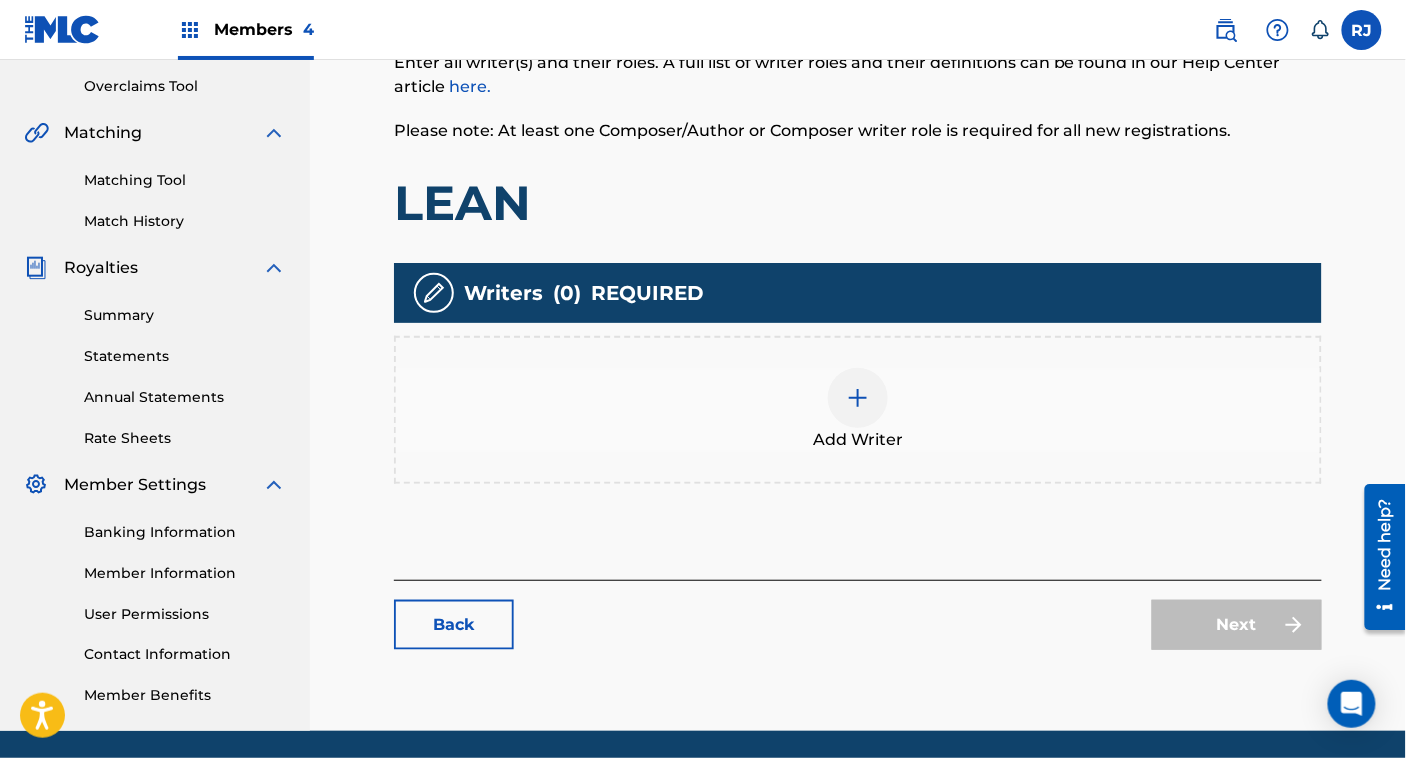 click on "Add Writer" at bounding box center [858, 410] 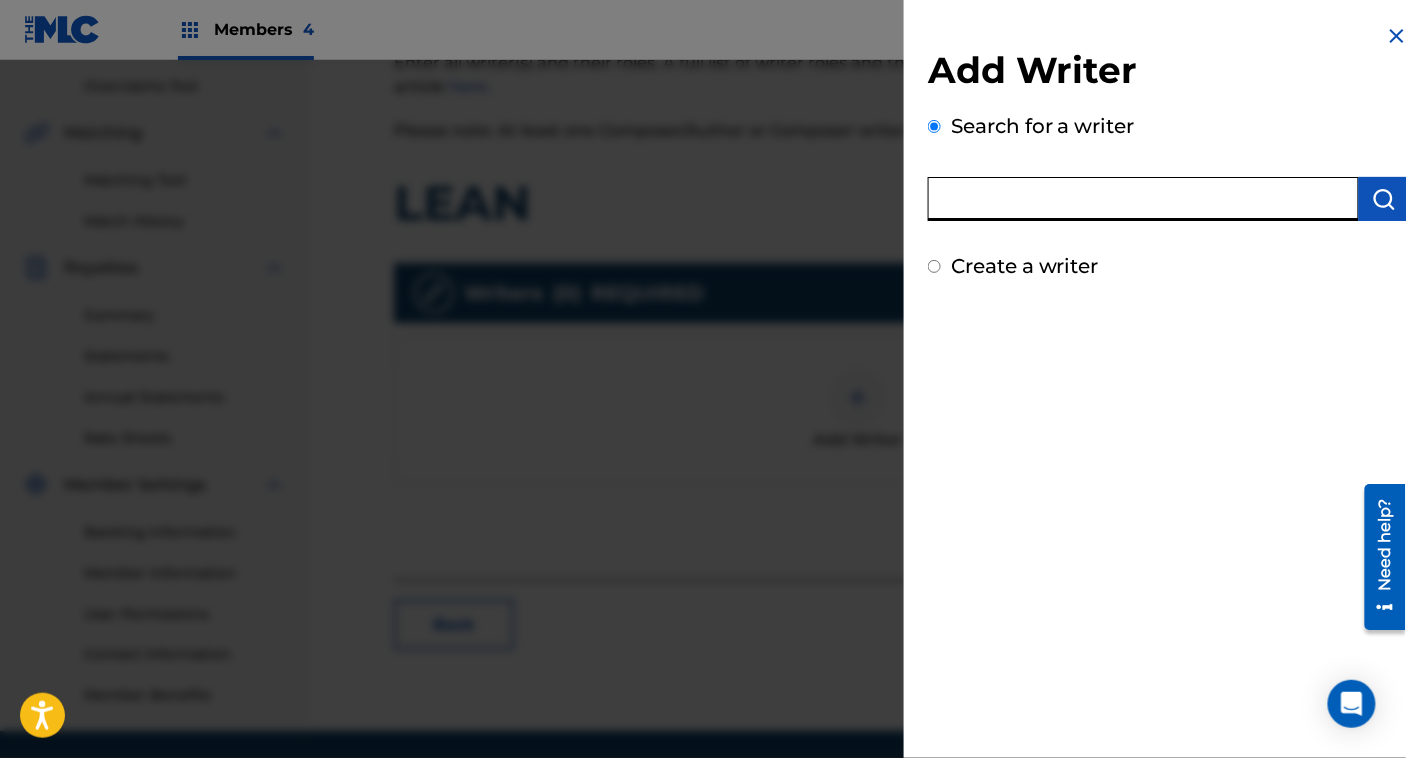 paste on "SAMIR OHAA" 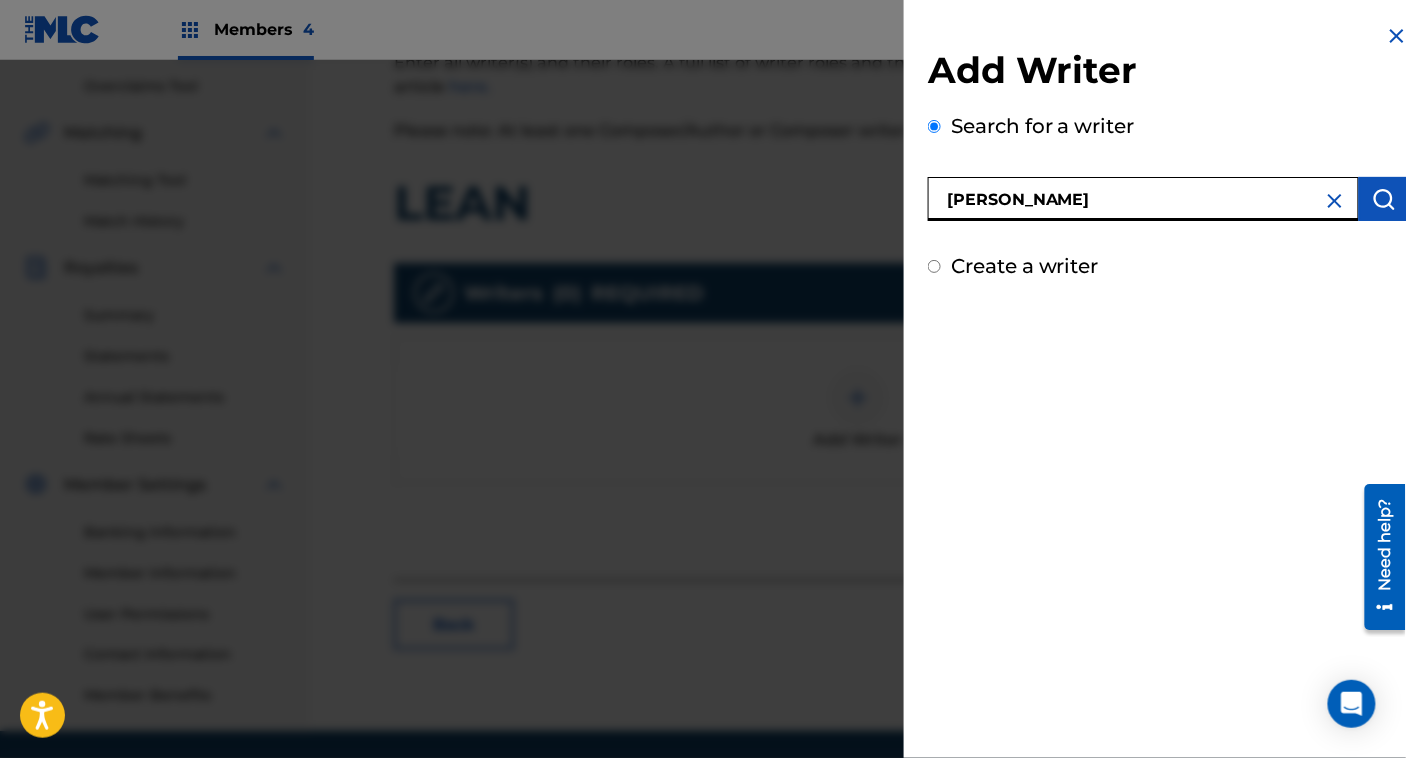 type on "SAMIR OHAA" 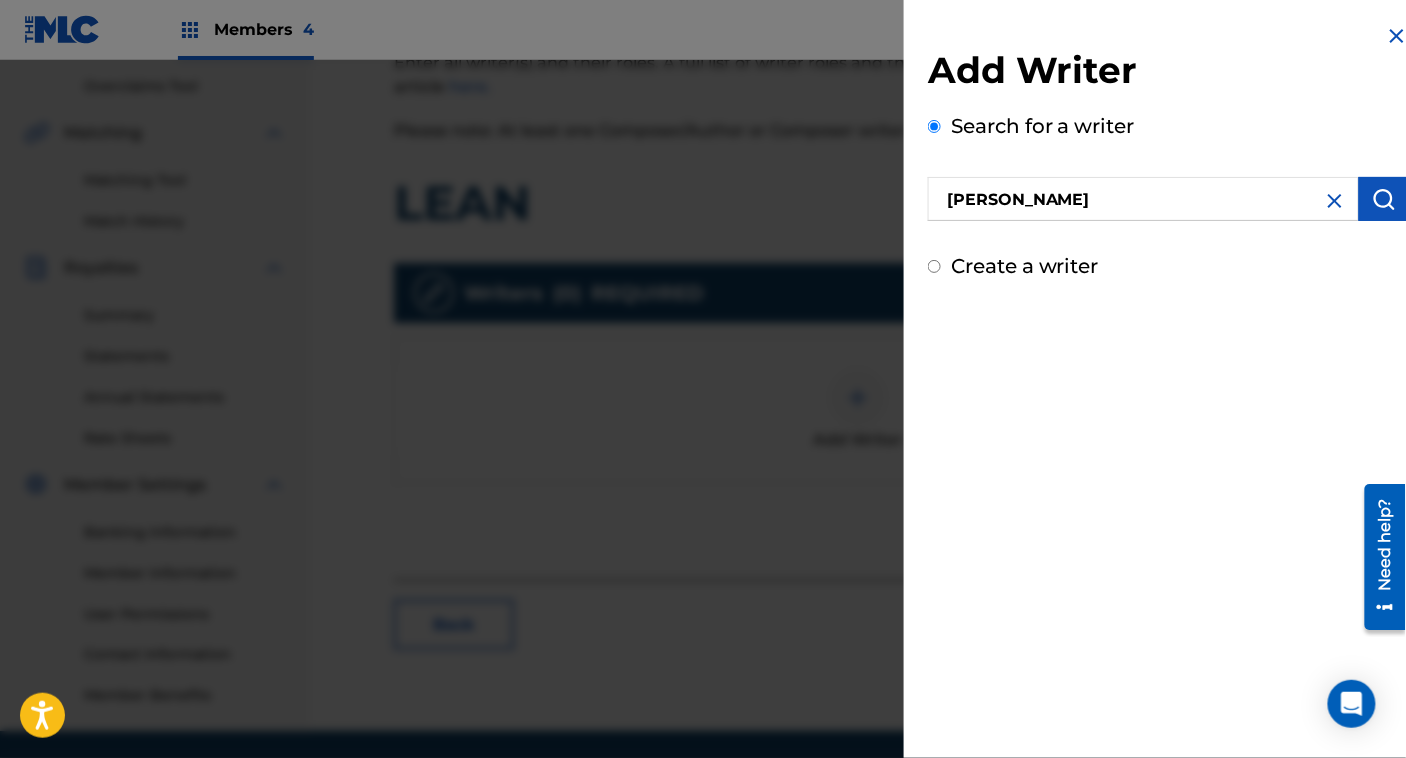 click at bounding box center [1384, 199] 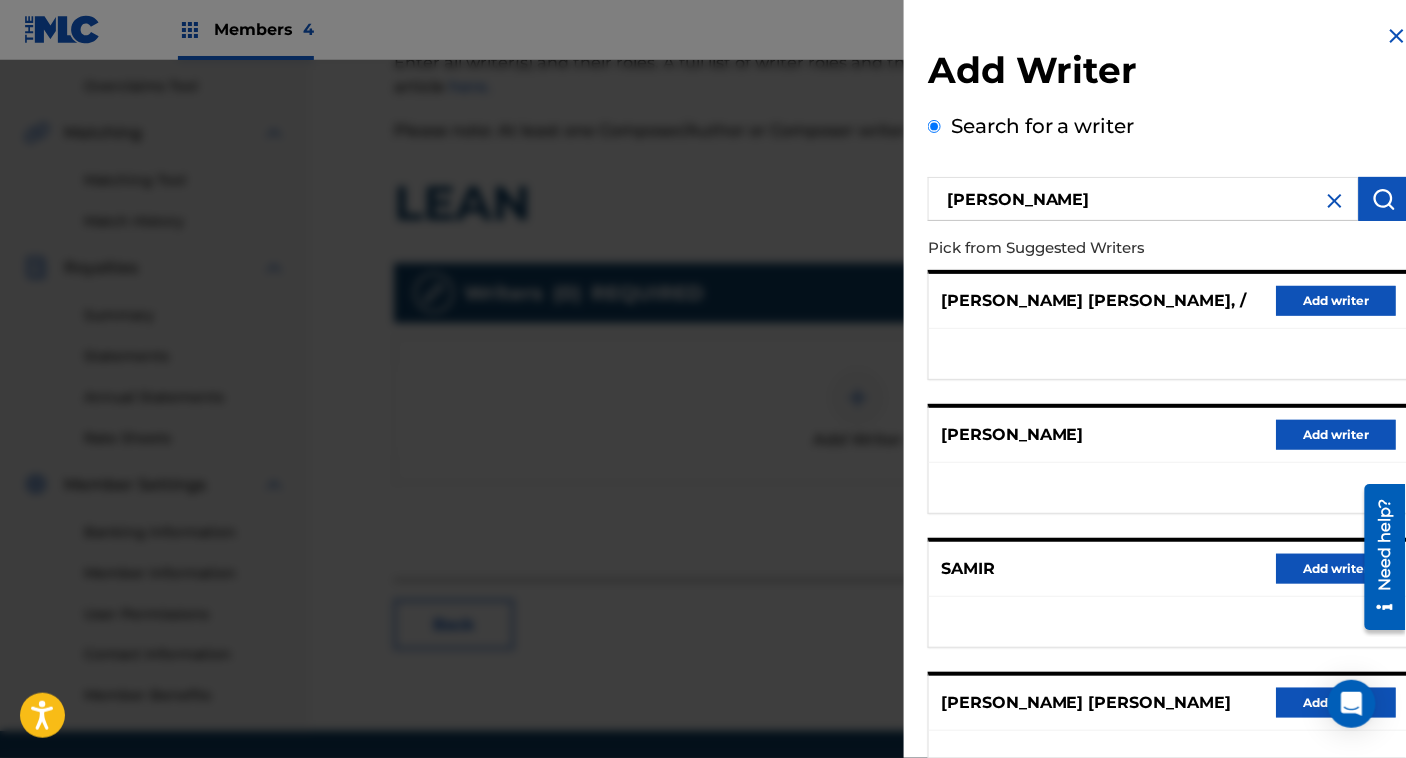 scroll, scrollTop: 278, scrollLeft: 0, axis: vertical 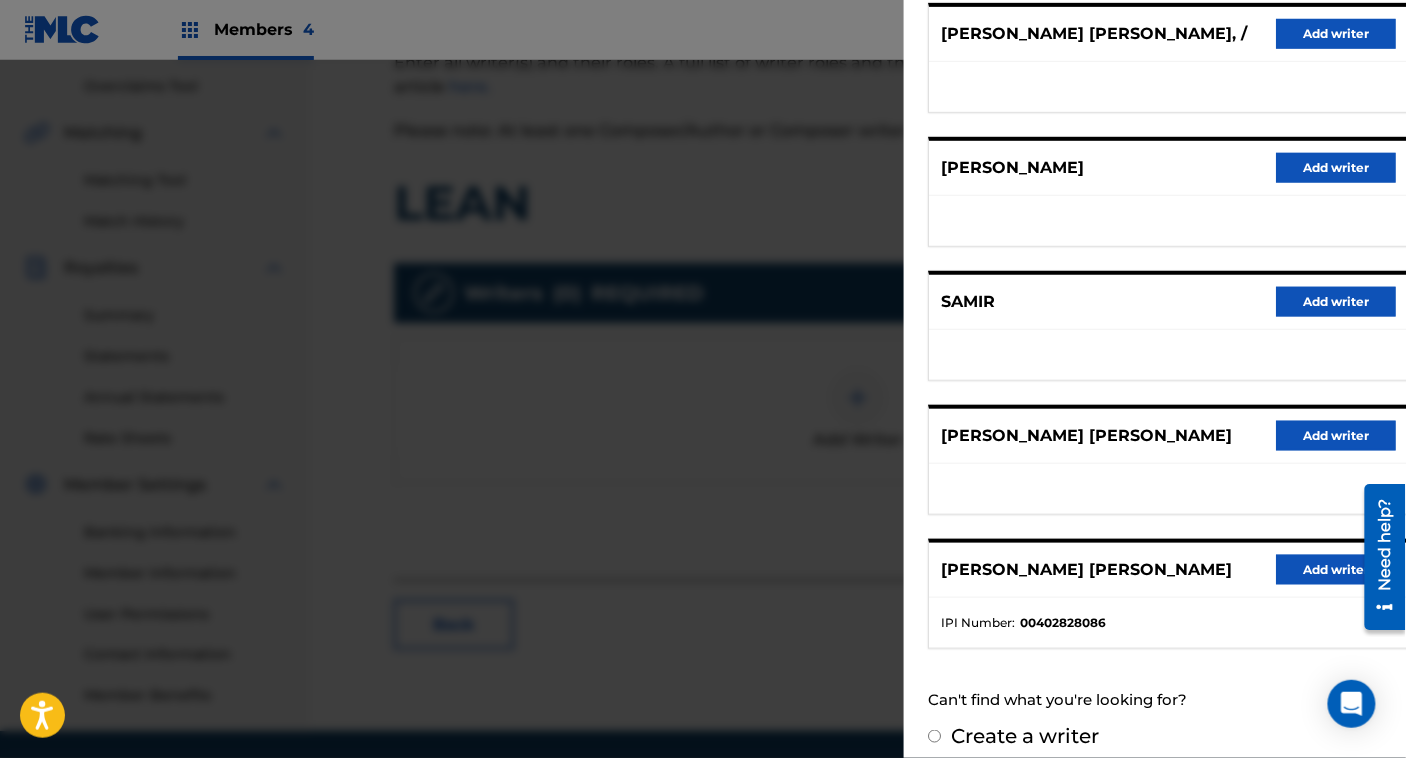 click on "Create a writer" at bounding box center [1025, 736] 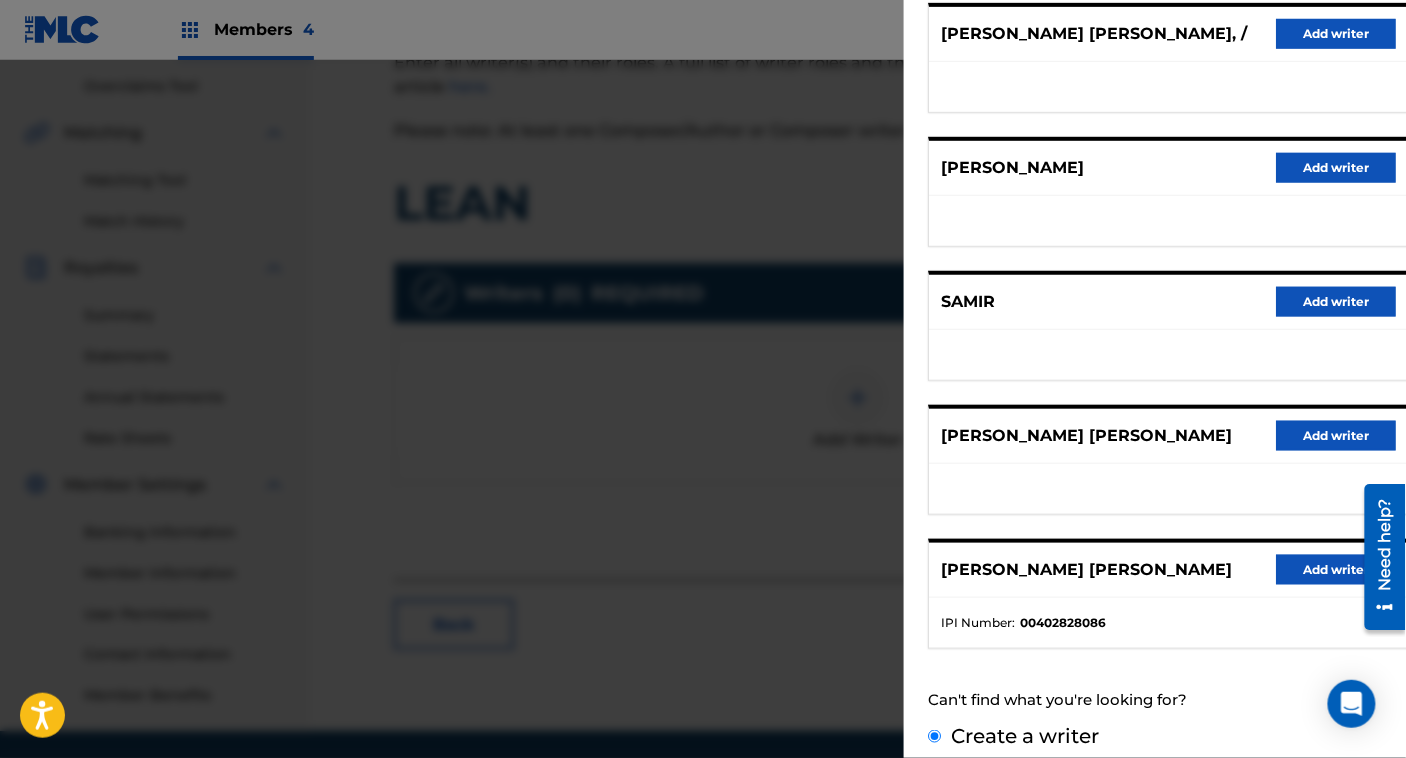 click on "Create a writer" at bounding box center [934, 736] 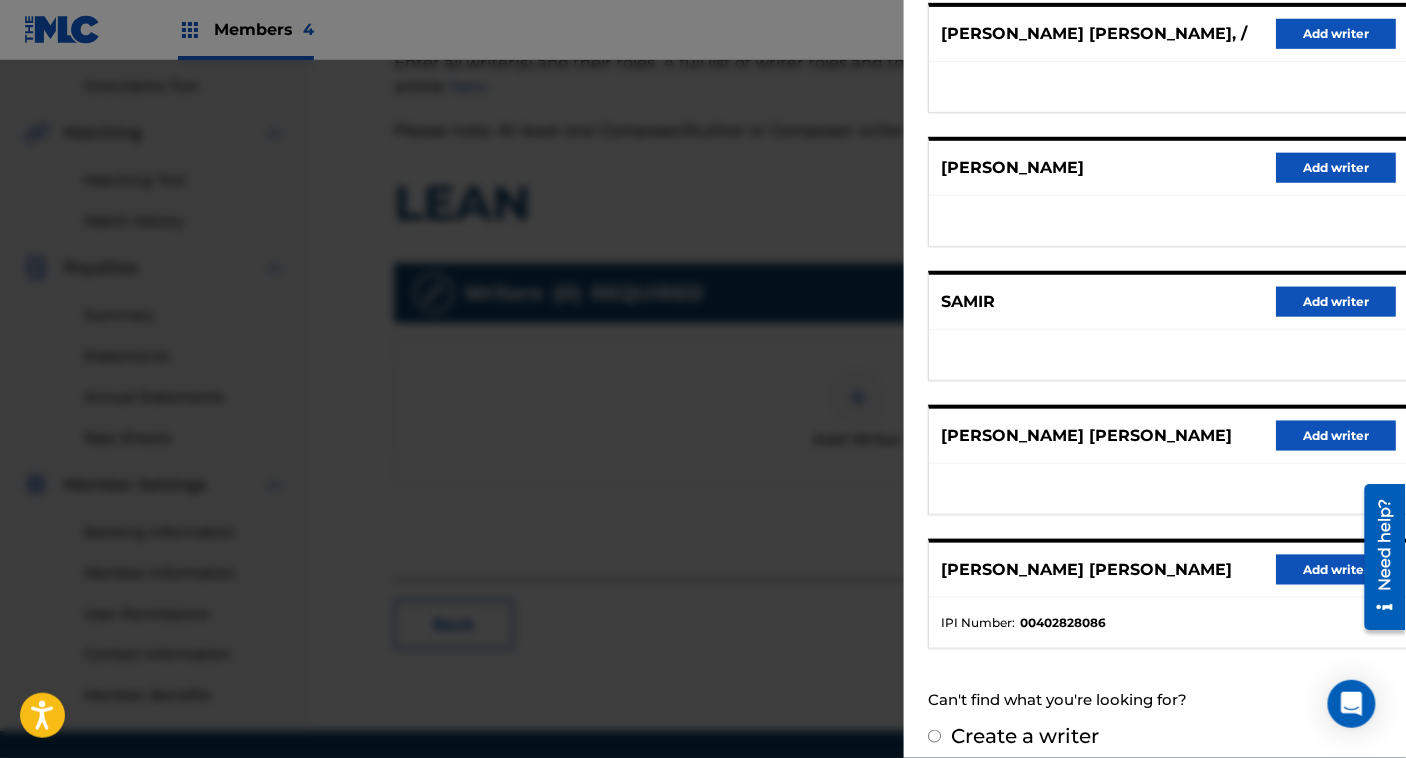 radio on "false" 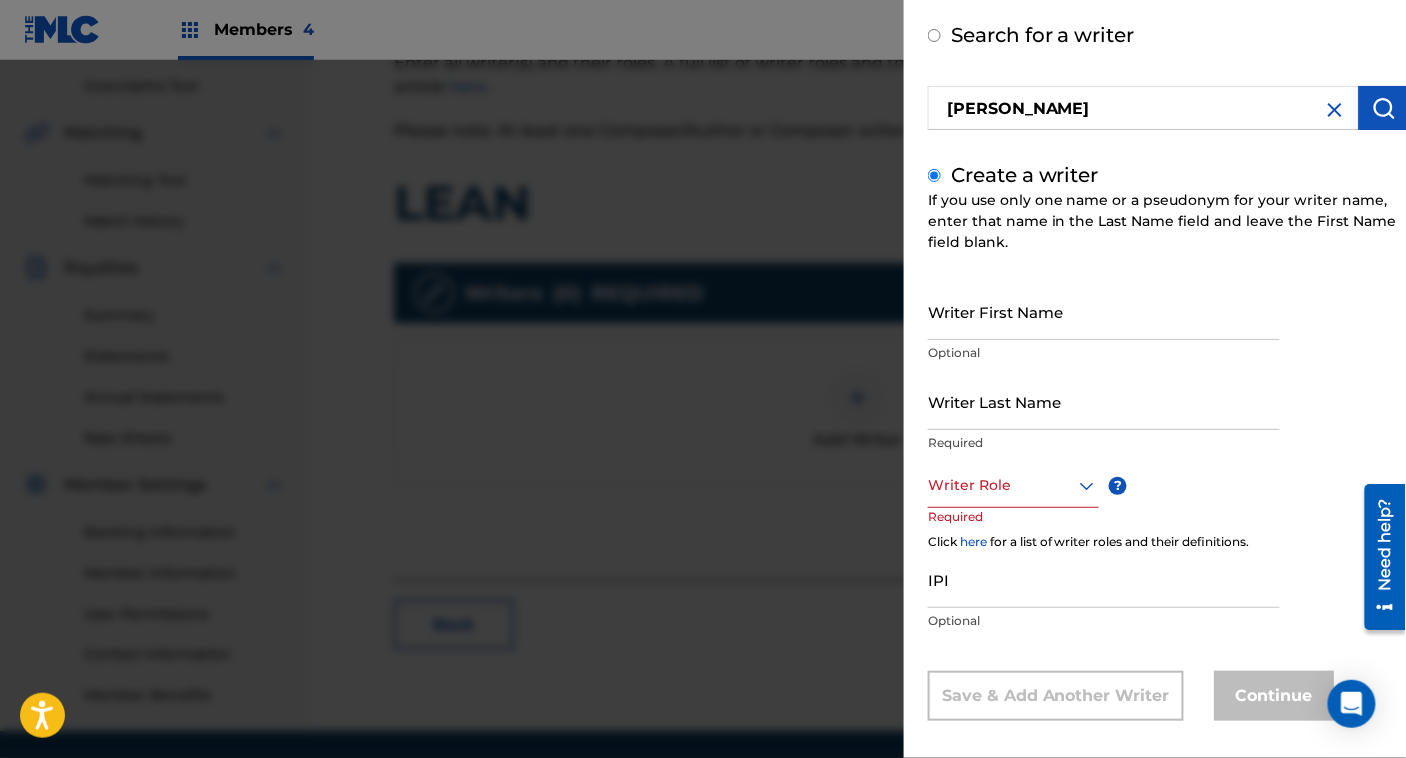 scroll, scrollTop: 44, scrollLeft: 0, axis: vertical 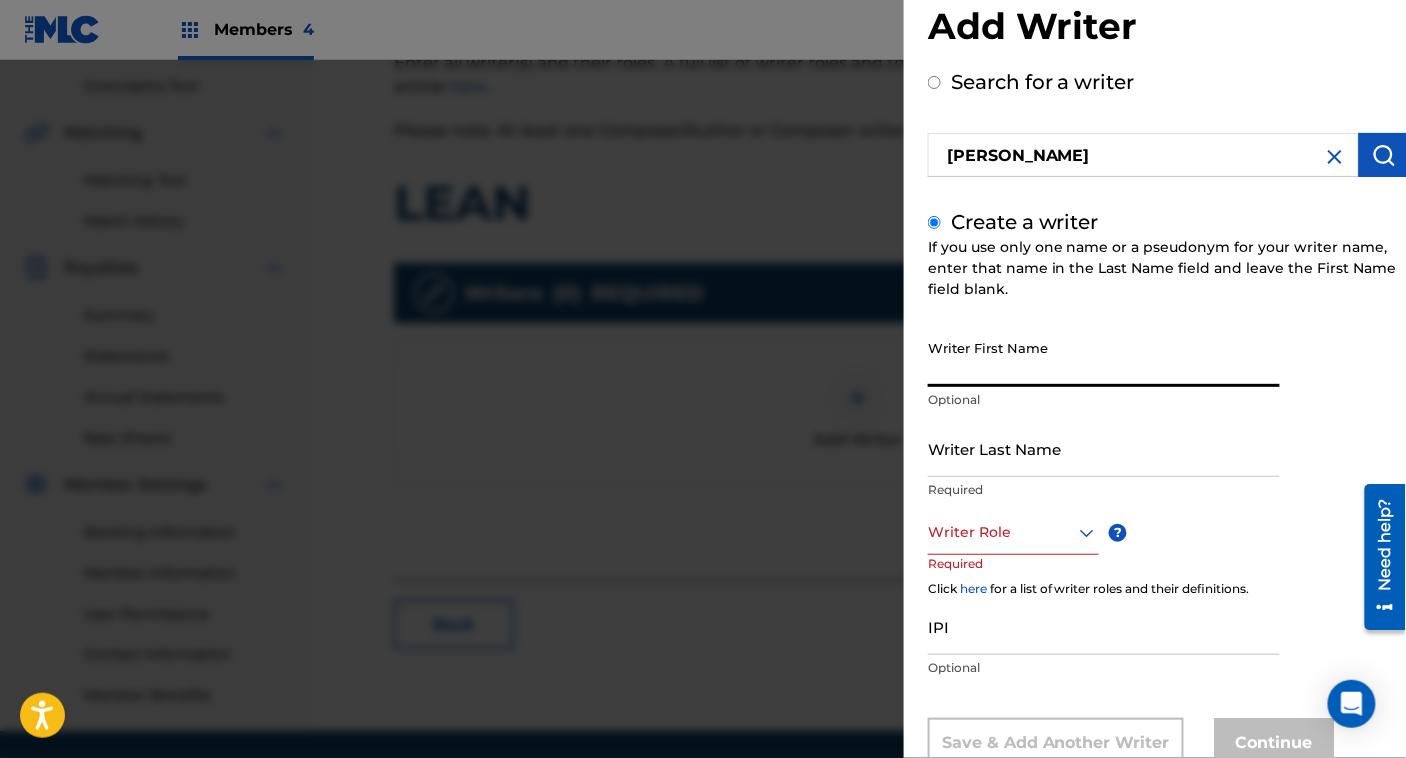 paste on "SAMIR OHAA" 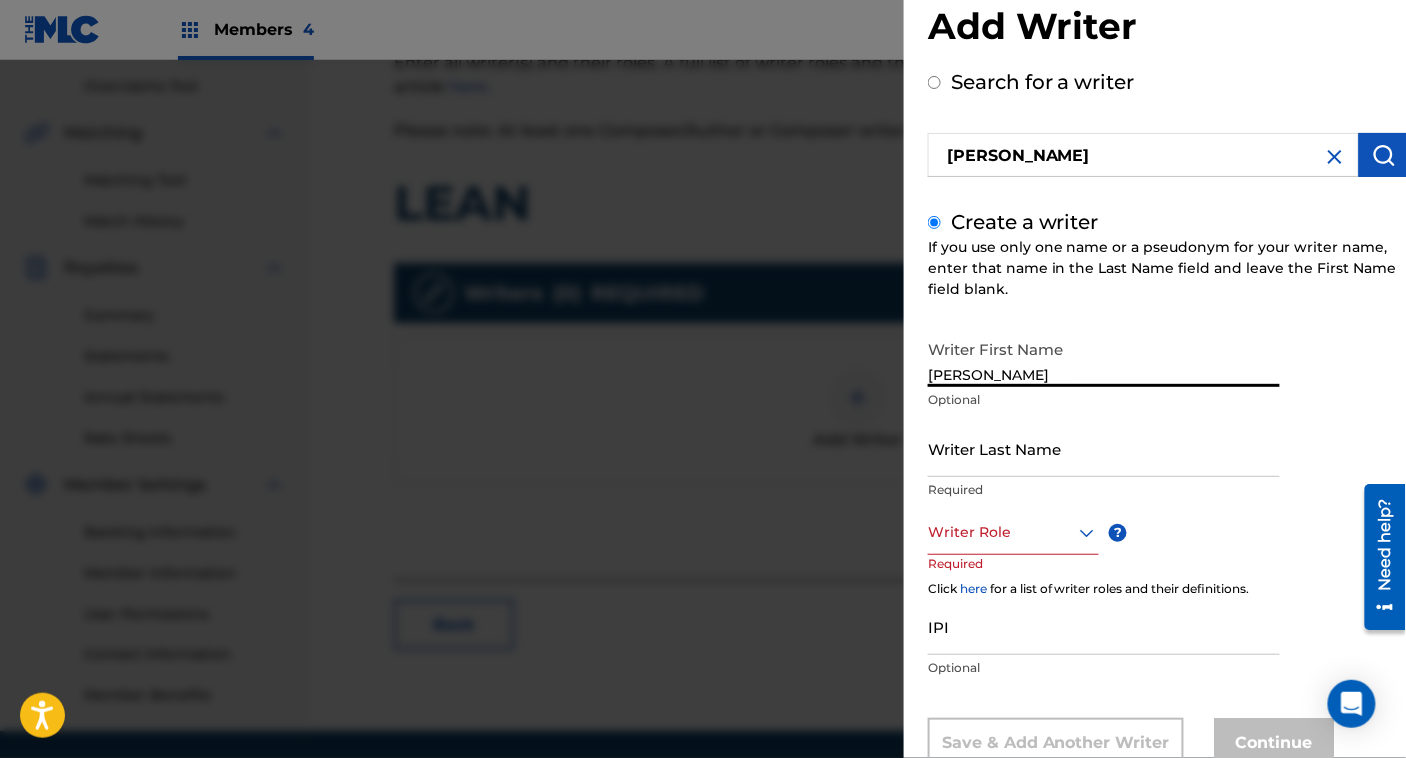 type on "SAMIR OHAA" 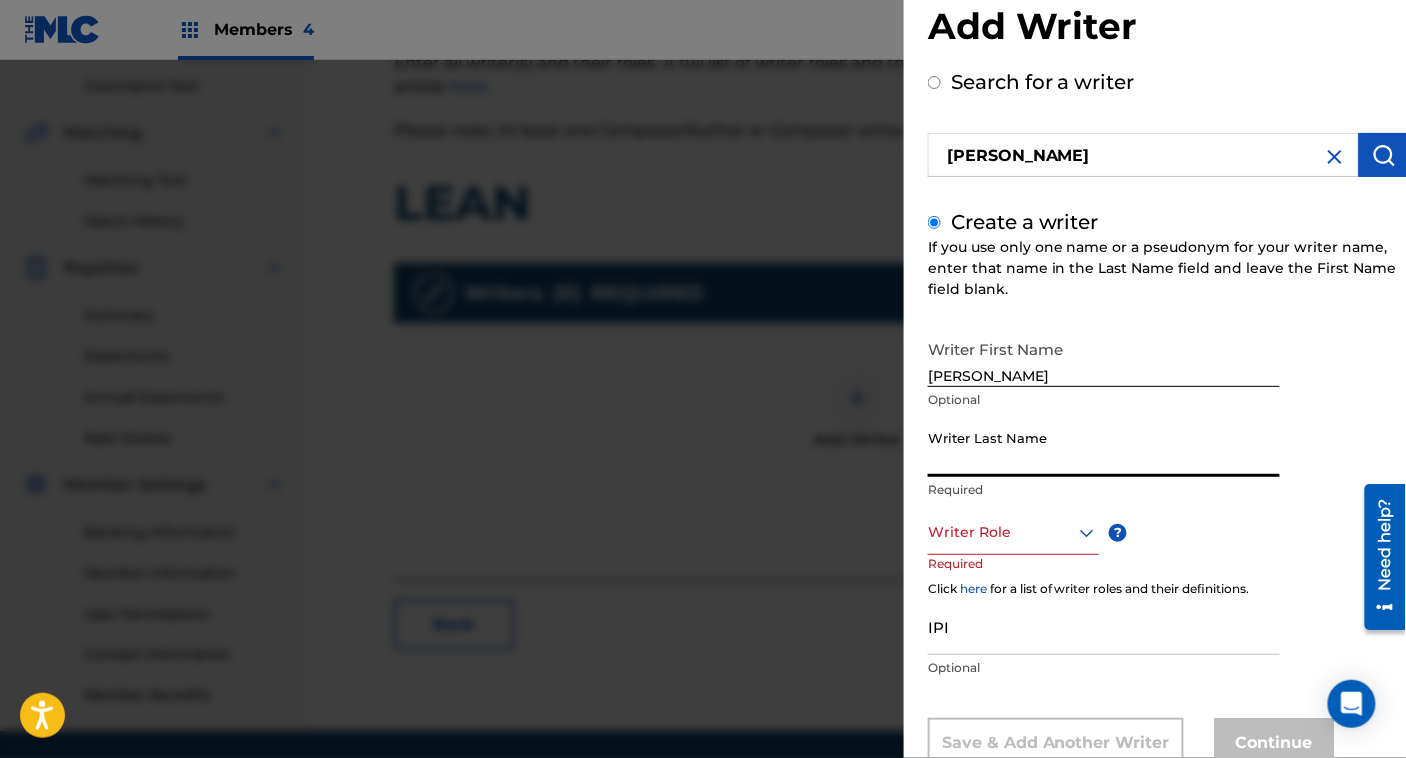 paste on "SAMIR OHAA" 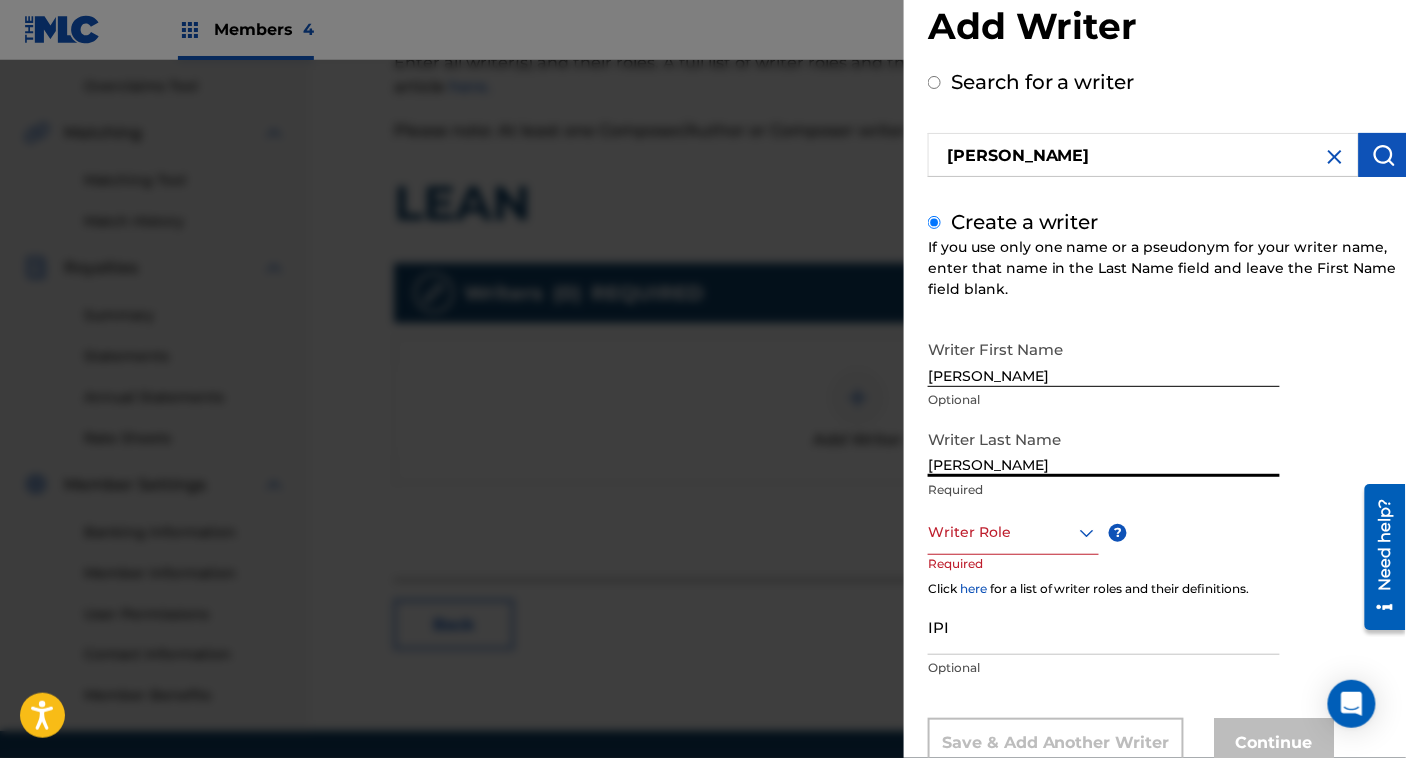 type on "SAMIR OHAA" 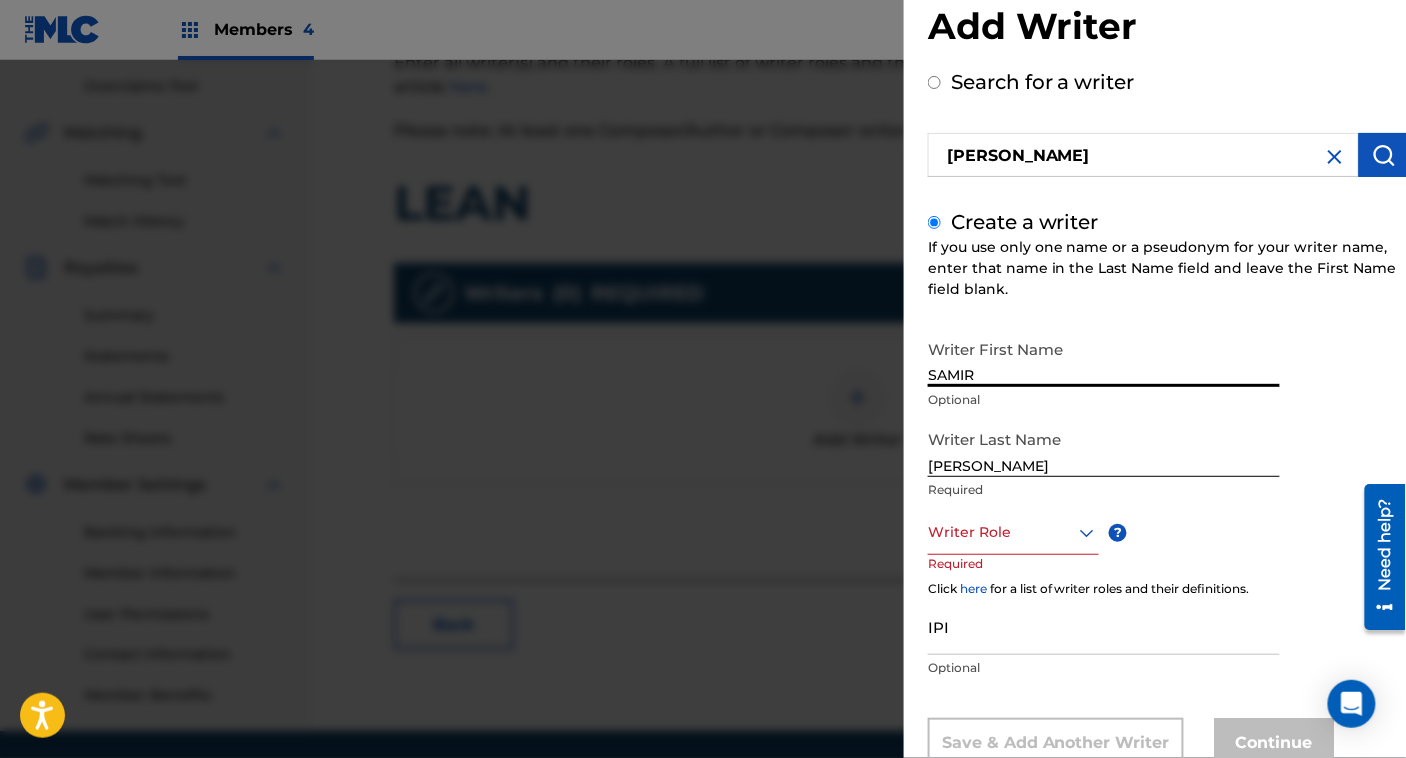 type on "SAMIR" 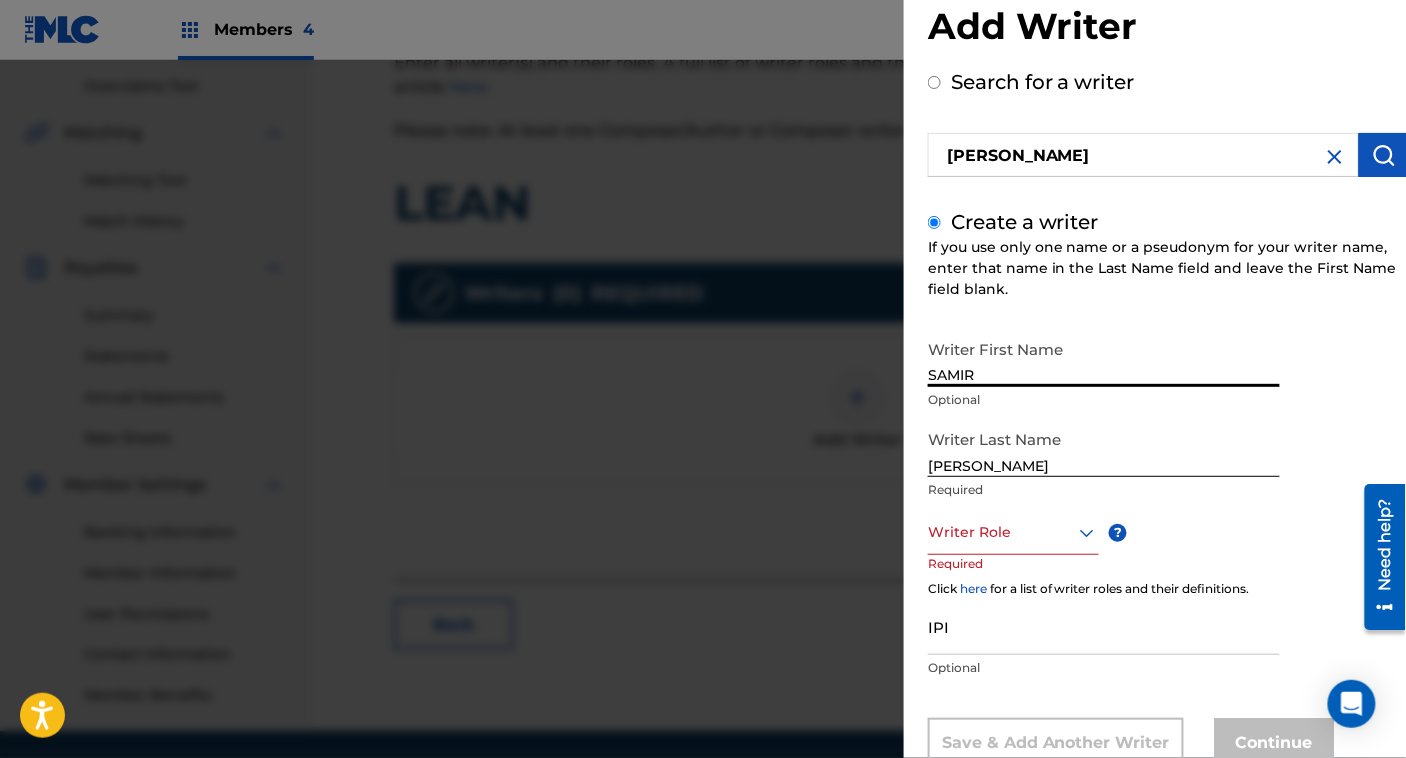 click on "SAMIR OHAA" at bounding box center [1104, 448] 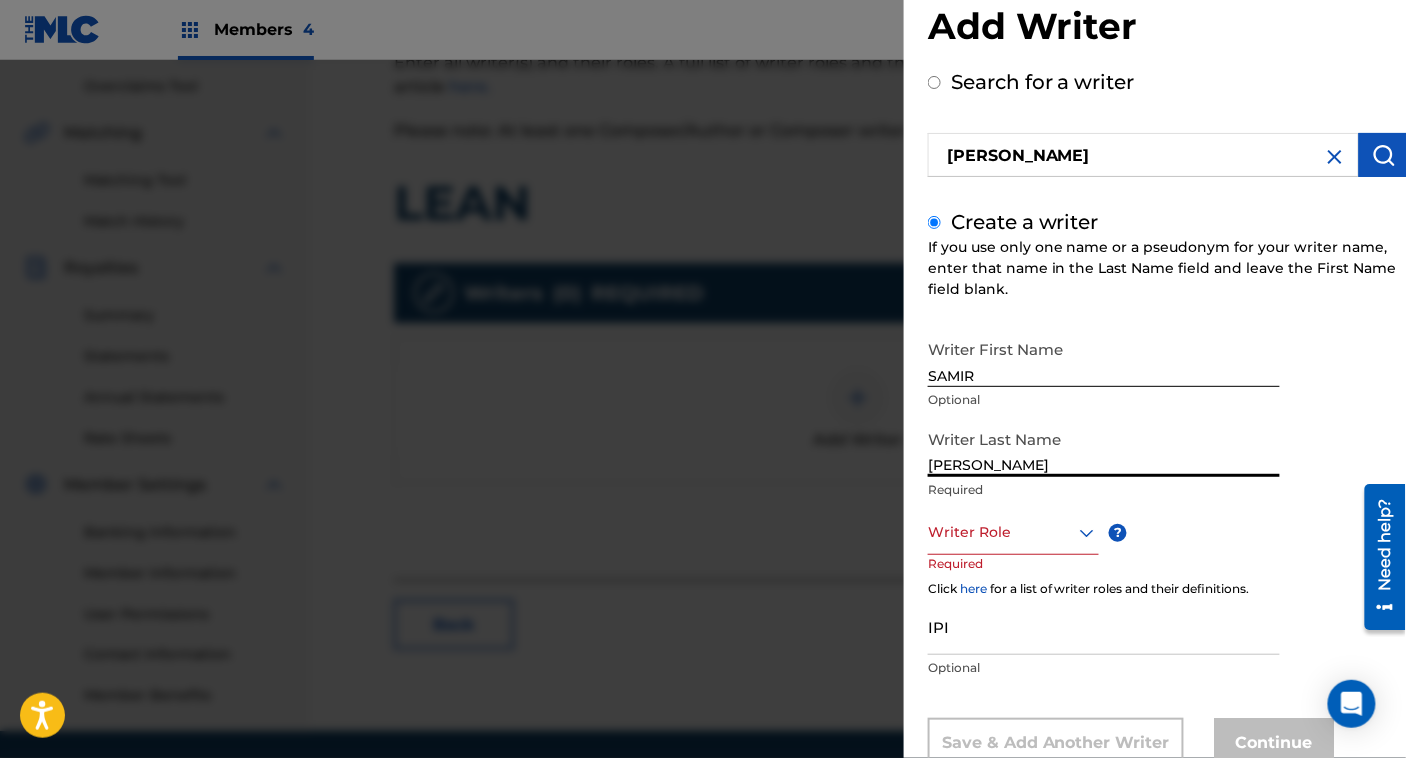 click on "SAMIR OHAA" at bounding box center [1104, 448] 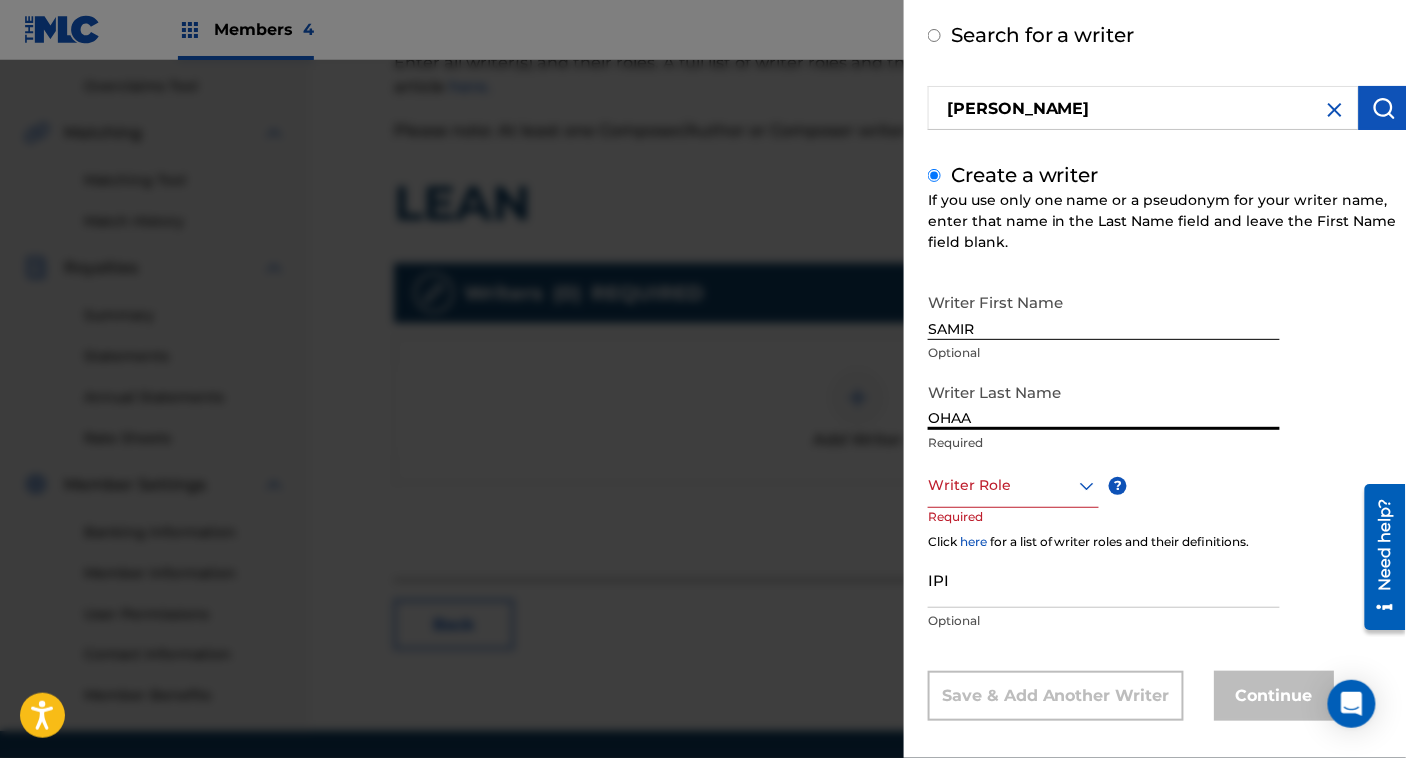 type on "OHAA" 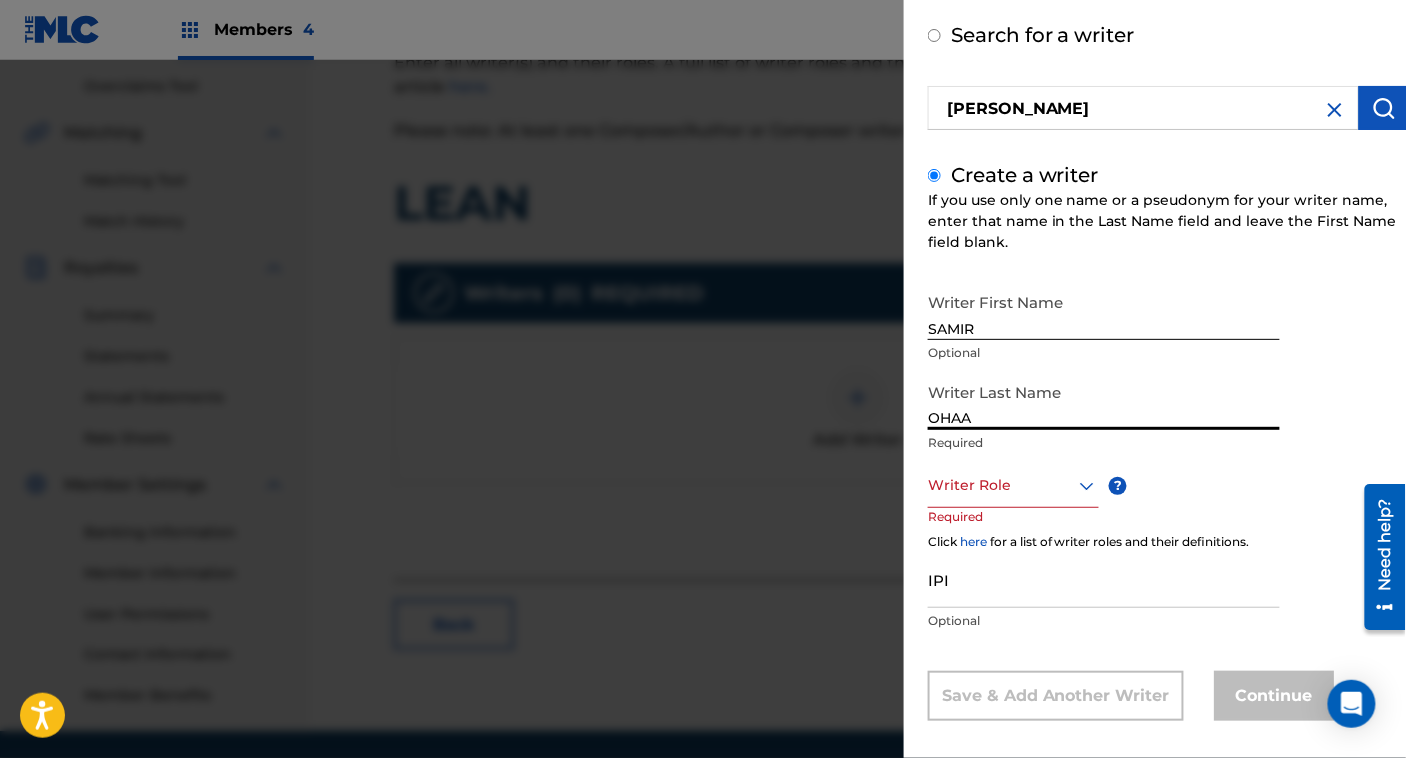 click at bounding box center (1013, 485) 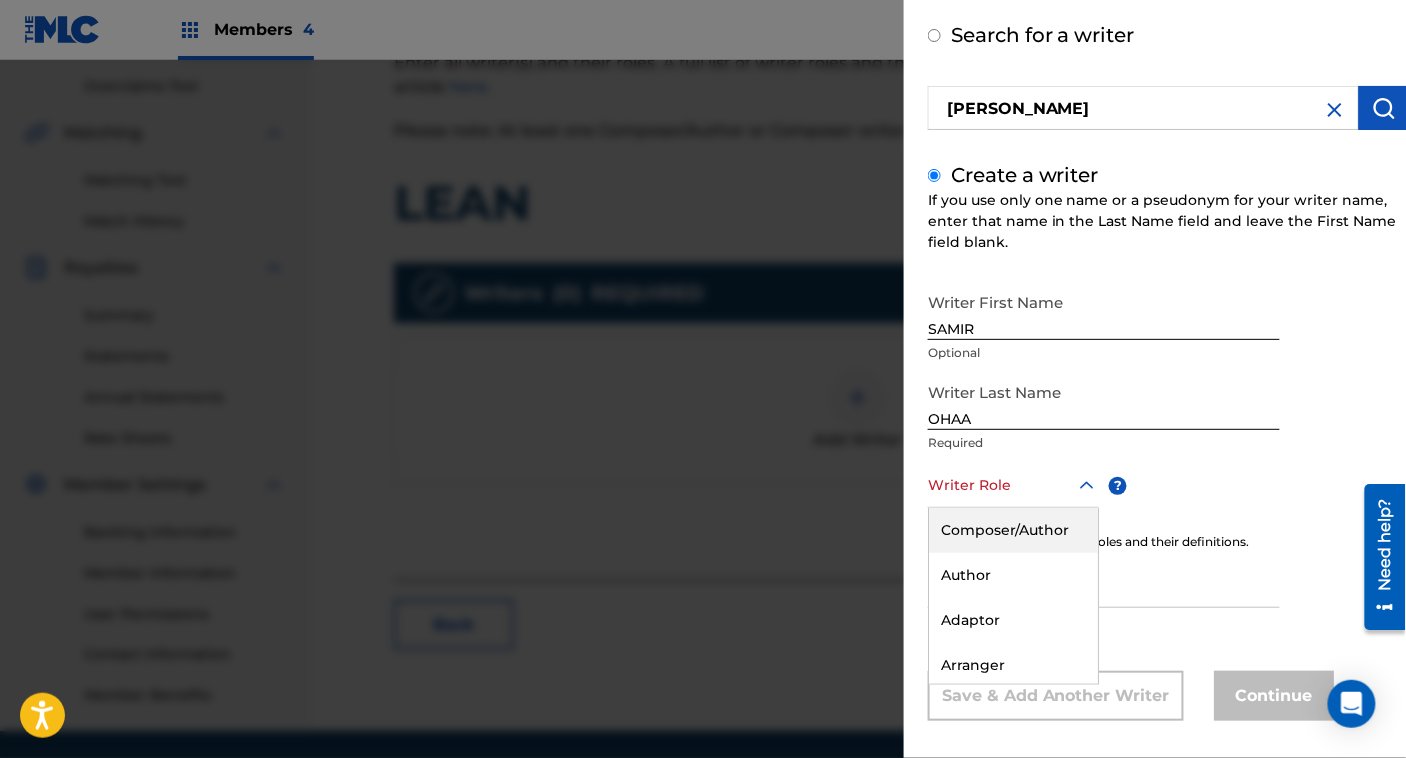 click on "Composer/Author" at bounding box center (1013, 530) 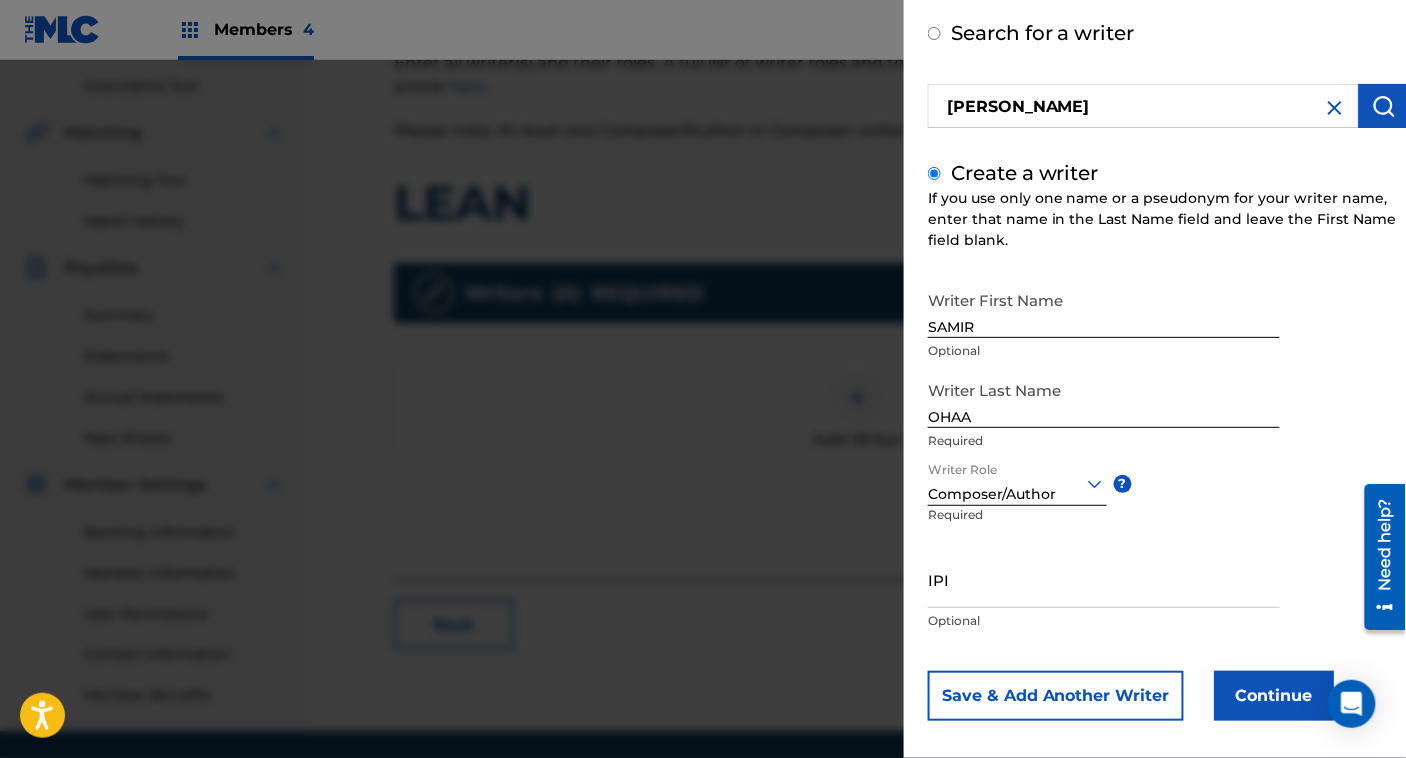 scroll, scrollTop: 109, scrollLeft: 0, axis: vertical 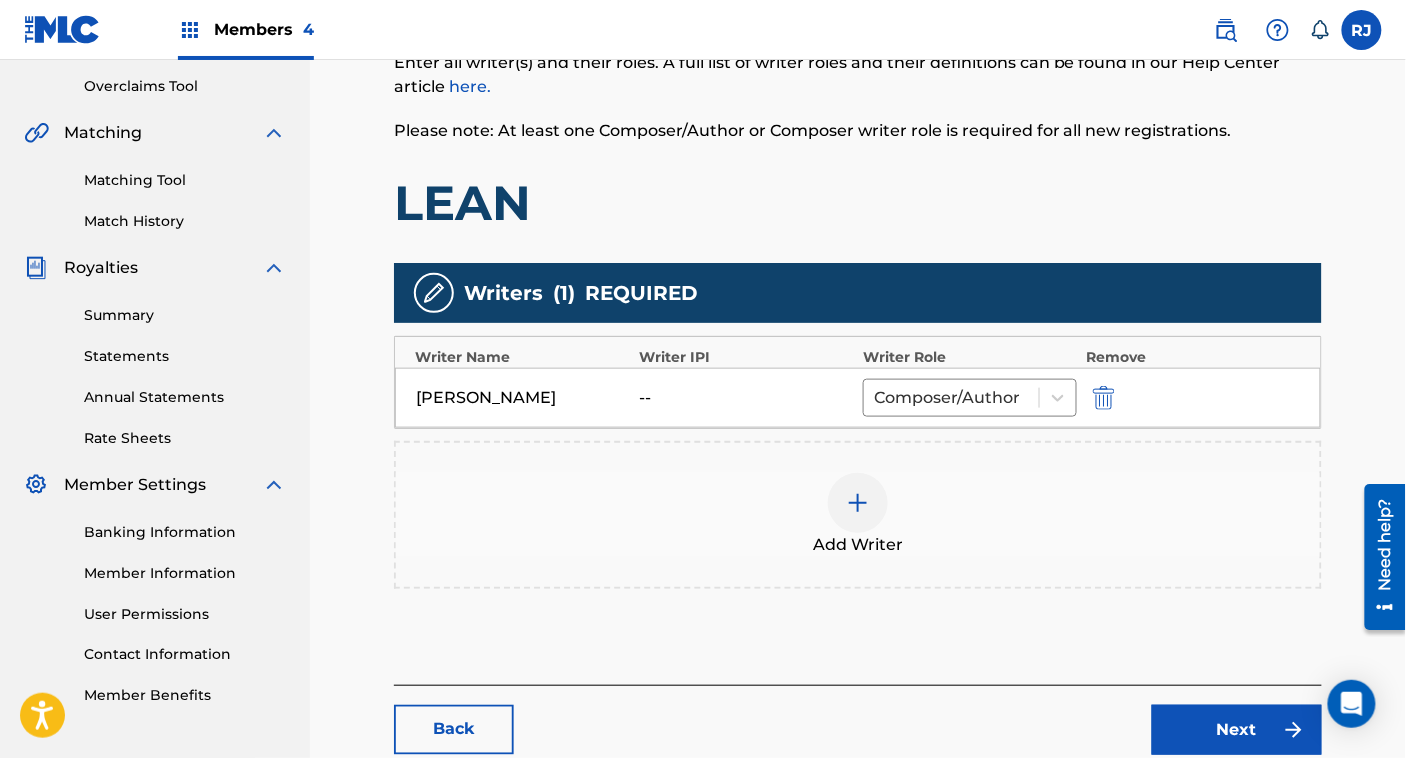 click on "Next" at bounding box center [1237, 730] 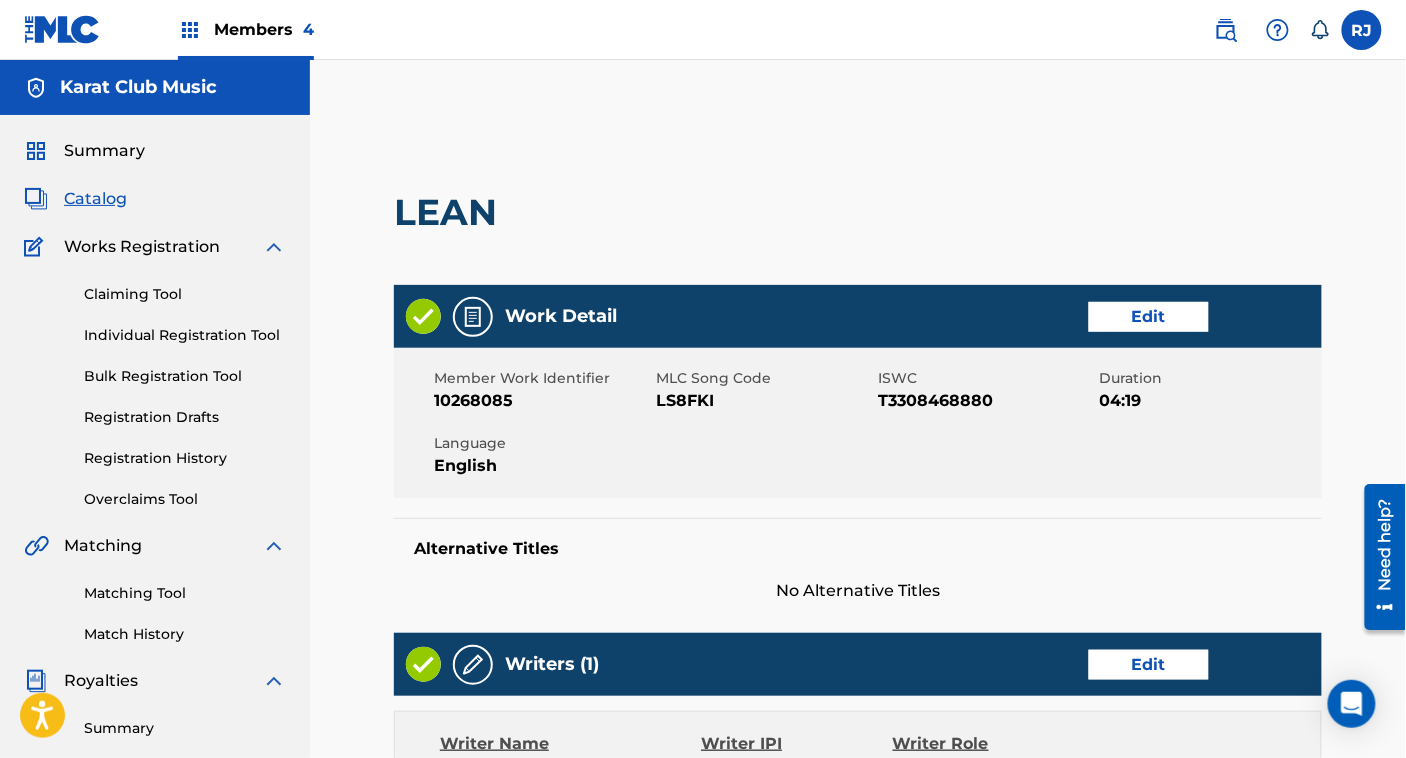 scroll, scrollTop: 427, scrollLeft: 0, axis: vertical 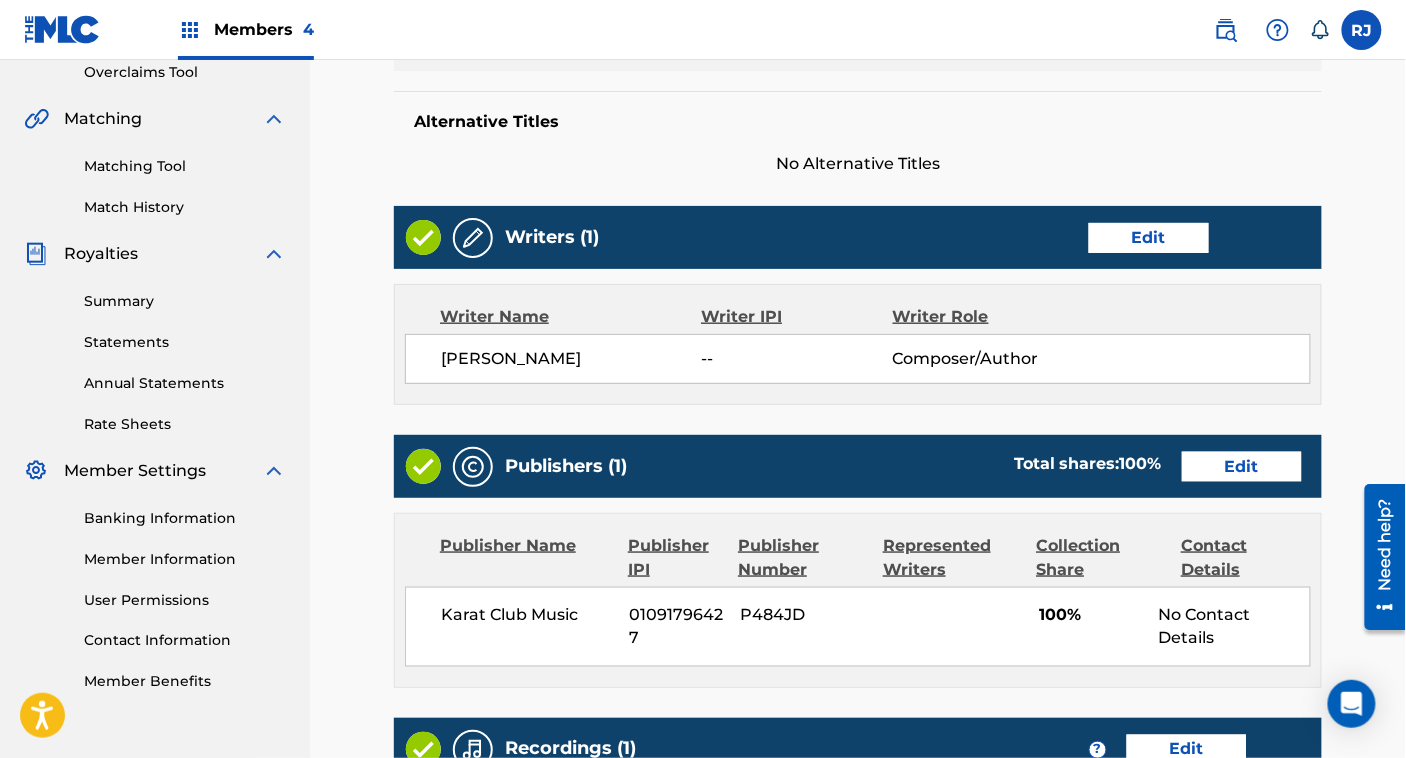 click on "Edit" at bounding box center [1242, 467] 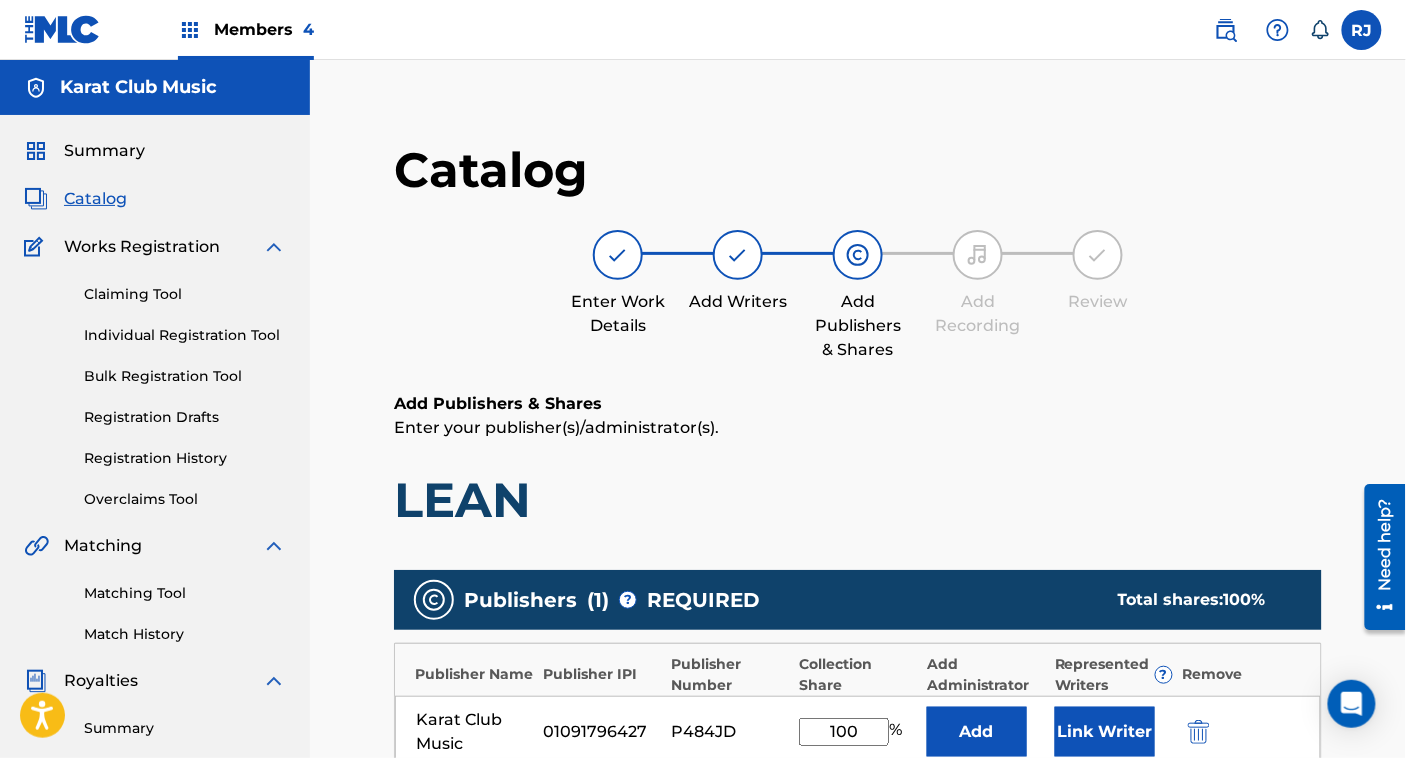scroll, scrollTop: 336, scrollLeft: 0, axis: vertical 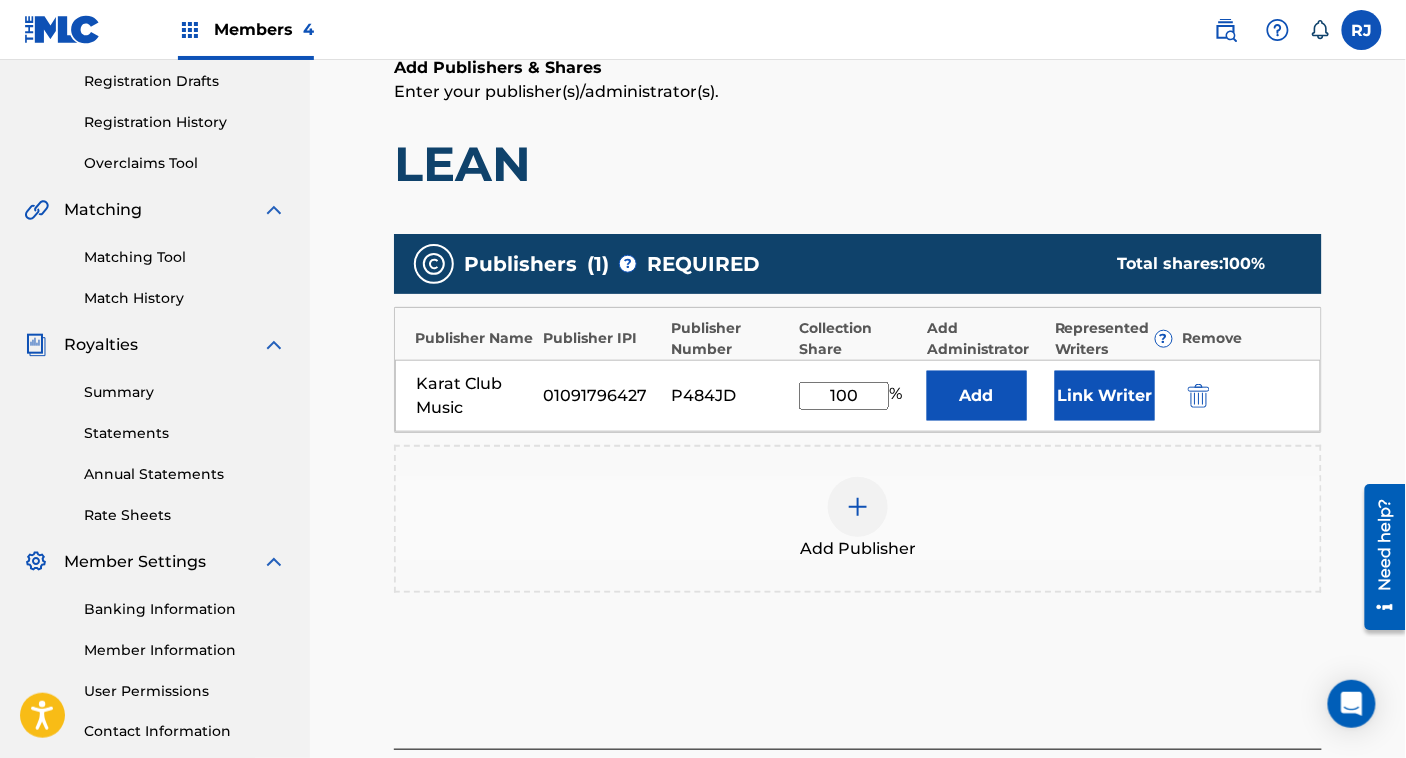 click on "Link Writer" at bounding box center [1105, 396] 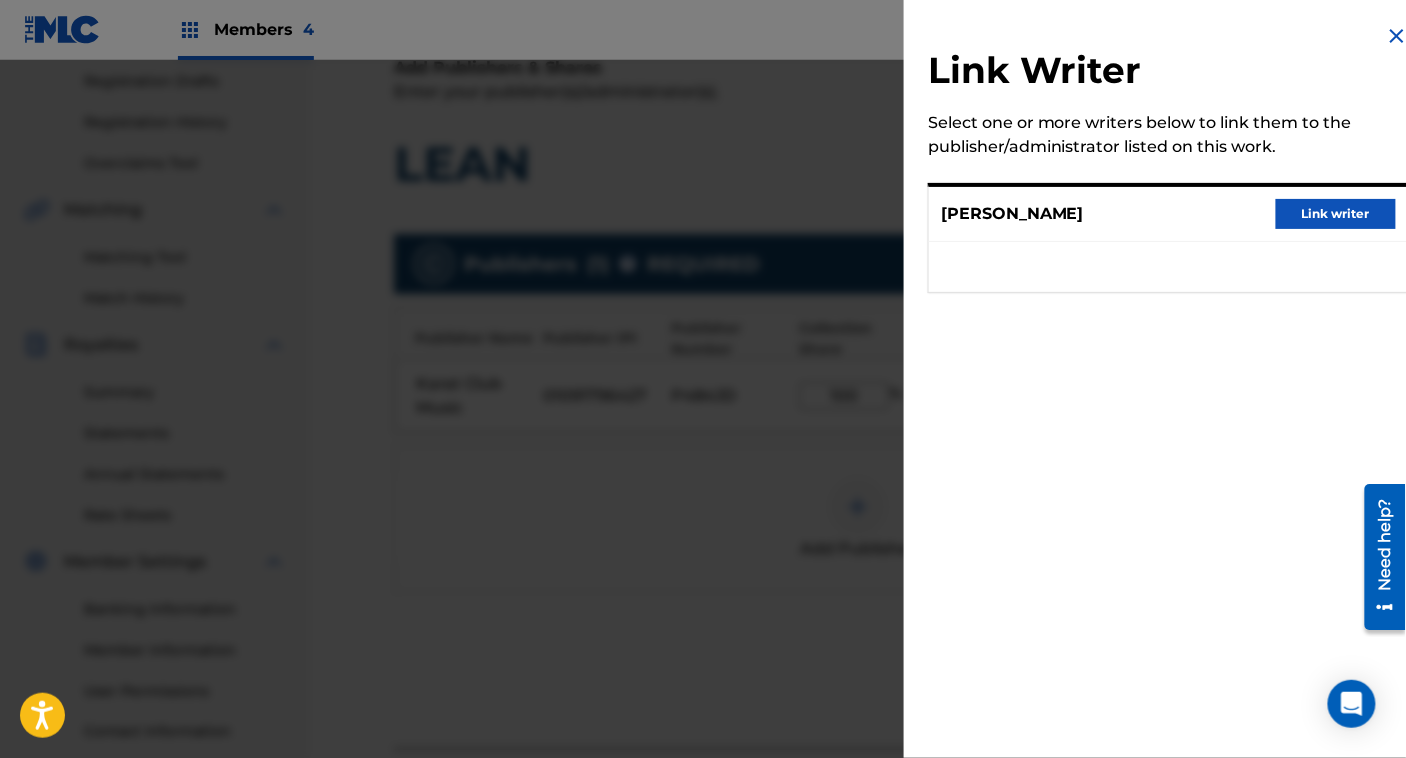 click on "Link writer" at bounding box center (1336, 214) 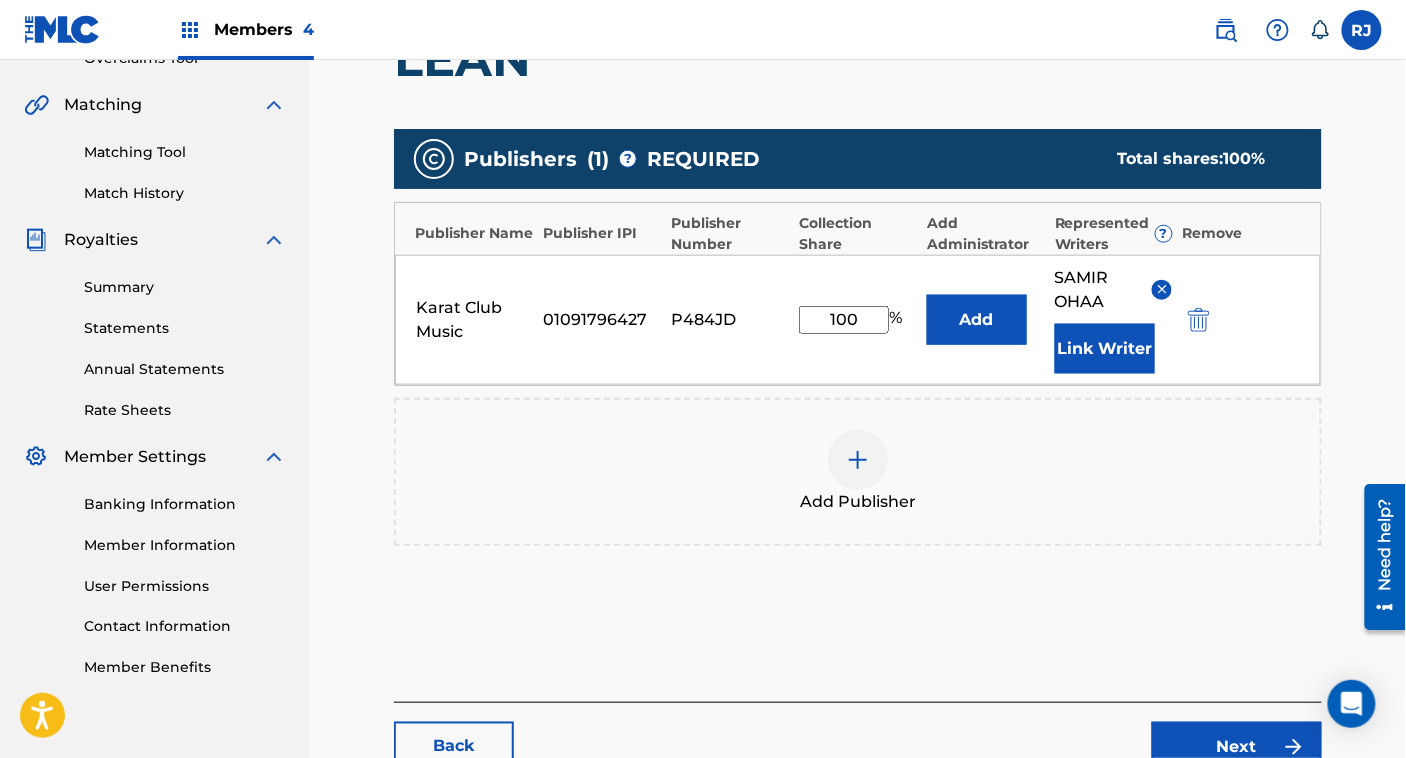 scroll, scrollTop: 578, scrollLeft: 0, axis: vertical 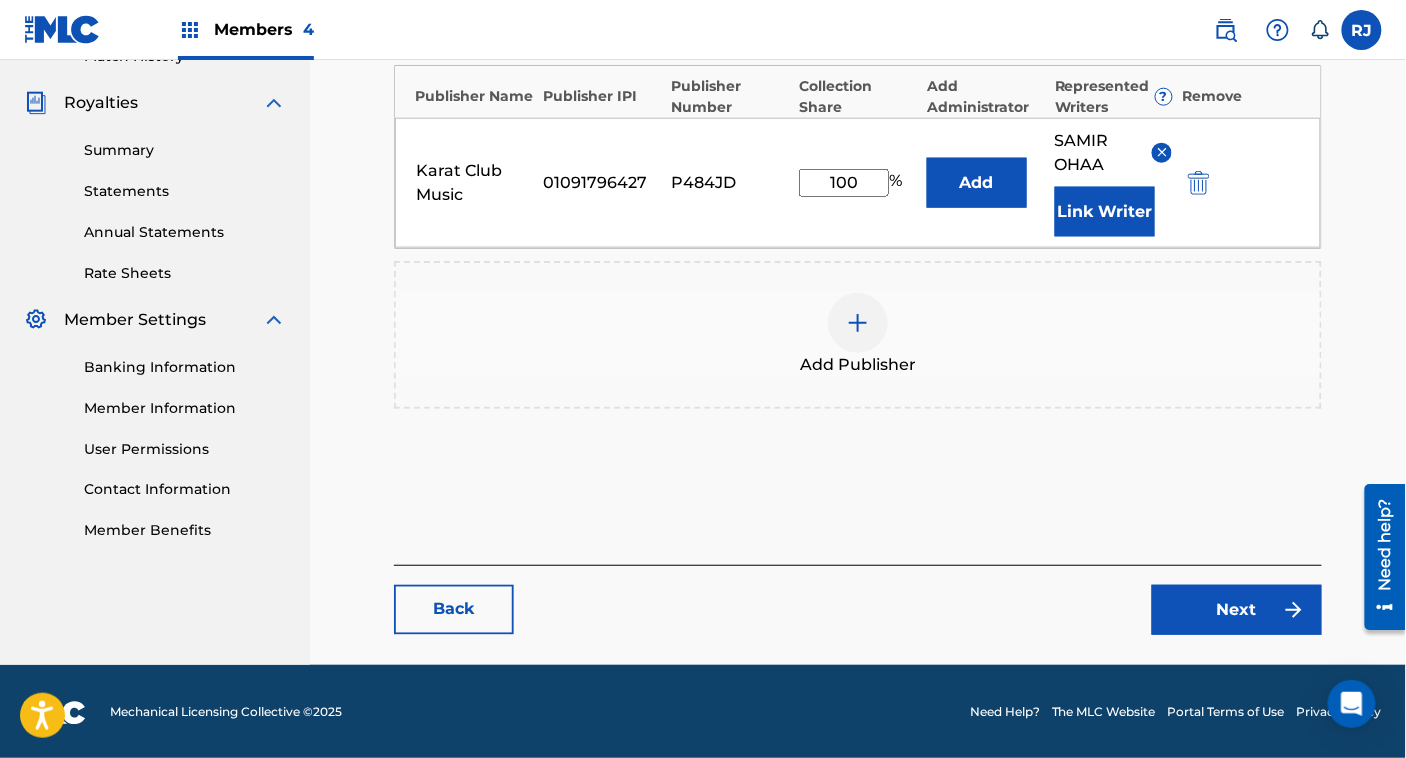 click on "Next" at bounding box center [1237, 610] 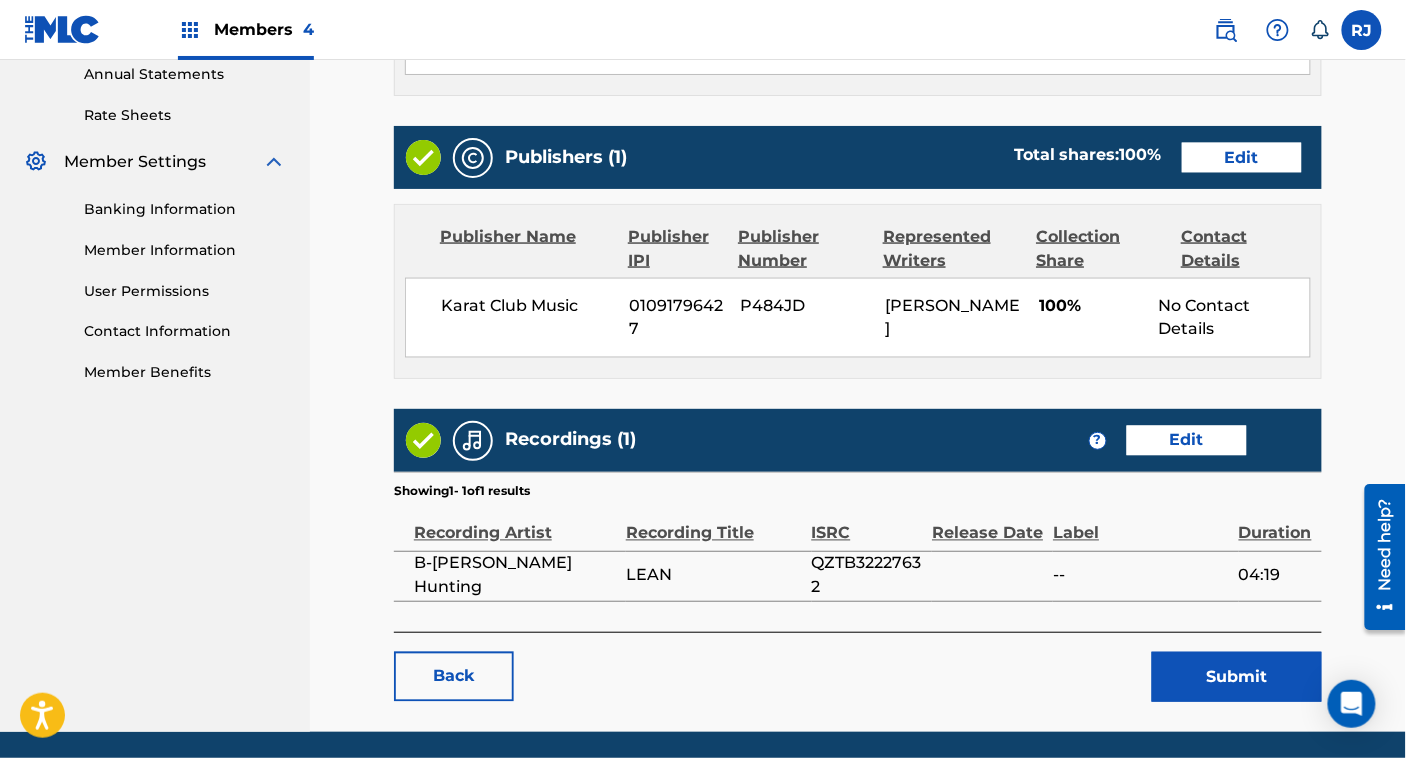 scroll, scrollTop: 737, scrollLeft: 0, axis: vertical 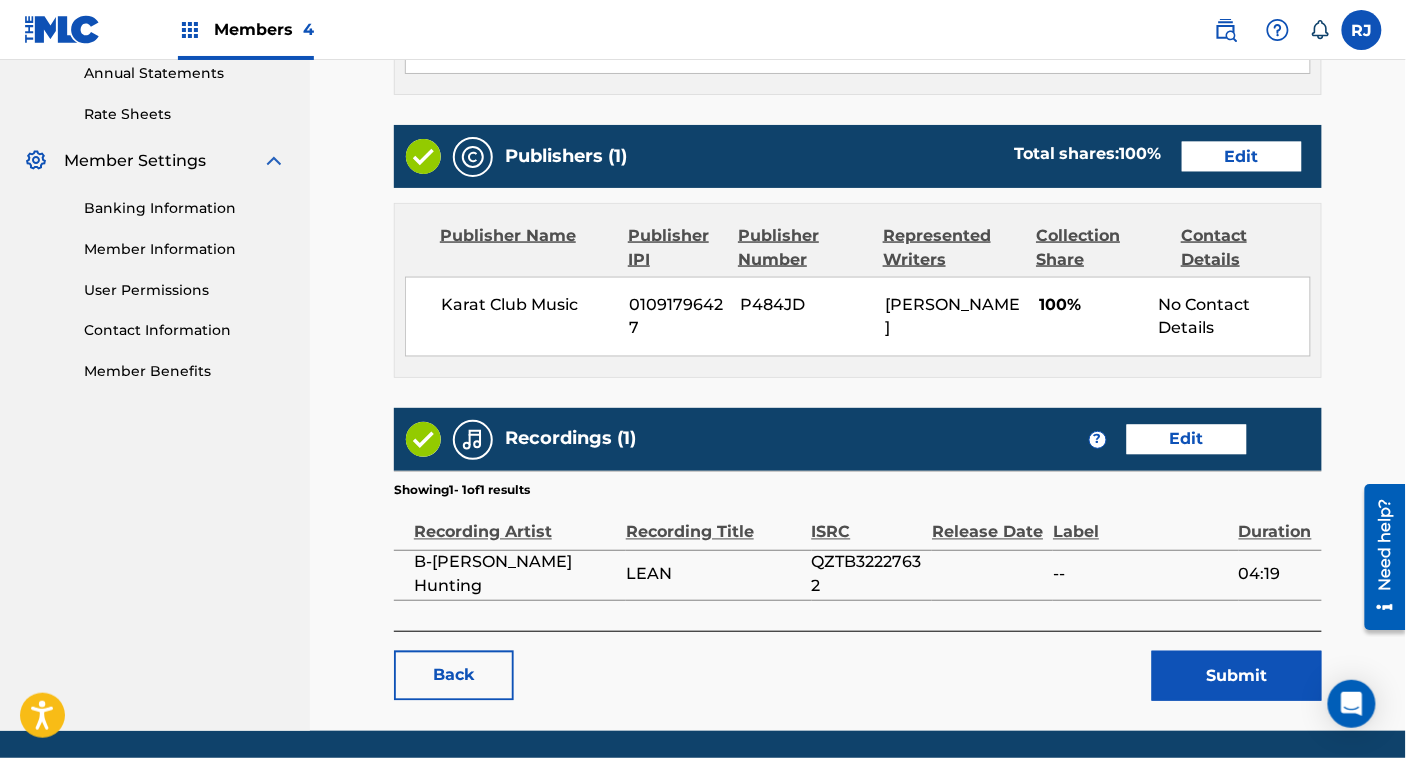 click on "Submit" at bounding box center (1237, 676) 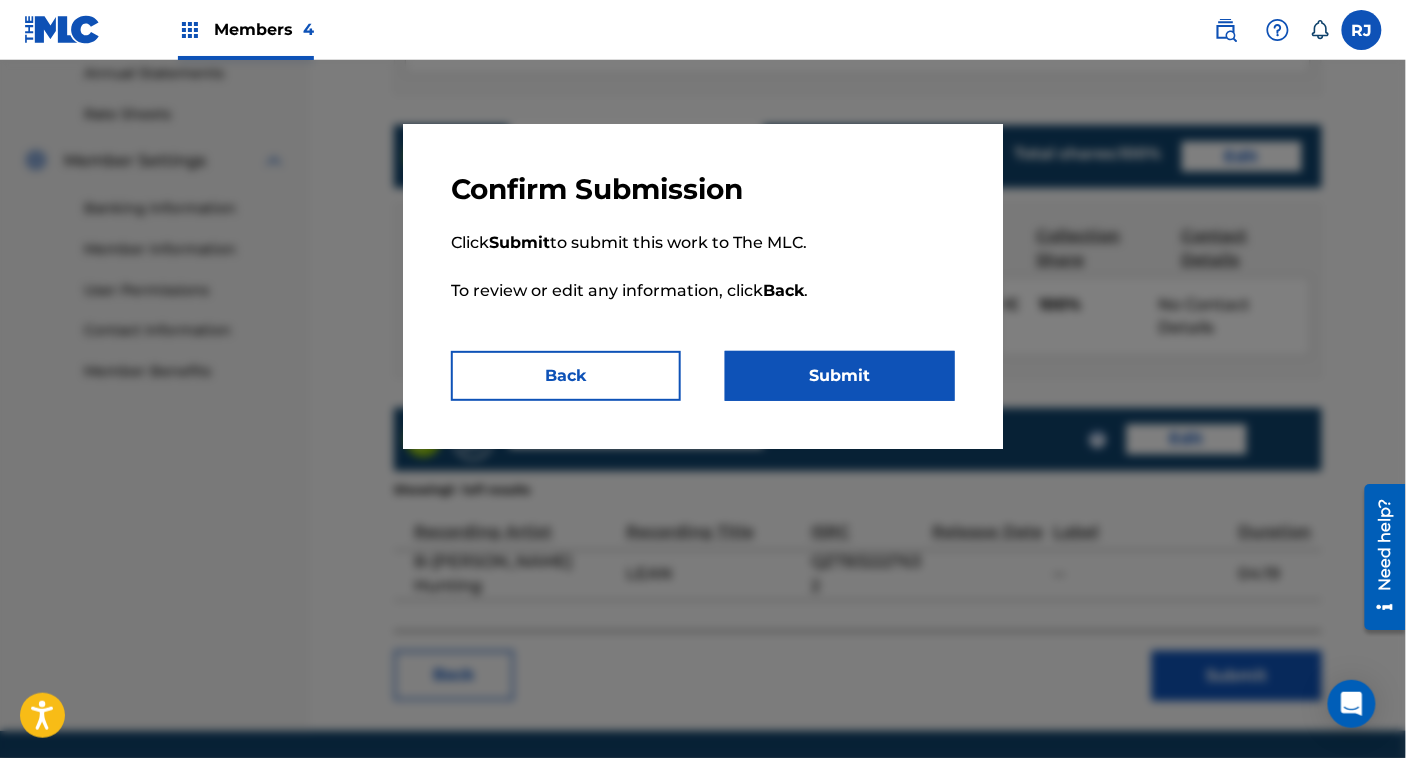 click on "Submit" at bounding box center [840, 376] 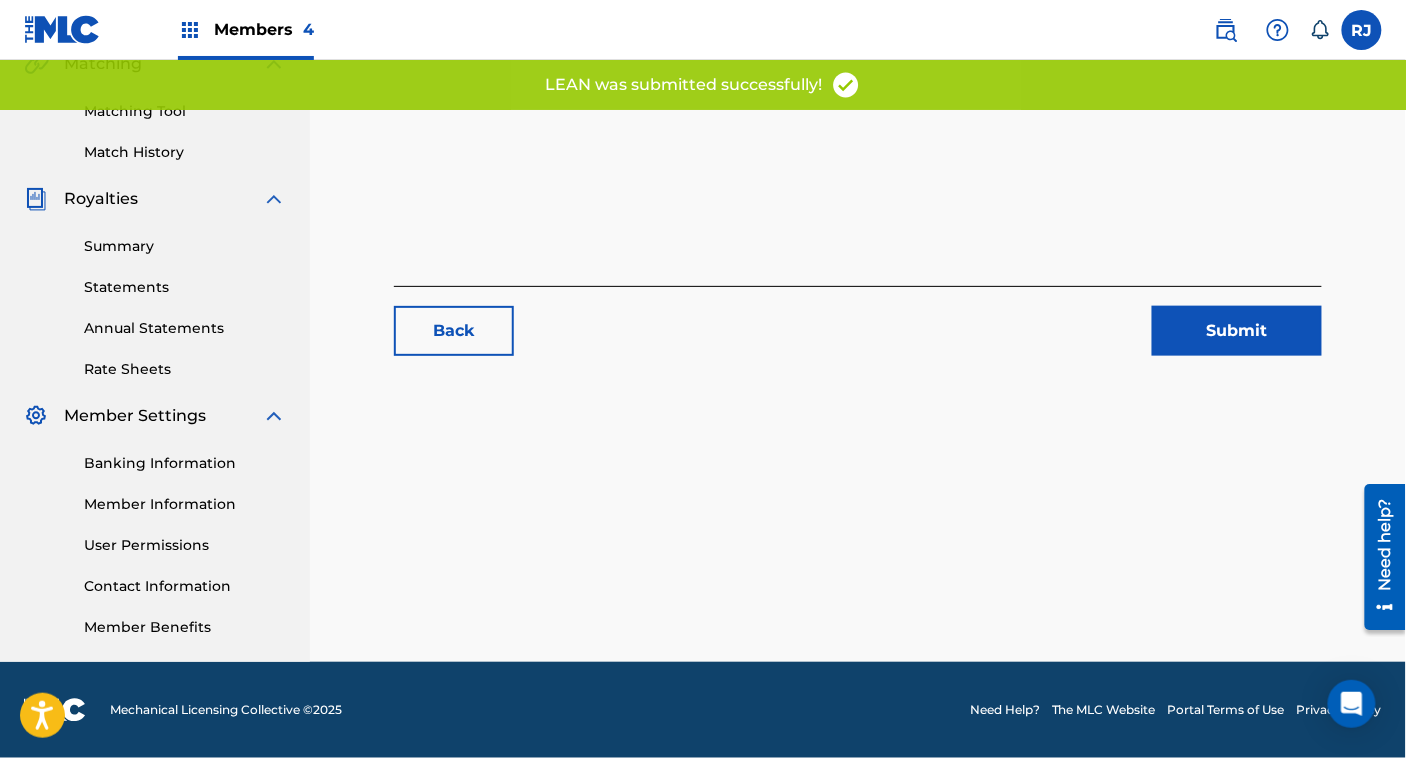 scroll, scrollTop: 0, scrollLeft: 0, axis: both 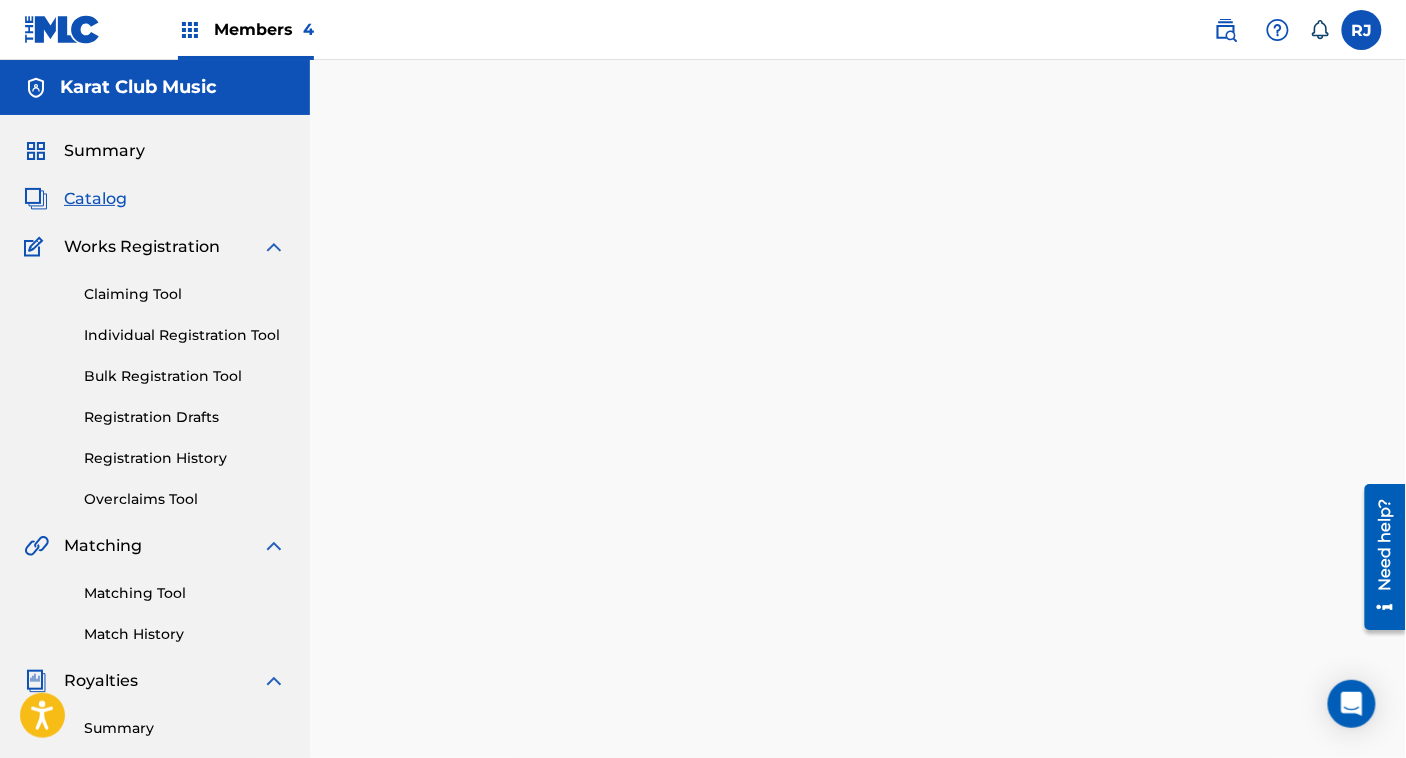 click on "Back Done" at bounding box center (858, 489) 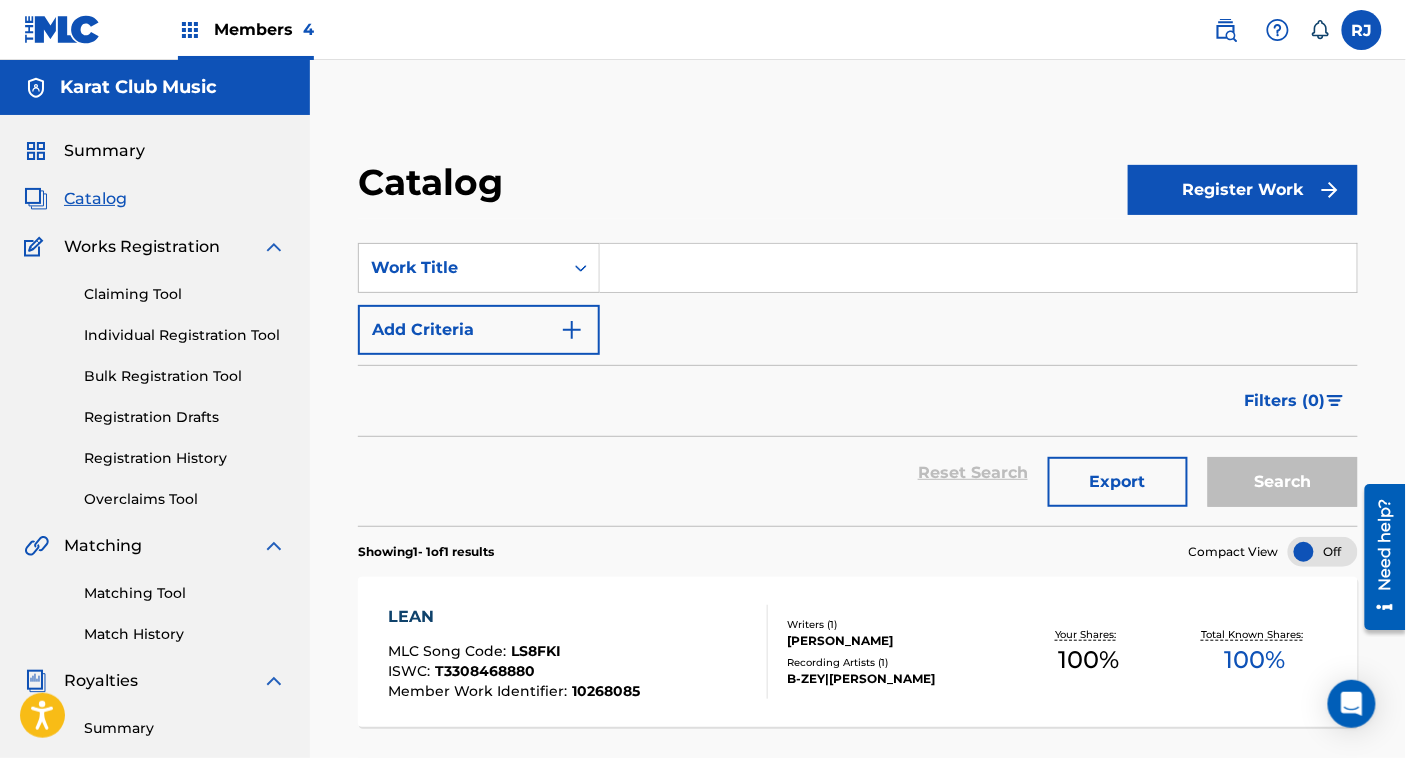 click at bounding box center [978, 268] 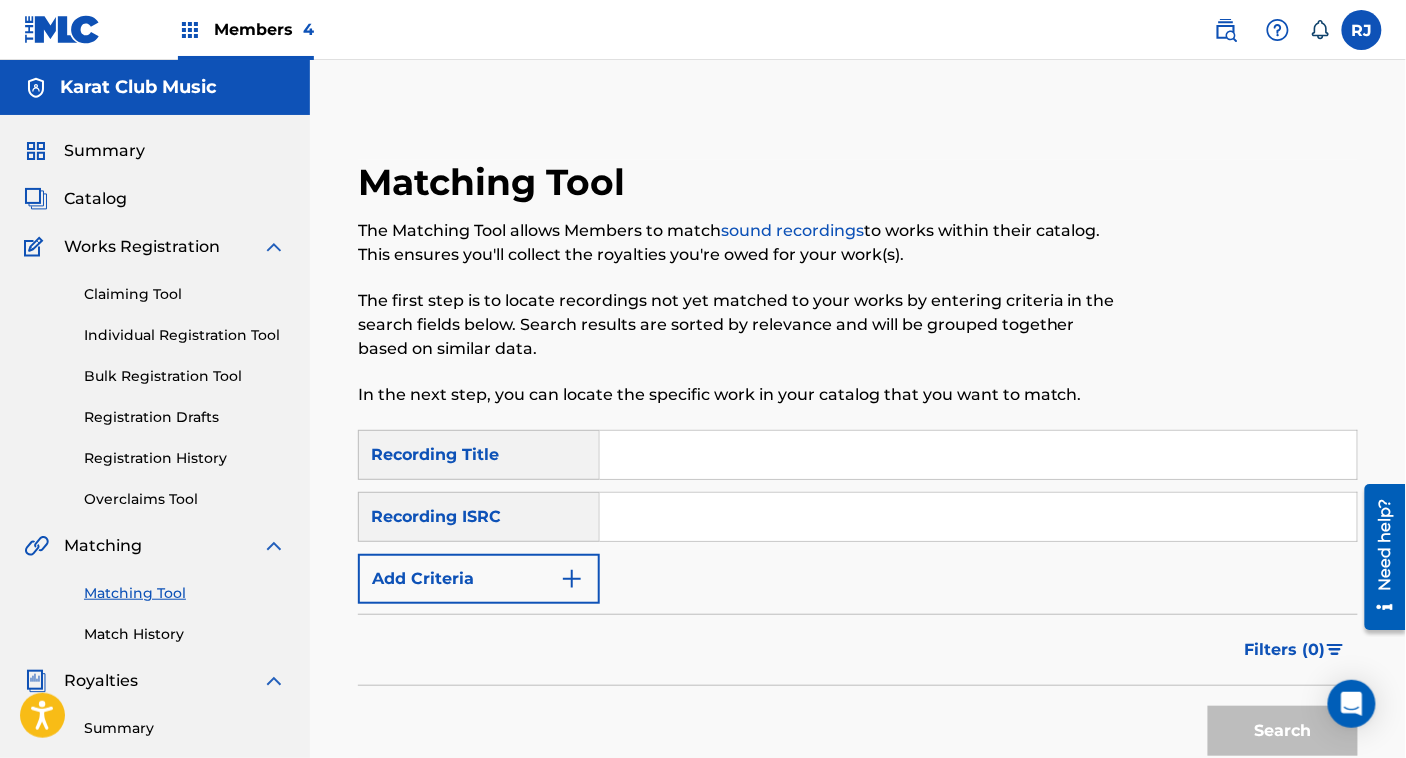 click at bounding box center (978, 517) 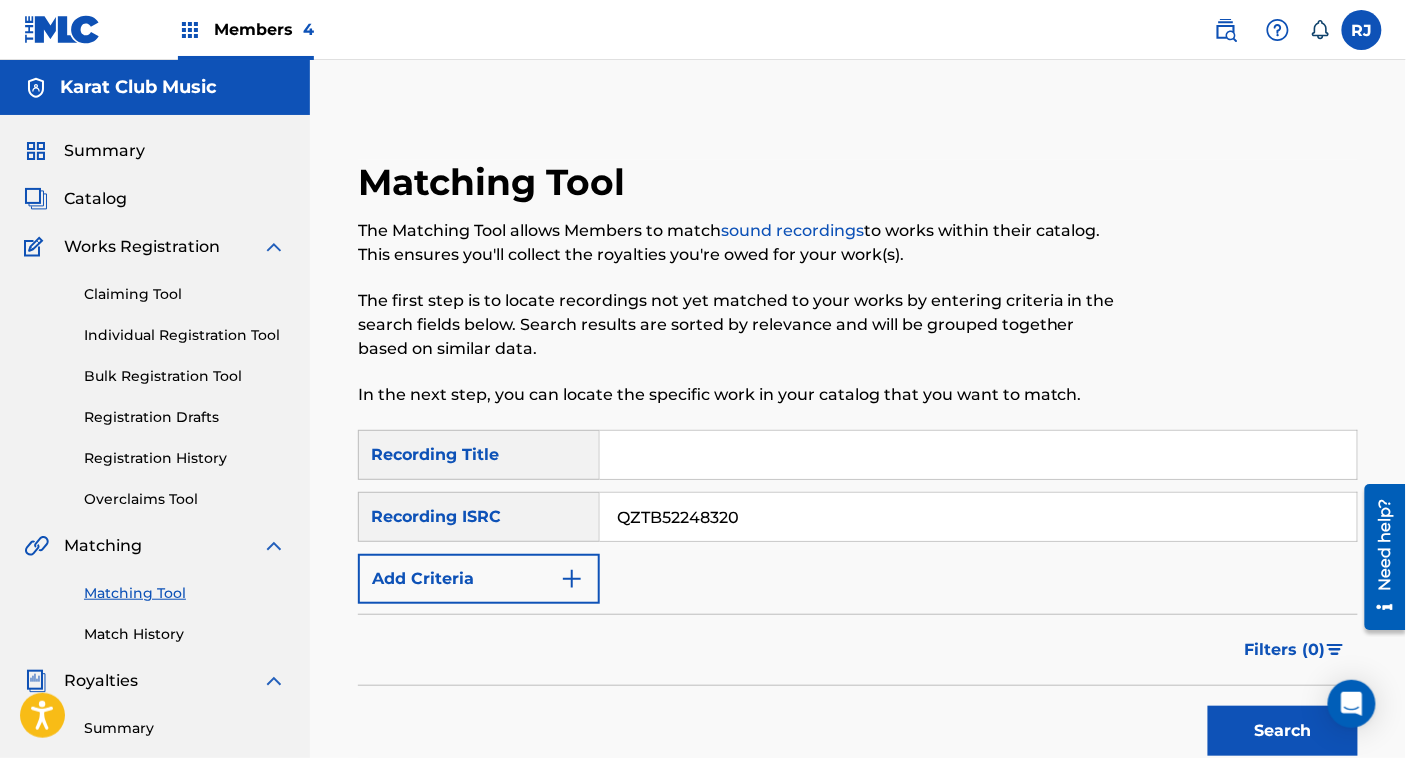 click on "Search" at bounding box center (1283, 731) 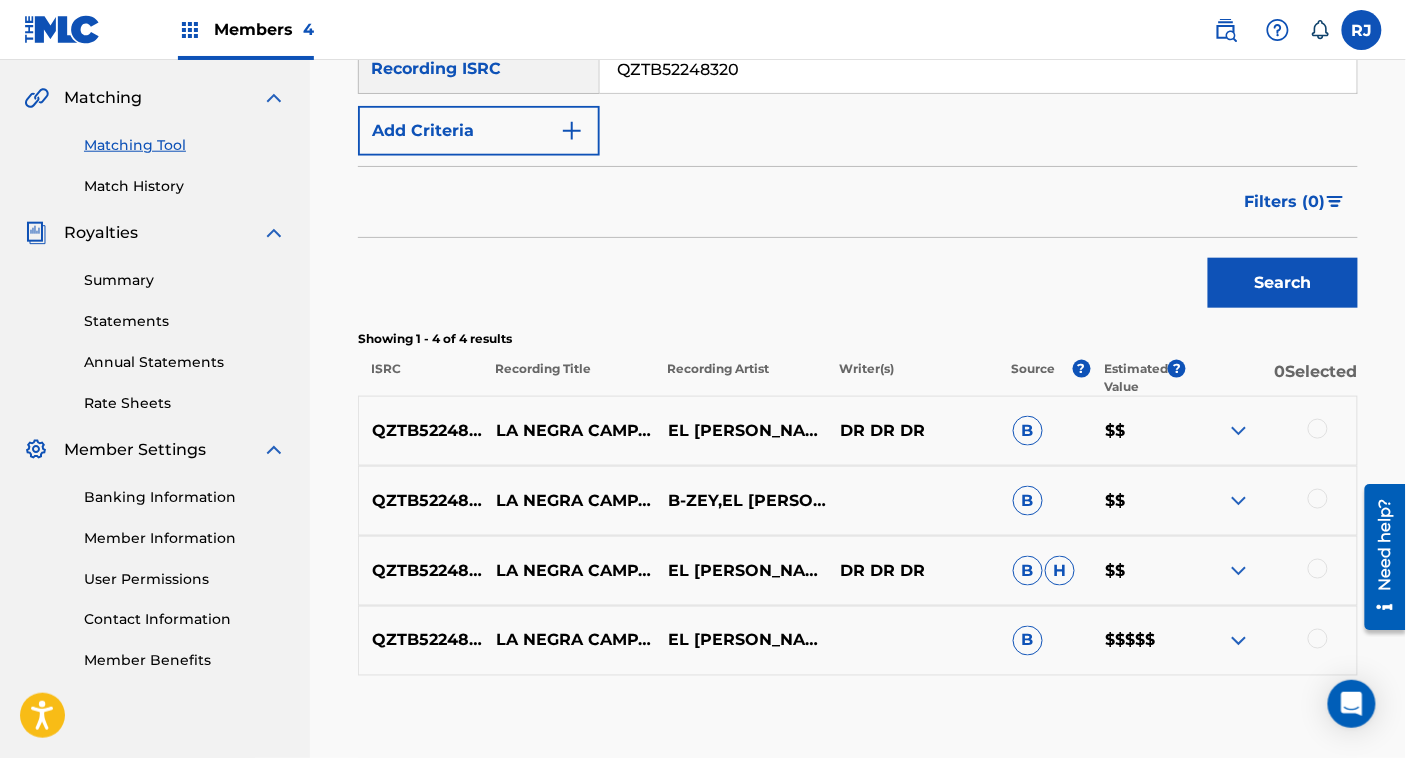 scroll, scrollTop: 498, scrollLeft: 0, axis: vertical 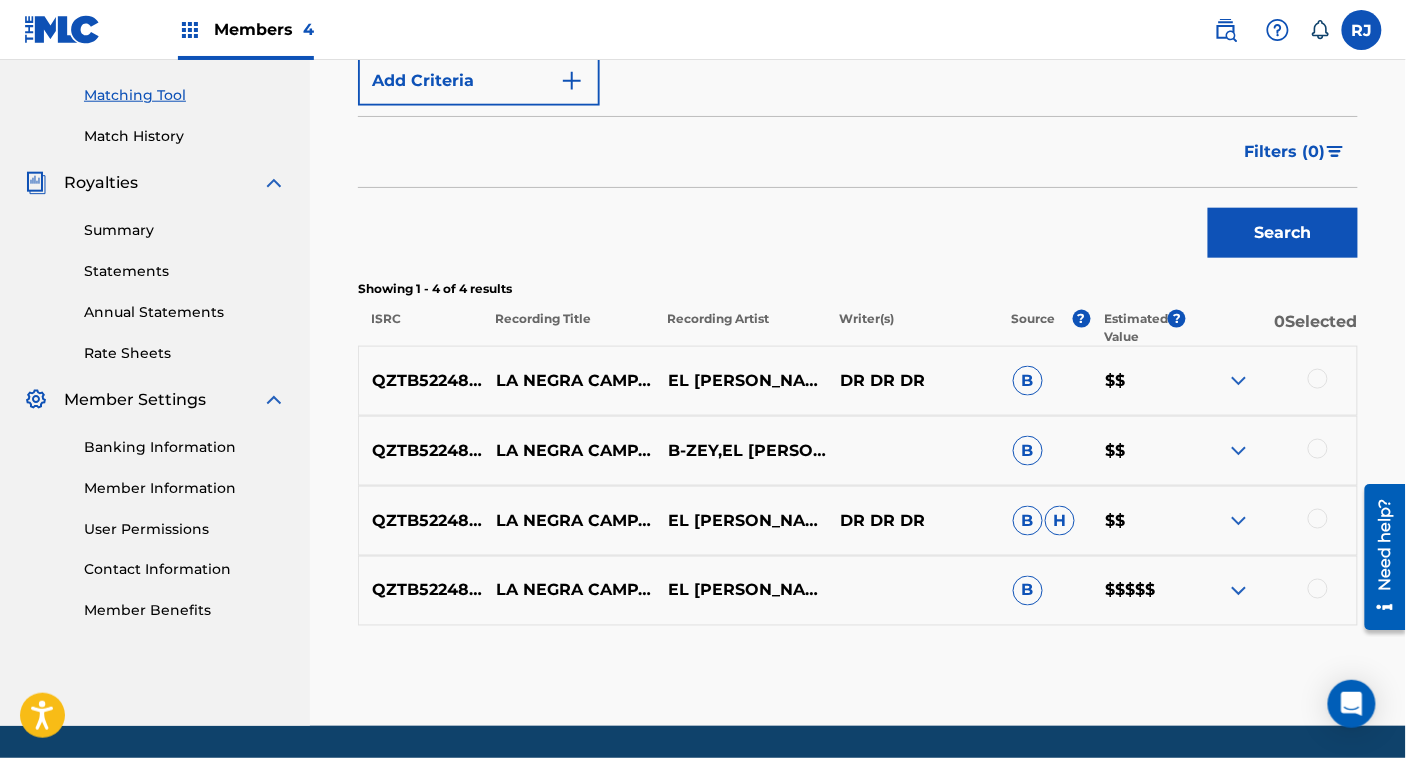 click on "DR DR DR" at bounding box center (914, 381) 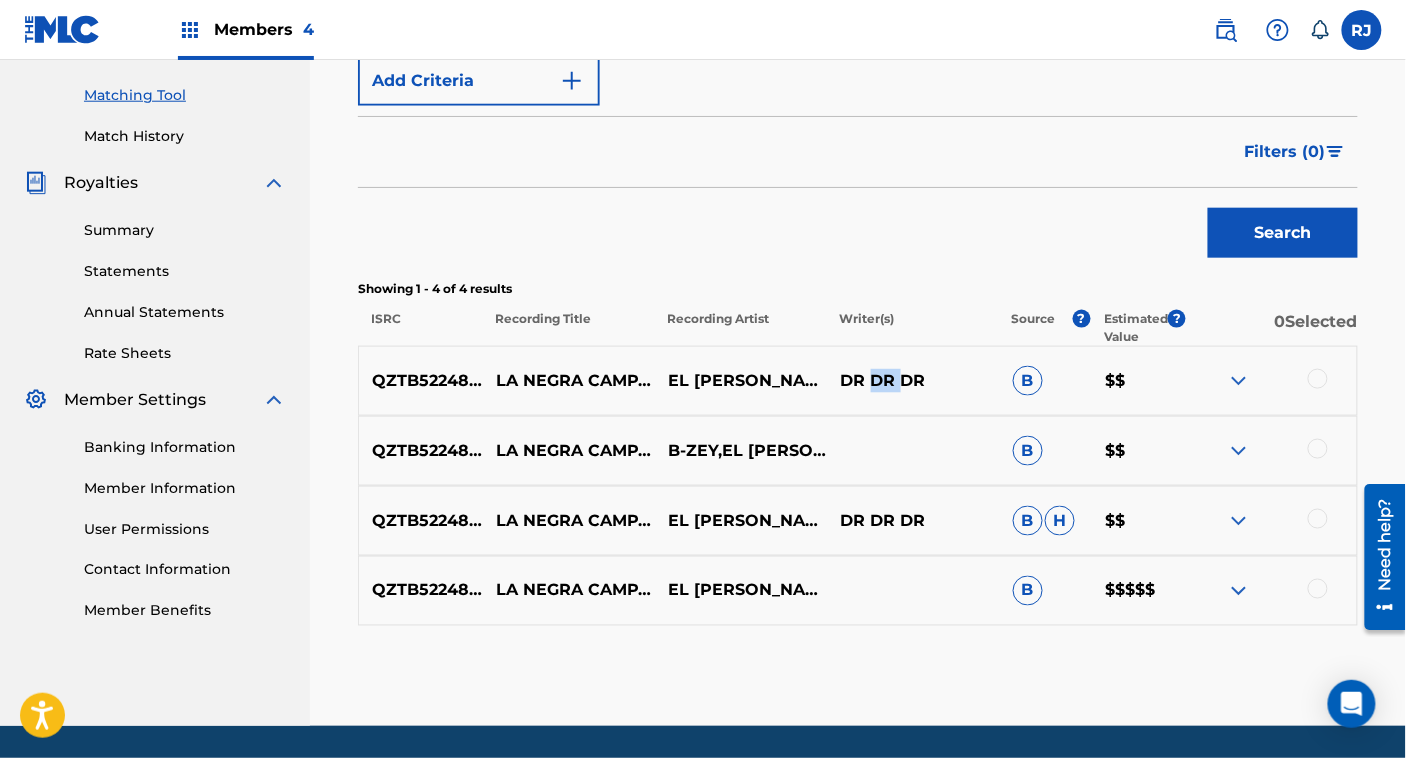 click on "DR DR DR" at bounding box center (914, 381) 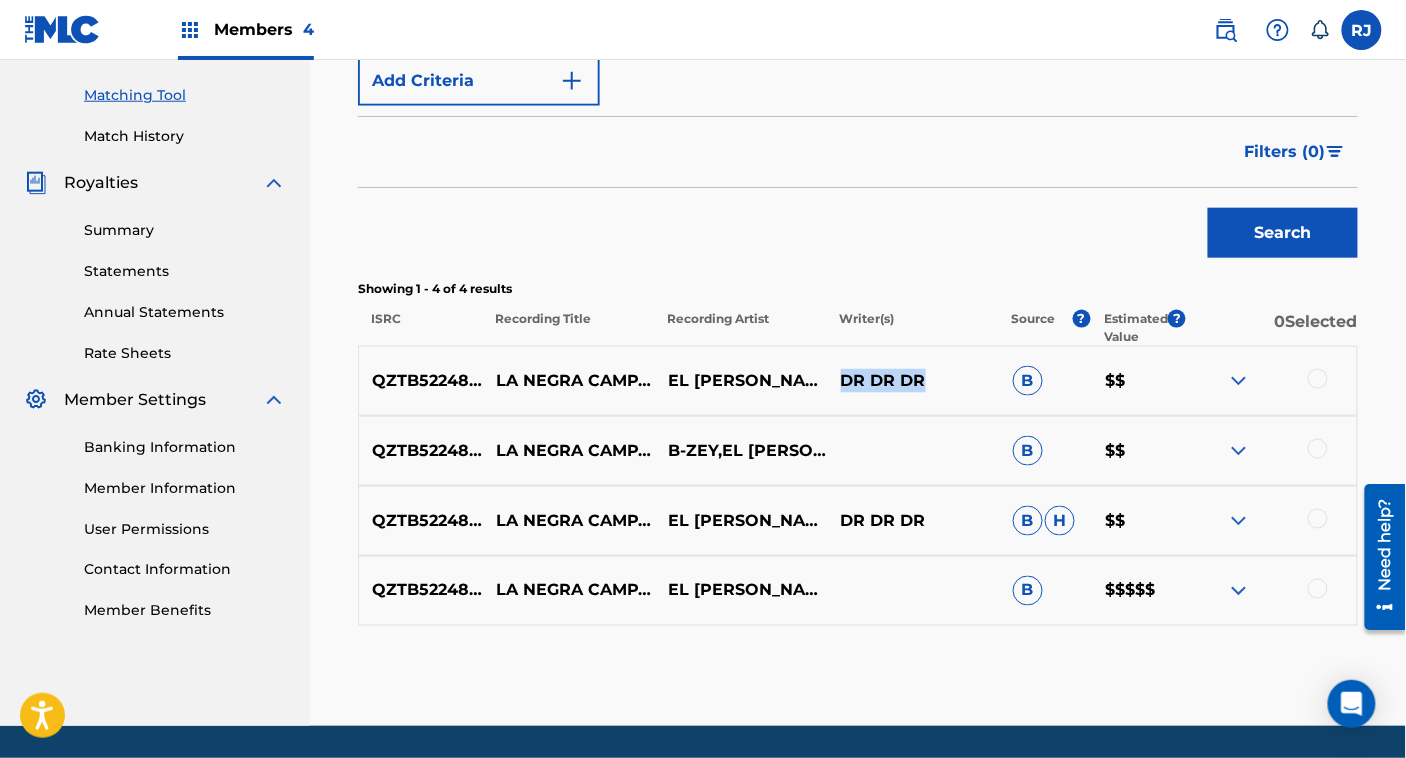 click on "DR DR DR" at bounding box center [914, 381] 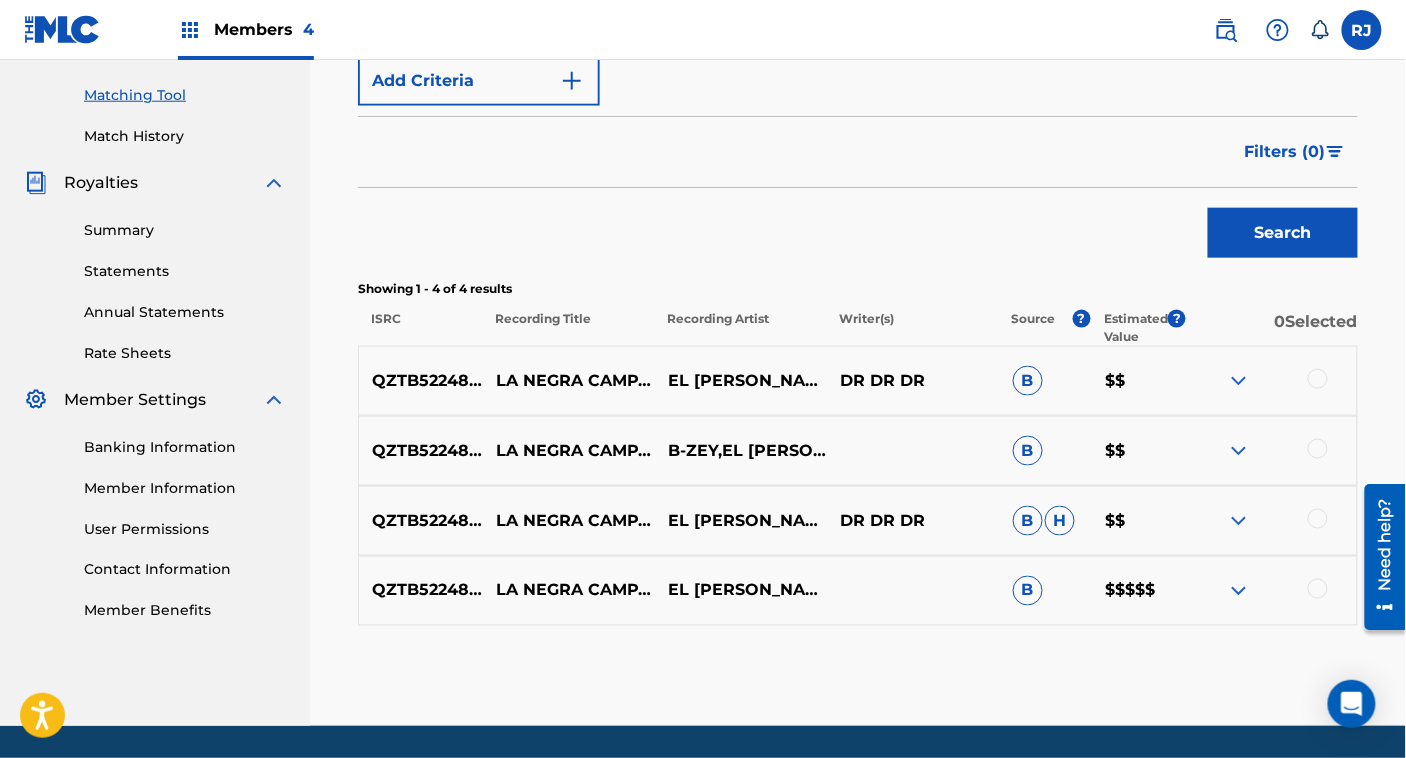click on "EL [PERSON_NAME][GEOGRAPHIC_DATA]" at bounding box center [741, 521] 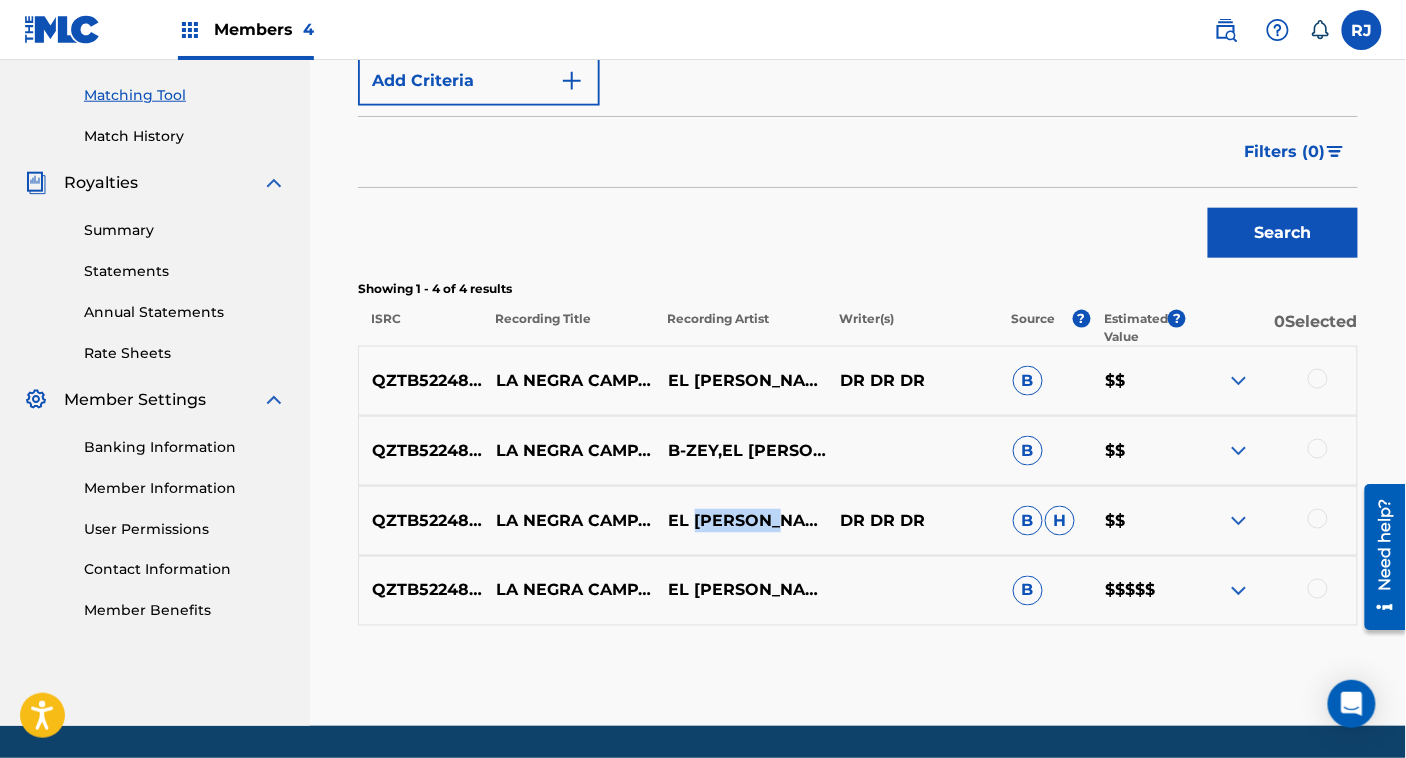 click on "EL [PERSON_NAME][GEOGRAPHIC_DATA]" at bounding box center [741, 521] 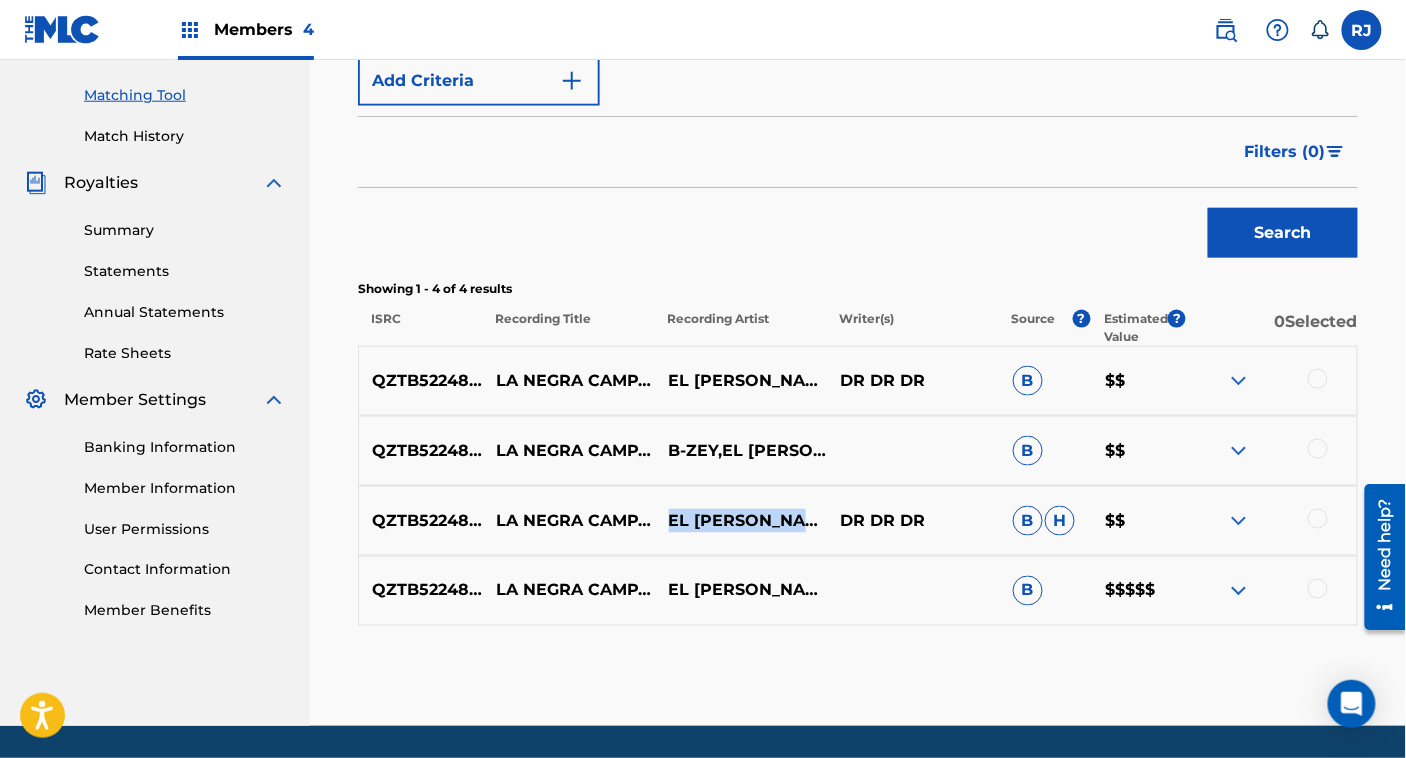 click on "EL [PERSON_NAME][GEOGRAPHIC_DATA]" at bounding box center [741, 521] 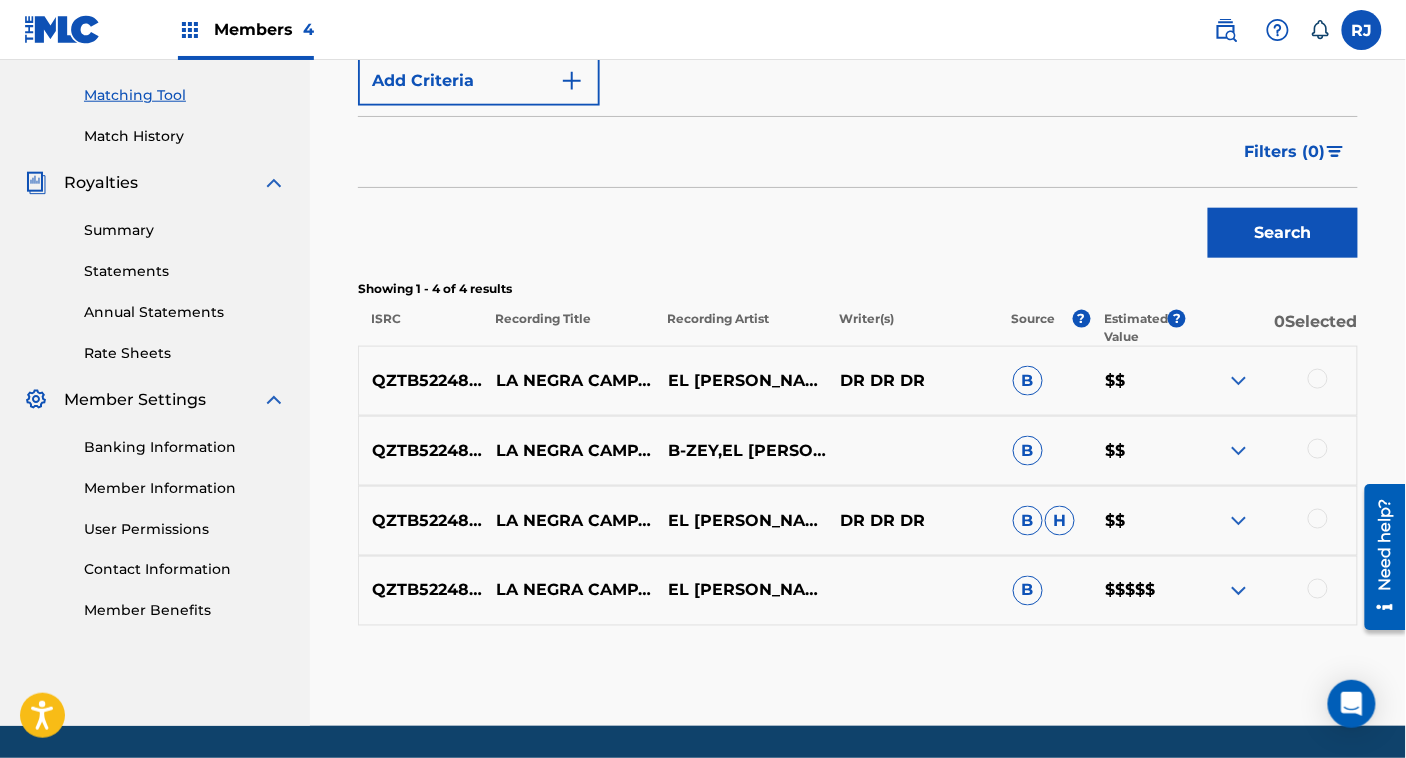 click on "LA NEGRA CAMPANERA" at bounding box center (569, 451) 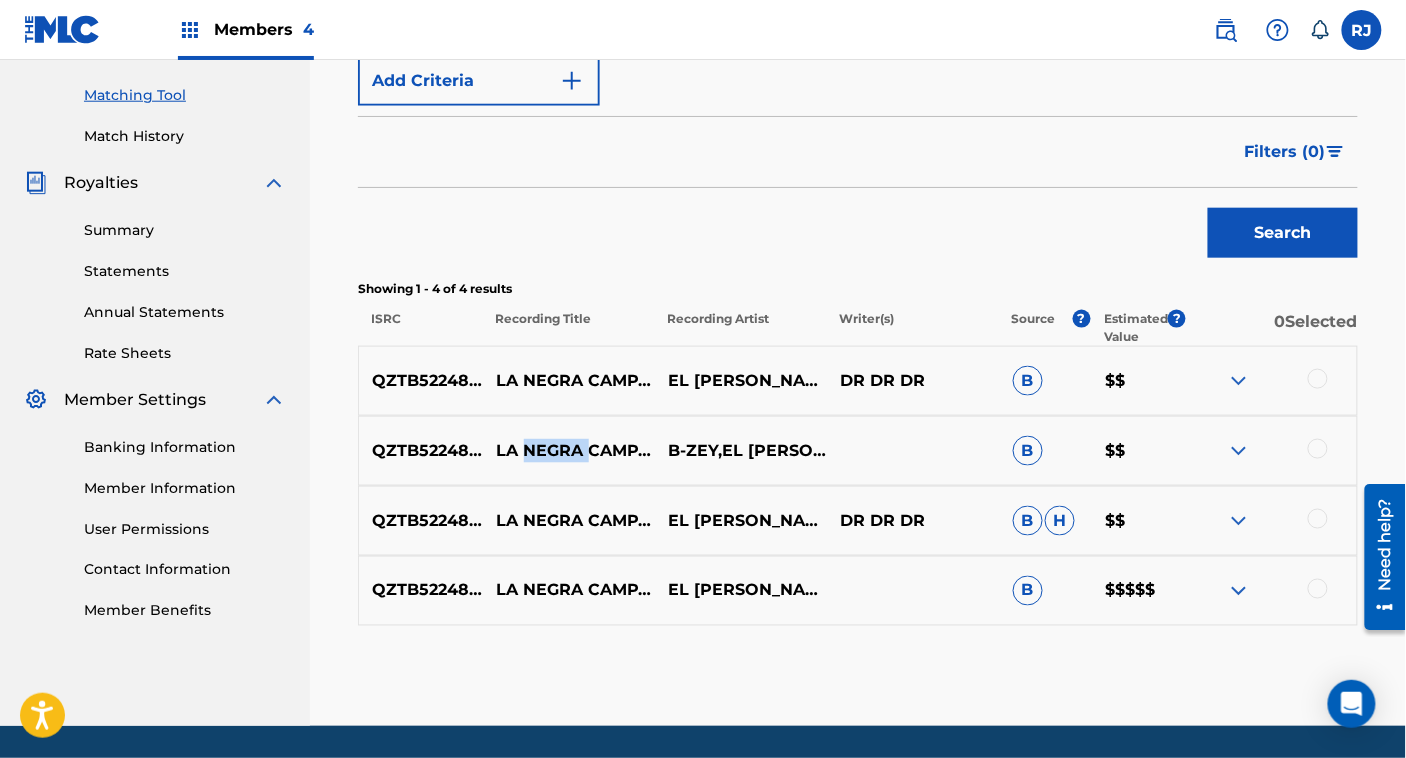 click on "LA NEGRA CAMPANERA" at bounding box center [569, 451] 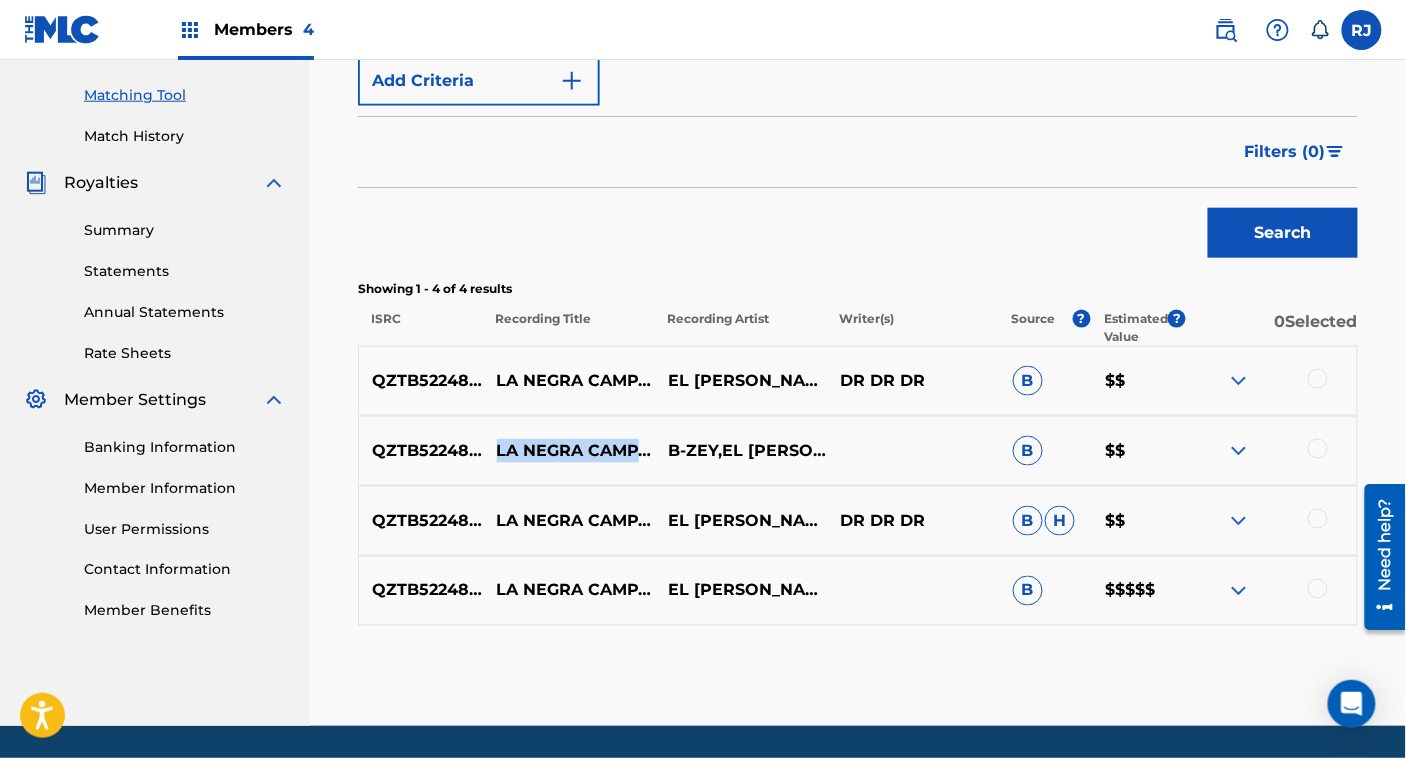 click on "LA NEGRA CAMPANERA" at bounding box center [569, 451] 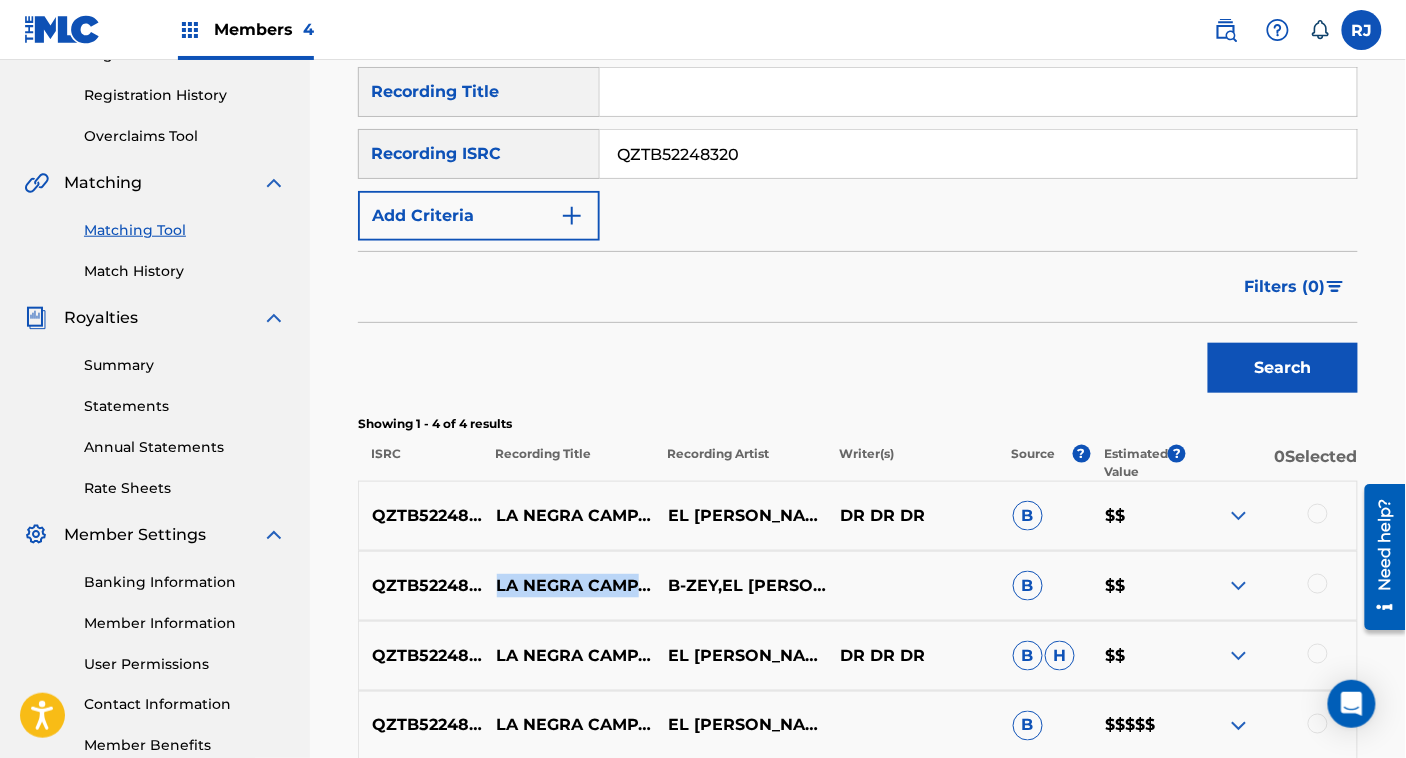 scroll, scrollTop: 362, scrollLeft: 0, axis: vertical 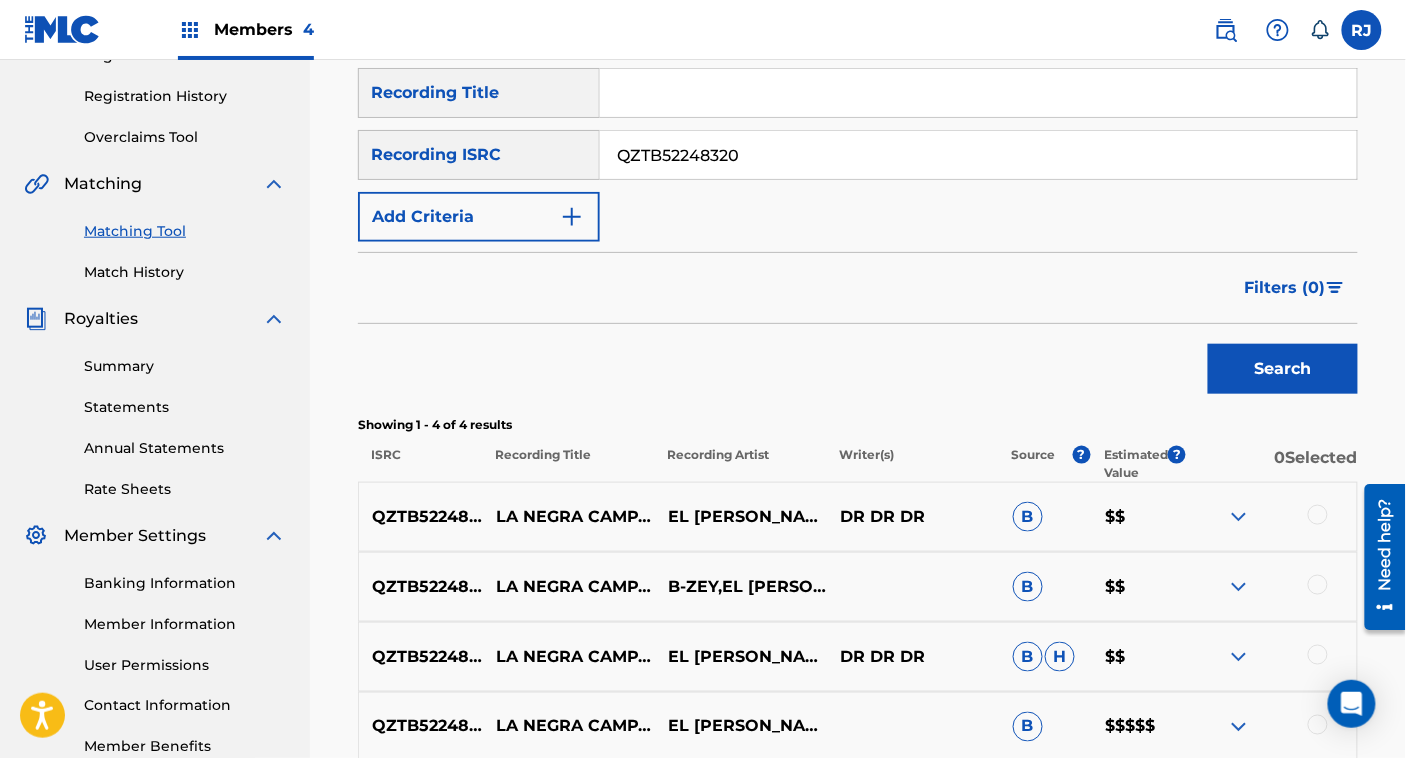 click on "QZTB52248320" at bounding box center [978, 155] 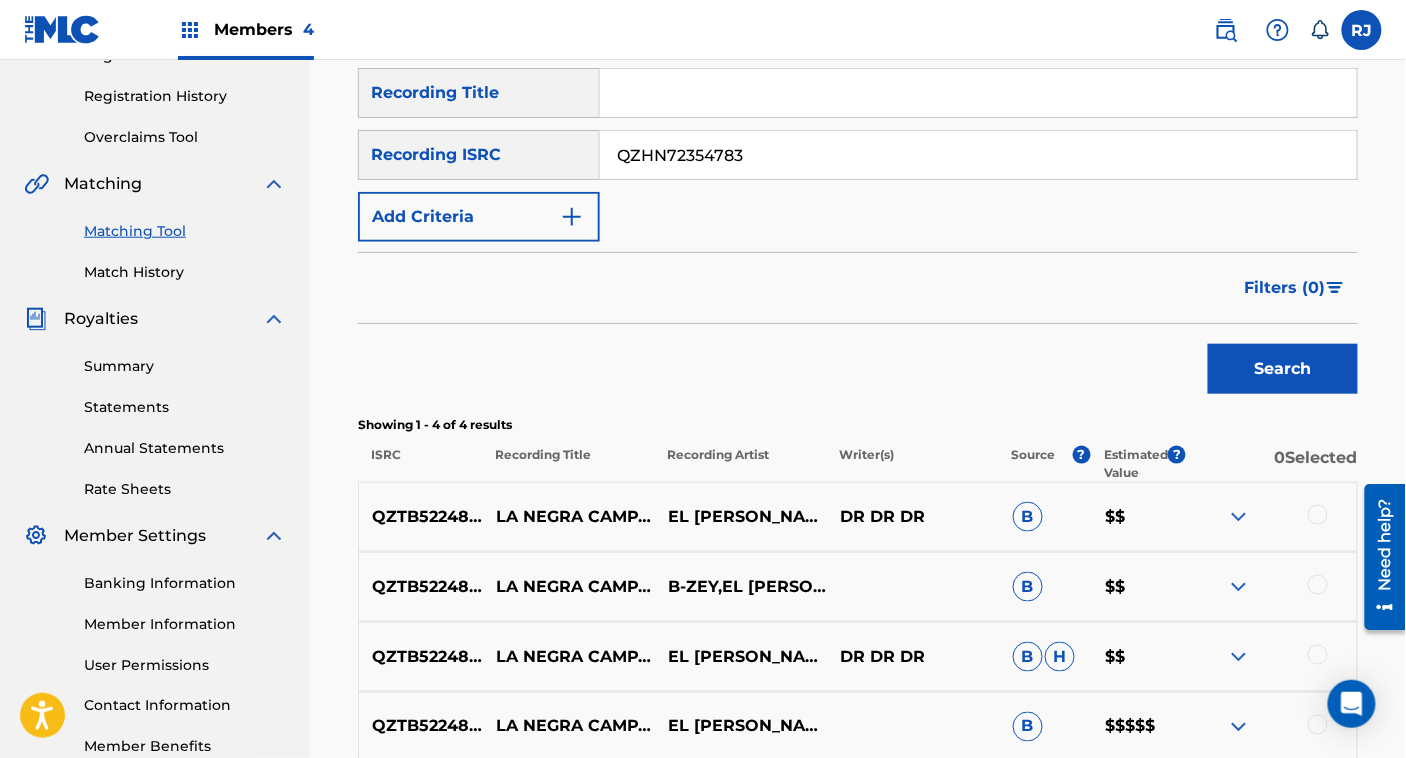 click on "Search" at bounding box center (1283, 369) 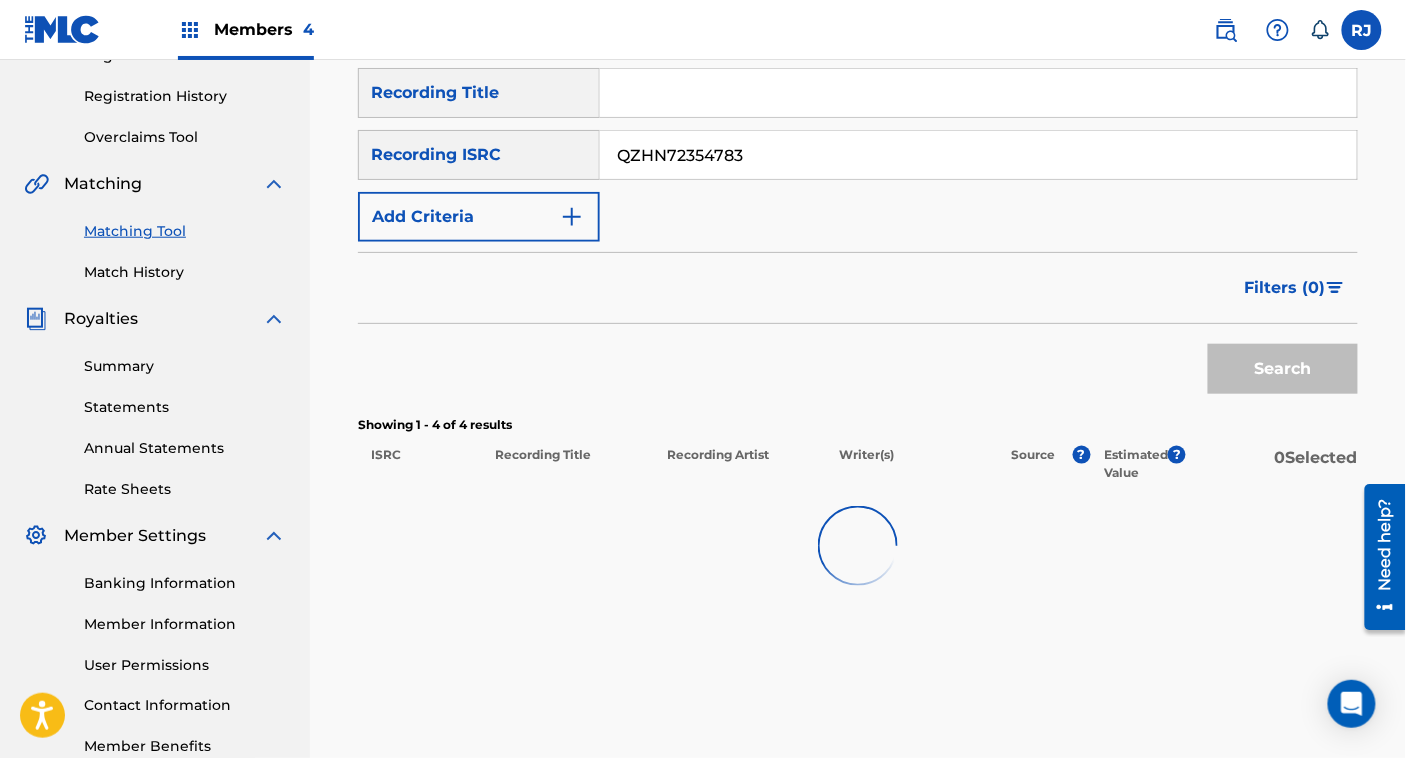 scroll, scrollTop: 482, scrollLeft: 0, axis: vertical 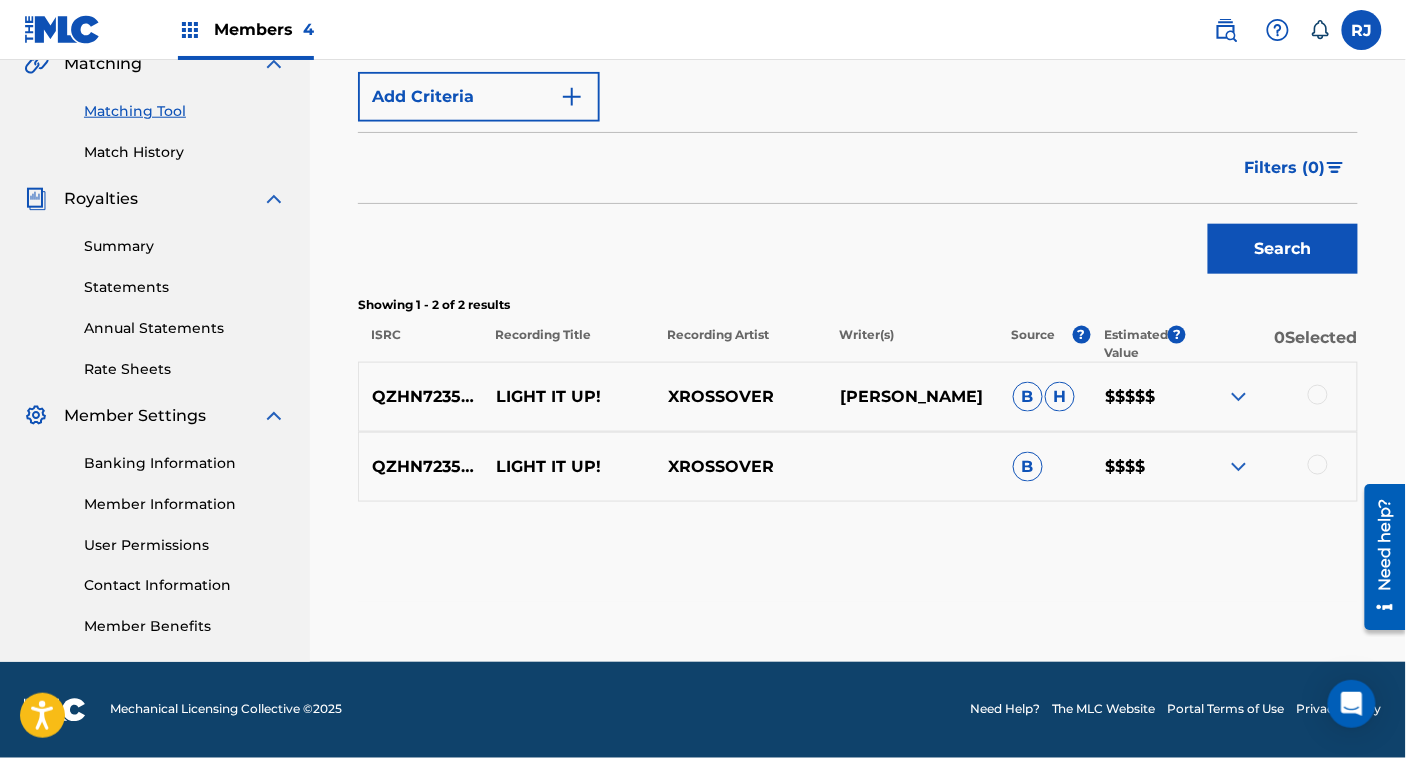 click on "[PERSON_NAME]" at bounding box center (914, 397) 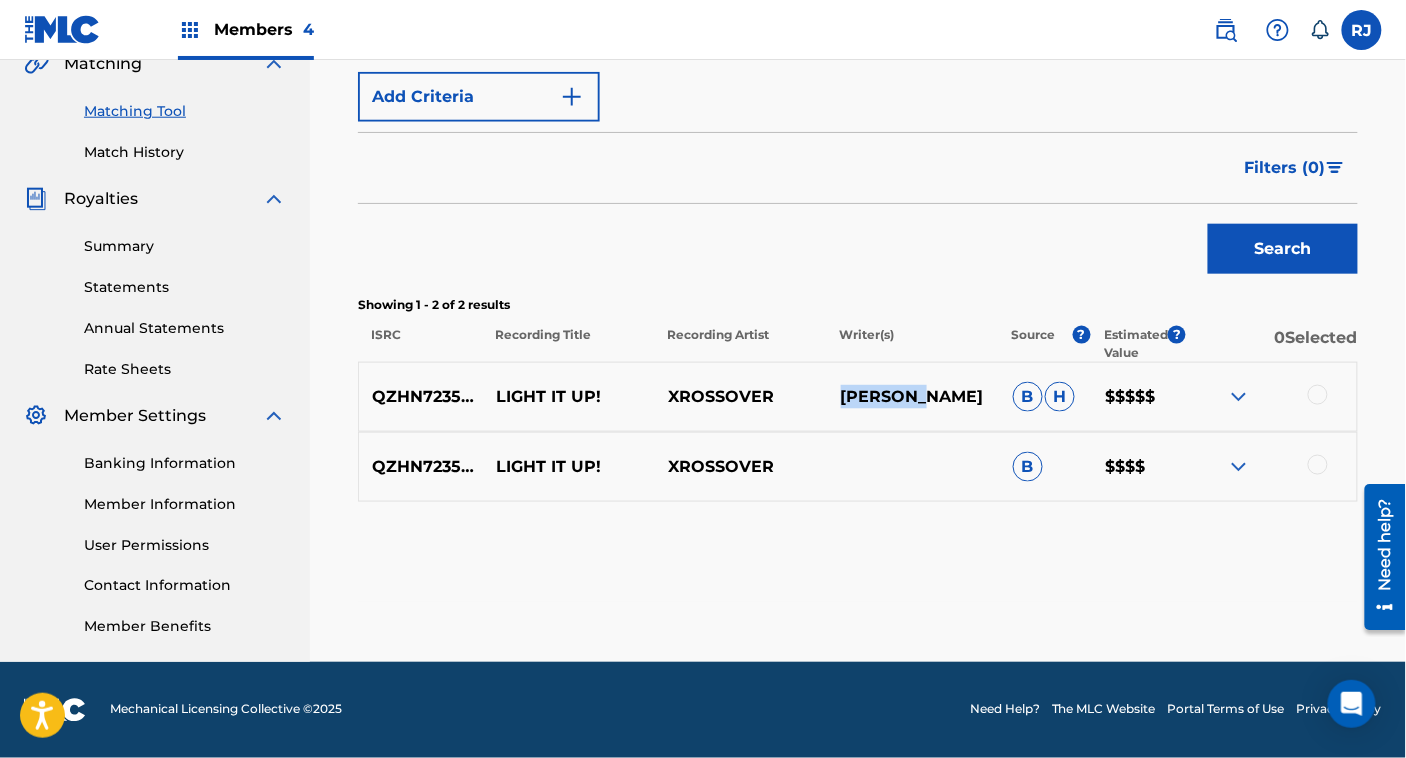 click on "[PERSON_NAME]" at bounding box center [914, 397] 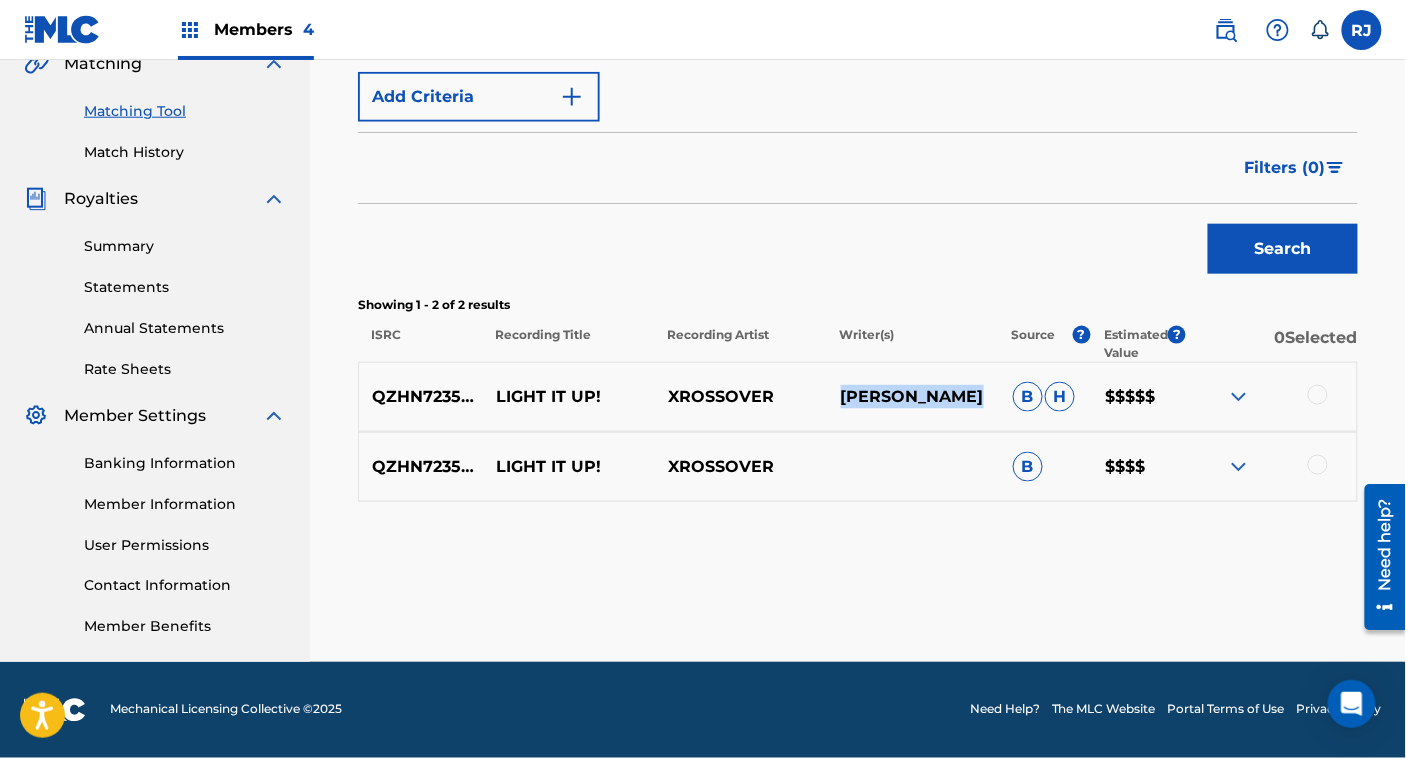 click on "[PERSON_NAME]" at bounding box center [914, 397] 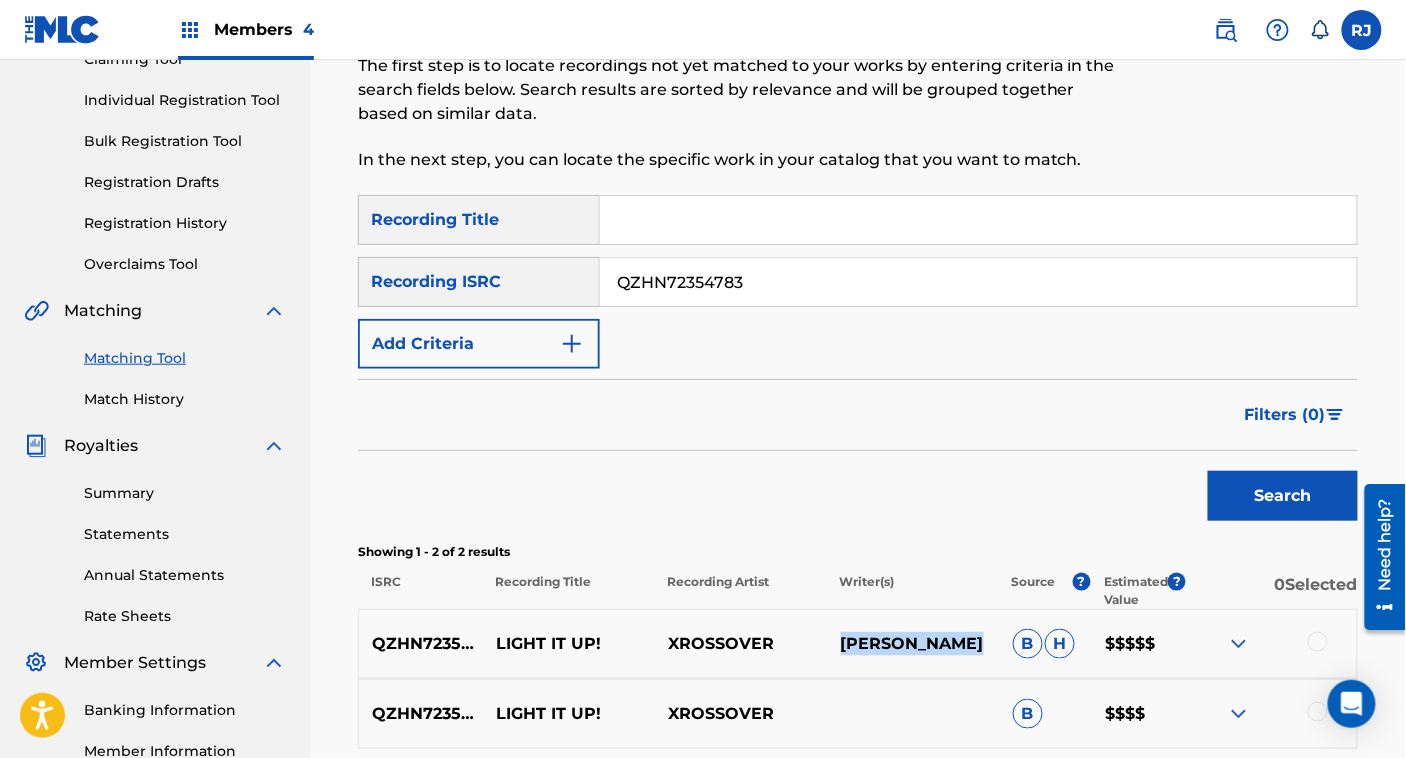 scroll, scrollTop: 217, scrollLeft: 0, axis: vertical 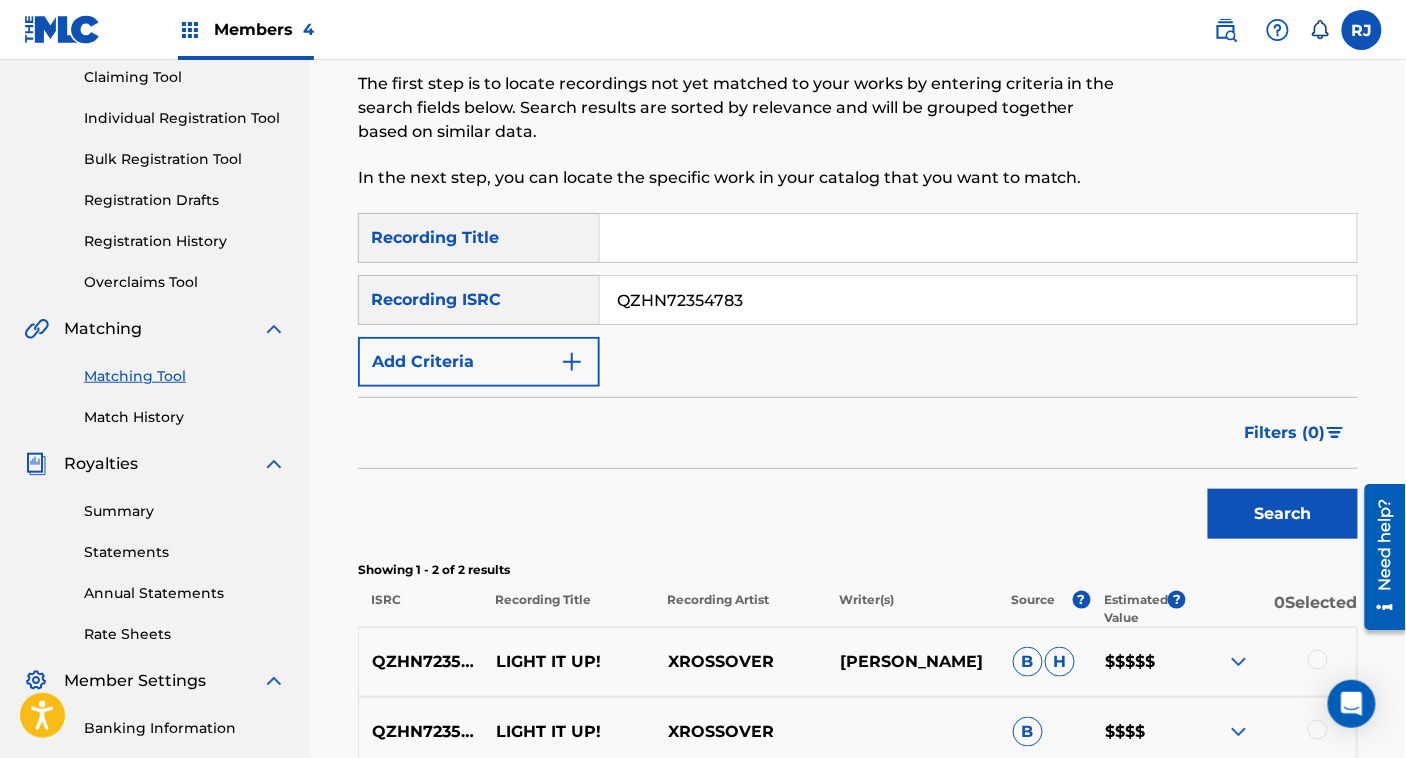 click on "QZHN72354783" at bounding box center [978, 300] 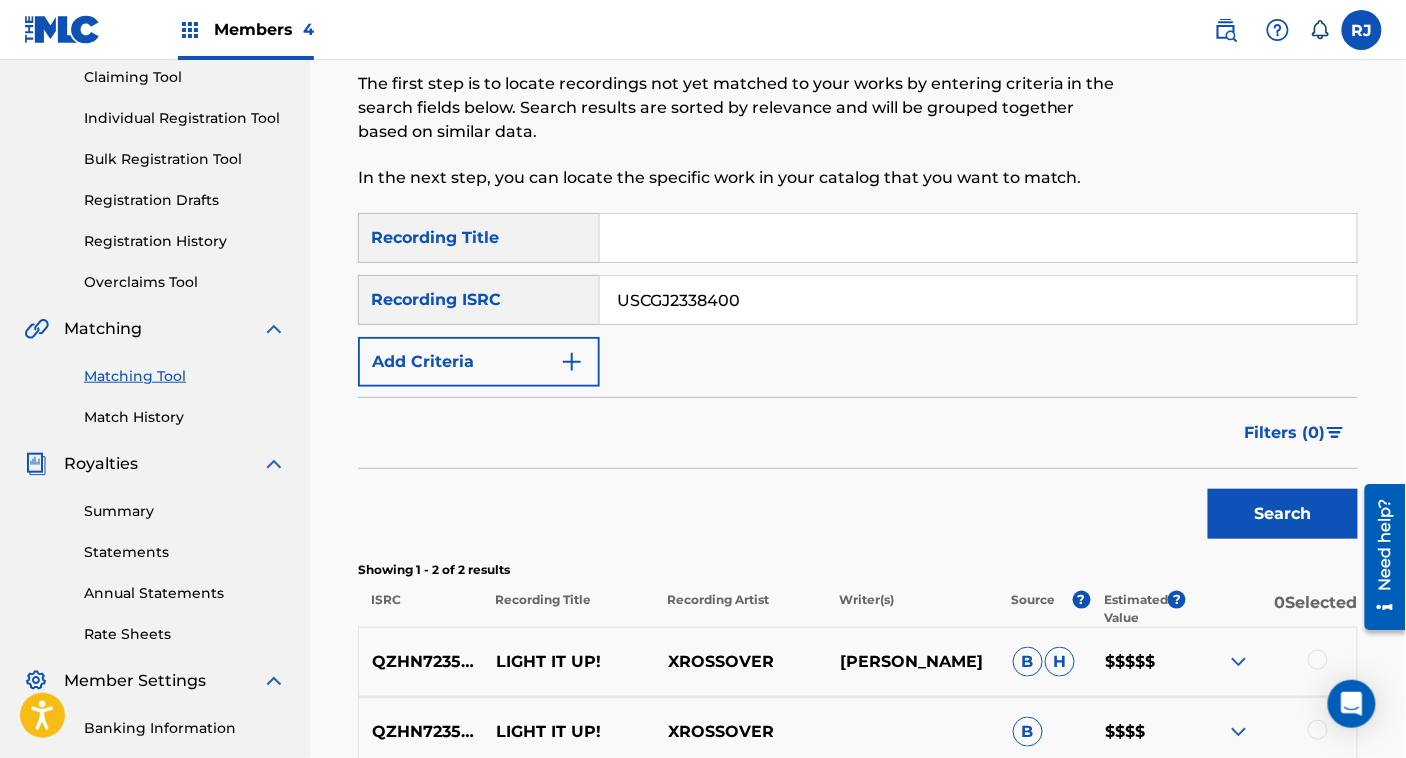 click on "Search" at bounding box center (1283, 514) 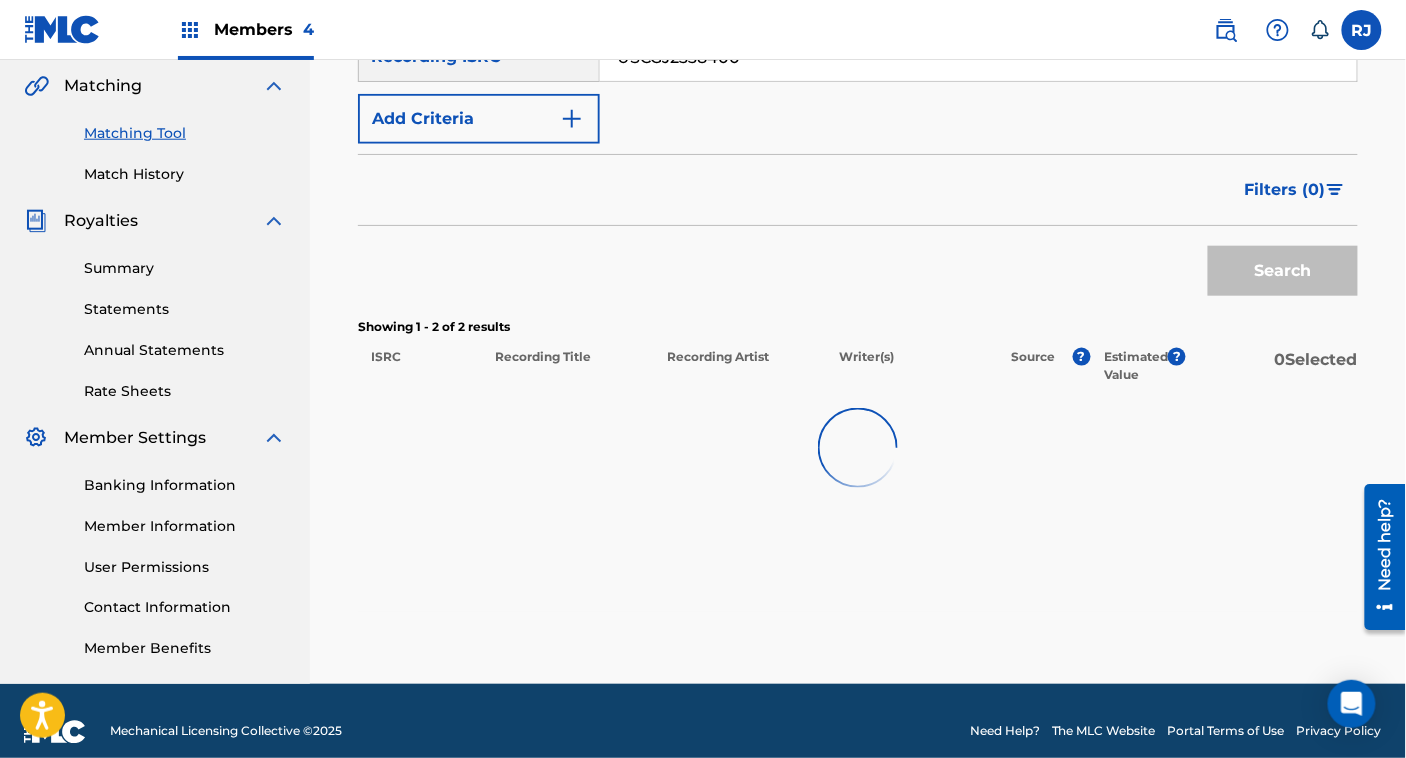 scroll, scrollTop: 482, scrollLeft: 0, axis: vertical 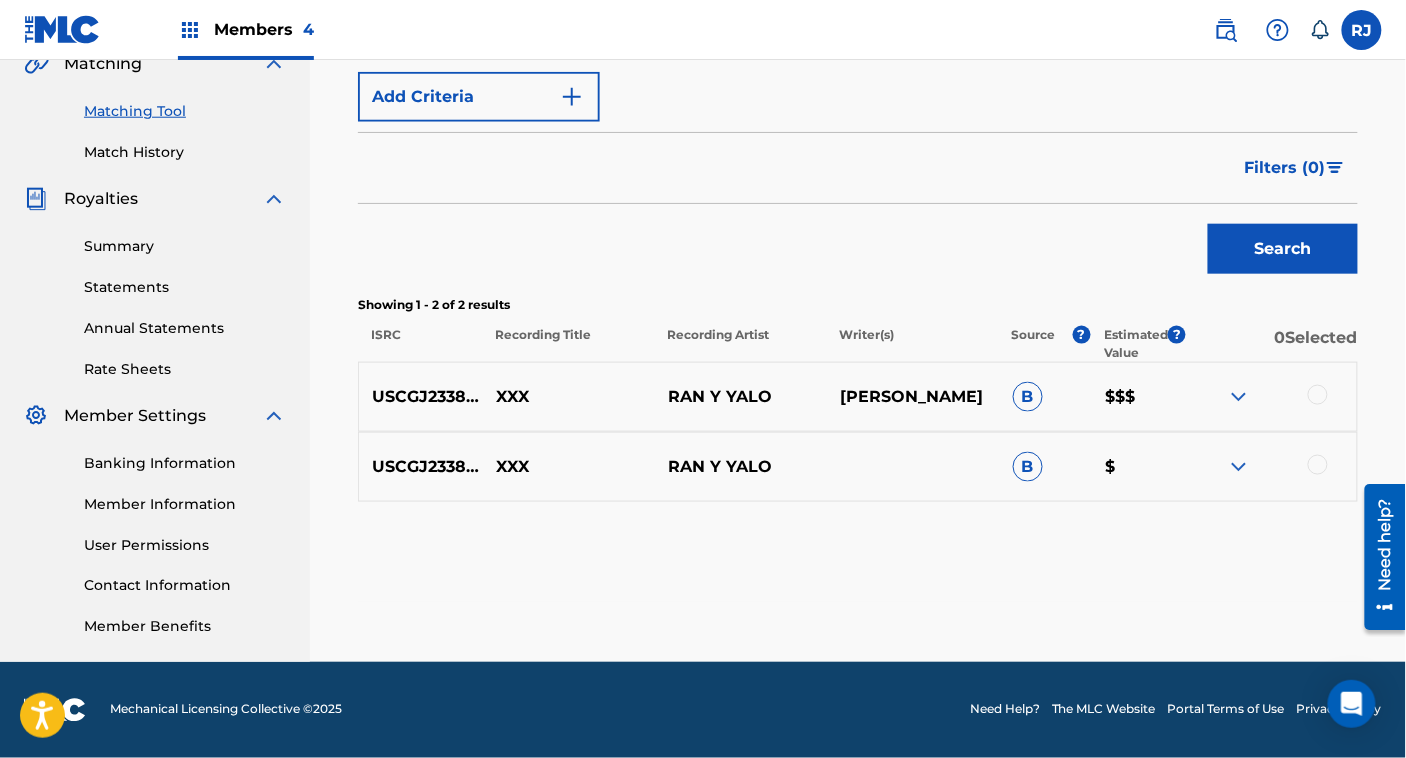 click on "USCGJ2338400 XXX RAN Y YALO ROBERT ARRAIZ B $$$" at bounding box center (858, 397) 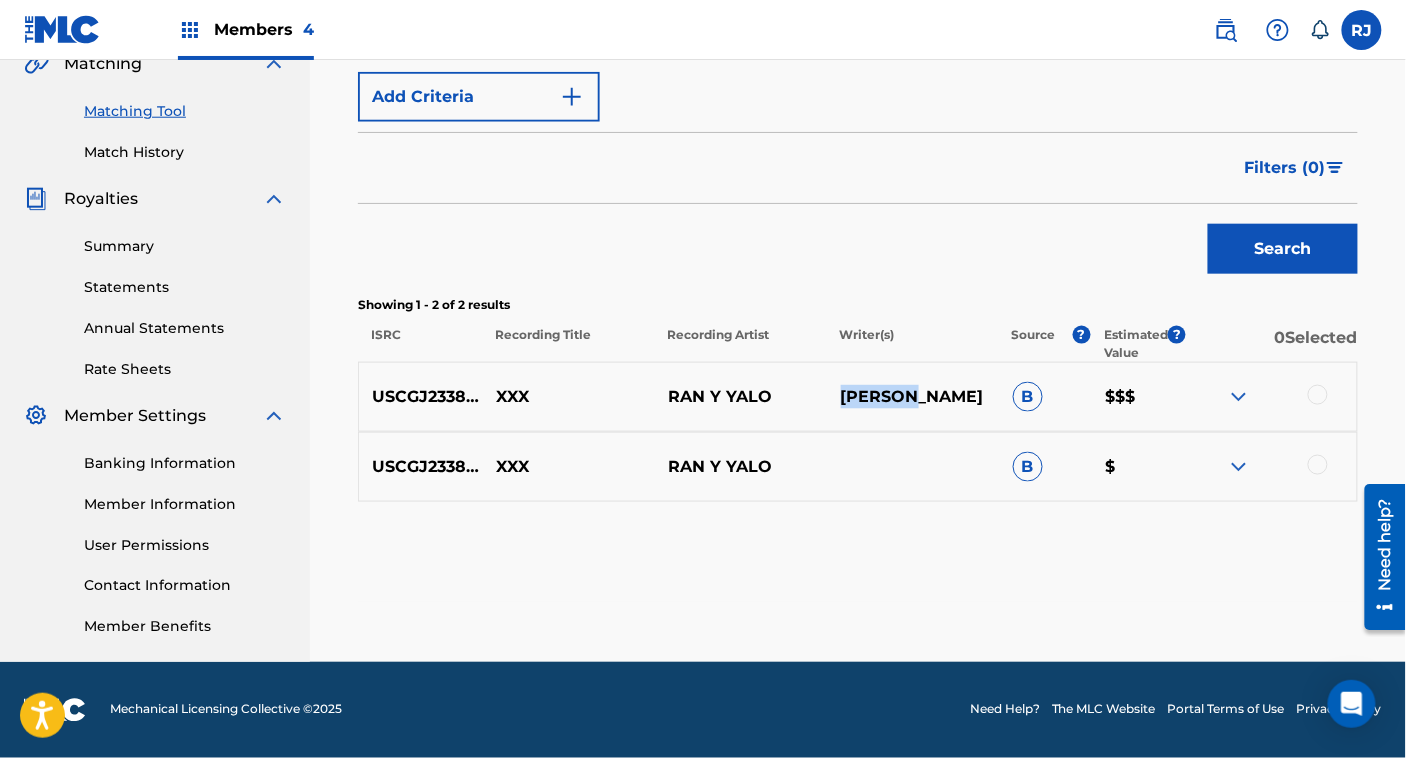 click on "USCGJ2338400 XXX RAN Y YALO ROBERT ARRAIZ B $$$" at bounding box center (858, 397) 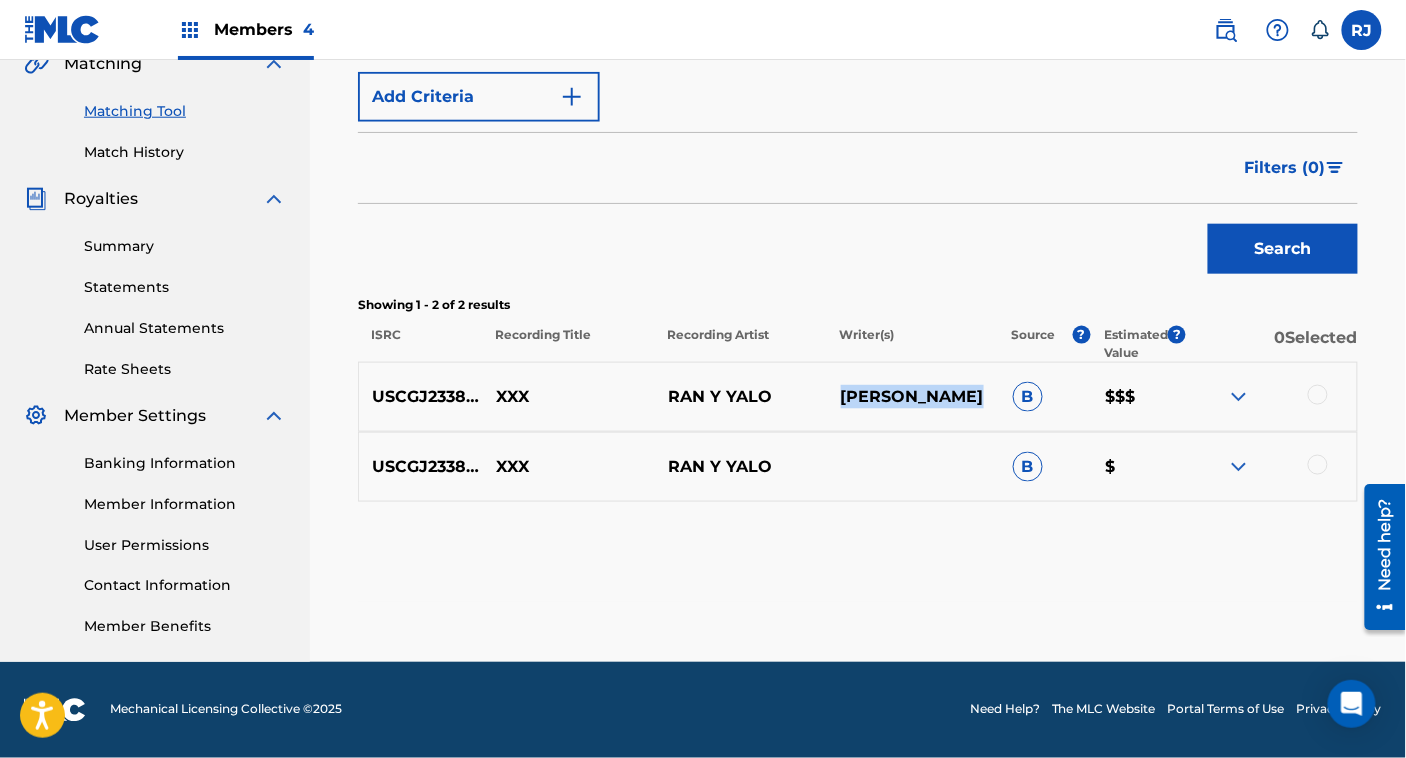 click on "USCGJ2338400 XXX RAN Y YALO ROBERT ARRAIZ B $$$" at bounding box center [858, 397] 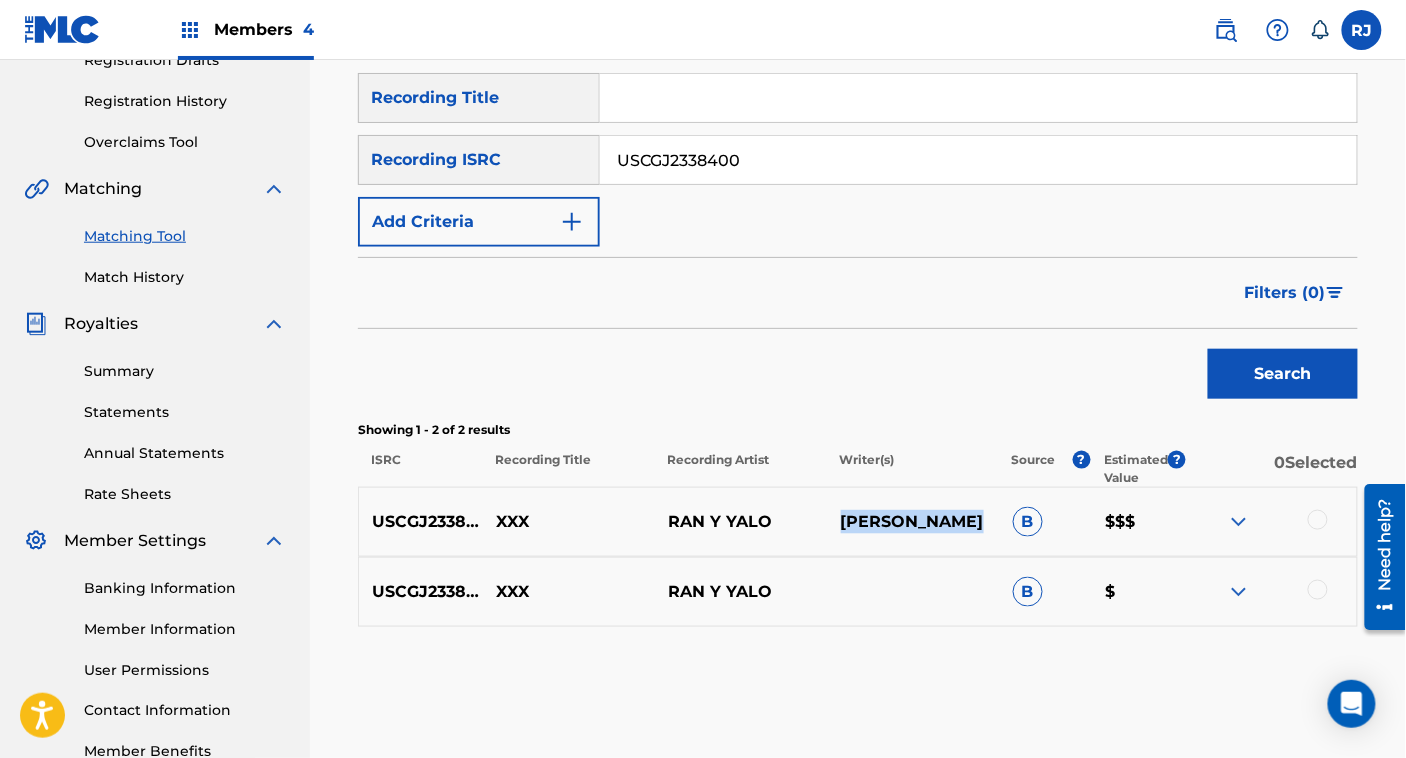 scroll, scrollTop: 346, scrollLeft: 0, axis: vertical 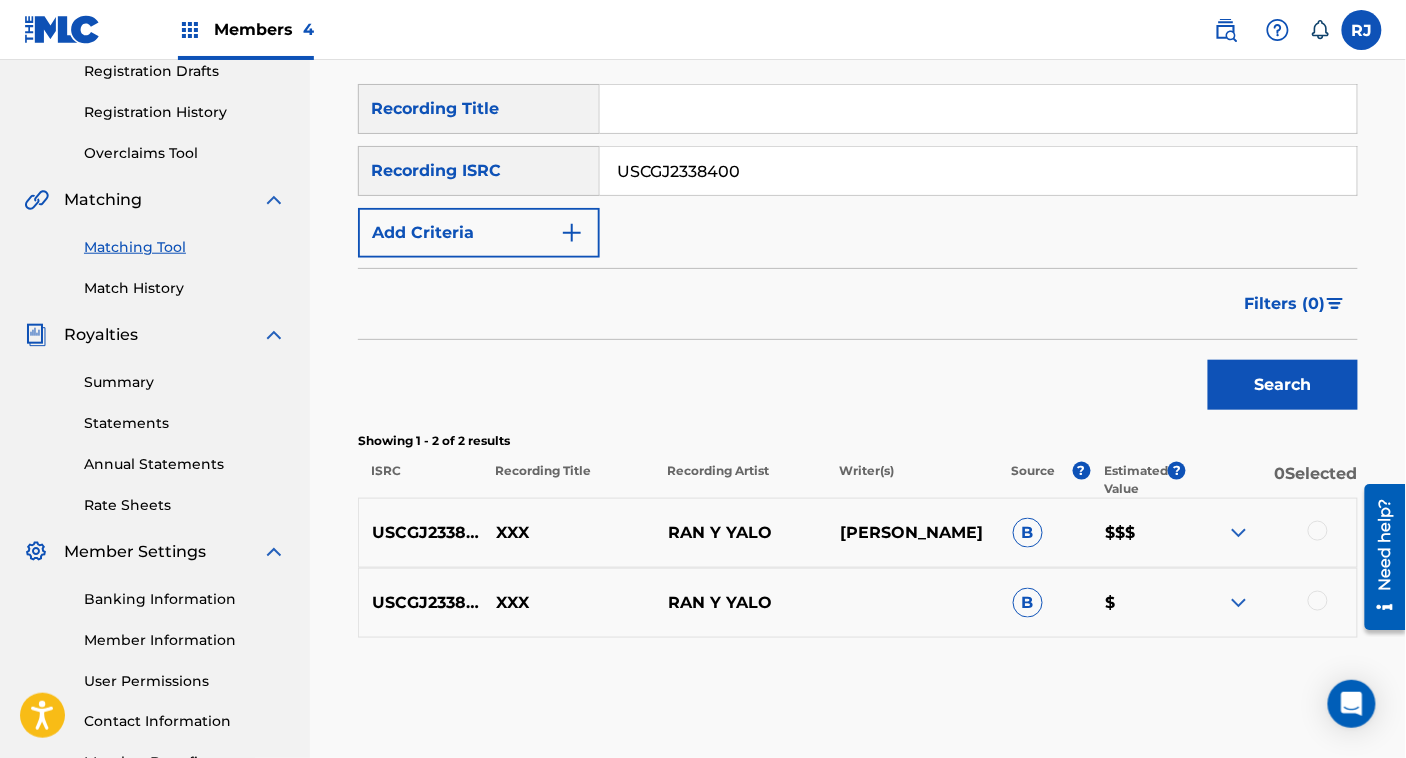 click on "USCGJ2338400" at bounding box center (978, 171) 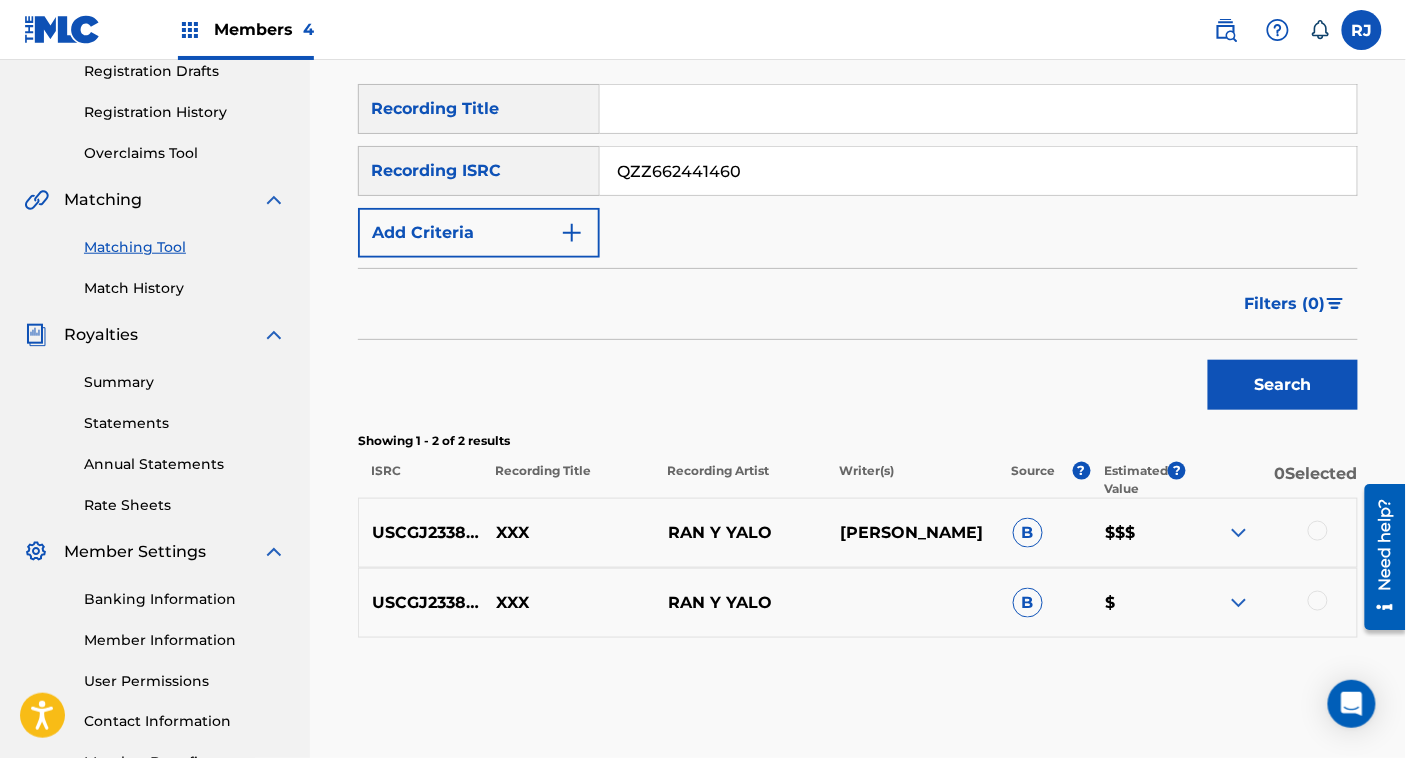 click on "Search" at bounding box center (1283, 385) 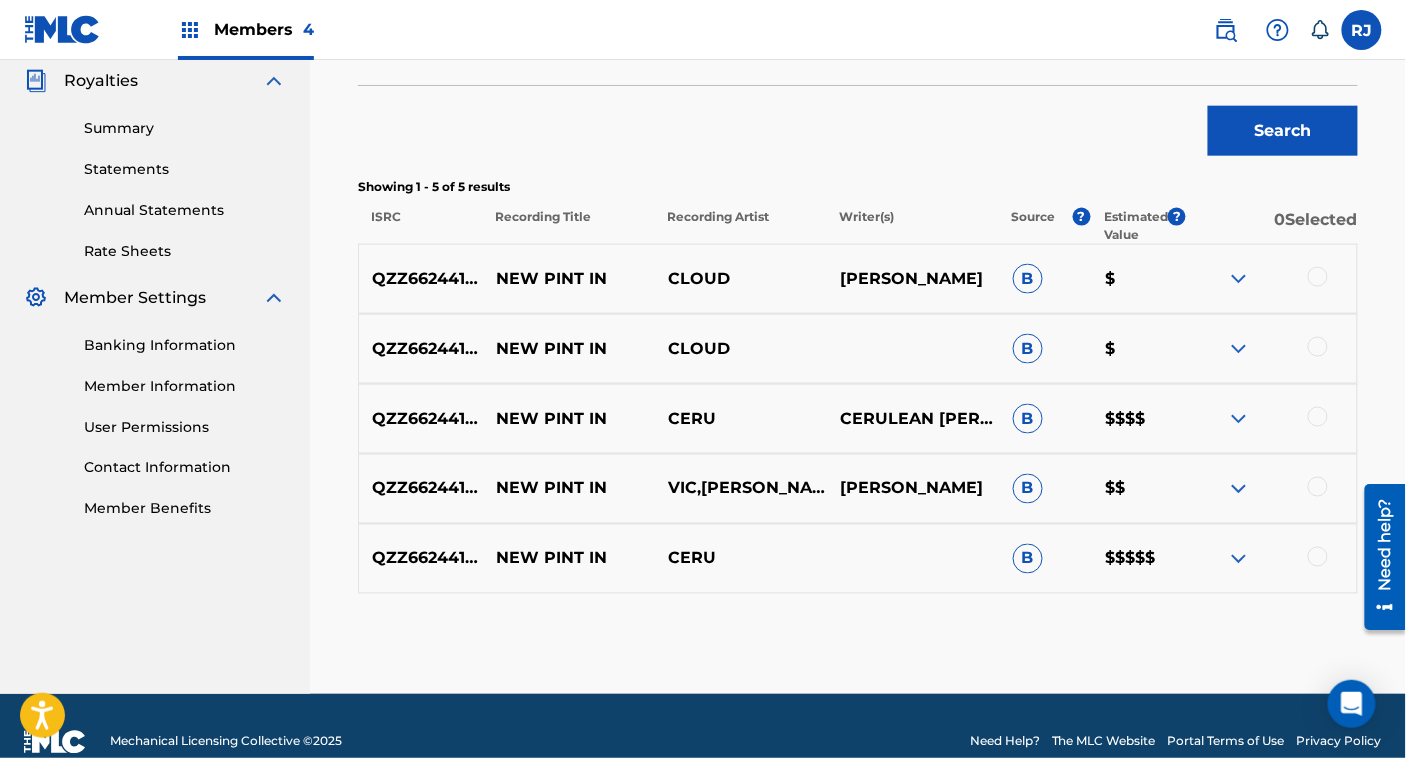scroll, scrollTop: 607, scrollLeft: 0, axis: vertical 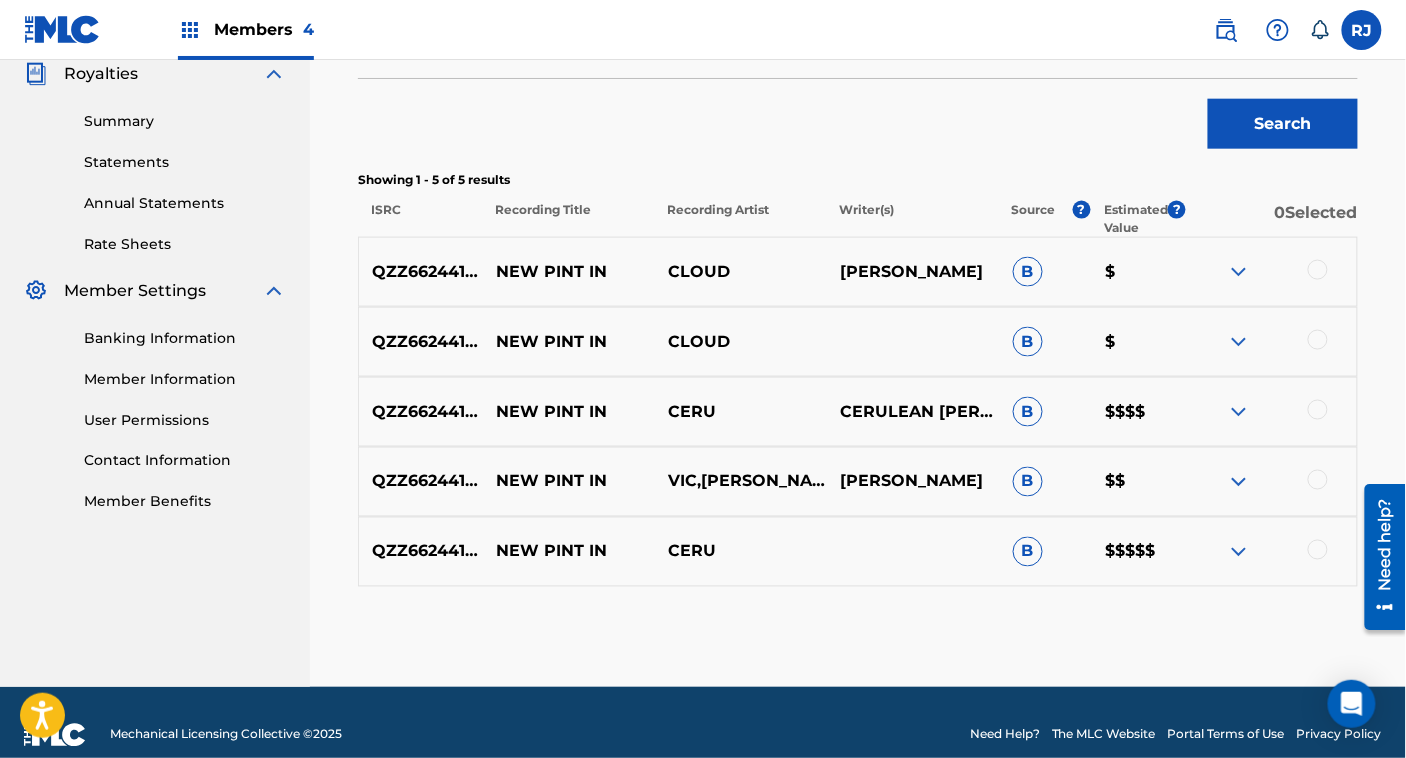 click on "MARTIN FUSEK" at bounding box center (914, 272) 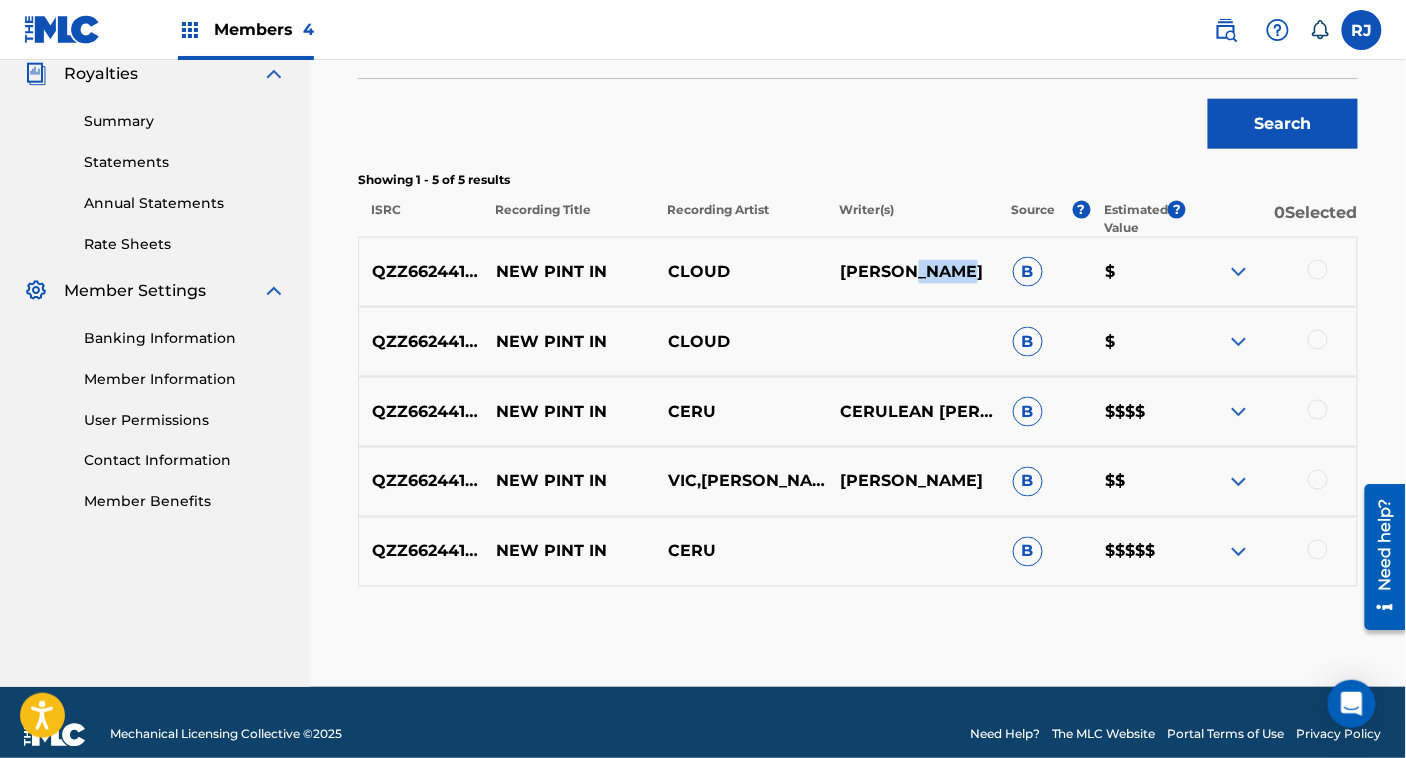 click on "MARTIN FUSEK" at bounding box center [914, 272] 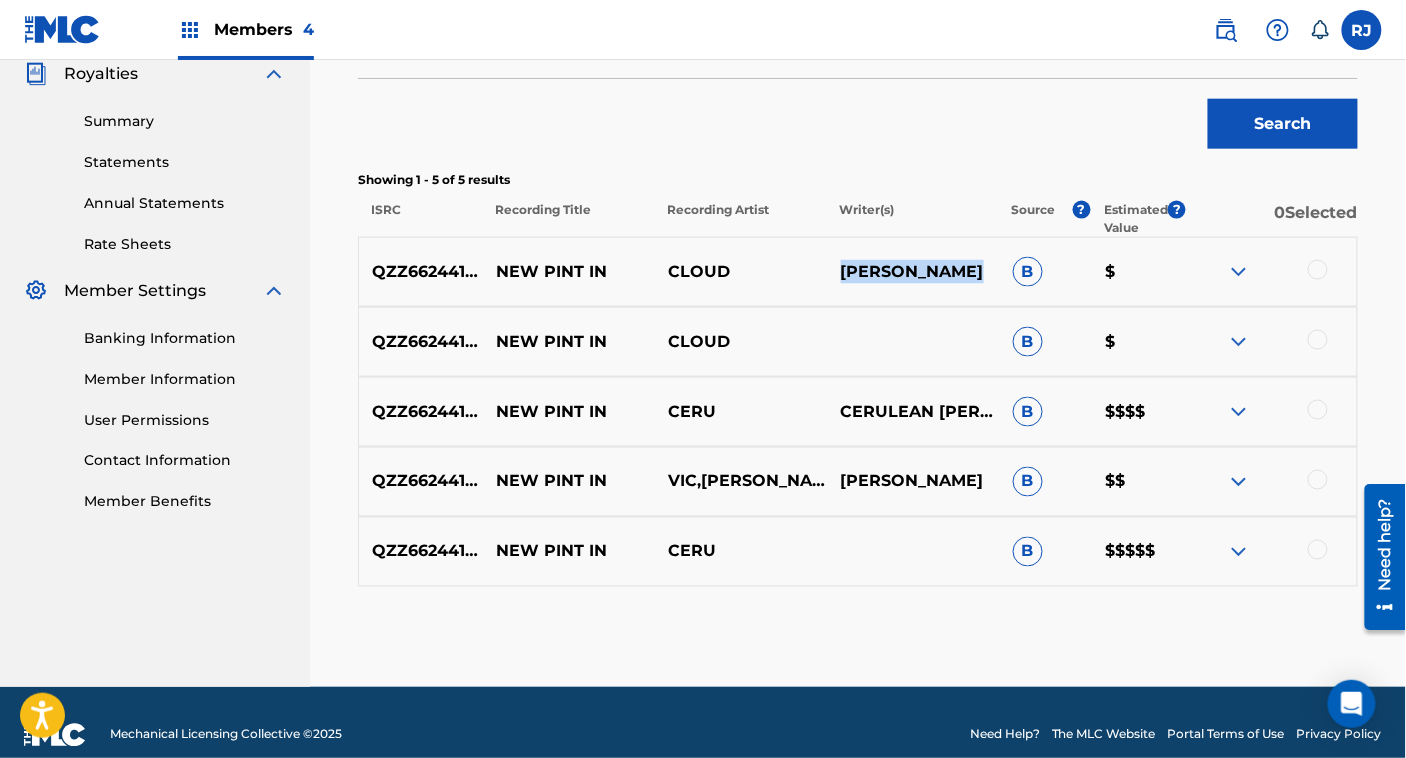 click on "MARTIN FUSEK" at bounding box center [914, 272] 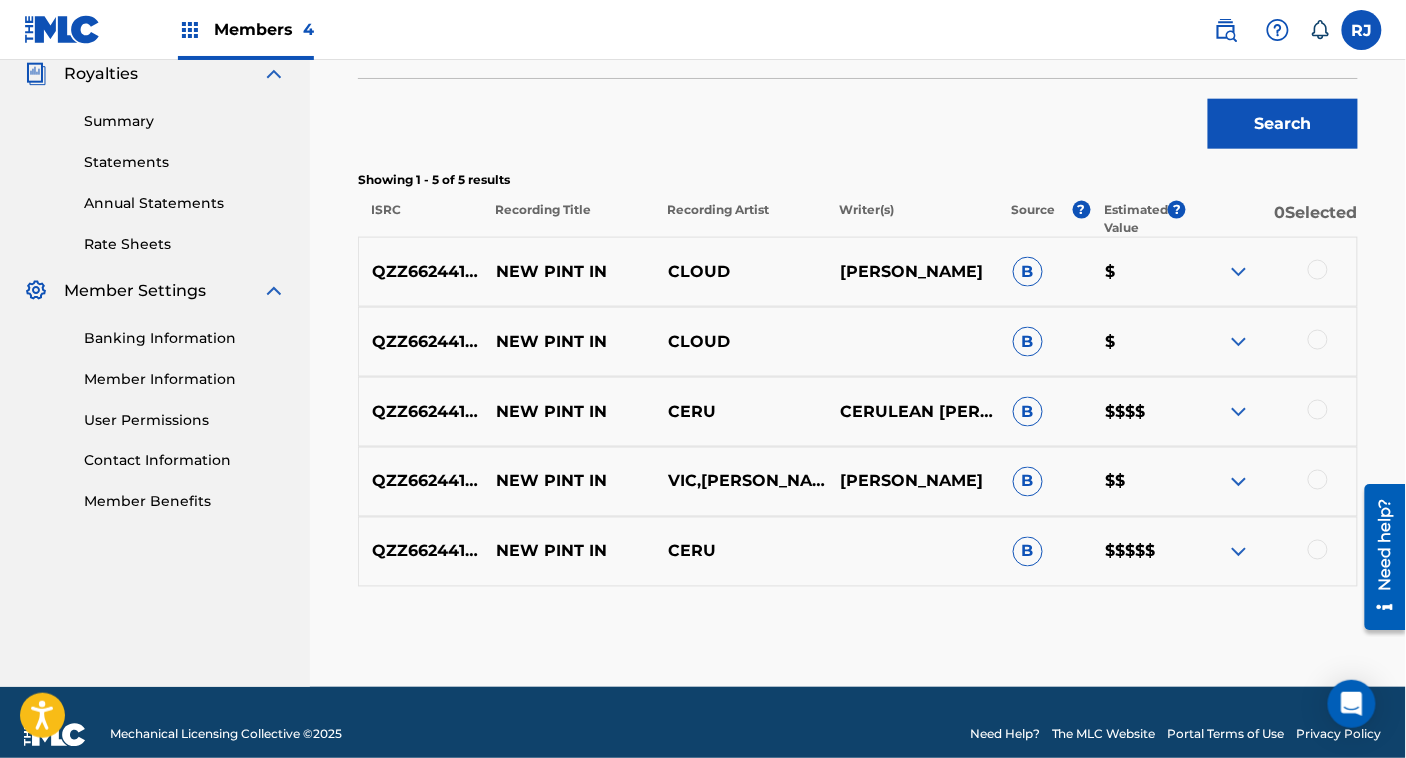 click on "CERULEAN [PERSON_NAME]" at bounding box center [914, 412] 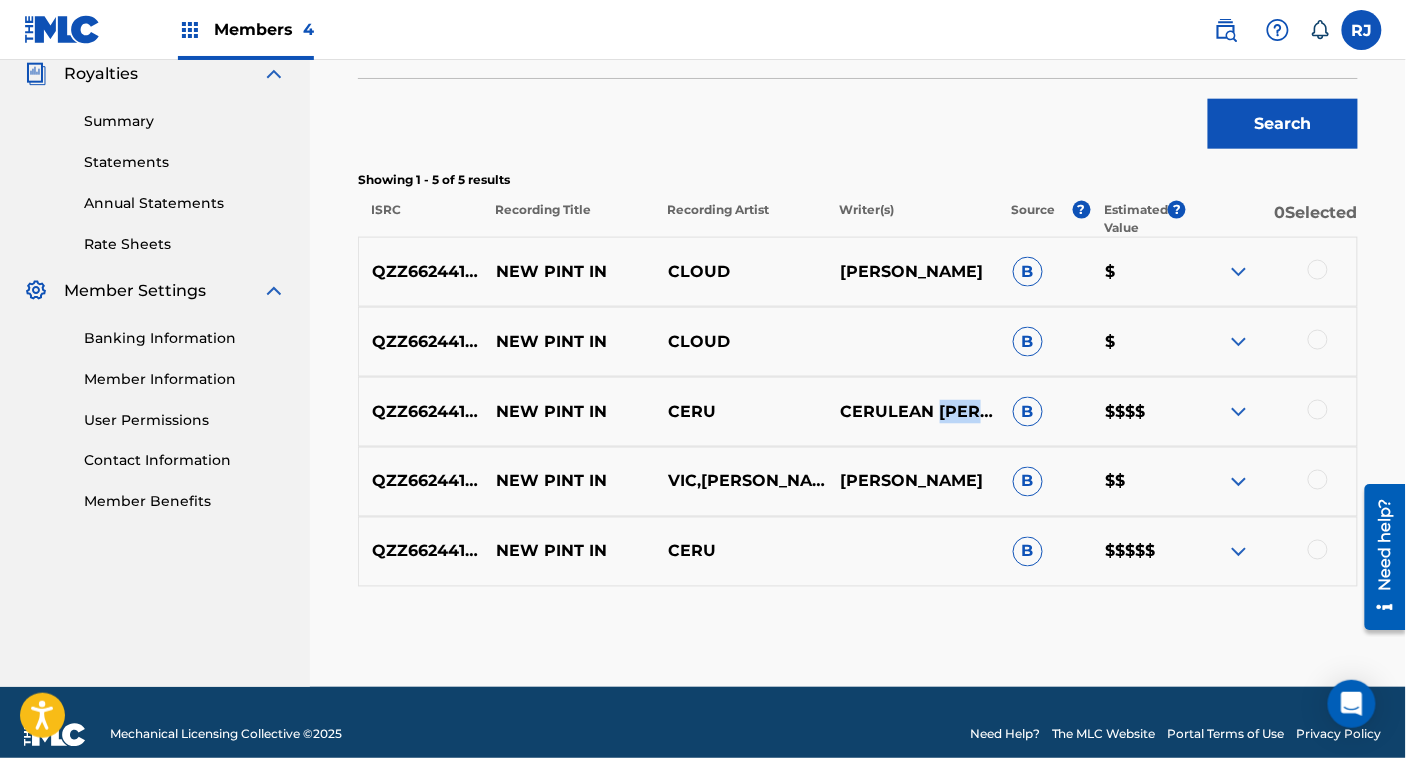 click on "CERULEAN [PERSON_NAME]" at bounding box center [914, 412] 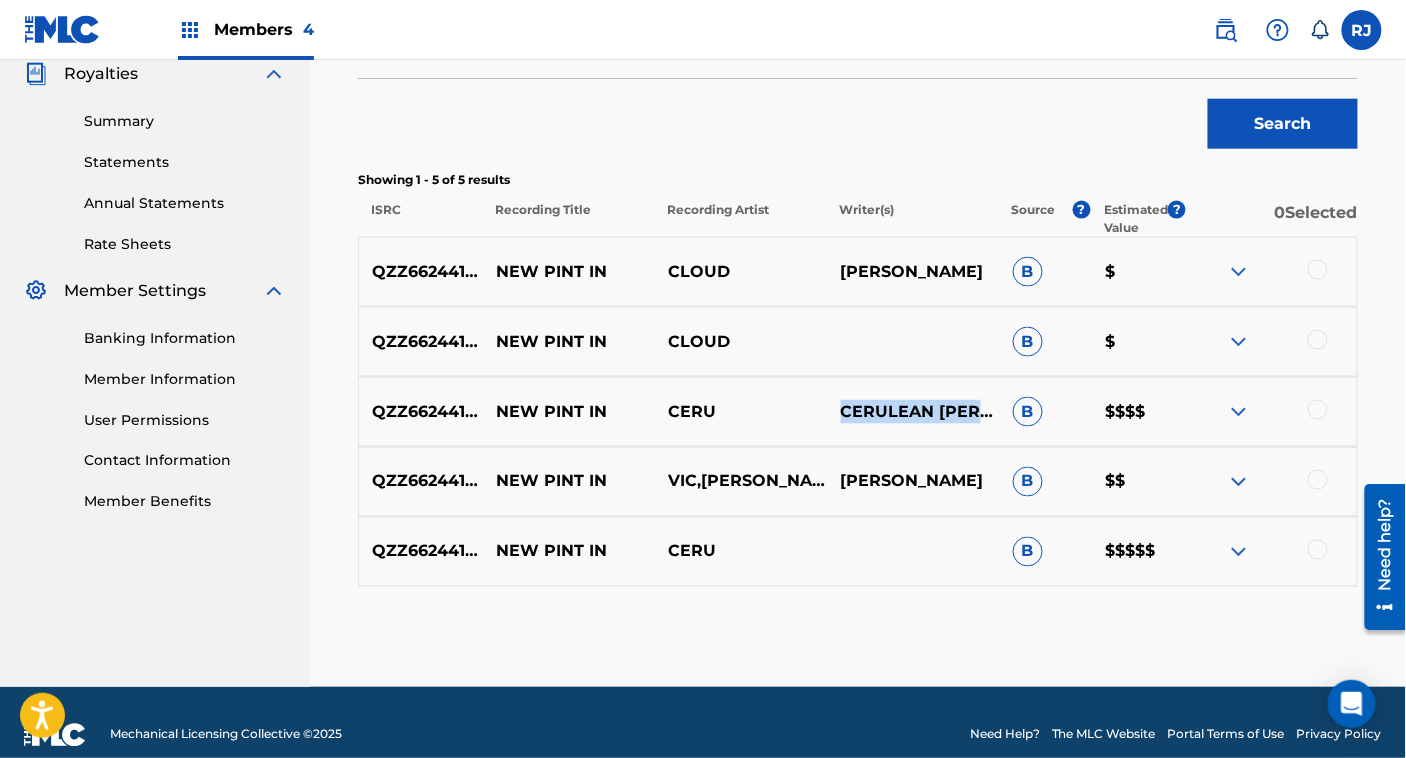 click on "CERULEAN [PERSON_NAME]" at bounding box center [914, 412] 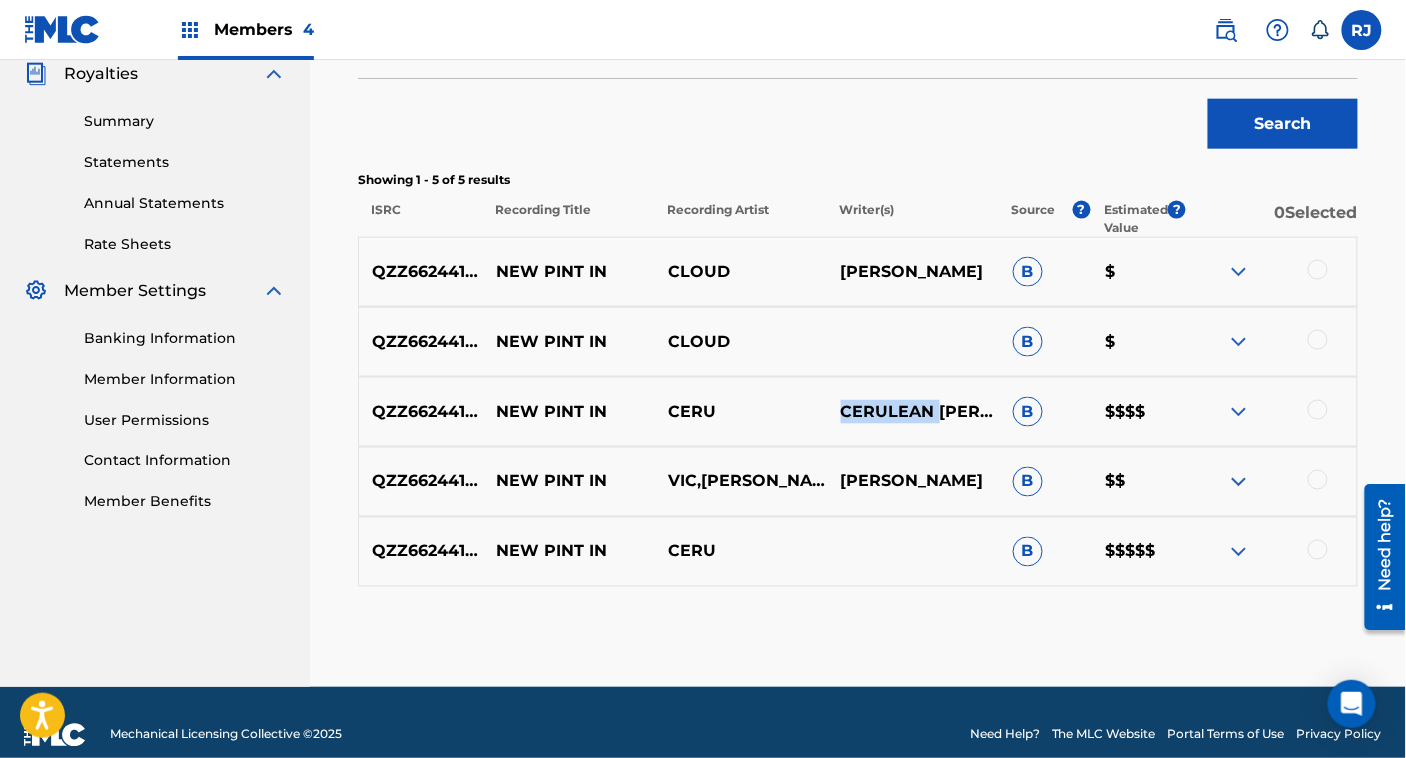 click on "CERULEAN [PERSON_NAME]" at bounding box center (914, 412) 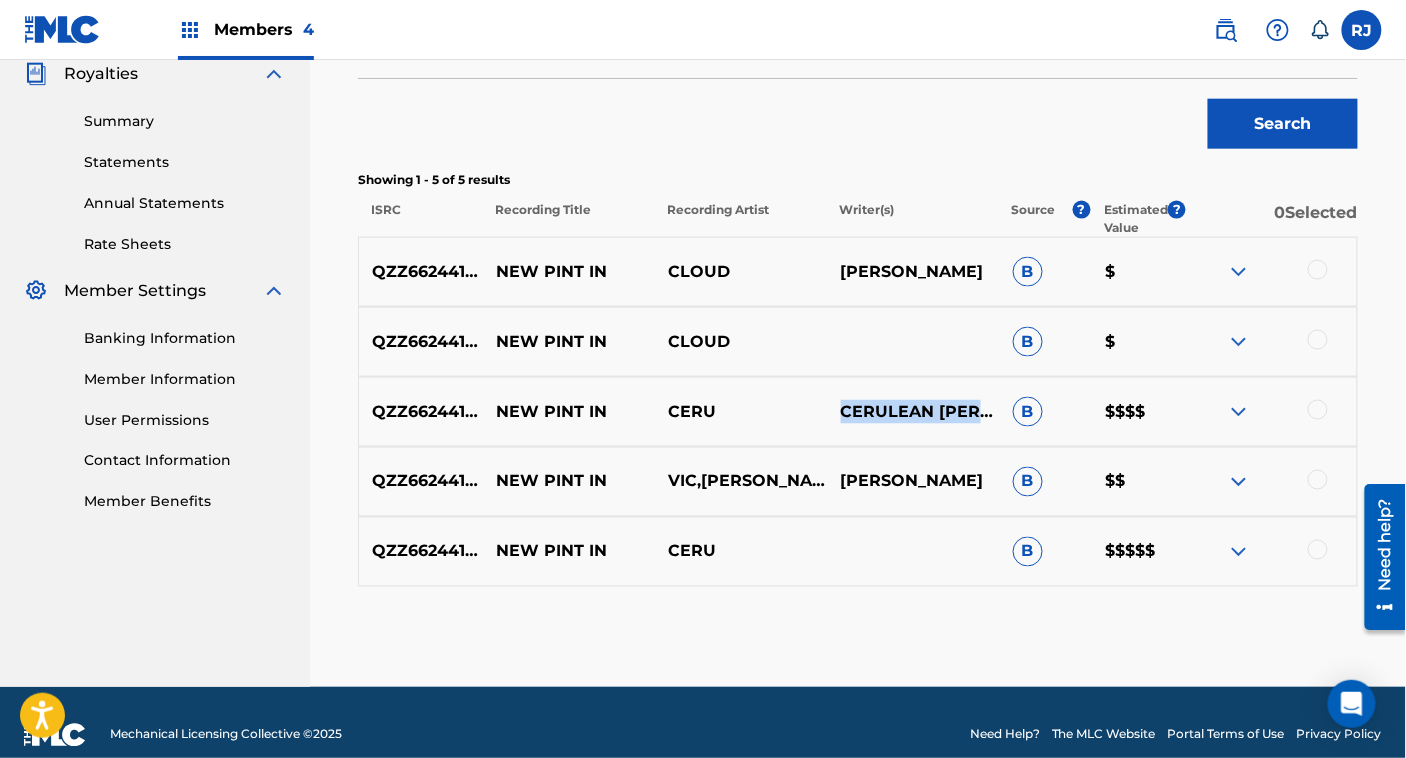 click on "CERULEAN [PERSON_NAME]" at bounding box center [914, 412] 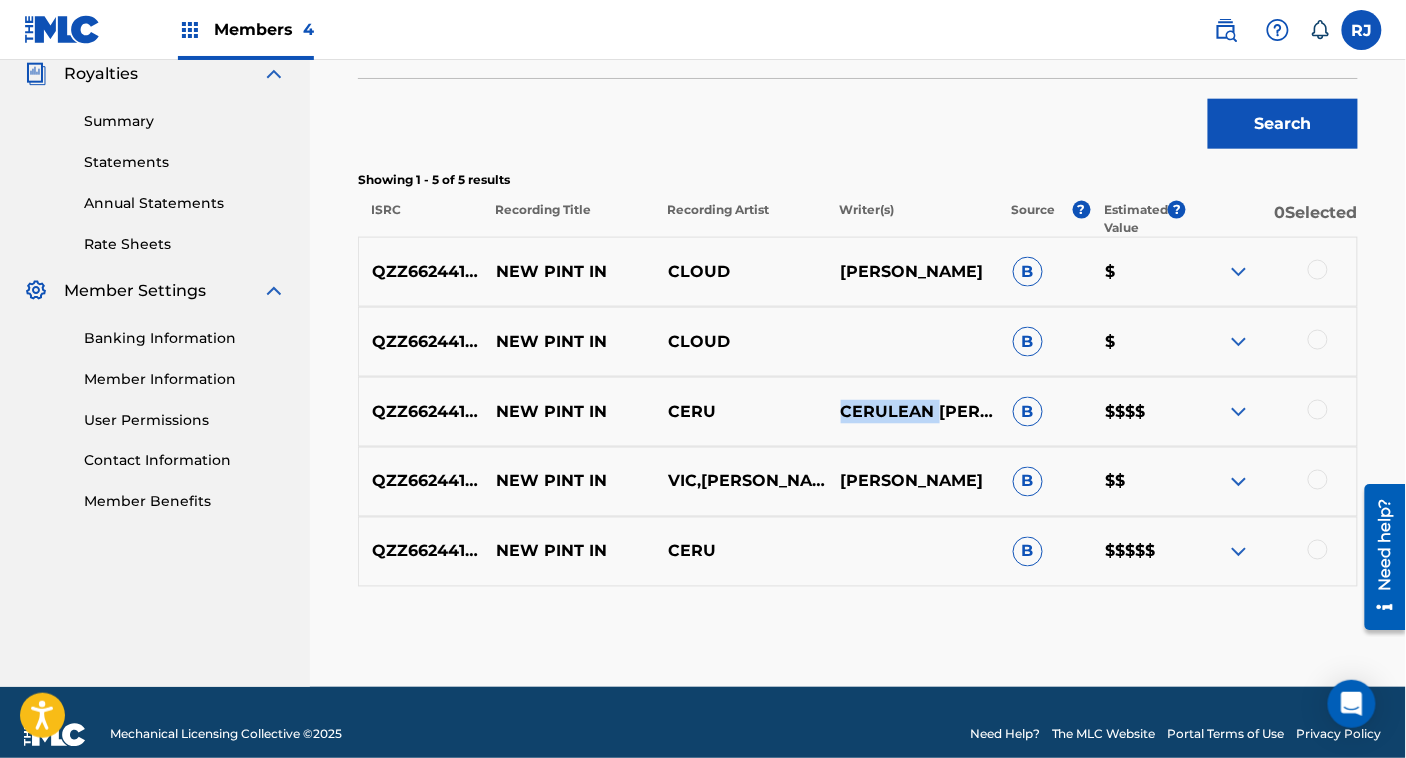click on "CERULEAN [PERSON_NAME]" at bounding box center [914, 412] 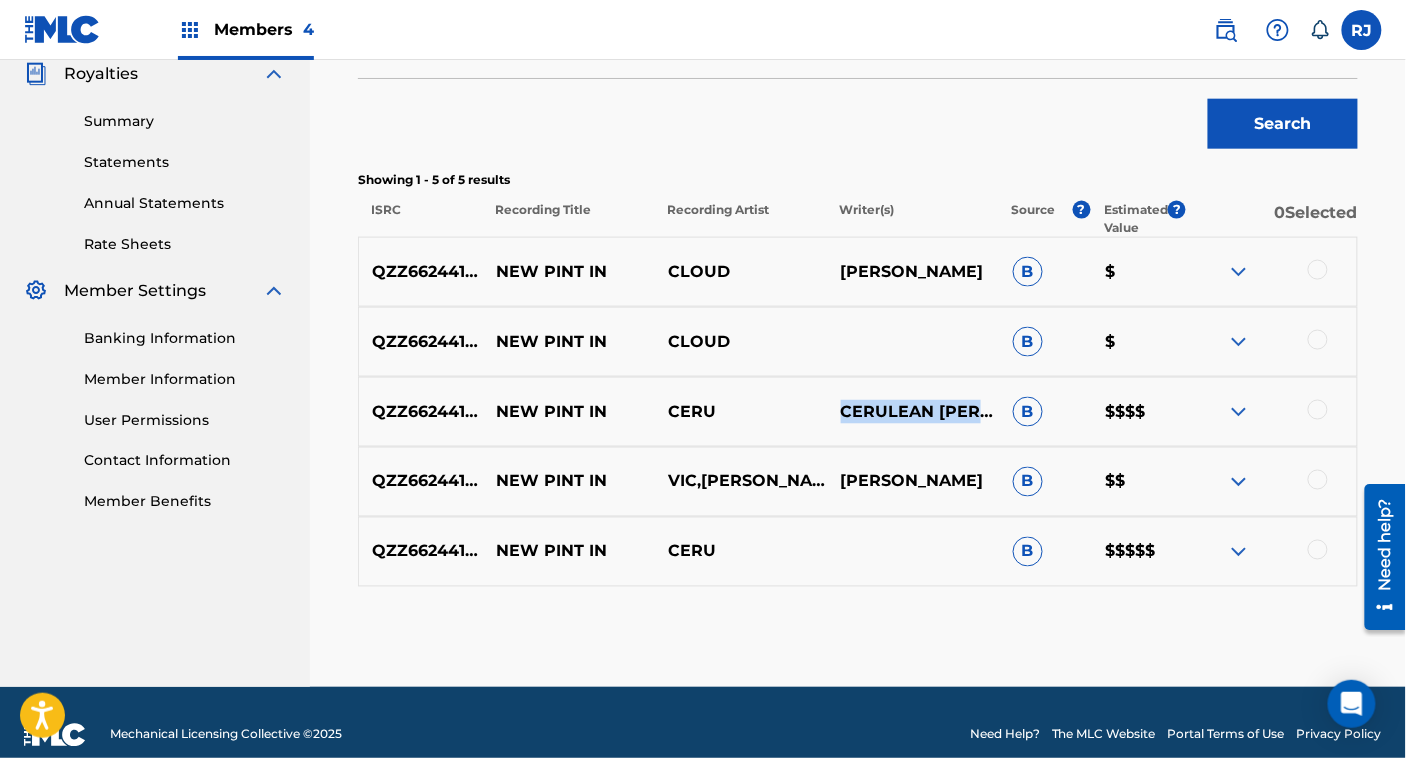 click on "CERULEAN [PERSON_NAME]" at bounding box center [914, 412] 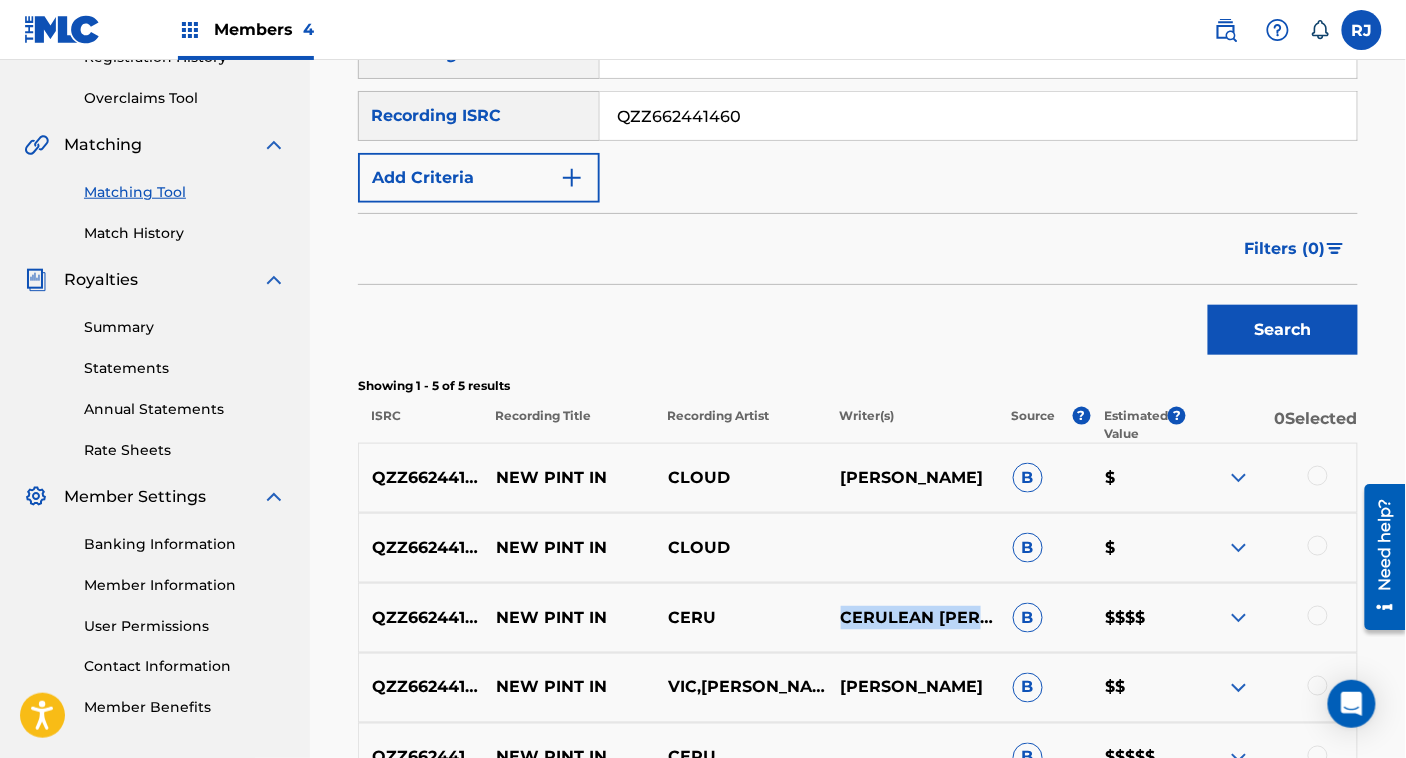 scroll, scrollTop: 376, scrollLeft: 0, axis: vertical 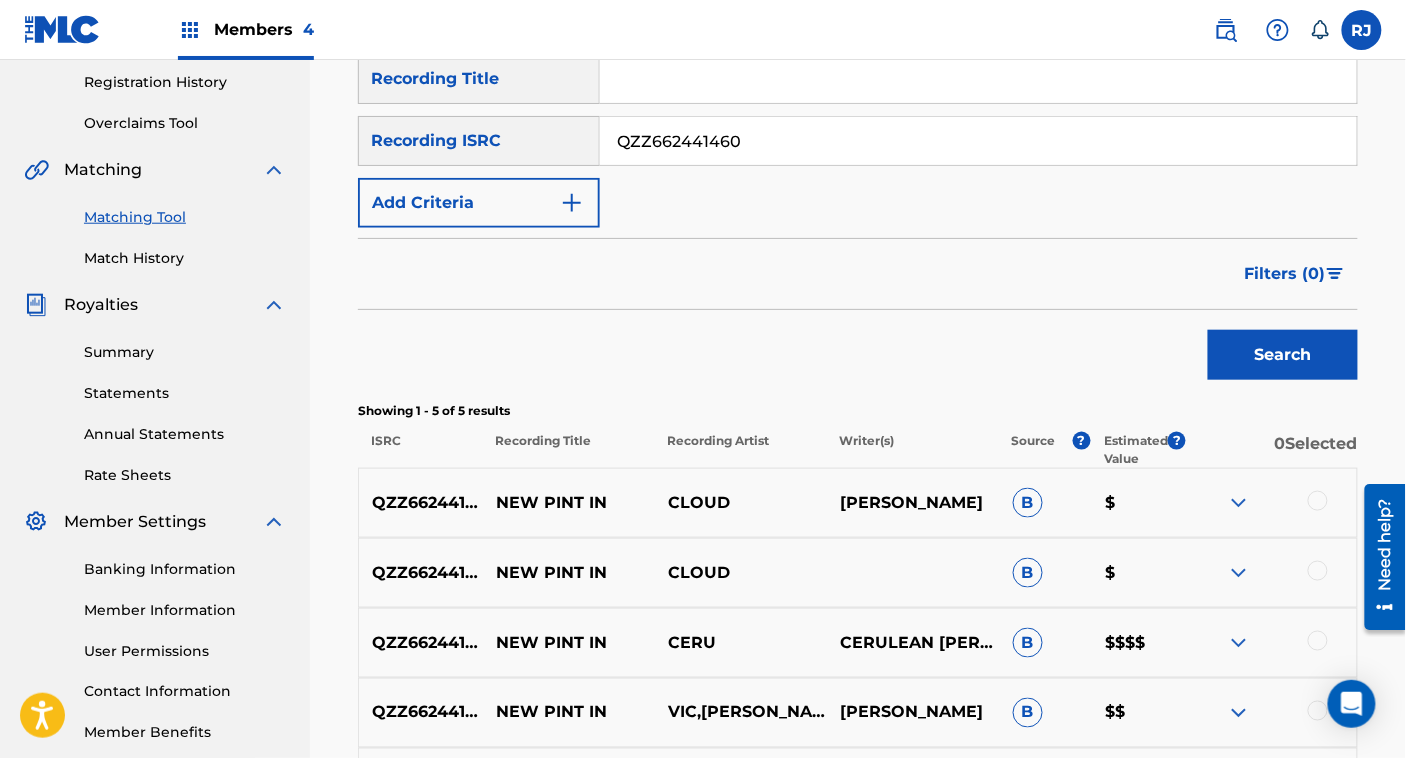 click on "QZZ662441460" at bounding box center [978, 141] 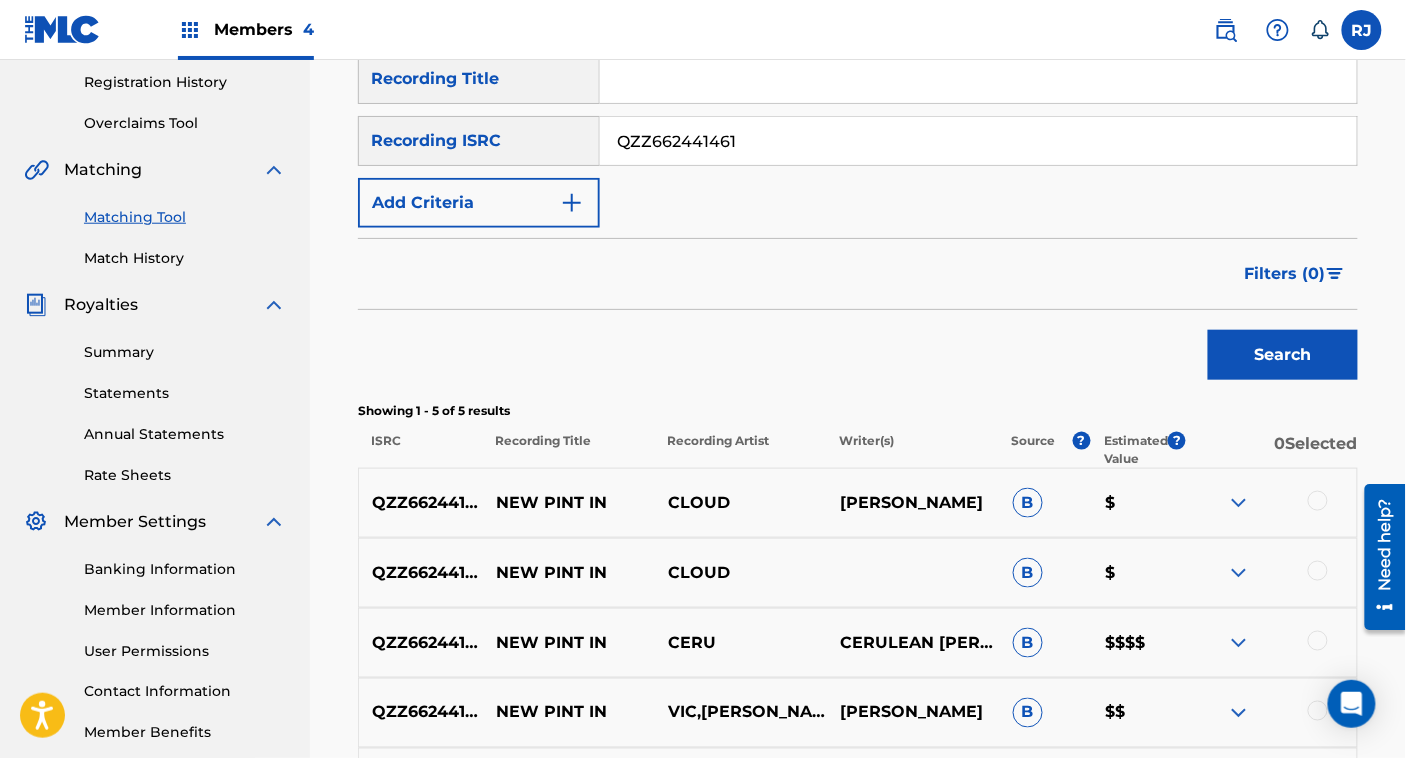 click on "Search" at bounding box center [1283, 355] 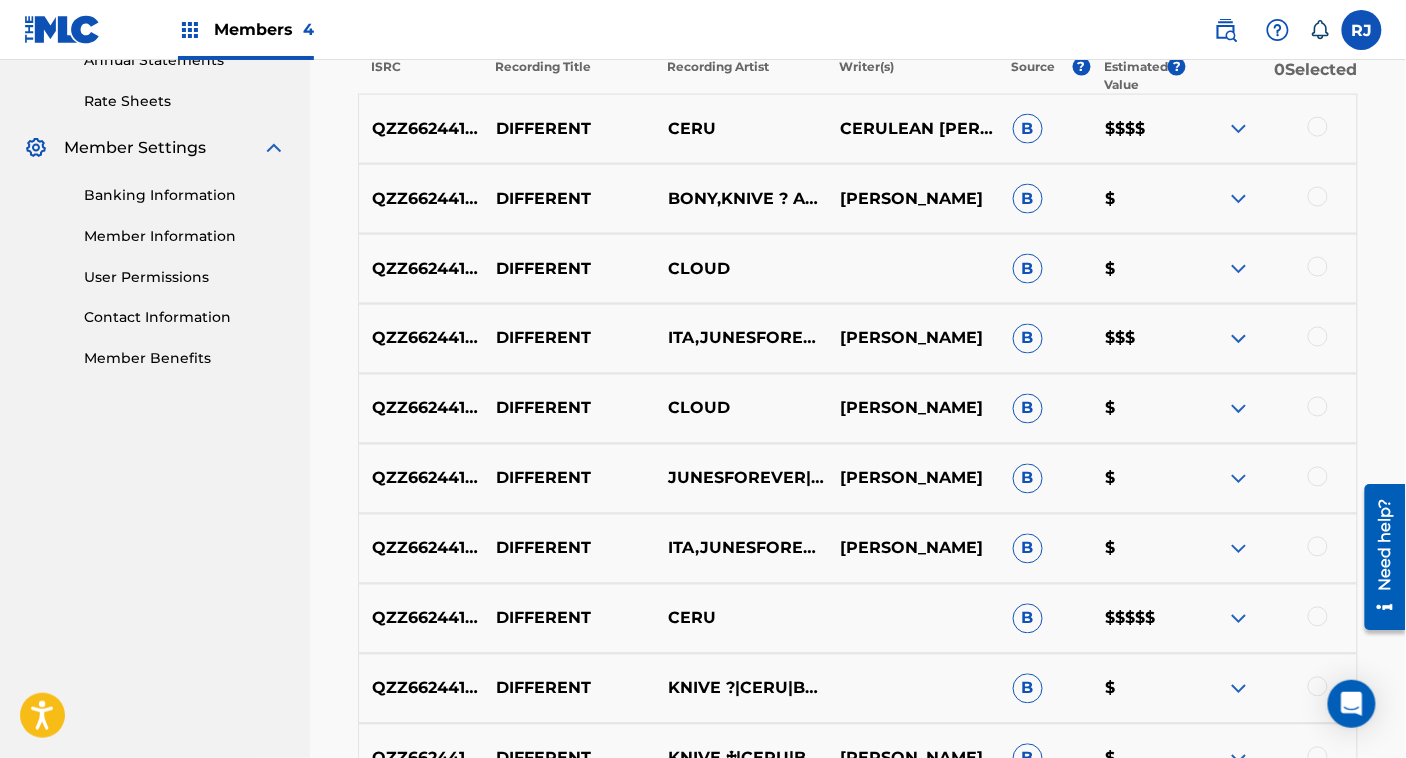 scroll, scrollTop: 751, scrollLeft: 0, axis: vertical 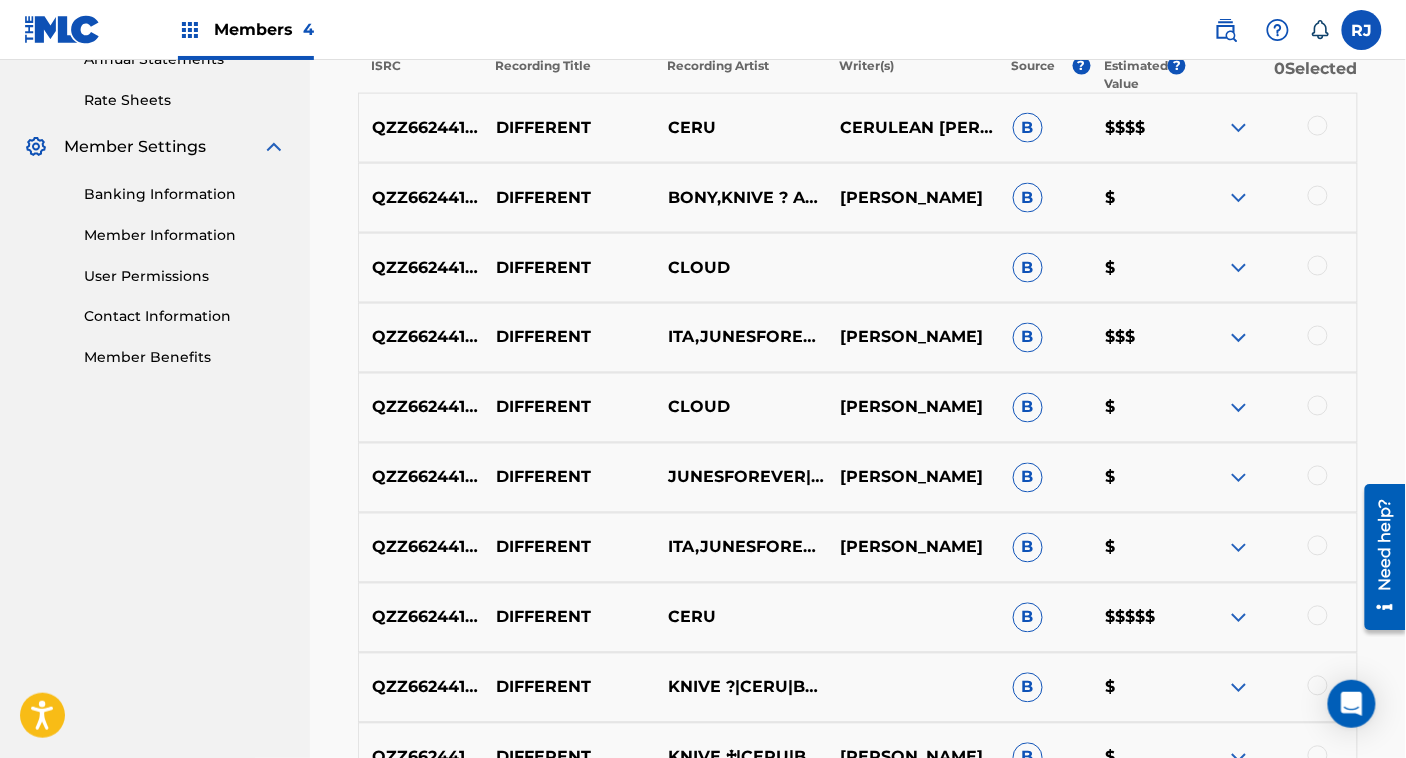 click on "CERULEAN [PERSON_NAME]" at bounding box center (914, 128) 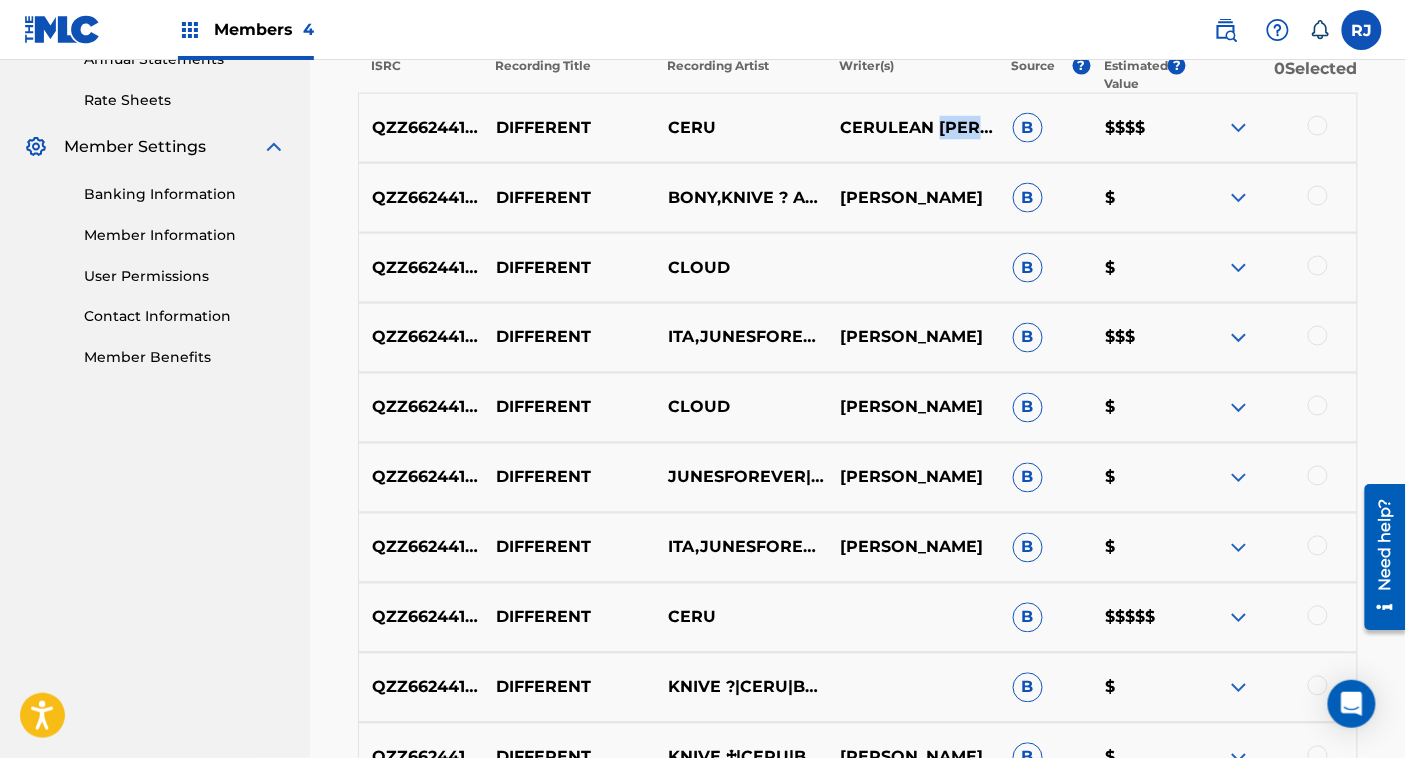 click on "CERULEAN [PERSON_NAME]" at bounding box center (914, 128) 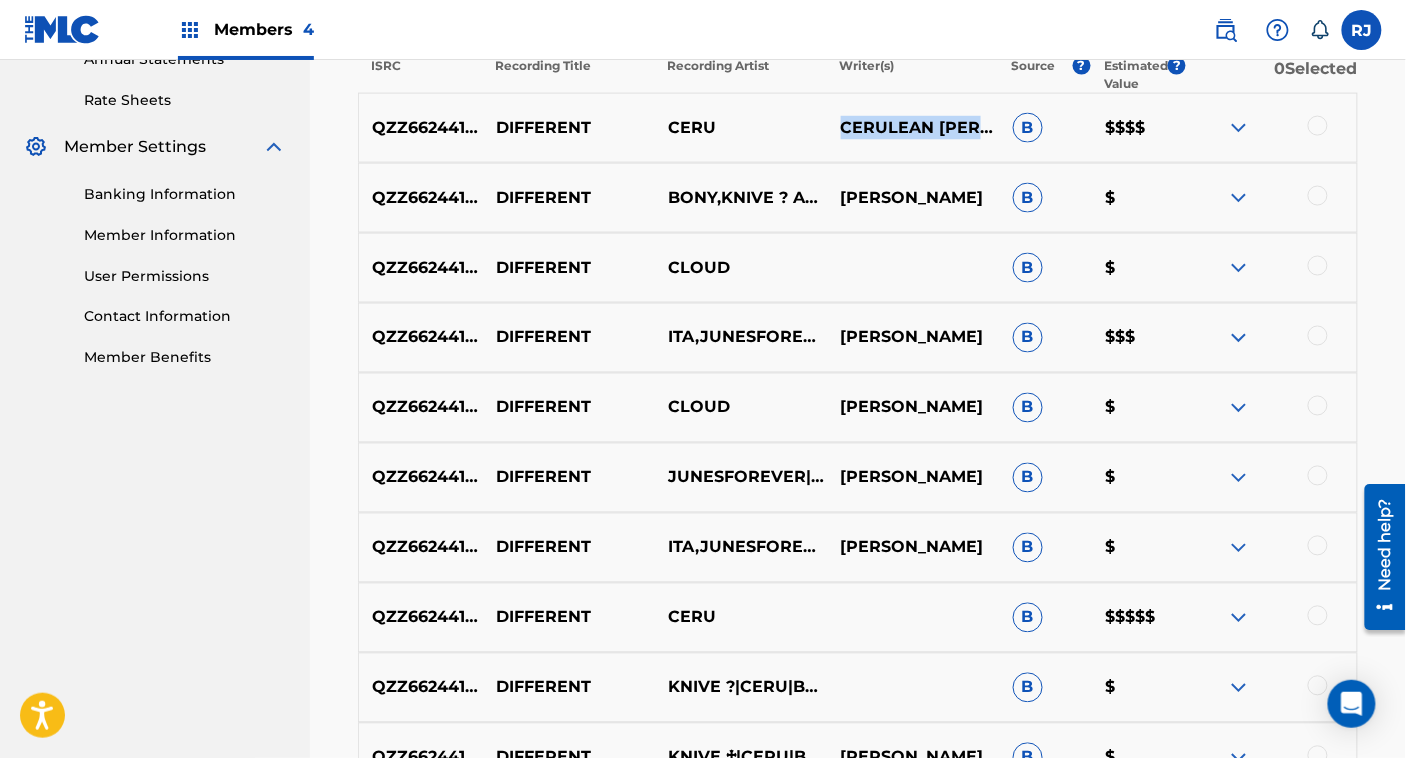 click on "CERULEAN [PERSON_NAME]" at bounding box center (914, 128) 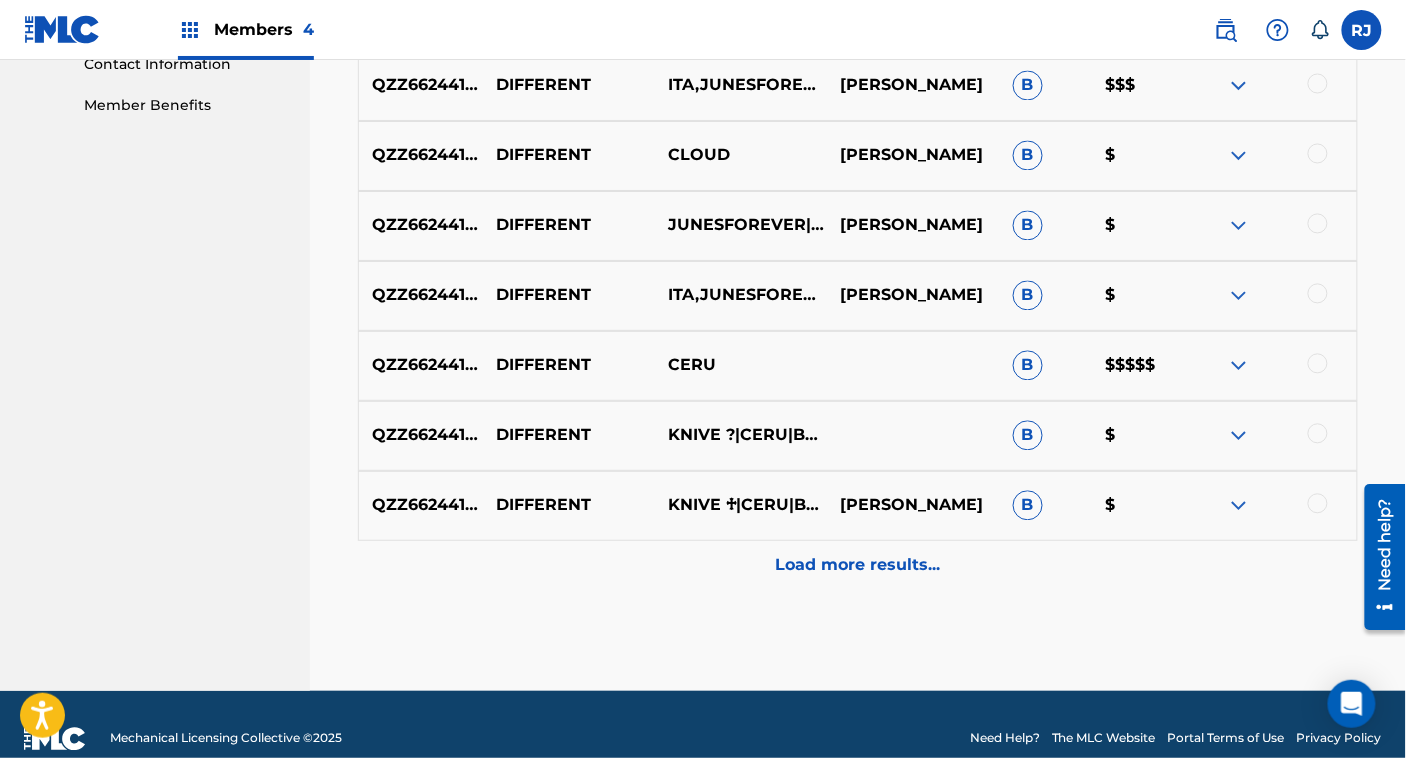 scroll, scrollTop: 1031, scrollLeft: 0, axis: vertical 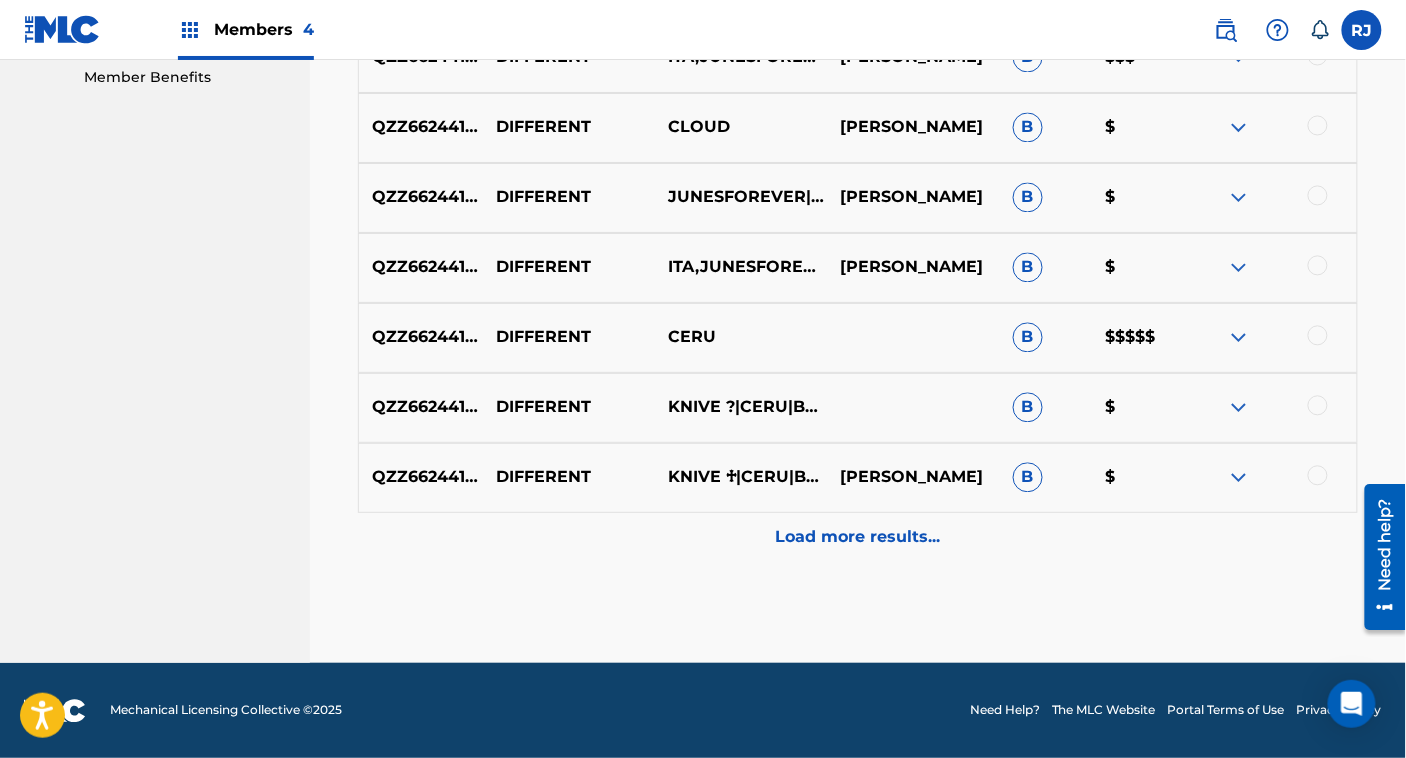 click on "Load more results..." at bounding box center [858, 538] 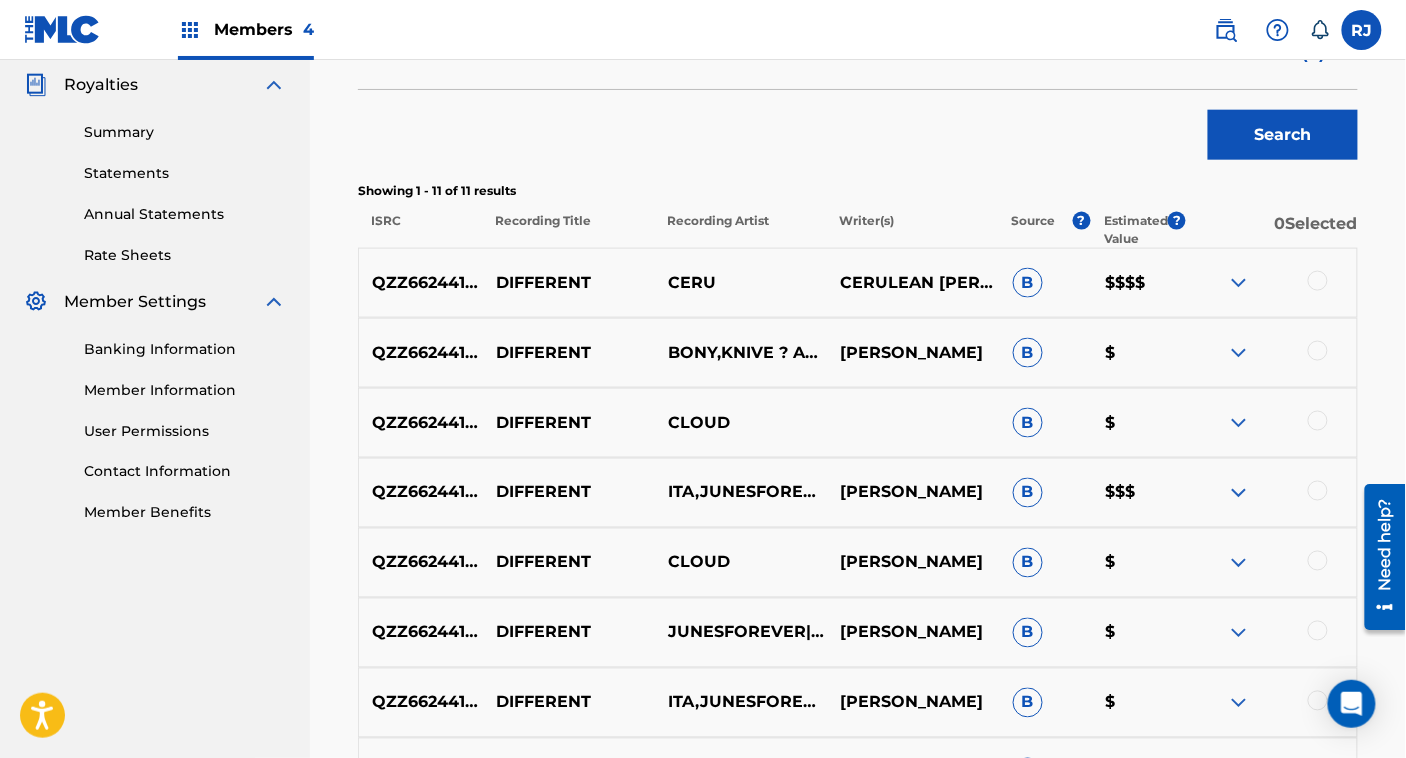 scroll, scrollTop: 405, scrollLeft: 0, axis: vertical 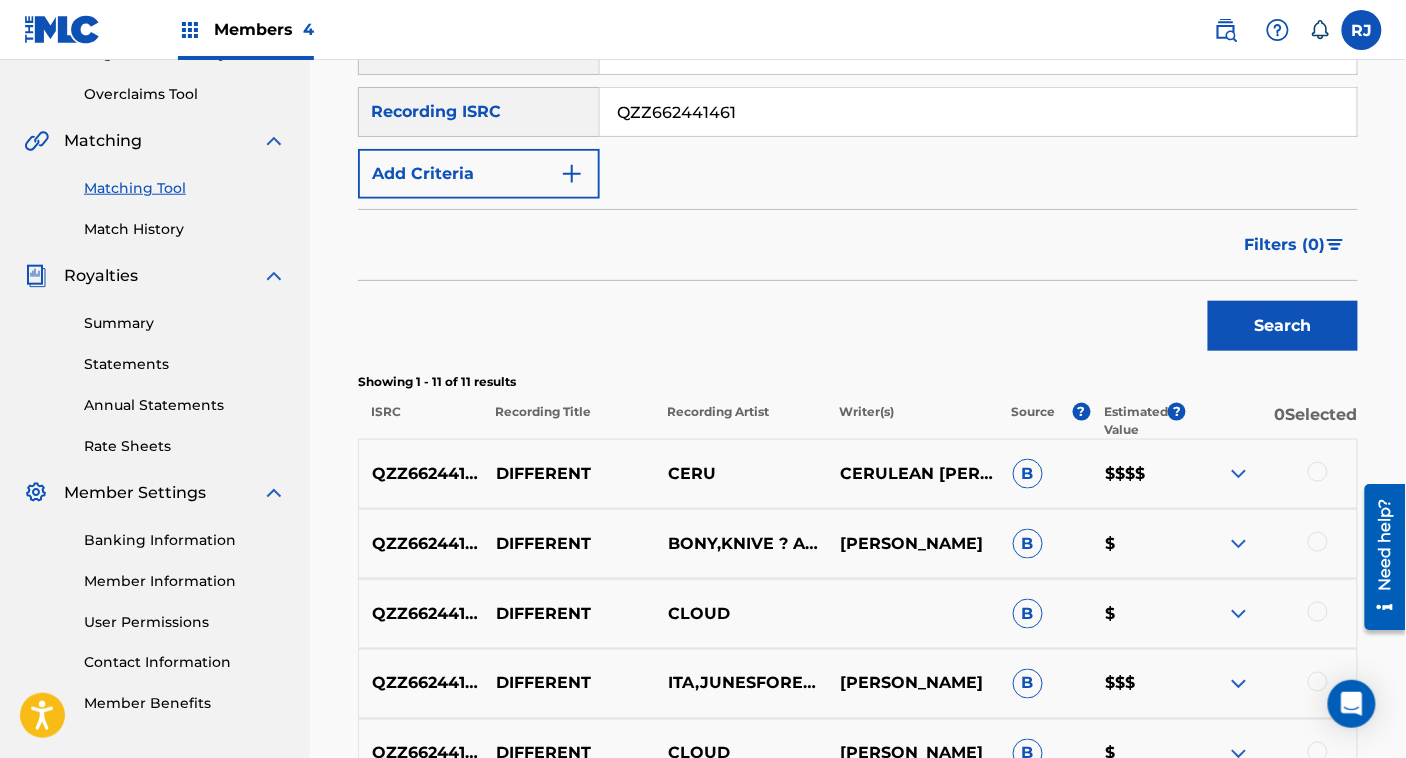 click on "QZZ662441461" at bounding box center [978, 112] 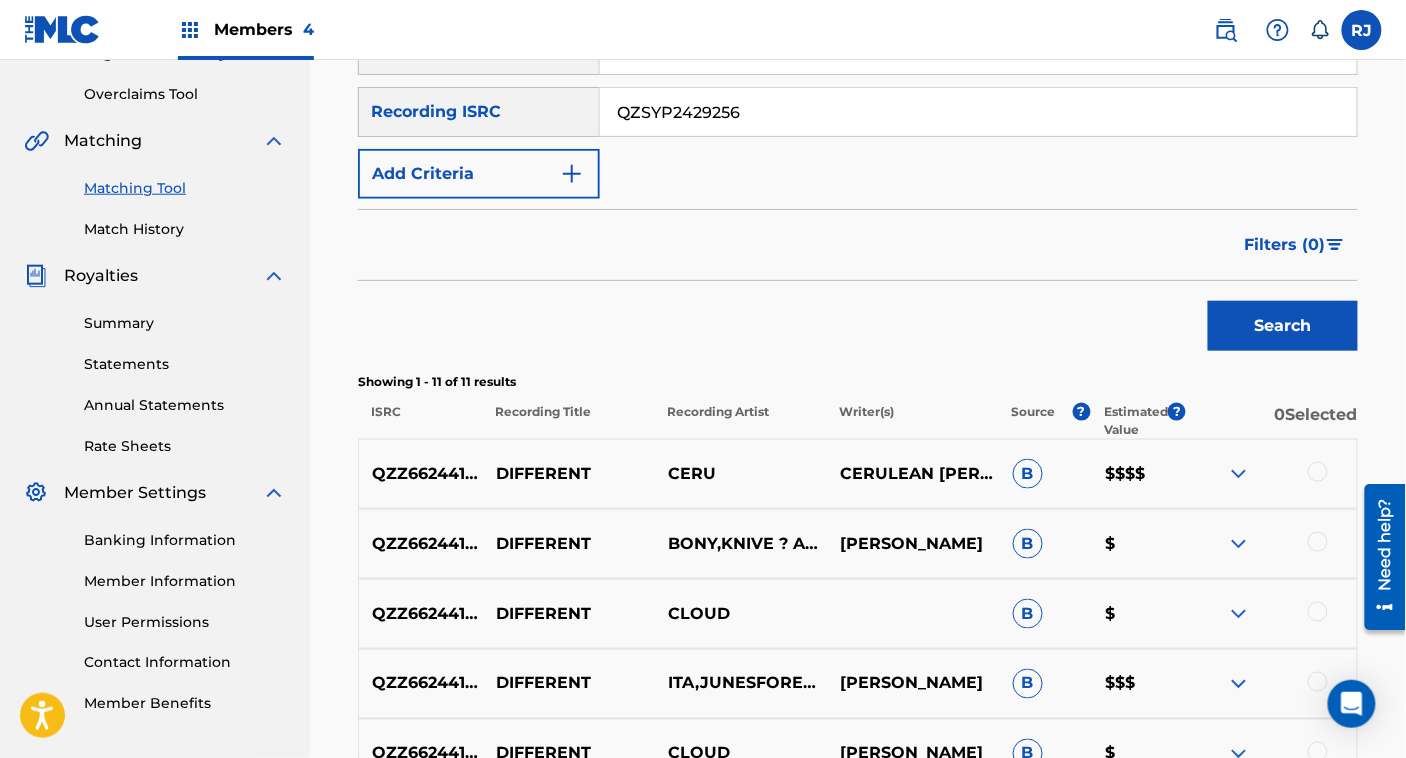 click on "Search" at bounding box center (1283, 326) 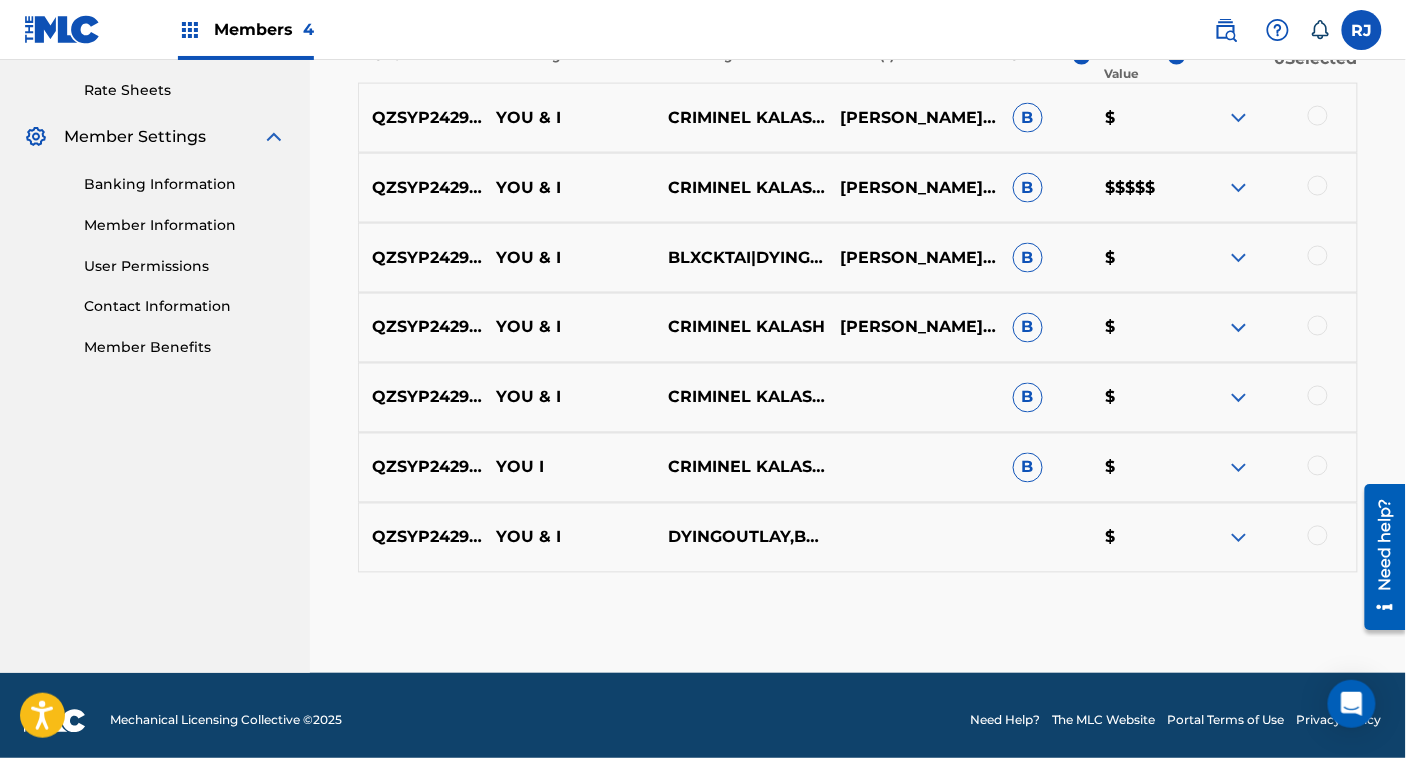 scroll, scrollTop: 771, scrollLeft: 0, axis: vertical 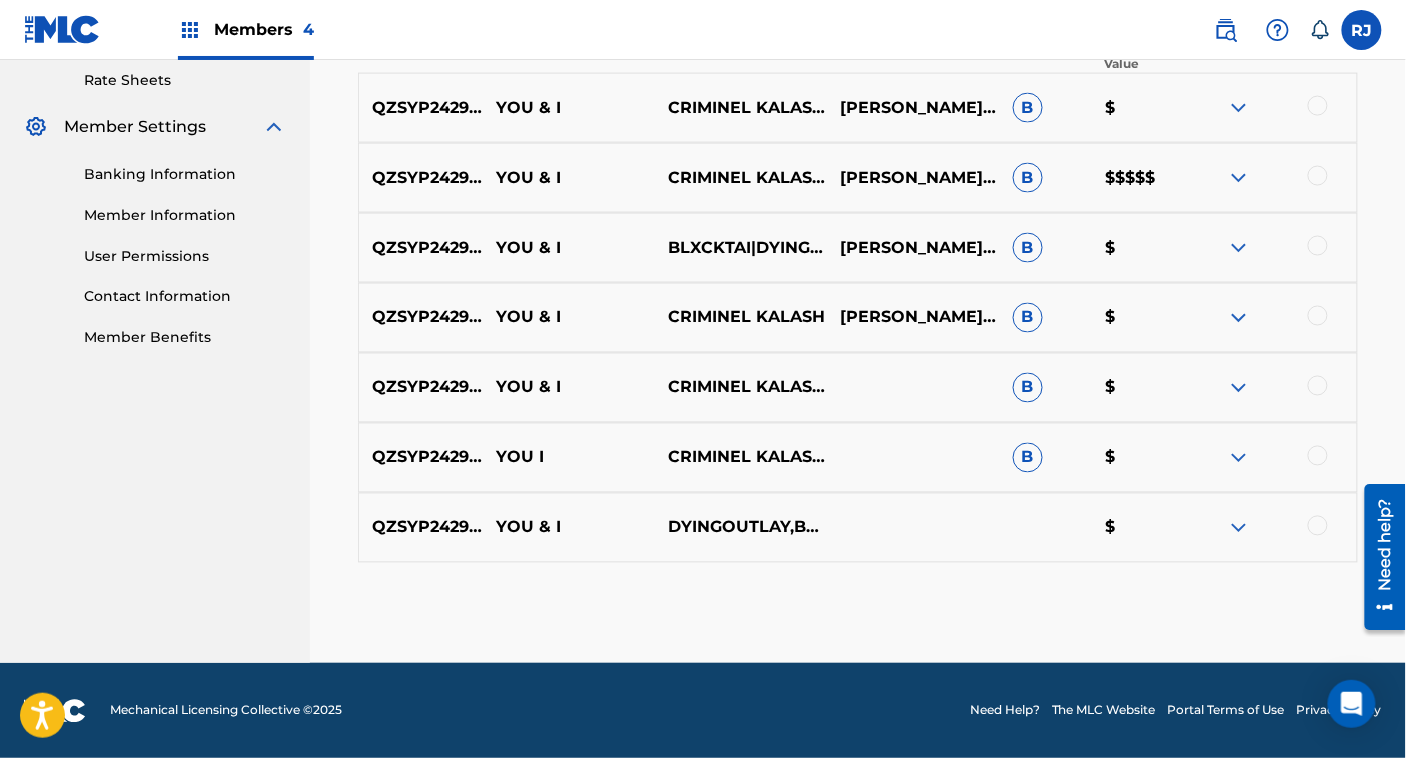 click on "[PERSON_NAME],[PERSON_NAME]" at bounding box center [914, 178] 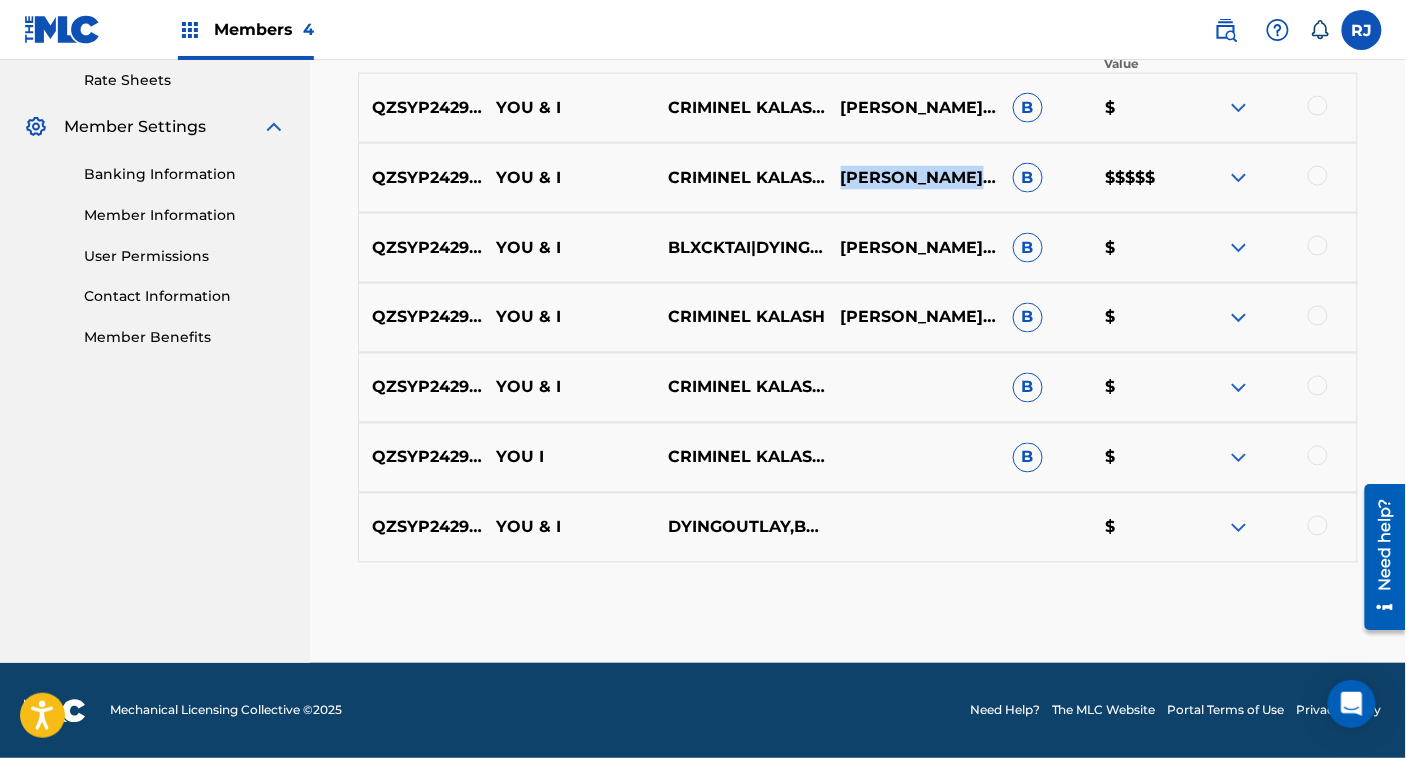 click on "[PERSON_NAME],[PERSON_NAME]" at bounding box center [914, 178] 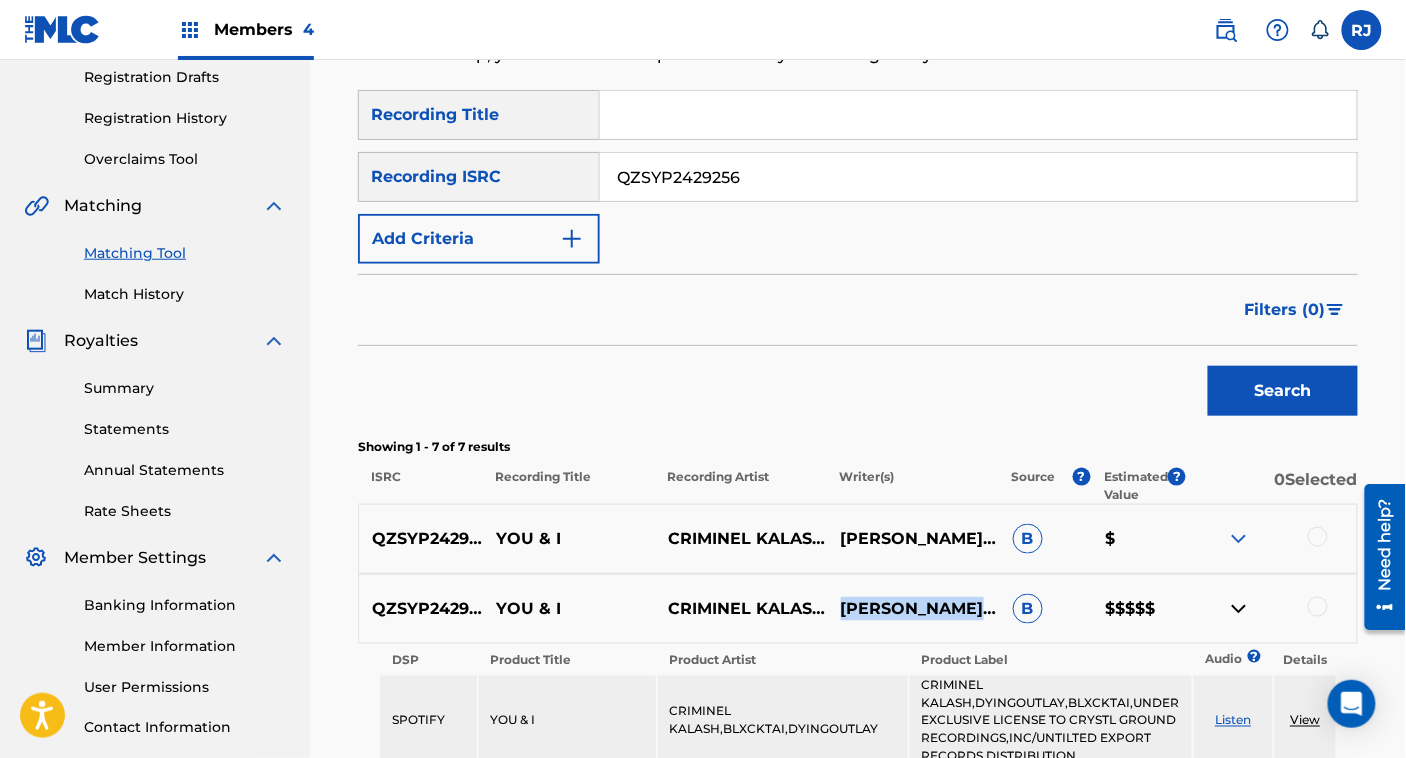 scroll, scrollTop: 0, scrollLeft: 0, axis: both 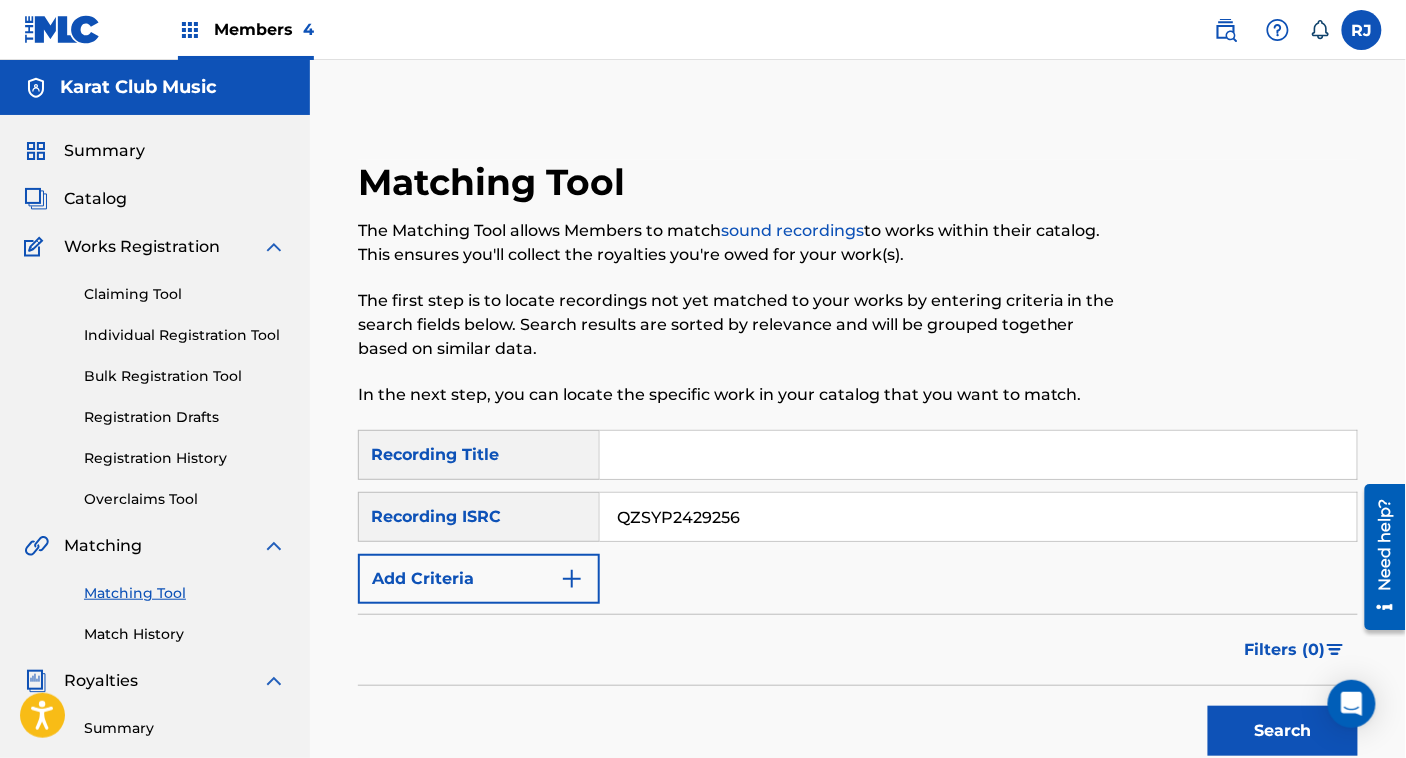 click on "QZSYP2429256" at bounding box center [978, 517] 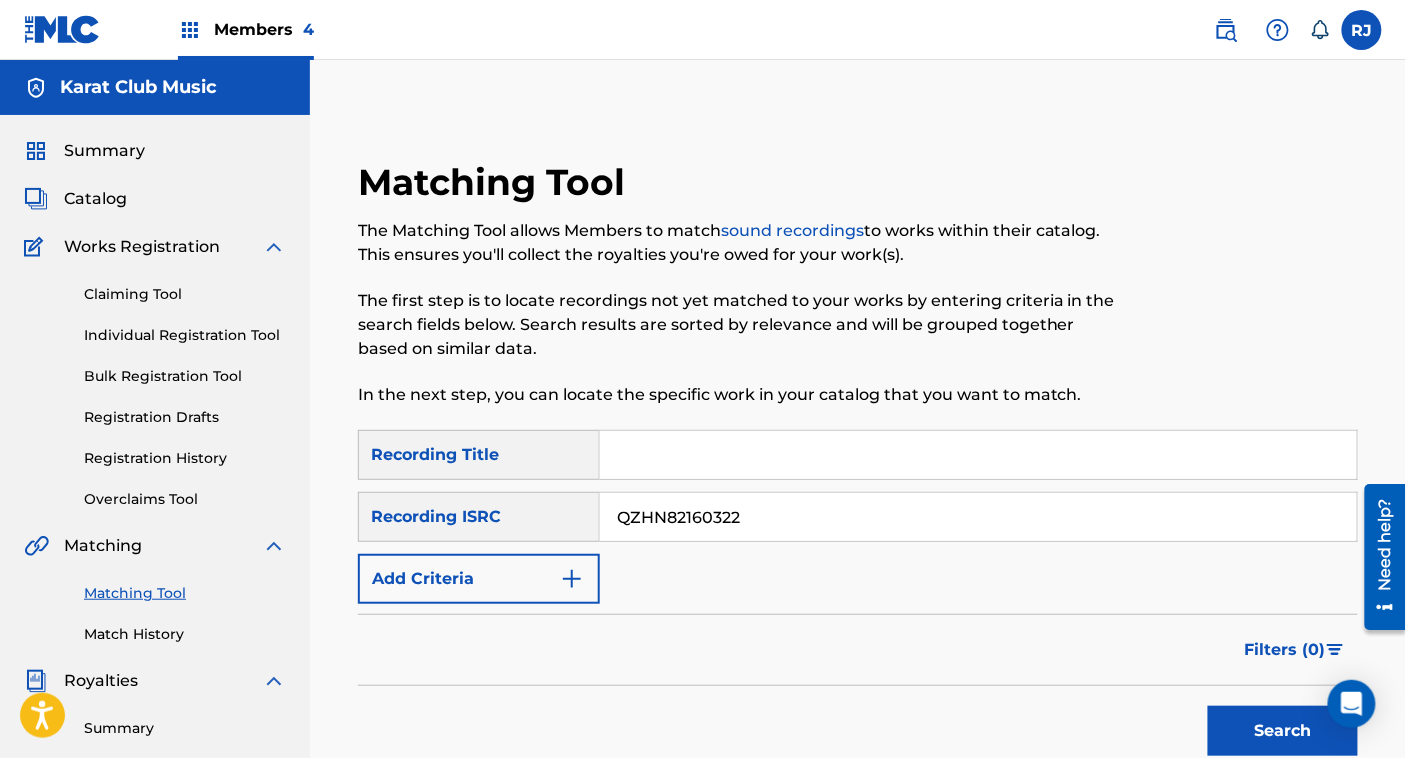 click on "Search" at bounding box center [1283, 731] 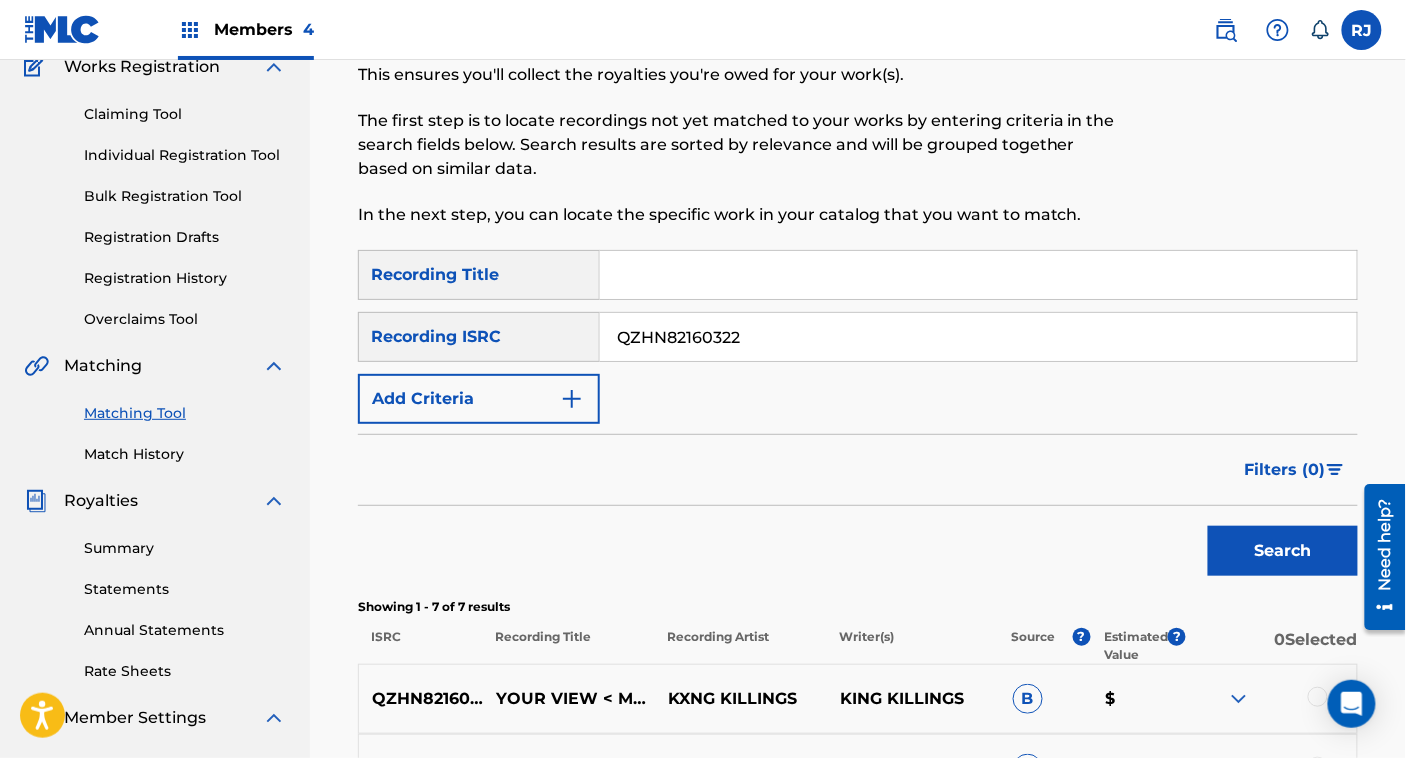 scroll, scrollTop: 166, scrollLeft: 0, axis: vertical 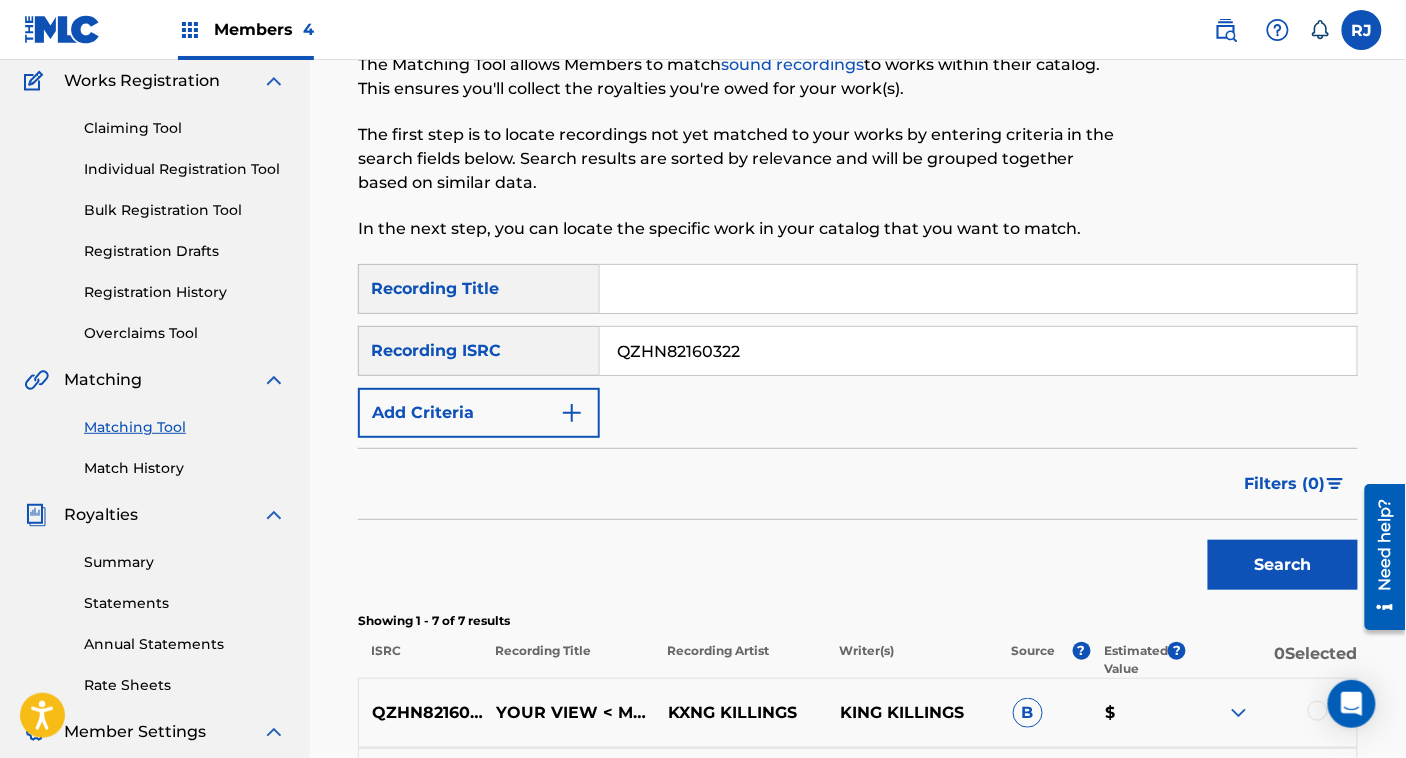click on "QZHN82160322" at bounding box center (978, 351) 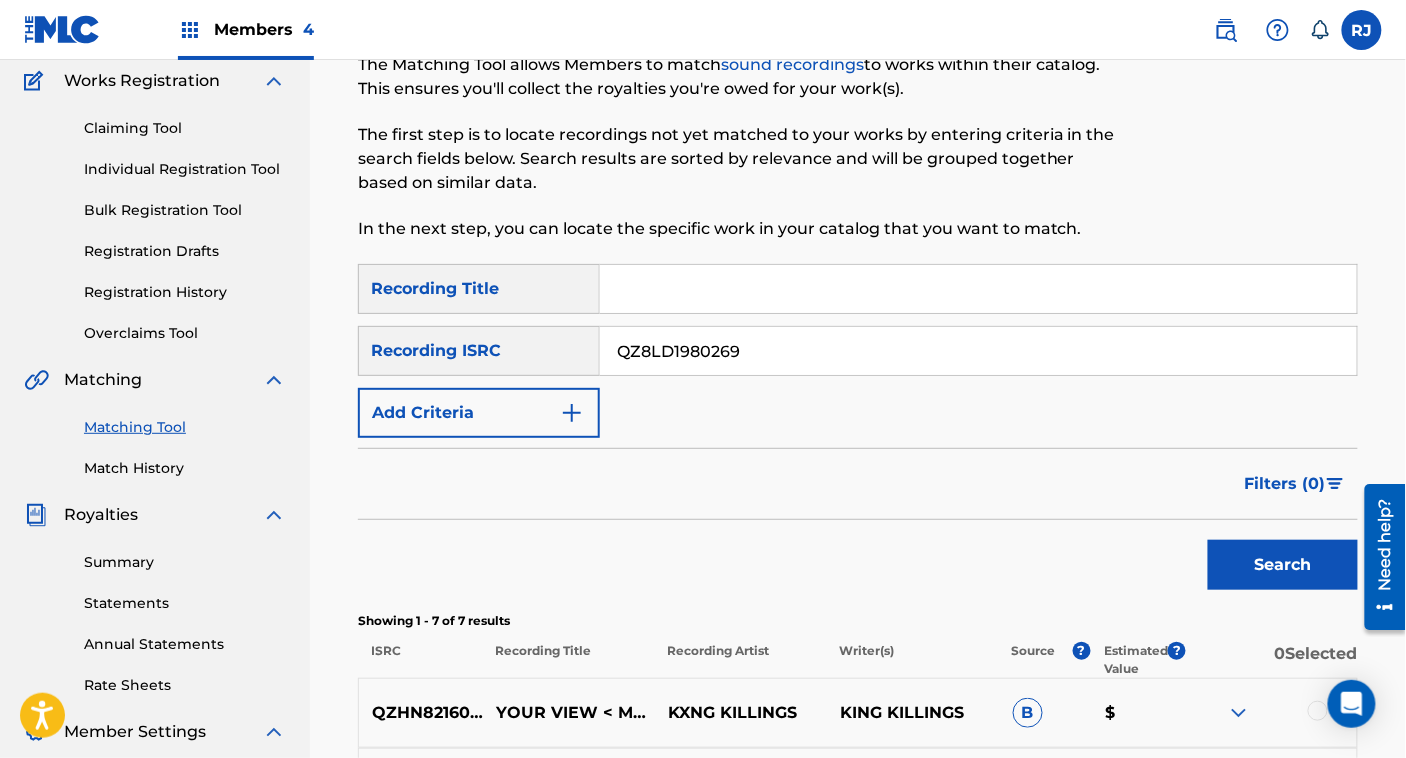 click on "Search" at bounding box center [1283, 565] 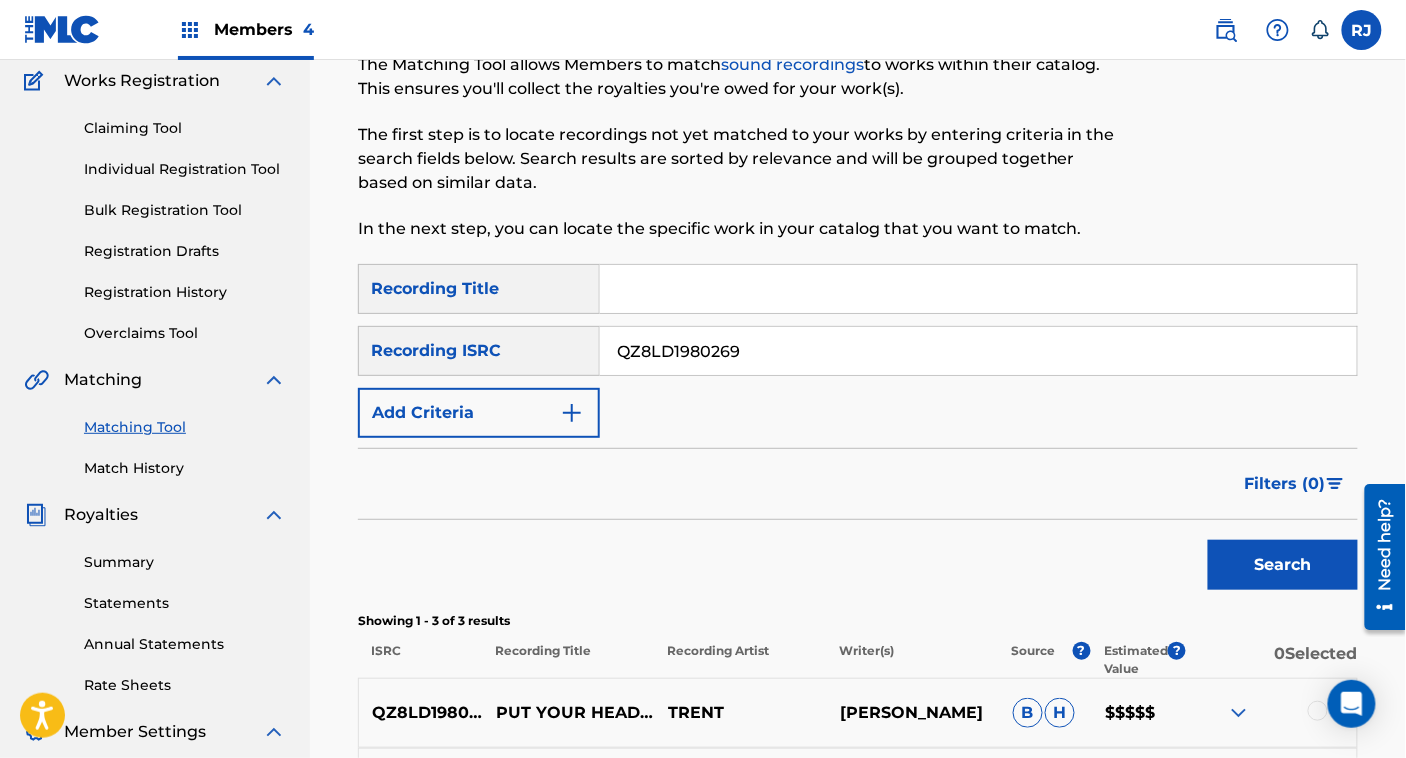 scroll, scrollTop: 491, scrollLeft: 0, axis: vertical 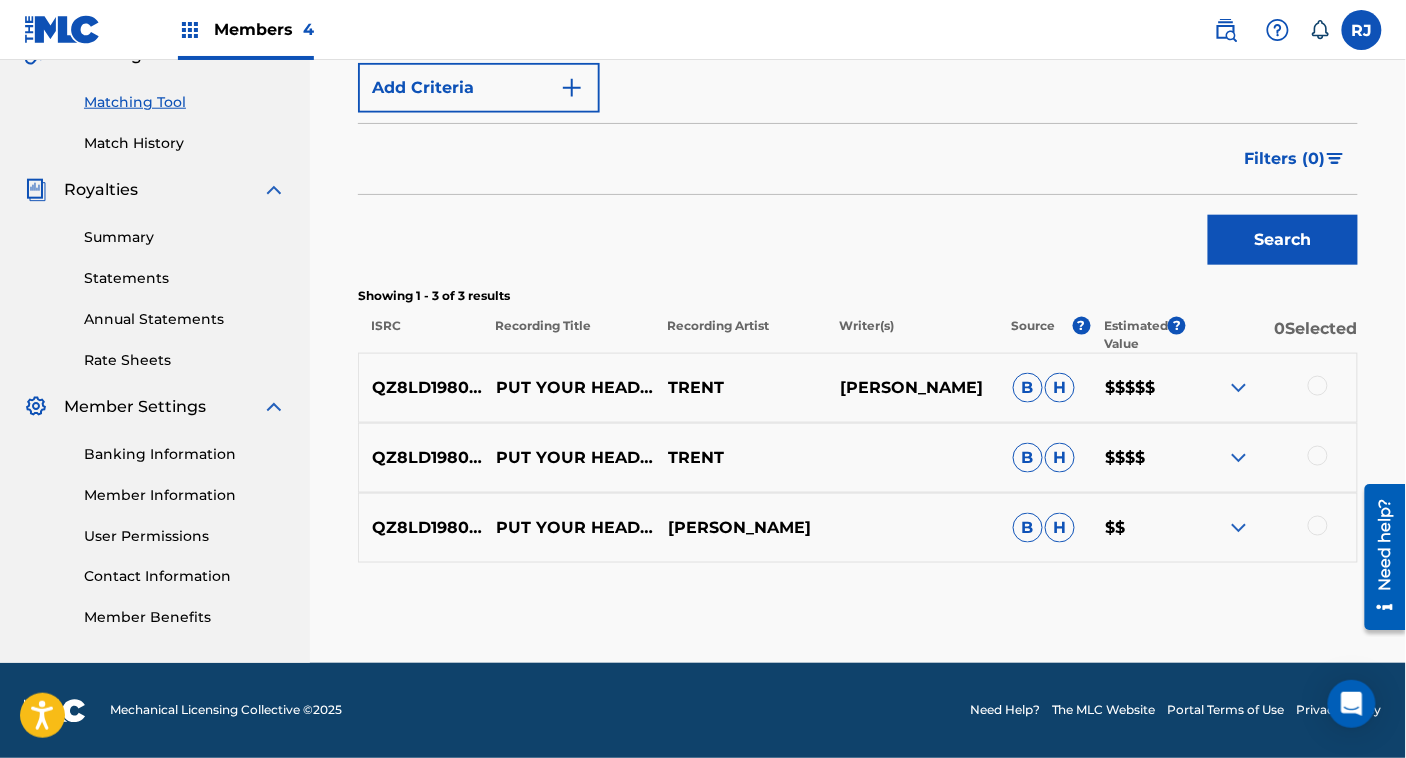 click on "[PERSON_NAME]" at bounding box center [914, 388] 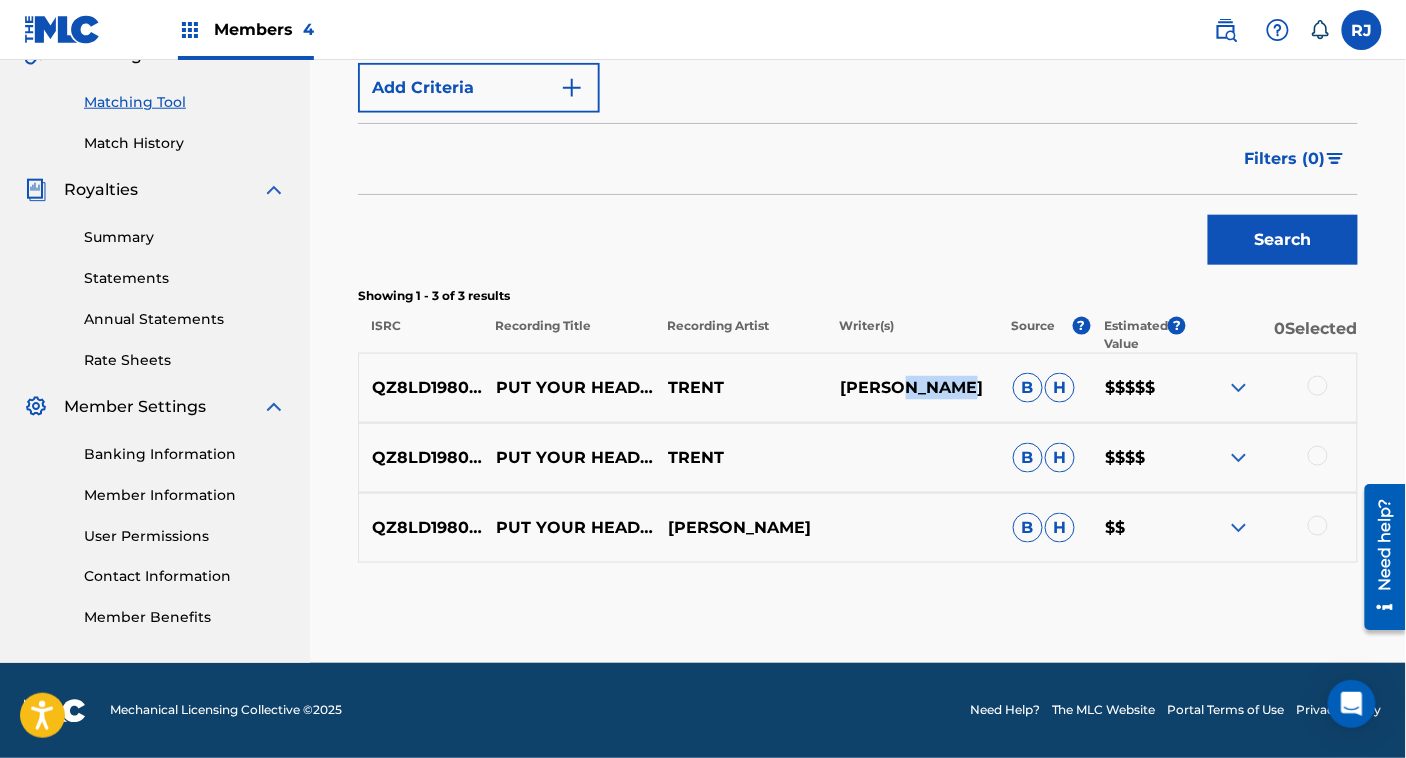 click on "[PERSON_NAME]" at bounding box center [914, 388] 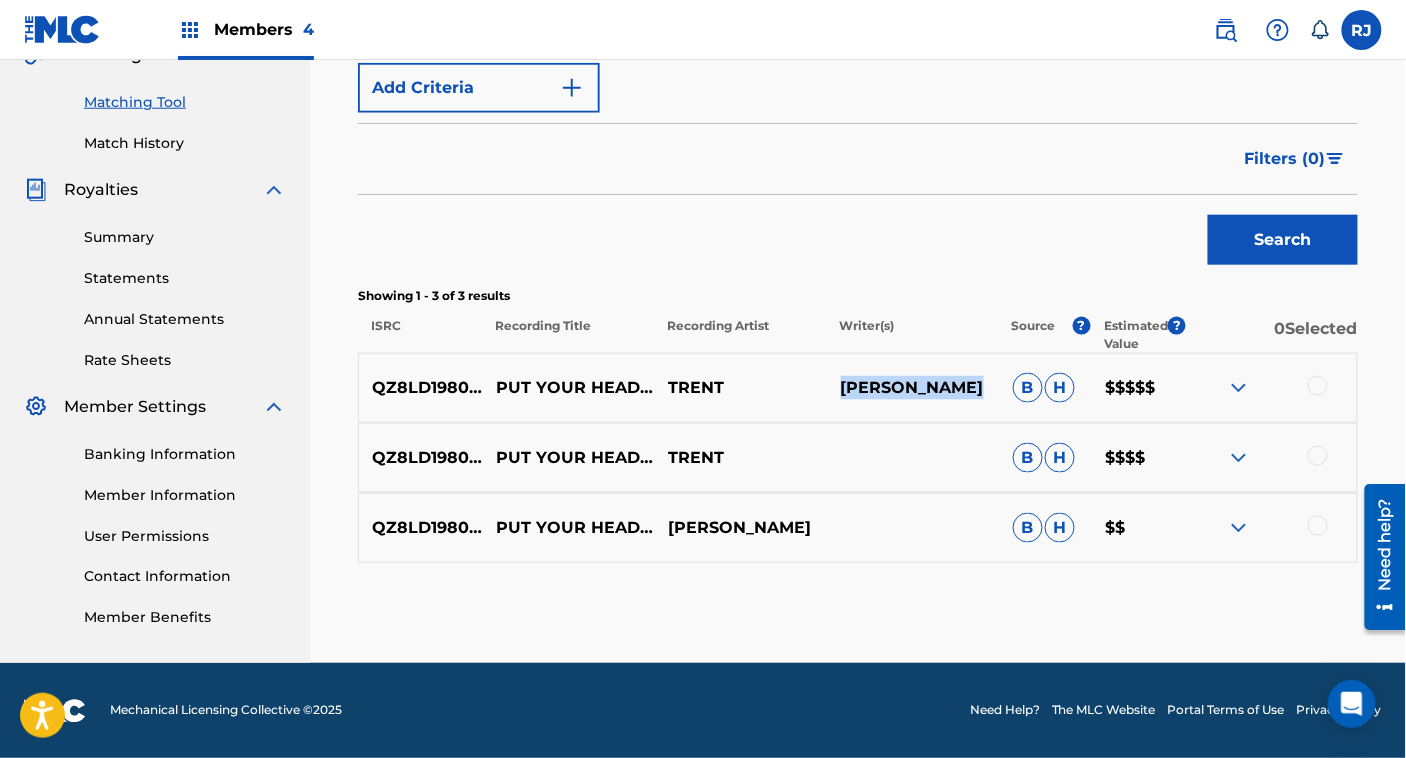 click on "[PERSON_NAME]" at bounding box center [914, 388] 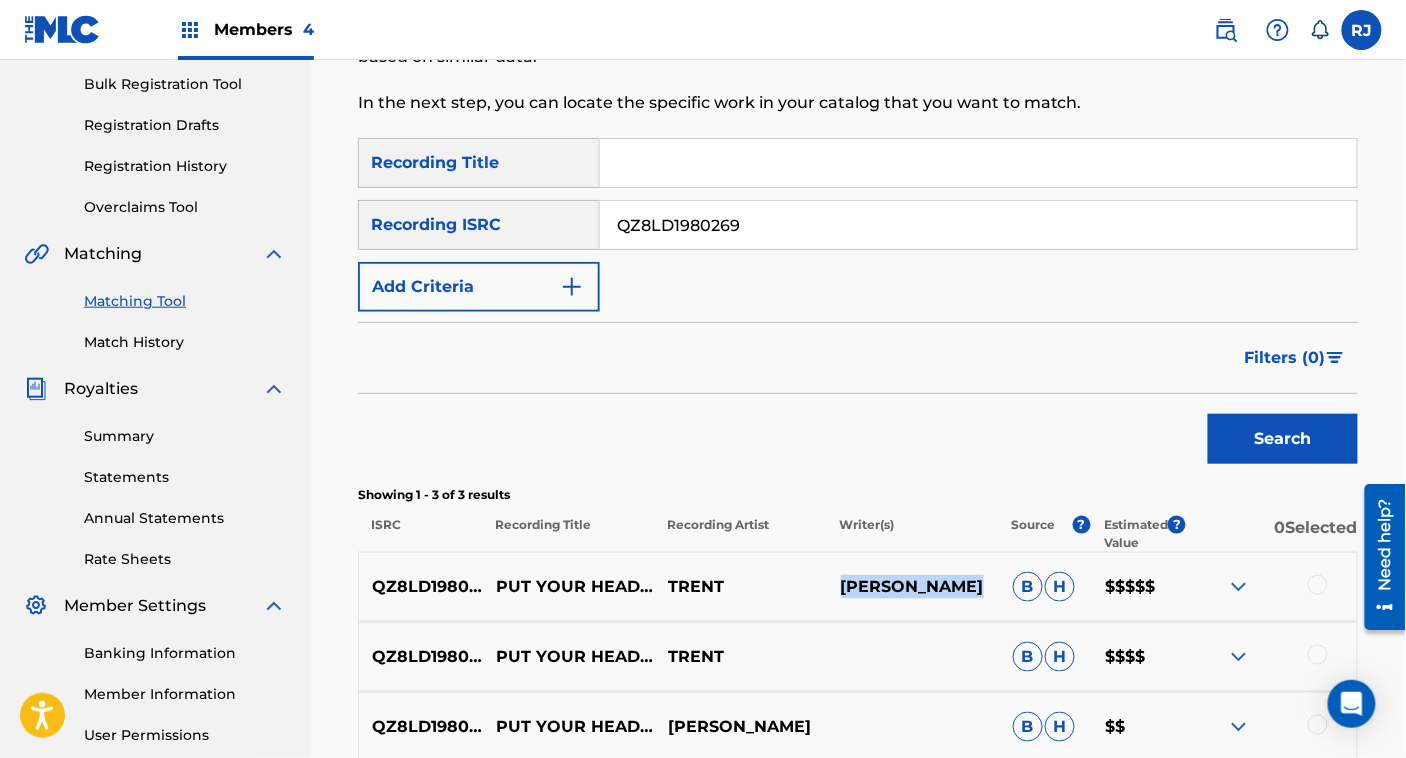 scroll, scrollTop: 290, scrollLeft: 0, axis: vertical 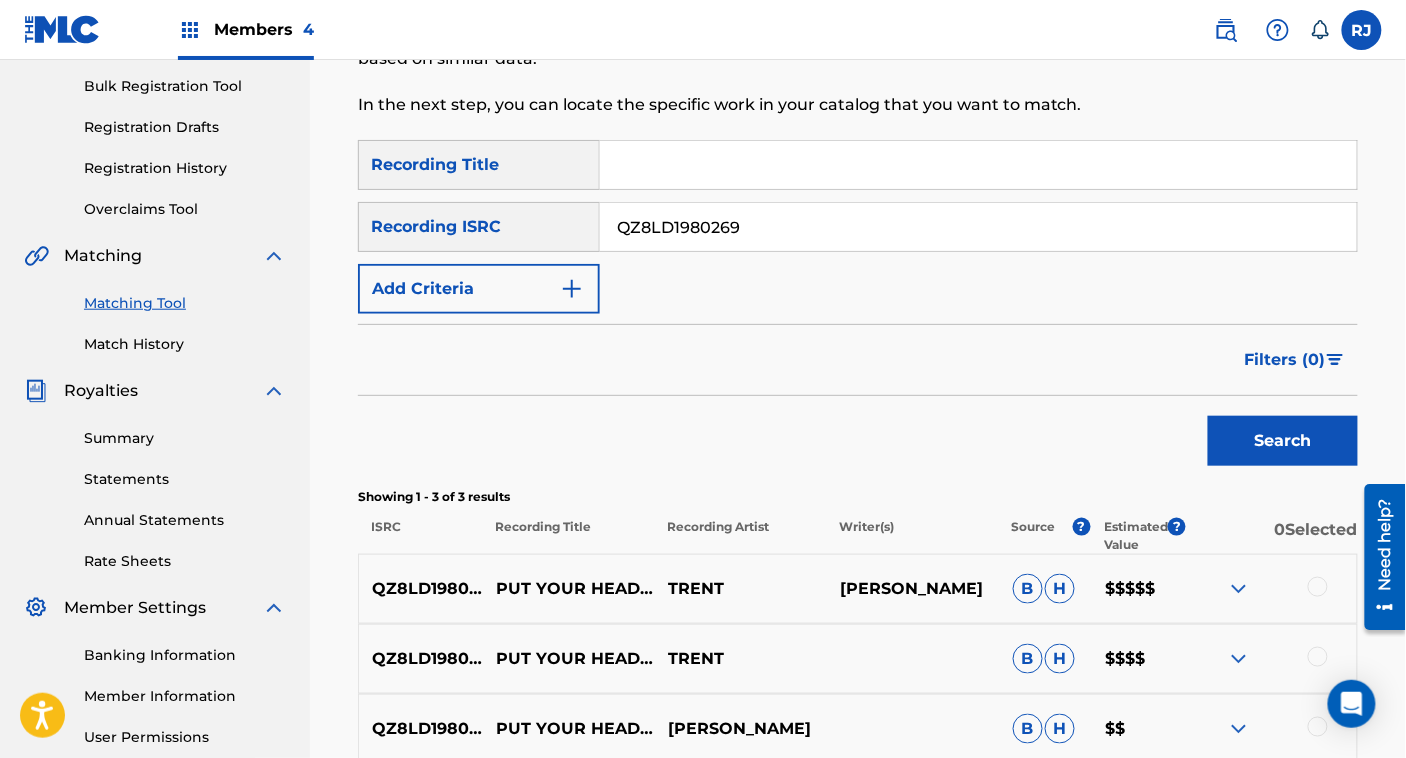 click on "QZ8LD1980269" at bounding box center [978, 227] 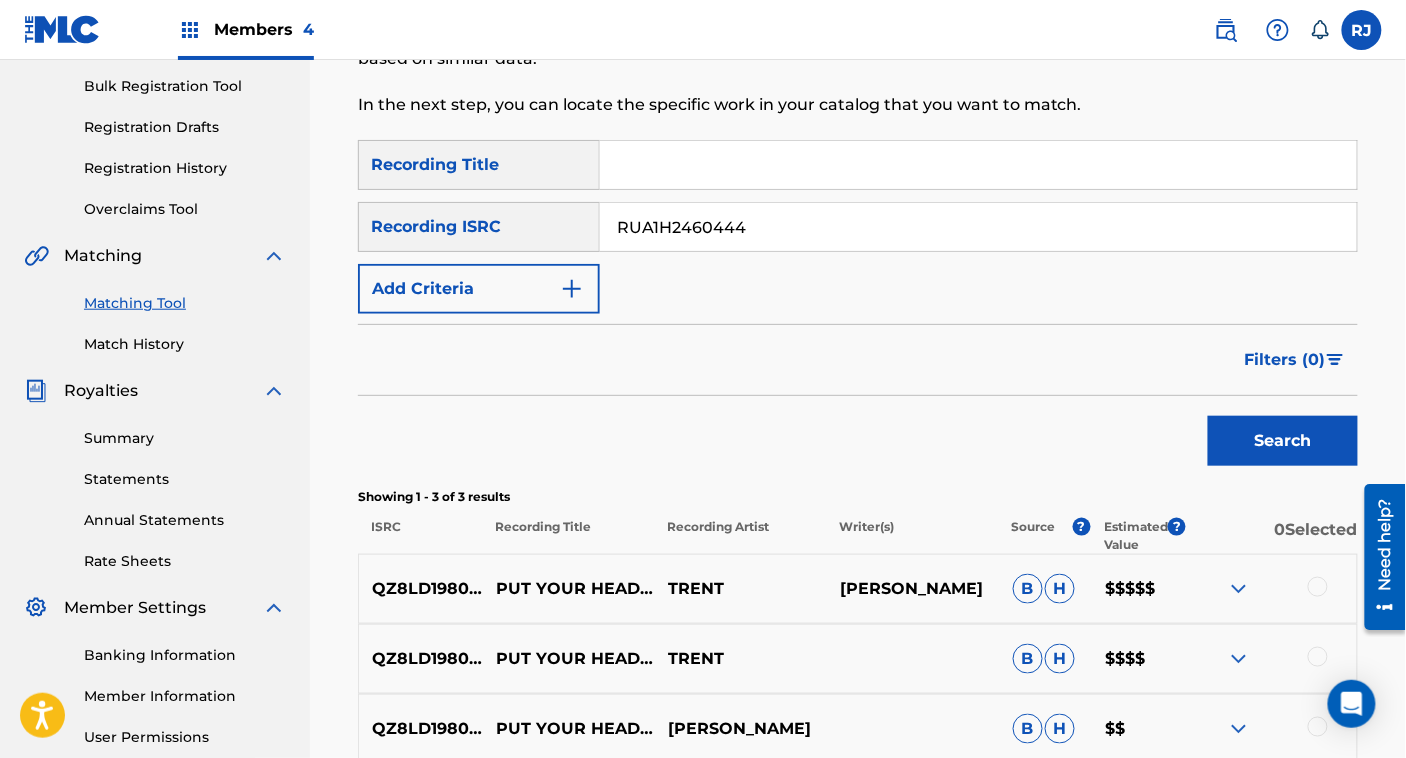 click on "Search" at bounding box center (1283, 441) 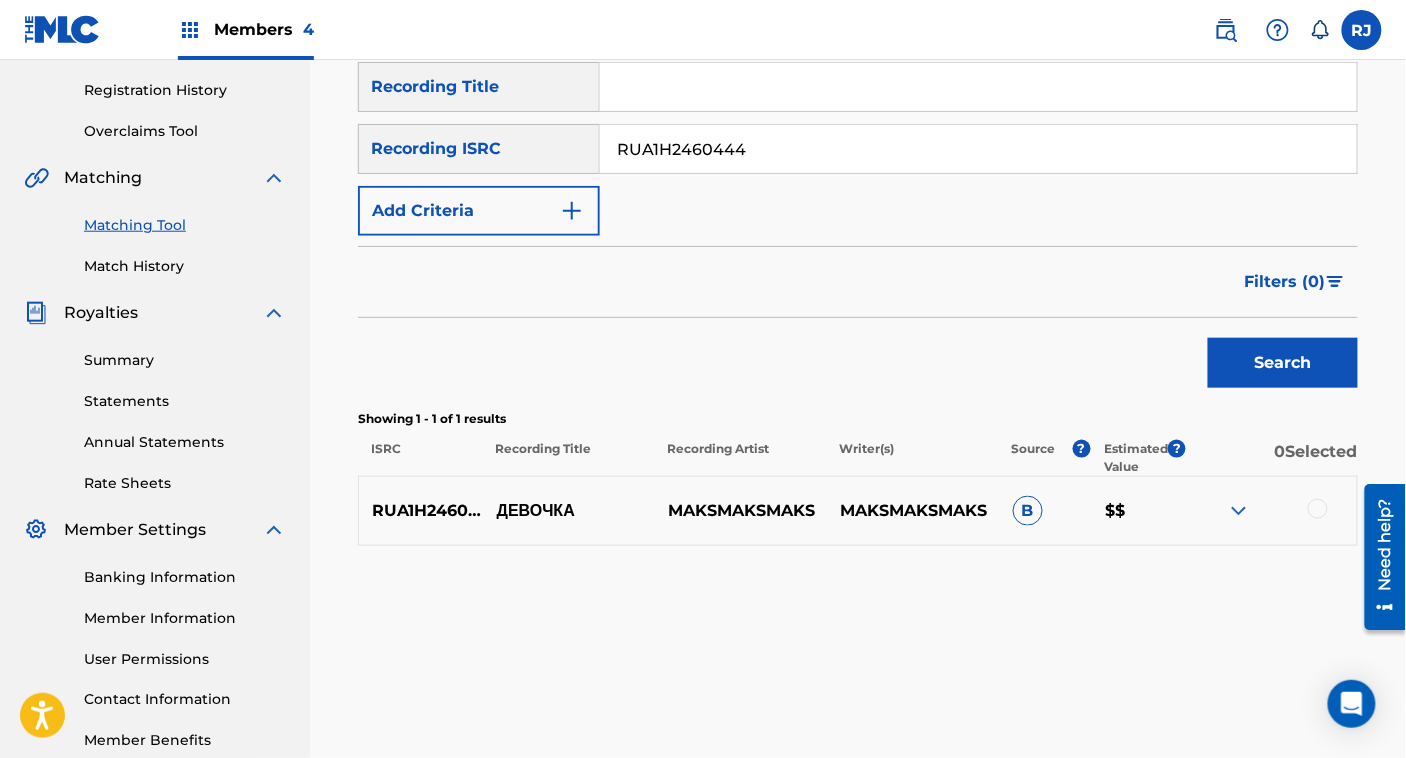 scroll, scrollTop: 365, scrollLeft: 0, axis: vertical 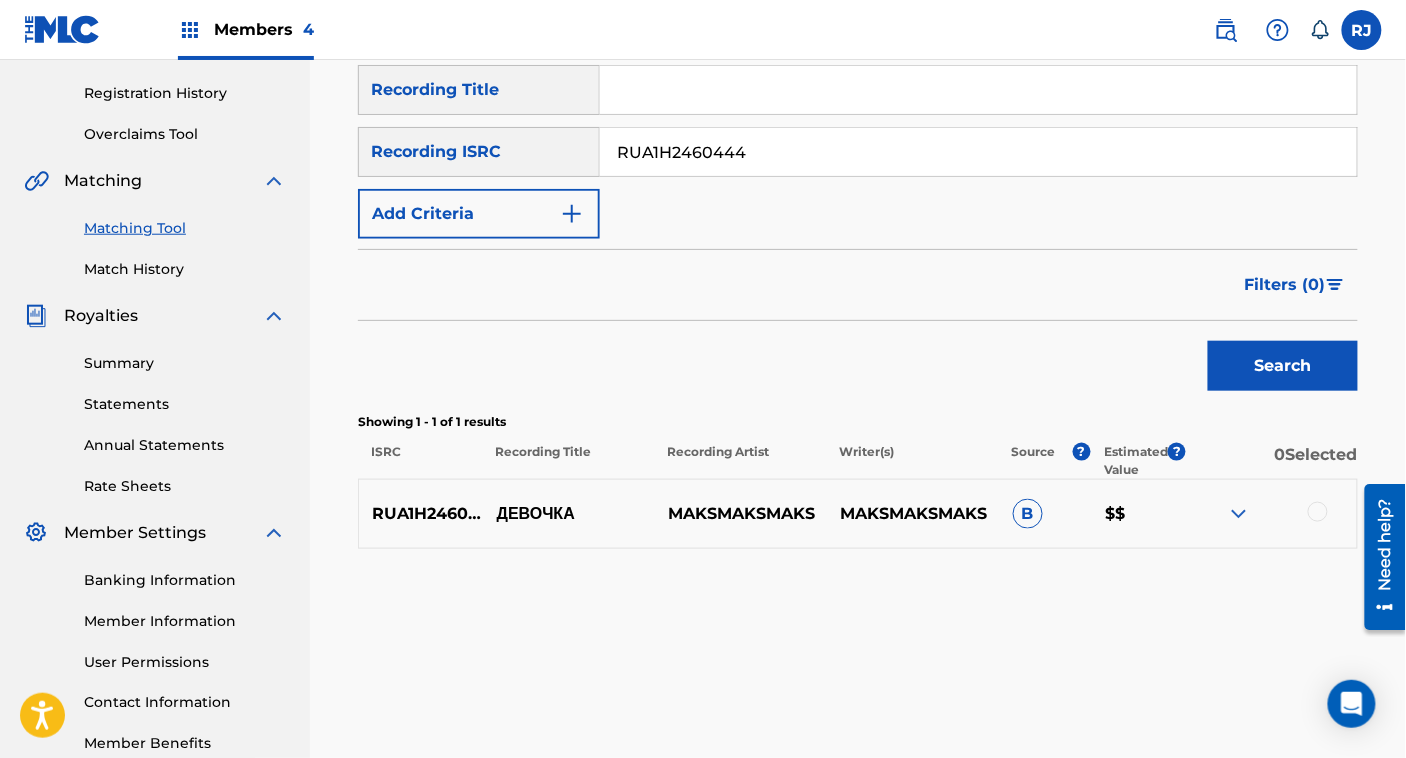 click on "RUA1H2460444" at bounding box center [978, 152] 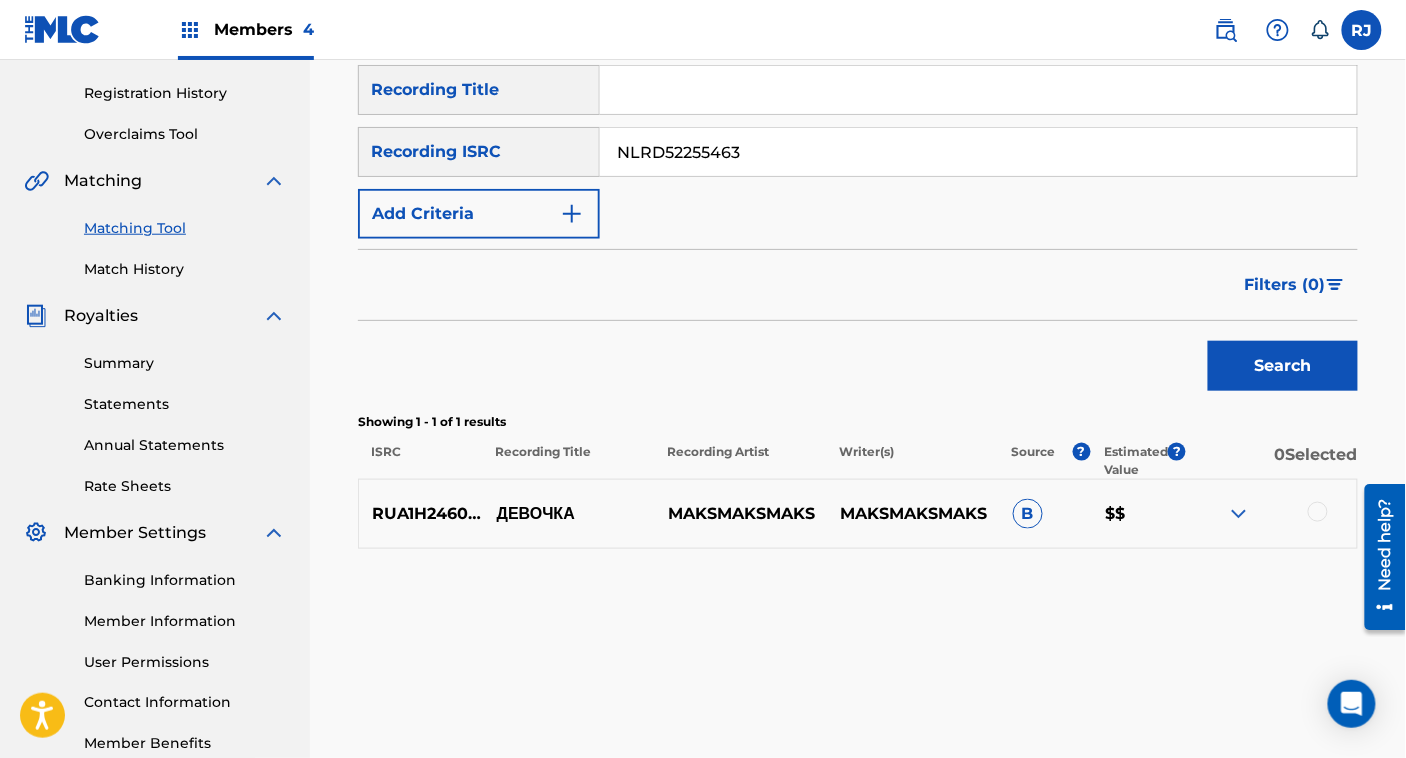 click on "Search" at bounding box center (1278, 361) 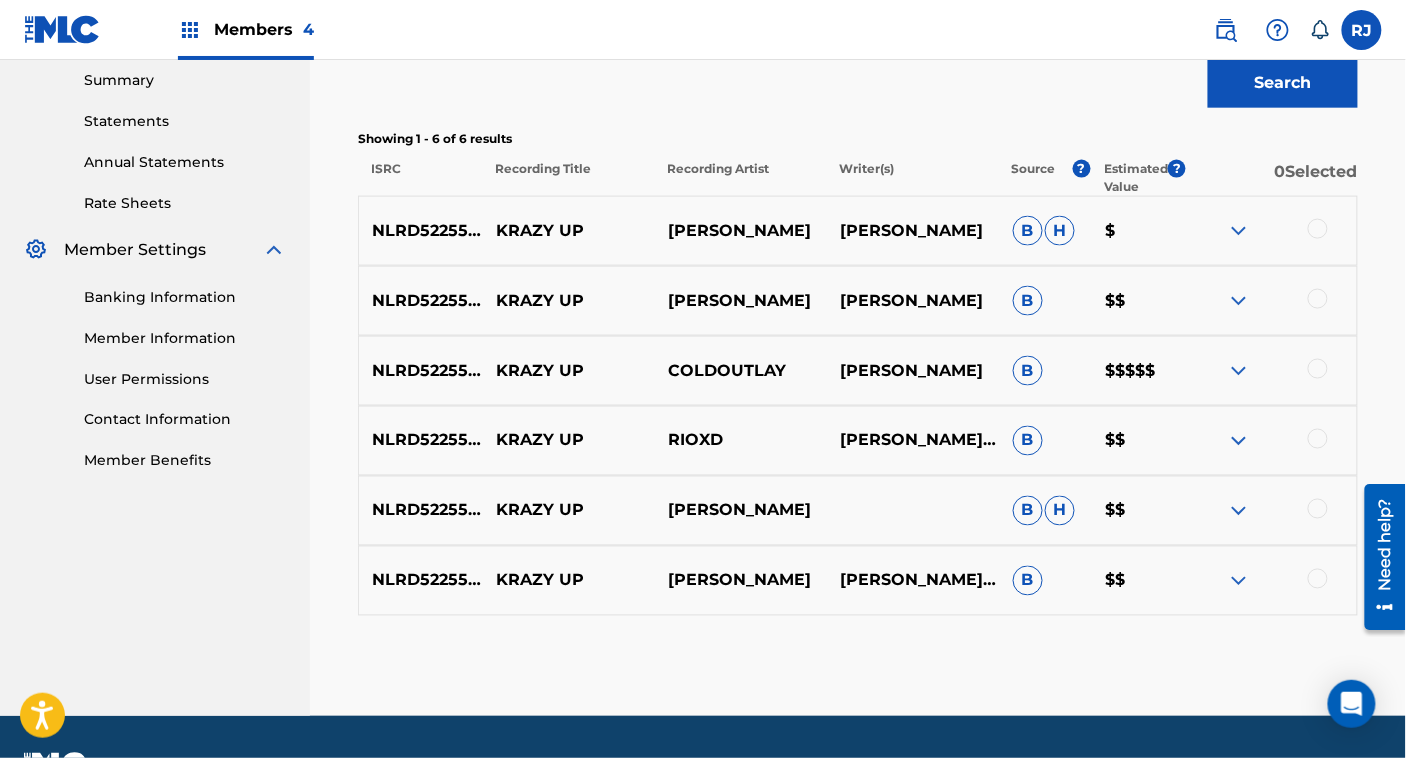 scroll, scrollTop: 661, scrollLeft: 0, axis: vertical 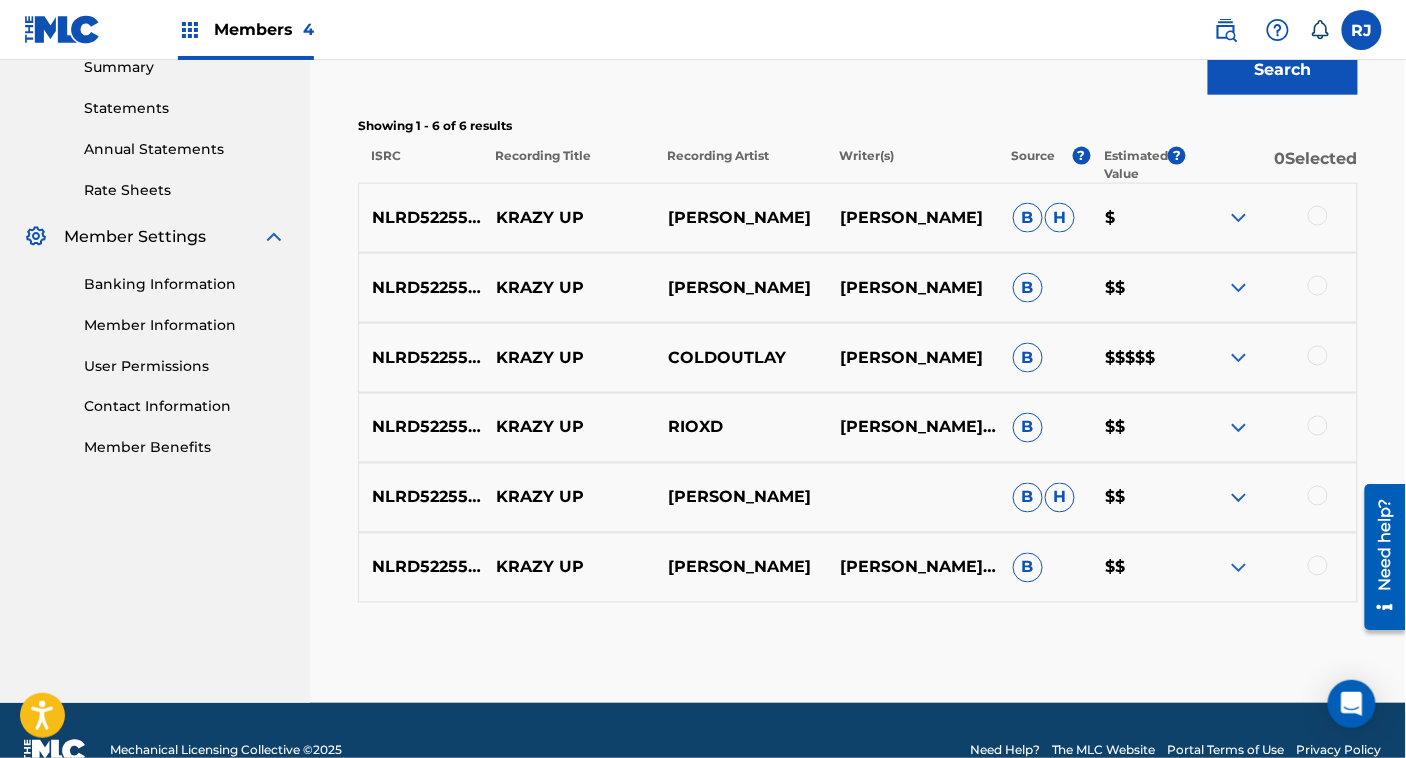 click on "[PERSON_NAME]" at bounding box center (914, 358) 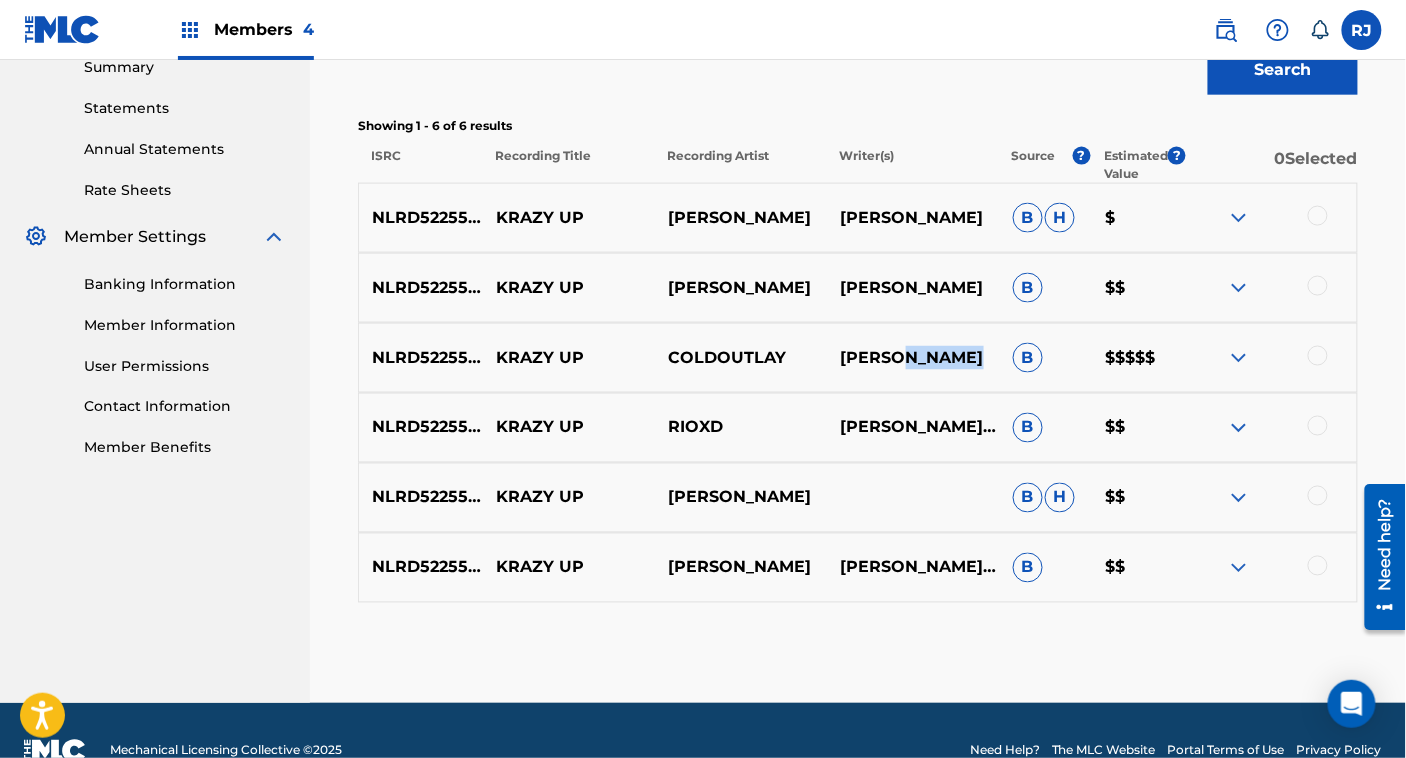 click on "[PERSON_NAME]" at bounding box center [914, 358] 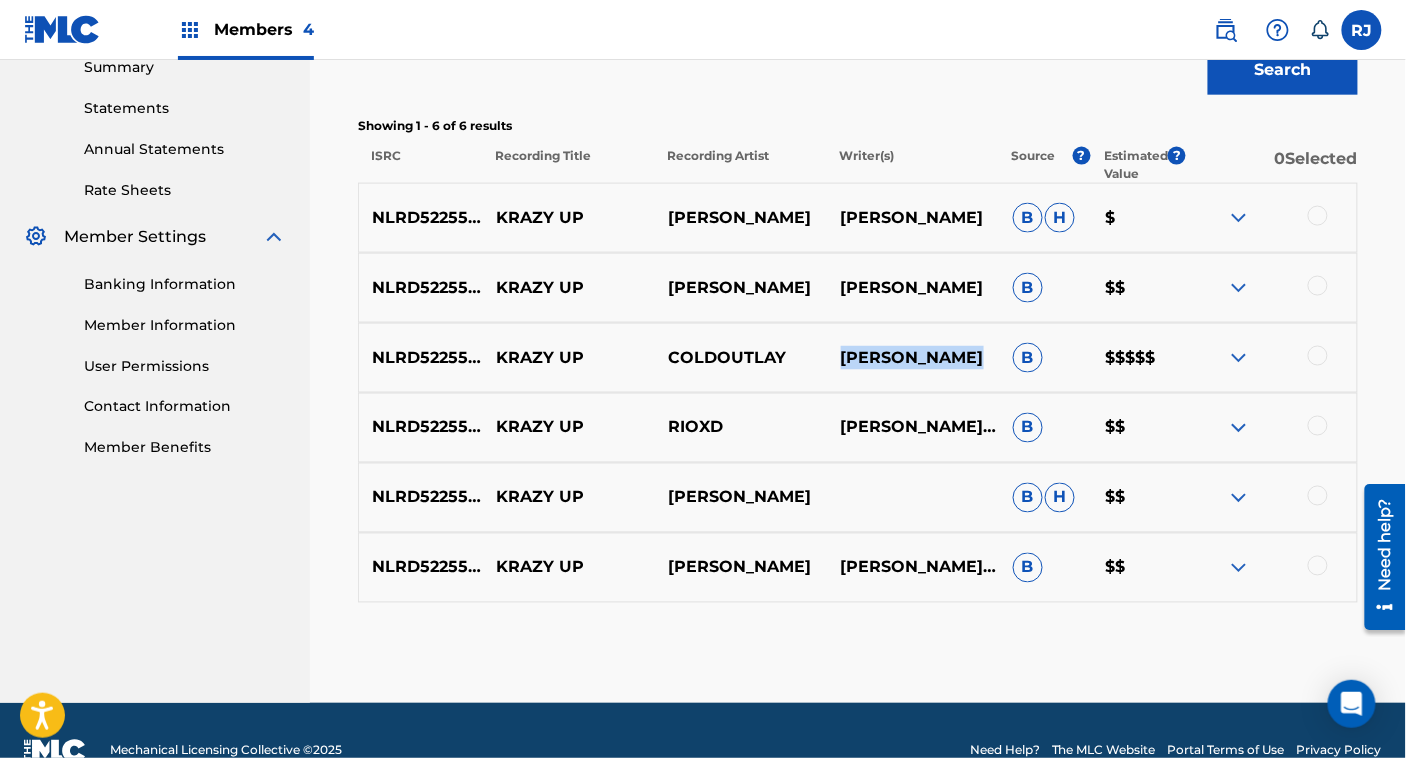 click on "[PERSON_NAME]" at bounding box center (914, 358) 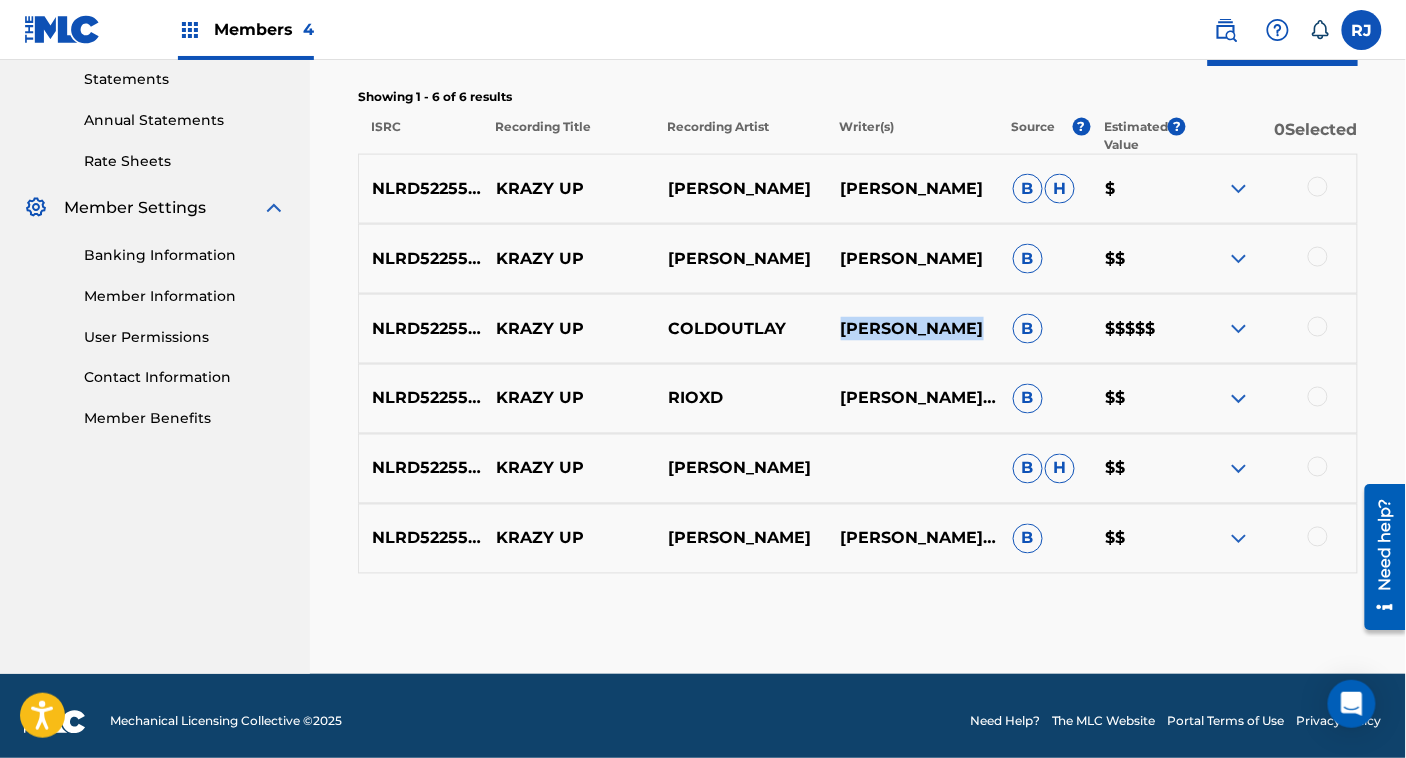 scroll, scrollTop: 692, scrollLeft: 0, axis: vertical 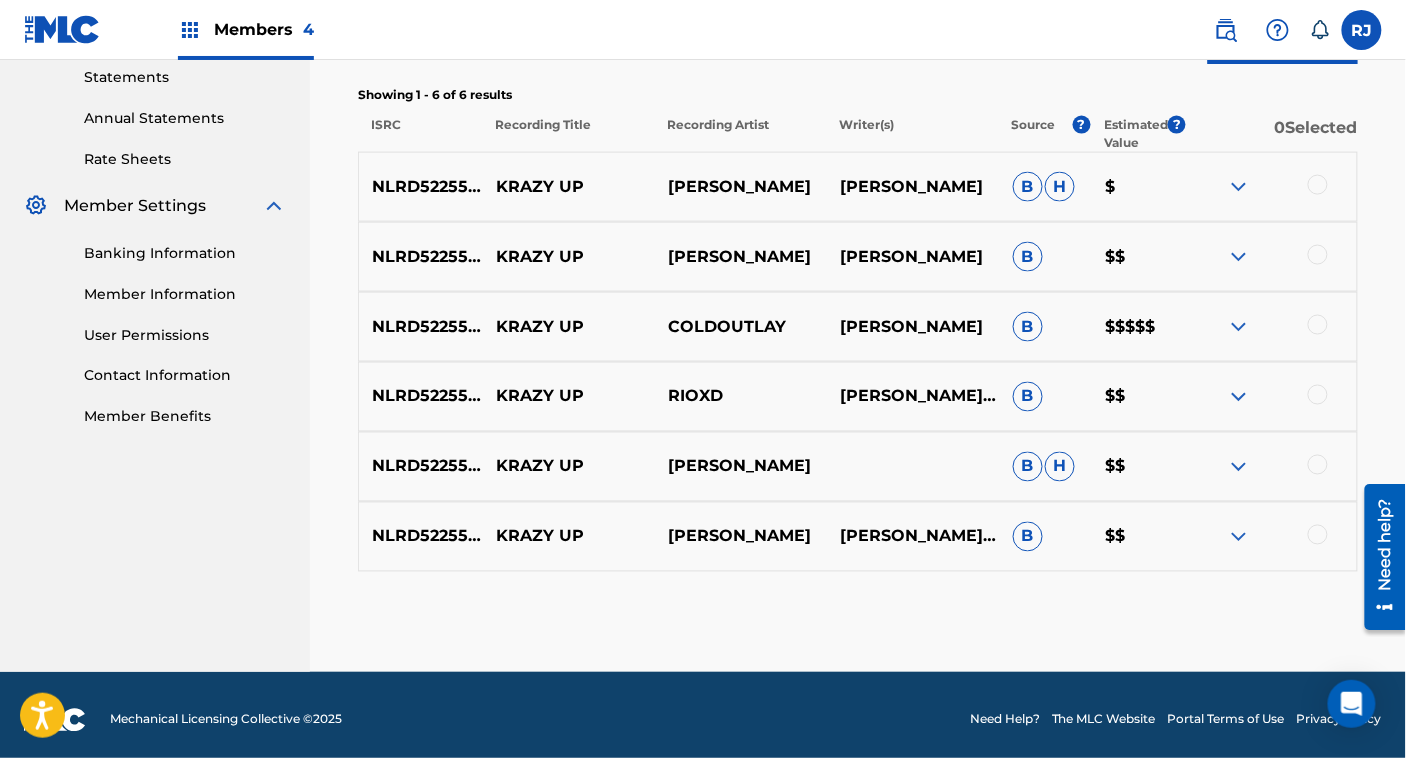 click on "COLDOUTLAY" at bounding box center [741, 327] 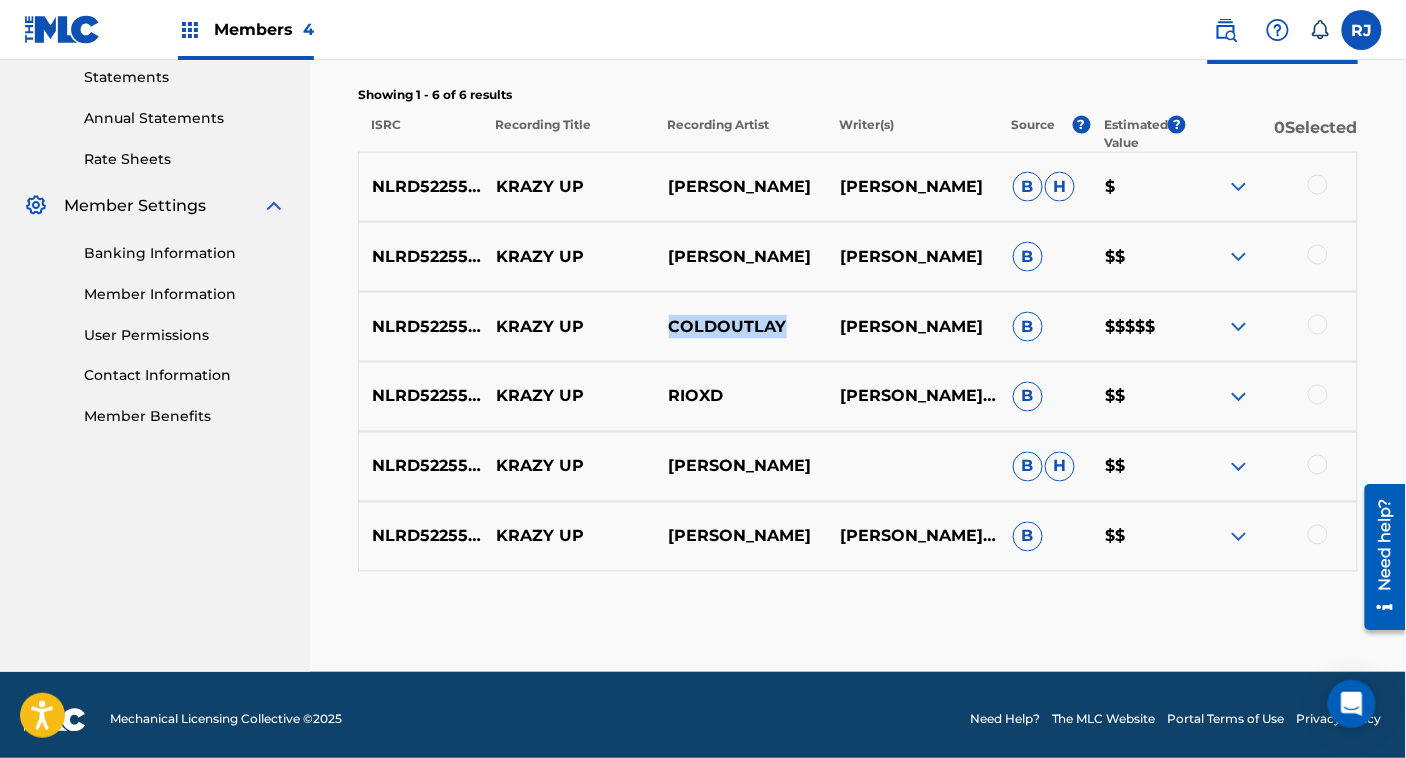 click on "COLDOUTLAY" at bounding box center (741, 327) 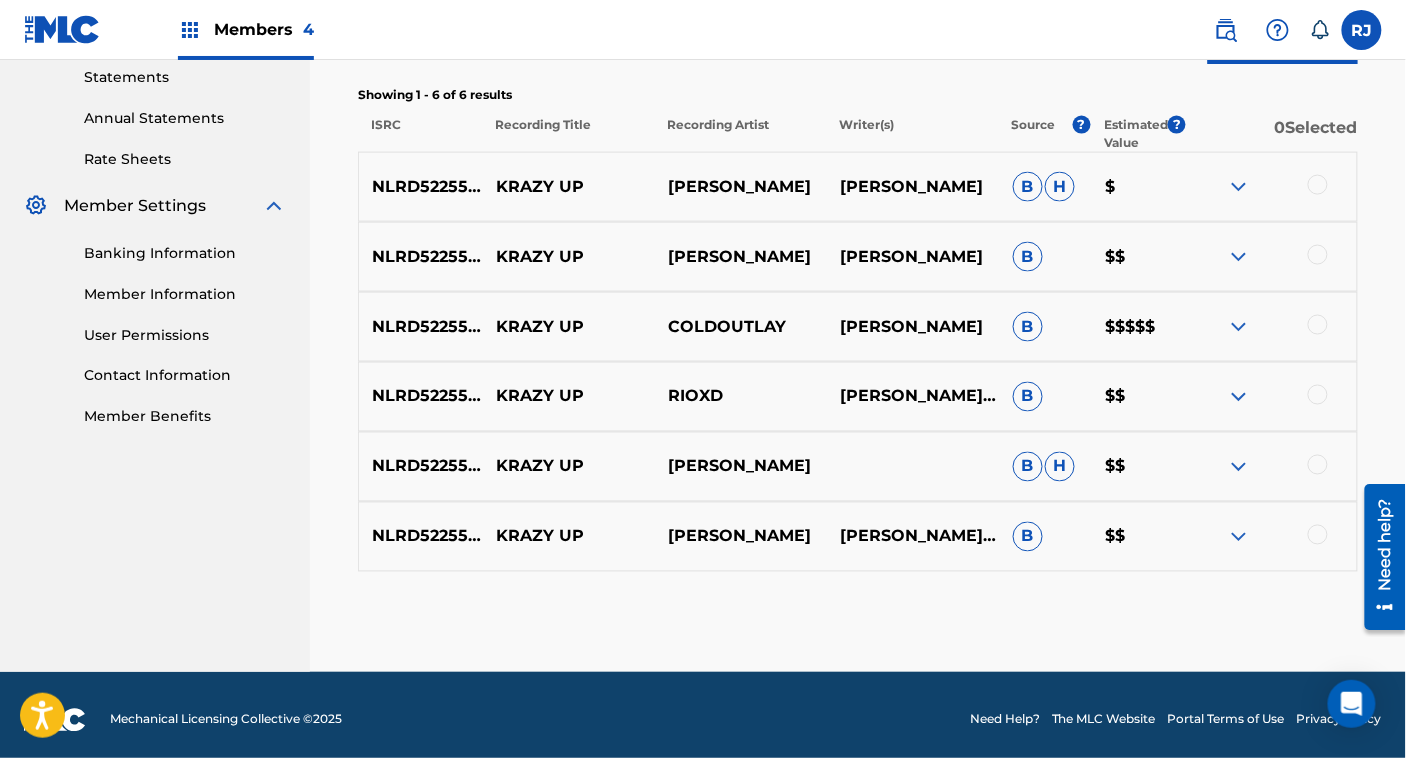 click on "KRAZY UP" at bounding box center [569, 327] 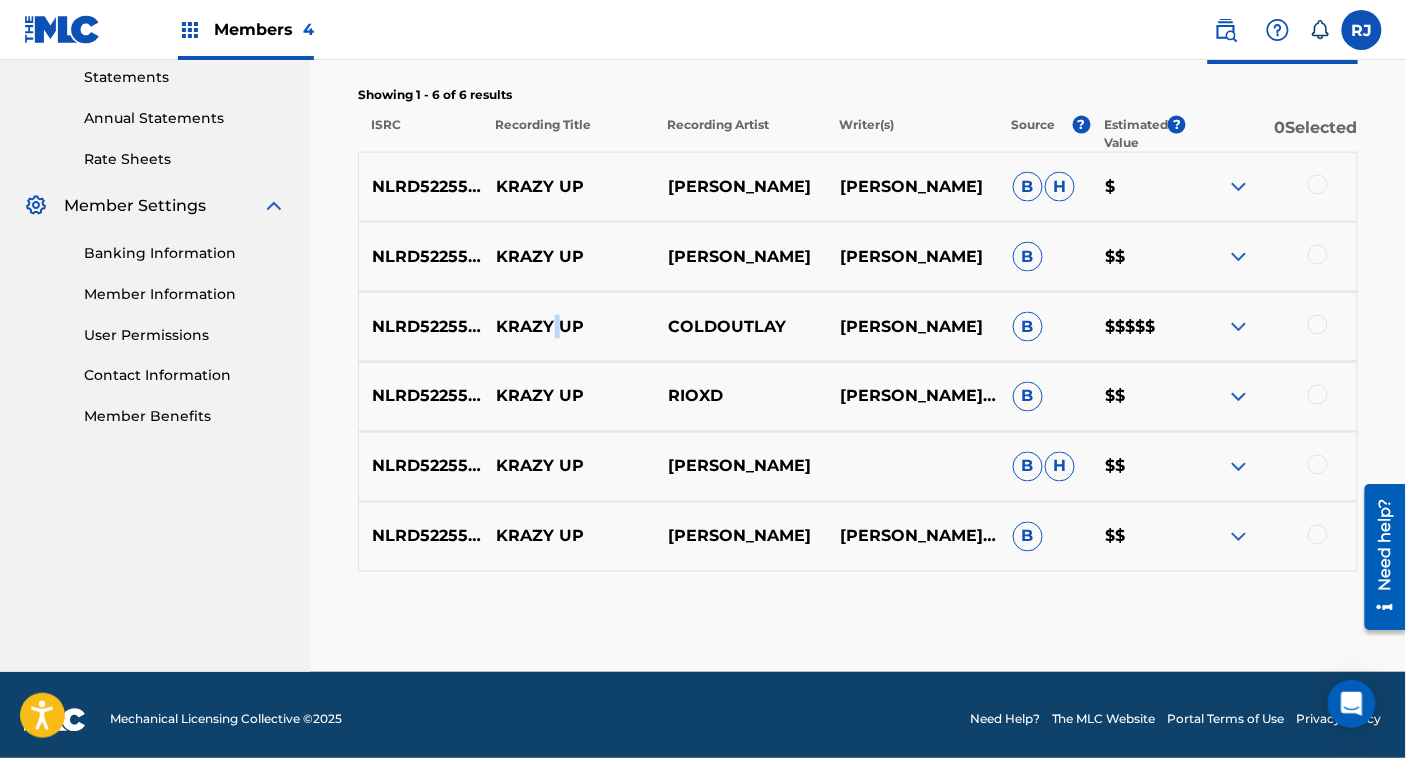 click on "KRAZY UP" at bounding box center [569, 327] 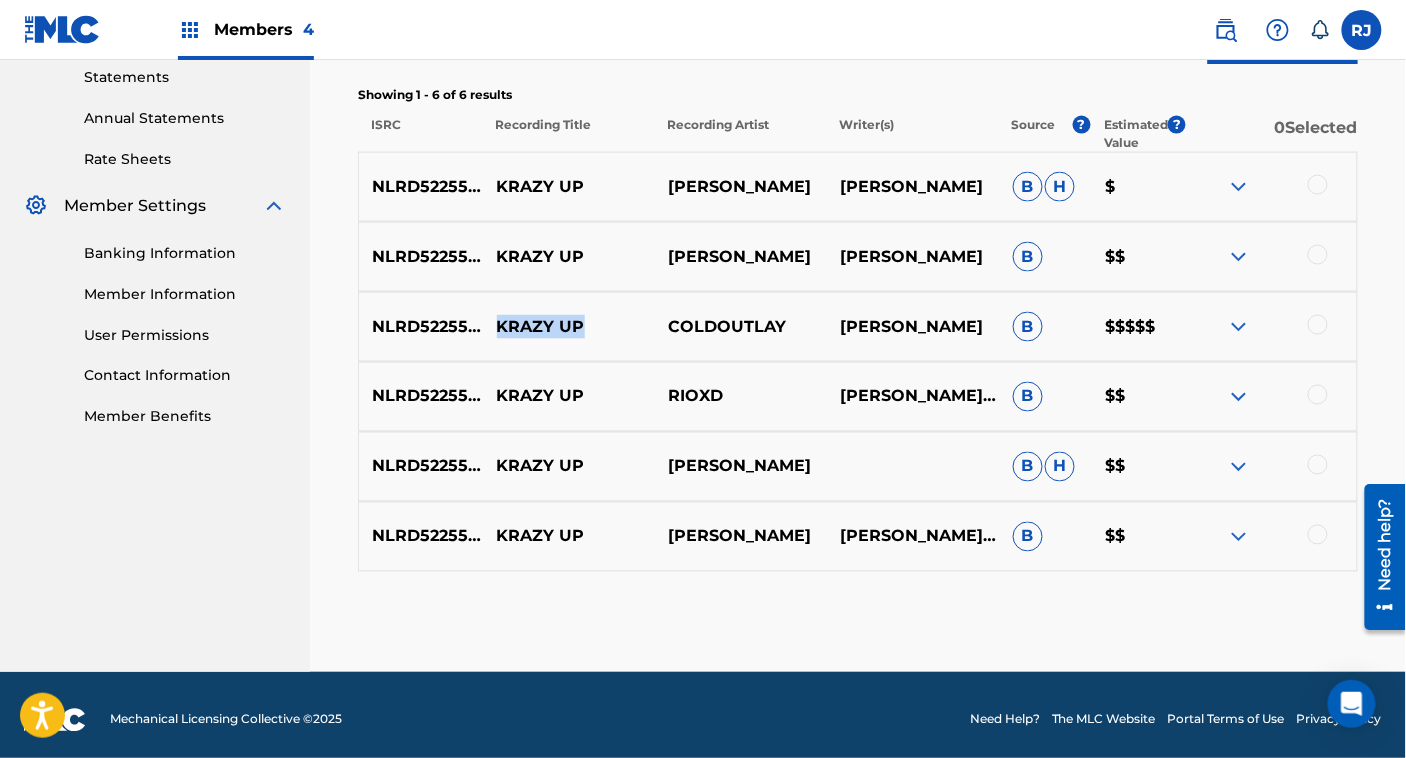 click on "KRAZY UP" at bounding box center (569, 327) 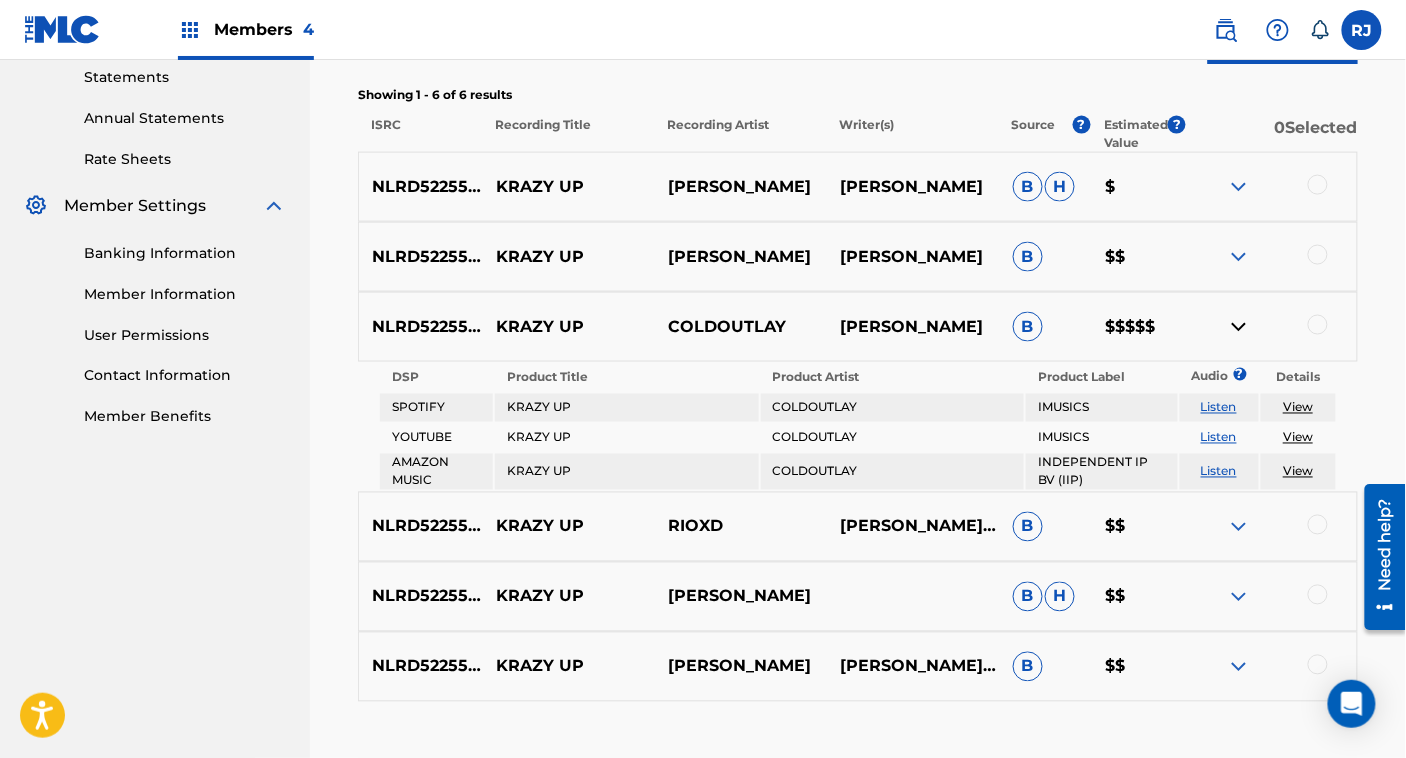 click on "NLRD52255463" at bounding box center (421, 327) 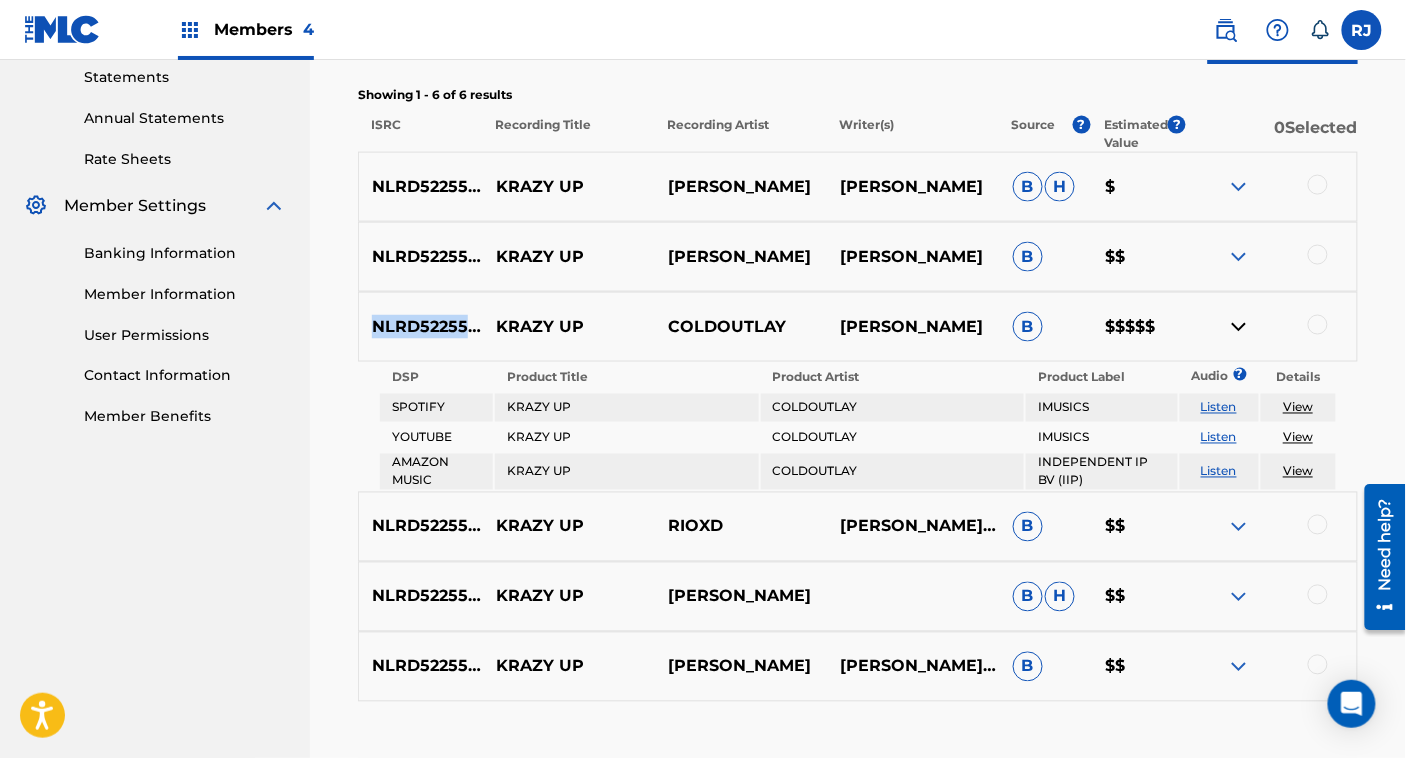 click on "NLRD52255463" at bounding box center [421, 327] 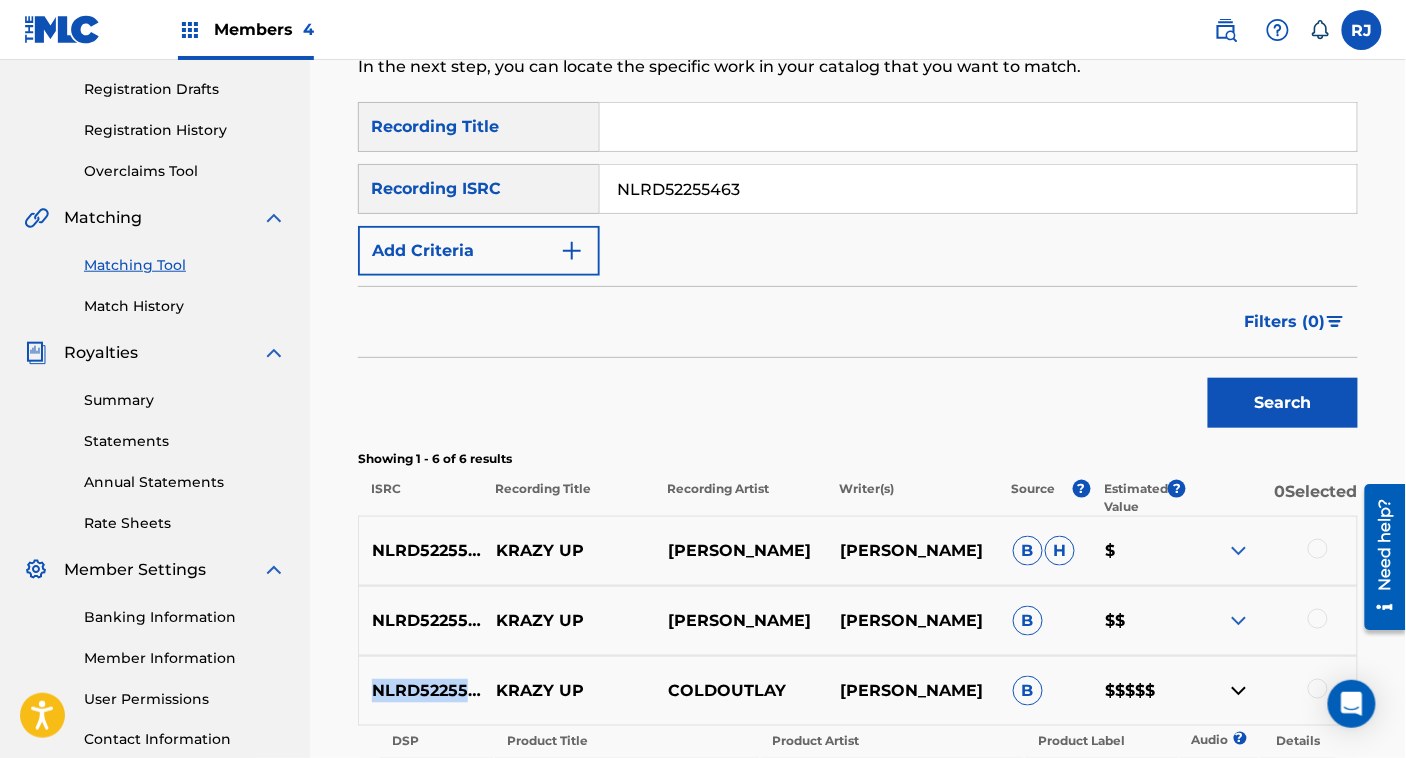 scroll, scrollTop: 326, scrollLeft: 0, axis: vertical 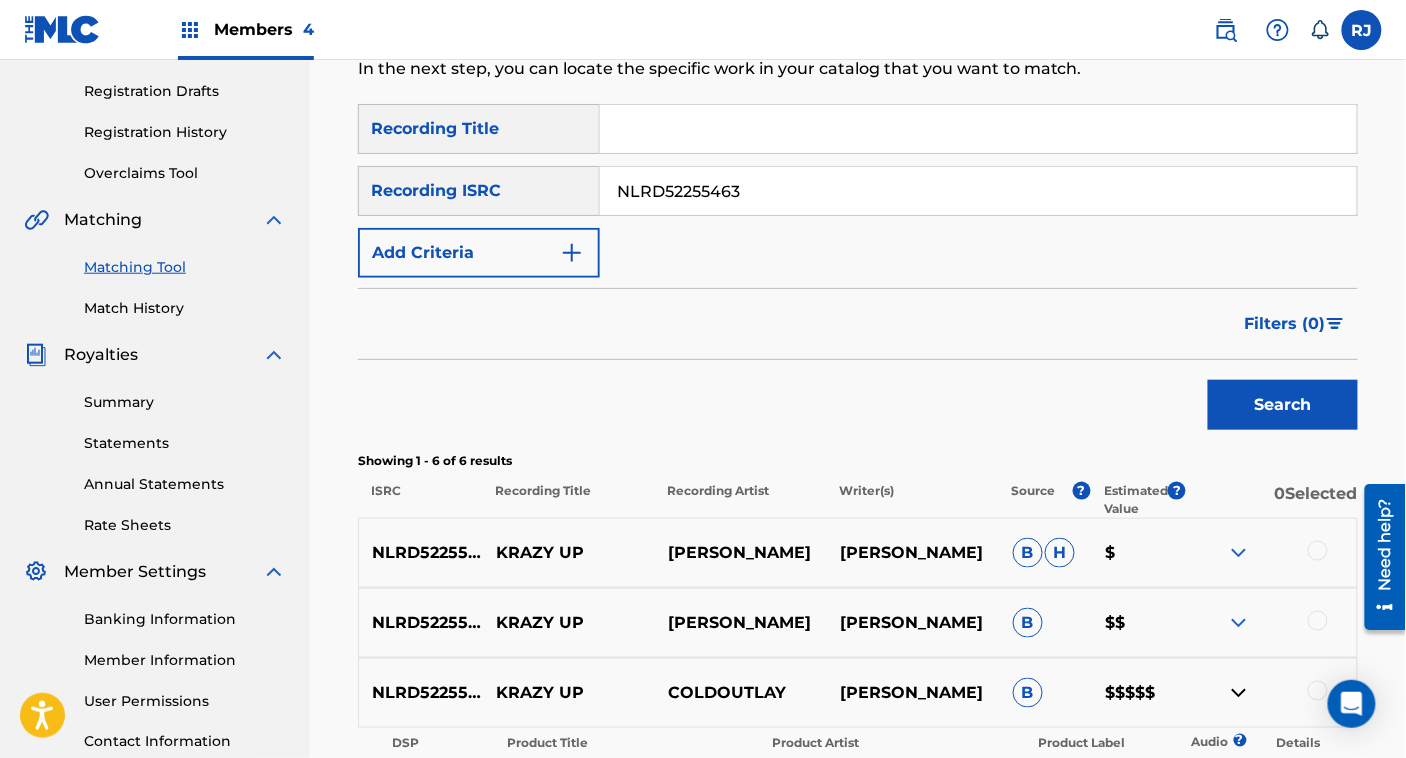 click on "NLRD52255463" at bounding box center [978, 191] 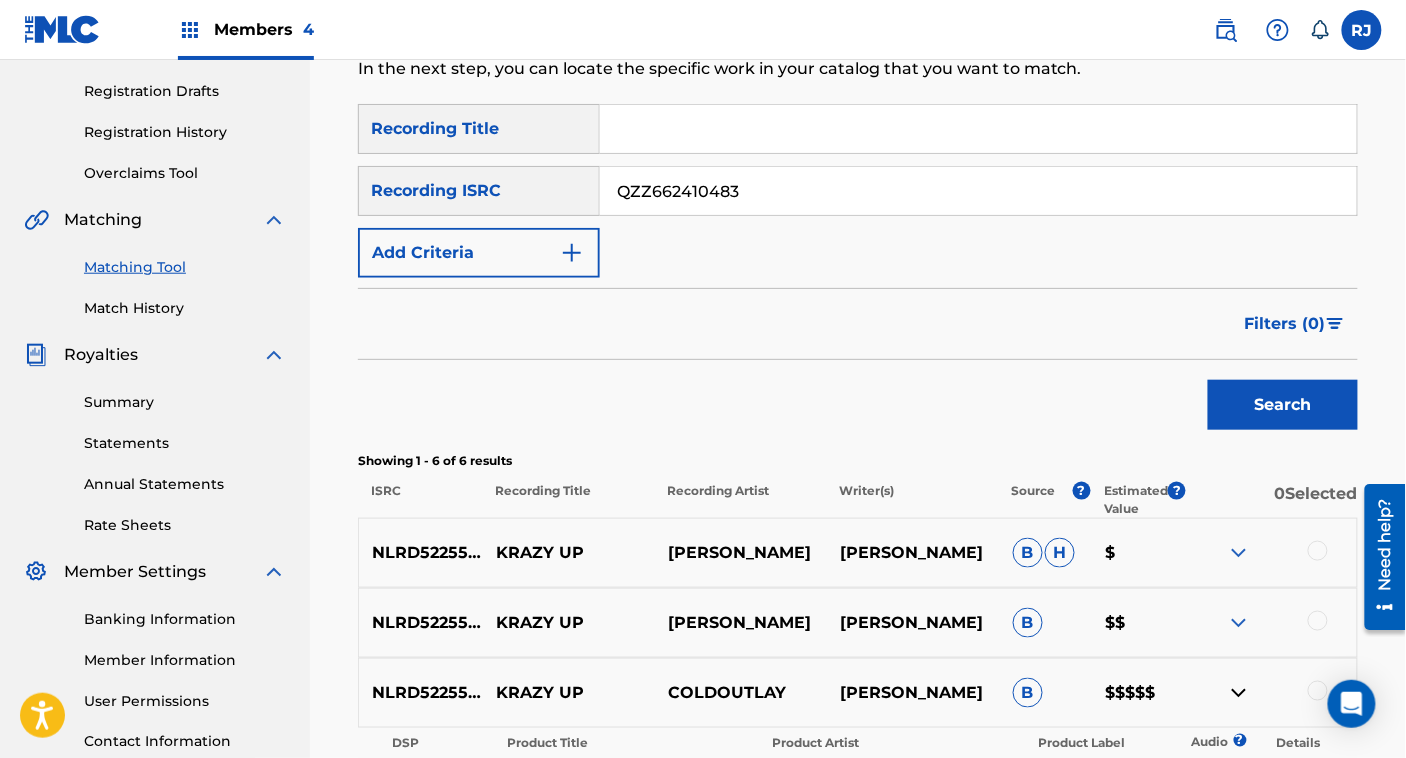 click on "Search" at bounding box center (1283, 405) 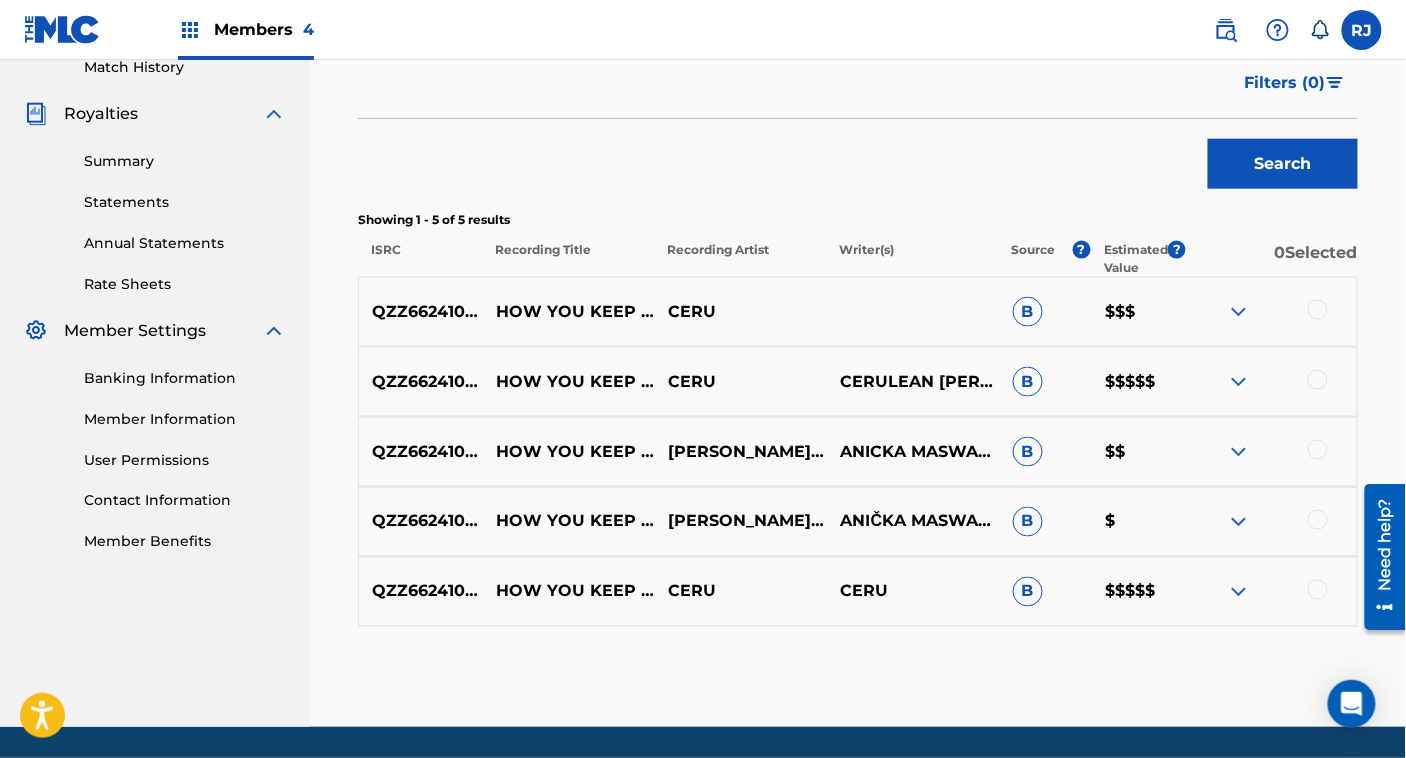 scroll, scrollTop: 576, scrollLeft: 0, axis: vertical 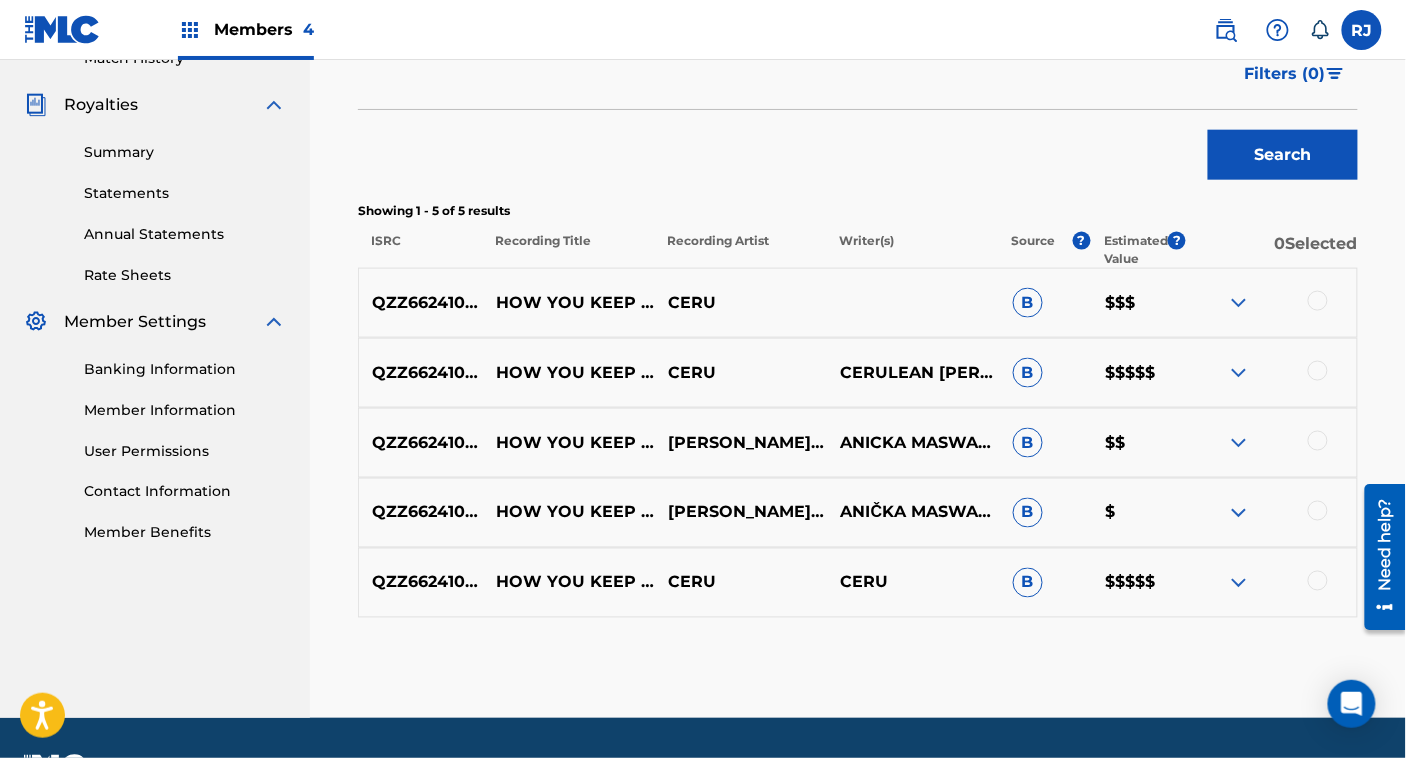 click on "CERULEAN [PERSON_NAME]" at bounding box center [914, 373] 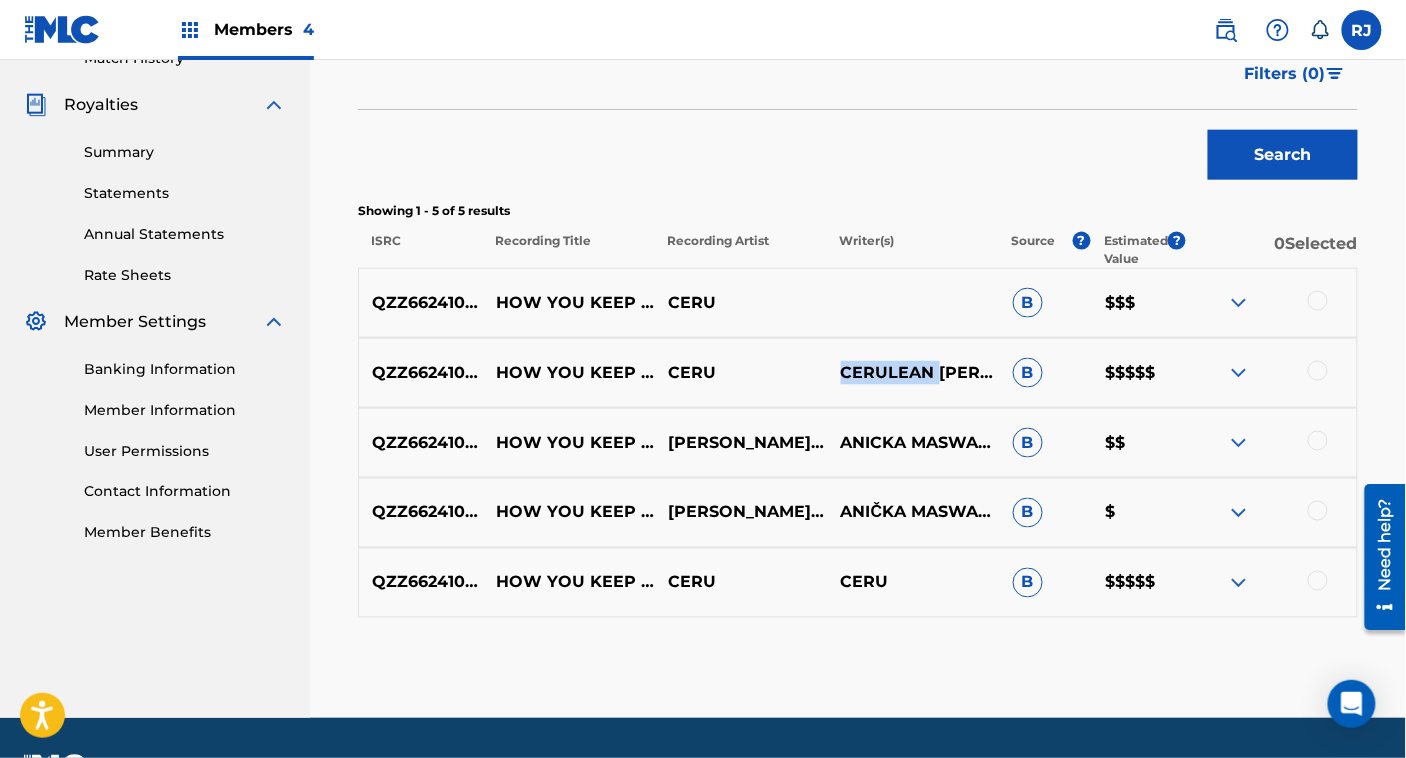 click on "CERULEAN [PERSON_NAME]" at bounding box center [914, 373] 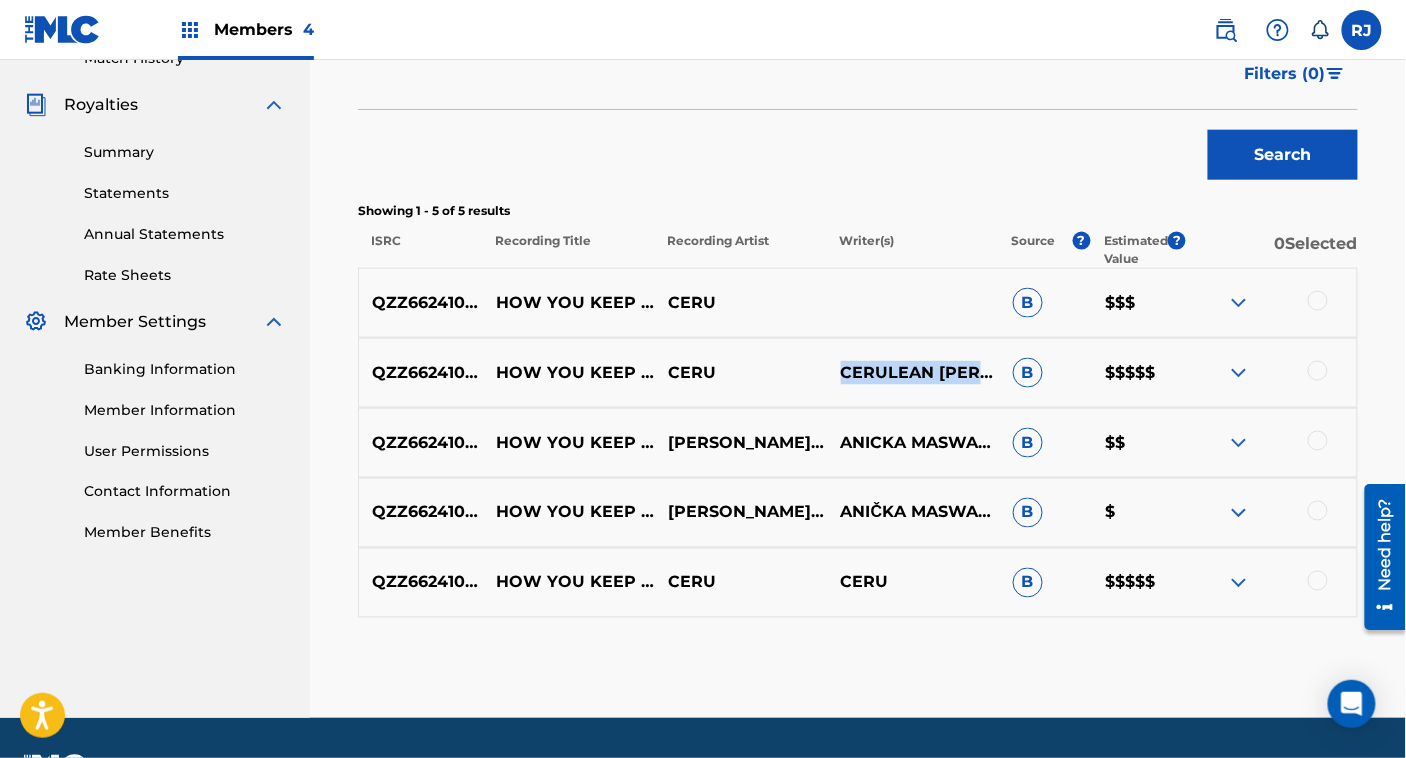 click on "CERULEAN [PERSON_NAME]" at bounding box center [914, 373] 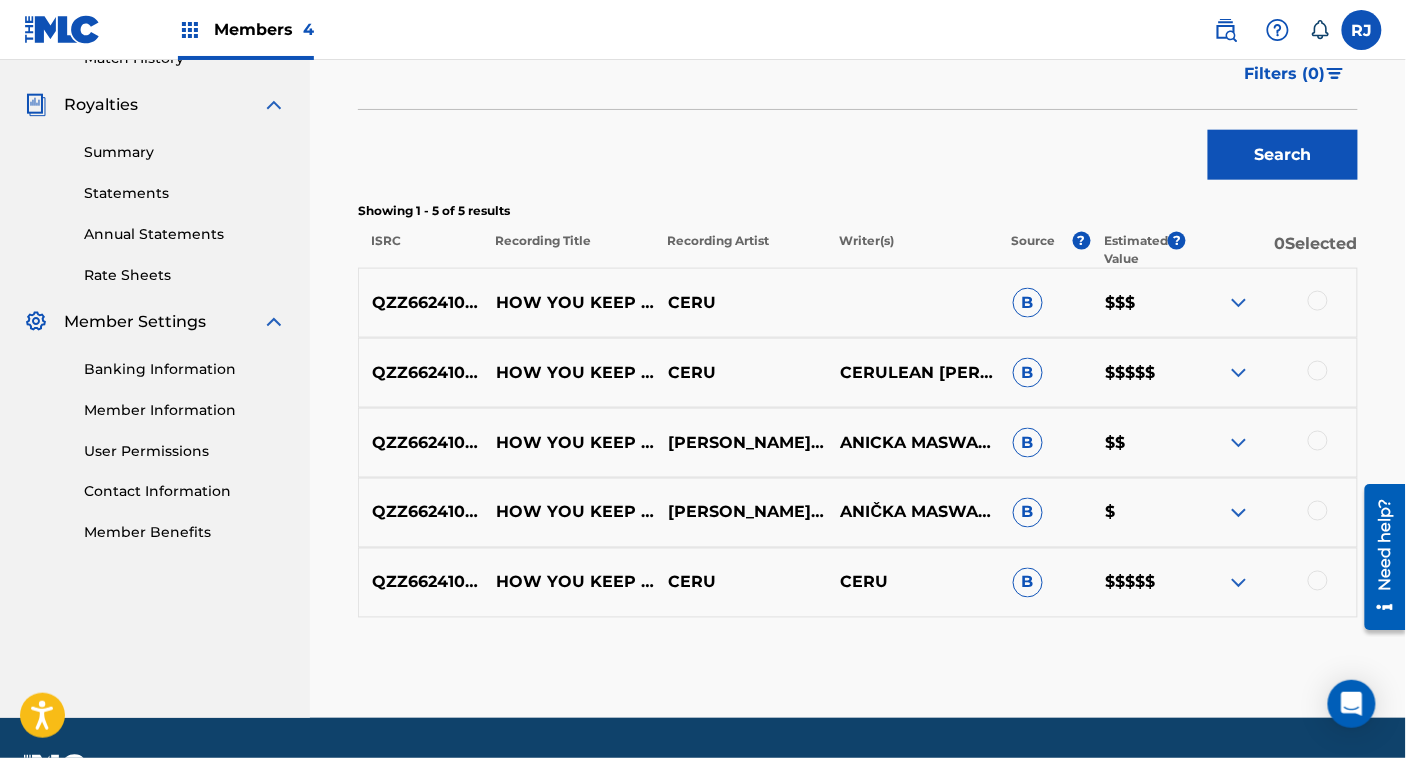 click on "CERU" at bounding box center [914, 583] 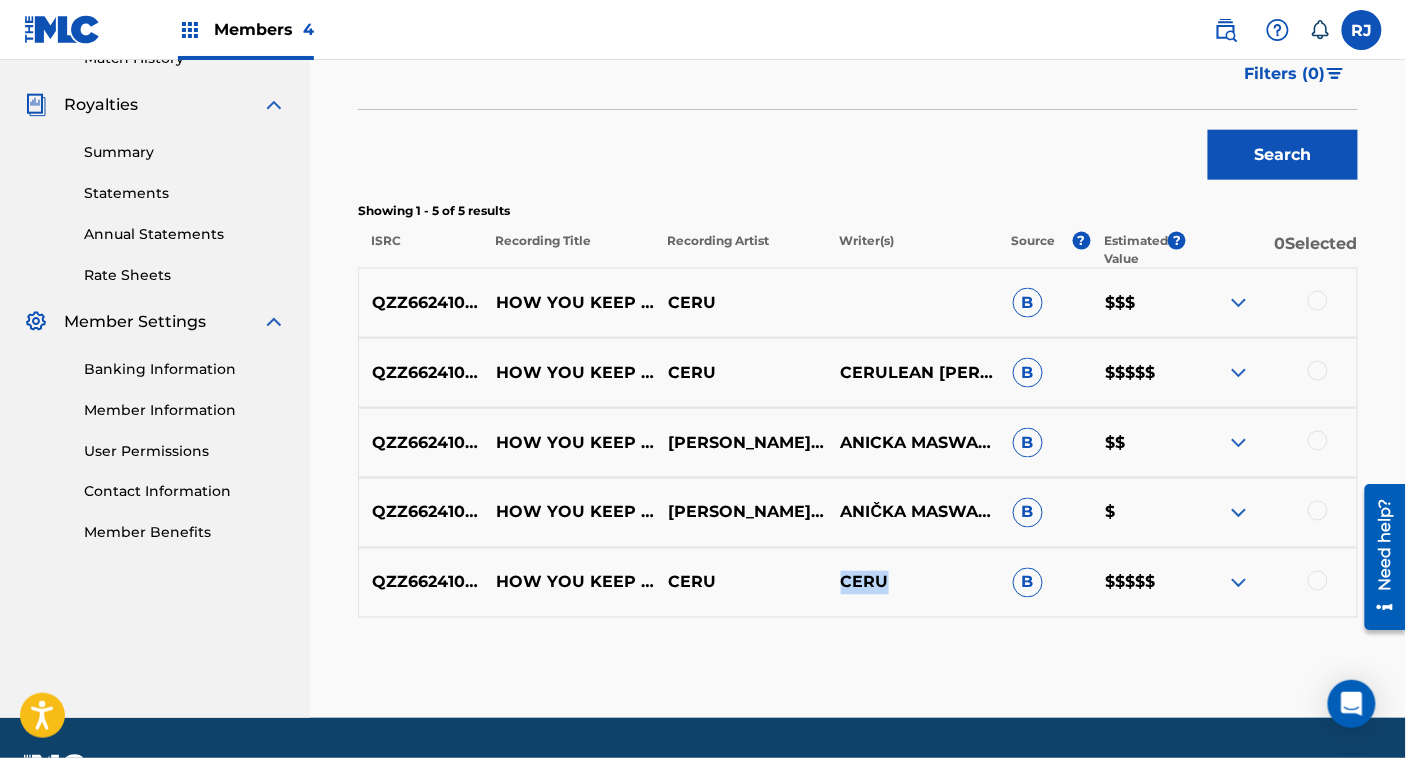 click on "CERU" at bounding box center [914, 583] 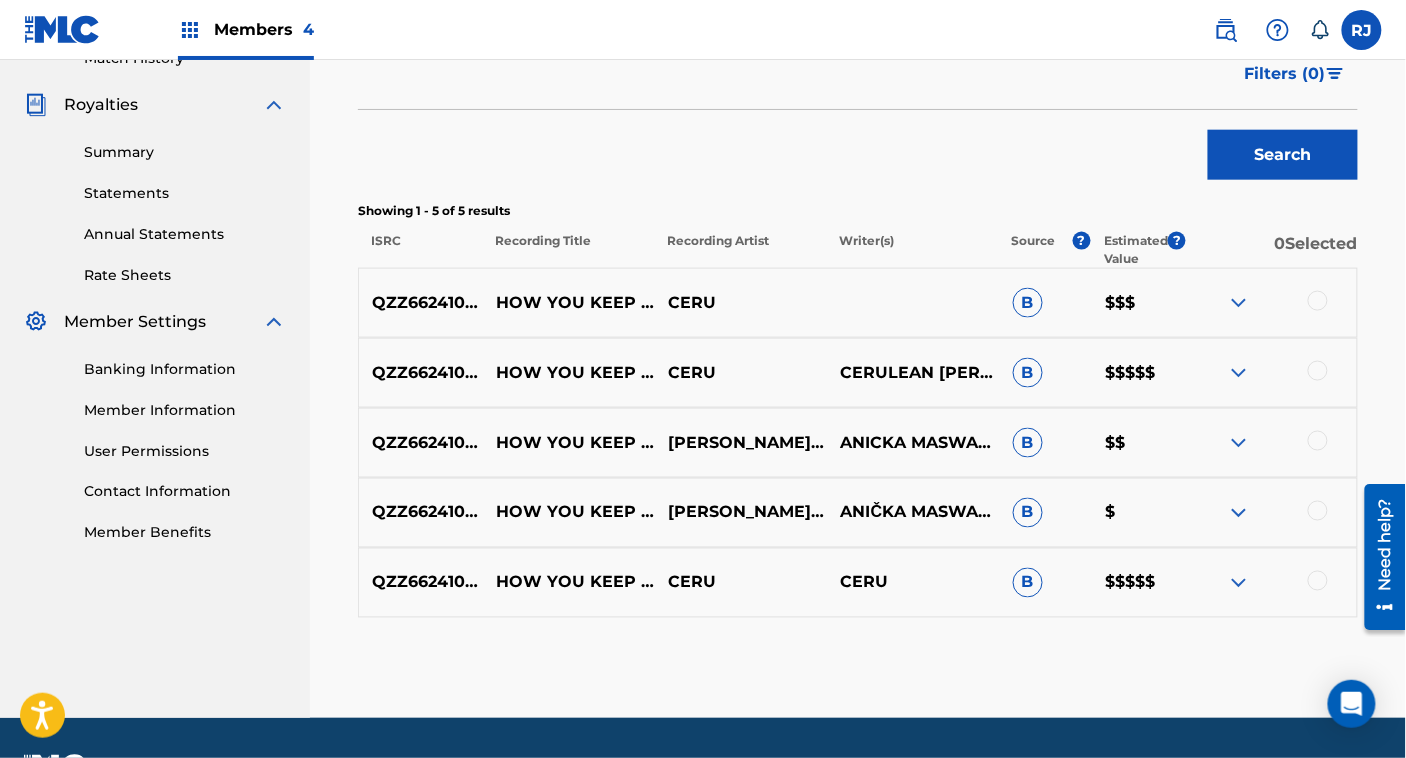 click on "HOW YOU KEEP IT" at bounding box center (569, 583) 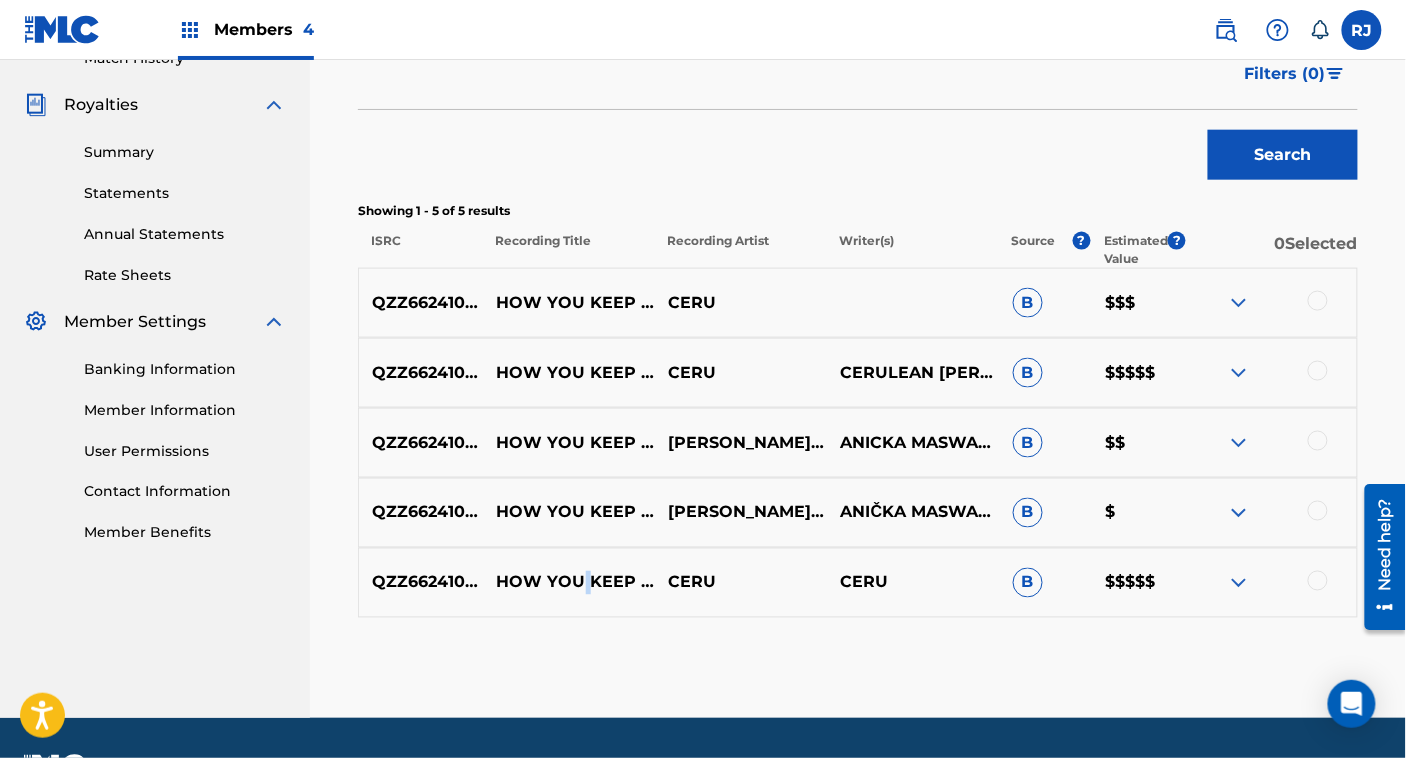 click on "HOW YOU KEEP IT" at bounding box center (569, 583) 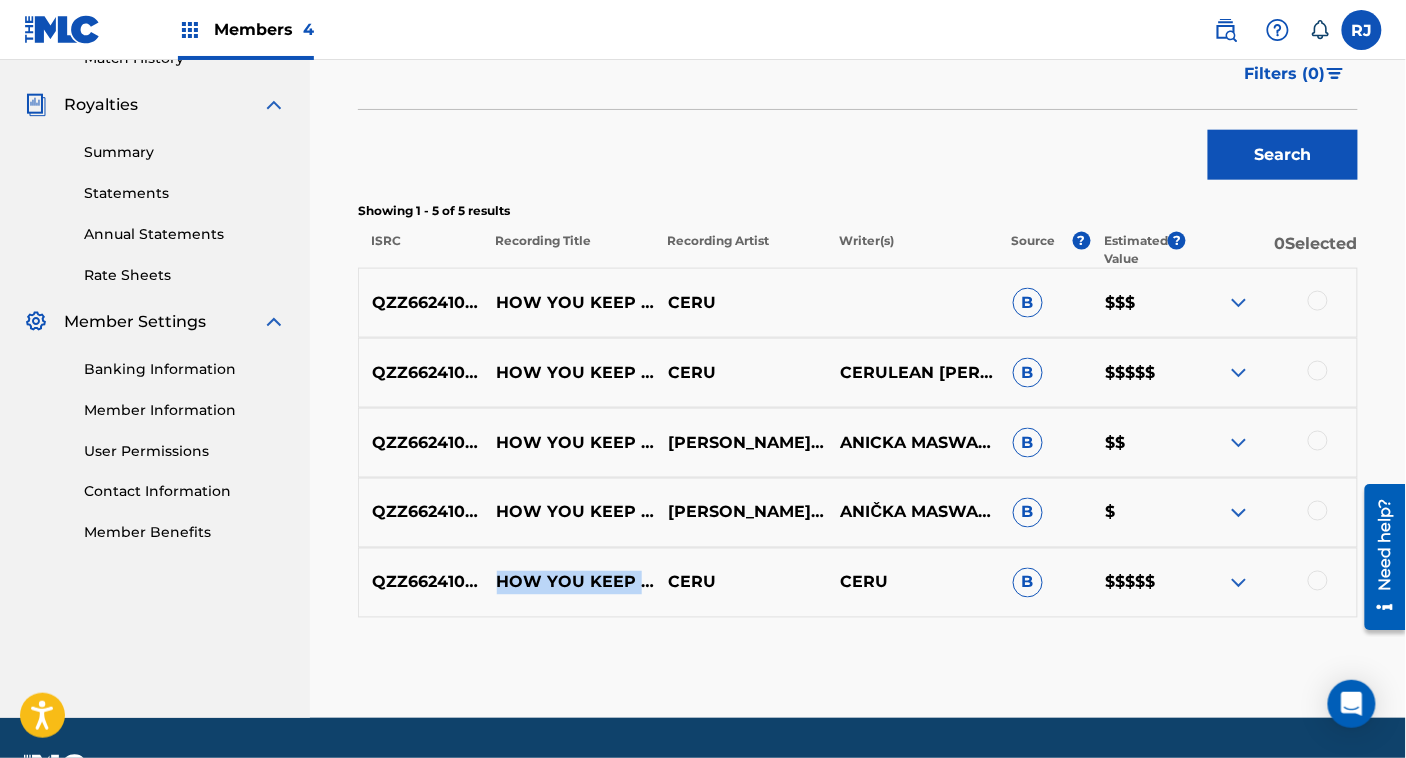 click on "HOW YOU KEEP IT" at bounding box center [569, 583] 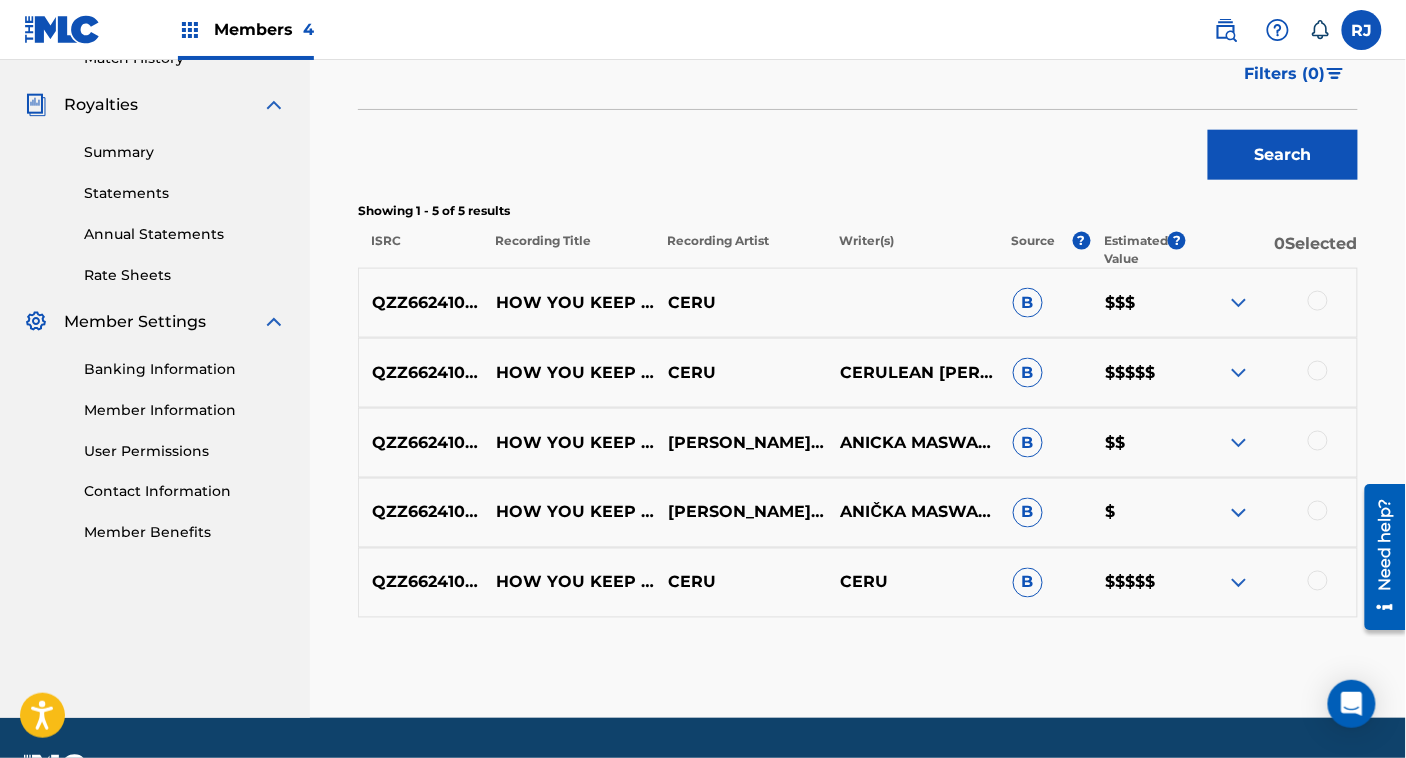 click on "CERU" at bounding box center [741, 583] 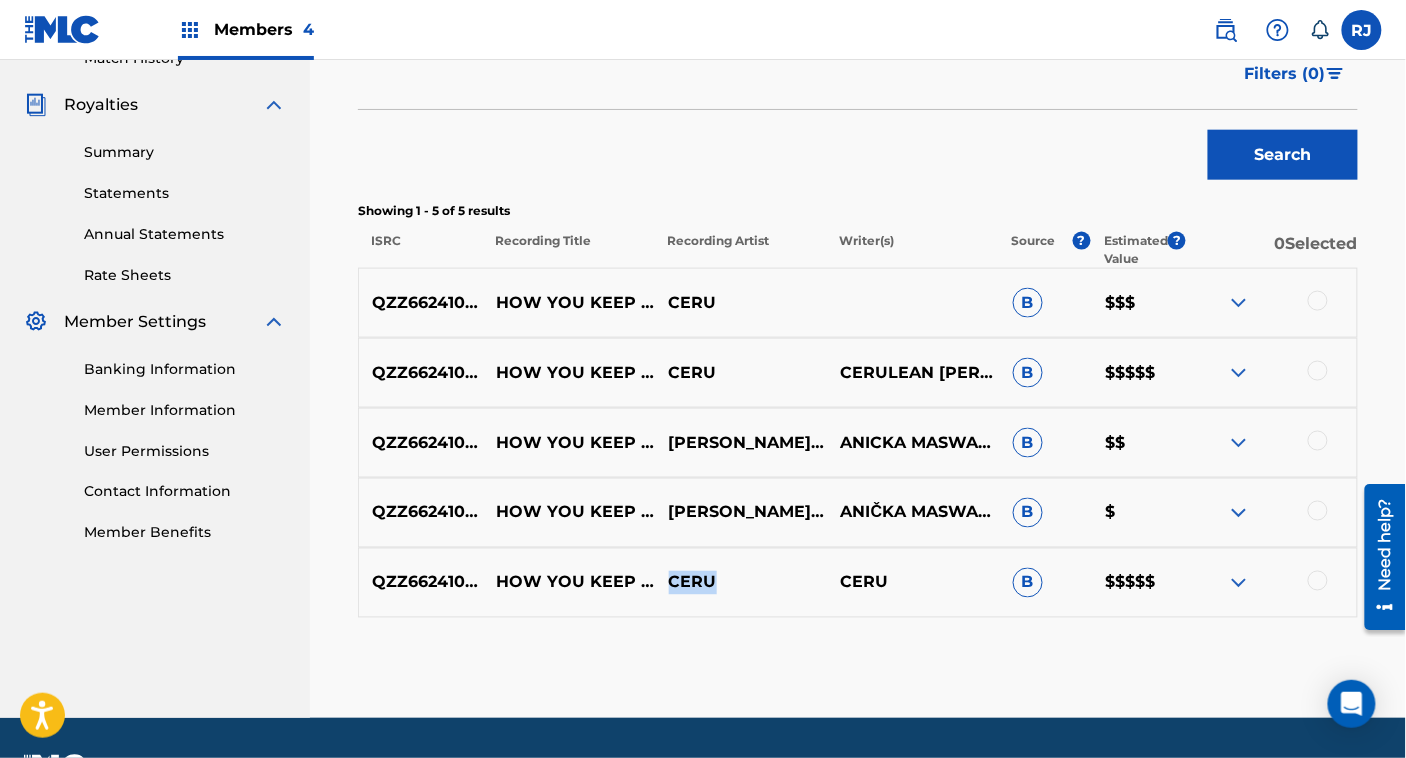 click on "CERU" at bounding box center (741, 583) 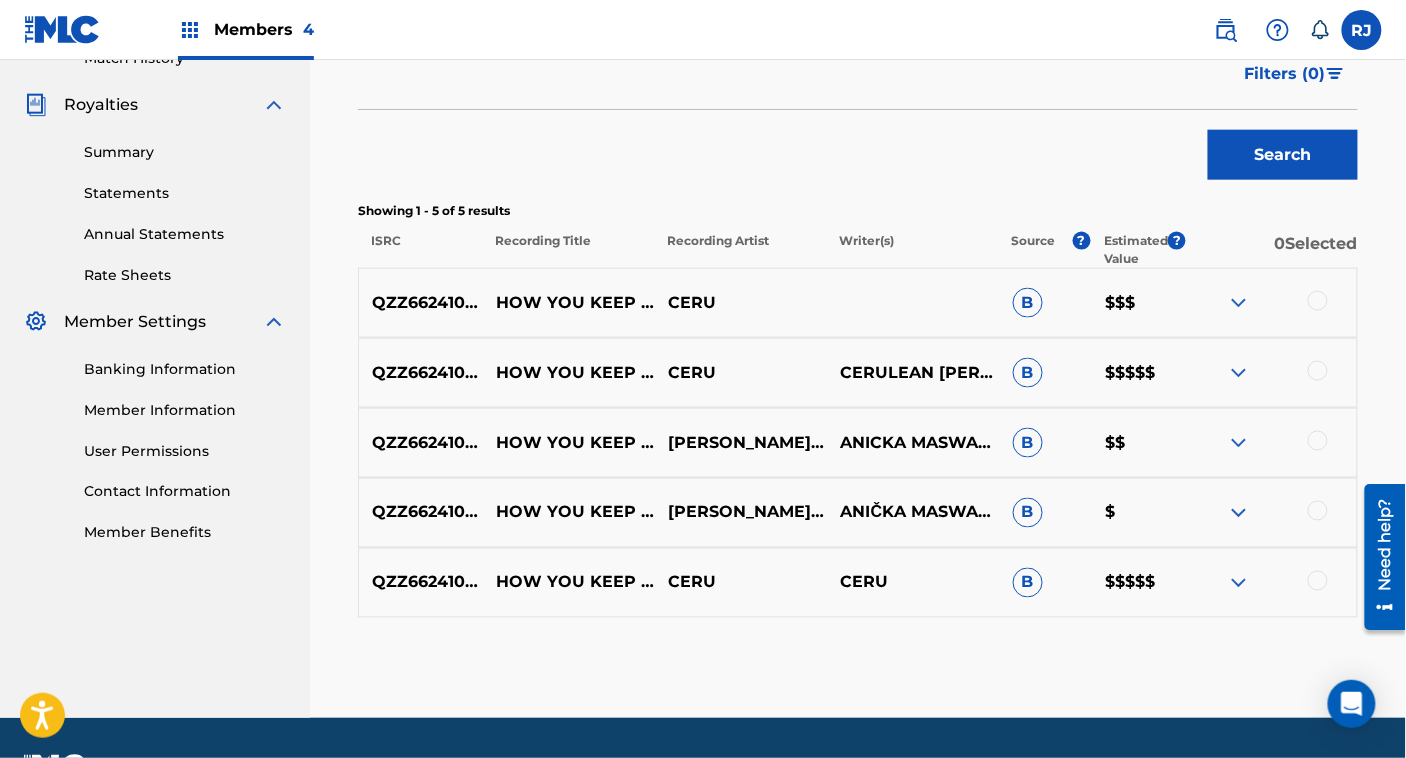 drag, startPoint x: 681, startPoint y: 576, endPoint x: 608, endPoint y: 483, distance: 118.22859 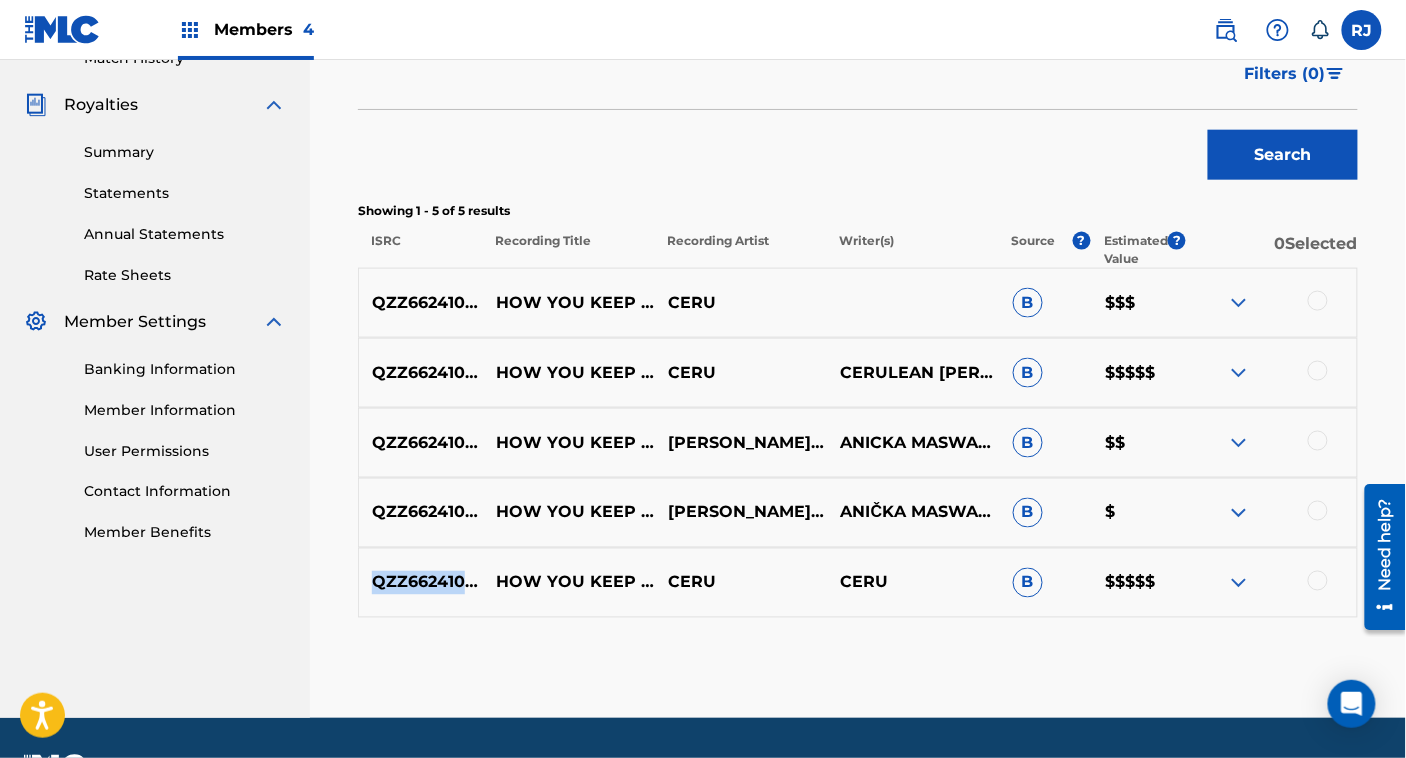 click on "QZZ662410483" at bounding box center [421, 583] 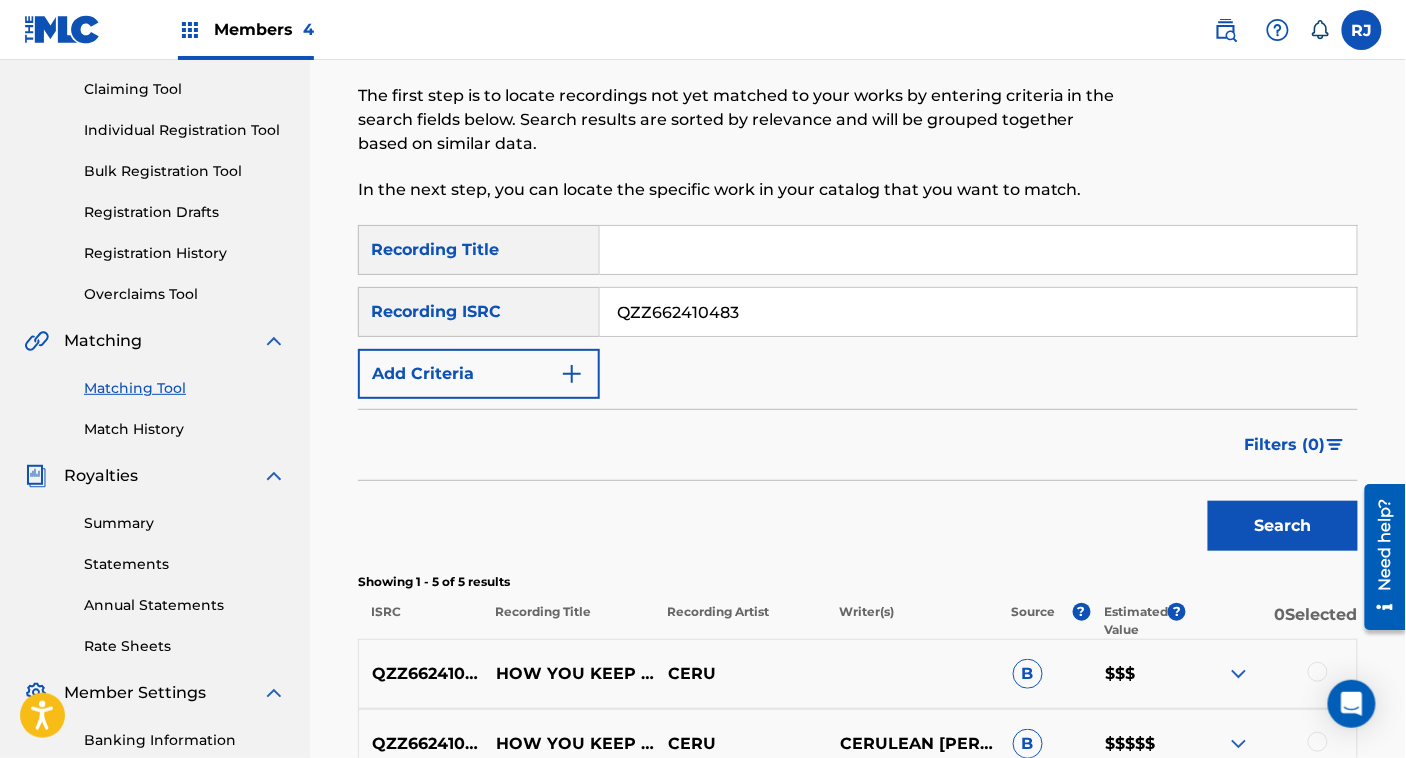 scroll, scrollTop: 102, scrollLeft: 0, axis: vertical 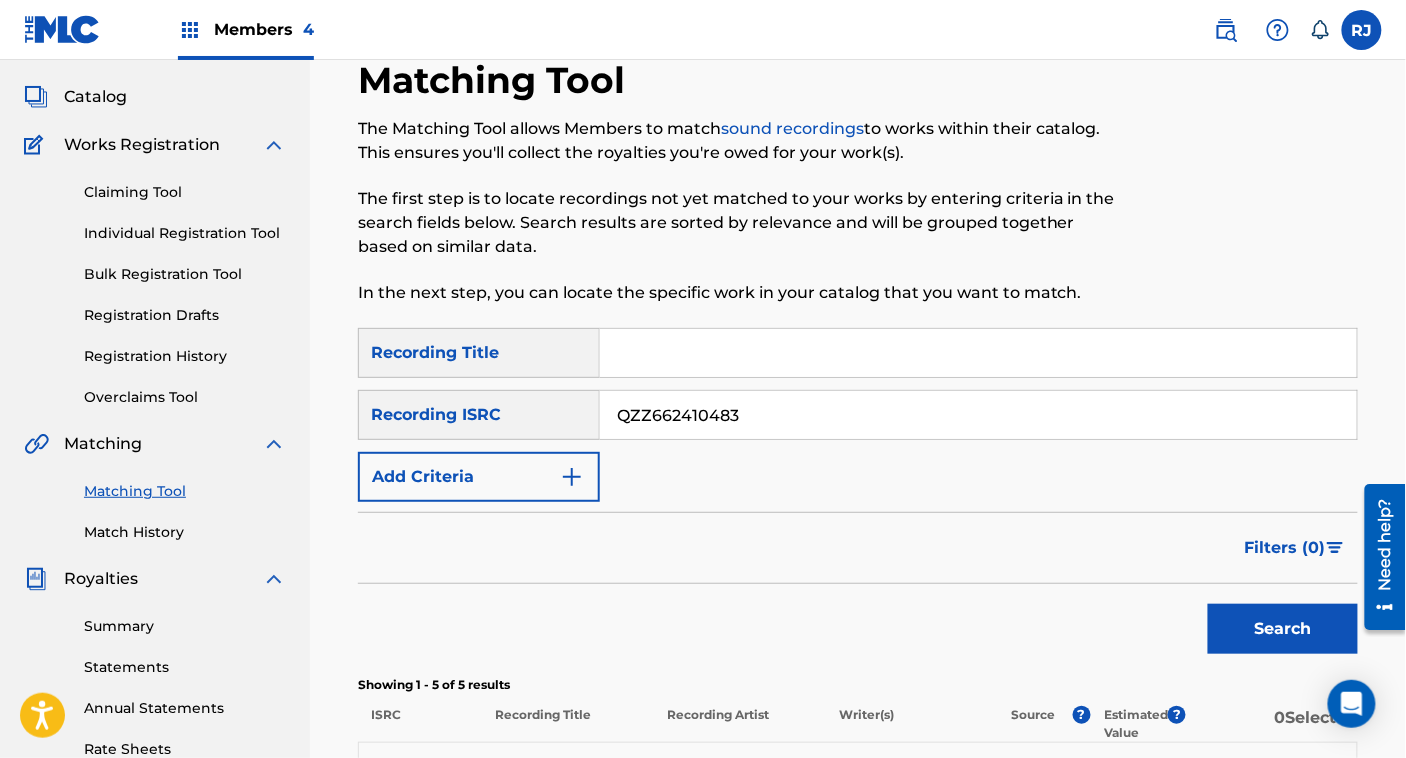click on "QZZ662410483" at bounding box center [978, 415] 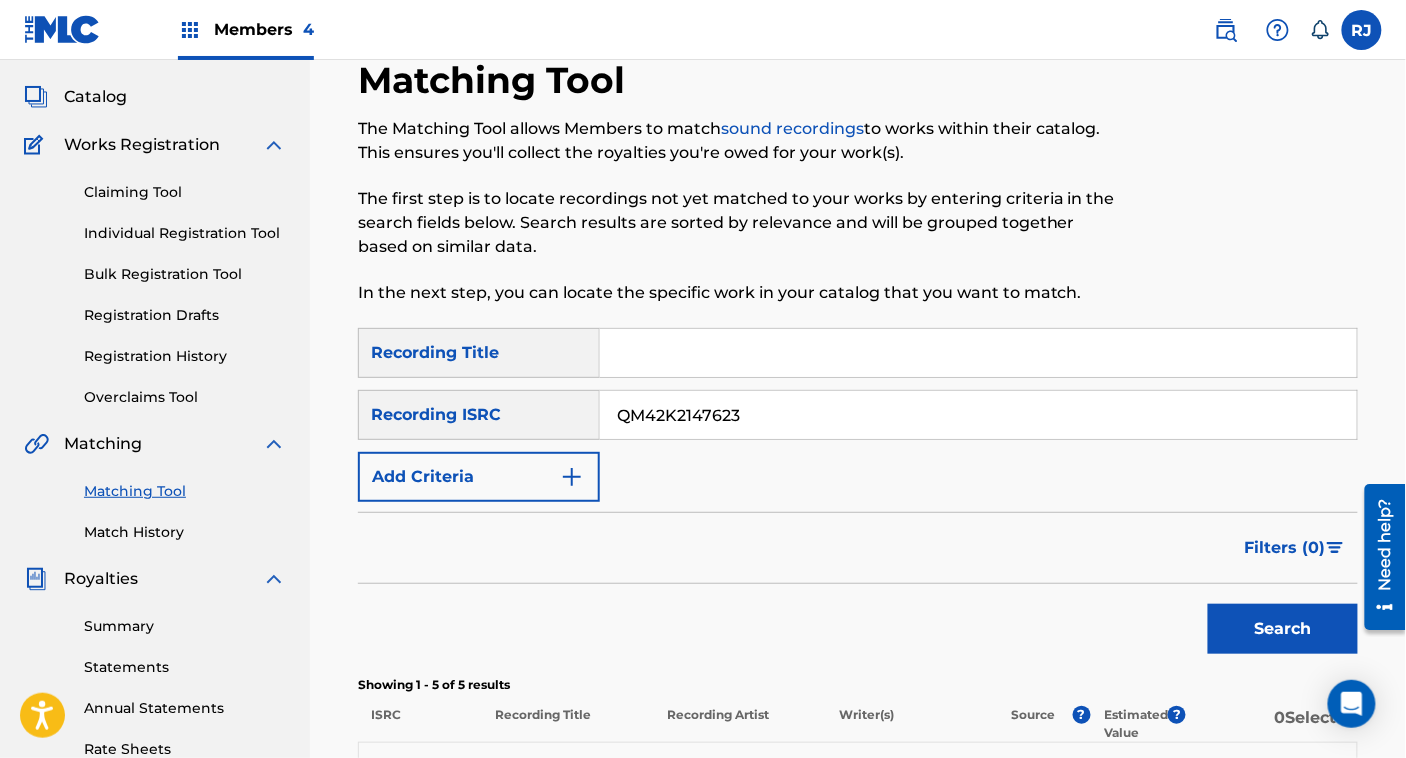 click on "Search" at bounding box center (1283, 629) 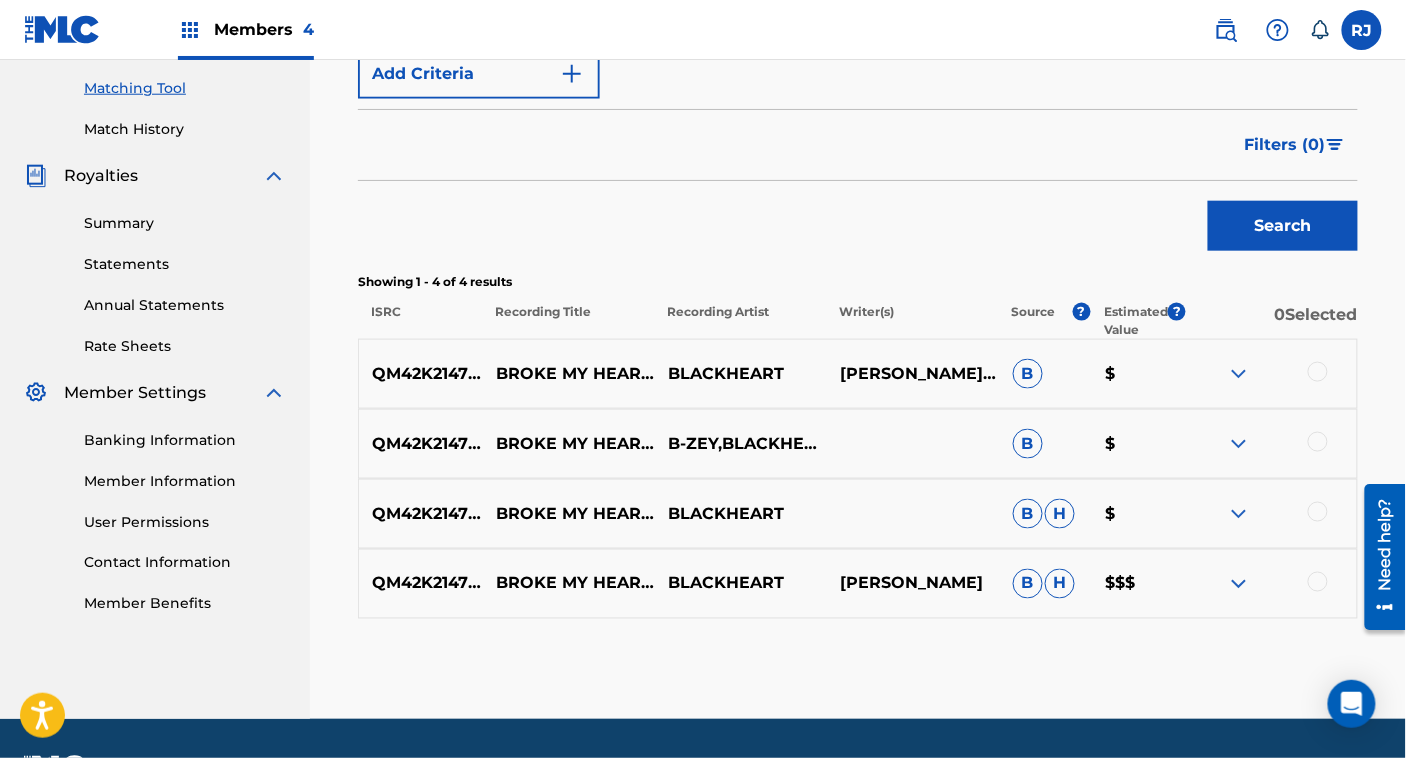scroll, scrollTop: 561, scrollLeft: 0, axis: vertical 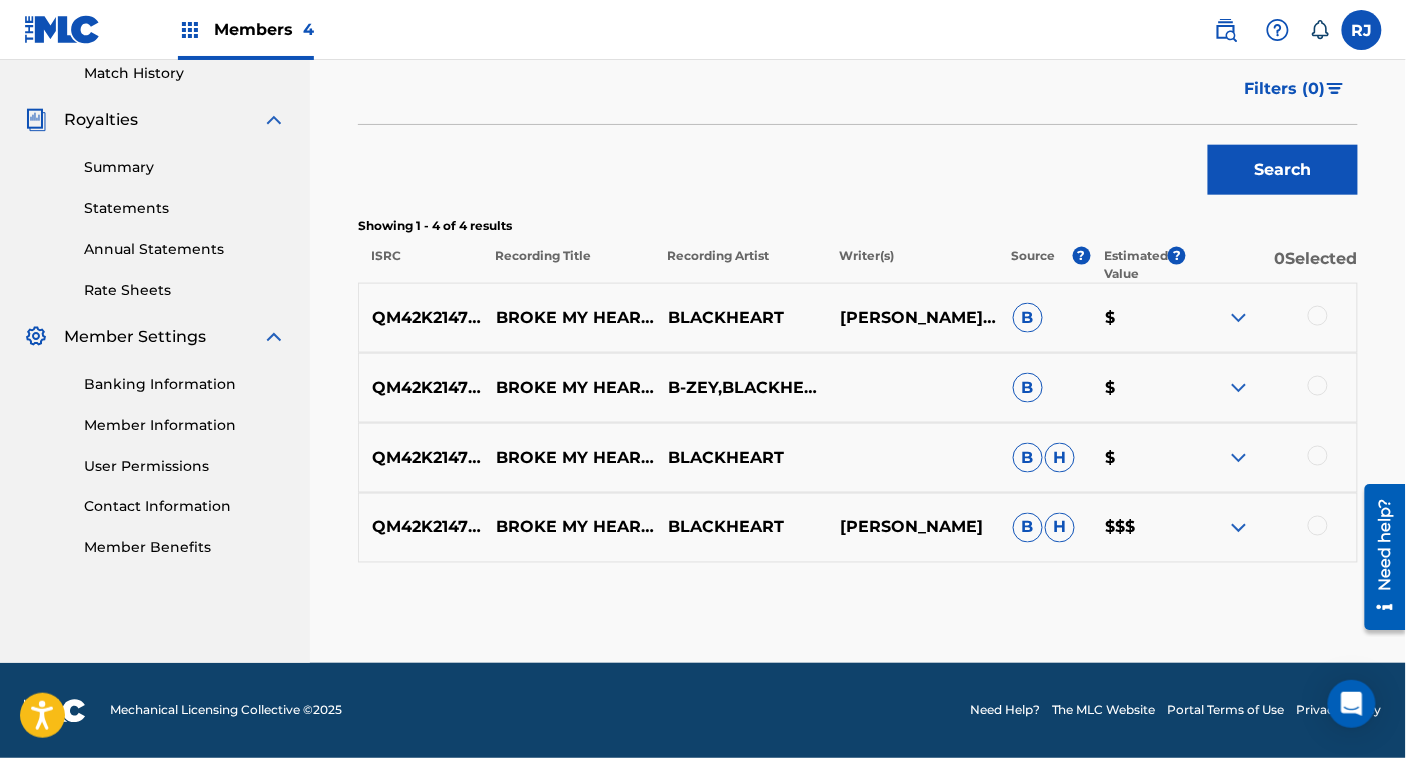 click on "[PERSON_NAME]" at bounding box center [914, 528] 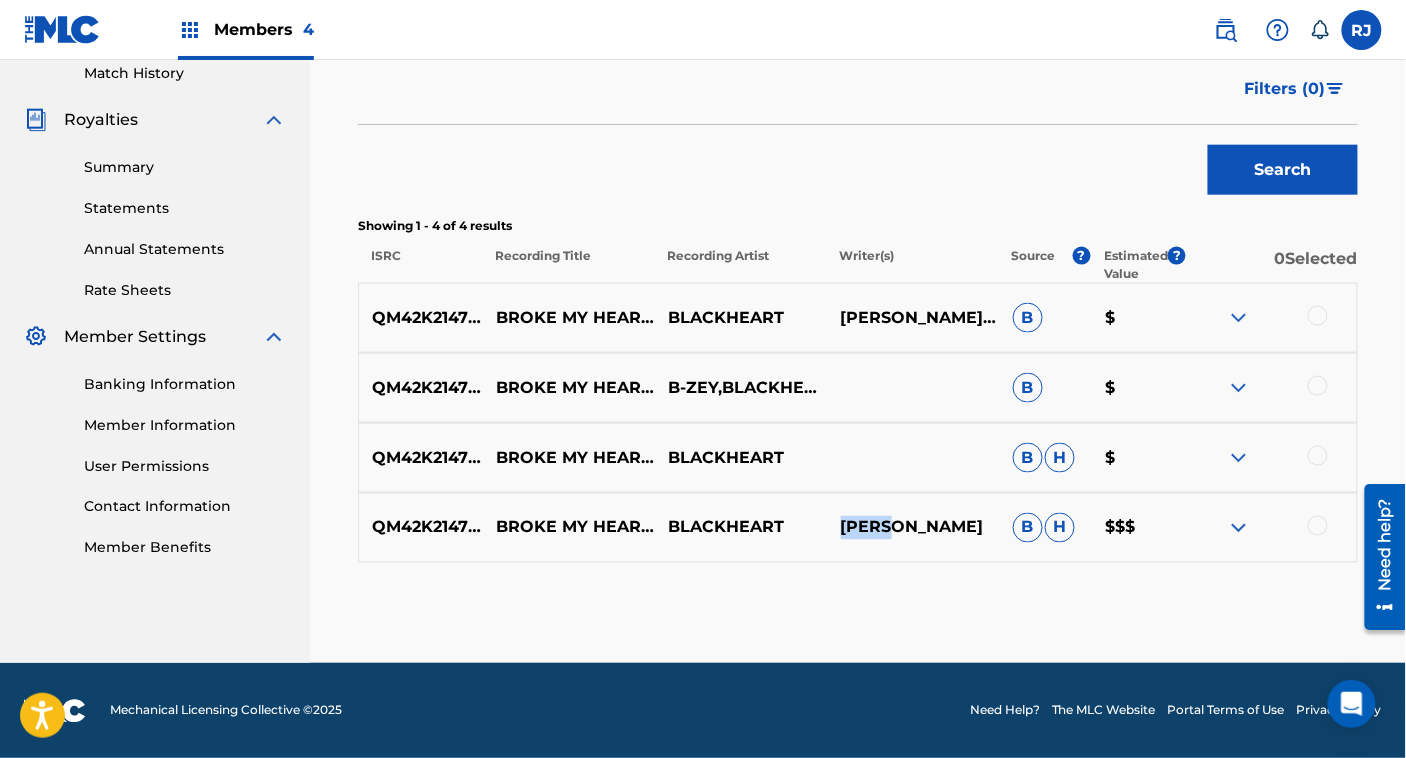 click on "[PERSON_NAME]" at bounding box center (914, 528) 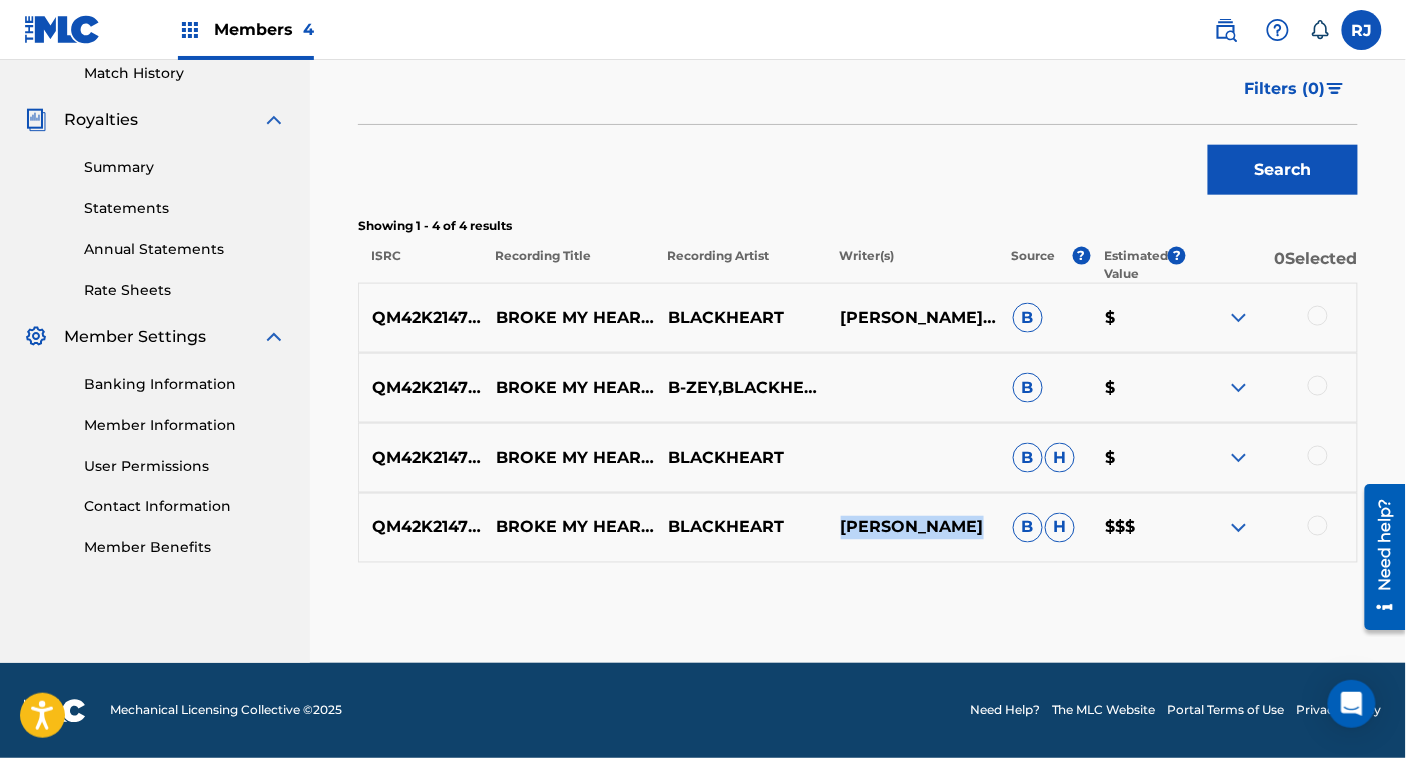 click on "[PERSON_NAME]" at bounding box center [914, 528] 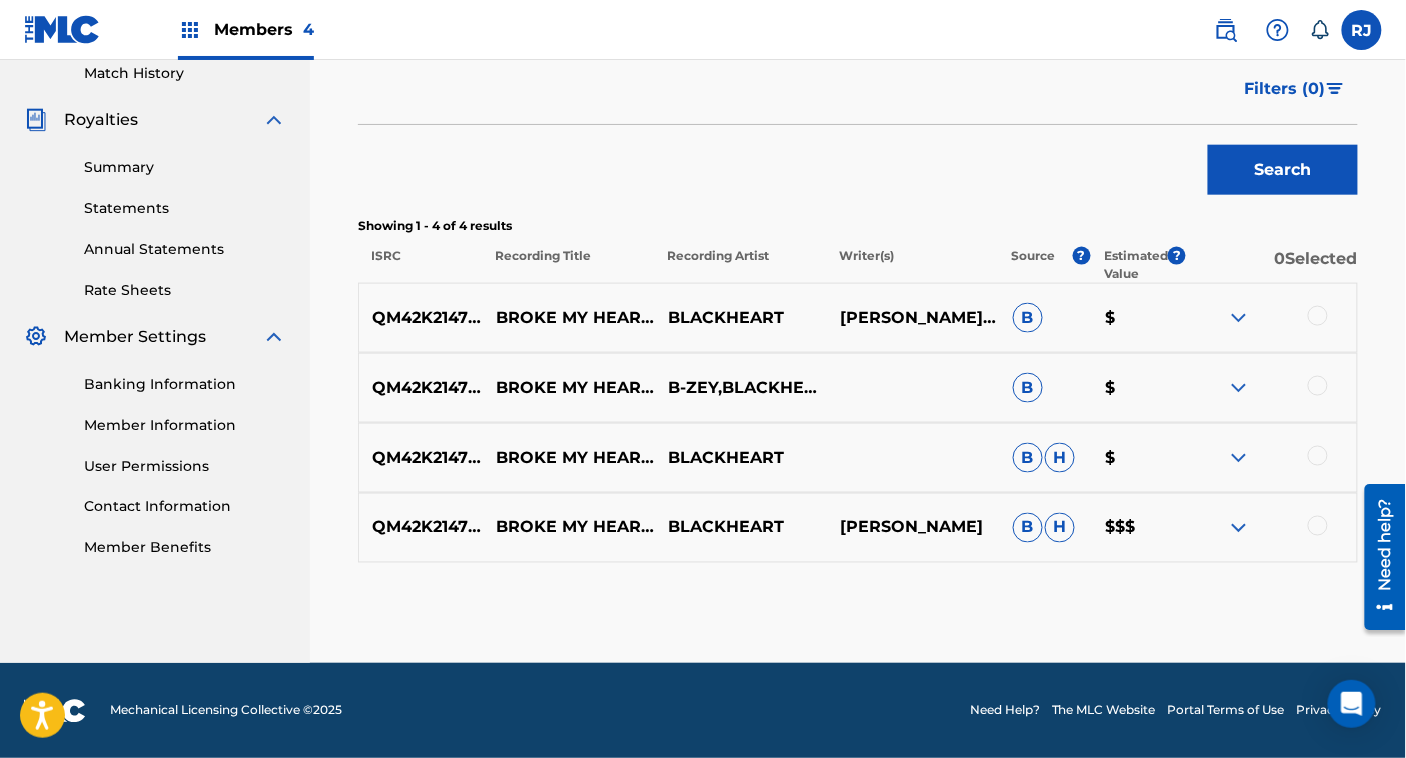 click on "BLACKHEART" at bounding box center (741, 528) 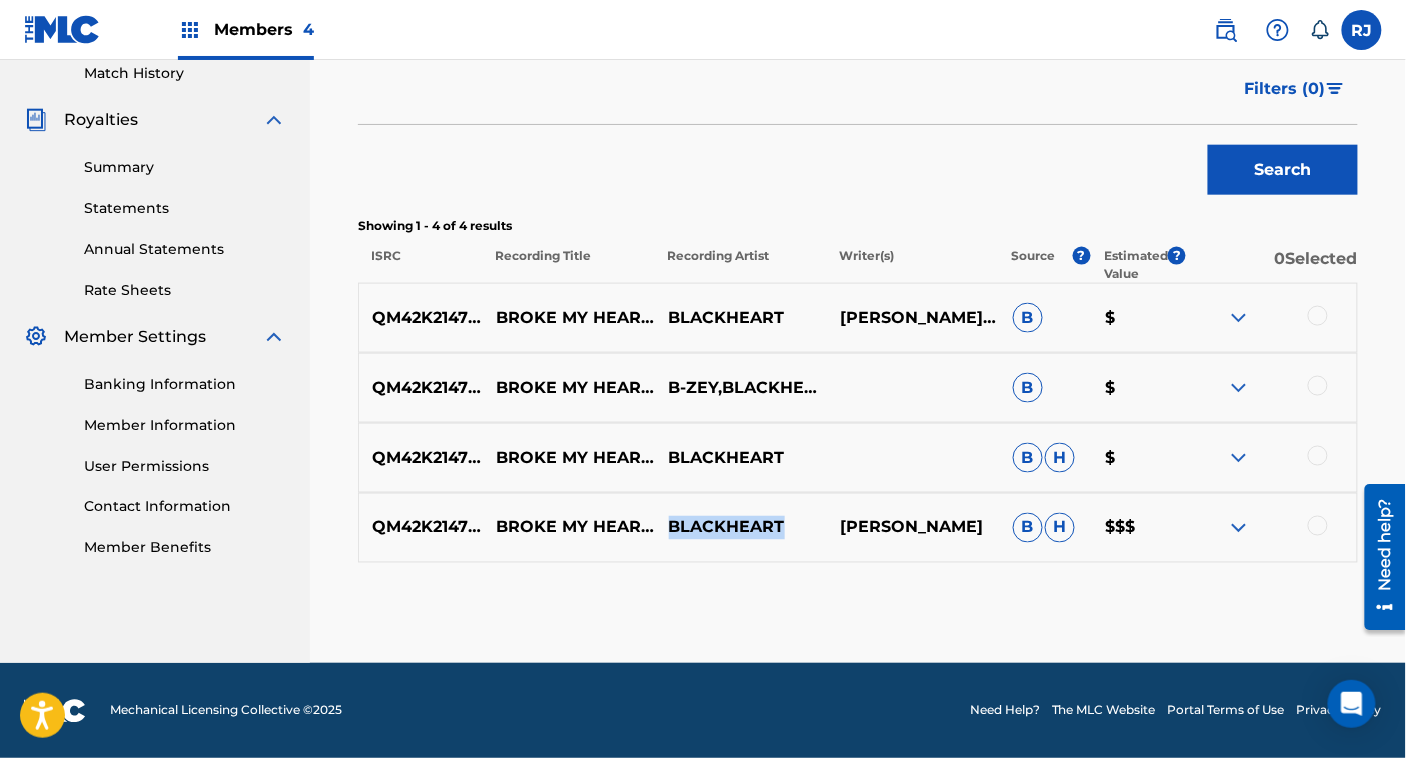 click on "BLACKHEART" at bounding box center (741, 528) 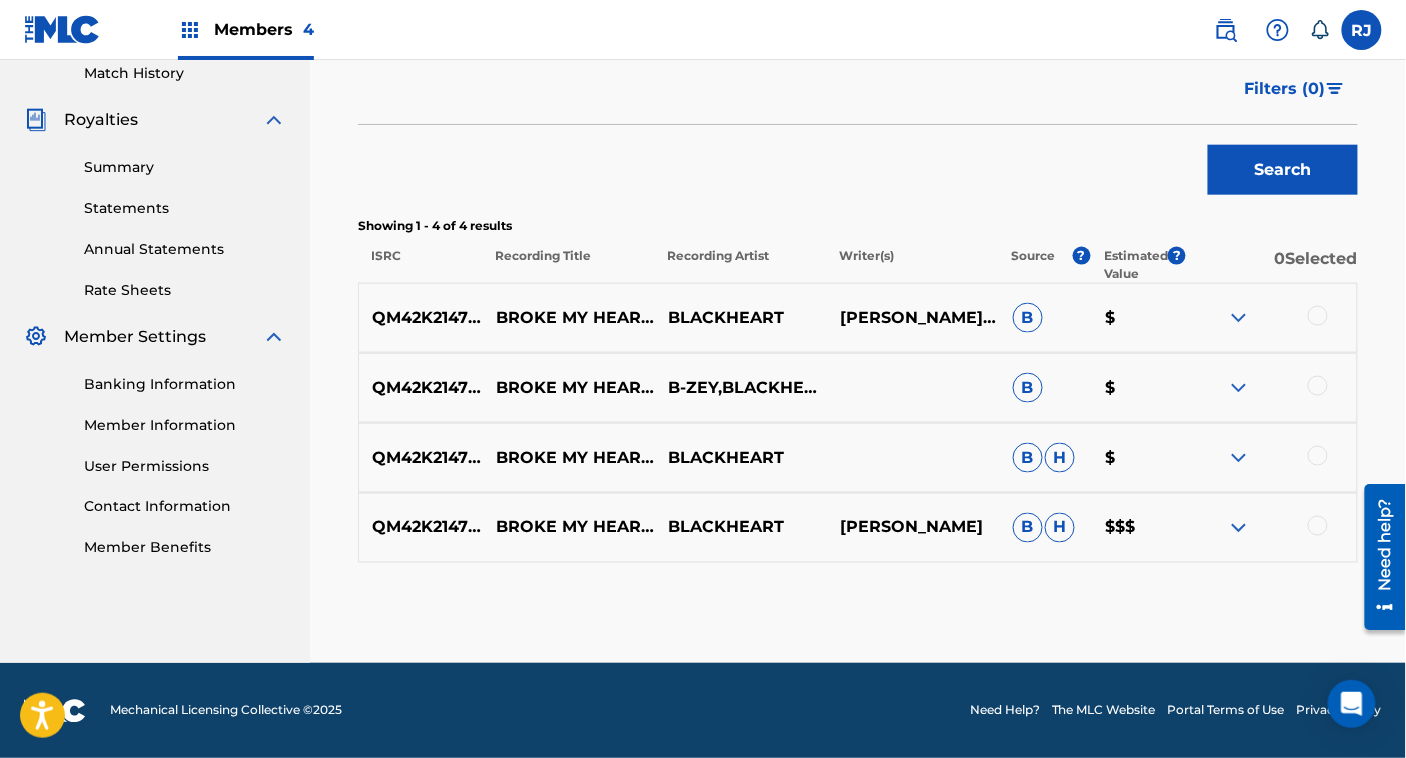 click on "BROKE MY HEART ! IN KINGDOM HEARTS" at bounding box center (569, 528) 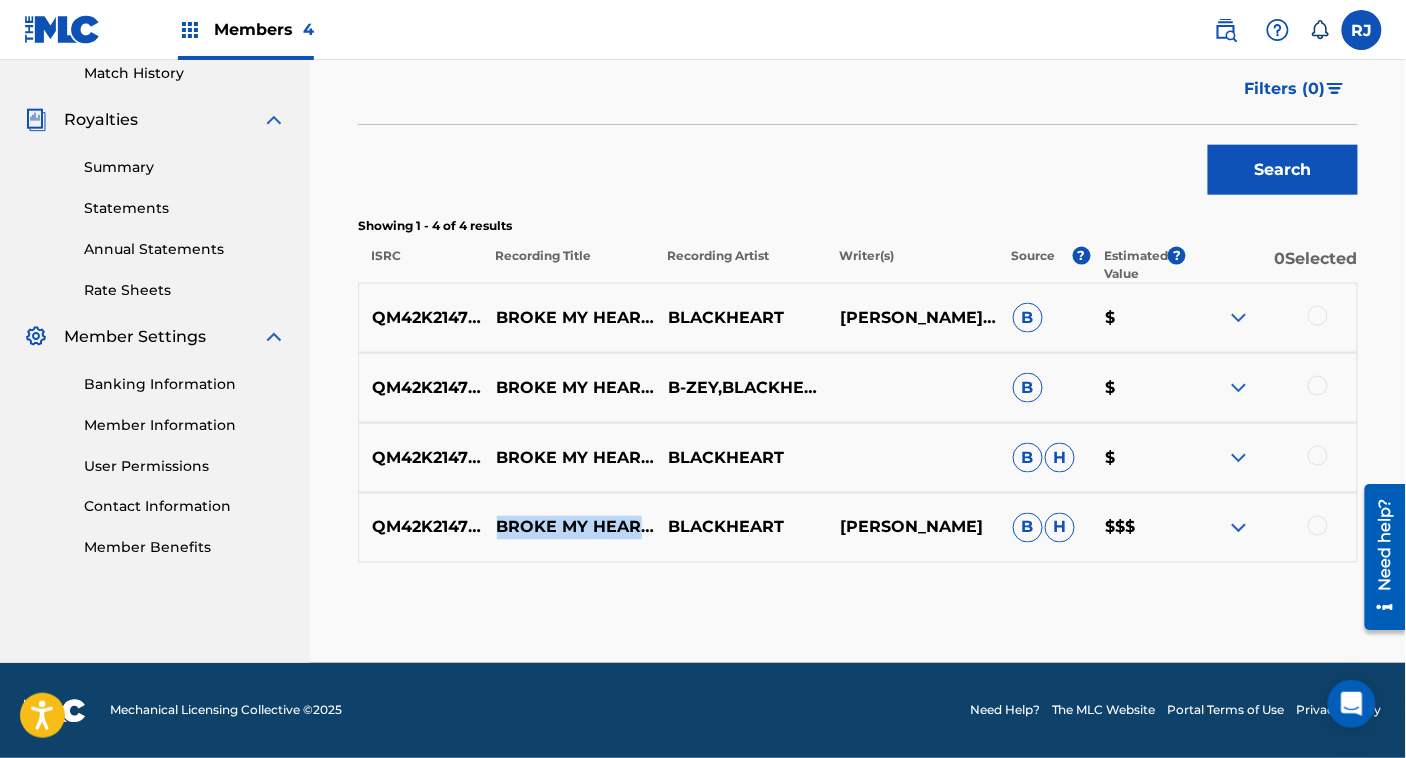 click on "BROKE MY HEART ! IN KINGDOM HEARTS" at bounding box center (569, 528) 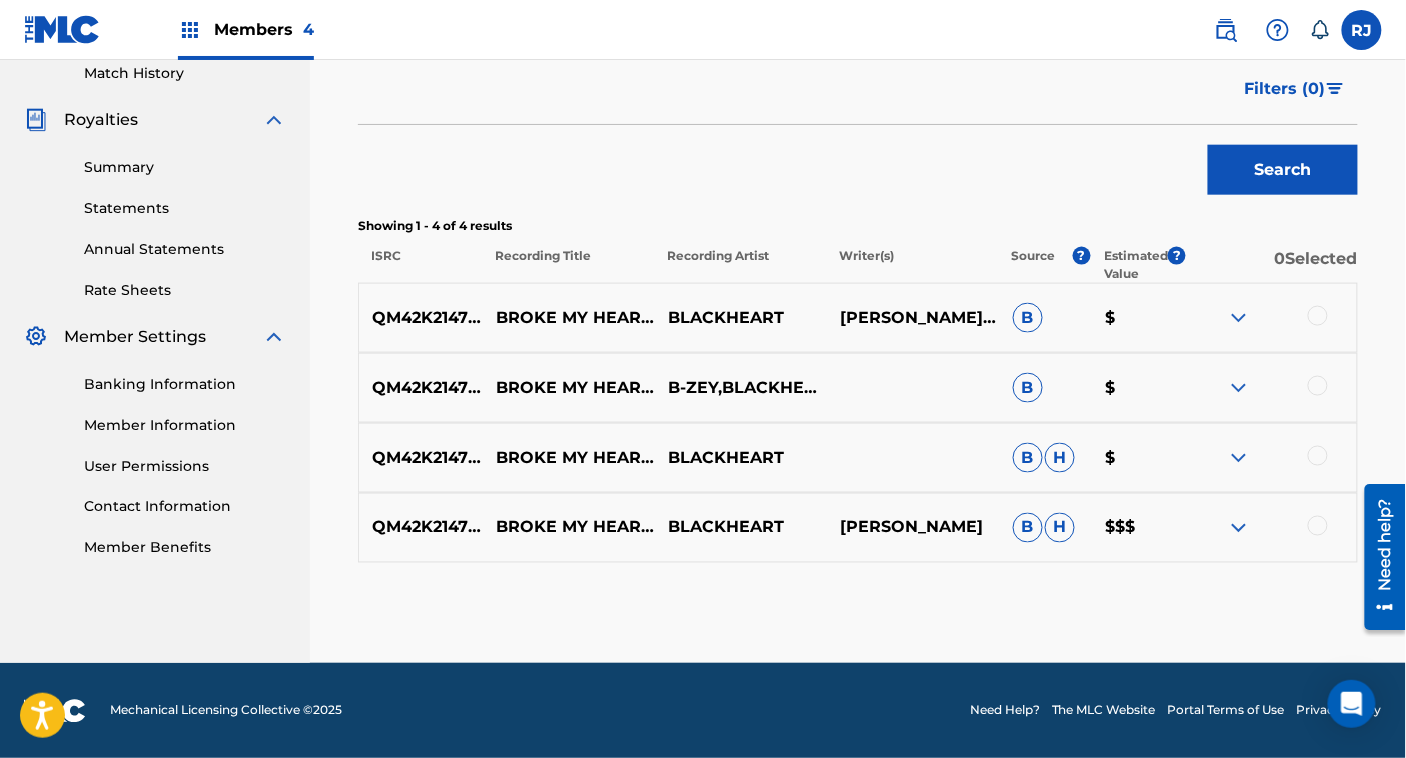 click on "QM42K2147623 BROKE MY HEART ! IN KINGDOM HEARTS BLACKHEART ASAD KHAN B H $$$" at bounding box center (858, 528) 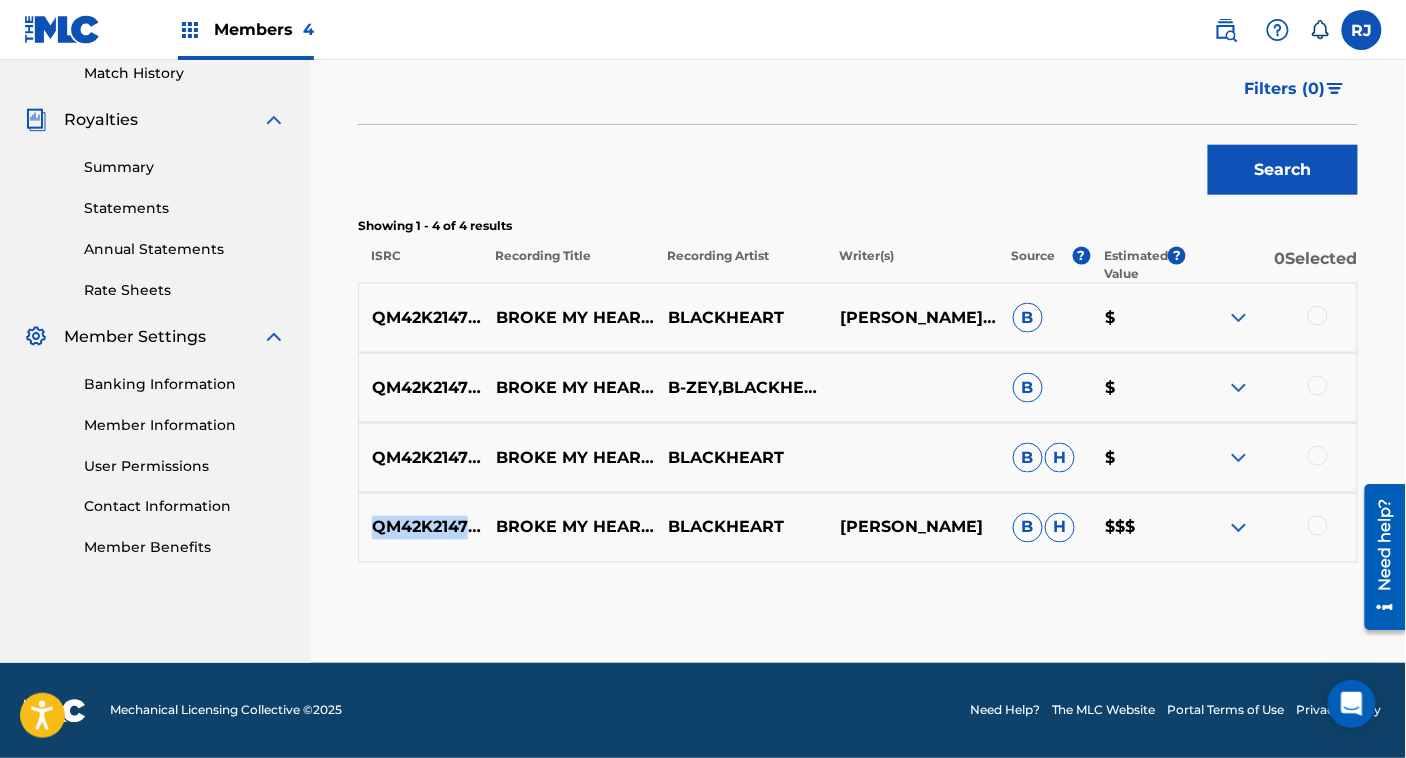 click on "QM42K2147623 BROKE MY HEART ! IN KINGDOM HEARTS BLACKHEART ASAD KHAN B H $$$" at bounding box center [858, 528] 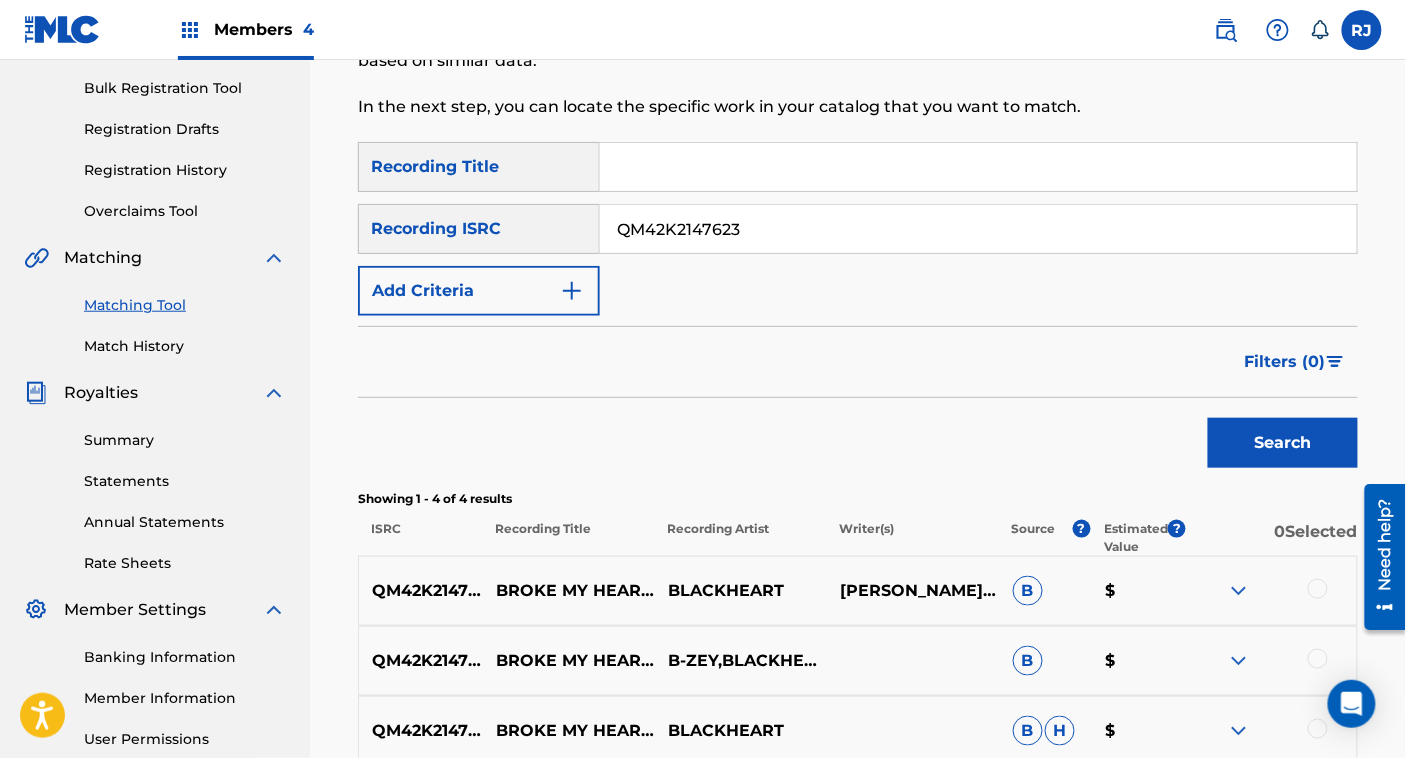 scroll, scrollTop: 268, scrollLeft: 0, axis: vertical 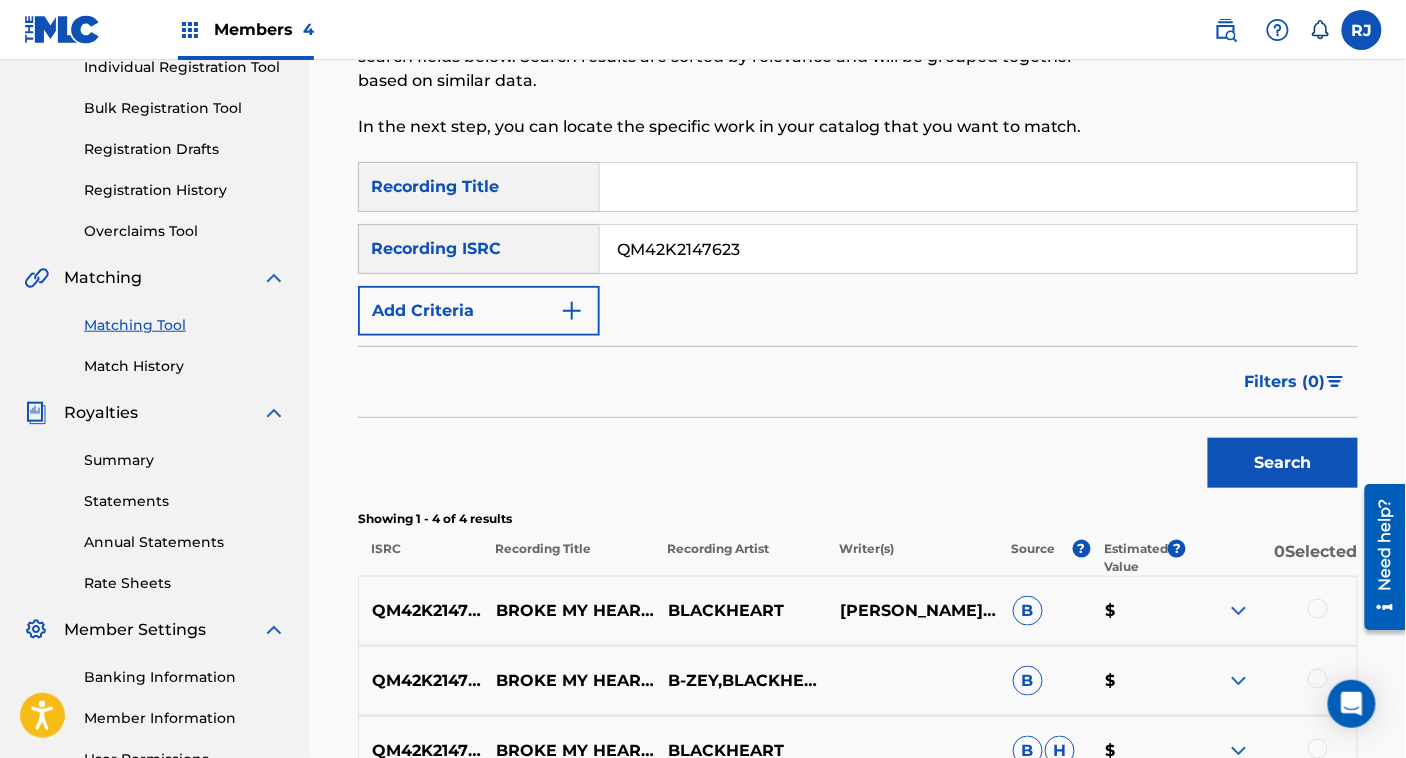 click on "QM42K2147623" at bounding box center [978, 249] 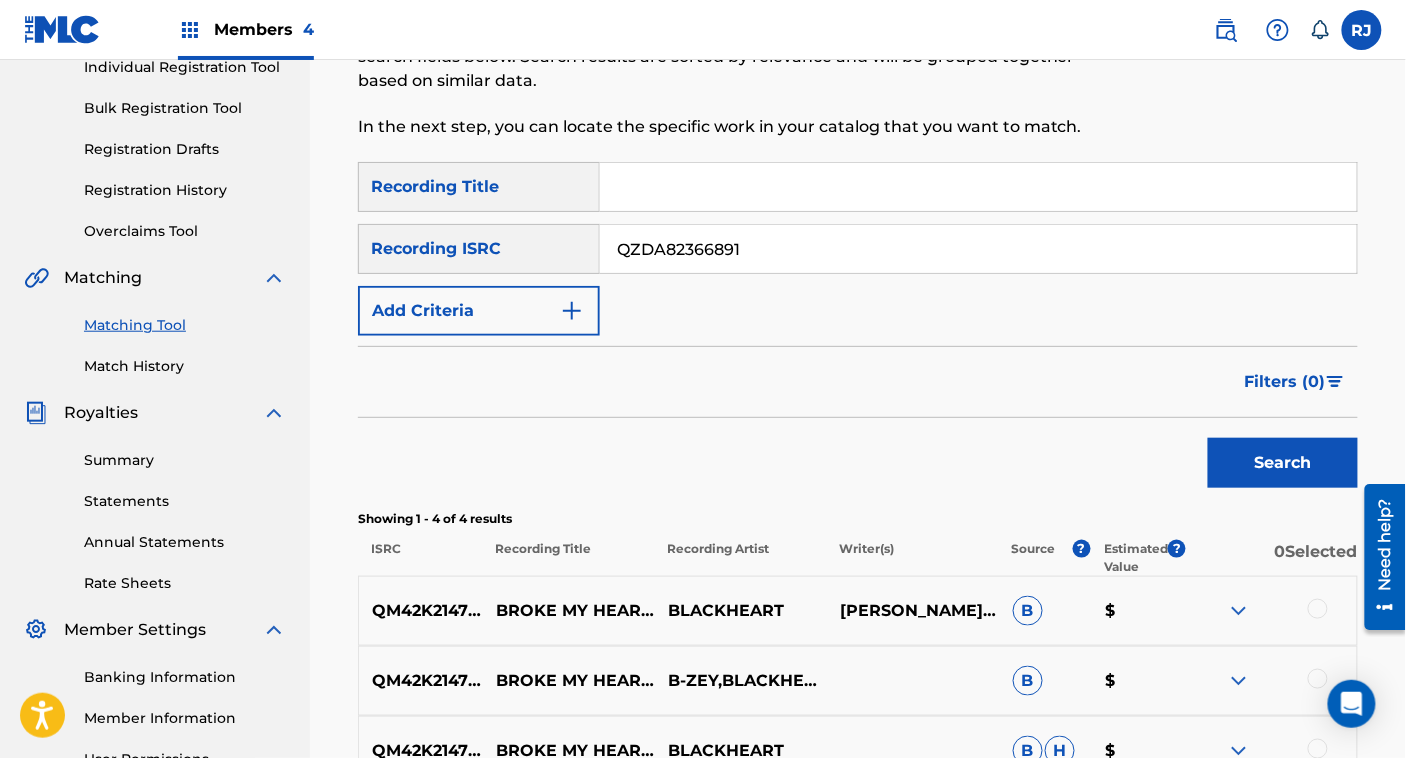 click on "Search" at bounding box center (1283, 463) 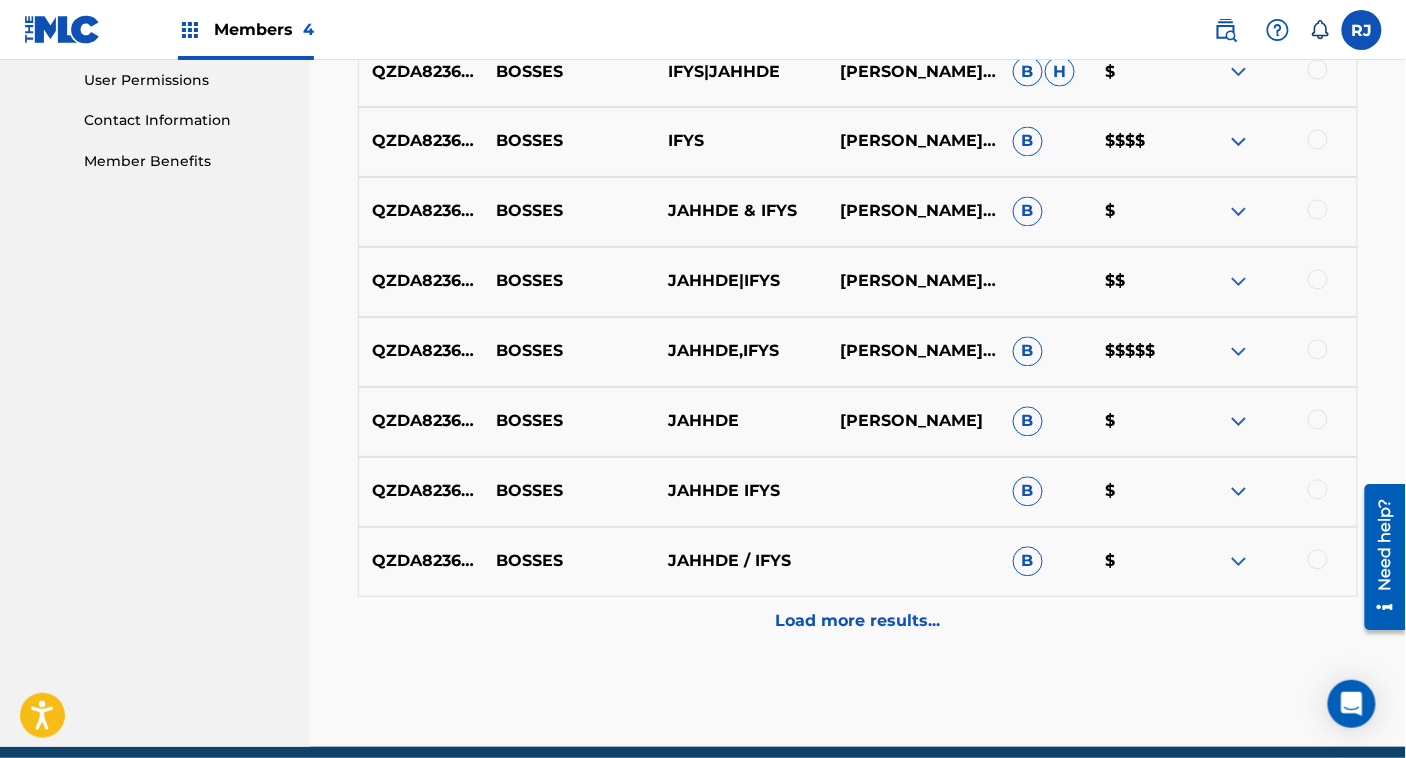 click on "Load more results..." at bounding box center [858, 622] 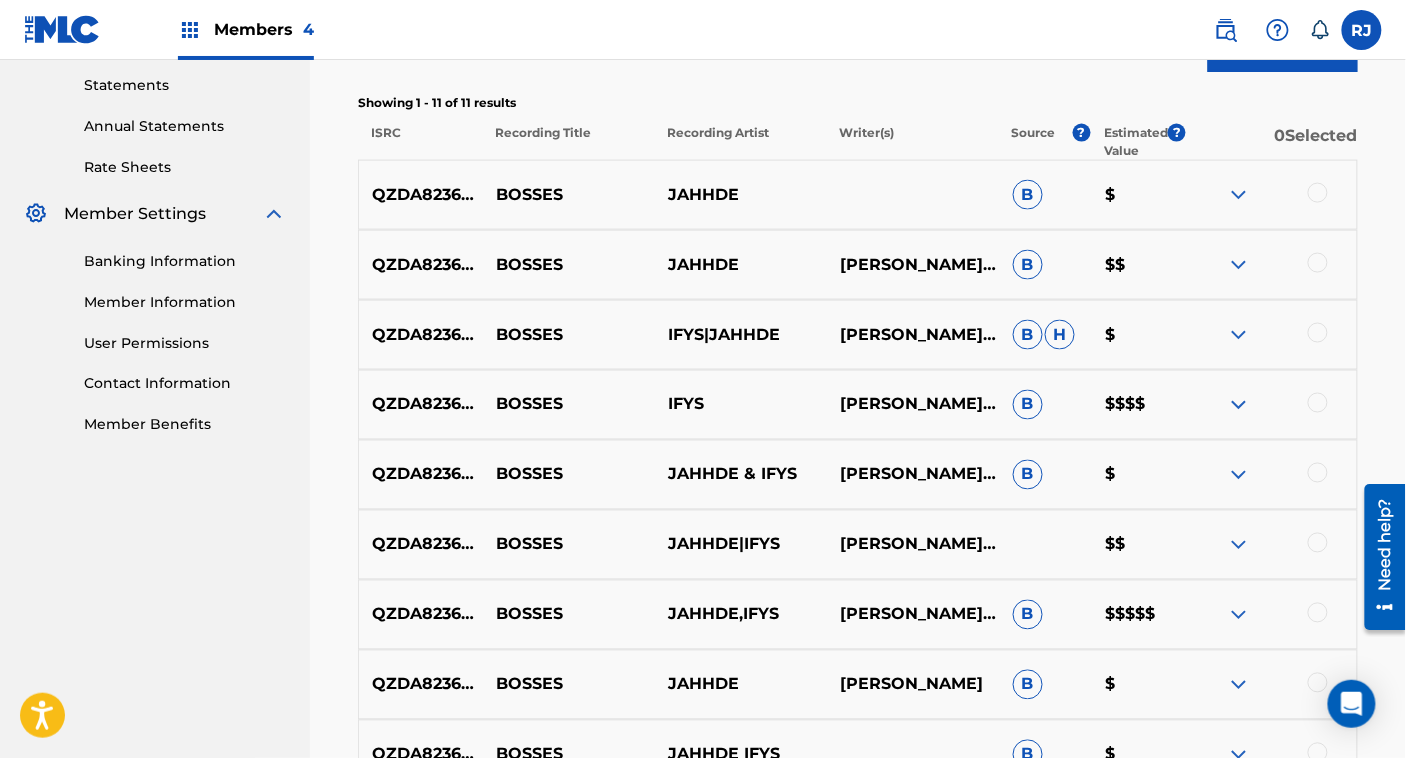 scroll, scrollTop: 683, scrollLeft: 0, axis: vertical 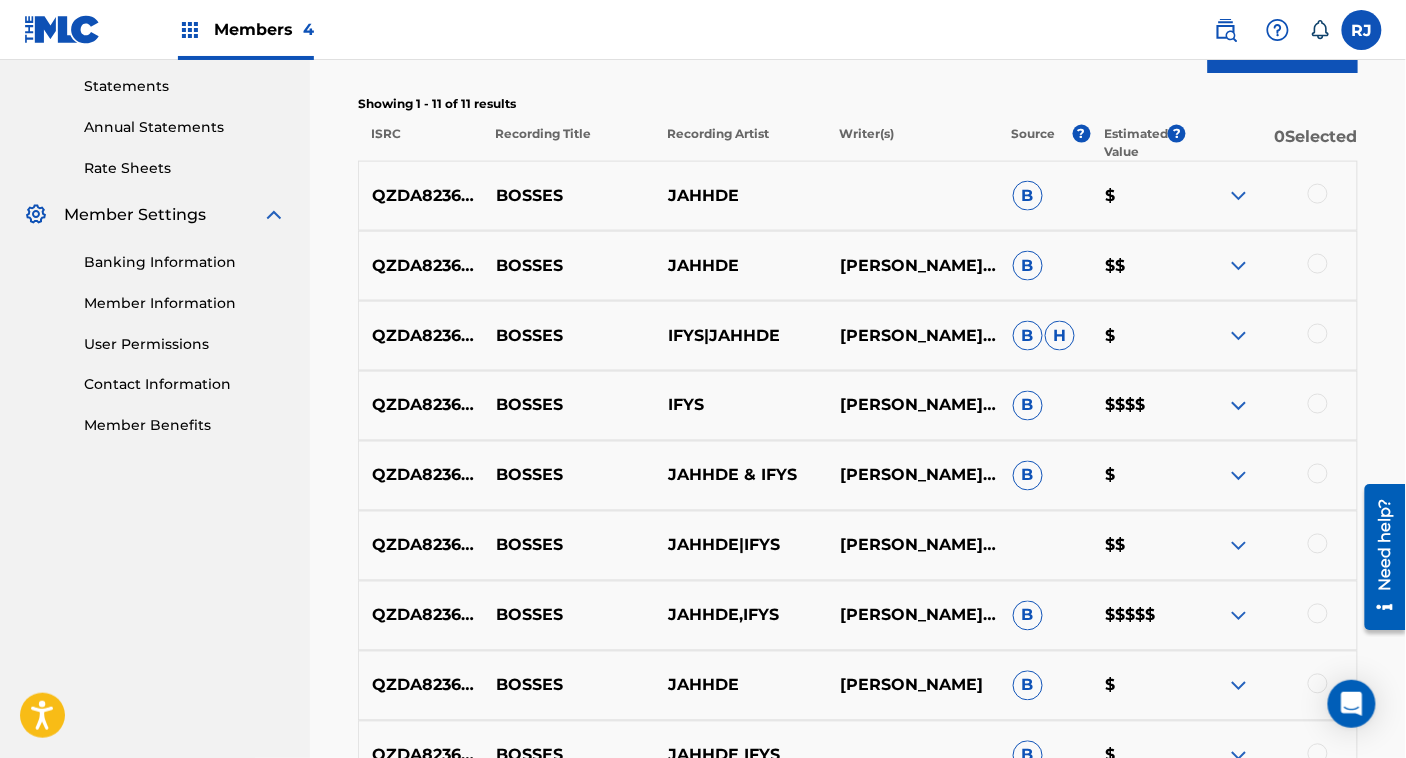 drag, startPoint x: 842, startPoint y: 238, endPoint x: 882, endPoint y: 263, distance: 47.169907 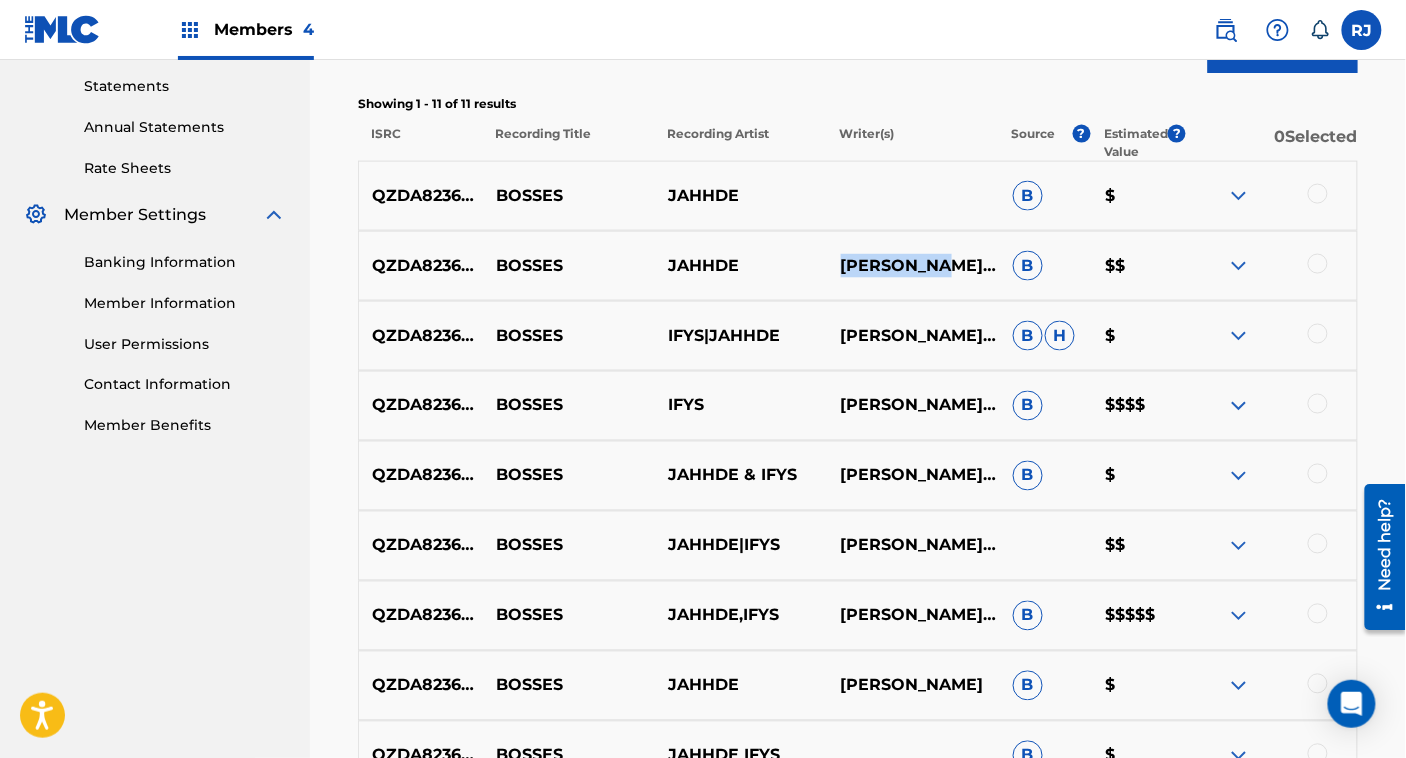 drag, startPoint x: 845, startPoint y: 243, endPoint x: 890, endPoint y: 271, distance: 53 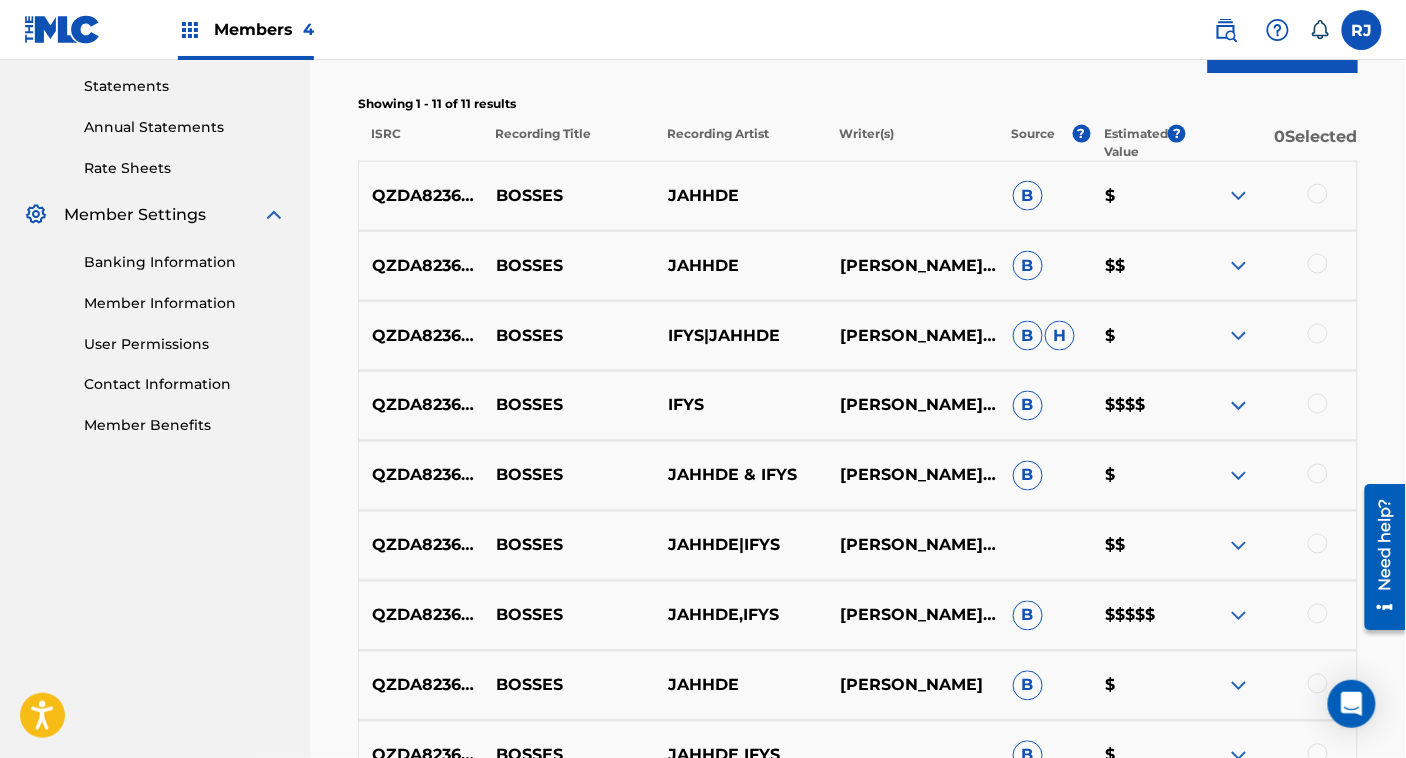 click on "QZDA82366891 BOSSES JAHHDE MICHAEL K. WILSON B $" at bounding box center (858, 686) 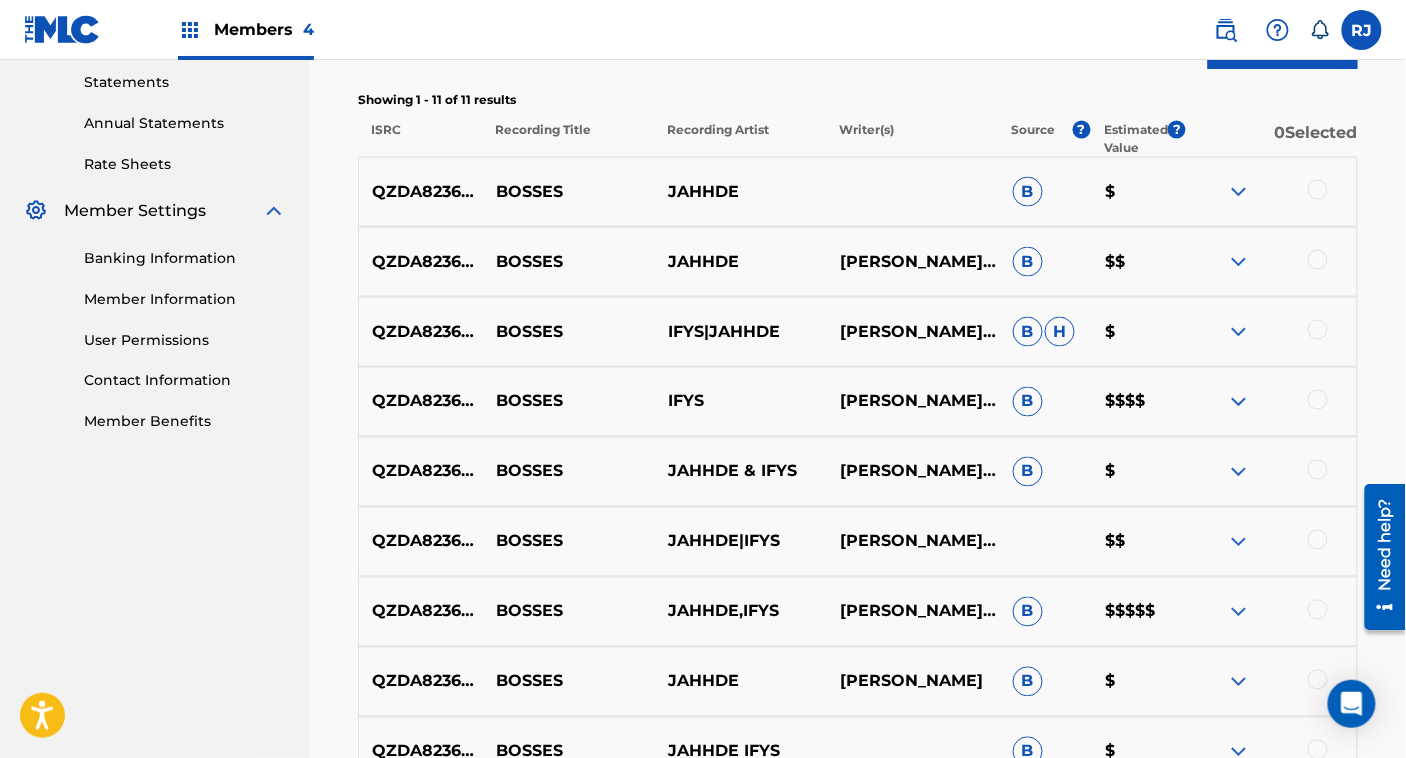 scroll, scrollTop: 636, scrollLeft: 0, axis: vertical 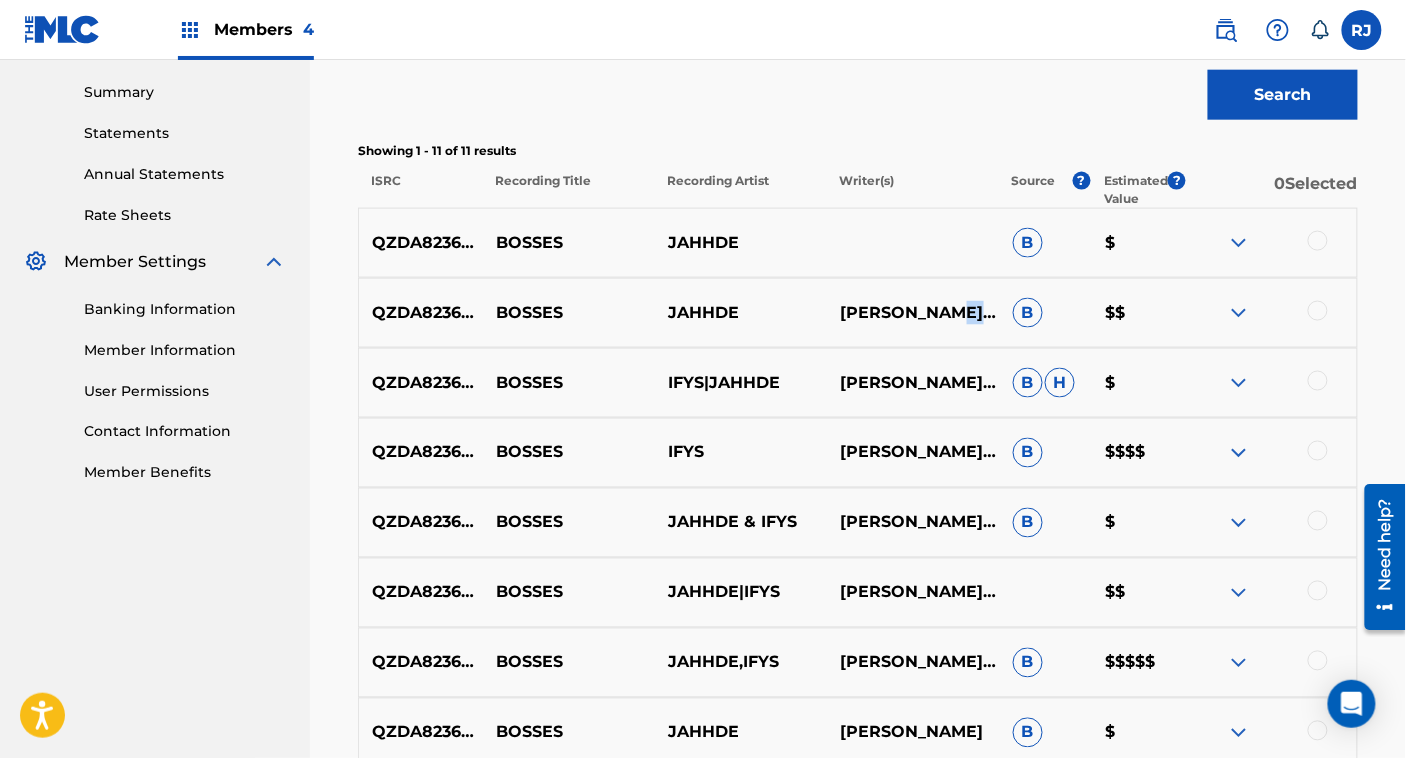 drag, startPoint x: 897, startPoint y: 306, endPoint x: 934, endPoint y: 331, distance: 44.65423 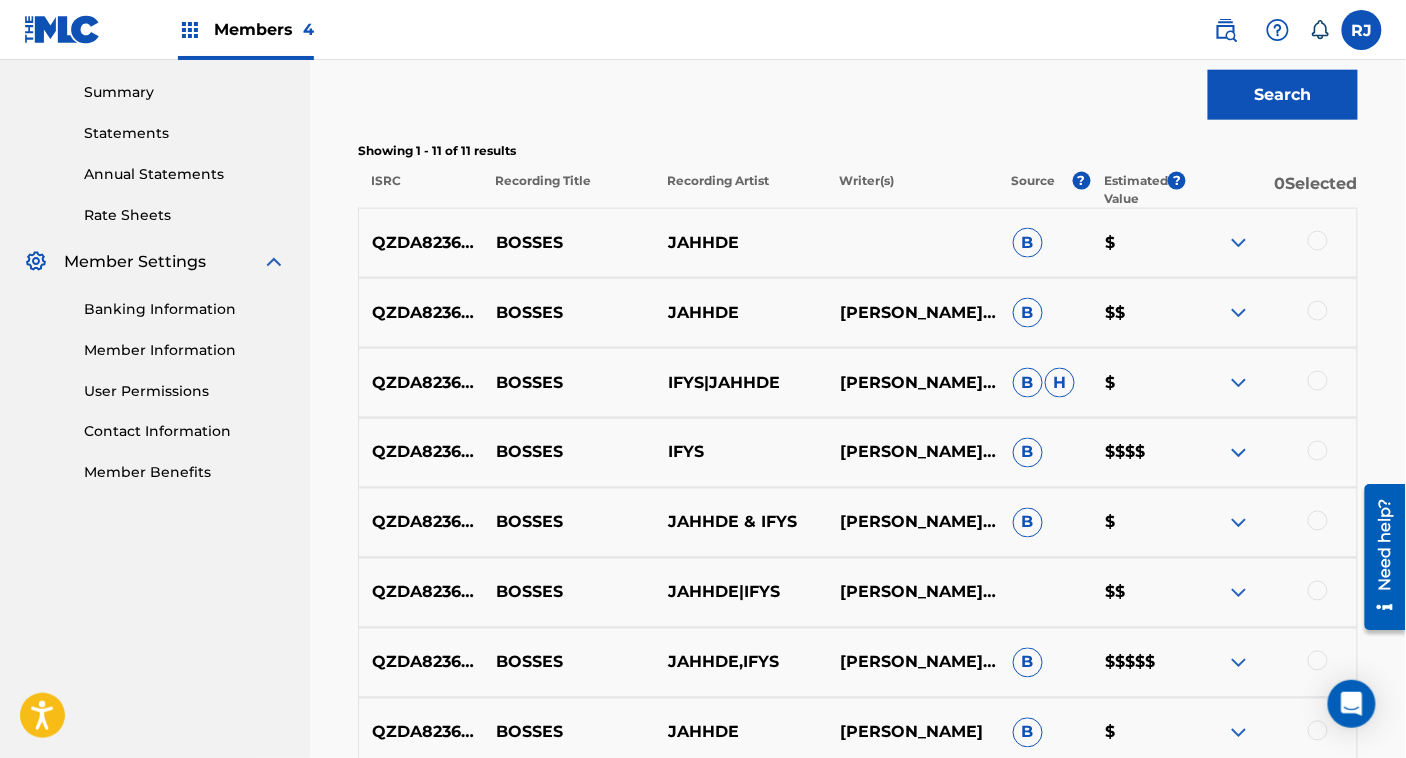 click on "QZDA82366891 BOSSES JAHHDE AYPAR UZUN,MARTIN PASTORA B $$" at bounding box center (858, 313) 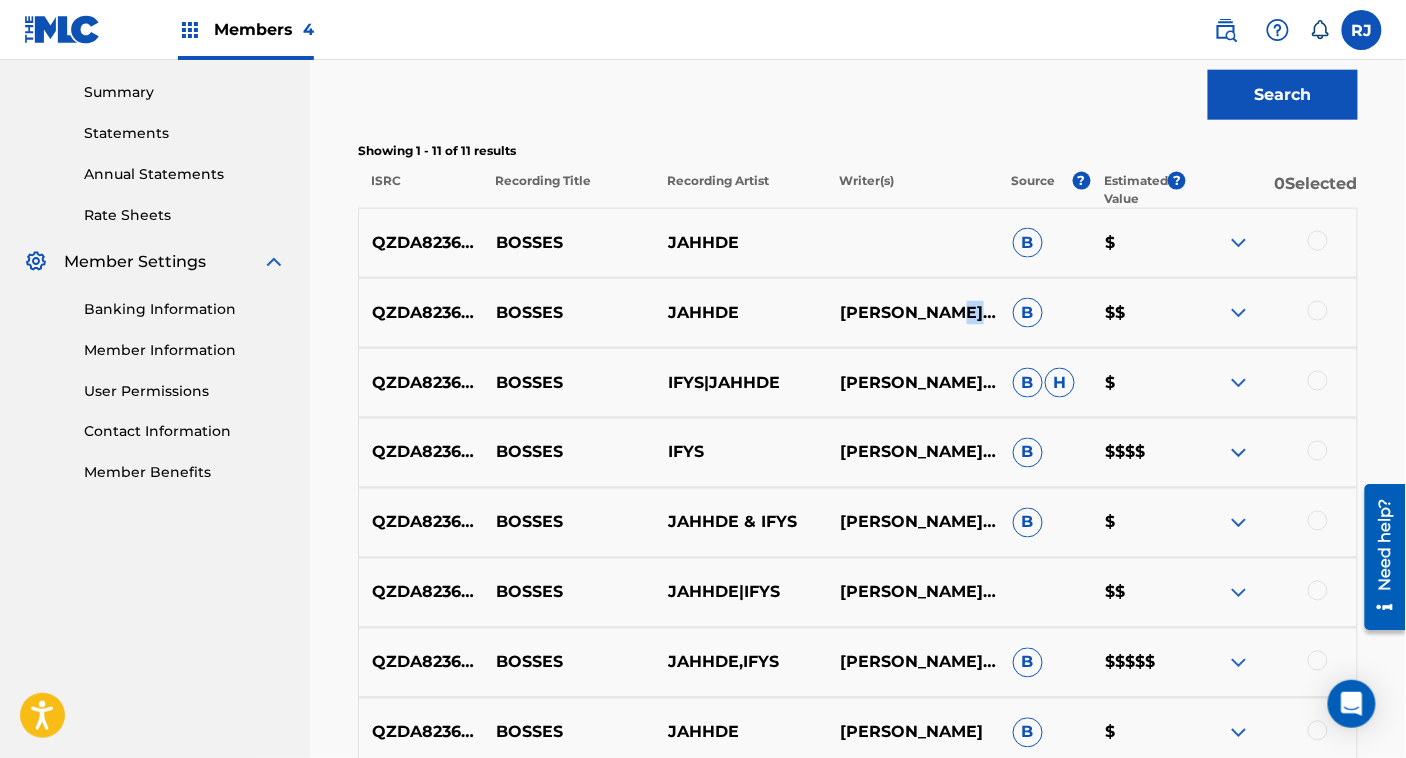 drag, startPoint x: 897, startPoint y: 311, endPoint x: 917, endPoint y: 326, distance: 25 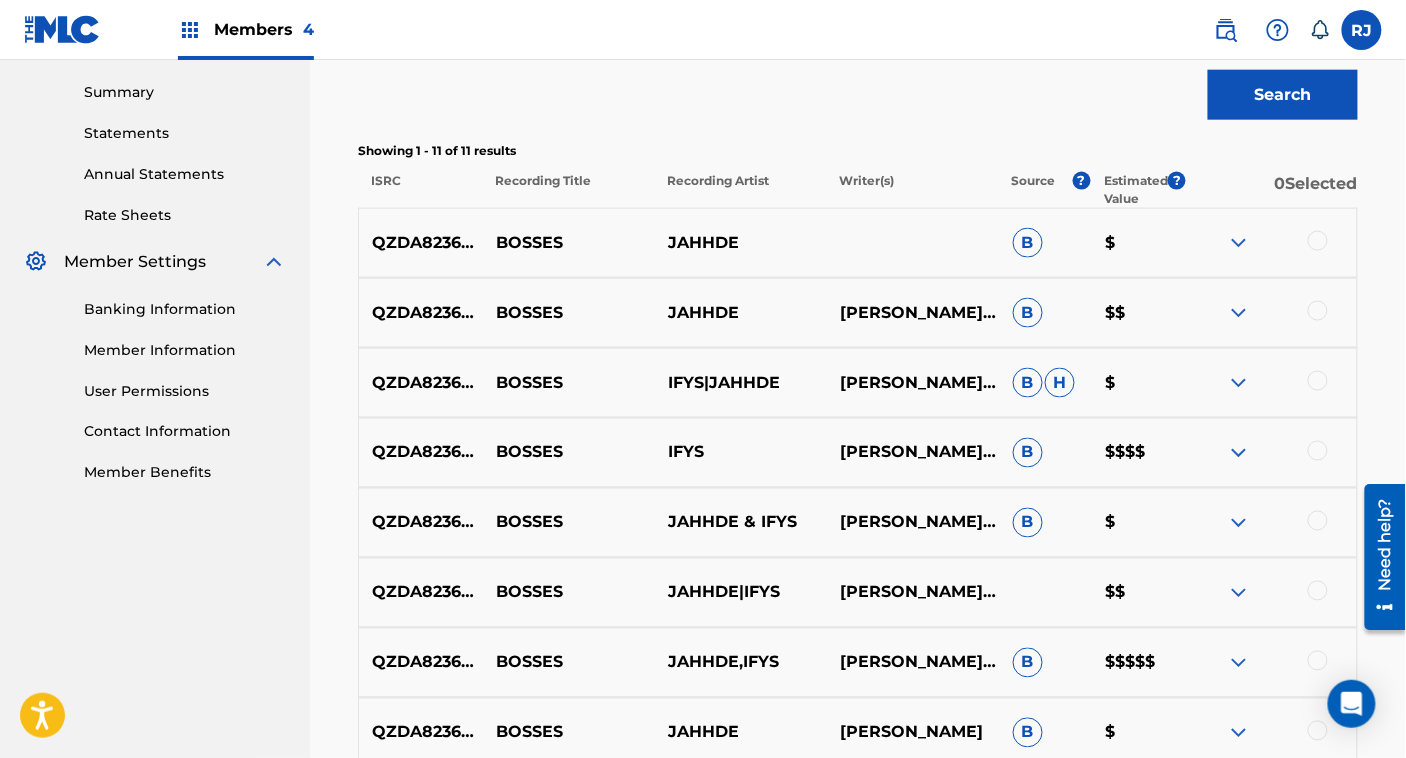 drag, startPoint x: 917, startPoint y: 326, endPoint x: 892, endPoint y: 316, distance: 26.925823 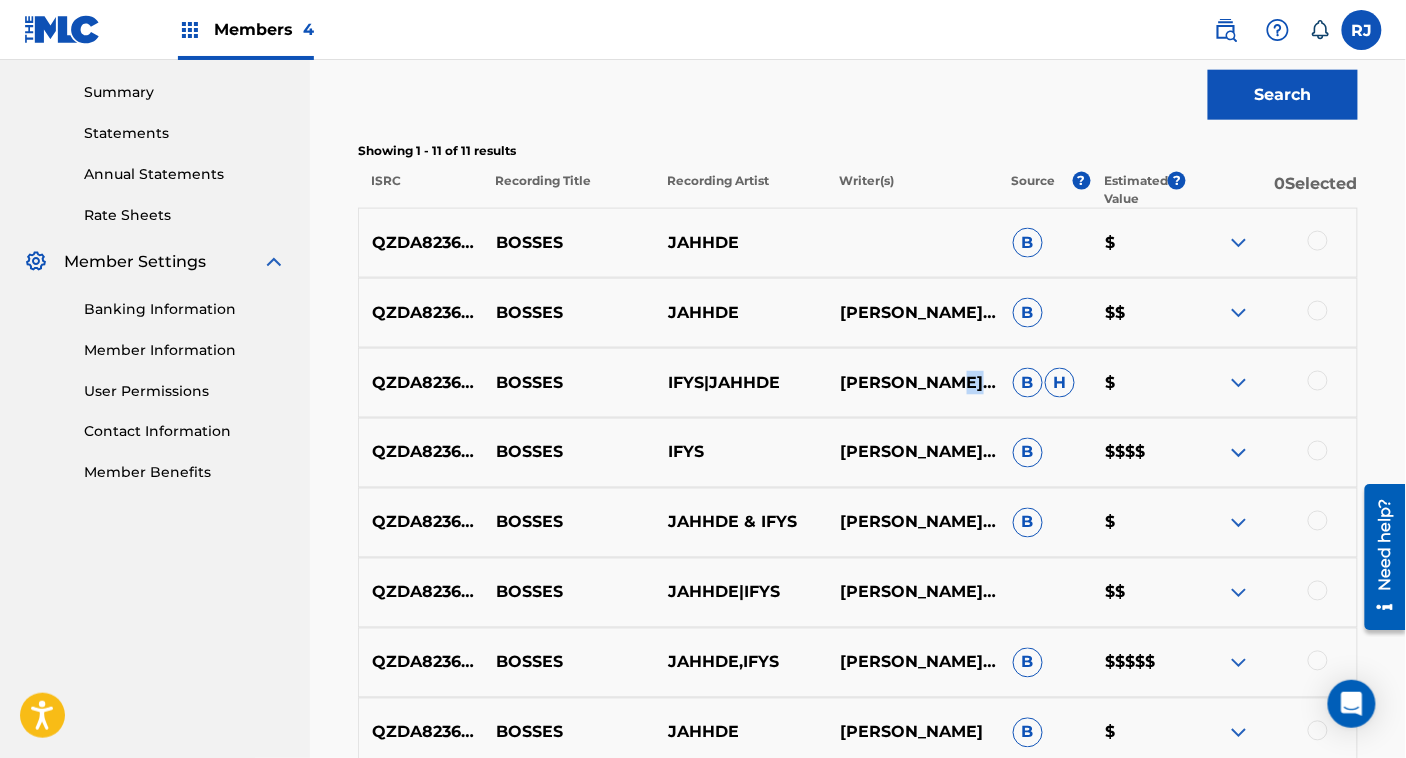click on "[PERSON_NAME],[PERSON_NAME]" at bounding box center (914, 383) 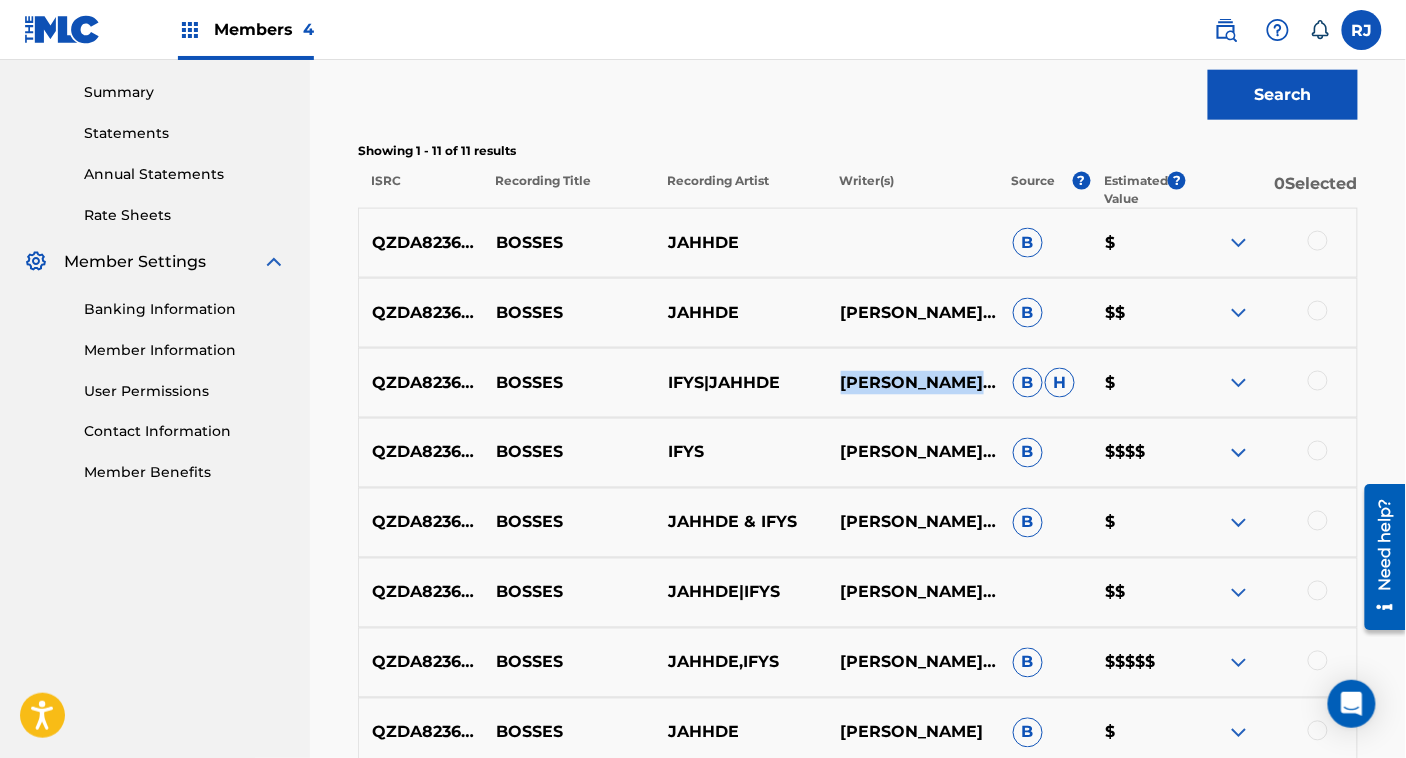 click on "[PERSON_NAME],[PERSON_NAME]" at bounding box center (914, 383) 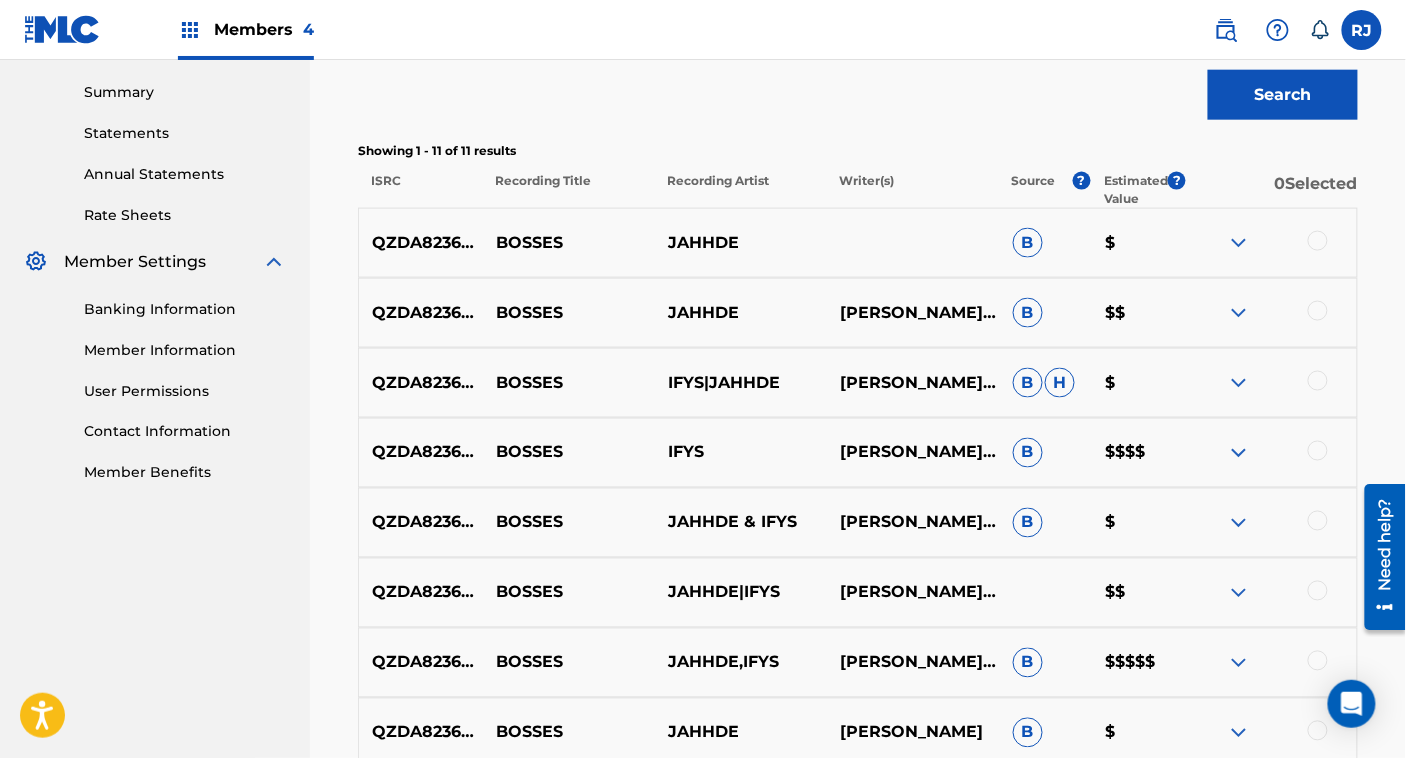 click on "IFYS" at bounding box center (741, 453) 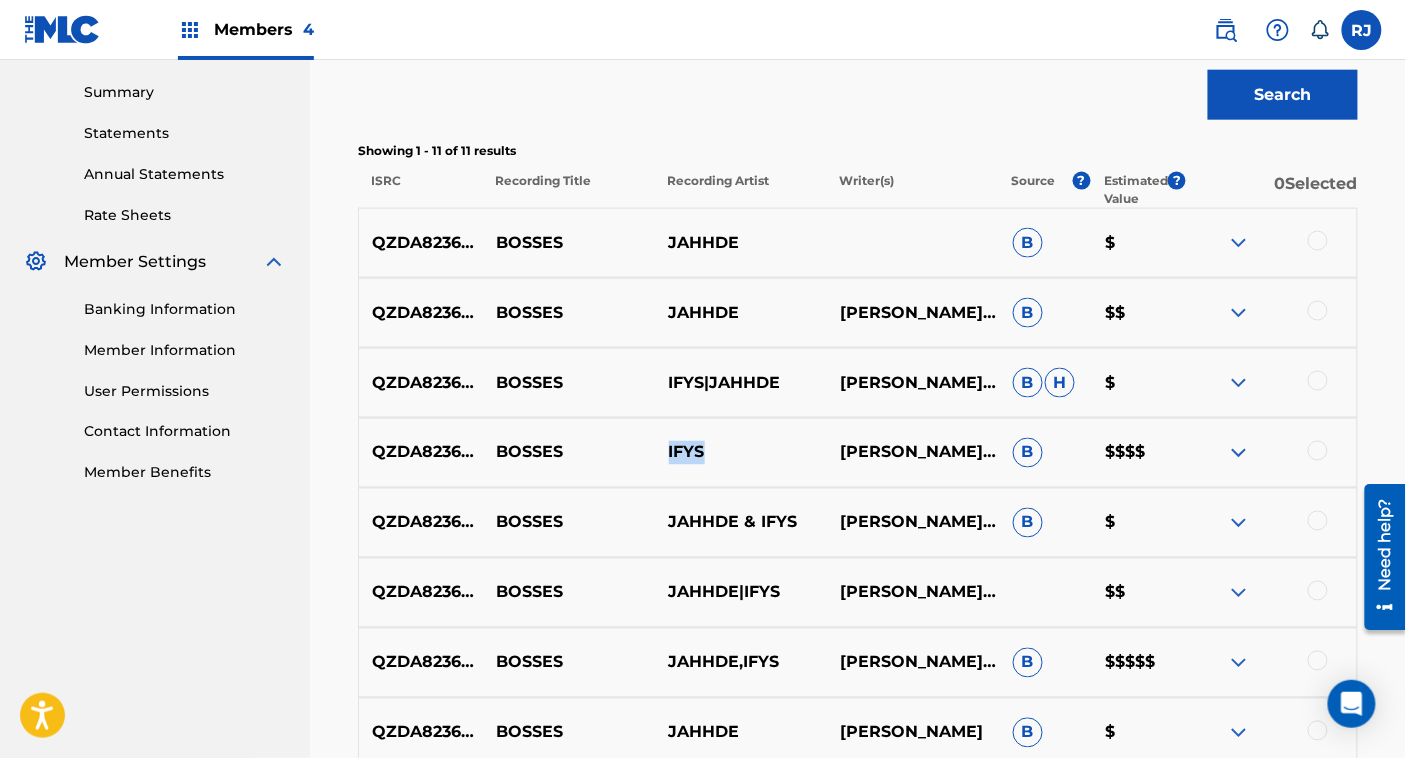 click on "IFYS" at bounding box center [741, 453] 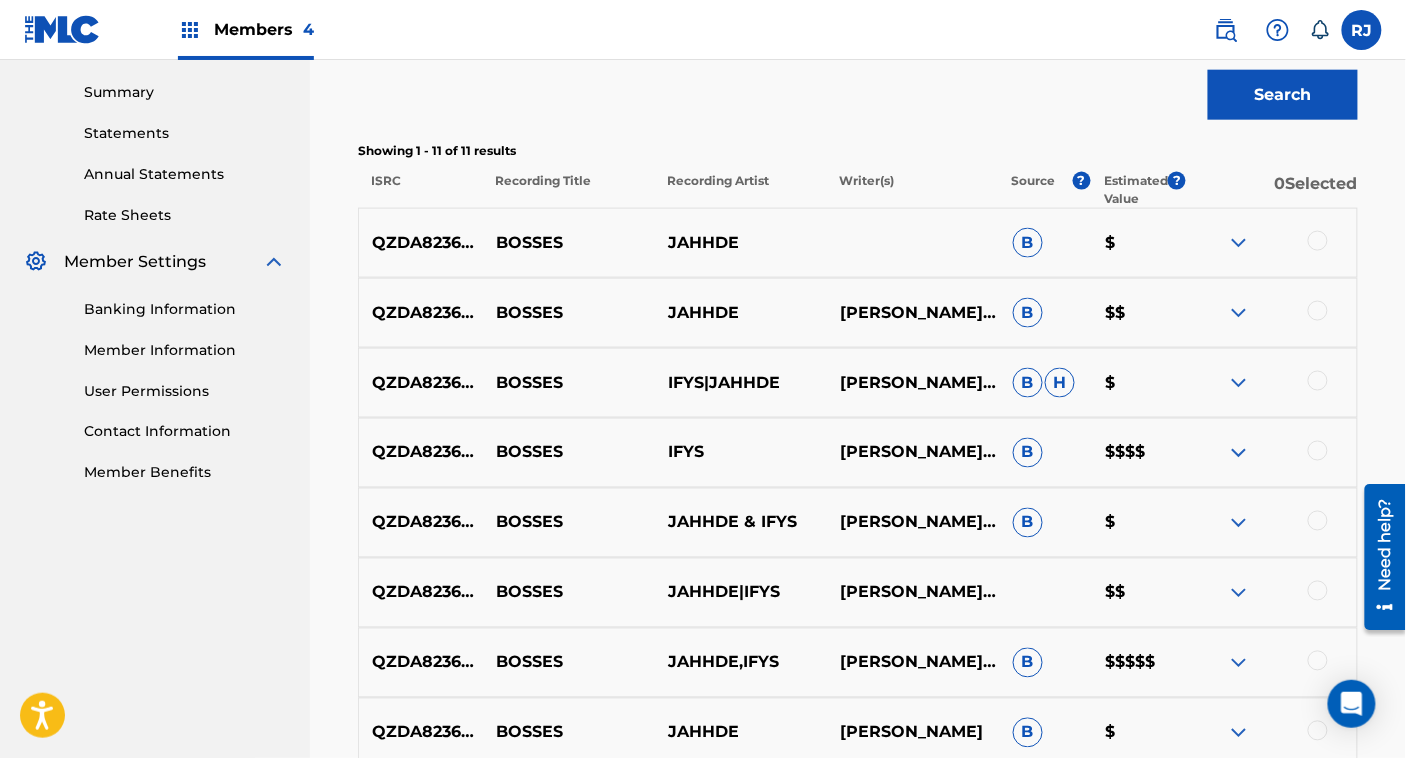 click on "QZDA82366891" at bounding box center (421, 453) 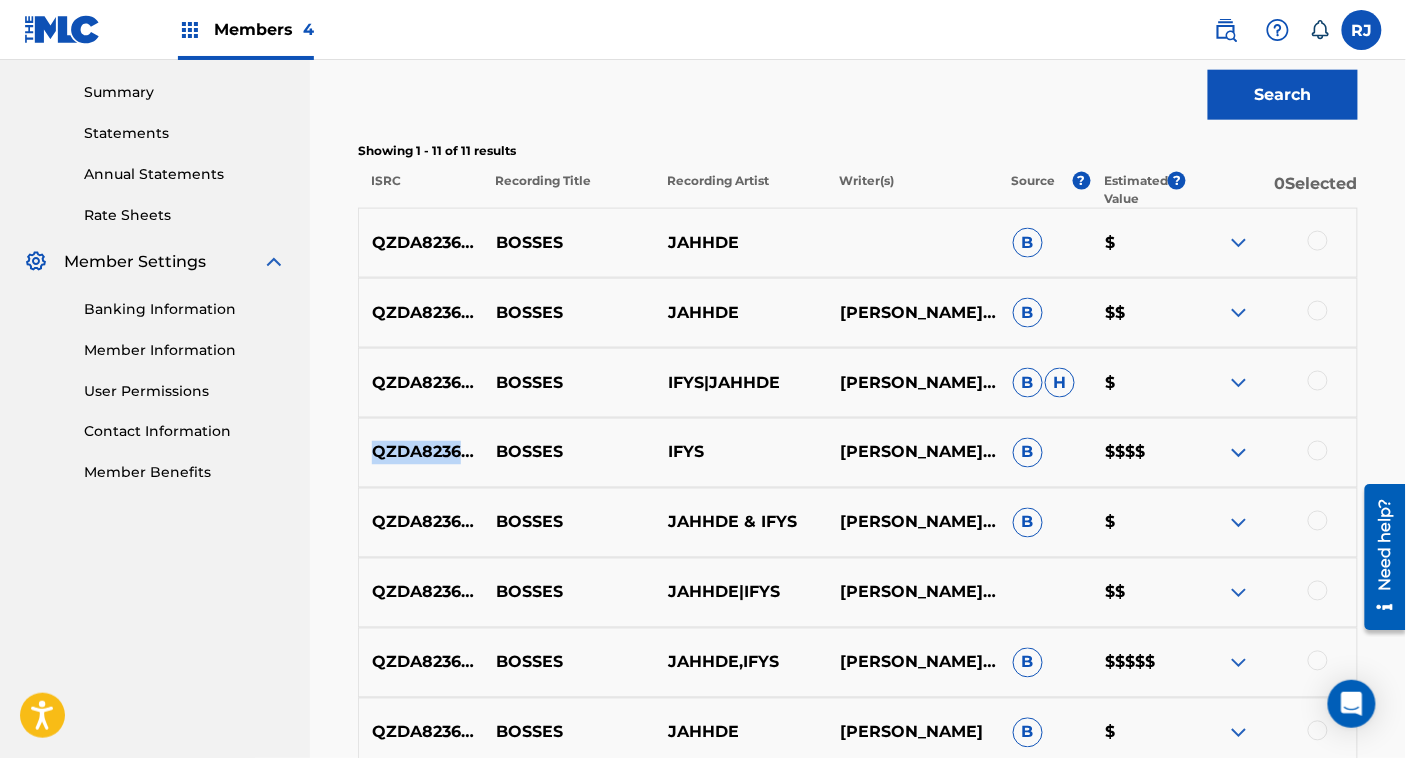 click on "QZDA82366891" at bounding box center (421, 453) 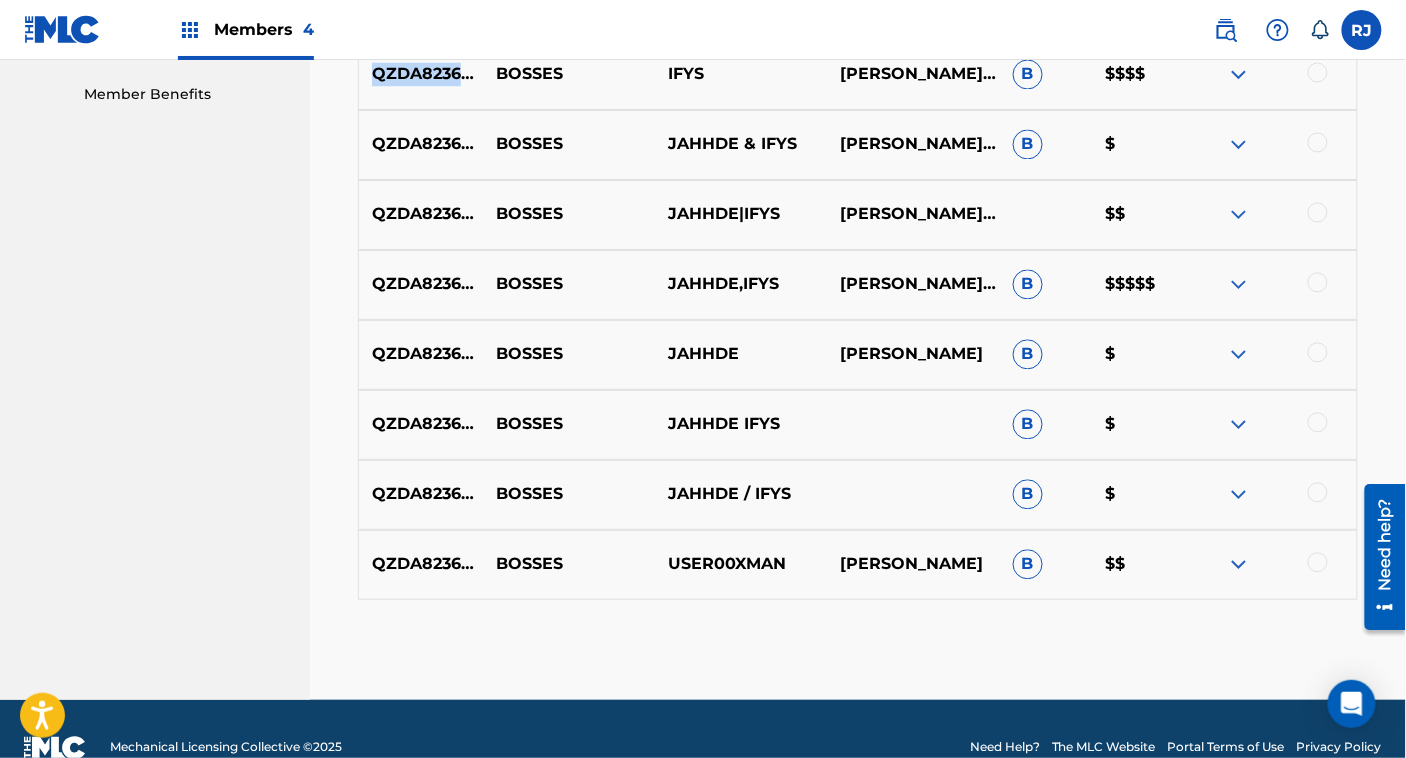 scroll, scrollTop: 1051, scrollLeft: 0, axis: vertical 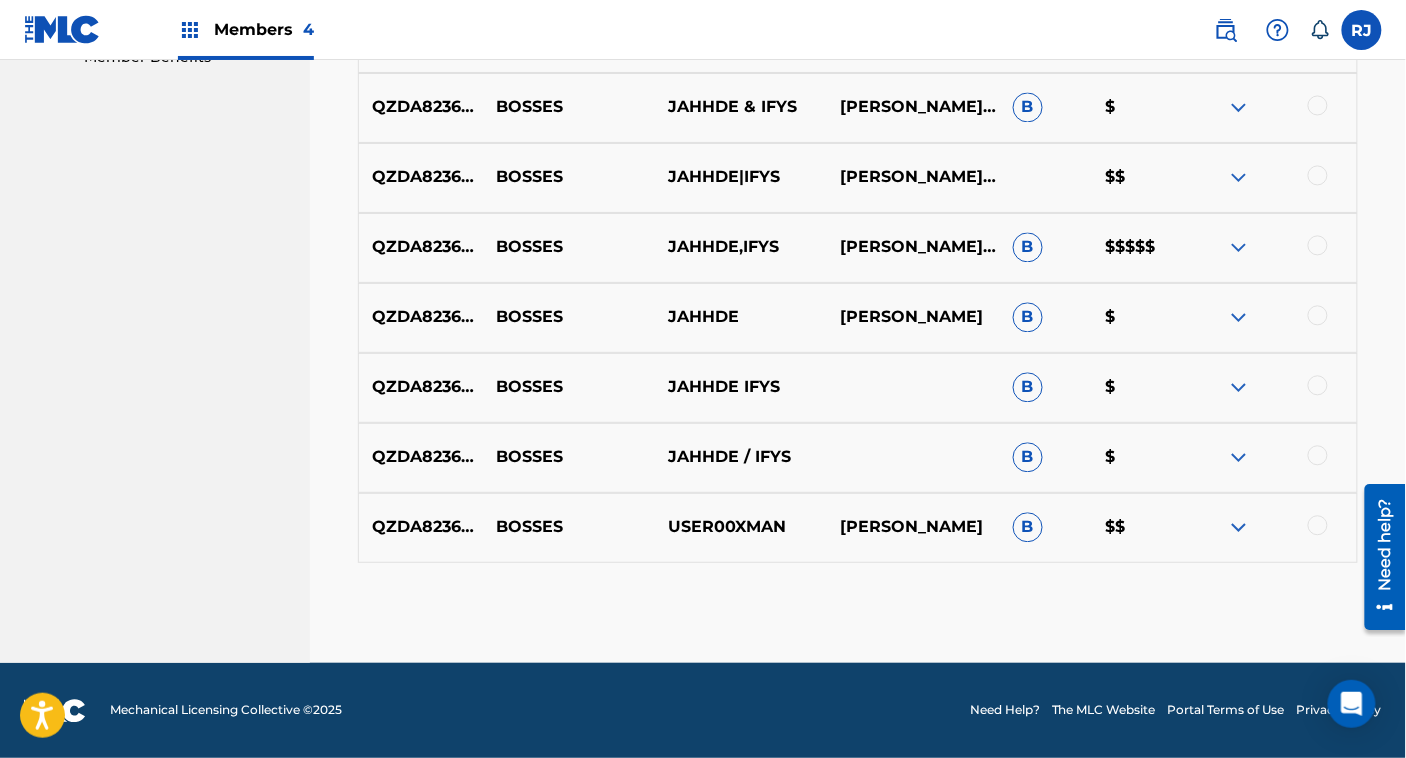 click on "USER00XMAN" at bounding box center (741, 528) 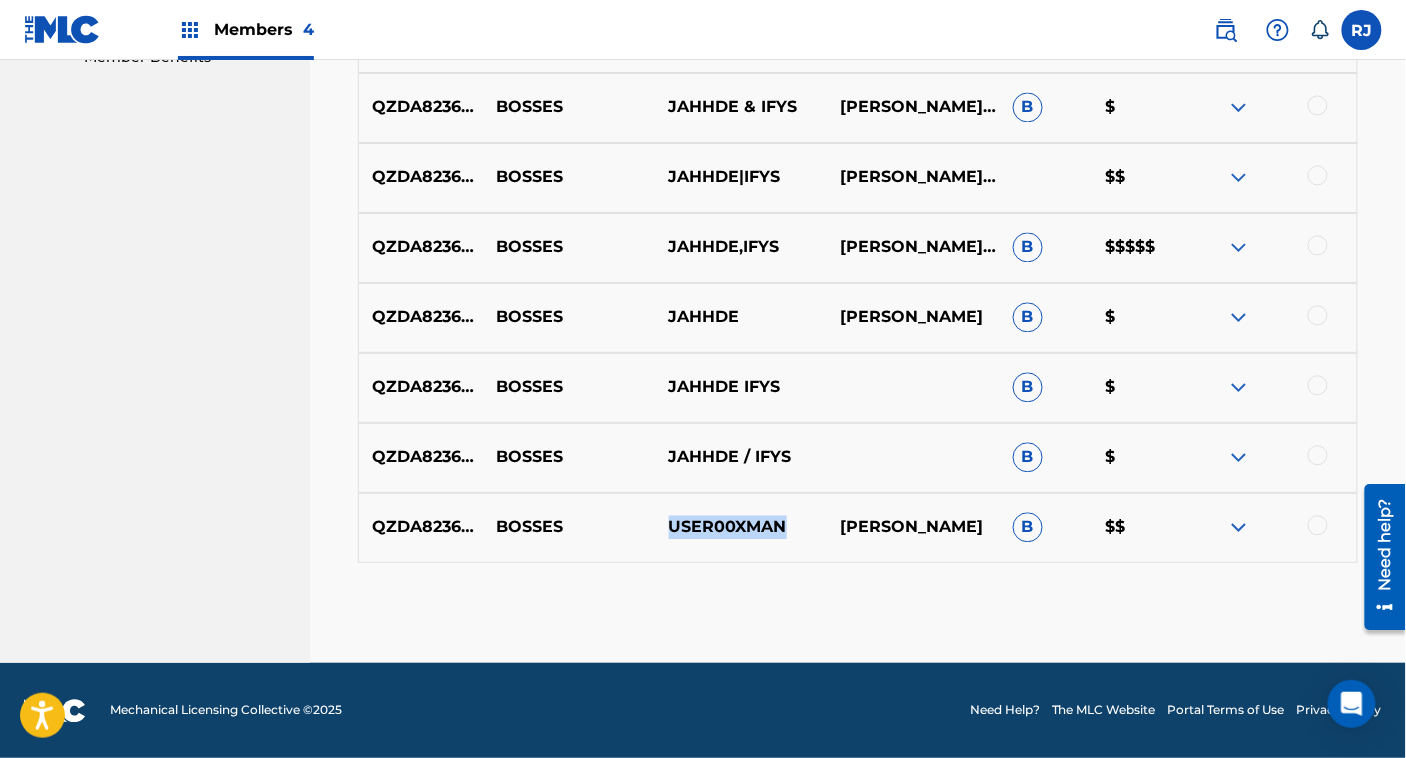 click on "USER00XMAN" at bounding box center (741, 528) 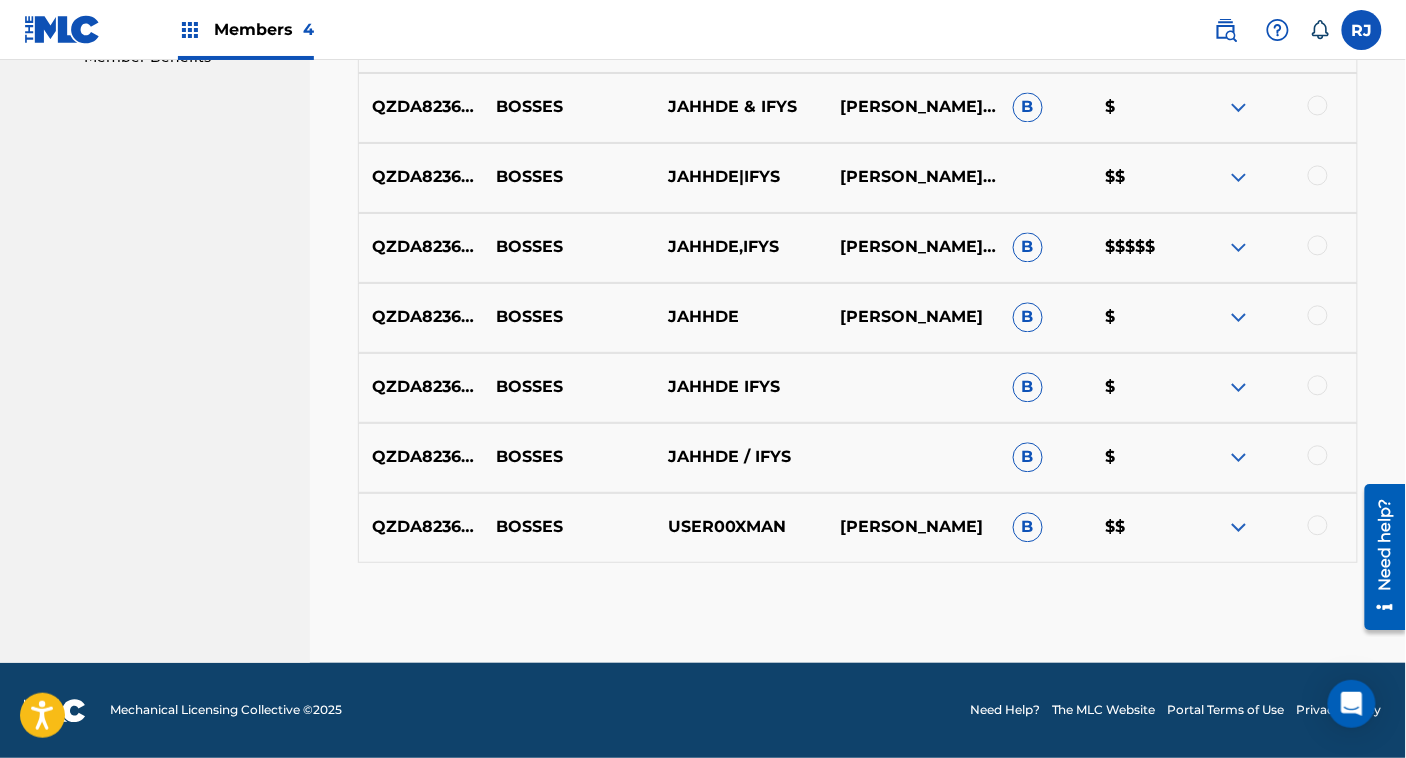 click on "QZDA82366891" at bounding box center [421, 528] 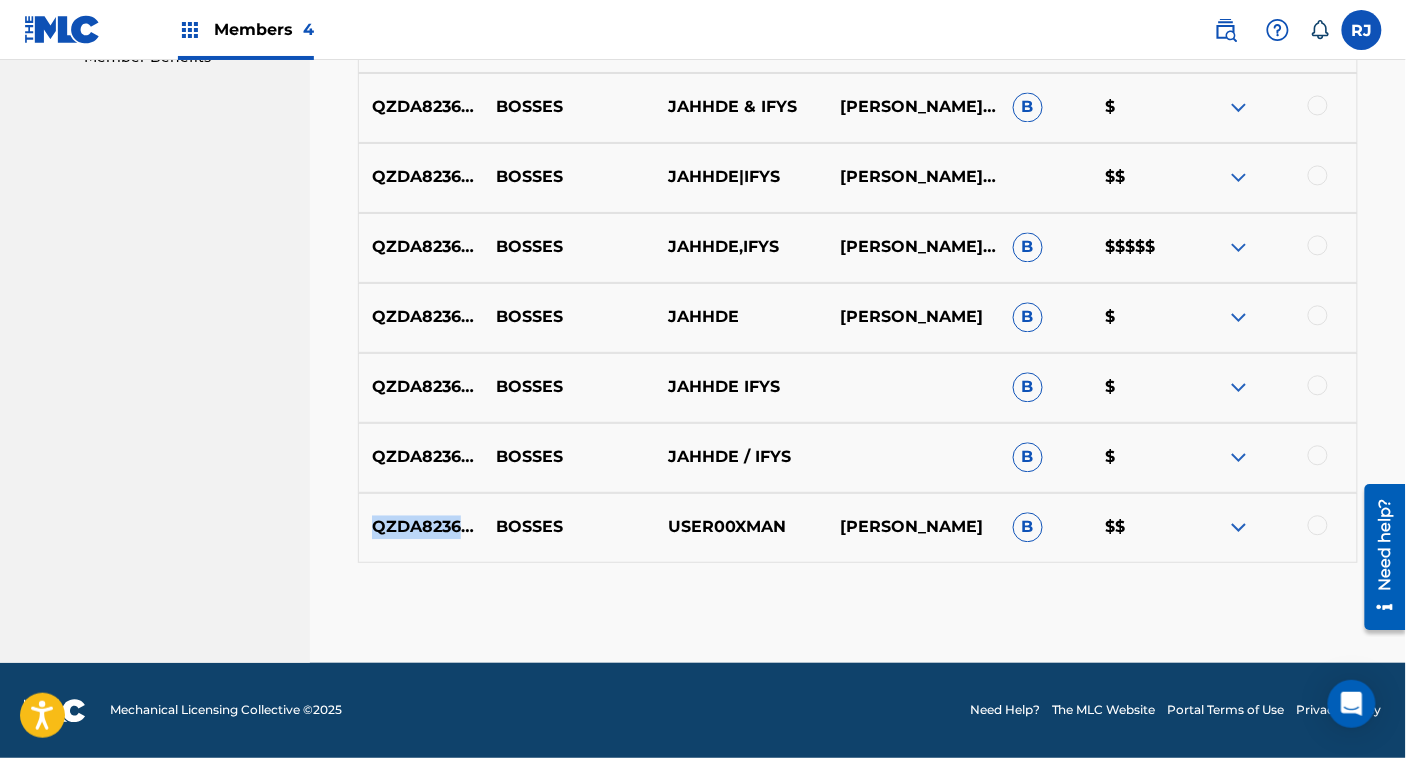 click on "QZDA82366891" at bounding box center [421, 528] 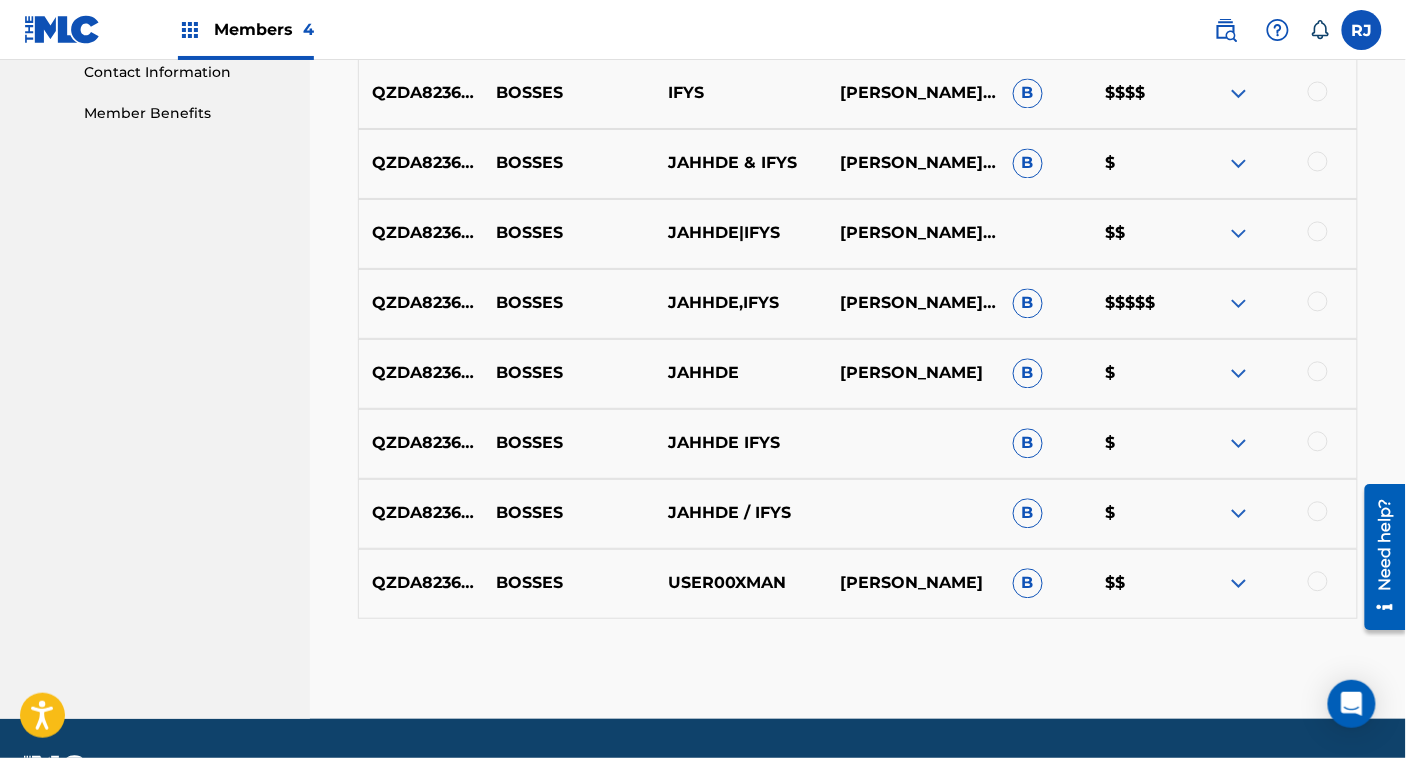 click on "[PERSON_NAME]" at bounding box center (914, 584) 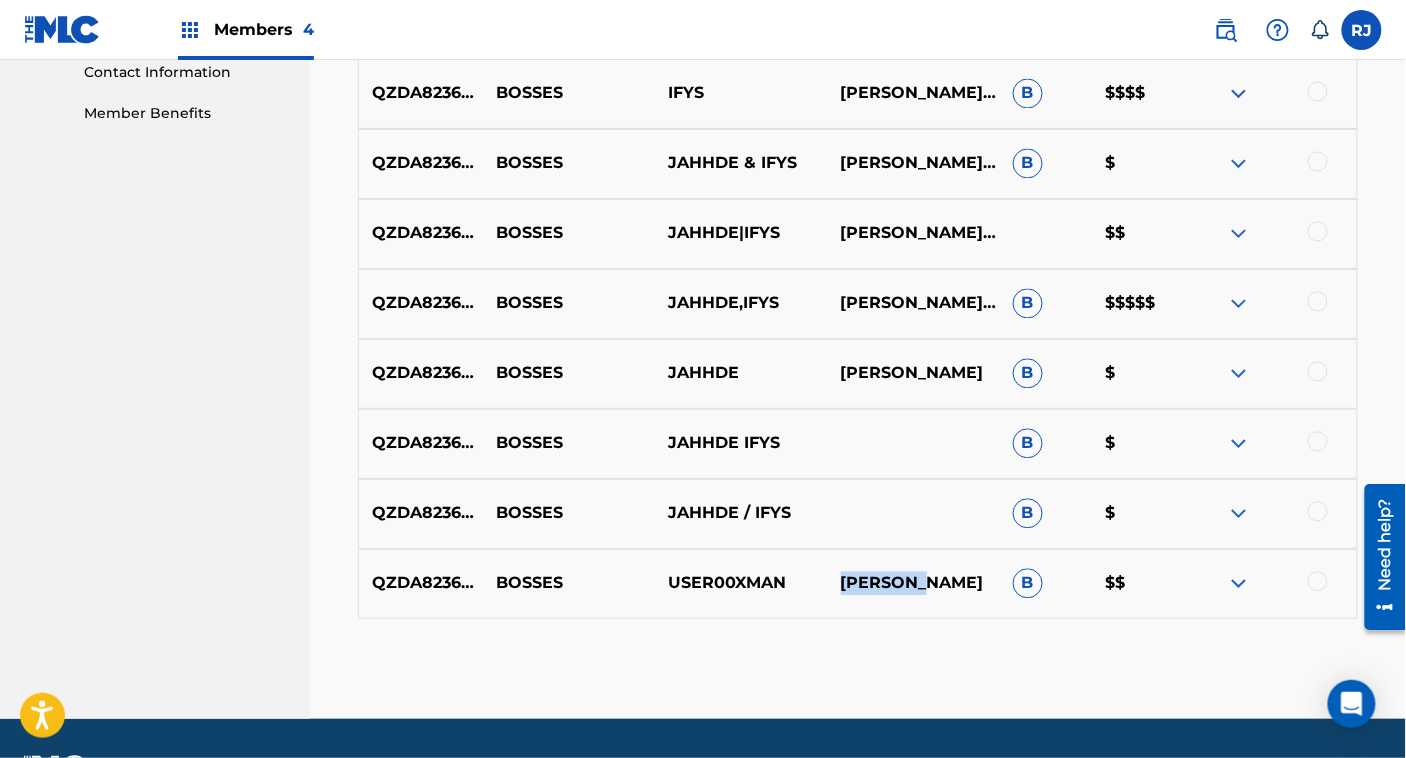 click on "[PERSON_NAME]" at bounding box center [914, 584] 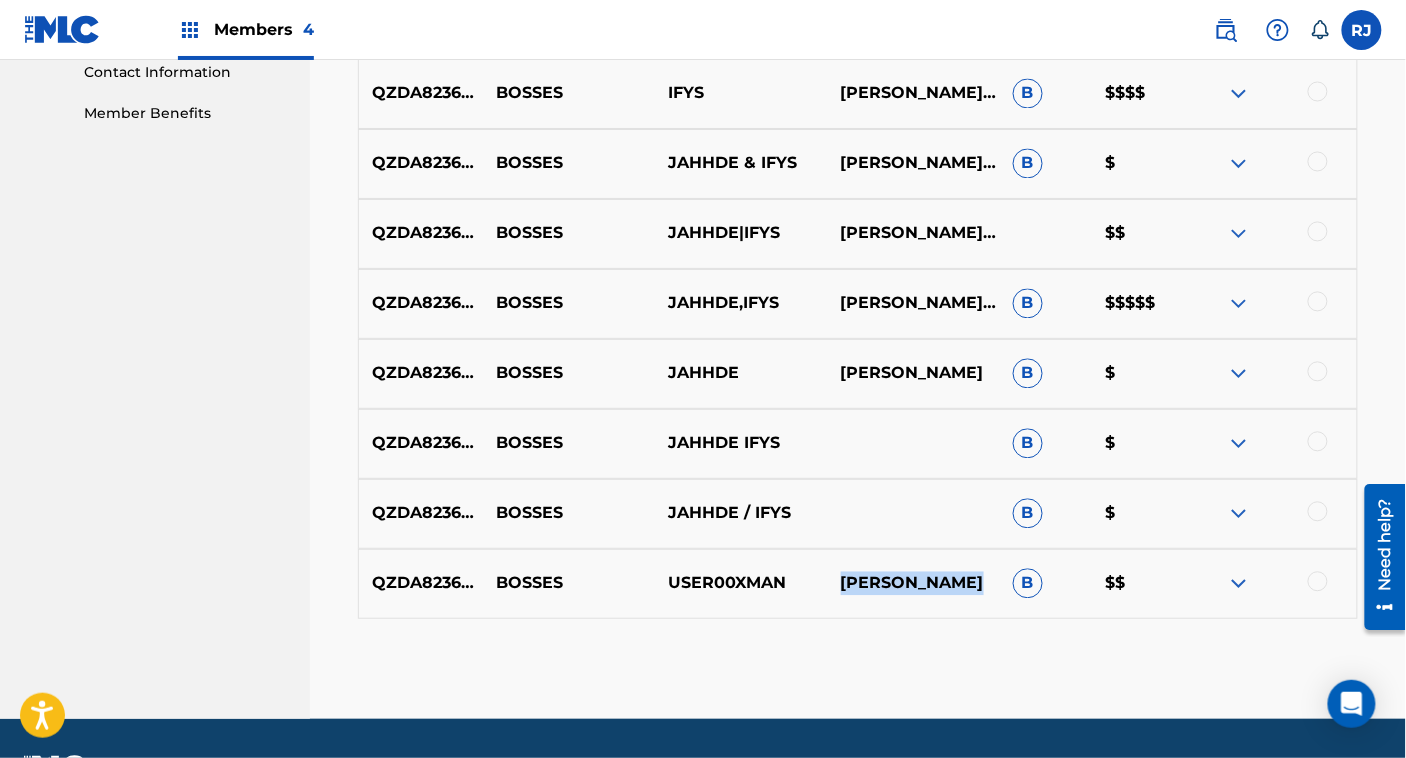 click on "[PERSON_NAME]" at bounding box center (914, 584) 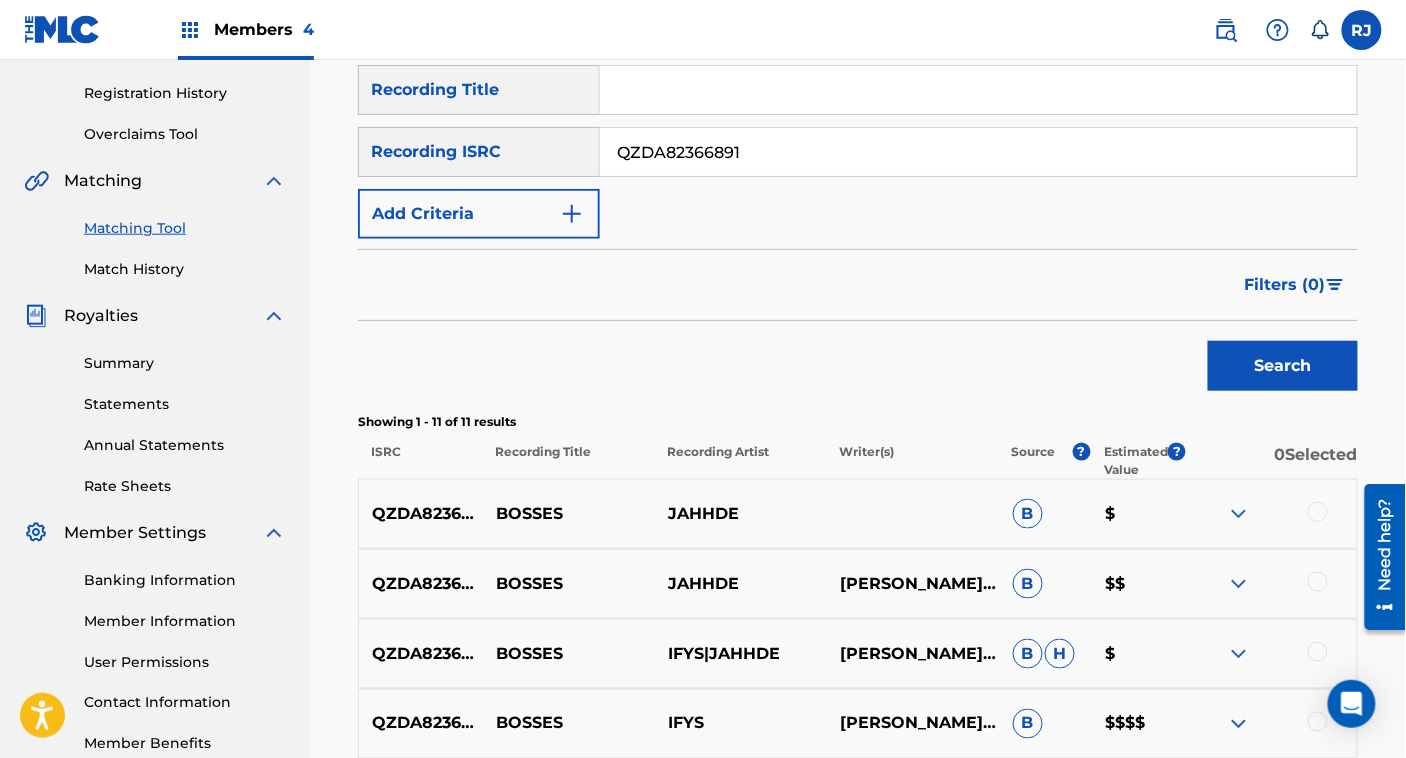 scroll, scrollTop: 364, scrollLeft: 0, axis: vertical 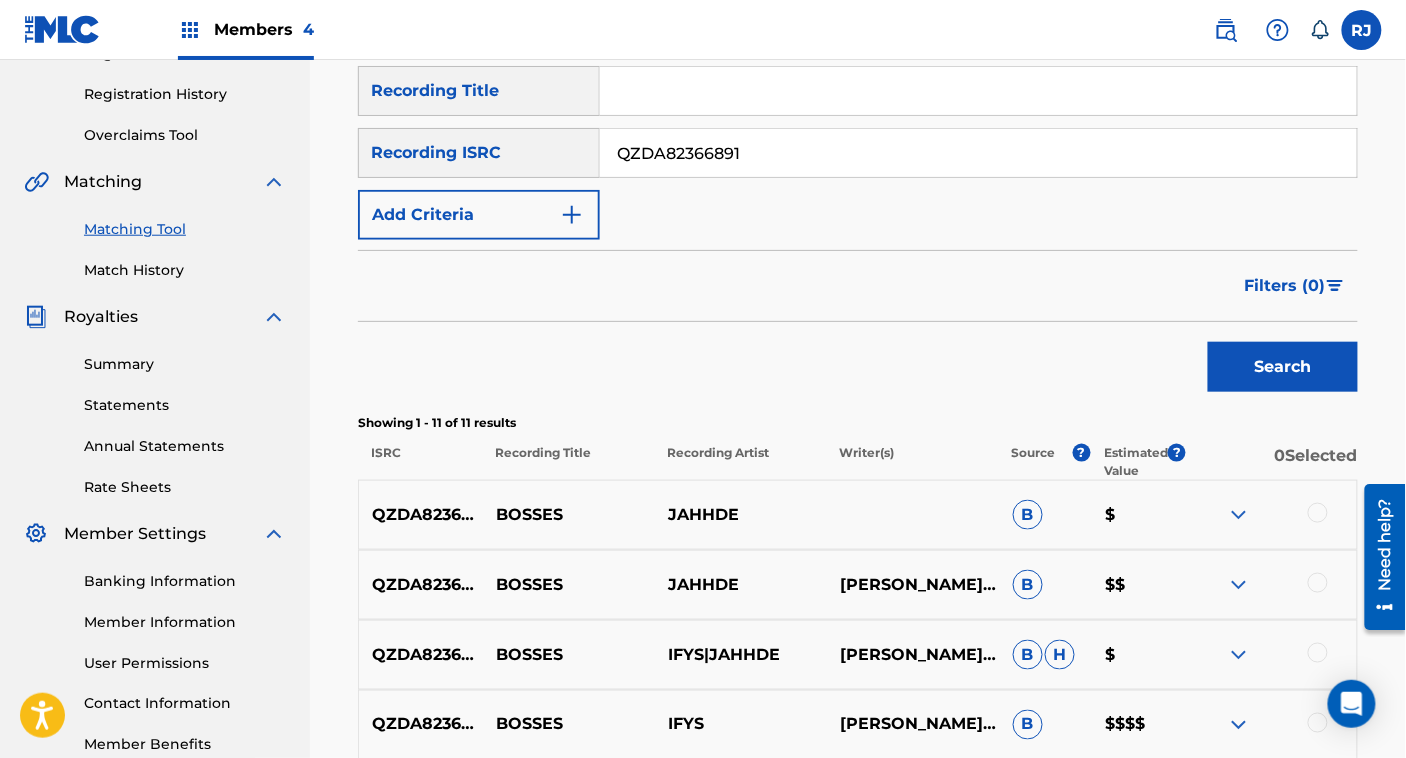 click on "QZDA82366891" at bounding box center (978, 153) 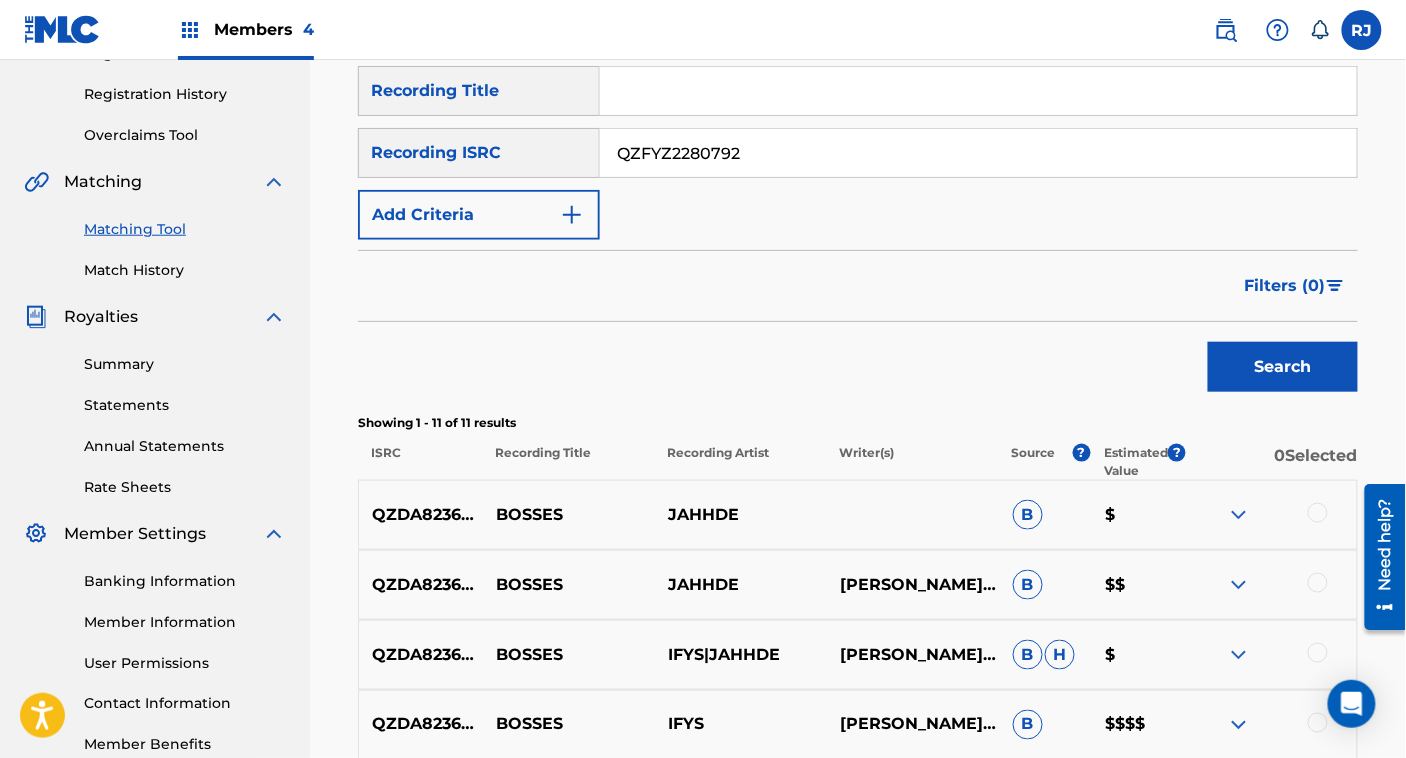 click on "Search" at bounding box center [1283, 367] 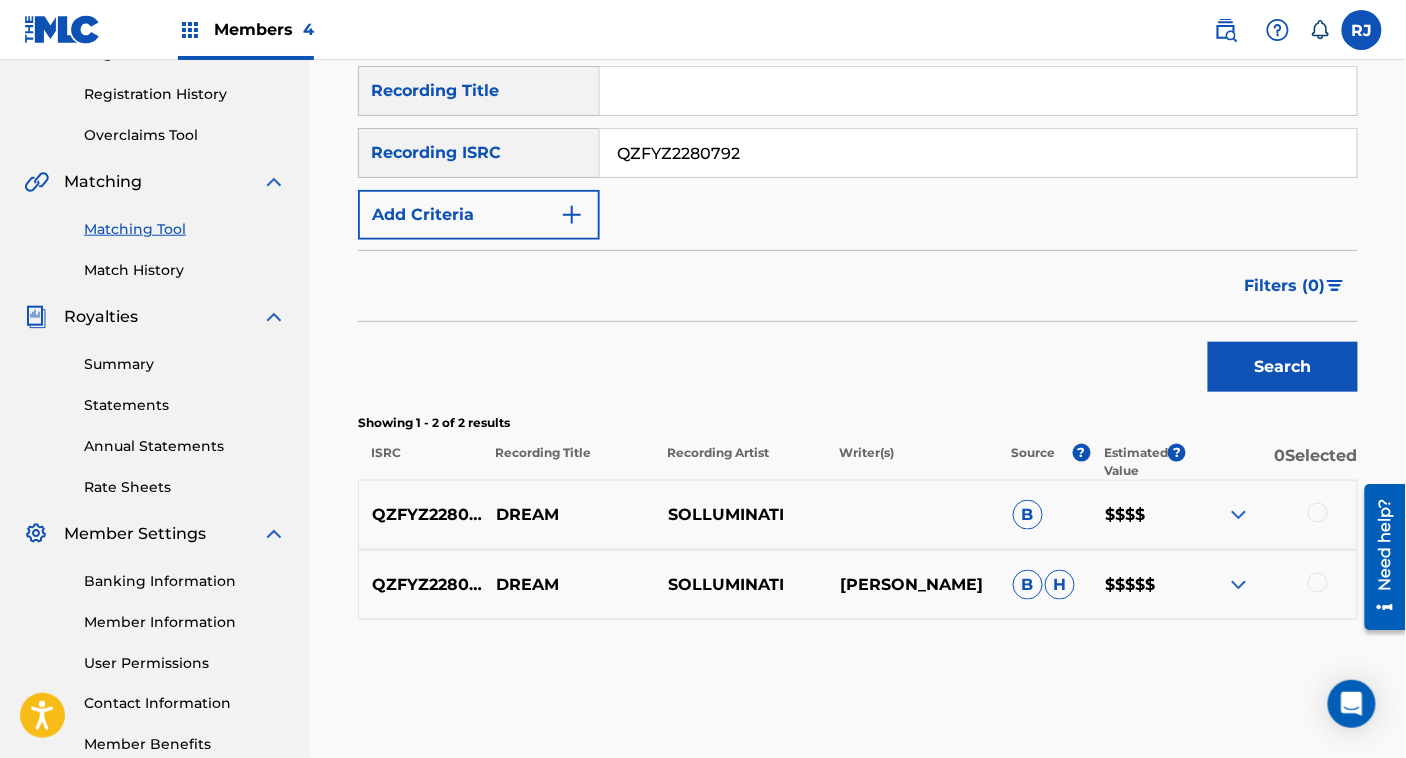 scroll, scrollTop: 482, scrollLeft: 0, axis: vertical 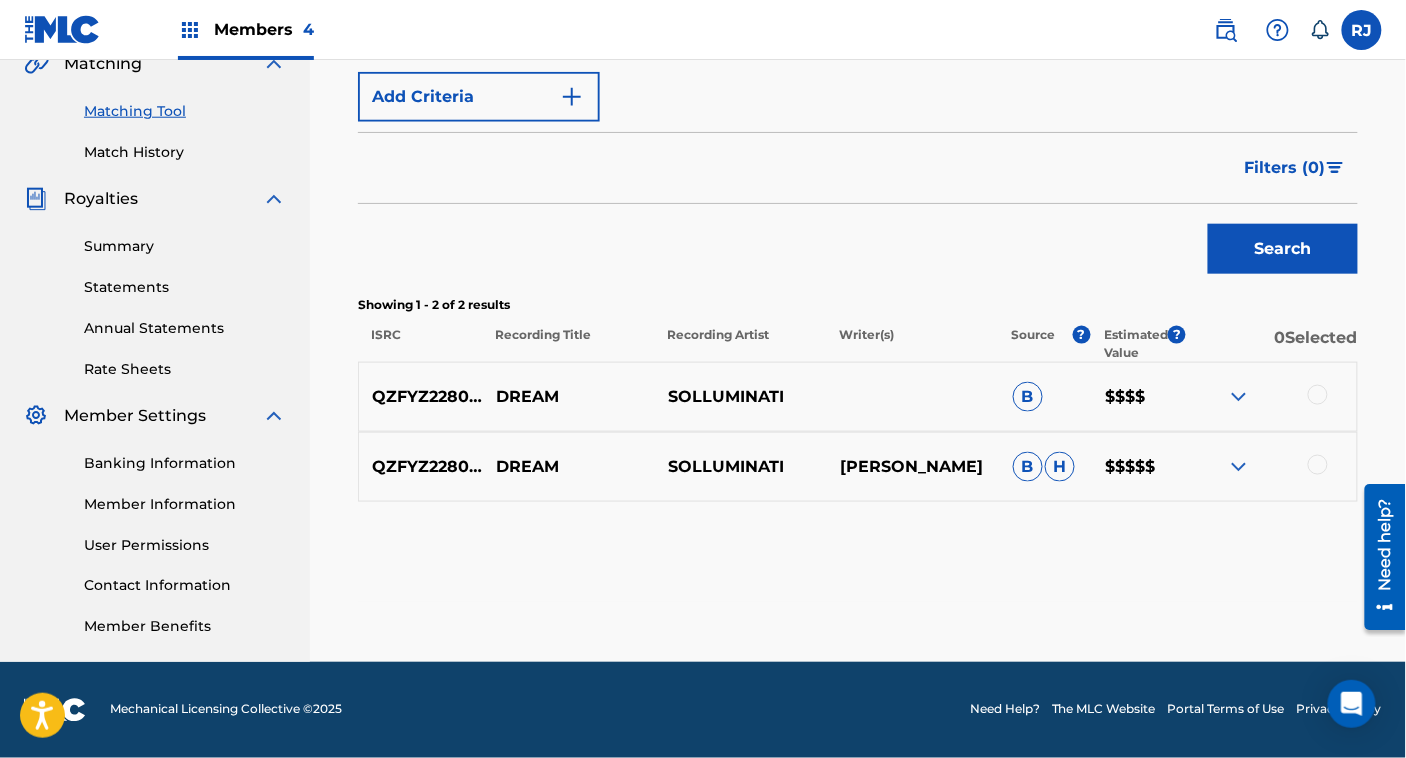 click on "[PERSON_NAME]" at bounding box center (914, 467) 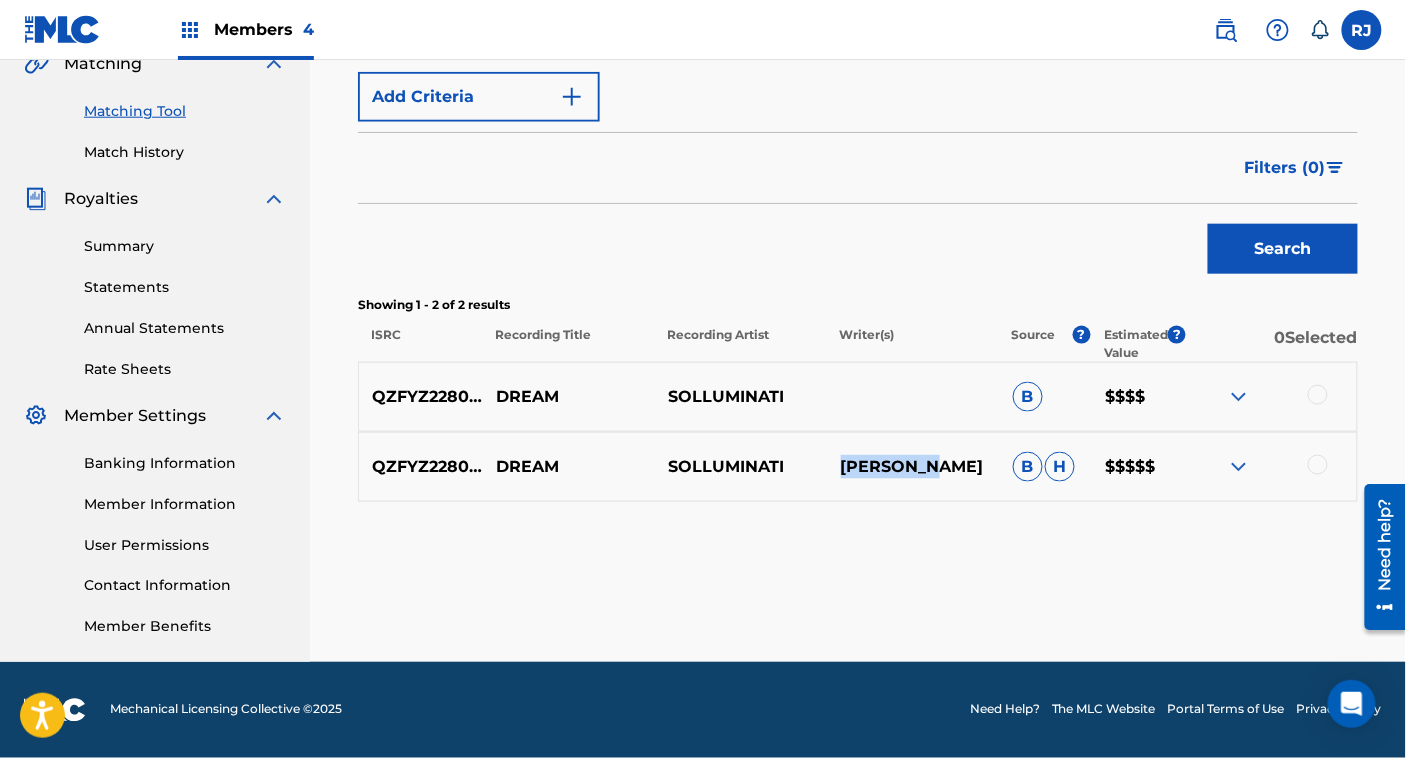 click on "[PERSON_NAME]" at bounding box center (914, 467) 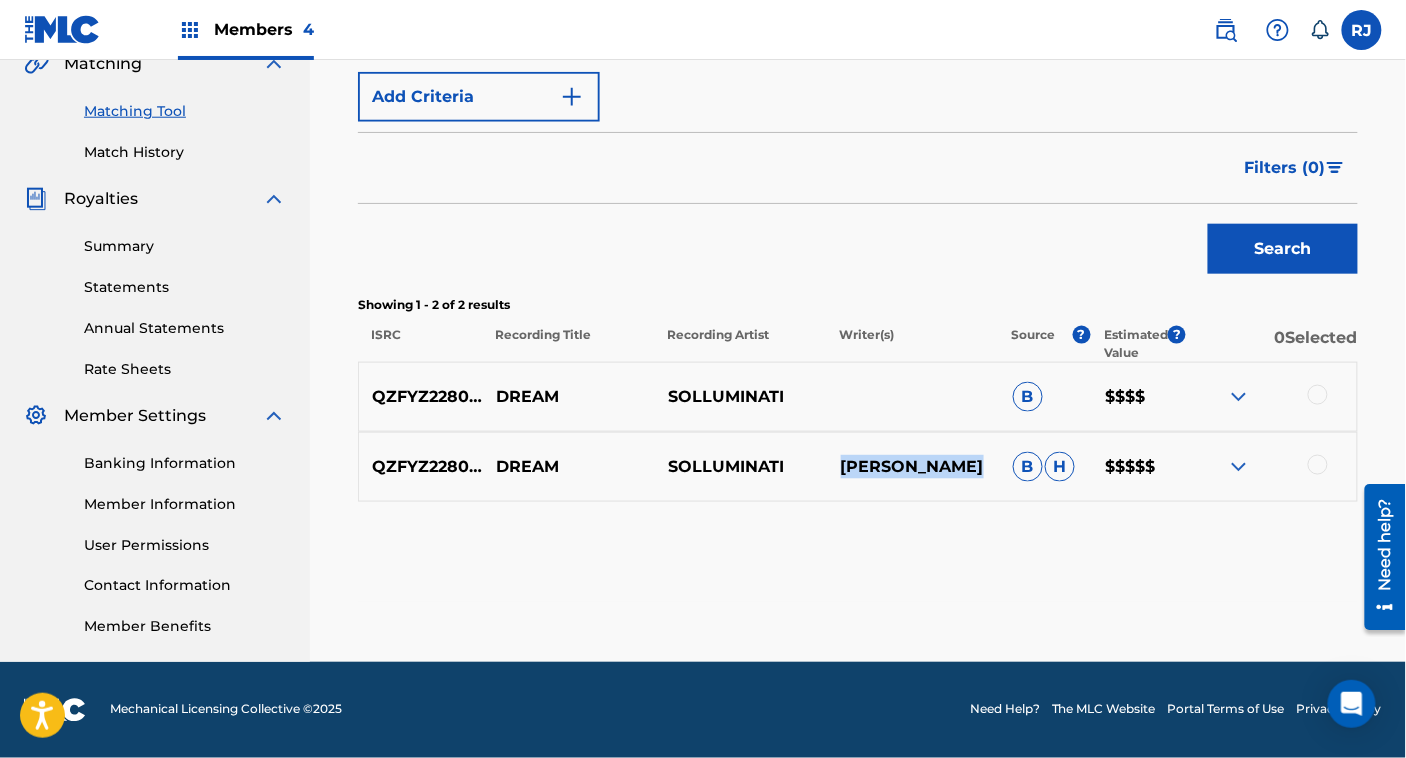 click on "[PERSON_NAME]" at bounding box center [914, 467] 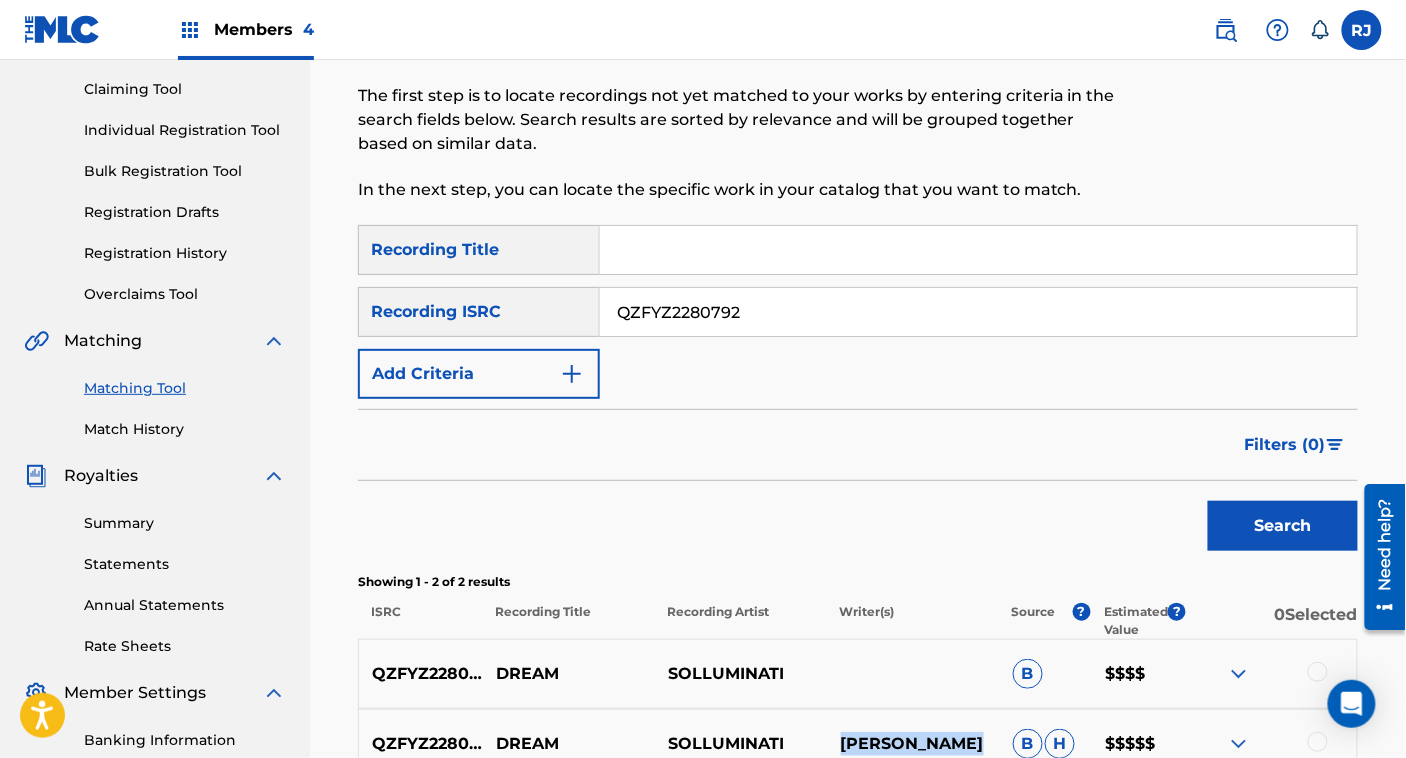 scroll, scrollTop: 204, scrollLeft: 0, axis: vertical 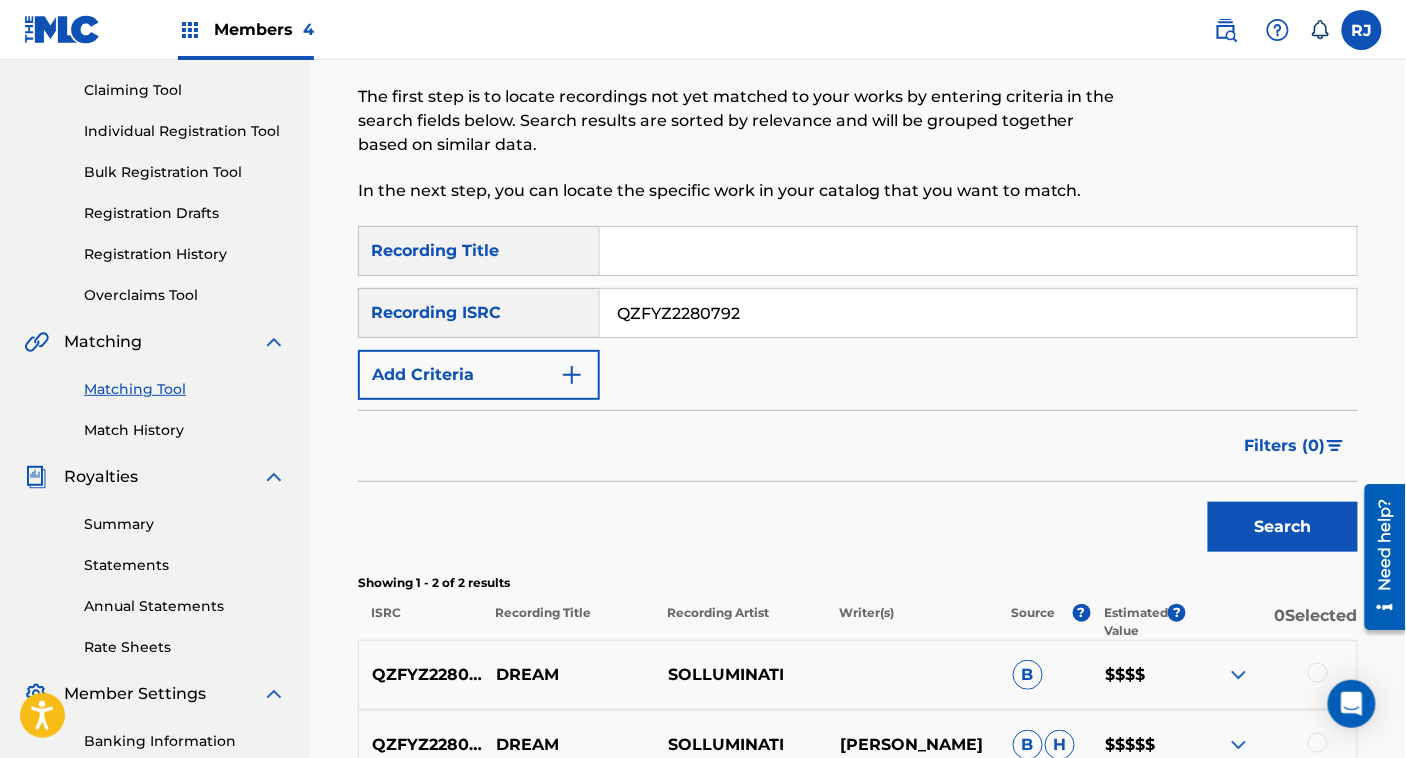 click on "QZFYZ2280792" at bounding box center [978, 313] 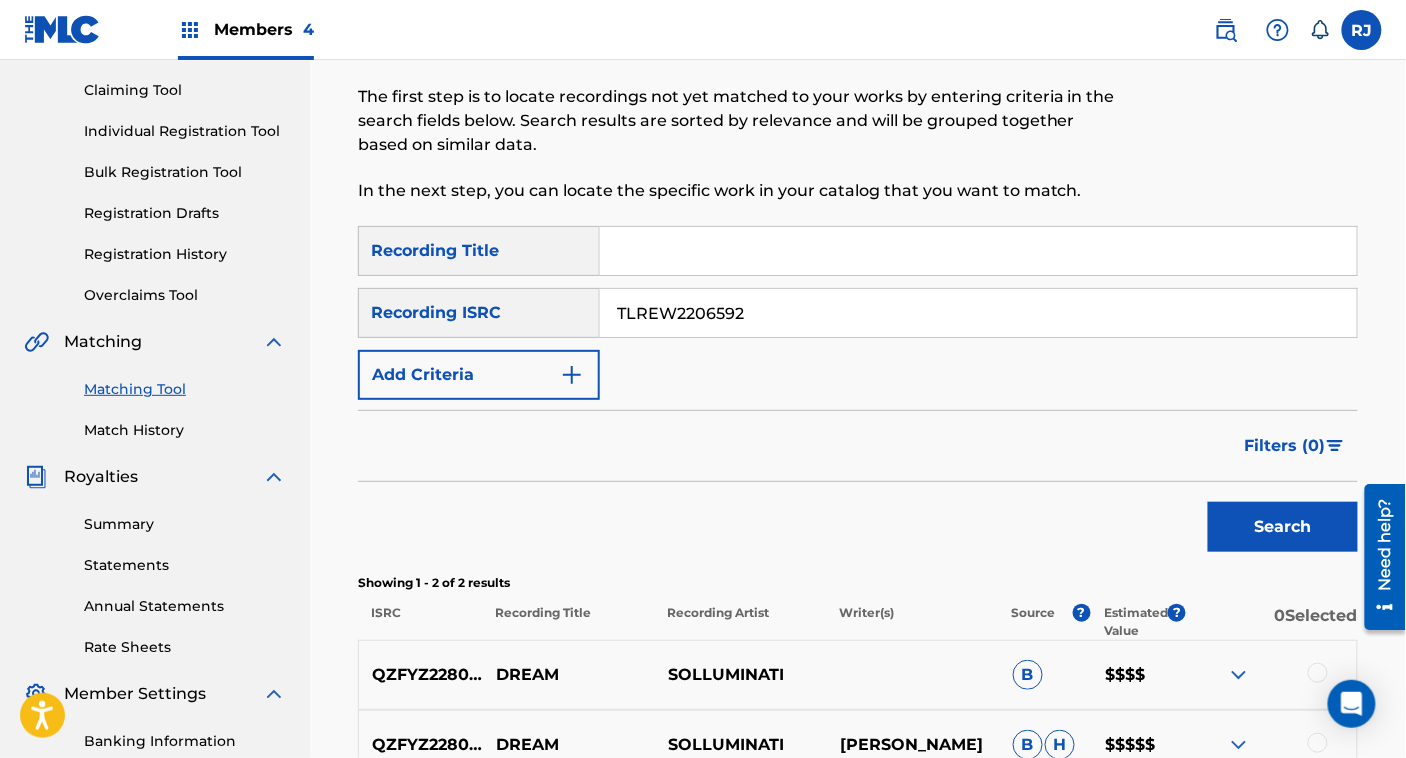 type on "TLREW2206592" 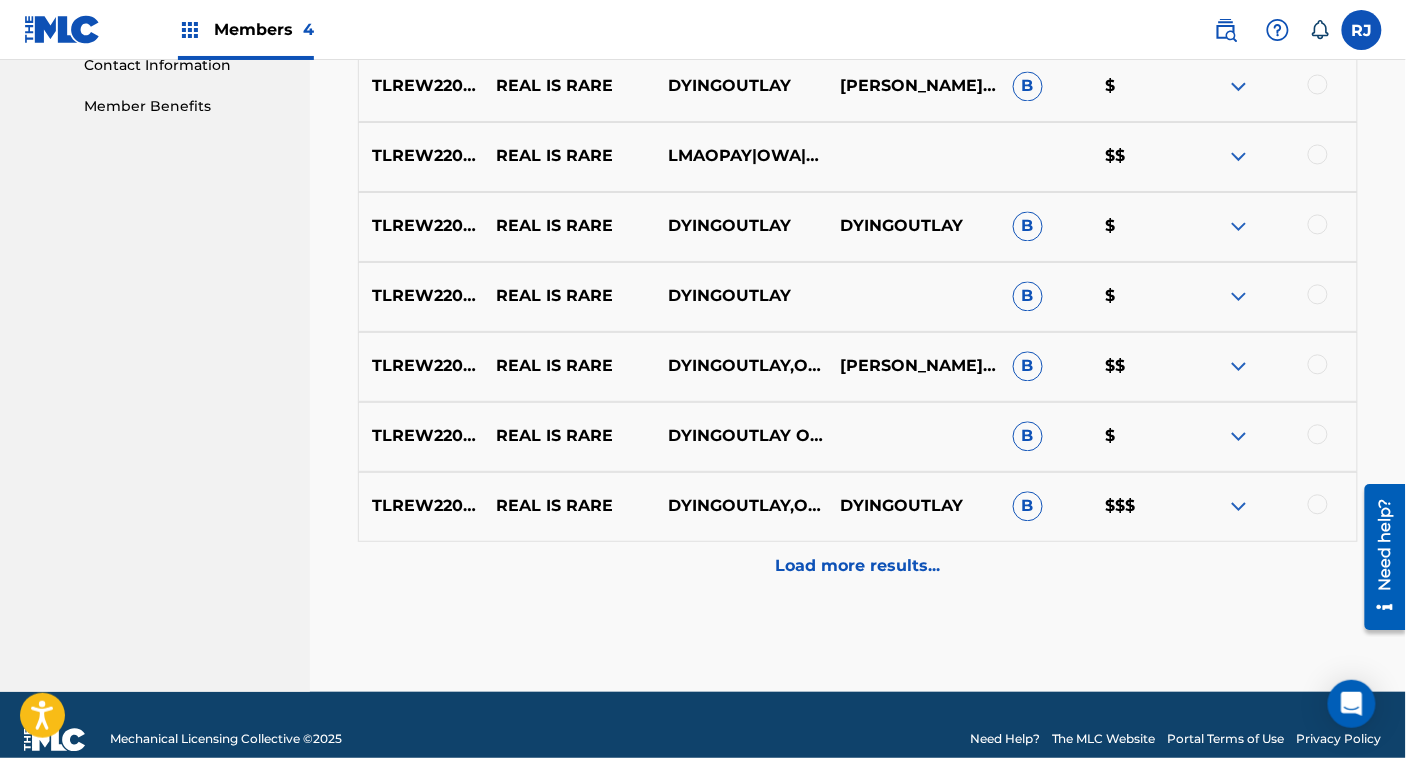 click on "Load more results..." at bounding box center [858, 567] 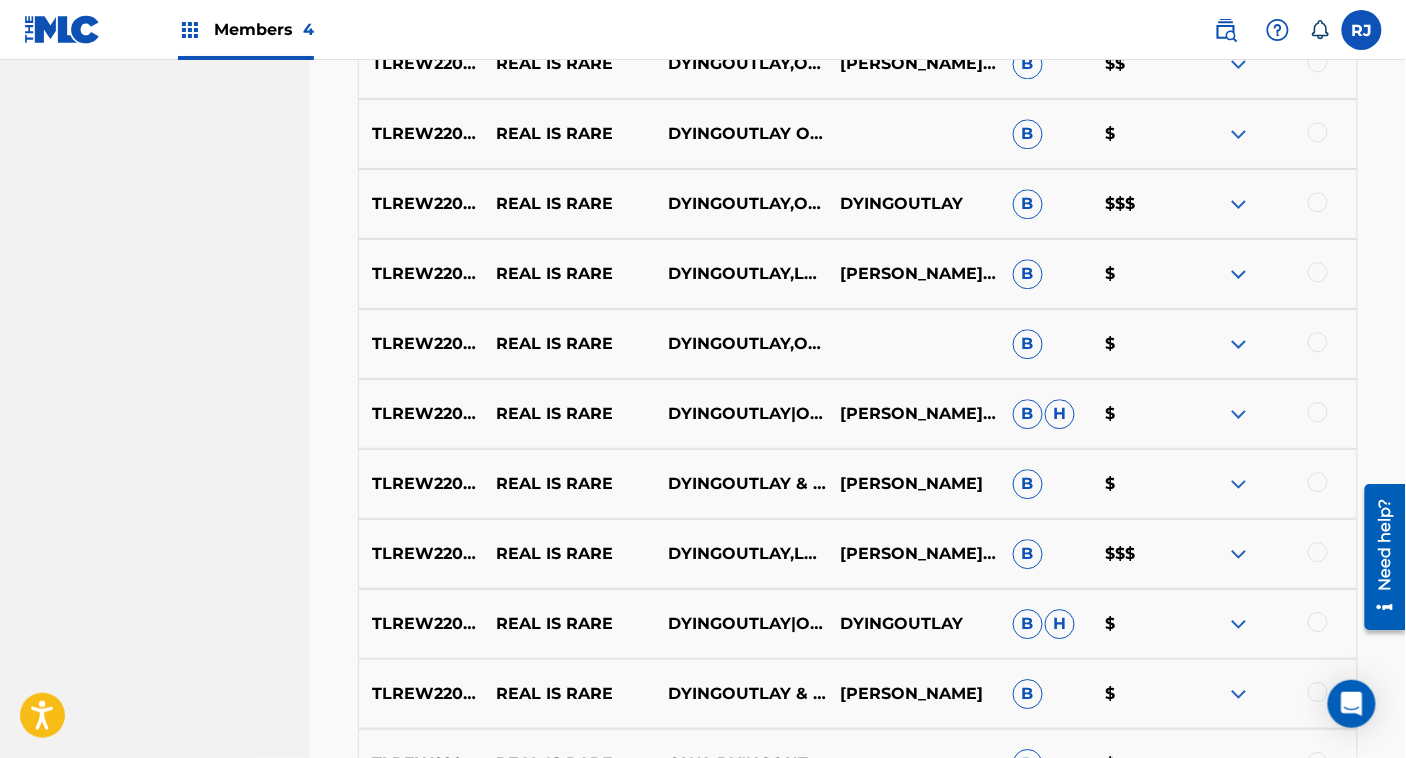 scroll, scrollTop: 1308, scrollLeft: 0, axis: vertical 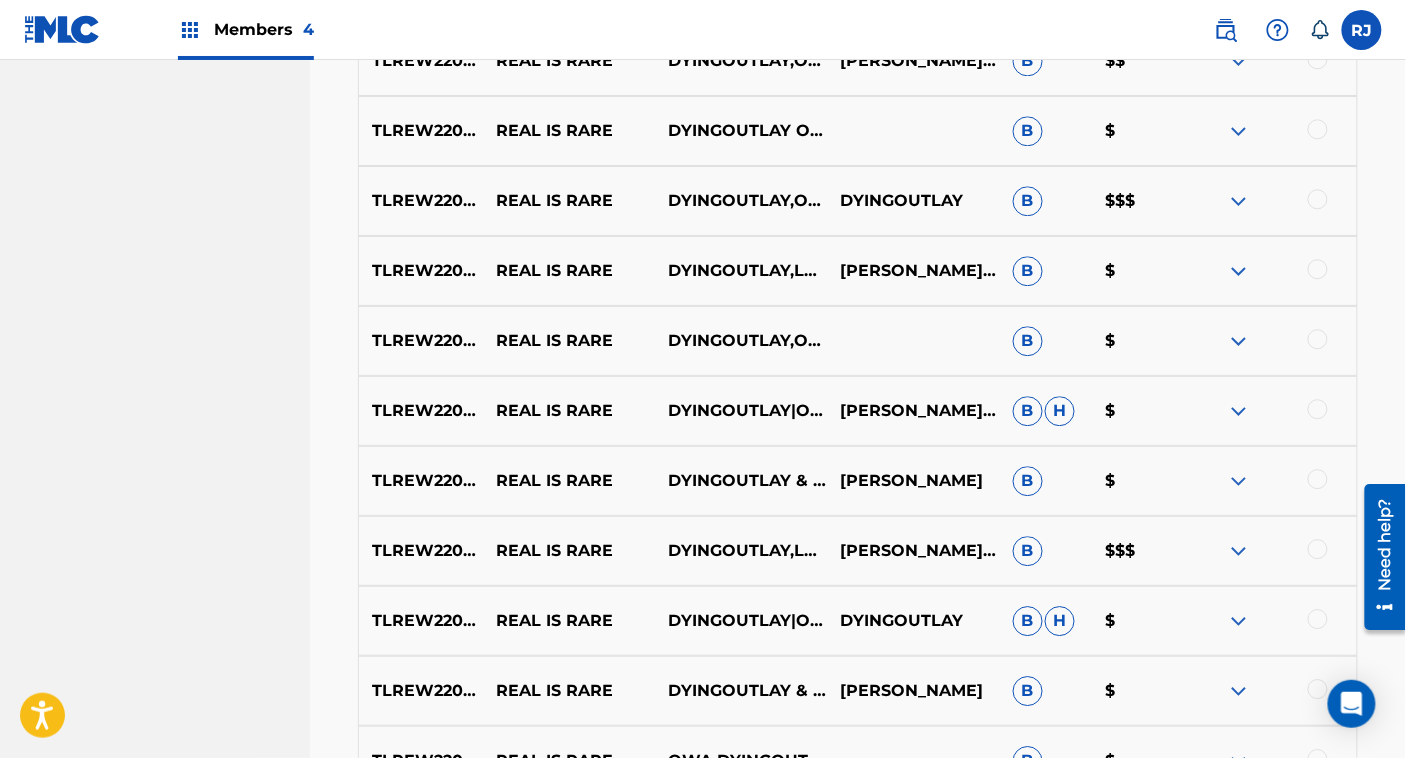 click on "DYINGOUTLAY,OWA,LMAOPAY" at bounding box center [741, 201] 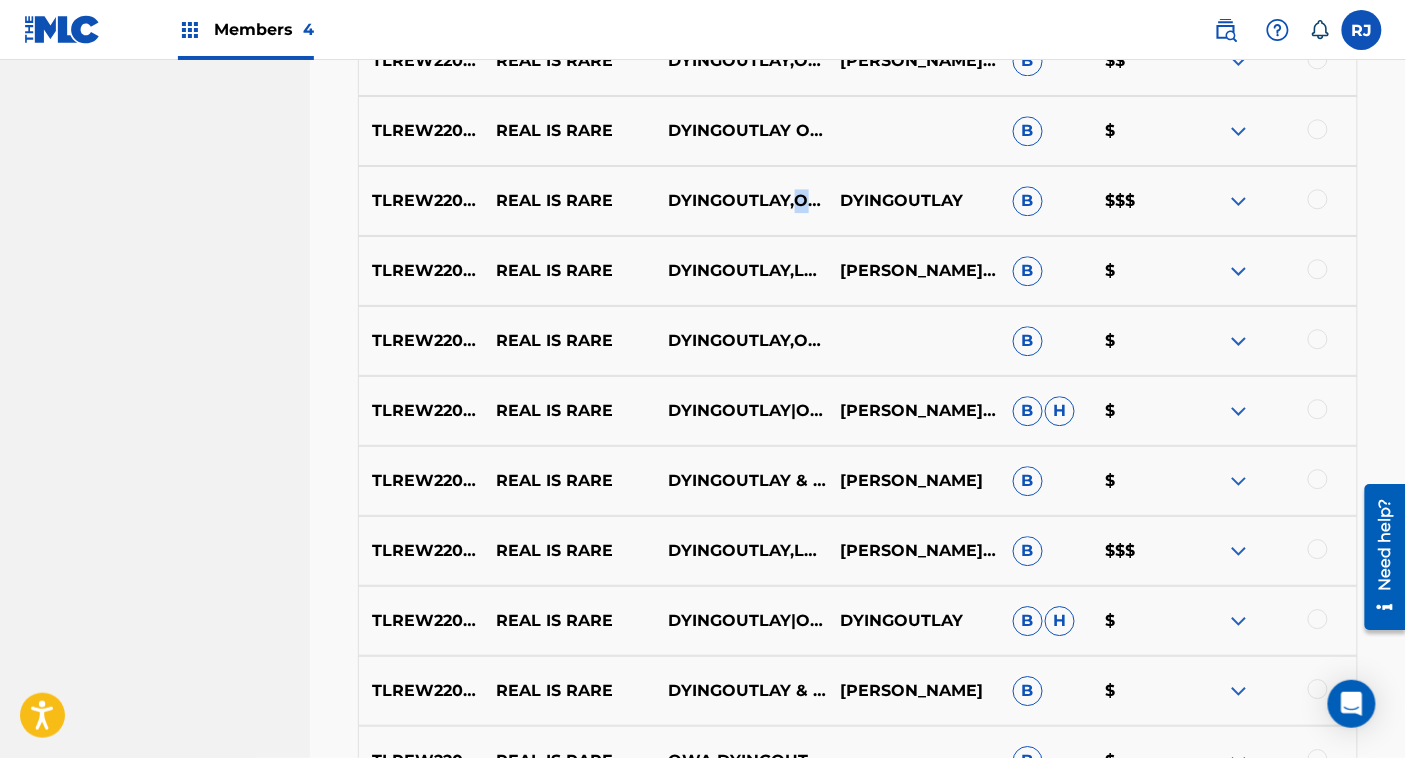 click on "DYINGOUTLAY,OWA,LMAOPAY" at bounding box center (741, 201) 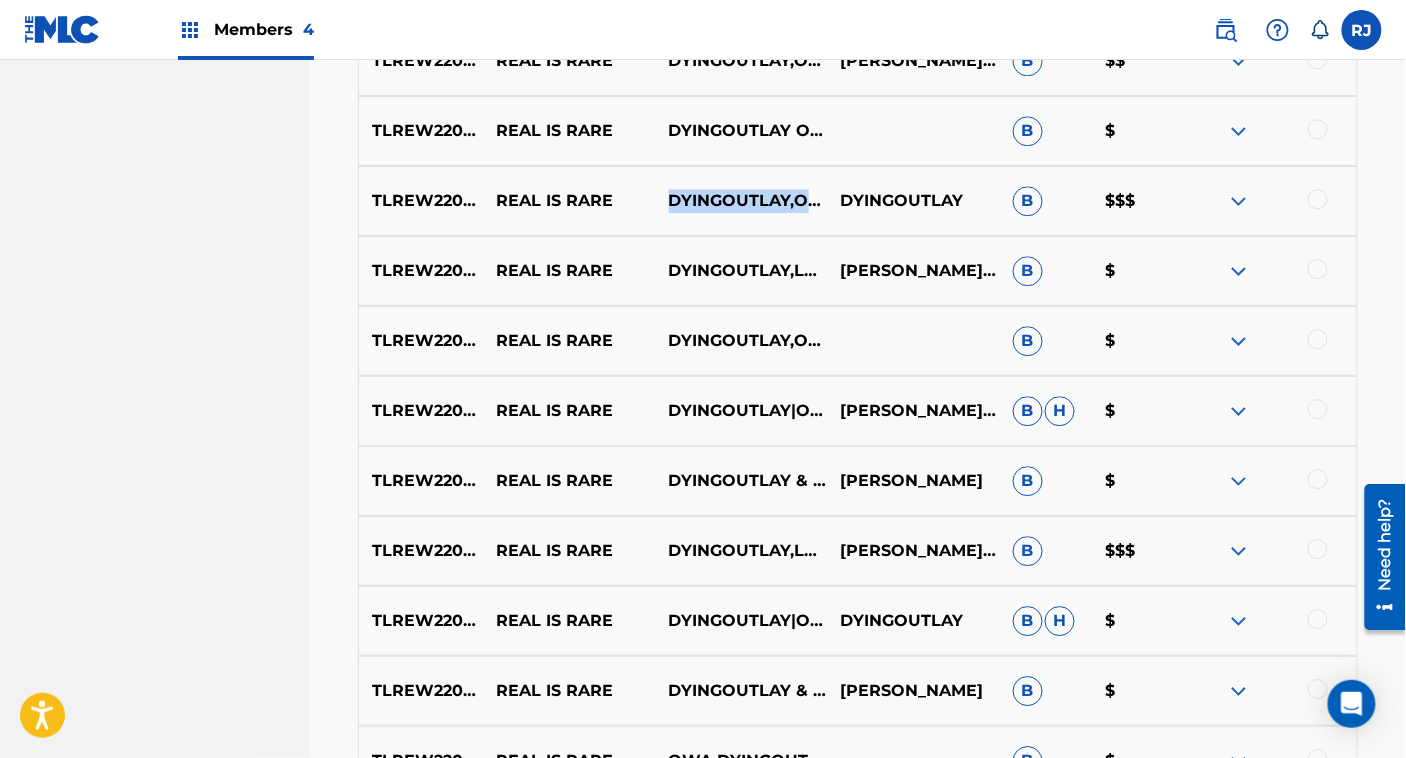 click on "DYINGOUTLAY,OWA,LMAOPAY" at bounding box center [741, 201] 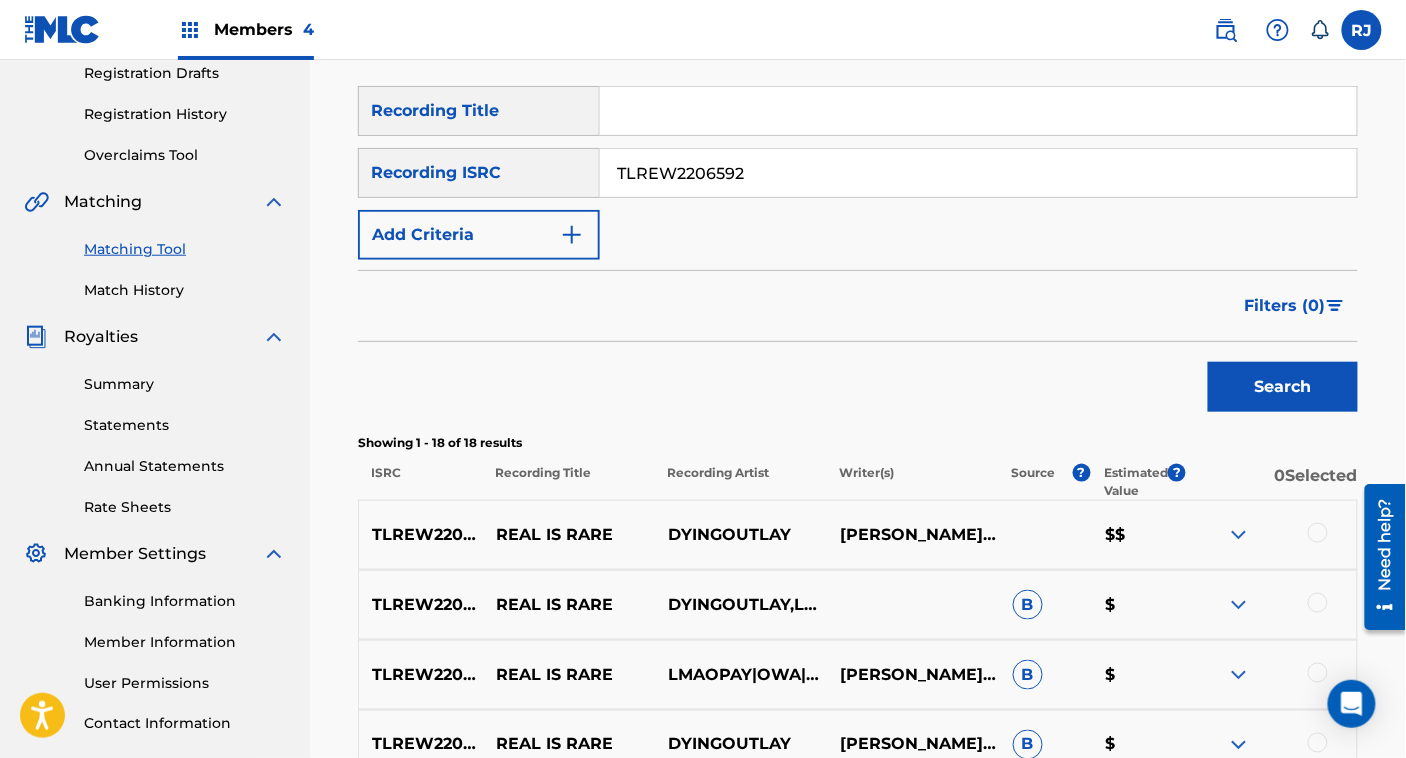 scroll, scrollTop: 345, scrollLeft: 0, axis: vertical 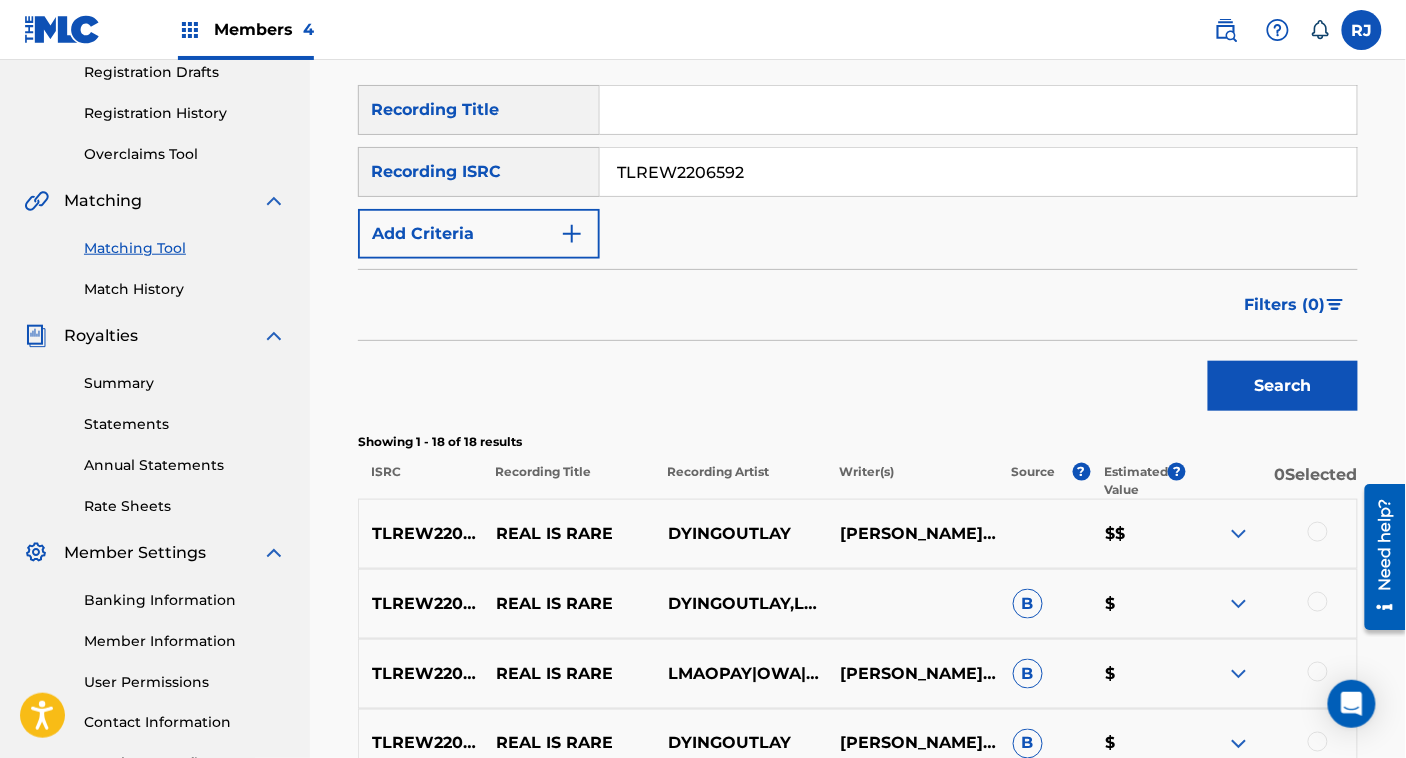 click at bounding box center [1268, 30] 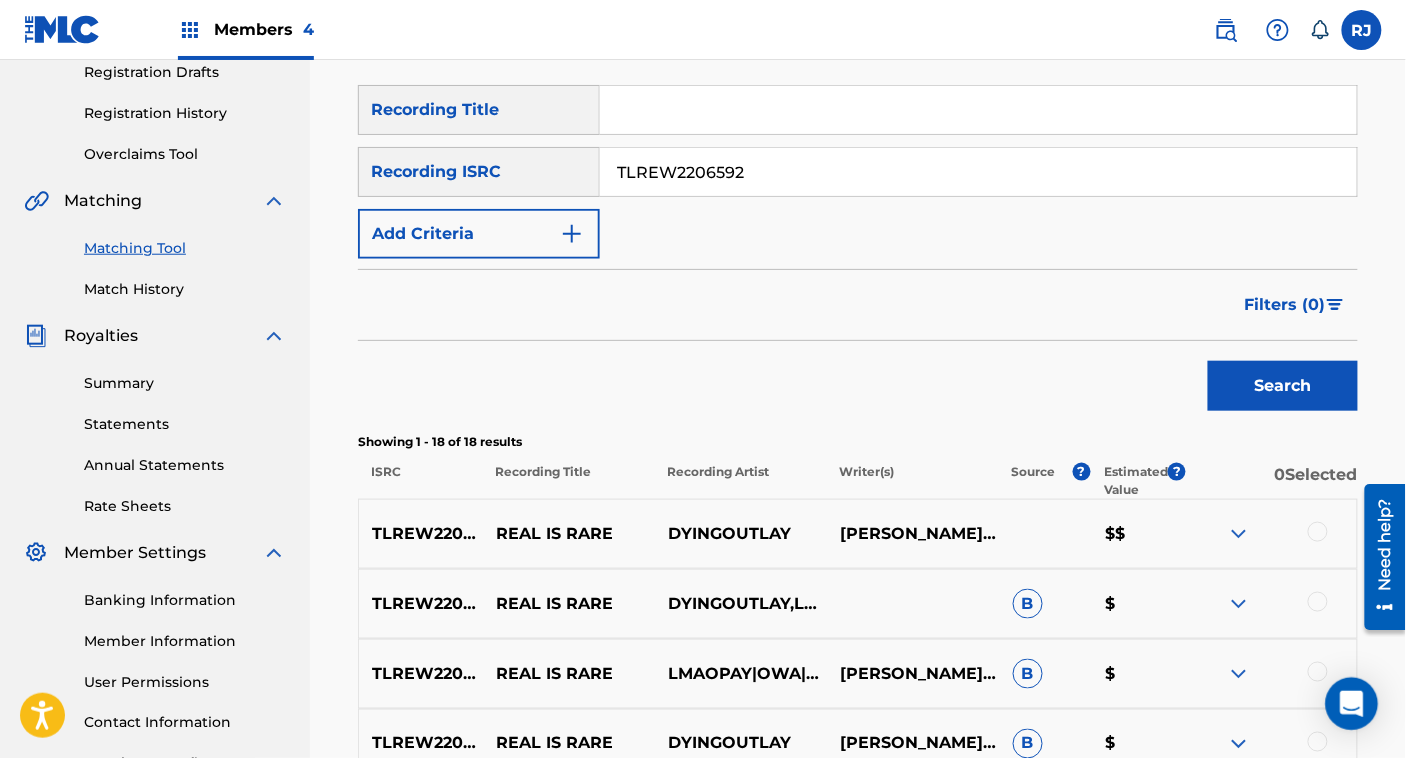 click 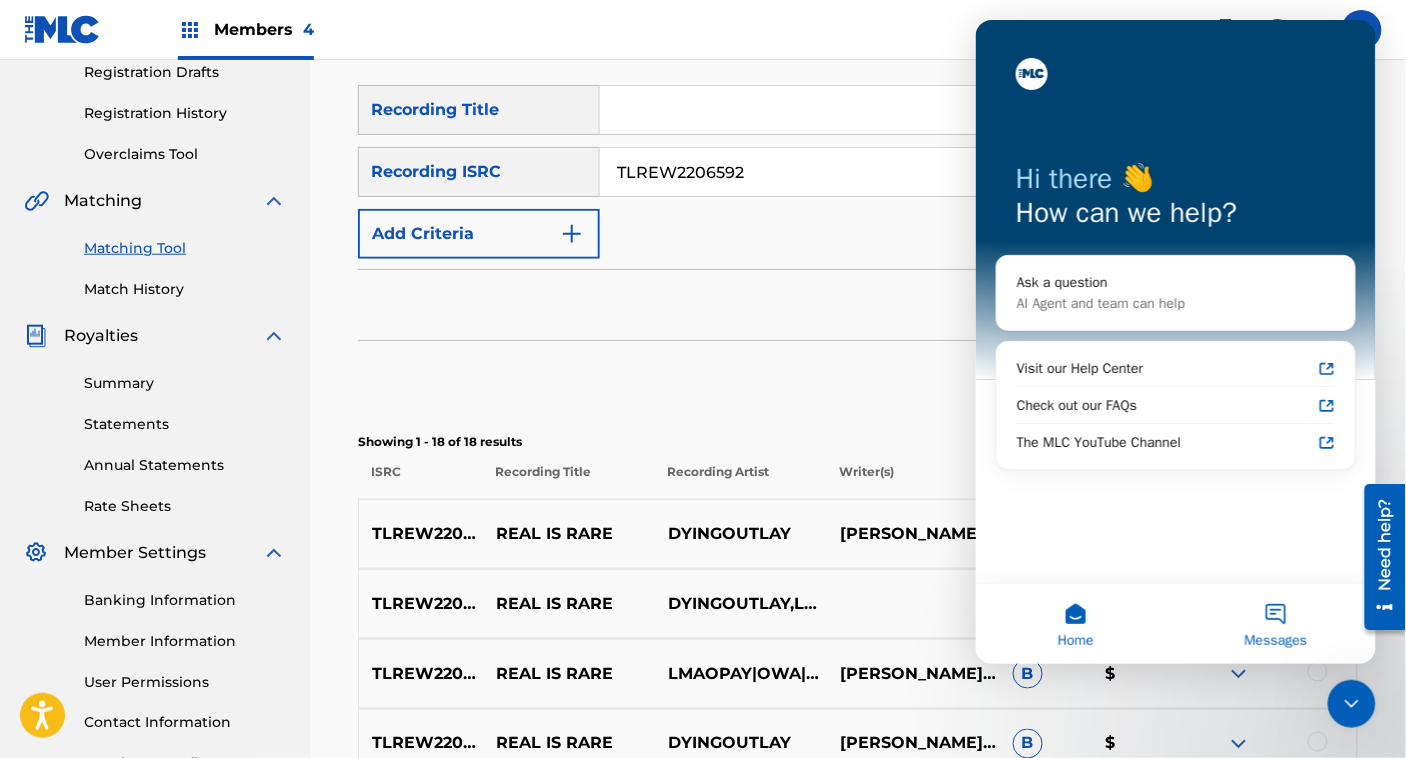 scroll, scrollTop: 0, scrollLeft: 0, axis: both 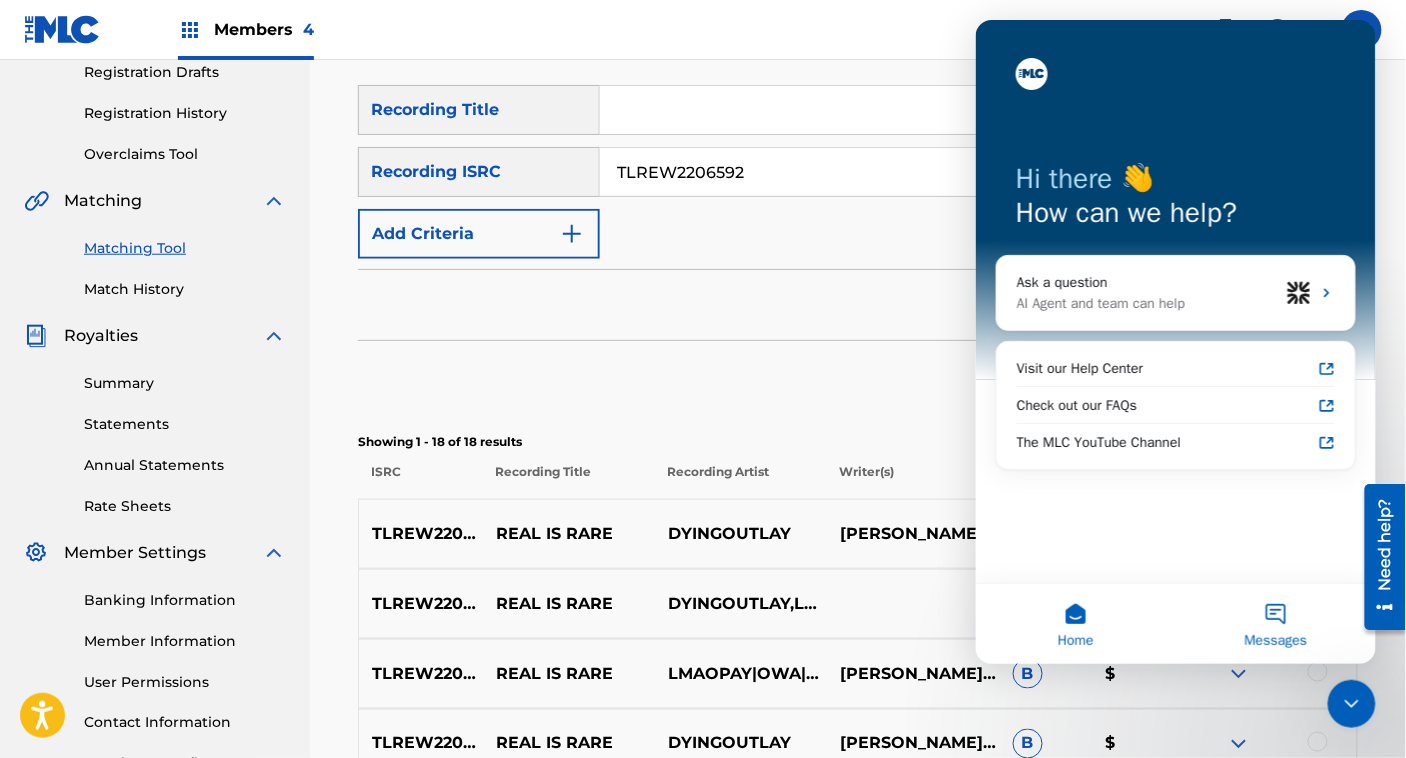 click on "Messages" at bounding box center [1275, 623] 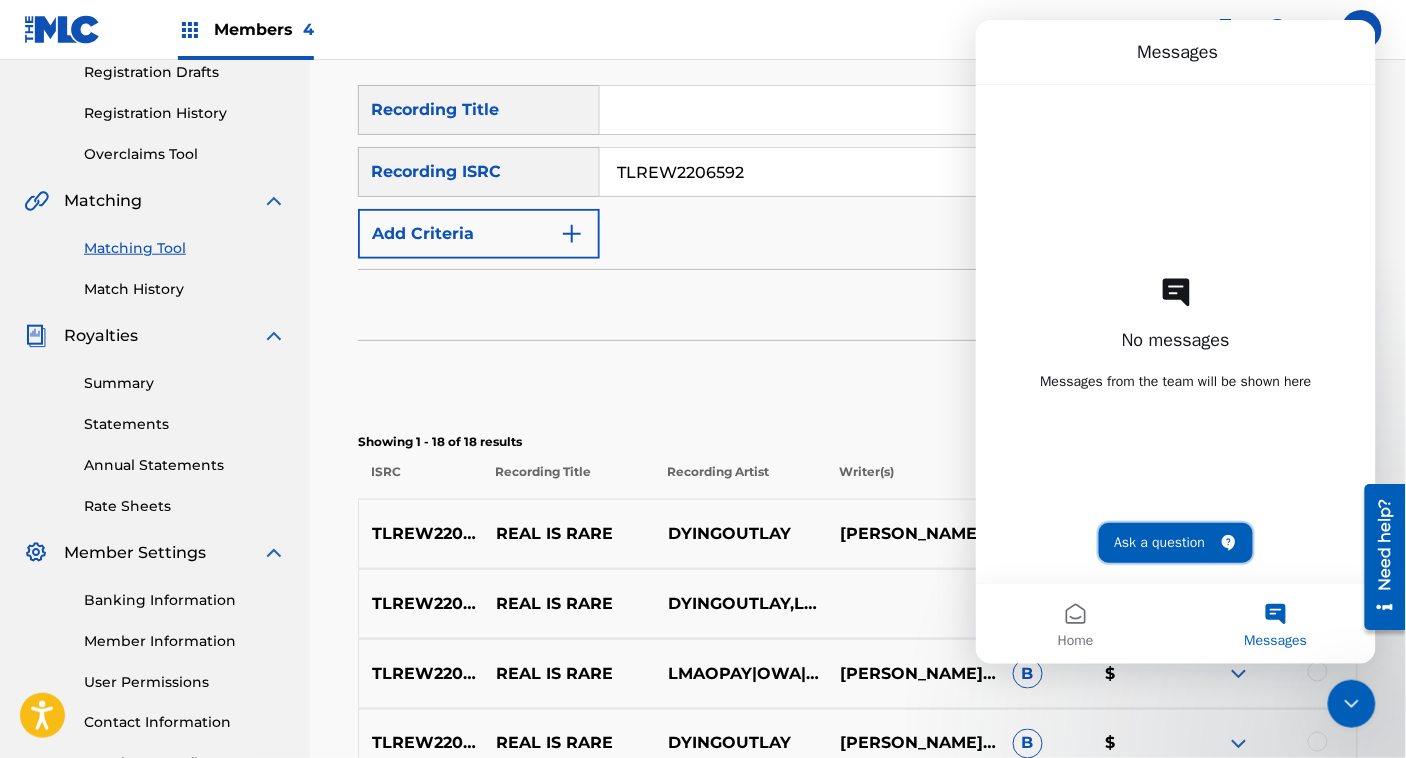 click on "Ask a question" at bounding box center [1175, 542] 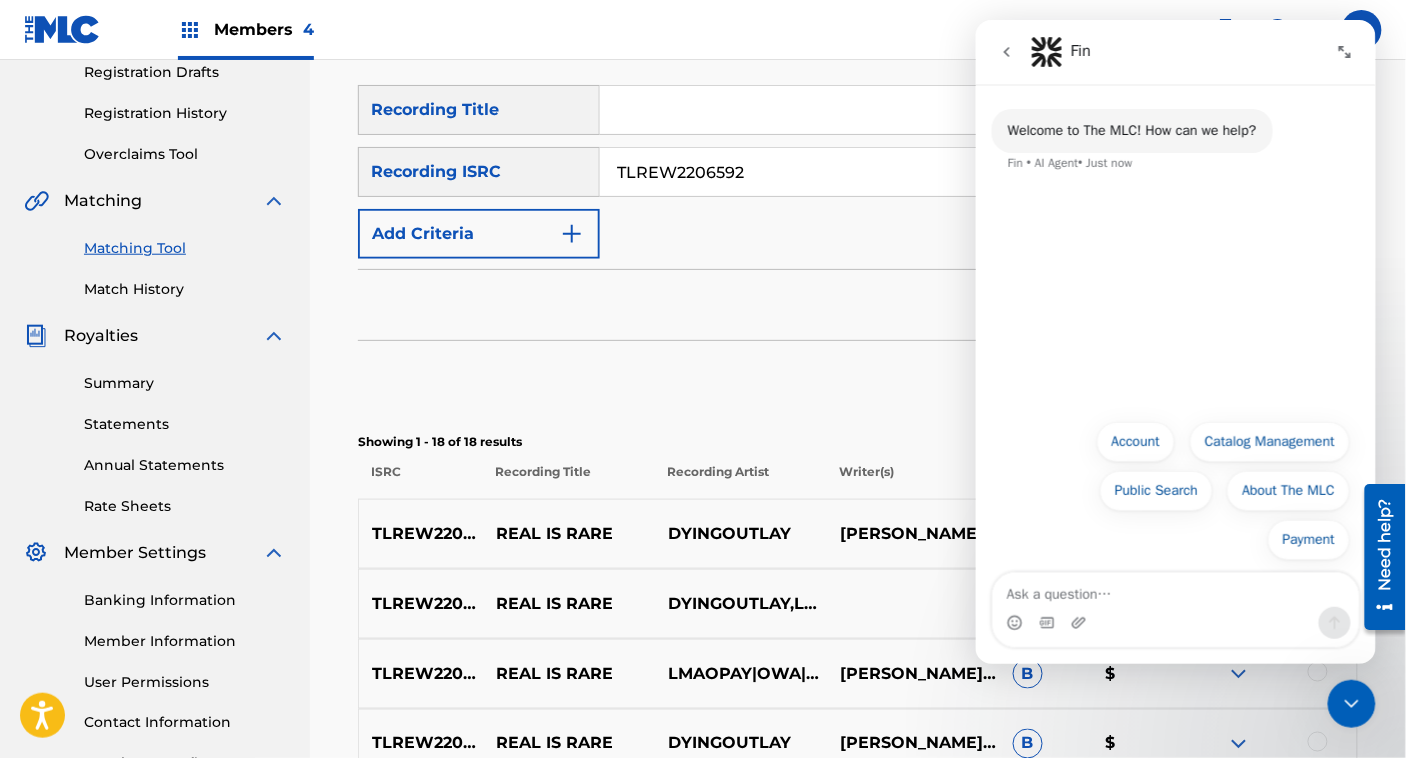 click at bounding box center [1175, 589] 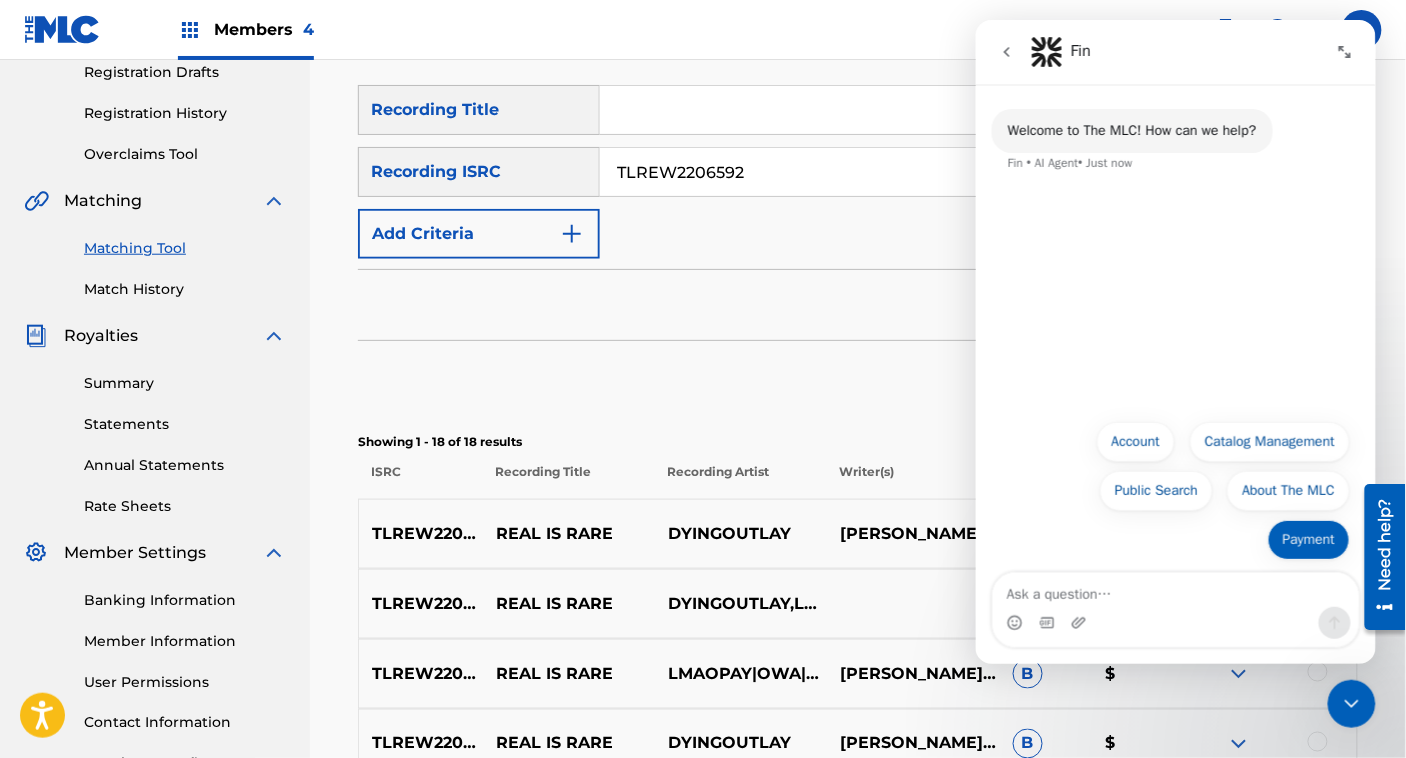 click on "Payment" at bounding box center [1308, 539] 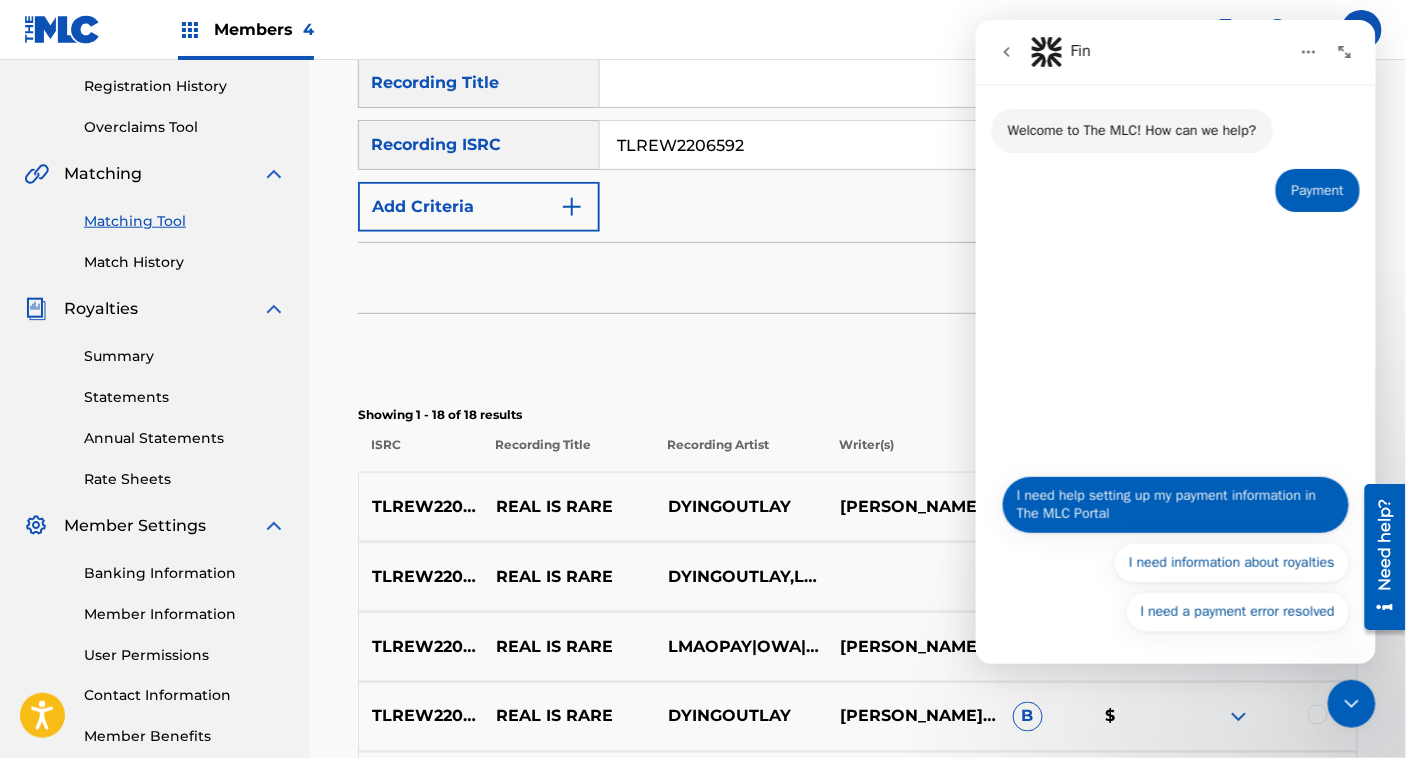 scroll, scrollTop: 375, scrollLeft: 0, axis: vertical 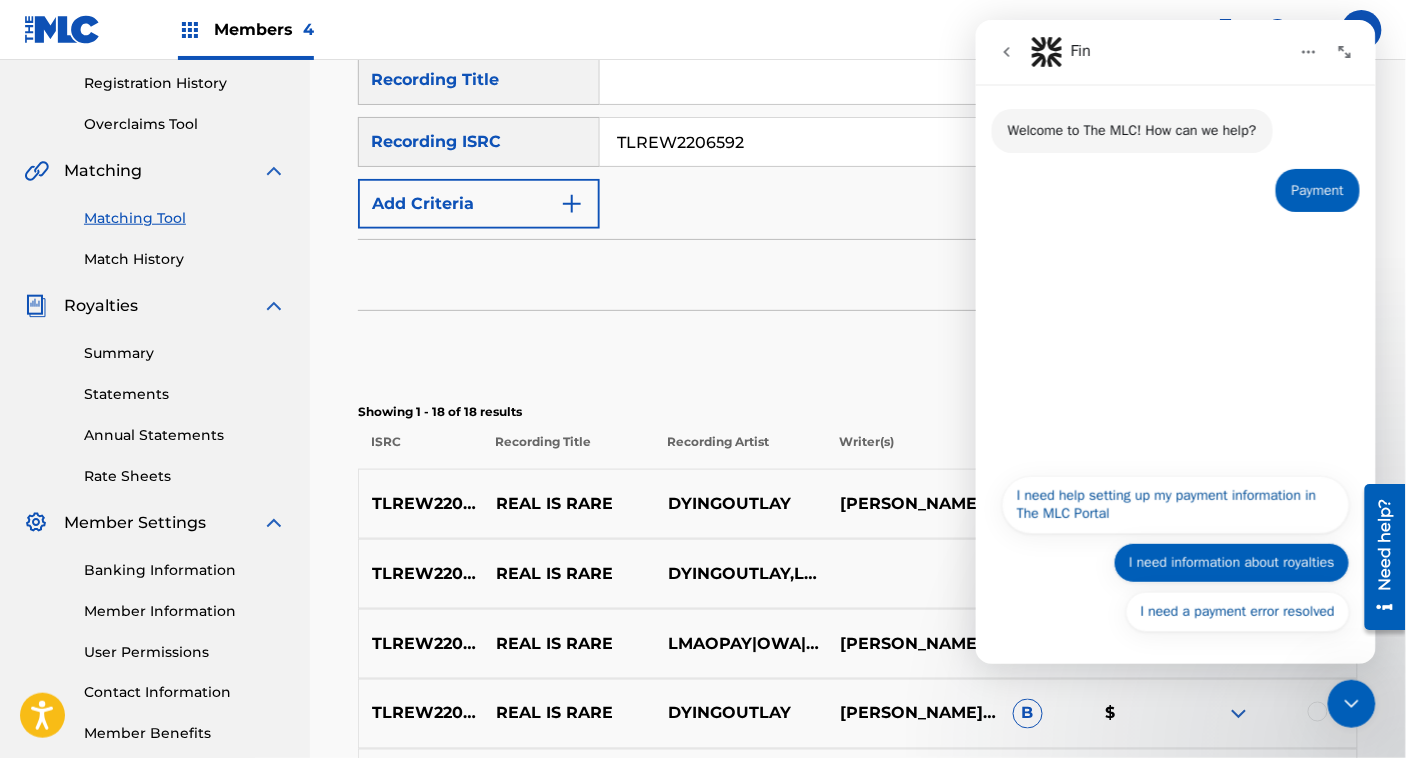 click on "I need information about royalties" at bounding box center [1231, 562] 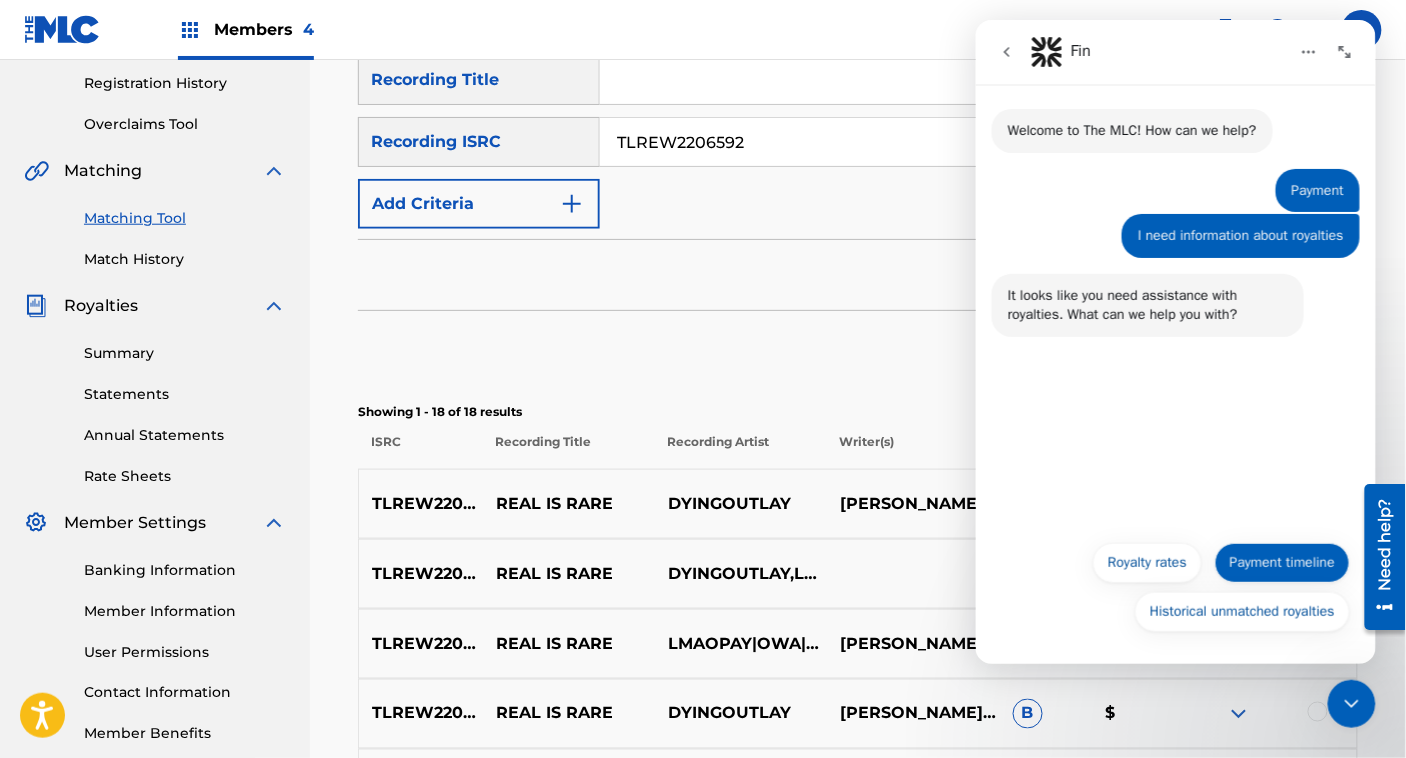 click on "Payment timeline" at bounding box center (1281, 562) 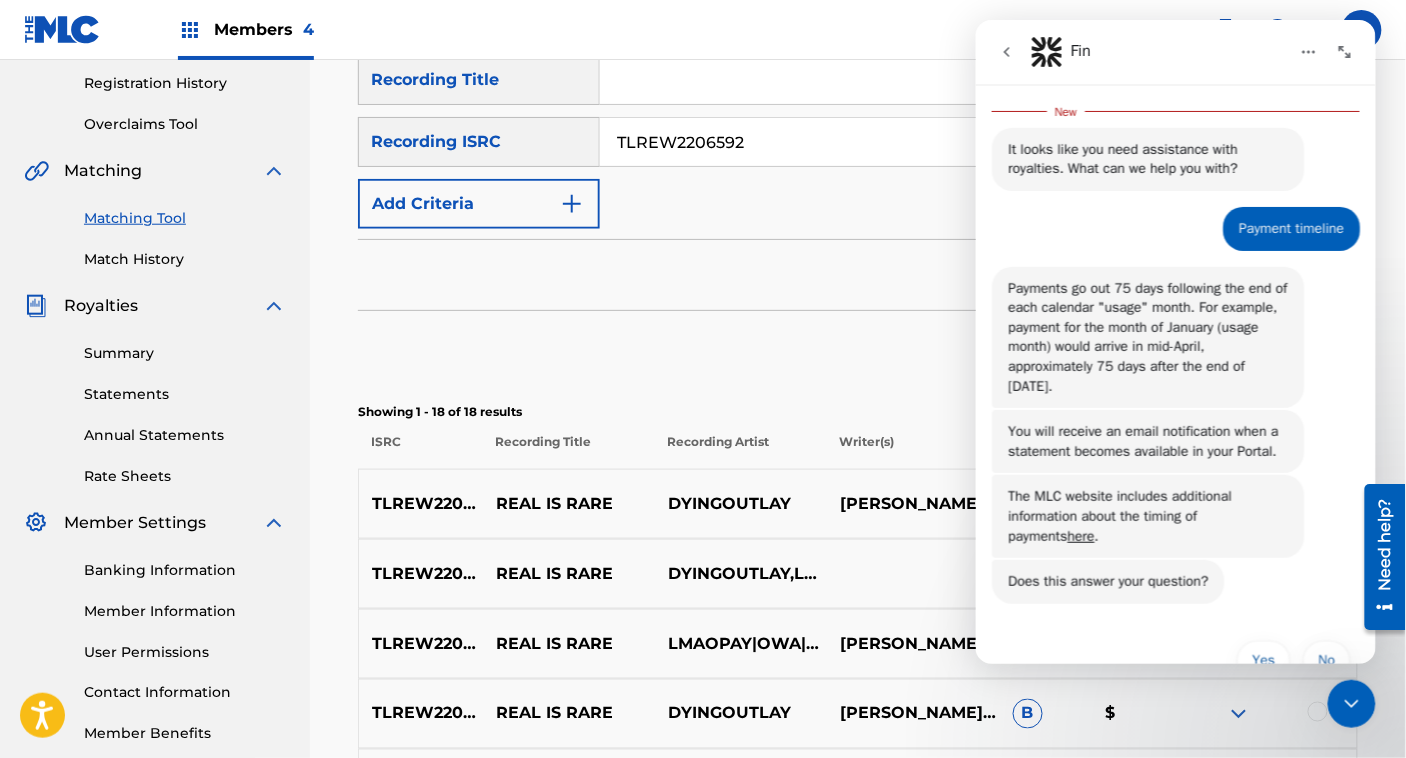 scroll, scrollTop: 230, scrollLeft: 0, axis: vertical 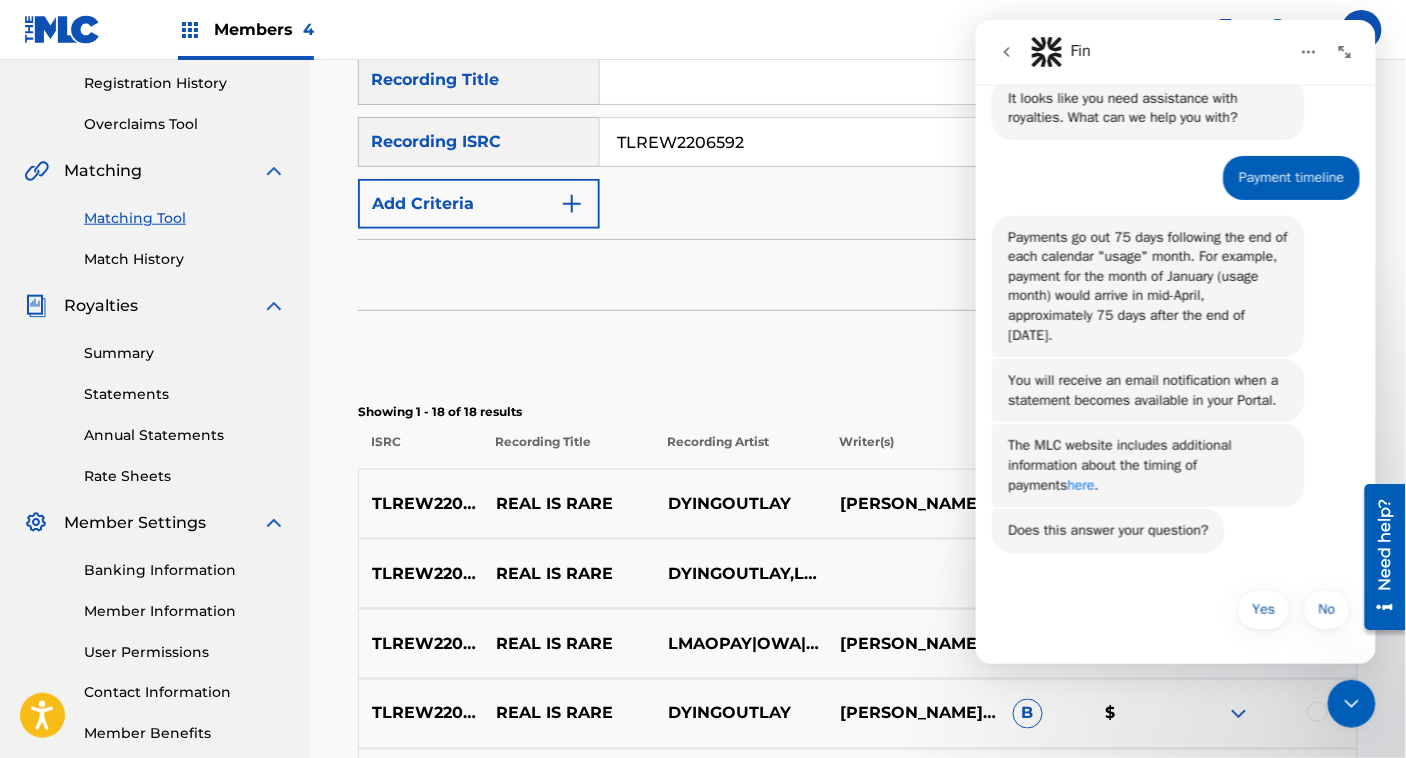 click on "here" at bounding box center (1079, 484) 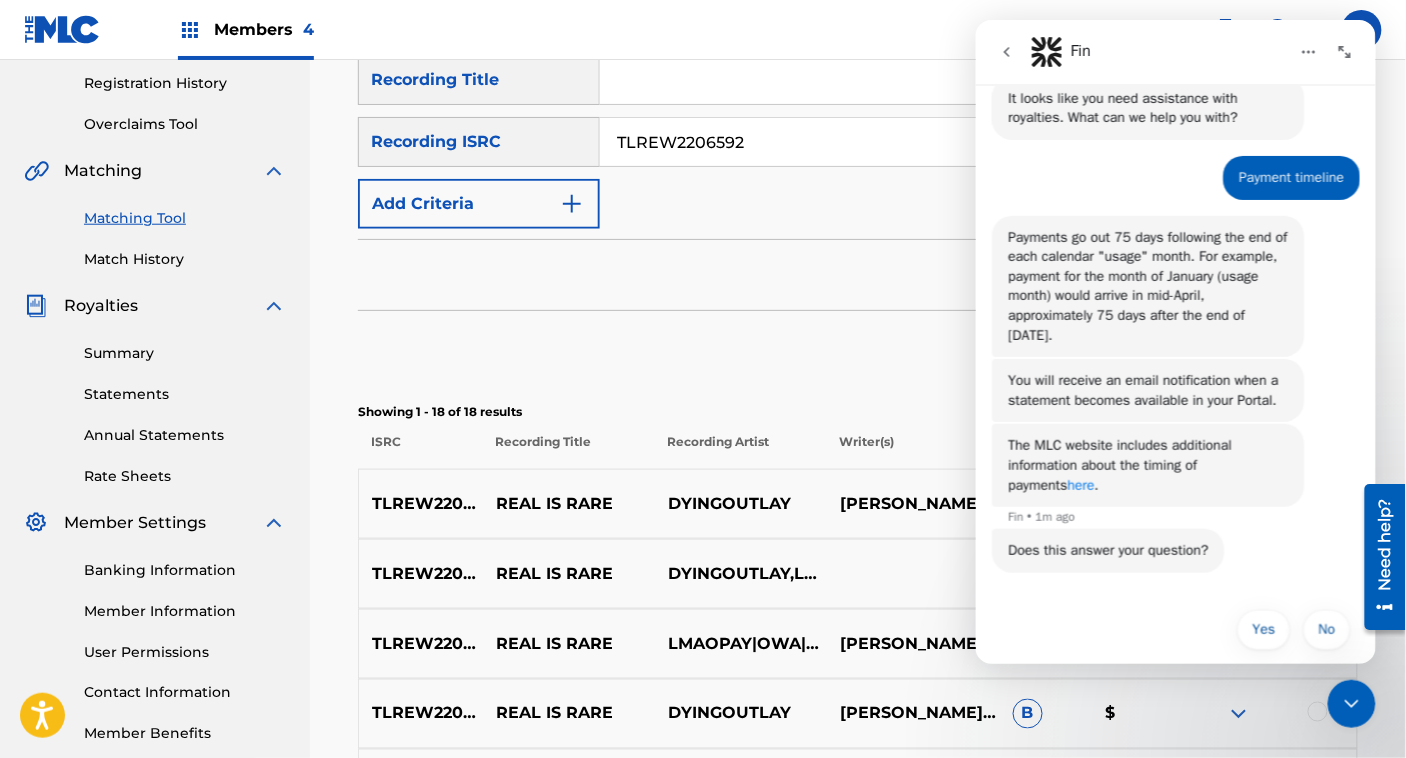 scroll, scrollTop: 250, scrollLeft: 0, axis: vertical 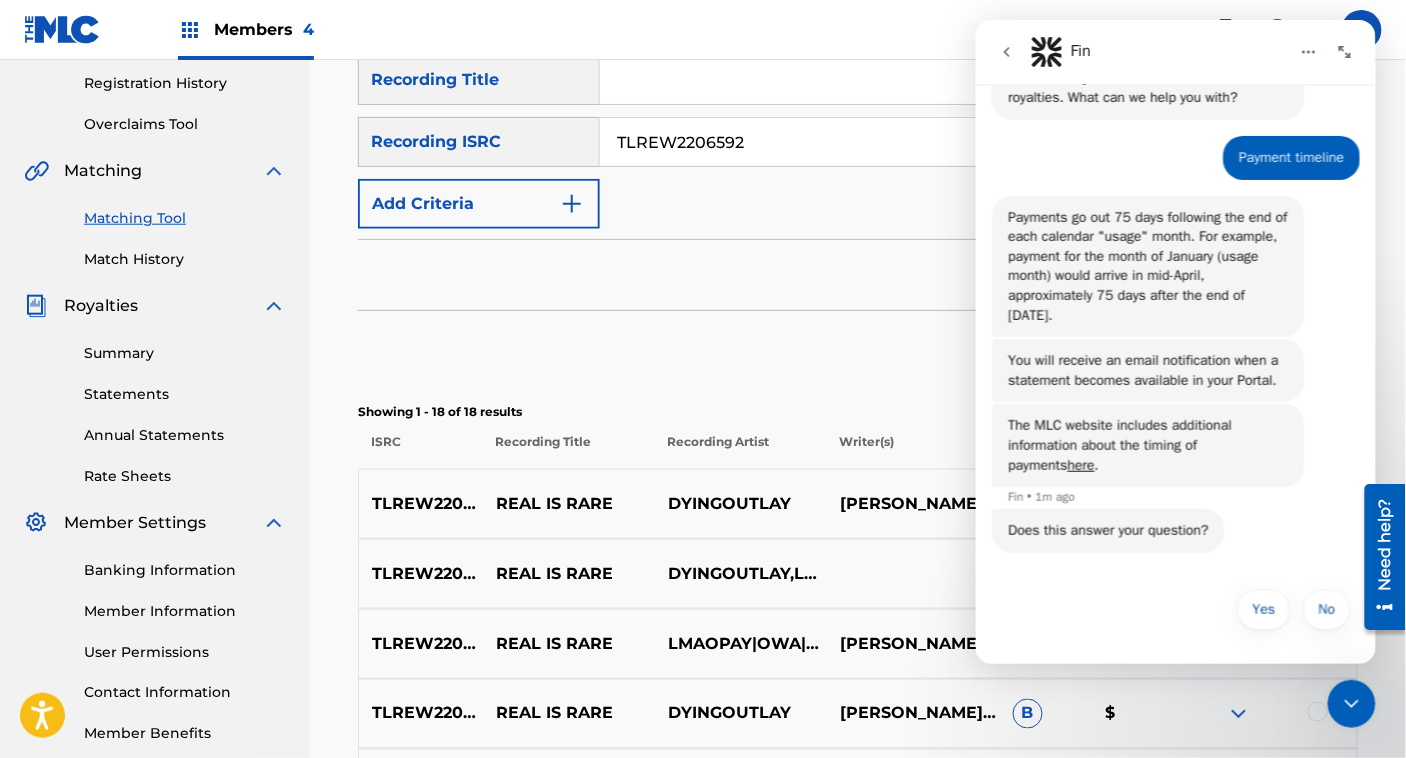 click at bounding box center (1344, 51) 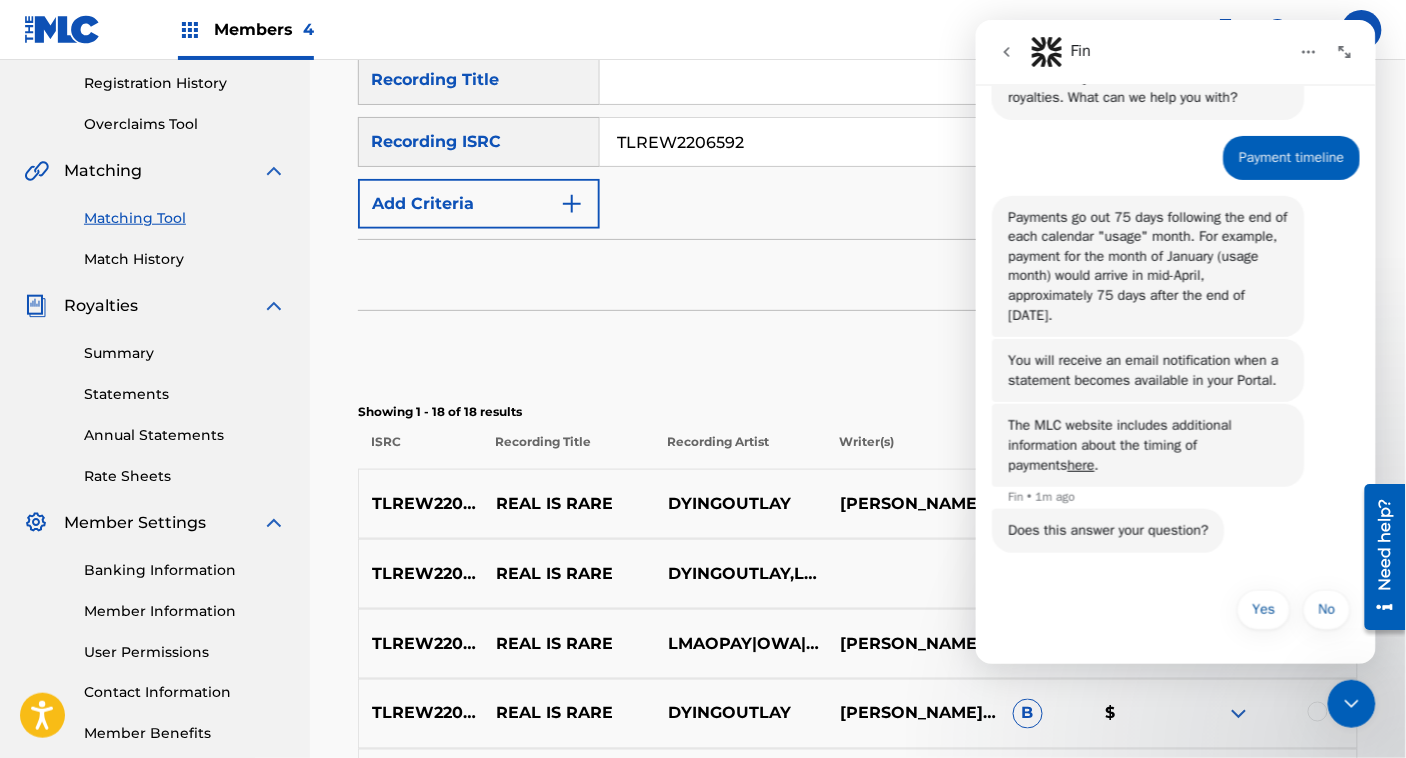 scroll, scrollTop: 152, scrollLeft: 0, axis: vertical 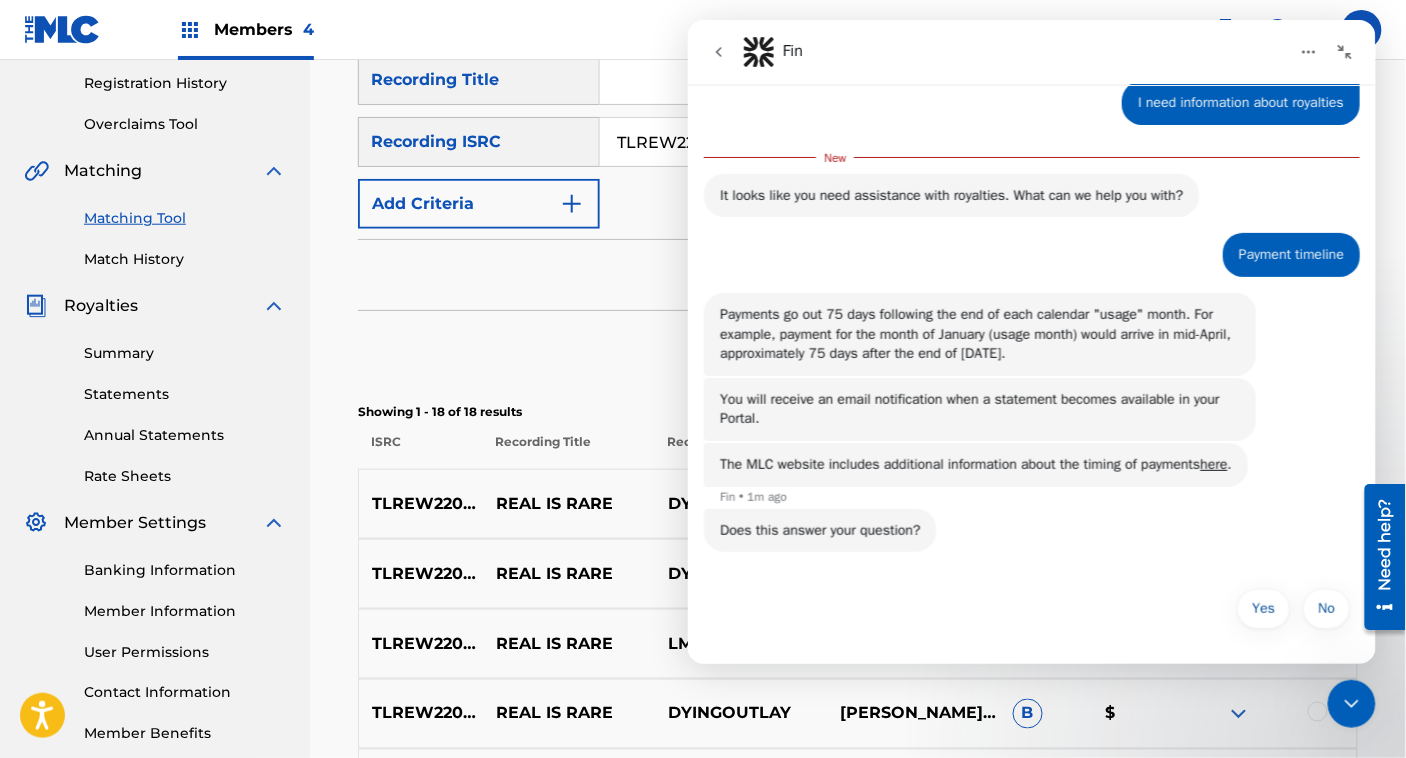 click 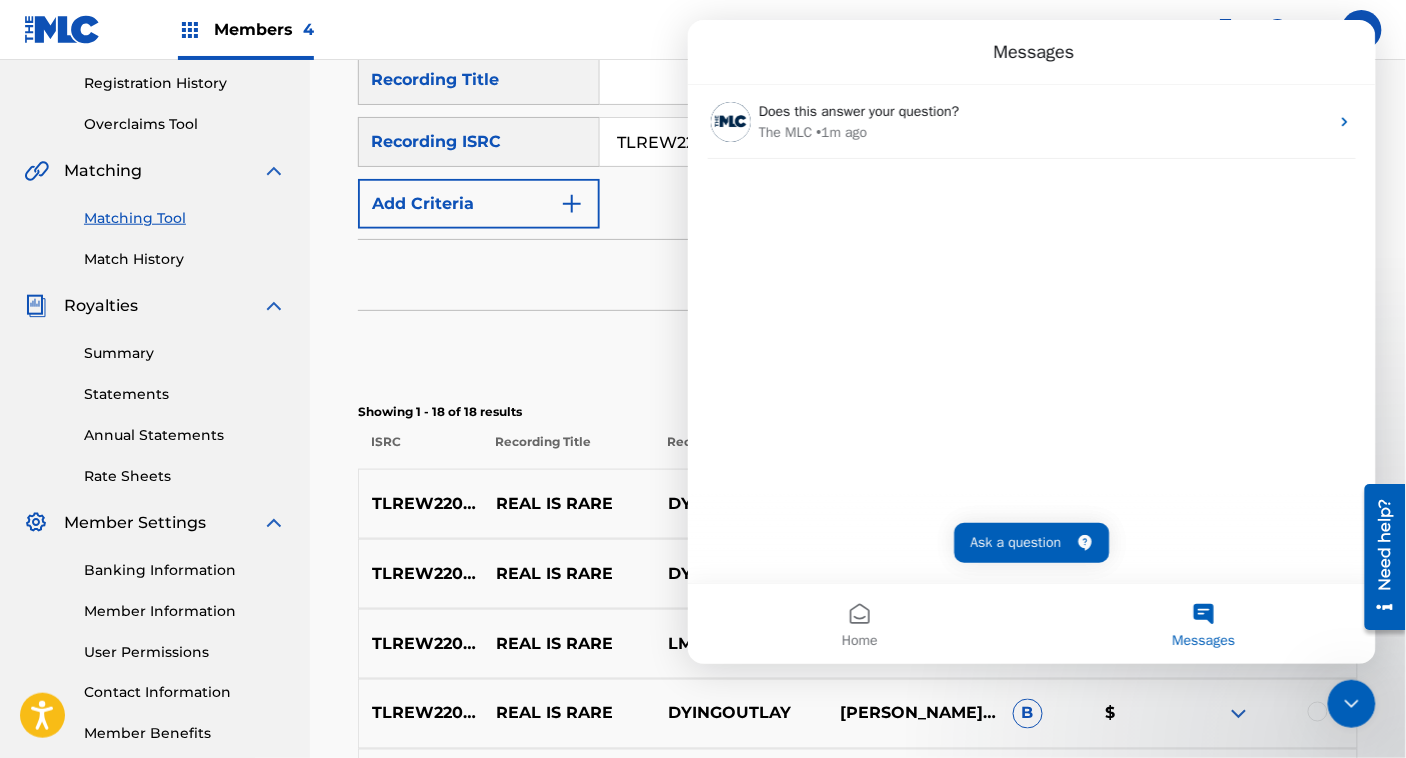 scroll, scrollTop: 0, scrollLeft: 0, axis: both 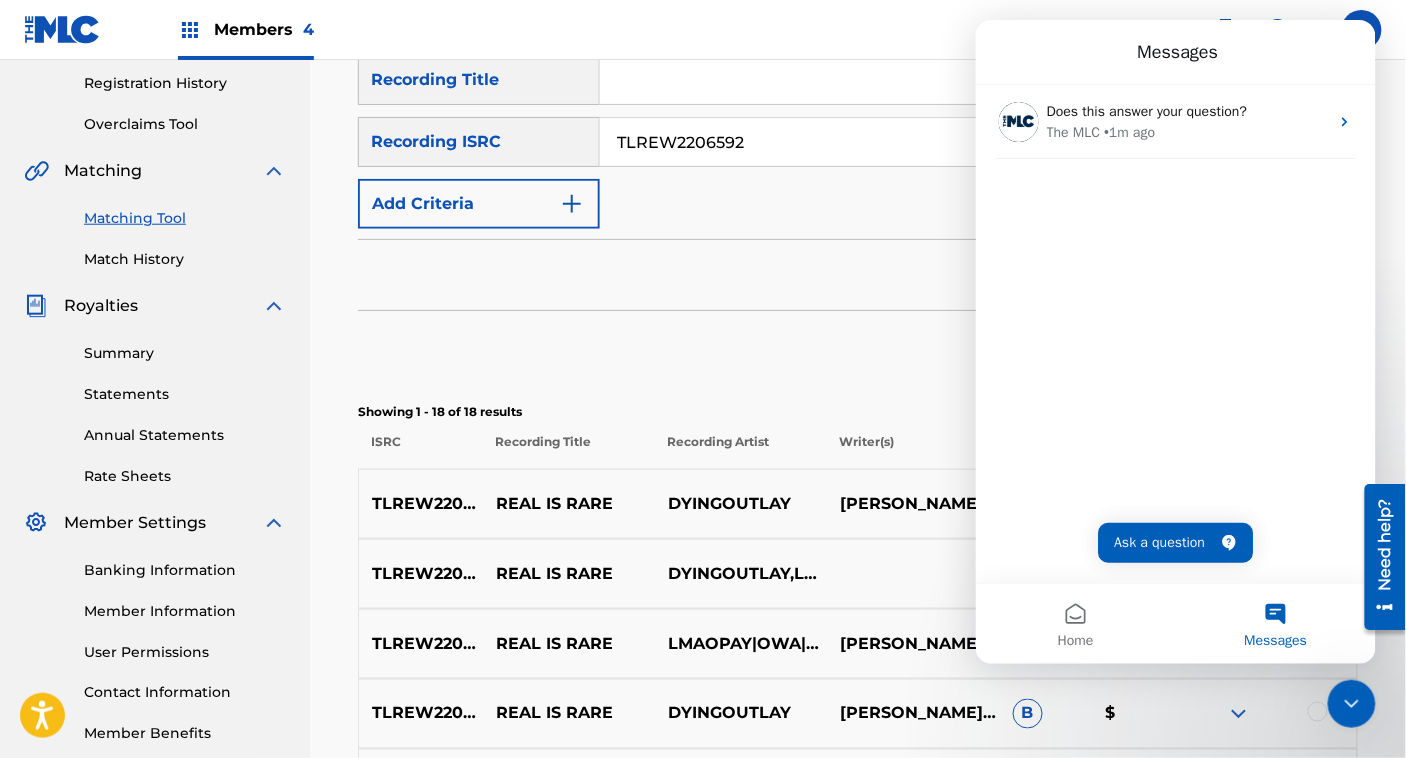 click on "SearchWithCriteria15f749f8-3a7f-4424-aaca-6e0953eab61c Recording Title SearchWithCriteria504ab348-ac66-45e5-9ecd-5ffa63eecf12 Recording ISRC TLREW2206592 Add Criteria" at bounding box center (858, 142) 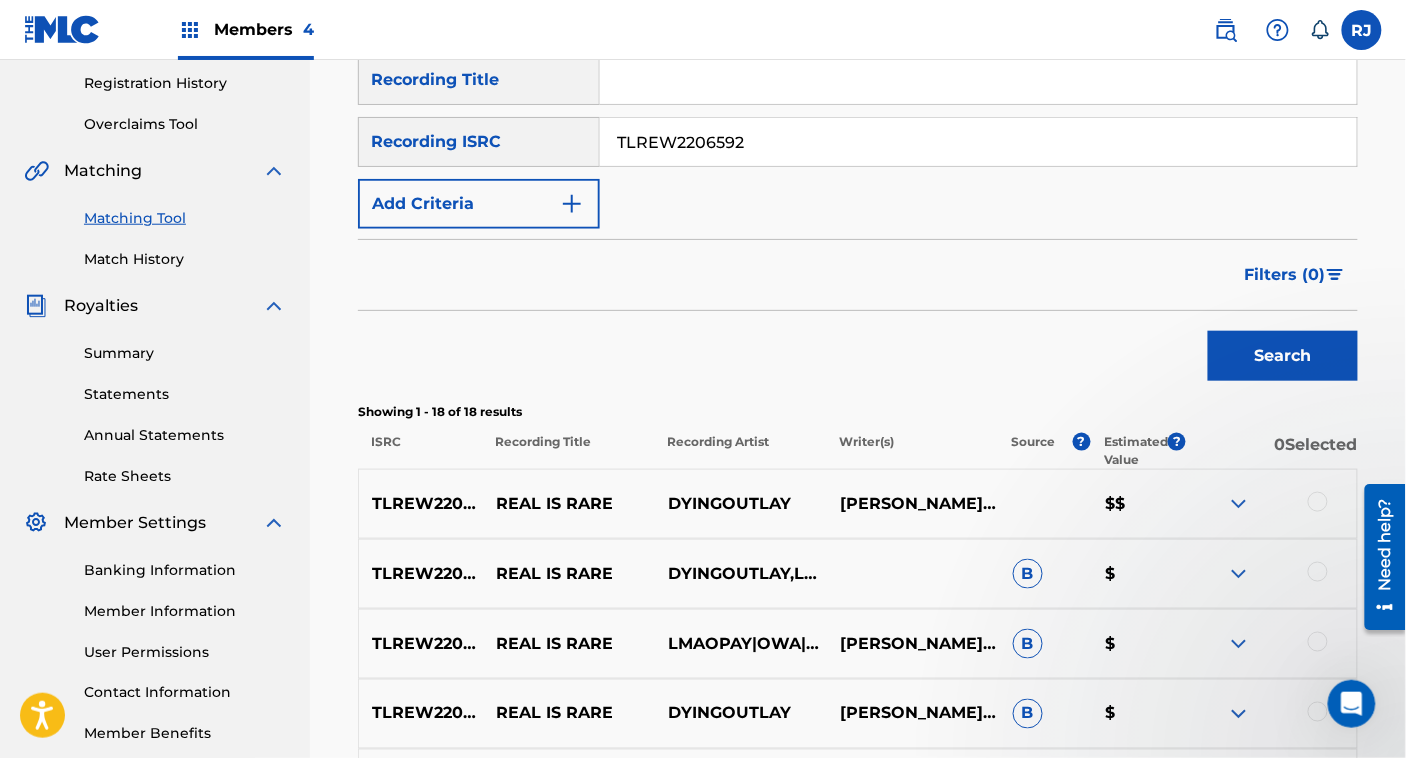 scroll, scrollTop: 0, scrollLeft: 0, axis: both 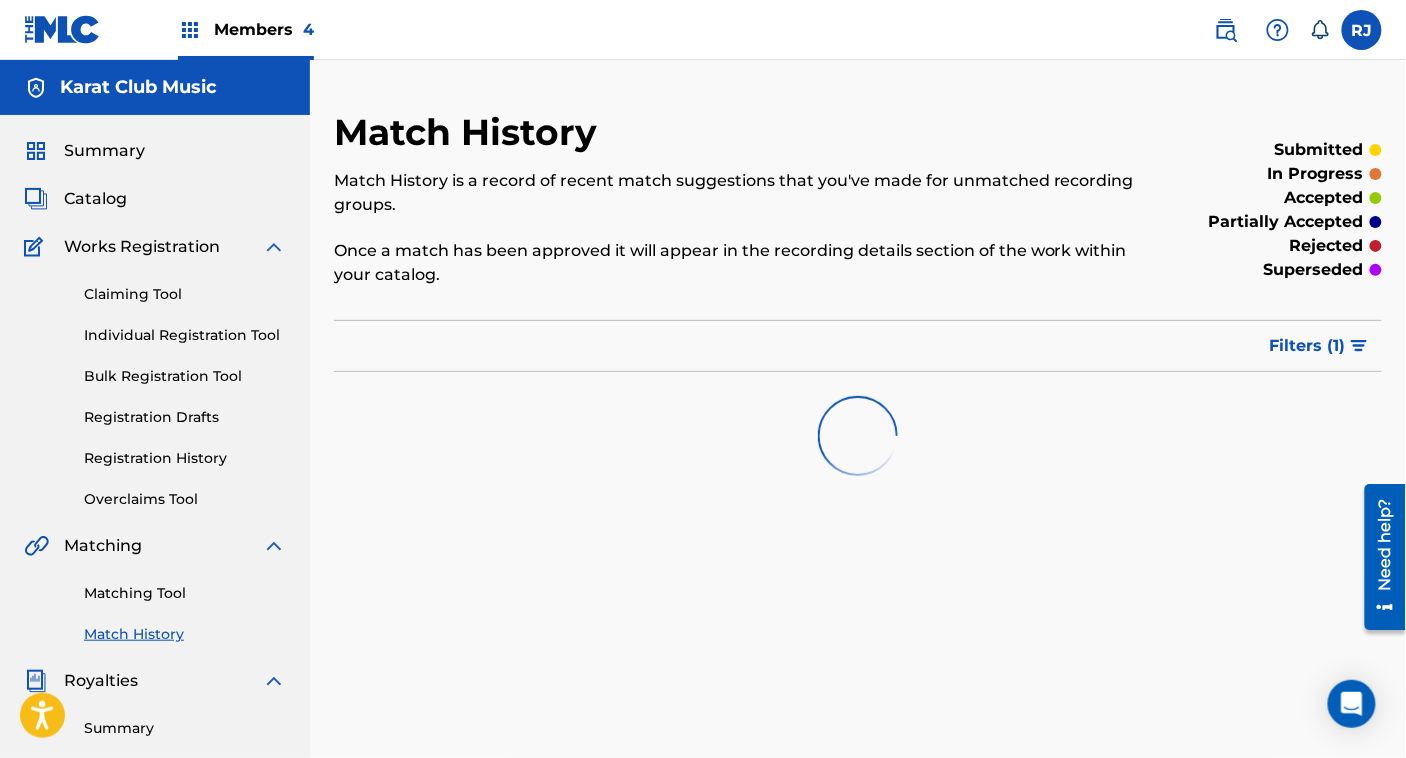 click on "Matching Tool" at bounding box center (185, 593) 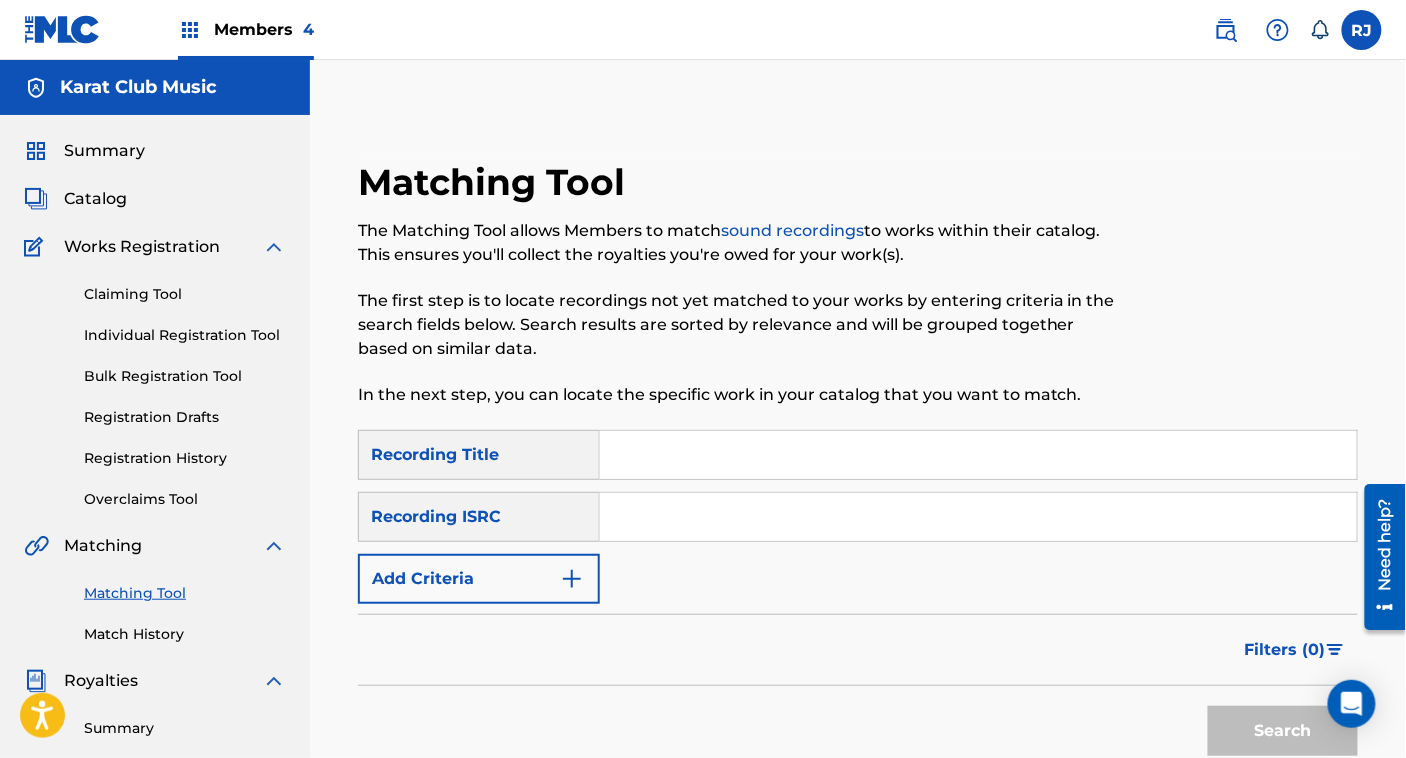 paste on "QZLBC2412725" 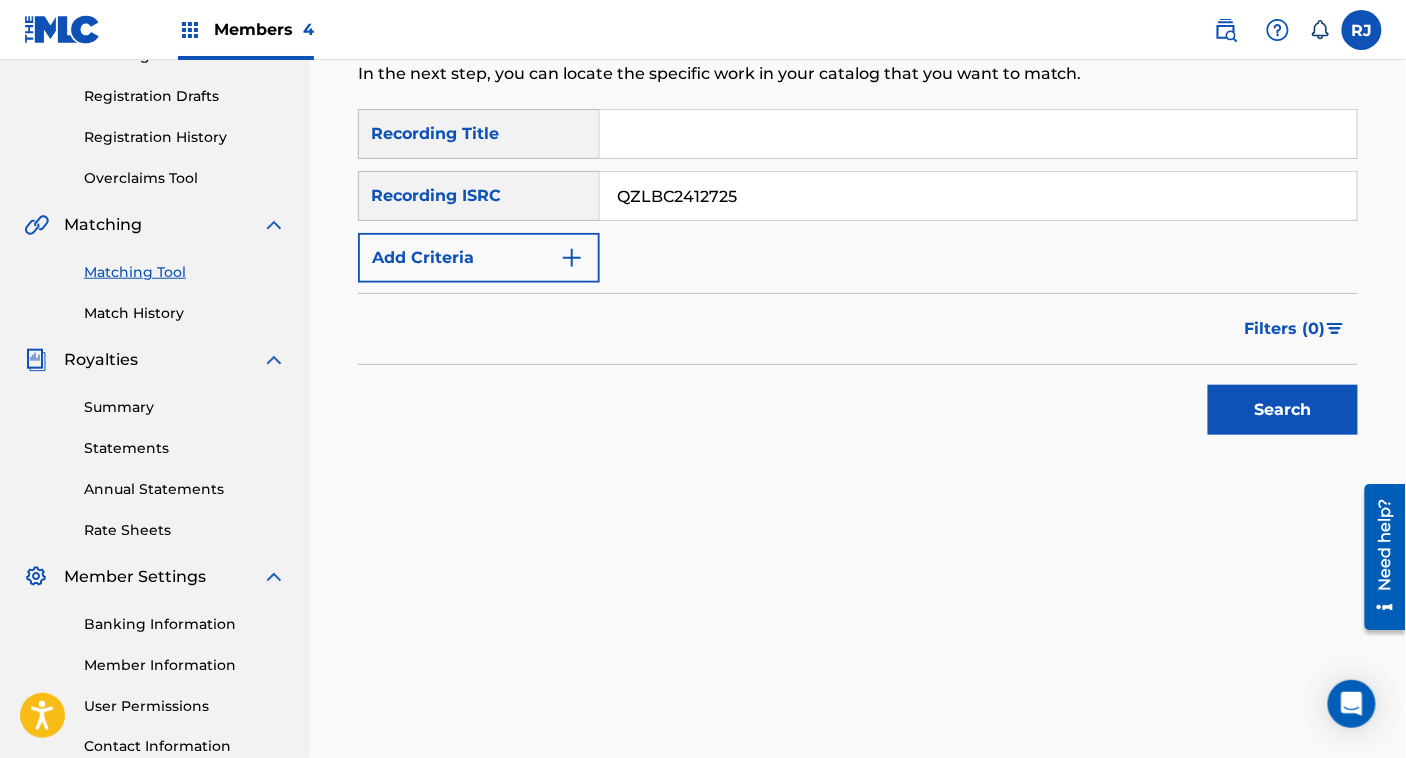 scroll, scrollTop: 341, scrollLeft: 0, axis: vertical 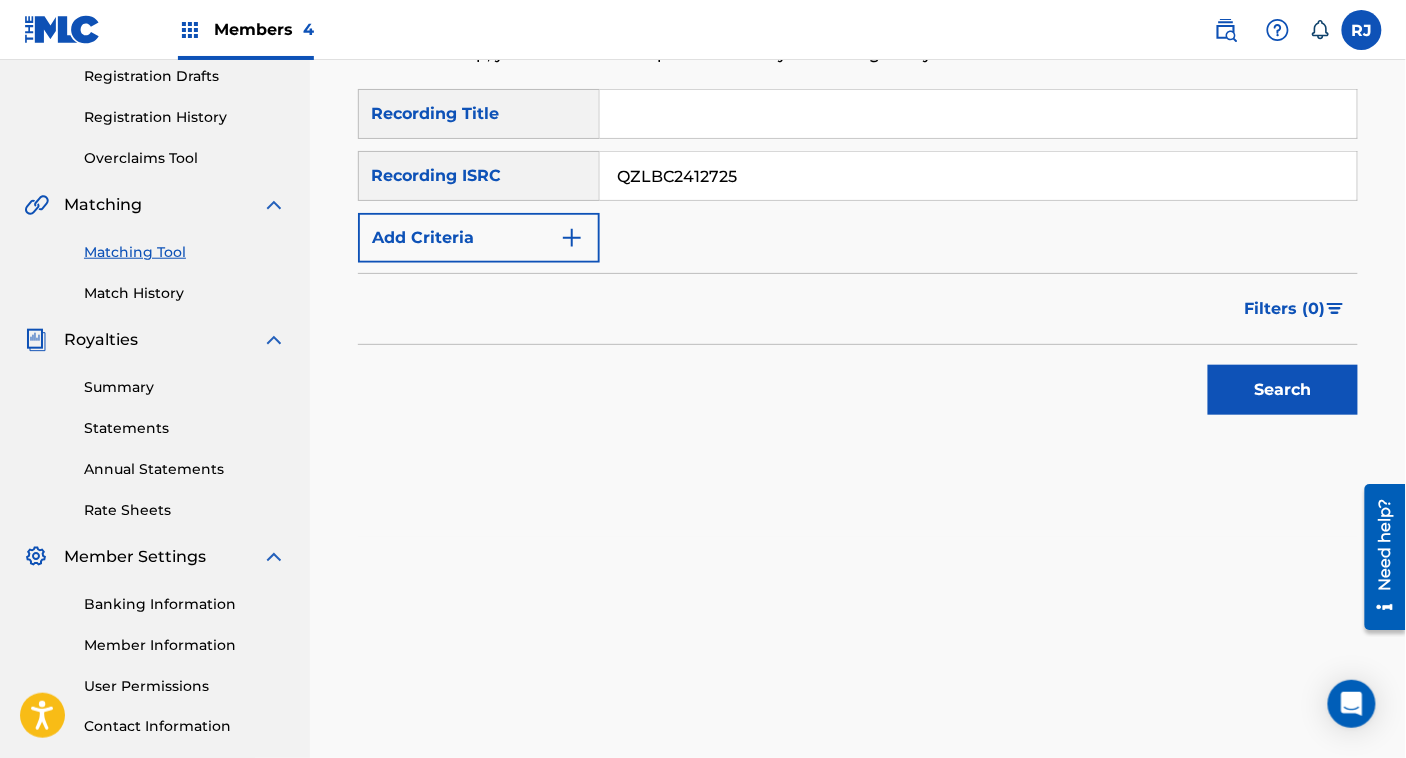 type on "QZLBC2412725" 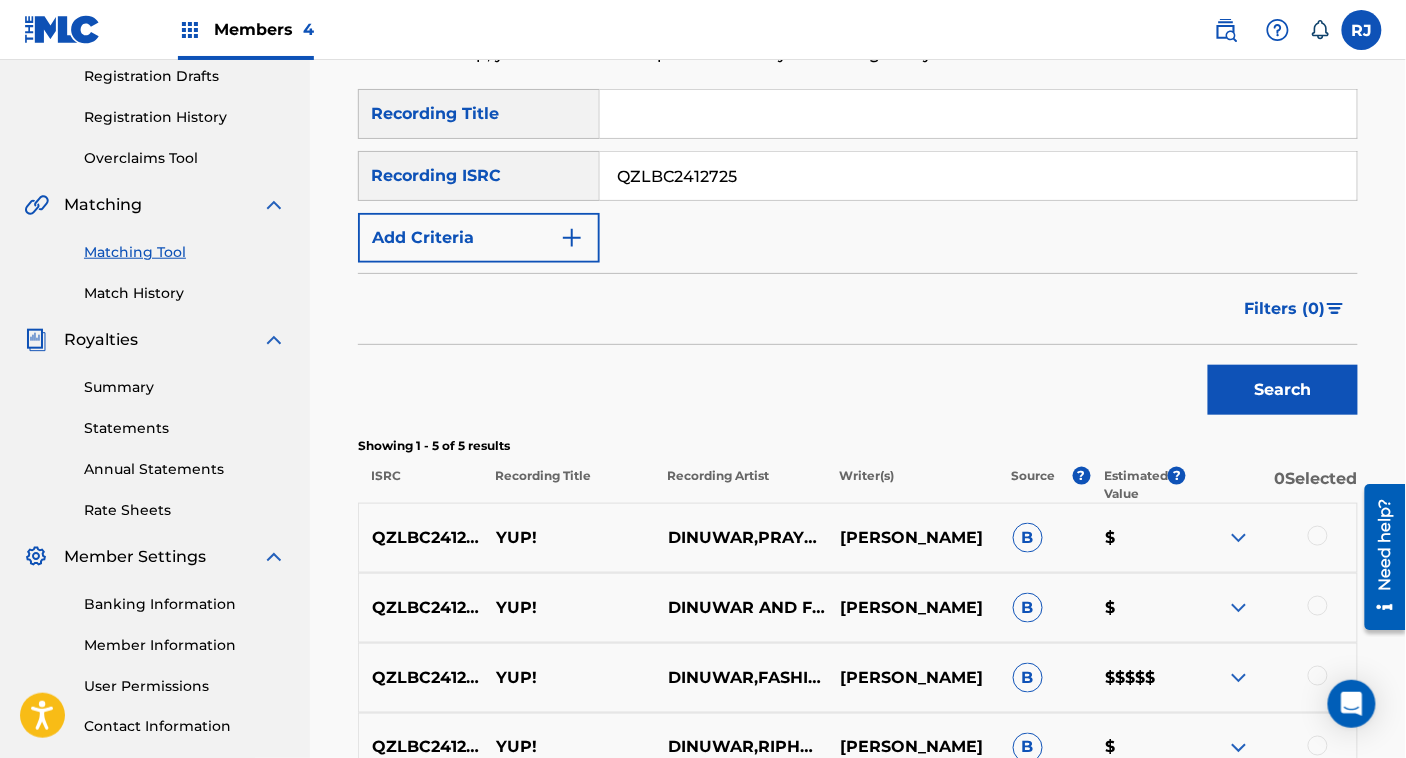 scroll, scrollTop: 631, scrollLeft: 0, axis: vertical 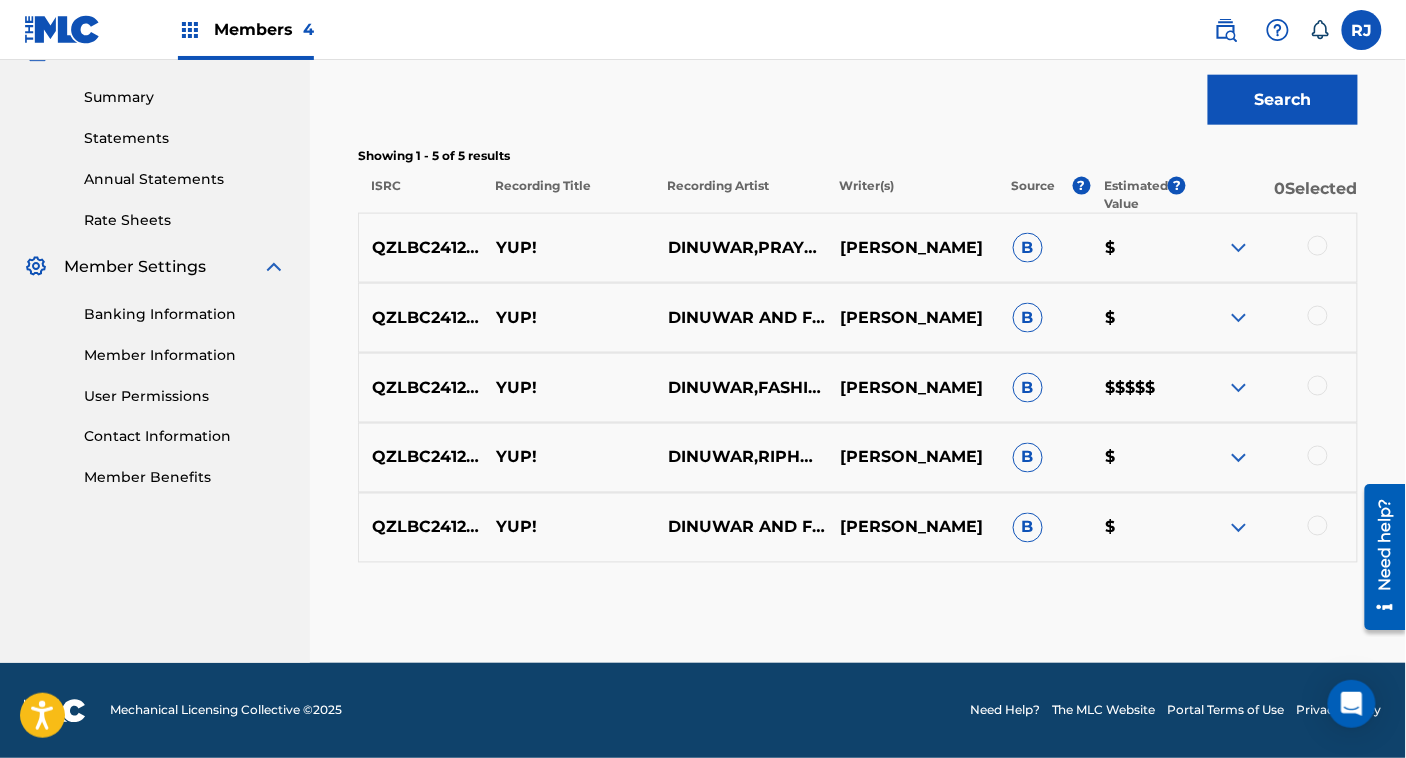 click on "[PERSON_NAME]" at bounding box center (914, 388) 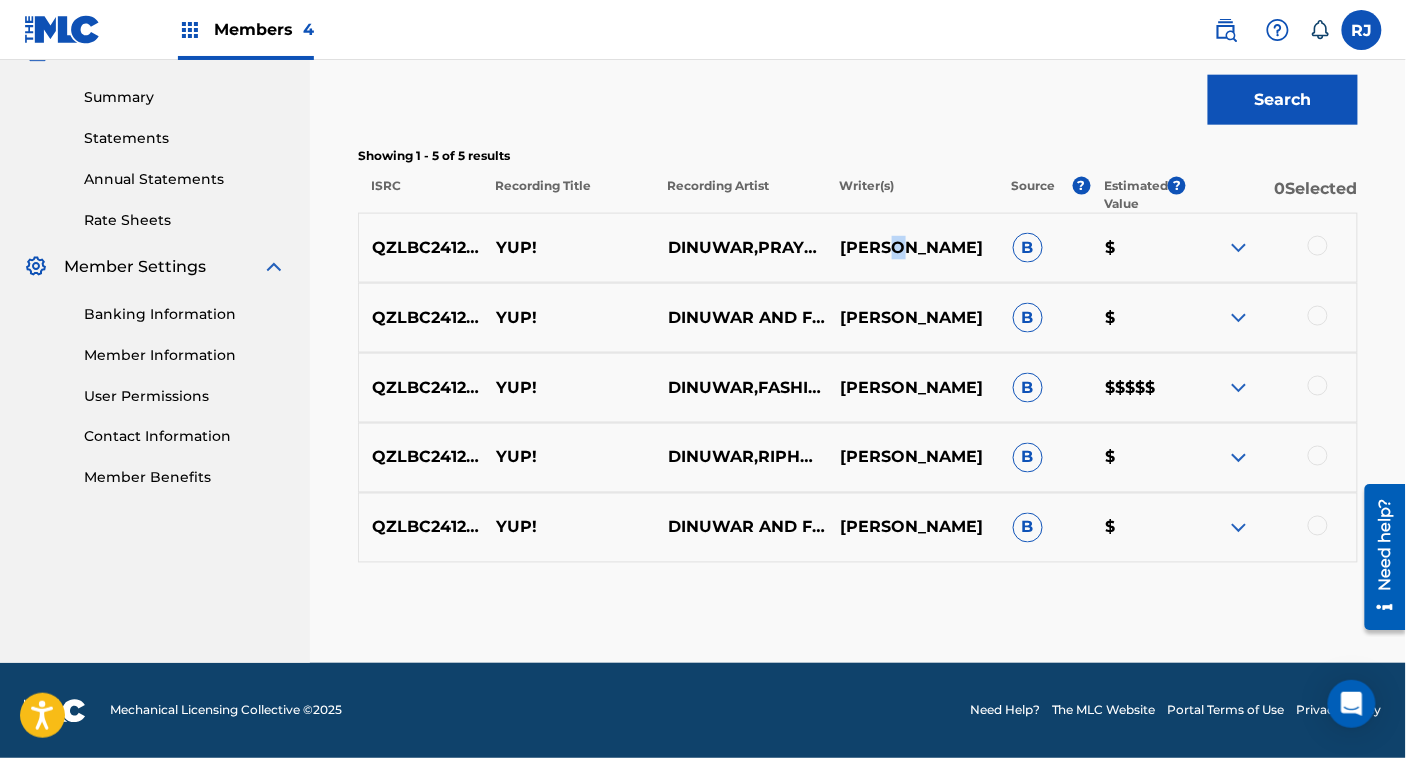 click on "[PERSON_NAME]" at bounding box center [914, 248] 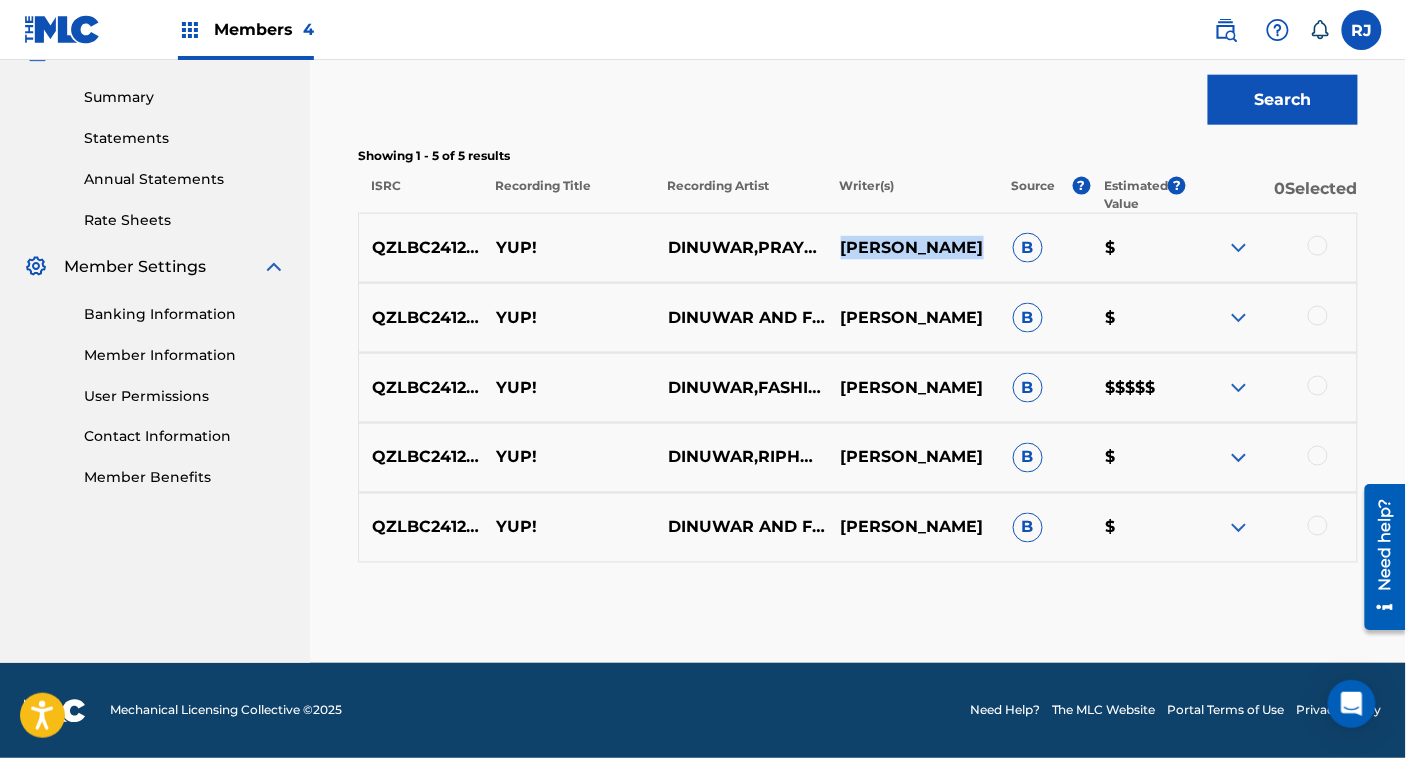 click on "[PERSON_NAME]" at bounding box center (914, 248) 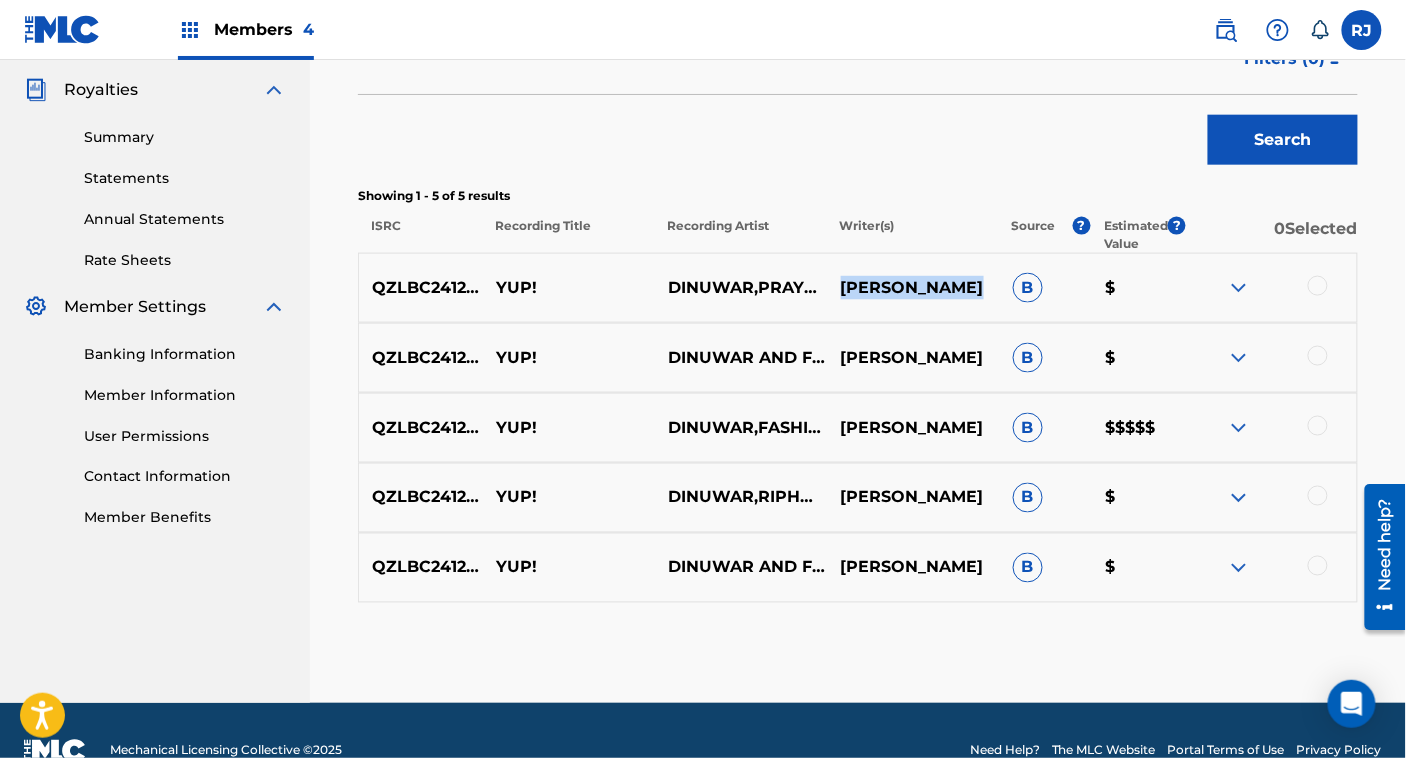 scroll, scrollTop: 590, scrollLeft: 0, axis: vertical 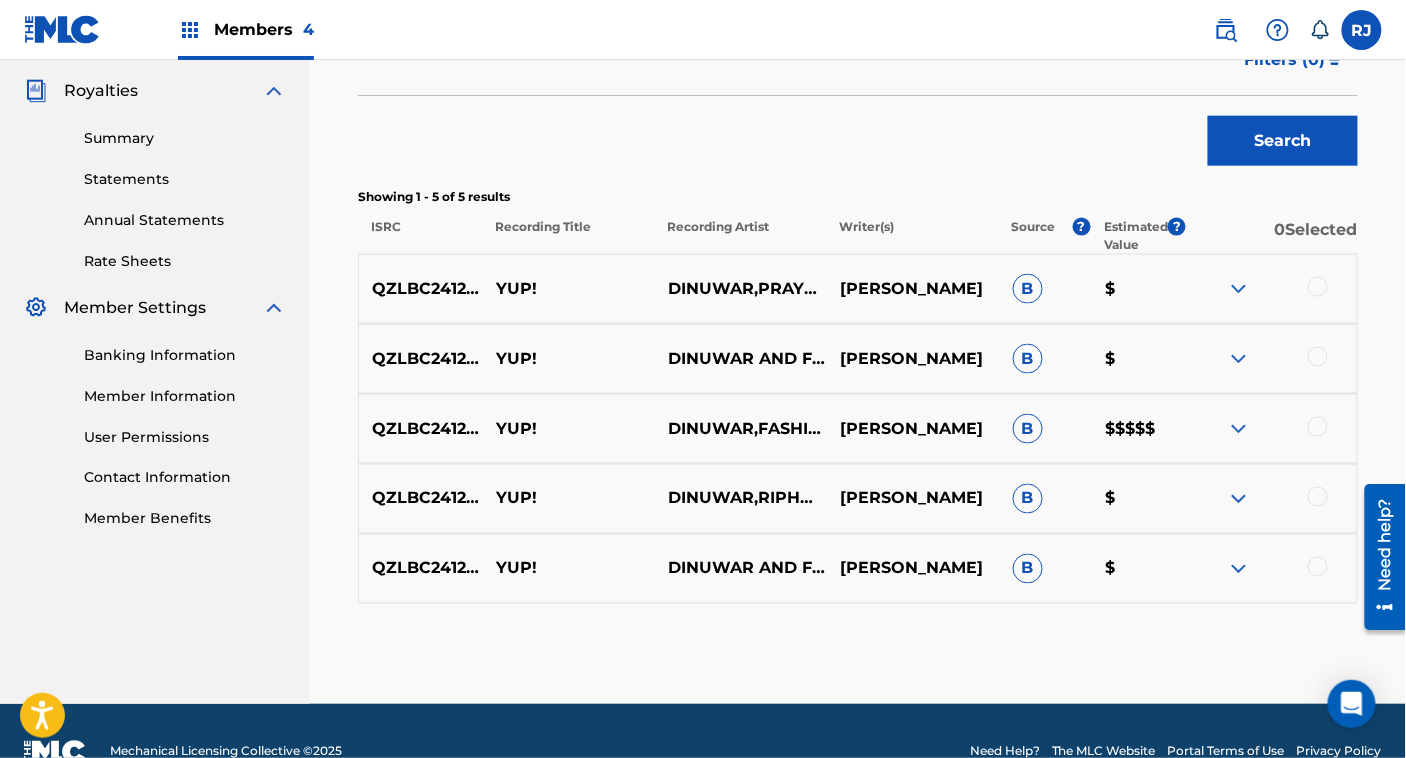 click on "DINUWAR AND FASHION DEMON AND PRAYERIC FEATURING RIPHOOPS!" at bounding box center [741, 359] 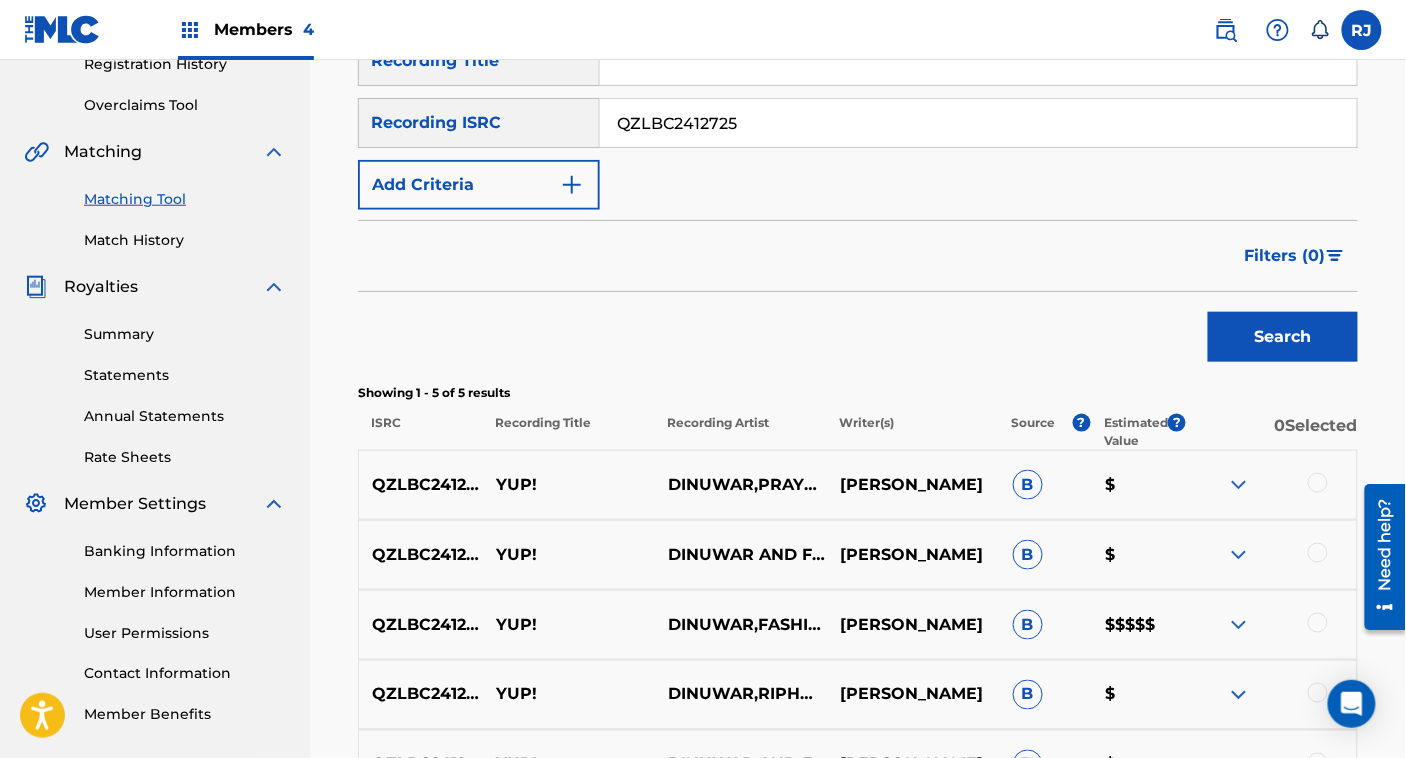 scroll, scrollTop: 395, scrollLeft: 0, axis: vertical 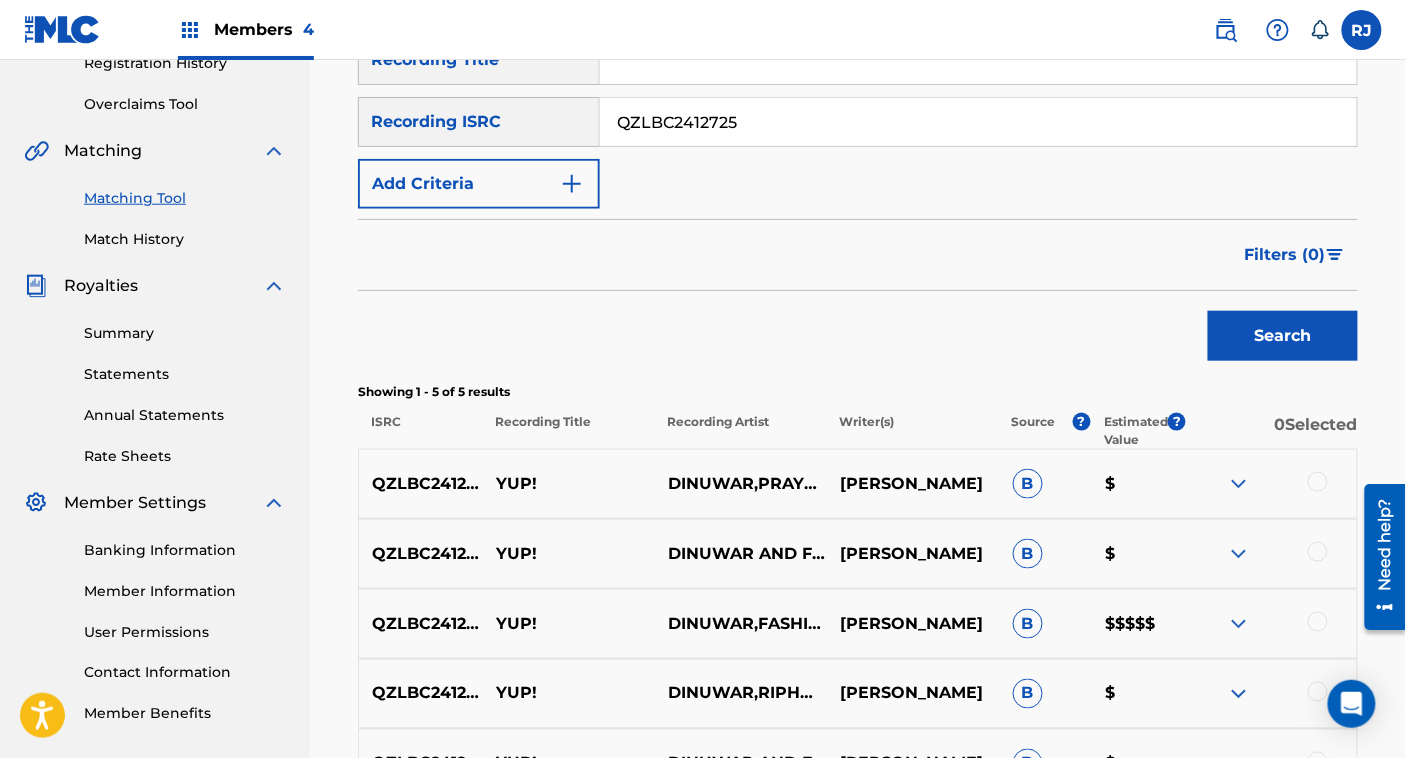 click on "[PERSON_NAME]" at bounding box center [914, 484] 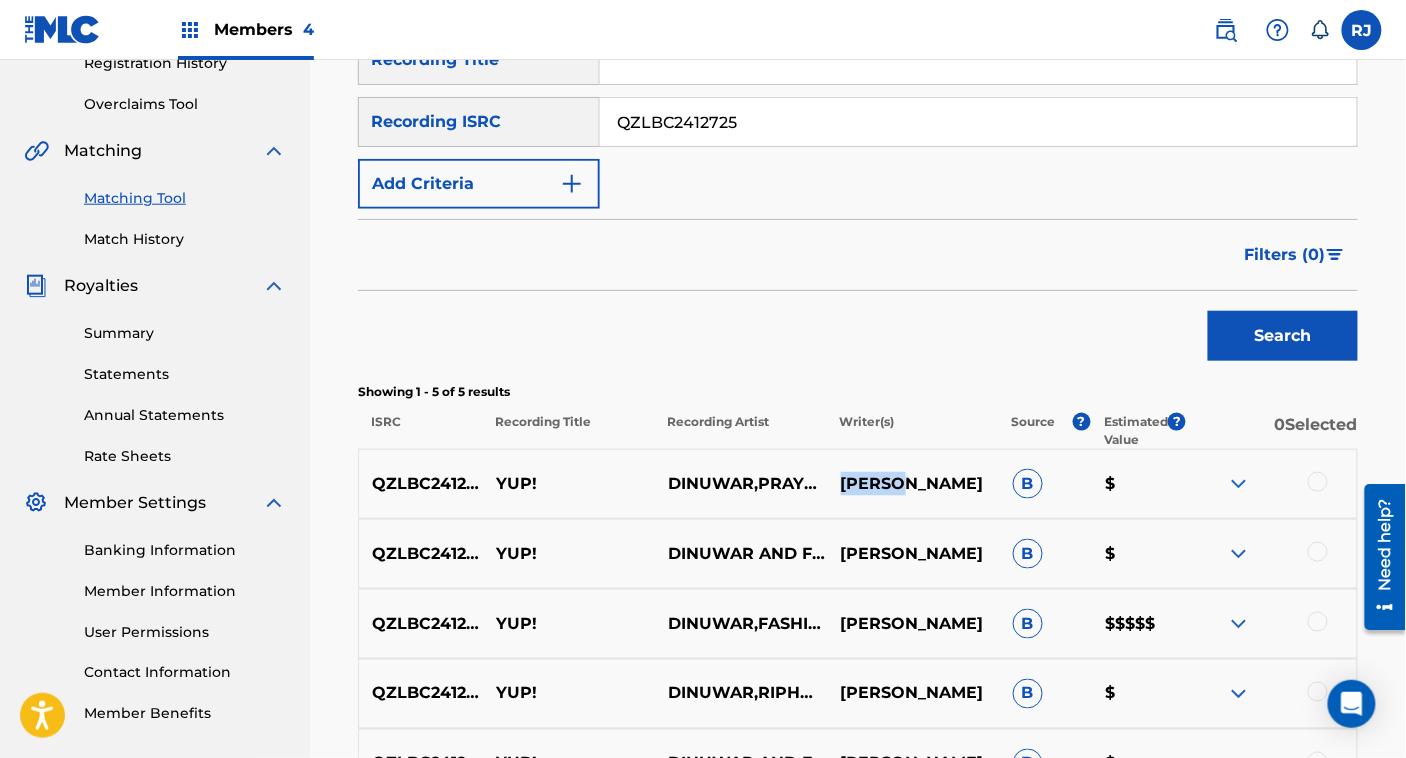 click on "[PERSON_NAME]" at bounding box center [914, 484] 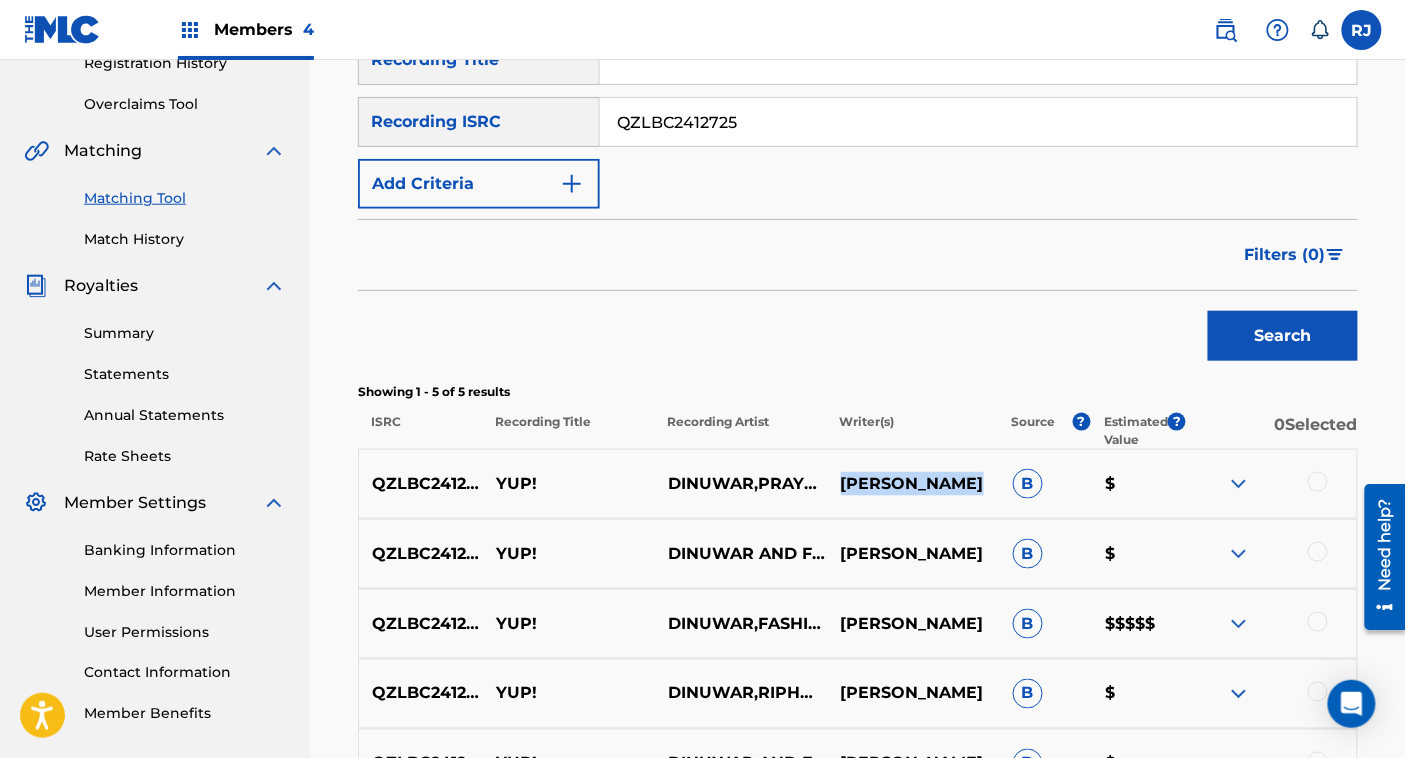 copy on "[PERSON_NAME]" 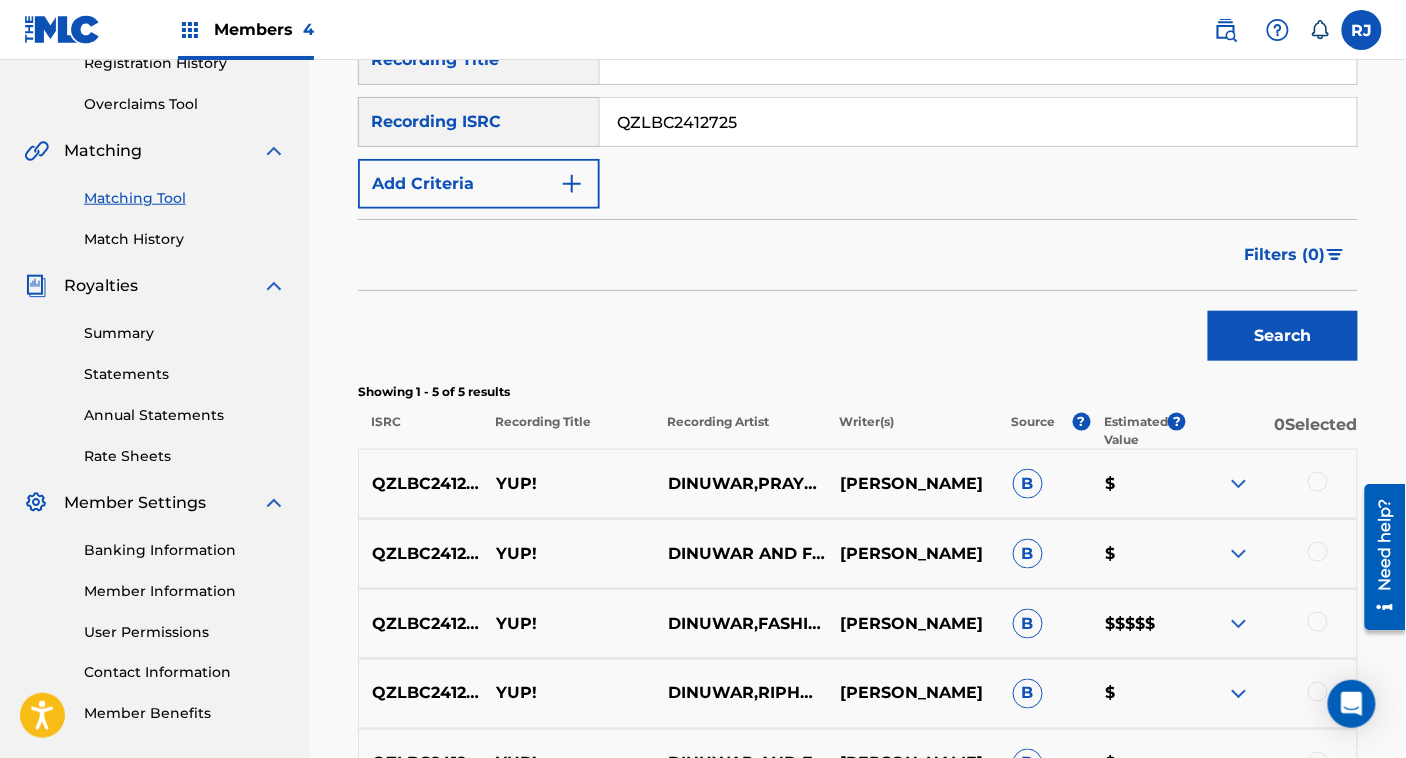 click at bounding box center (1318, 482) 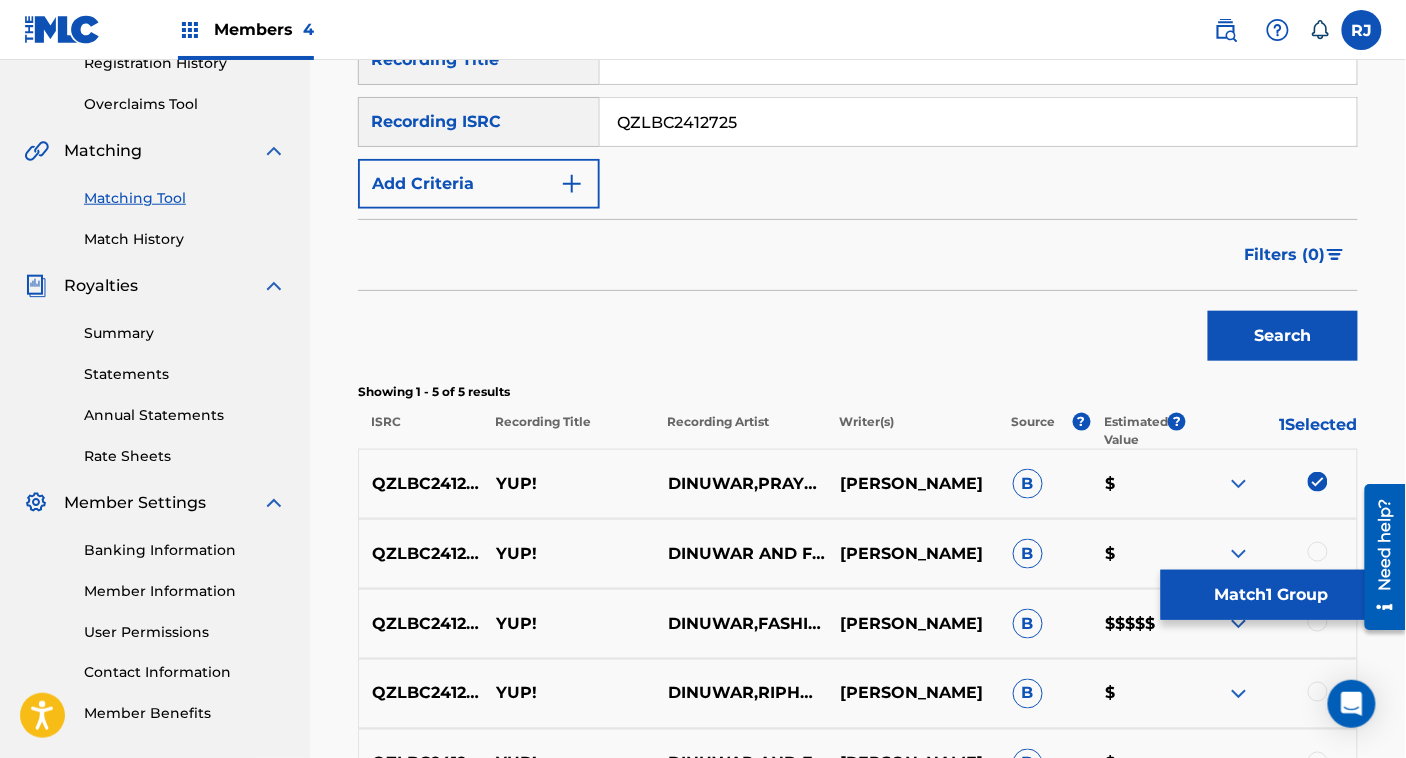 click at bounding box center (1318, 552) 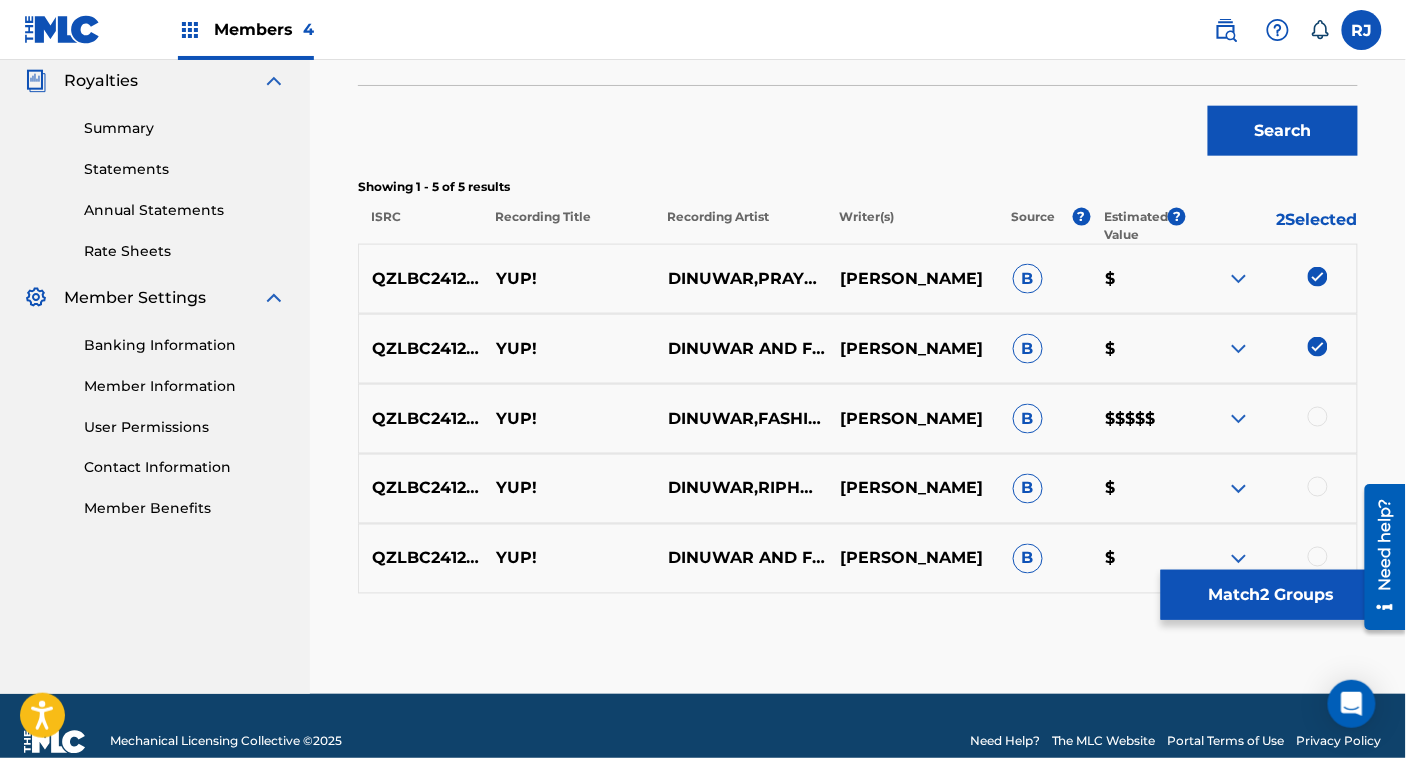 scroll, scrollTop: 604, scrollLeft: 0, axis: vertical 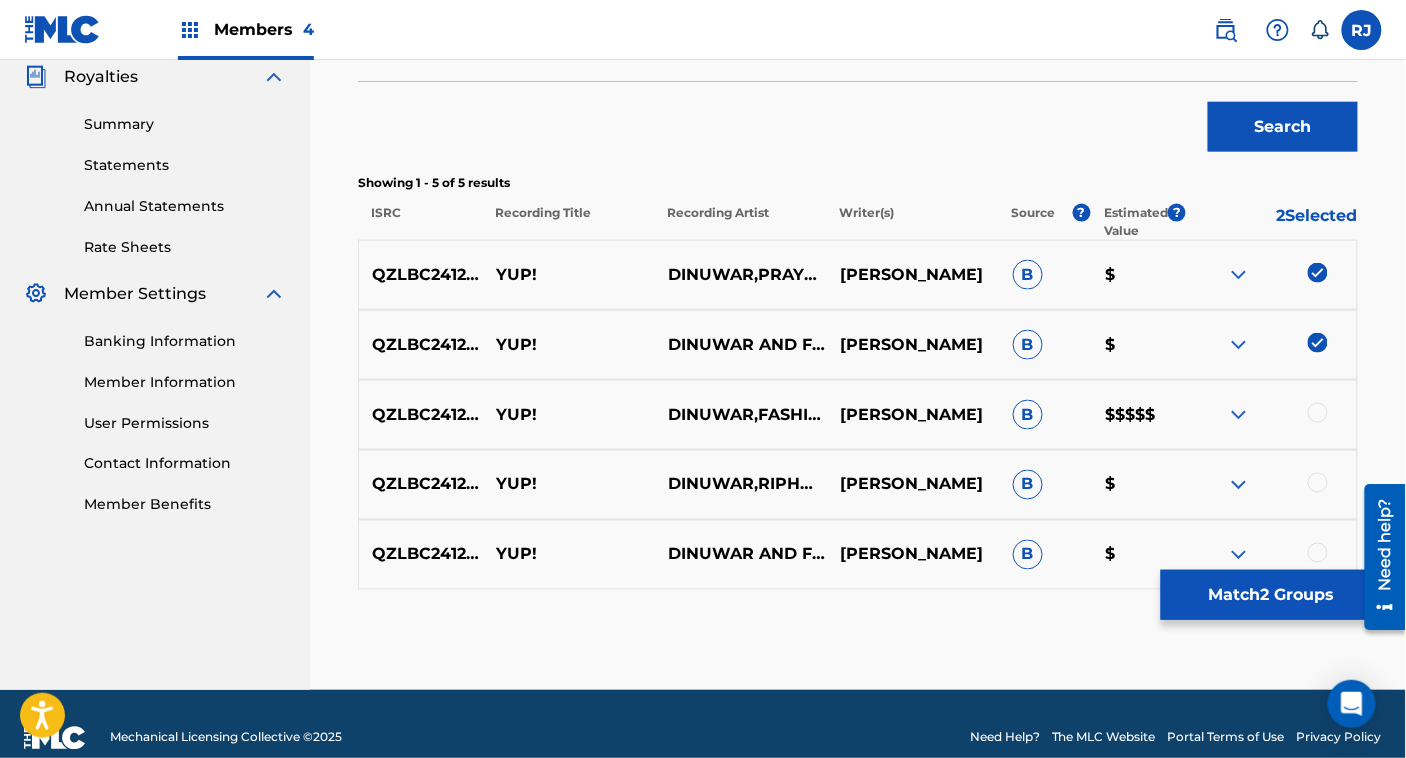 click at bounding box center [1318, 413] 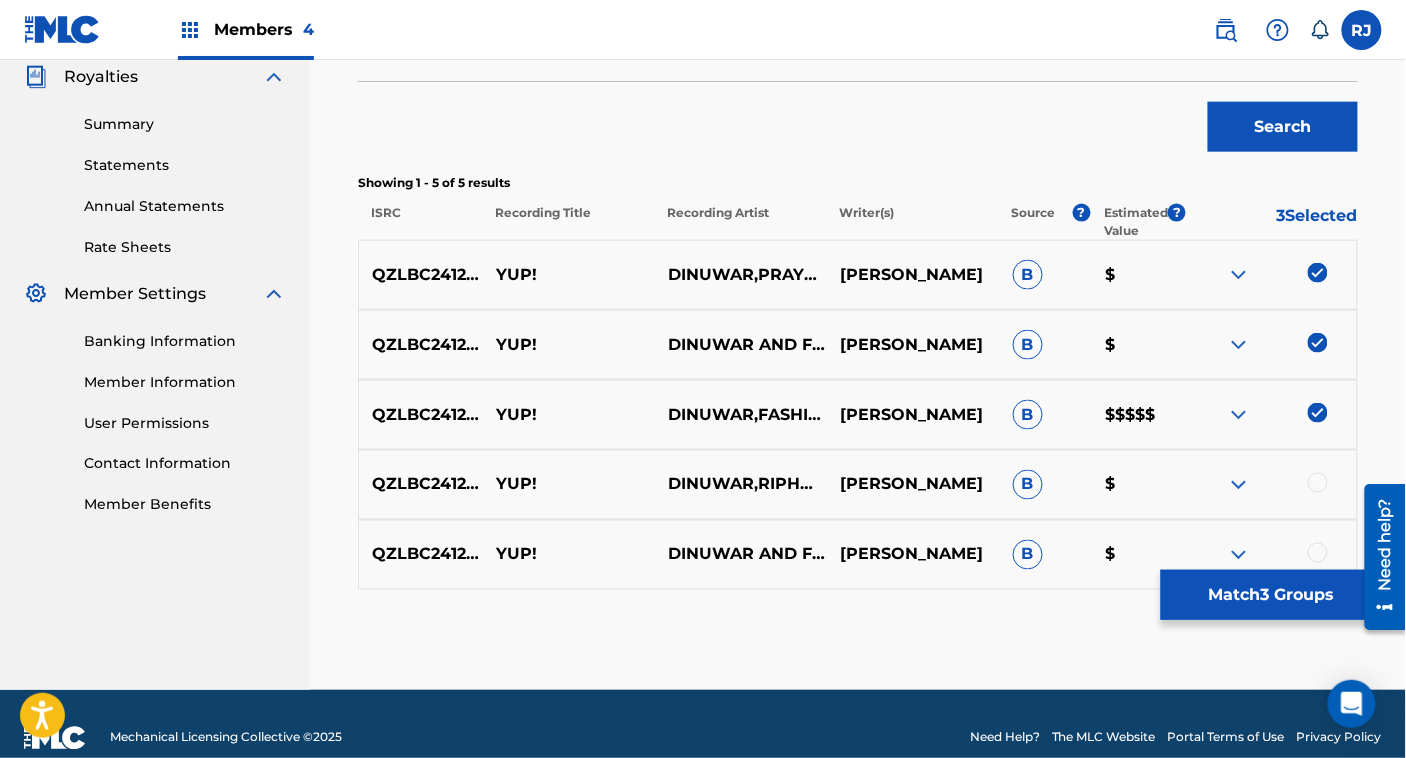 click at bounding box center [1318, 483] 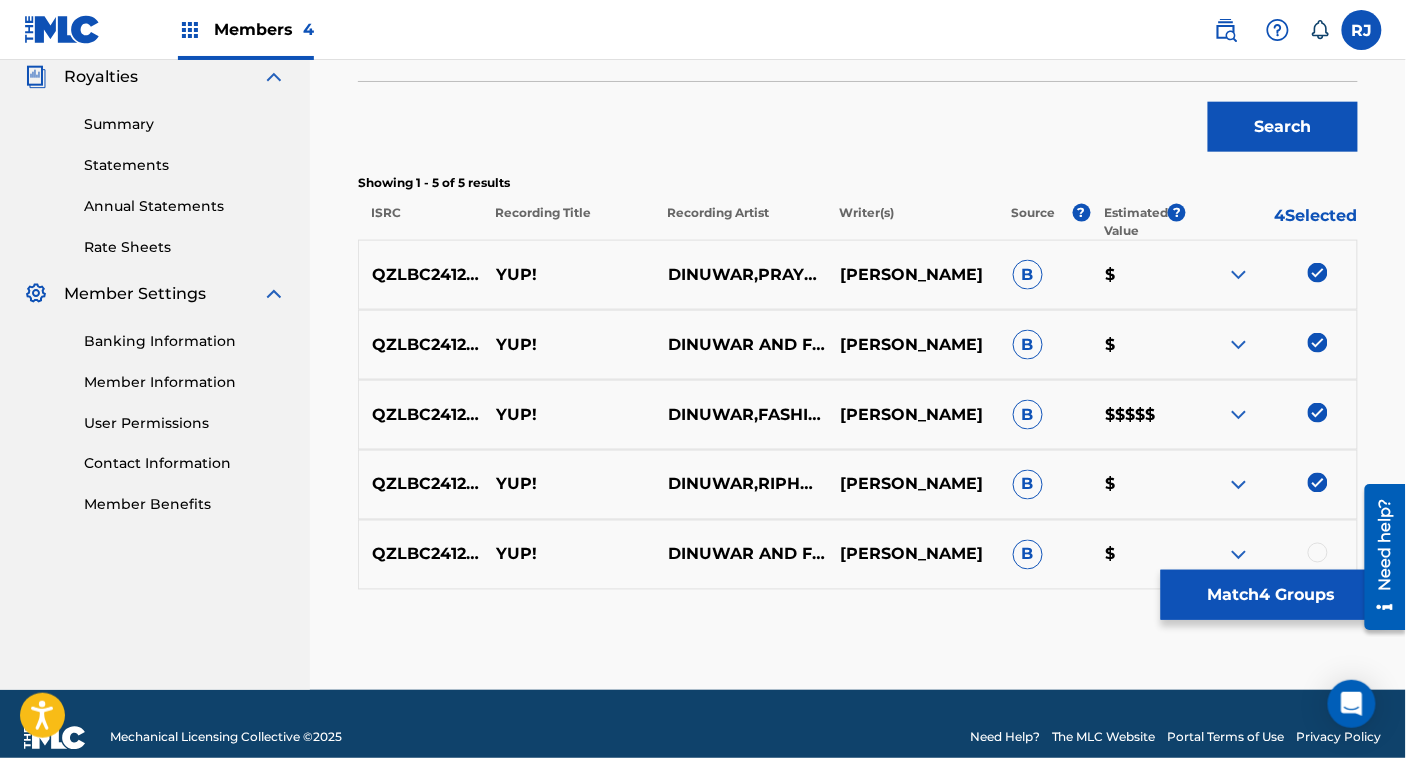 scroll, scrollTop: 631, scrollLeft: 0, axis: vertical 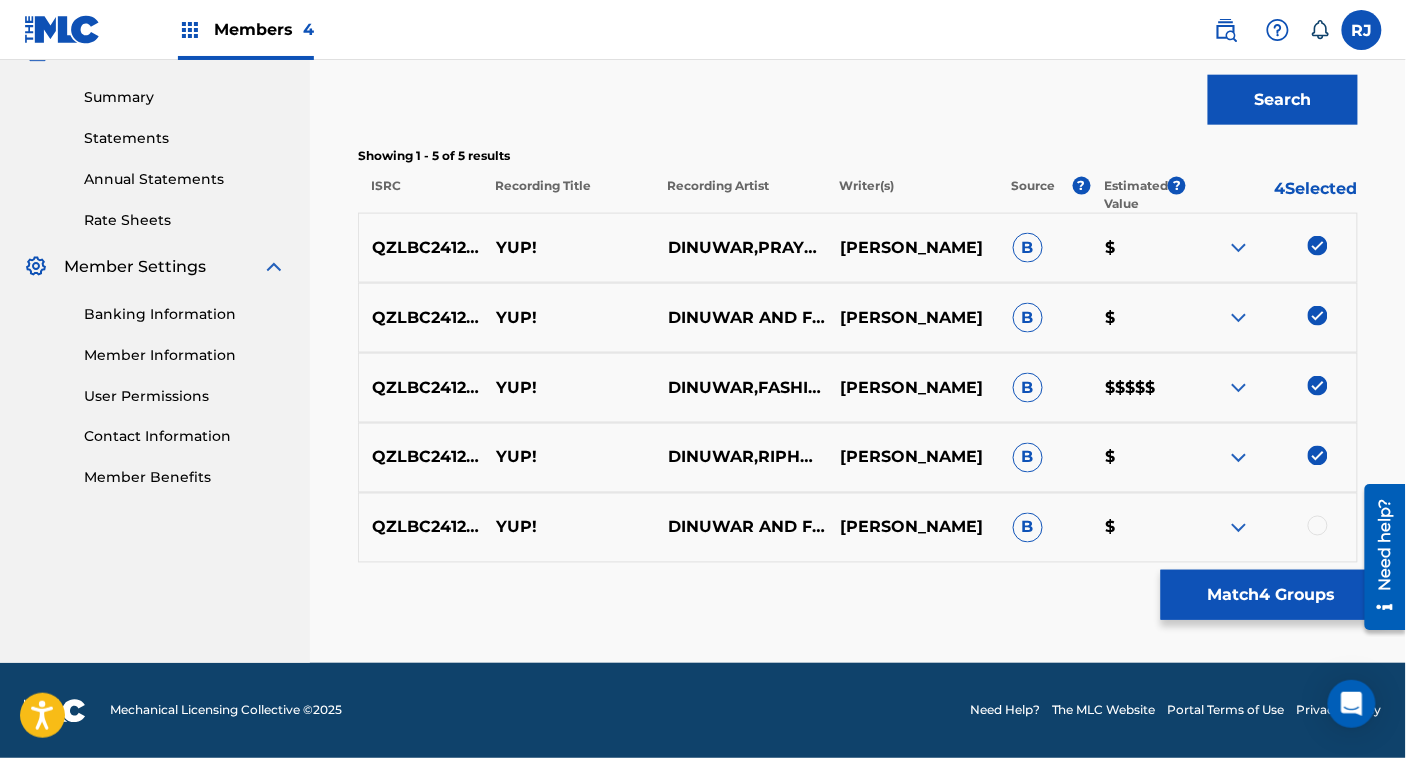 click at bounding box center (1318, 526) 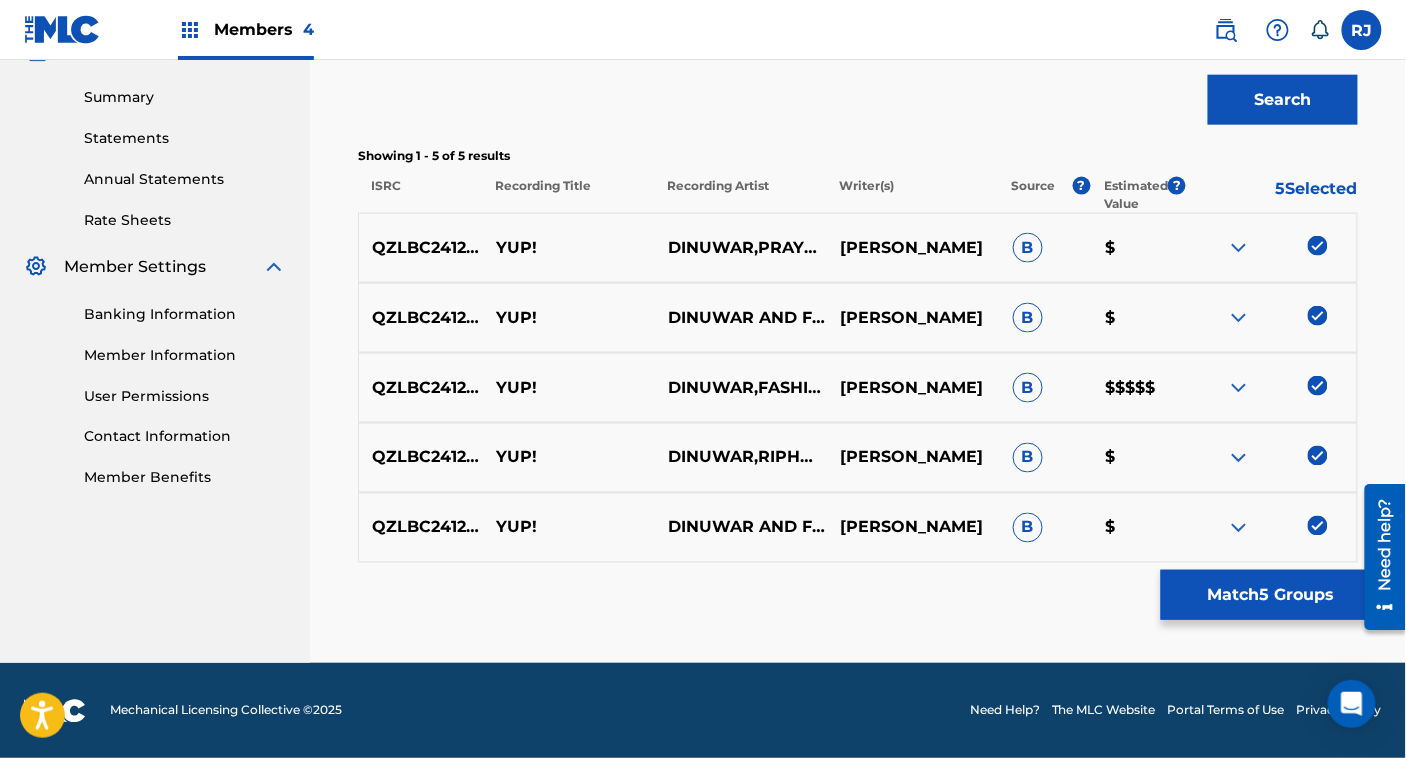 click on "Match  5 Groups" at bounding box center [1271, 595] 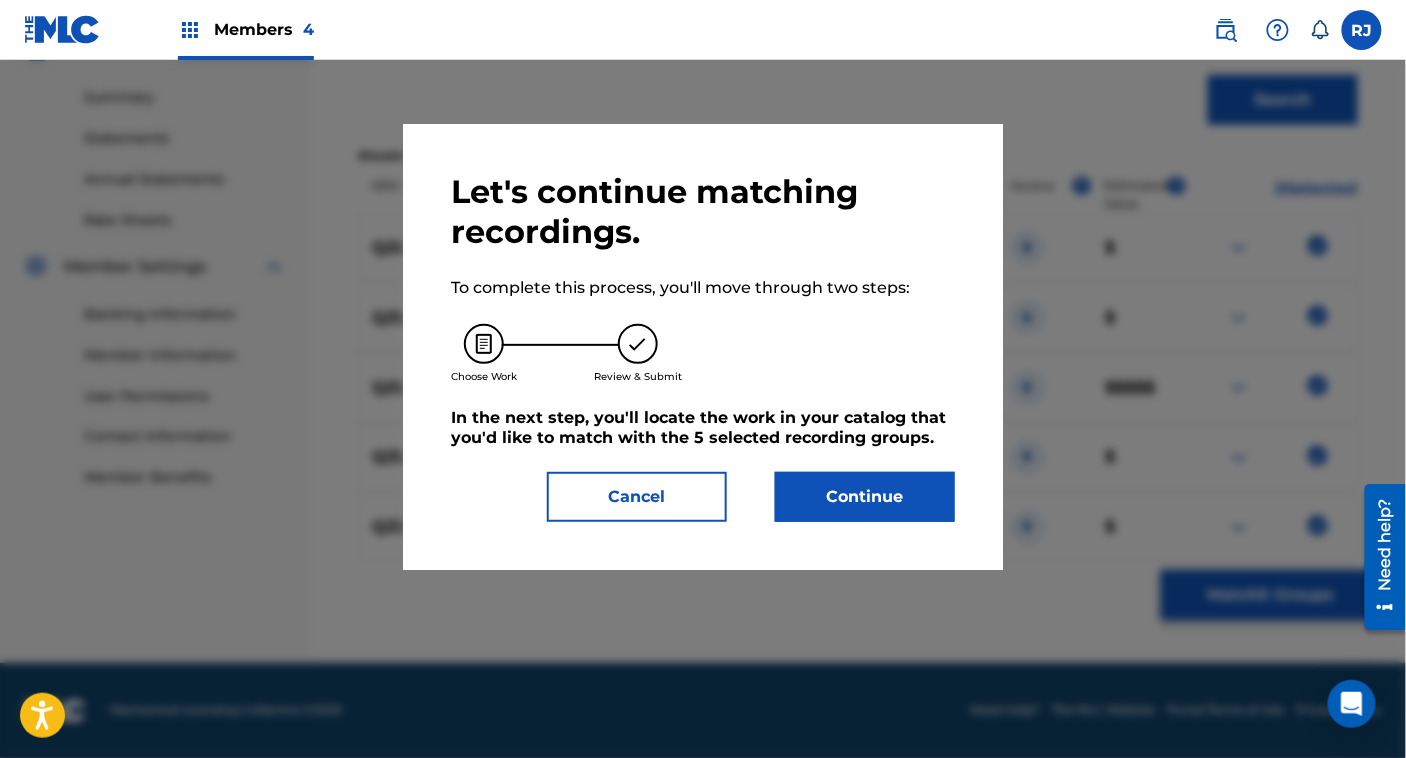 click on "Continue" at bounding box center [865, 497] 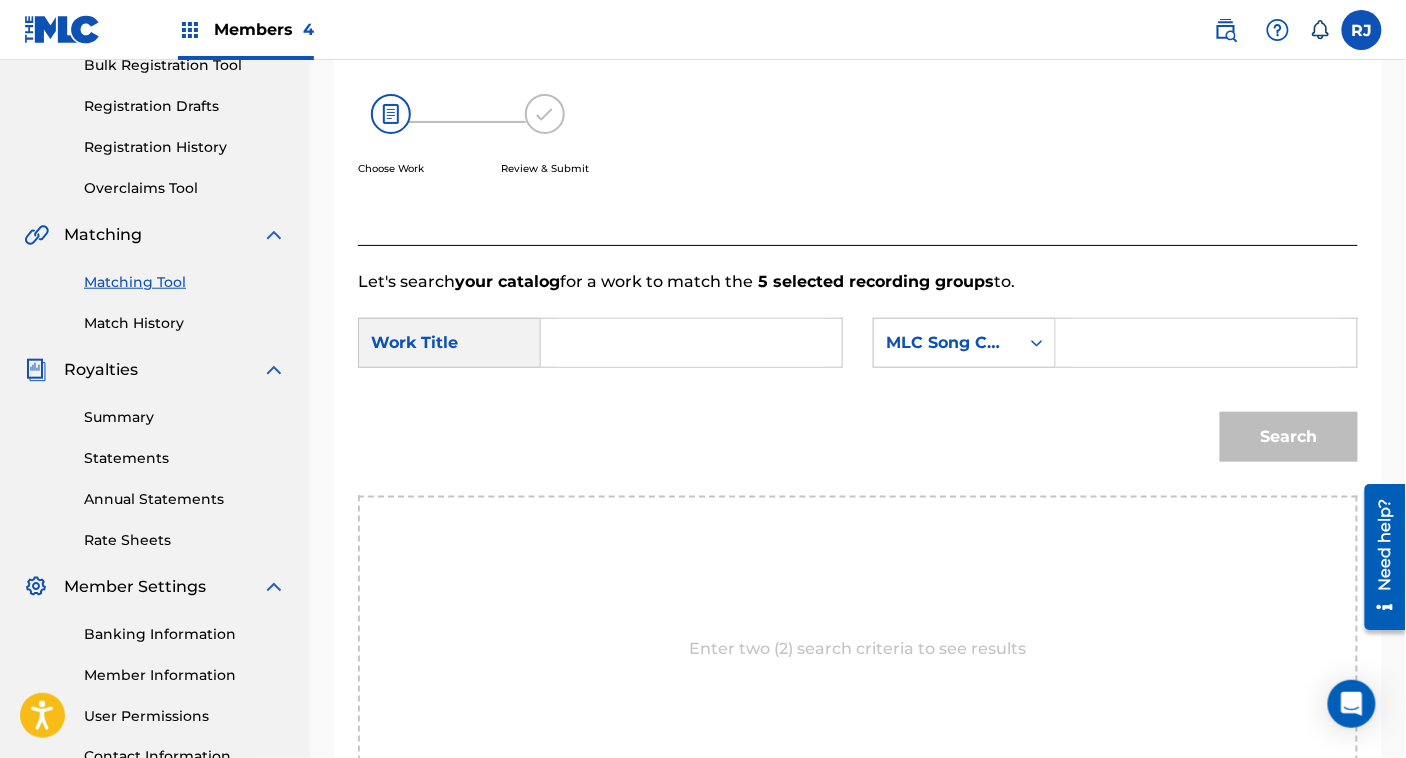scroll, scrollTop: 310, scrollLeft: 0, axis: vertical 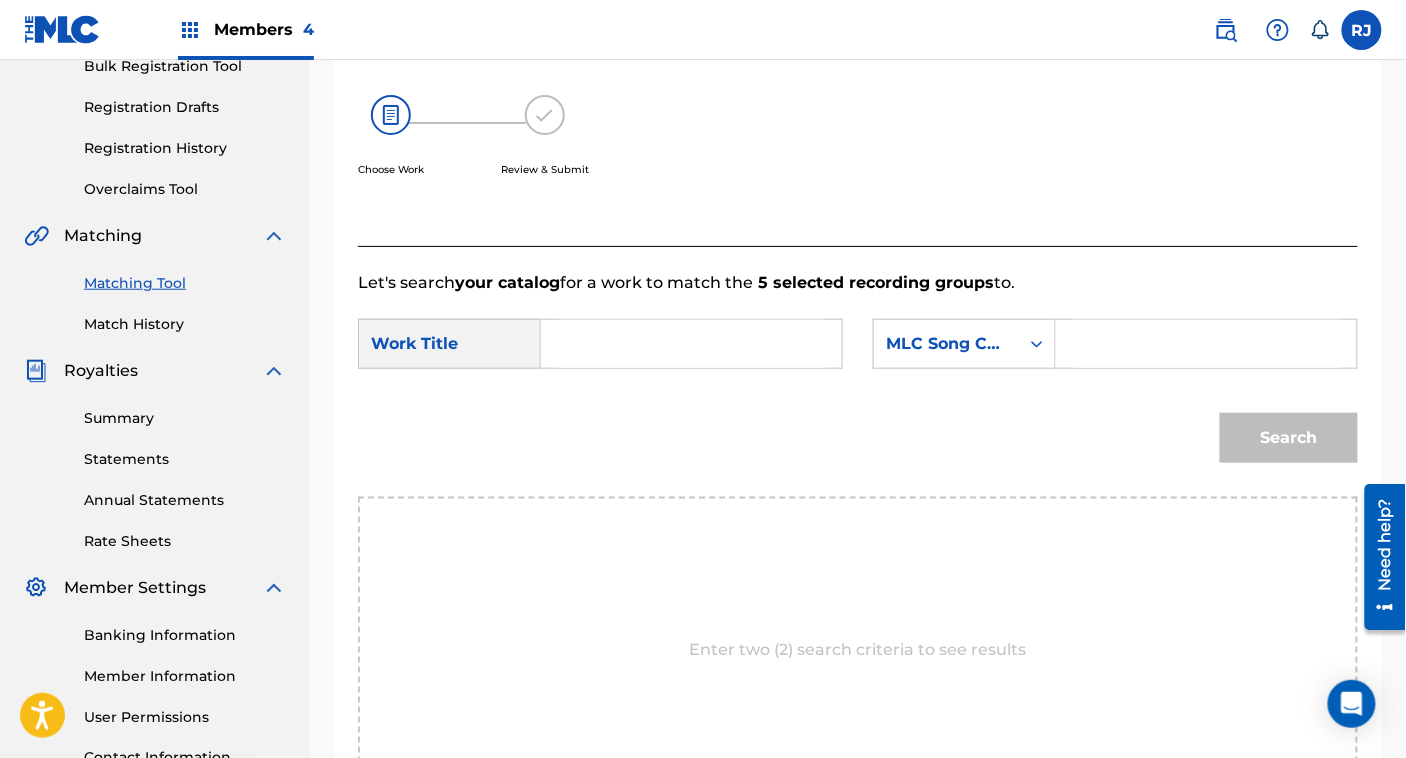 click at bounding box center (691, 344) 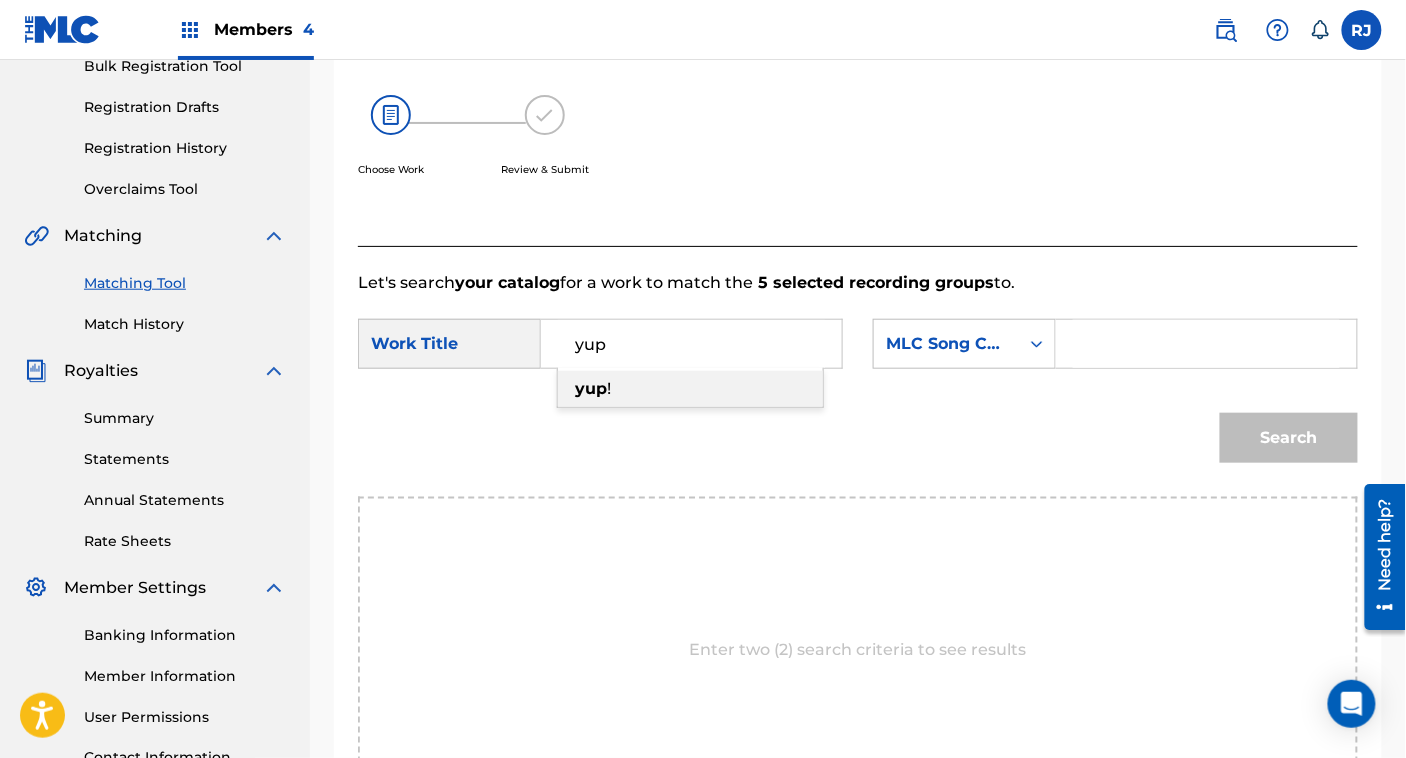 click on "yup !" at bounding box center [690, 389] 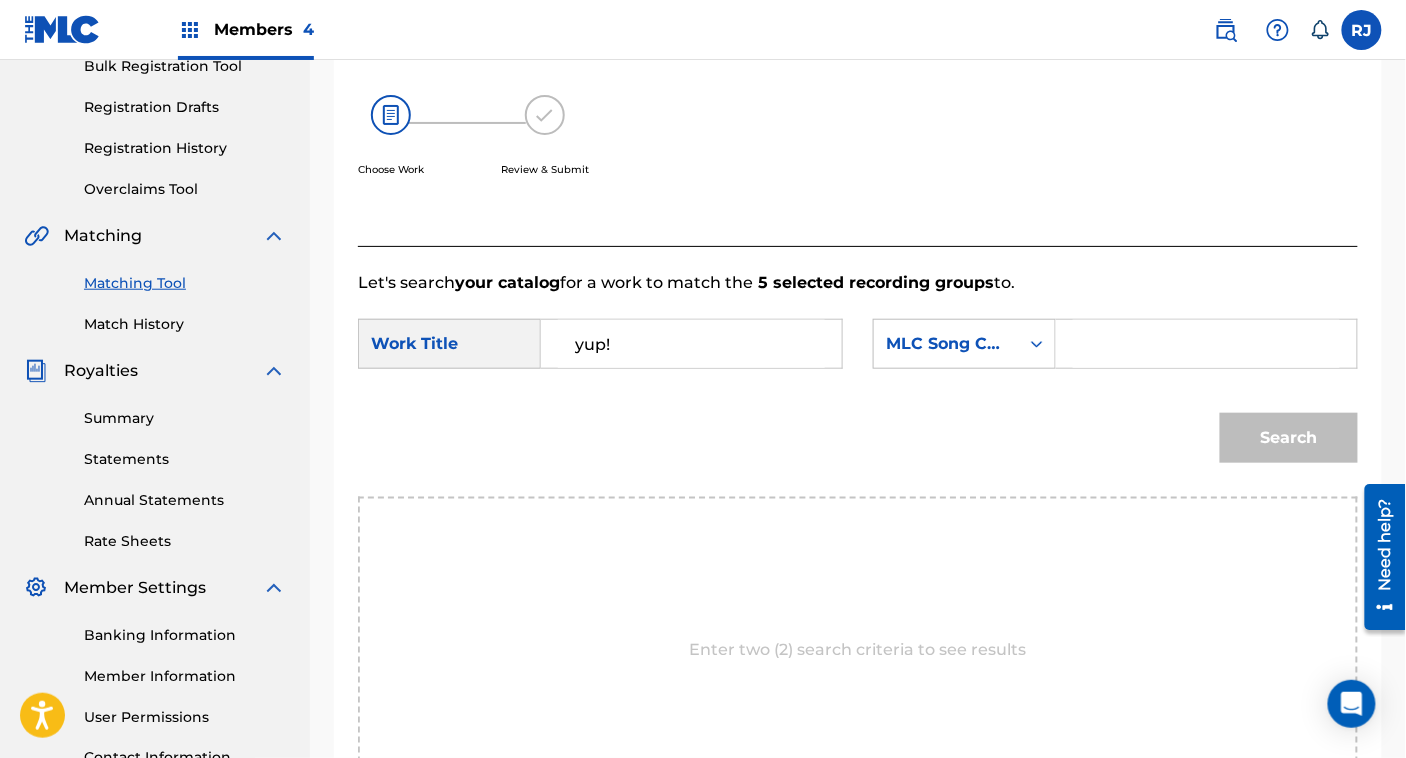 click at bounding box center [1206, 344] 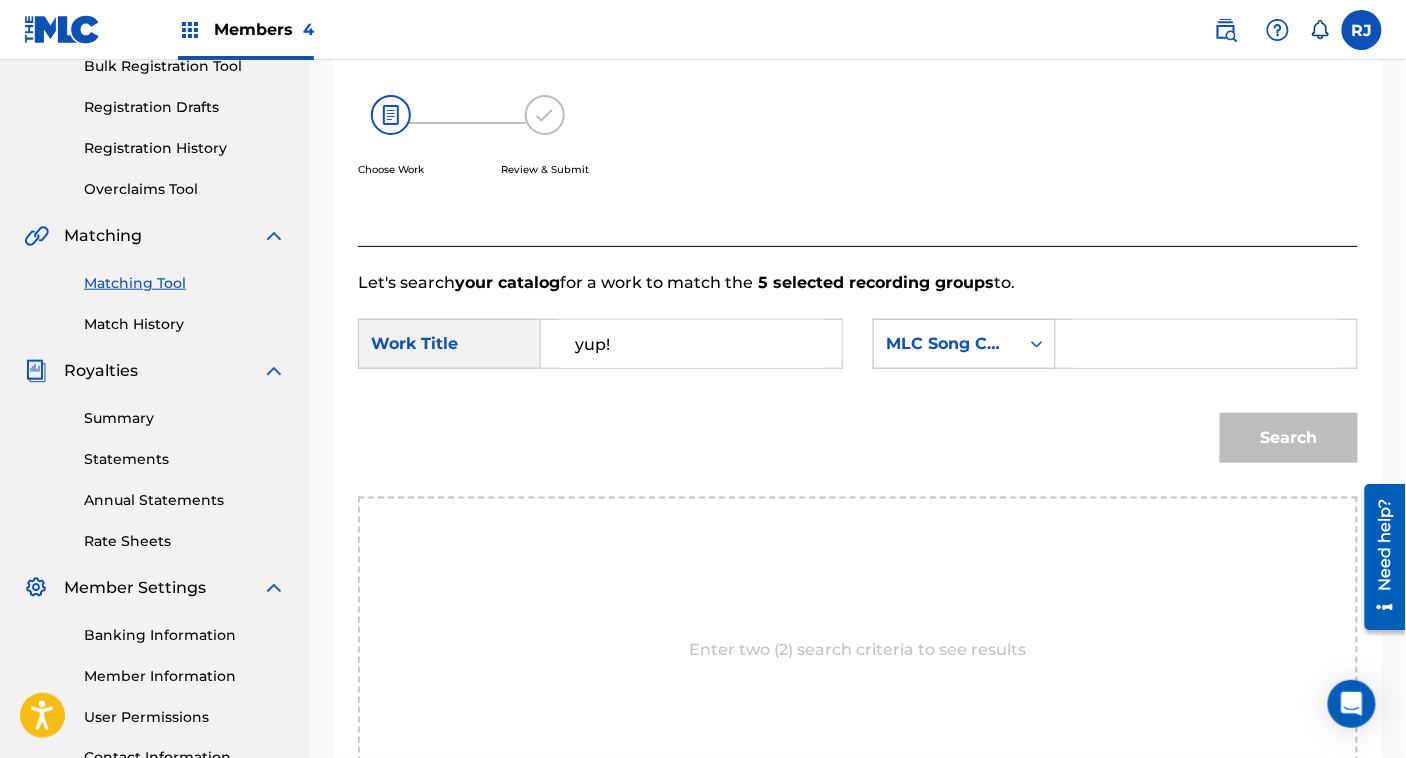 click 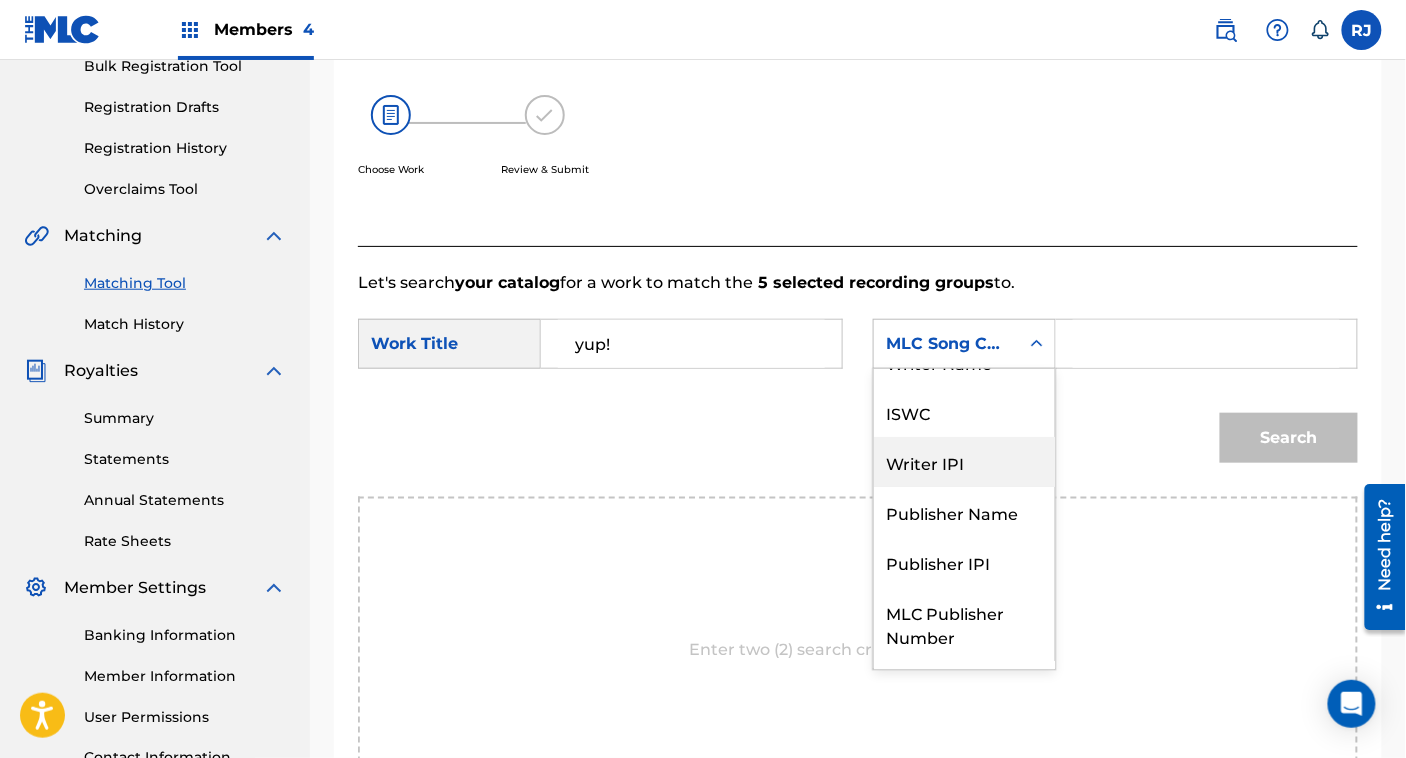 scroll, scrollTop: 33, scrollLeft: 0, axis: vertical 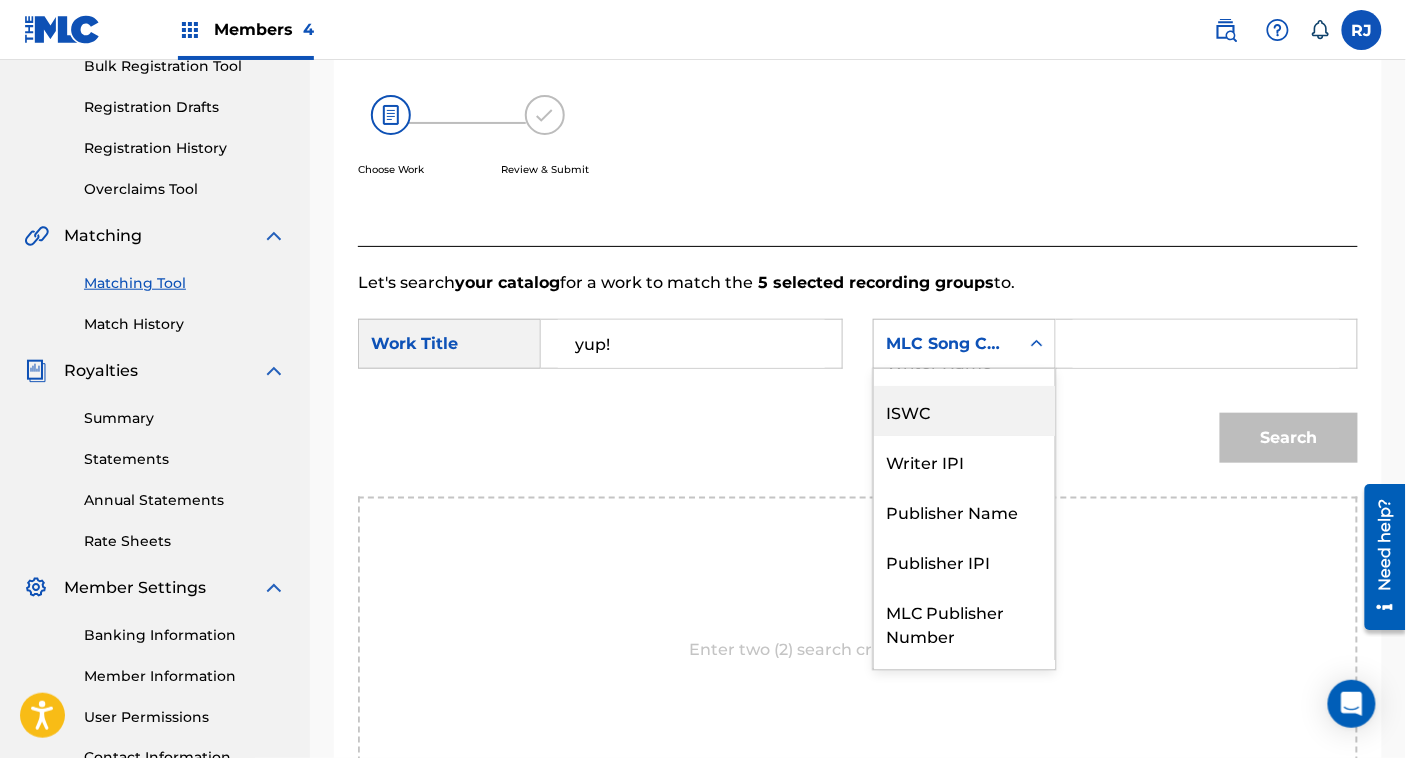 click on "ISWC" at bounding box center (964, 411) 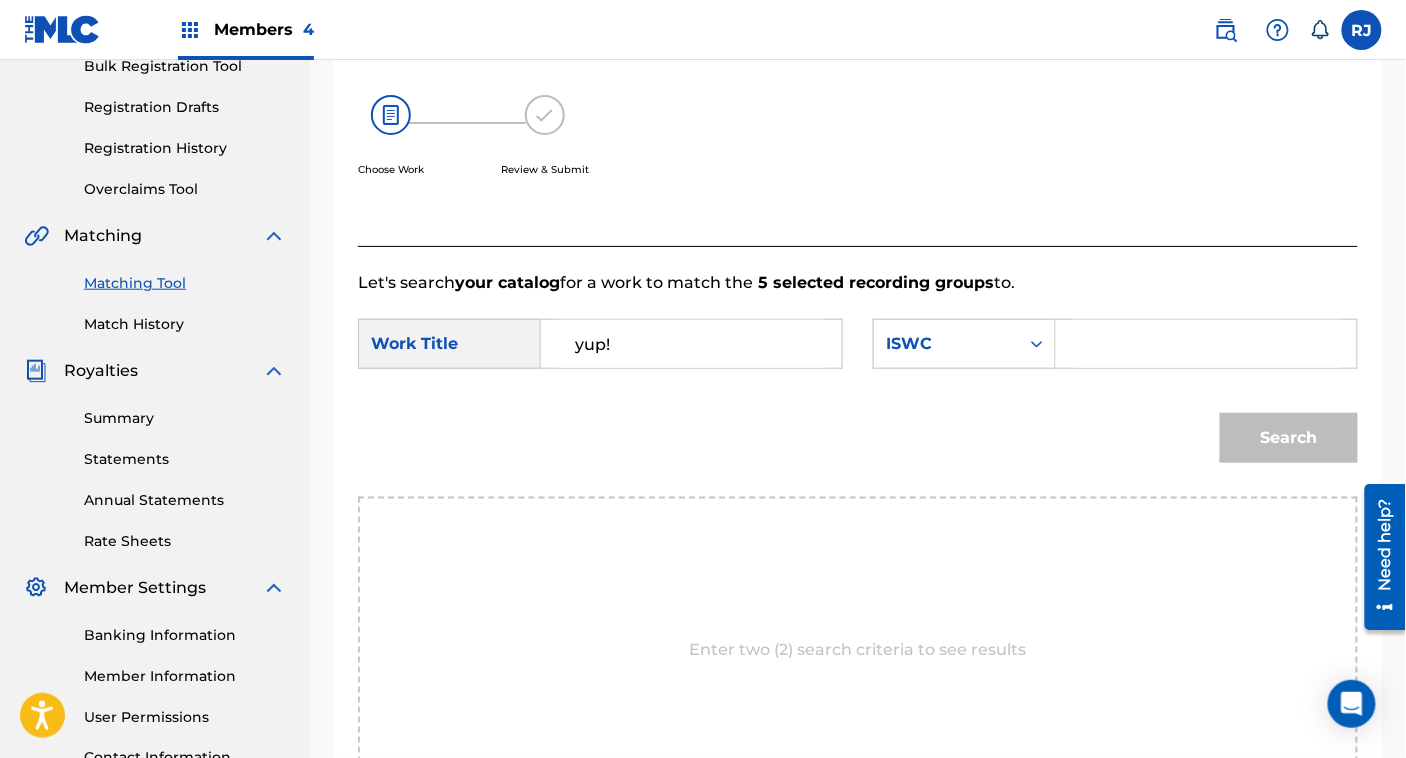 click at bounding box center (1206, 344) 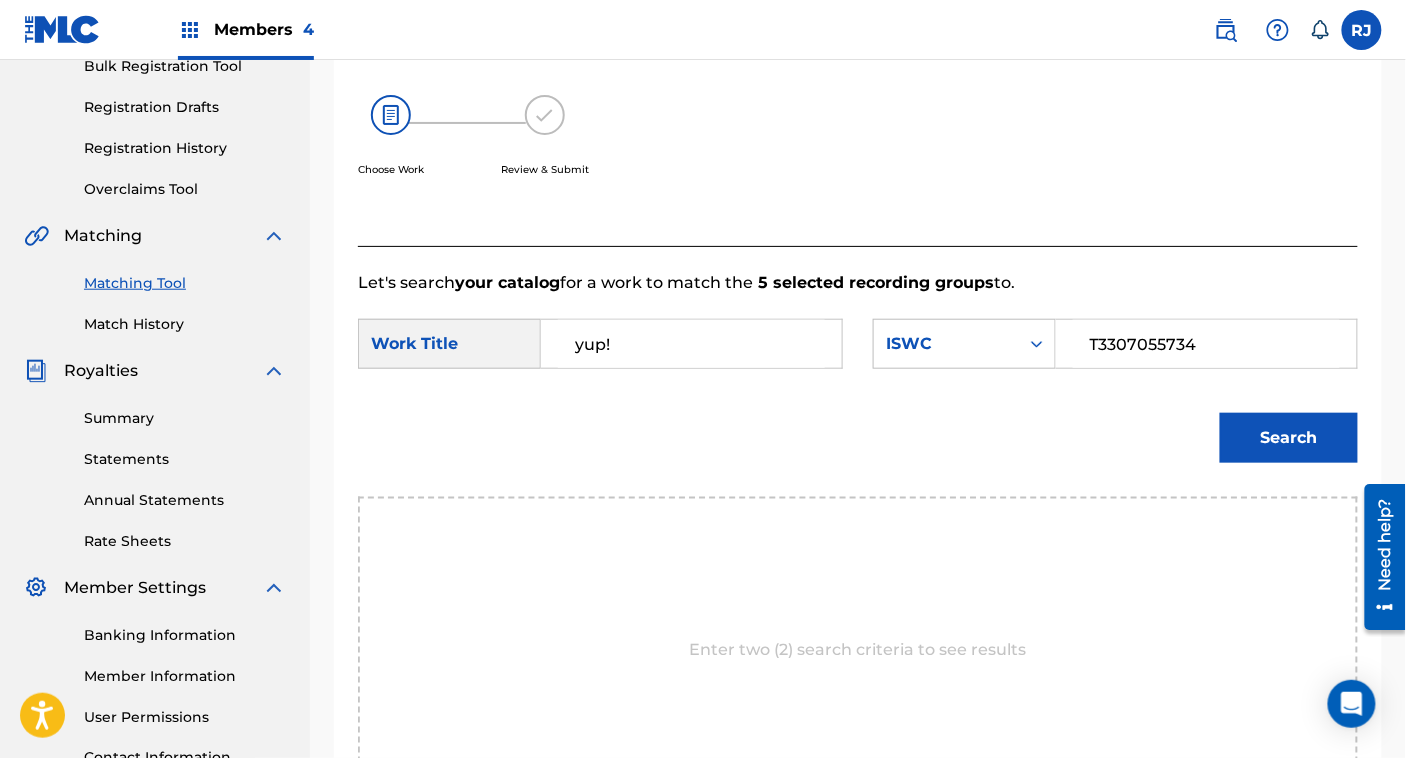 type on "T3307055734" 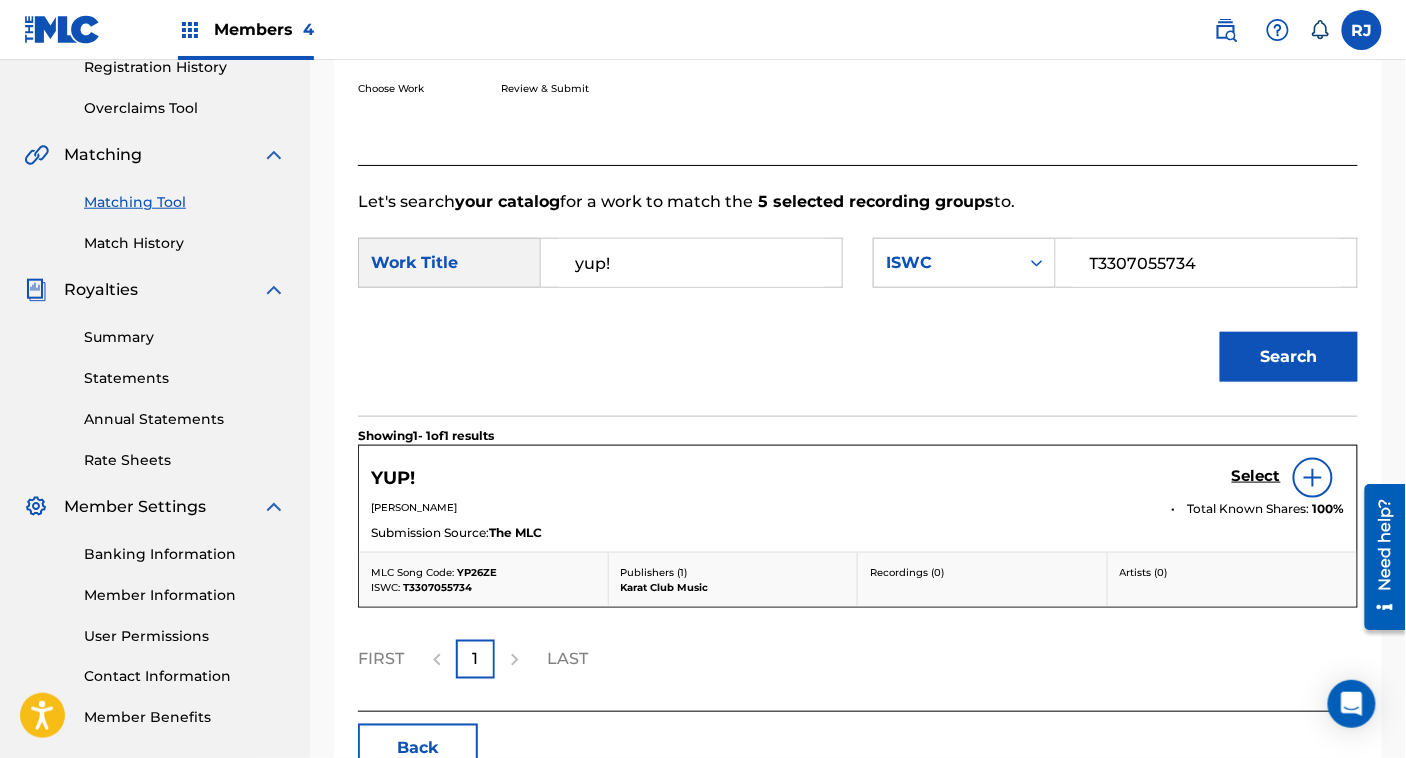 scroll, scrollTop: 392, scrollLeft: 0, axis: vertical 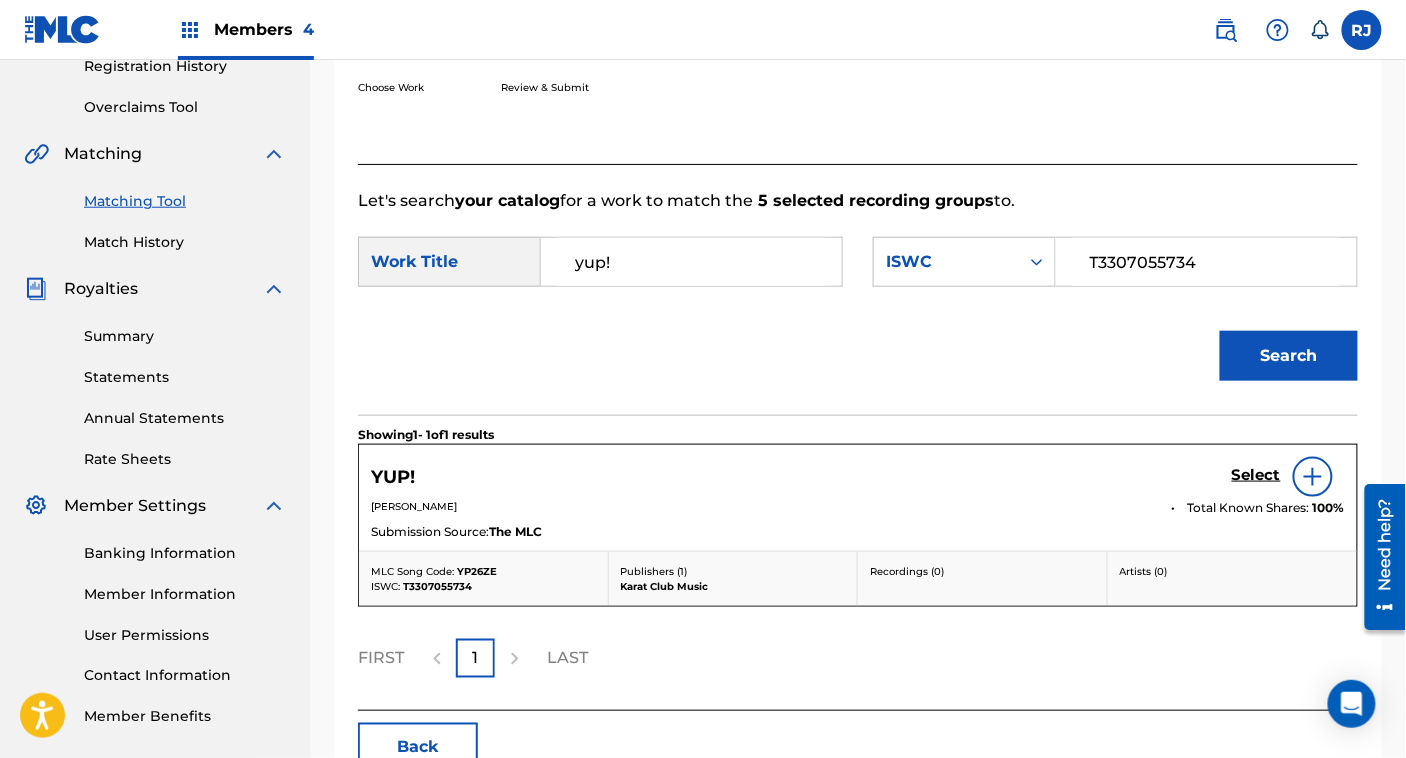 click at bounding box center [1313, 477] 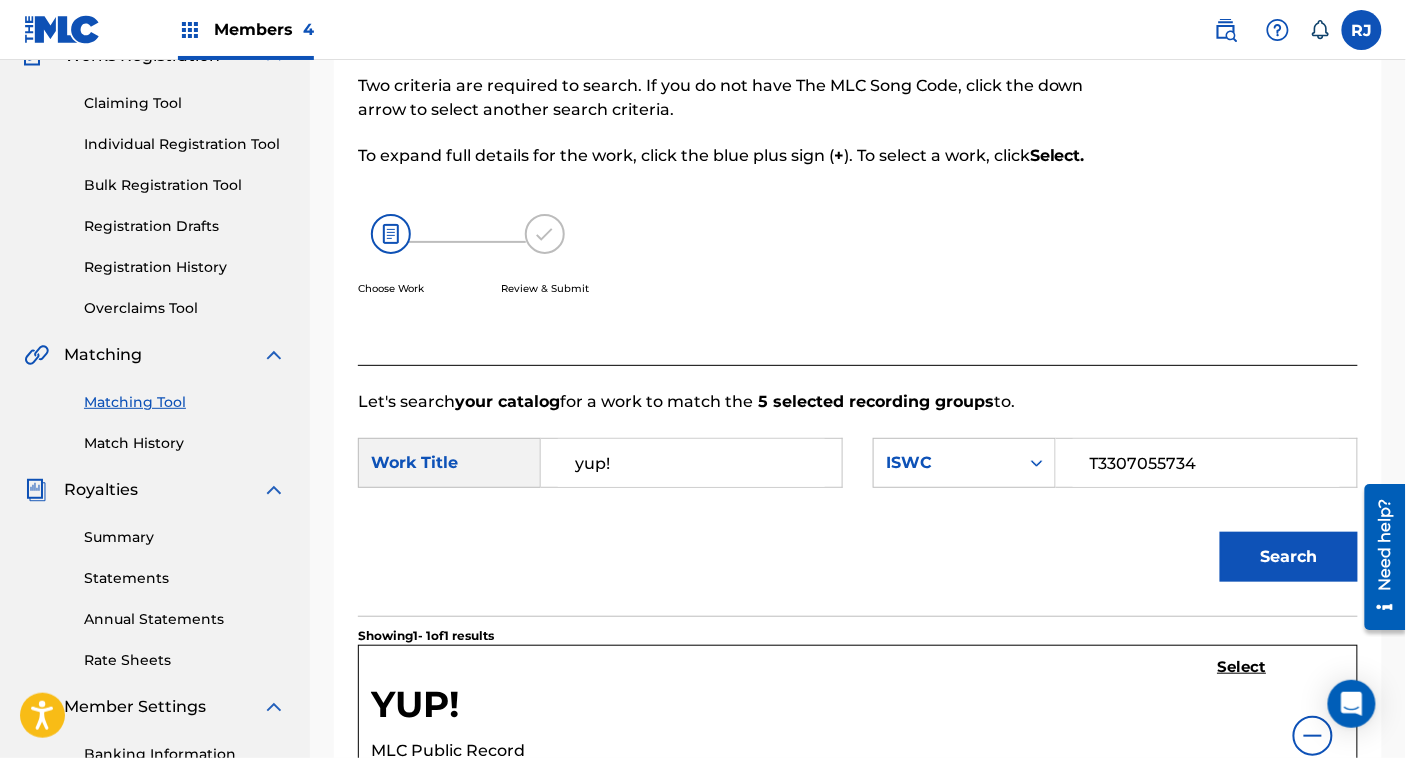 scroll, scrollTop: 184, scrollLeft: 0, axis: vertical 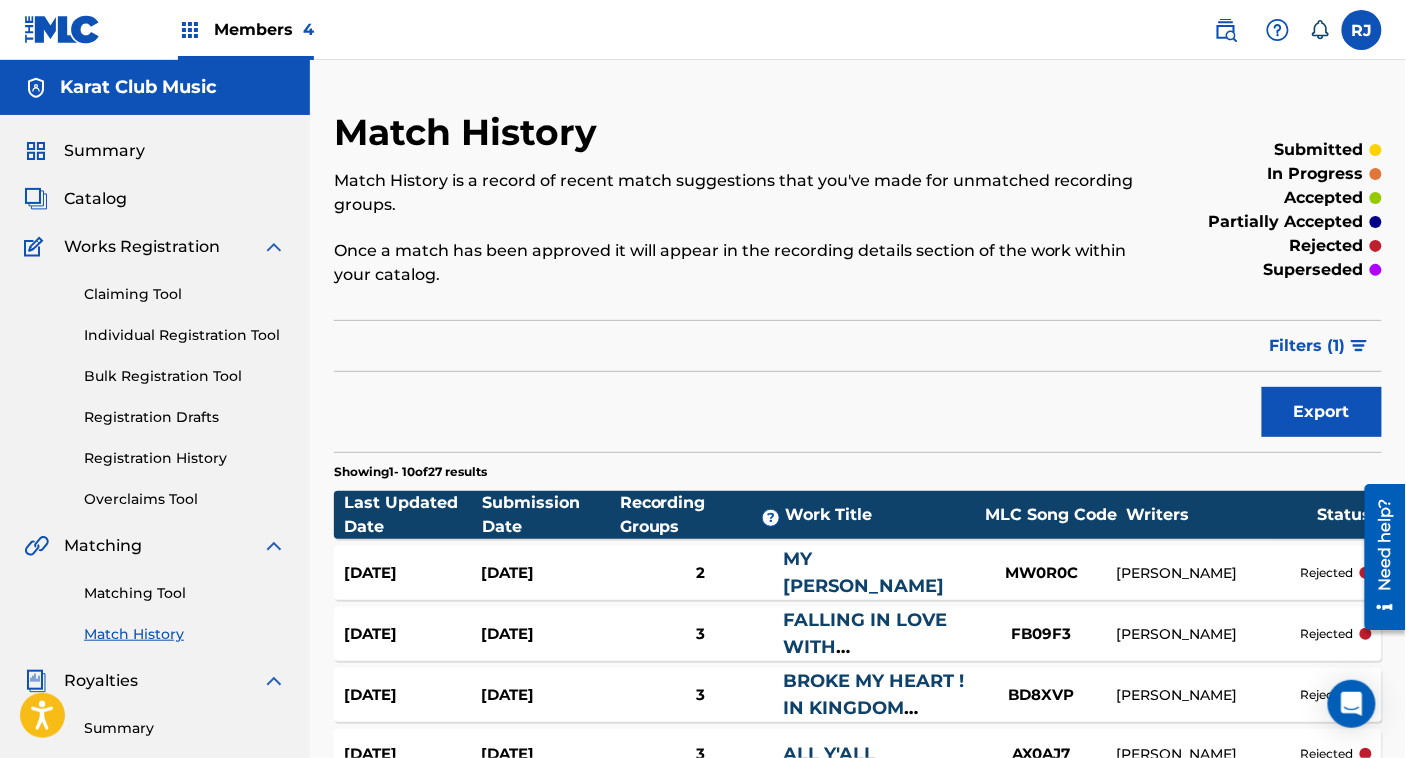 click on "Catalog" at bounding box center (95, 199) 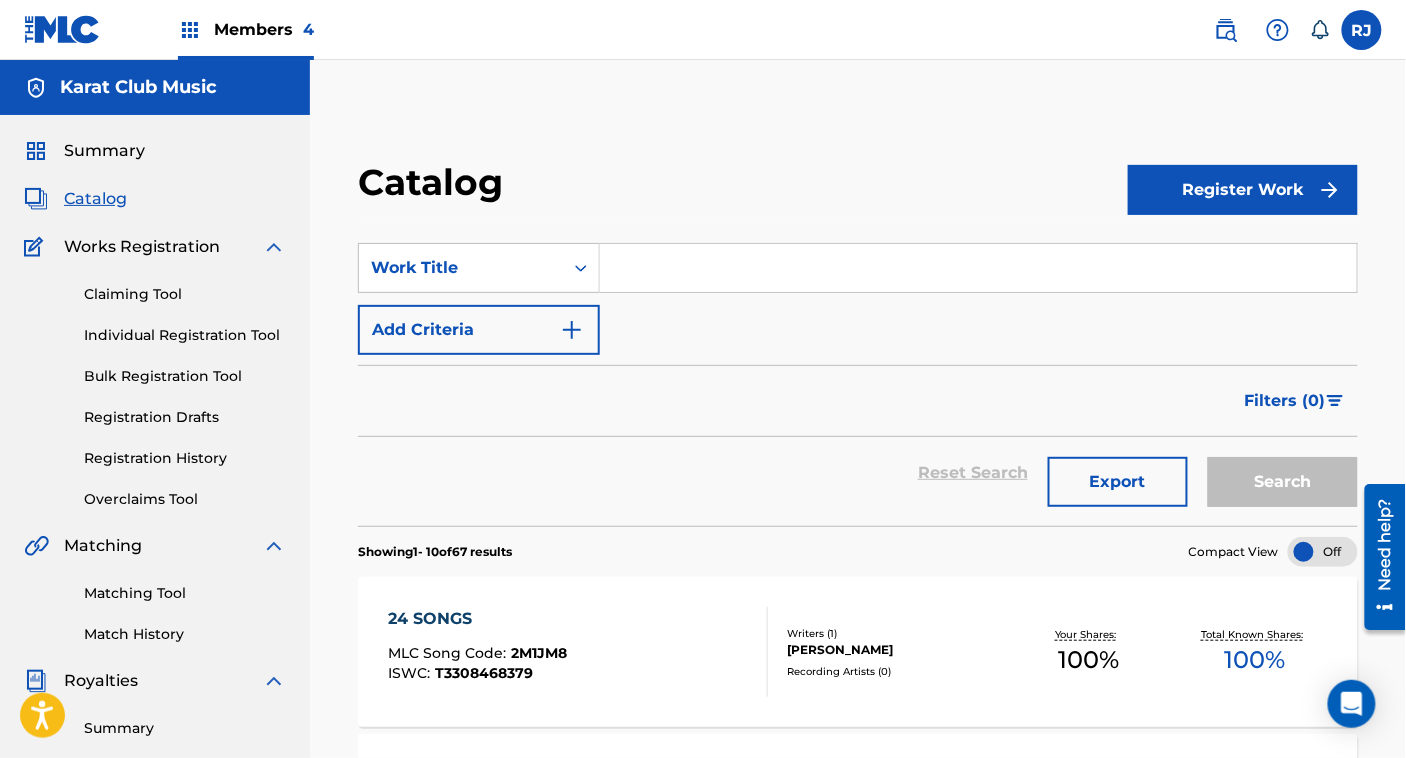 click at bounding box center (978, 268) 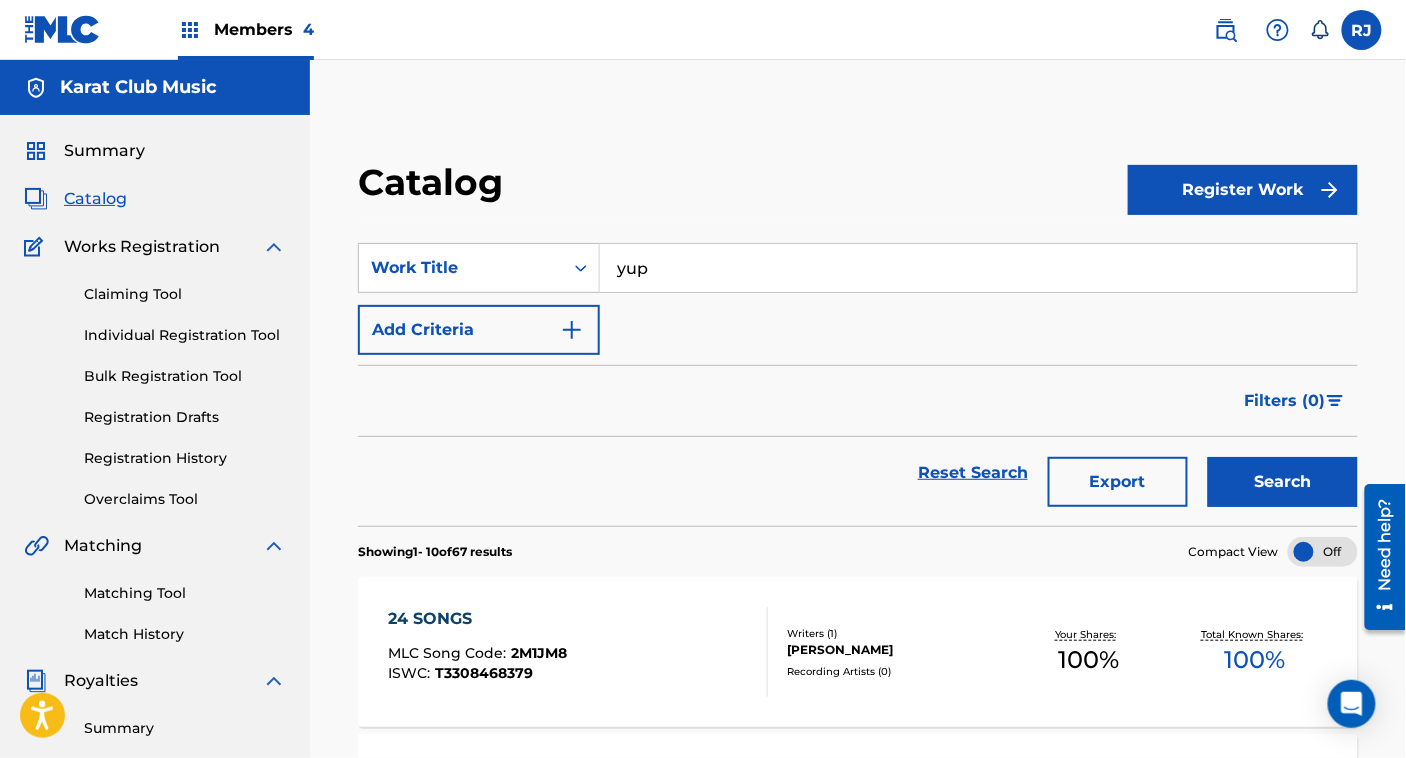 type on "yup" 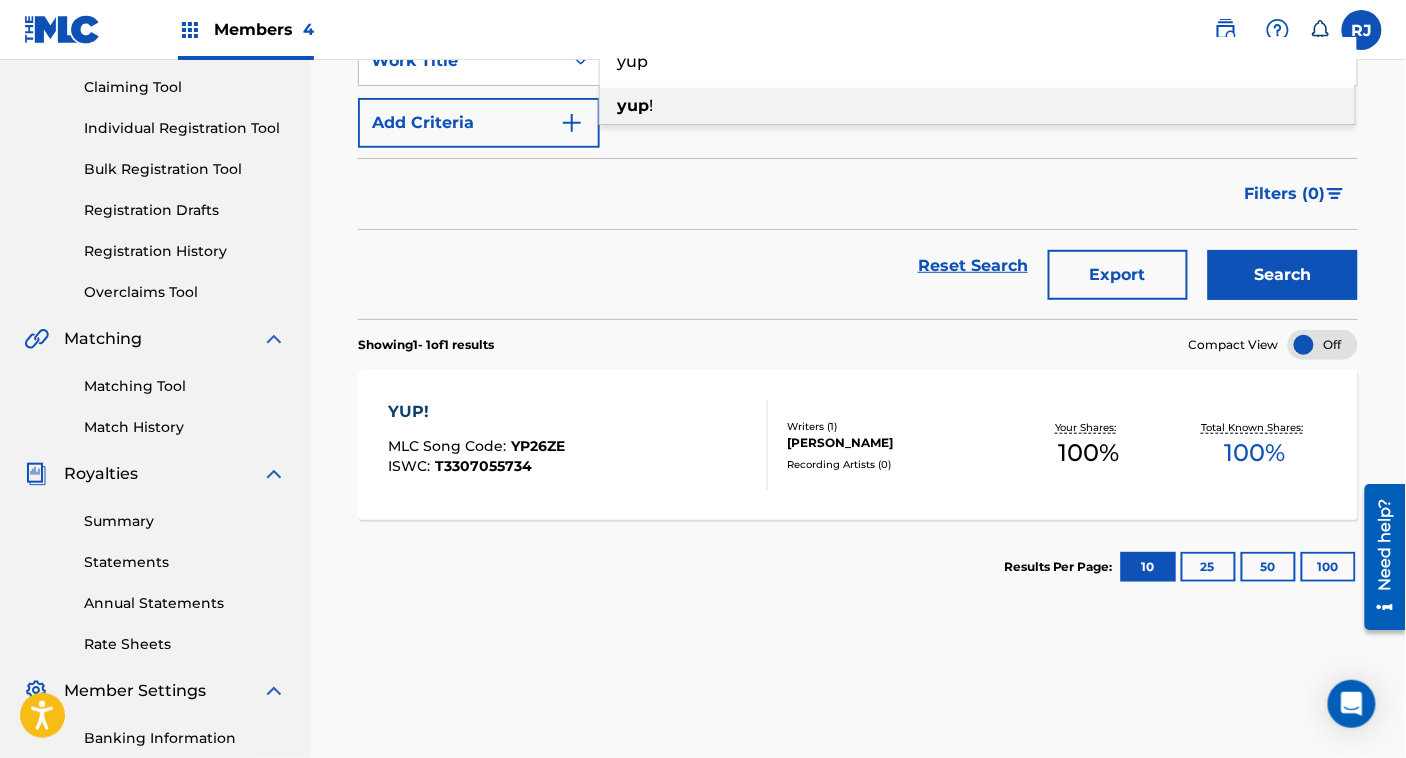 scroll, scrollTop: 216, scrollLeft: 0, axis: vertical 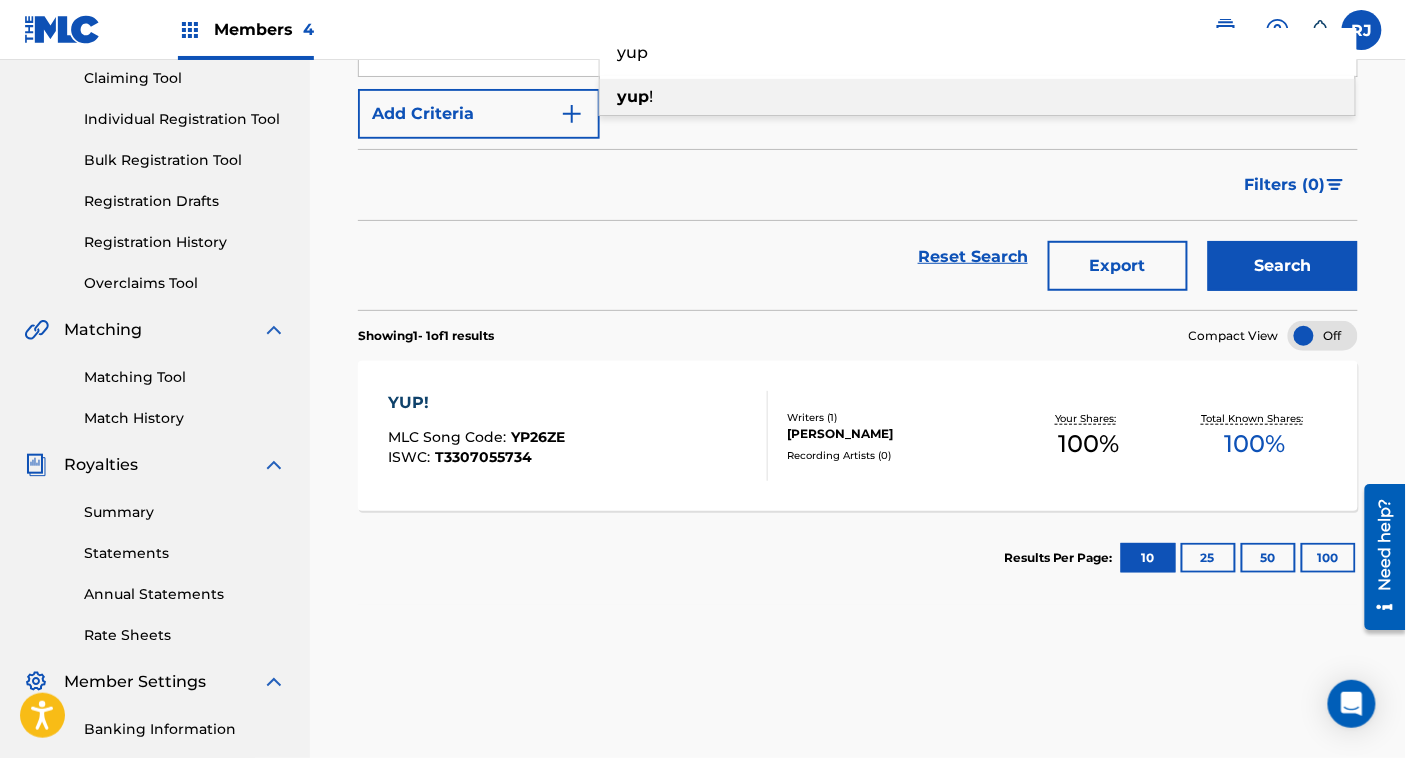 click on "YUP! MLC Song Code : YP26ZE ISWC : T3307055734" at bounding box center [578, 436] 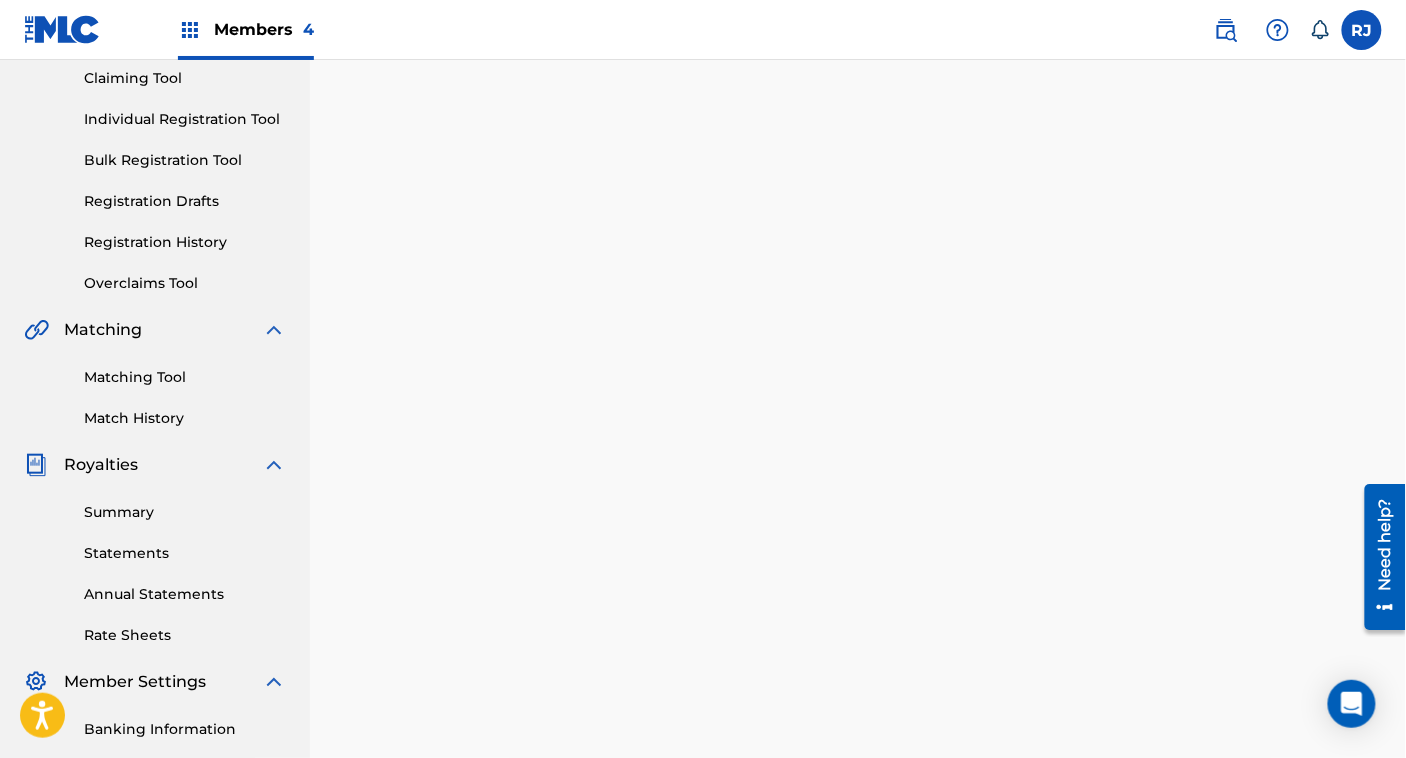 scroll, scrollTop: 0, scrollLeft: 0, axis: both 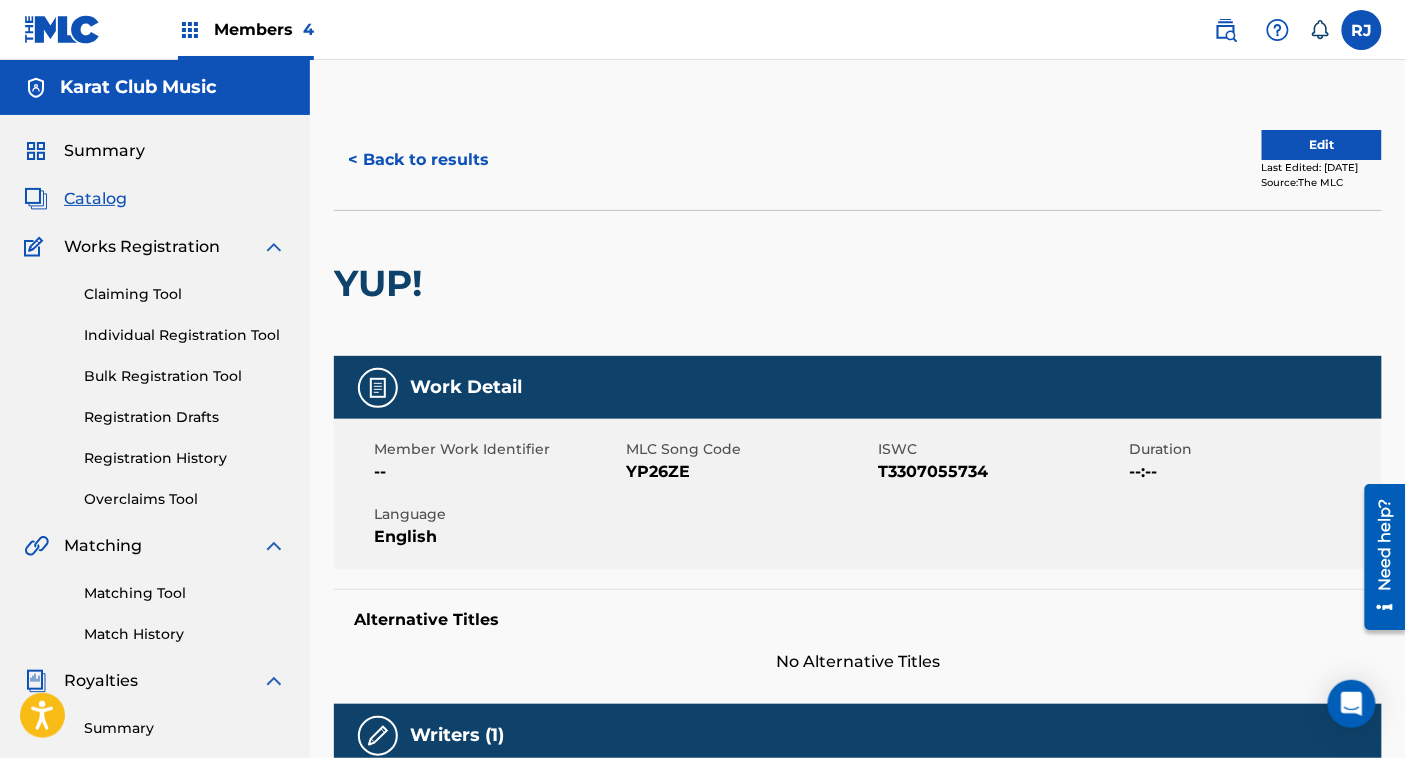 click on "Edit" at bounding box center [1322, 145] 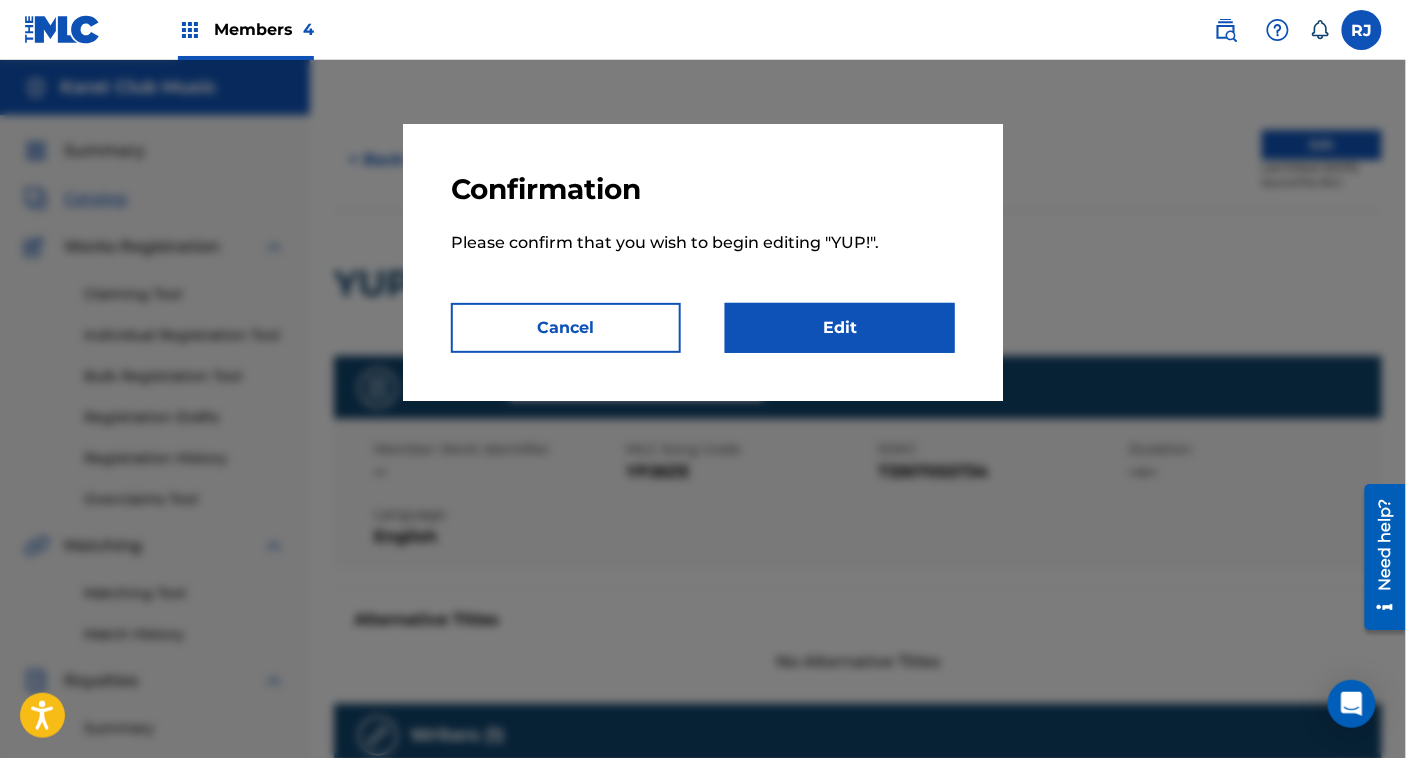 click on "Edit" at bounding box center (840, 328) 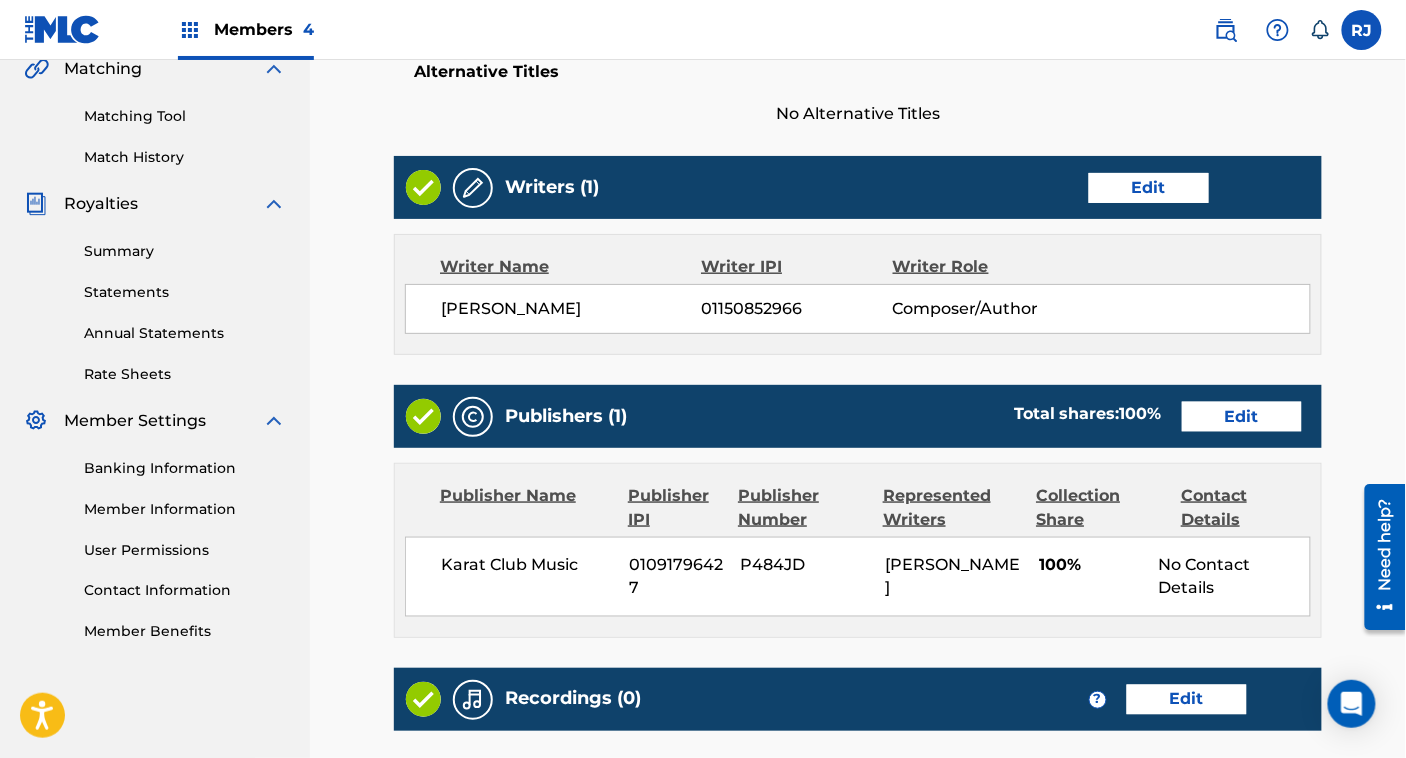 scroll, scrollTop: 474, scrollLeft: 0, axis: vertical 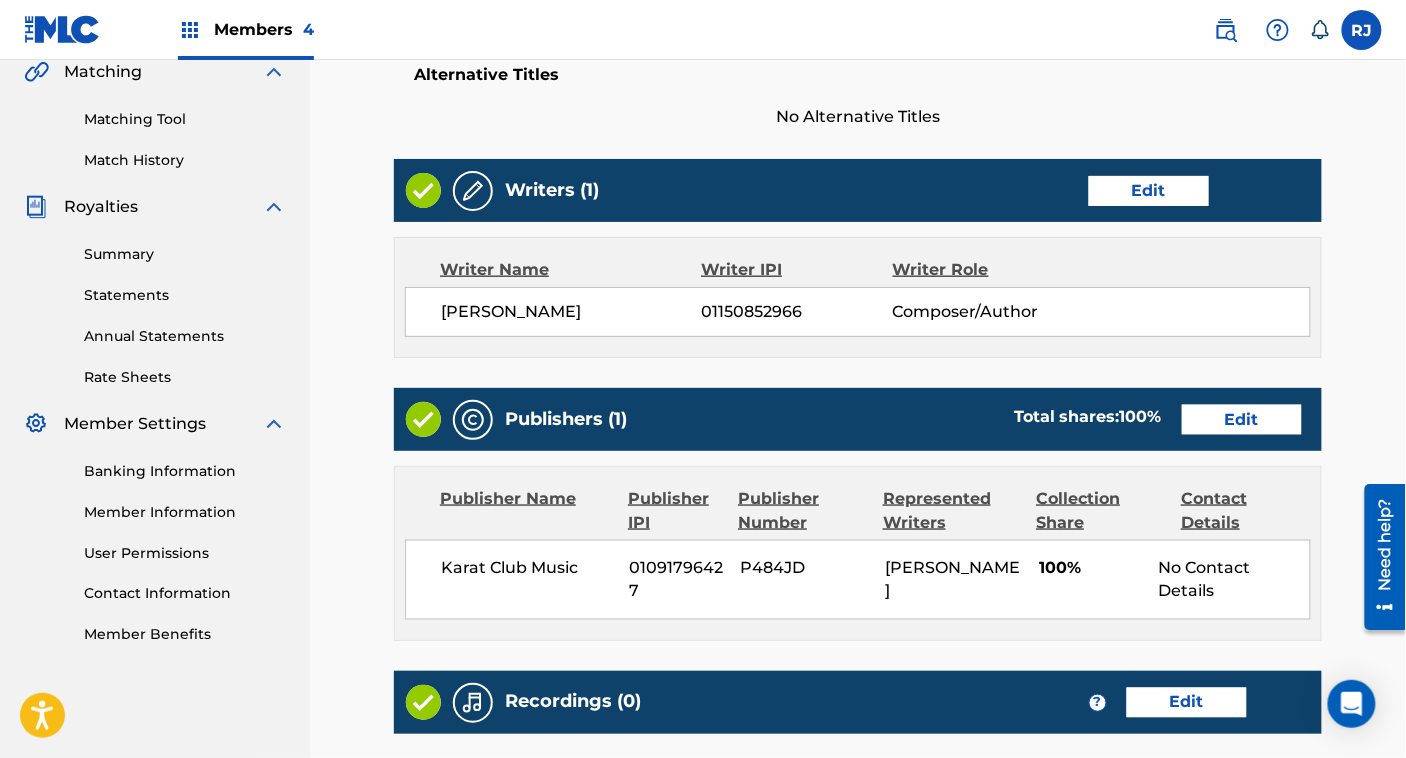 click on "Edit" at bounding box center [1149, 191] 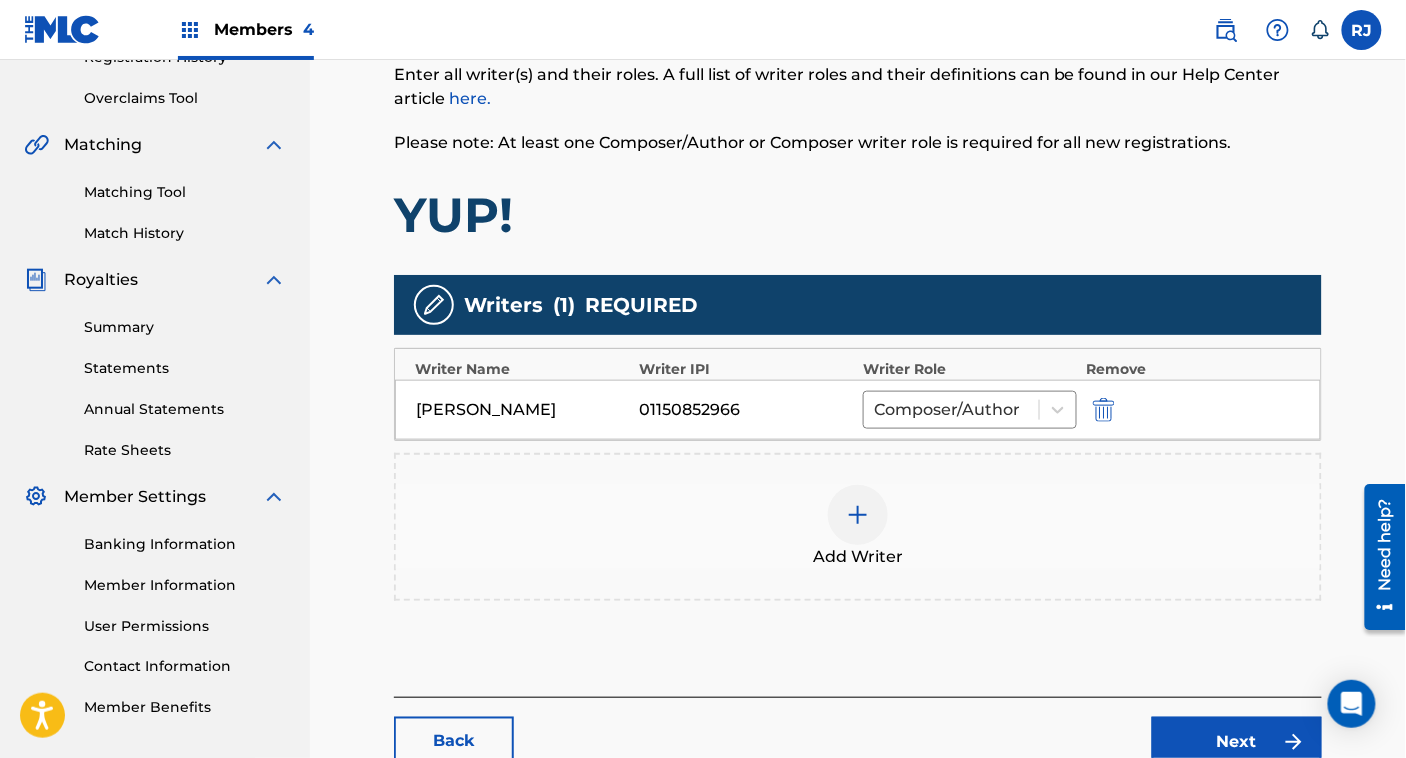 scroll, scrollTop: 402, scrollLeft: 0, axis: vertical 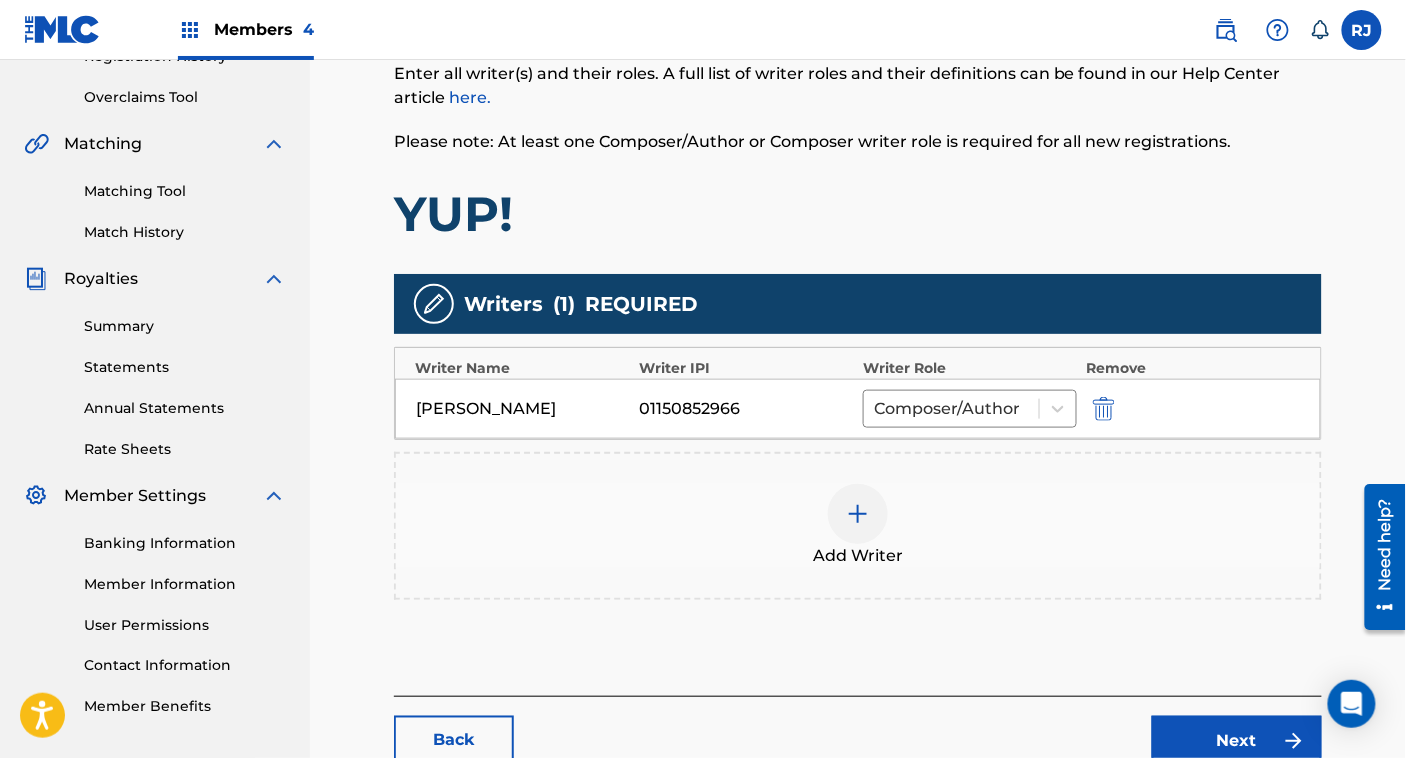 click at bounding box center [1104, 409] 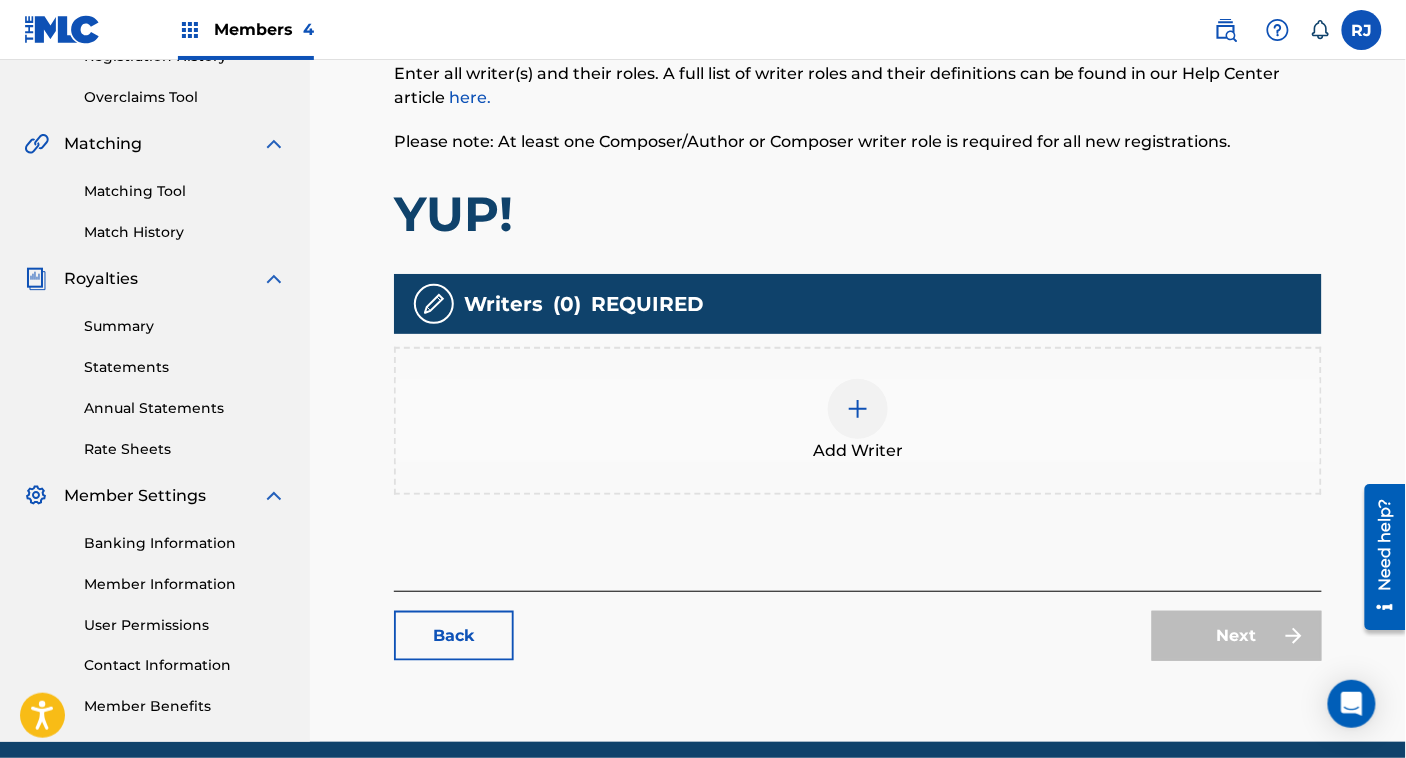 click at bounding box center [858, 409] 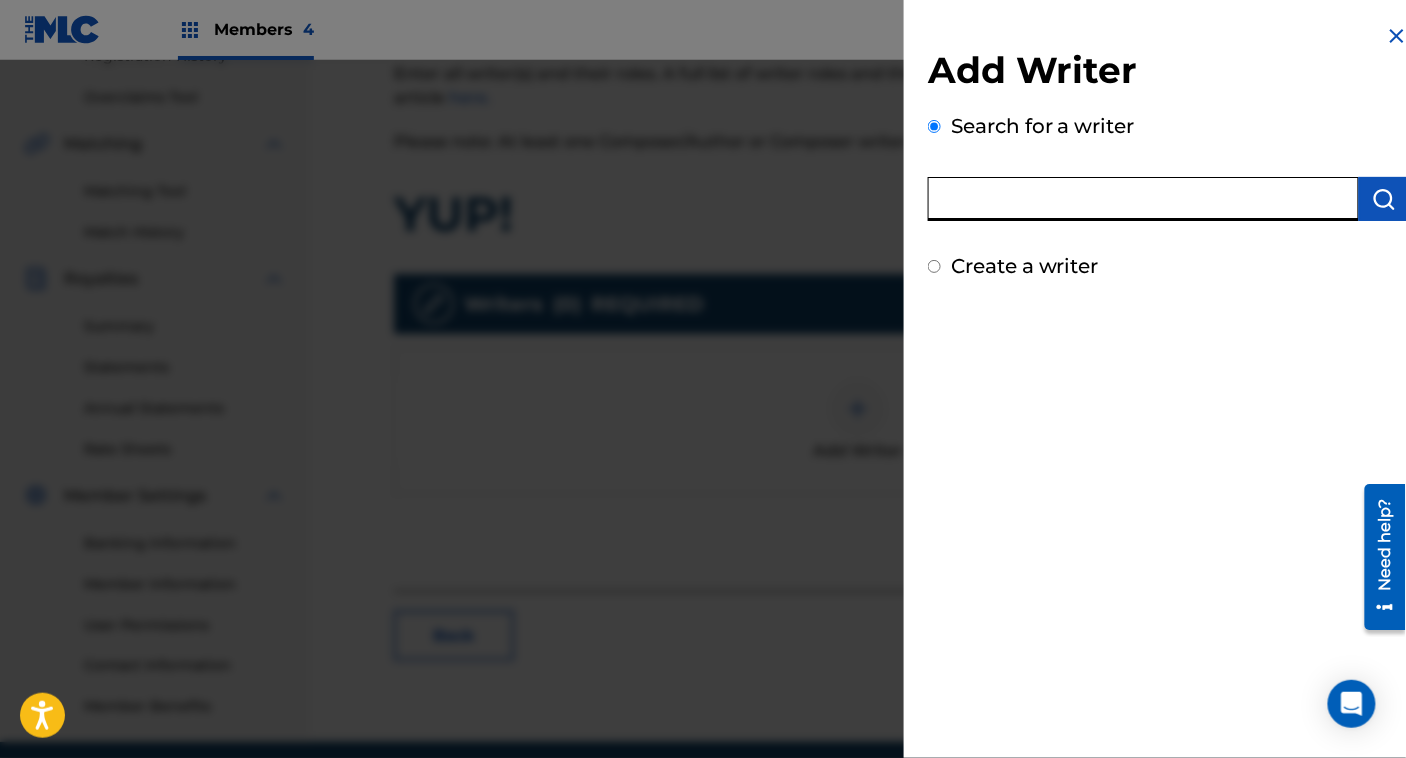 click at bounding box center (1143, 199) 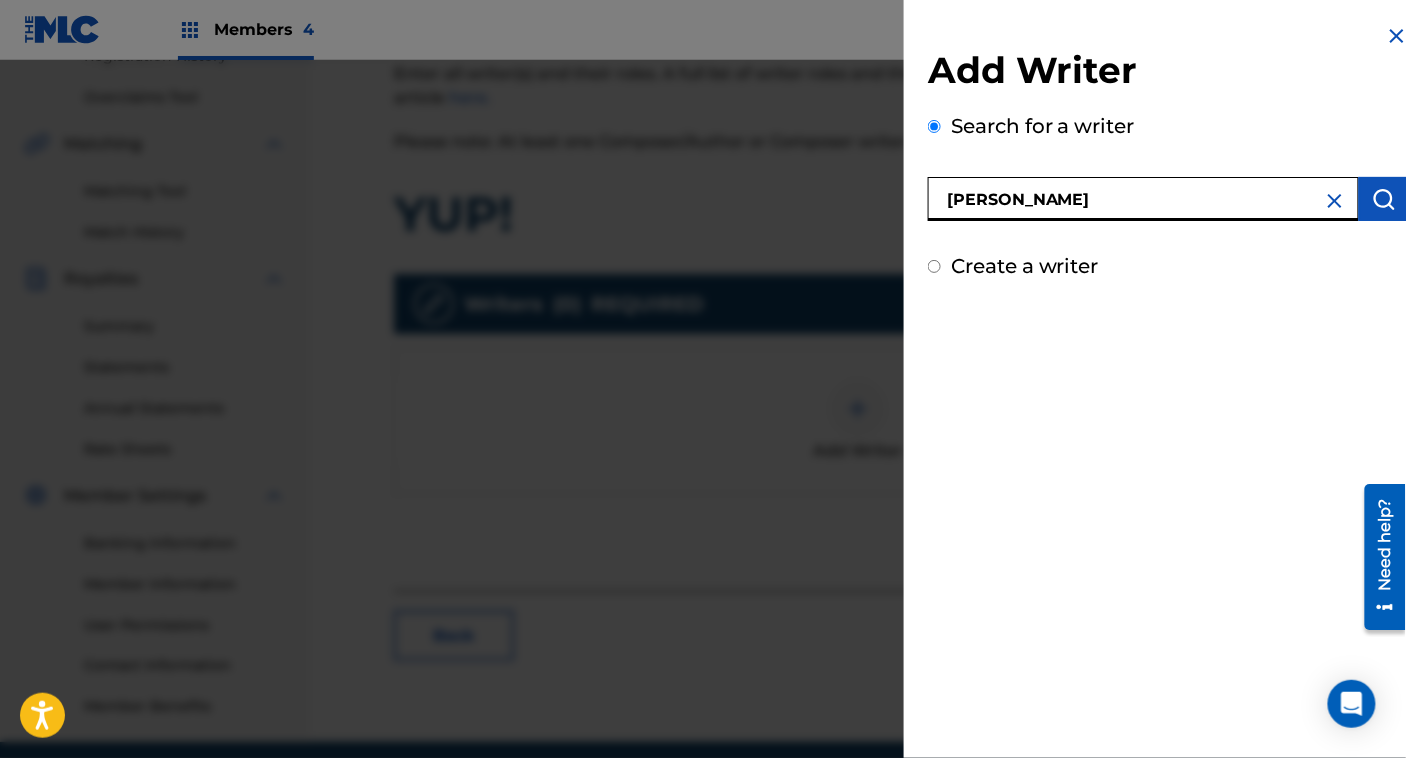 type on "[PERSON_NAME]" 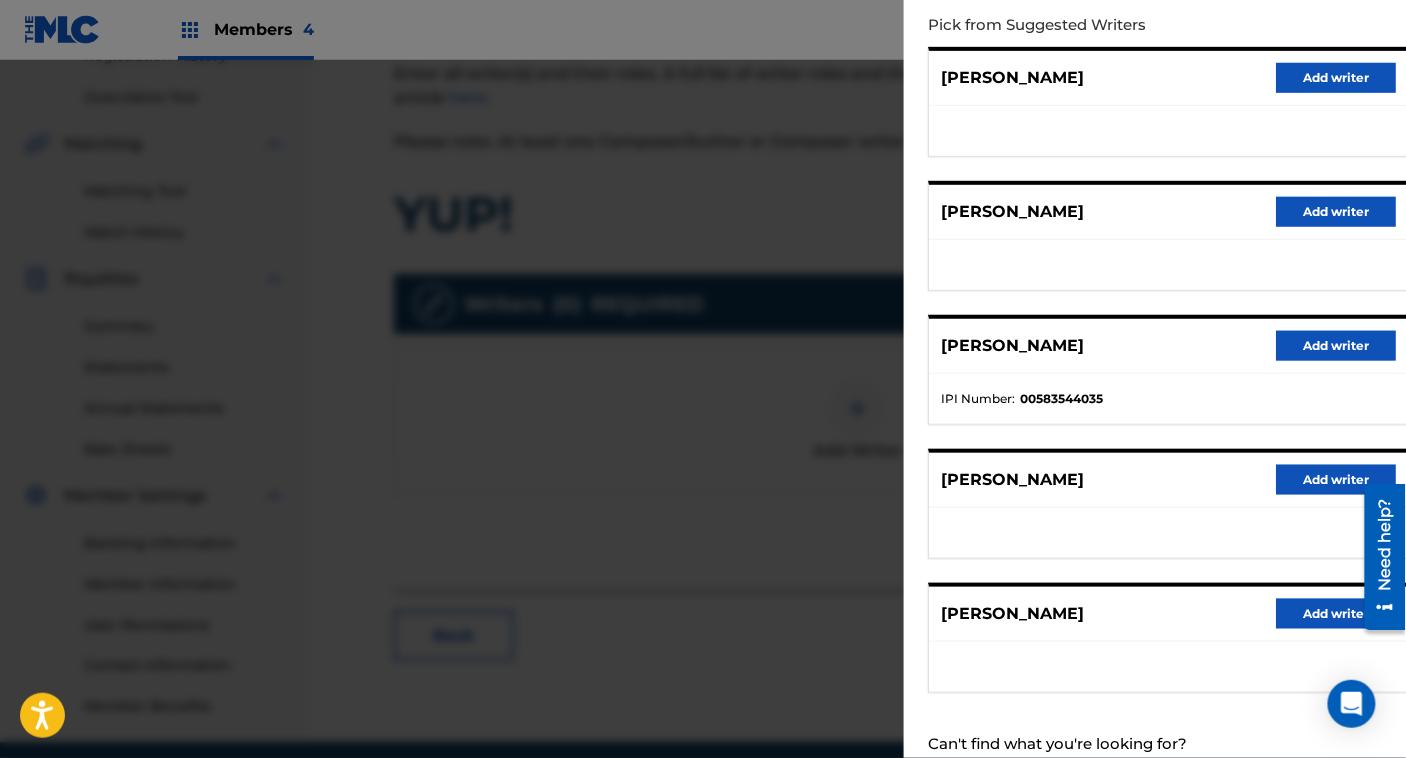 scroll, scrollTop: 278, scrollLeft: 0, axis: vertical 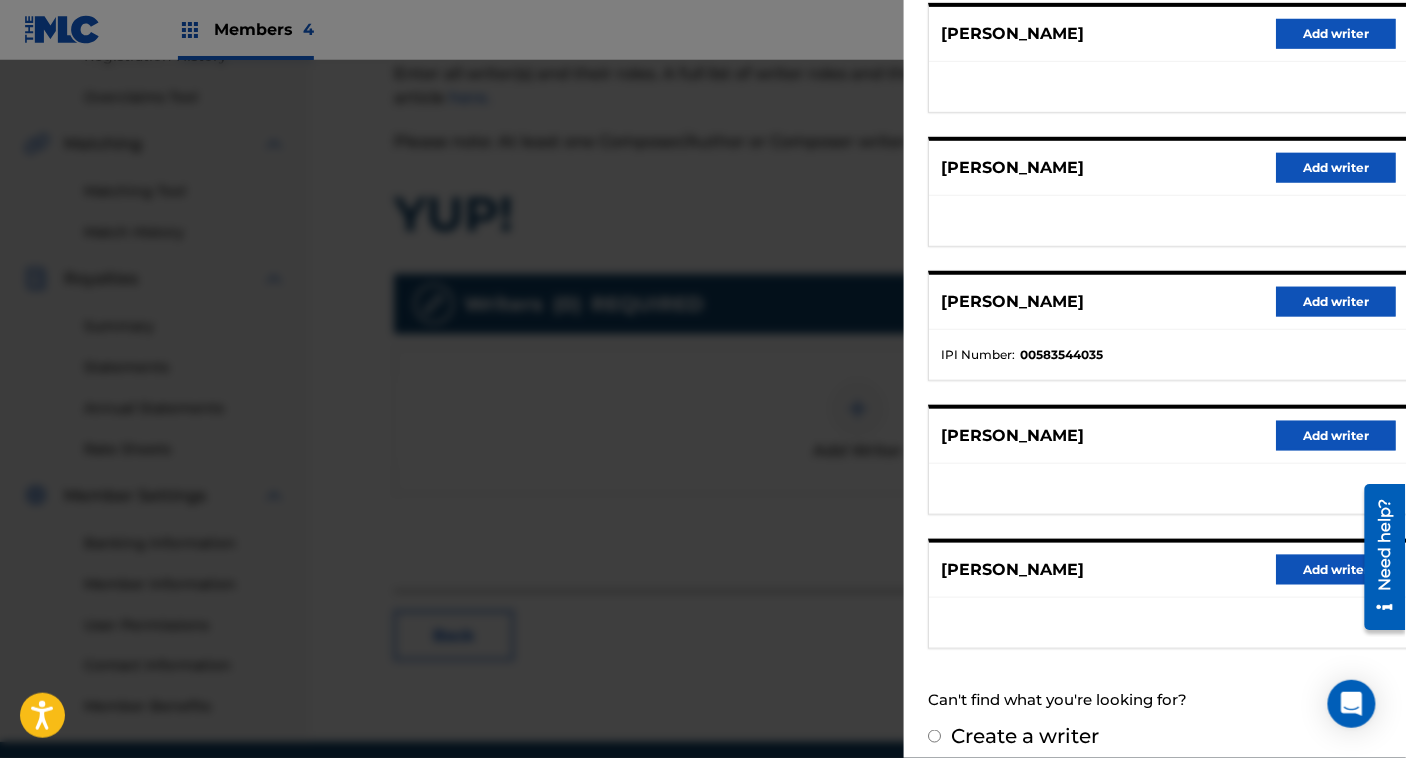 click on "Create a writer" at bounding box center (1025, 736) 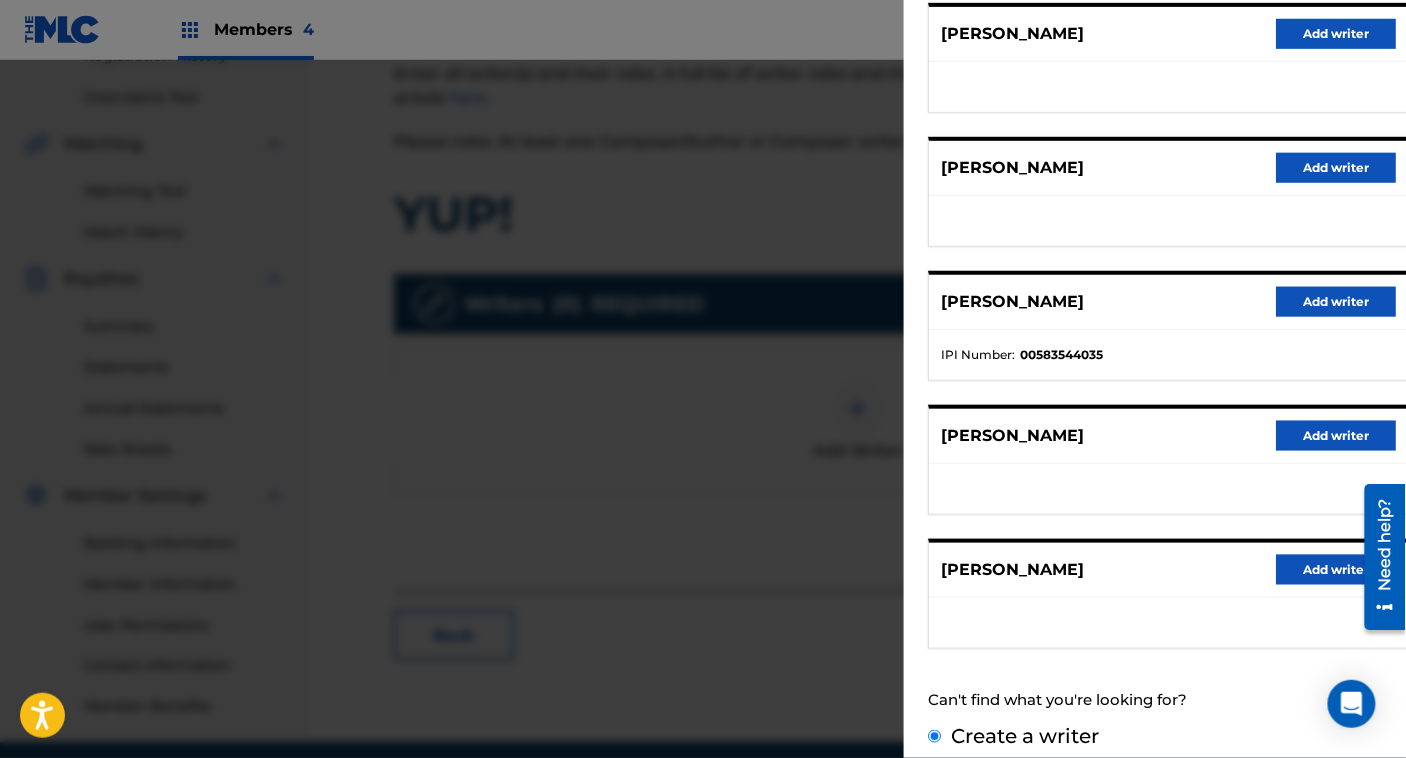 click on "Create a writer" at bounding box center (934, 736) 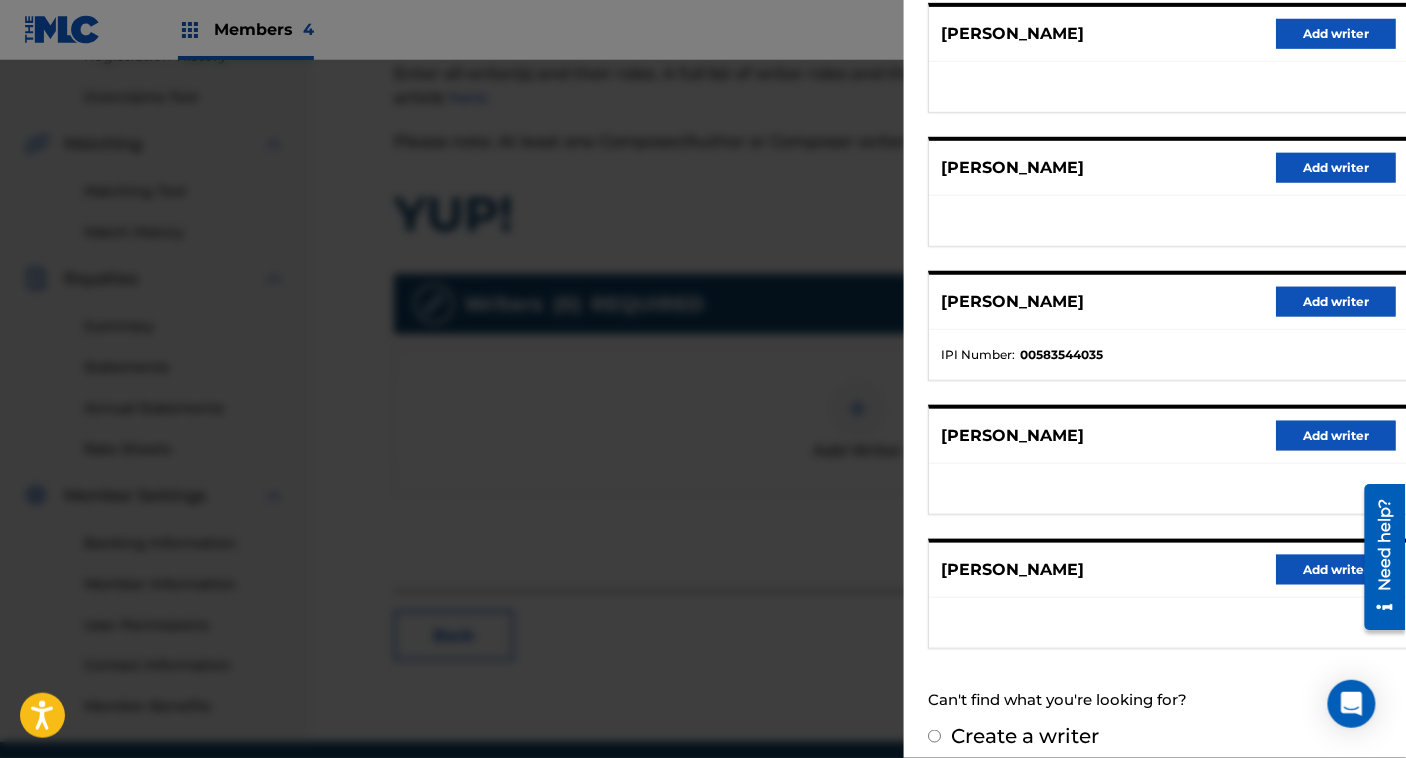 radio on "false" 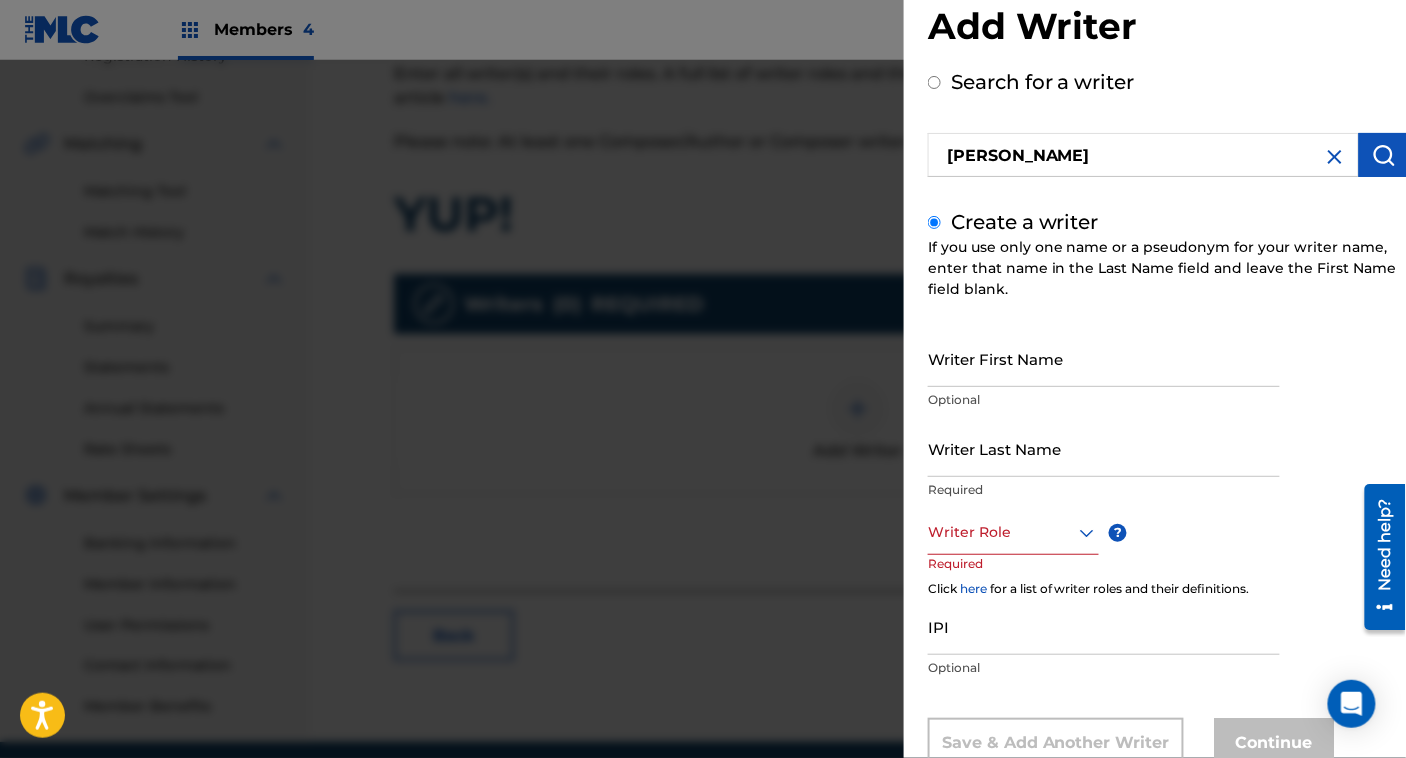scroll, scrollTop: 107, scrollLeft: 0, axis: vertical 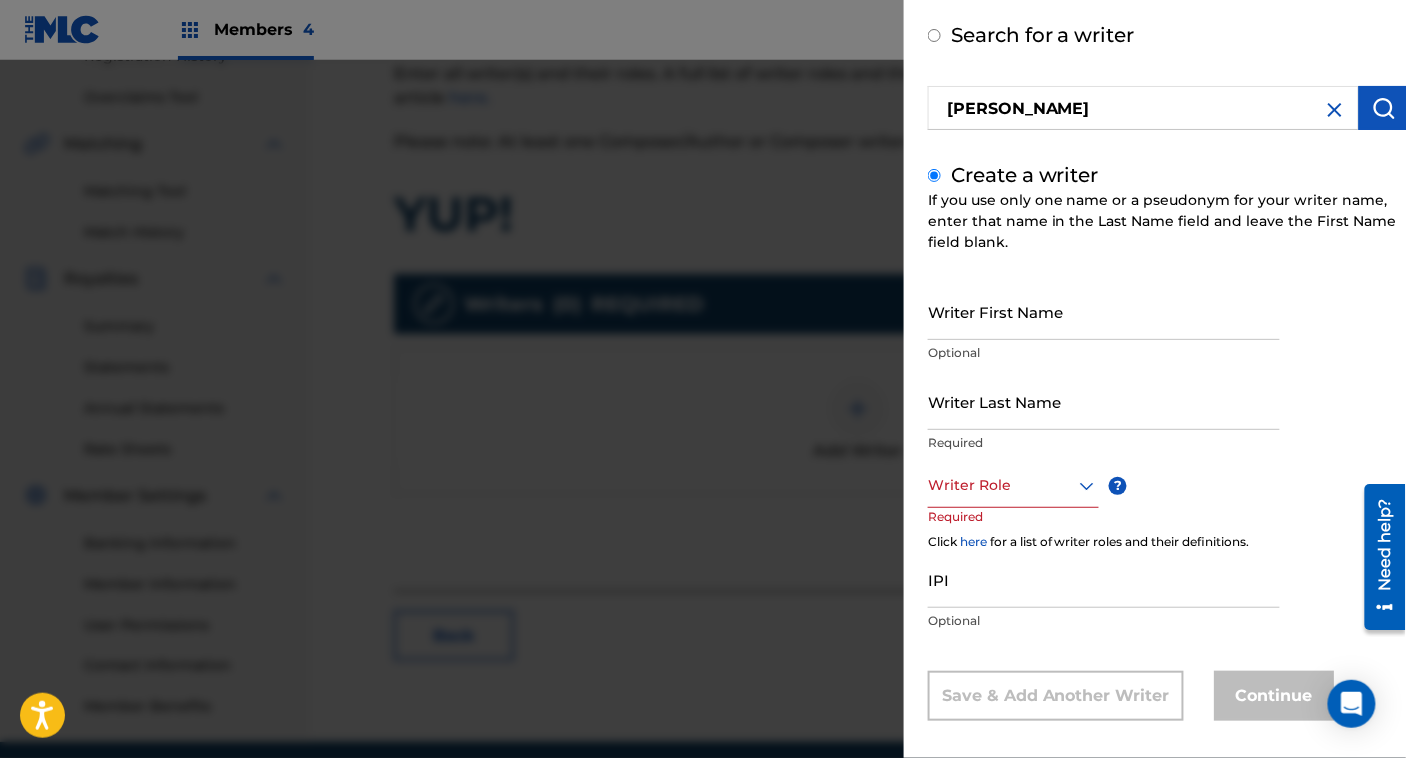 click on "Writer First Name" at bounding box center (1104, 311) 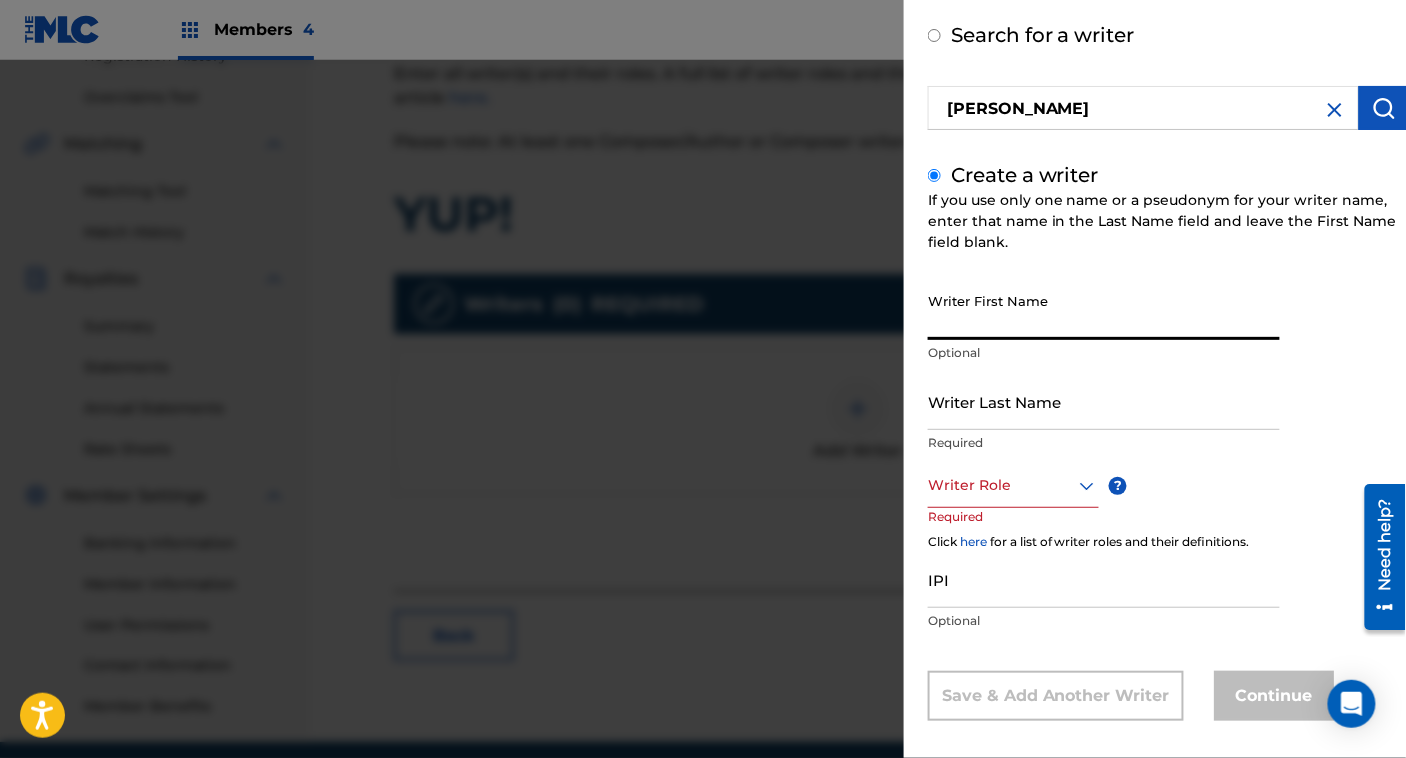 paste on "[PERSON_NAME]" 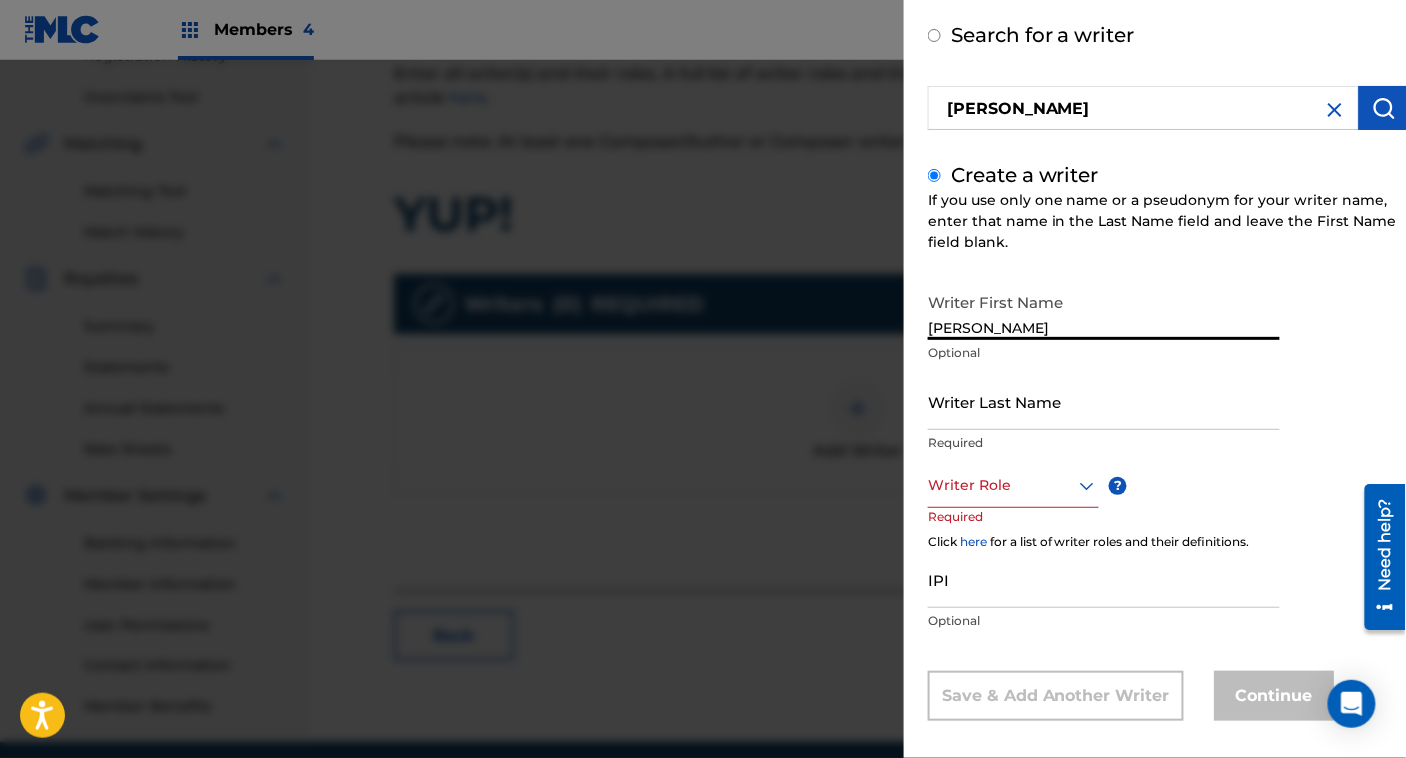 type on "[PERSON_NAME]" 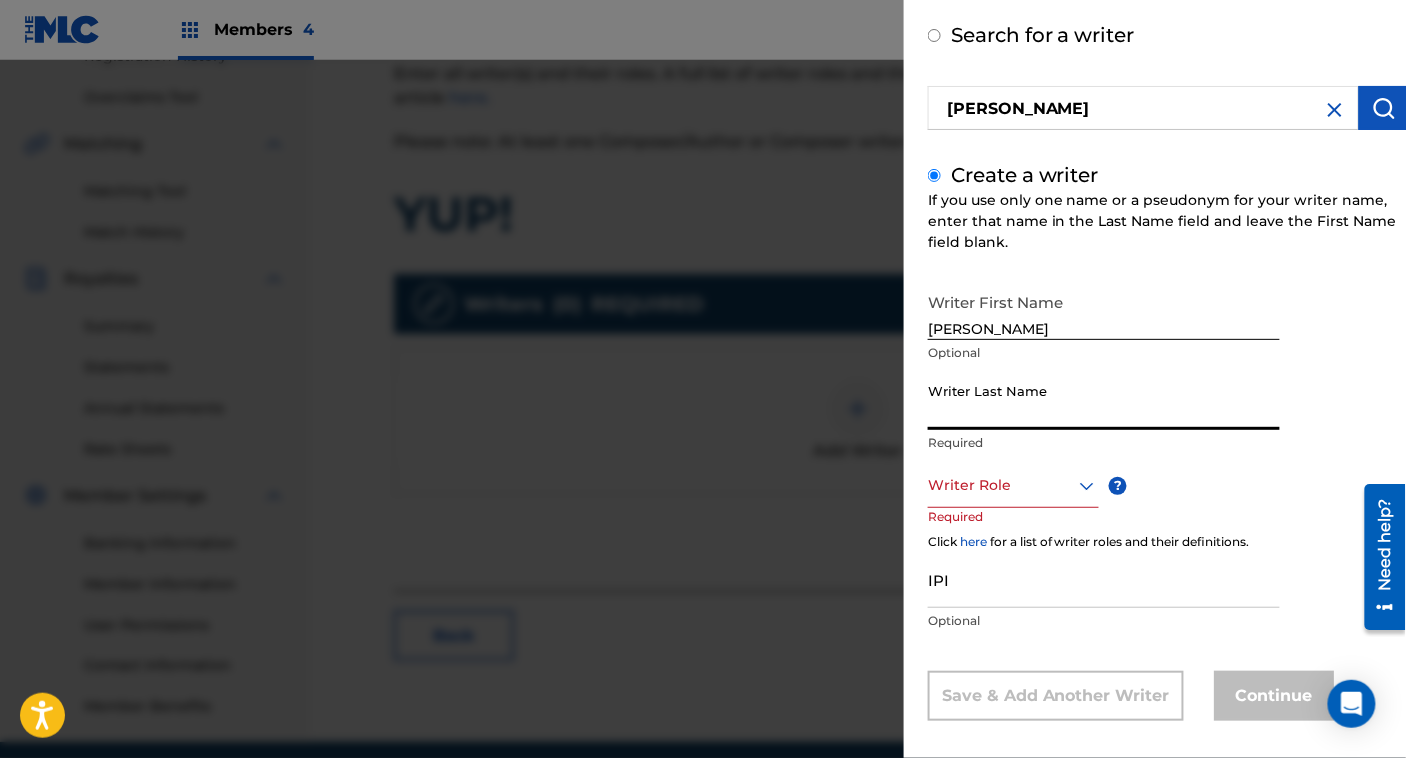 click on "Writer Last Name" at bounding box center (1104, 401) 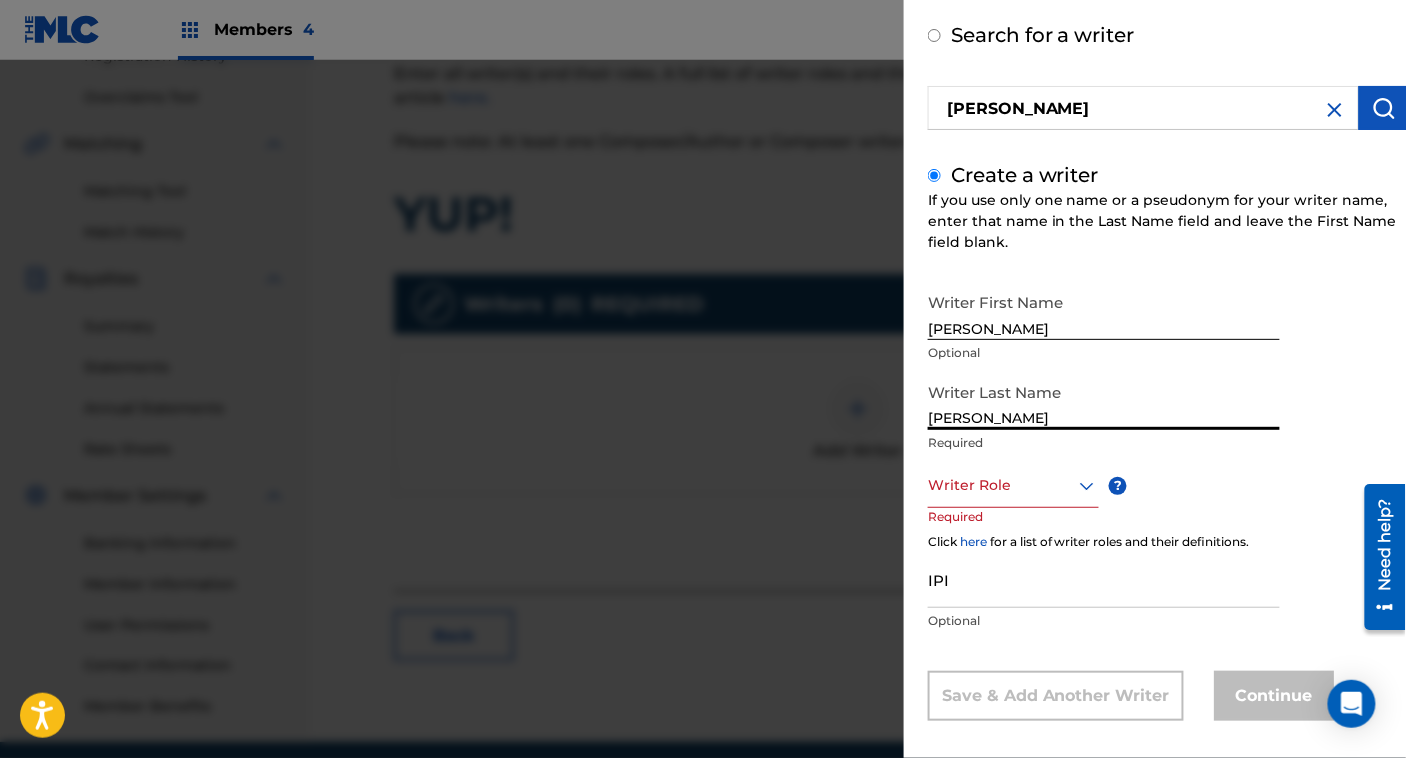 type on "[PERSON_NAME]" 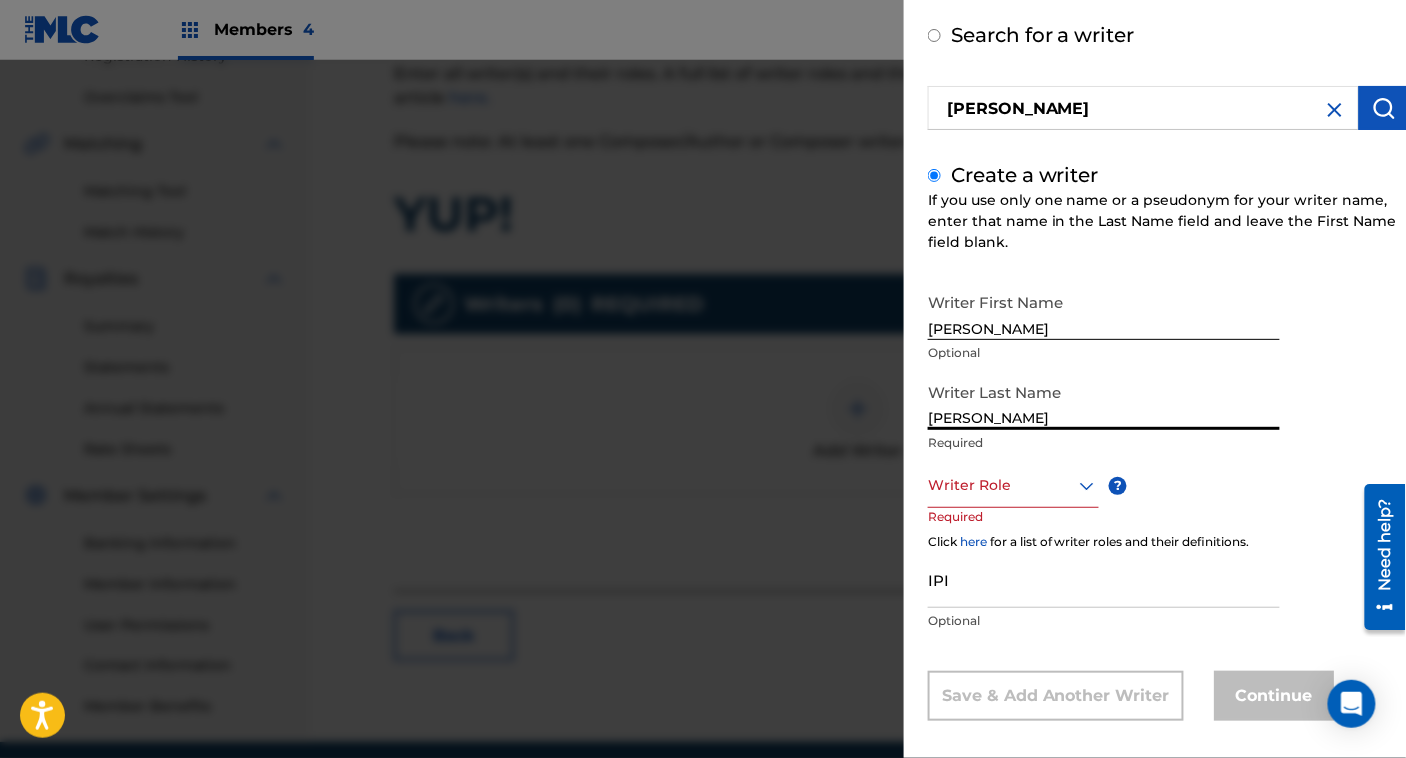 click on "[PERSON_NAME]" at bounding box center (1104, 311) 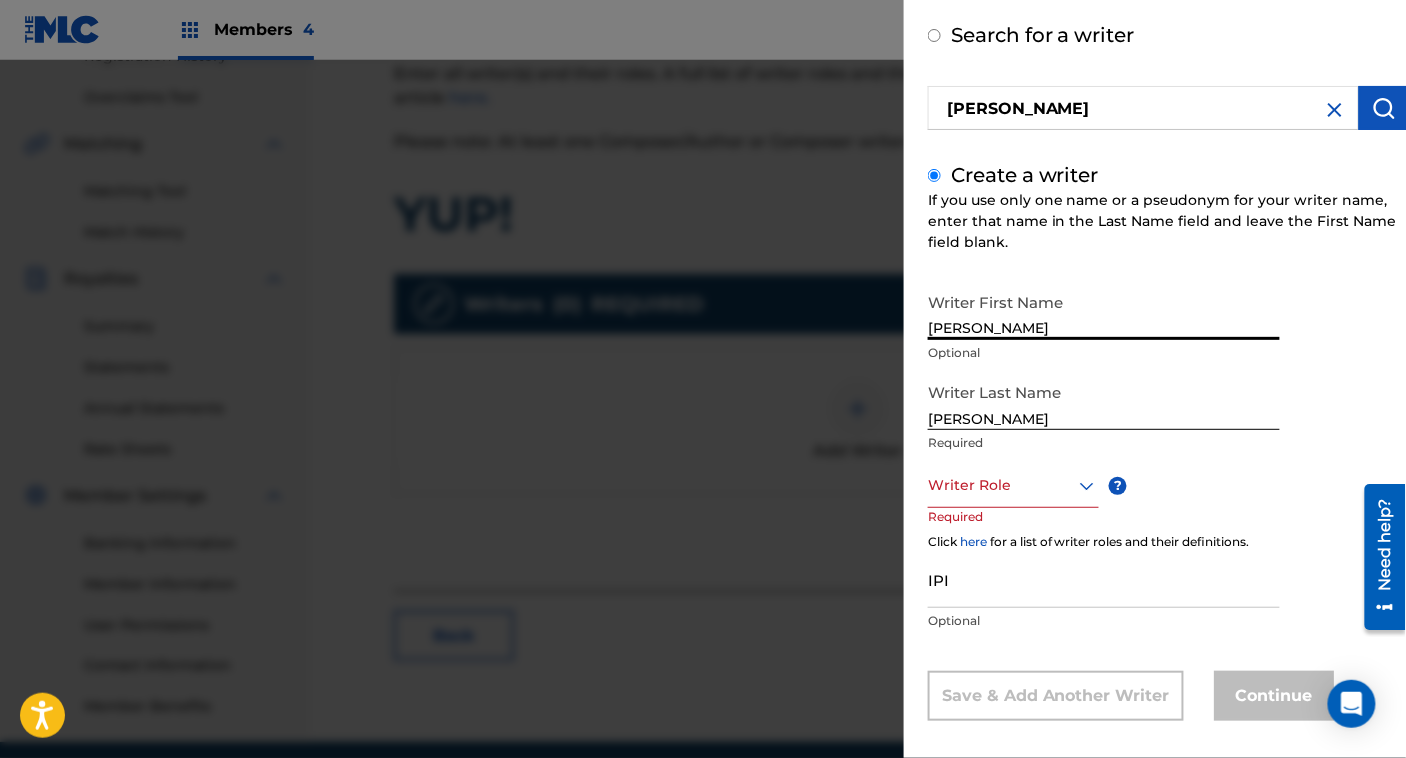 click on "[PERSON_NAME]" at bounding box center [1104, 311] 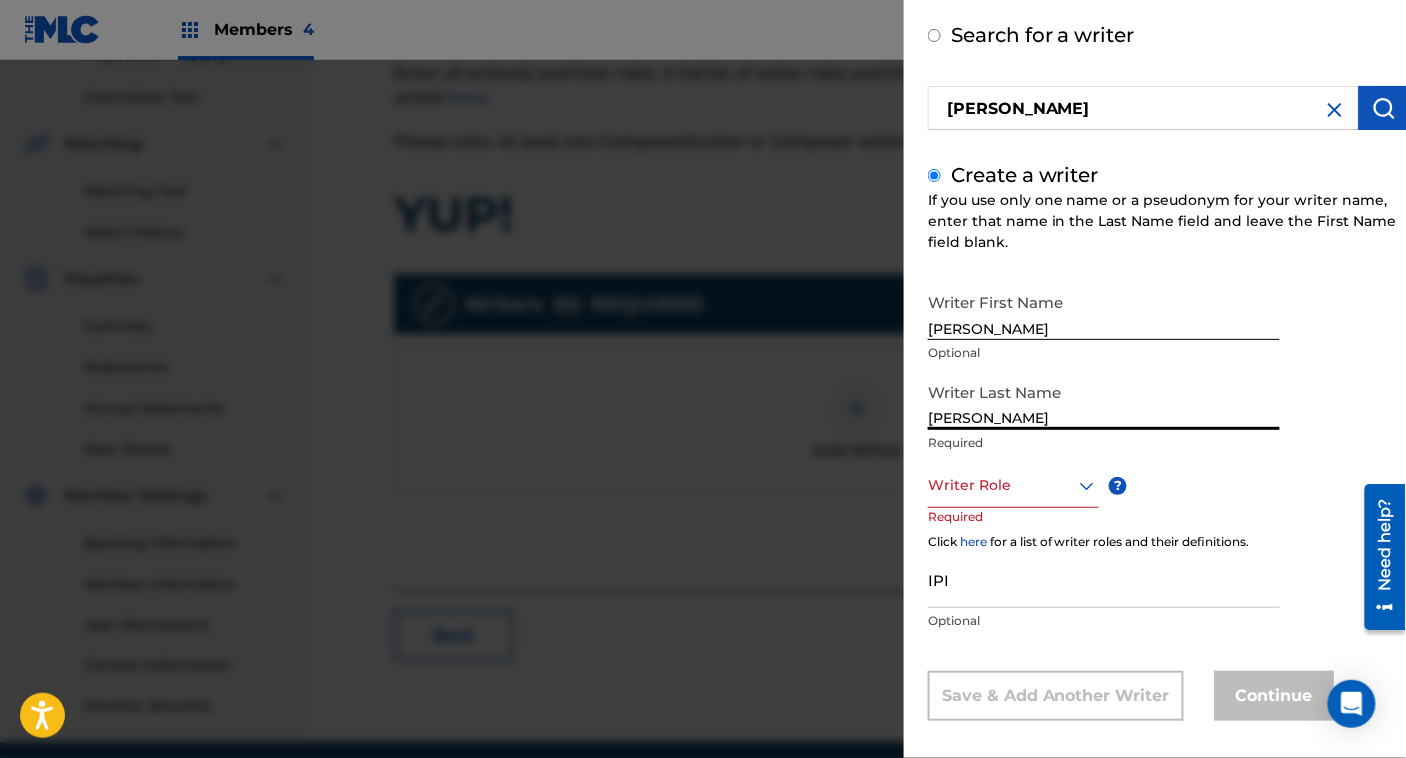 click on "[PERSON_NAME]" at bounding box center [1104, 401] 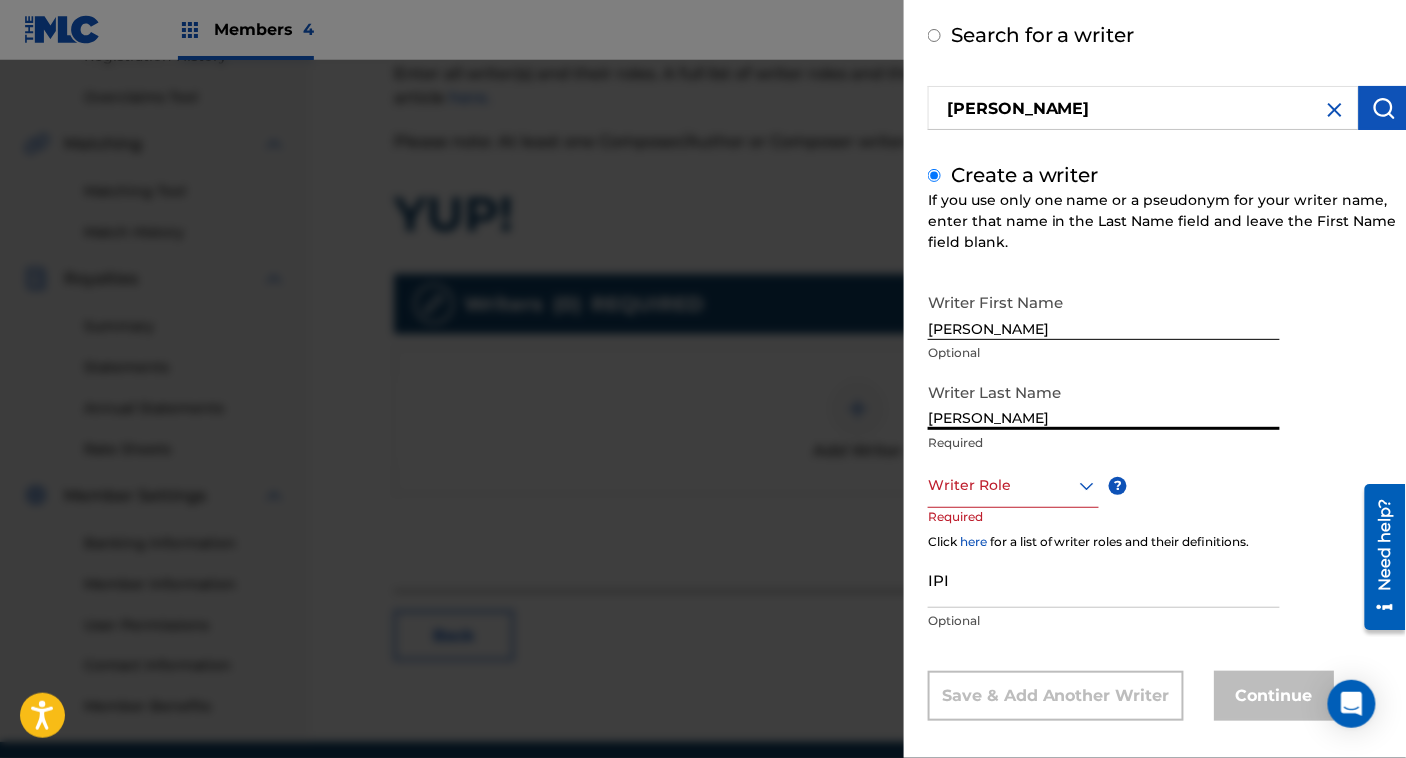 click on "[PERSON_NAME]" at bounding box center (1104, 401) 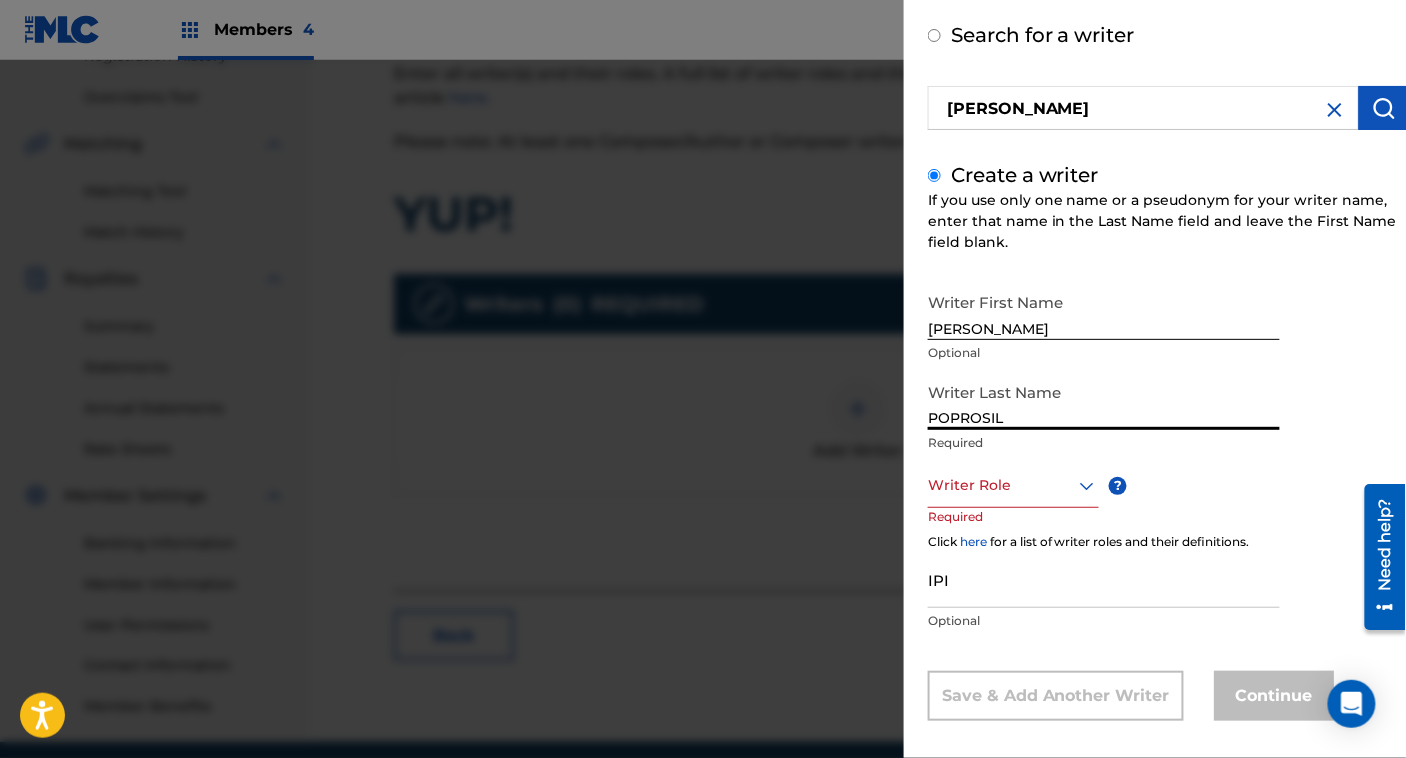 type on "POPROSIL" 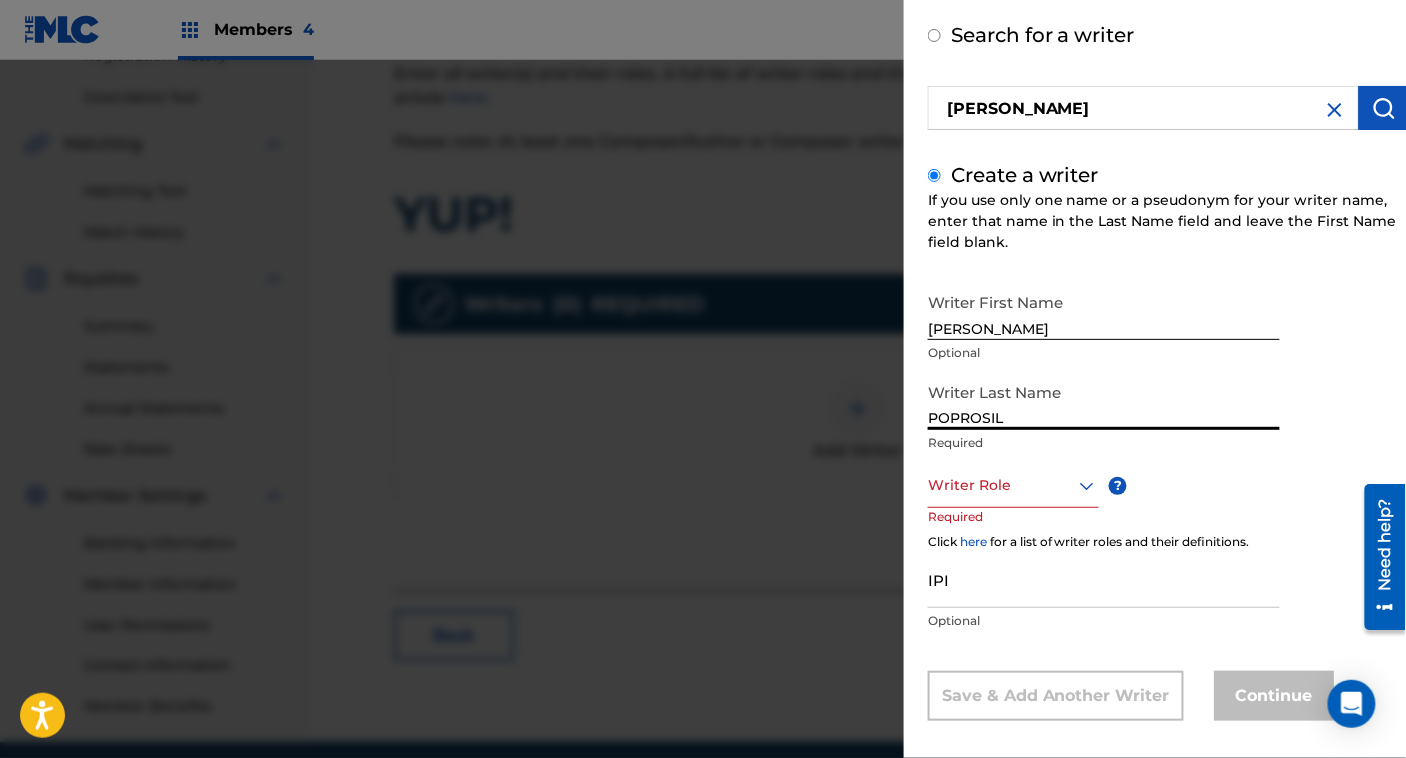 click at bounding box center (1013, 485) 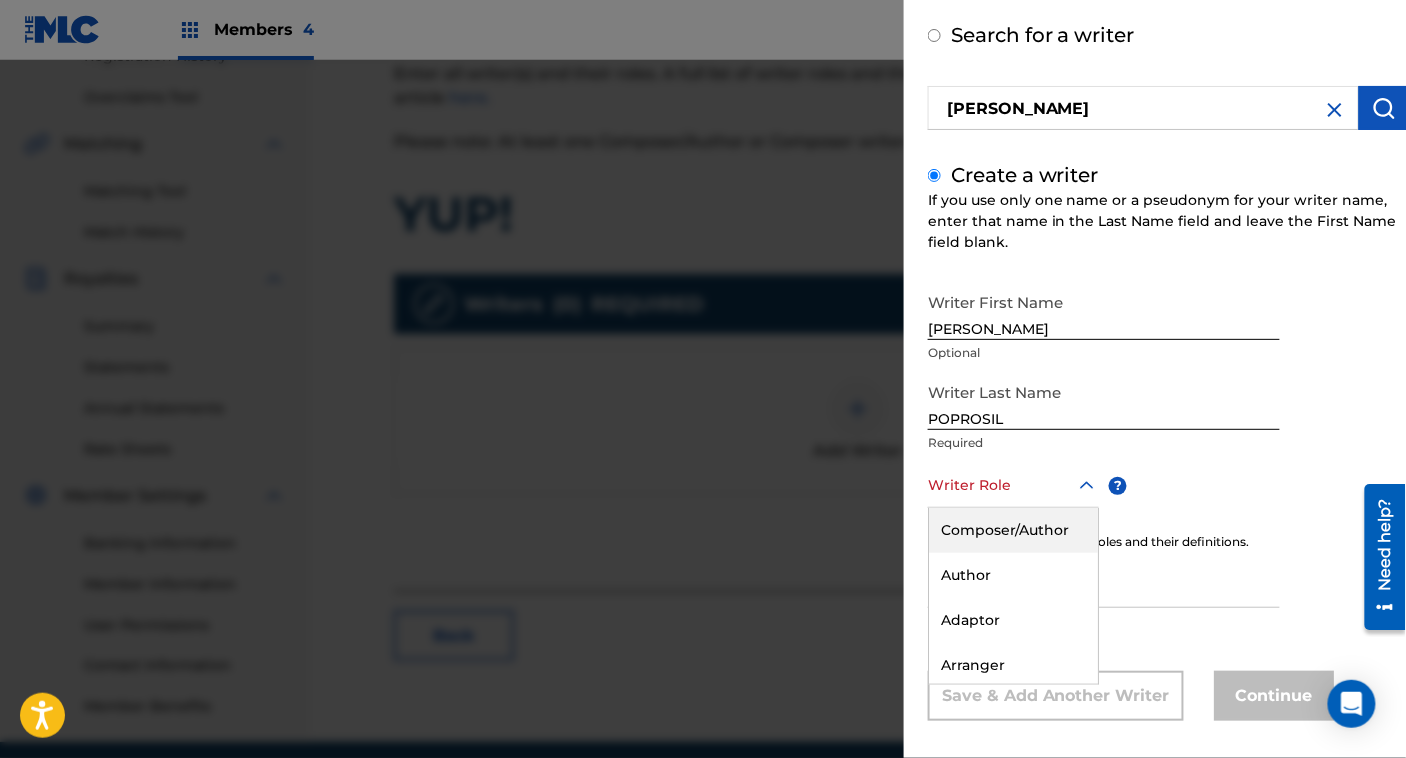 click on "Composer/Author" at bounding box center (1013, 530) 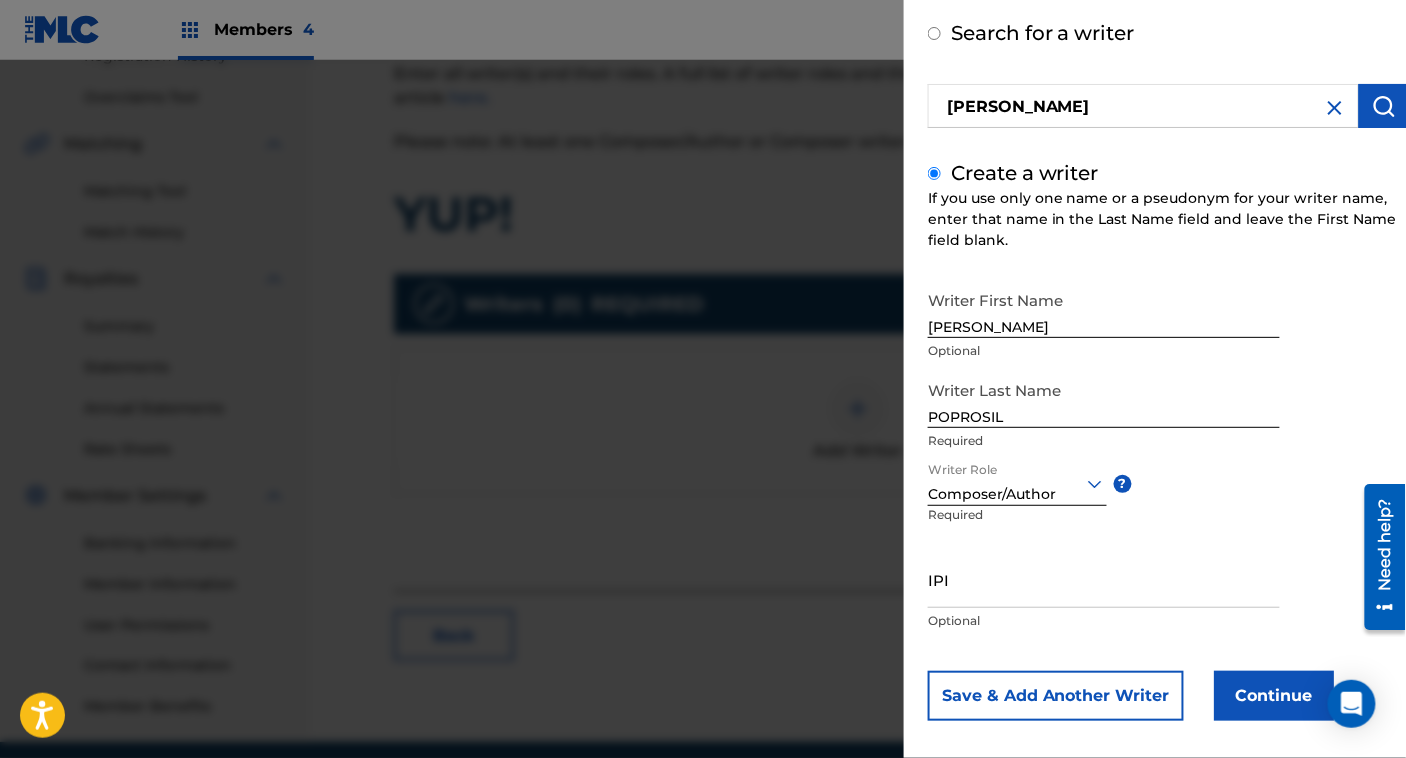 scroll, scrollTop: 109, scrollLeft: 0, axis: vertical 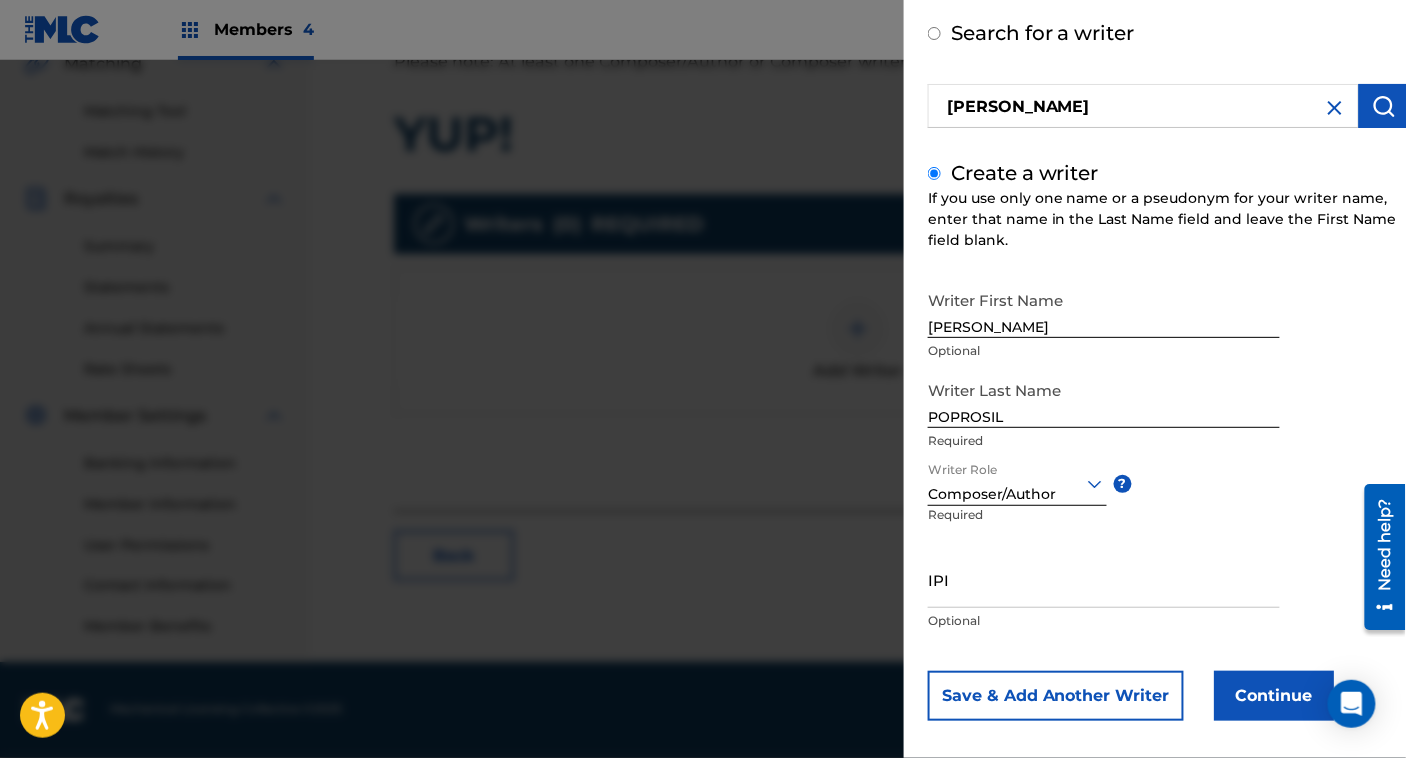 click on "Continue" at bounding box center [1274, 696] 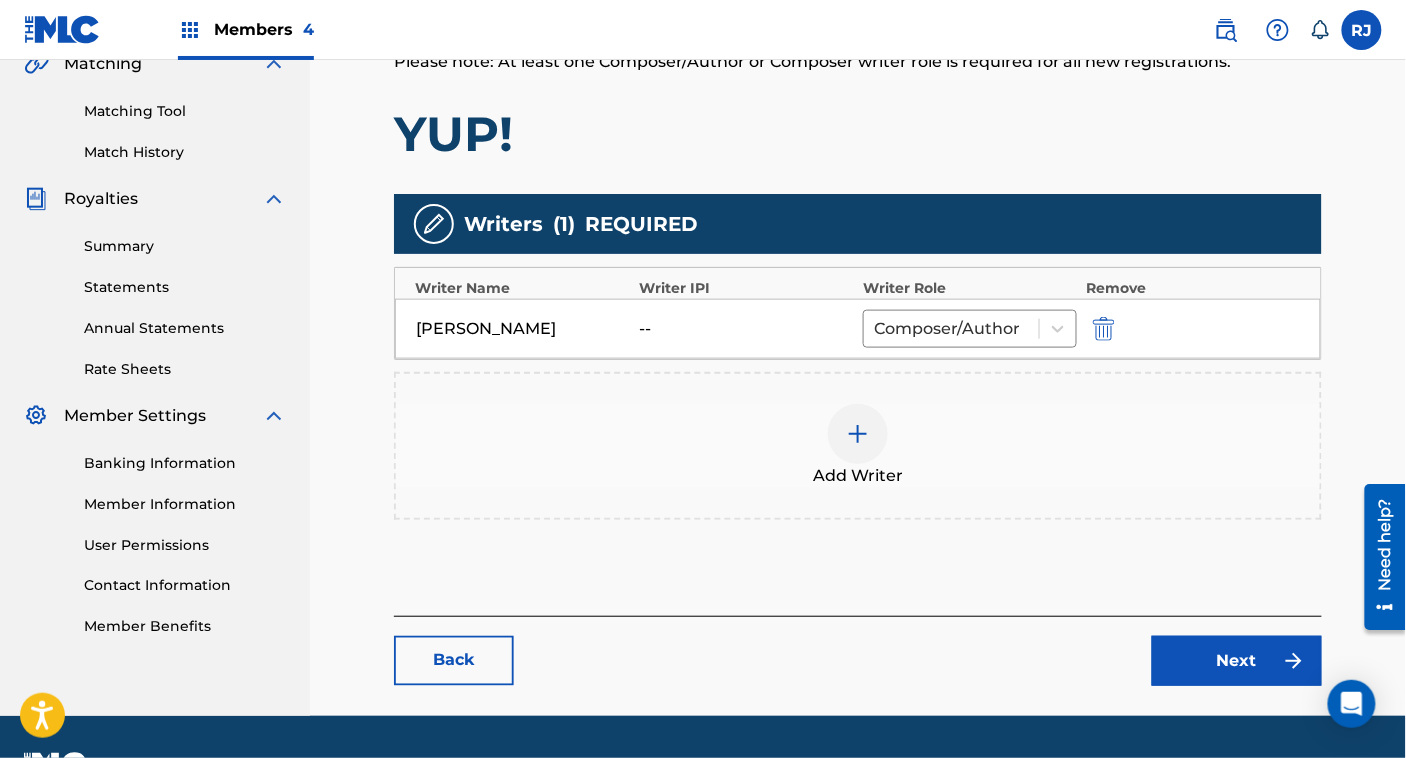 click on "Next" at bounding box center [1237, 661] 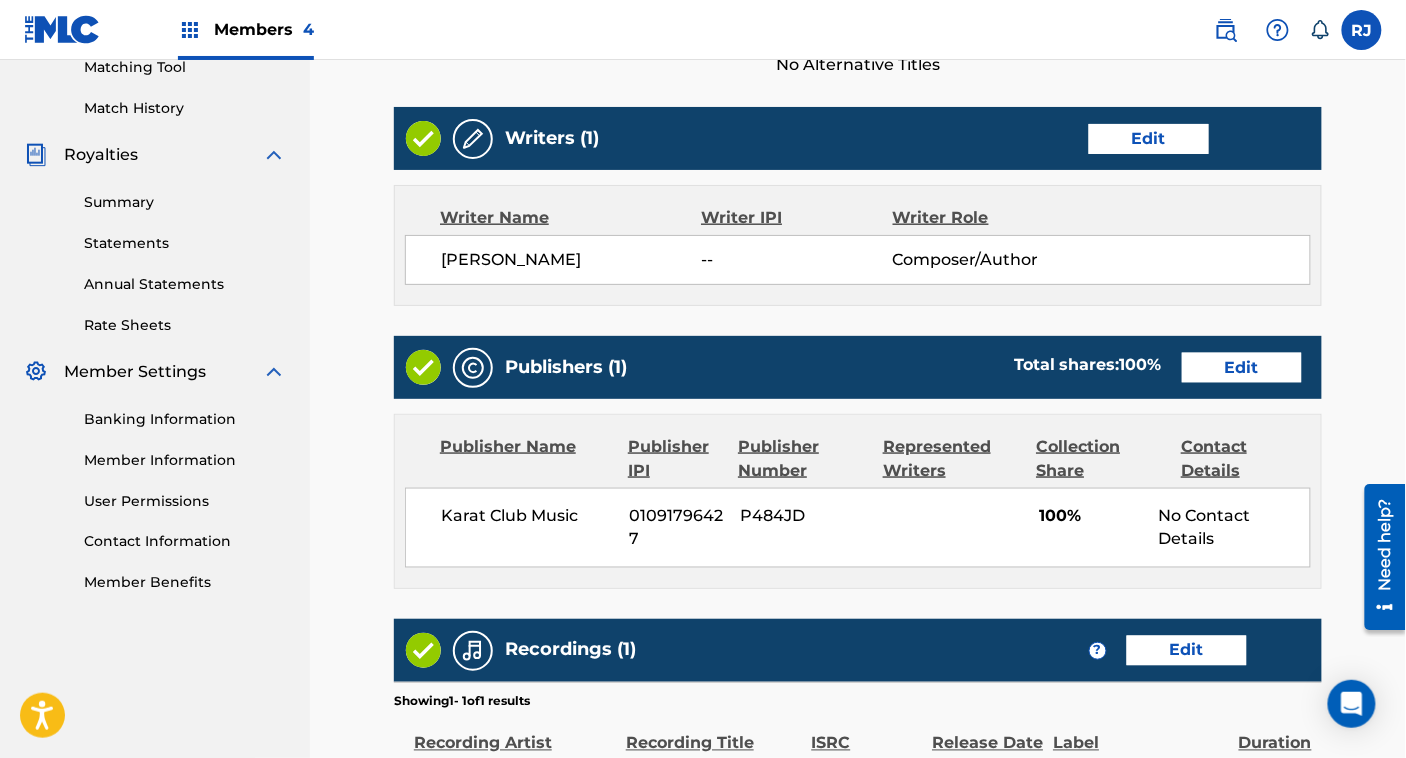 scroll, scrollTop: 537, scrollLeft: 0, axis: vertical 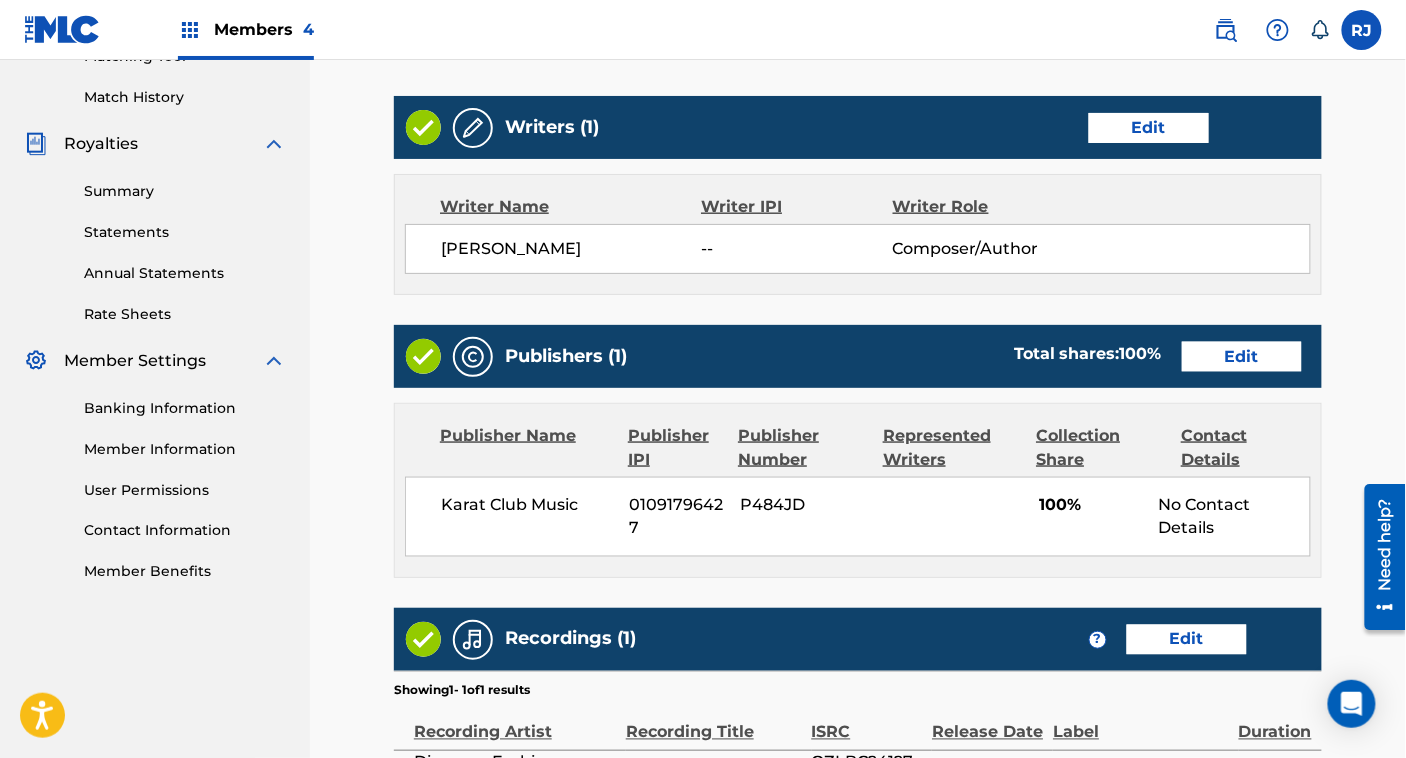 click on "Edit" at bounding box center [1242, 357] 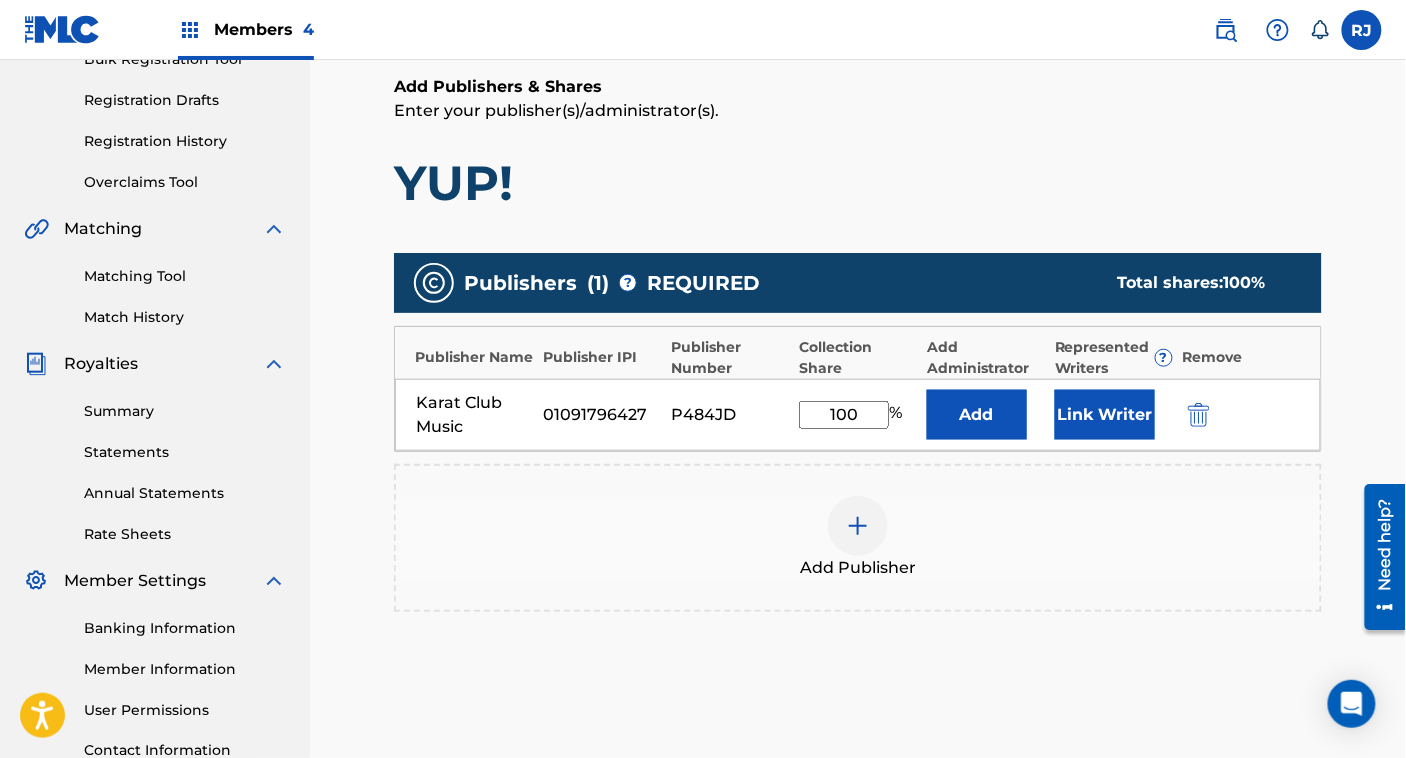 scroll, scrollTop: 318, scrollLeft: 0, axis: vertical 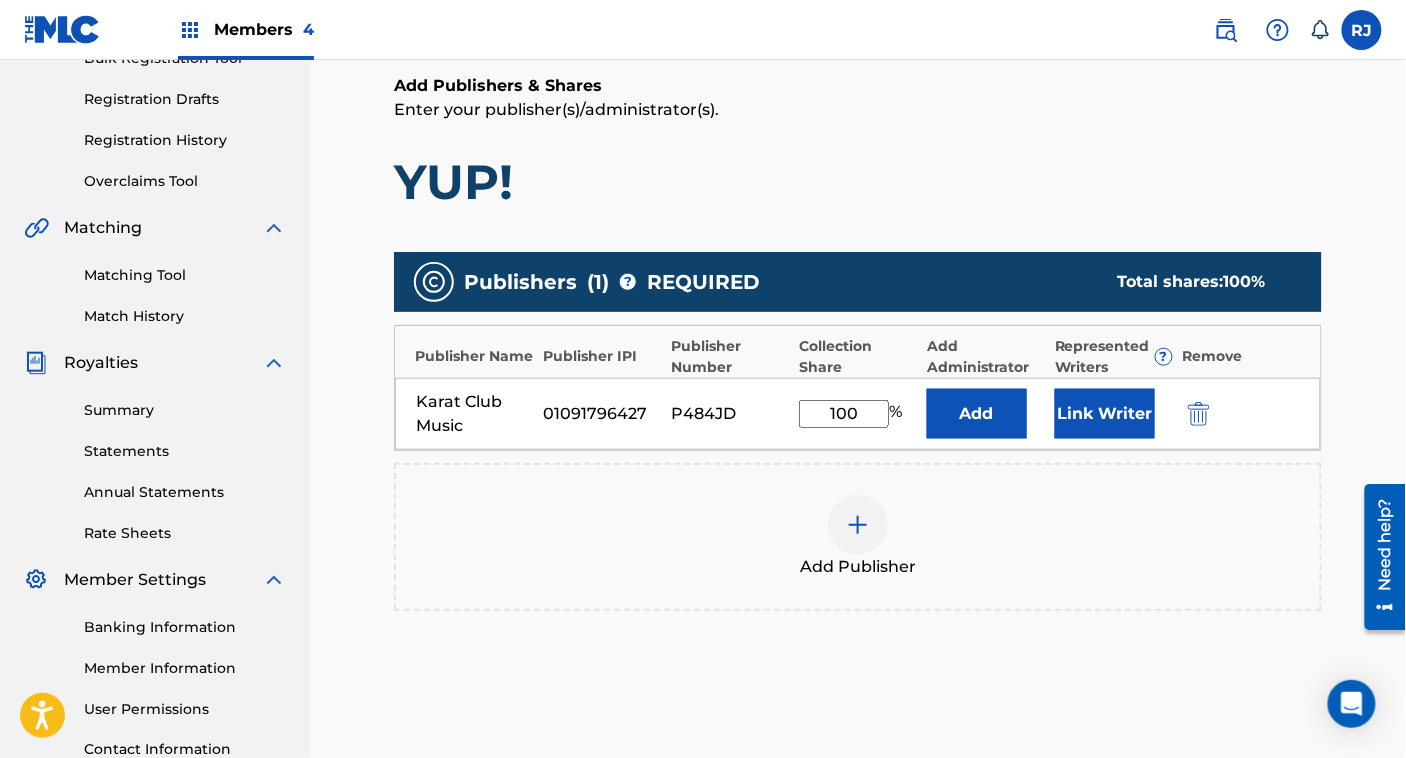 click on "Link Writer" at bounding box center (1105, 414) 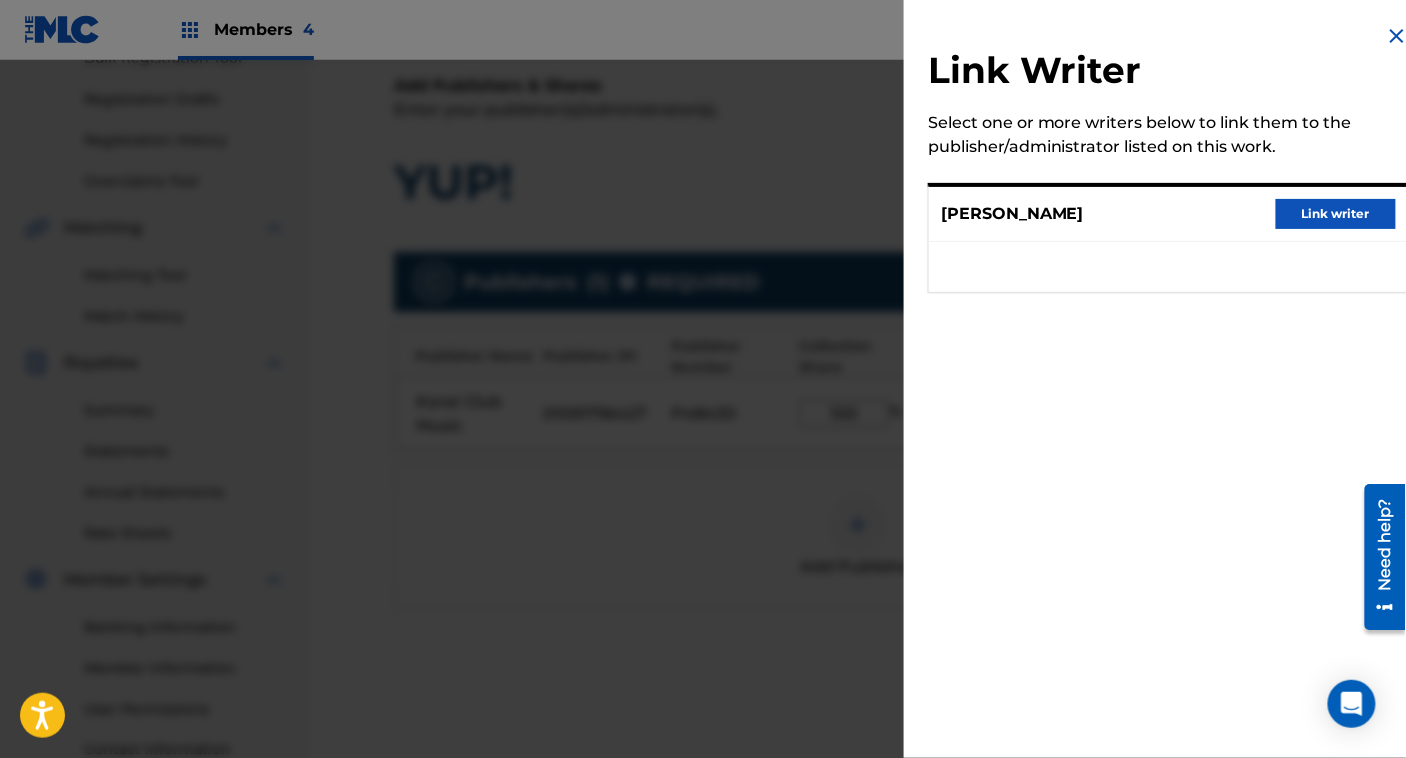 click on "Link writer" at bounding box center (1336, 214) 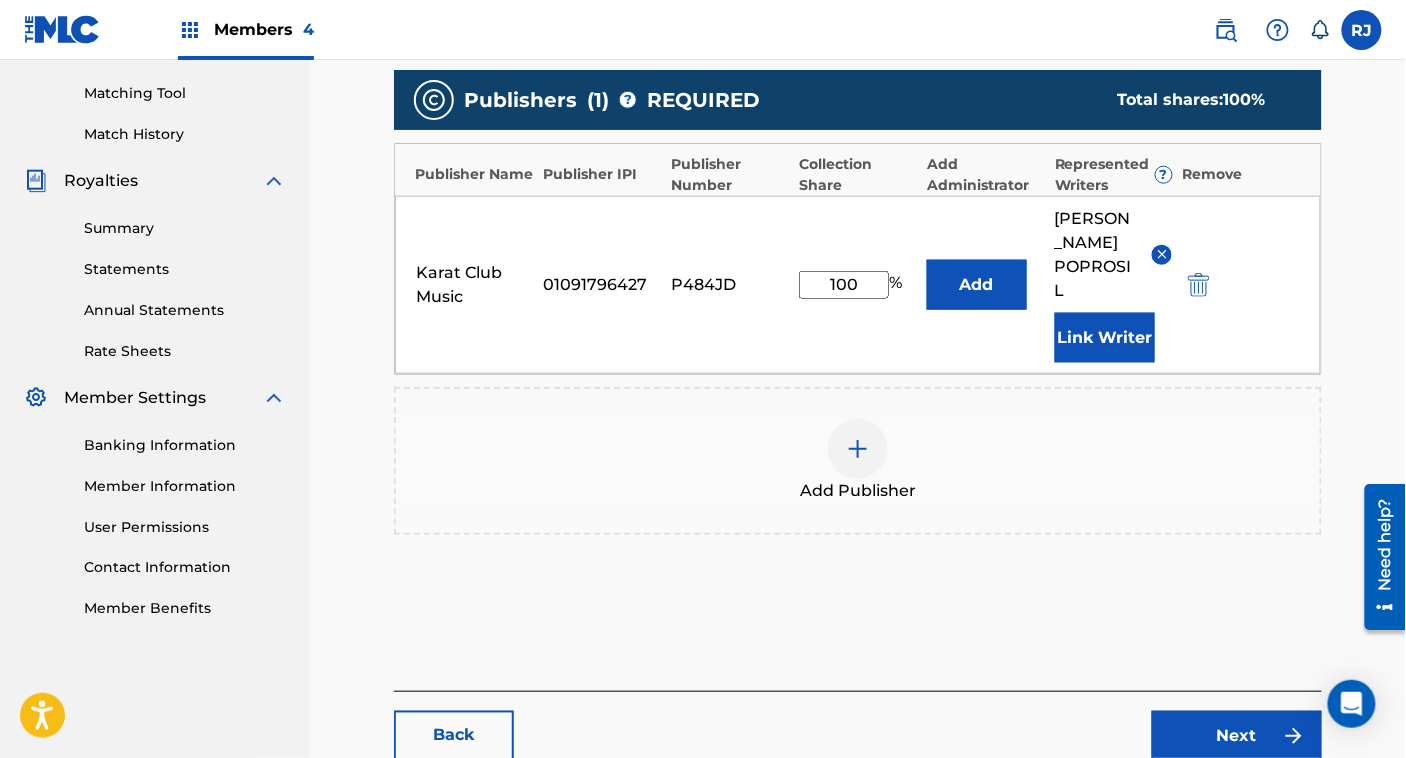 scroll, scrollTop: 501, scrollLeft: 0, axis: vertical 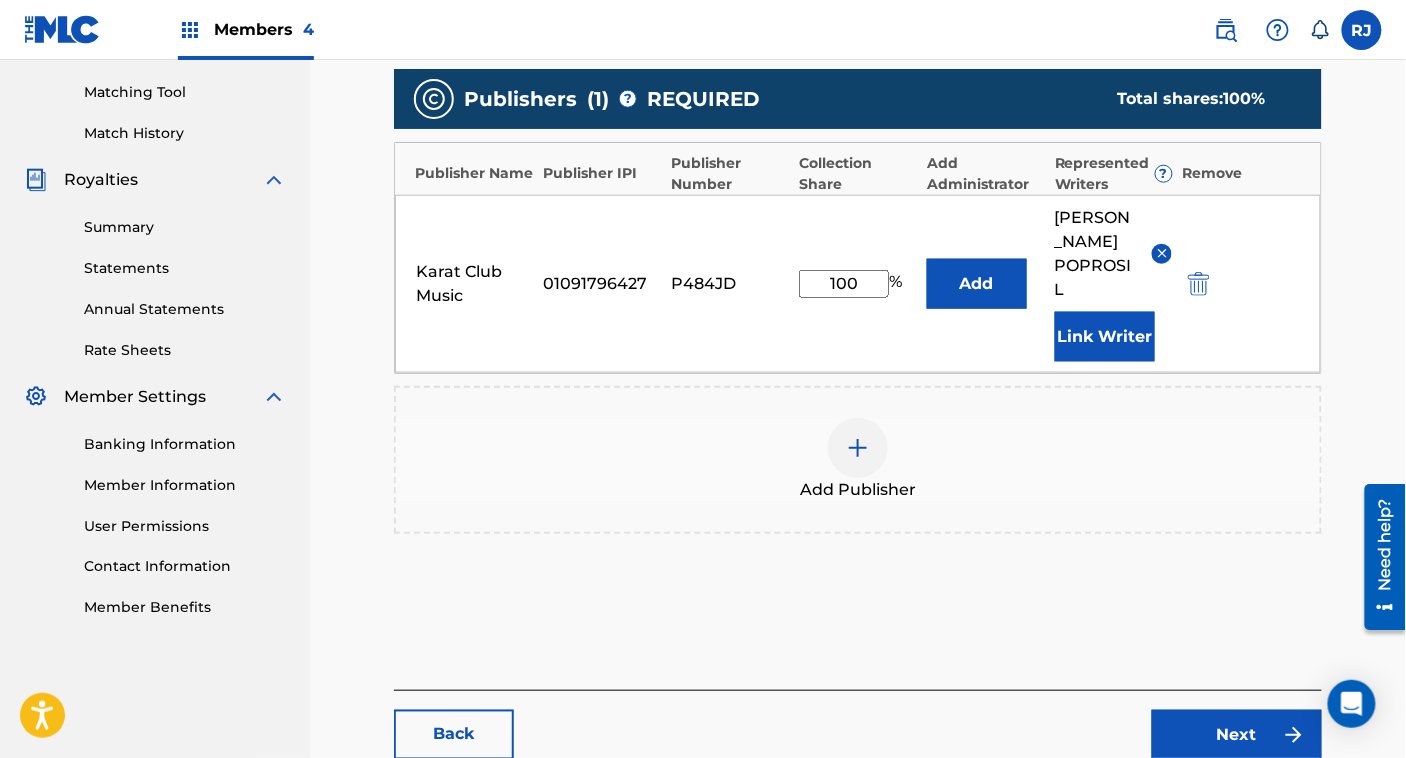 click on "Next" at bounding box center (1237, 735) 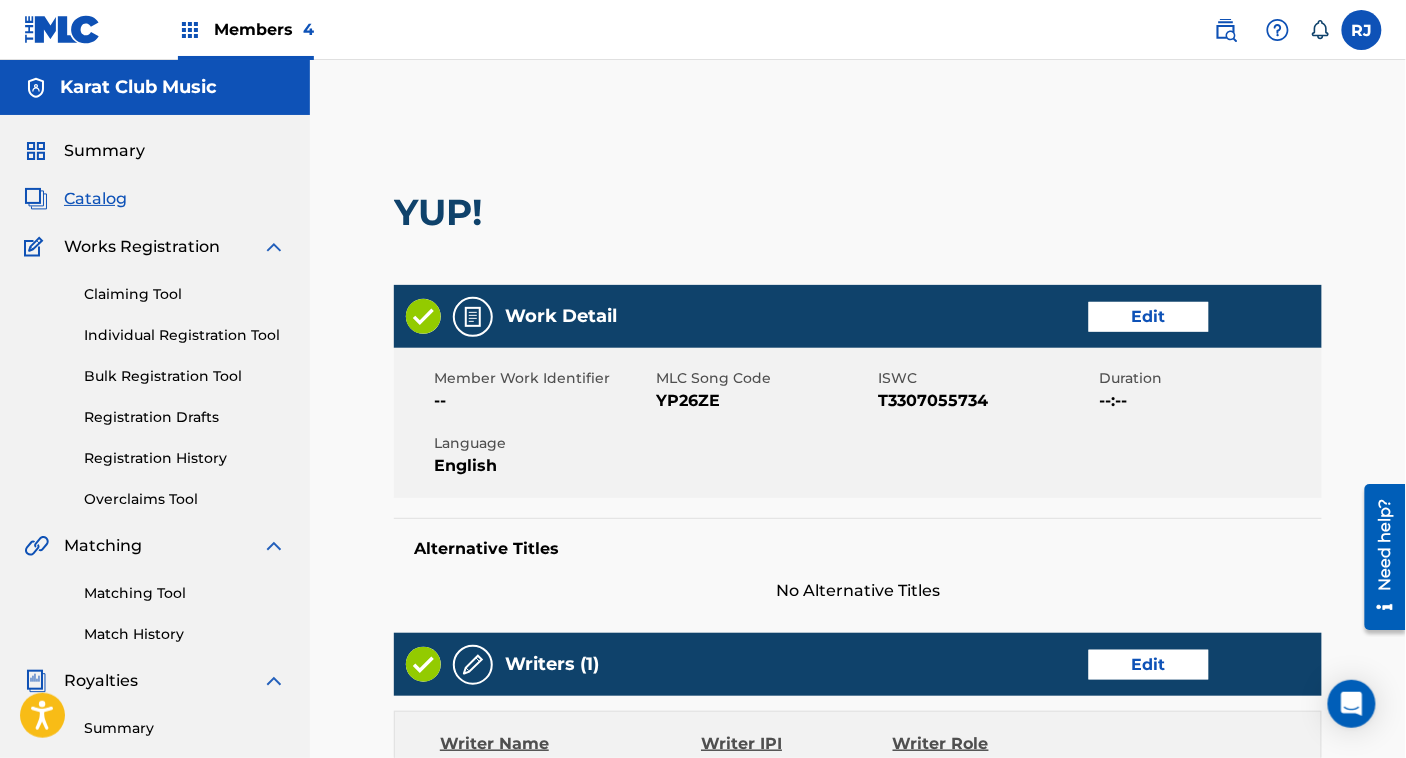scroll, scrollTop: 801, scrollLeft: 0, axis: vertical 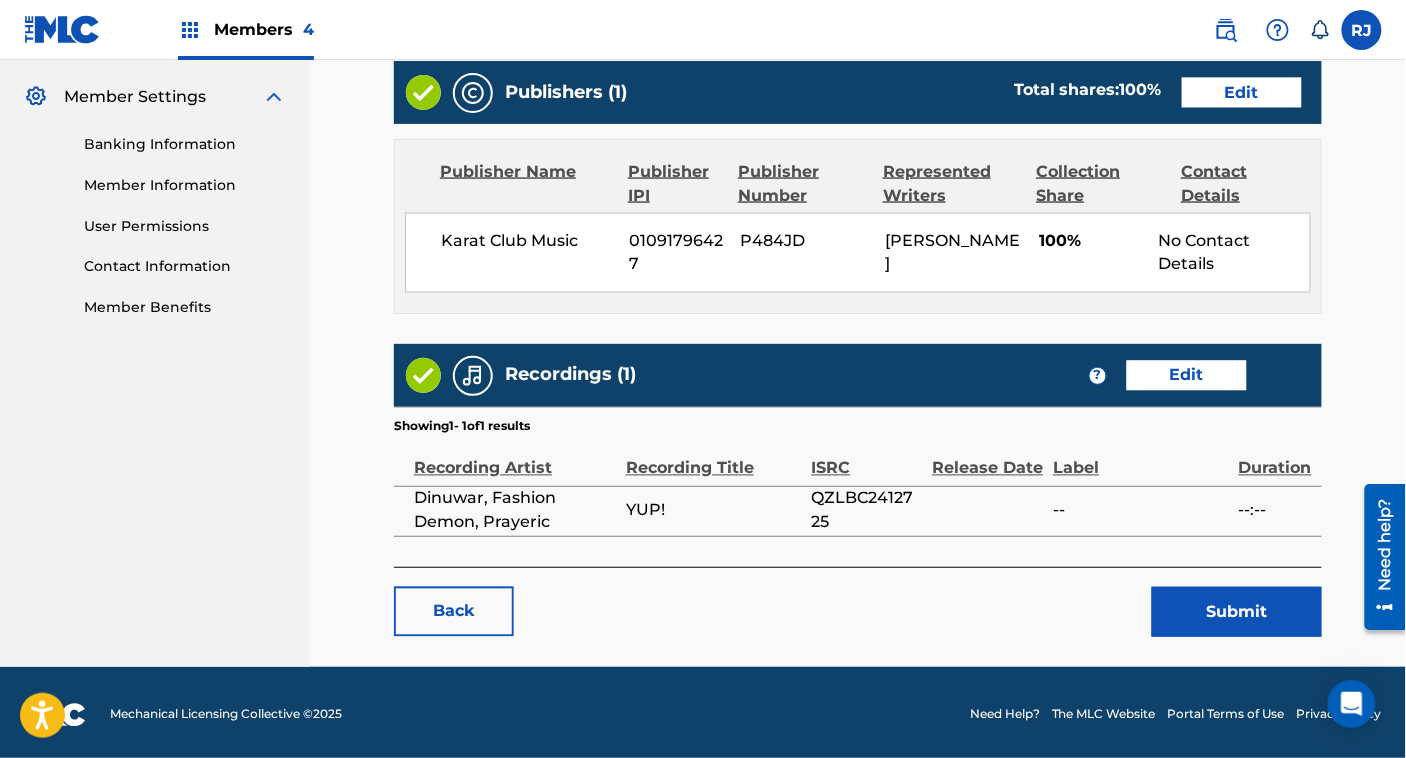 click on "Edit" at bounding box center (1187, 376) 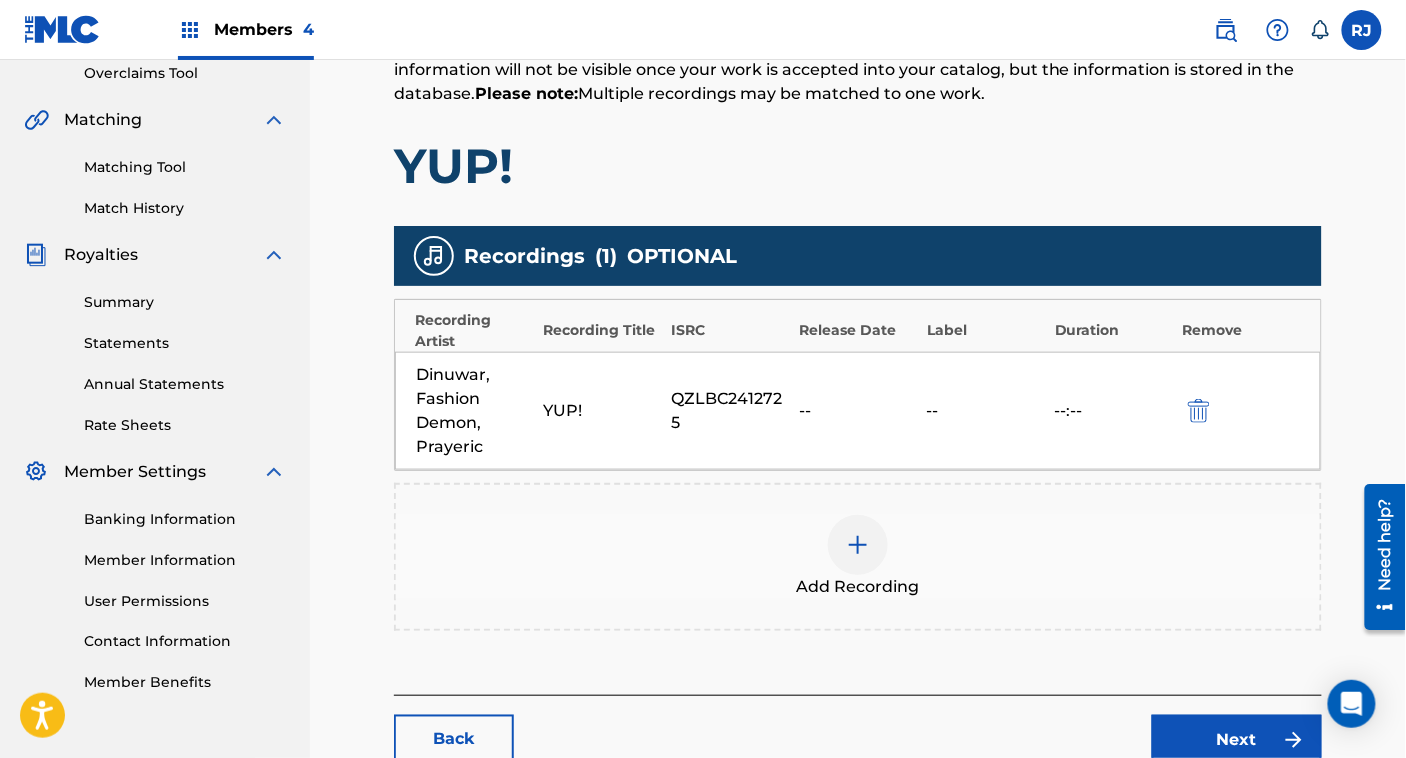 scroll, scrollTop: 514, scrollLeft: 0, axis: vertical 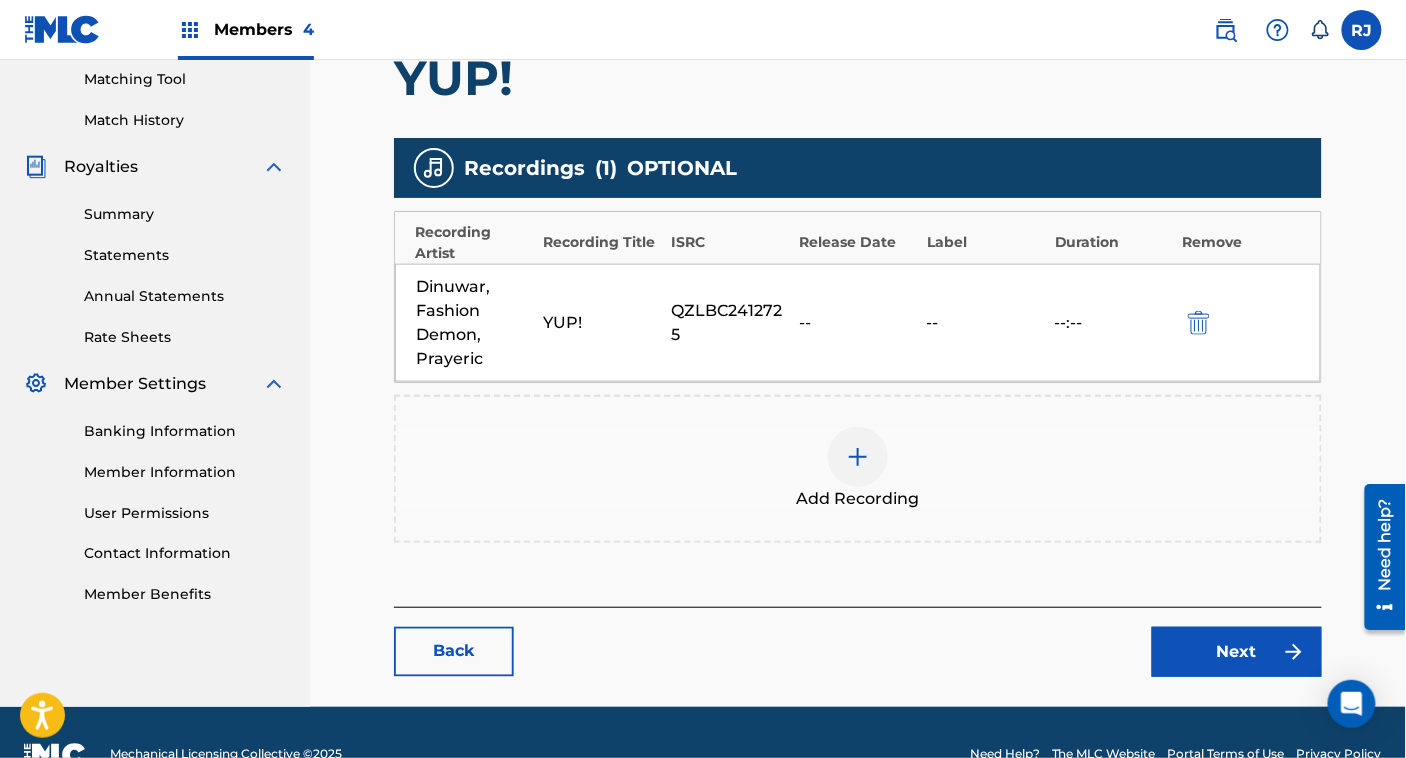 click on "Add Recording" at bounding box center [858, 469] 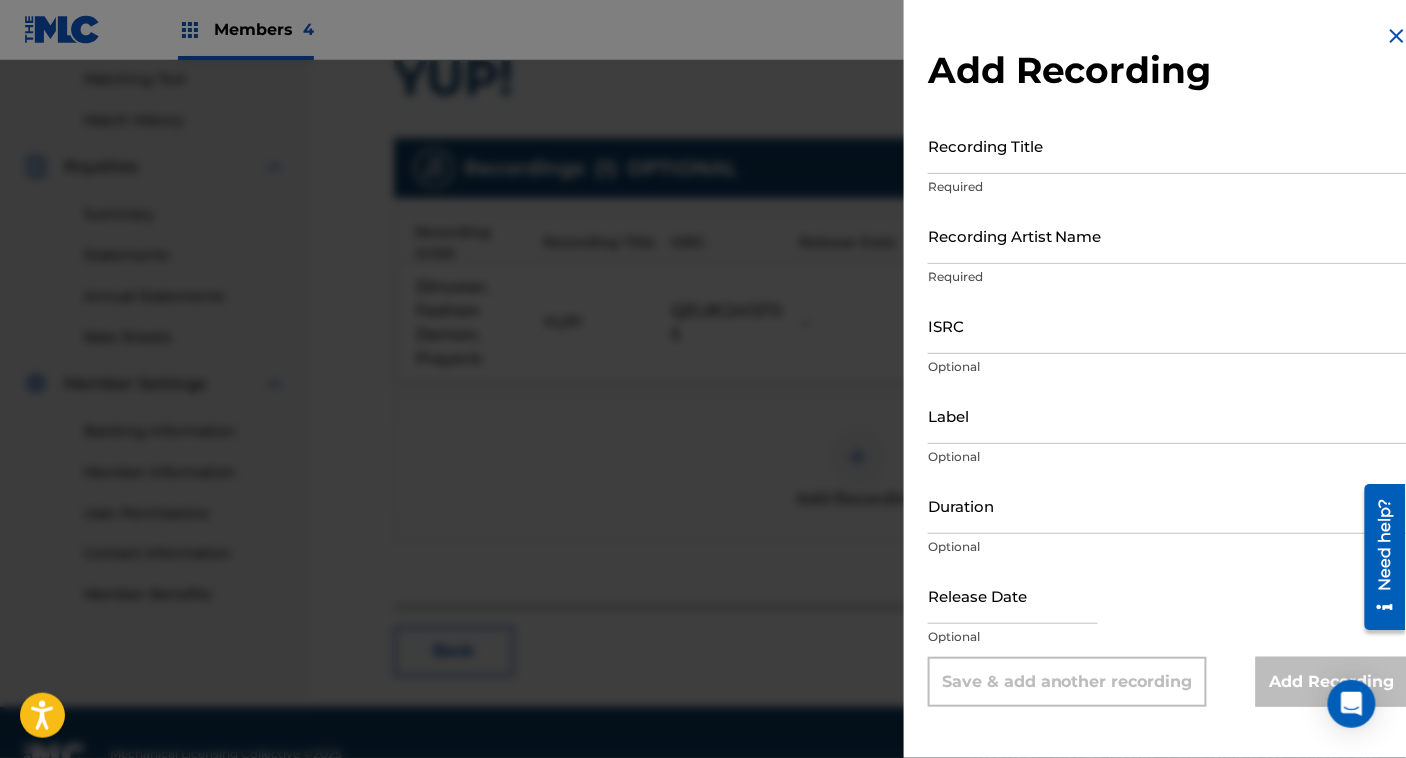 click at bounding box center [703, 439] 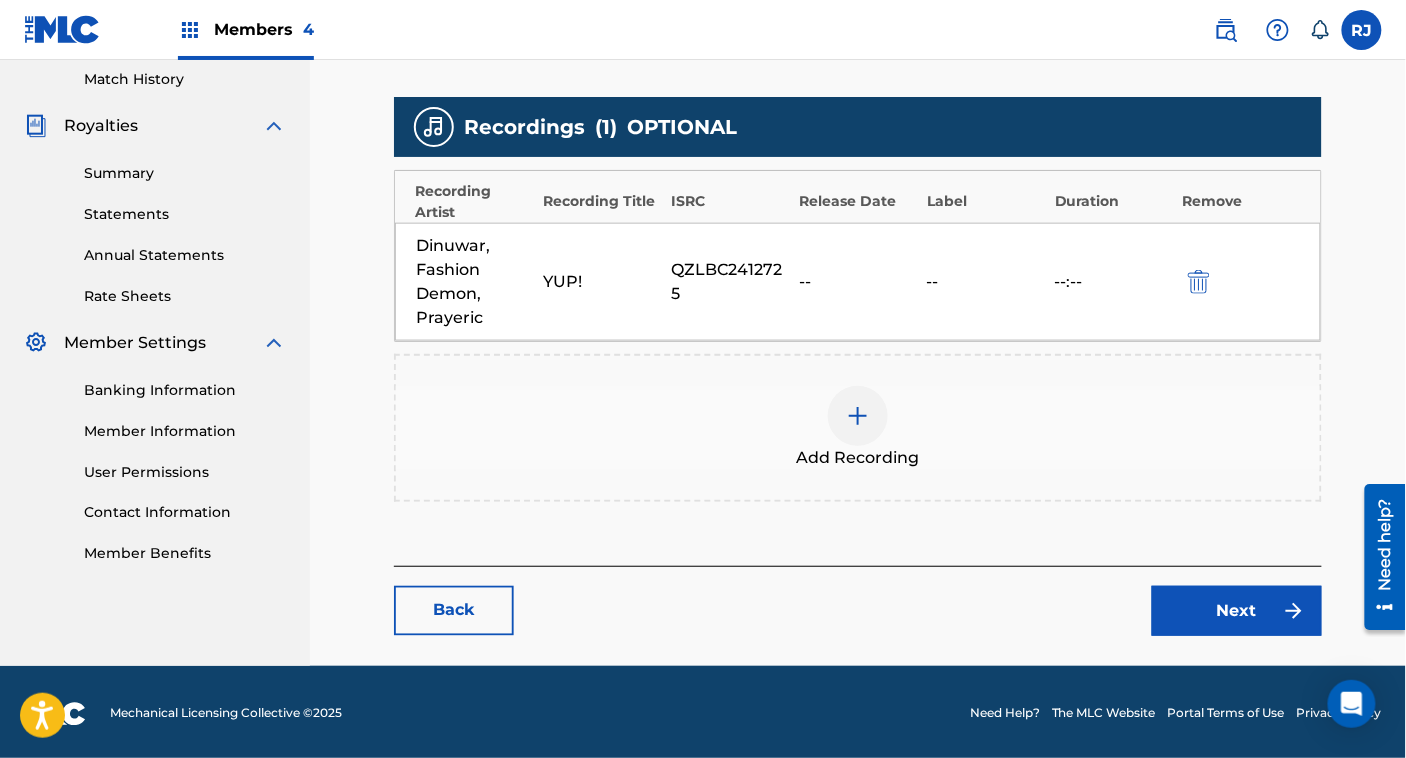 scroll, scrollTop: 556, scrollLeft: 0, axis: vertical 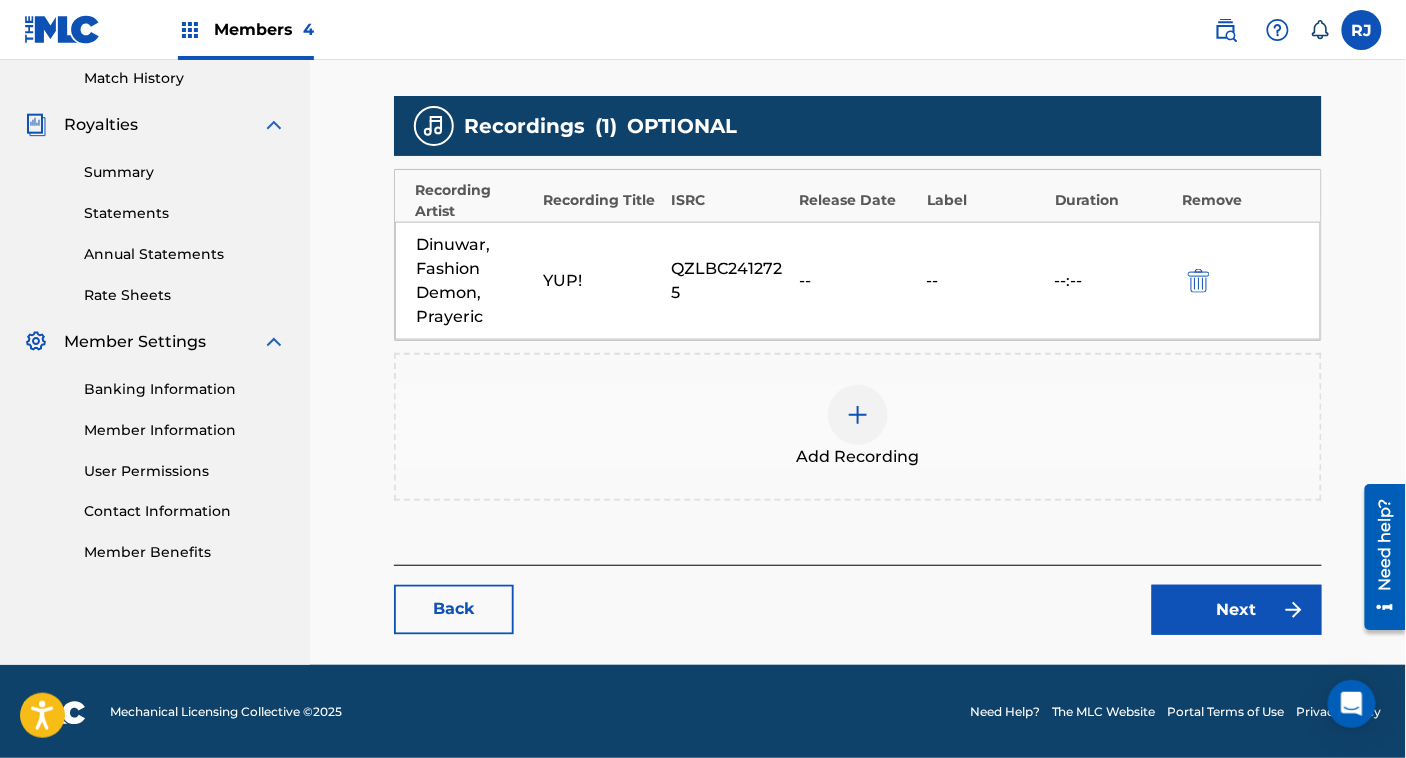 click on "Add Recording" at bounding box center (858, 427) 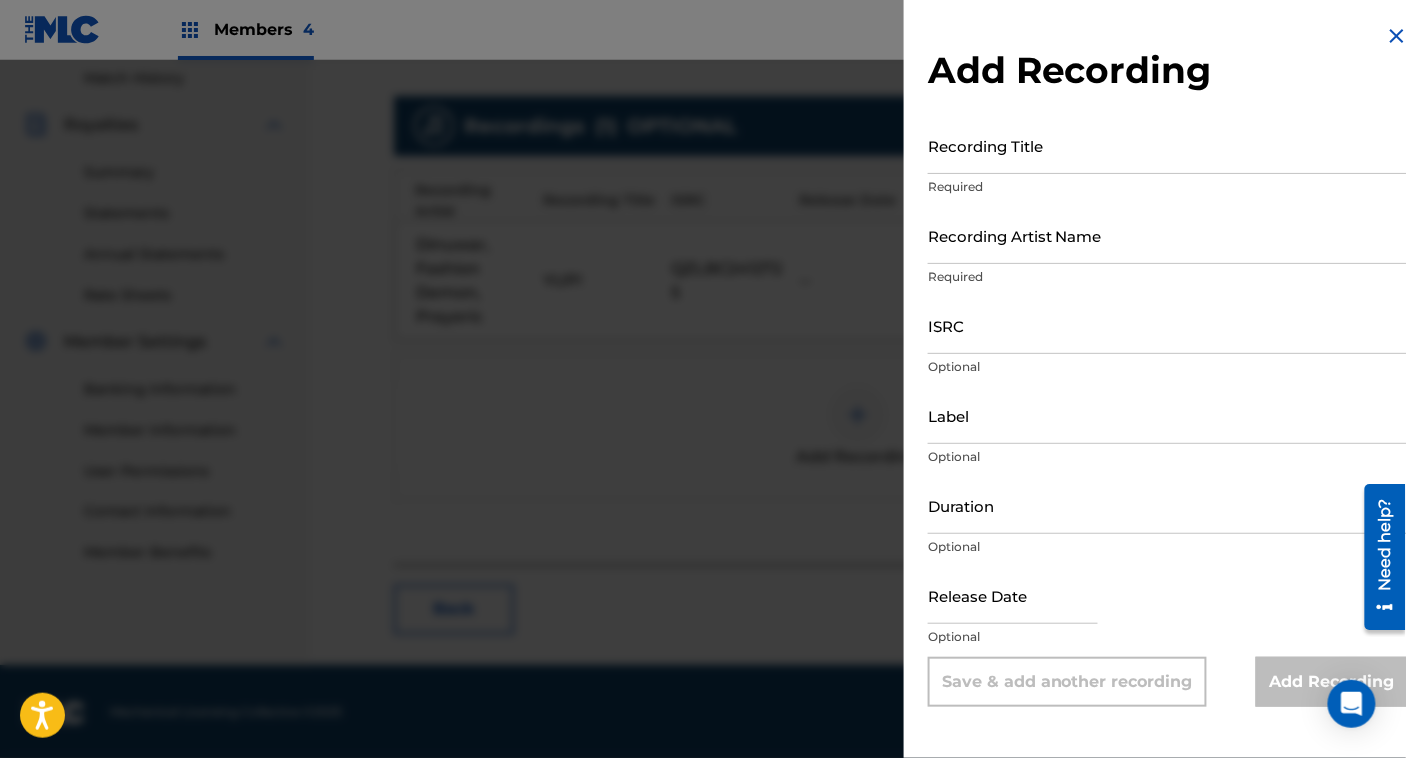click at bounding box center (703, 439) 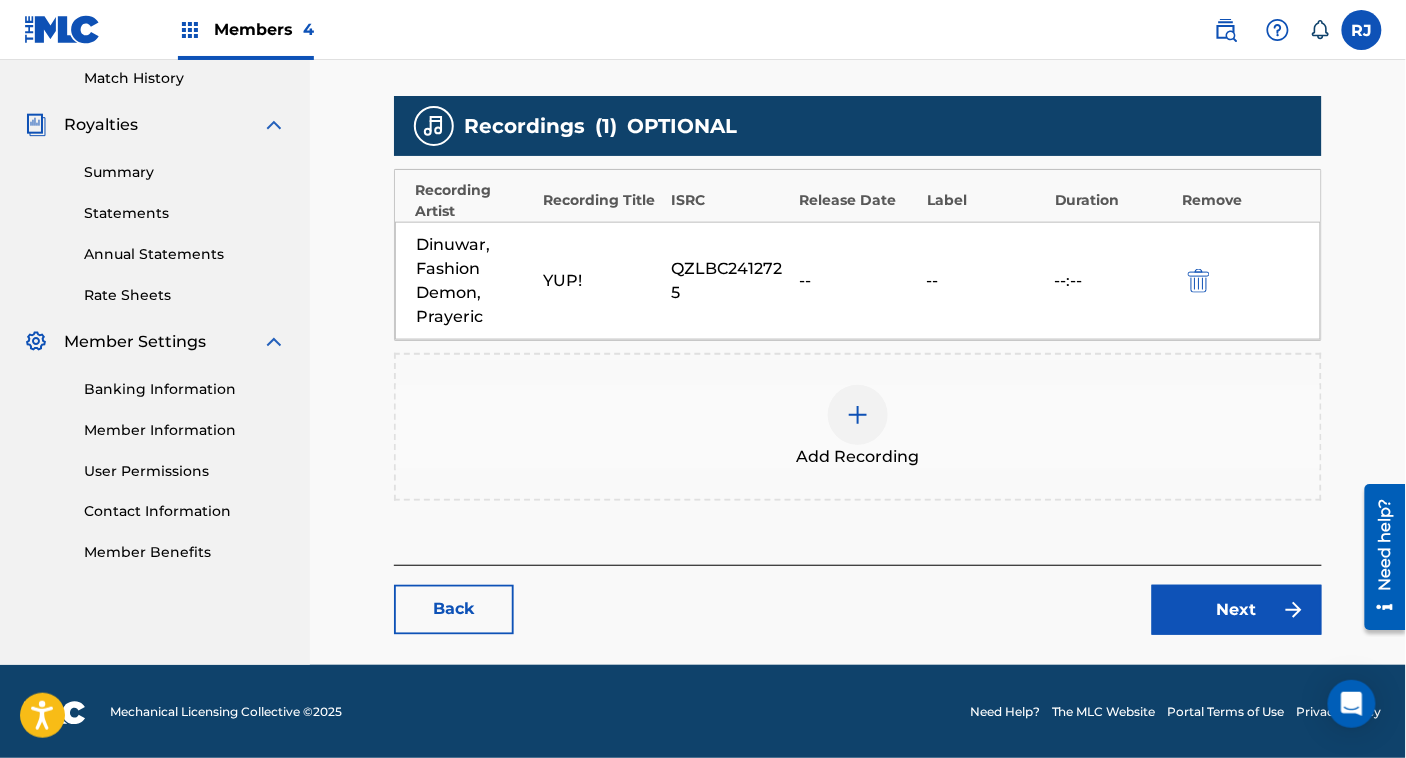 click on "Add Recording" at bounding box center (858, 427) 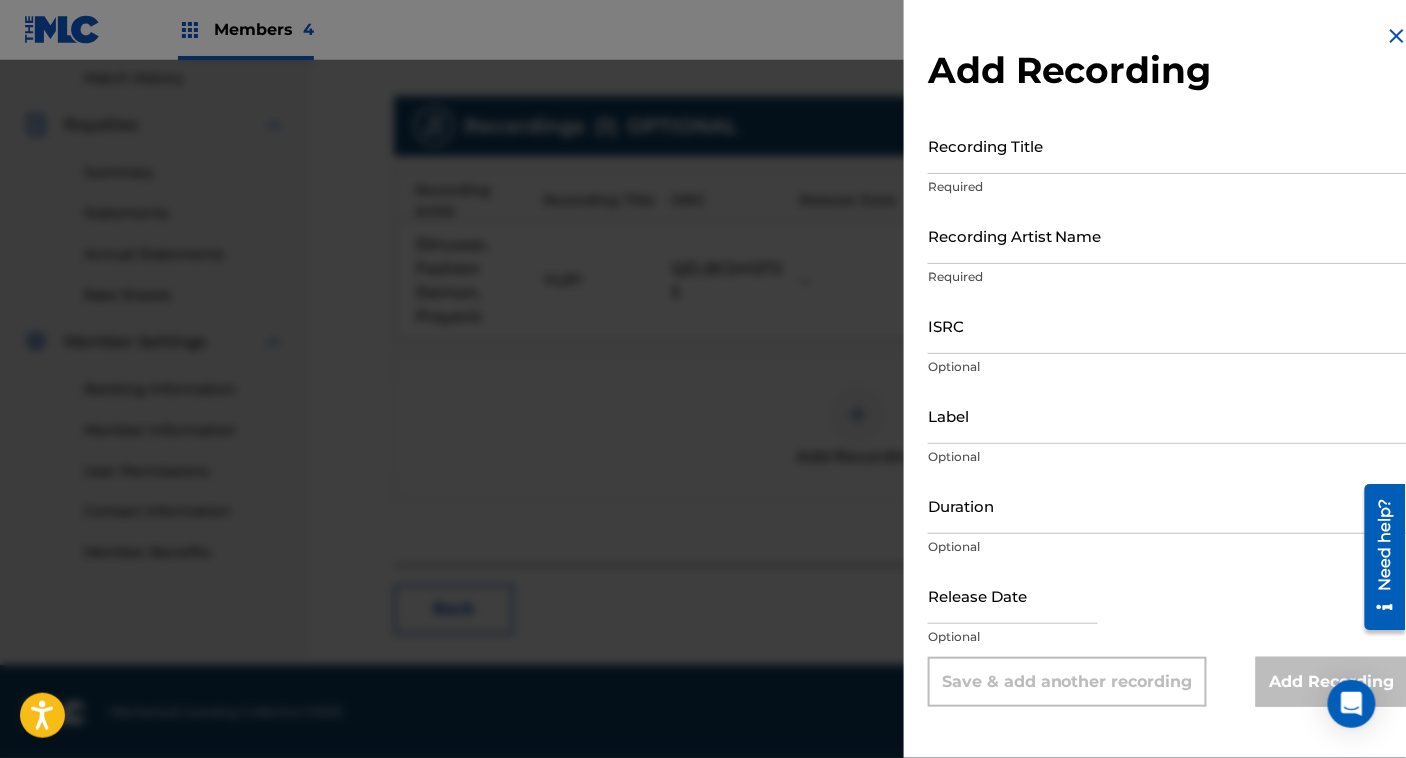 click at bounding box center (703, 439) 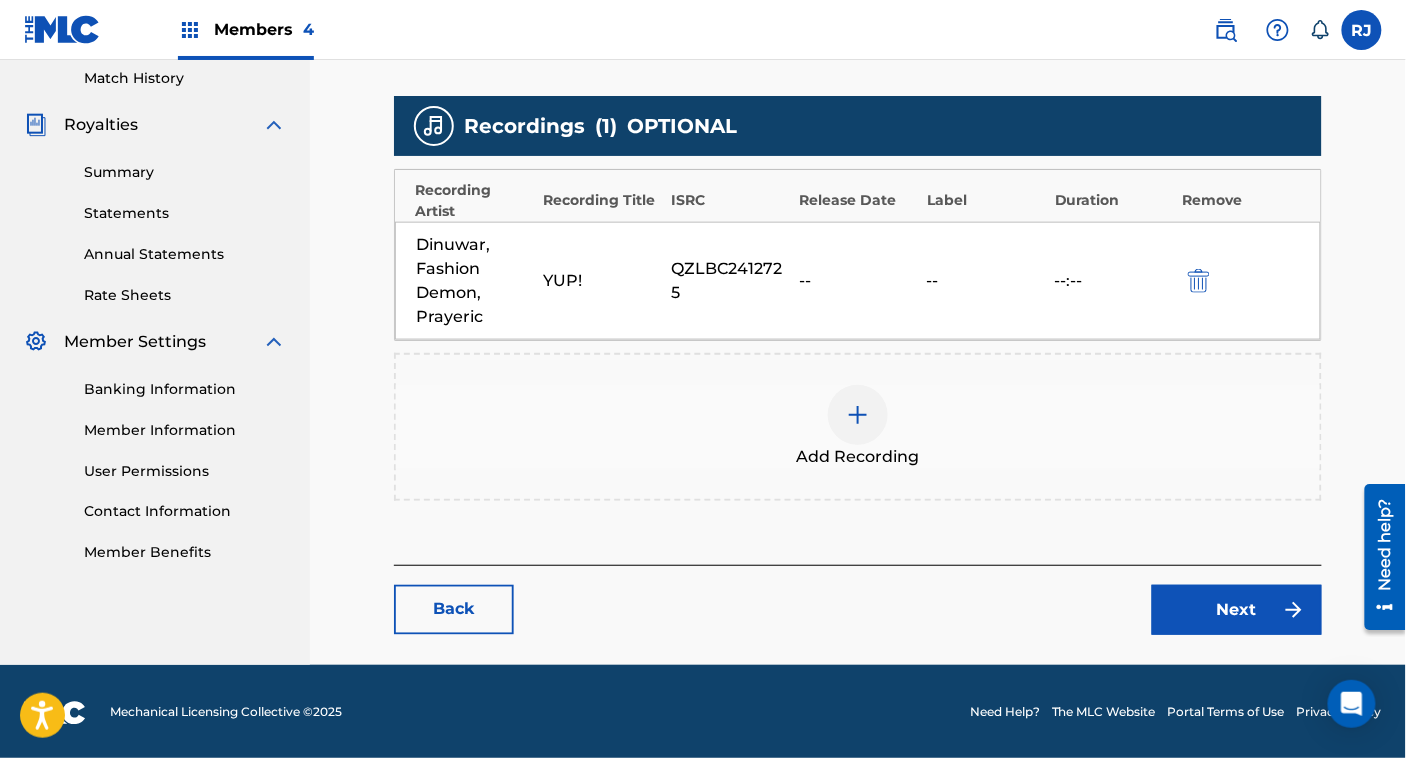click on "Next" at bounding box center (1237, 610) 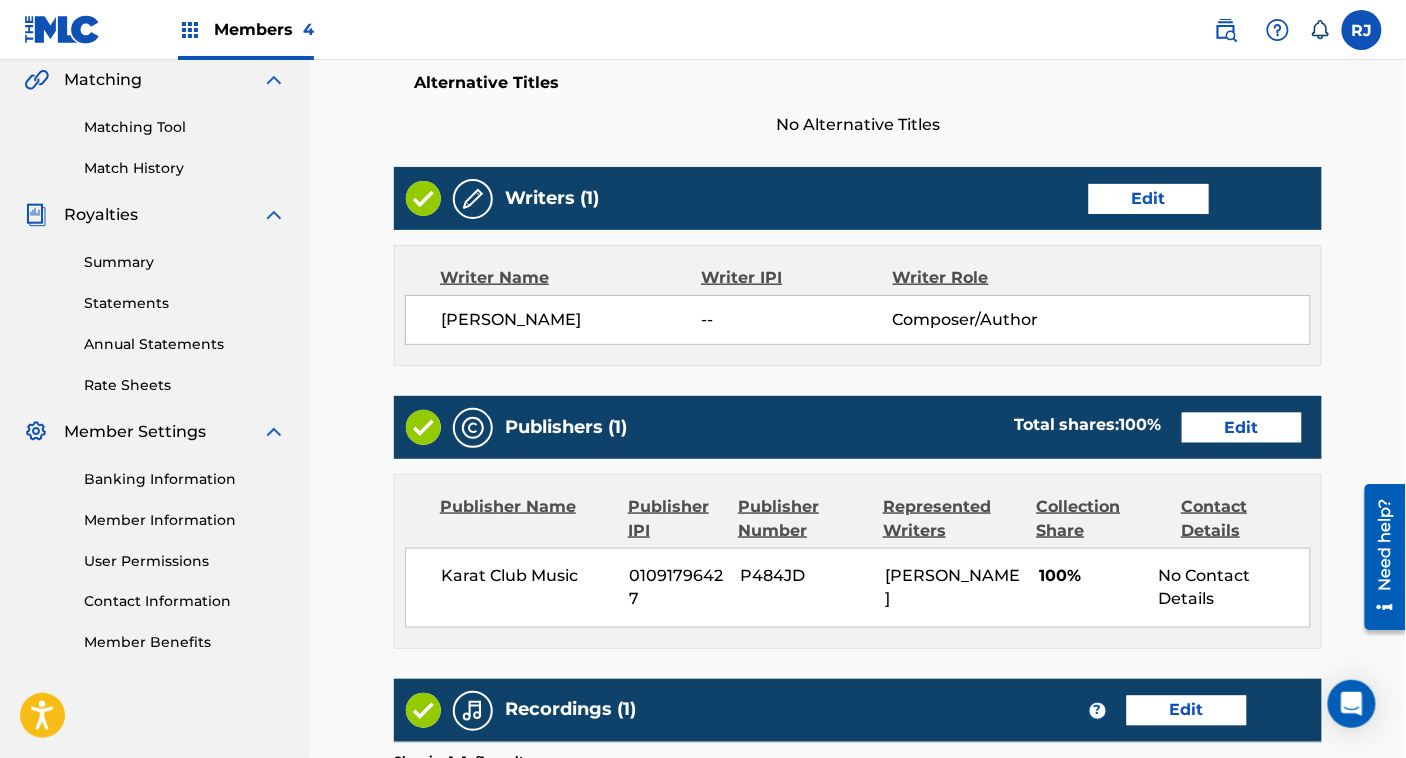 scroll, scrollTop: 801, scrollLeft: 0, axis: vertical 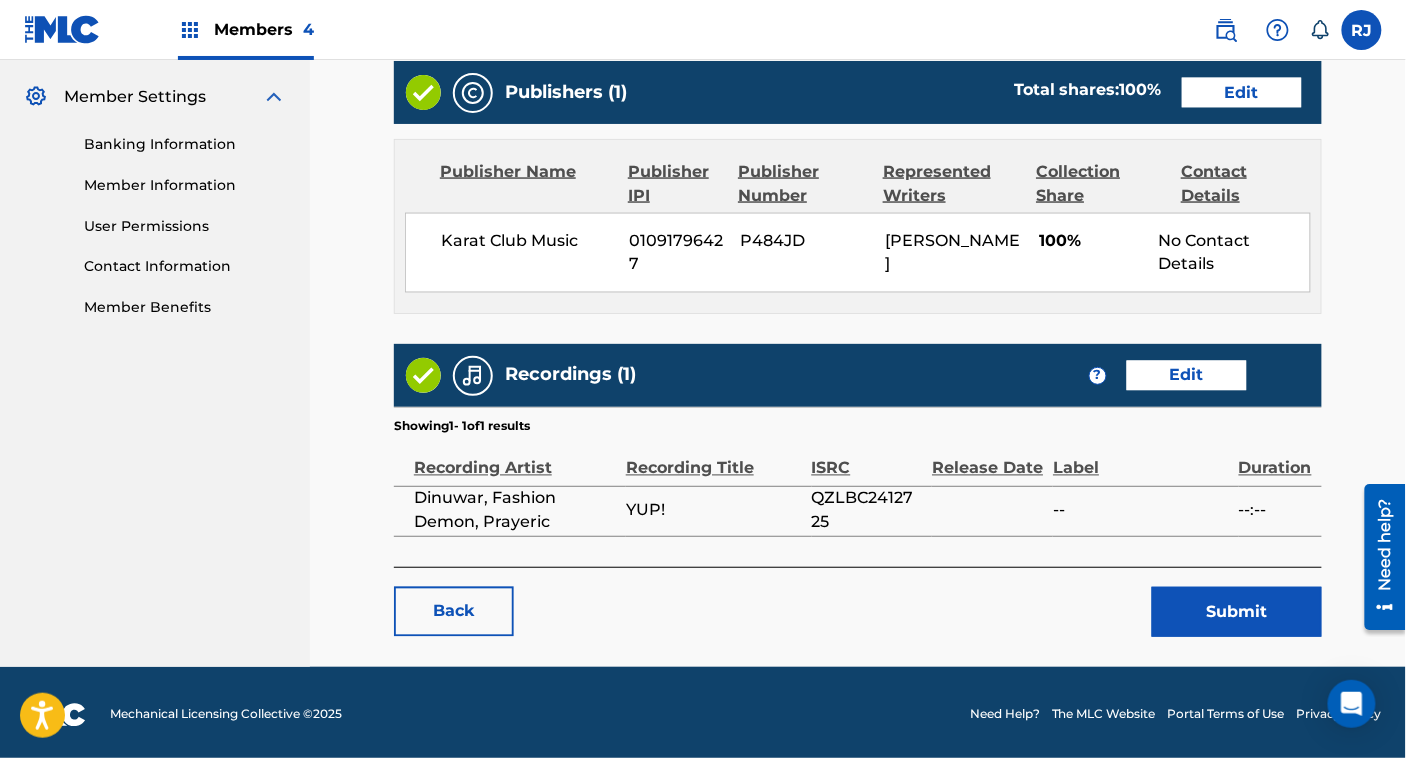 click on "Submit" at bounding box center (1237, 612) 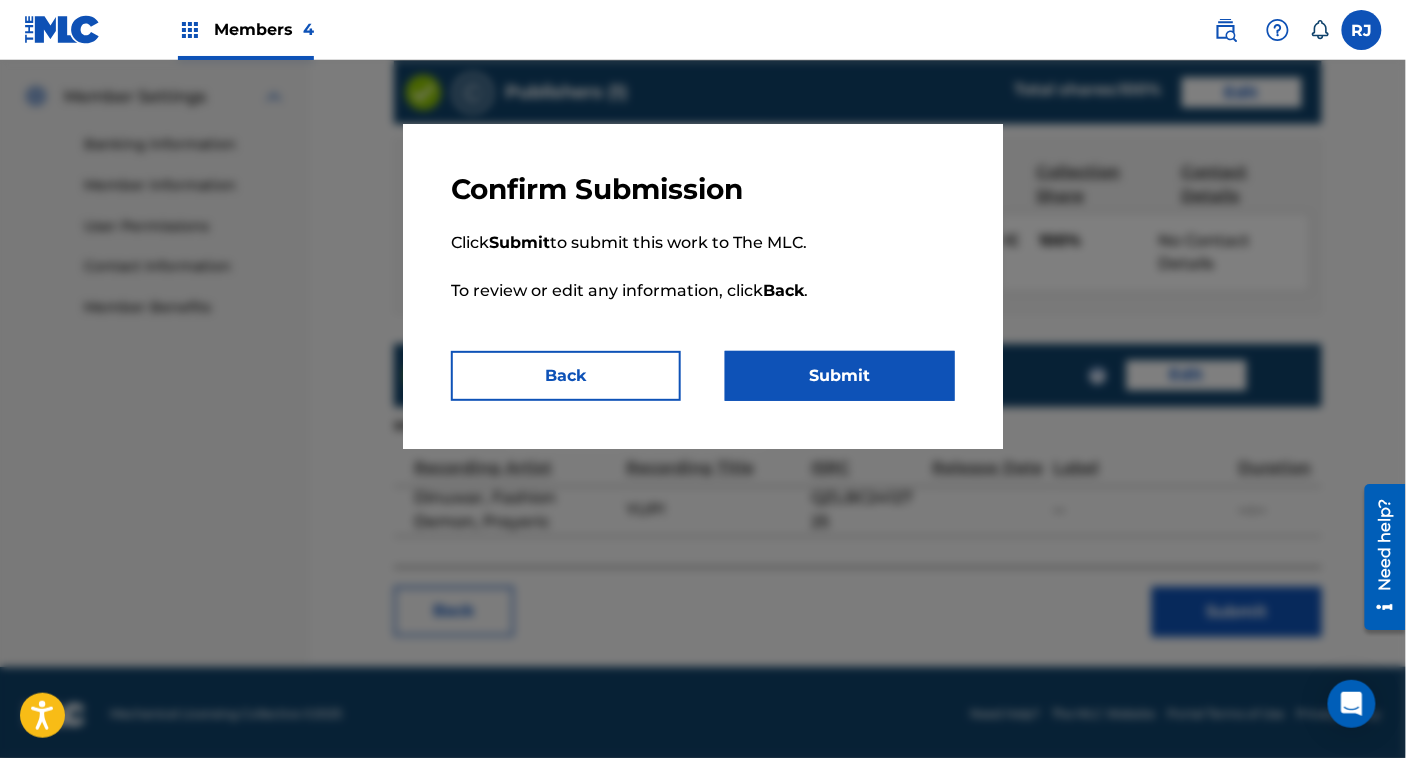 click on "Submit" at bounding box center [840, 376] 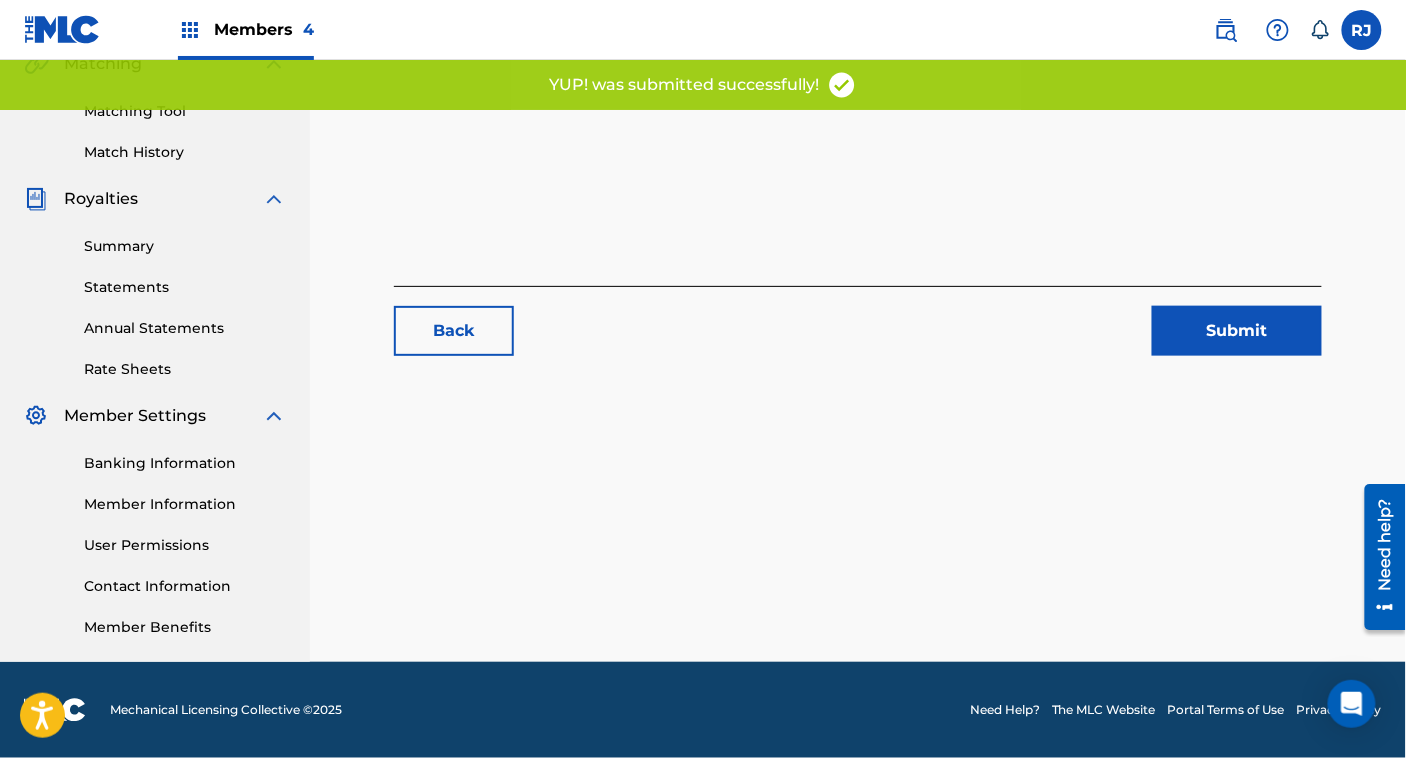 scroll, scrollTop: 0, scrollLeft: 0, axis: both 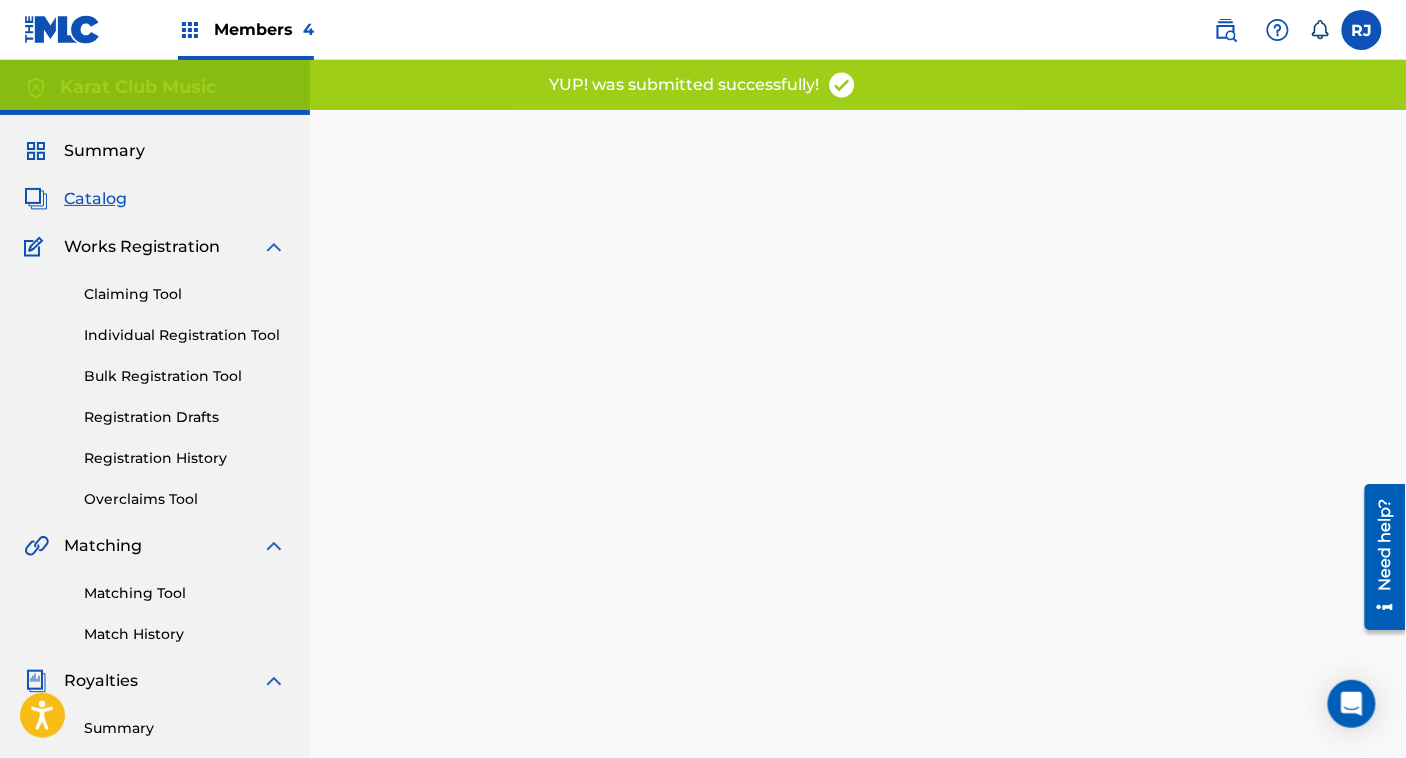 click on "Catalog" at bounding box center (95, 199) 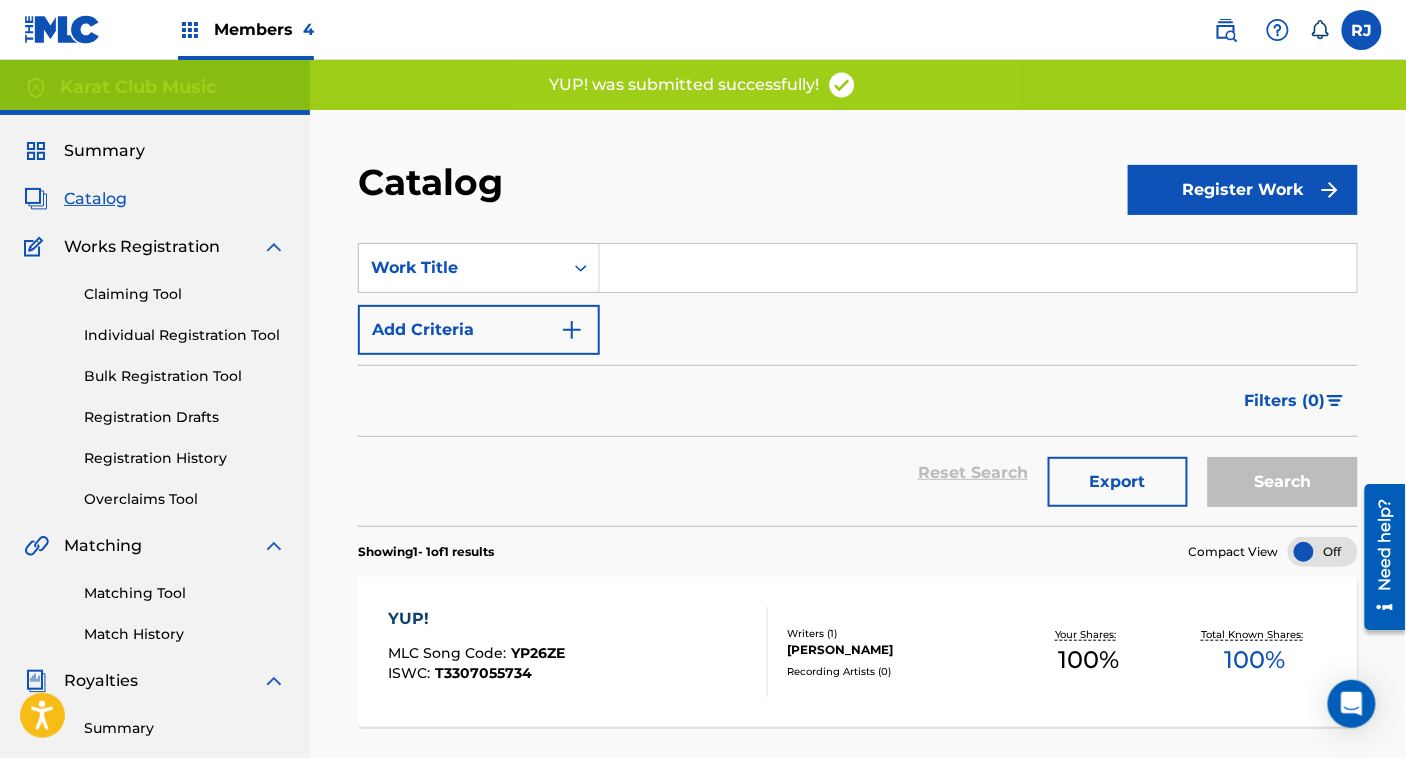 scroll, scrollTop: 220, scrollLeft: 0, axis: vertical 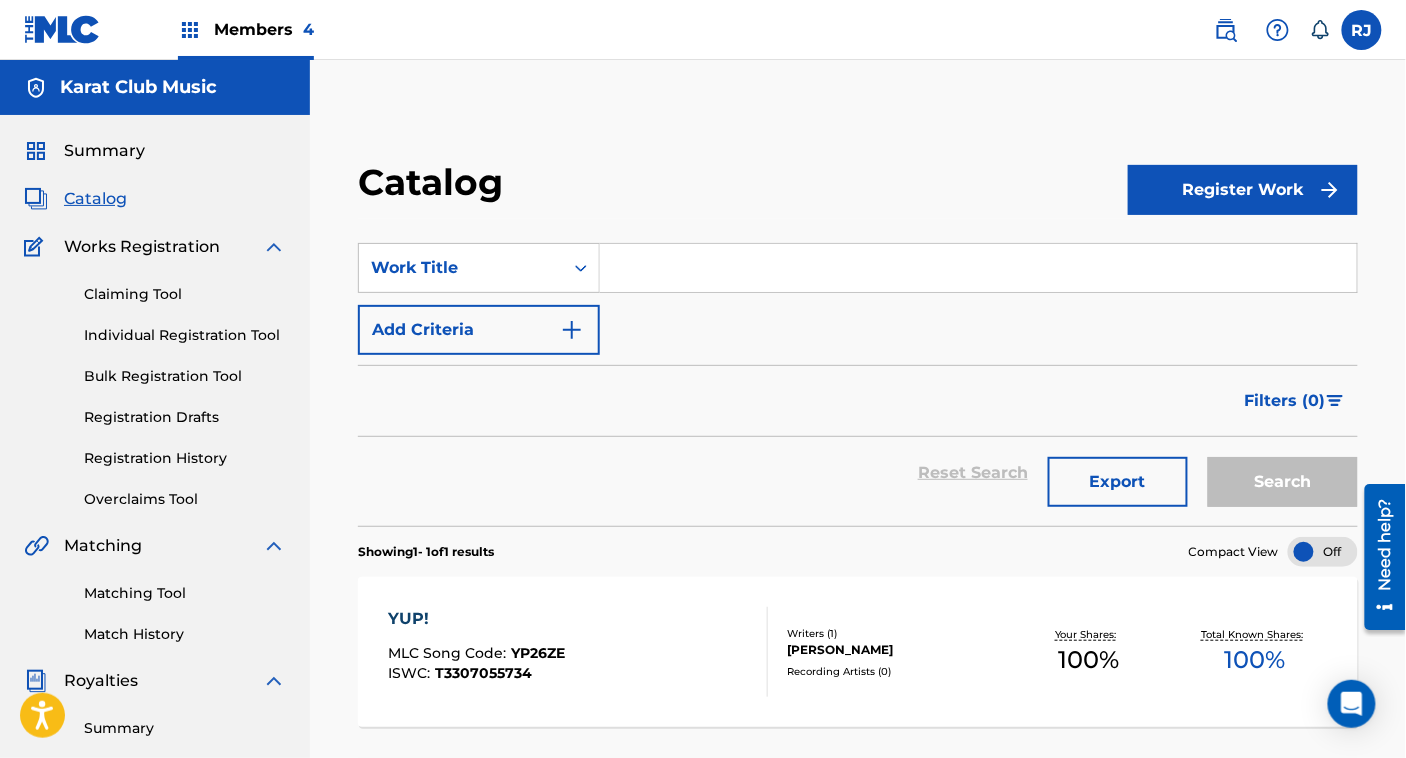 click at bounding box center [978, 268] 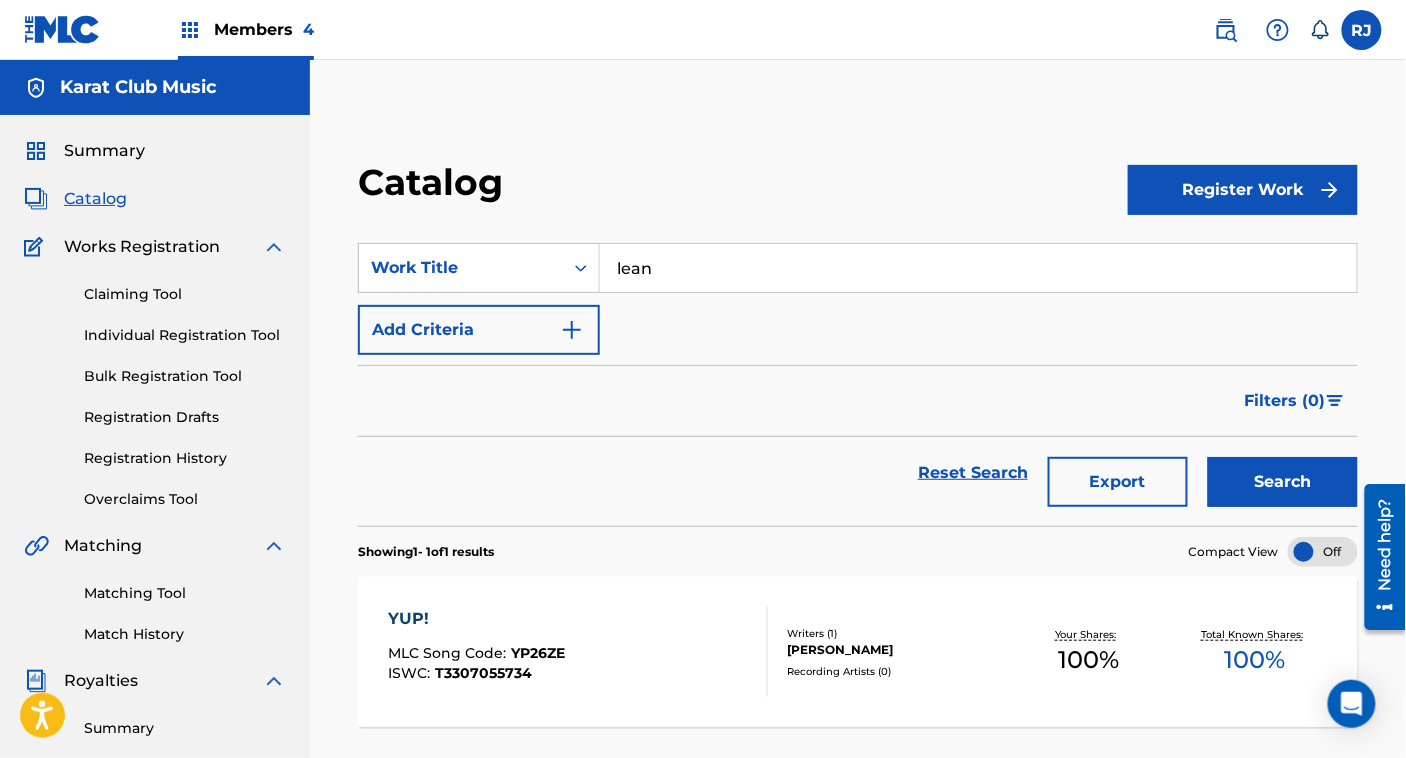 type on "lean" 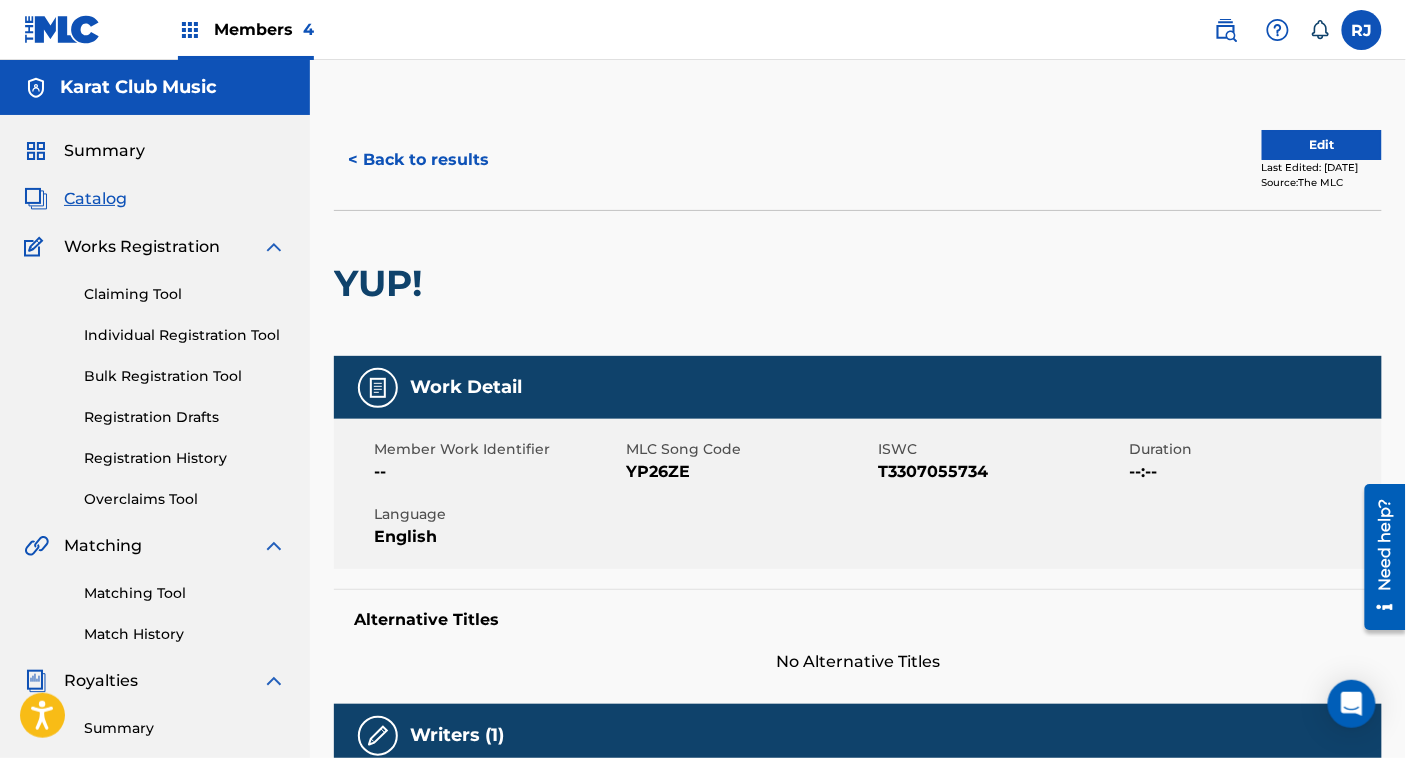 click on "Edit" at bounding box center (1322, 145) 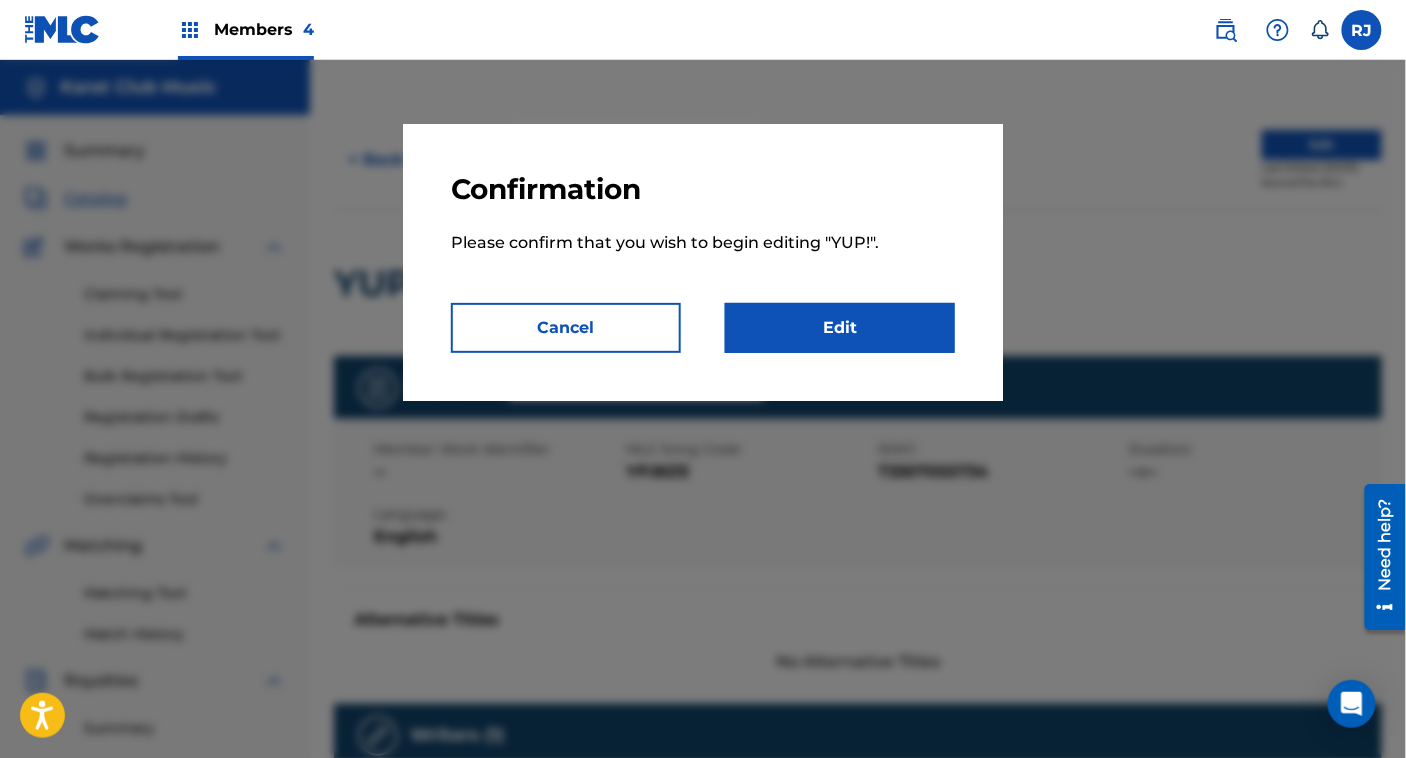 click on "Edit" at bounding box center (840, 328) 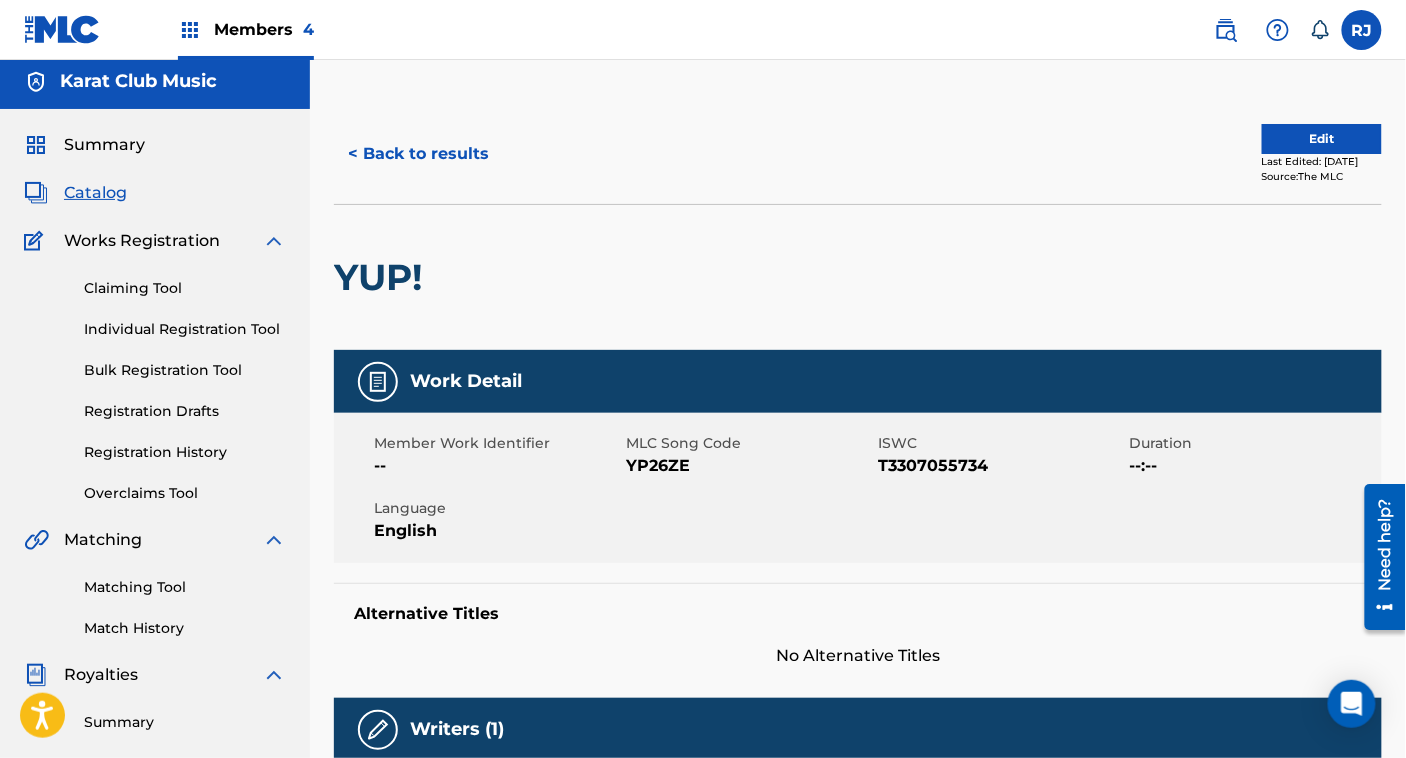 scroll, scrollTop: 0, scrollLeft: 0, axis: both 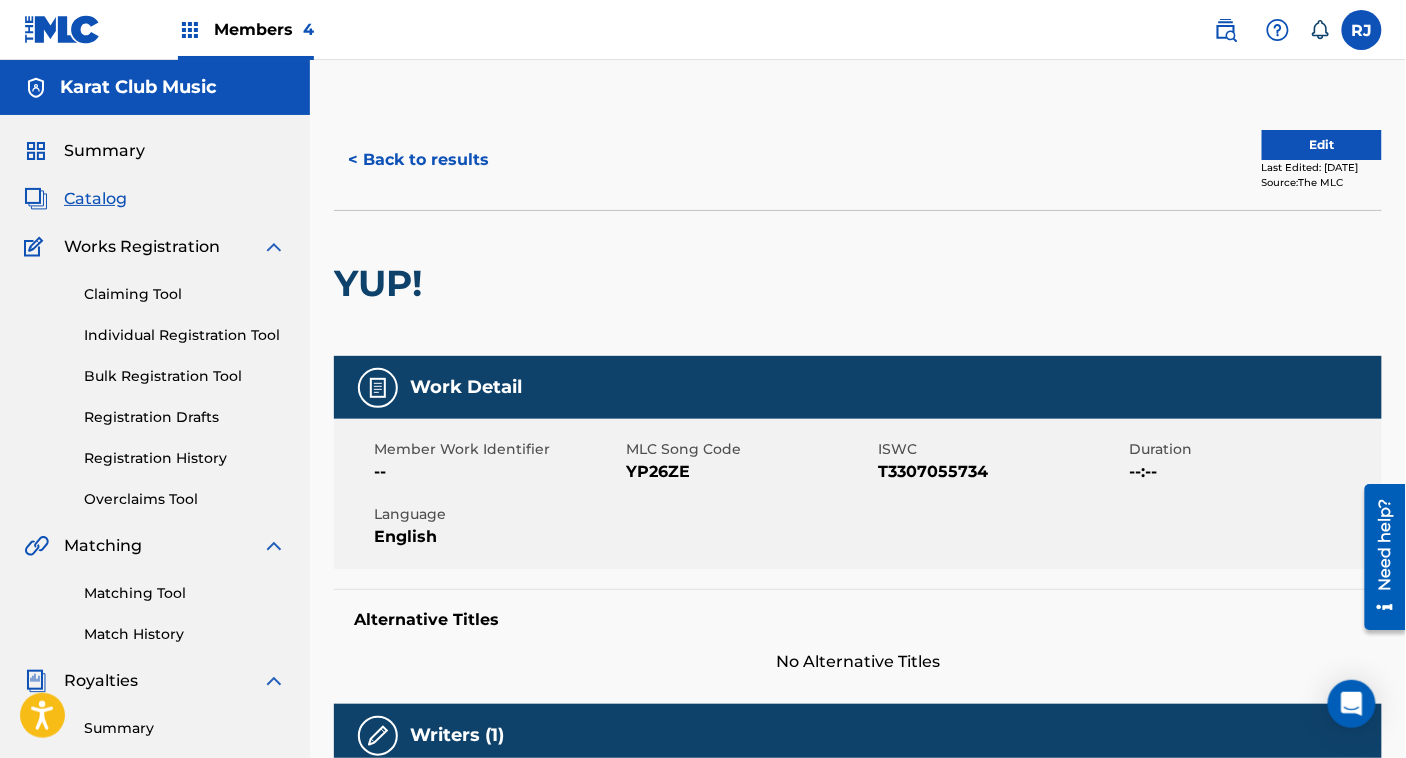 click on "Edit" at bounding box center (1322, 145) 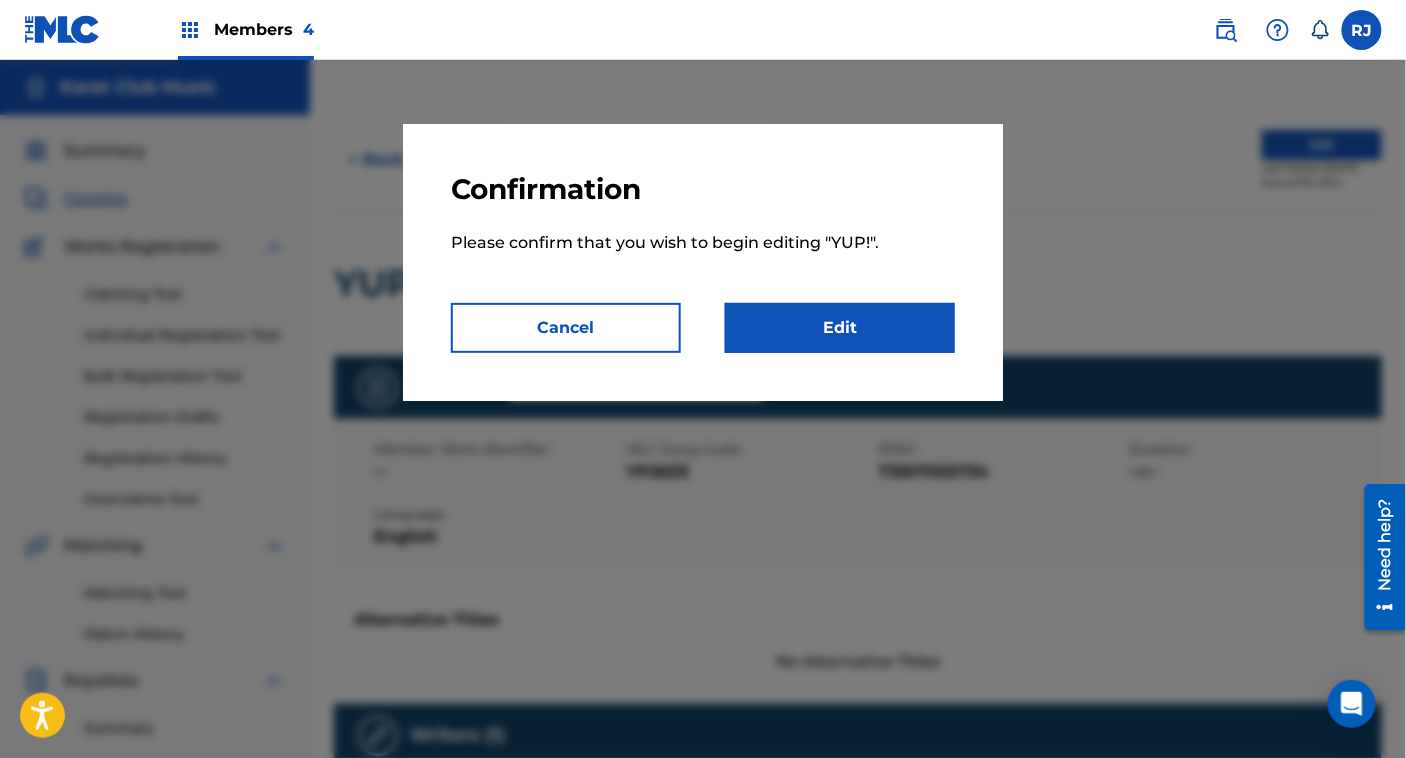 click on "Cancel" at bounding box center (566, 328) 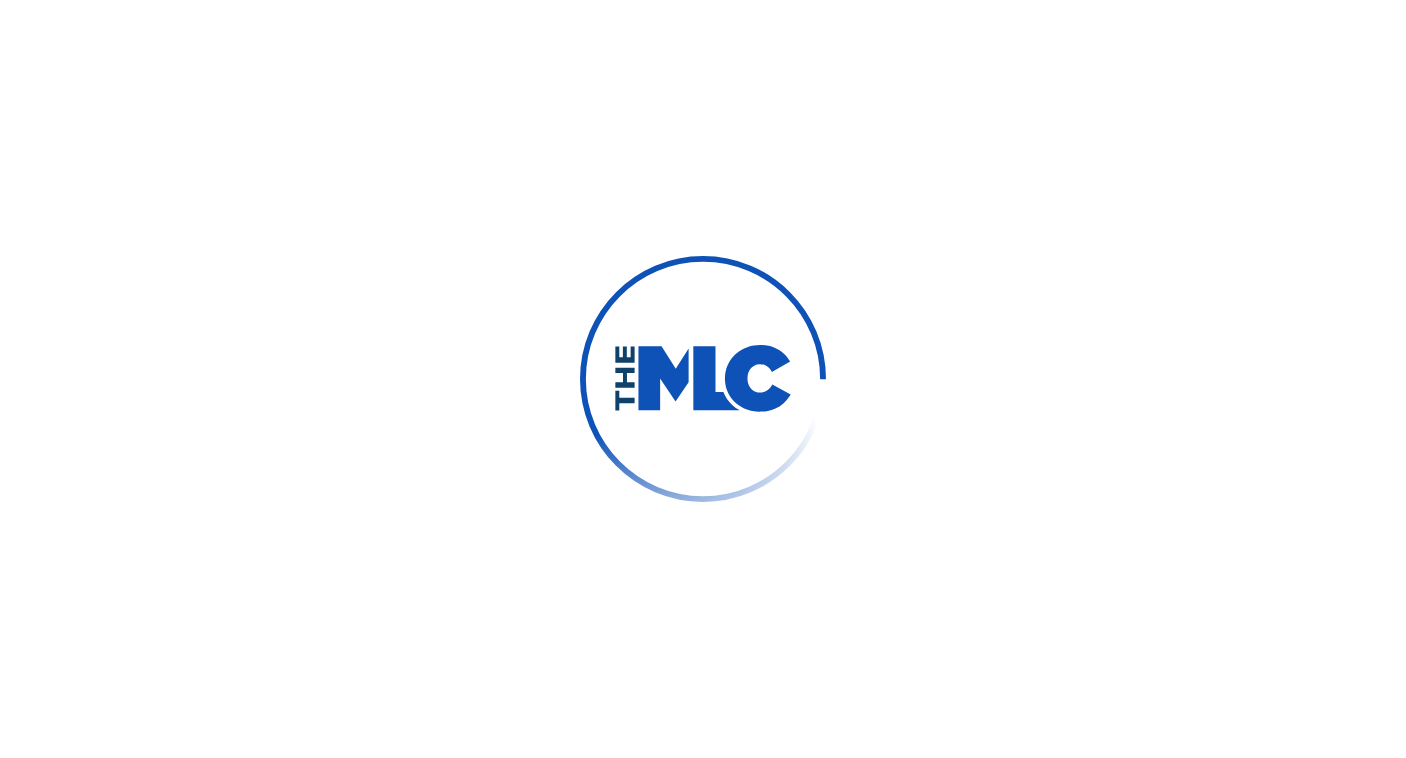 scroll, scrollTop: 0, scrollLeft: 0, axis: both 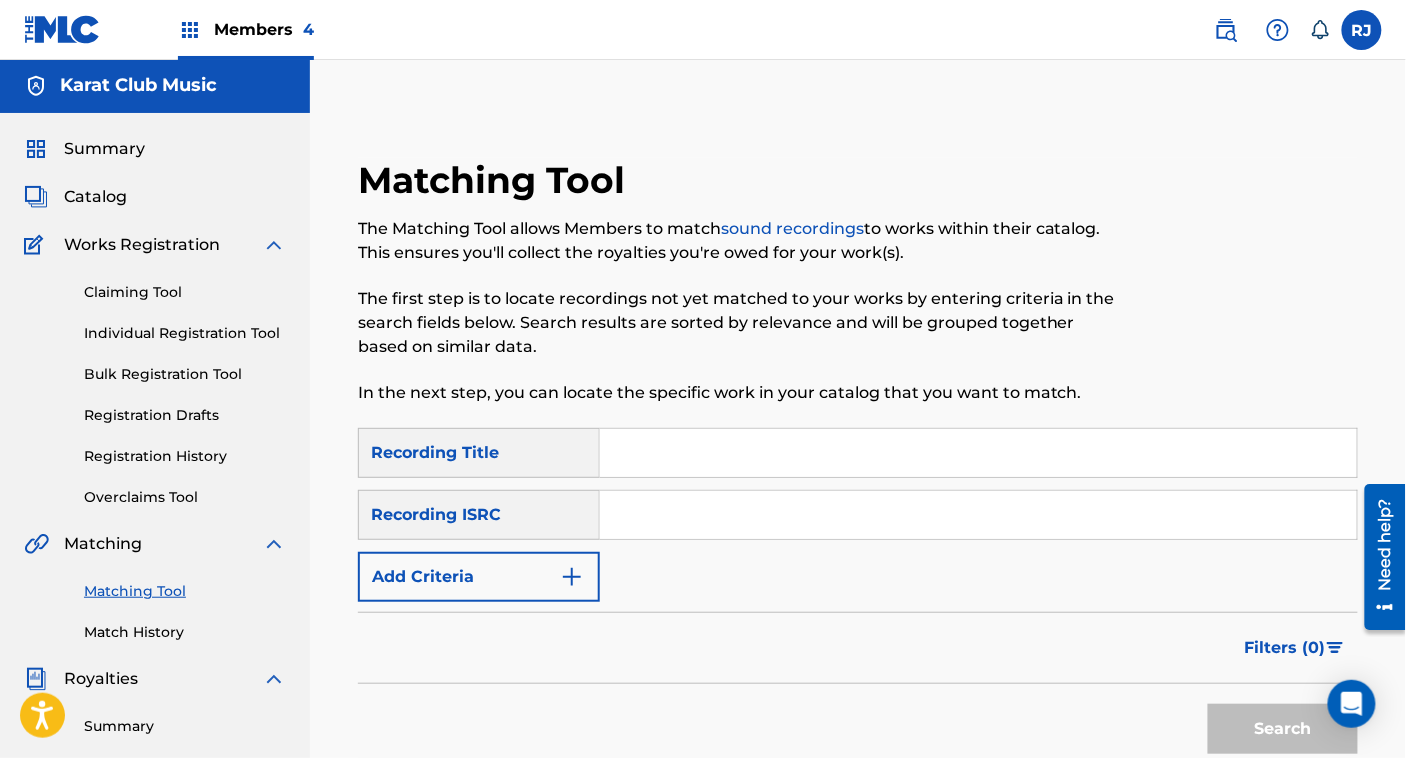 click at bounding box center (978, 515) 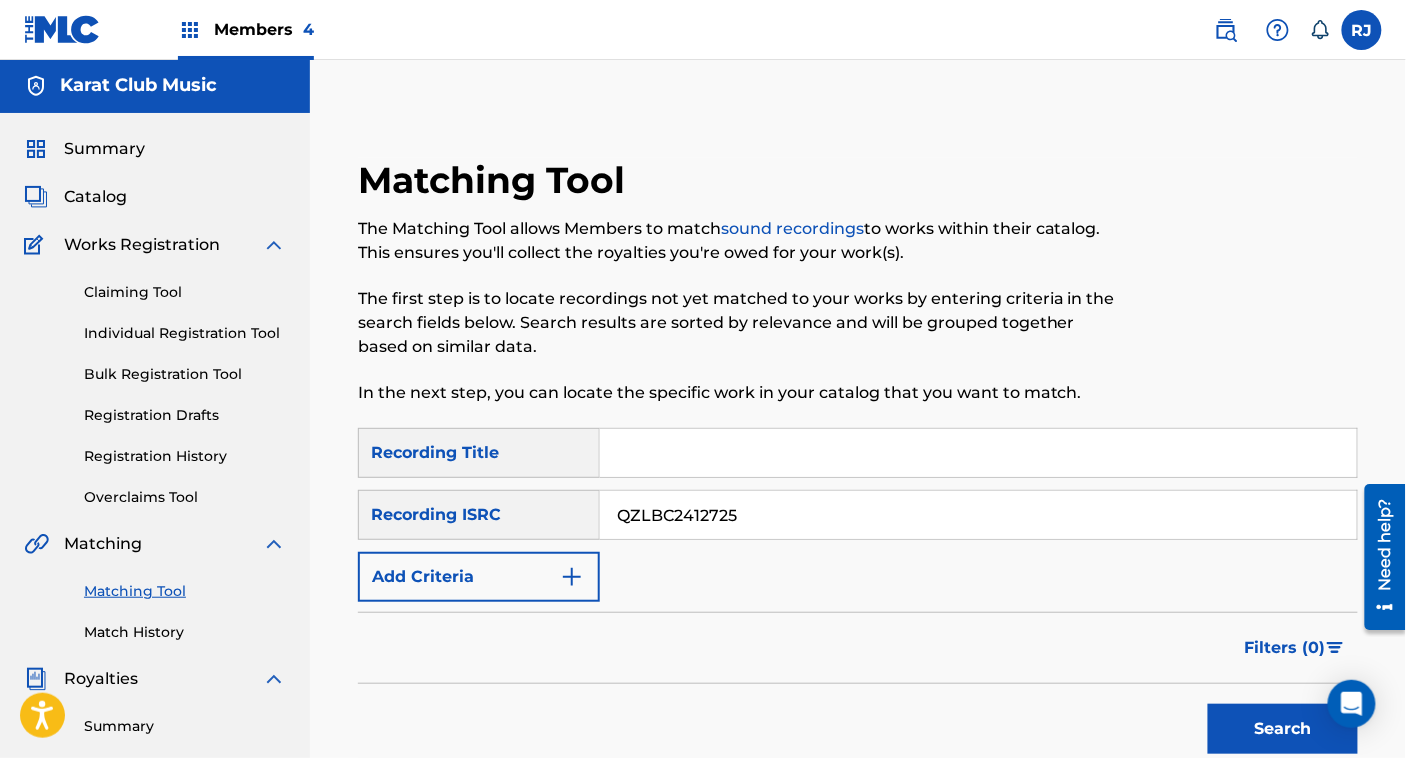type on "QZLBC2412725" 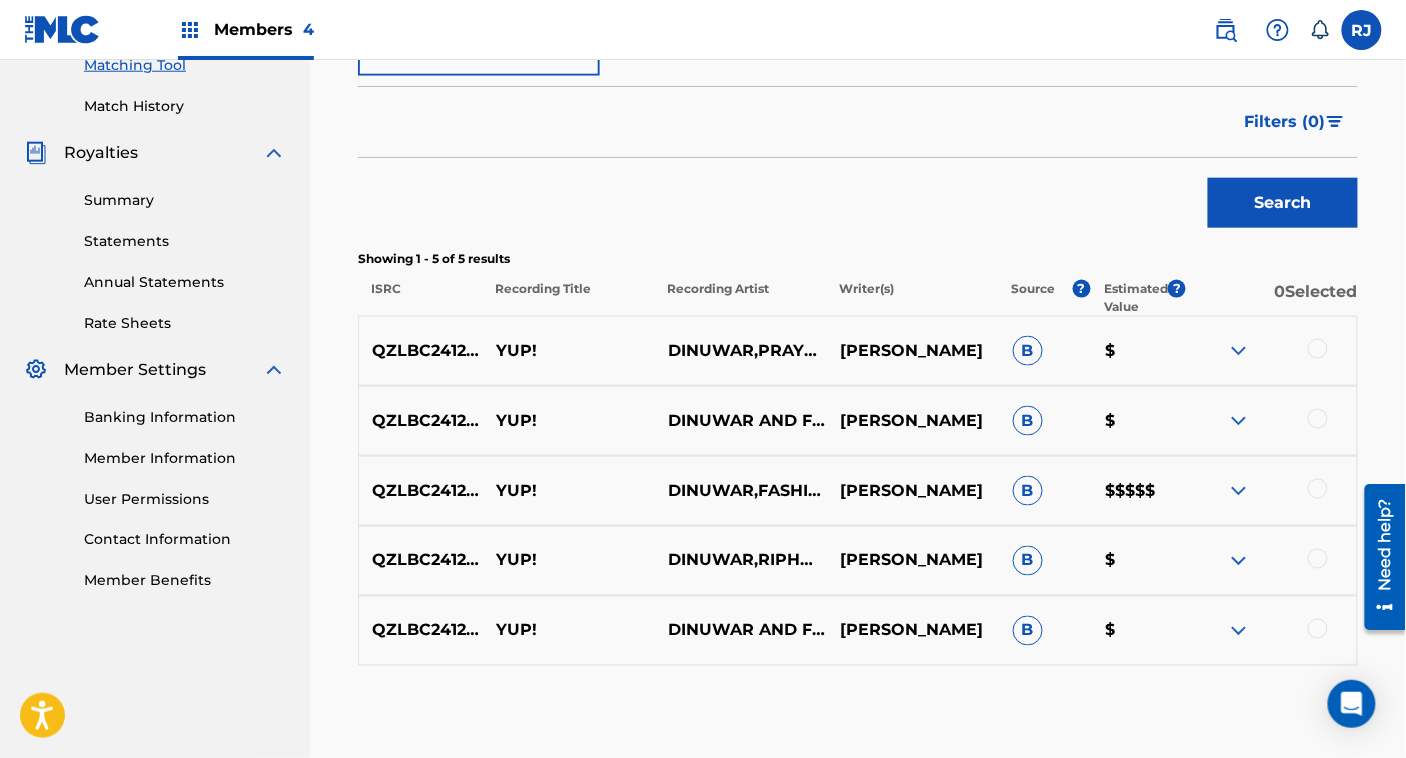 scroll, scrollTop: 631, scrollLeft: 0, axis: vertical 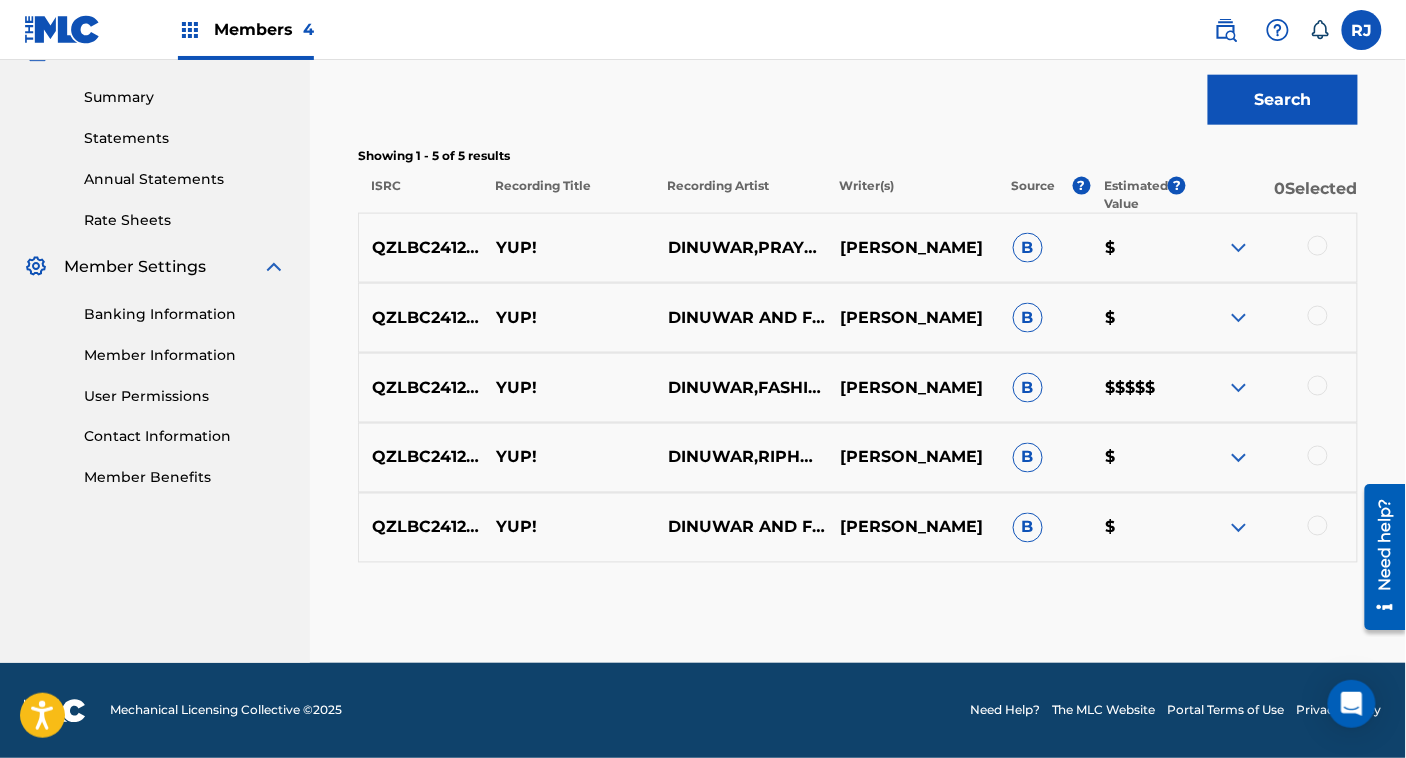 click at bounding box center (1318, 526) 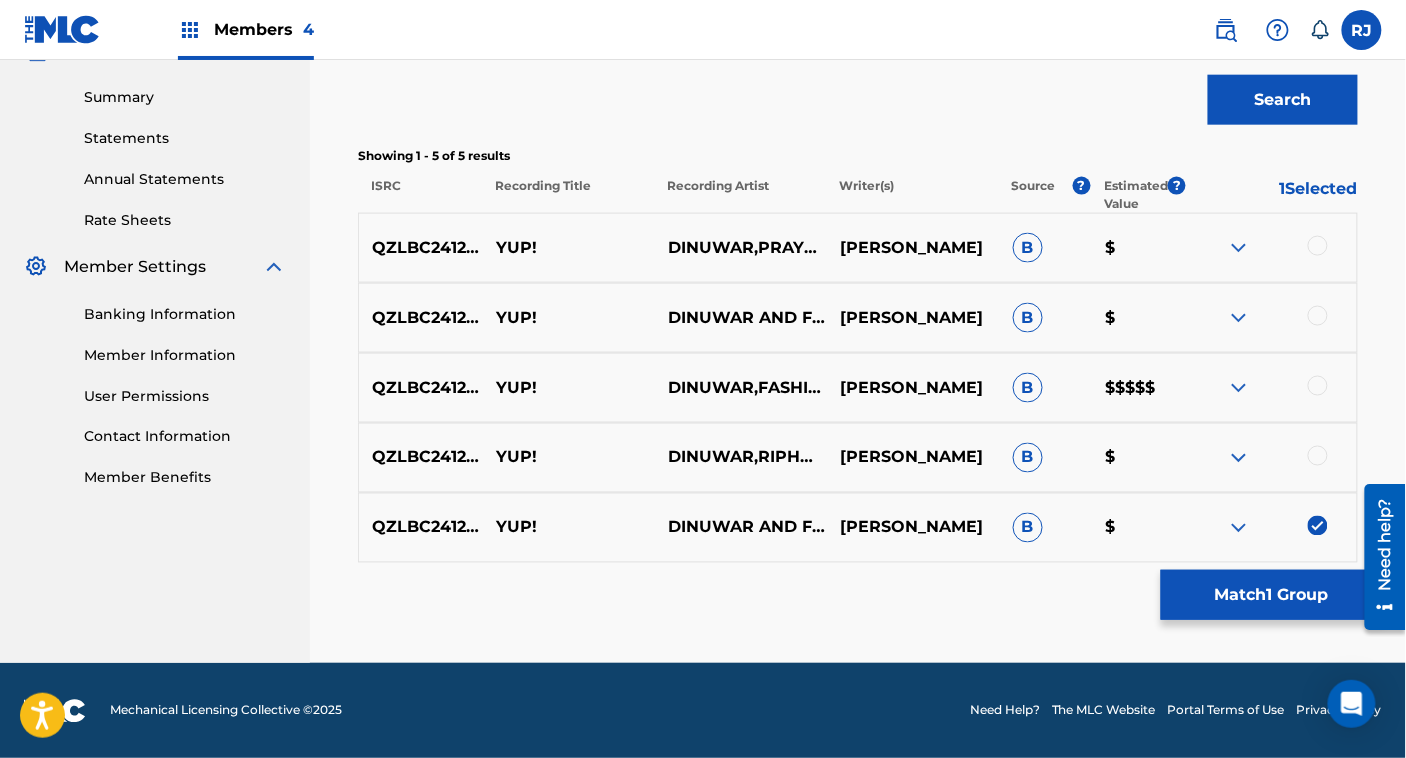 click at bounding box center [1318, 456] 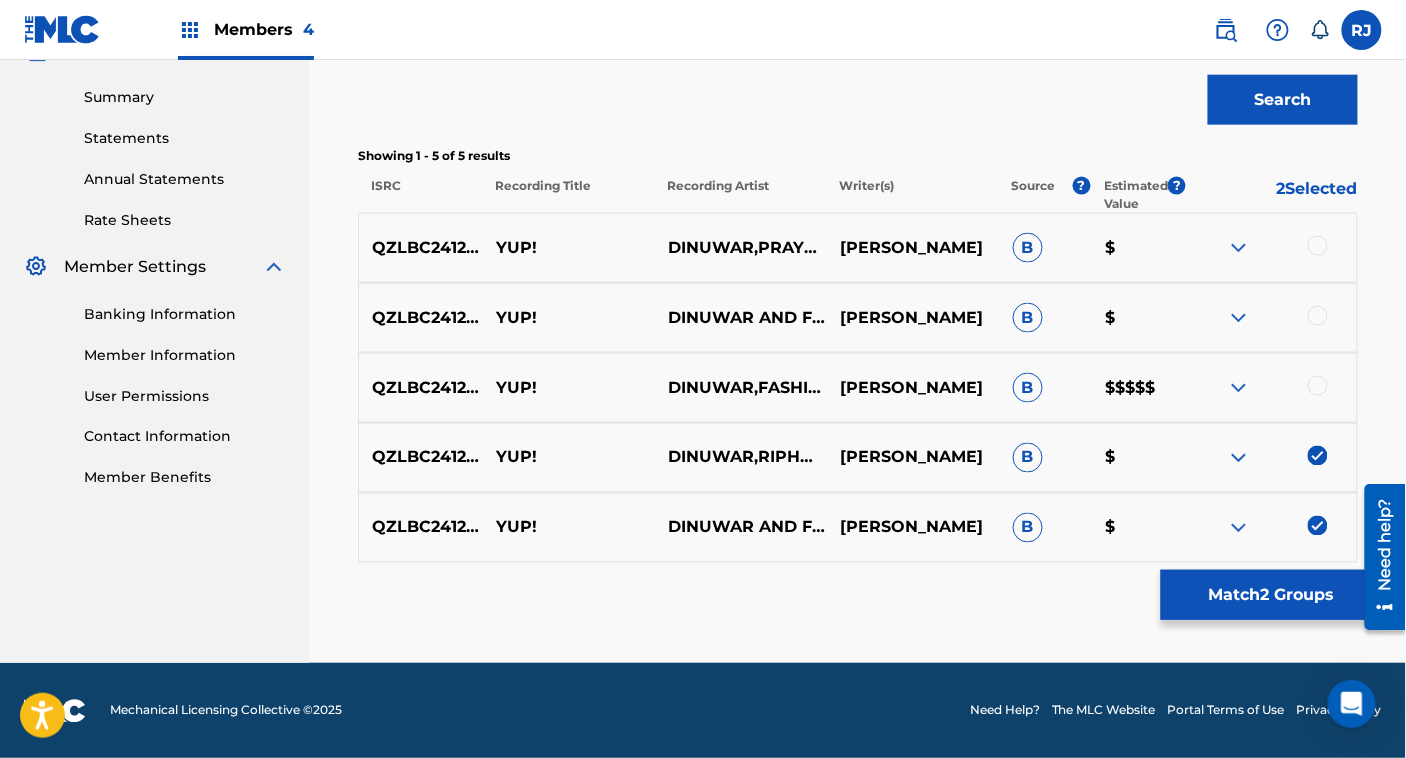 click at bounding box center [1318, 386] 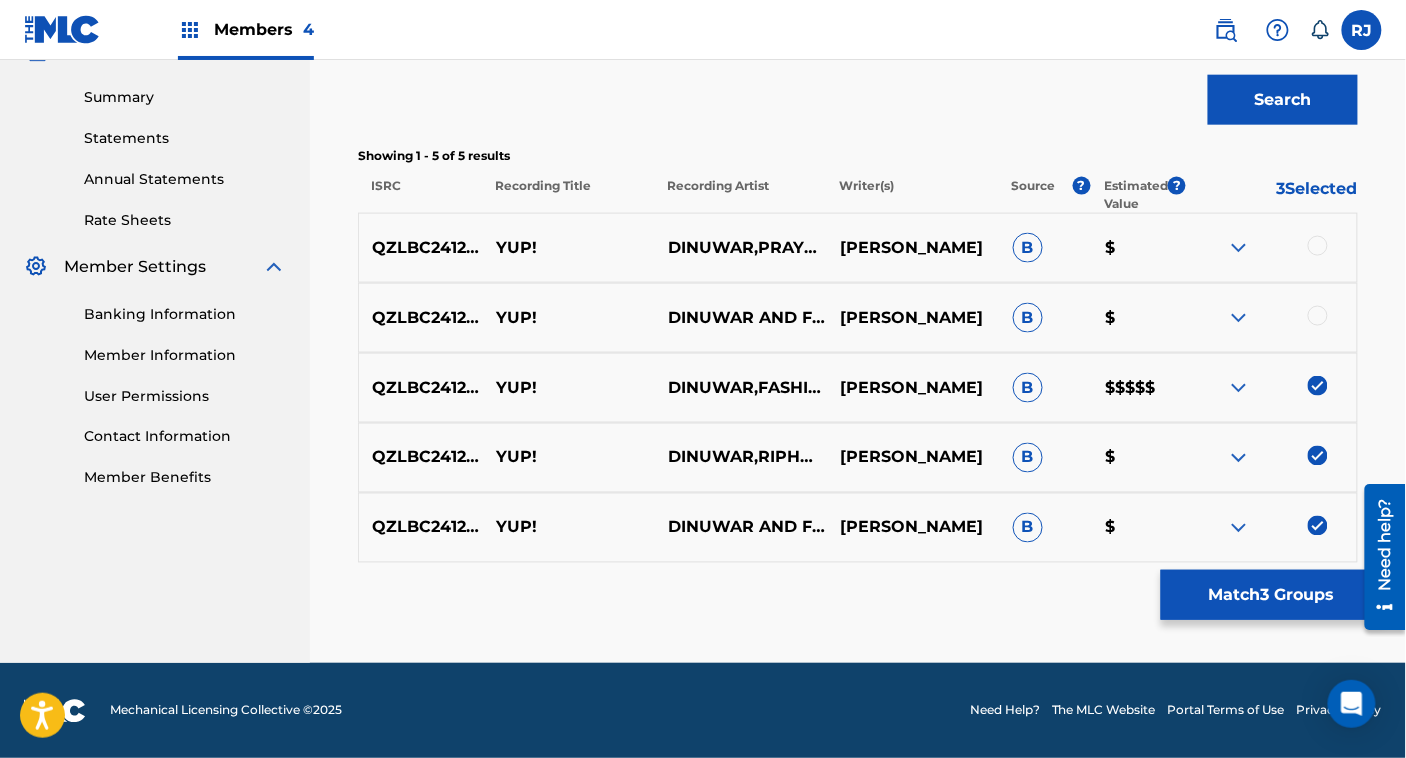 click at bounding box center [1318, 316] 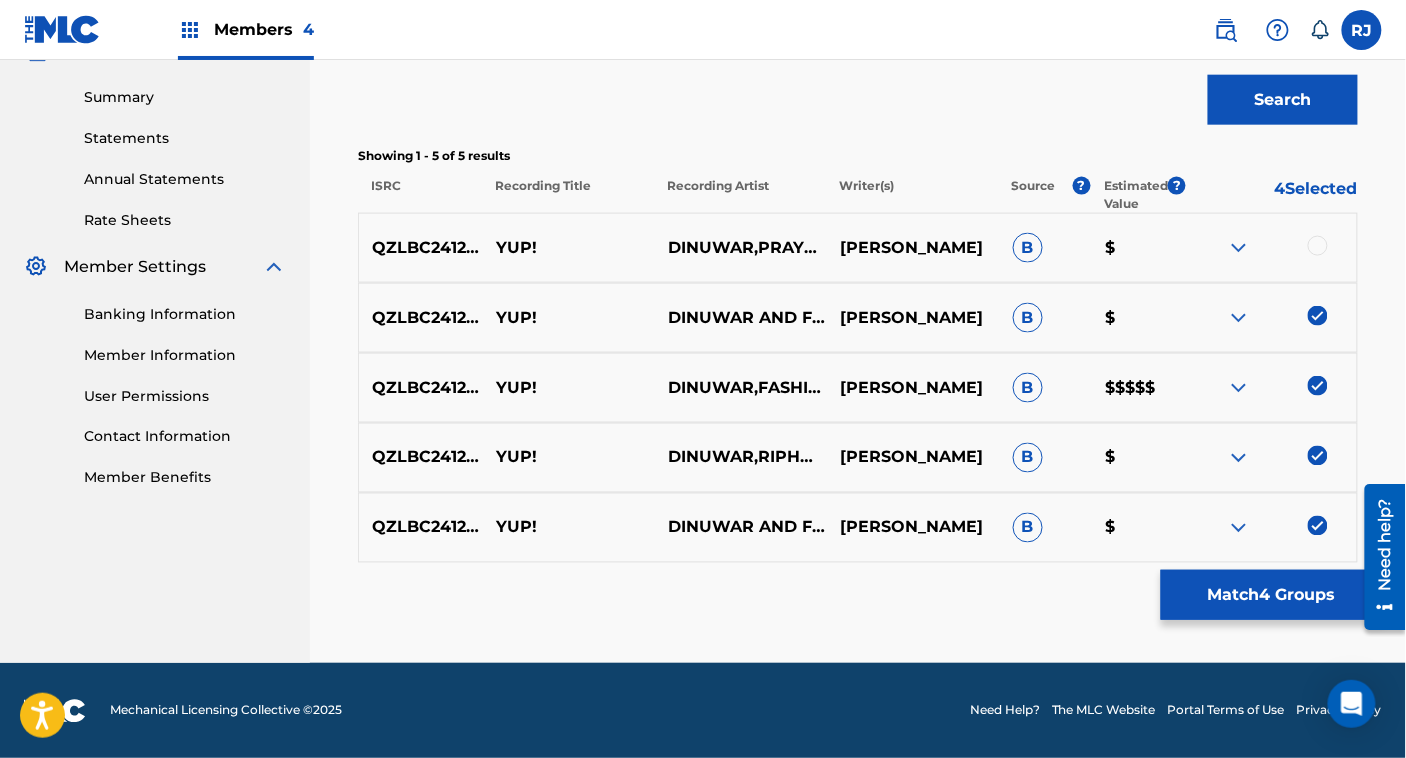click on "QZLBC2412725 YUP! DINUWAR,PRAYERIC,FASHION DEMON MAREK POPROSIL B $" at bounding box center [858, 248] 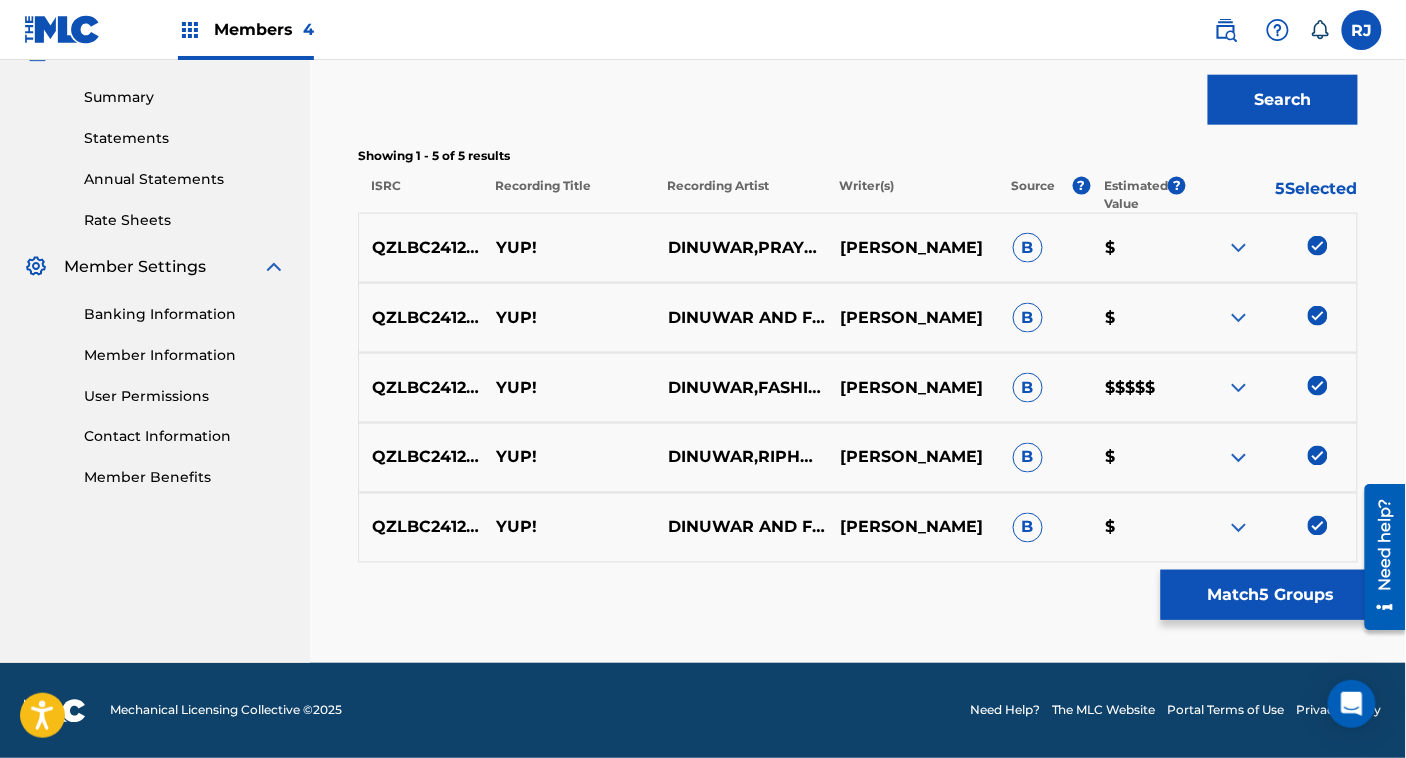 click on "Match  5 Groups" at bounding box center [1271, 595] 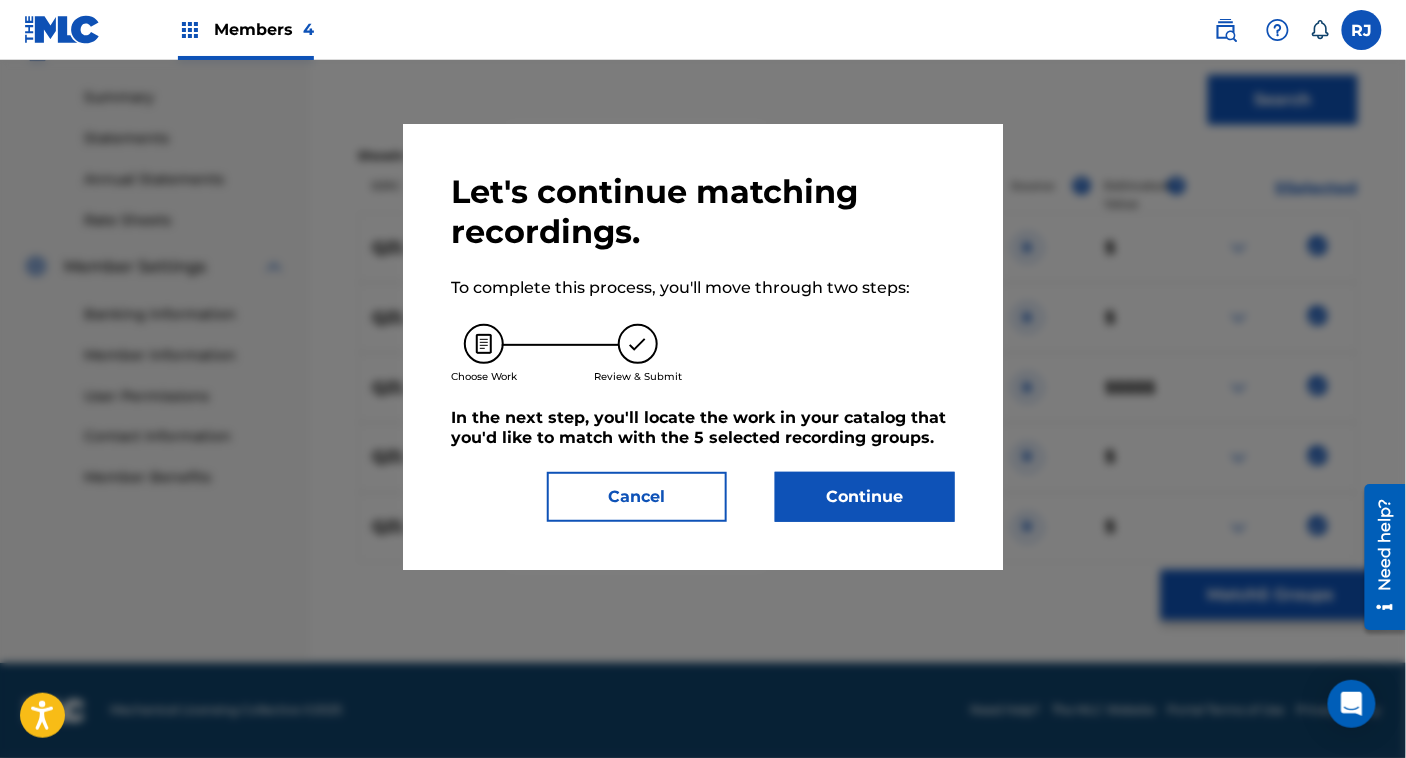 click on "Continue" at bounding box center (865, 497) 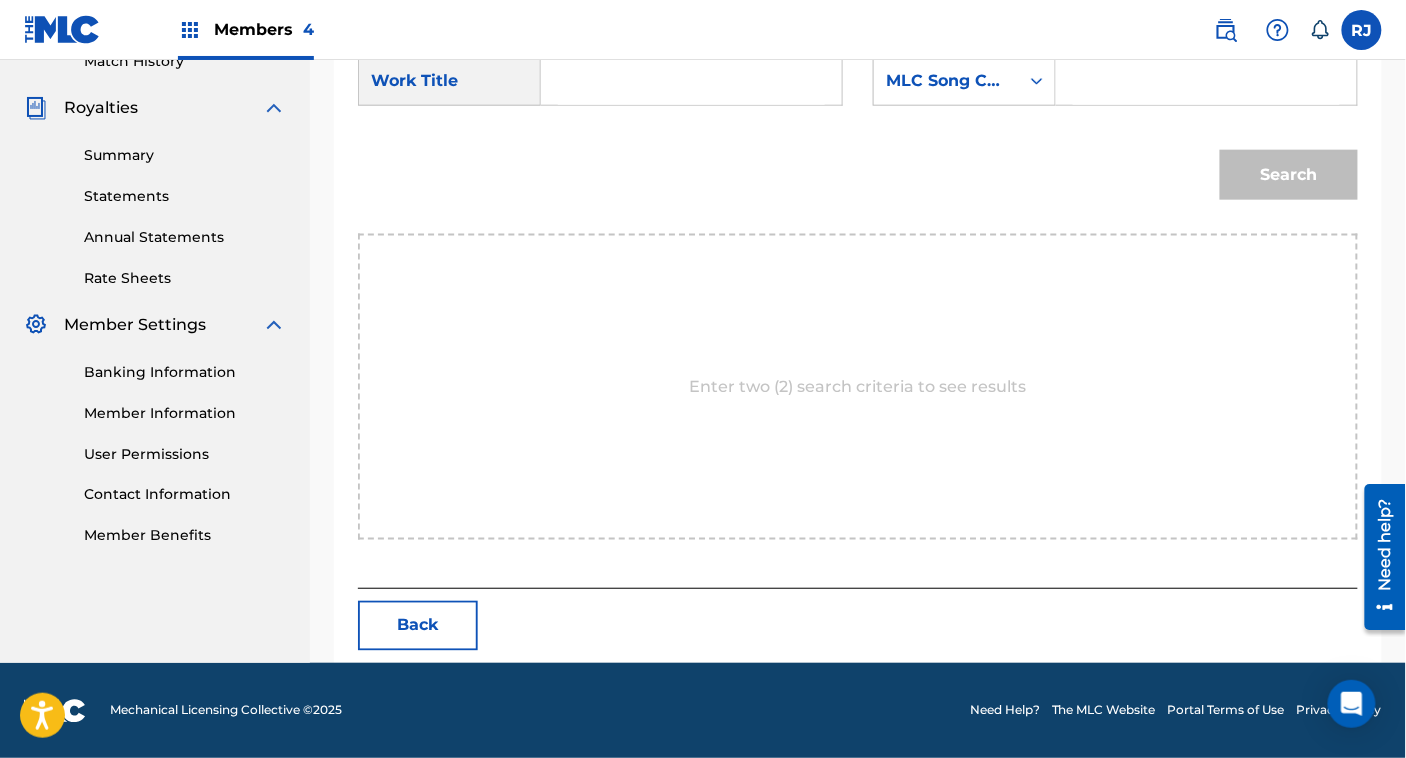 click at bounding box center (691, 81) 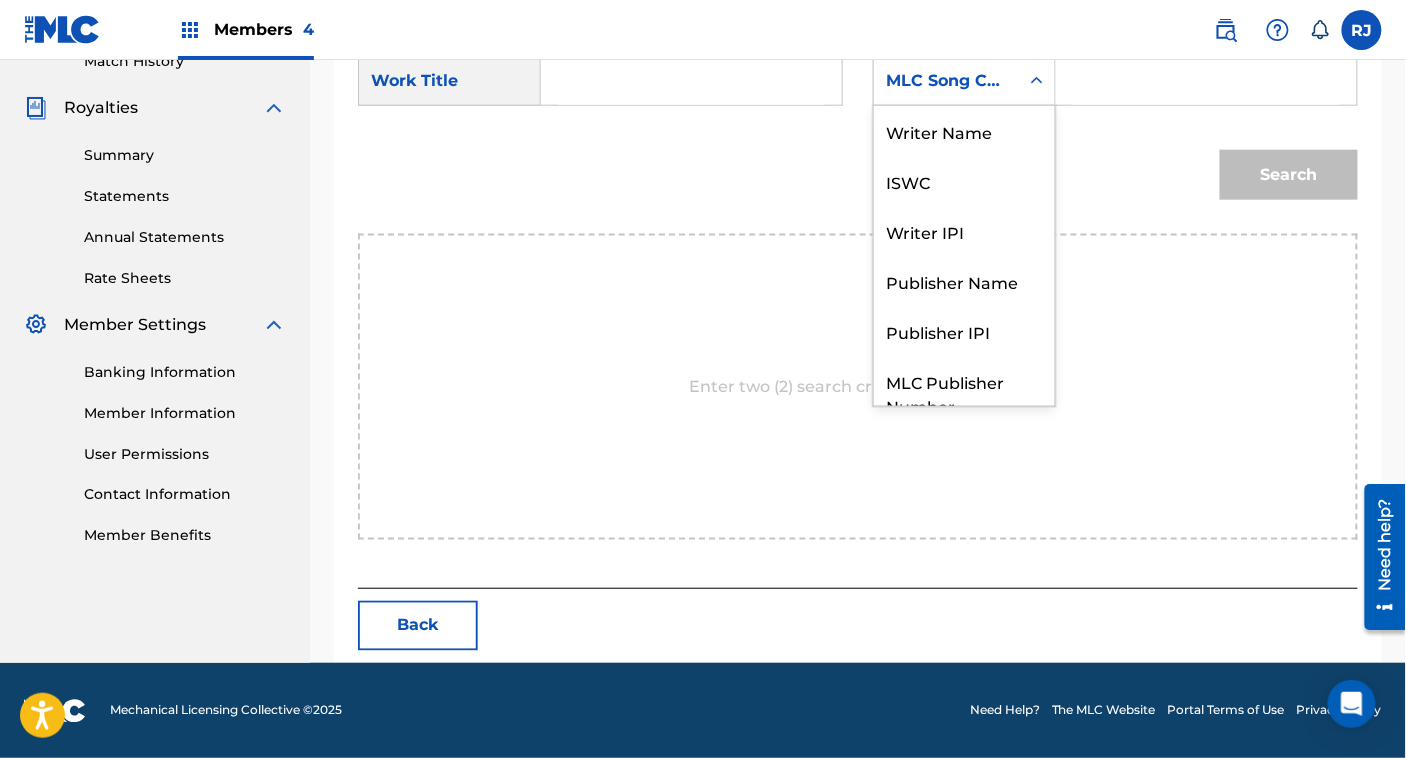 click at bounding box center [1037, 81] 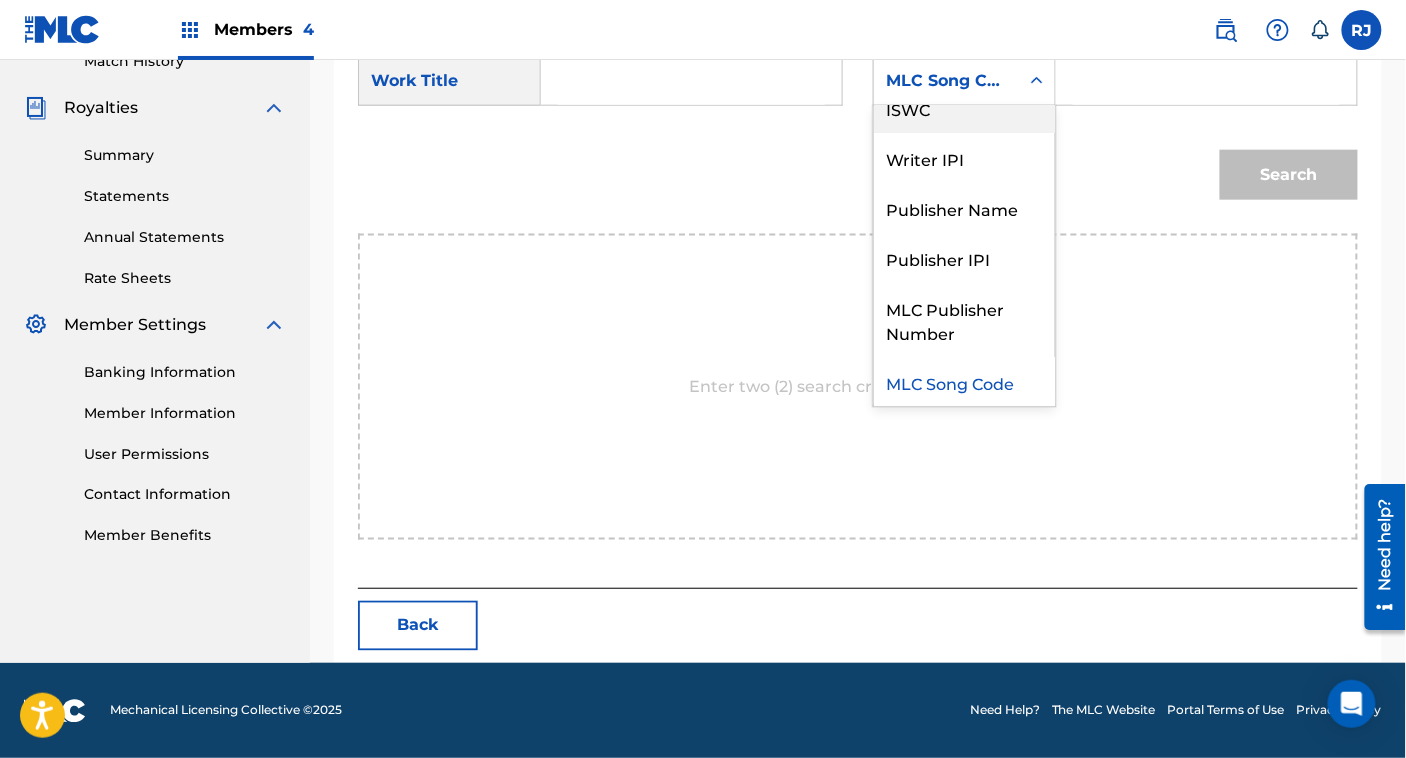 click on "ISWC" at bounding box center (964, 108) 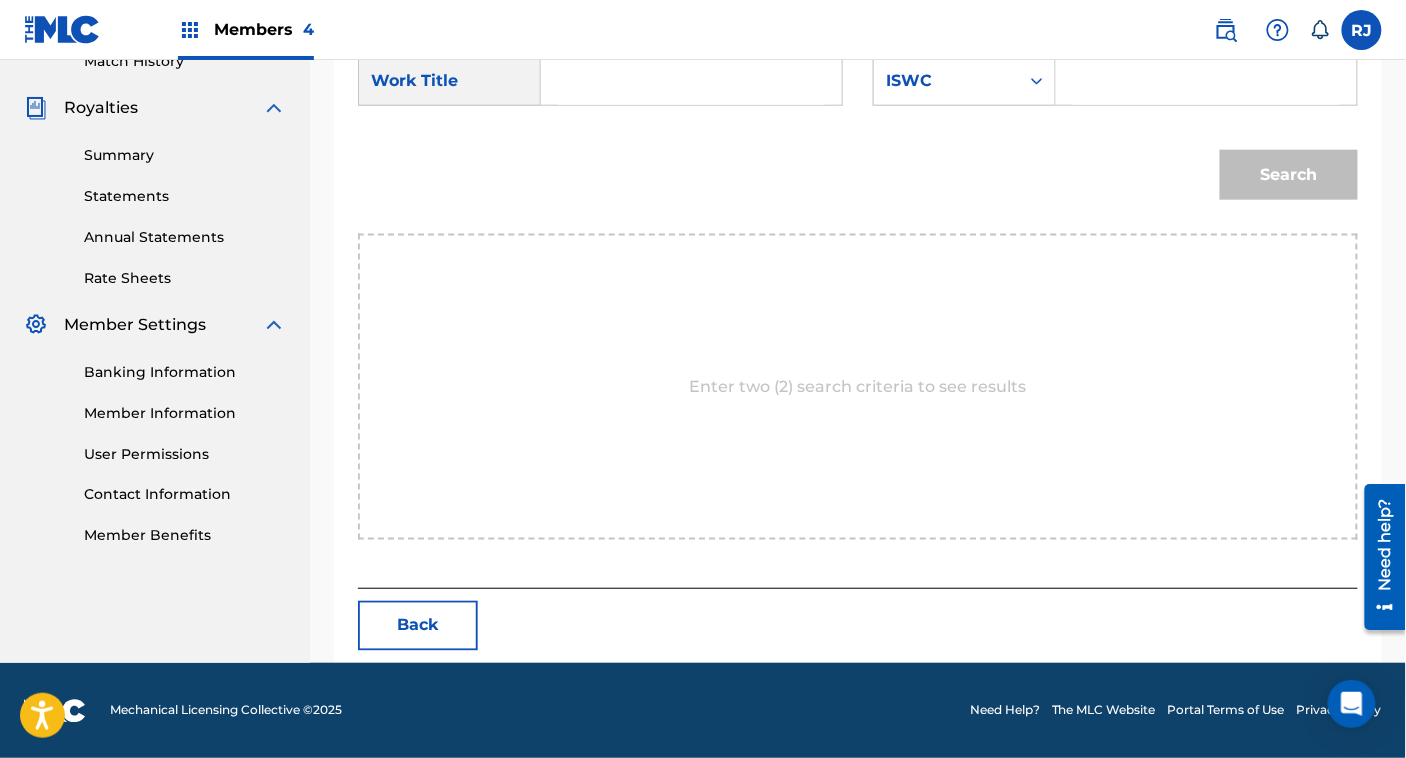 paste on "T3307055734" 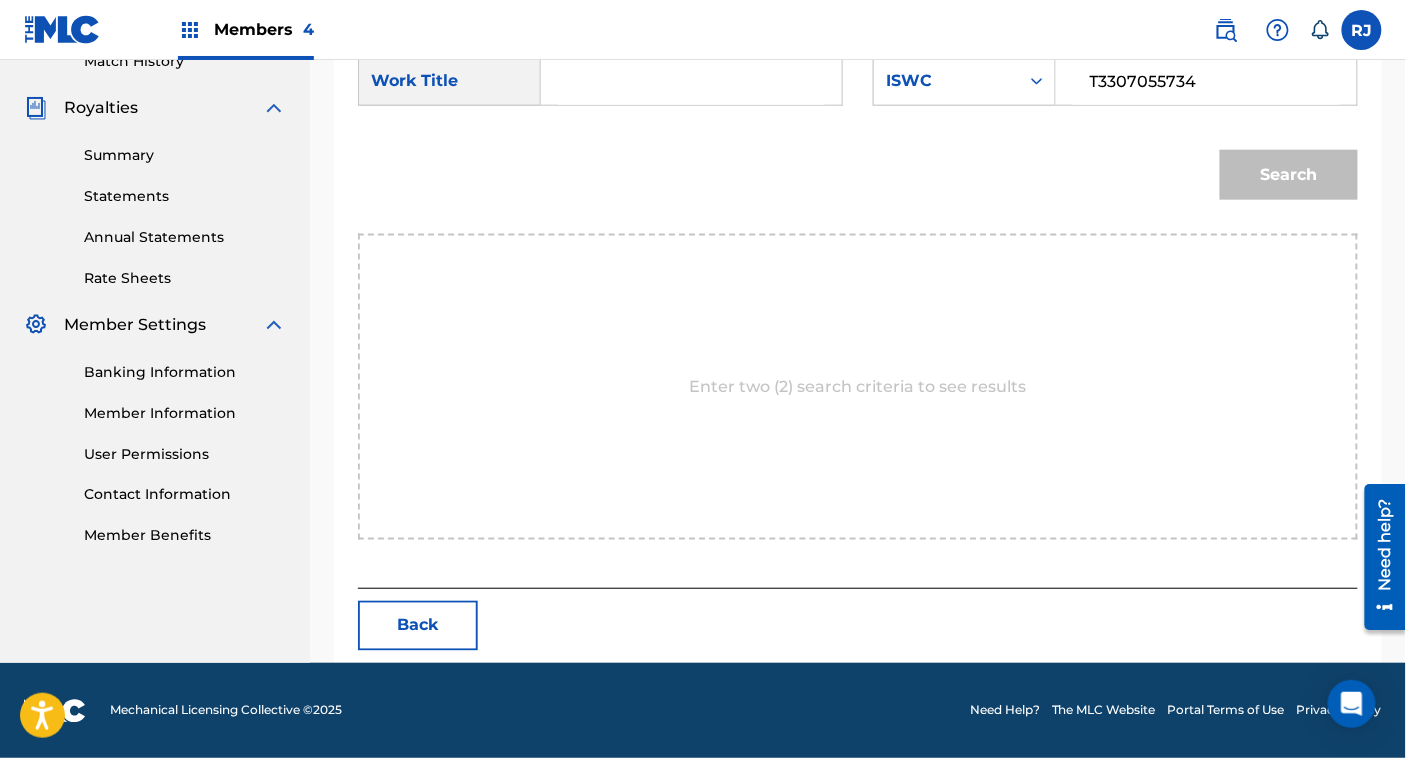 type on "T3307055734" 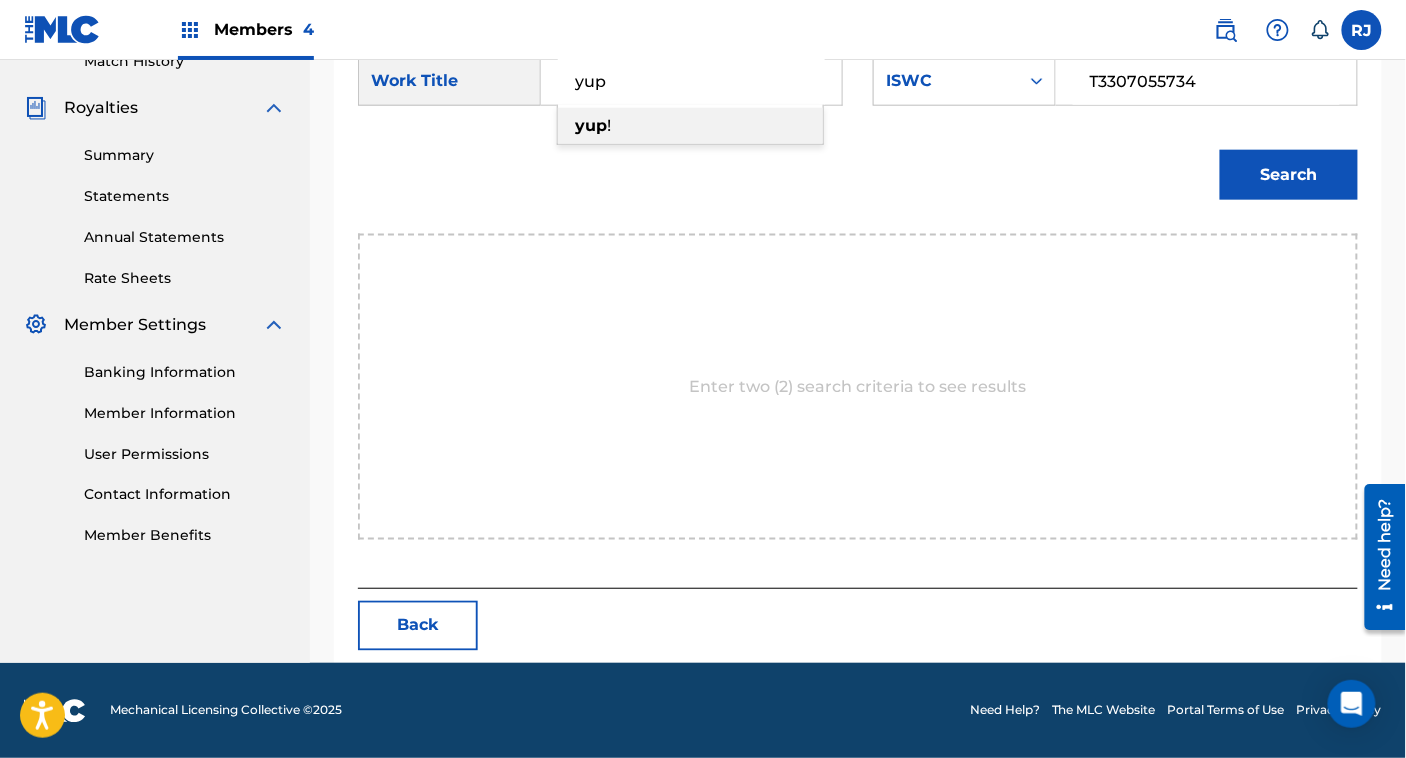 click on "yup !" at bounding box center [690, 126] 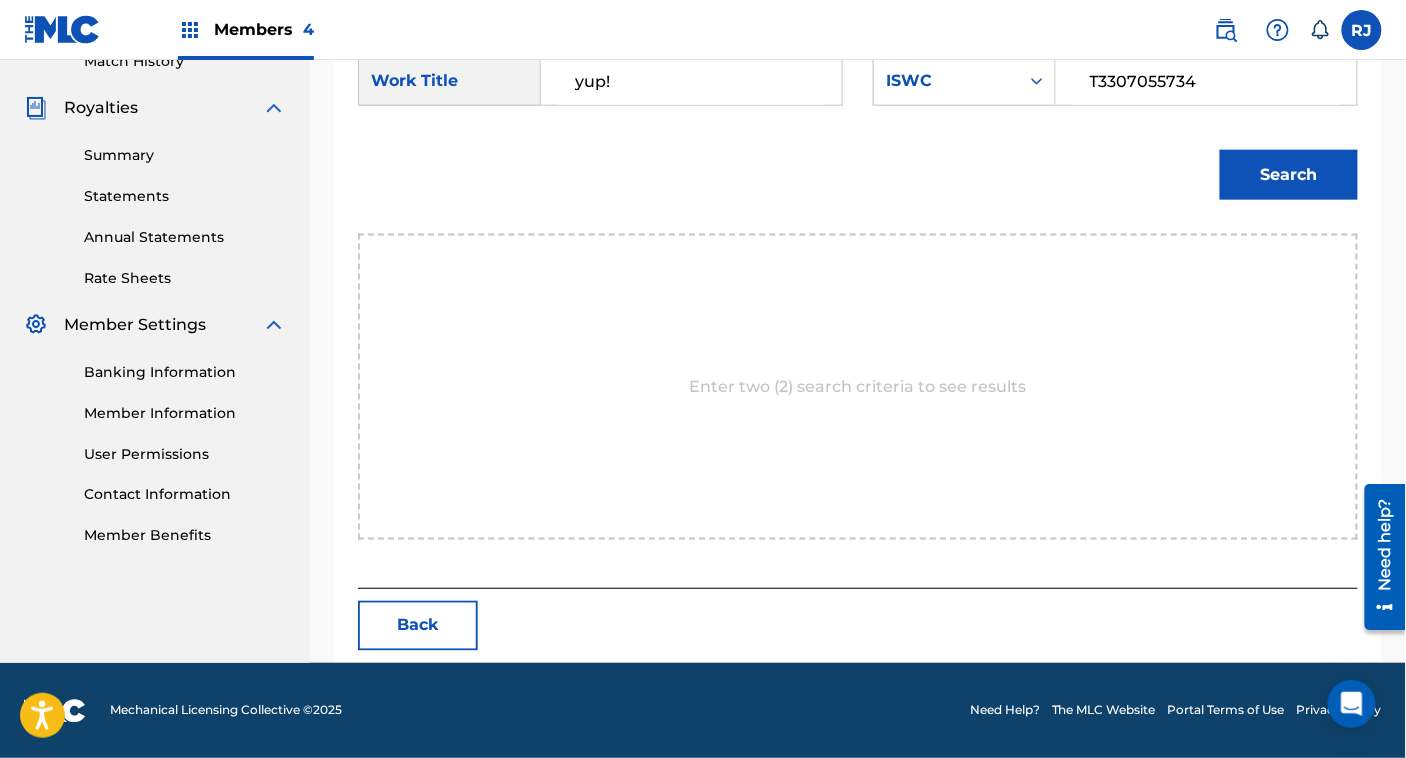 click on "Search" at bounding box center [1289, 175] 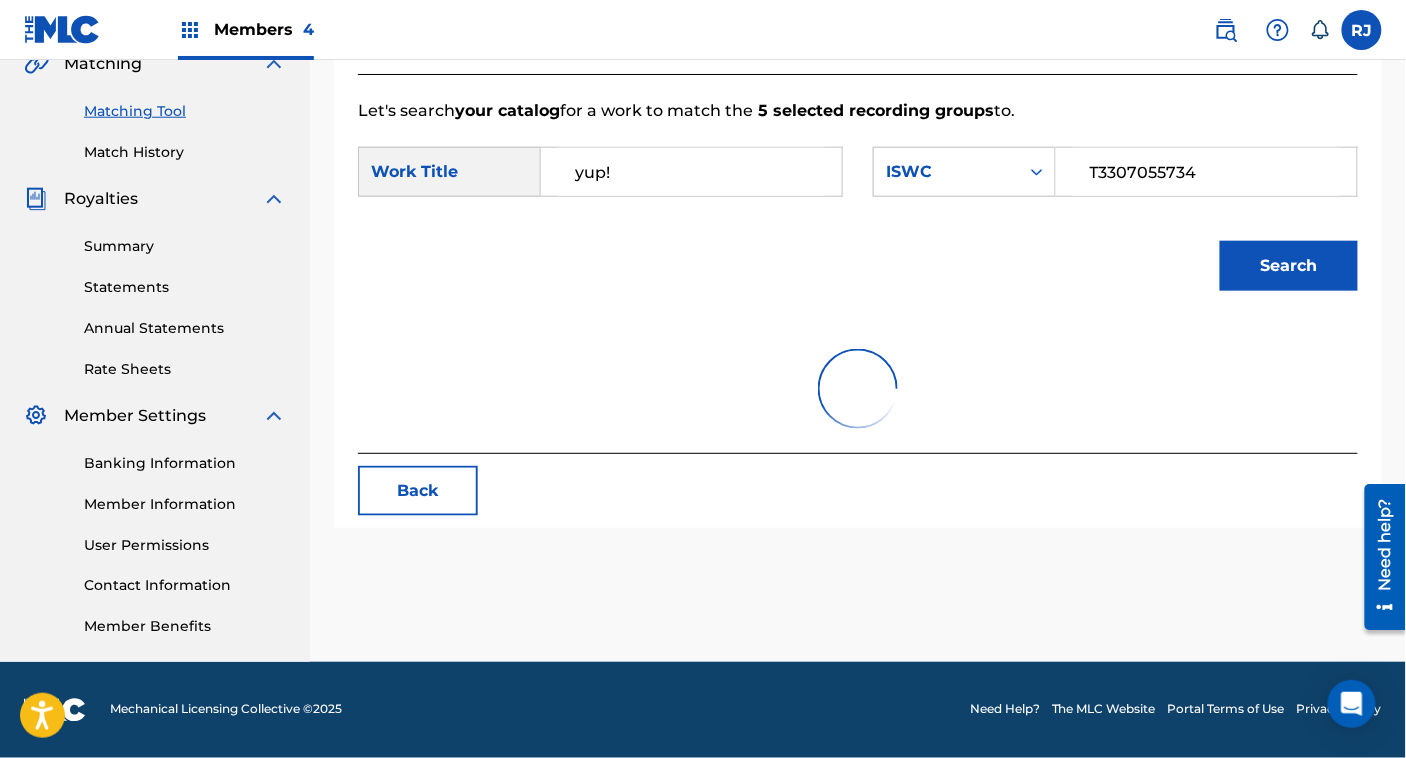 scroll, scrollTop: 512, scrollLeft: 0, axis: vertical 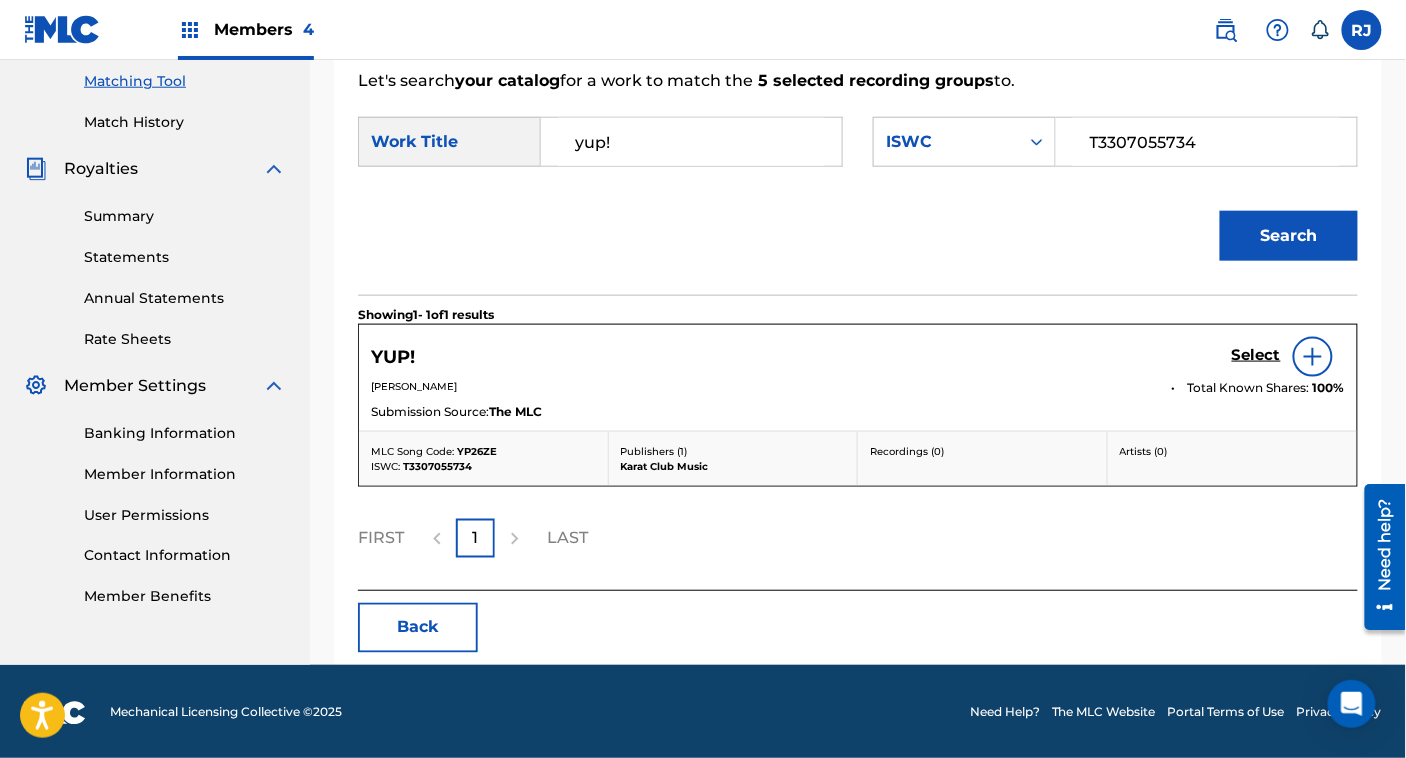click on "Select" at bounding box center (1256, 355) 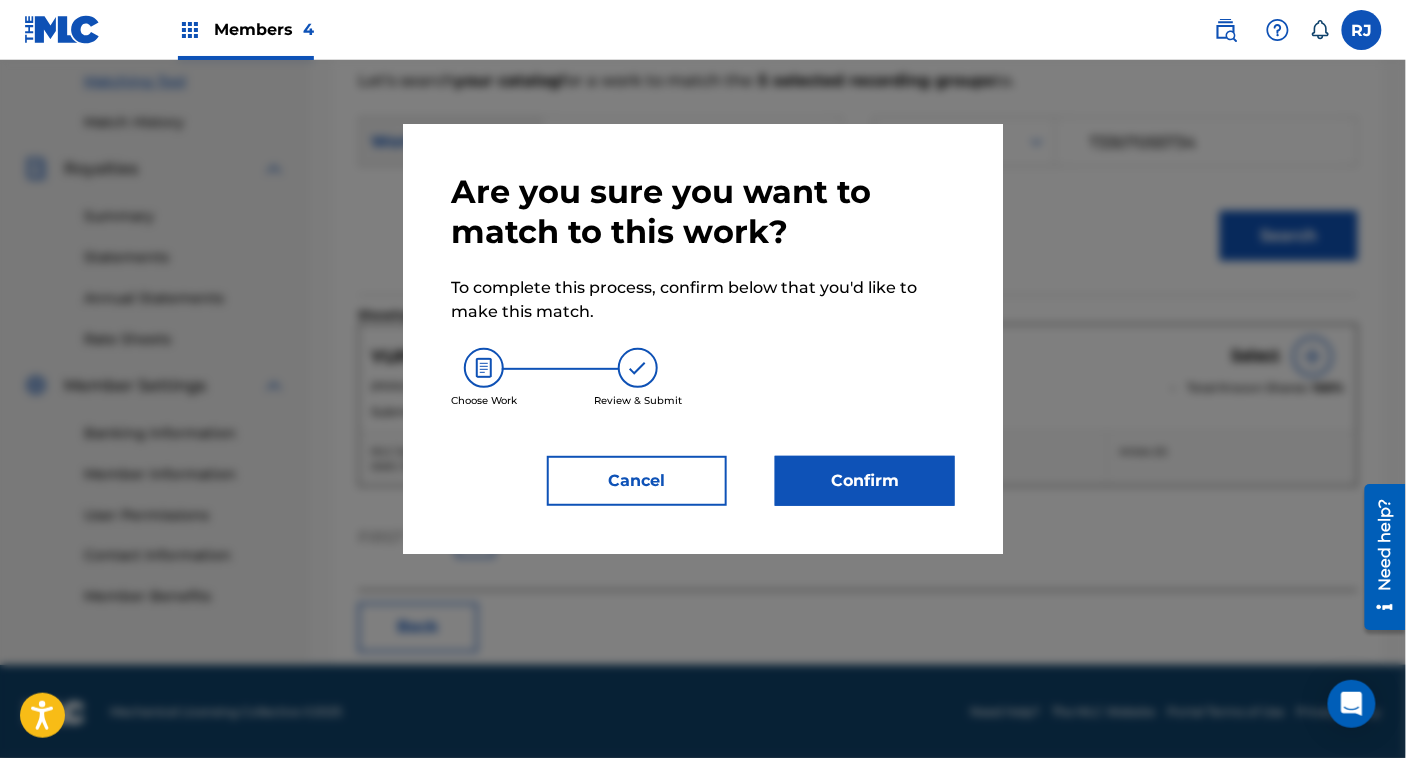 click on "Cancel" at bounding box center [637, 481] 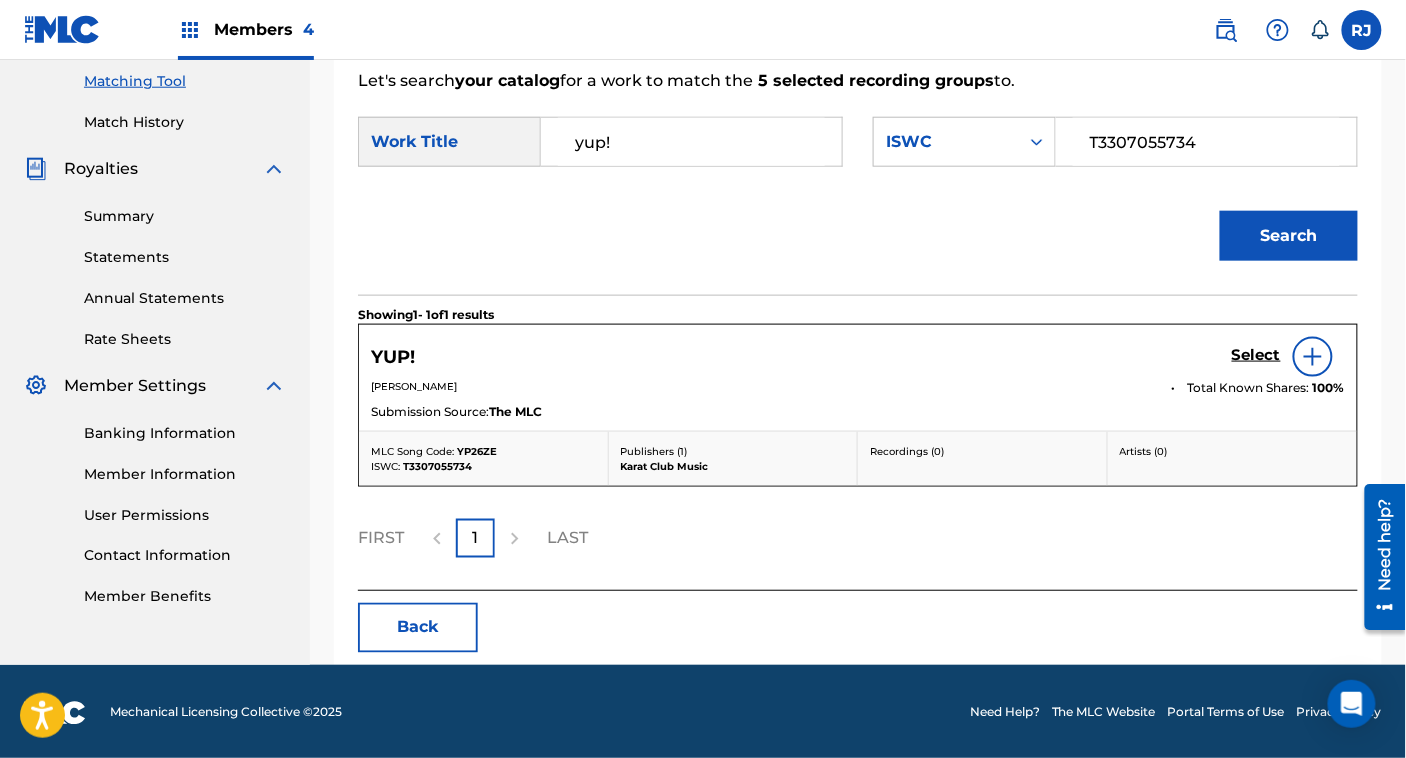 click at bounding box center [1313, 357] 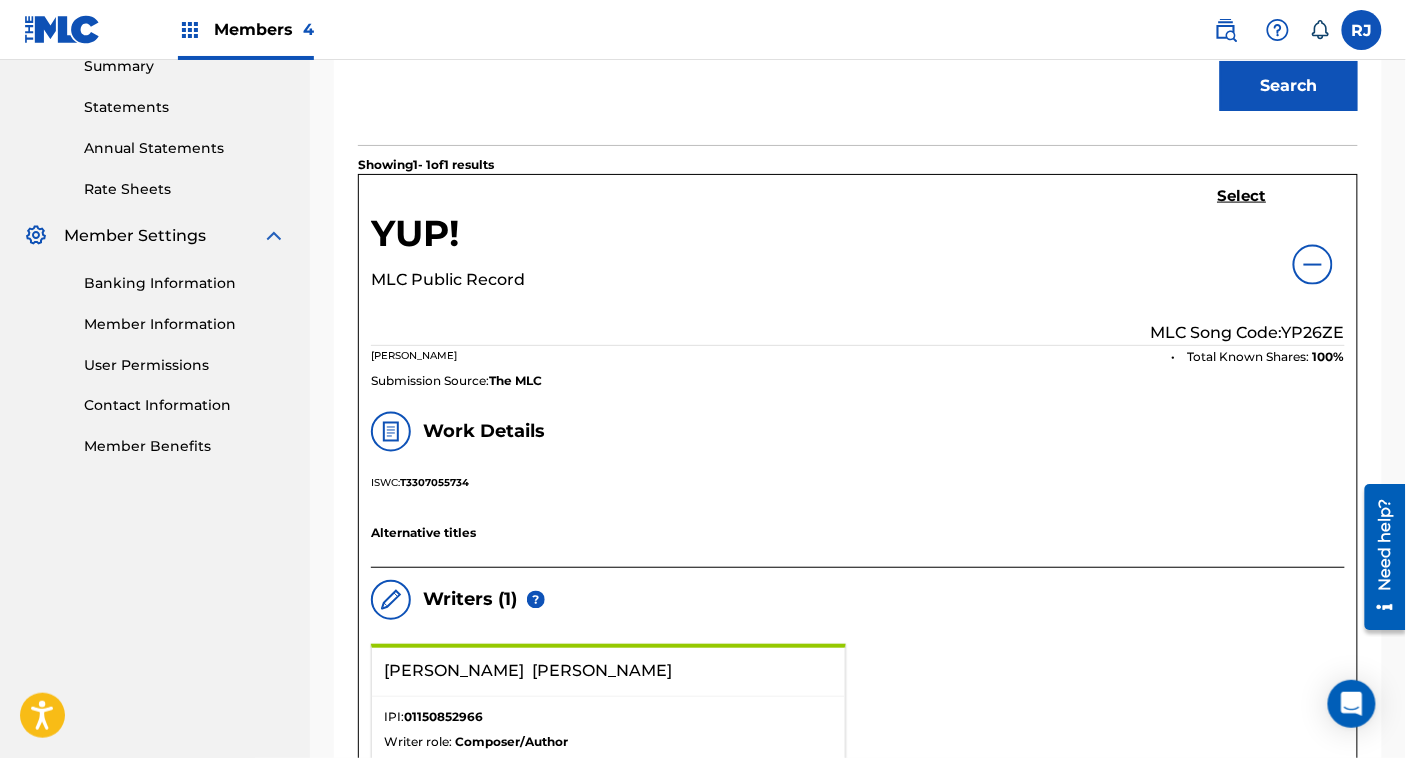 scroll, scrollTop: 663, scrollLeft: 0, axis: vertical 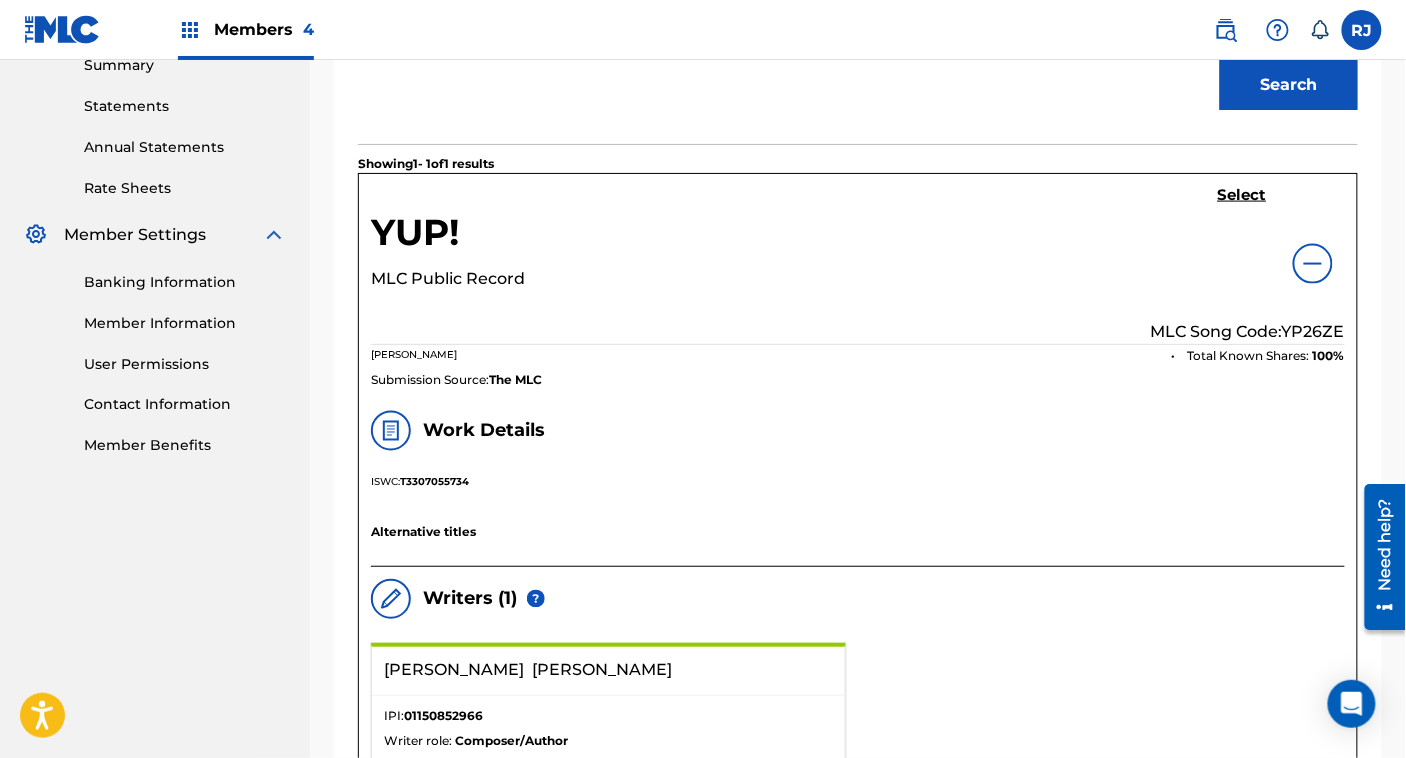 click on "Select" at bounding box center [1242, 195] 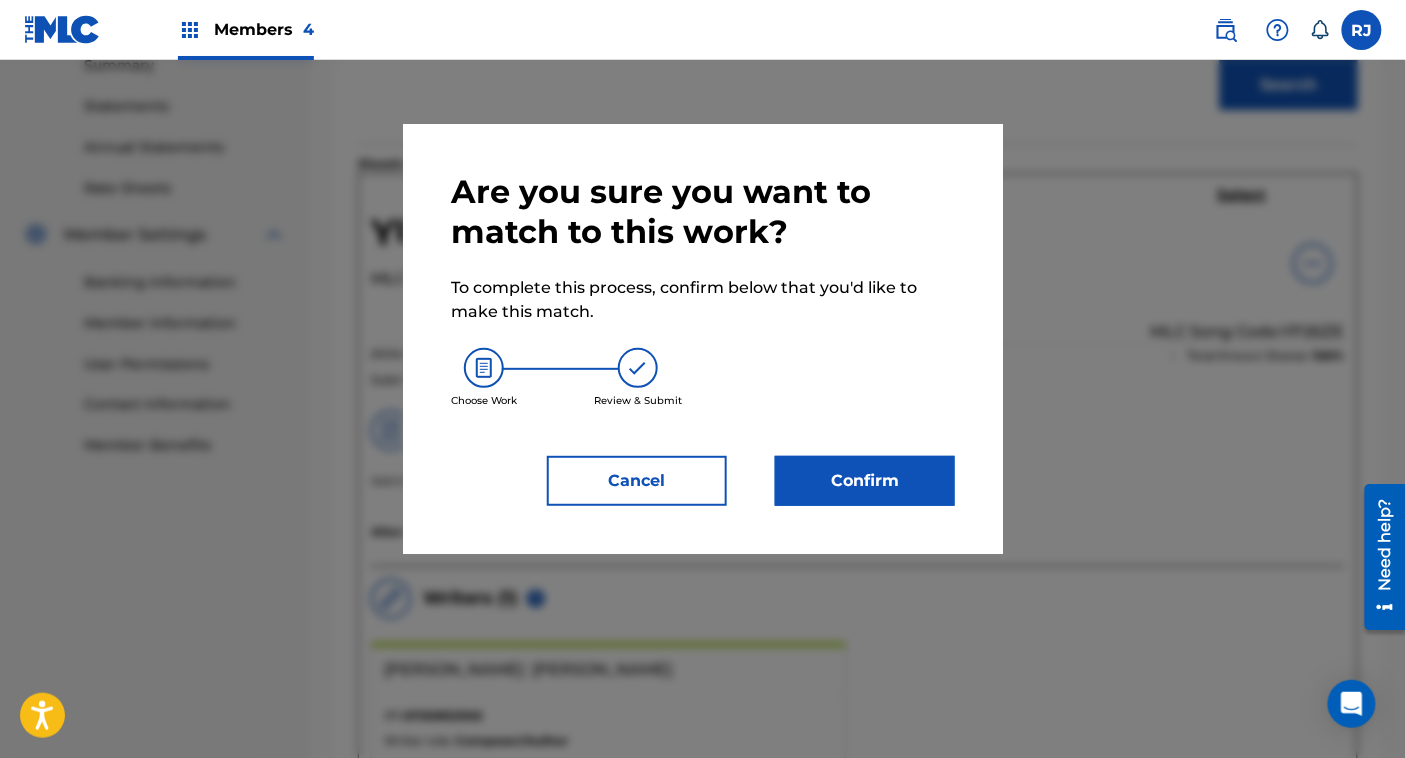 click on "Confirm" at bounding box center (865, 481) 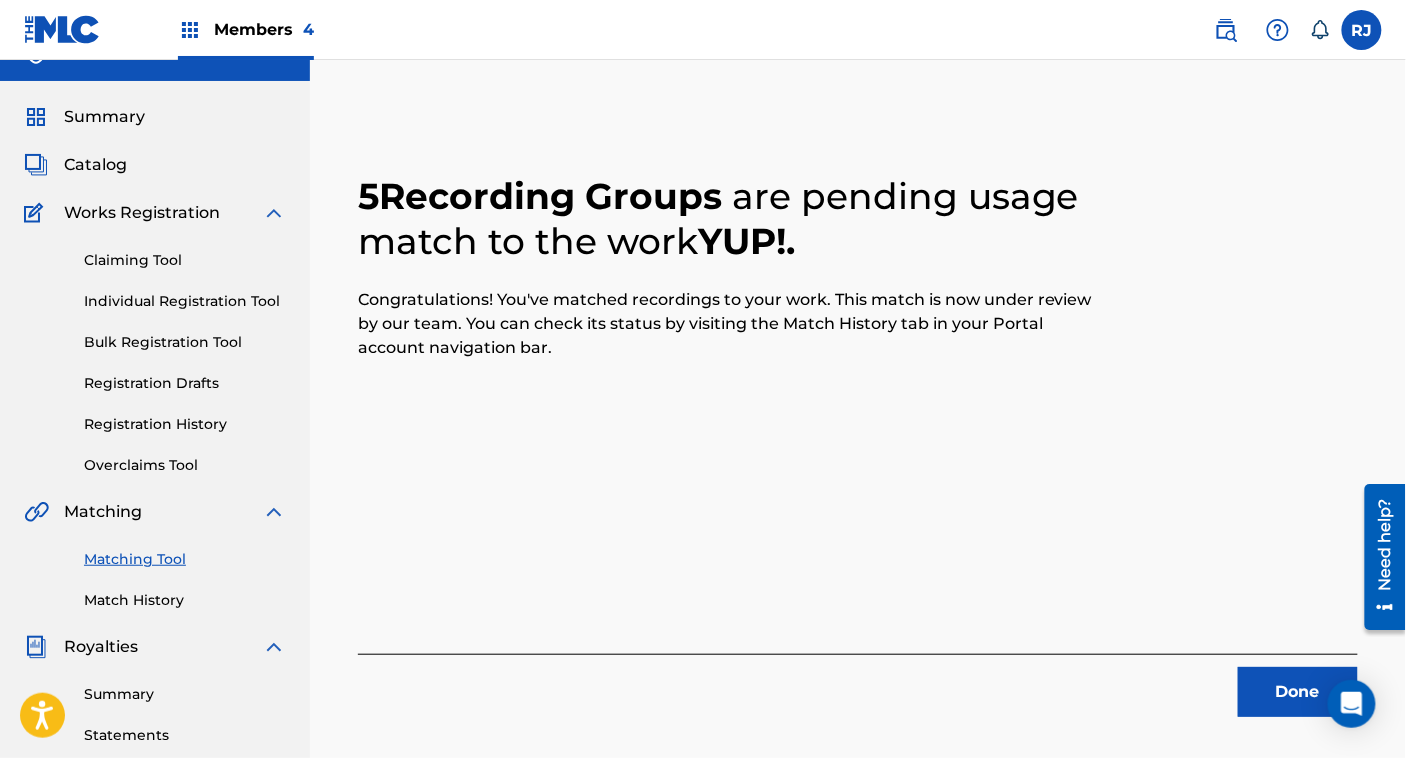 scroll, scrollTop: 32, scrollLeft: 0, axis: vertical 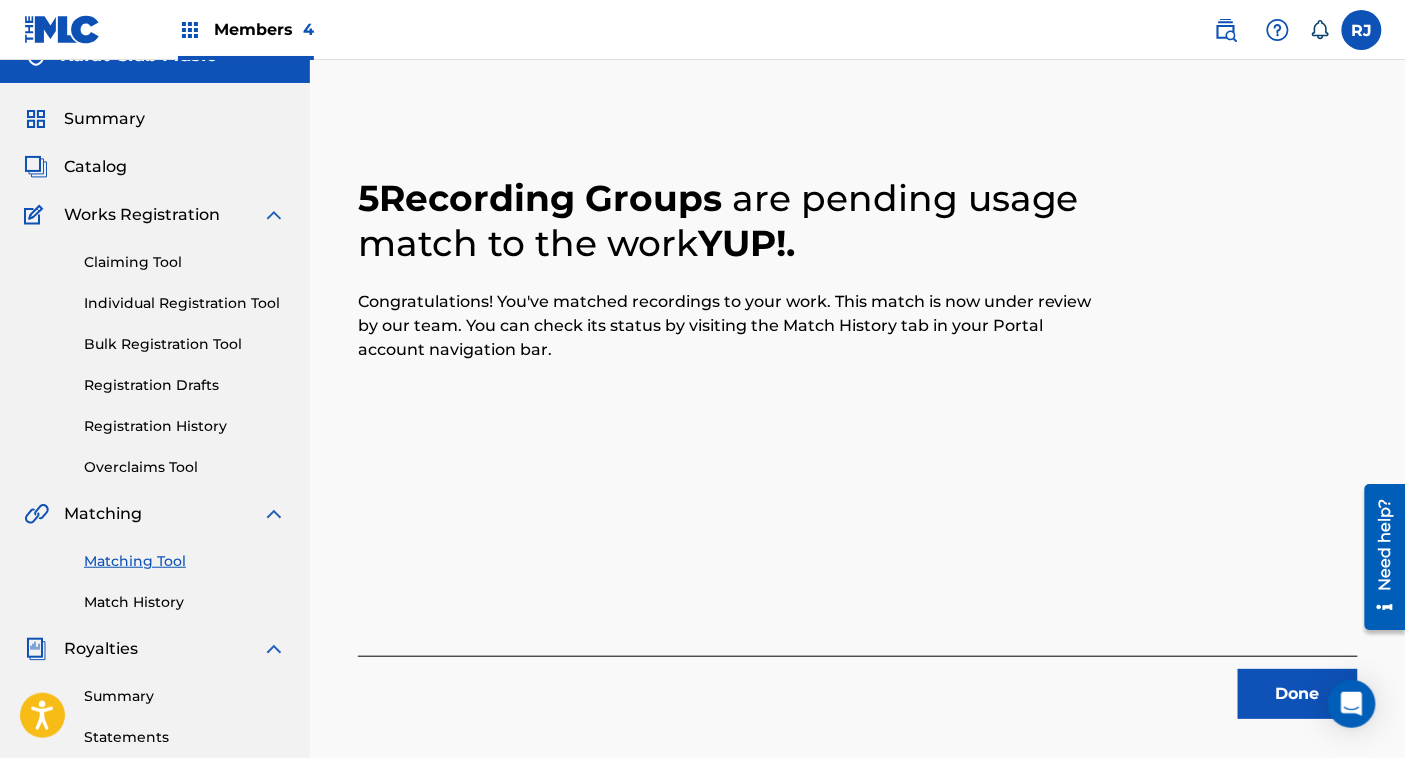 click on "Done" at bounding box center (1298, 694) 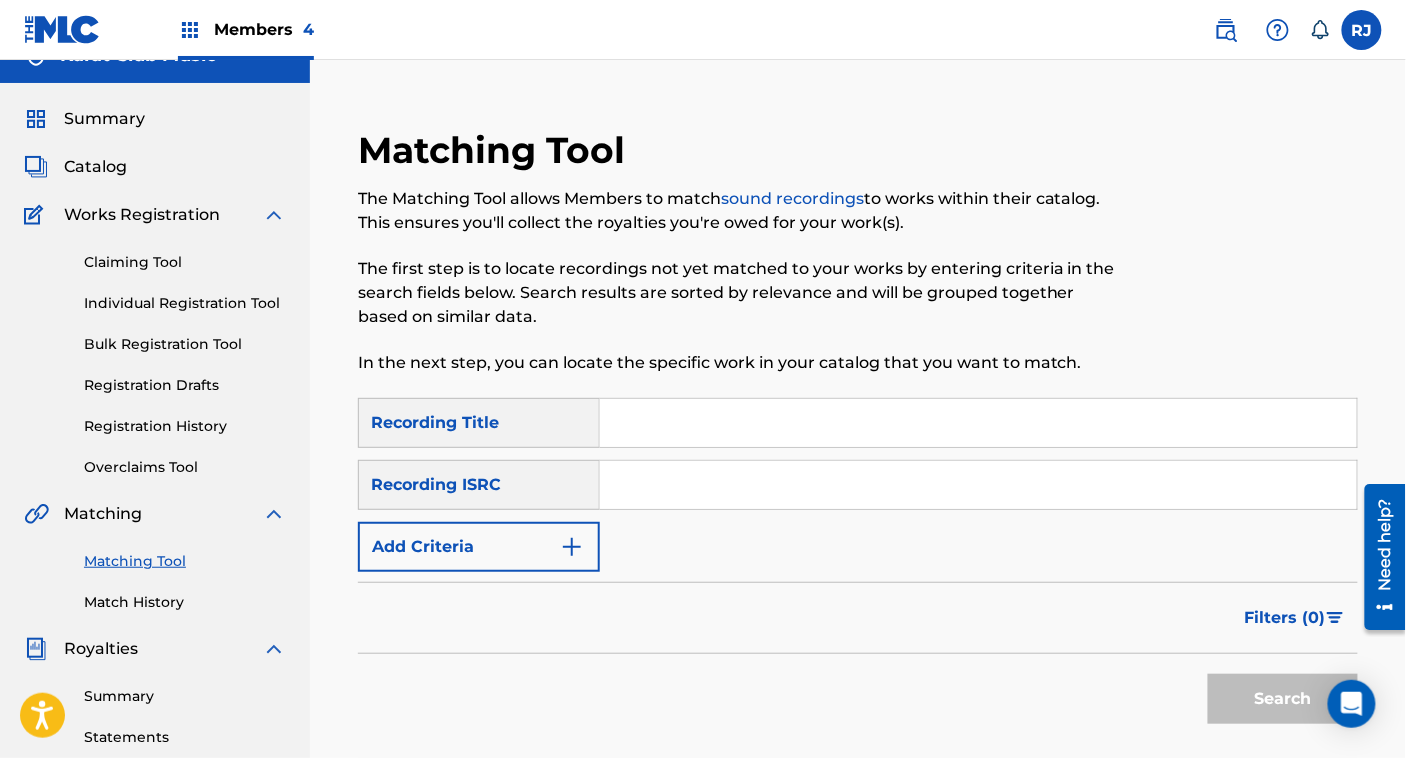 click at bounding box center [978, 485] 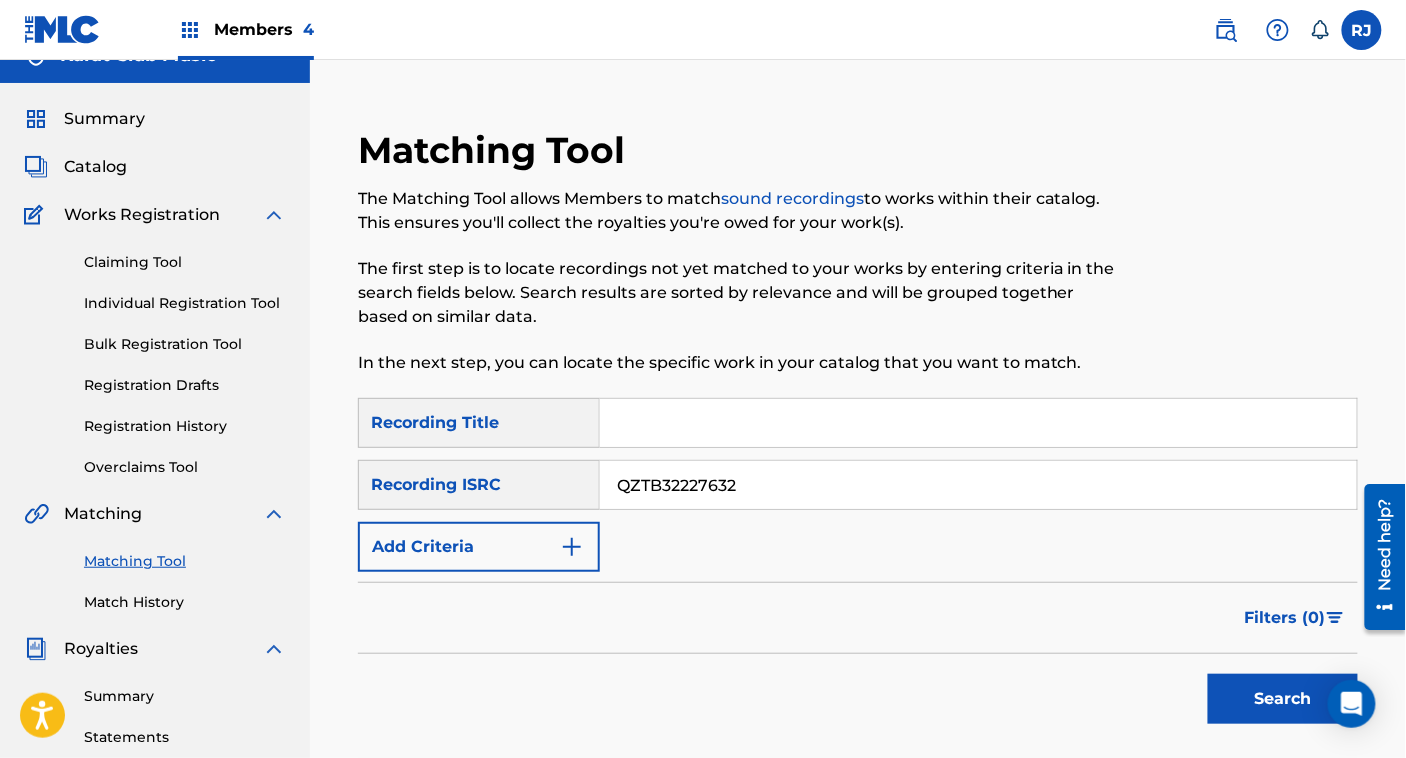 type on "QZTB32227632" 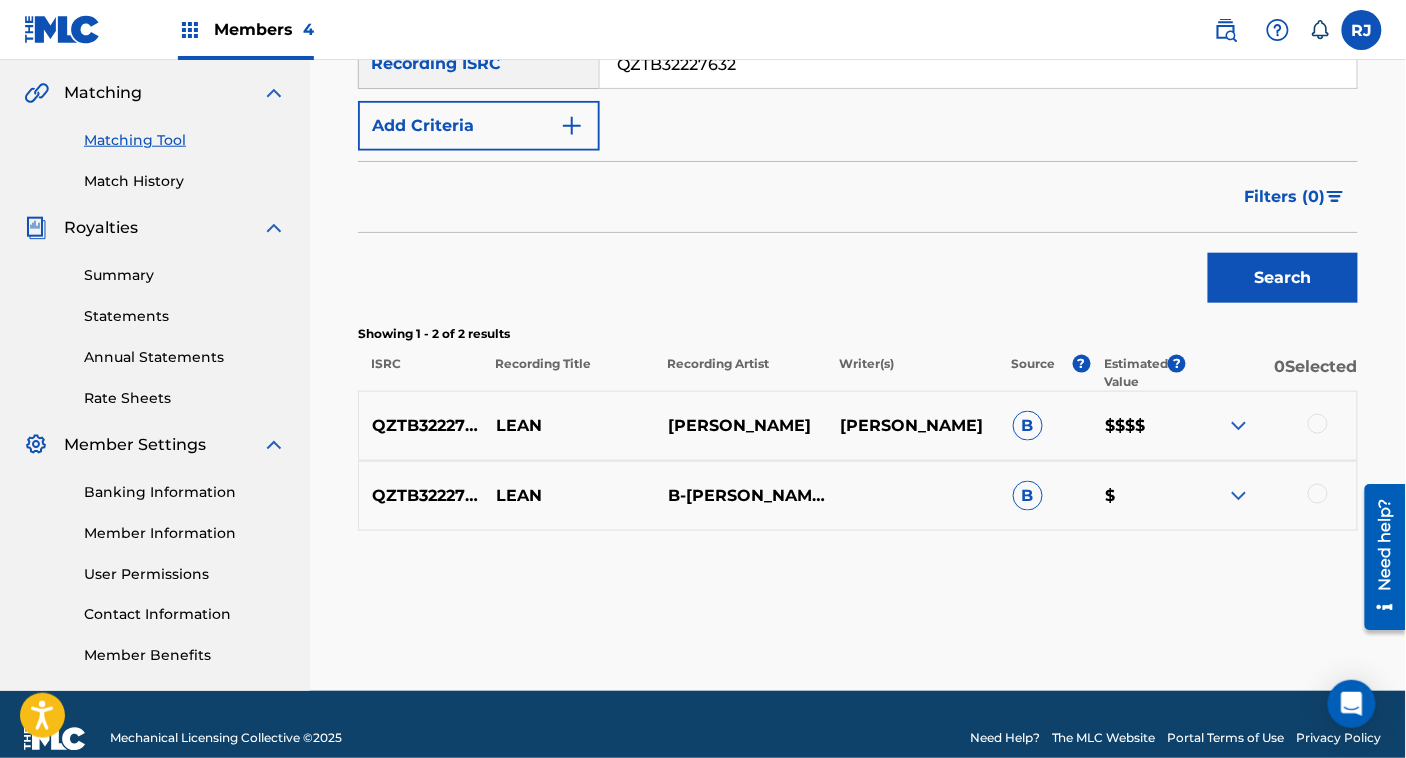 scroll, scrollTop: 454, scrollLeft: 0, axis: vertical 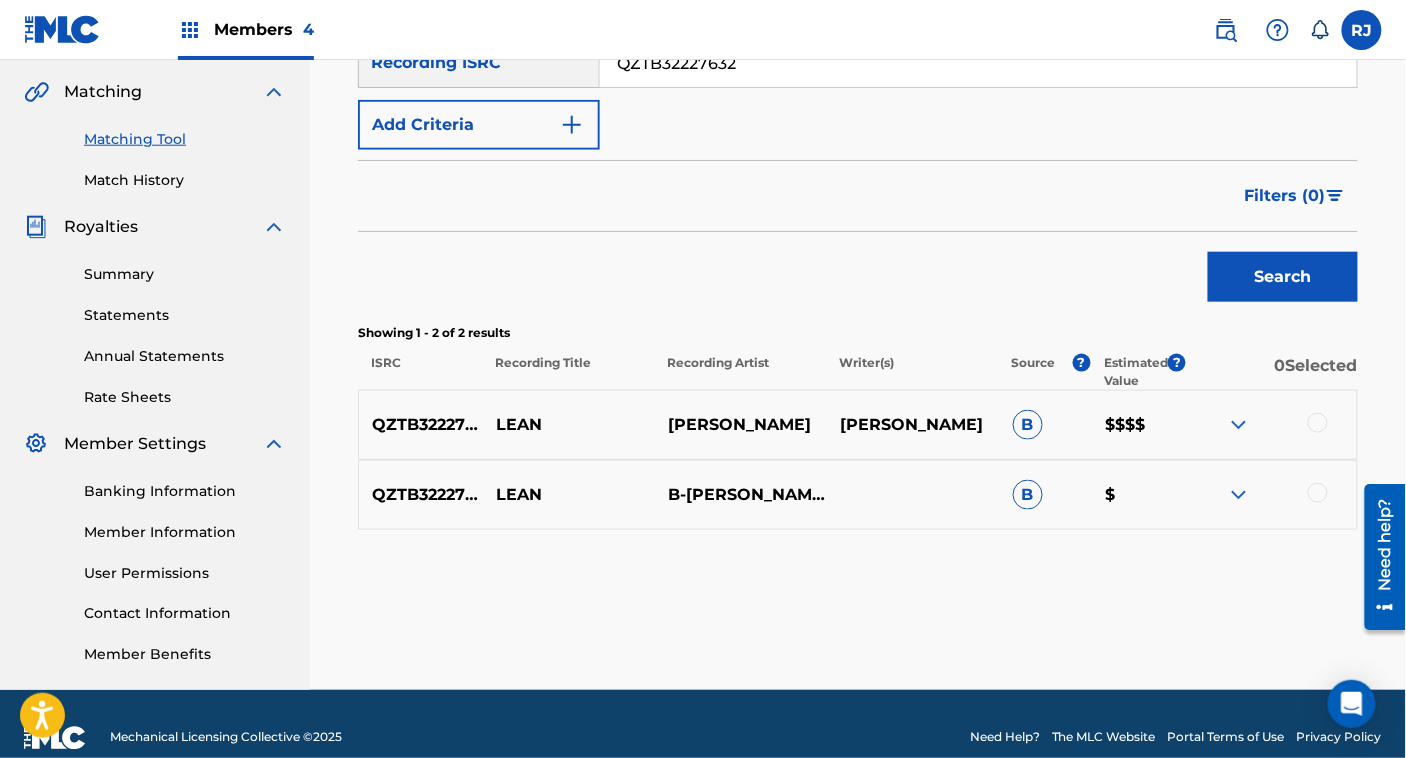 click on "SAMIR OHAA" at bounding box center [914, 425] 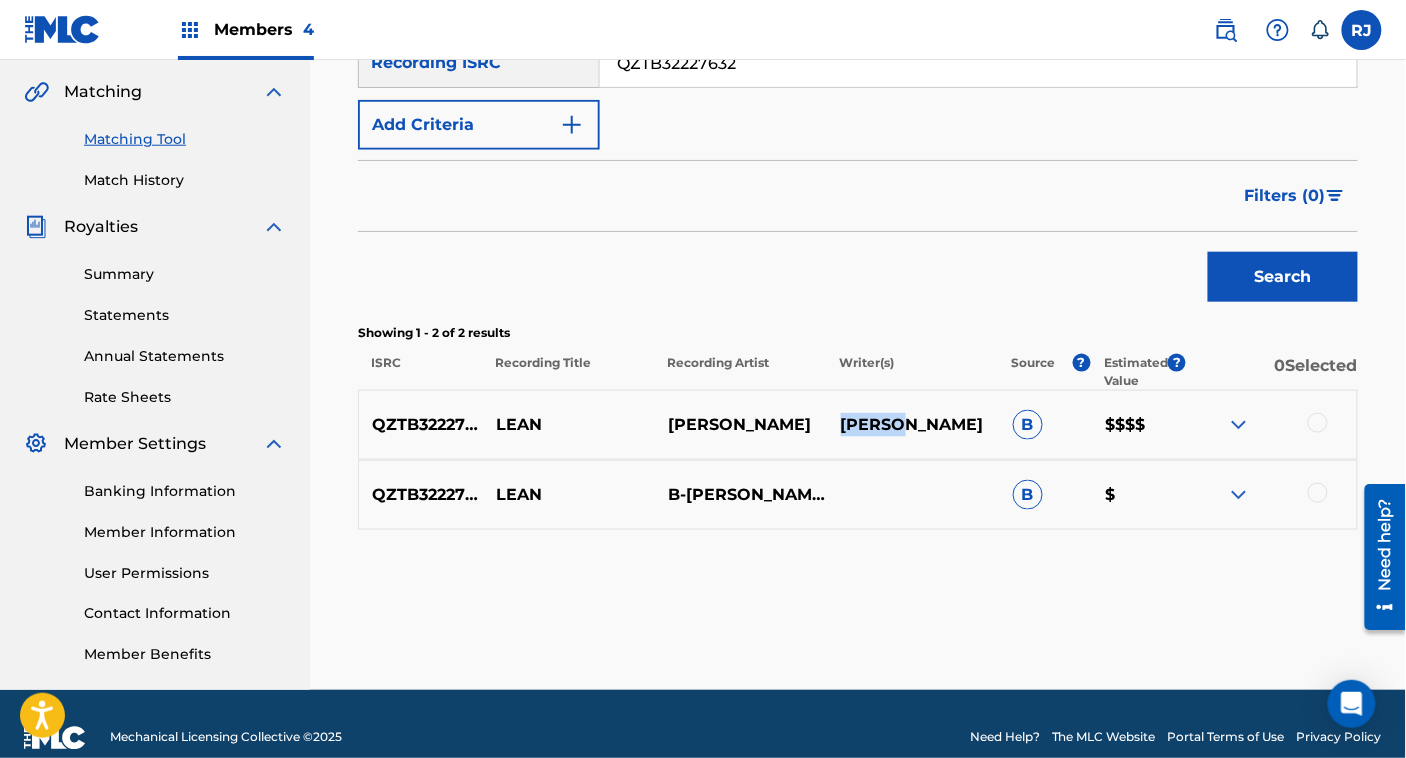 click on "SAMIR OHAA" at bounding box center (914, 425) 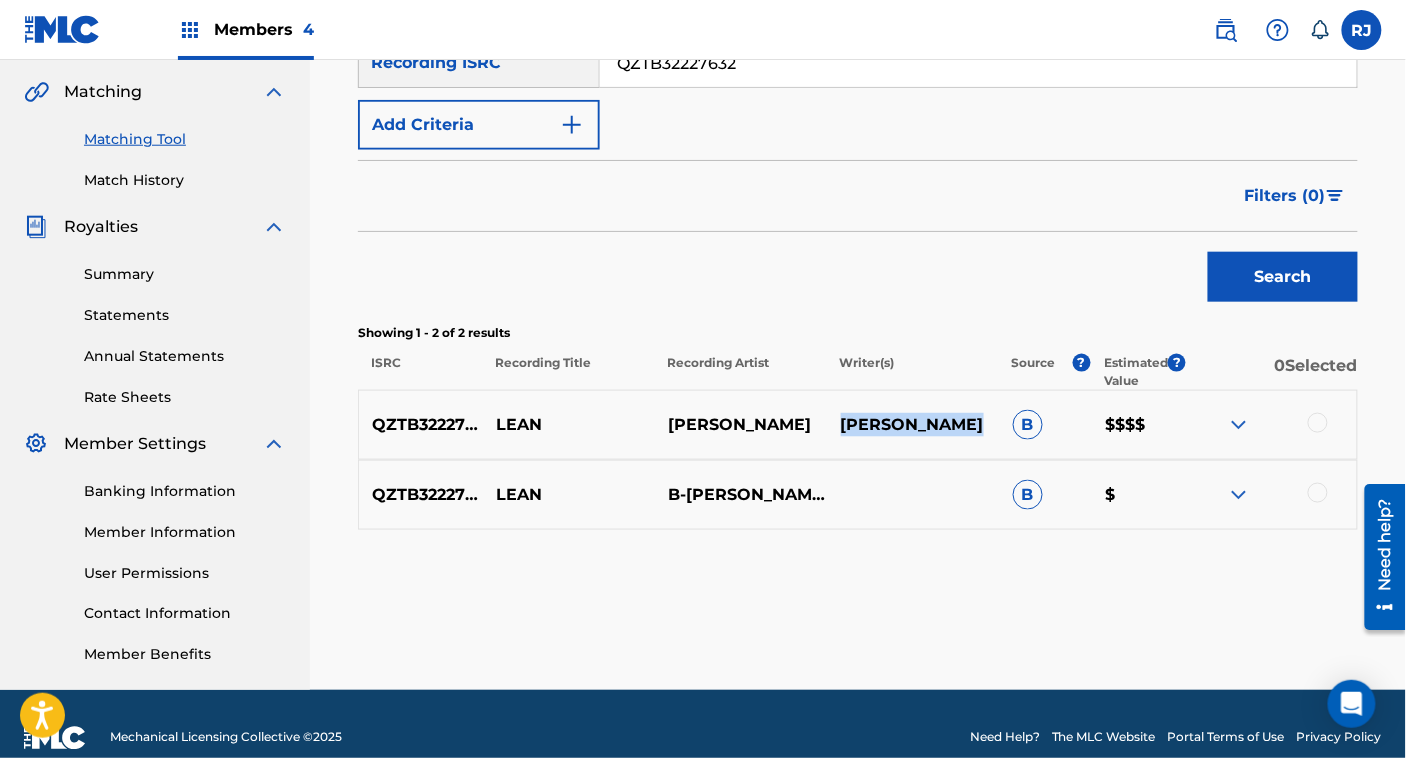 click on "SAMIR OHAA" at bounding box center (914, 425) 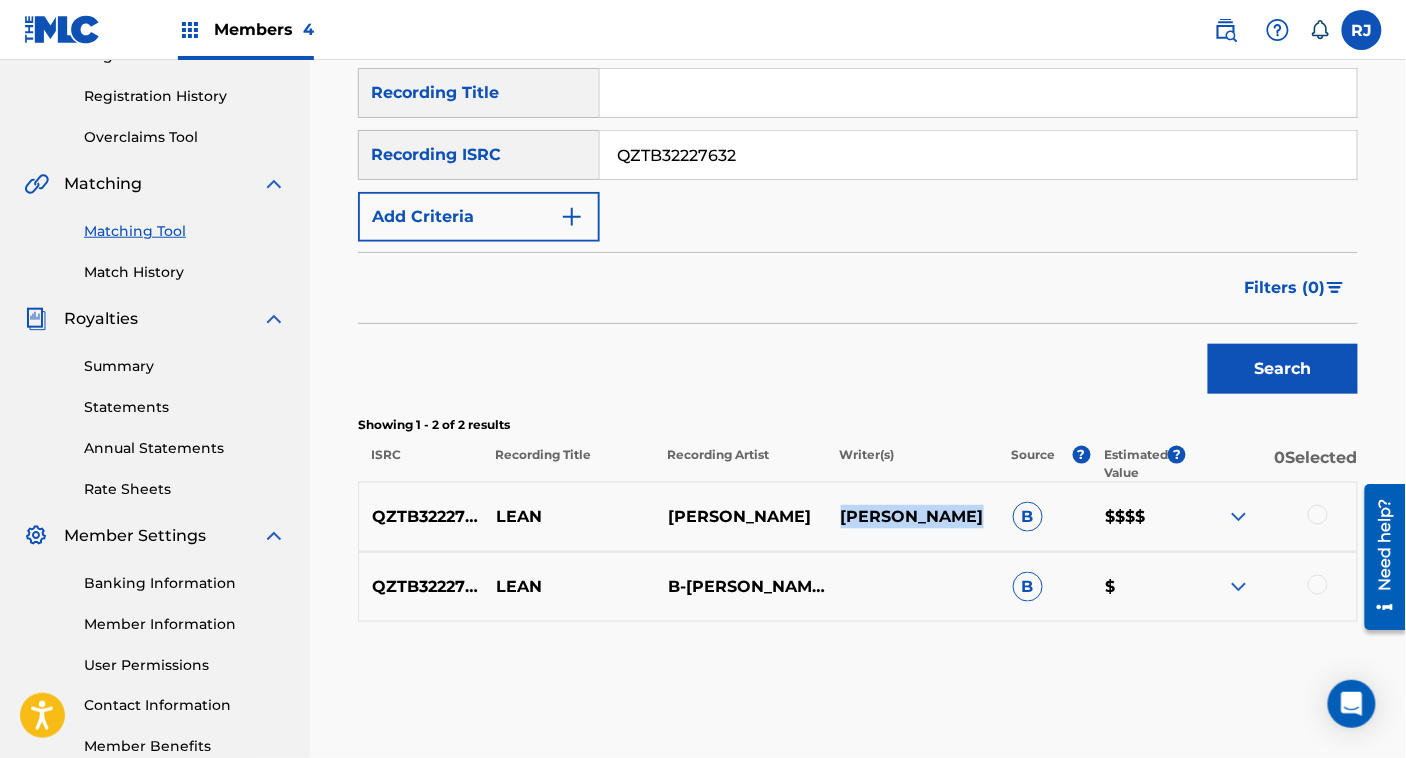 scroll, scrollTop: 363, scrollLeft: 0, axis: vertical 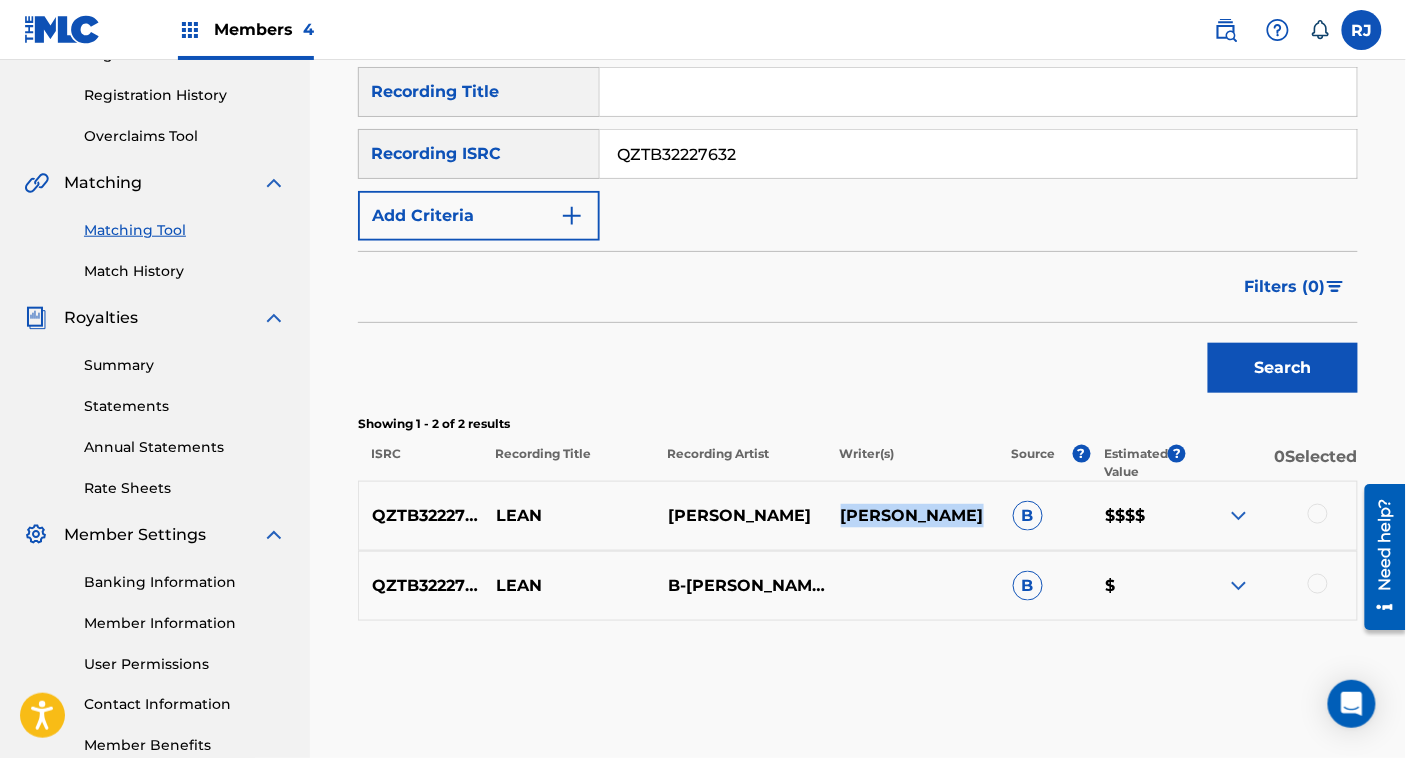 copy on "SAMIR OHAA" 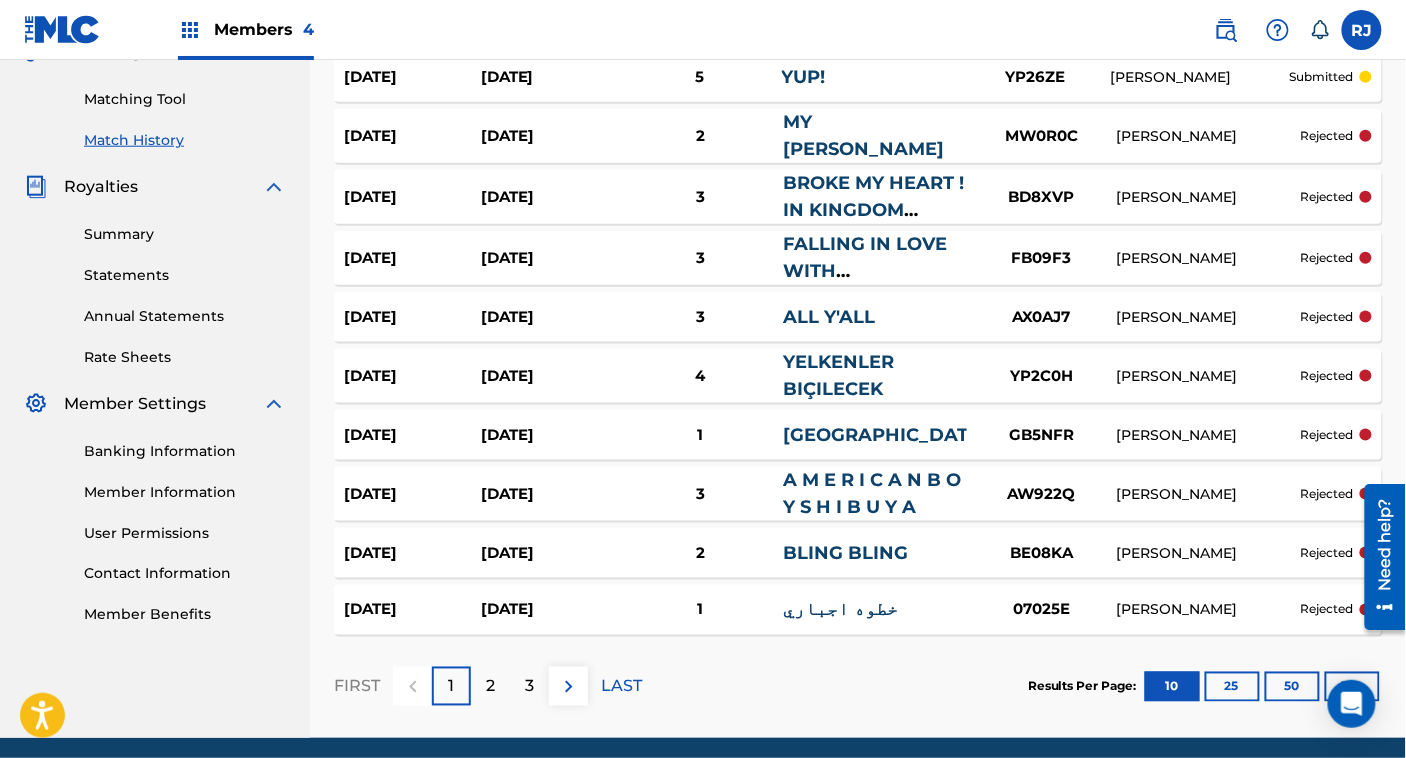 scroll, scrollTop: 565, scrollLeft: 0, axis: vertical 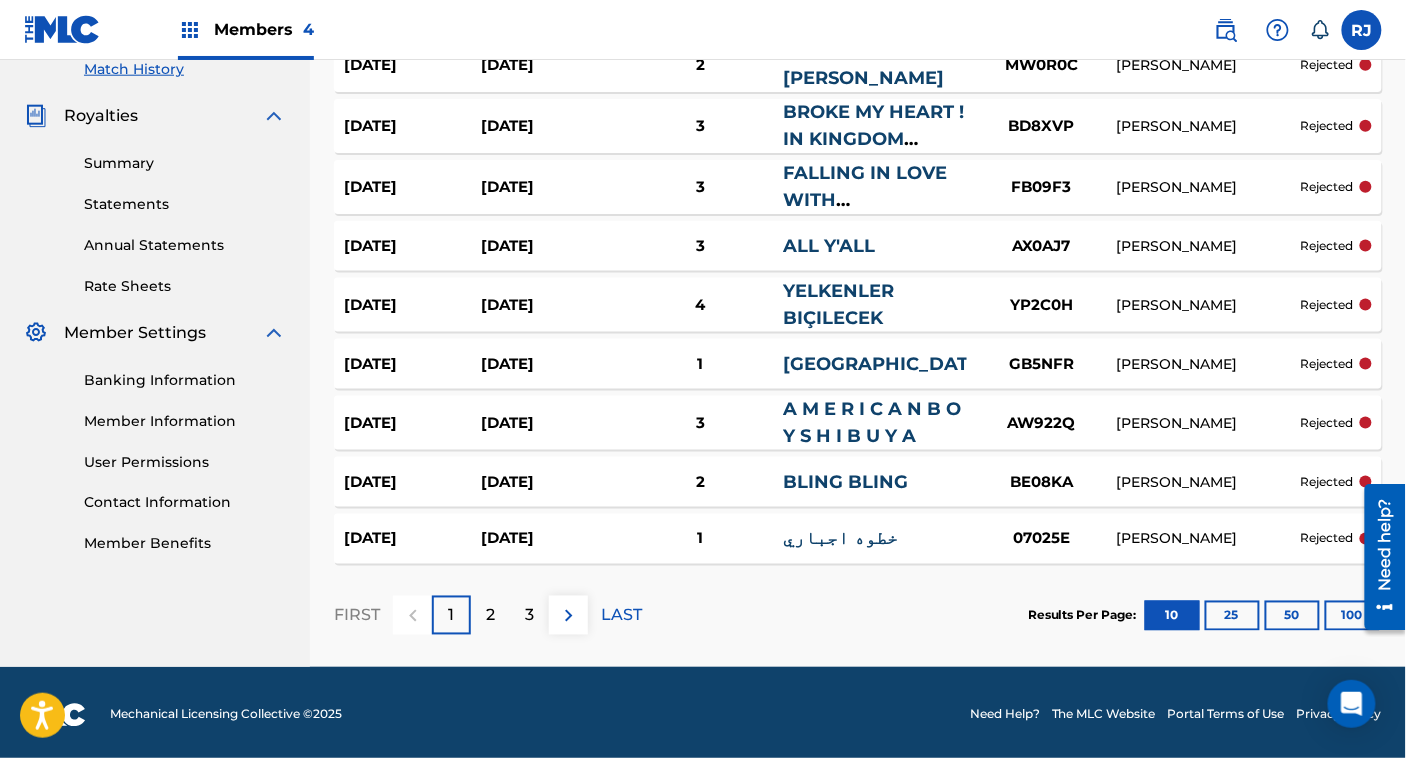 click on "3" at bounding box center [529, 615] 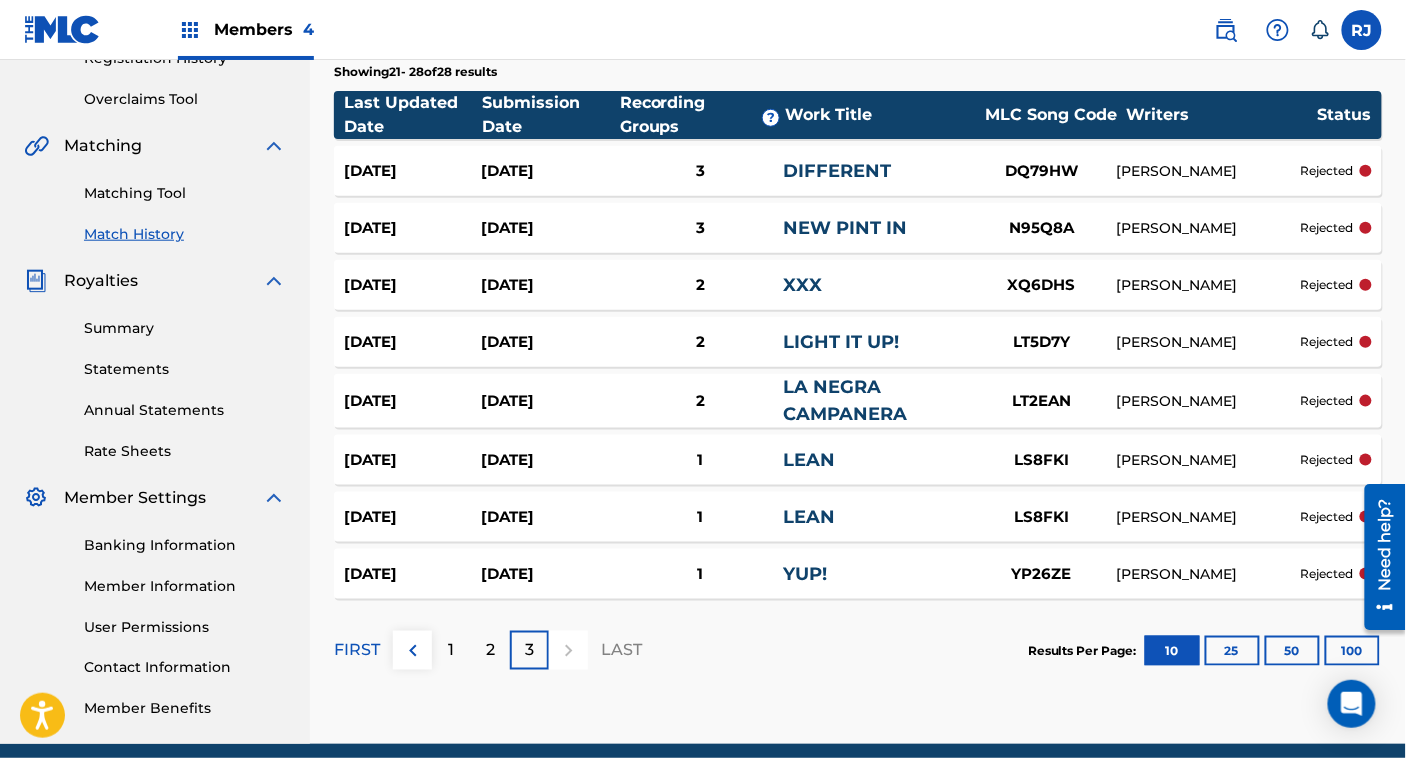 scroll, scrollTop: 401, scrollLeft: 0, axis: vertical 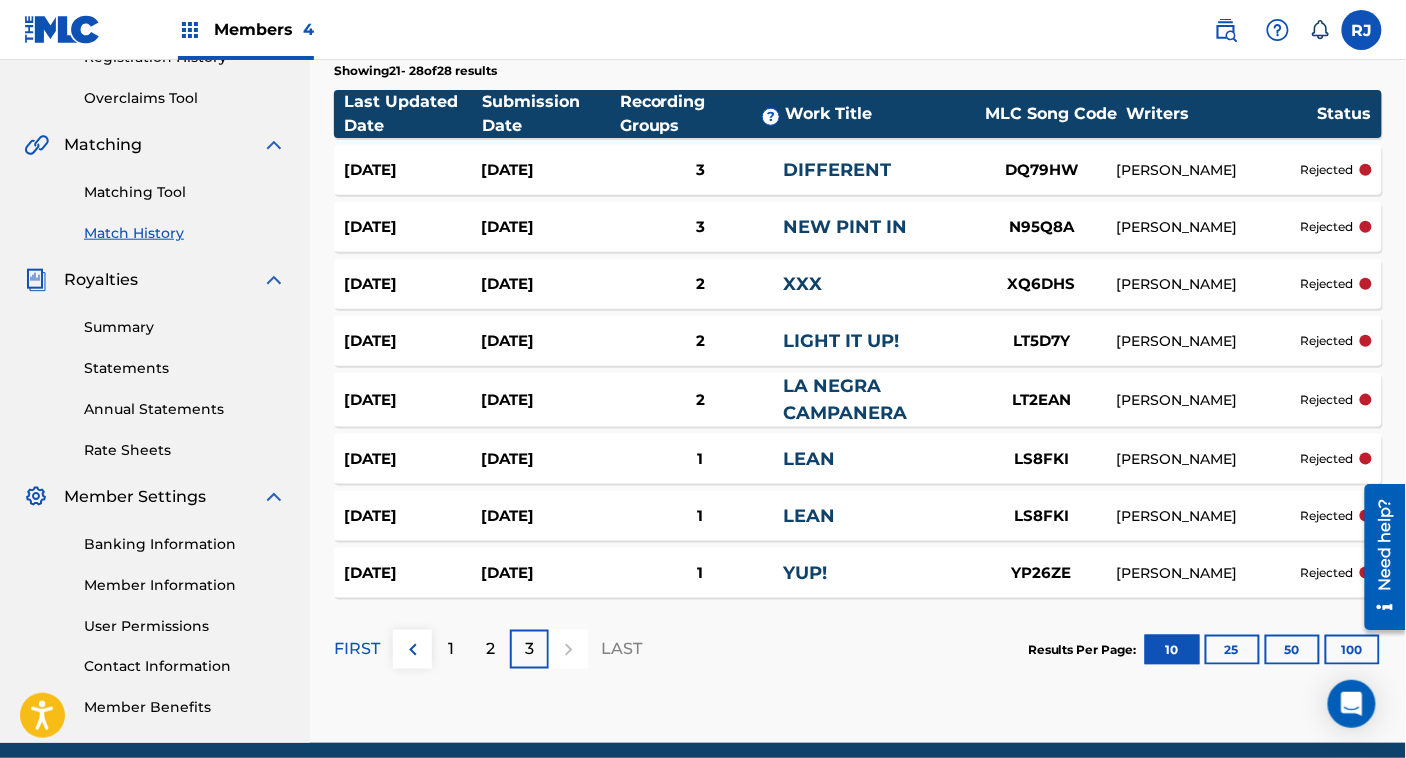 click on "2" at bounding box center (490, 649) 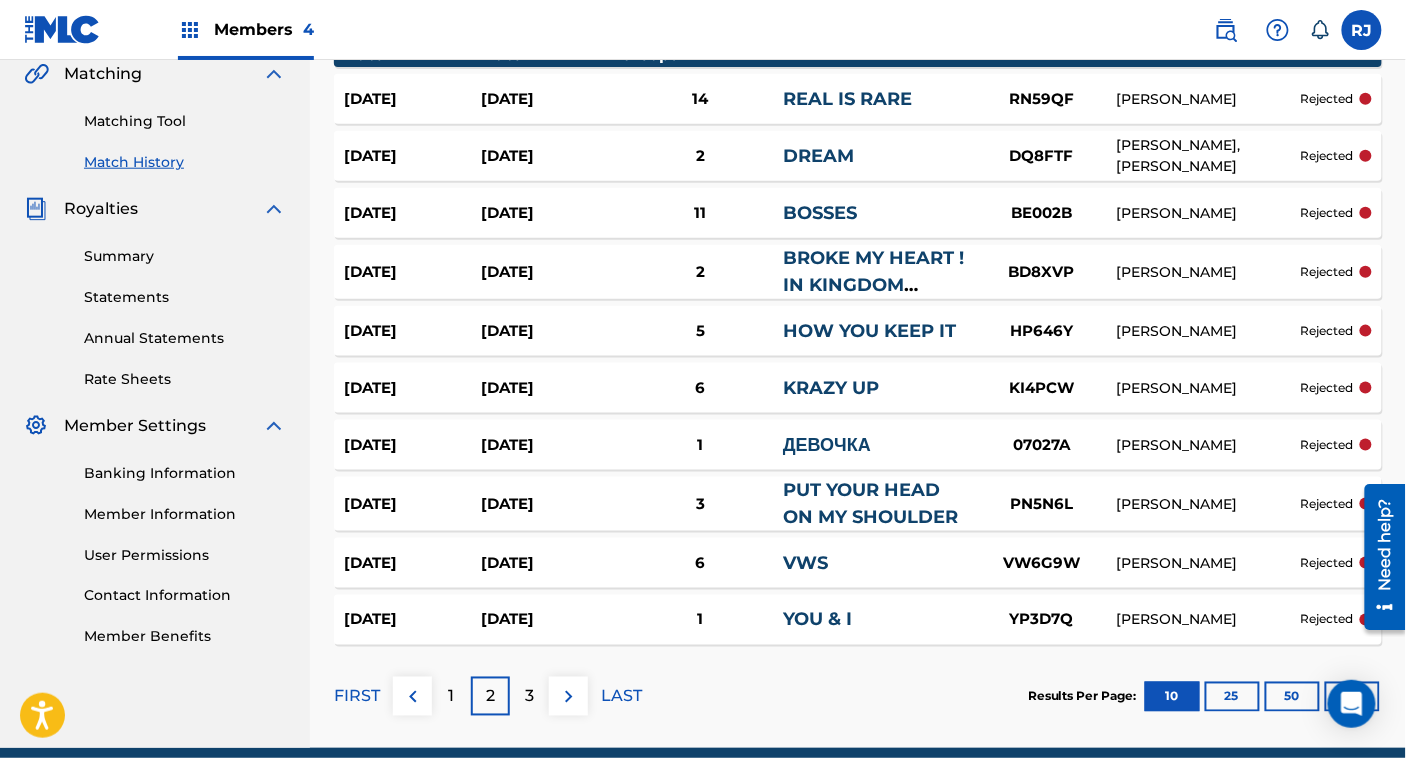 scroll, scrollTop: 473, scrollLeft: 0, axis: vertical 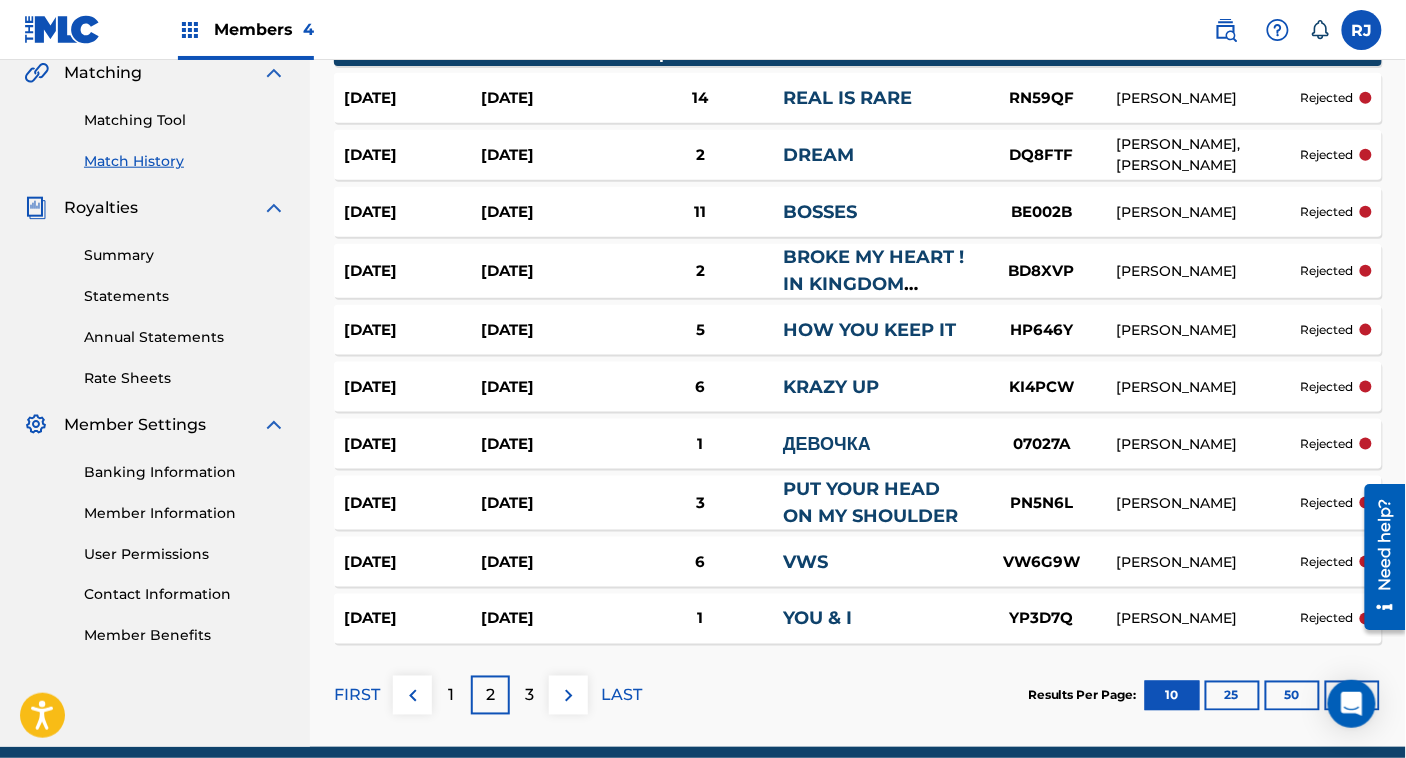 click on "Apr 25, 2025 Mar 10, 2025 1 ДЕВОЧКА 07027A RONALD JONES   rejected" at bounding box center (858, 444) 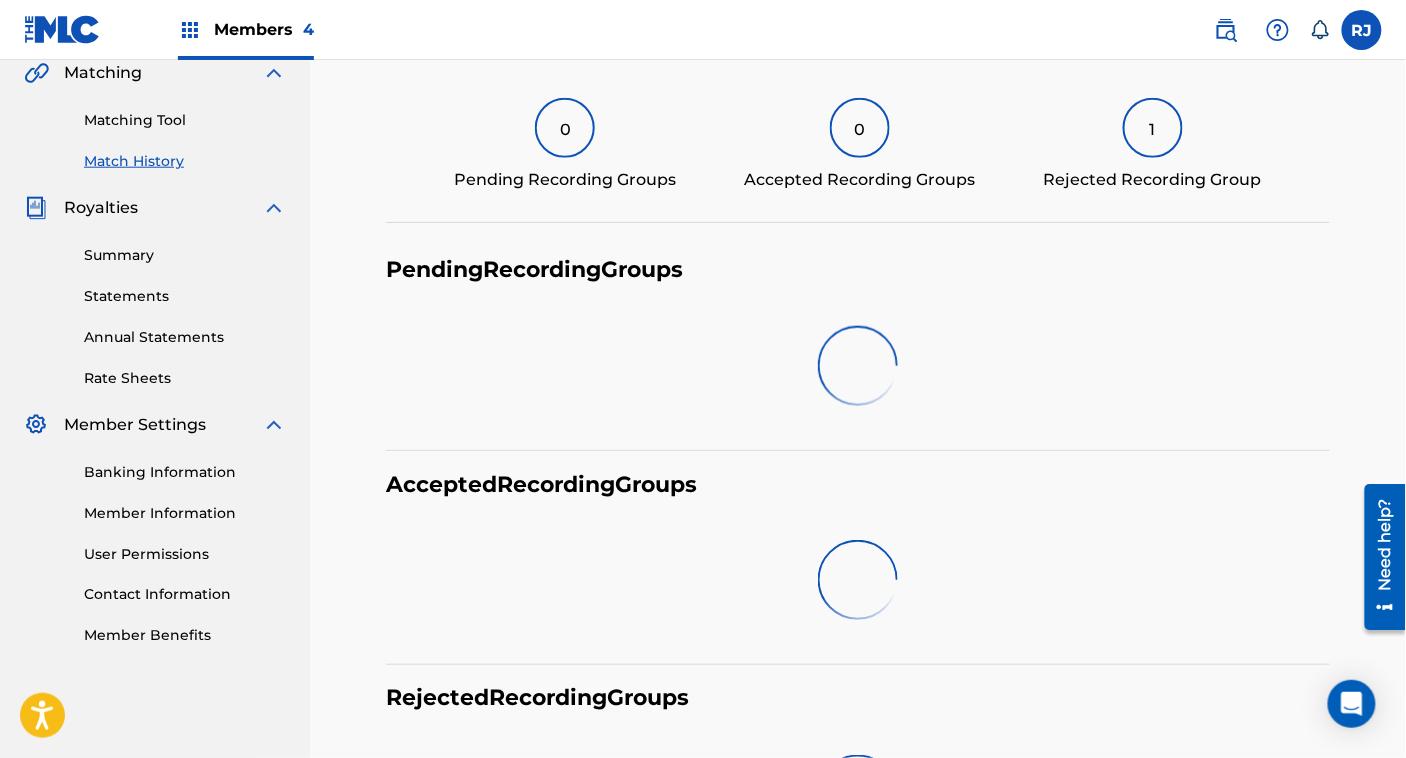 scroll, scrollTop: 0, scrollLeft: 0, axis: both 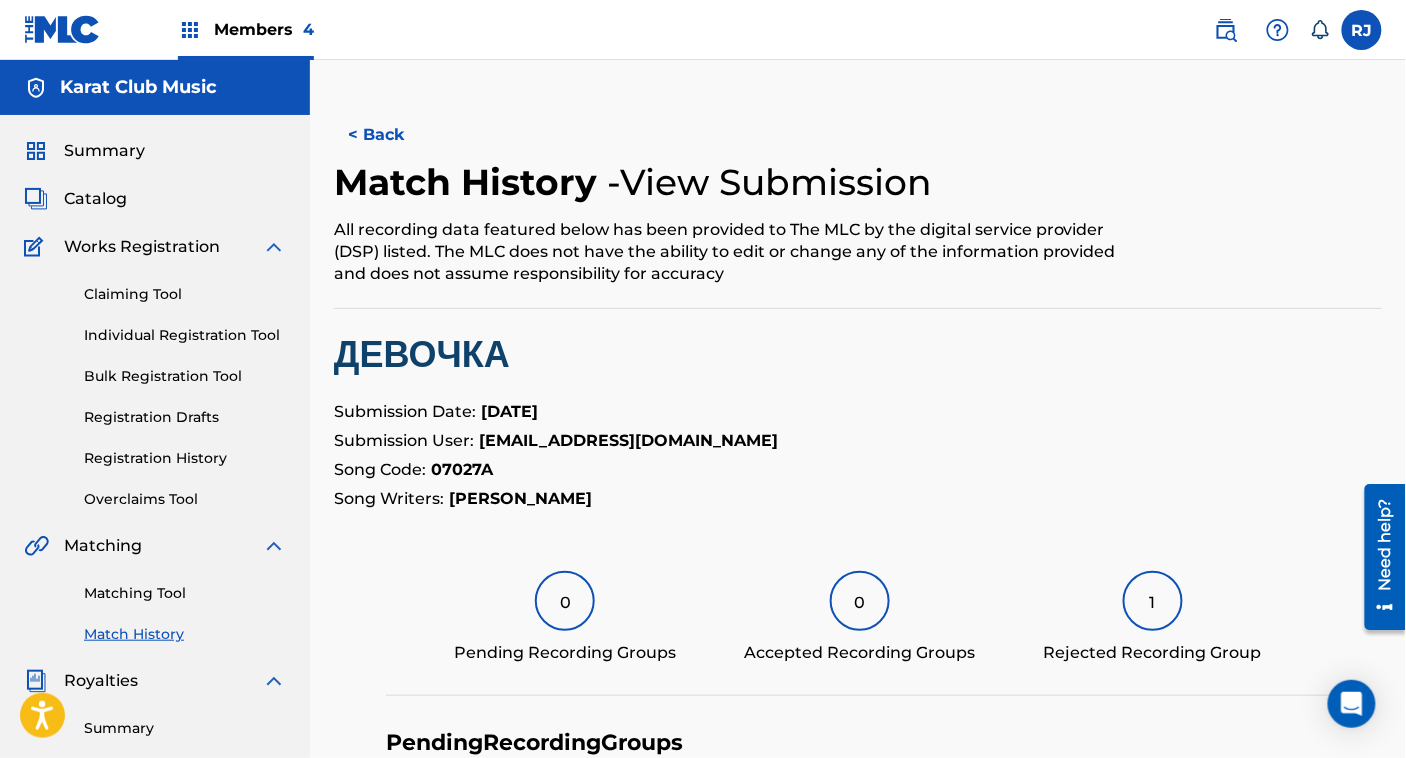 click on "ДЕВОЧКА" at bounding box center (858, 354) 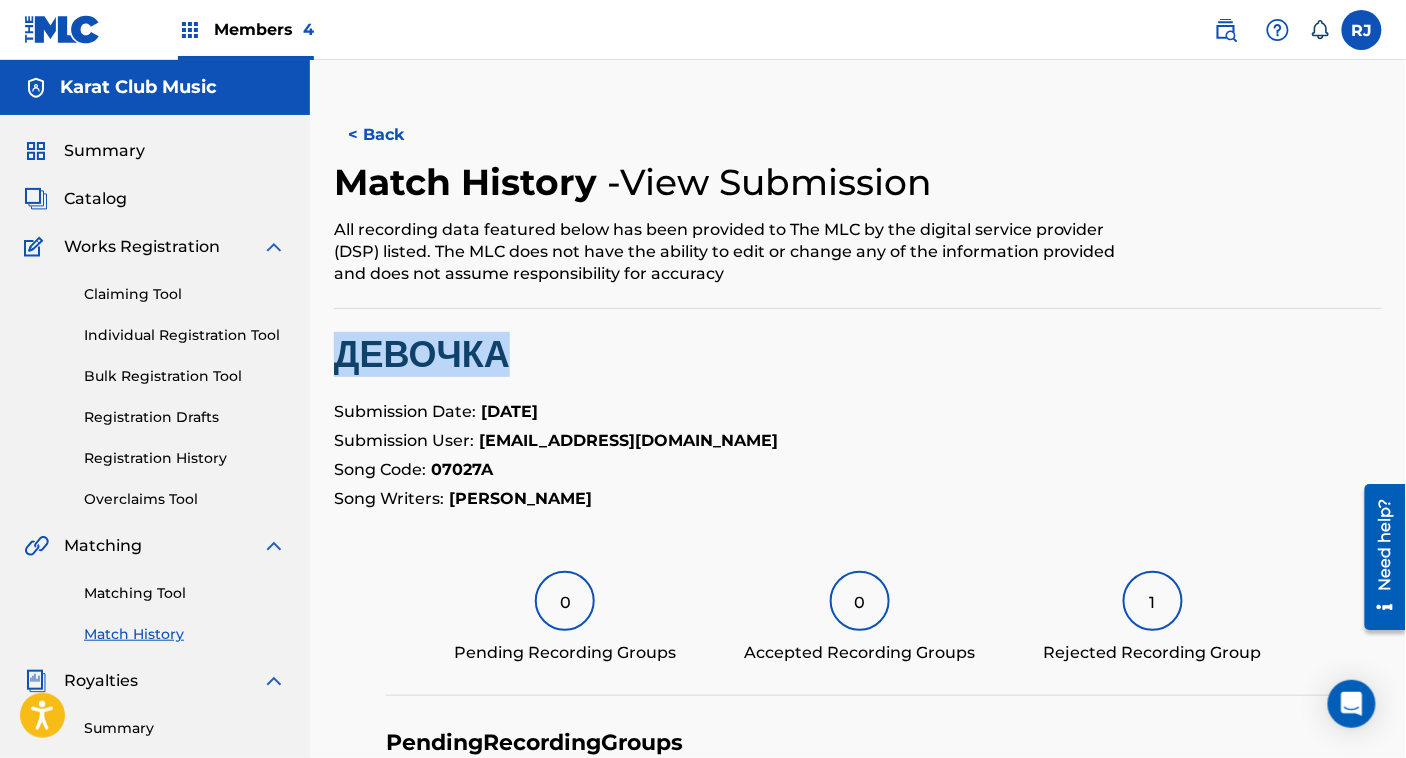 click on "ДЕВОЧКА" at bounding box center (858, 354) 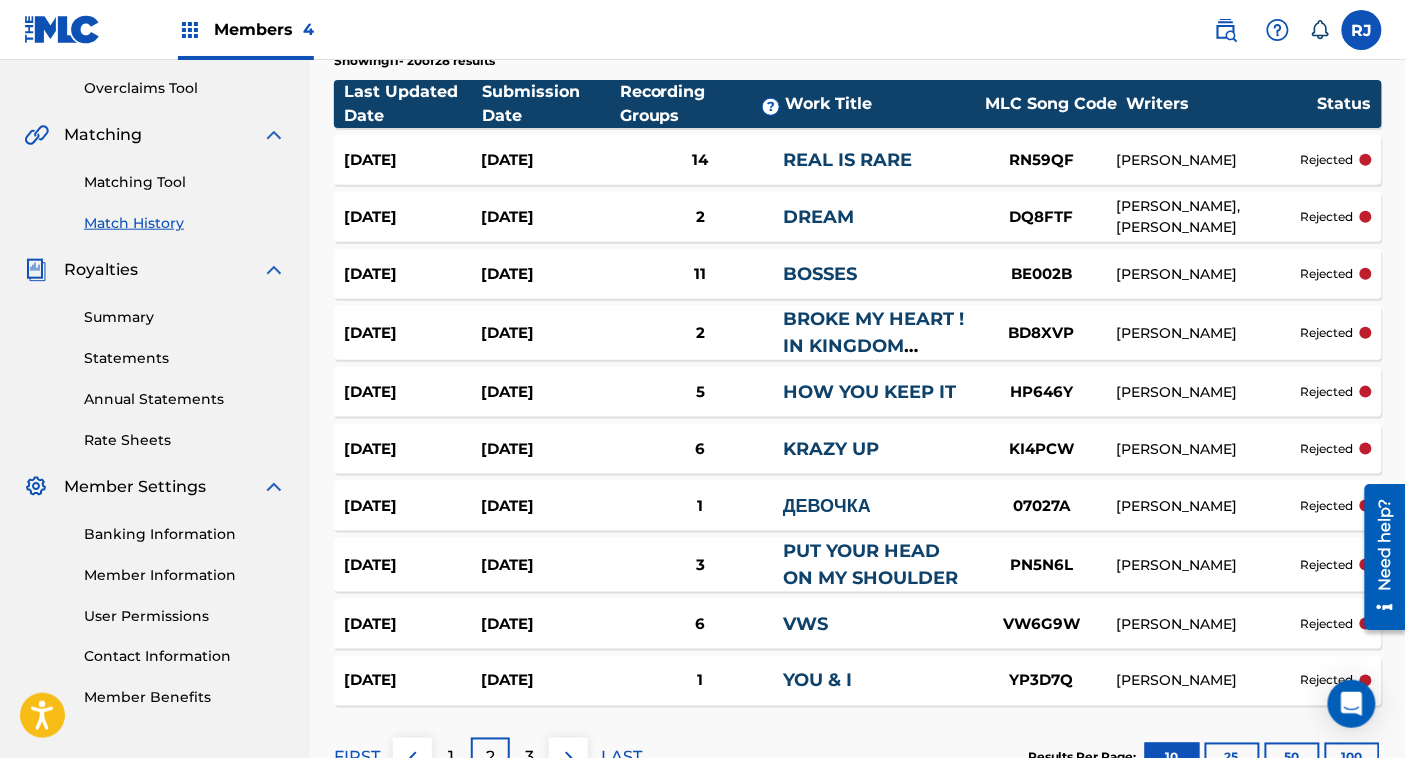 scroll, scrollTop: 412, scrollLeft: 0, axis: vertical 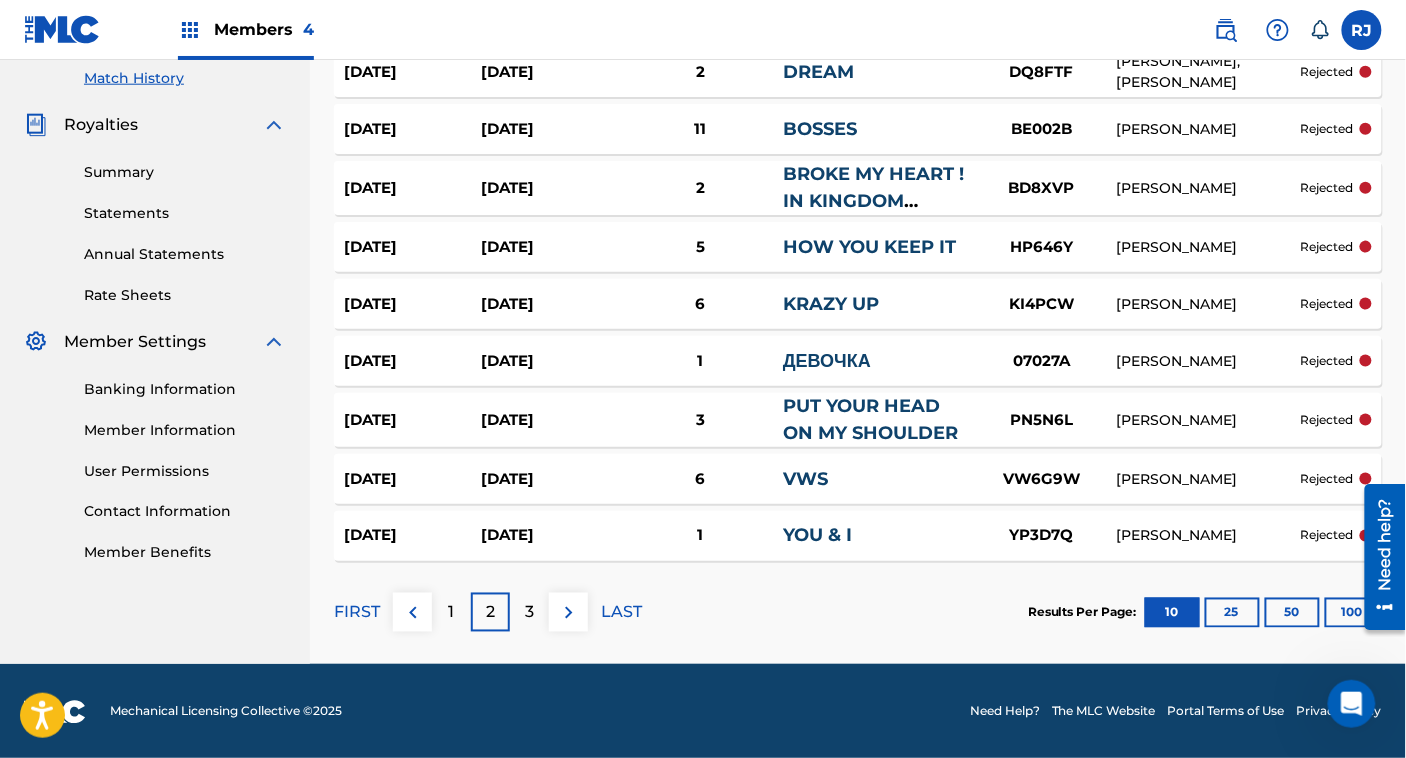 click on "1" at bounding box center [451, 612] 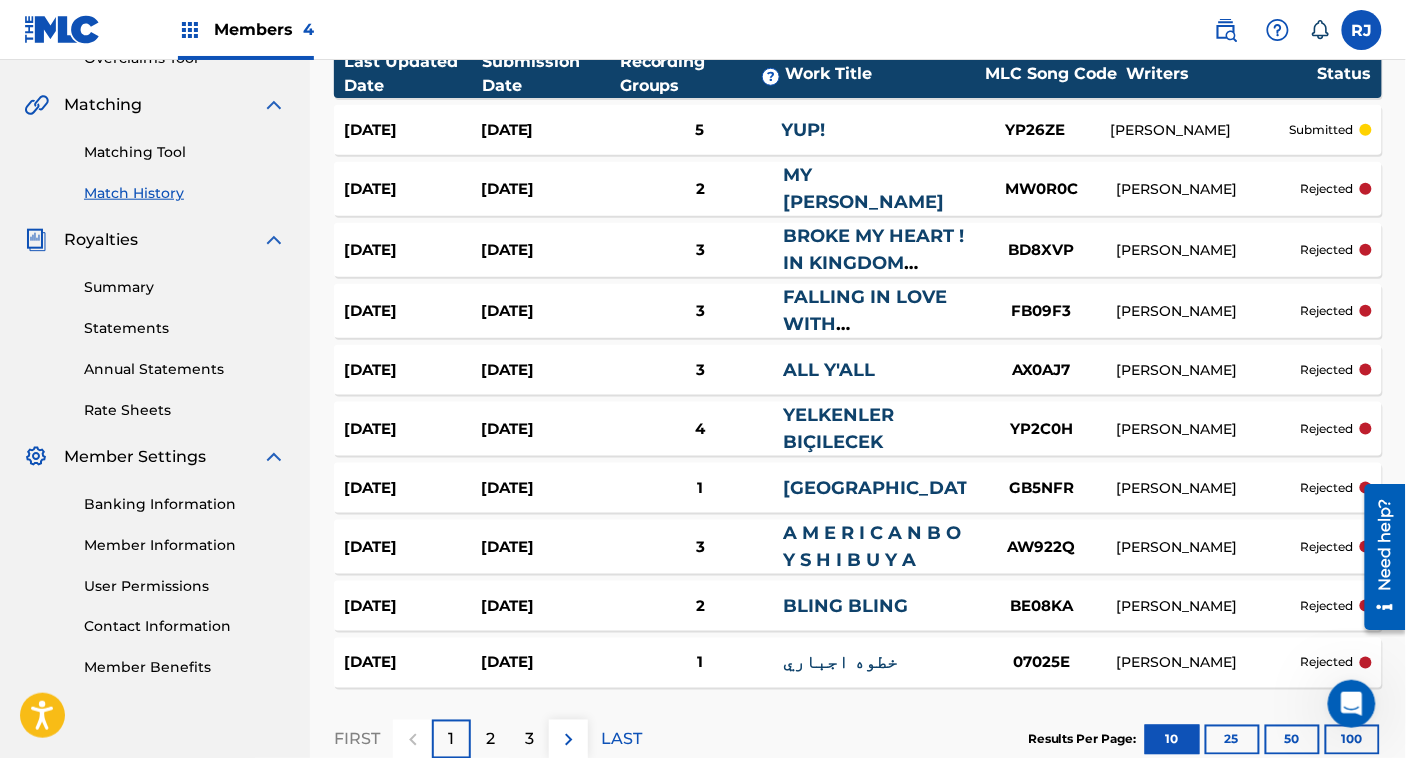 scroll, scrollTop: 411, scrollLeft: 0, axis: vertical 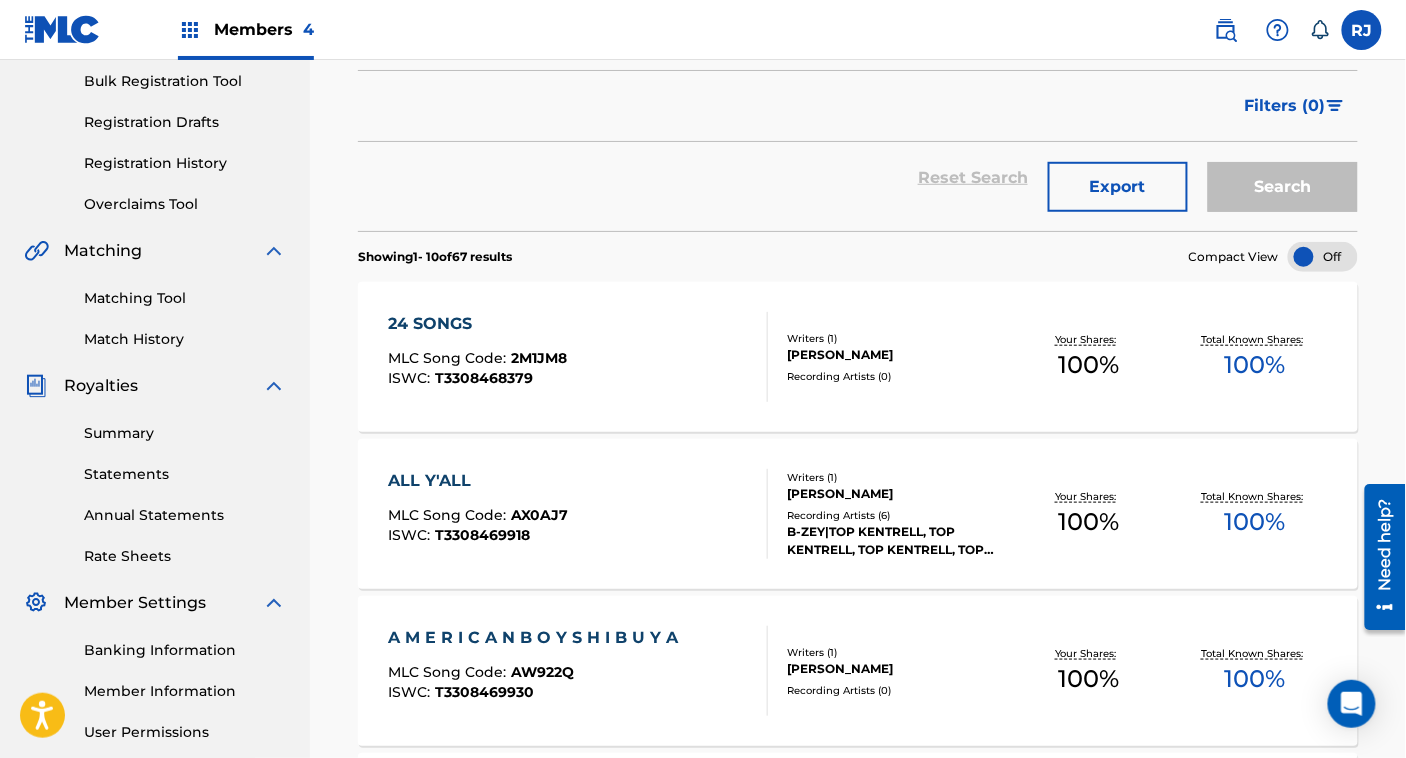 click on "24 SONGS MLC Song Code : 2M1JM8 ISWC : T3308468379" at bounding box center (578, 357) 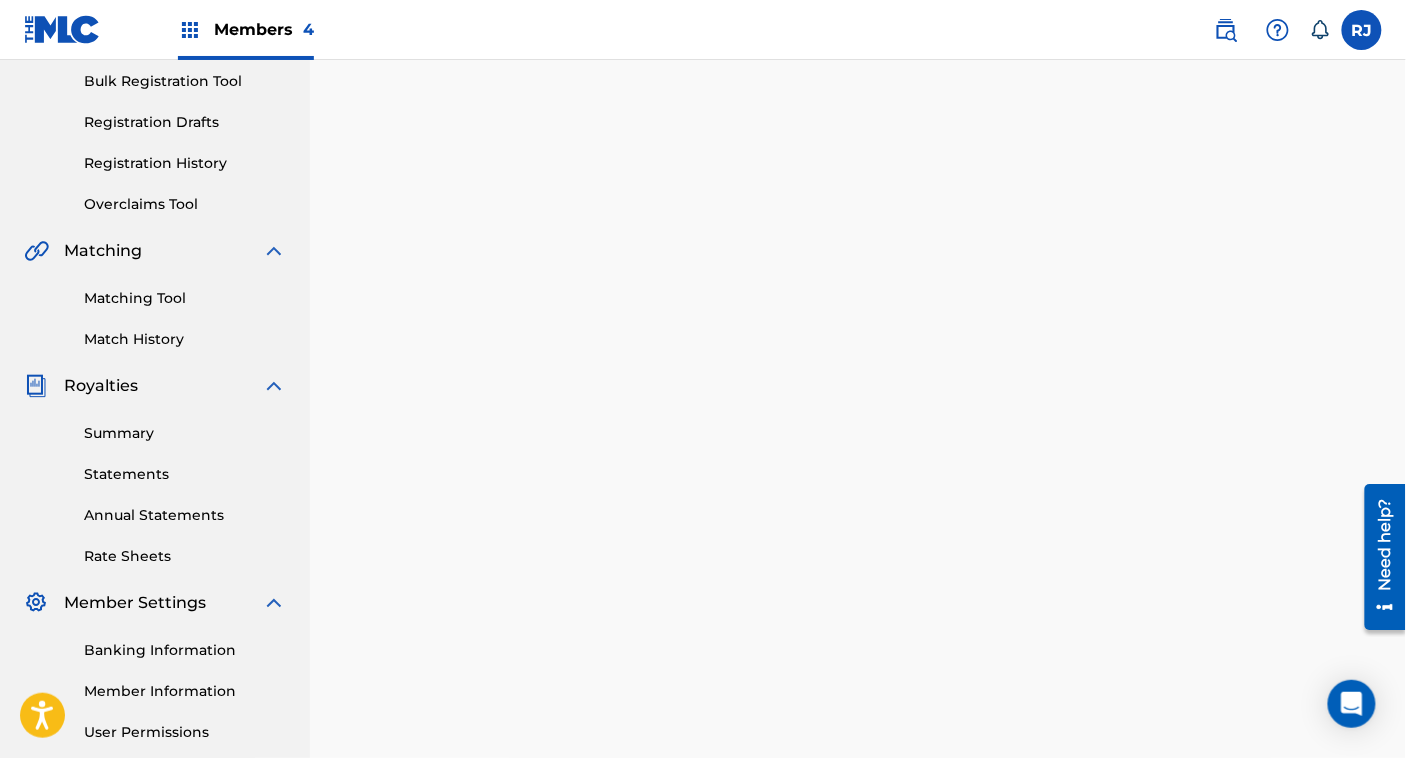scroll, scrollTop: 0, scrollLeft: 0, axis: both 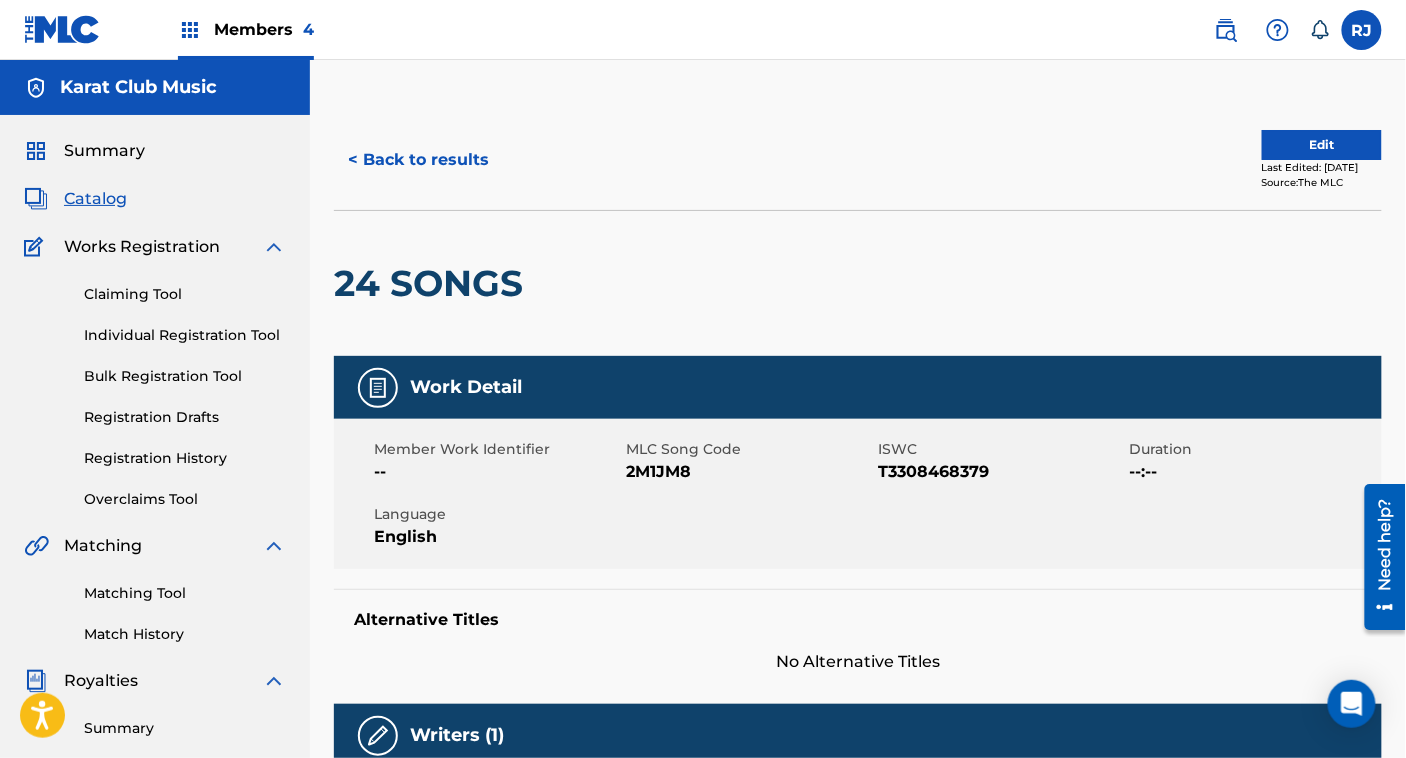 click on "Edit" at bounding box center (1322, 145) 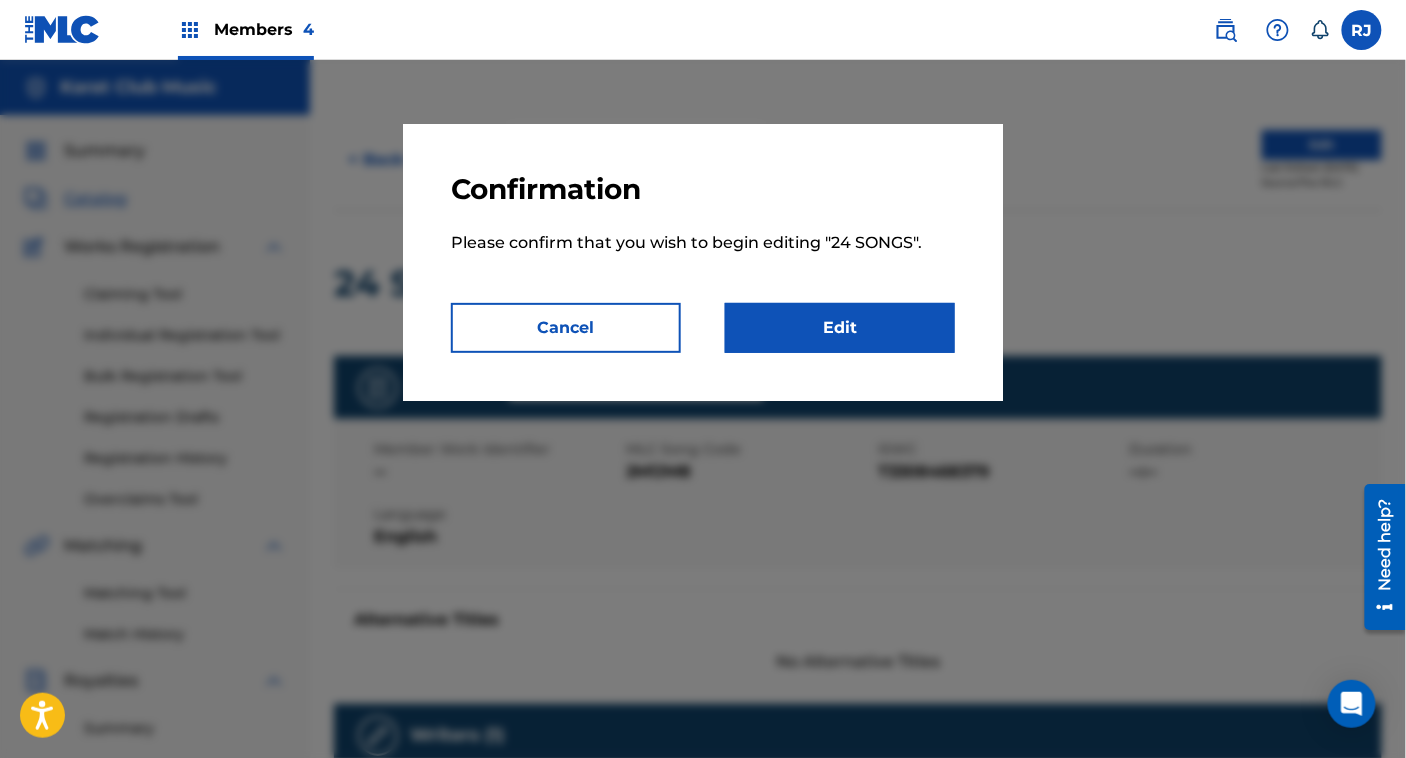 click on "Edit" at bounding box center [840, 328] 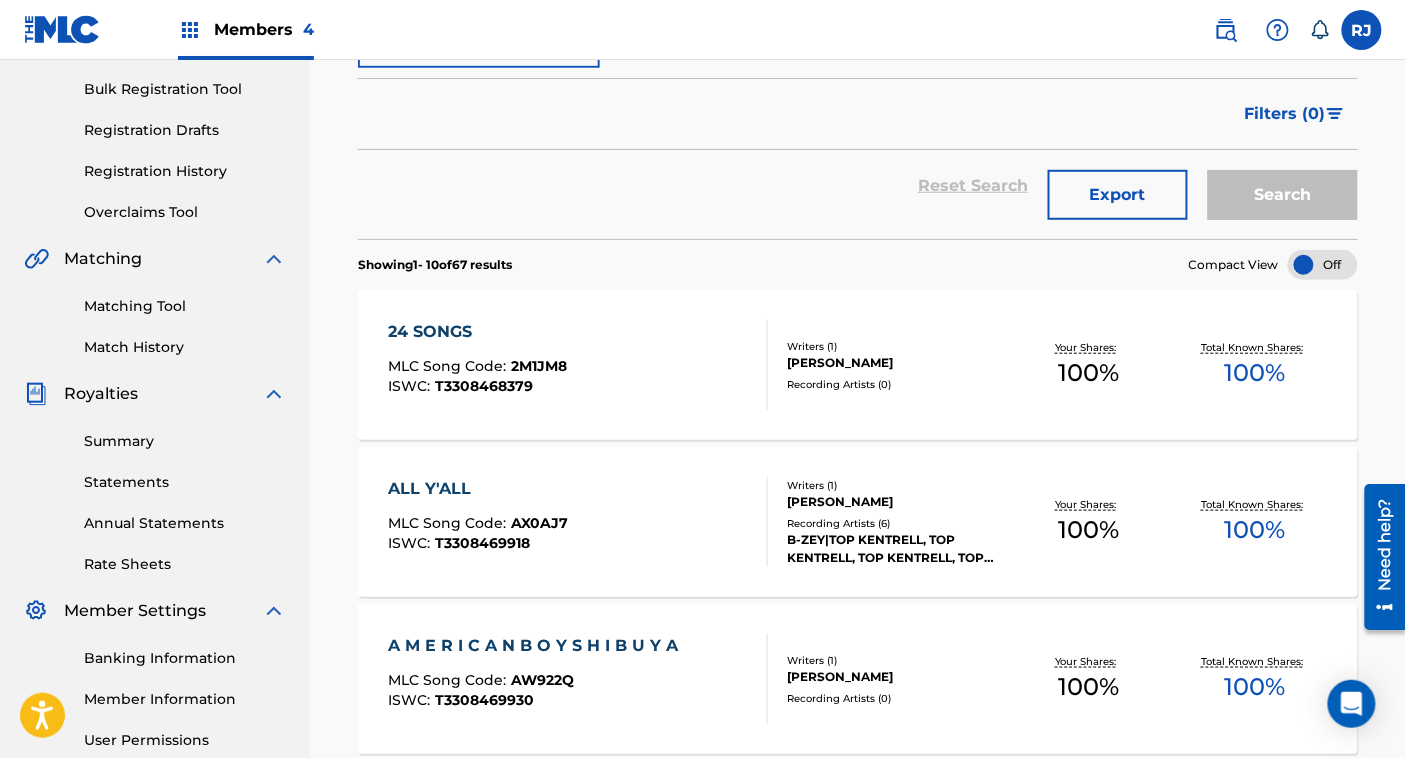 scroll, scrollTop: 0, scrollLeft: 0, axis: both 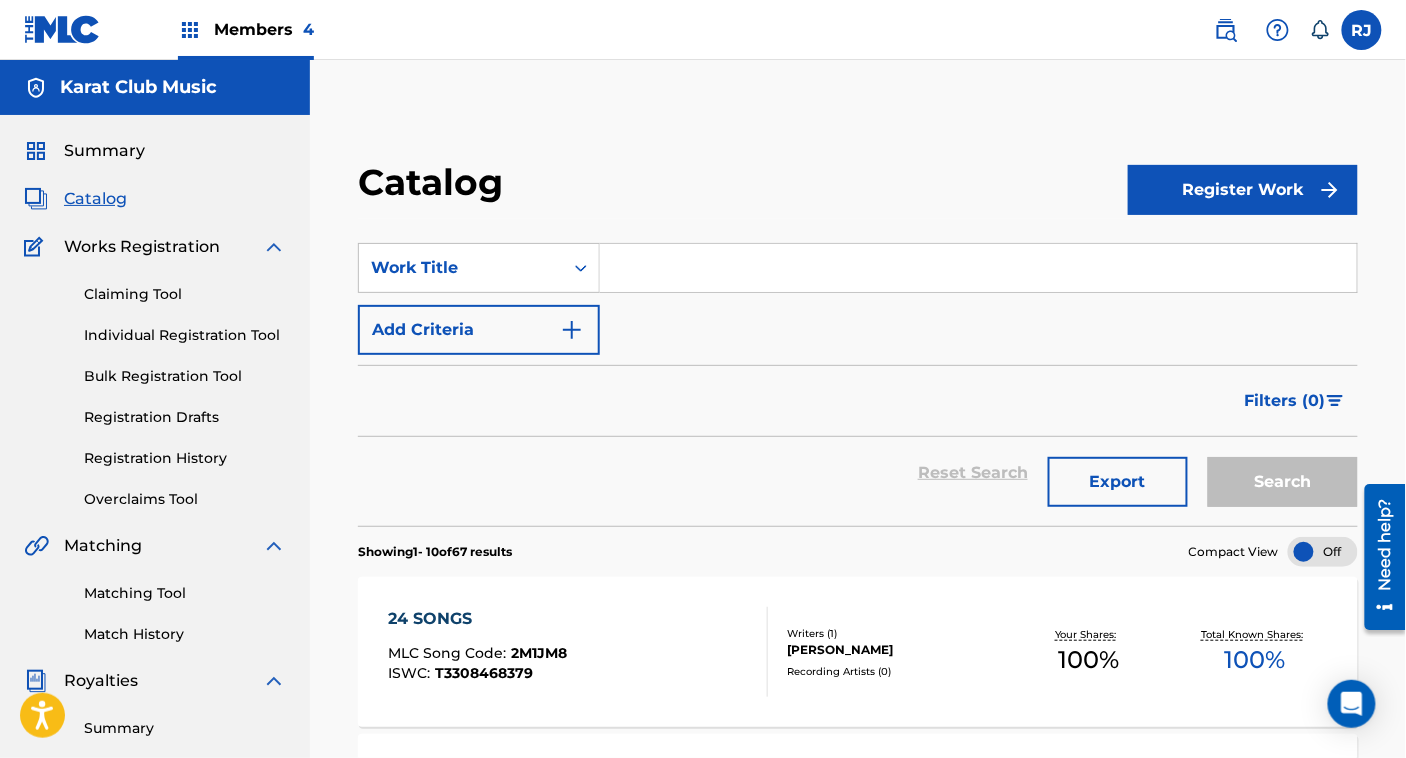click at bounding box center (978, 268) 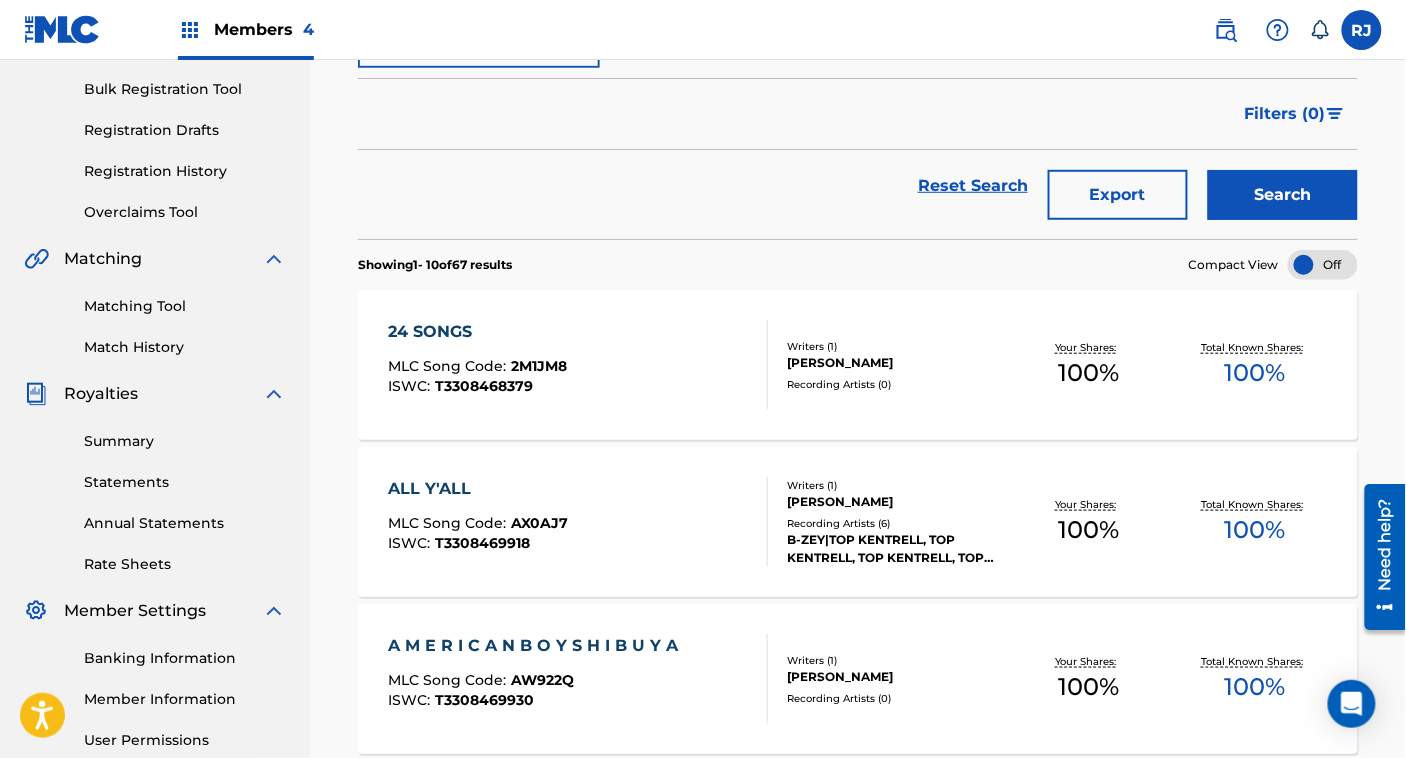 scroll, scrollTop: 288, scrollLeft: 0, axis: vertical 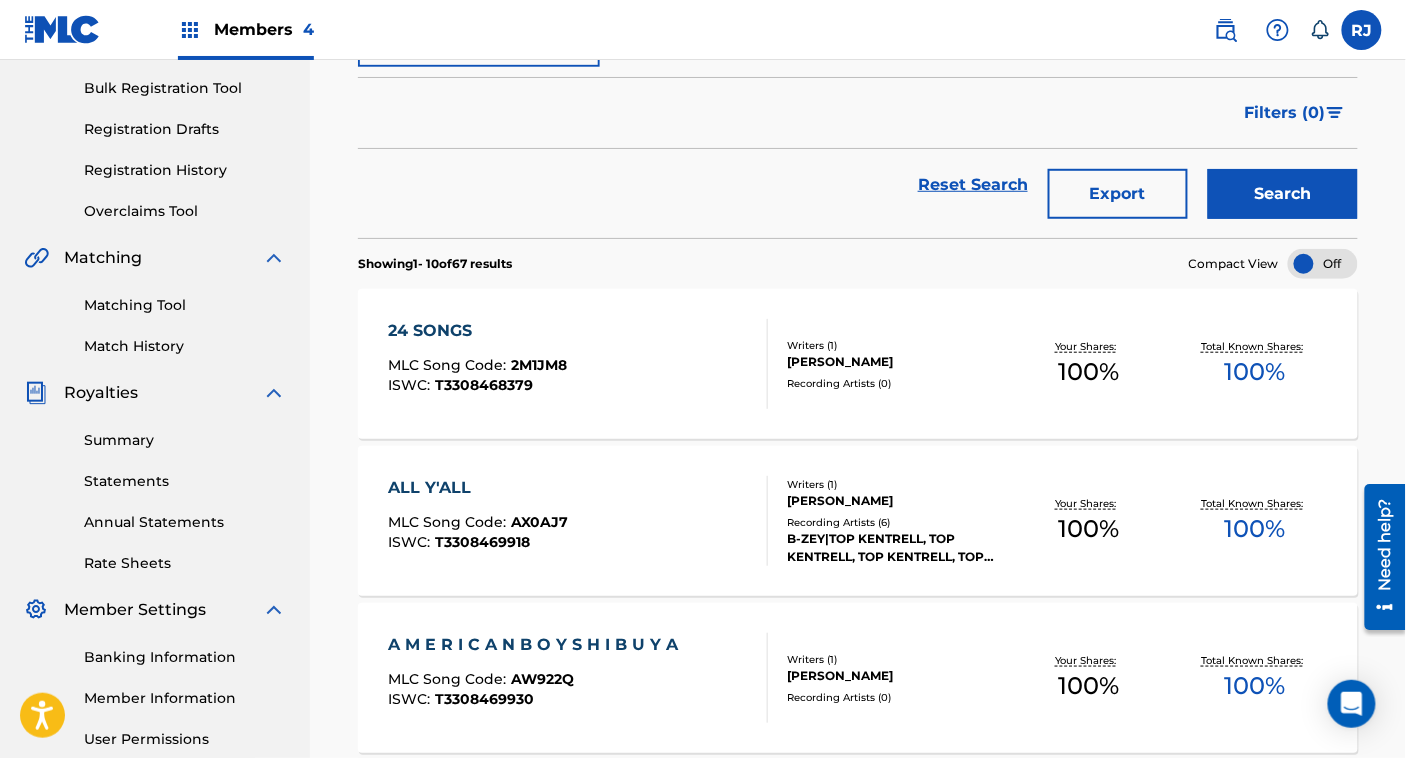 type on "yup!" 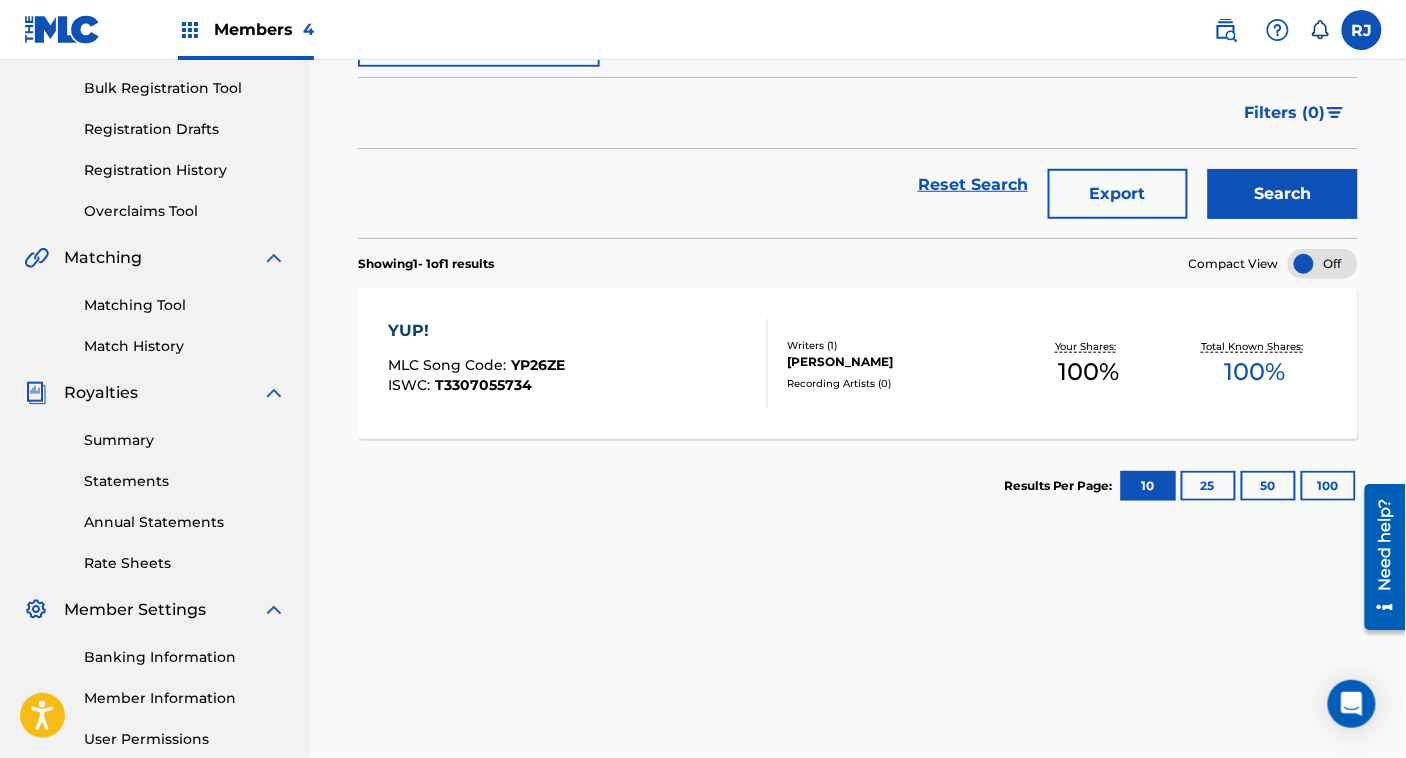 click on "YUP! MLC Song Code : YP26ZE ISWC : T3307055734" at bounding box center (578, 364) 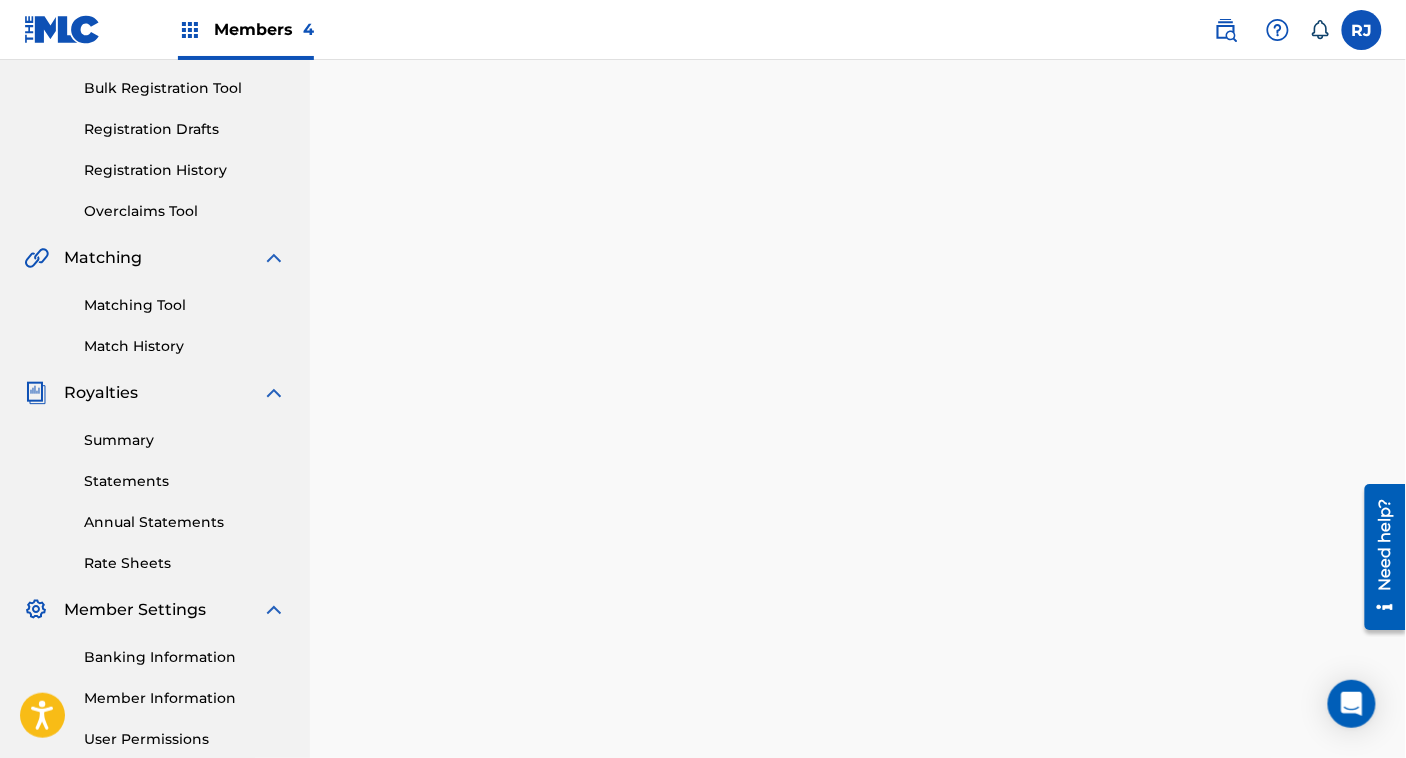 scroll, scrollTop: 0, scrollLeft: 0, axis: both 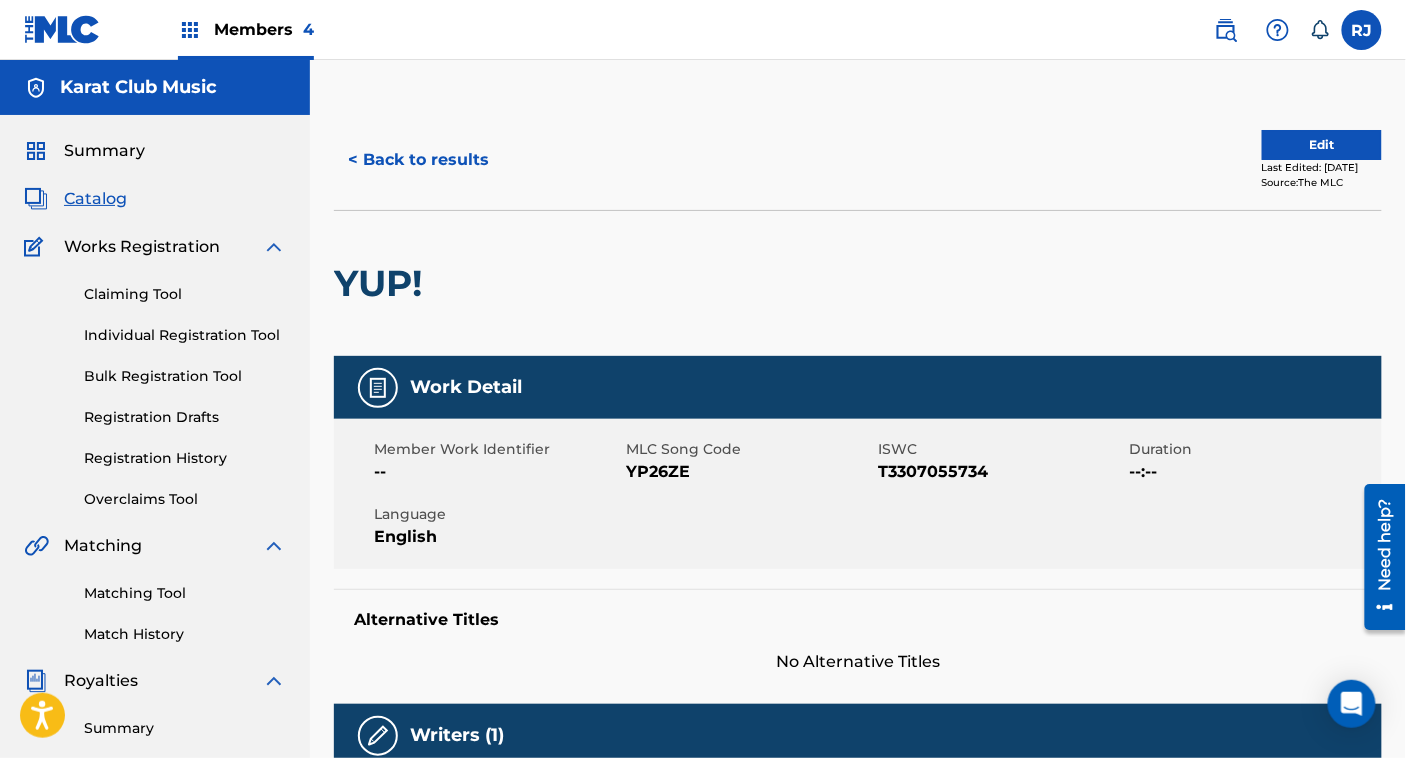 click on "Edit" at bounding box center [1322, 145] 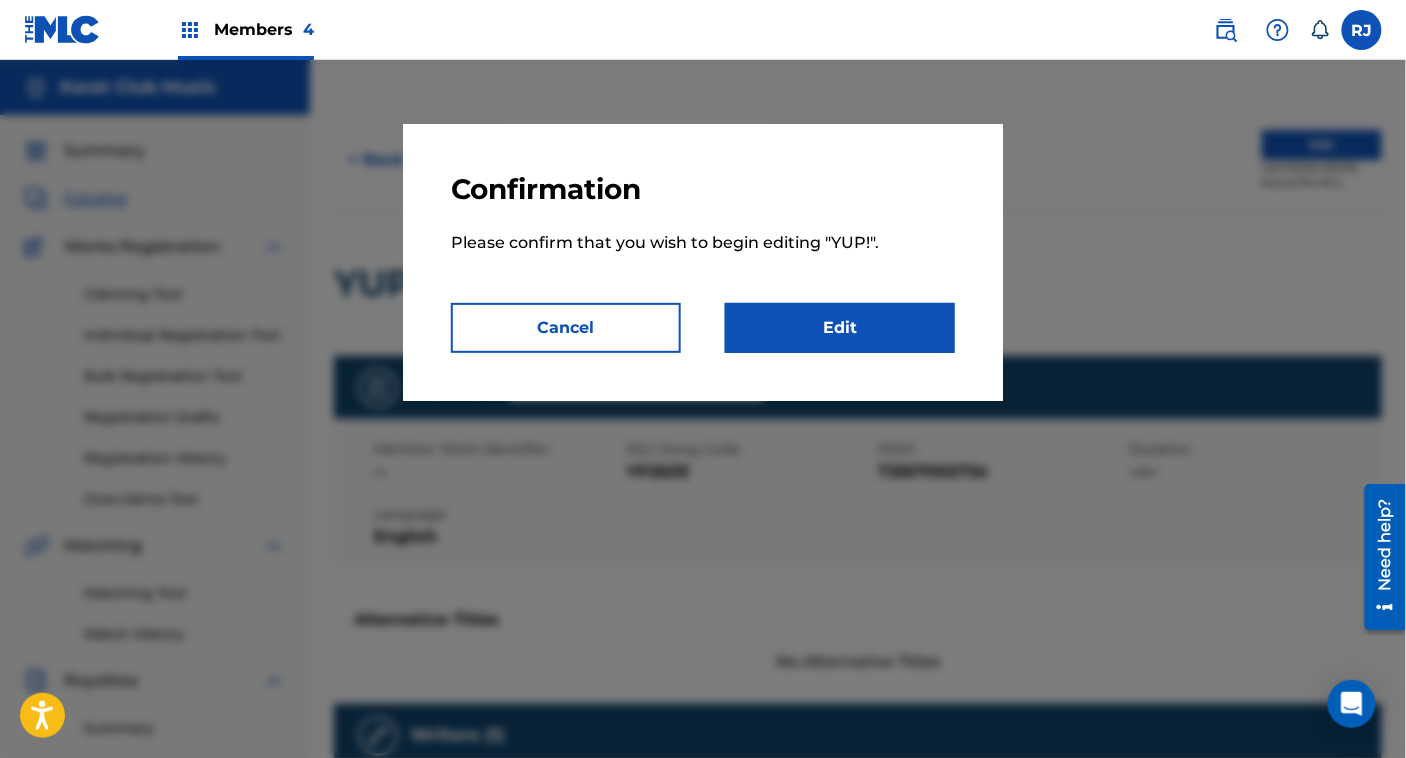 click on "Edit" at bounding box center (840, 328) 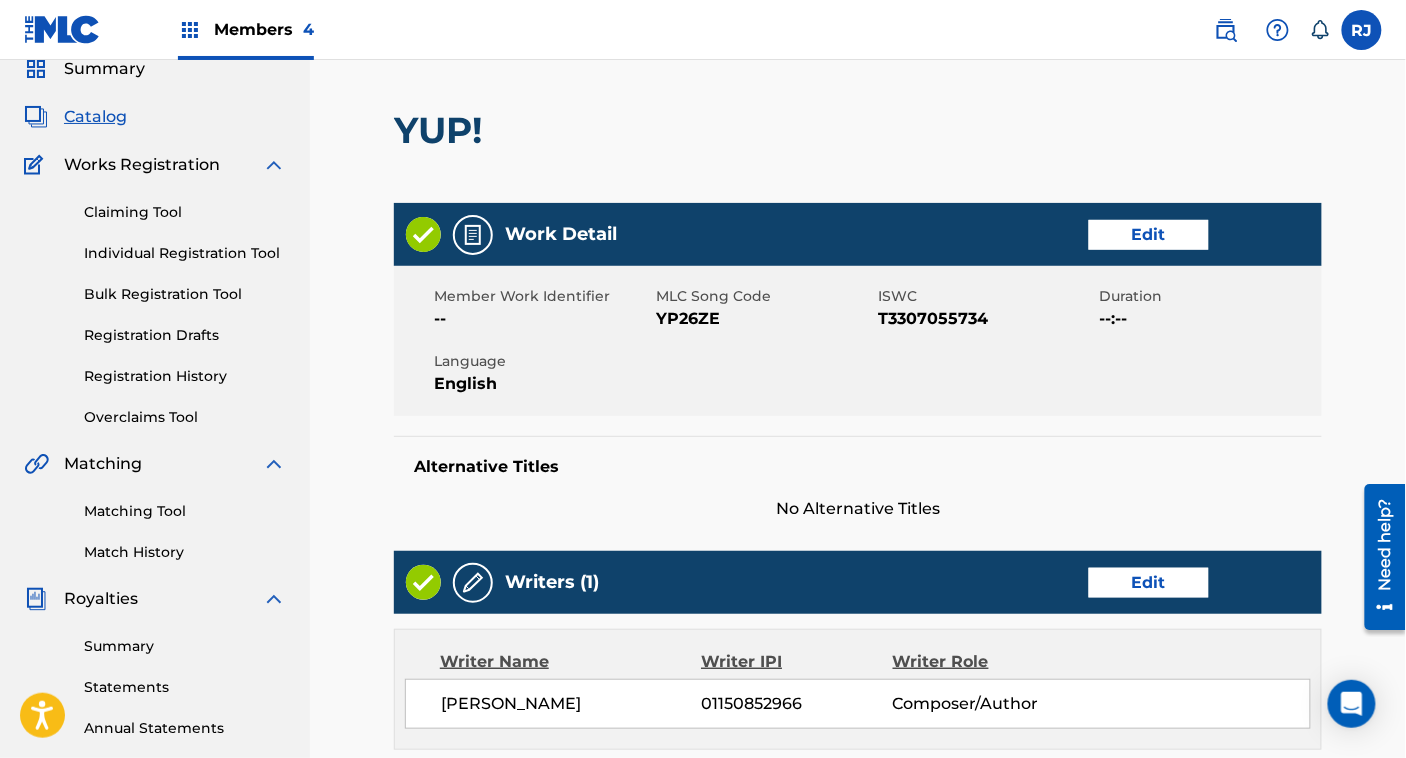scroll, scrollTop: 0, scrollLeft: 0, axis: both 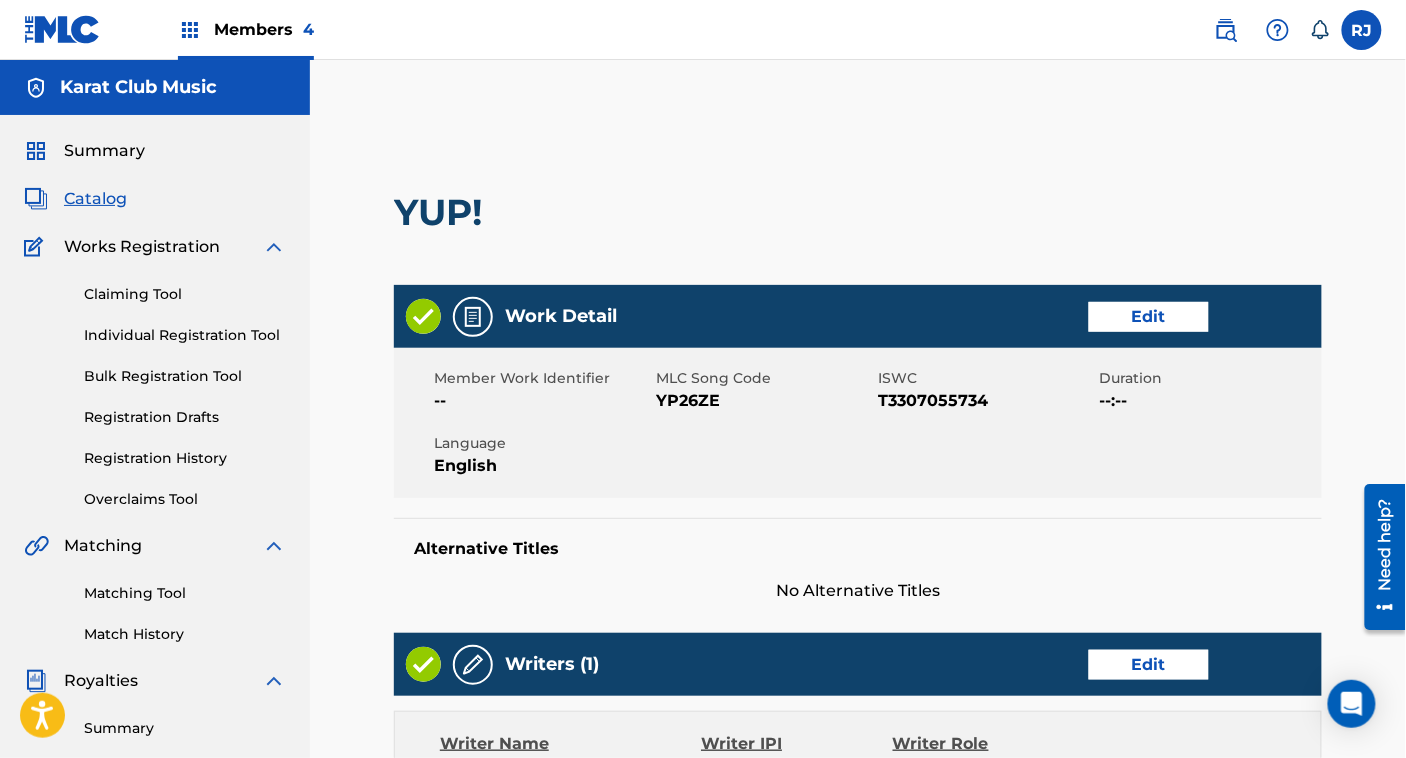 click on "Registration History" at bounding box center (185, 458) 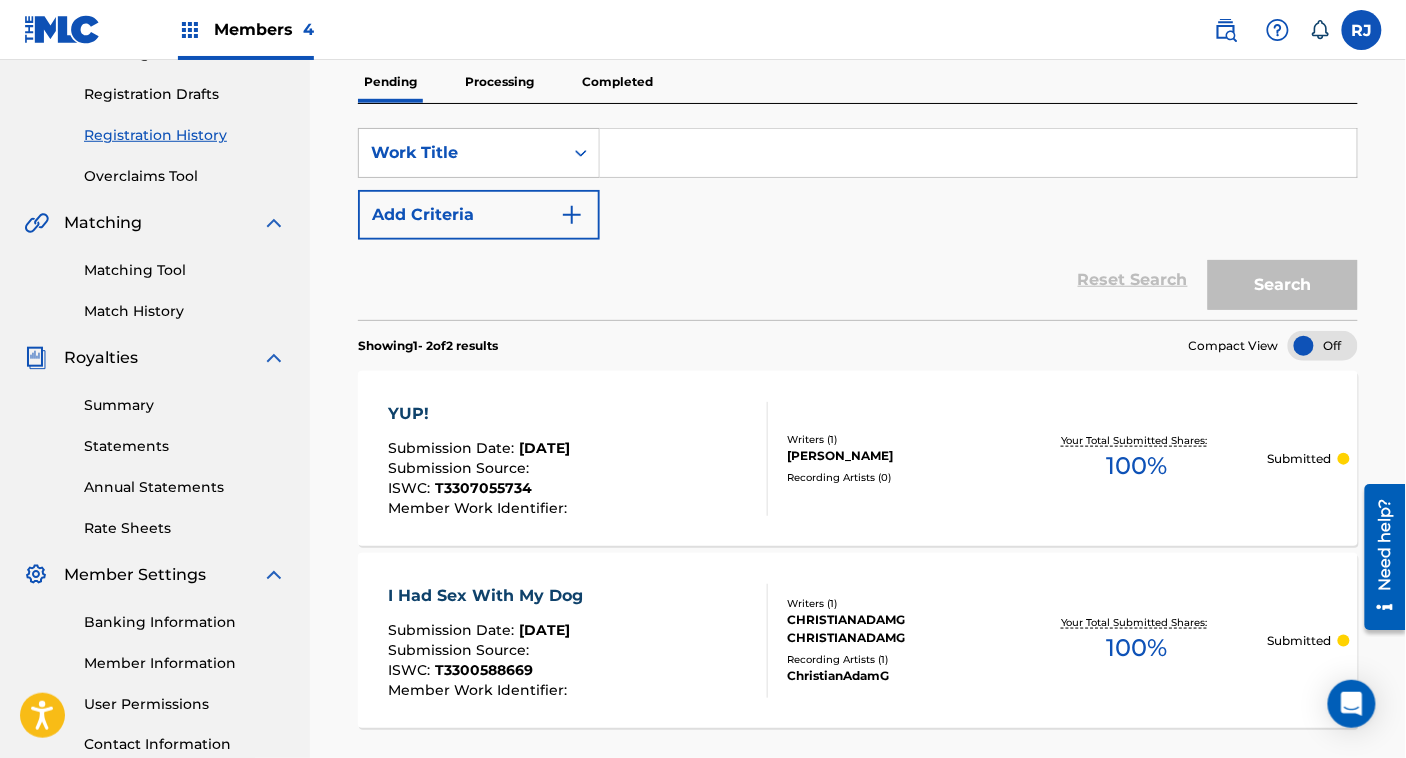 scroll, scrollTop: 324, scrollLeft: 0, axis: vertical 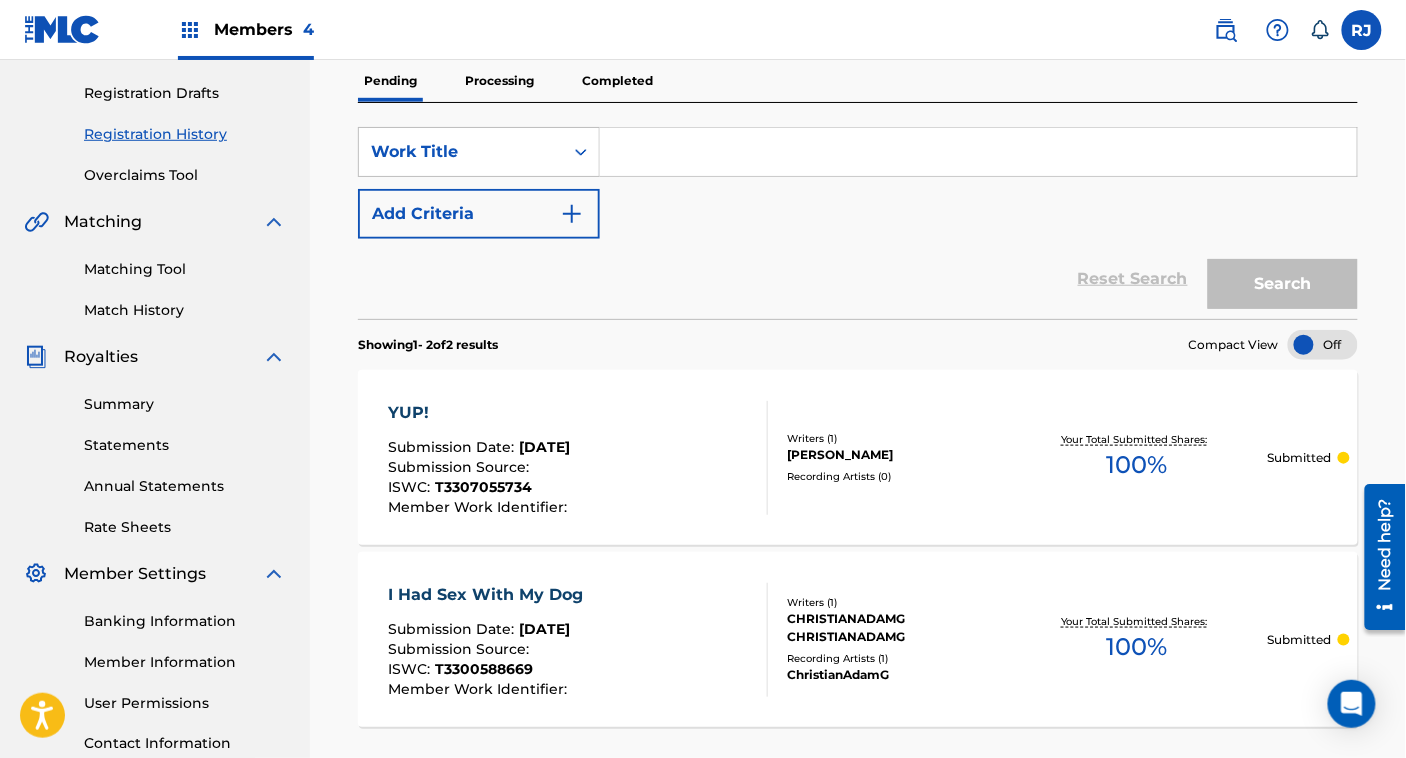 click on "YUP! Submission Date : [DATE] Submission Source : ISWC : T3307055734 Member Work Identifier : Writers ( 1 ) [PERSON_NAME] Recording Artists ( 0 ) Your Total Submitted Shares: 100 %   Submitted" at bounding box center (858, 457) 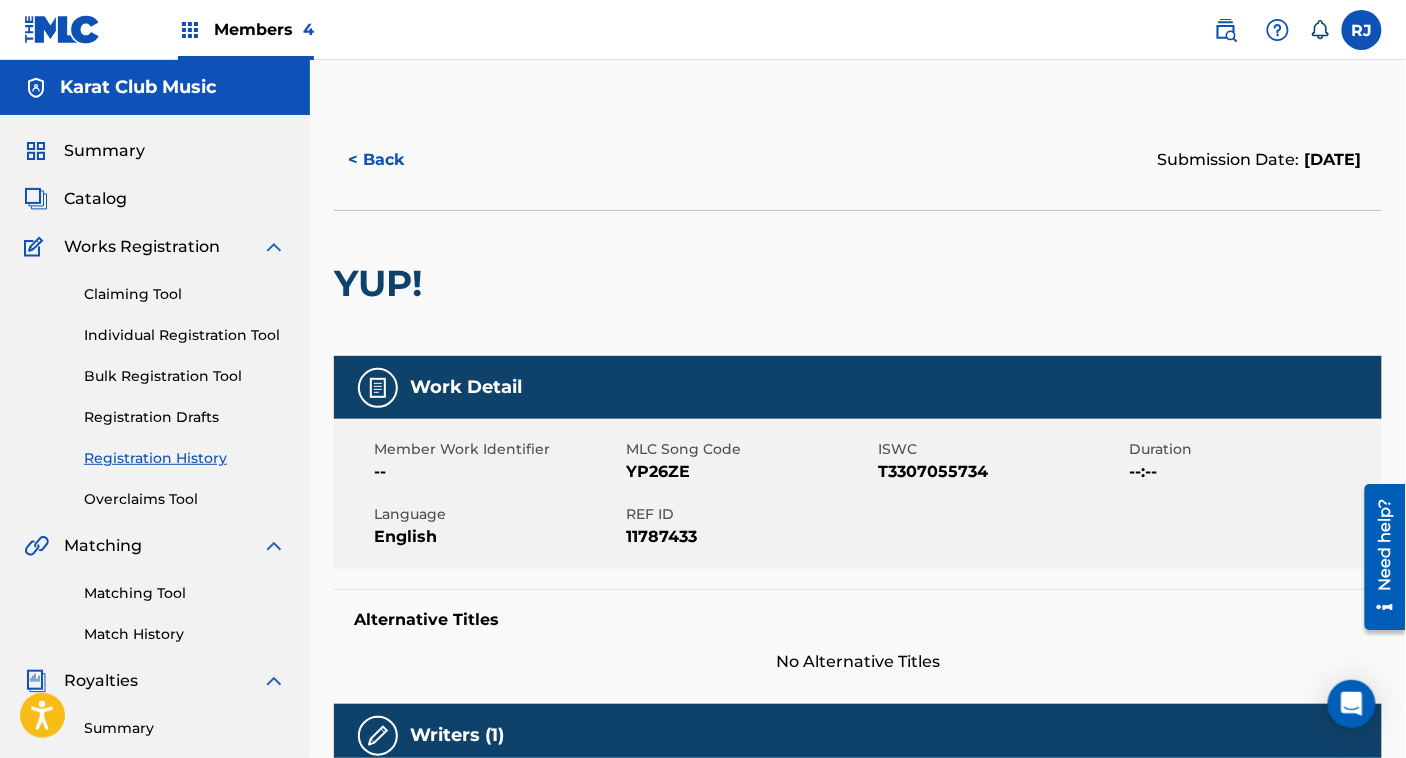 scroll, scrollTop: 733, scrollLeft: 0, axis: vertical 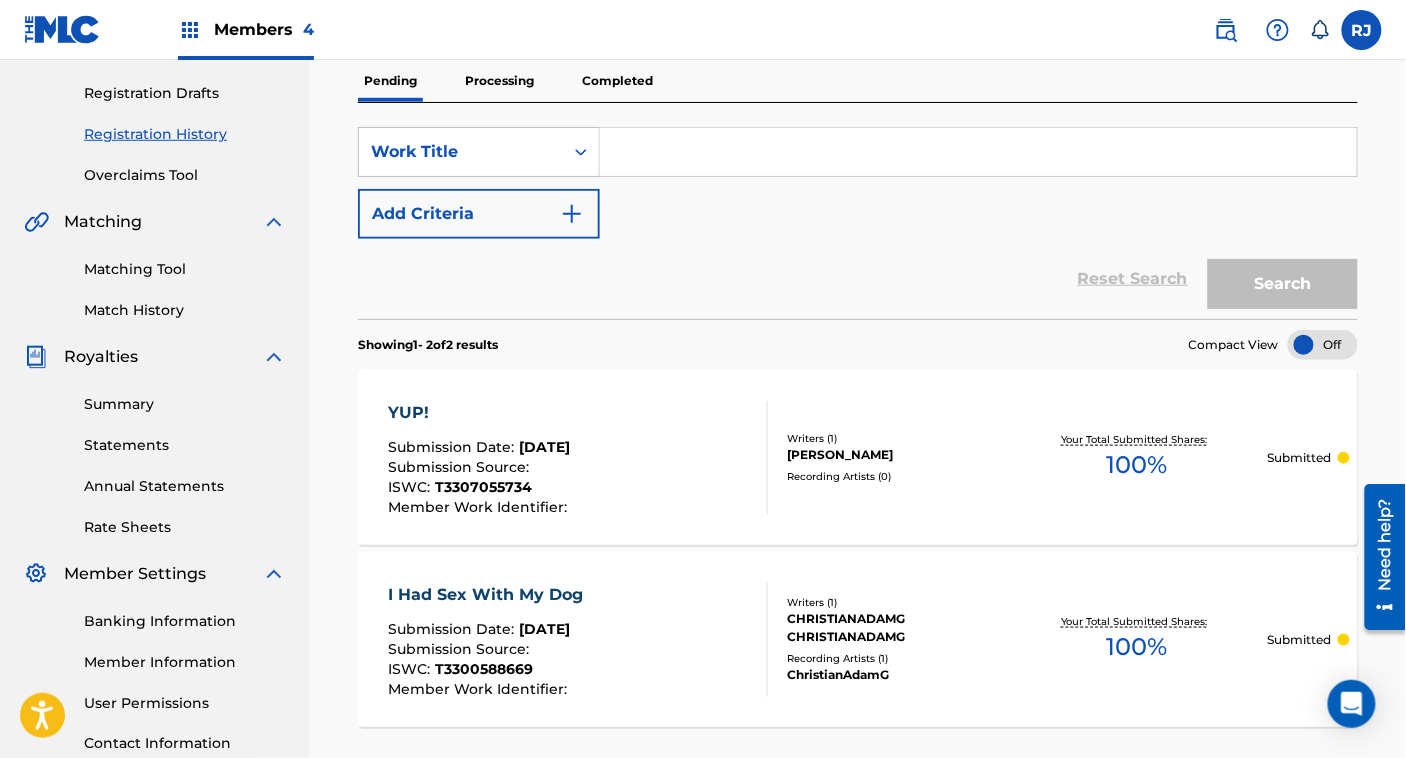 click on "Matching Tool" at bounding box center (185, 269) 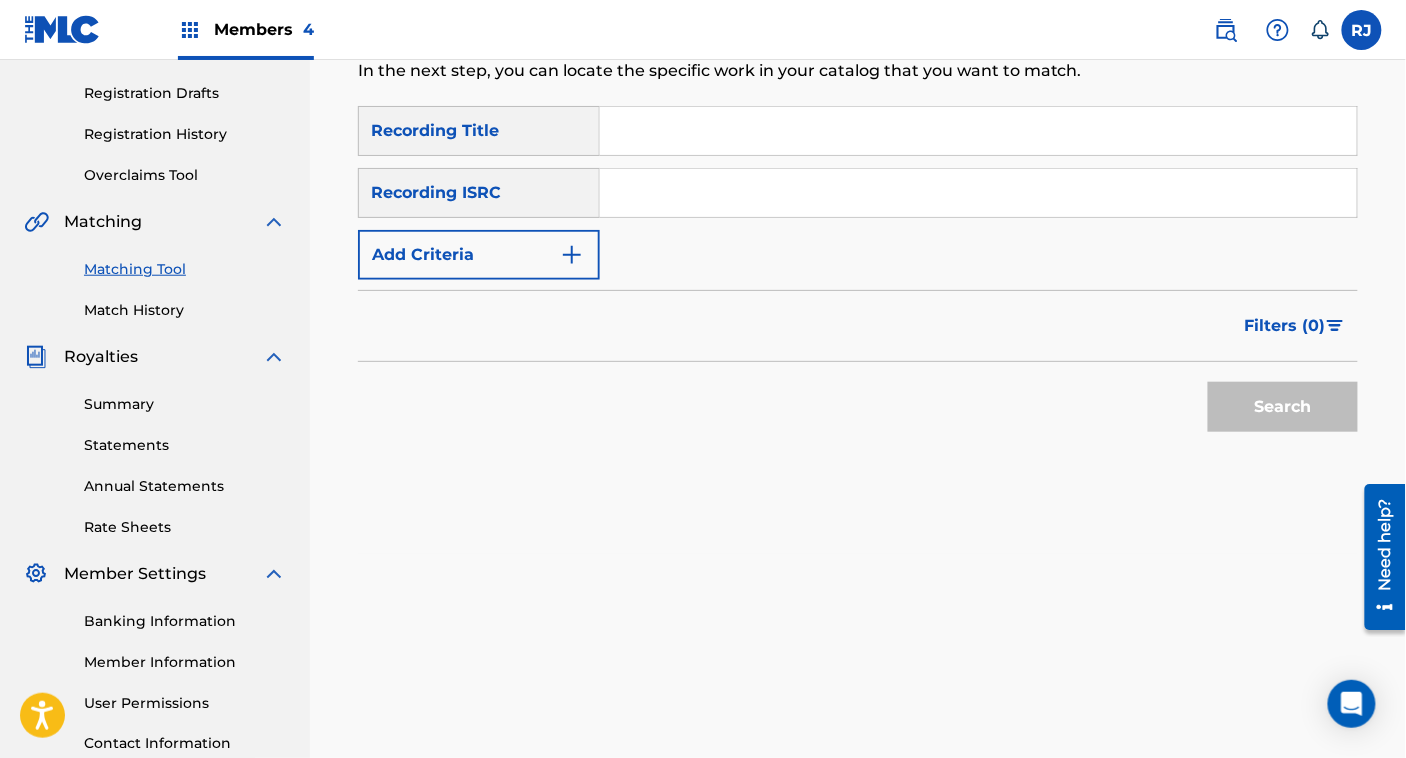 scroll, scrollTop: 0, scrollLeft: 0, axis: both 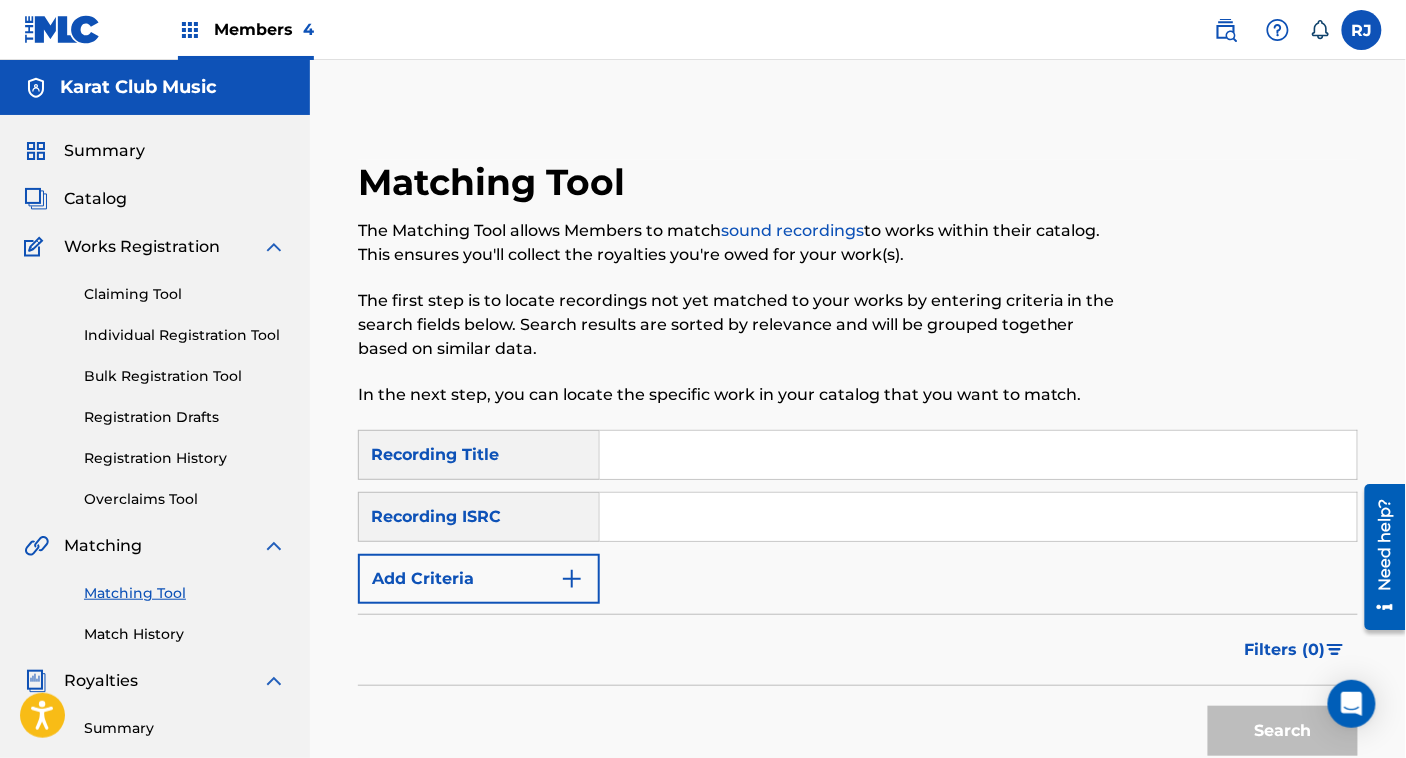 drag, startPoint x: 748, startPoint y: 456, endPoint x: 752, endPoint y: 507, distance: 51.156624 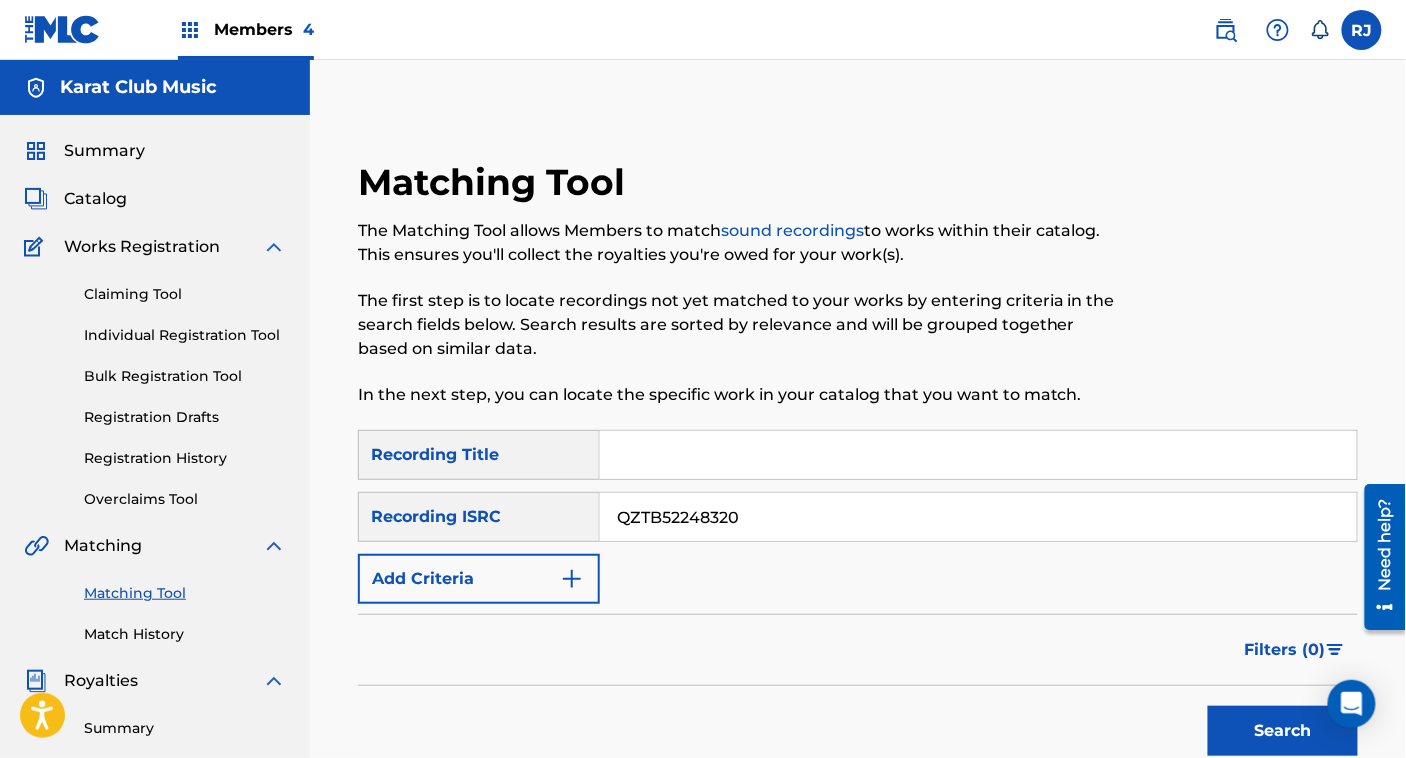 type on "QZTB52248320" 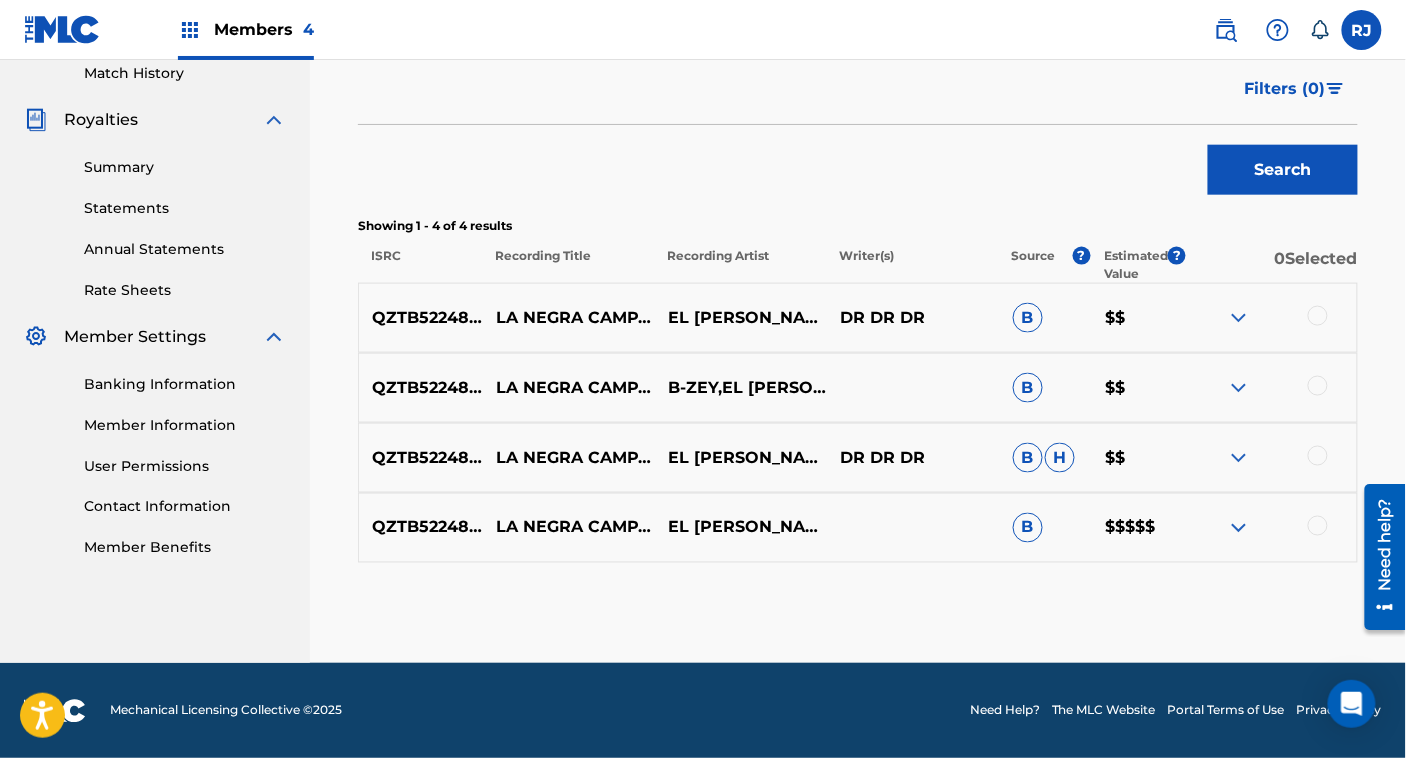 scroll, scrollTop: 0, scrollLeft: 0, axis: both 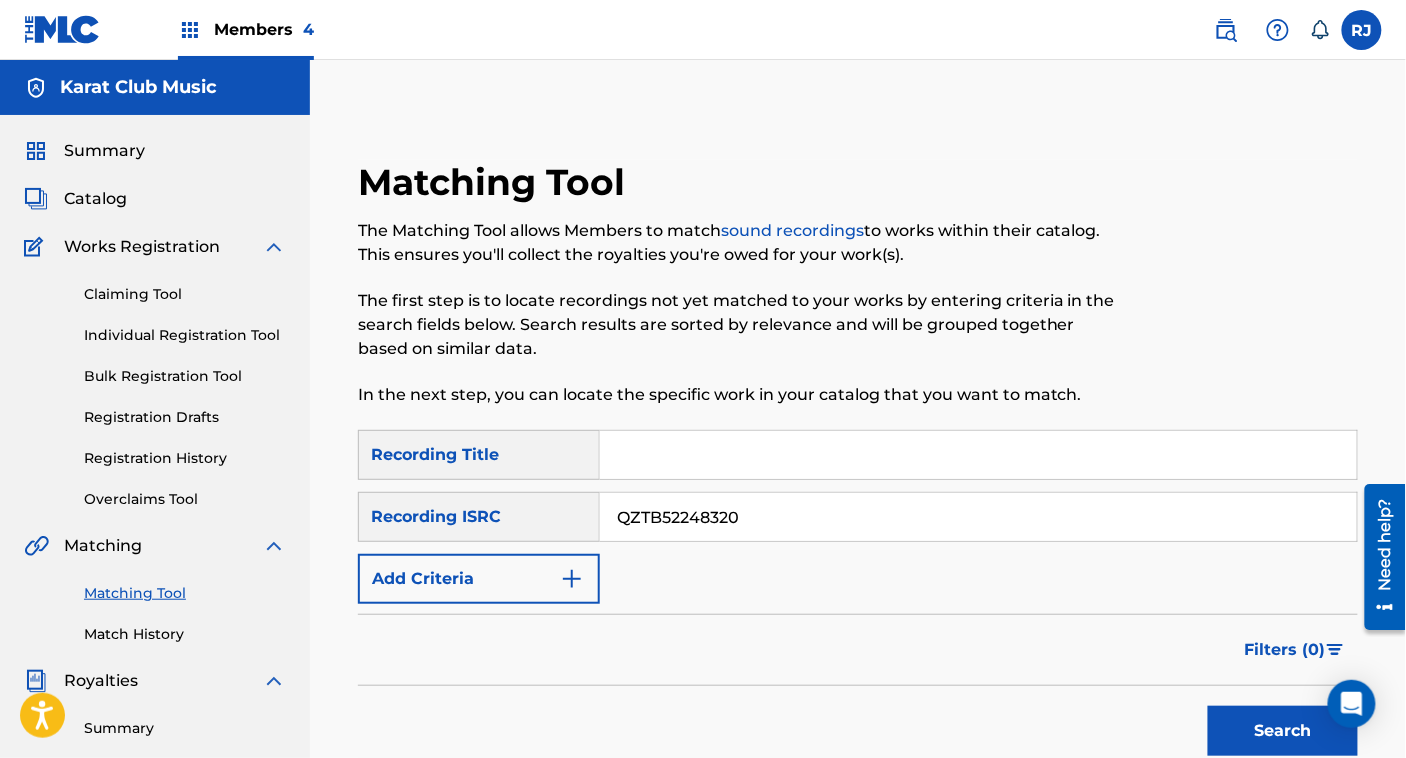 click on "Catalog" at bounding box center [95, 199] 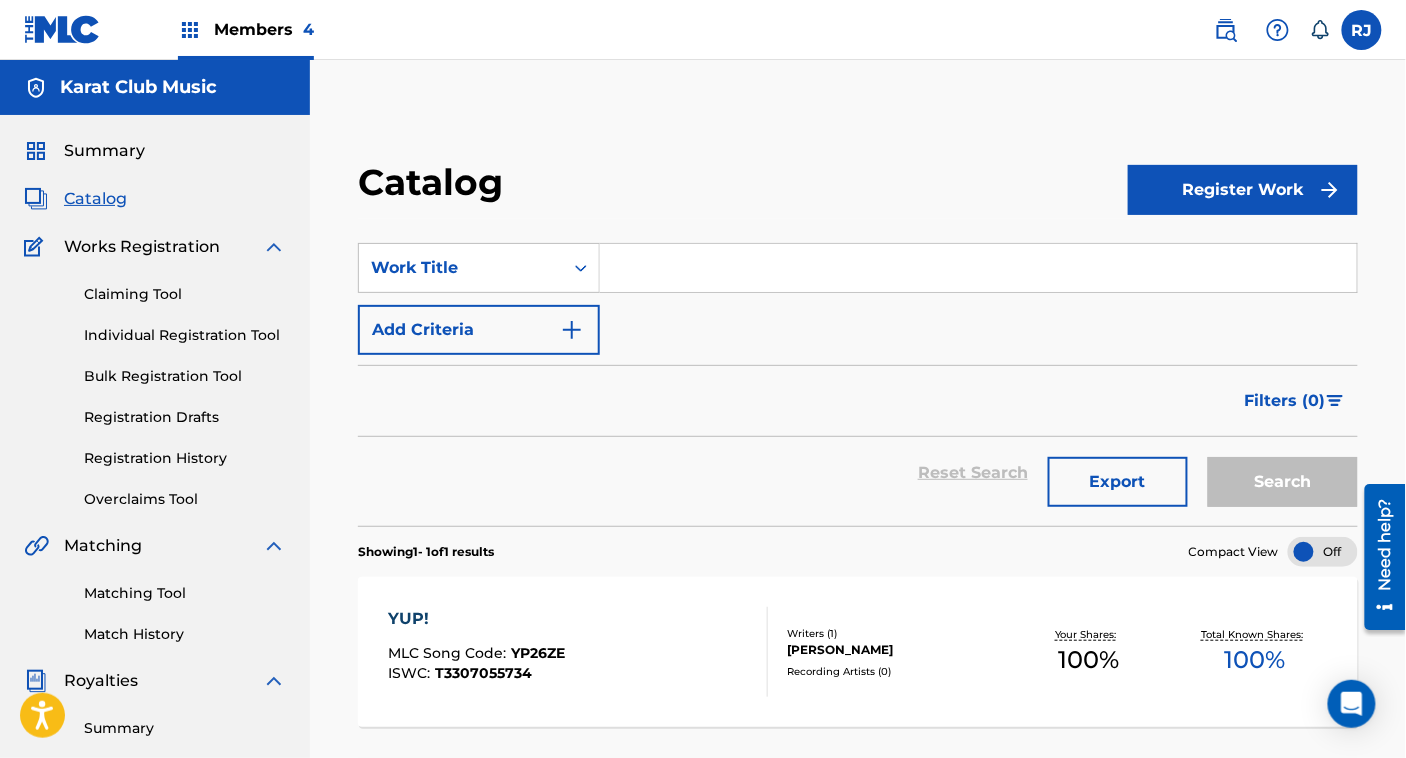 click at bounding box center (978, 268) 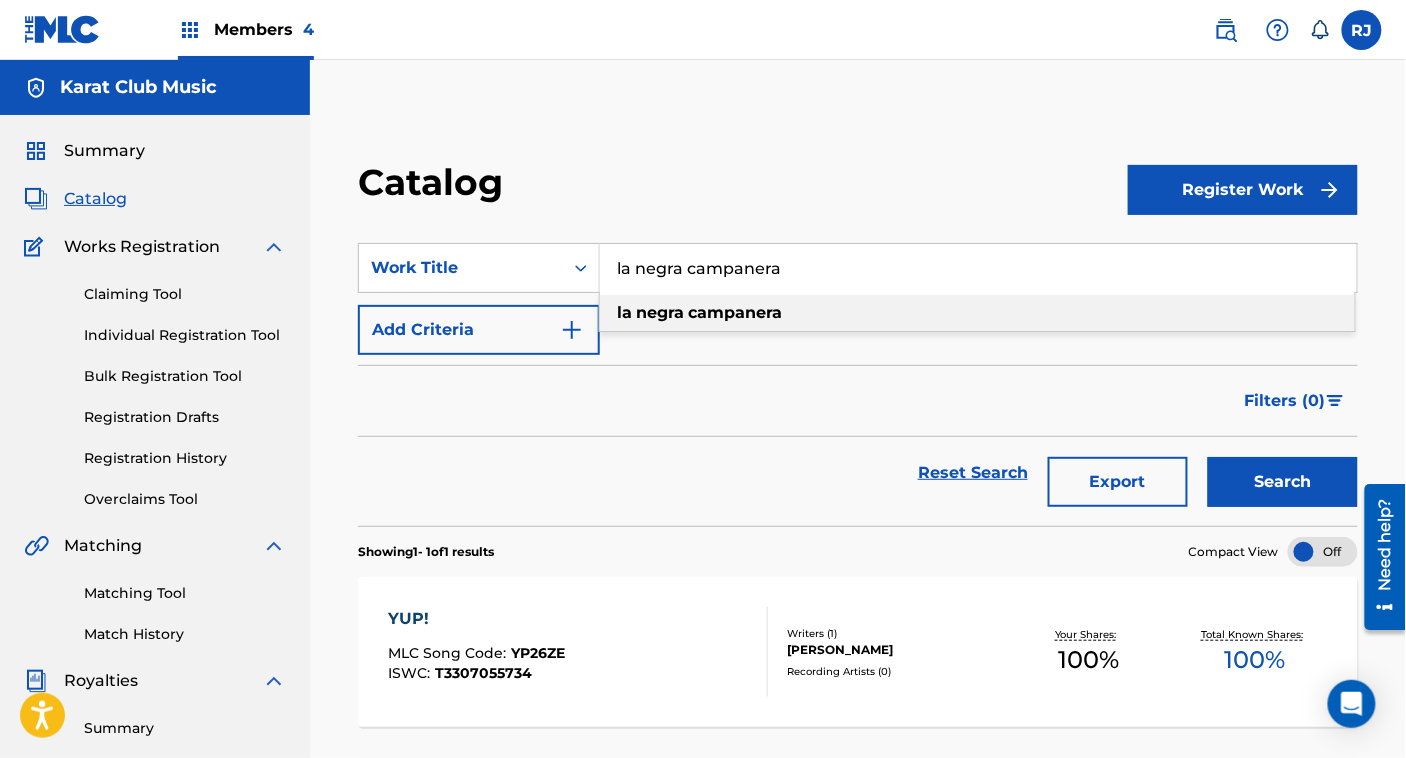 type on "la negra campanera" 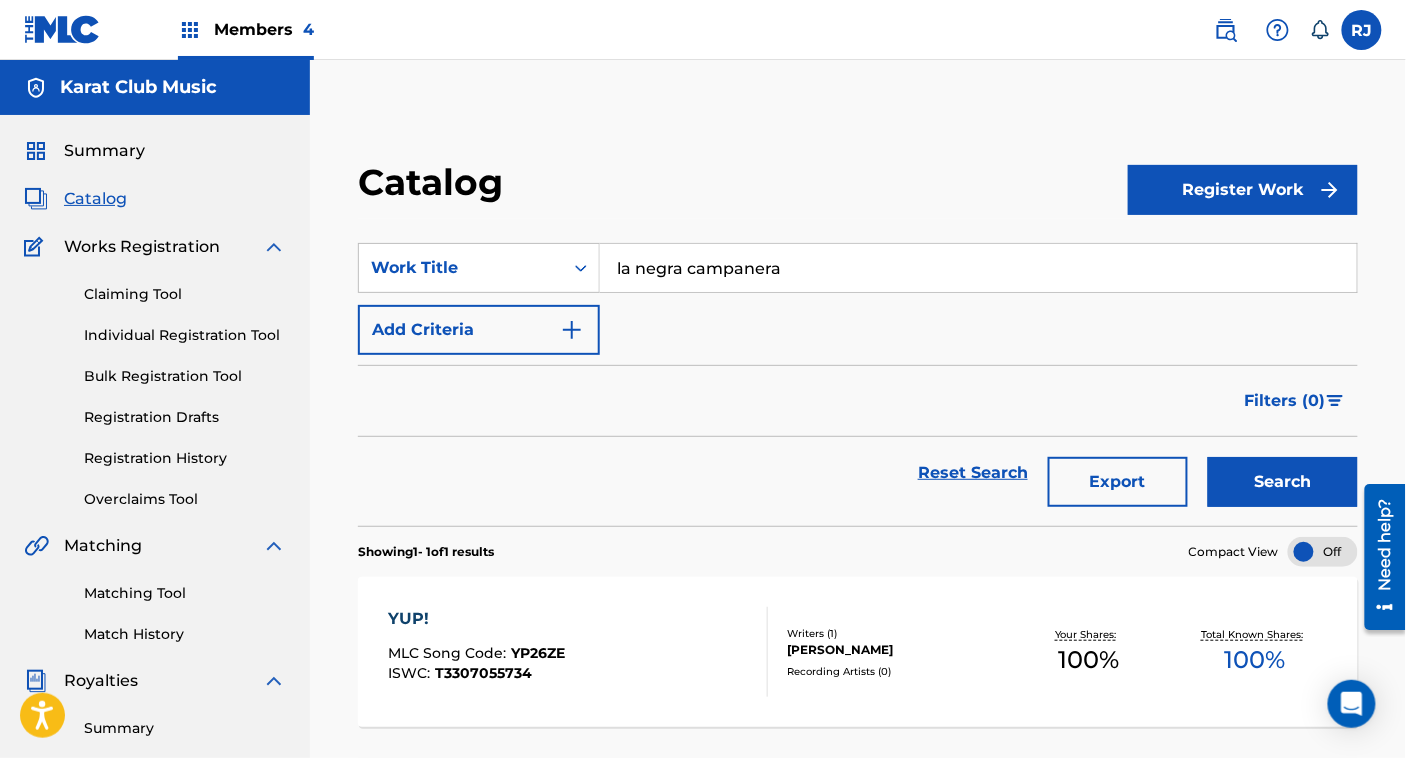 click on "Search" at bounding box center (1283, 482) 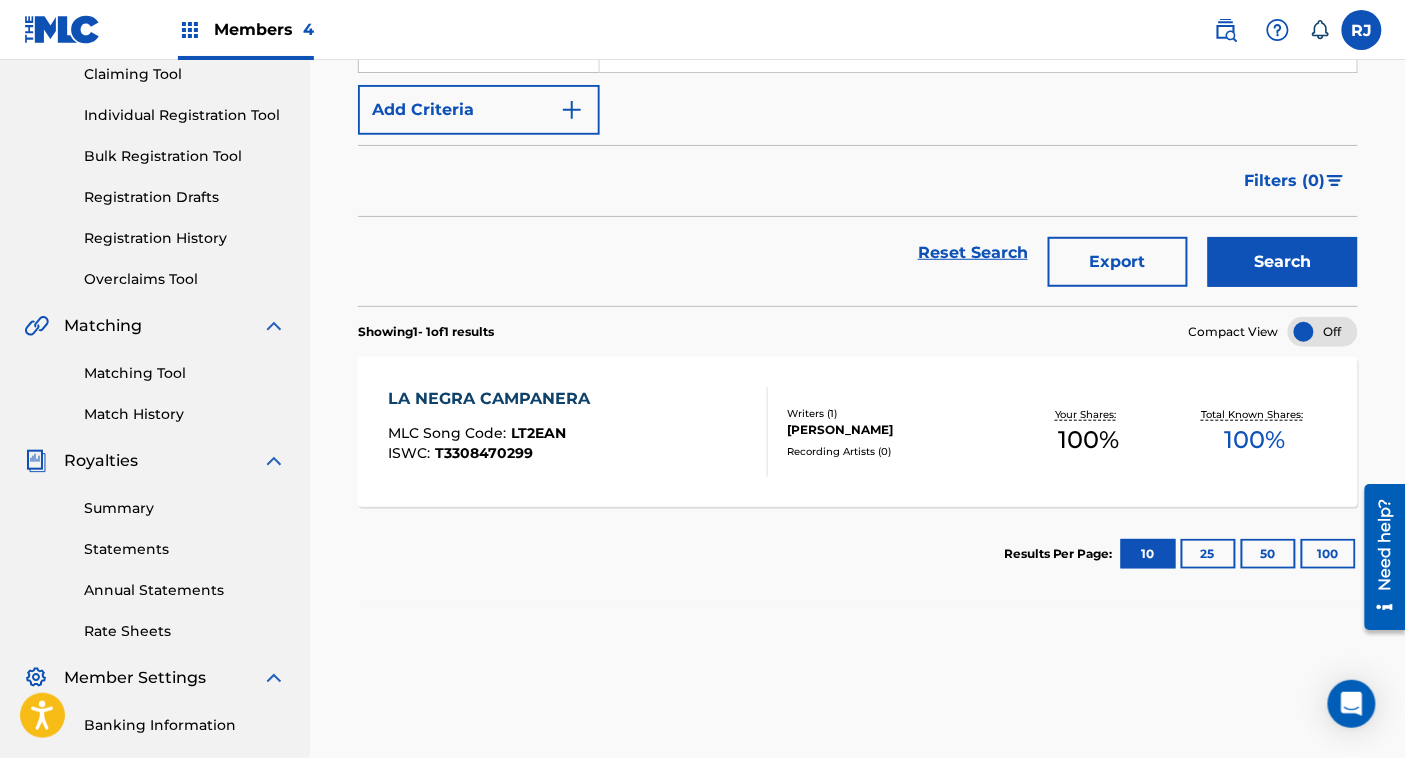 scroll, scrollTop: 221, scrollLeft: 0, axis: vertical 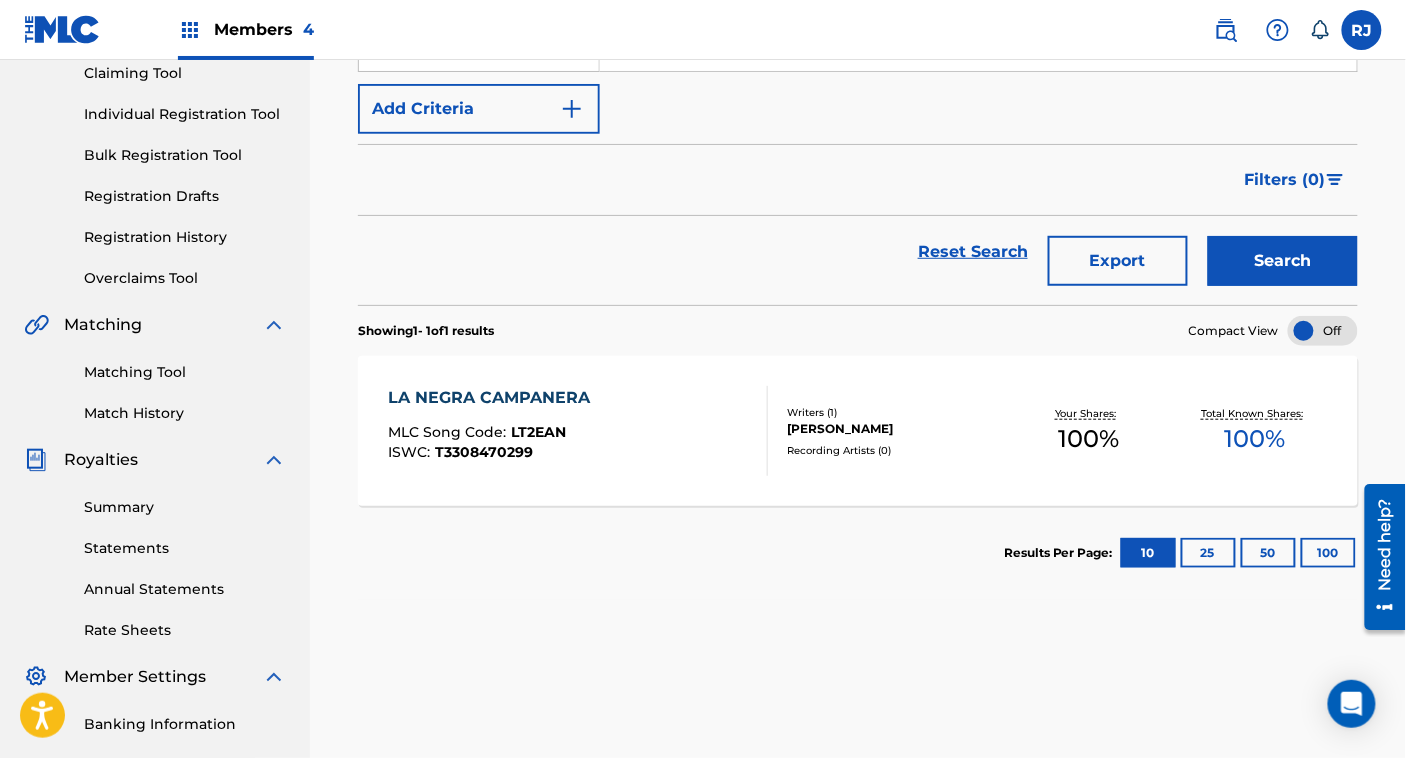click on "[PERSON_NAME]" at bounding box center (896, 429) 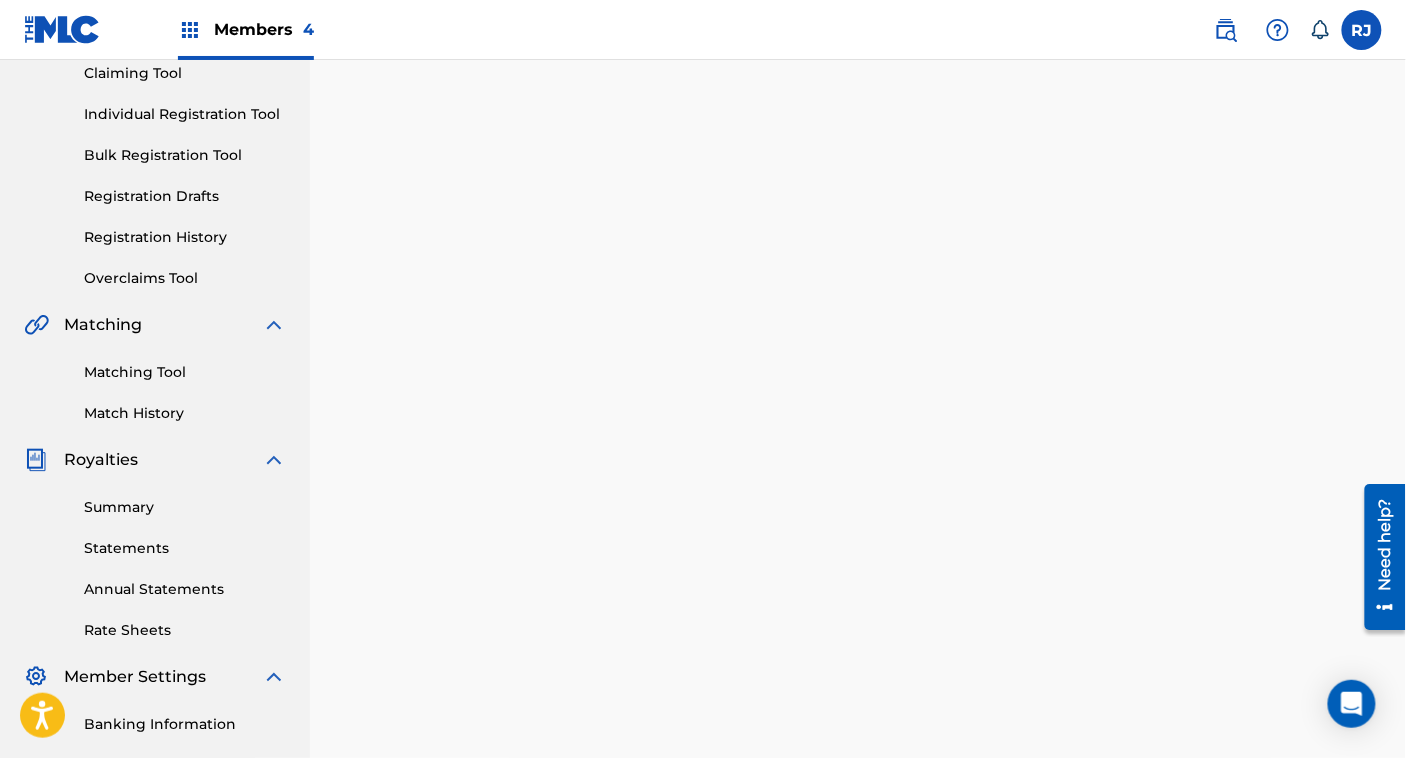 scroll, scrollTop: 0, scrollLeft: 0, axis: both 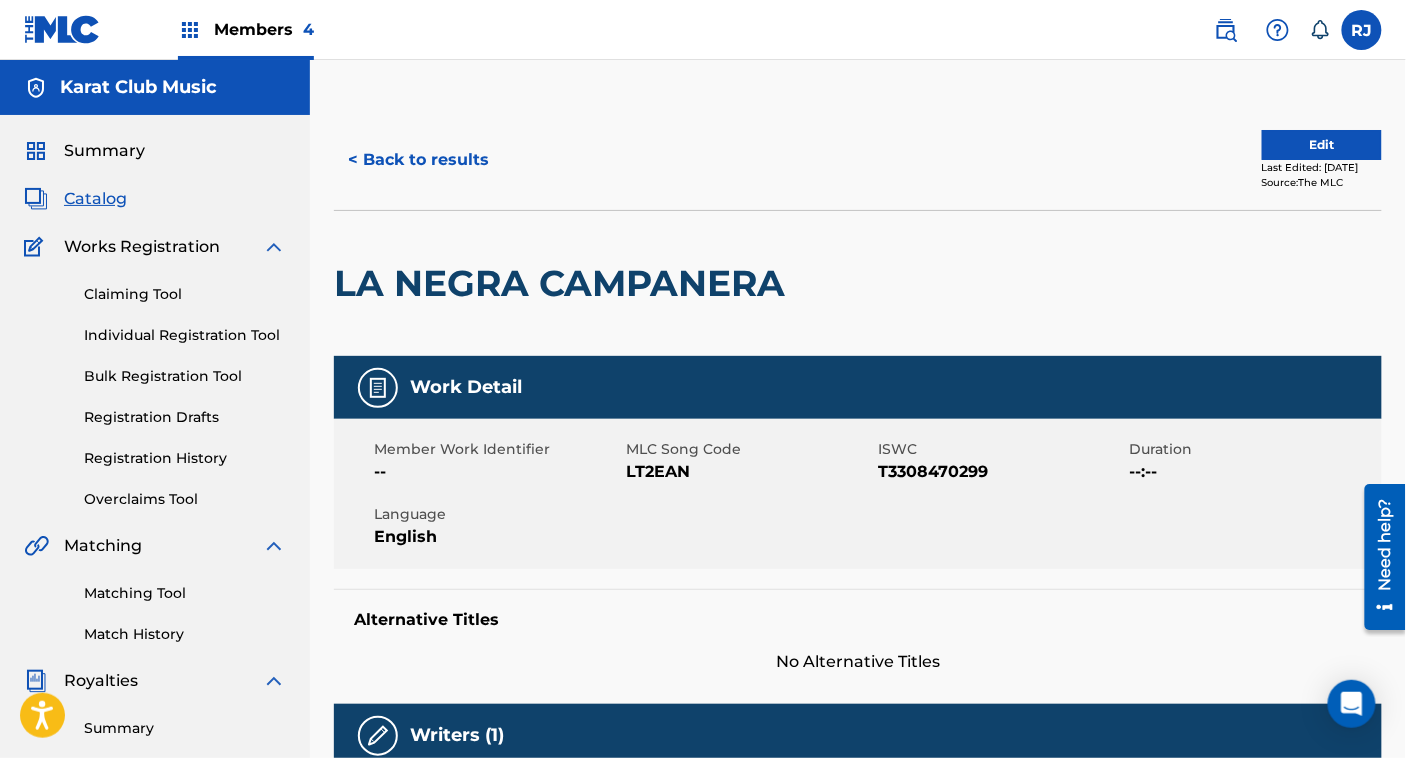 click on "Edit" at bounding box center (1322, 145) 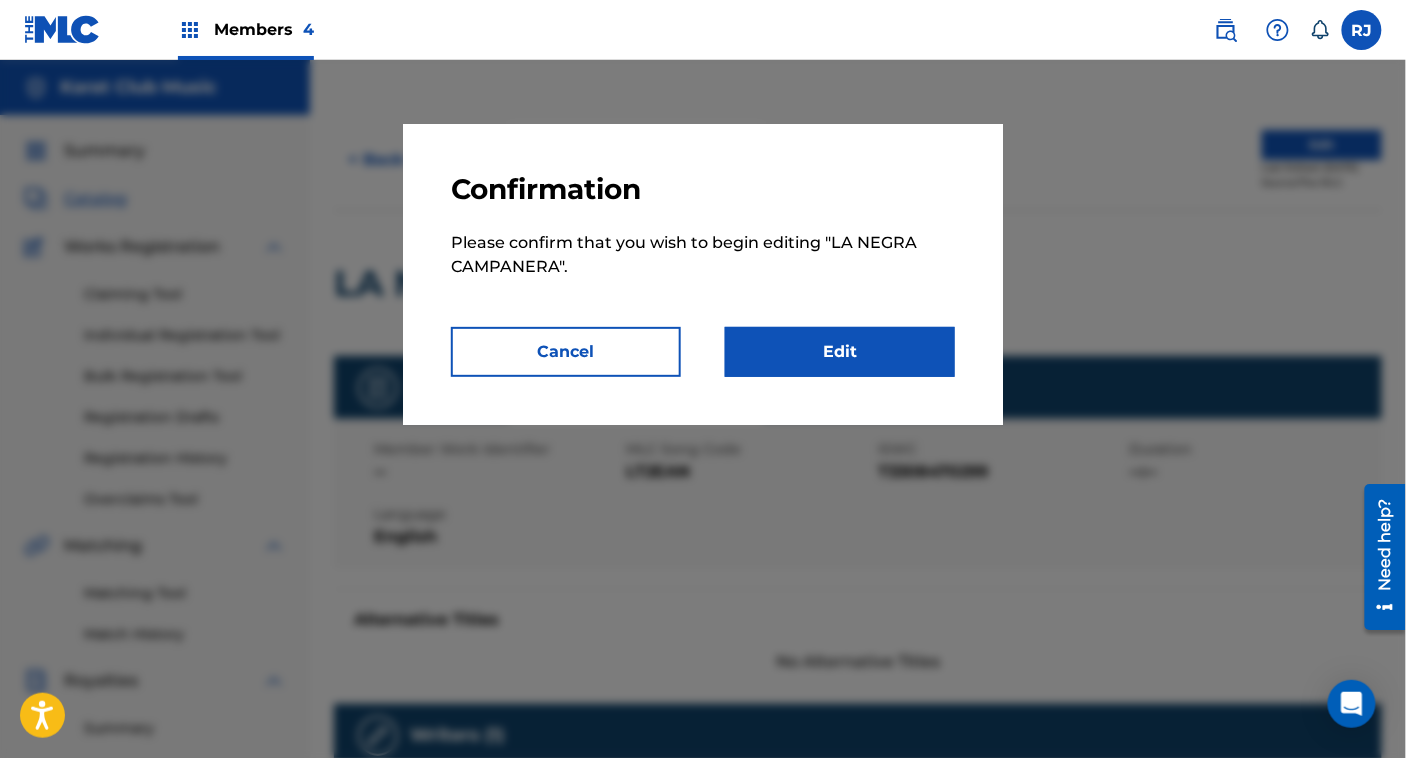 click on "Edit" at bounding box center (840, 352) 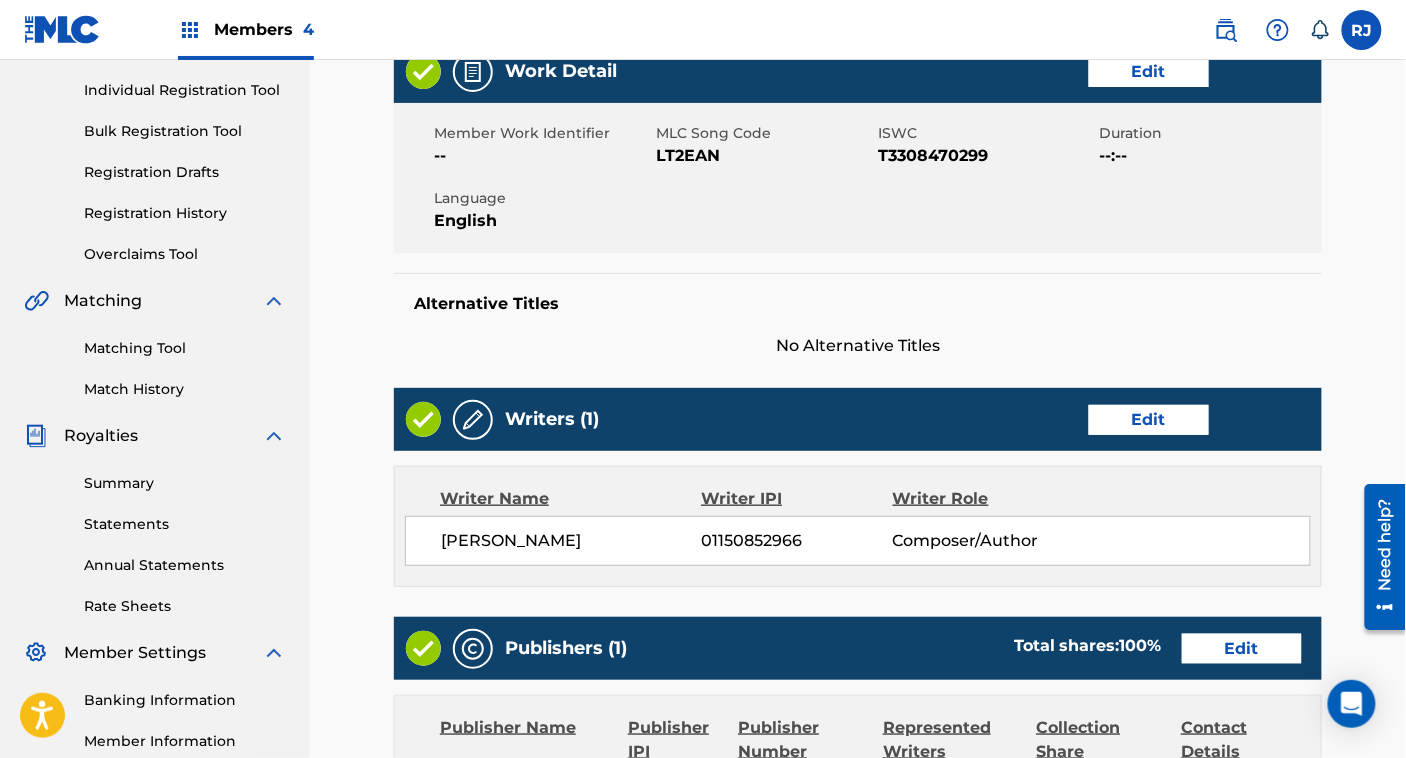 scroll, scrollTop: 263, scrollLeft: 0, axis: vertical 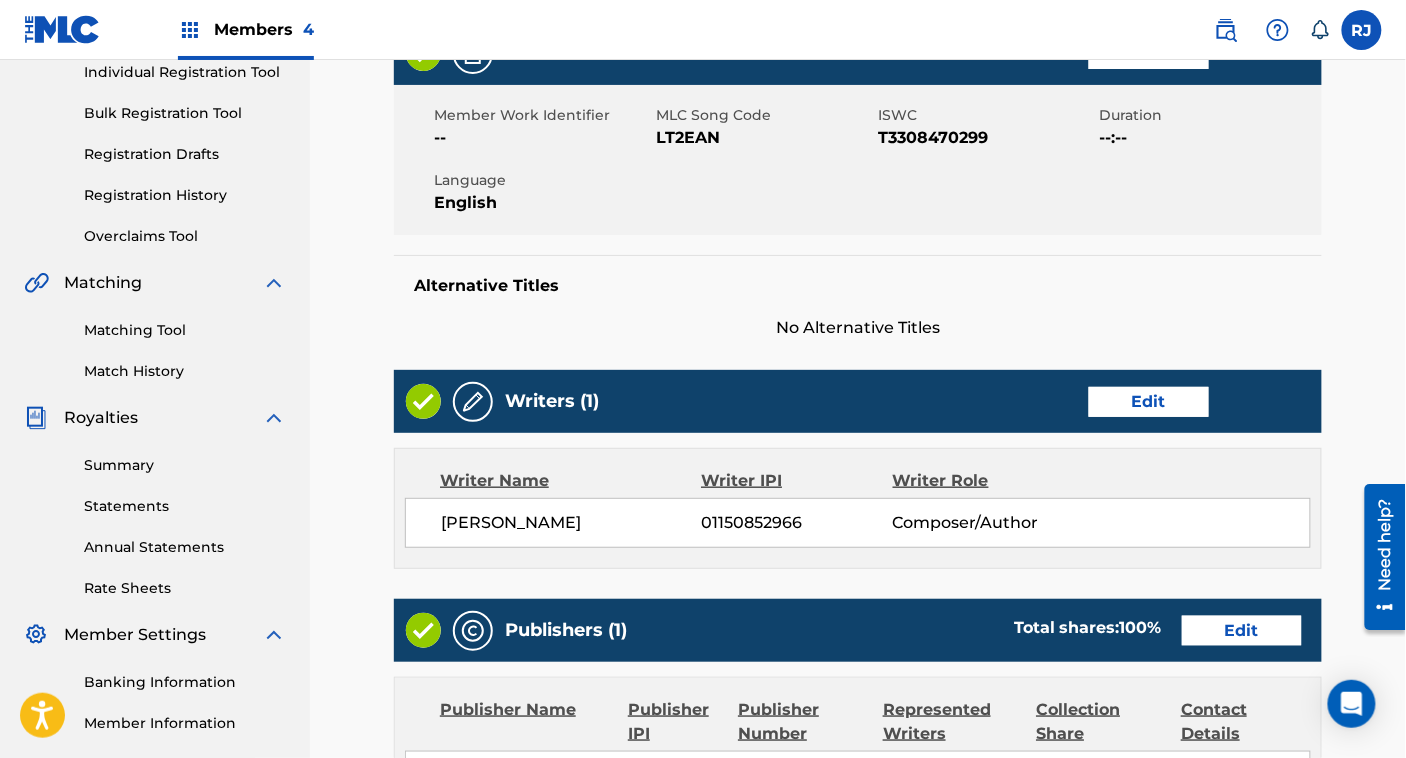 click on "Edit" at bounding box center [1149, 402] 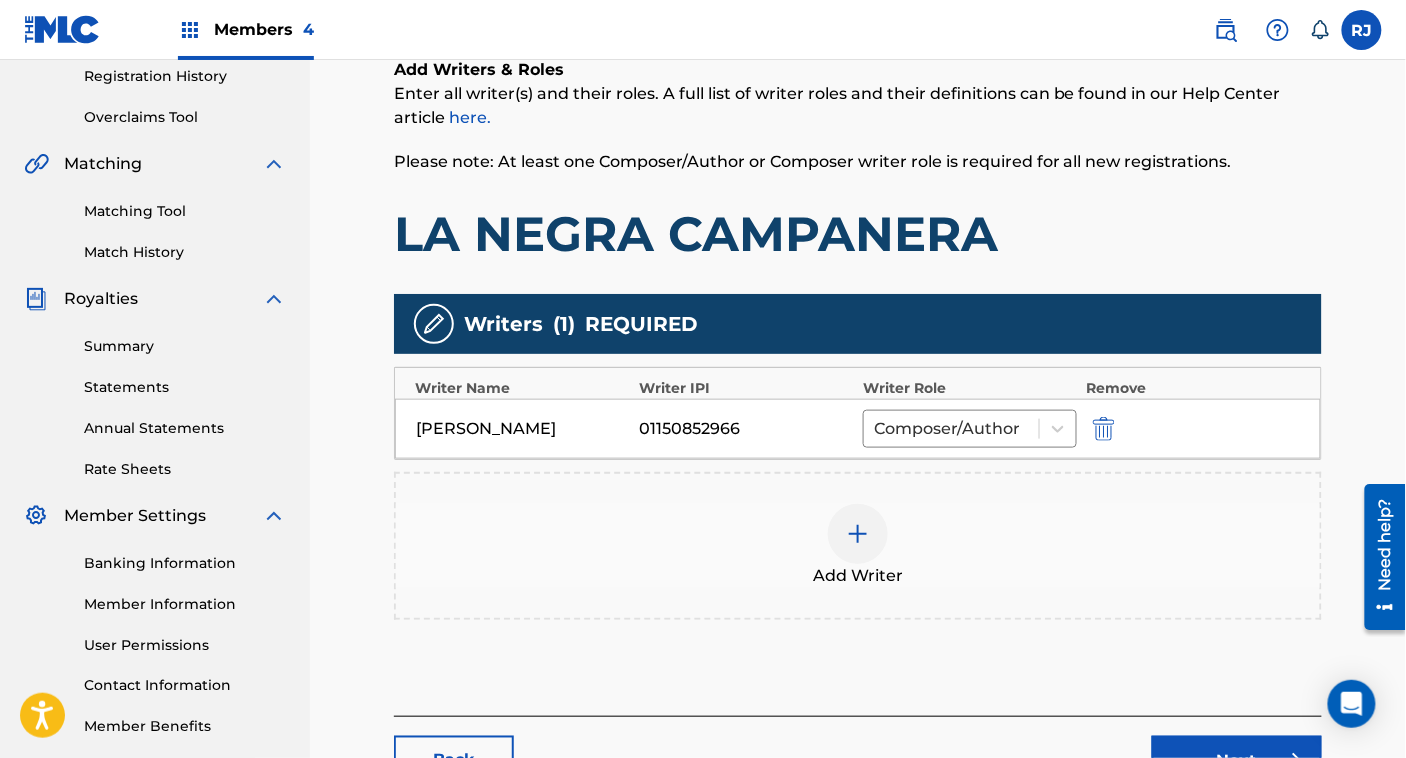 scroll, scrollTop: 533, scrollLeft: 0, axis: vertical 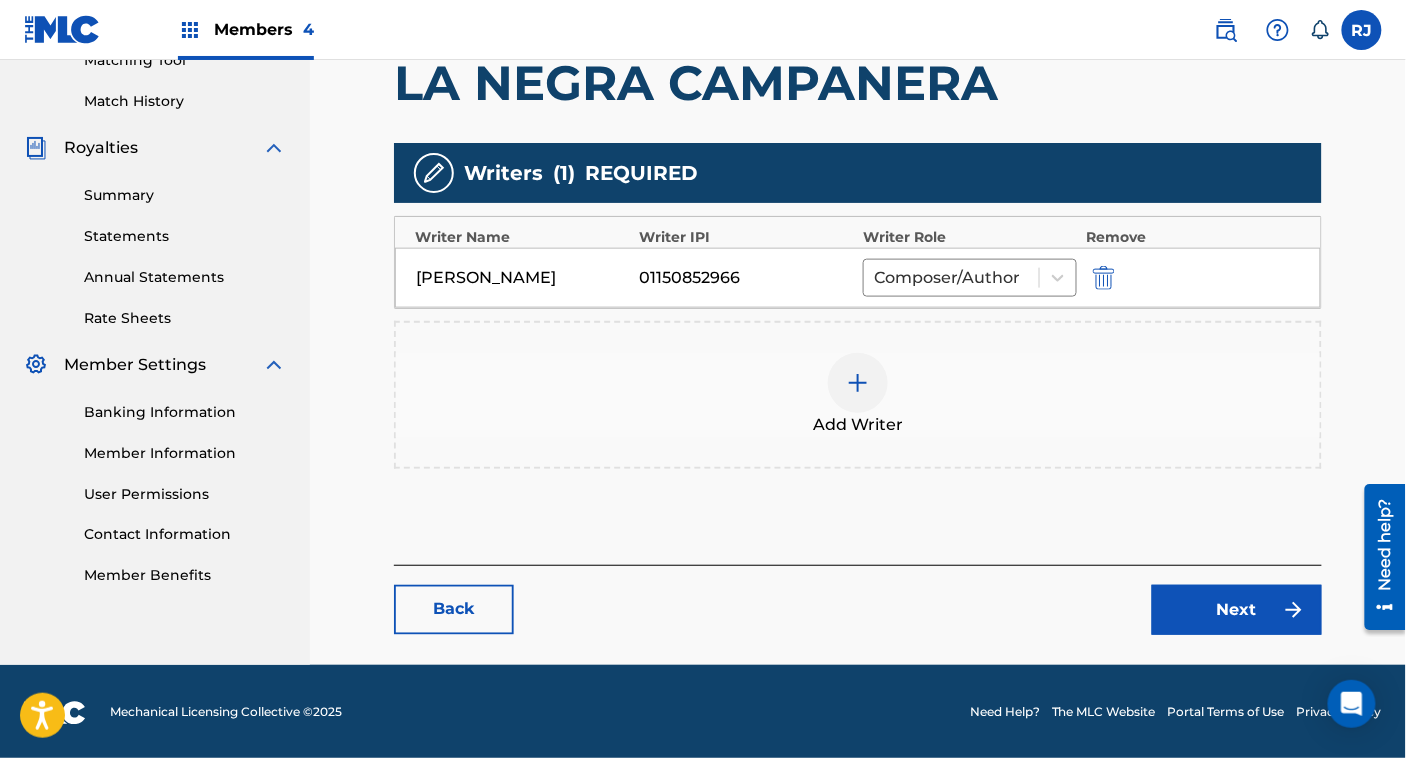 click at bounding box center (1104, 278) 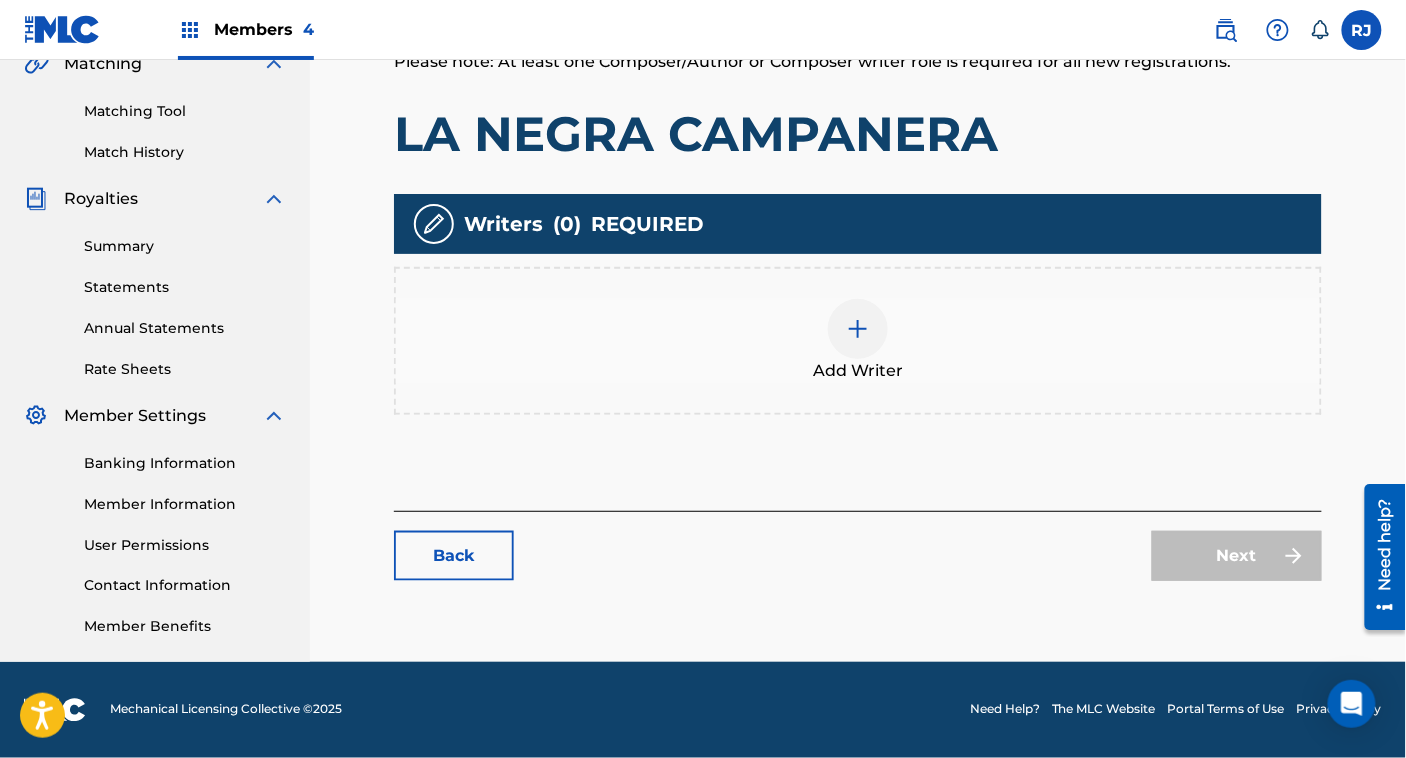 scroll, scrollTop: 482, scrollLeft: 0, axis: vertical 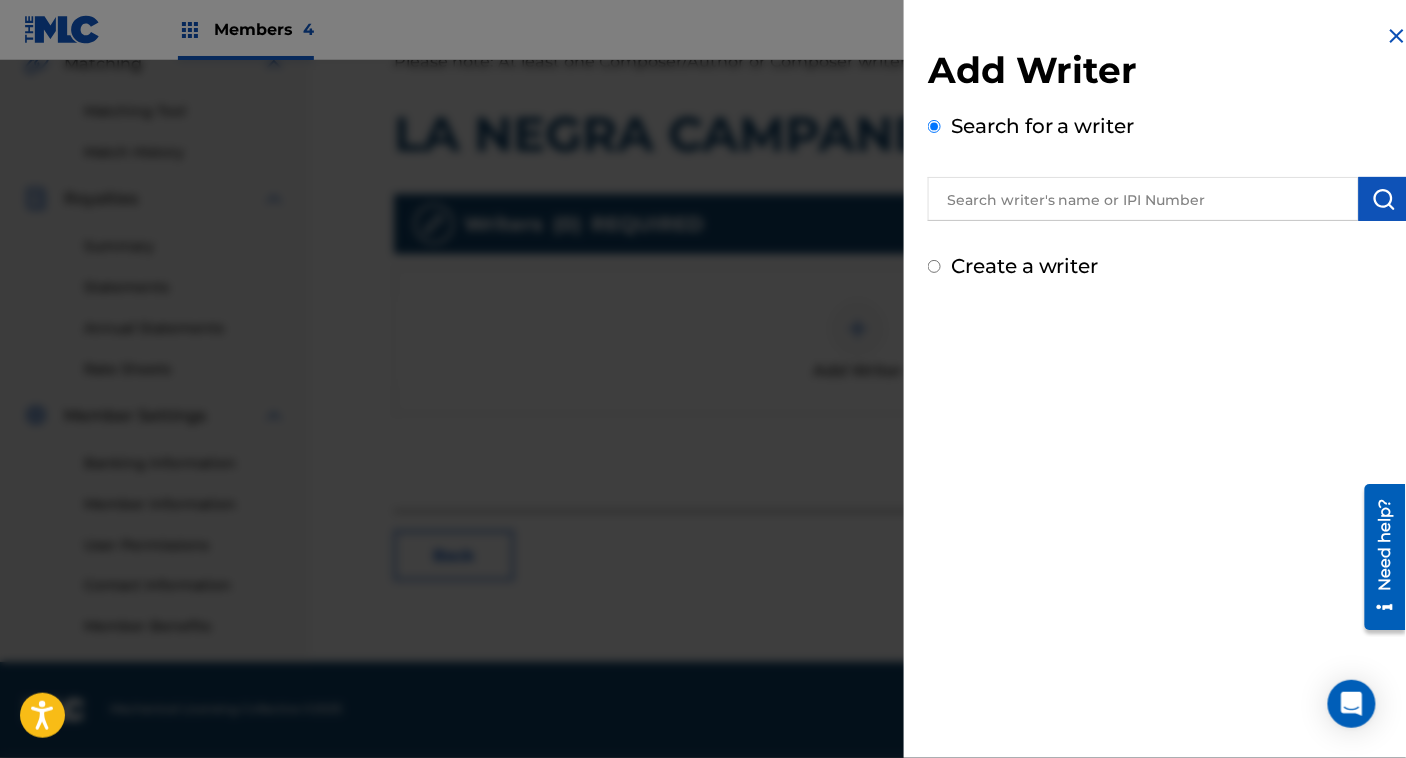 click on "Create a writer" at bounding box center (1025, 266) 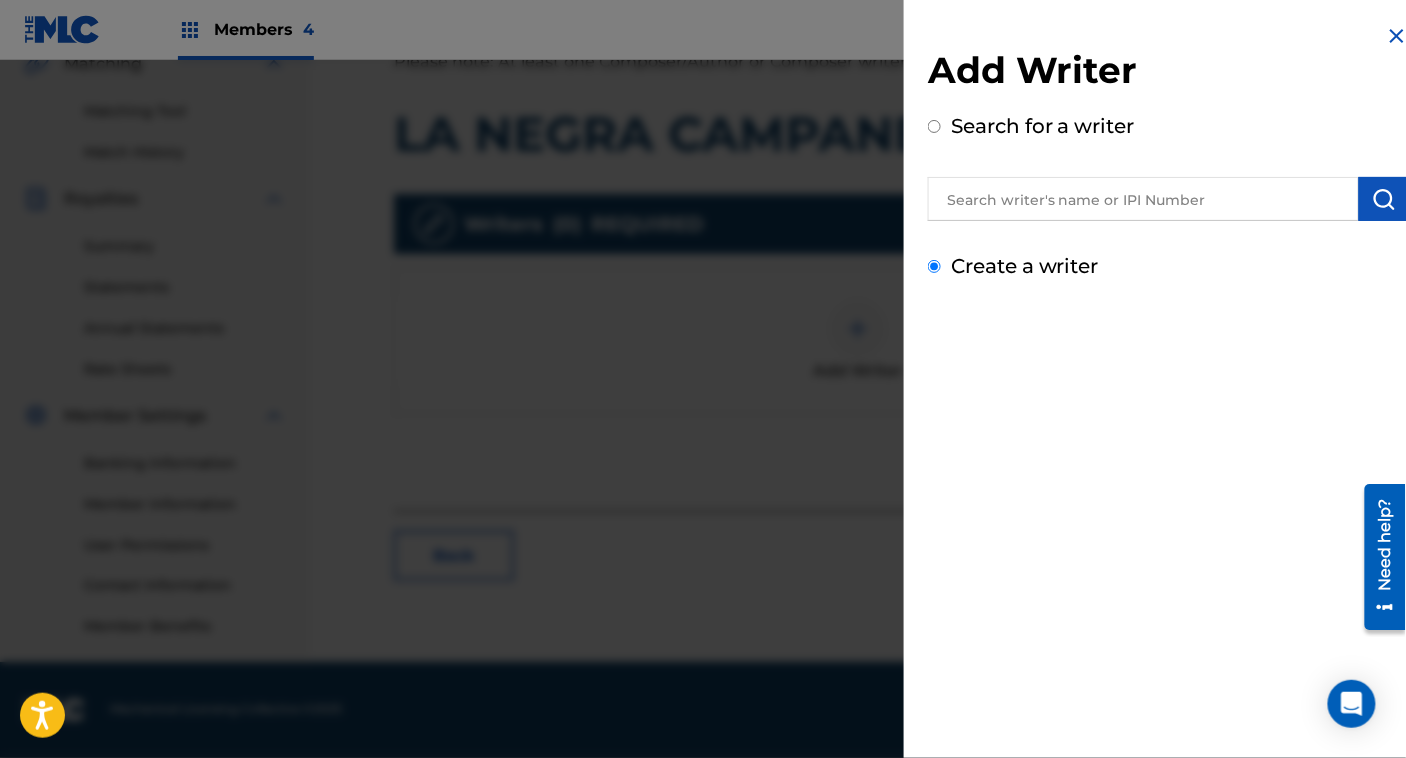 click on "Create a writer" at bounding box center (934, 266) 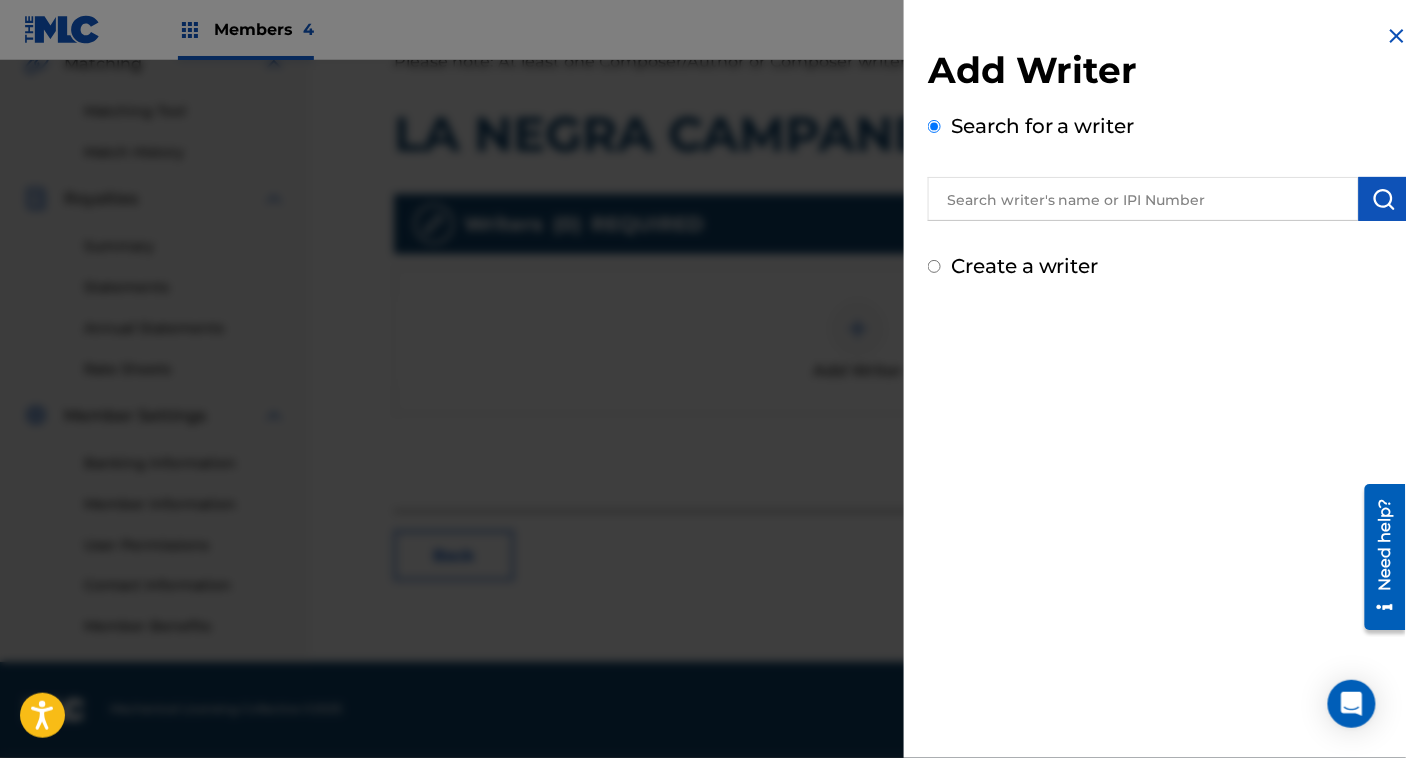 radio on "false" 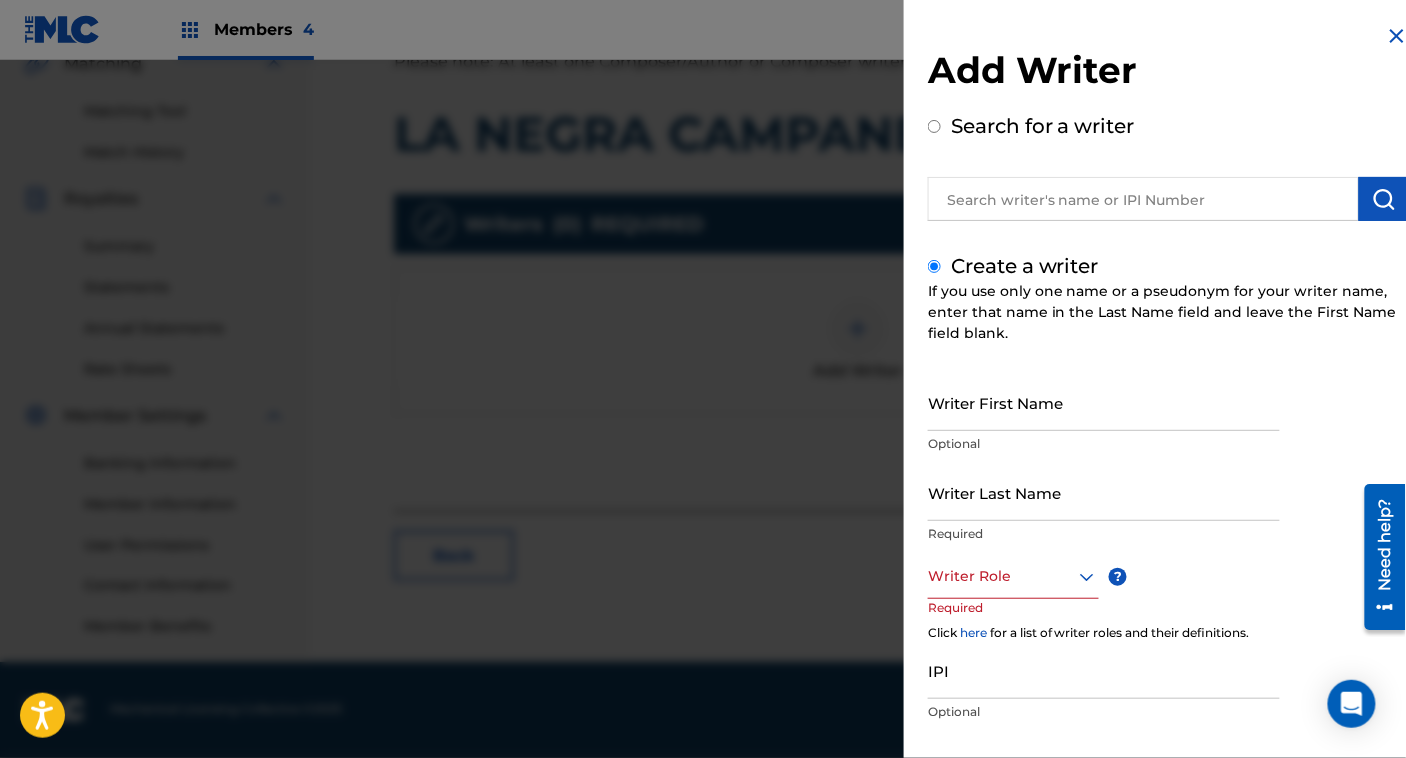 click on "Writer Last Name" at bounding box center [1104, 492] 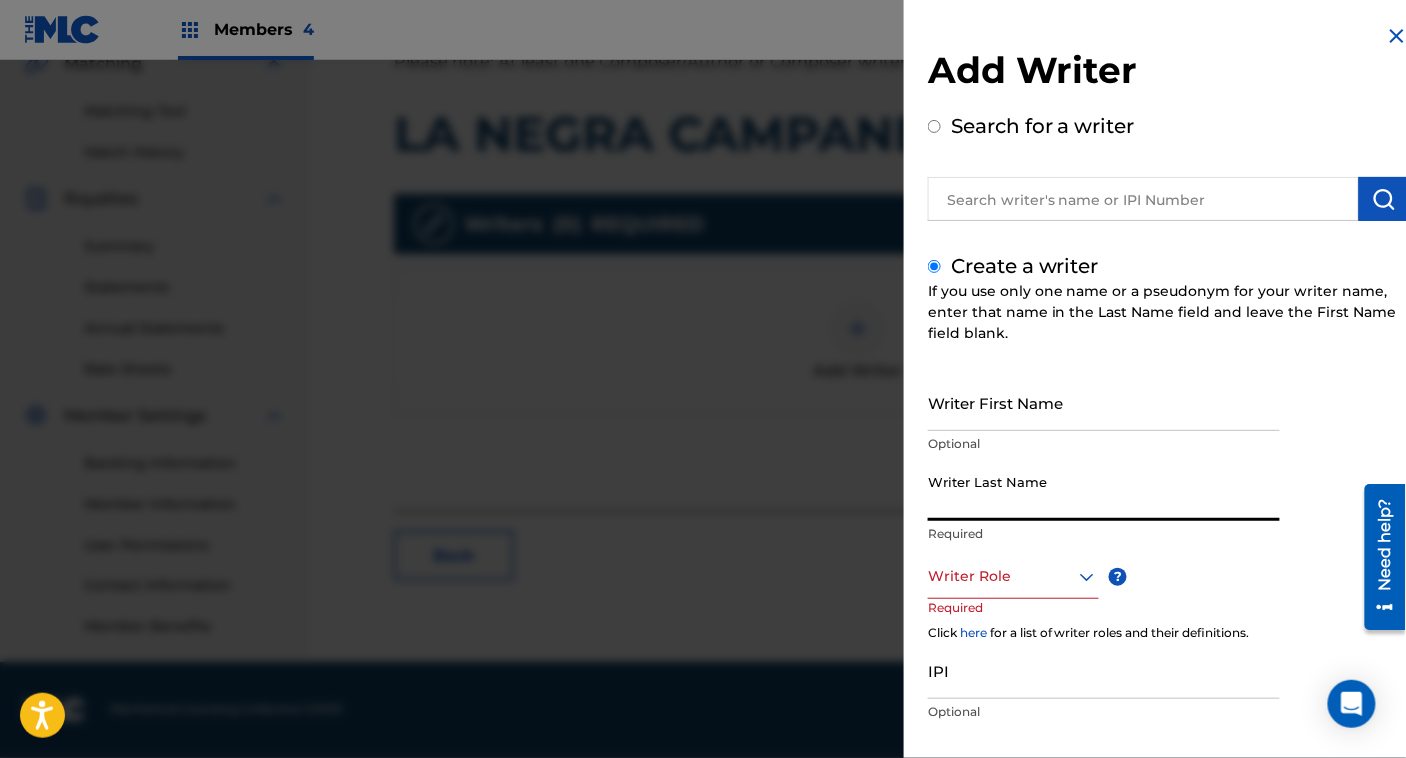 paste on "DR DR DR" 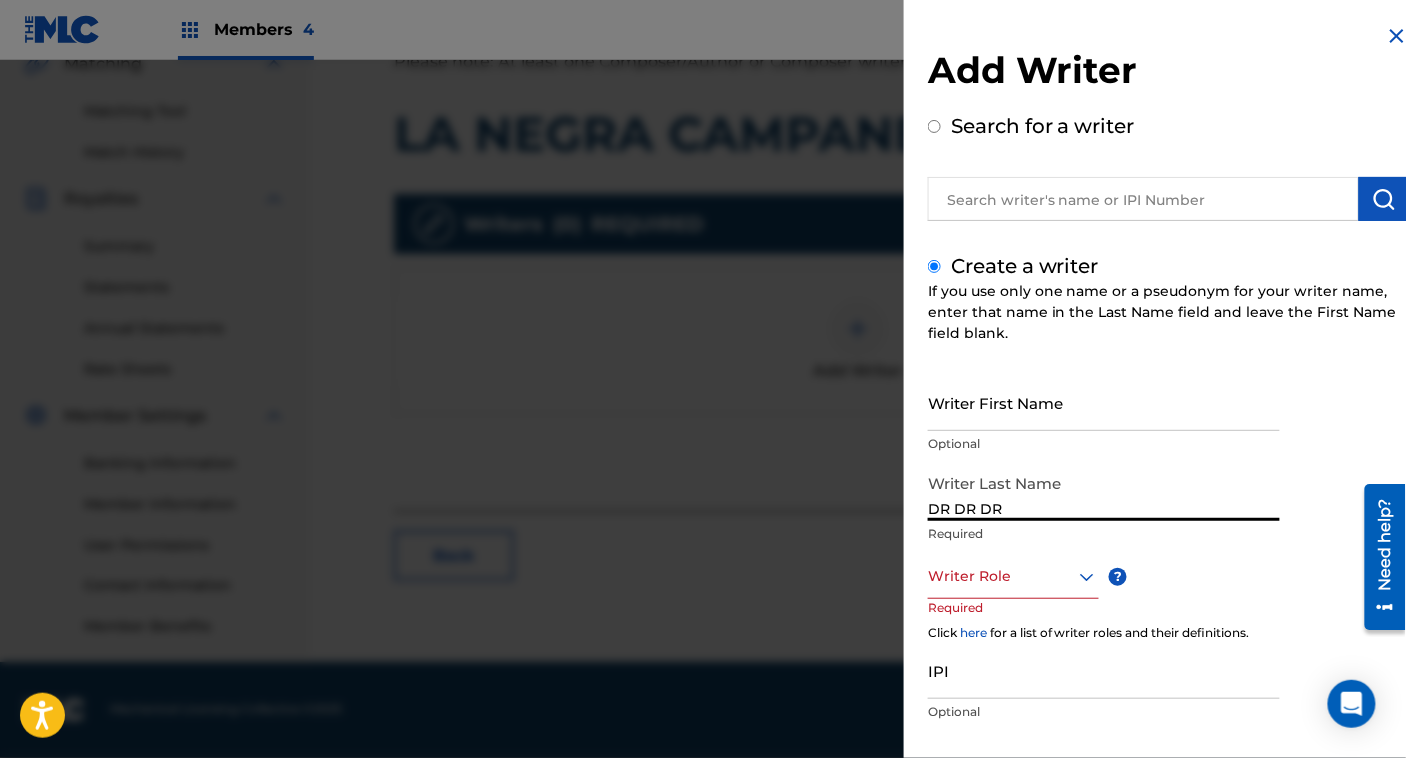 type on "DR DR DR" 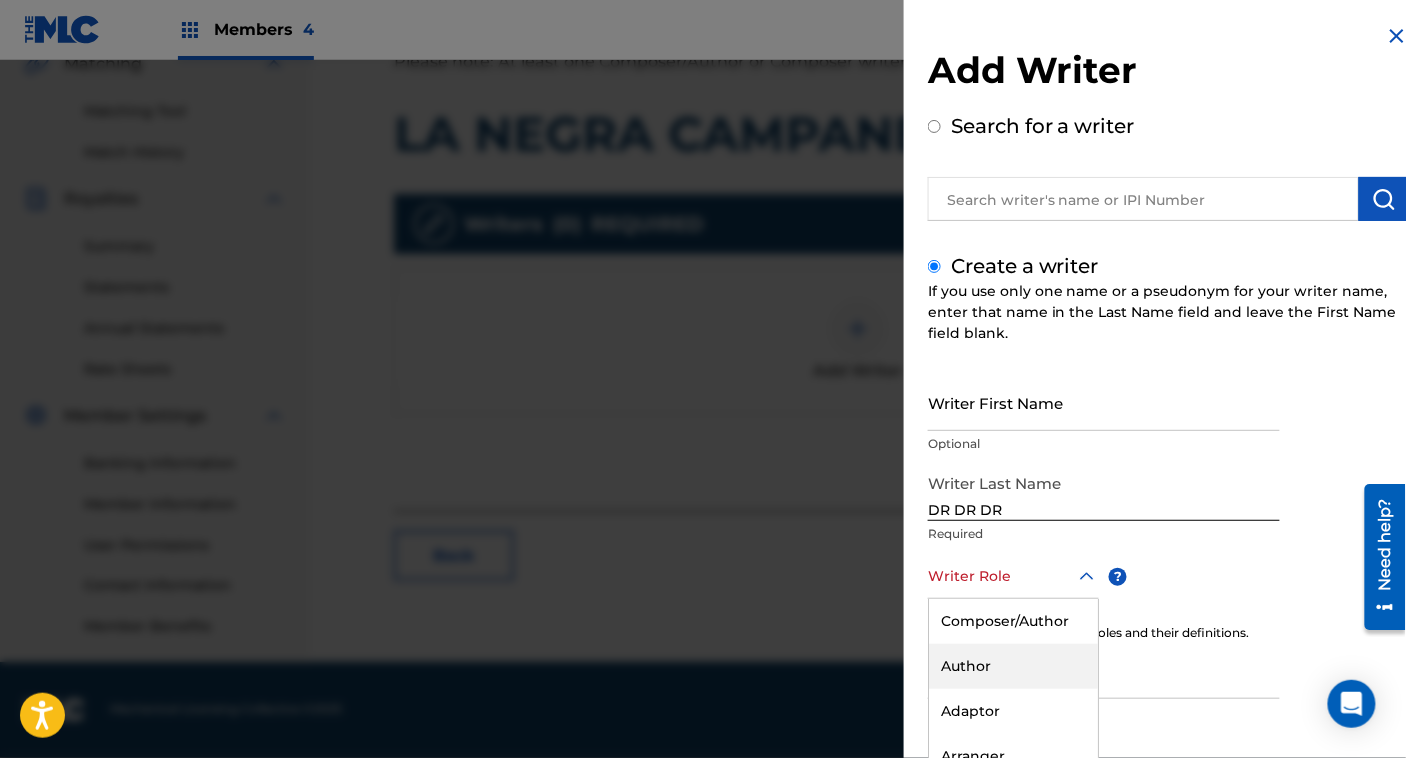 scroll, scrollTop: 107, scrollLeft: 0, axis: vertical 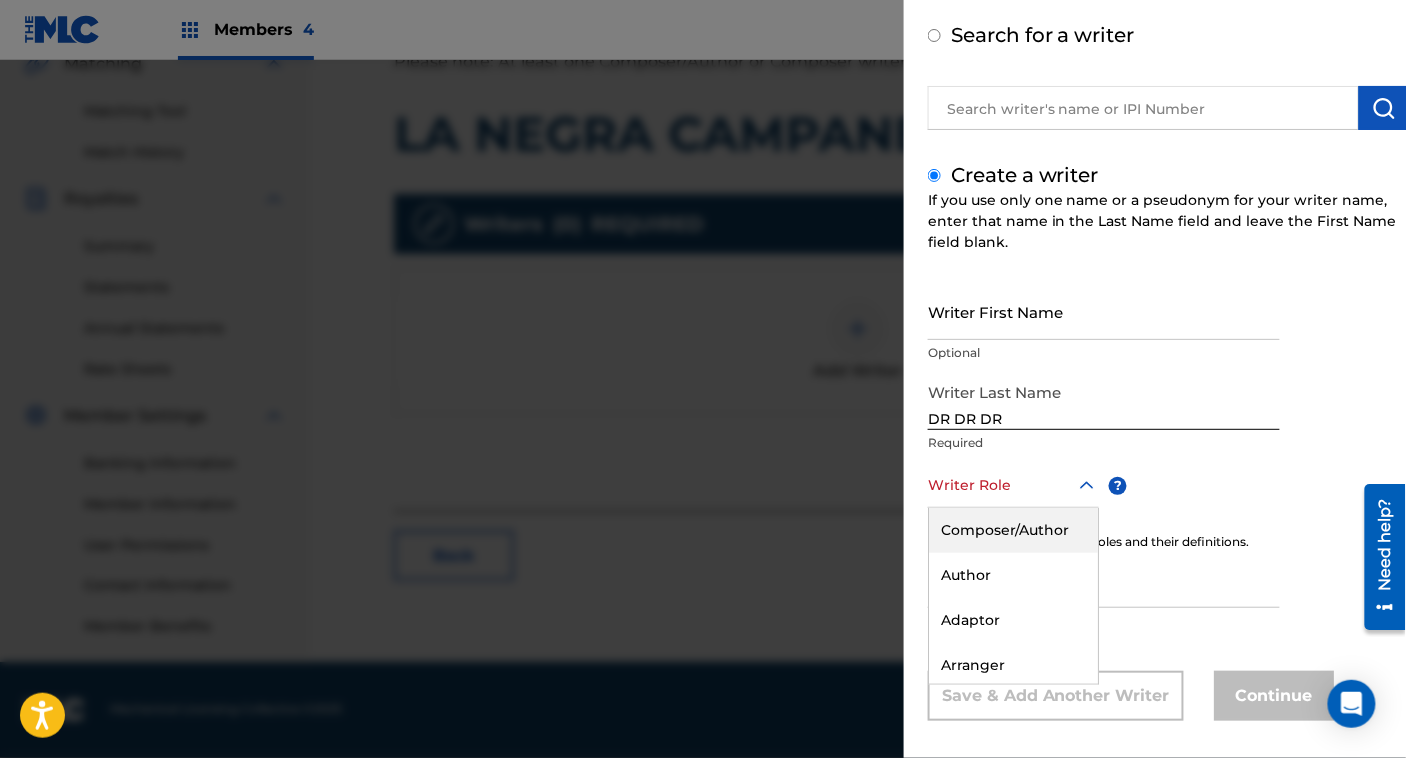 click on "Composer/Author" at bounding box center [1013, 530] 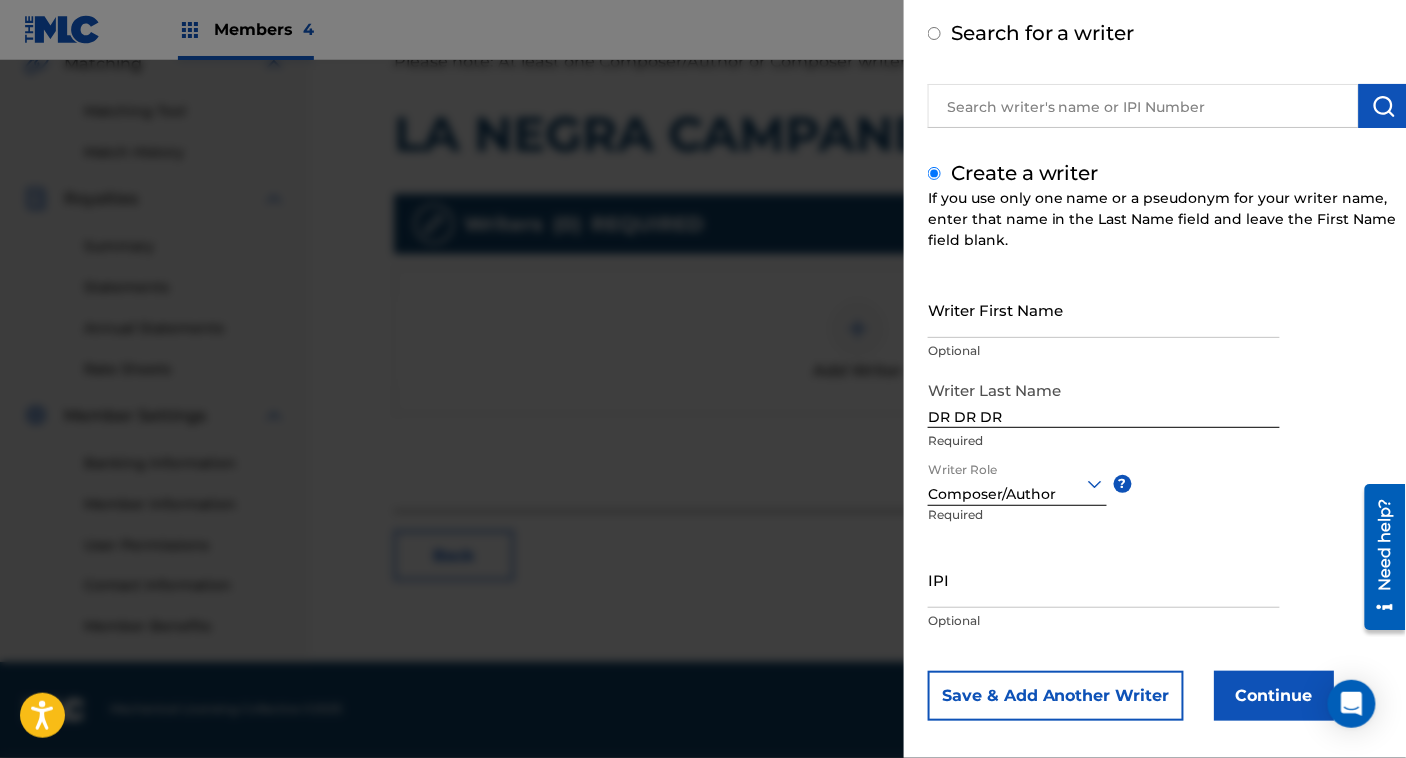click on "Continue" at bounding box center (1274, 696) 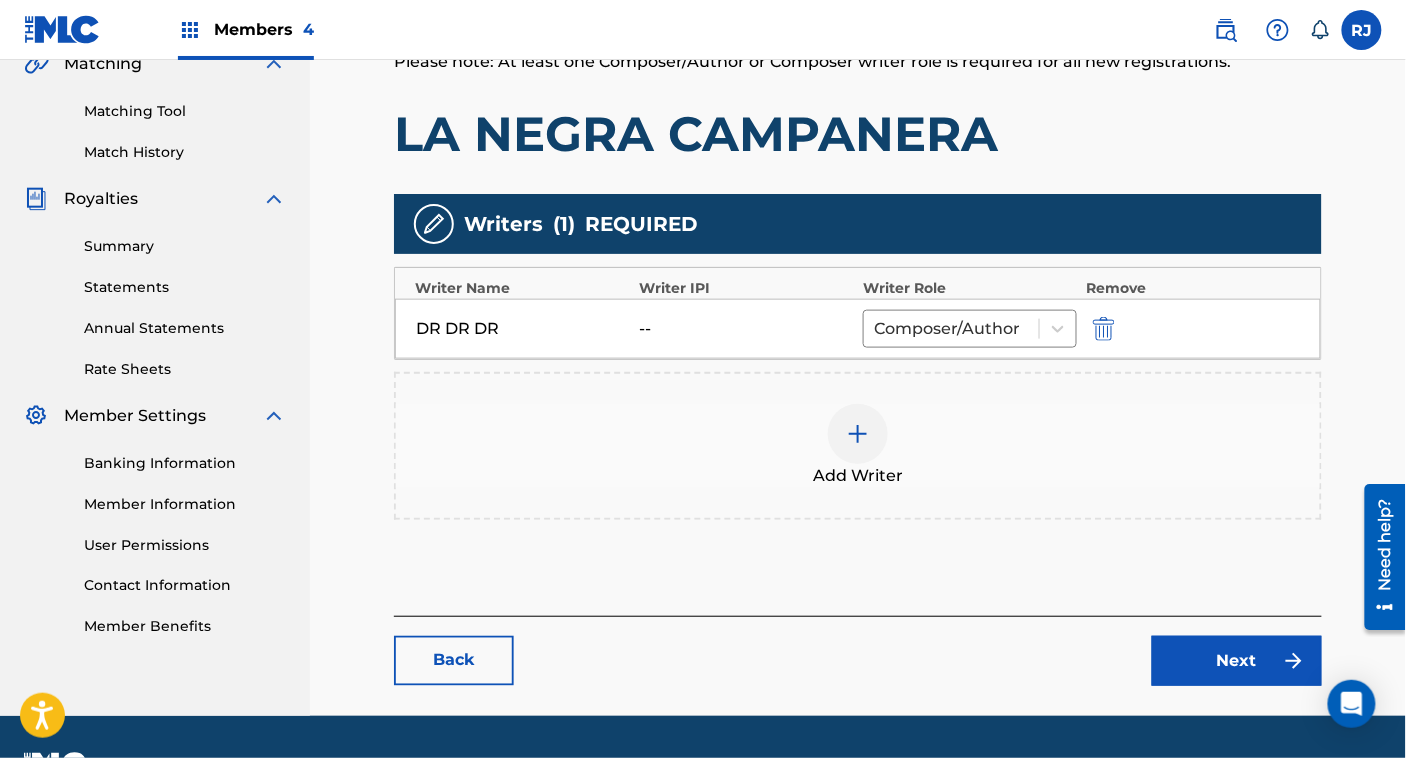 click on "Next" at bounding box center [1237, 661] 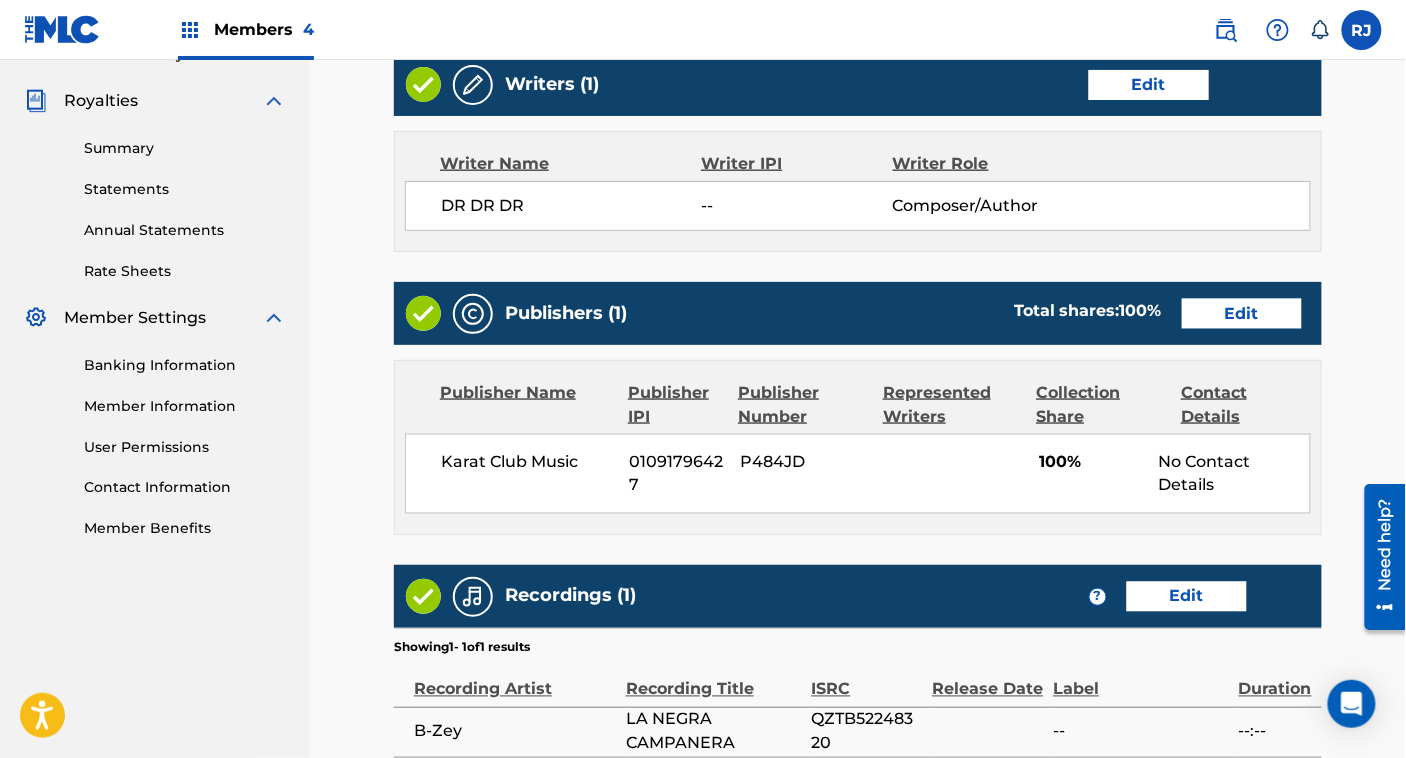 scroll, scrollTop: 581, scrollLeft: 0, axis: vertical 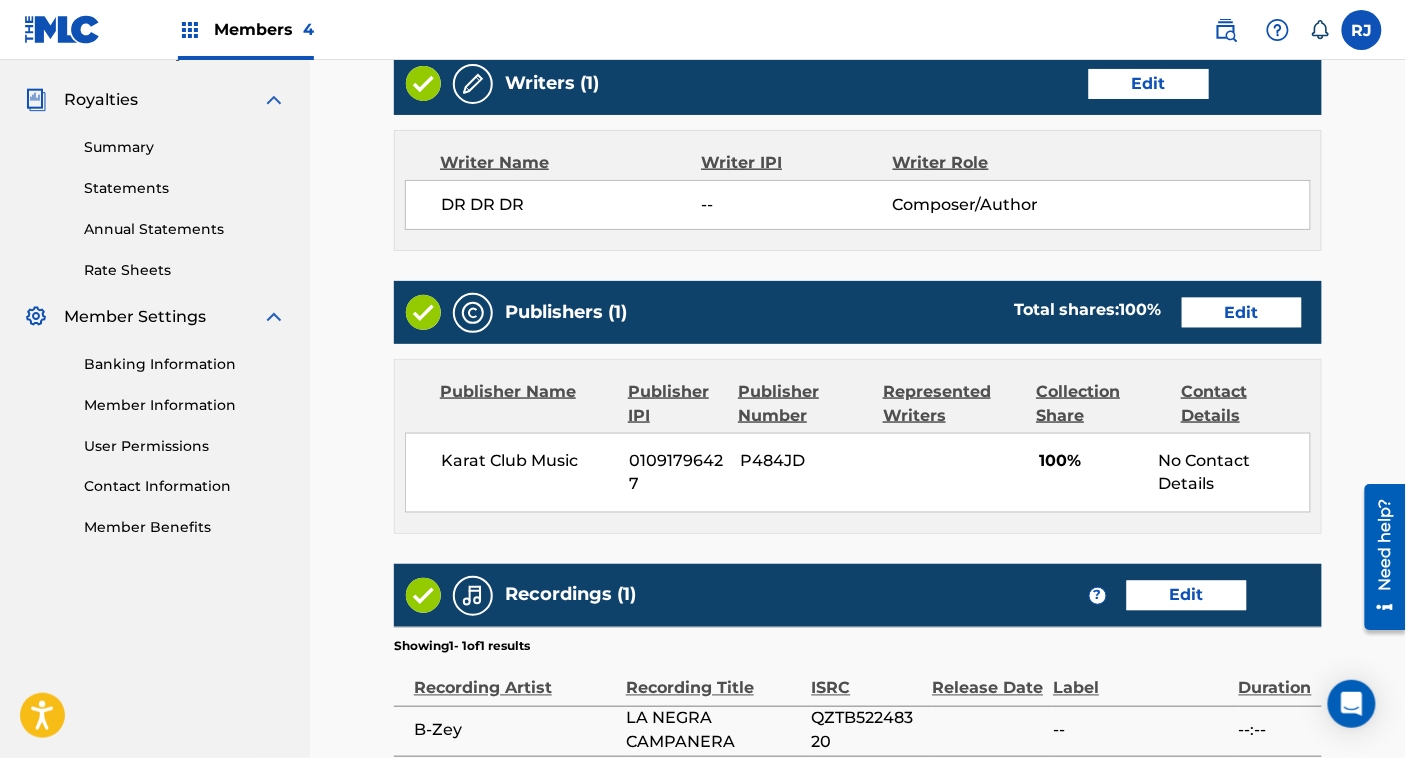click on "Edit" at bounding box center (1242, 313) 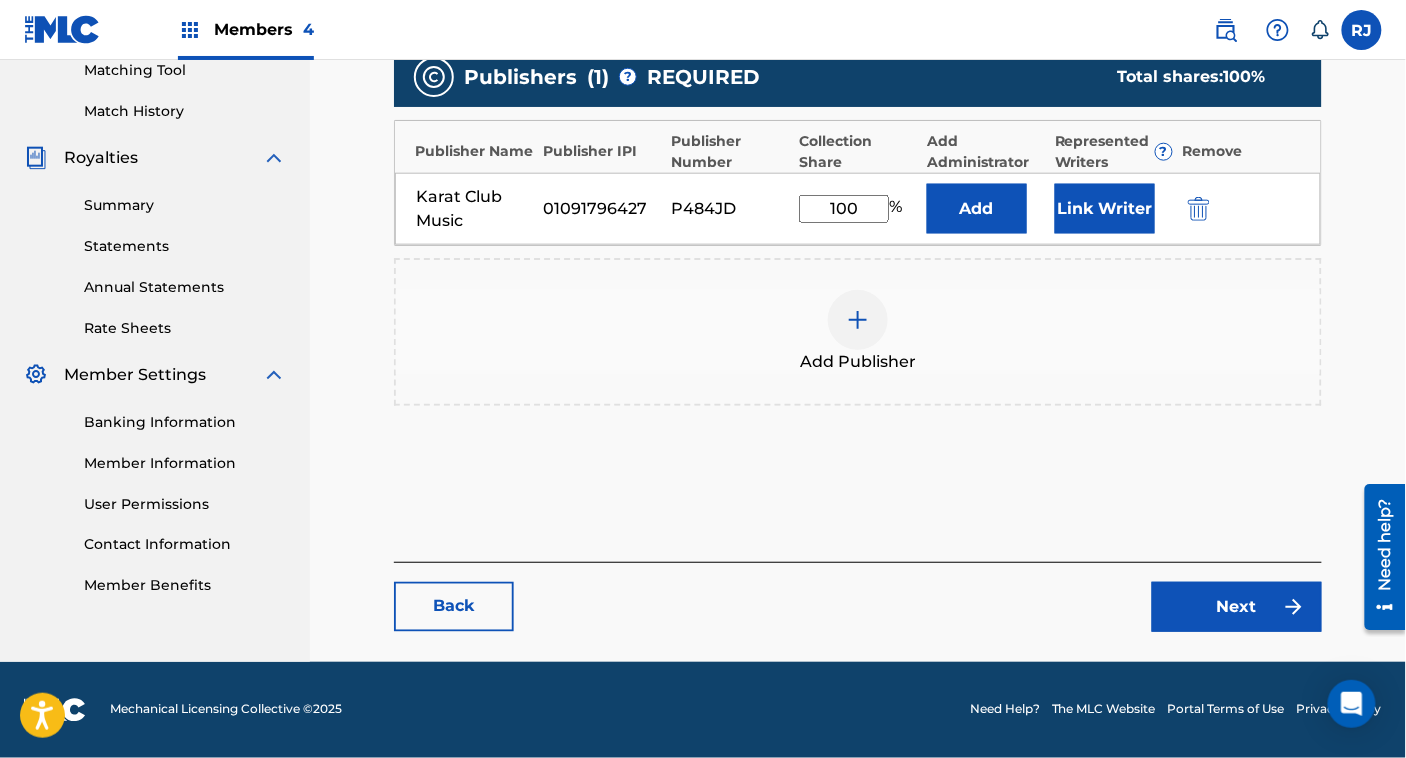 scroll, scrollTop: 0, scrollLeft: 0, axis: both 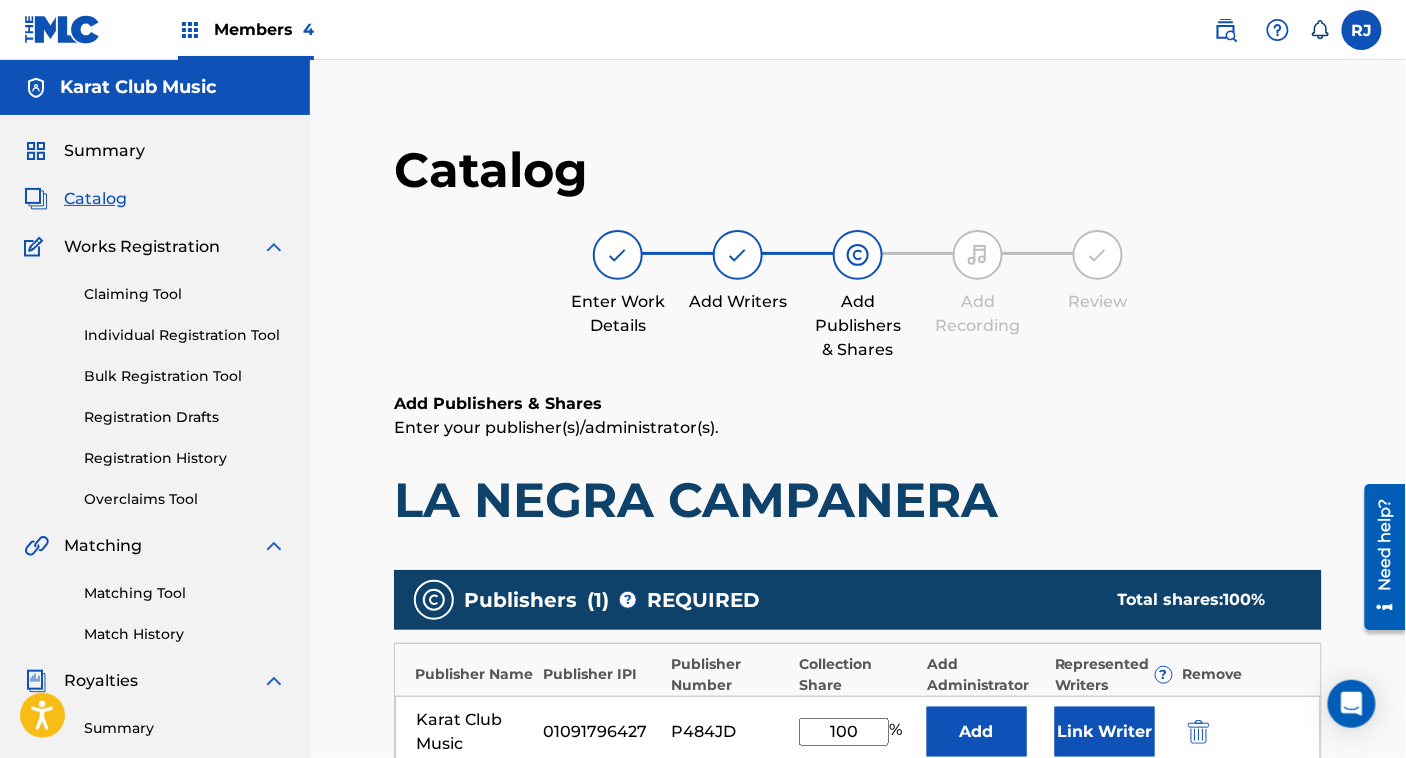 click on "Link Writer" at bounding box center [1105, 732] 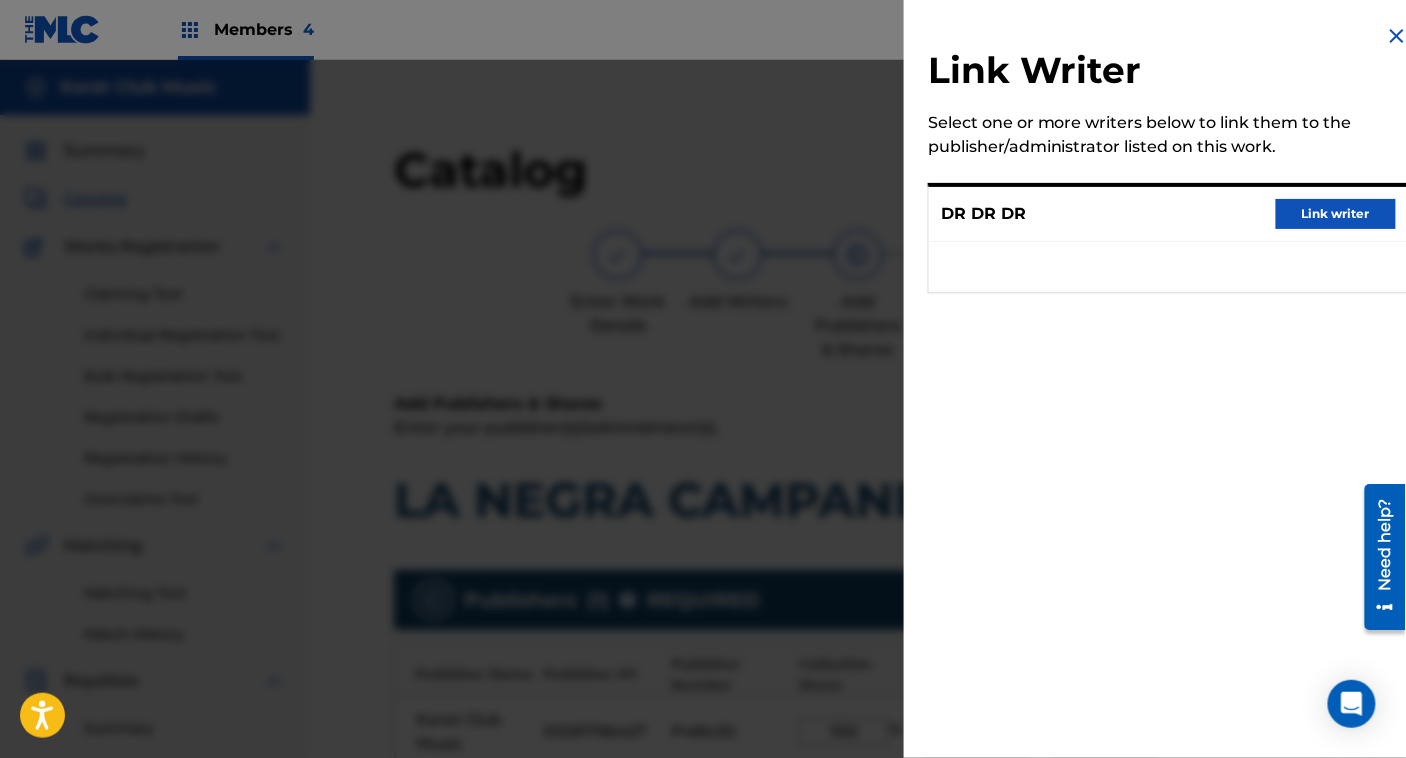 click on "Link writer" at bounding box center (1336, 214) 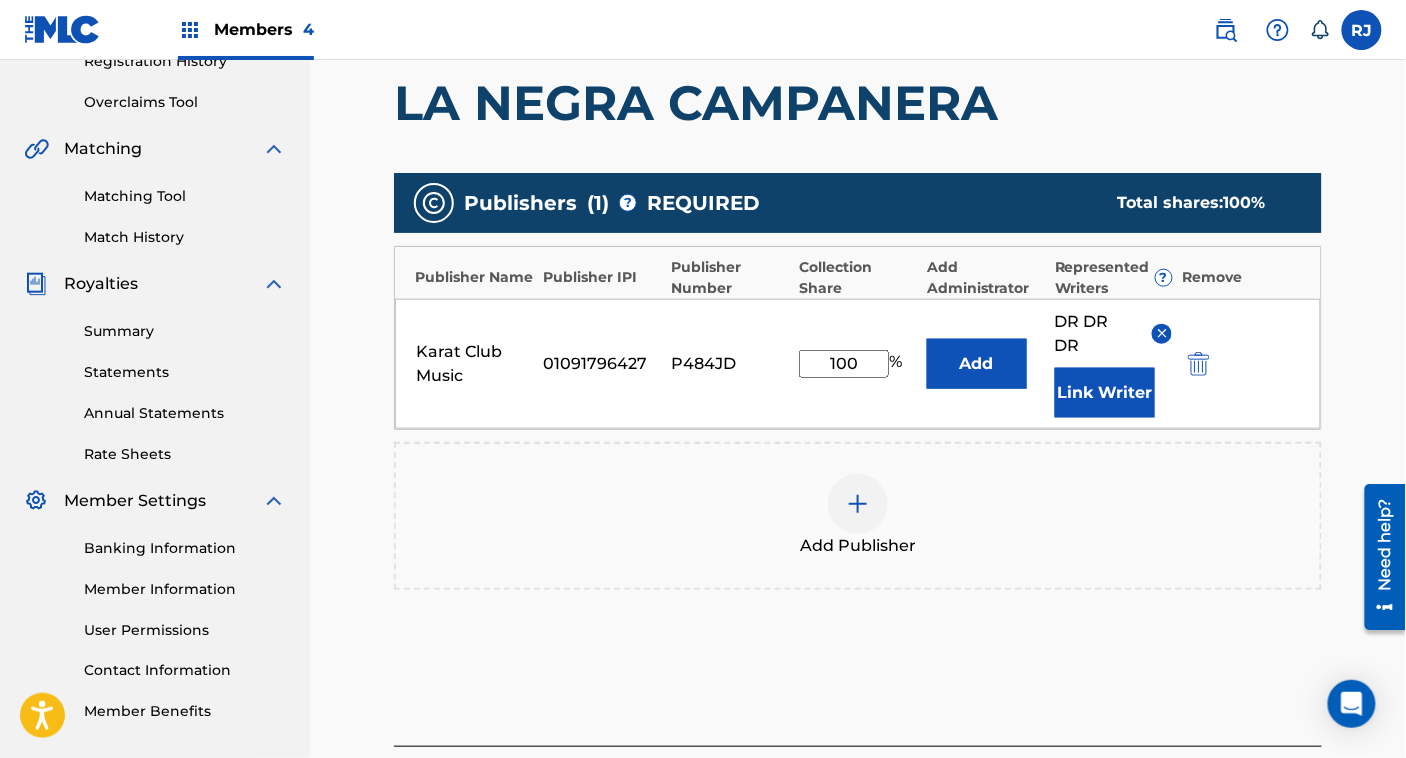 click on "Karat Club Music 01091796427 P484JD 100 % Add   DR DR DR [PERSON_NAME] Writer" at bounding box center (858, 364) 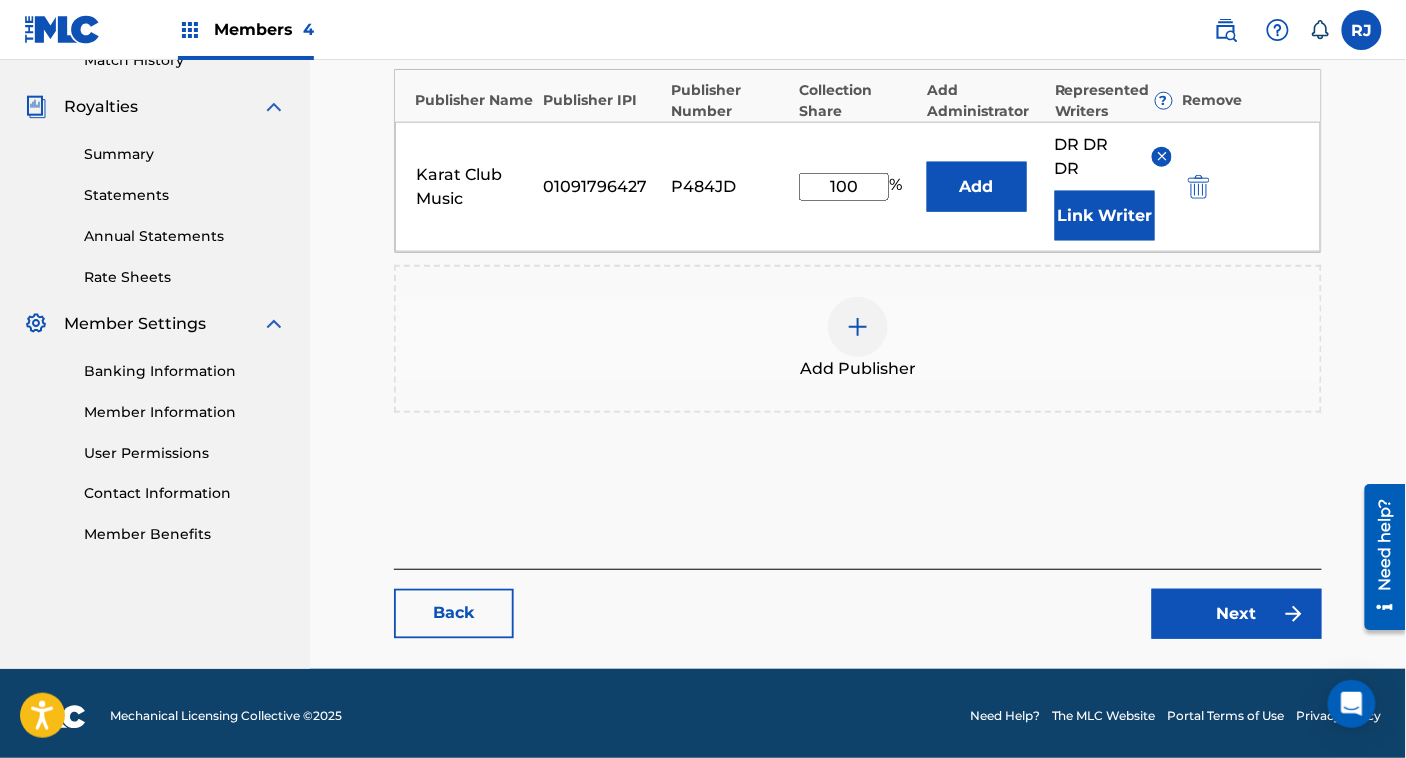 scroll, scrollTop: 578, scrollLeft: 0, axis: vertical 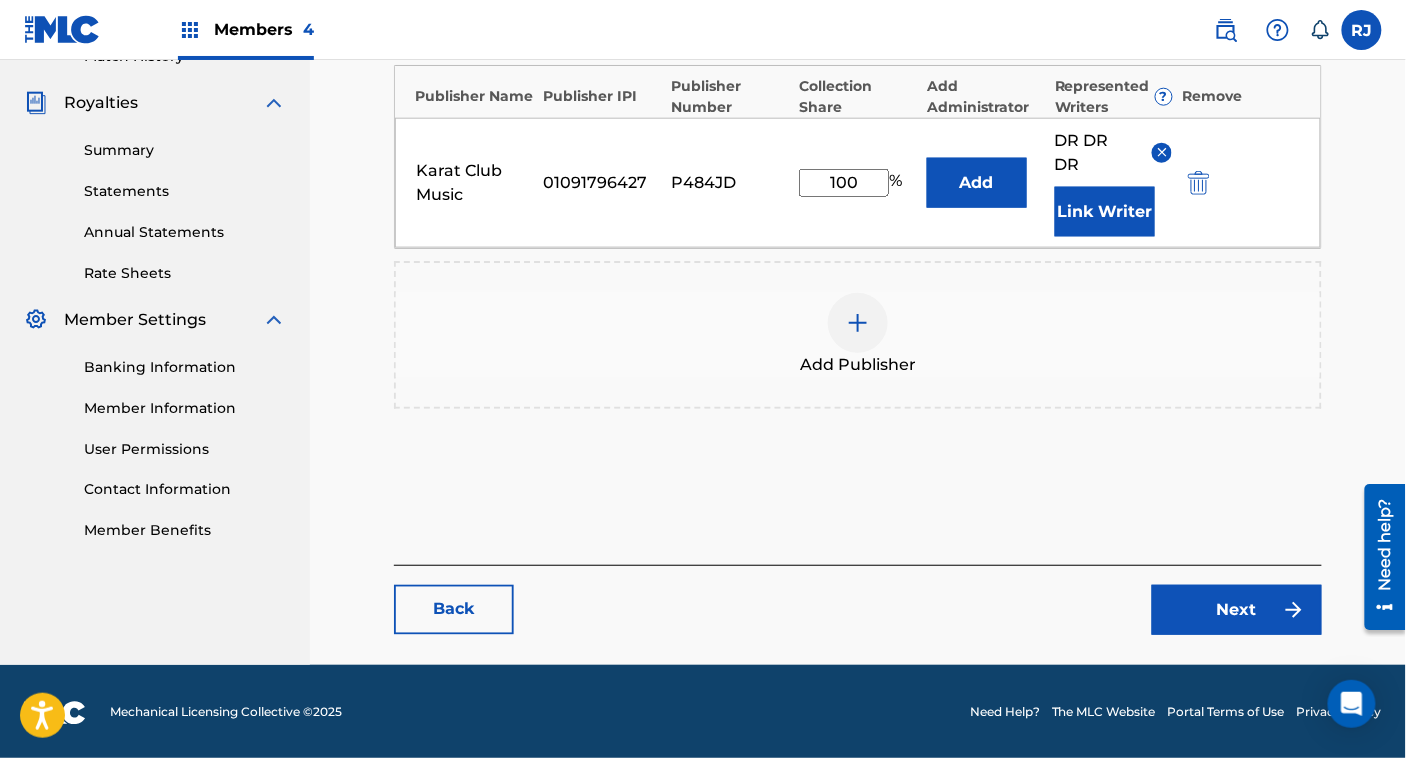 click on "Next" at bounding box center [1237, 610] 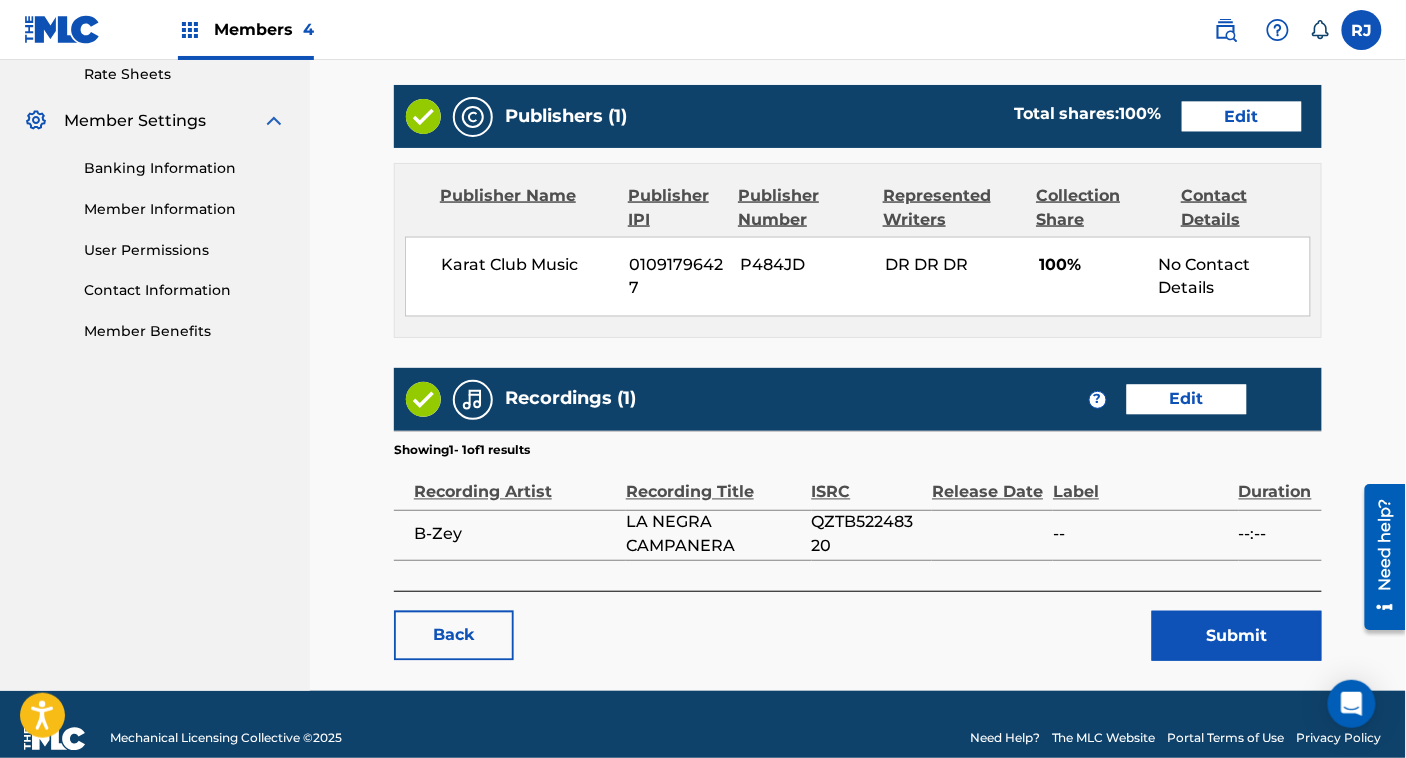 scroll, scrollTop: 801, scrollLeft: 0, axis: vertical 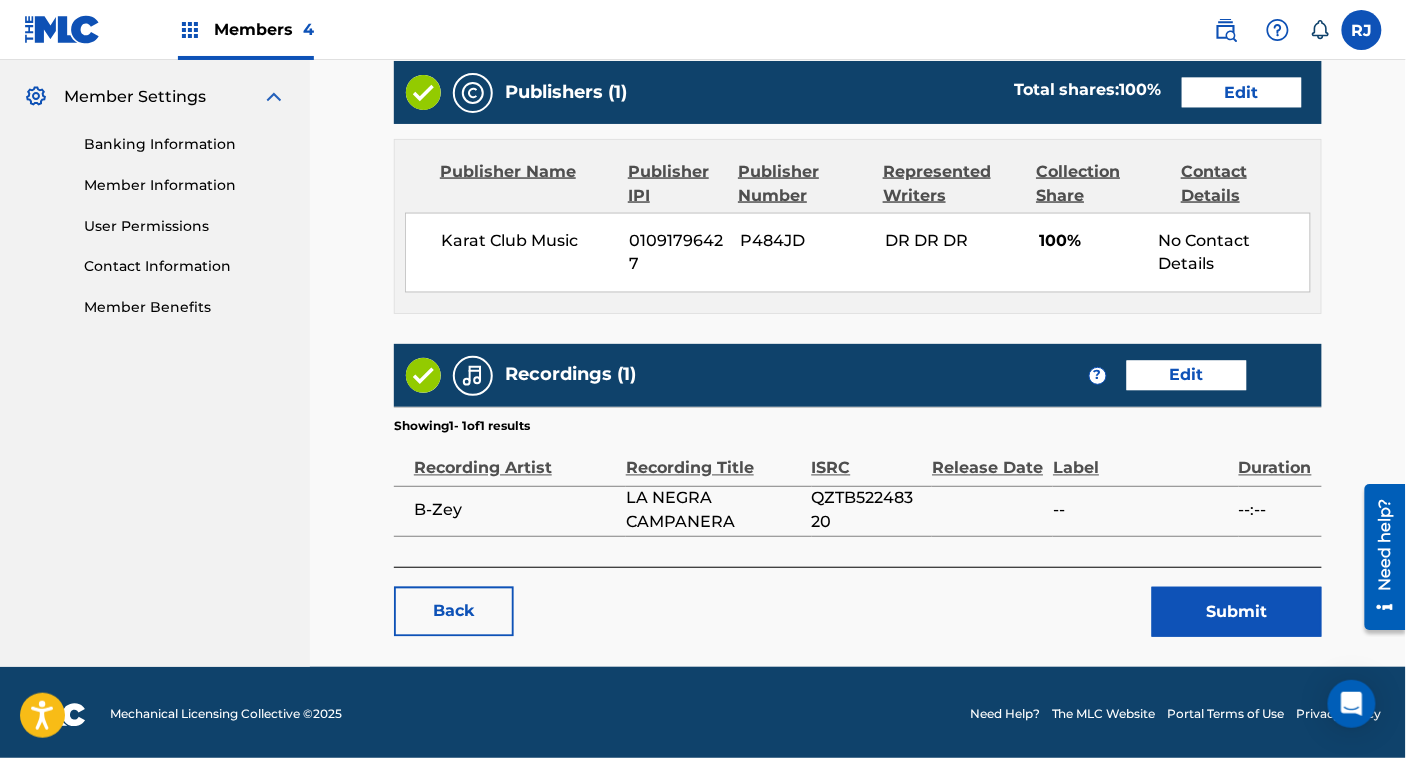 click on "Edit" at bounding box center (1187, 376) 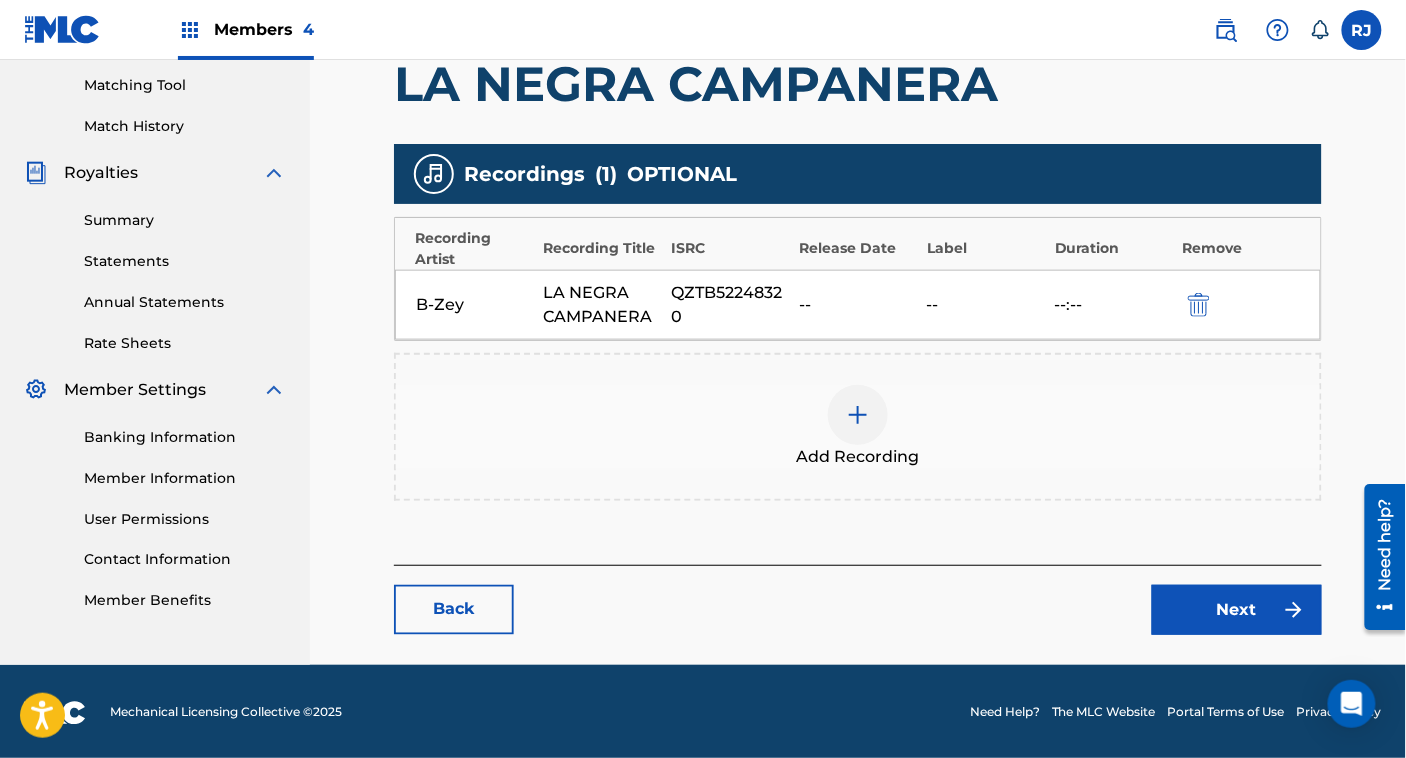 scroll, scrollTop: 508, scrollLeft: 0, axis: vertical 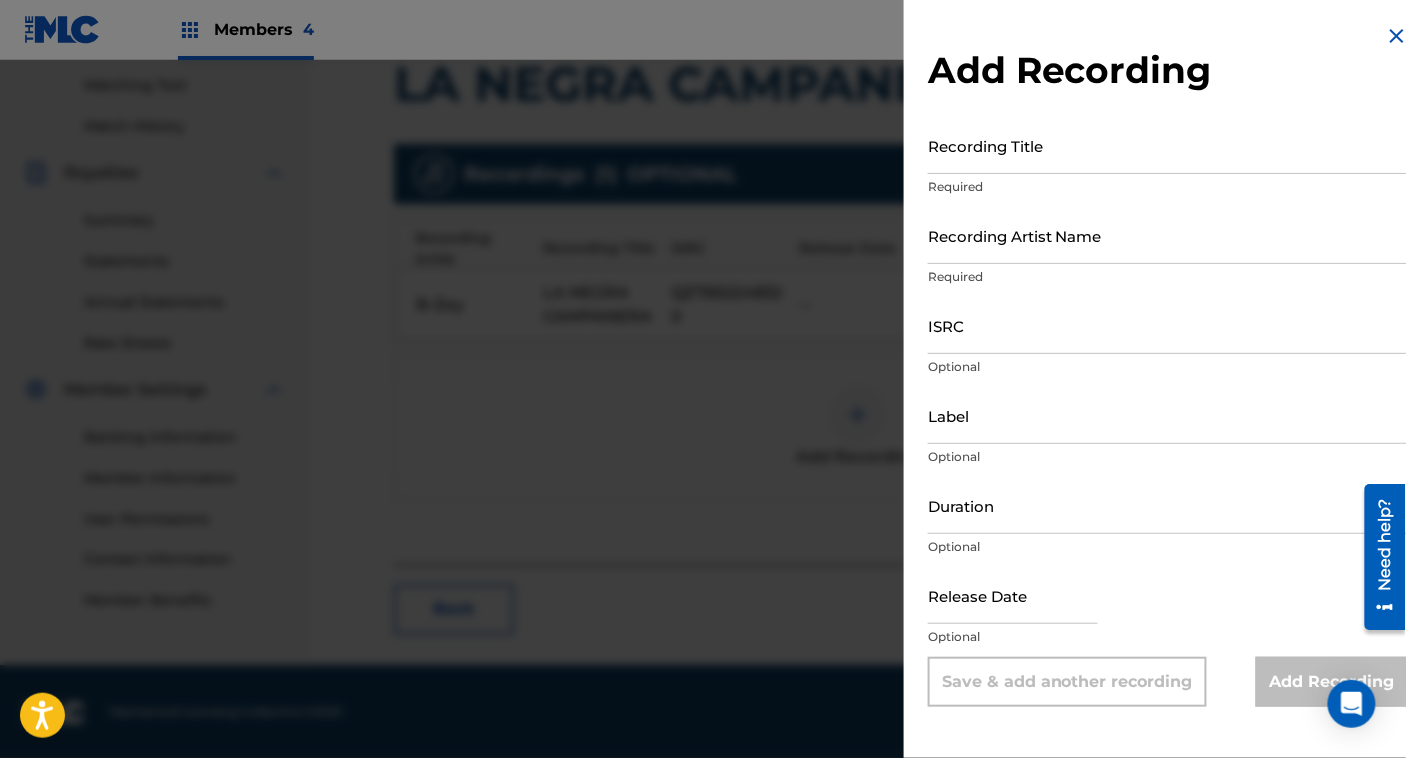 click on "Recording Title" at bounding box center (1168, 145) 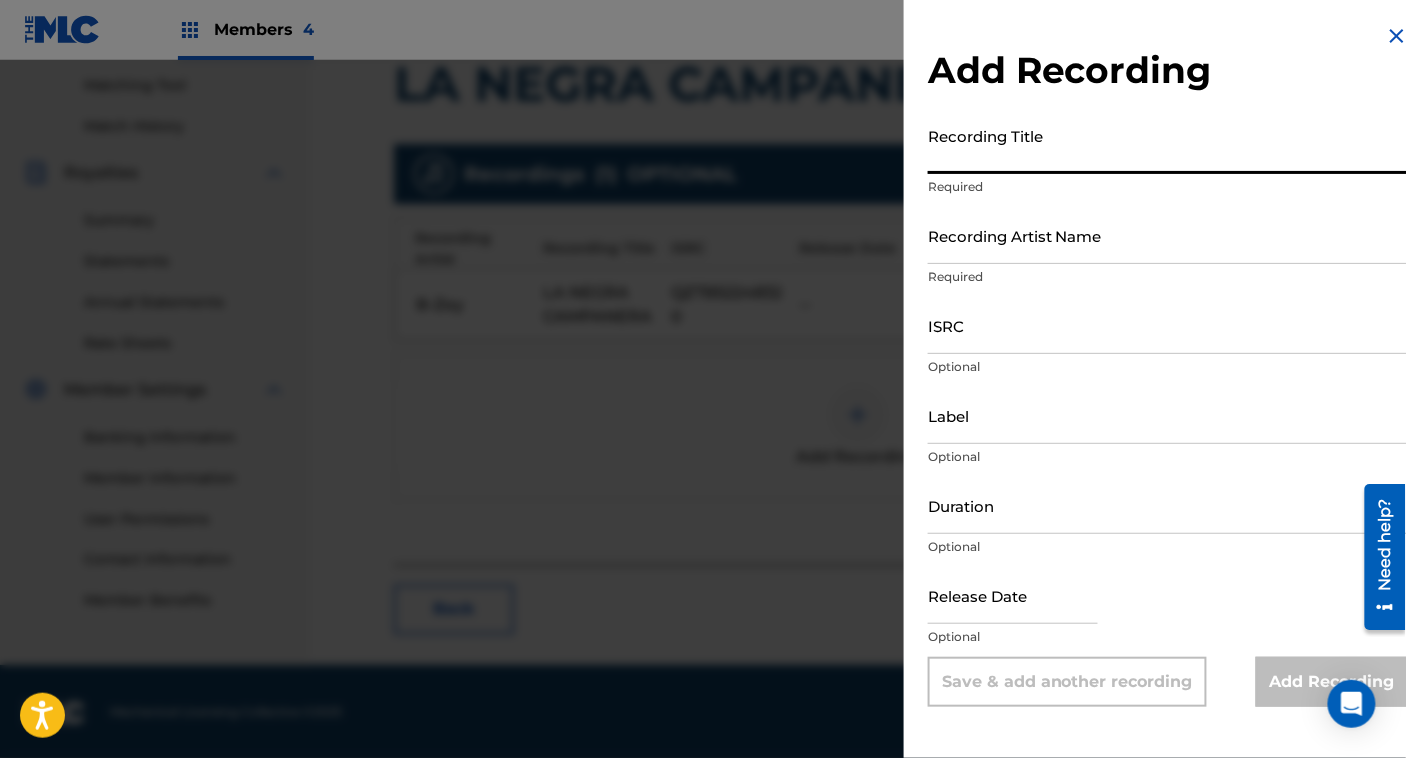 drag, startPoint x: 991, startPoint y: 157, endPoint x: 951, endPoint y: 247, distance: 98.48858 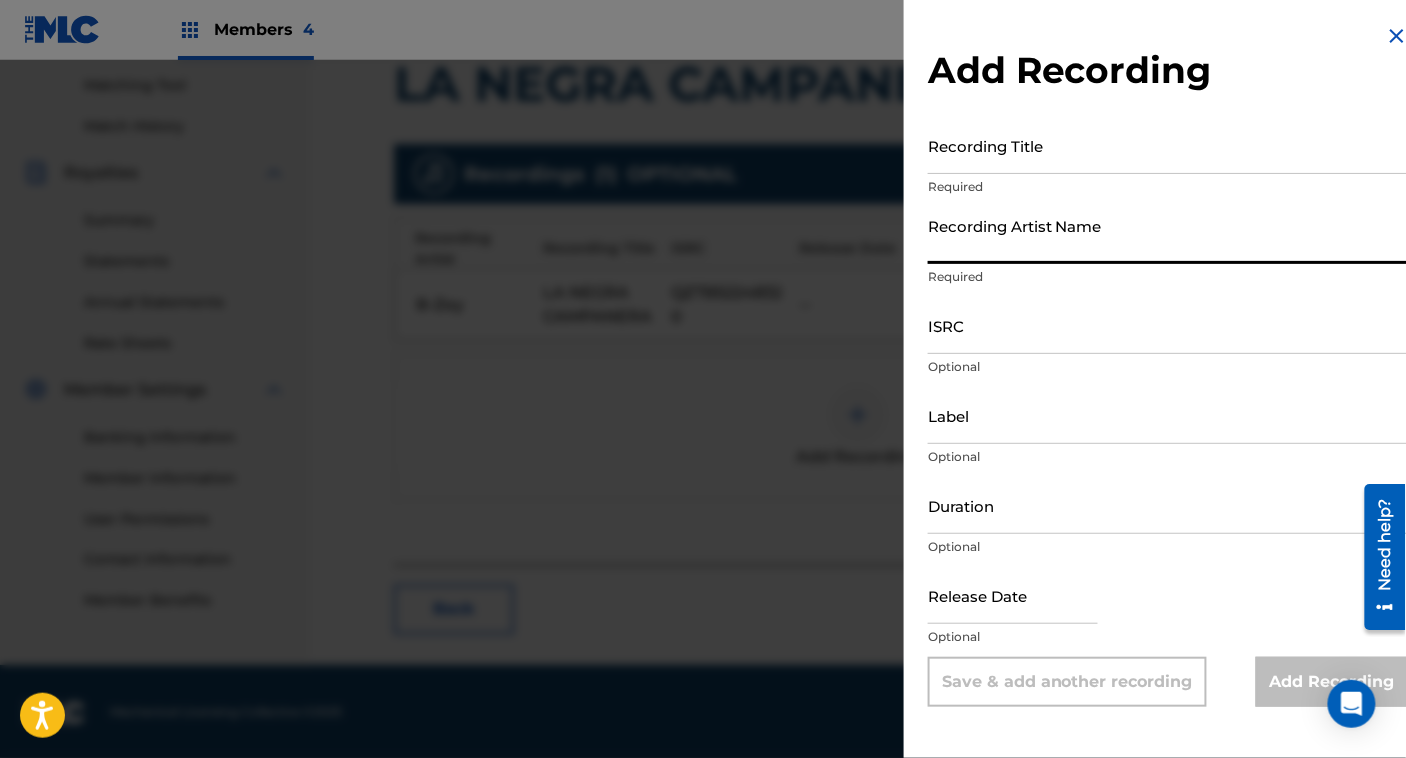 paste on "EL [PERSON_NAME][GEOGRAPHIC_DATA]" 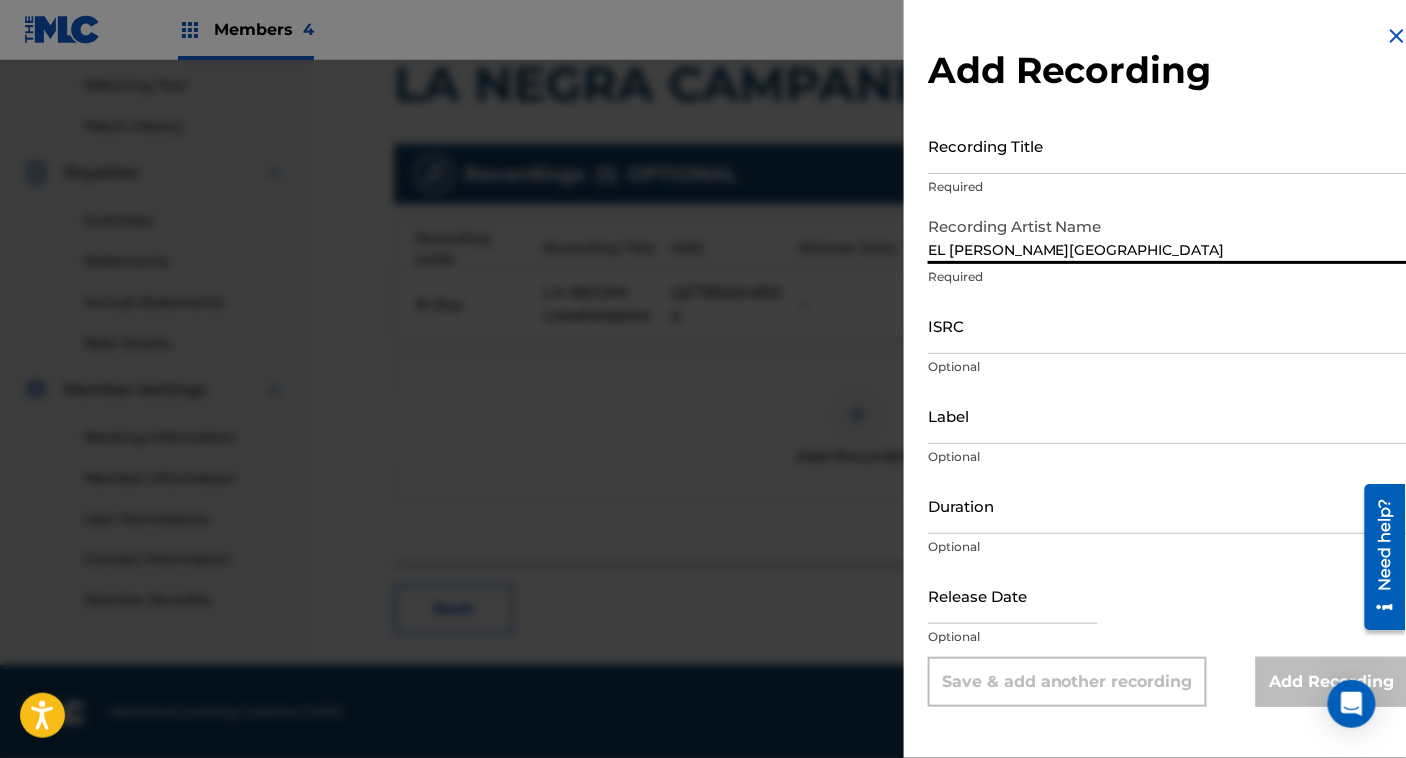 type on "EL [PERSON_NAME][GEOGRAPHIC_DATA]" 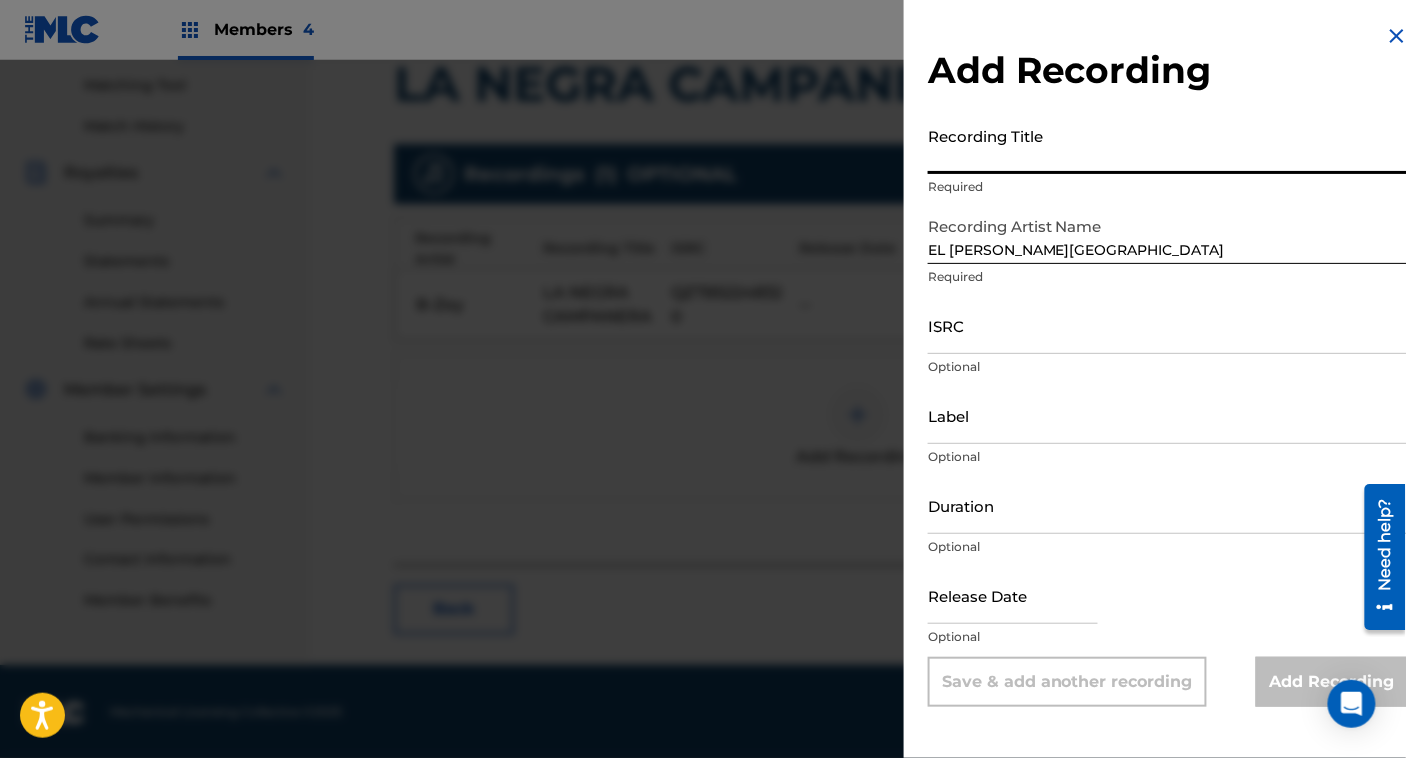 click on "Recording Title" at bounding box center (1168, 145) 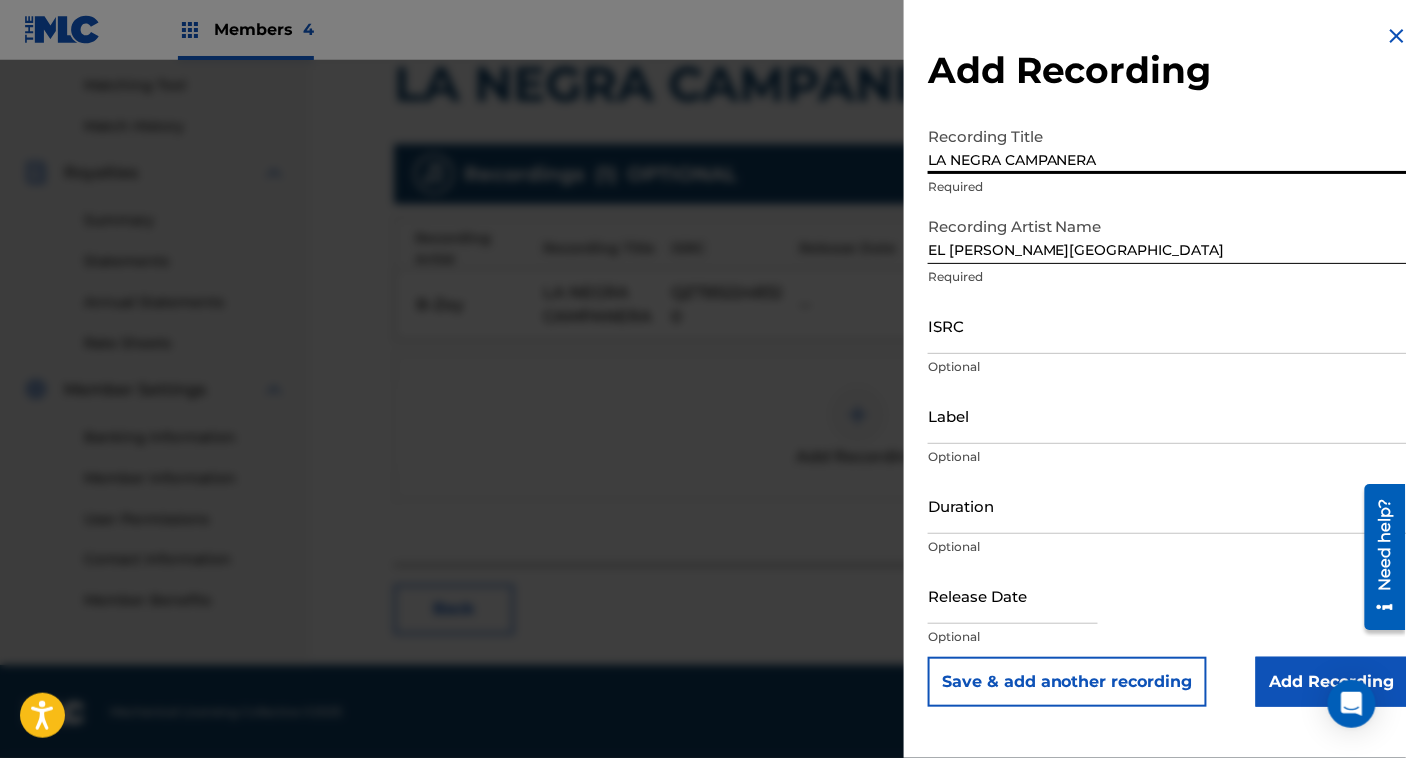 type on "LA NEGRA CAMPANERA" 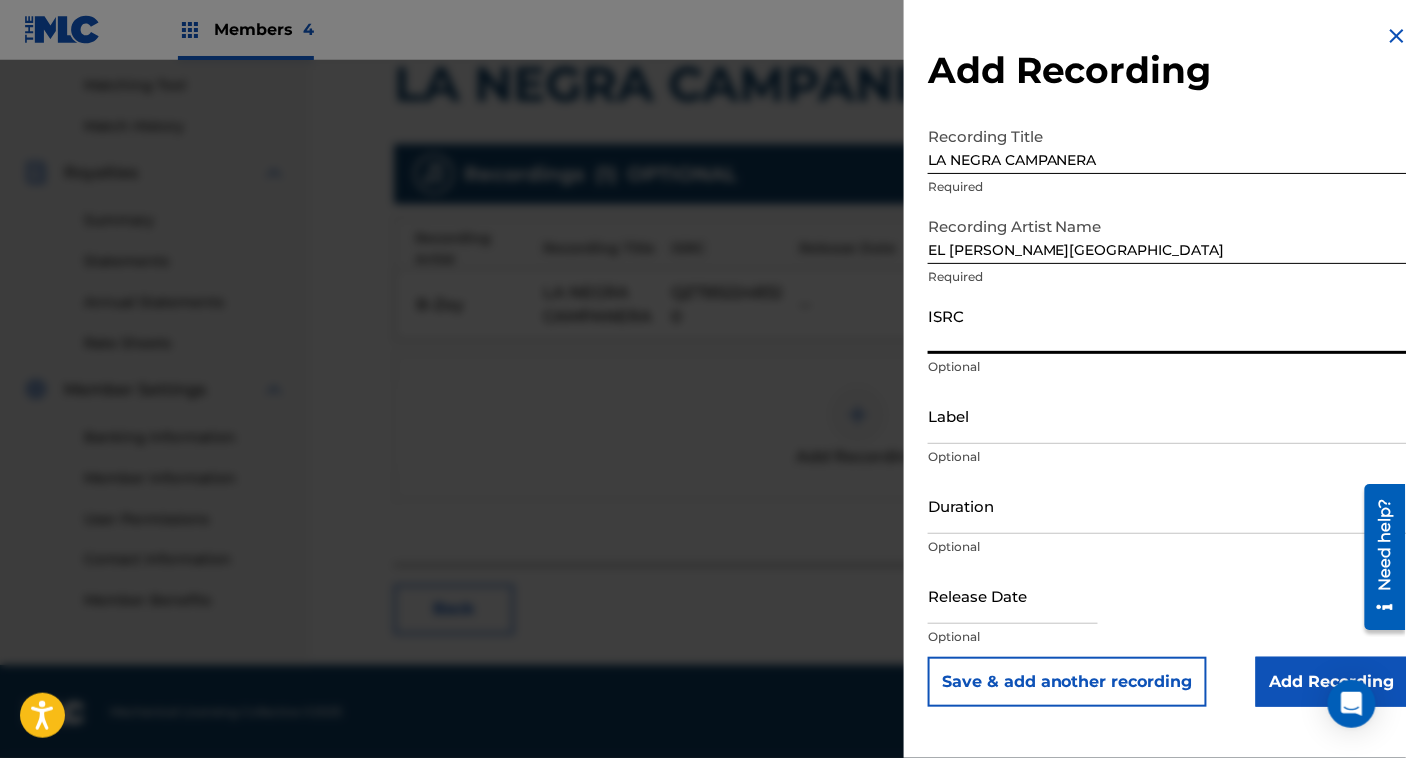 paste on "QZTB52248320" 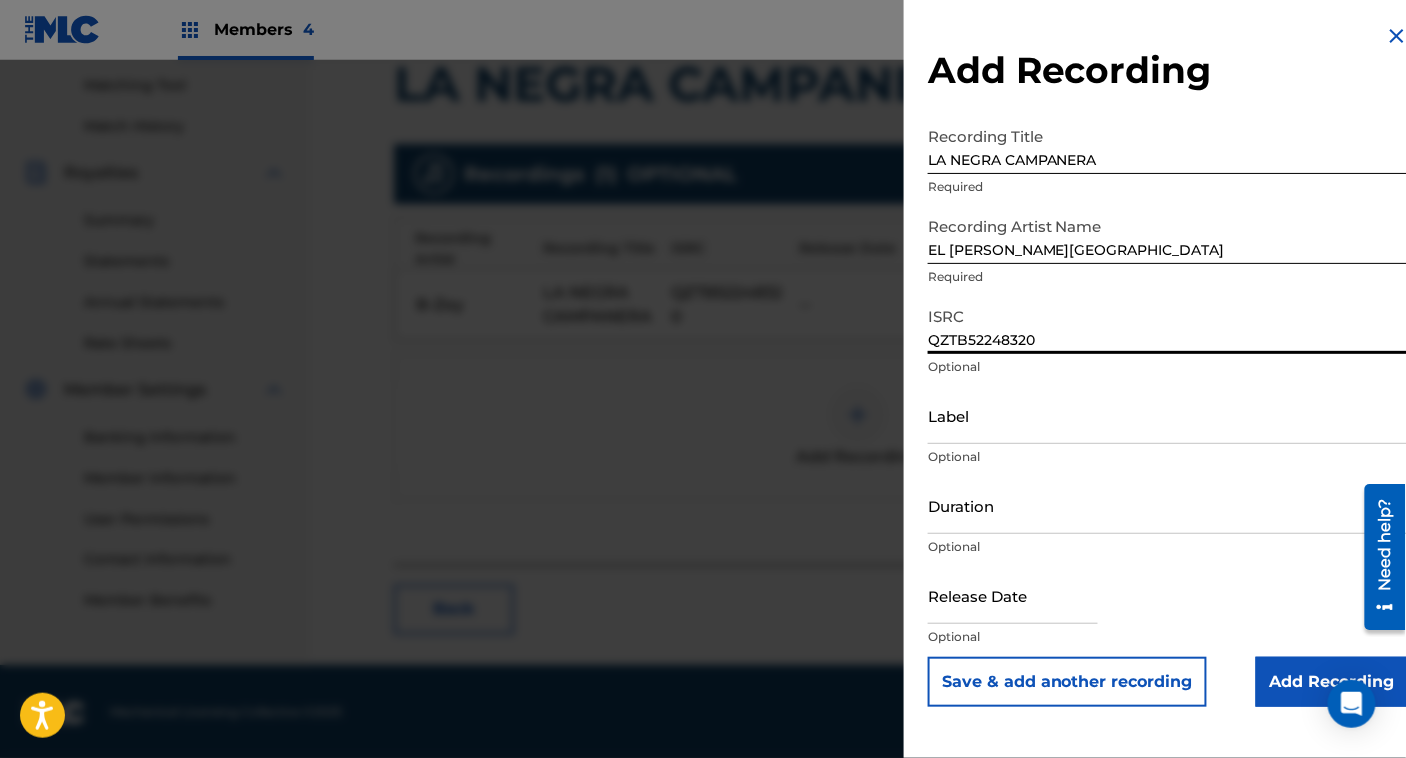 type on "QZTB52248320" 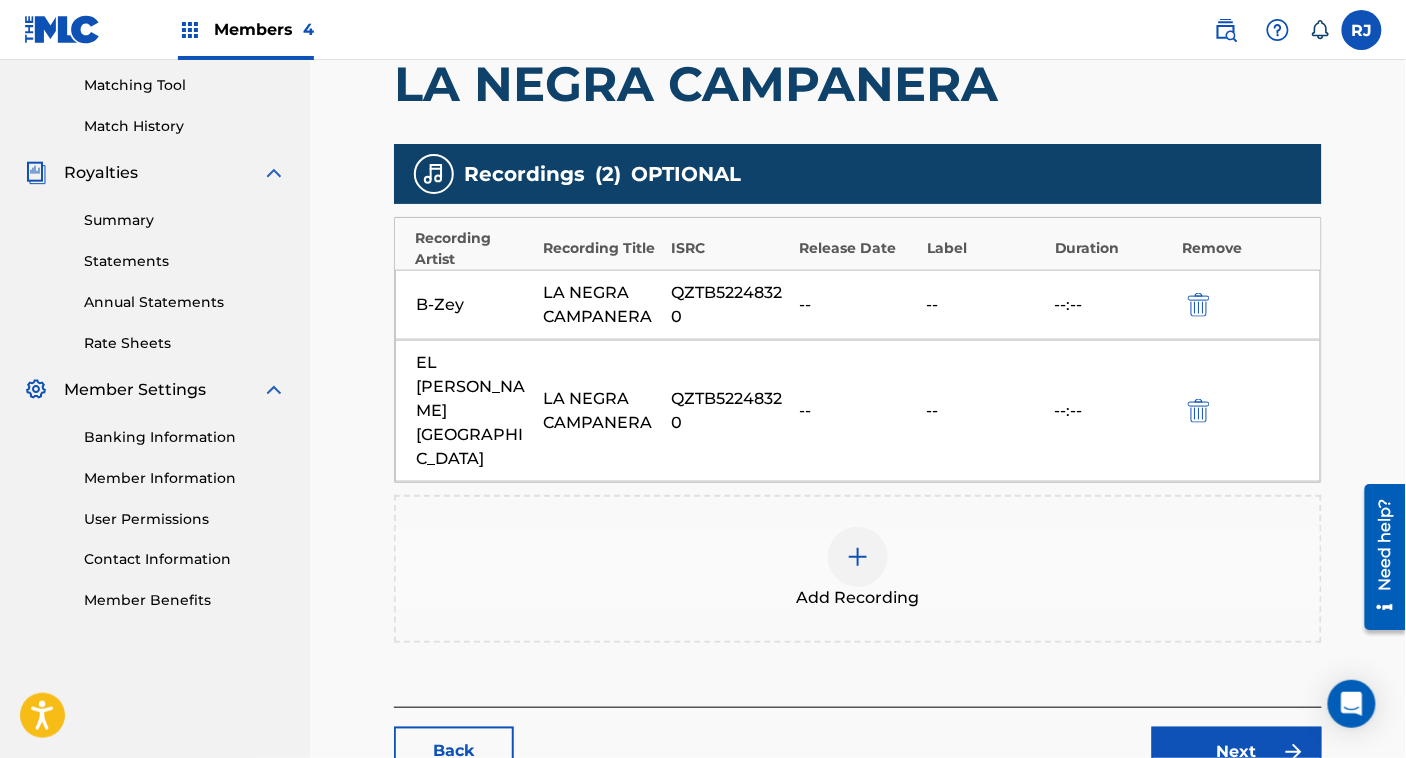 click on "Next" at bounding box center [1237, 752] 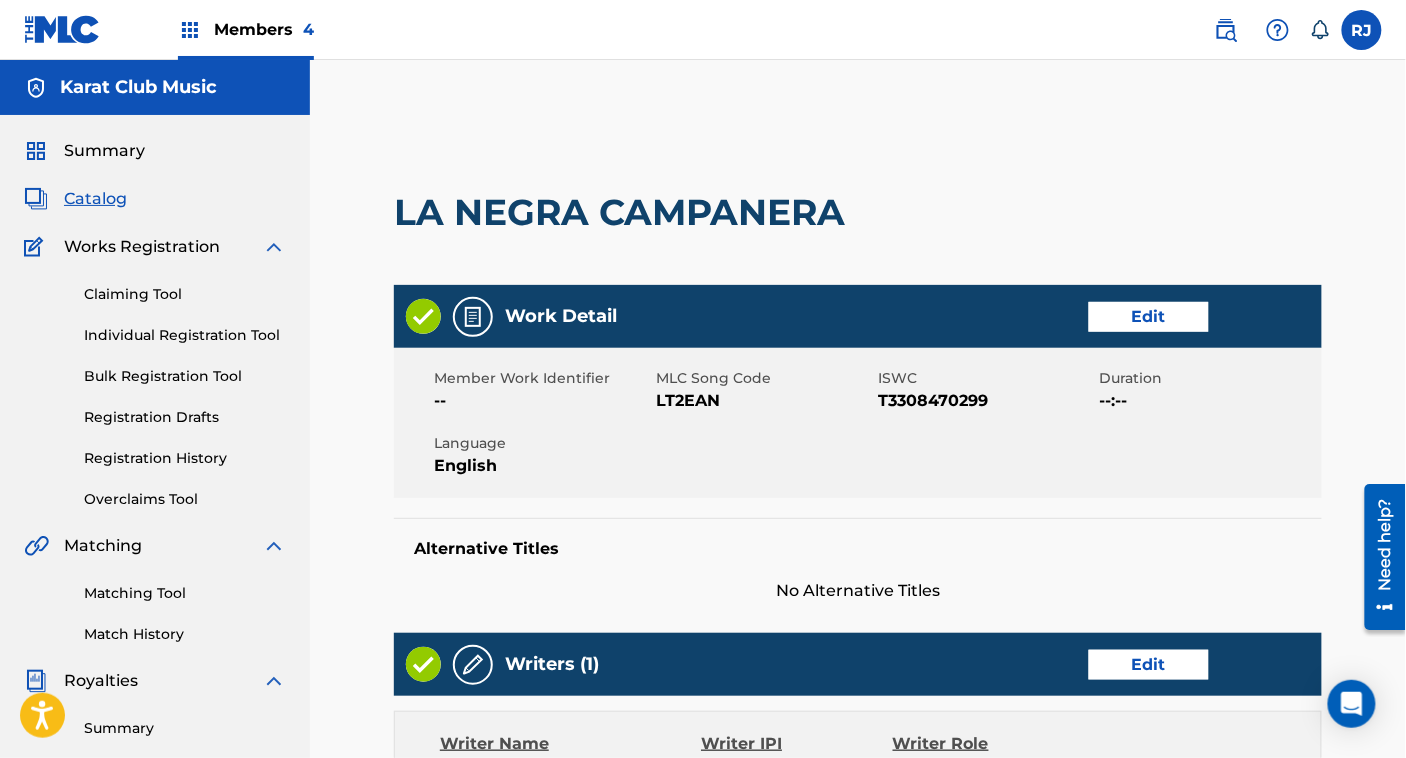 scroll, scrollTop: 851, scrollLeft: 0, axis: vertical 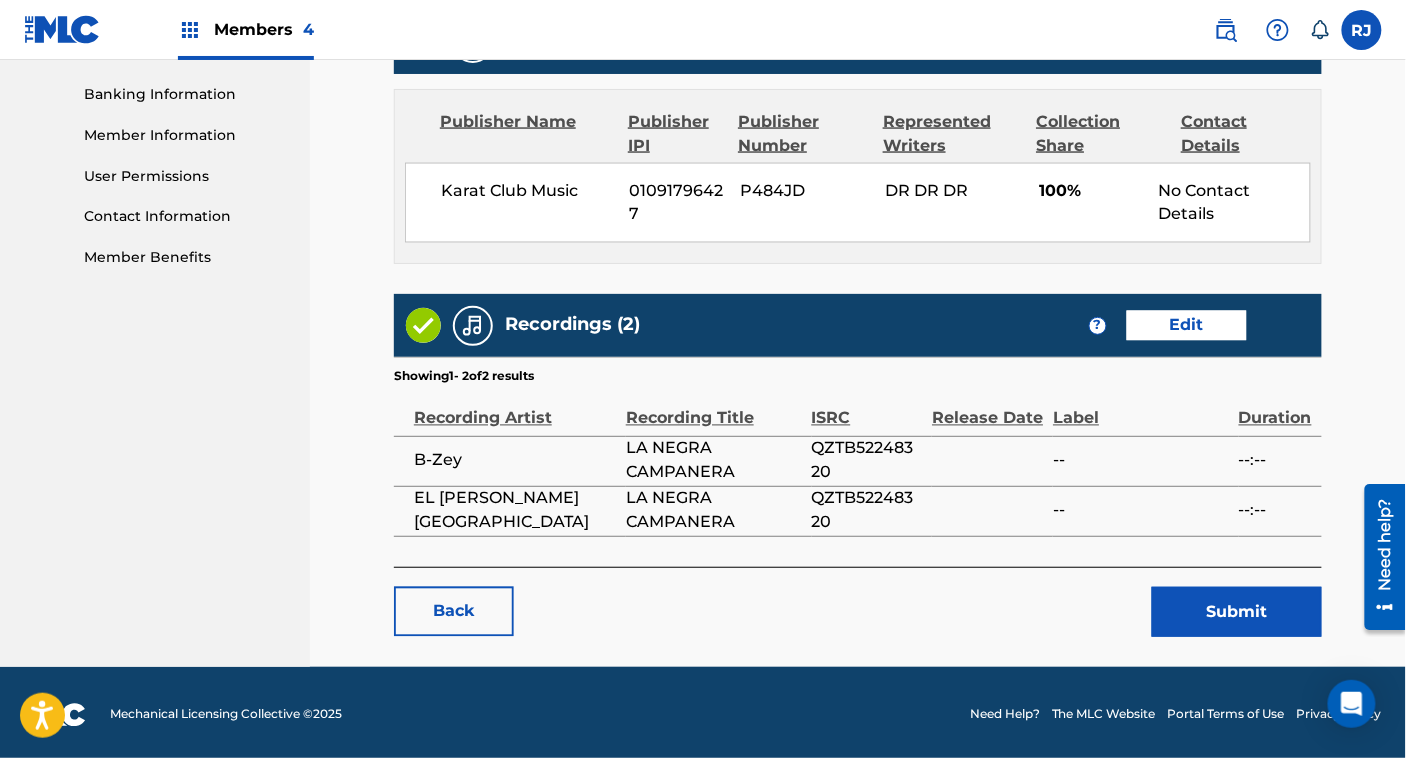 click on "Submit" at bounding box center [1237, 612] 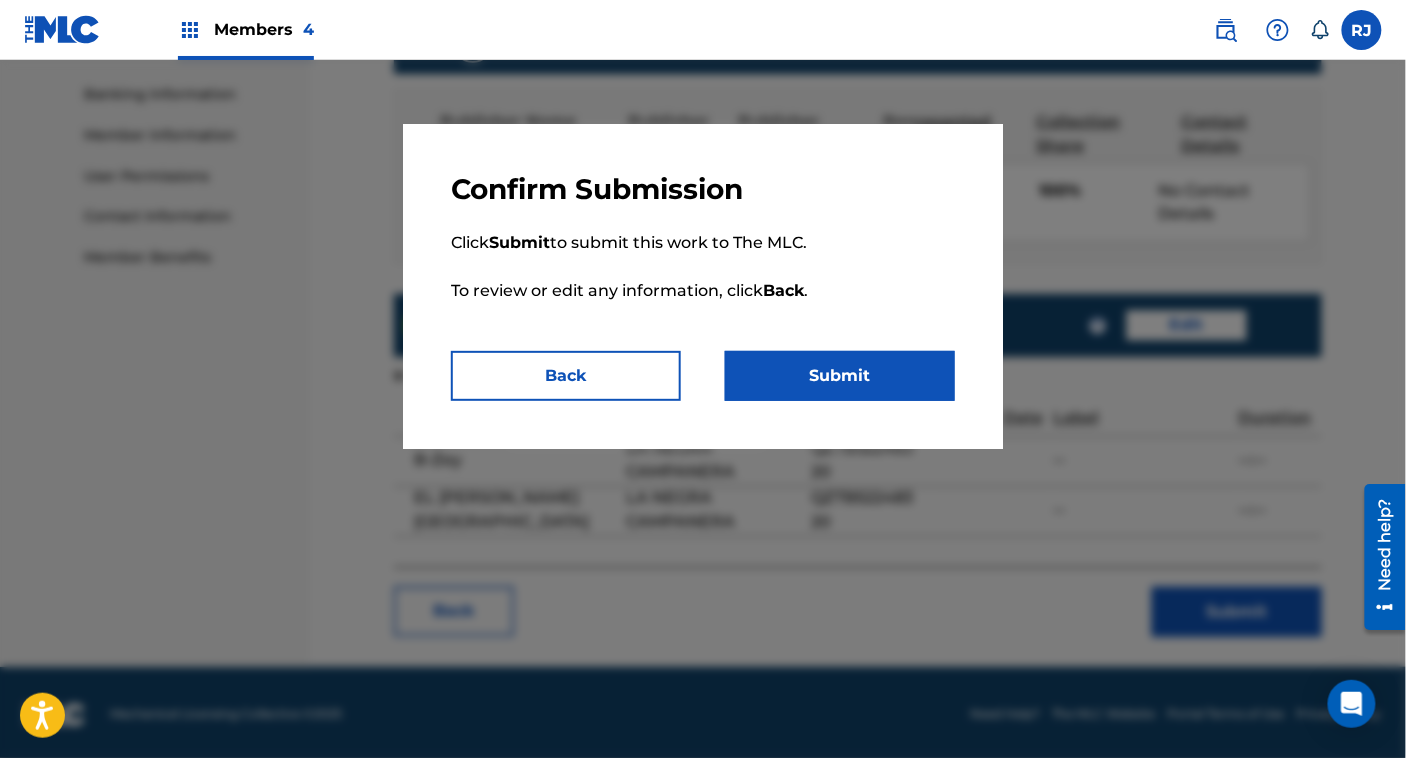click on "Submit" at bounding box center [840, 376] 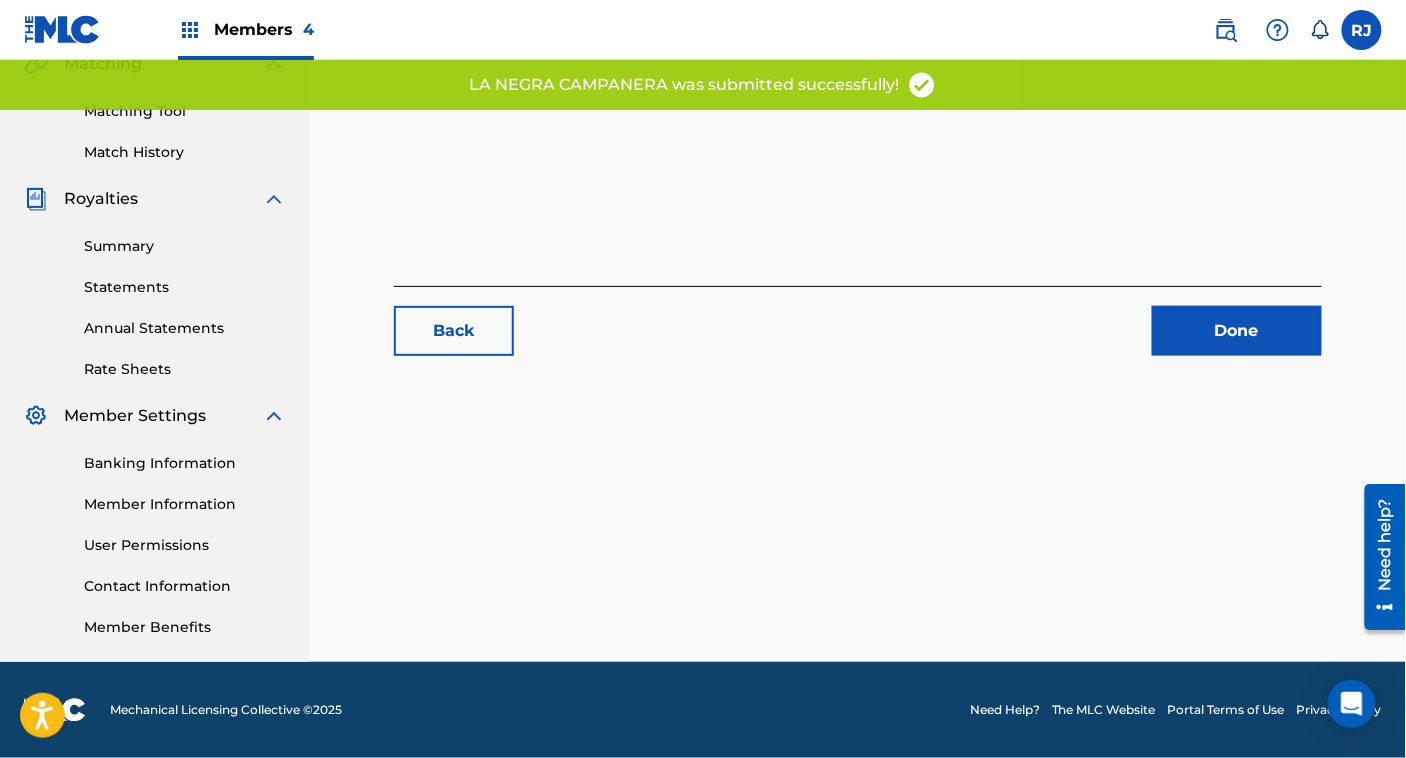 scroll, scrollTop: 0, scrollLeft: 0, axis: both 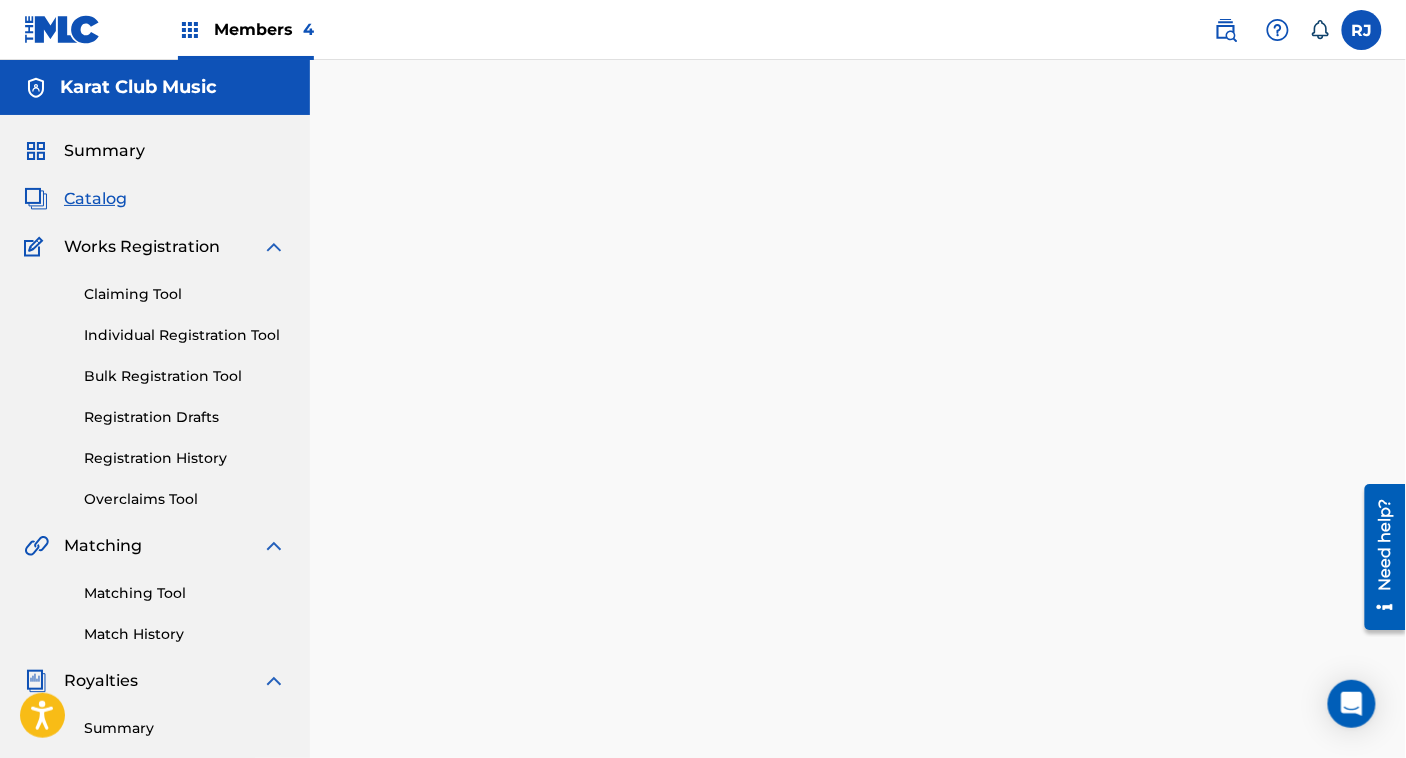 click on "Catalog" at bounding box center (95, 199) 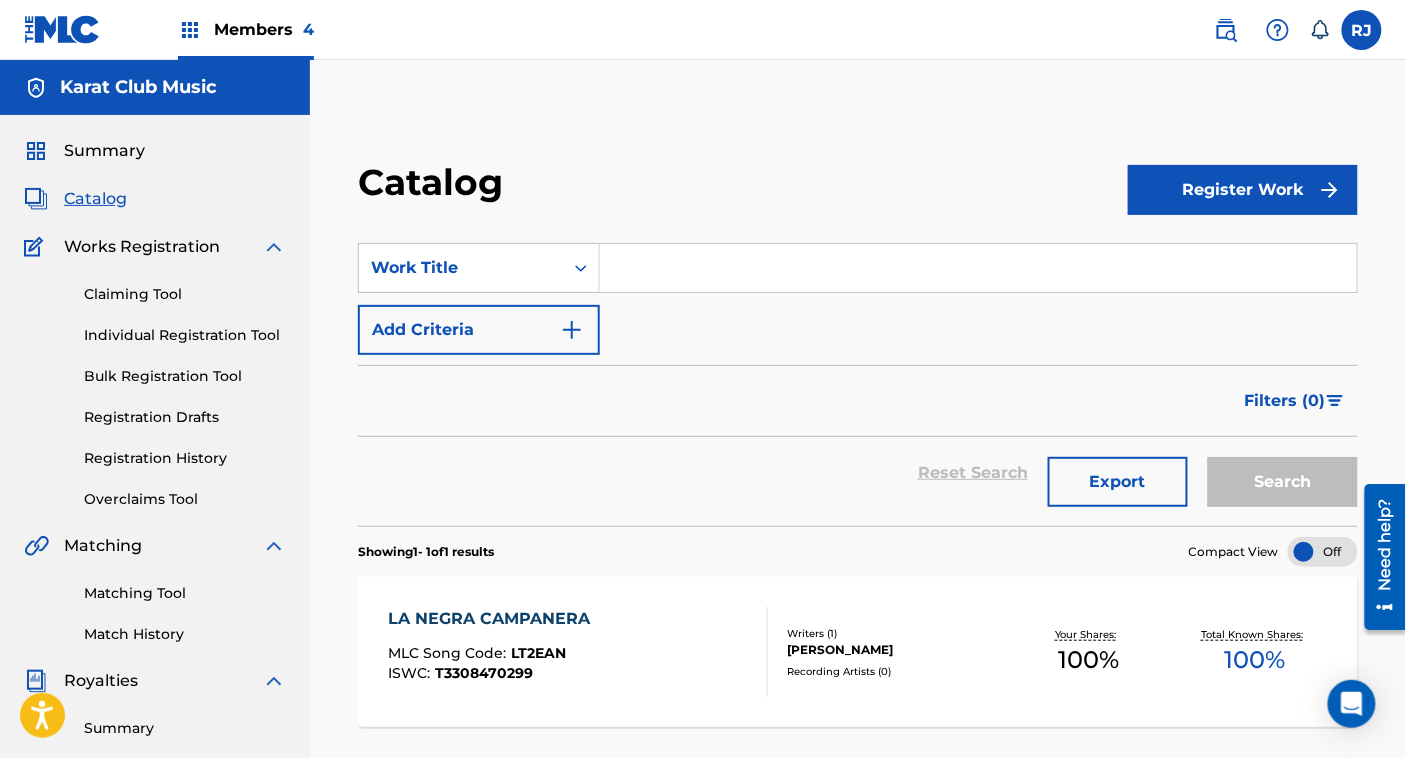 click at bounding box center (978, 268) 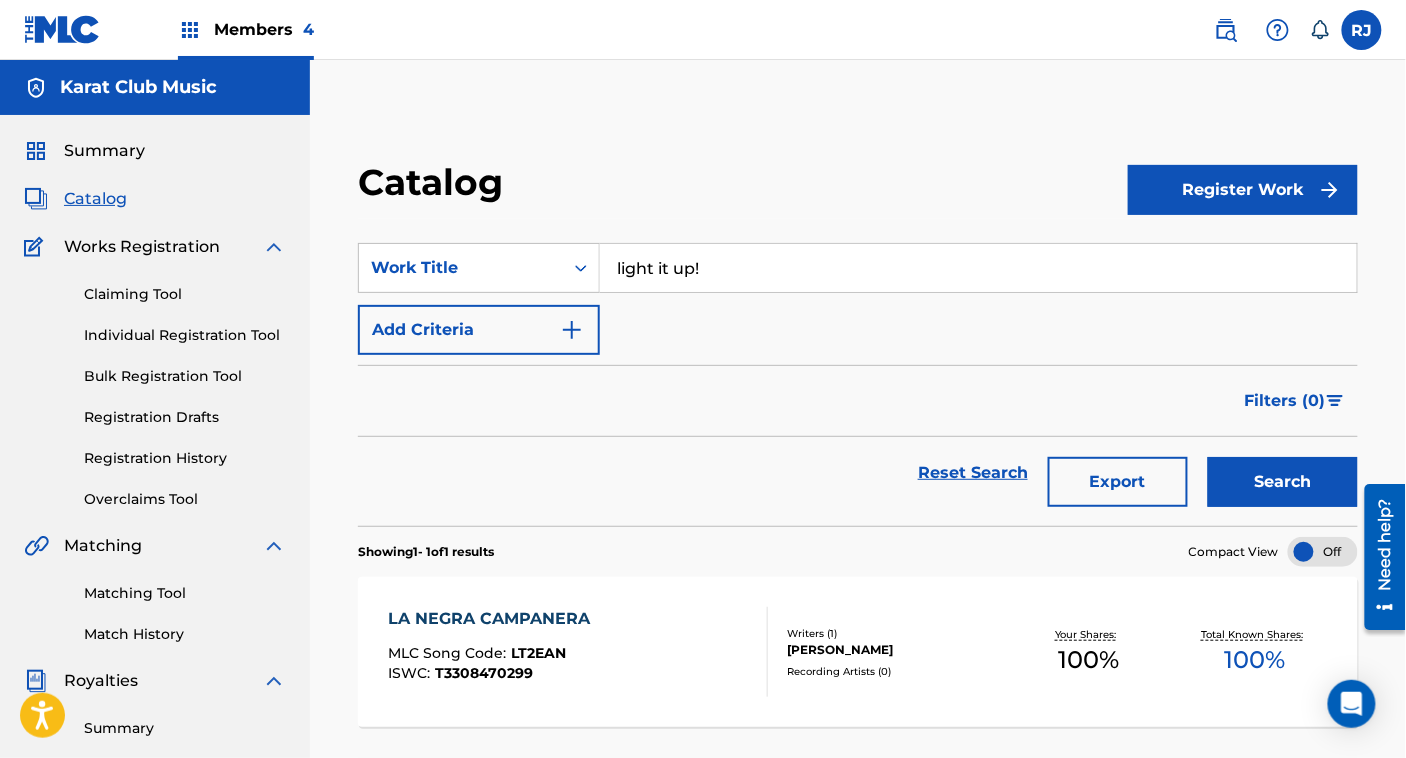 type on "light it up!" 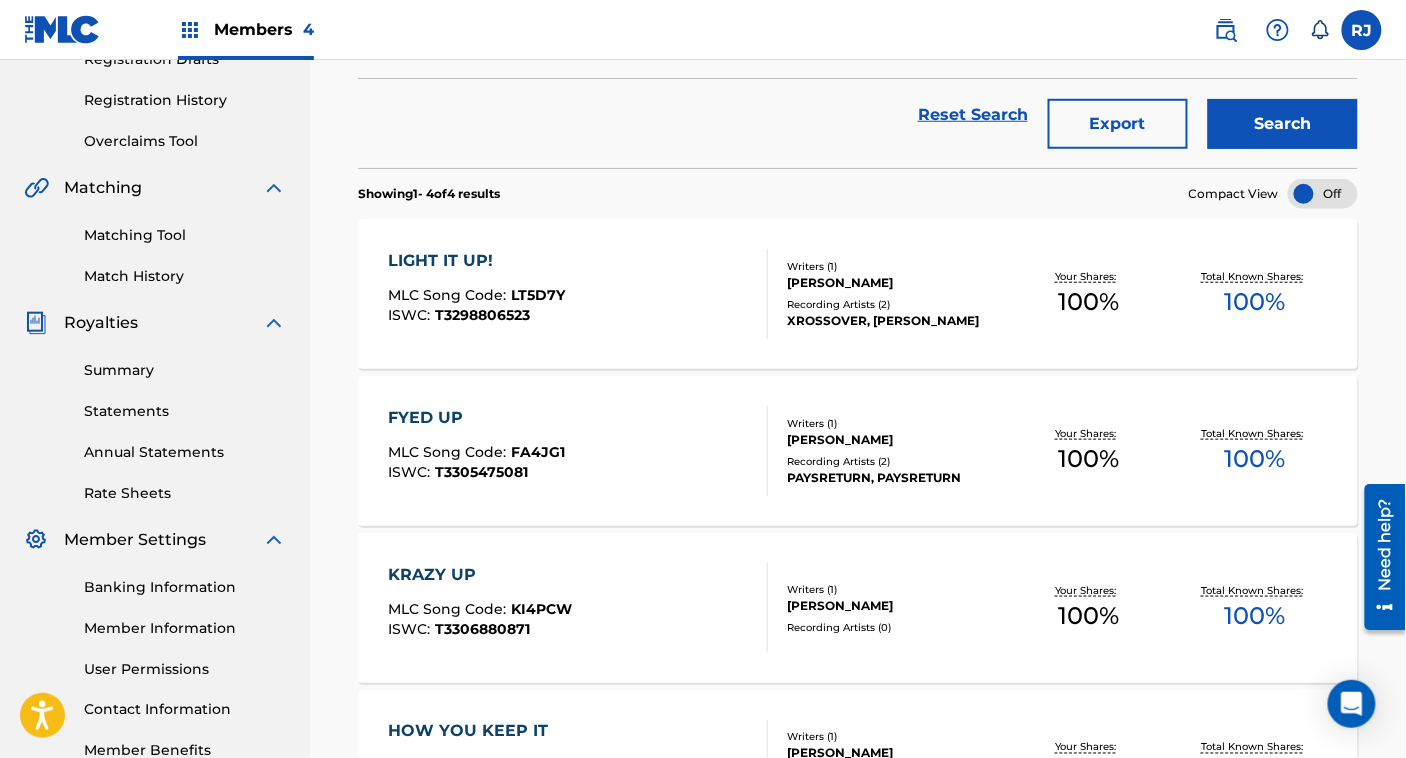 scroll, scrollTop: 368, scrollLeft: 0, axis: vertical 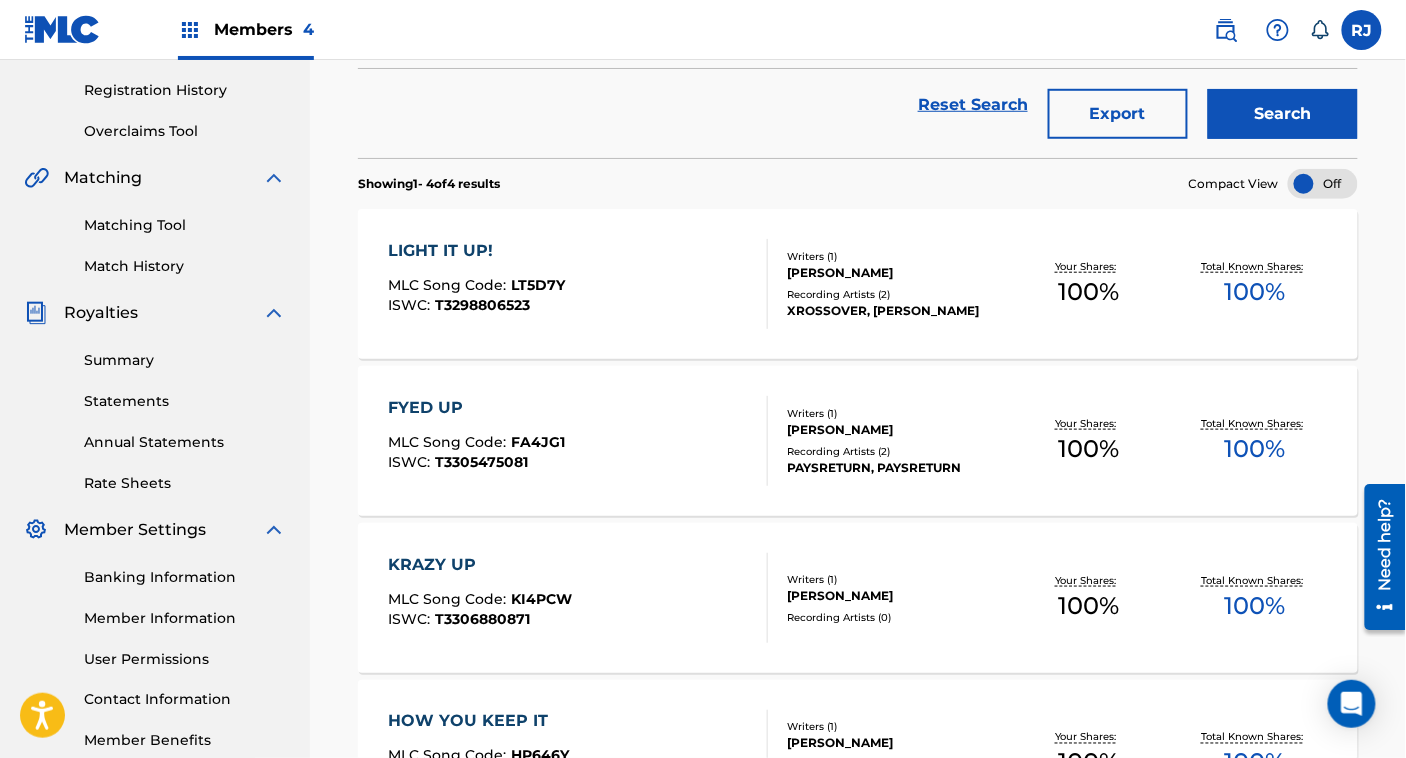 click on "LIGHT IT UP! MLC Song Code : LT5D7Y ISWC : T3298806523" at bounding box center [578, 284] 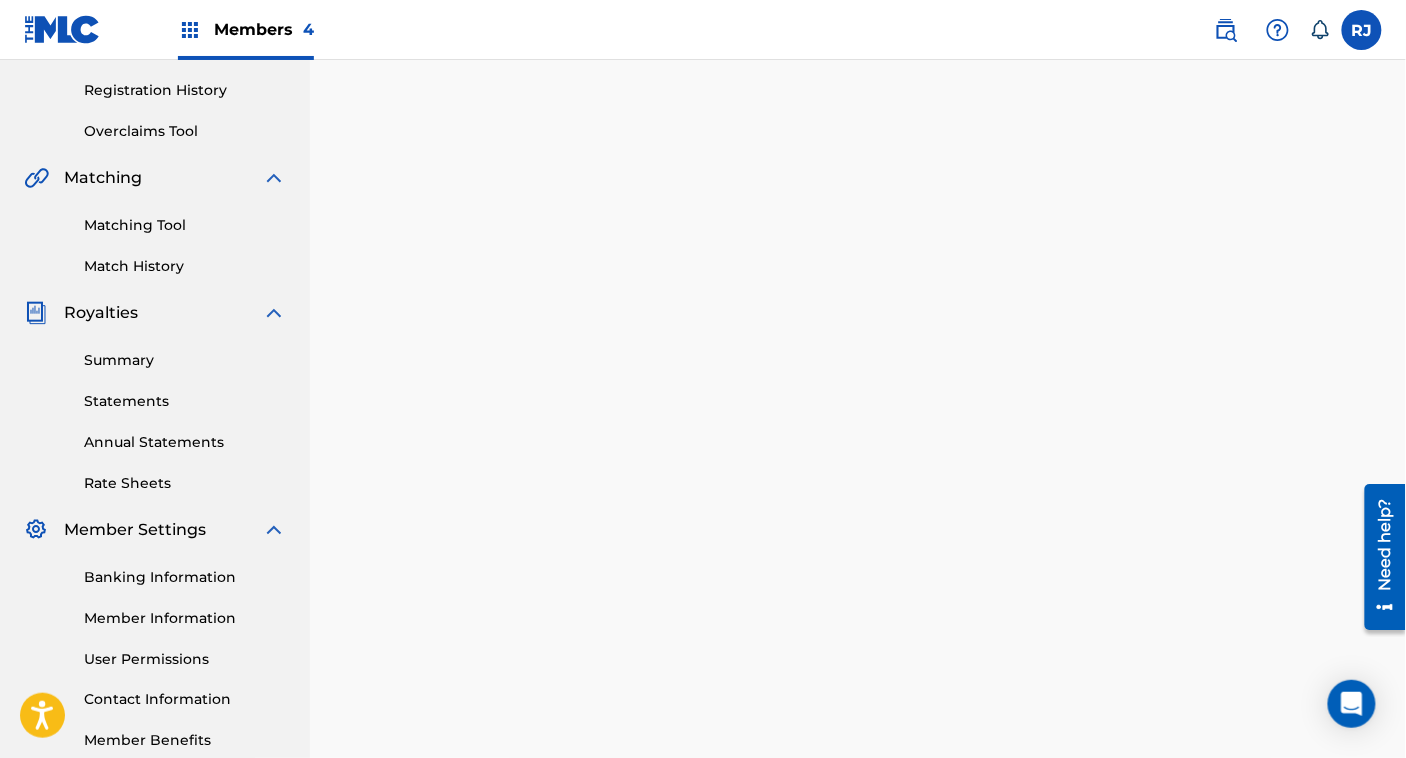 scroll, scrollTop: 0, scrollLeft: 0, axis: both 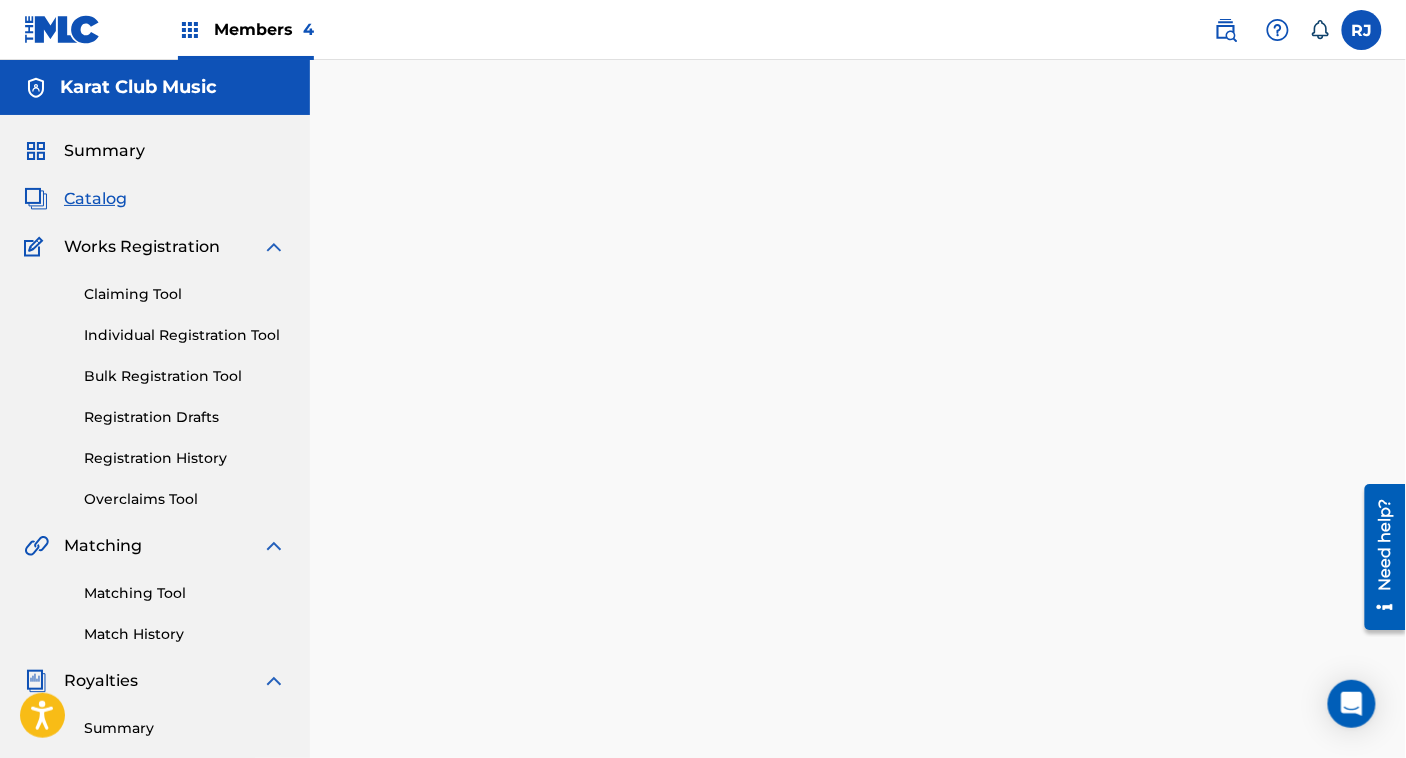 click at bounding box center [858, 627] 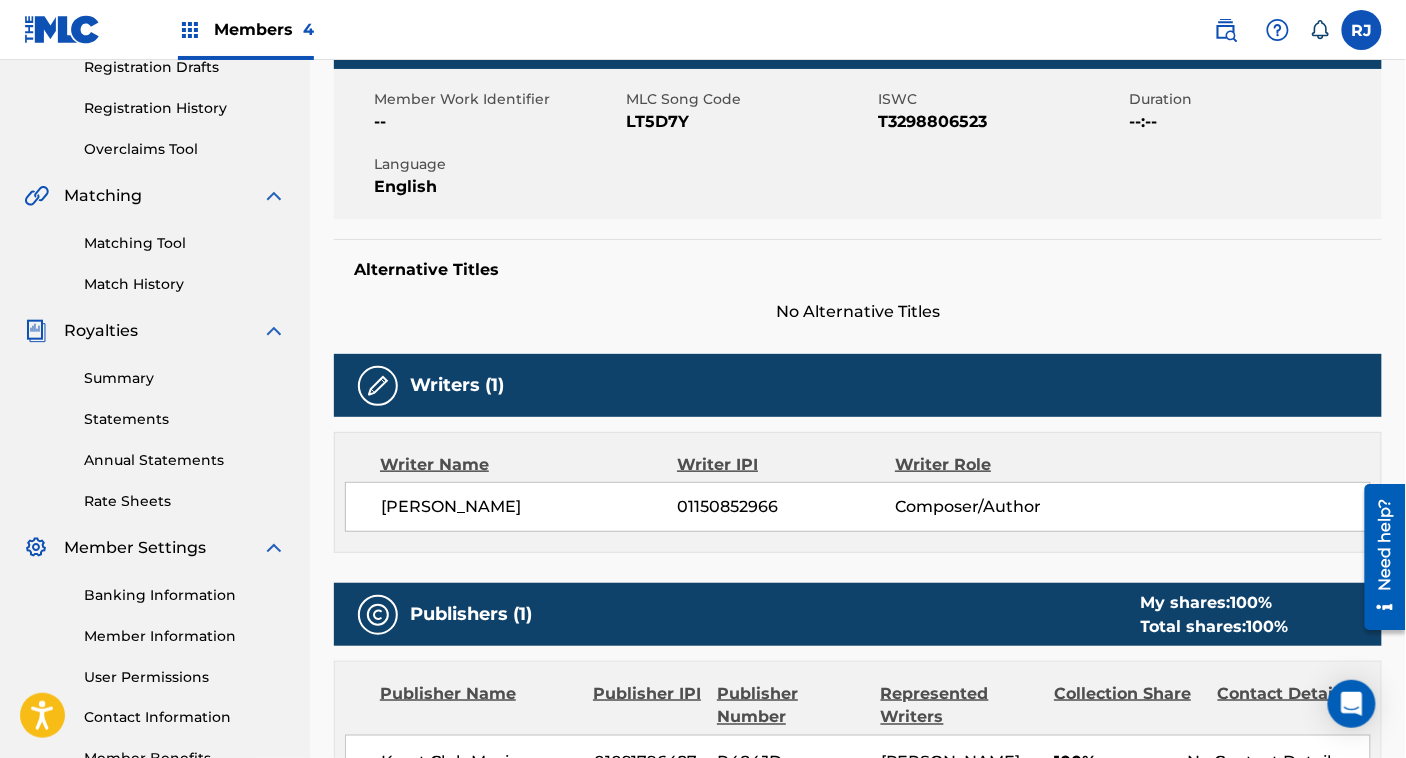 scroll, scrollTop: 0, scrollLeft: 0, axis: both 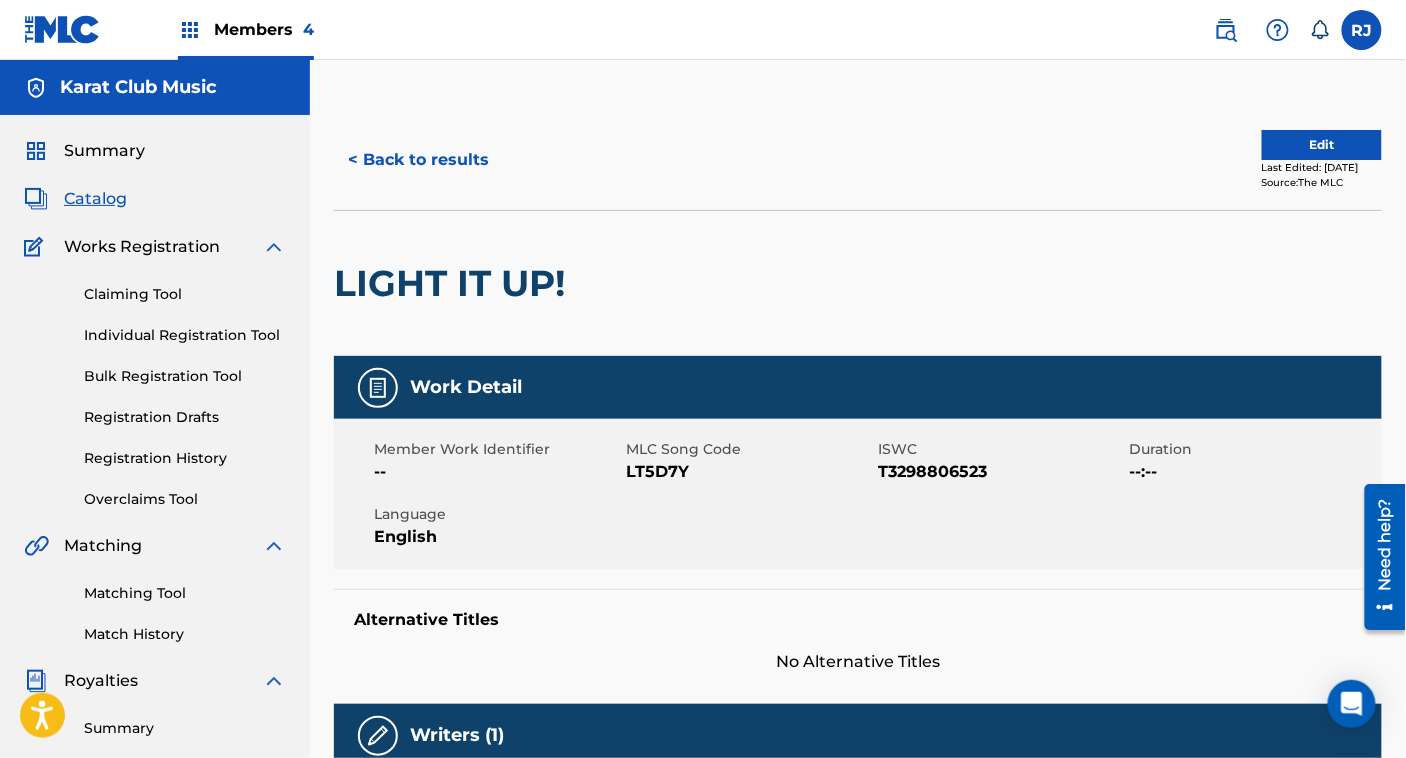 click on "< Back to results Edit Last Edited:   [DATE] Source:  The MLC" at bounding box center [858, 160] 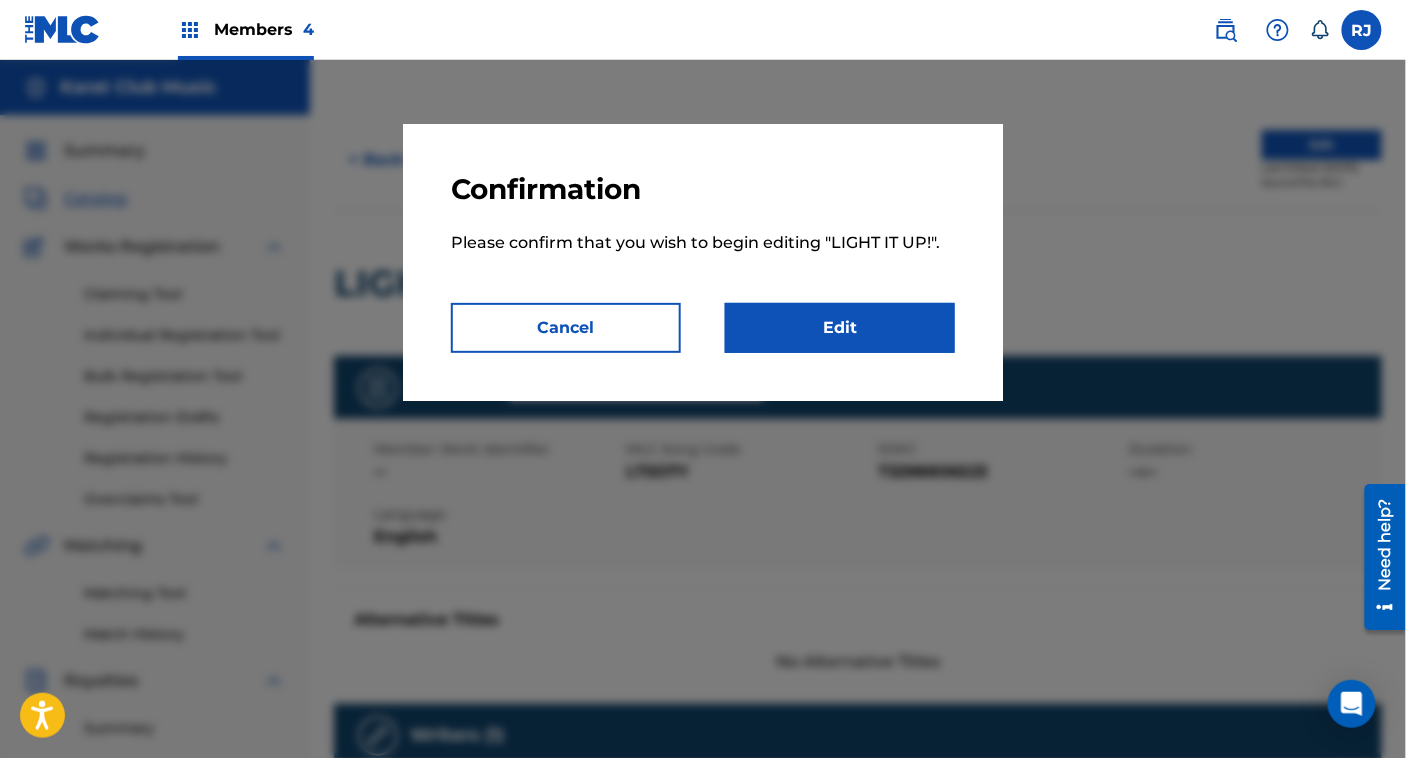 click on "Edit" at bounding box center (840, 328) 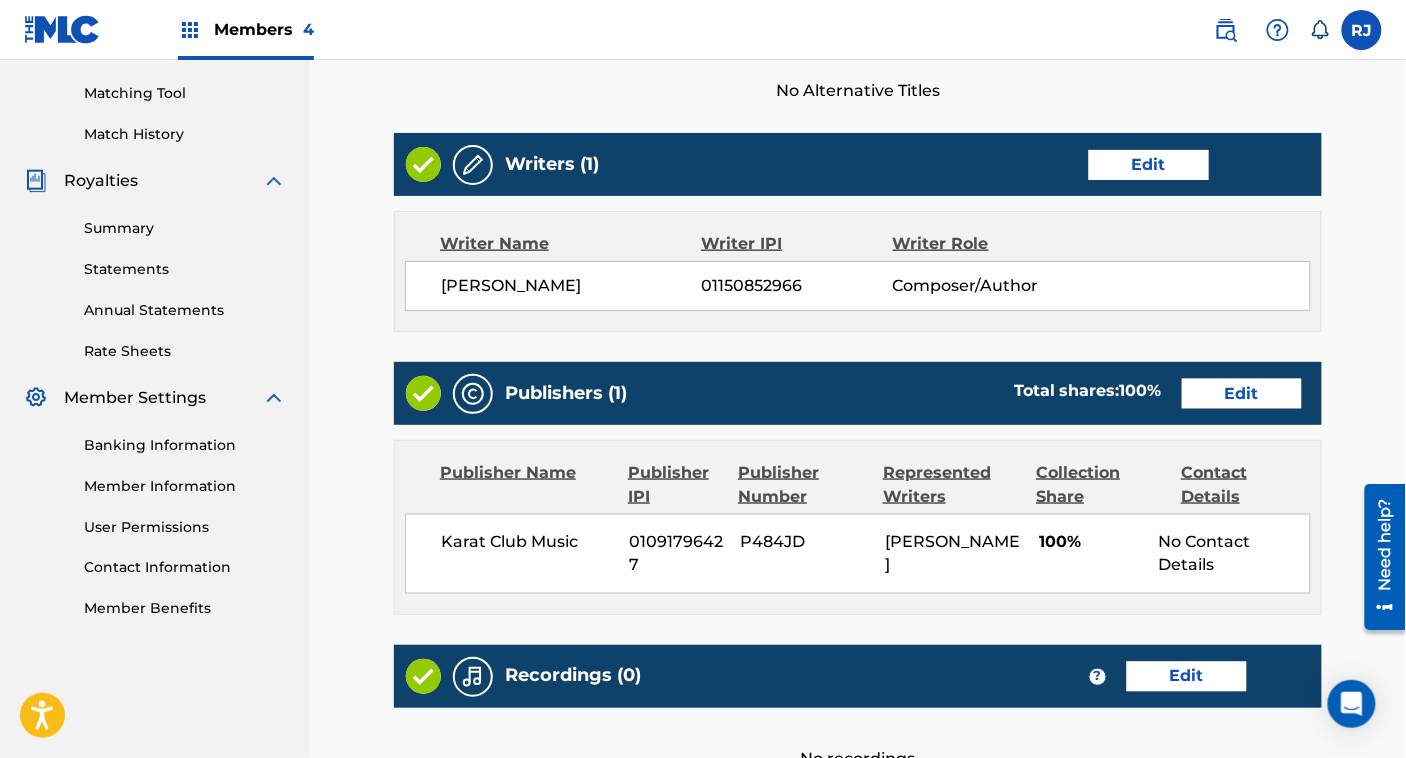 scroll, scrollTop: 501, scrollLeft: 0, axis: vertical 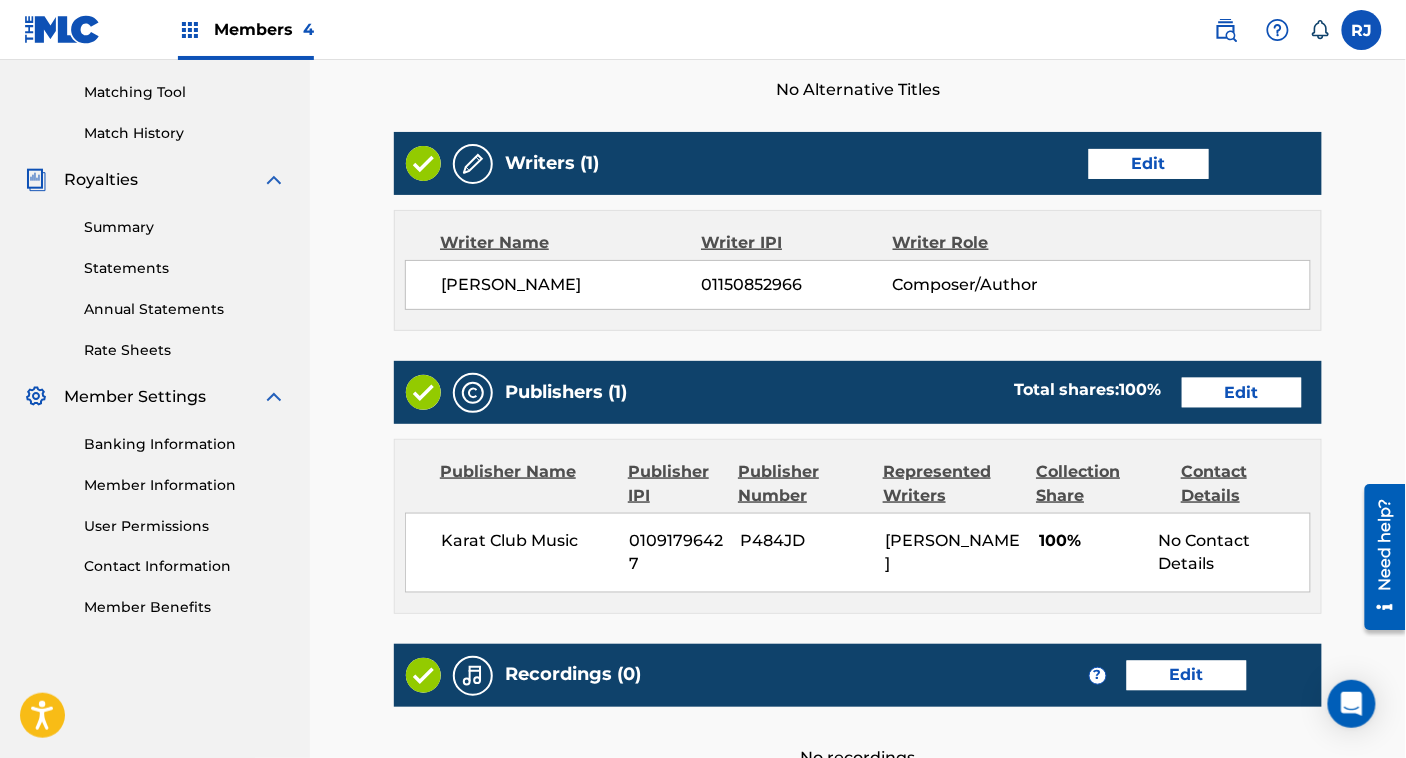 click on "Edit" at bounding box center [1149, 164] 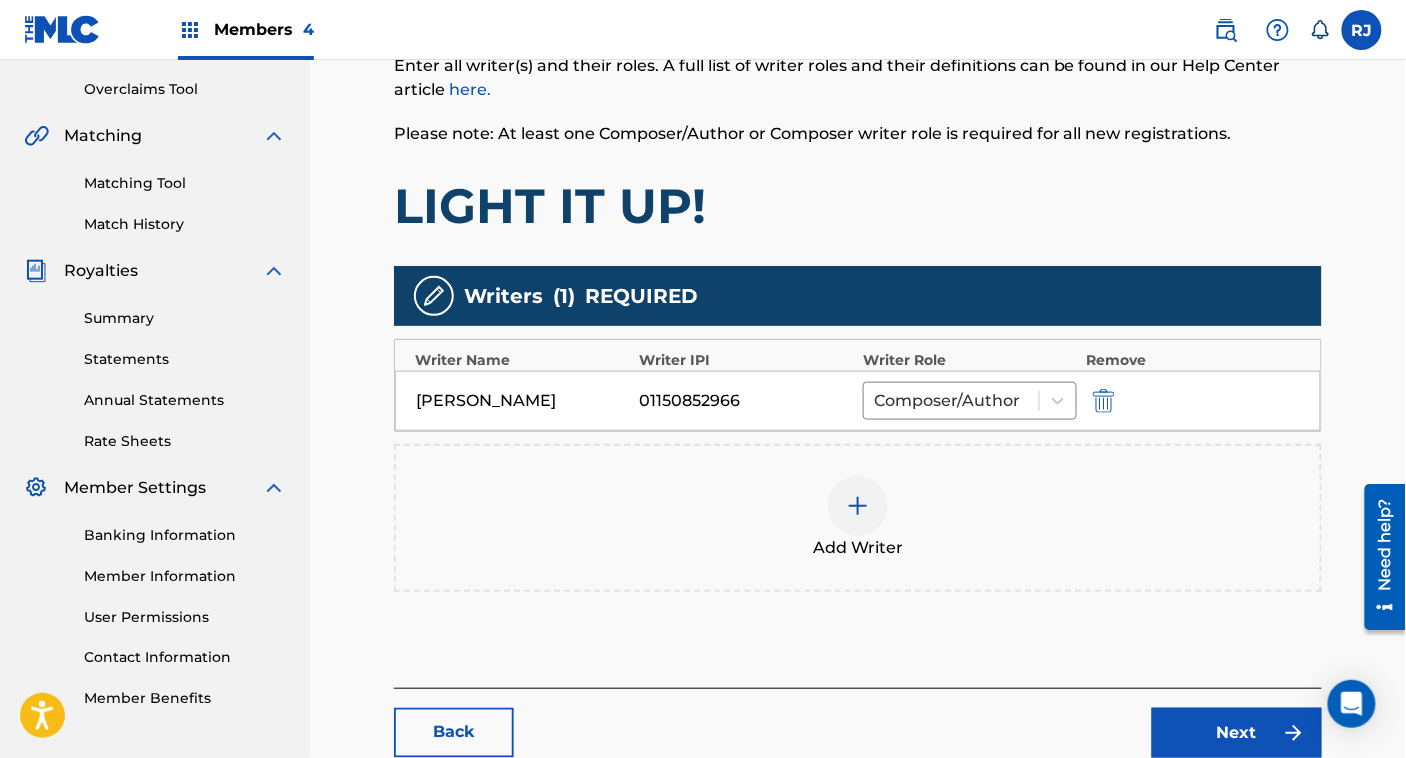scroll, scrollTop: 433, scrollLeft: 0, axis: vertical 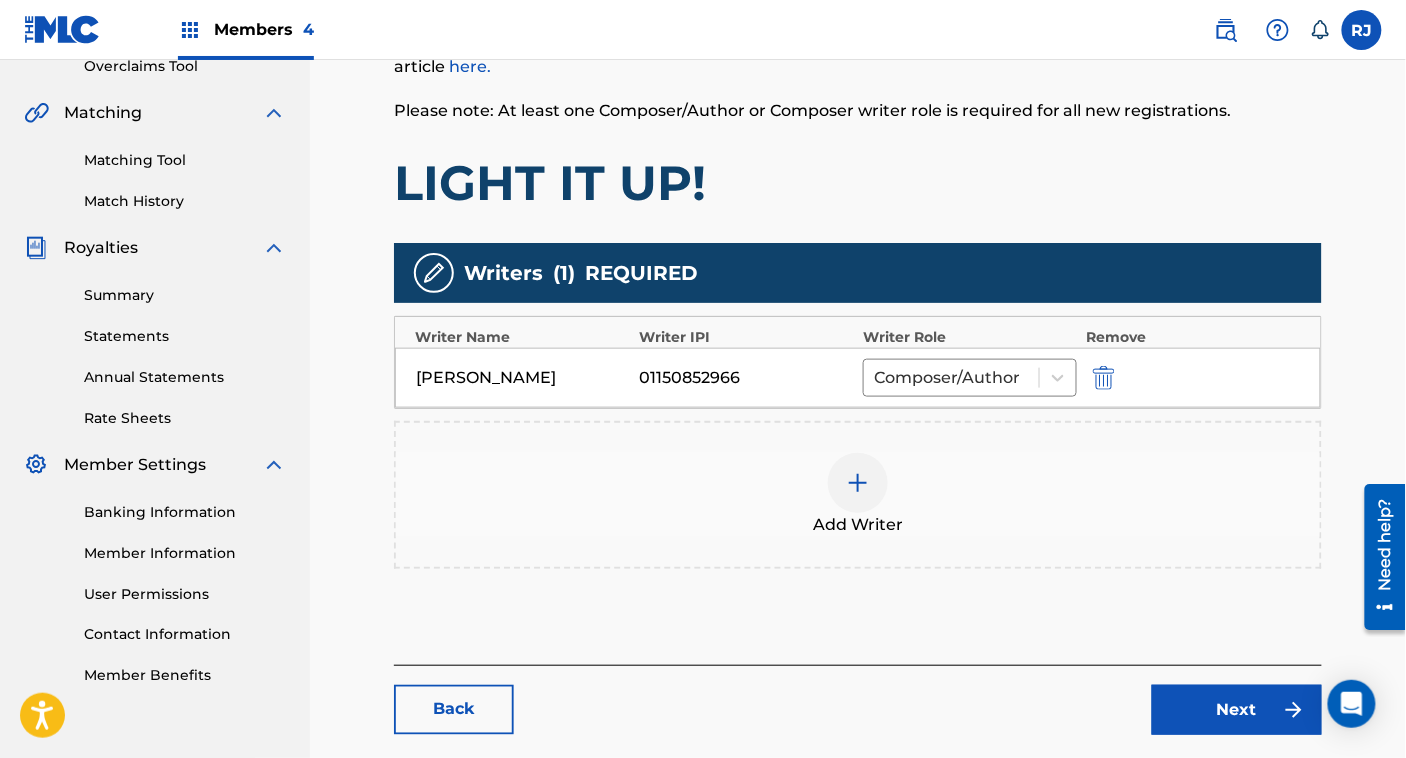 click at bounding box center [1102, 377] 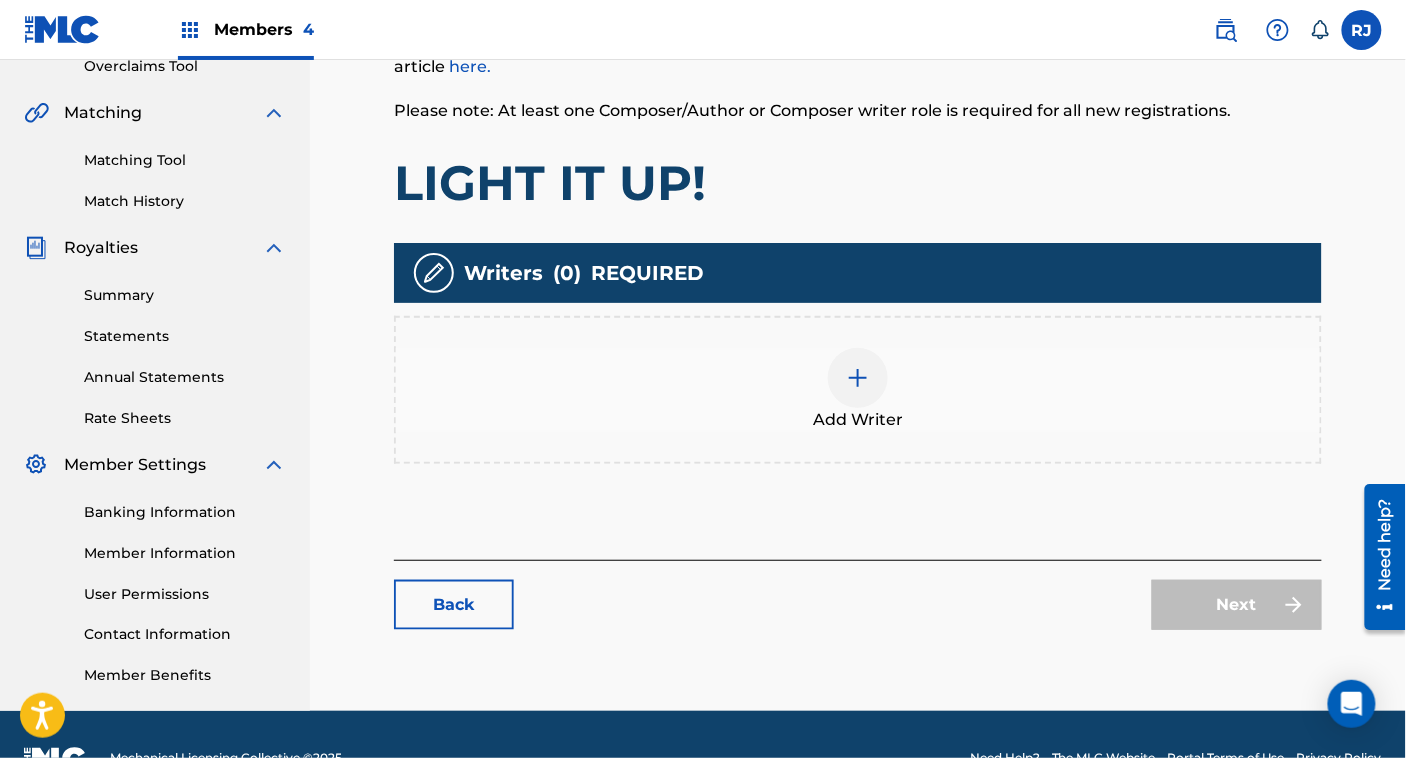 click on "Add Writer" at bounding box center (858, 390) 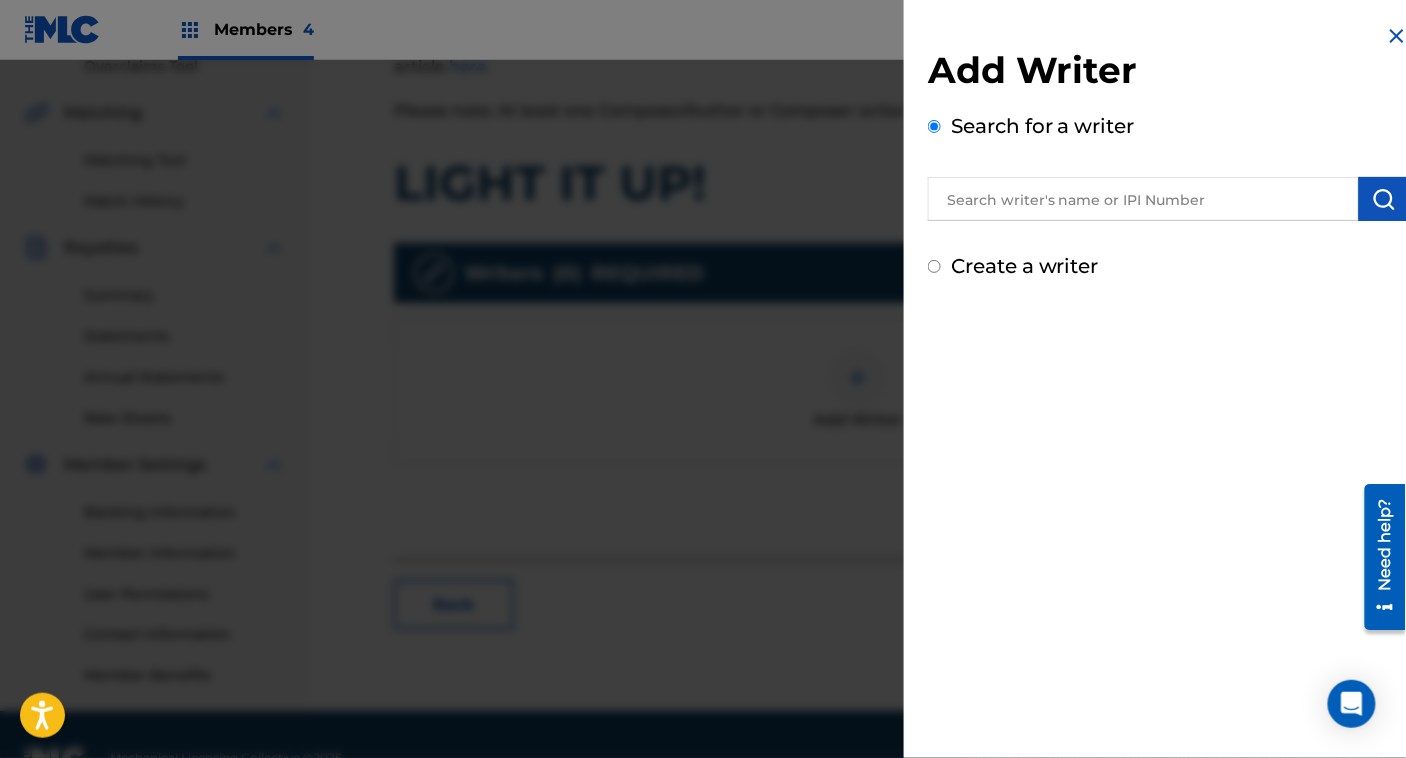 click at bounding box center (1143, 199) 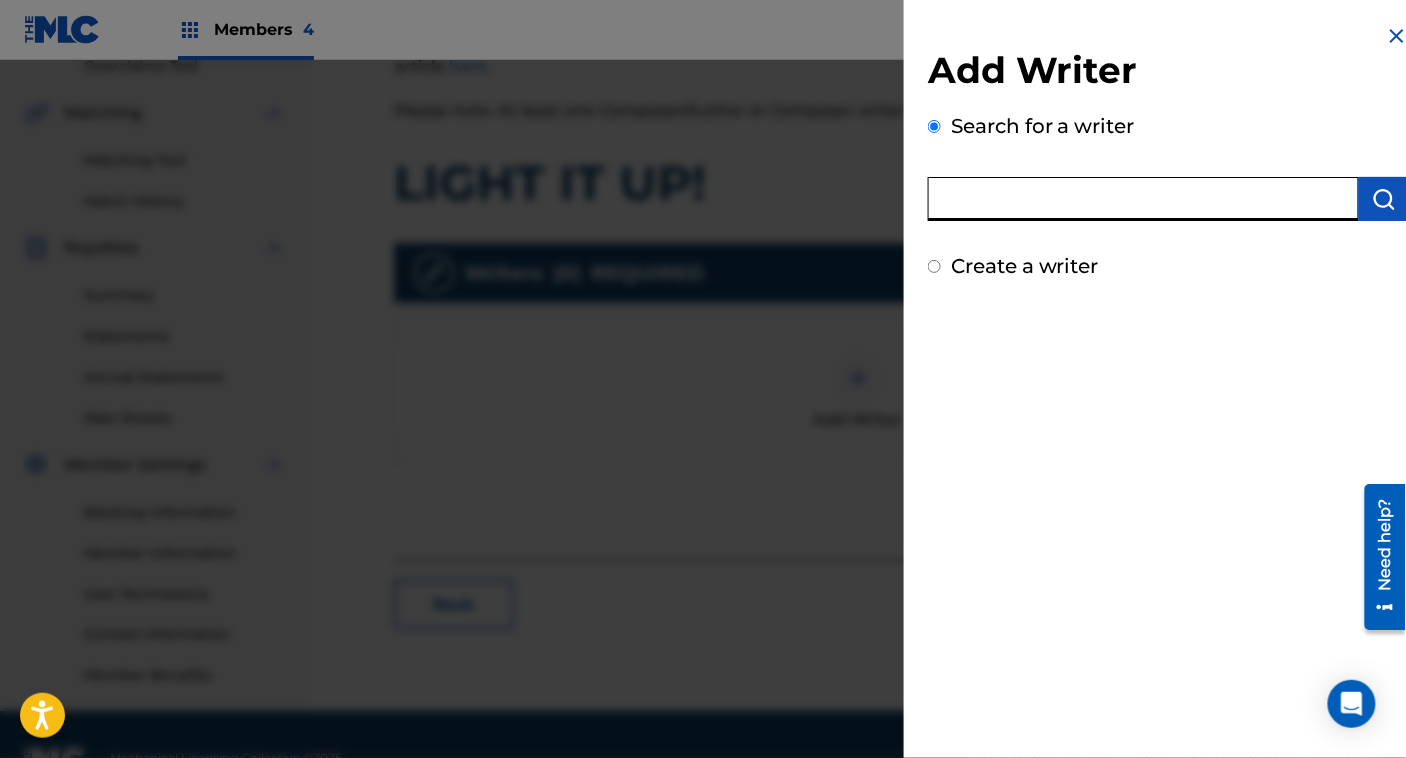 paste on "[PERSON_NAME]" 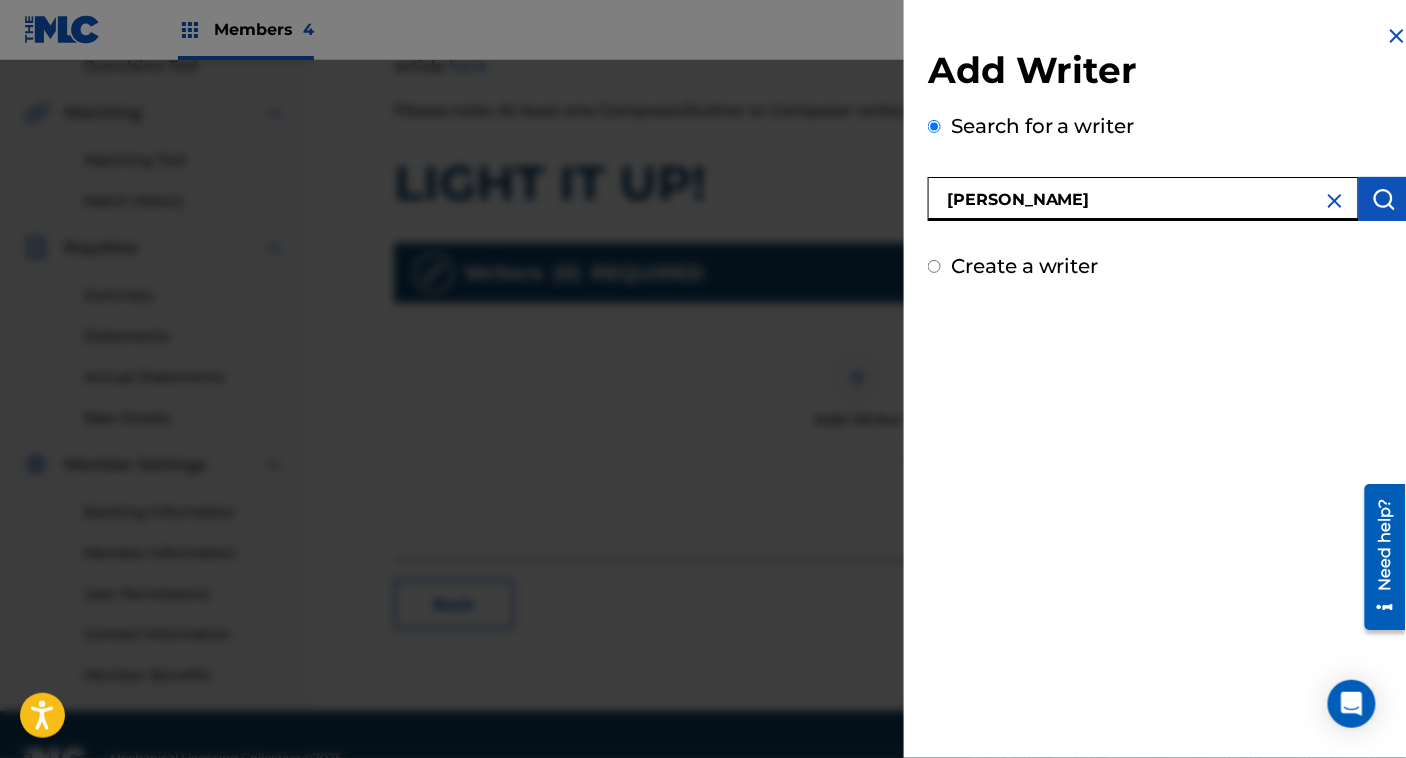 type on "[PERSON_NAME]" 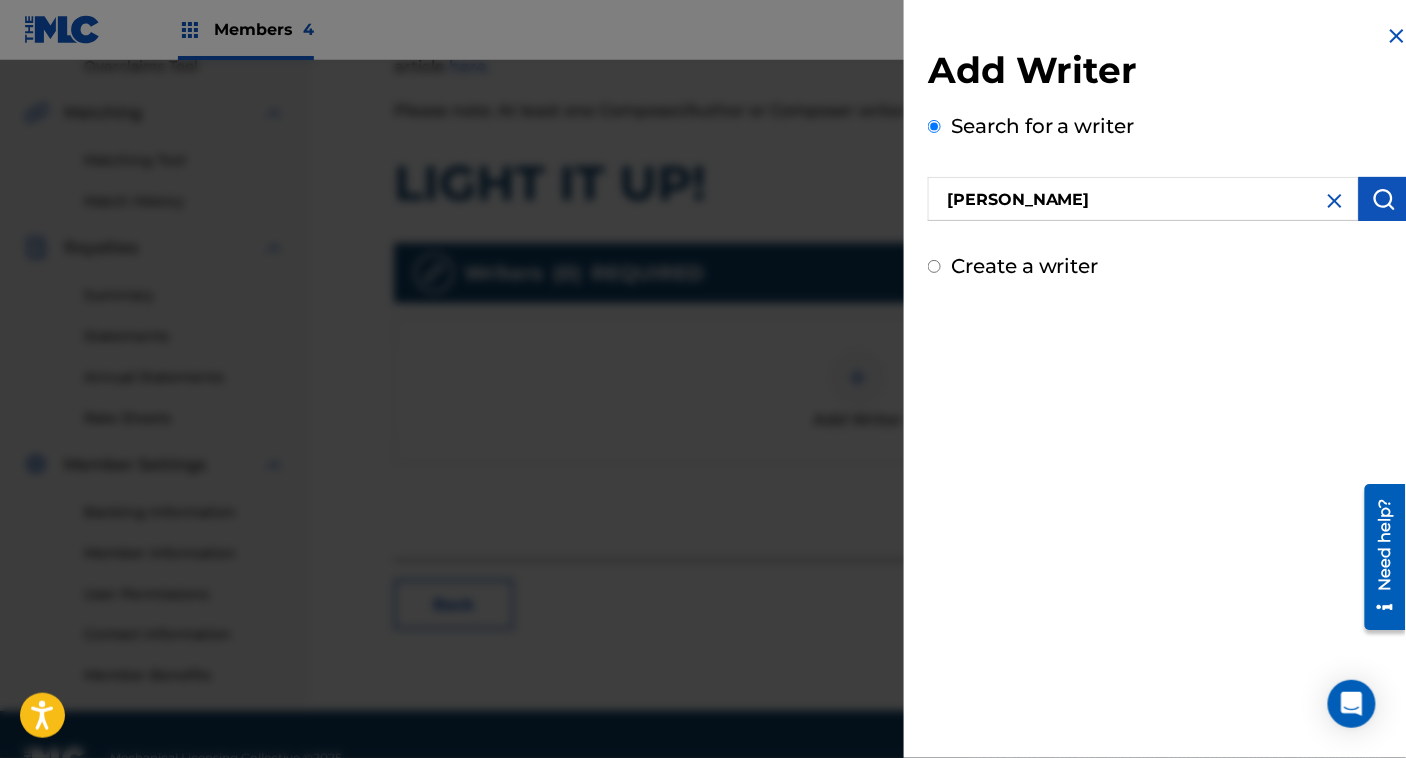 click at bounding box center (1384, 199) 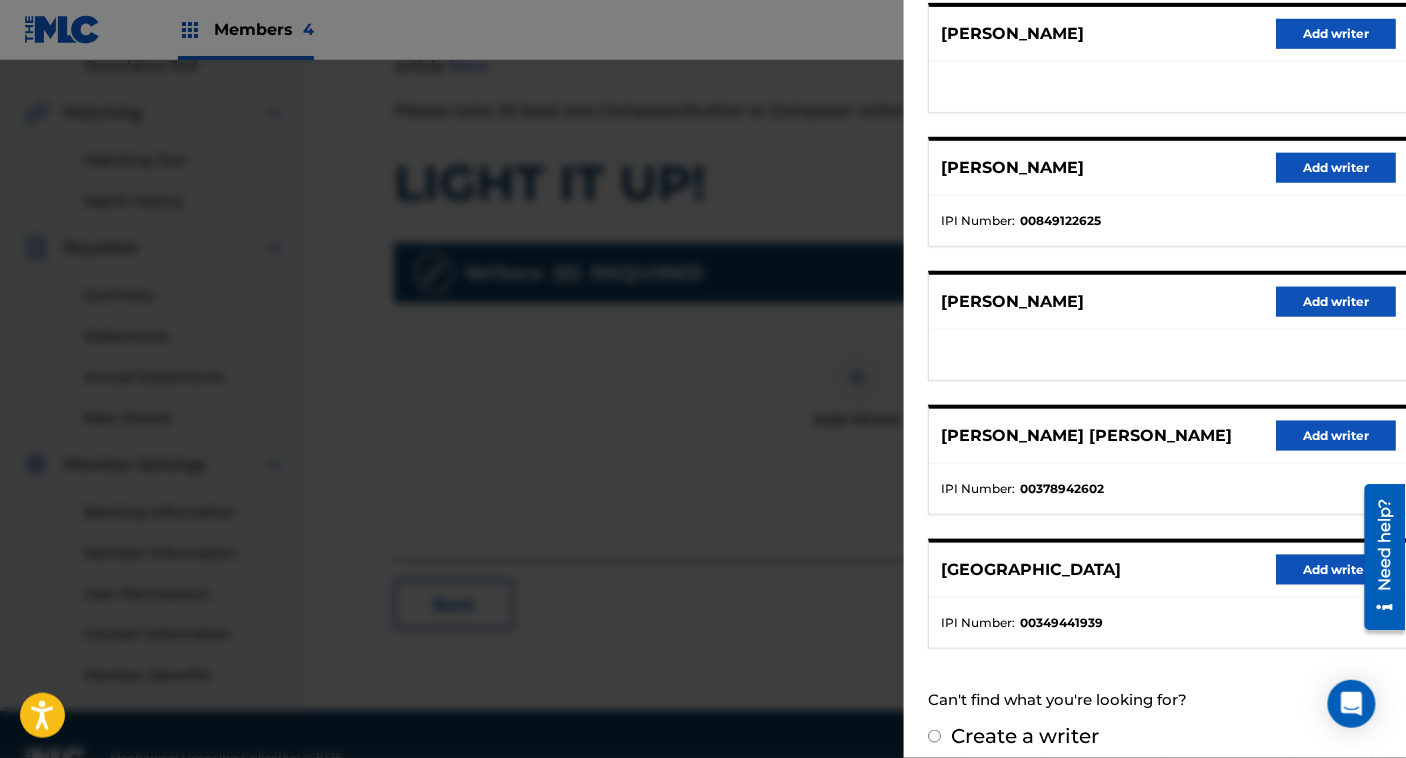 scroll, scrollTop: 278, scrollLeft: 0, axis: vertical 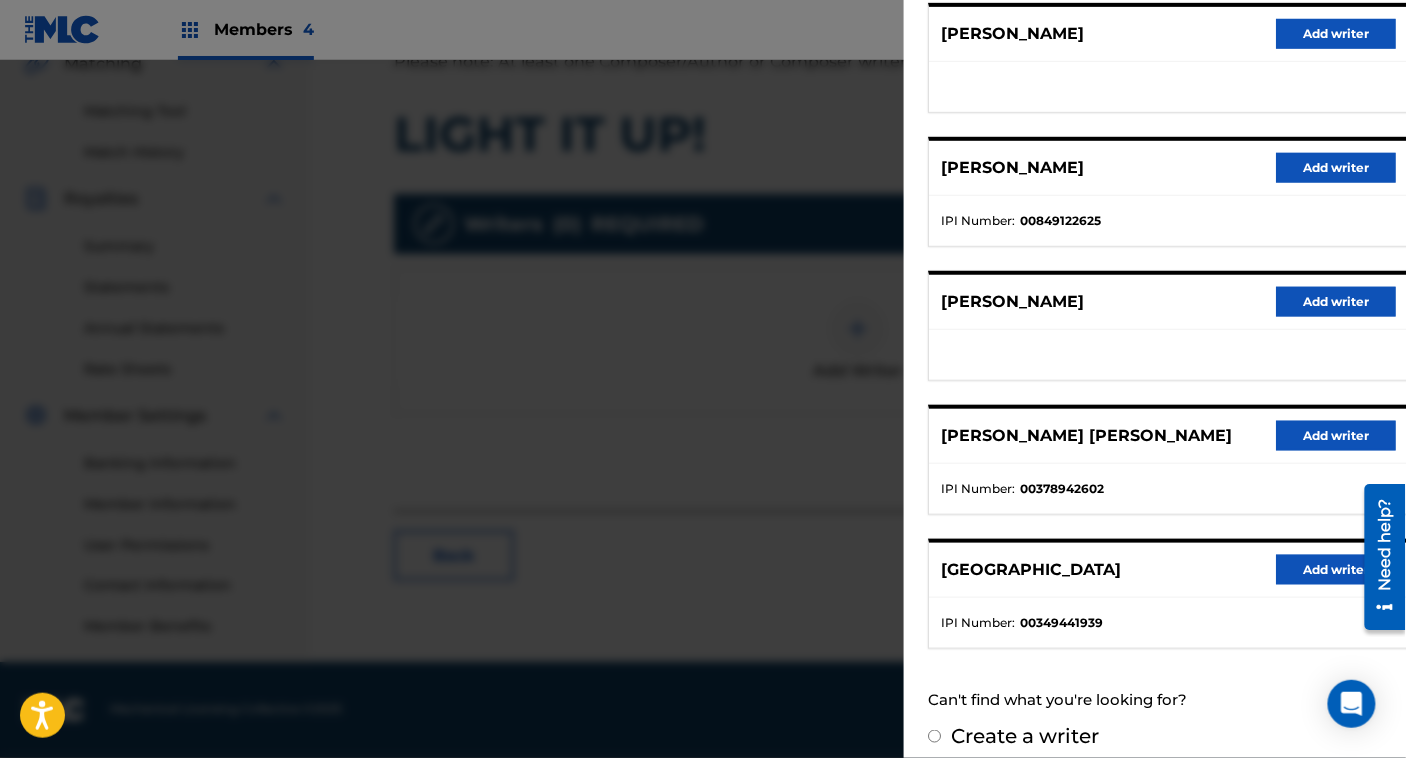 click on "Create a writer" at bounding box center (1025, 736) 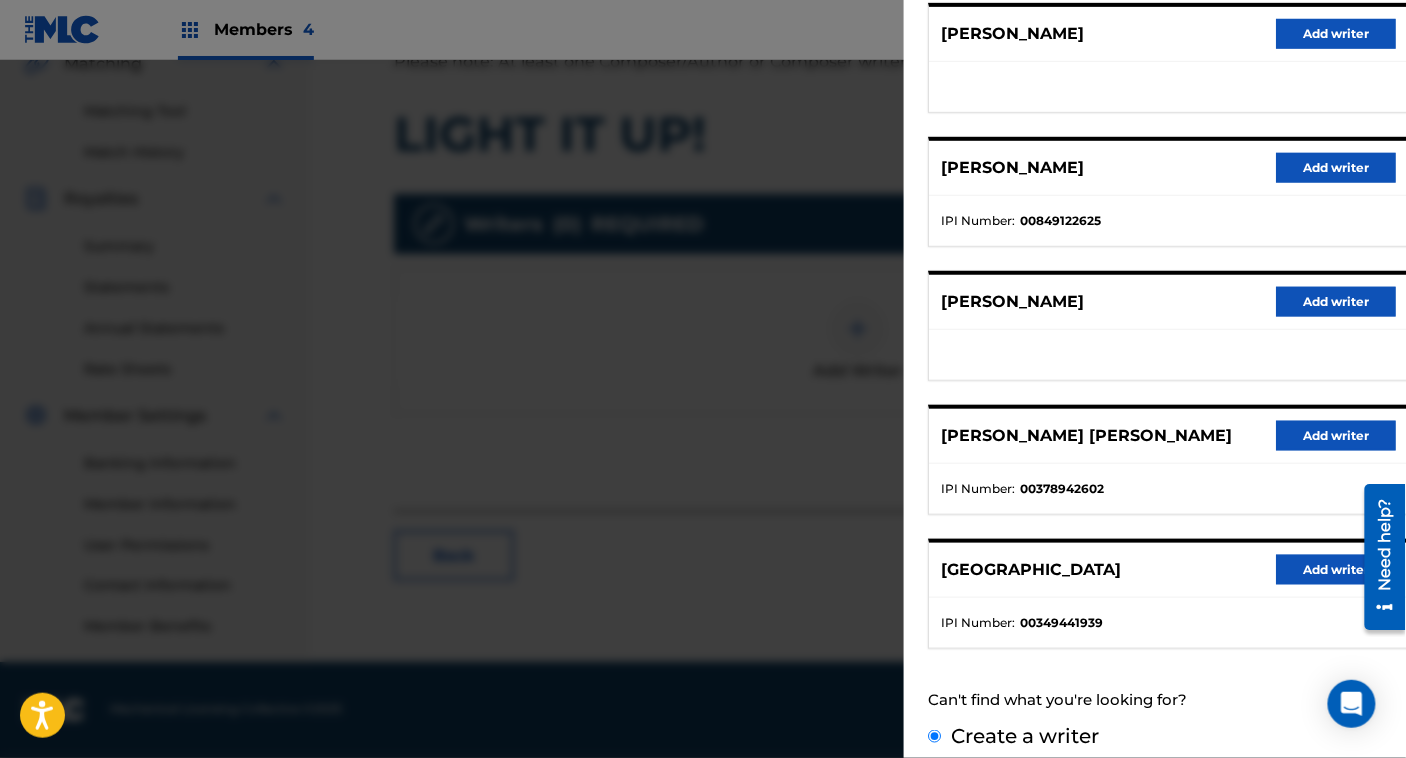 click on "Create a writer" at bounding box center [934, 736] 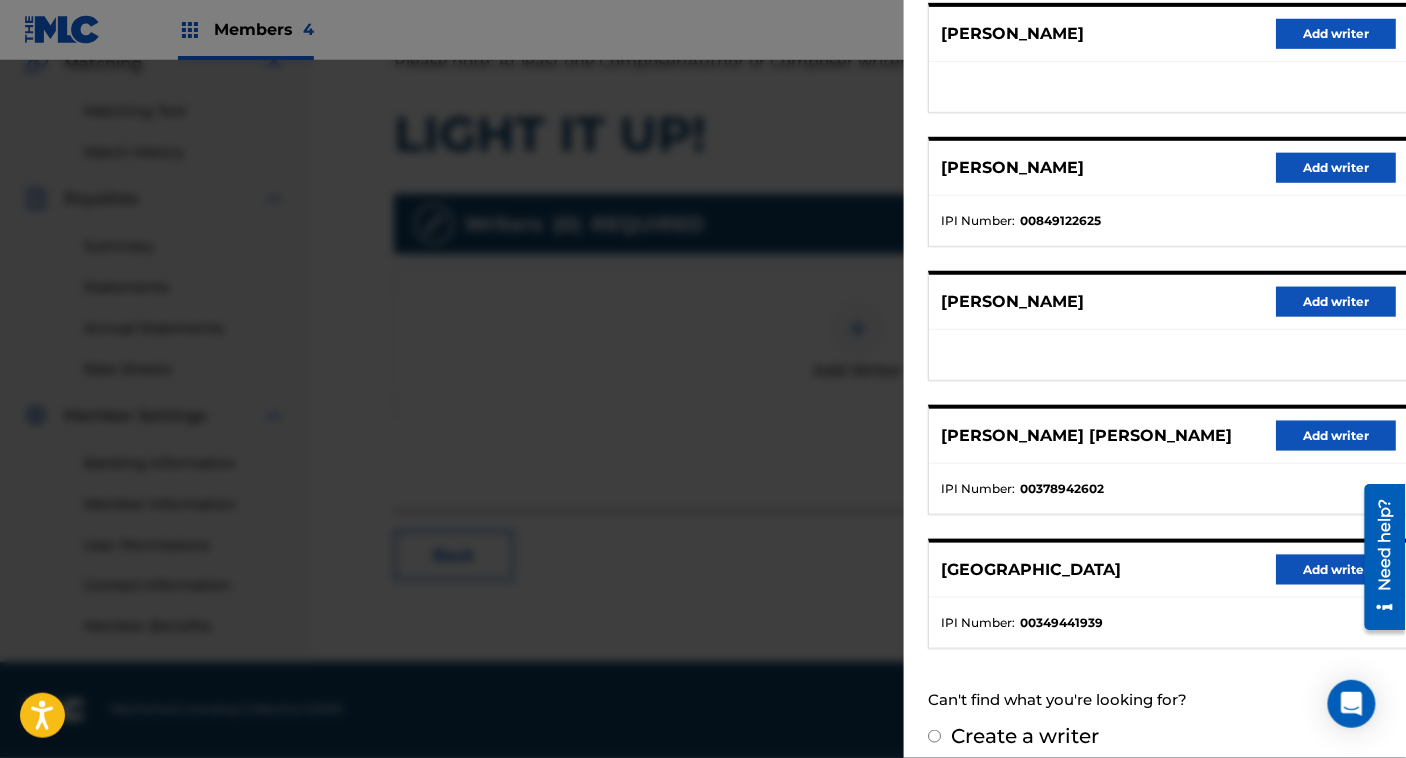radio on "false" 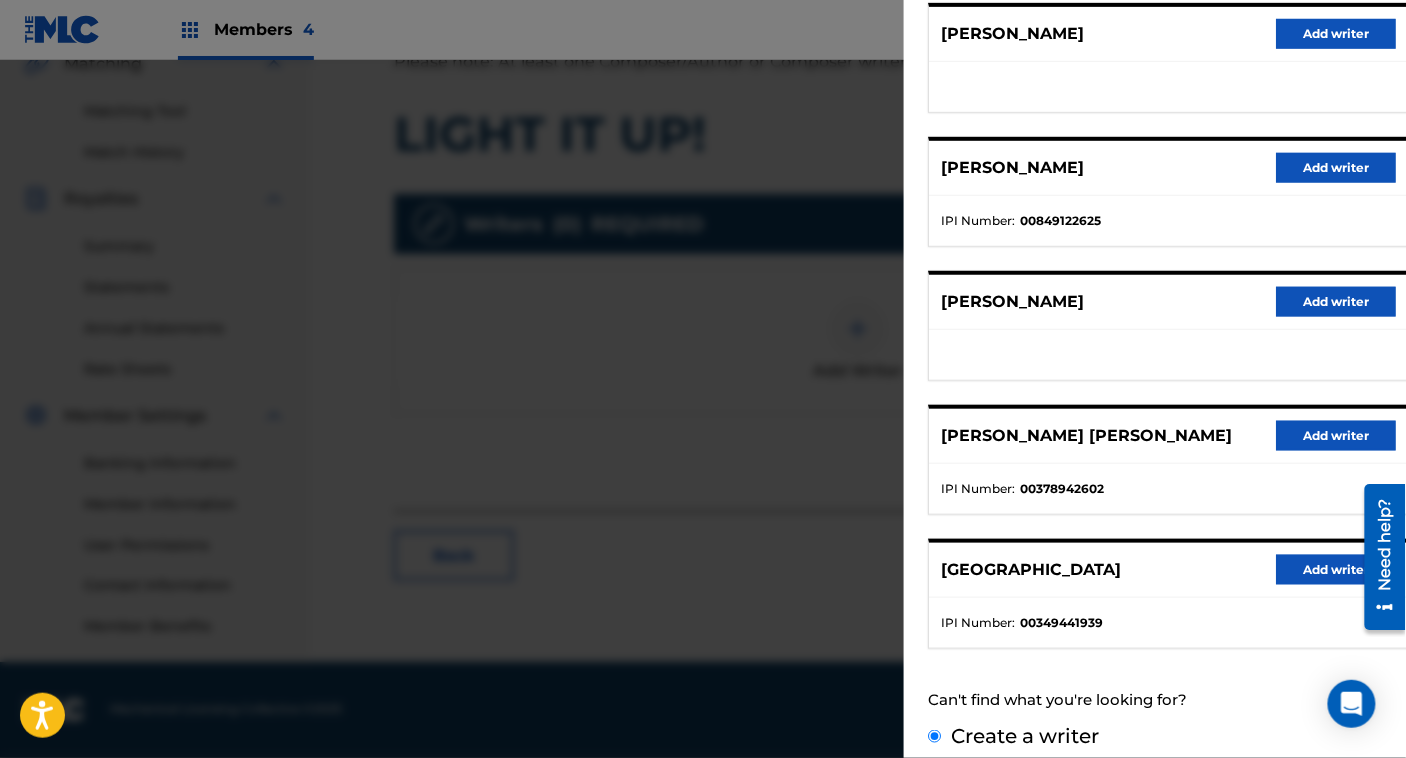 scroll, scrollTop: 44, scrollLeft: 0, axis: vertical 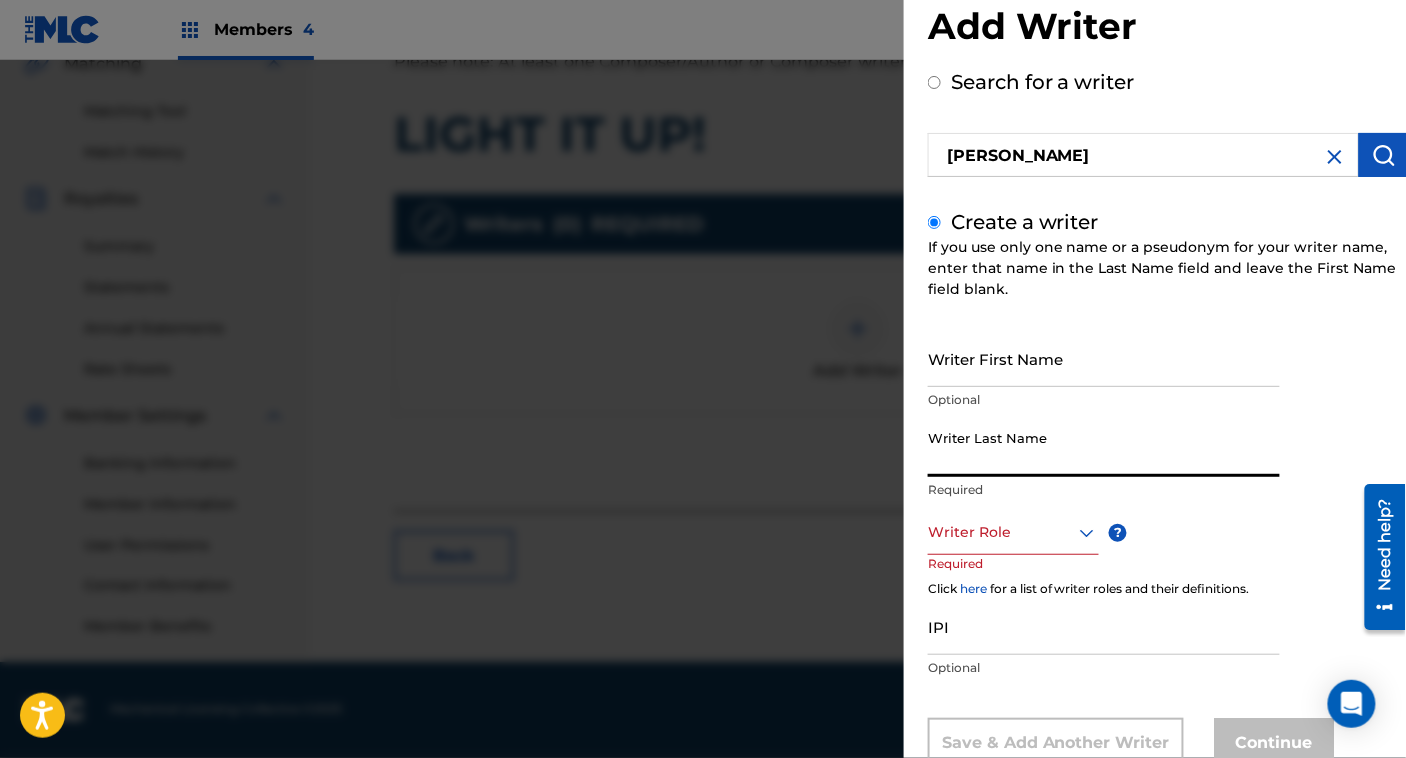 click on "Writer Last Name" at bounding box center (1104, 448) 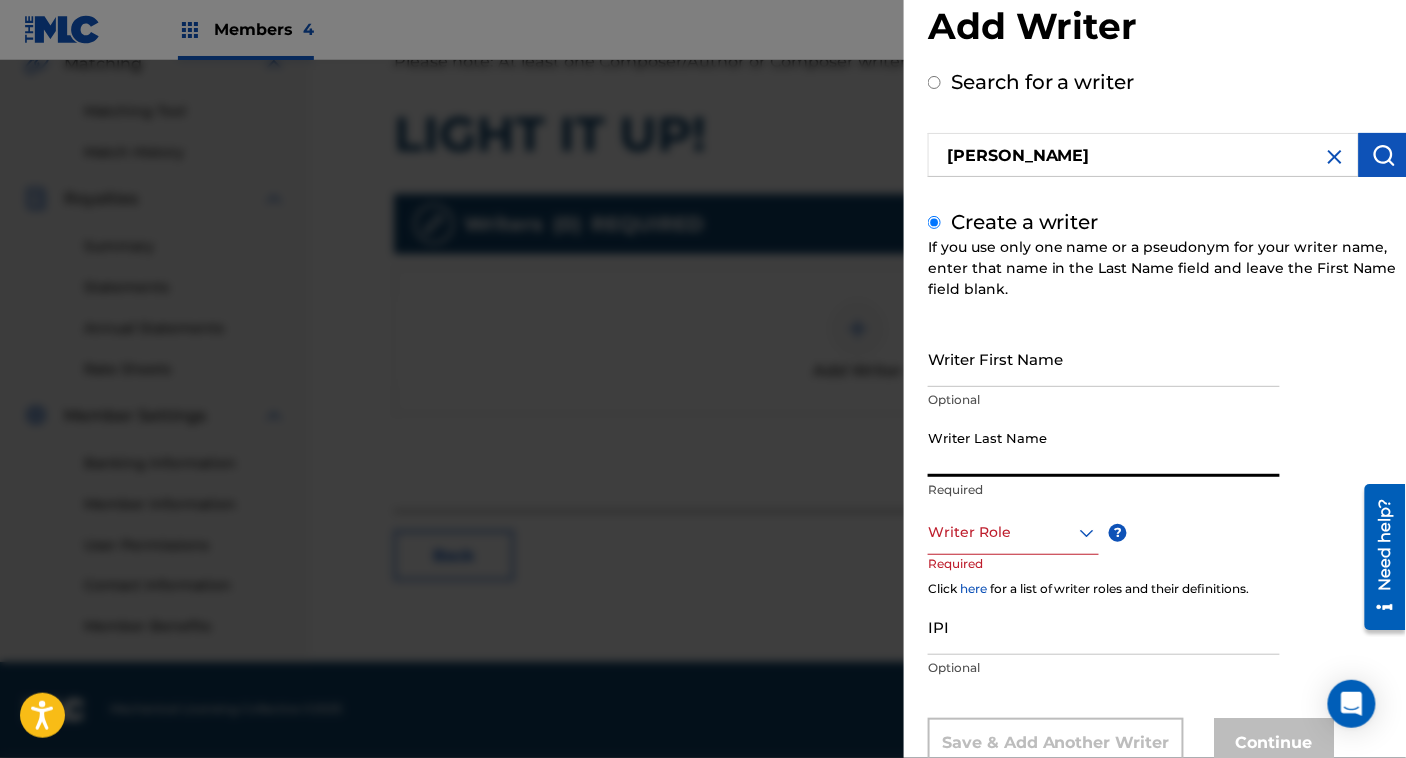 paste on "[PERSON_NAME]" 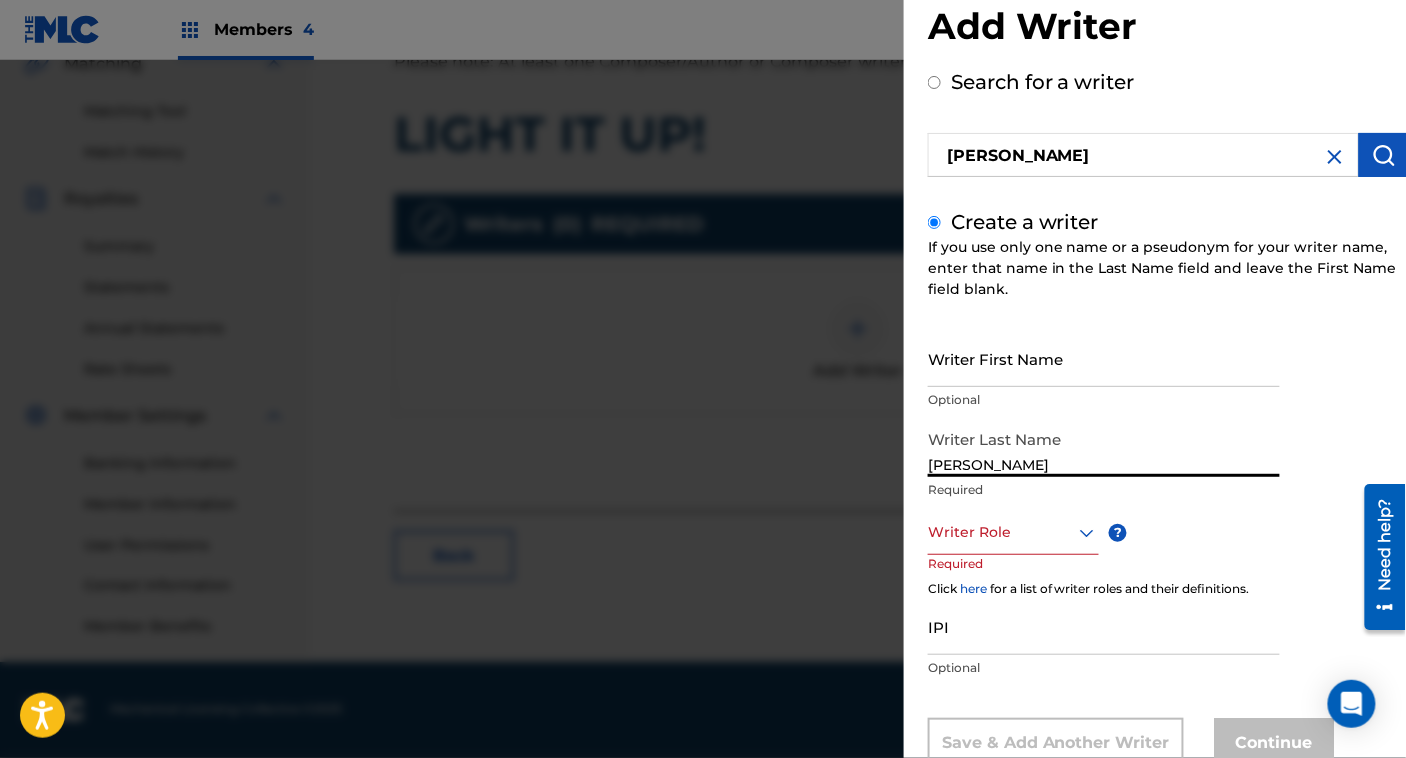 type on "[PERSON_NAME]" 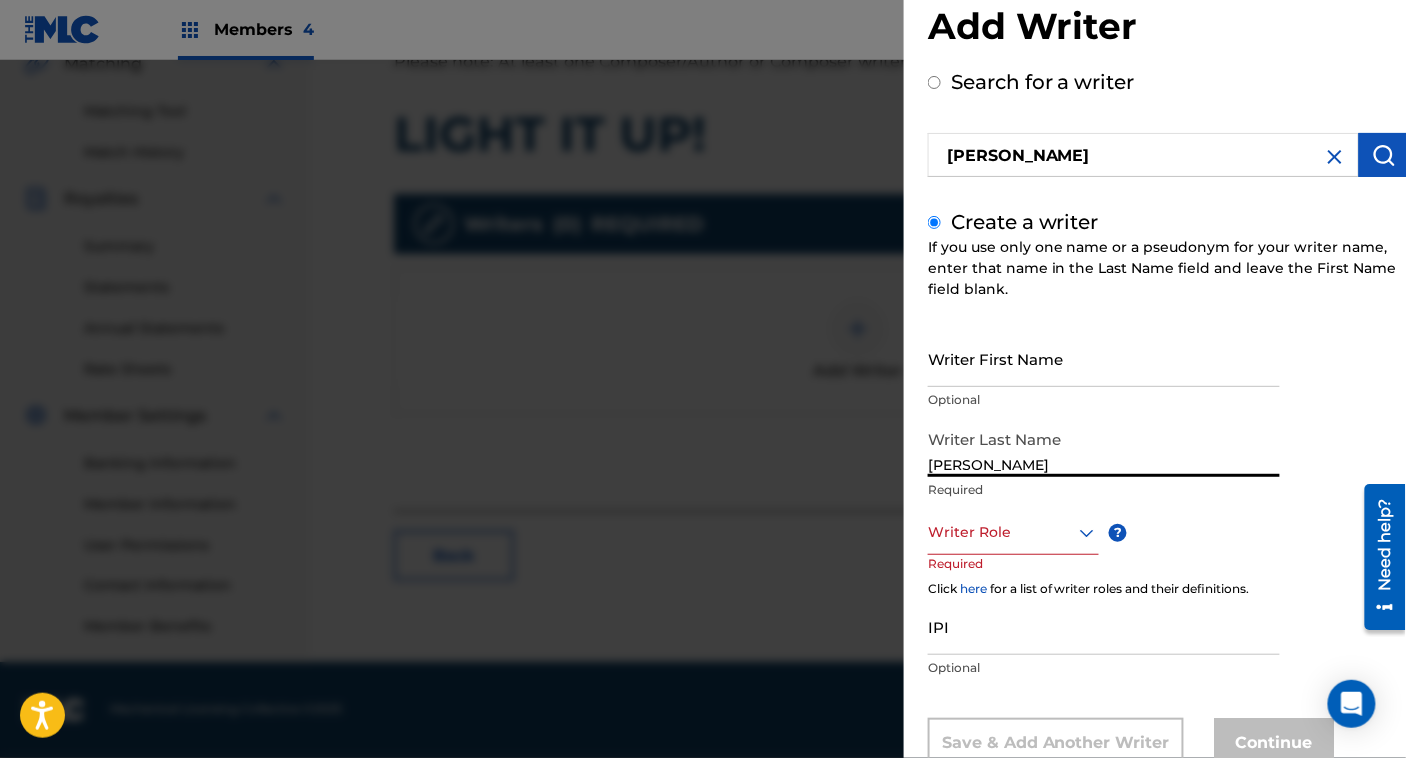 click on "Writer Role" at bounding box center [1013, 532] 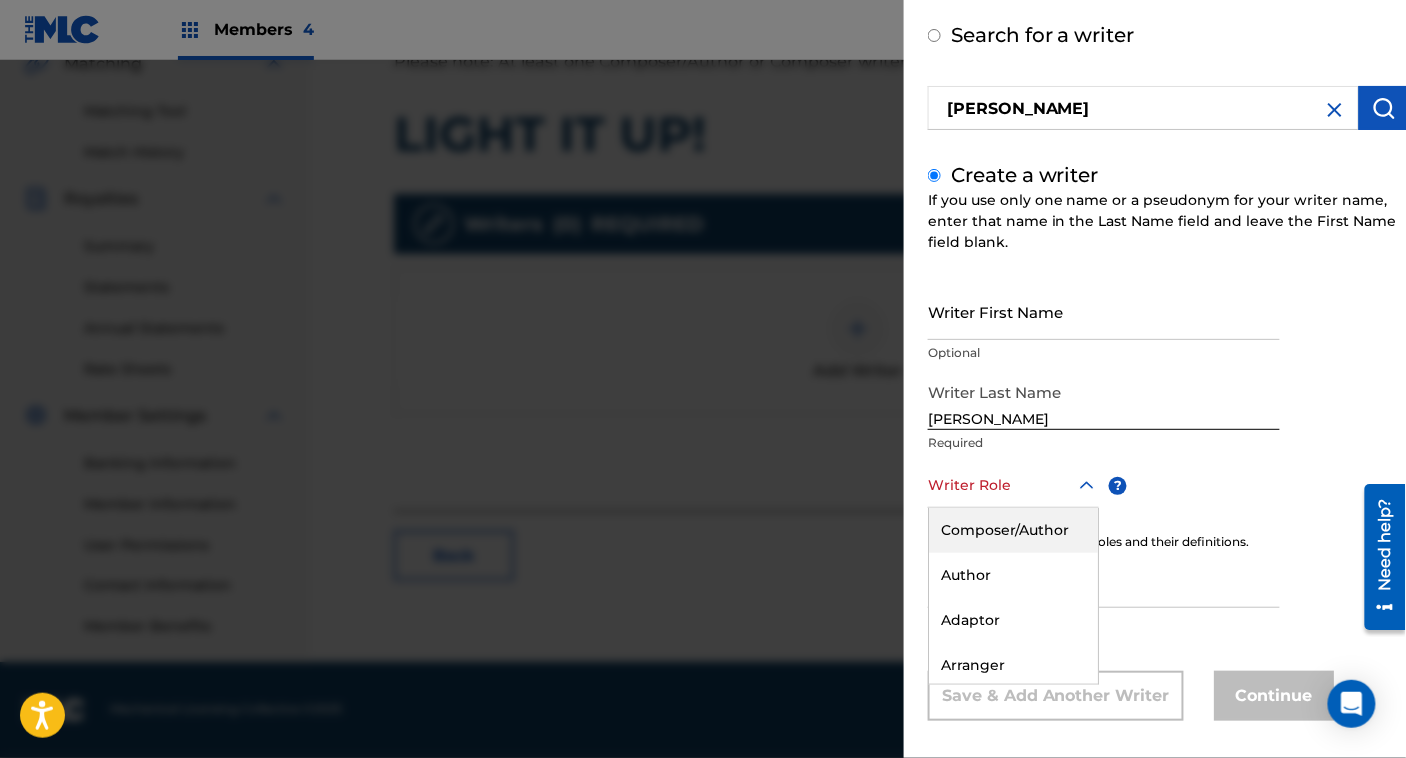 click on "Composer/Author" at bounding box center [1013, 530] 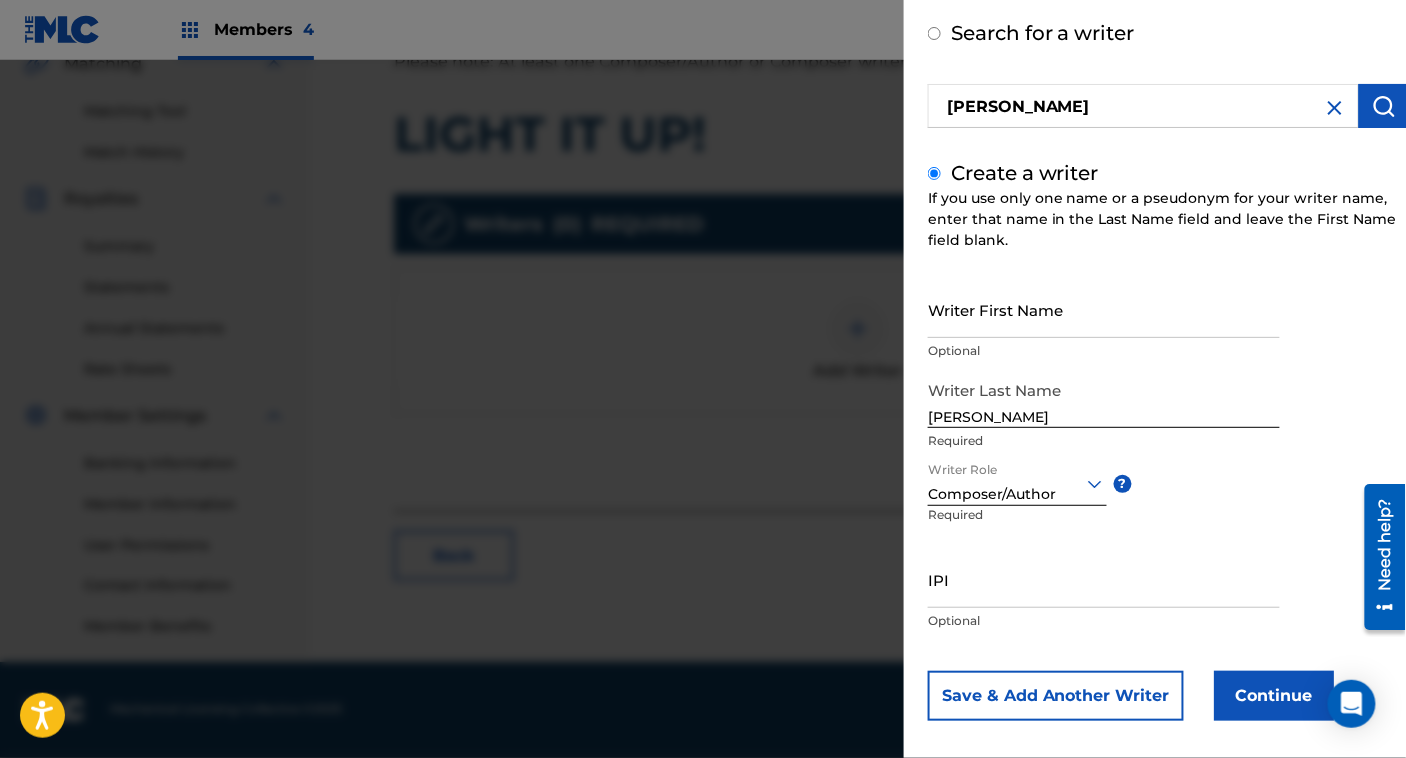 click on "Writer First Name" at bounding box center (1104, 309) 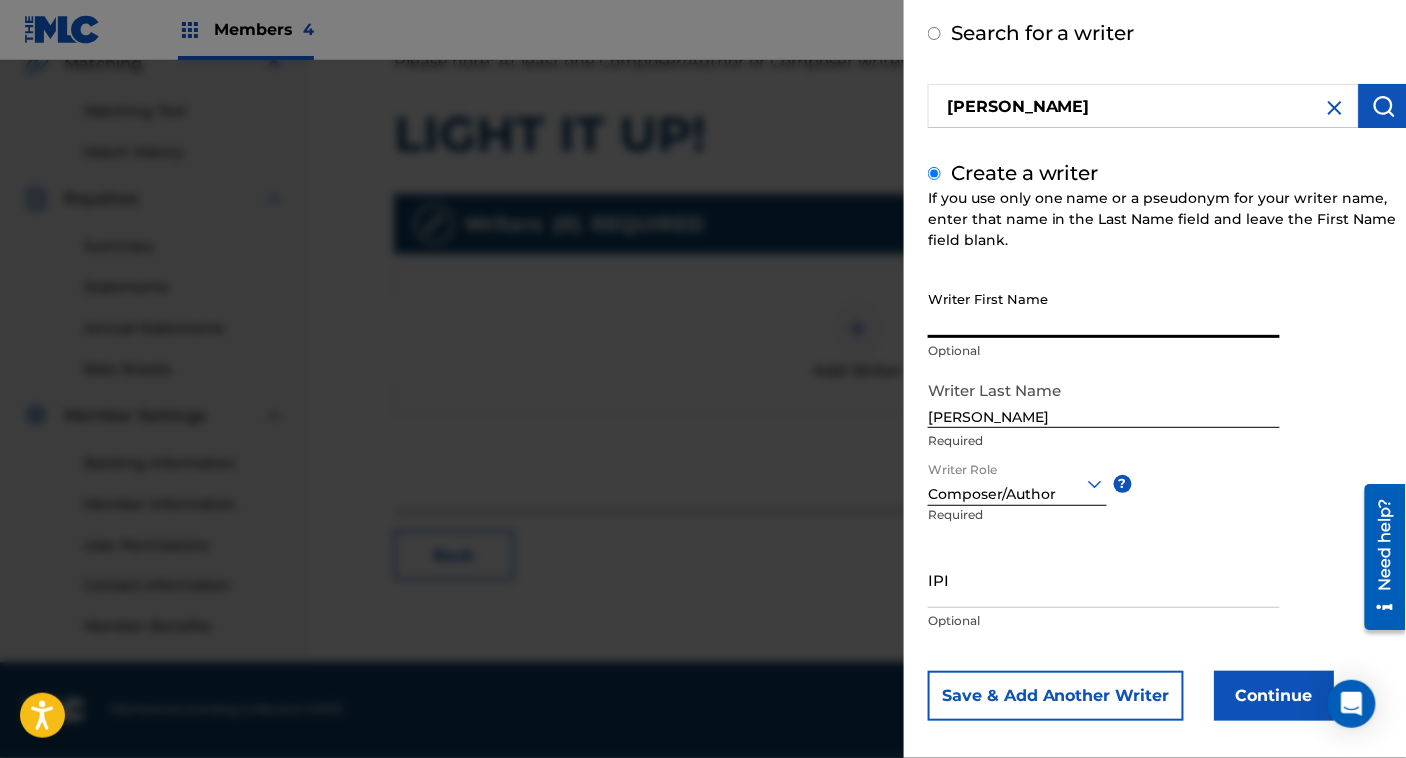 paste on "[PERSON_NAME]" 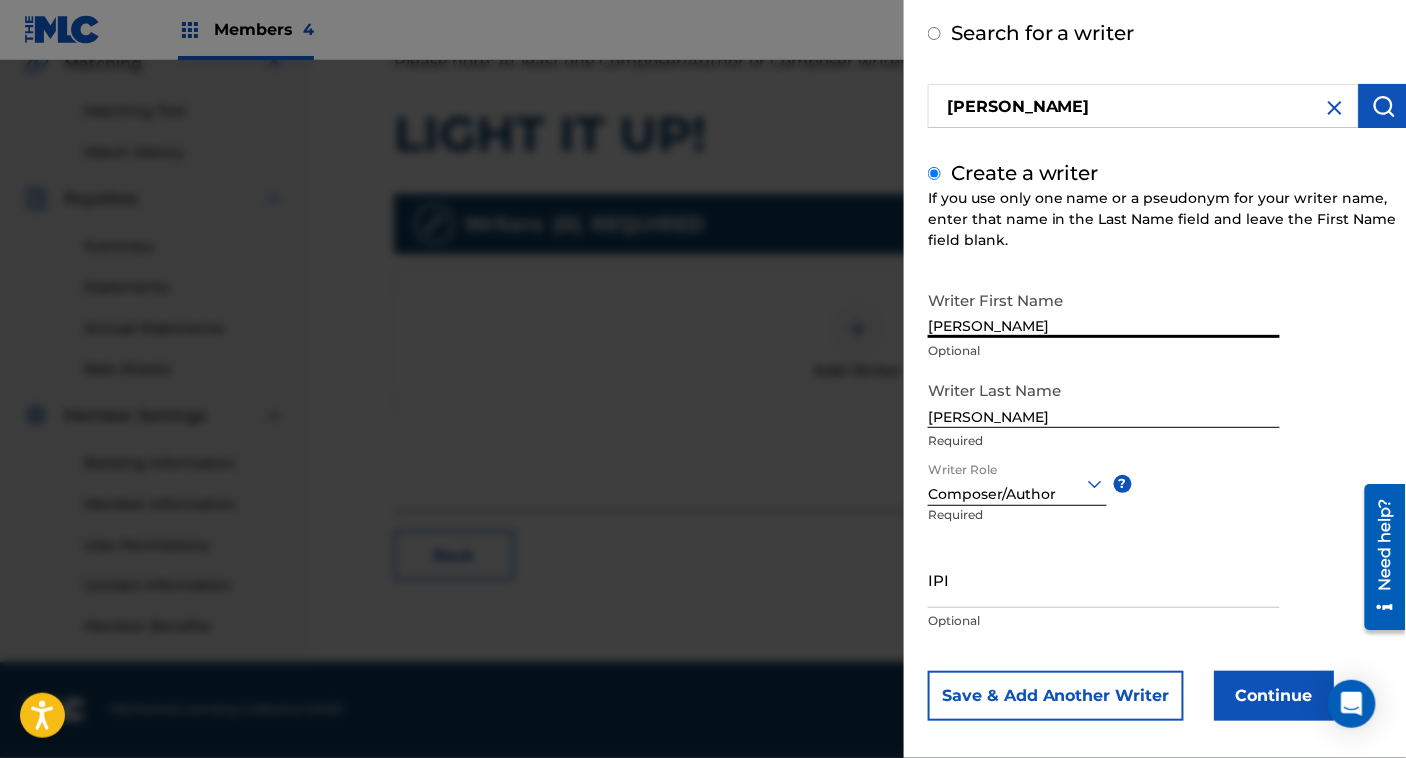 click on "[PERSON_NAME]" at bounding box center (1104, 309) 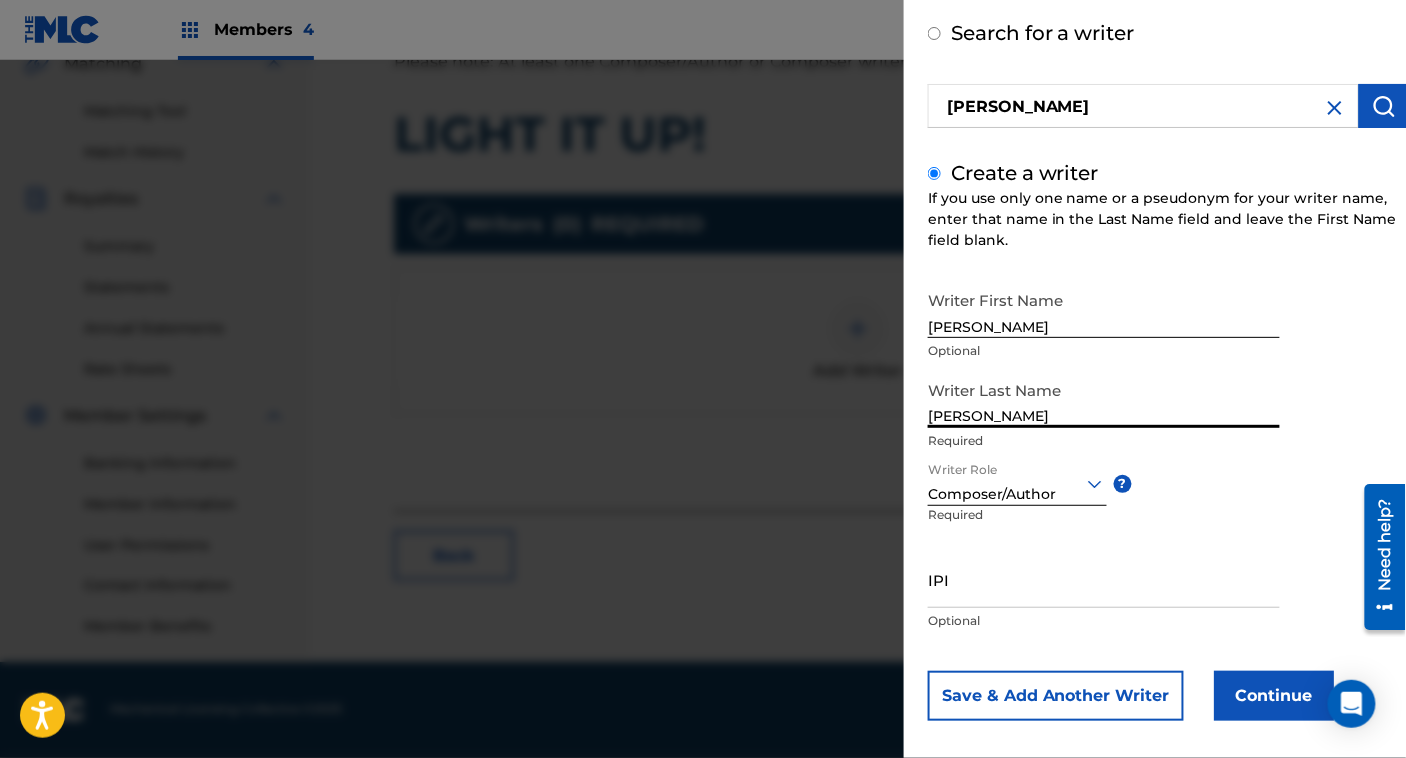 click on "[PERSON_NAME]" at bounding box center (1104, 399) 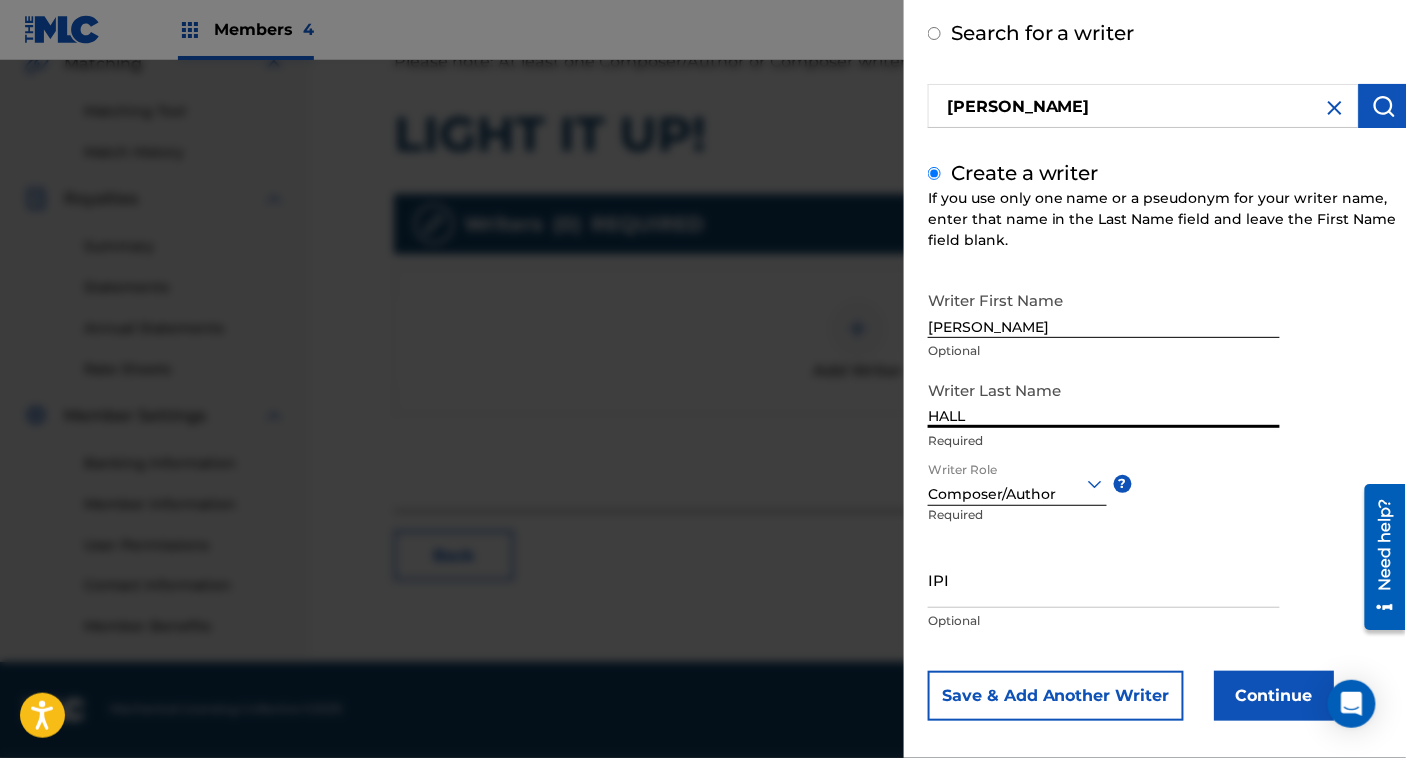 type on "HALL" 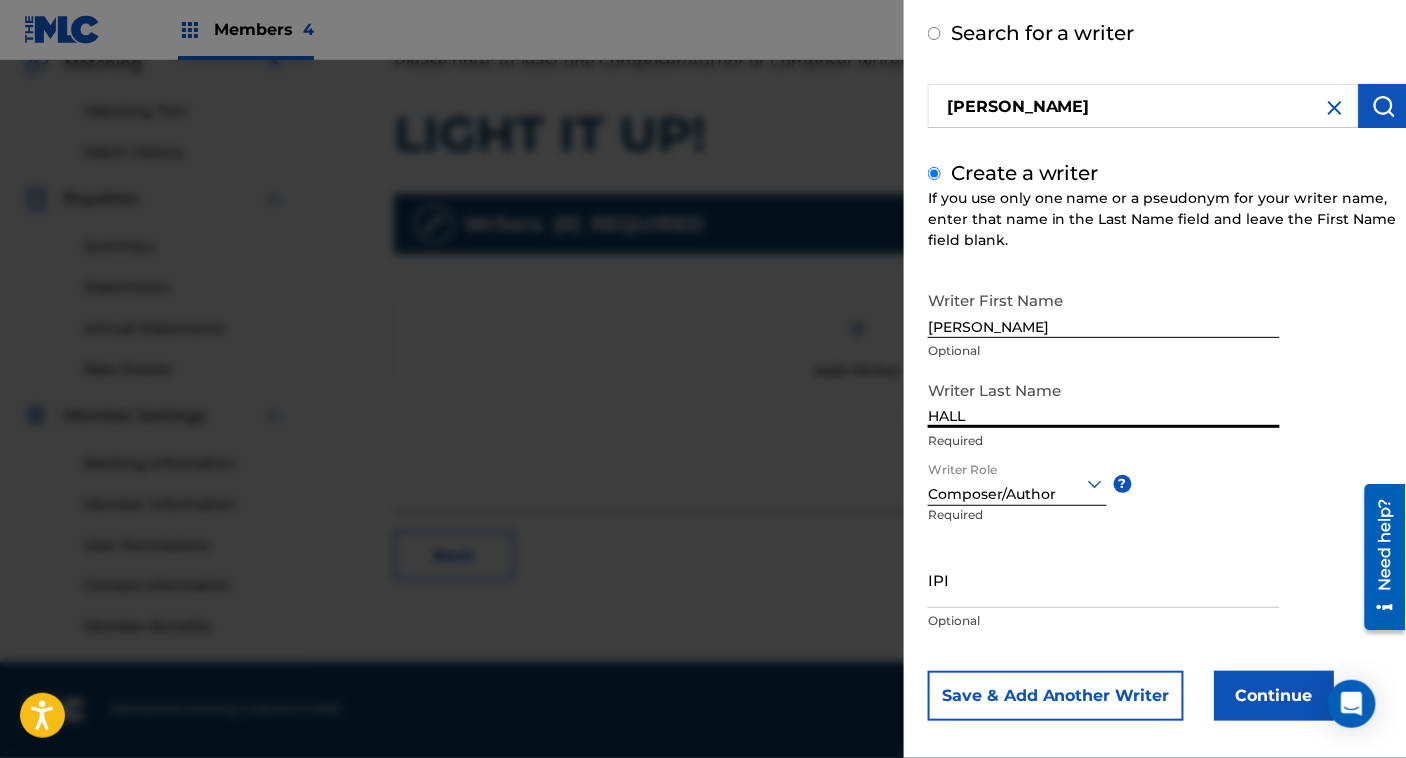 click on "Continue" at bounding box center [1274, 696] 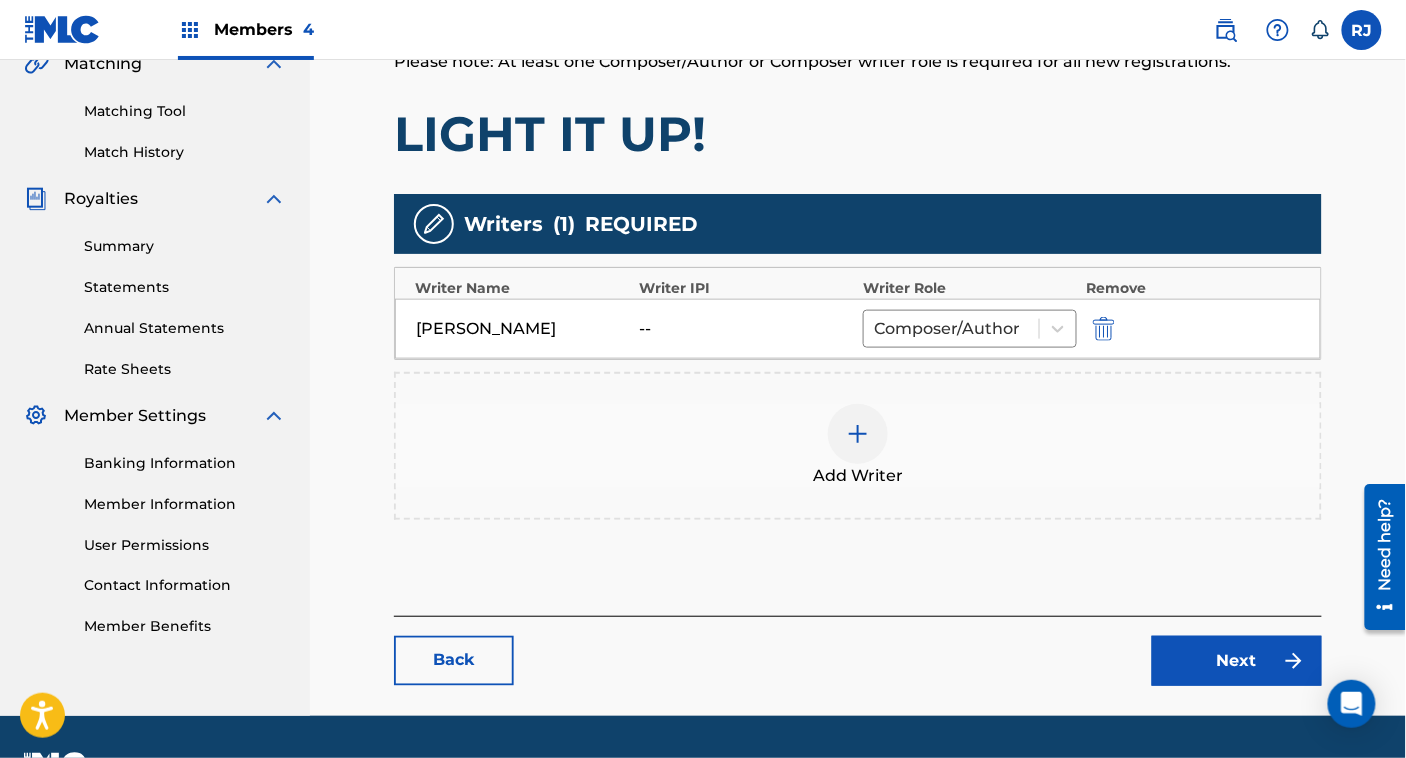 click on "Next" at bounding box center [1237, 661] 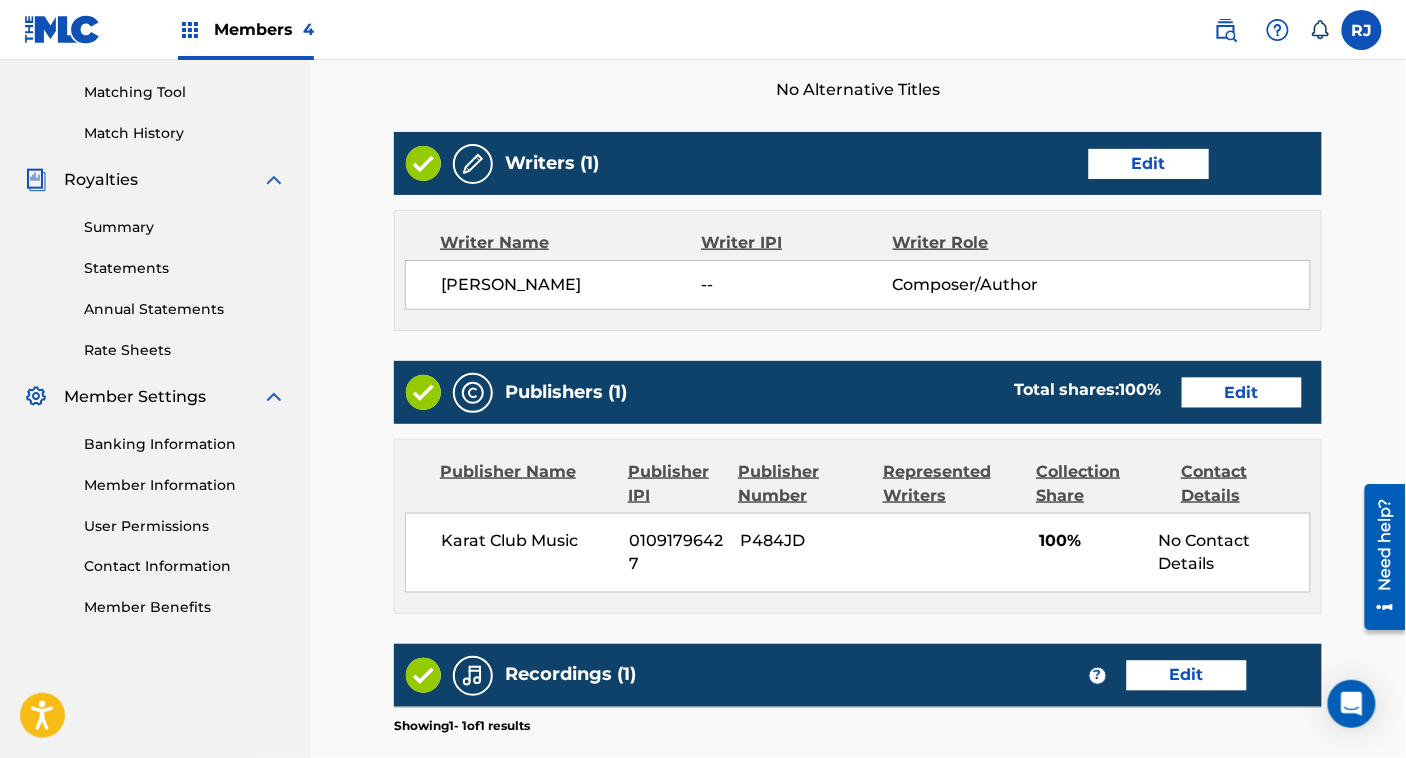 scroll, scrollTop: 535, scrollLeft: 0, axis: vertical 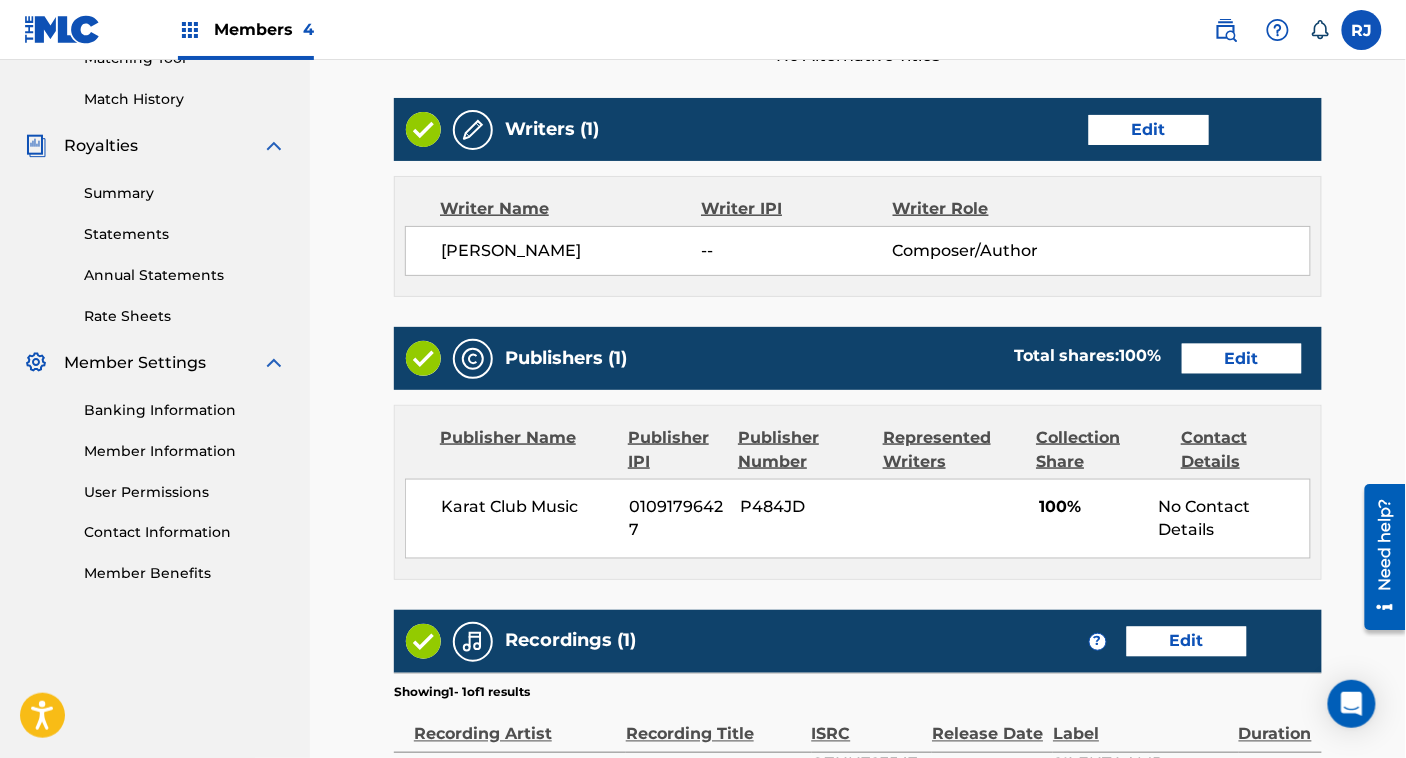 click on "Edit" at bounding box center (1242, 359) 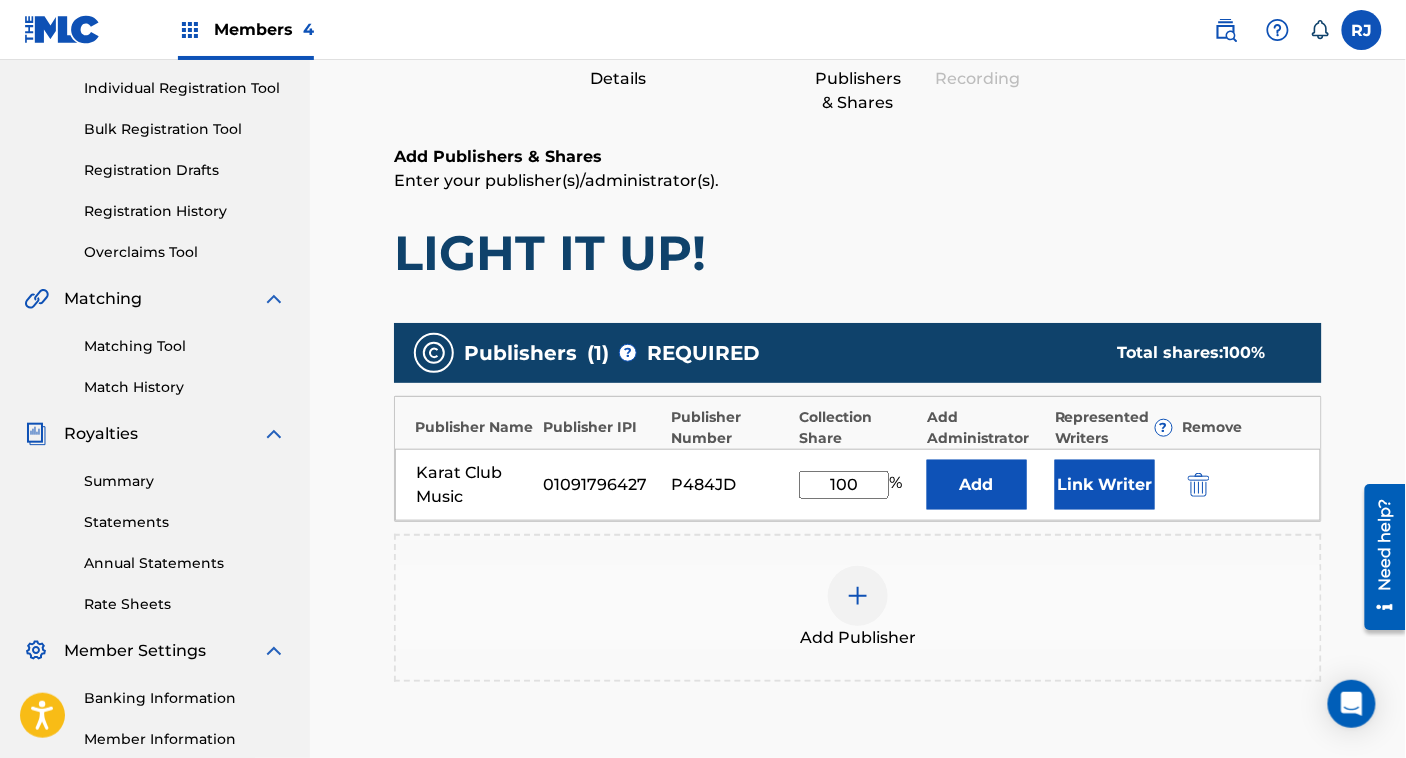 scroll, scrollTop: 253, scrollLeft: 0, axis: vertical 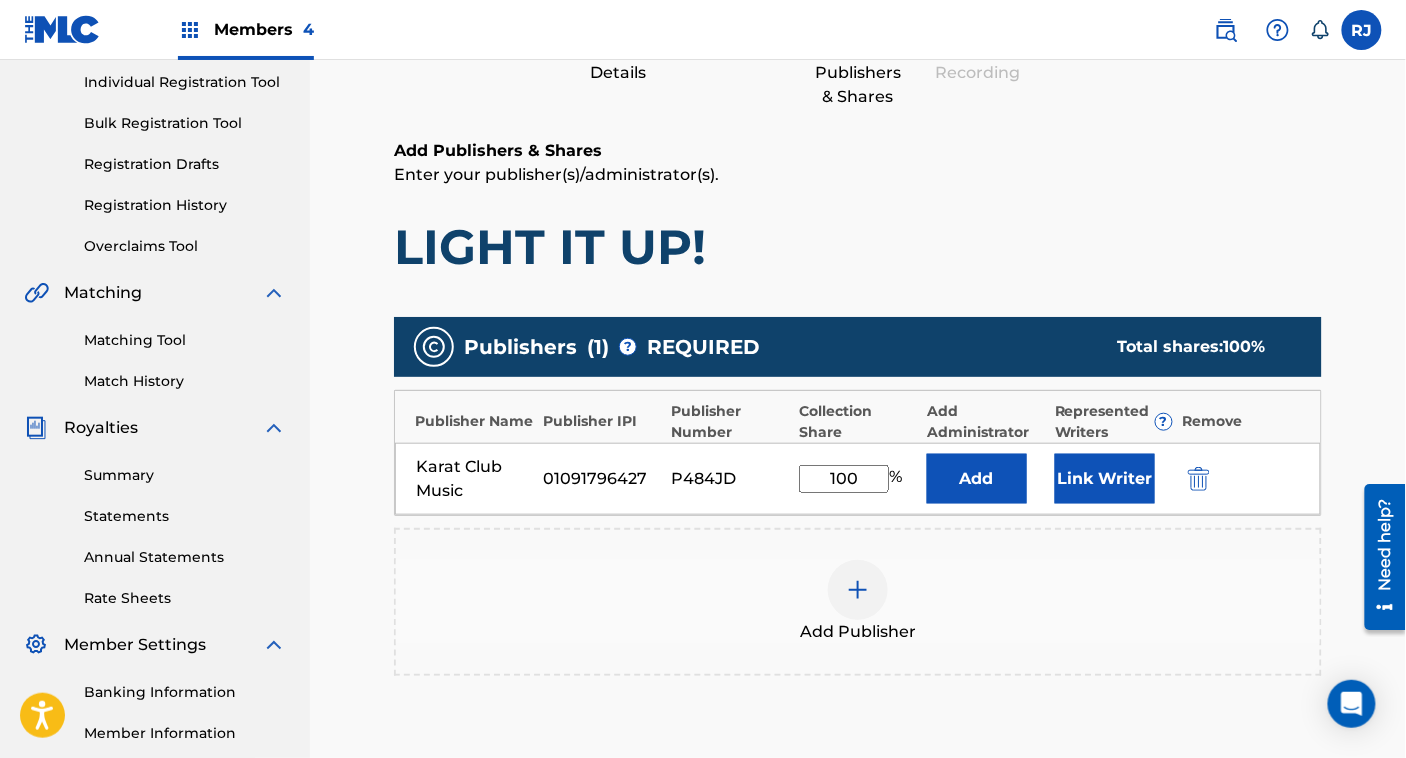 click on "Link Writer" at bounding box center (1105, 479) 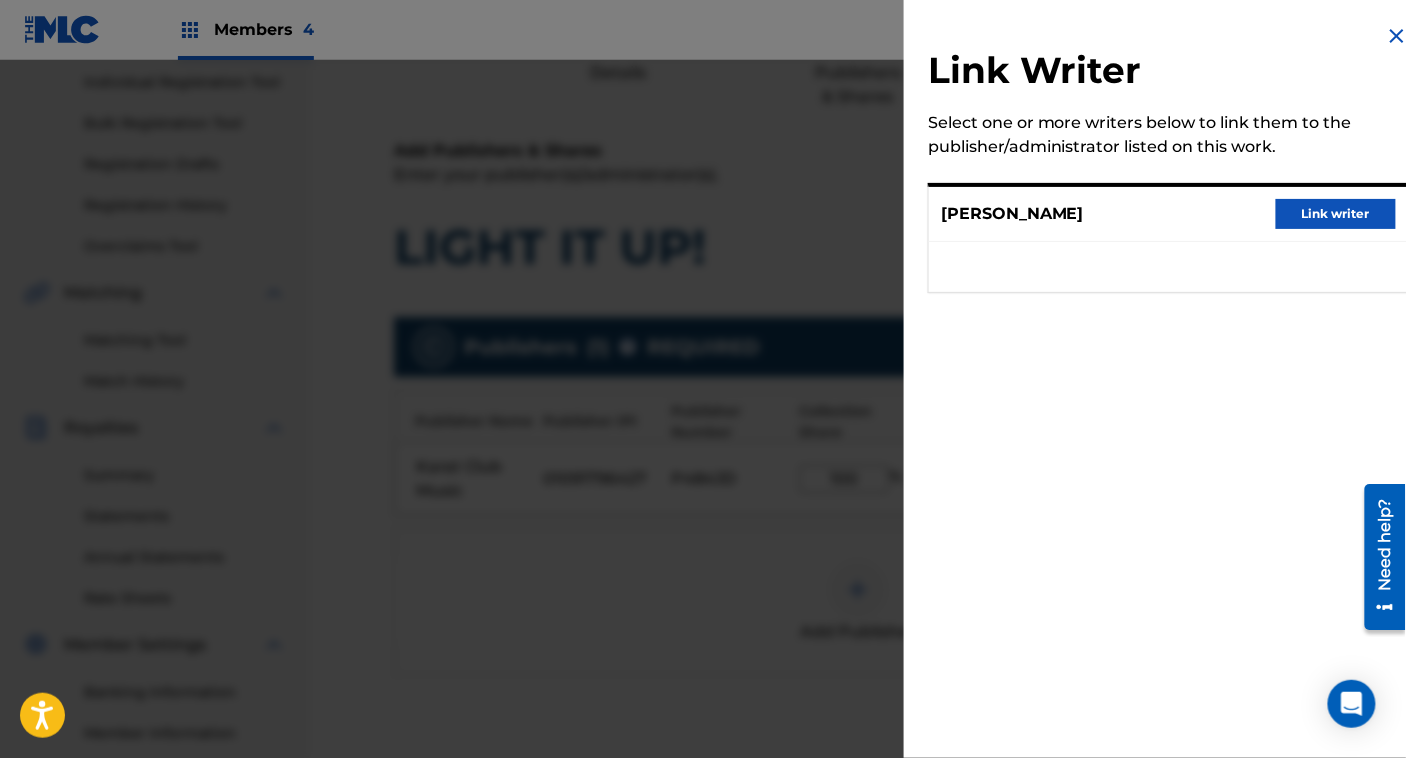 click on "Link writer" at bounding box center (1336, 214) 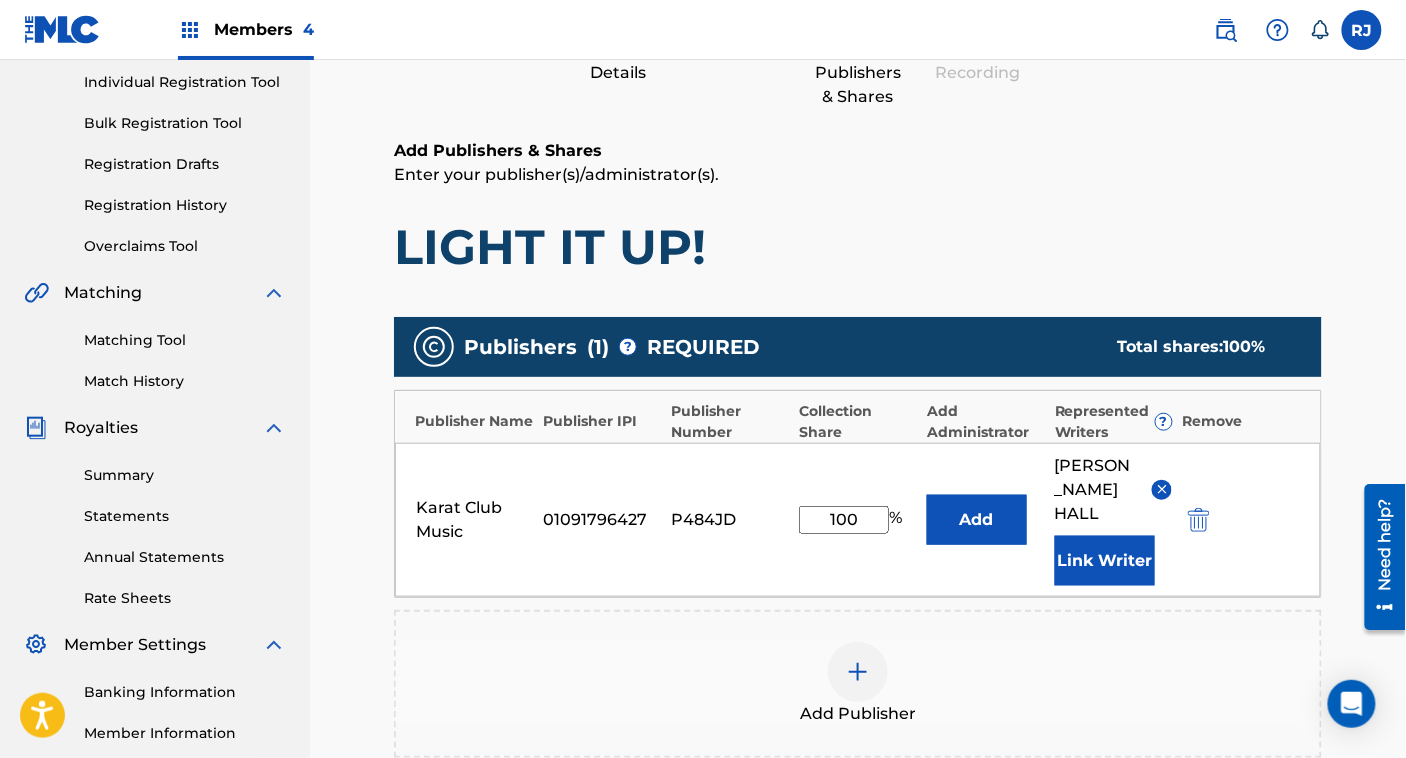 scroll, scrollTop: 578, scrollLeft: 0, axis: vertical 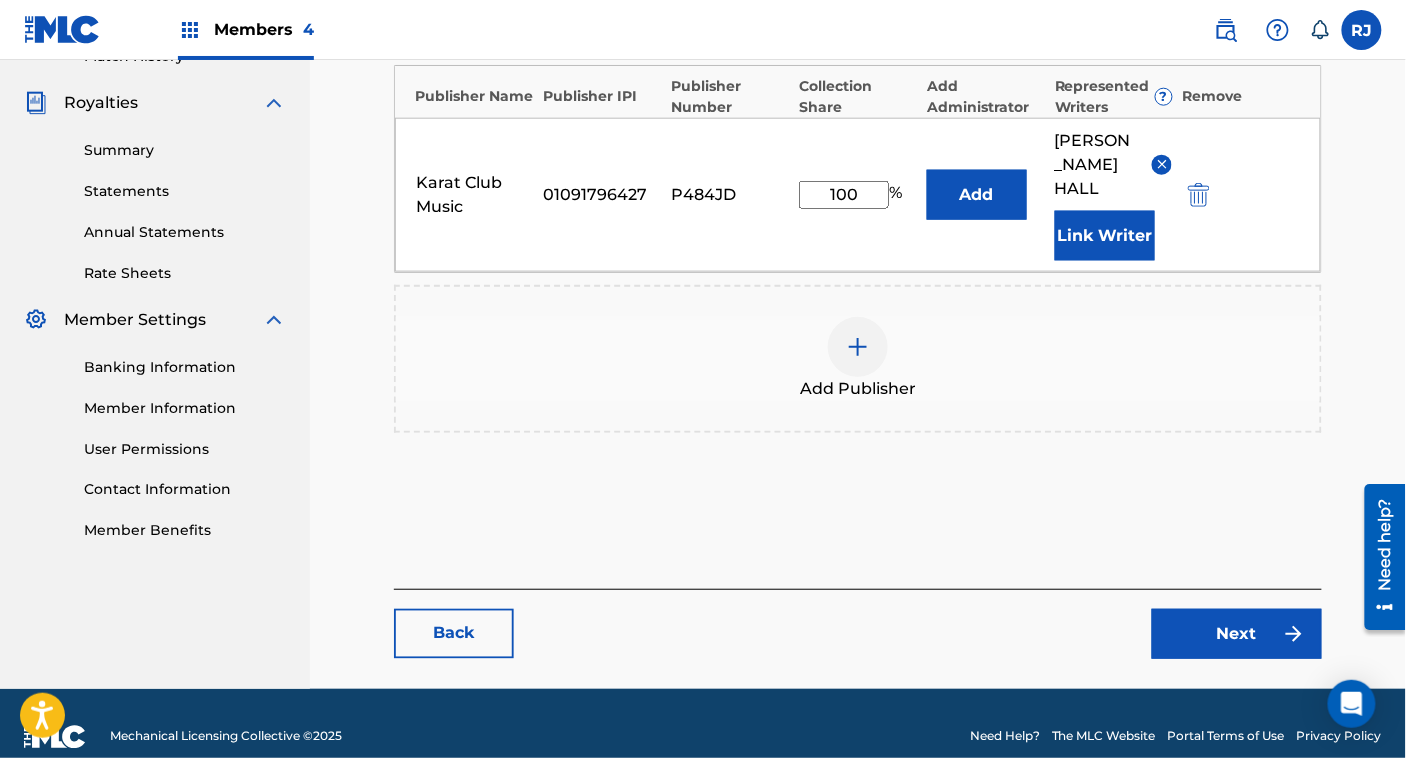 click on "Next" at bounding box center (1237, 634) 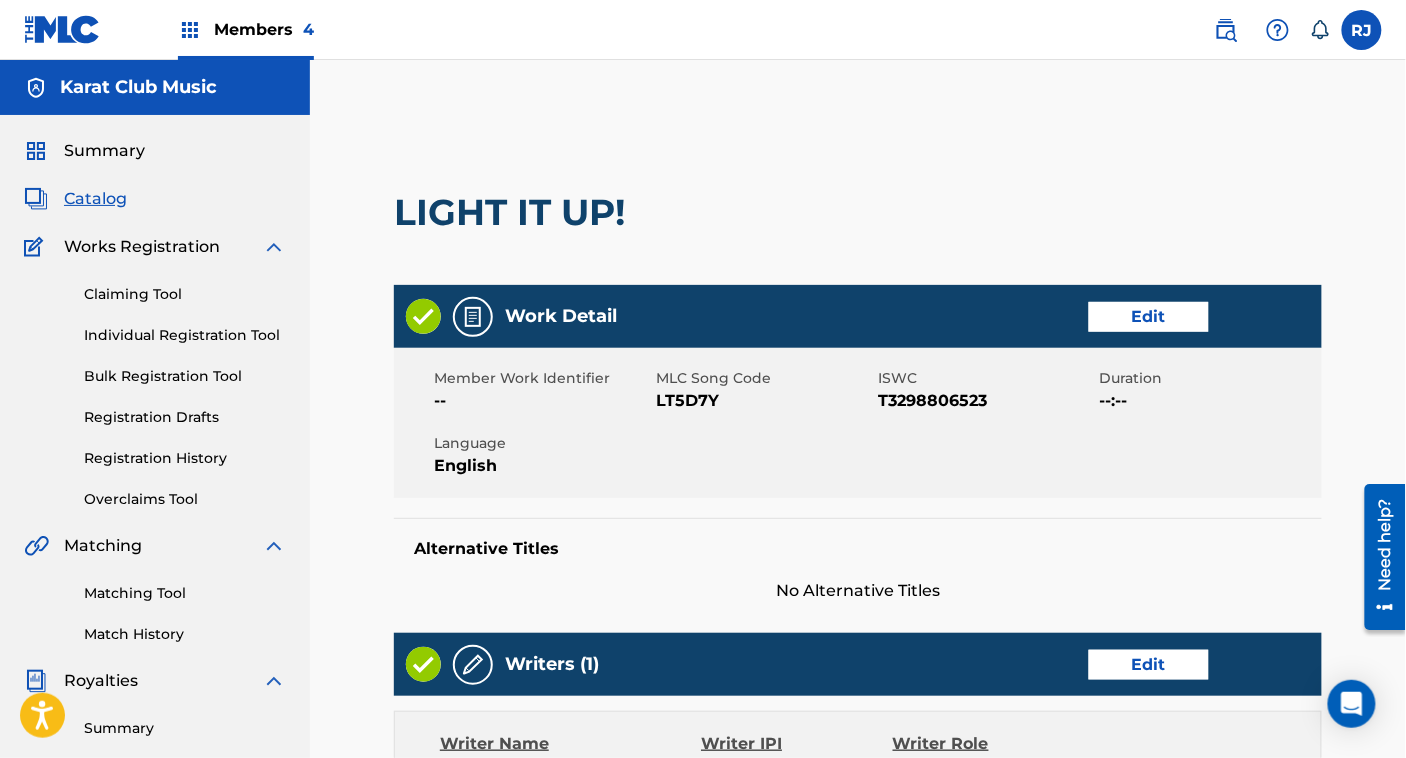 scroll, scrollTop: 801, scrollLeft: 0, axis: vertical 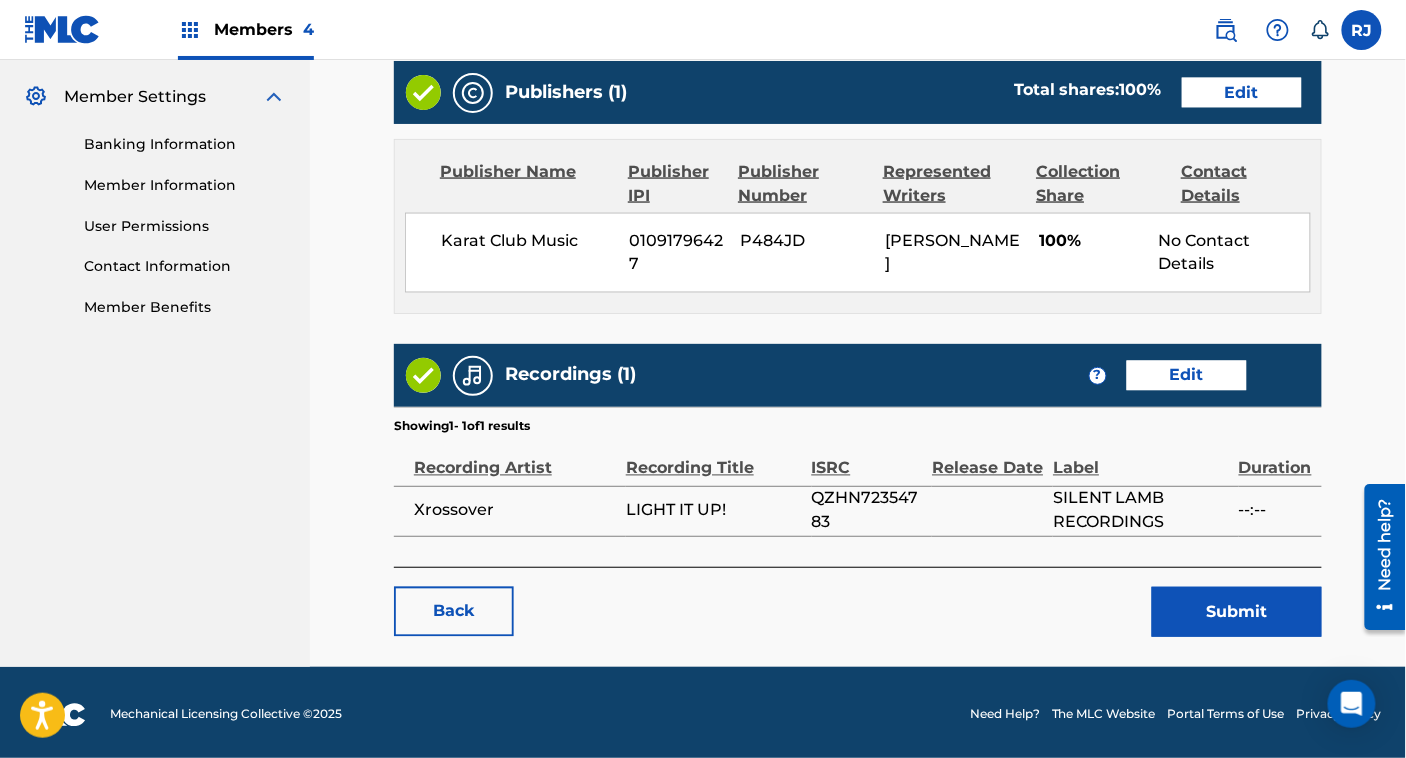 click on "Edit" at bounding box center (1187, 376) 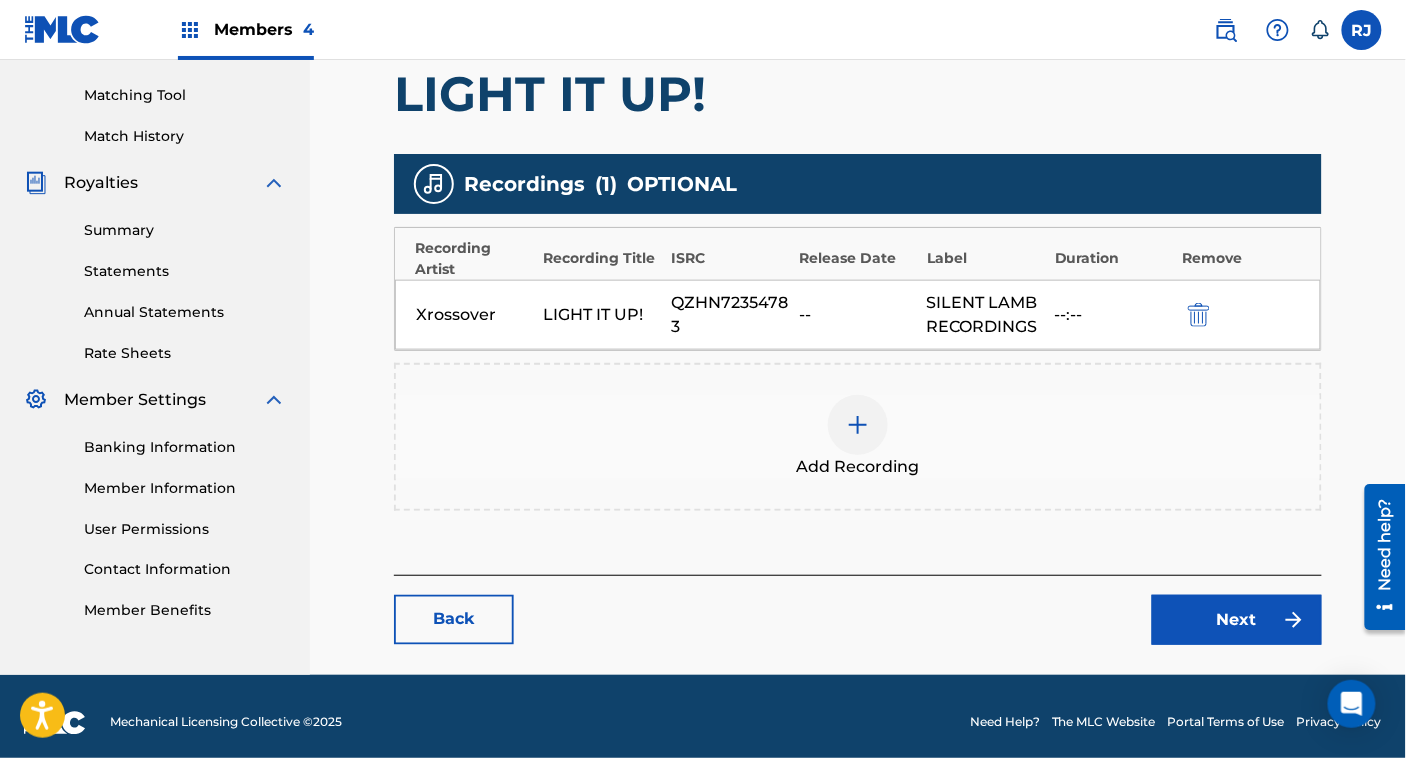 scroll, scrollTop: 508, scrollLeft: 0, axis: vertical 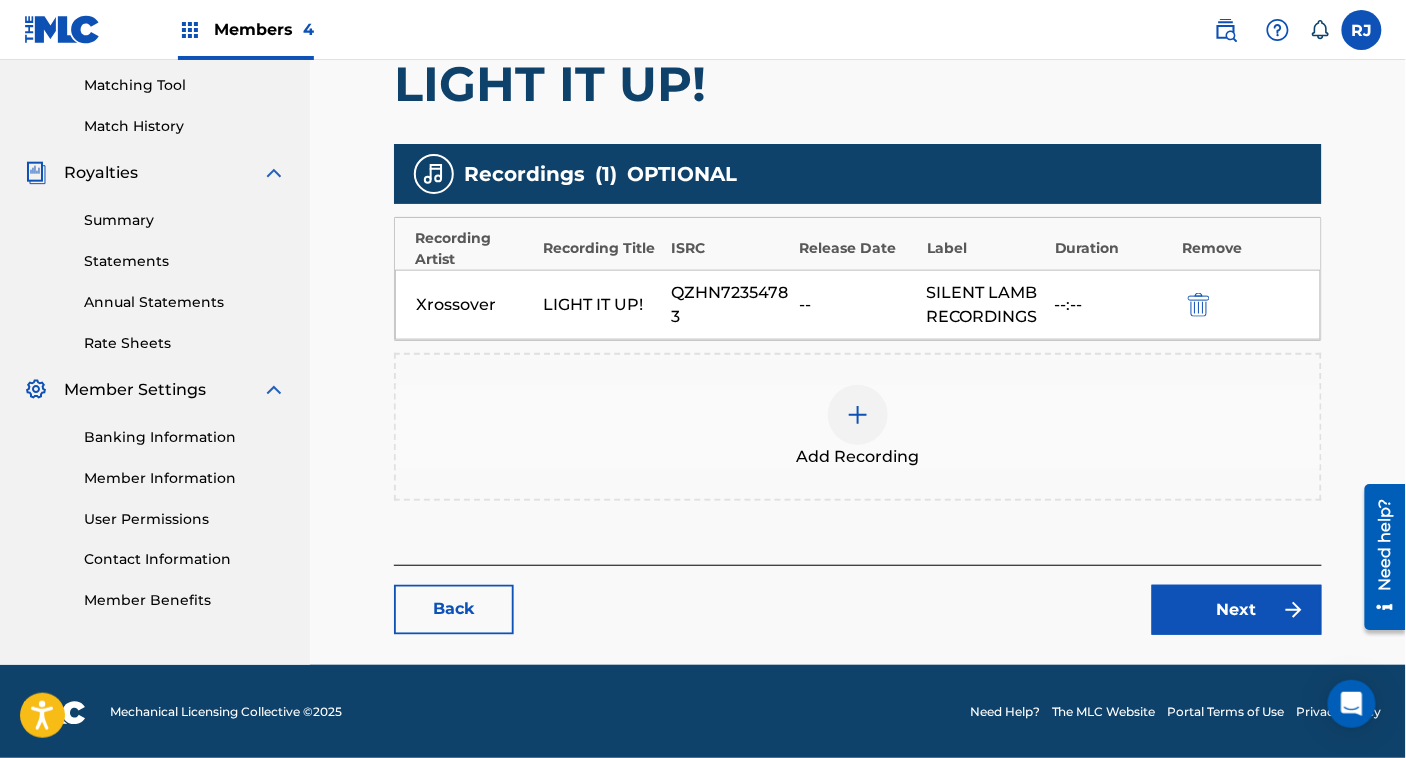 click on "Xrossover LIGHT IT UP! QZHN72354783 -- SILENT LAMB RECORDINGS --:--" at bounding box center (858, 305) 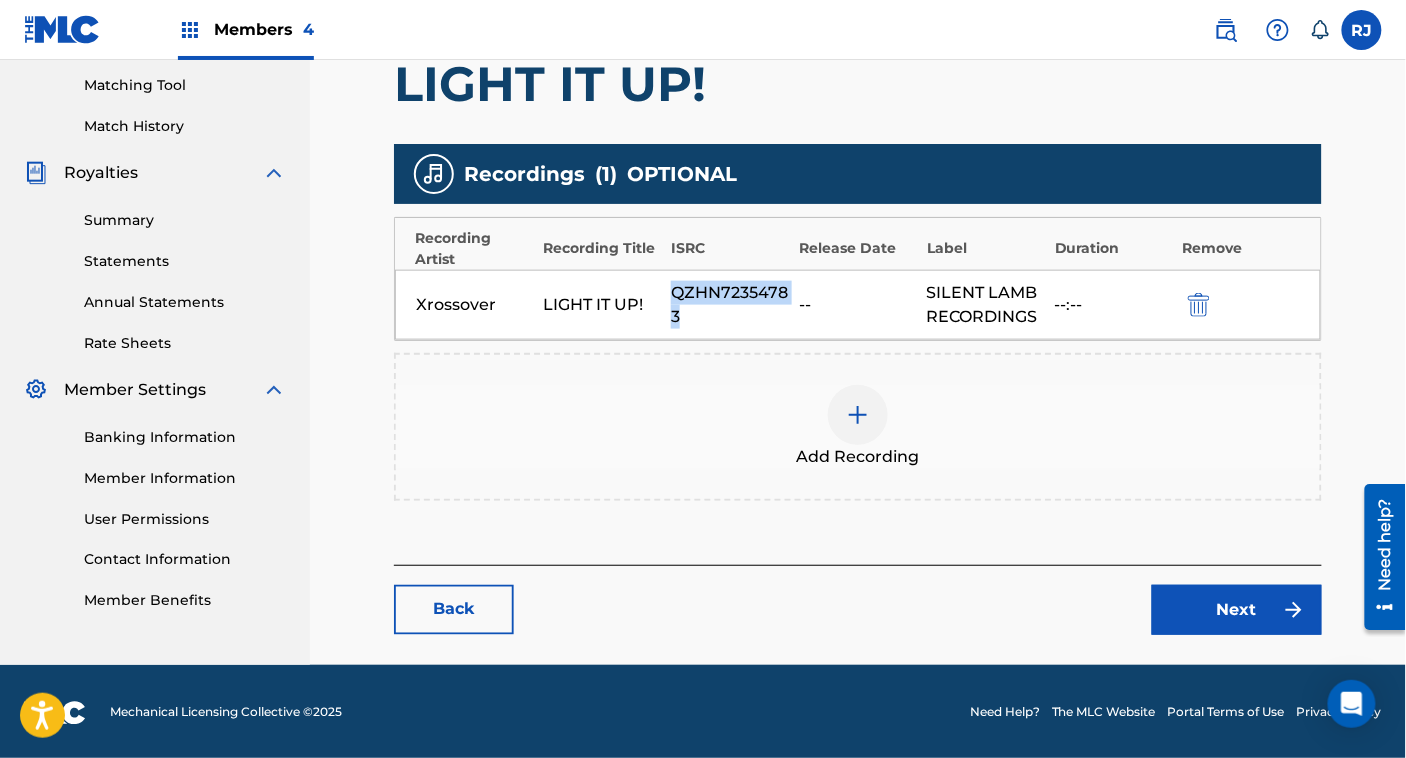 click on "QZHN72354783" at bounding box center [730, 305] 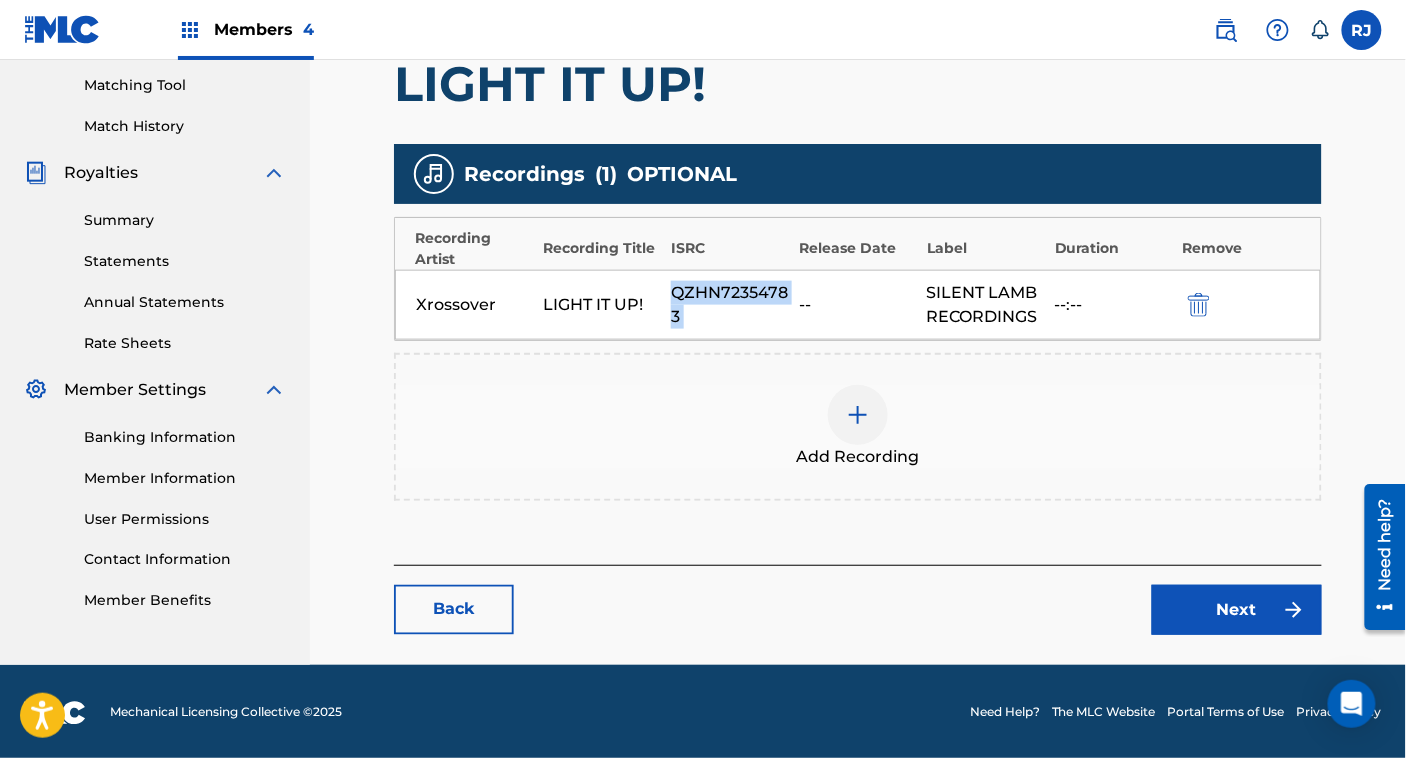 click on "QZHN72354783" at bounding box center (730, 305) 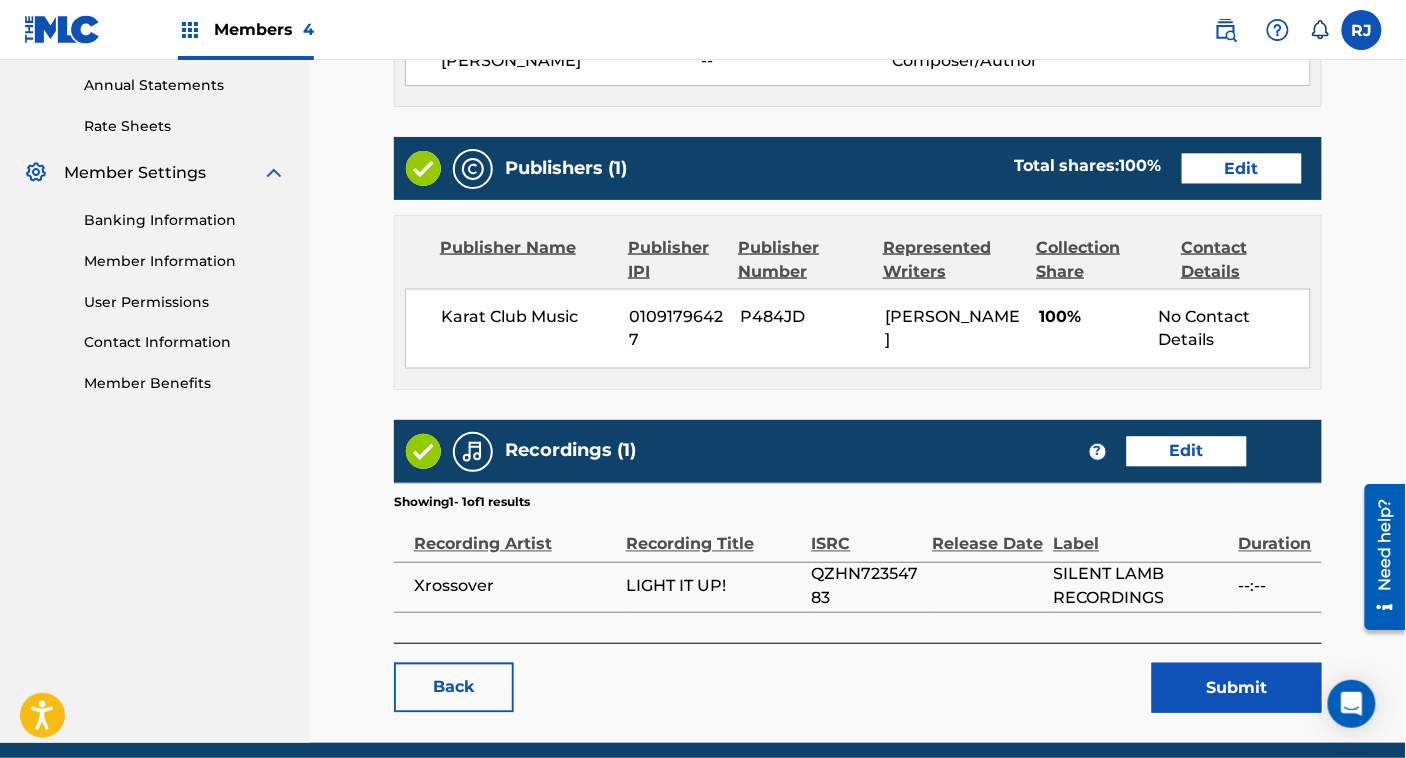 scroll, scrollTop: 801, scrollLeft: 0, axis: vertical 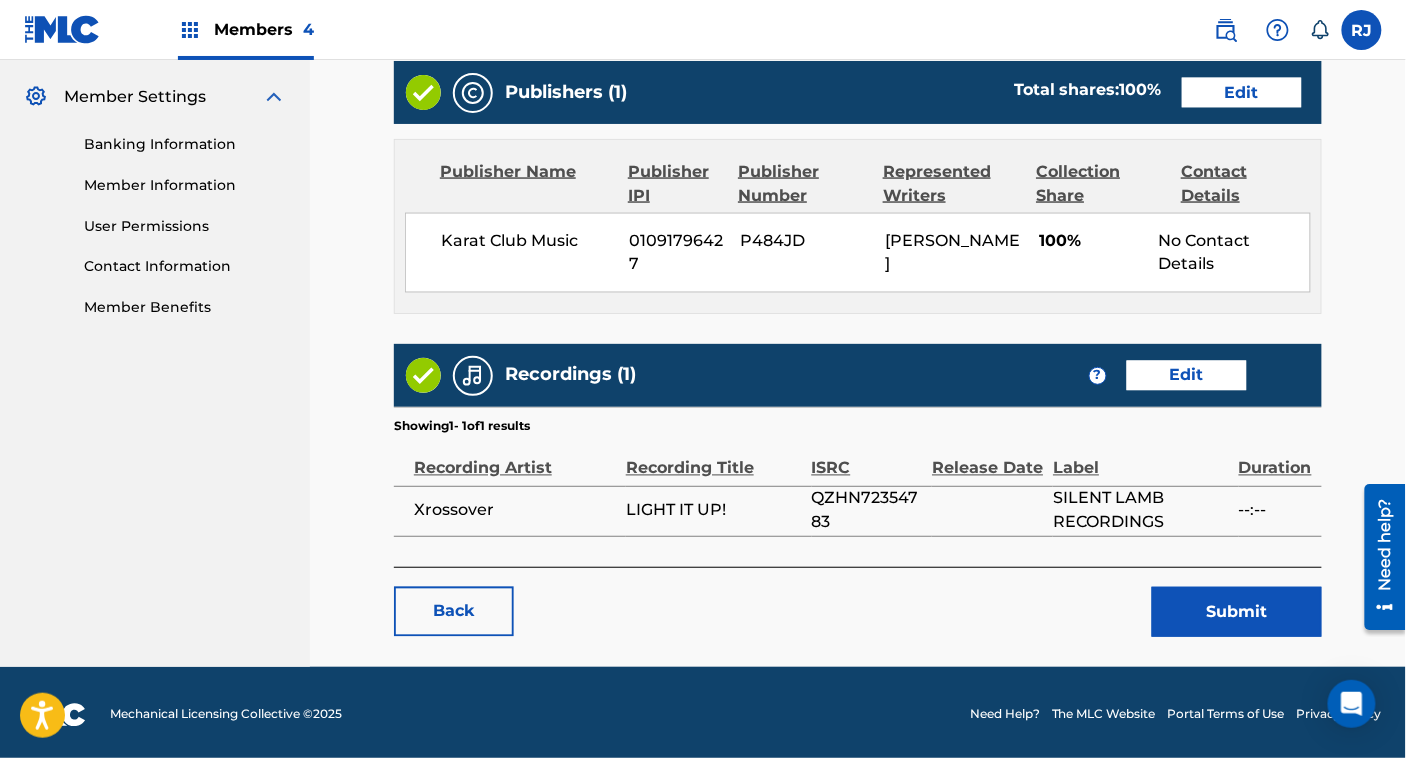 click on "Submit" at bounding box center [1237, 612] 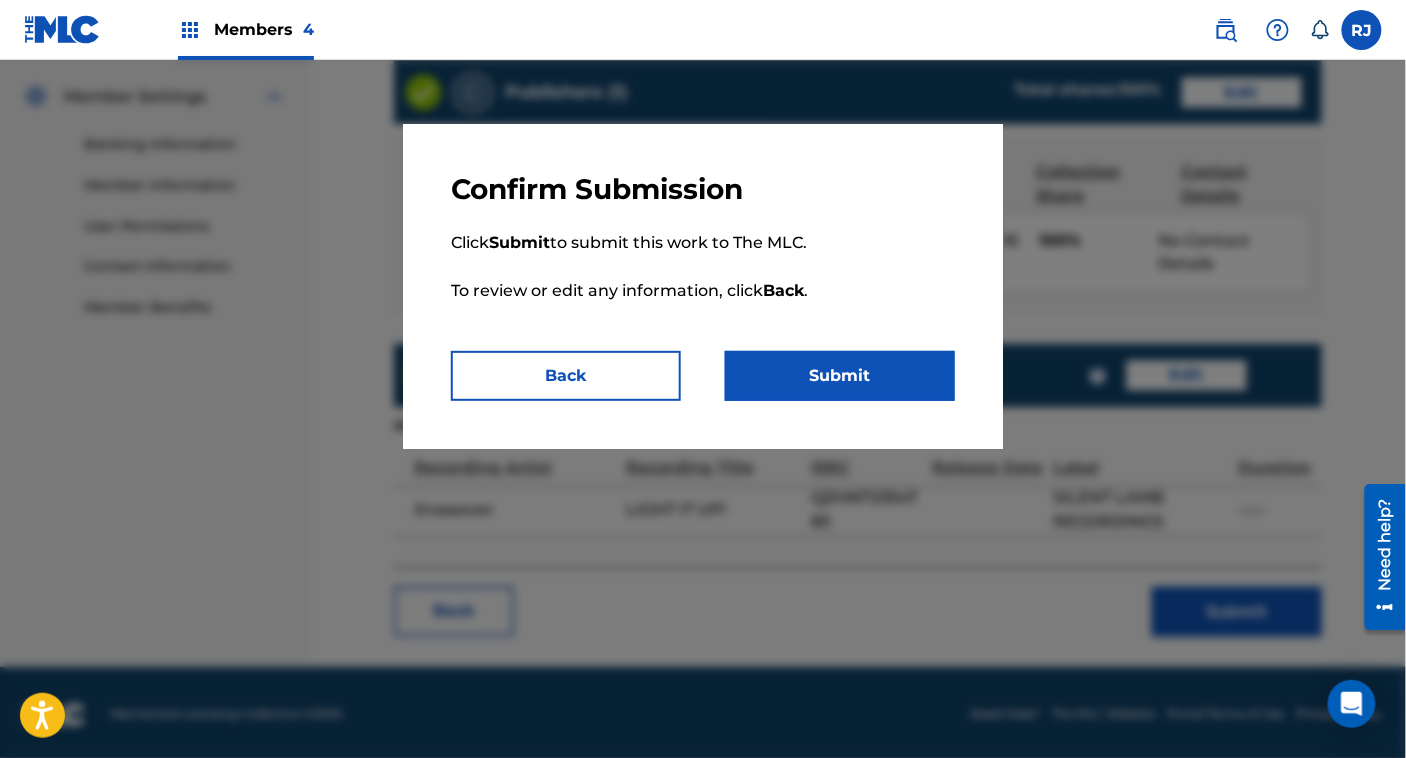 click on "Submit" at bounding box center (840, 376) 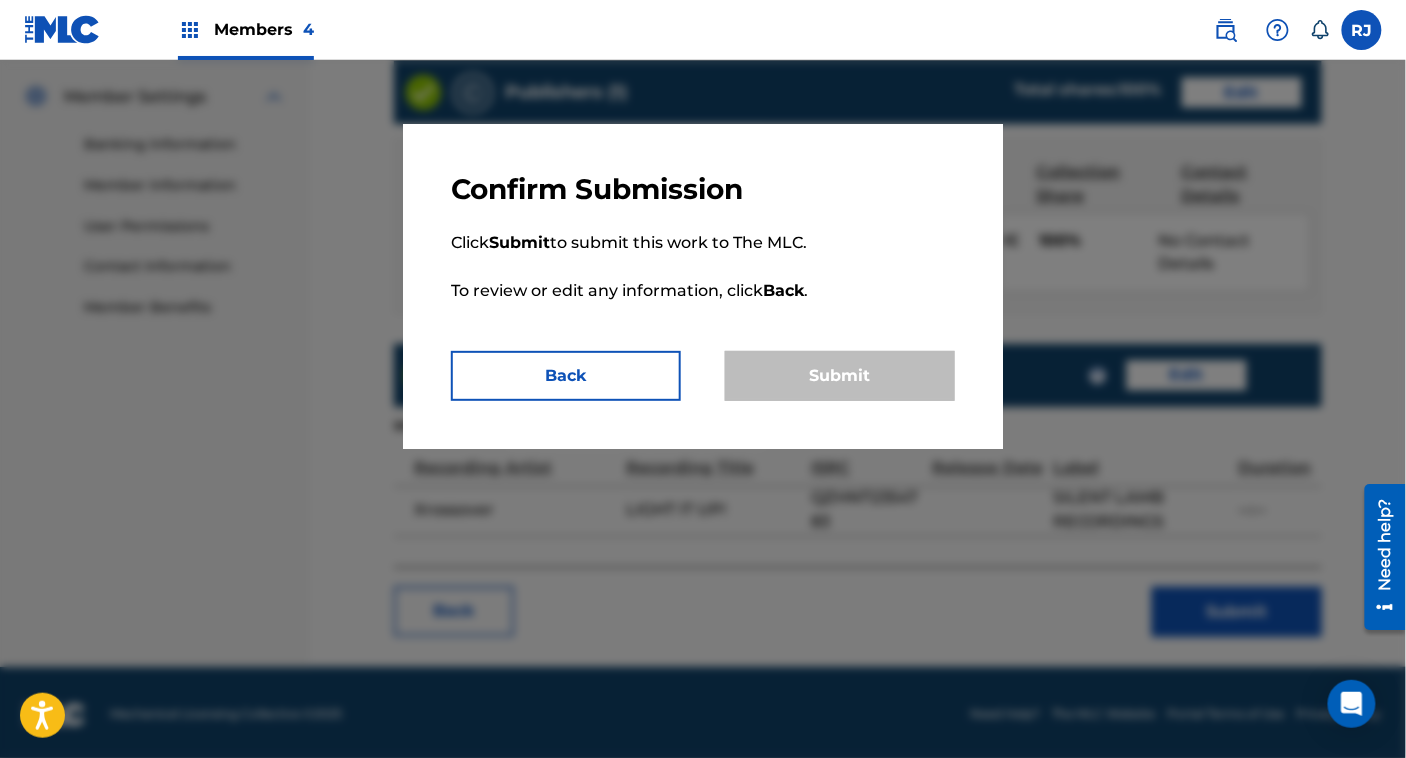 scroll, scrollTop: 0, scrollLeft: 0, axis: both 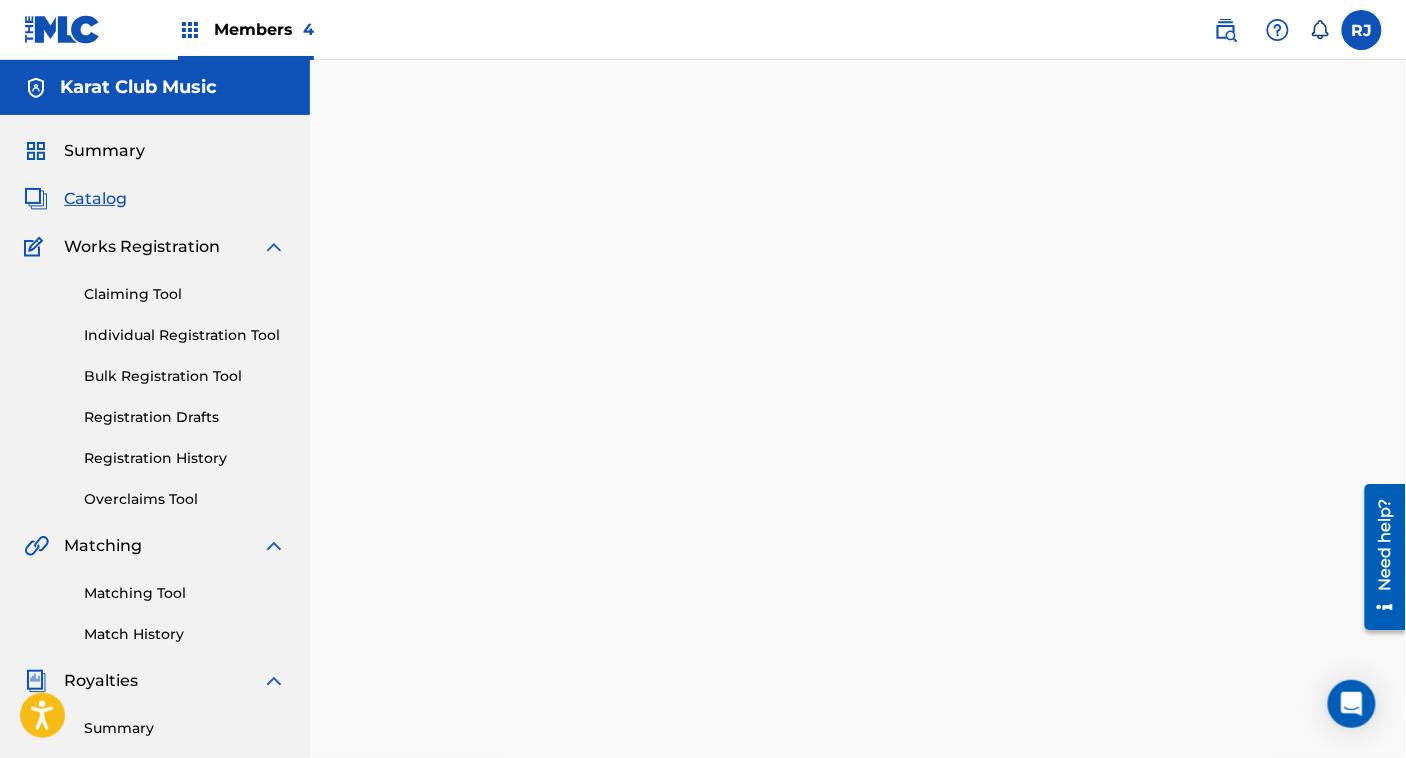click on "Catalog" at bounding box center (95, 199) 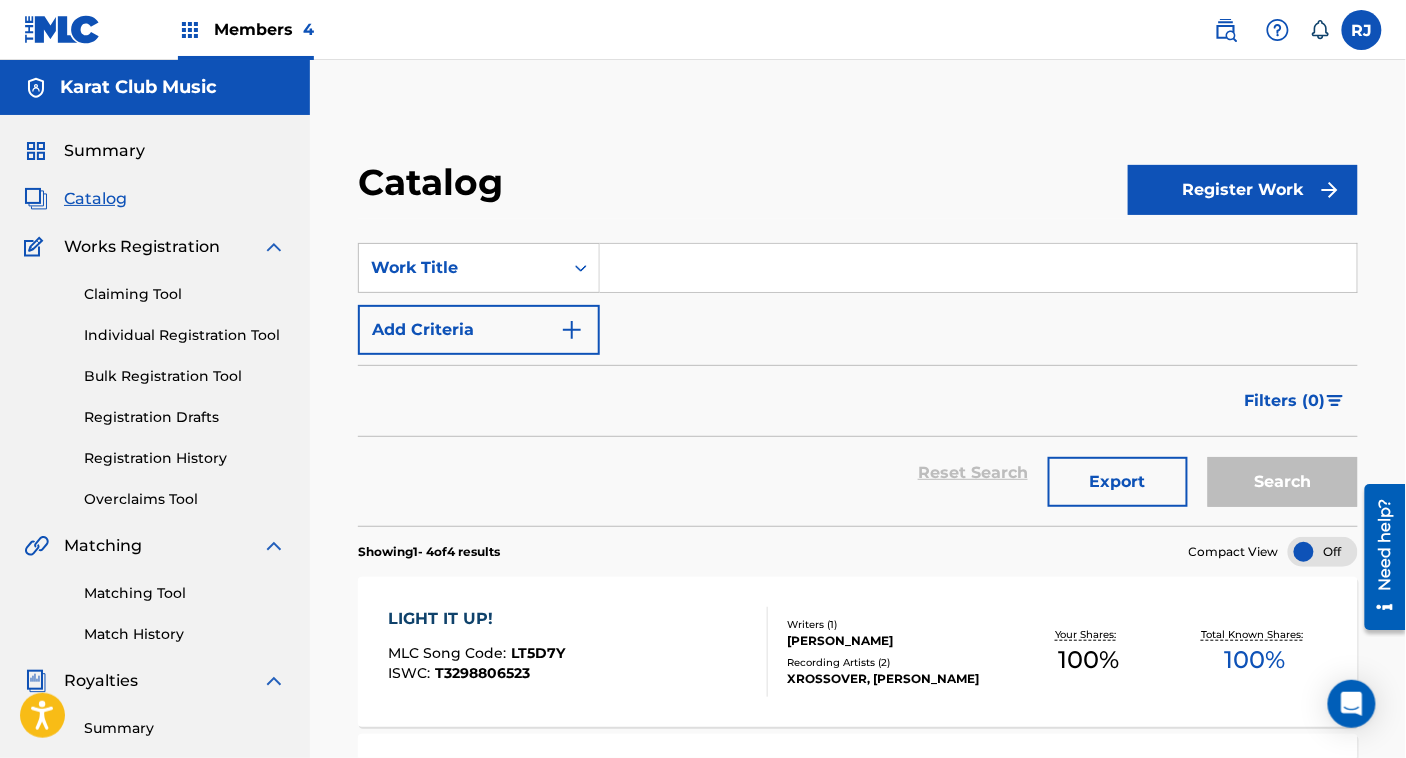 click at bounding box center [978, 268] 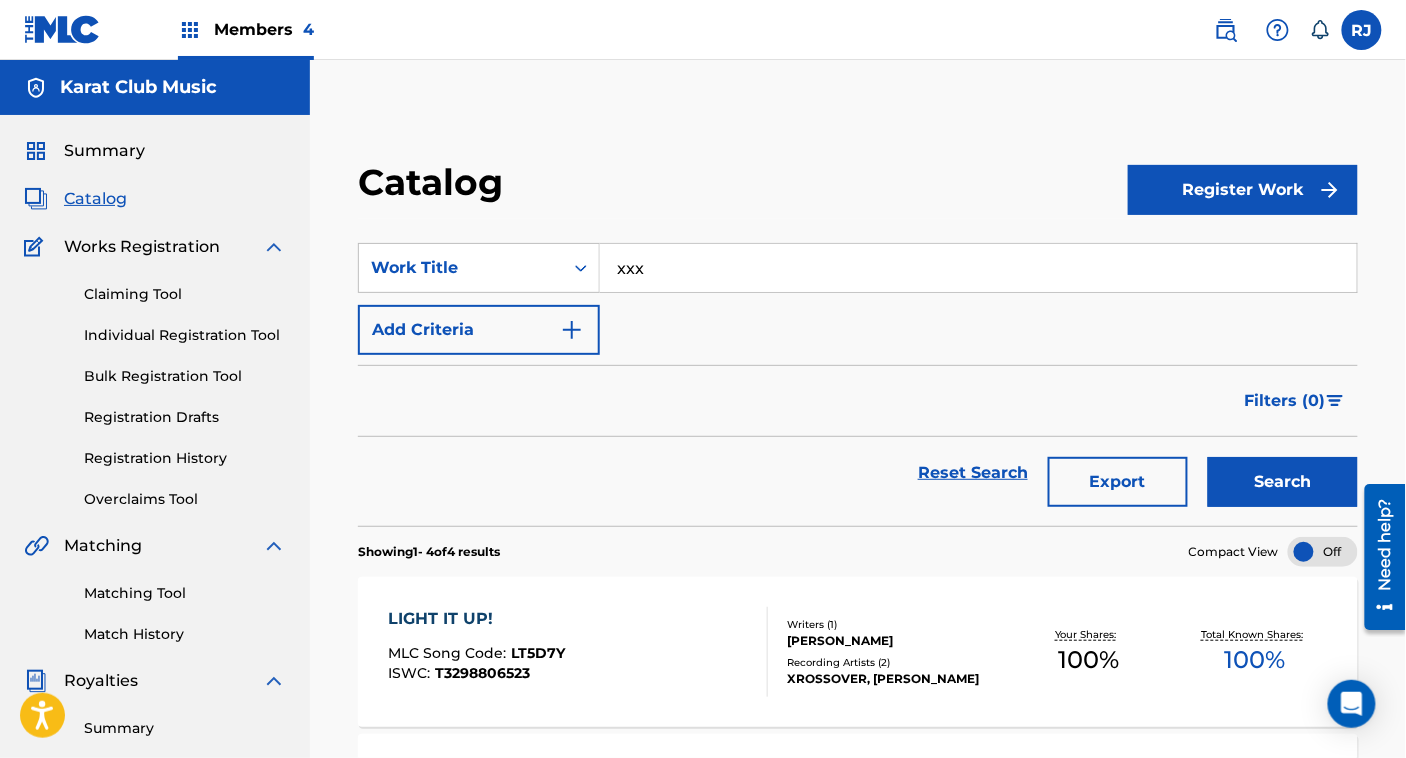 type on "xxx" 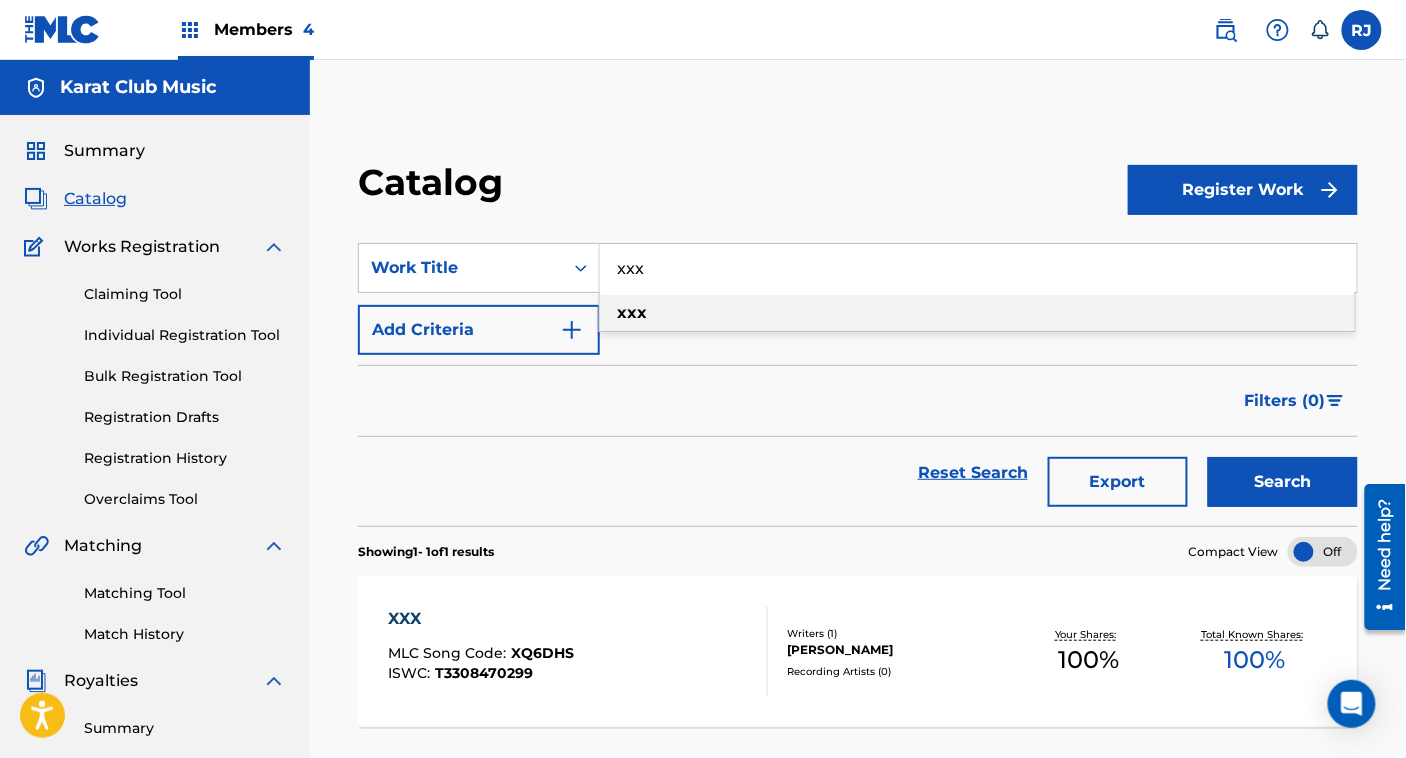 click on "xxx" at bounding box center [977, 313] 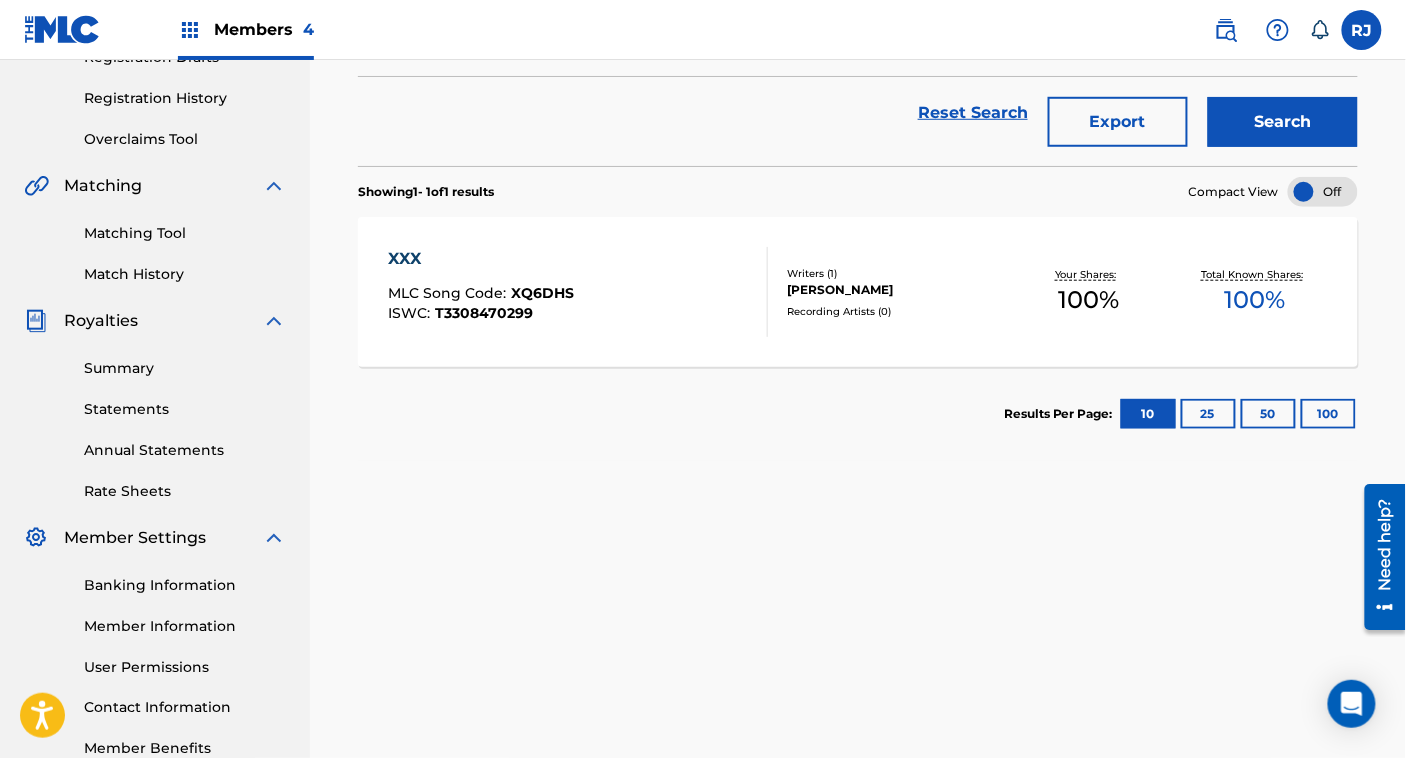 scroll, scrollTop: 361, scrollLeft: 0, axis: vertical 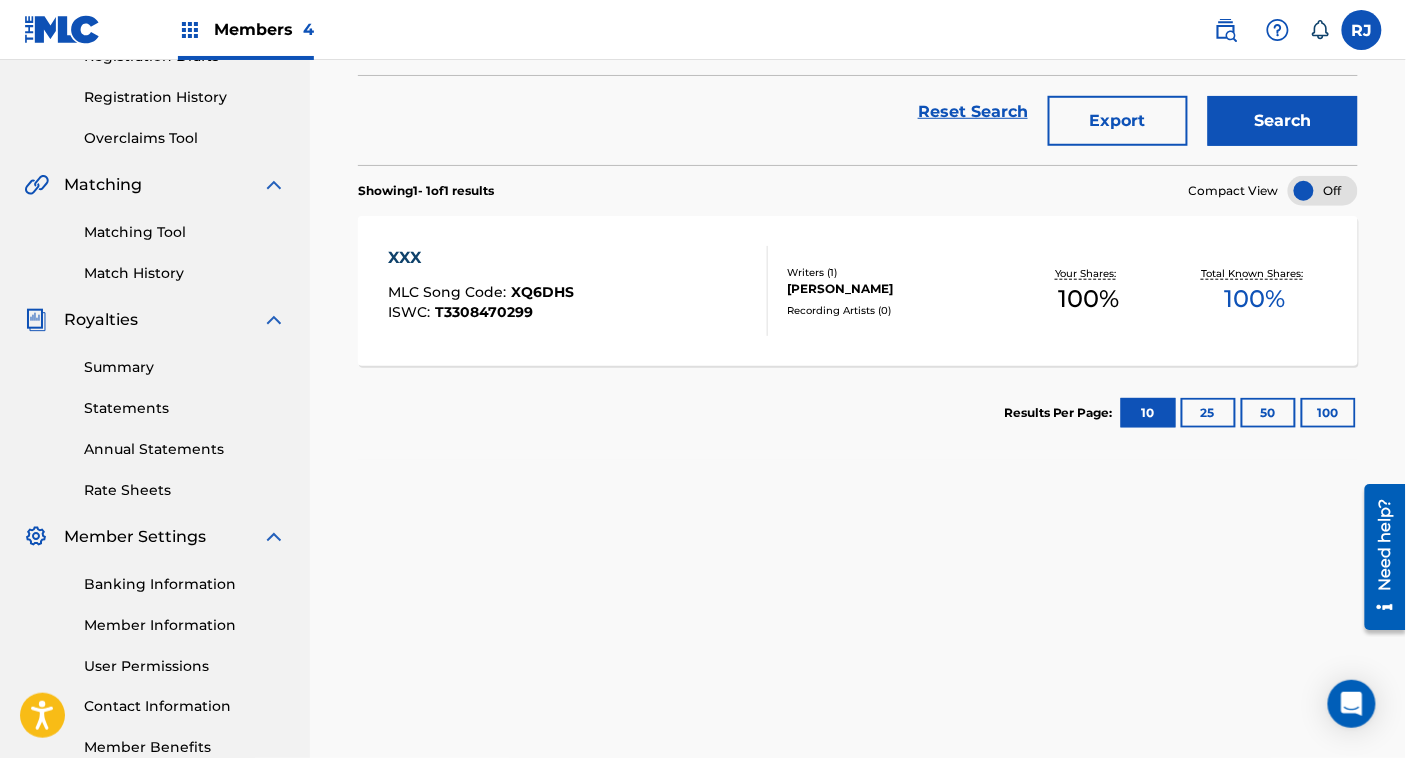 click on "XXX MLC Song Code : XQ6DHS ISWC : T3308470299 Writers ( 1 ) [PERSON_NAME] Recording Artists ( 0 ) Your Shares: 100 % Total Known Shares: 100 %" at bounding box center [858, 291] 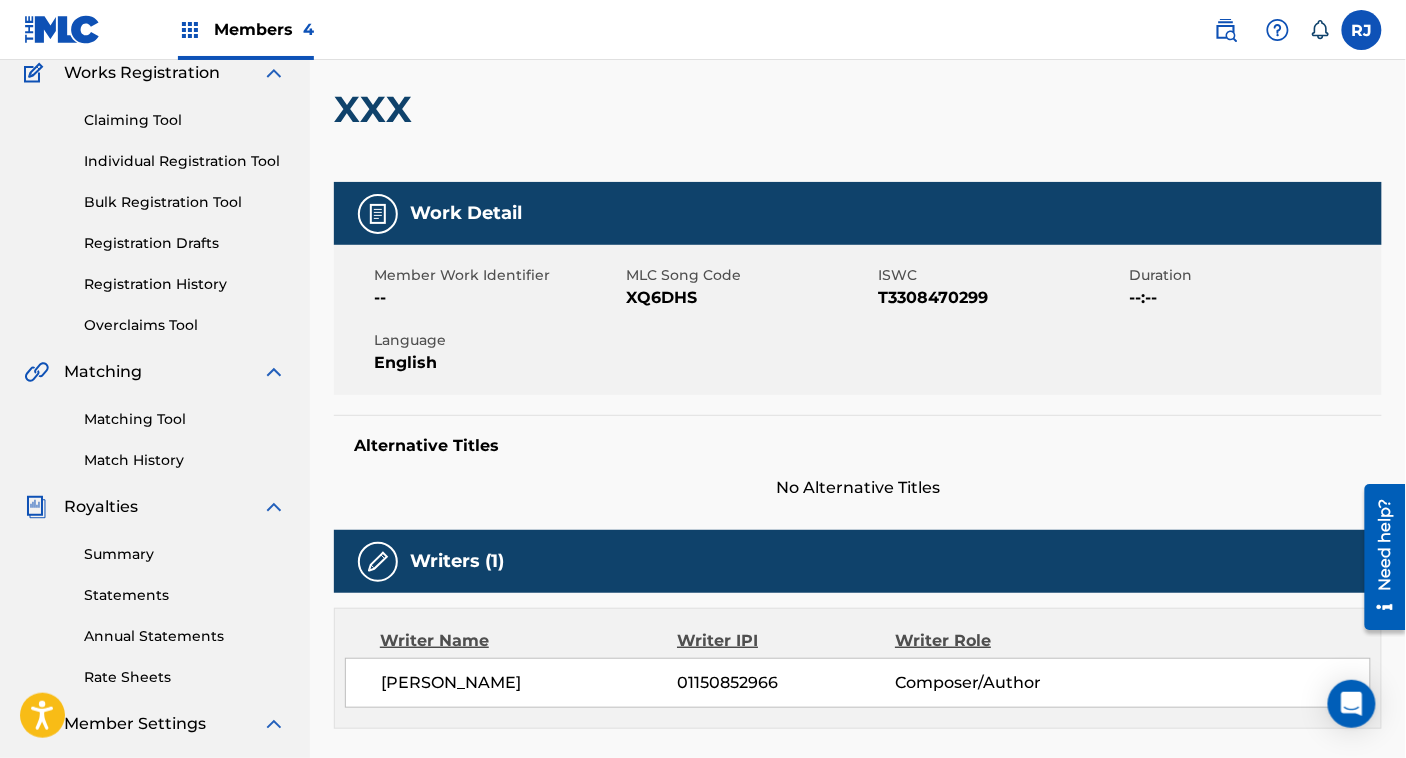 scroll, scrollTop: 0, scrollLeft: 0, axis: both 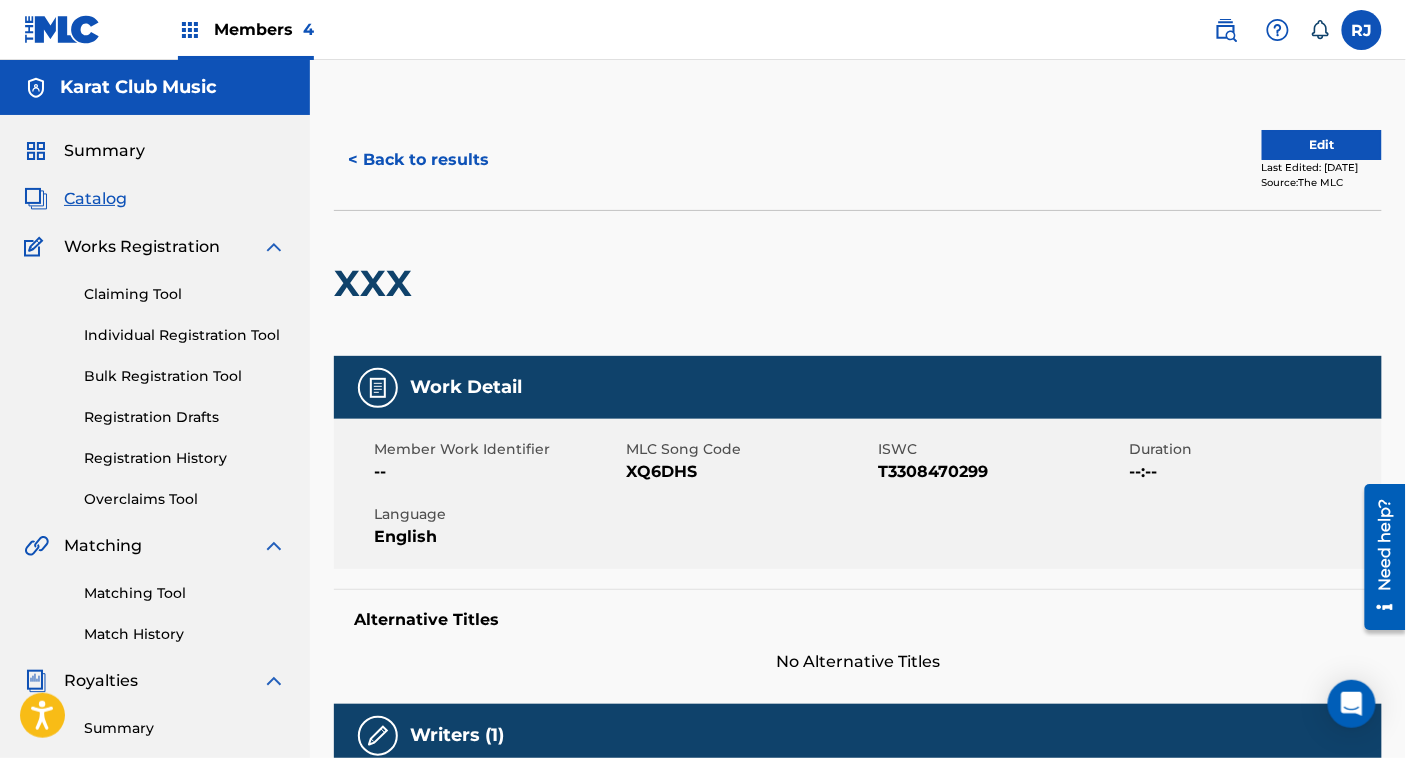 click on "Edit" at bounding box center (1322, 145) 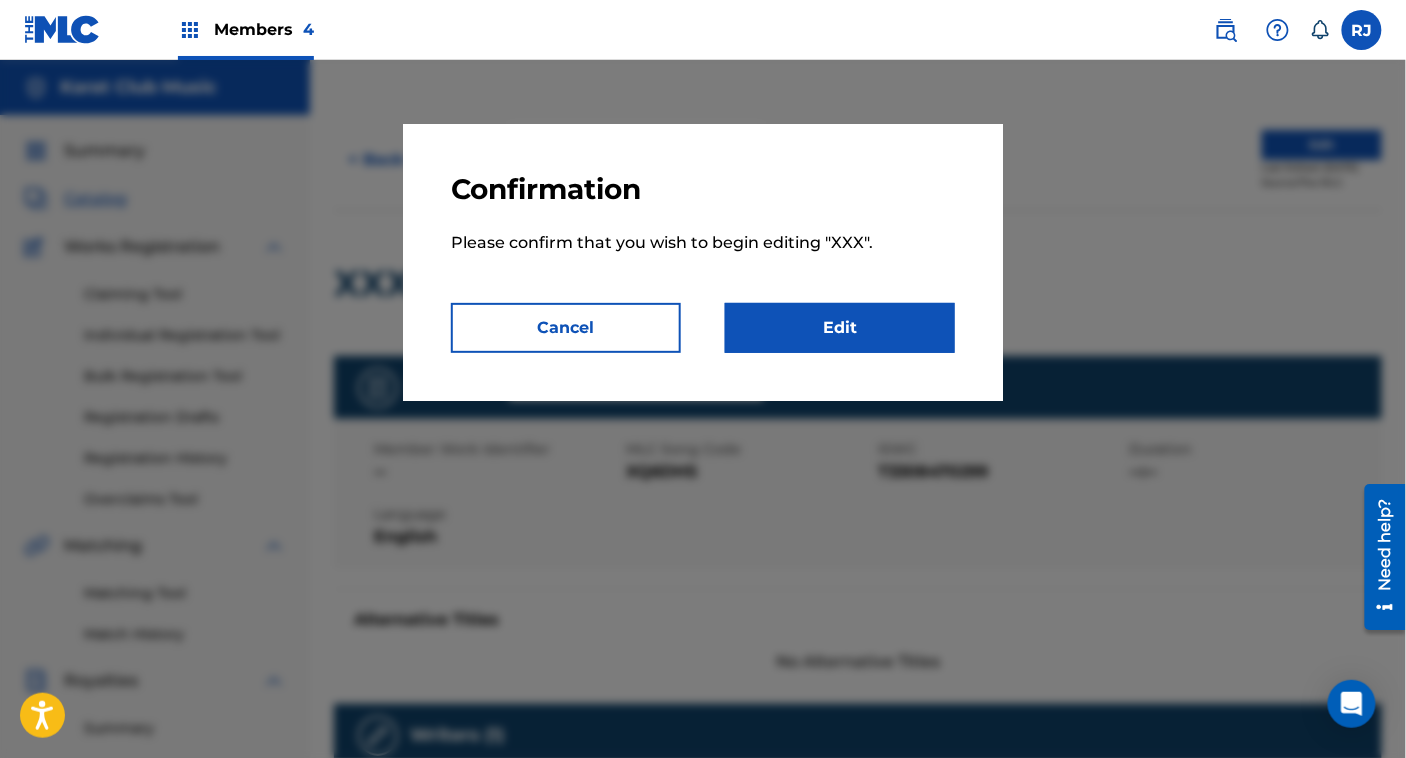 click on "Edit" at bounding box center [840, 328] 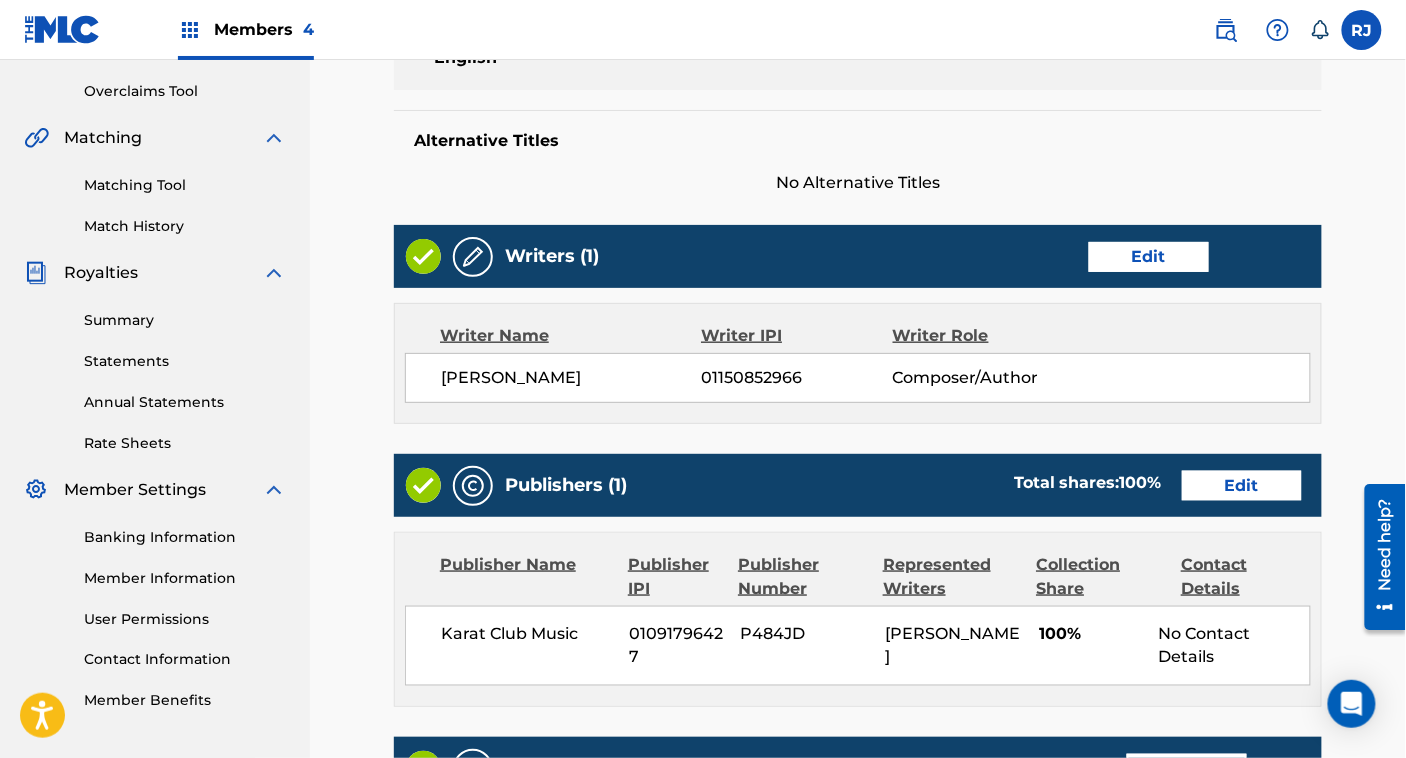 scroll, scrollTop: 432, scrollLeft: 0, axis: vertical 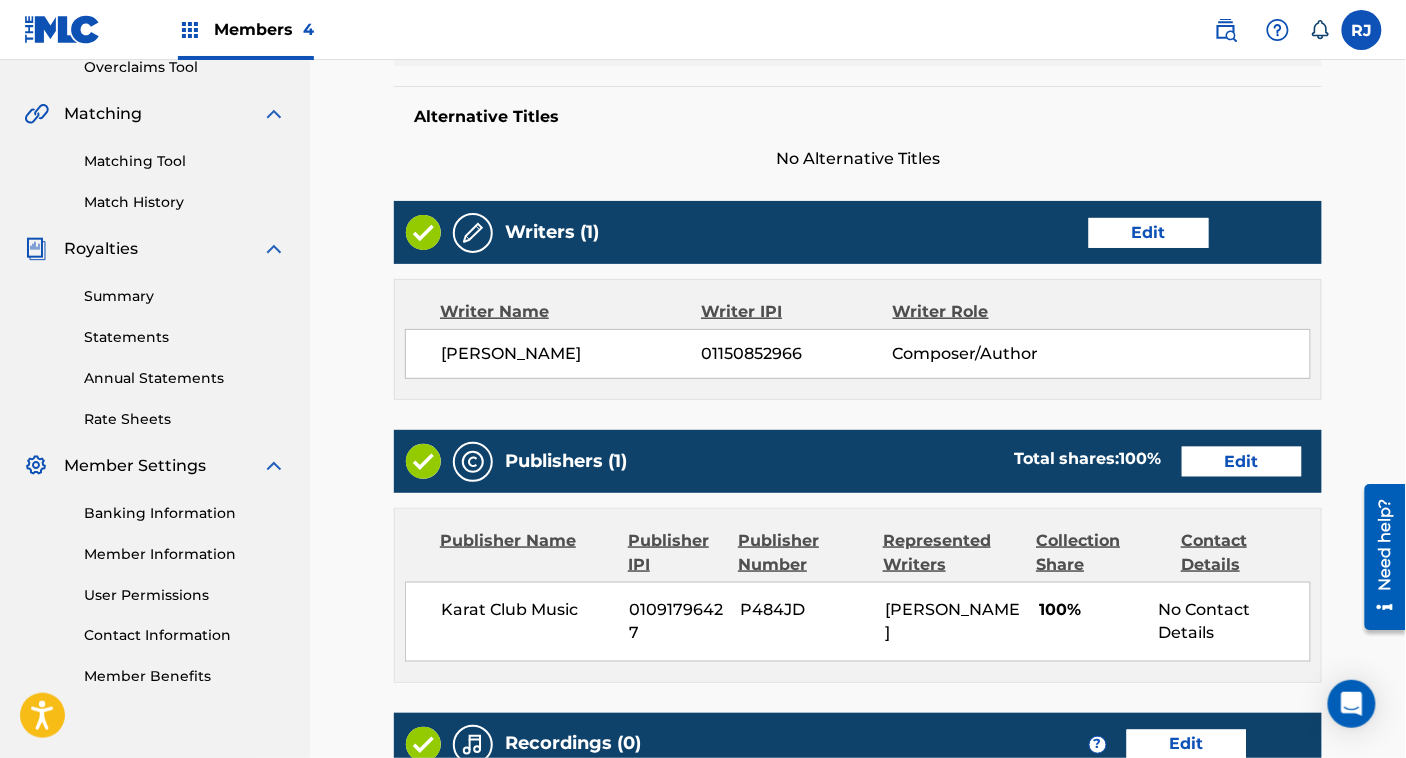 click on "Edit" at bounding box center (1149, 233) 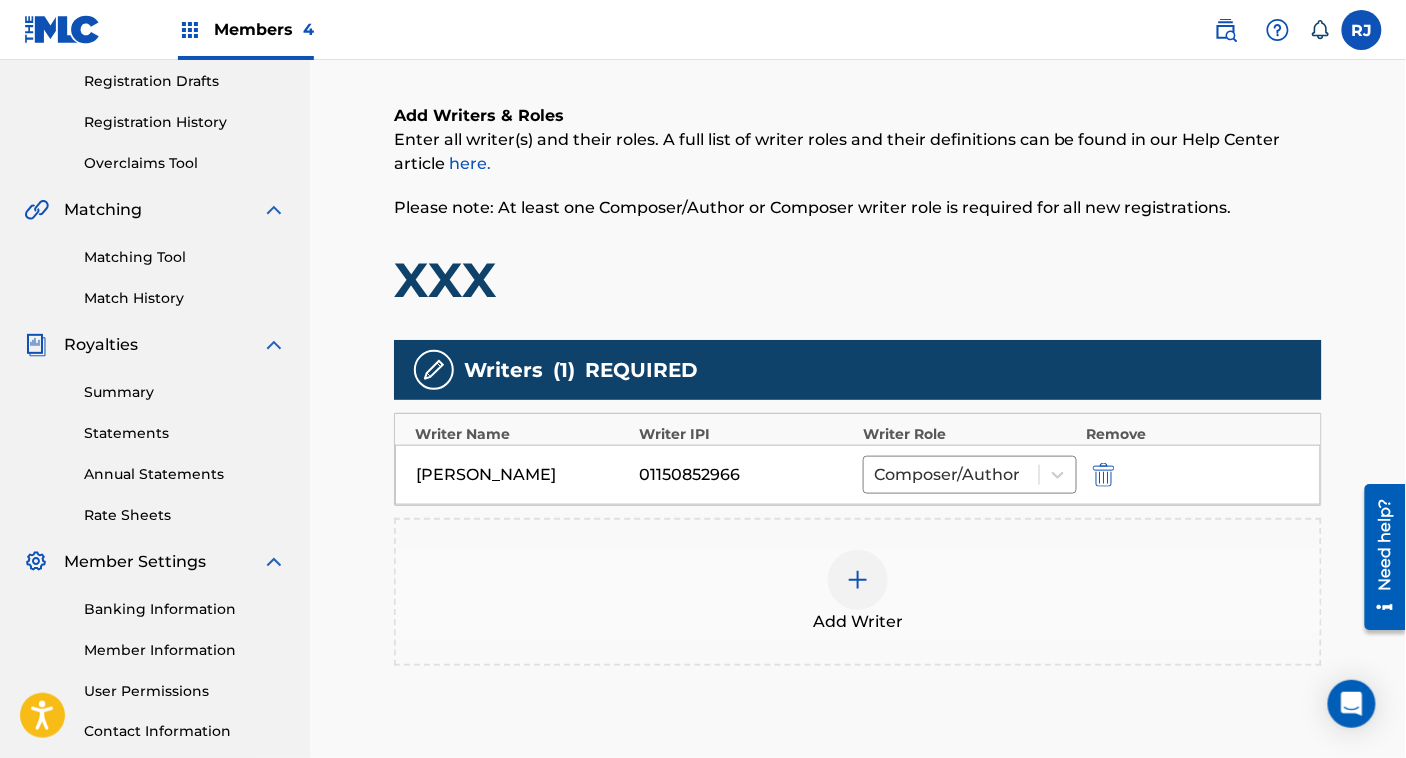 scroll, scrollTop: 337, scrollLeft: 0, axis: vertical 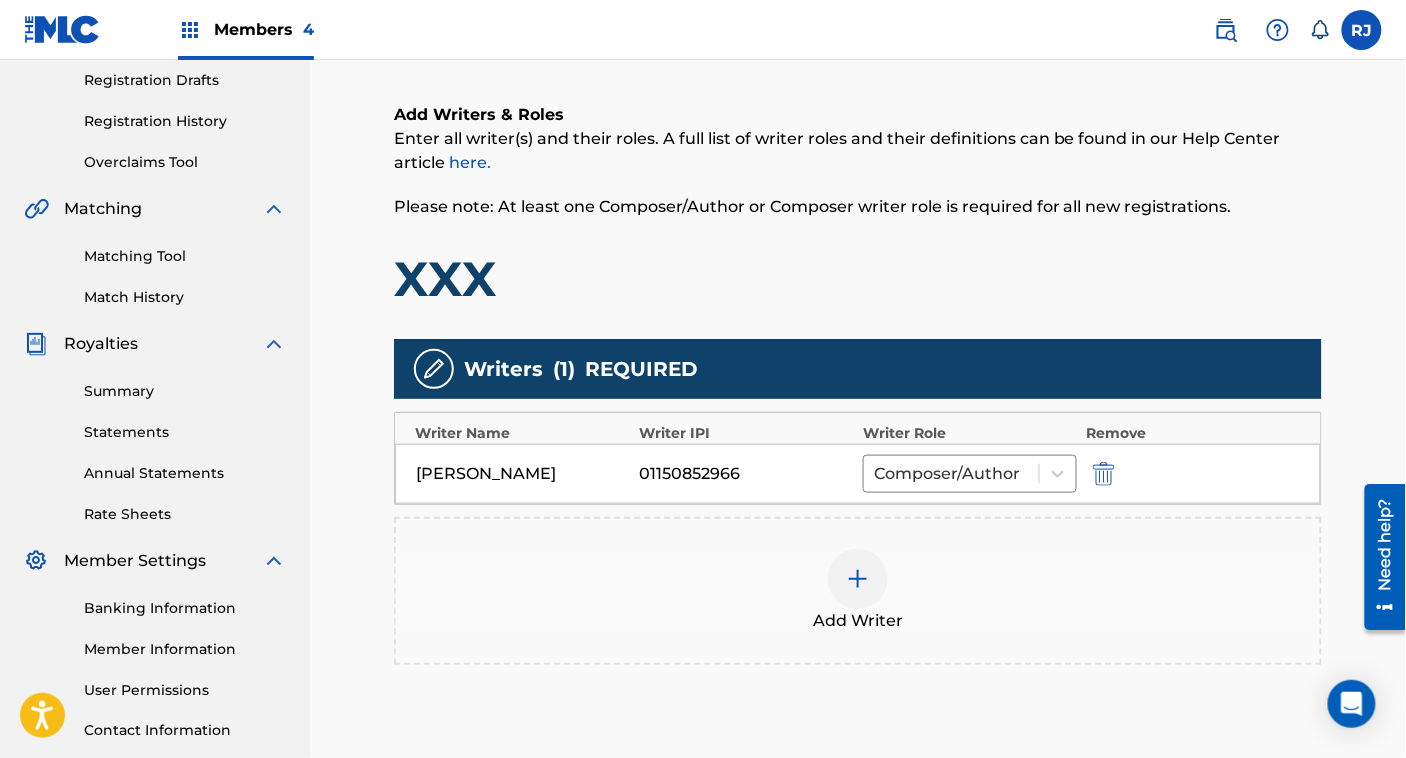 click at bounding box center [1104, 474] 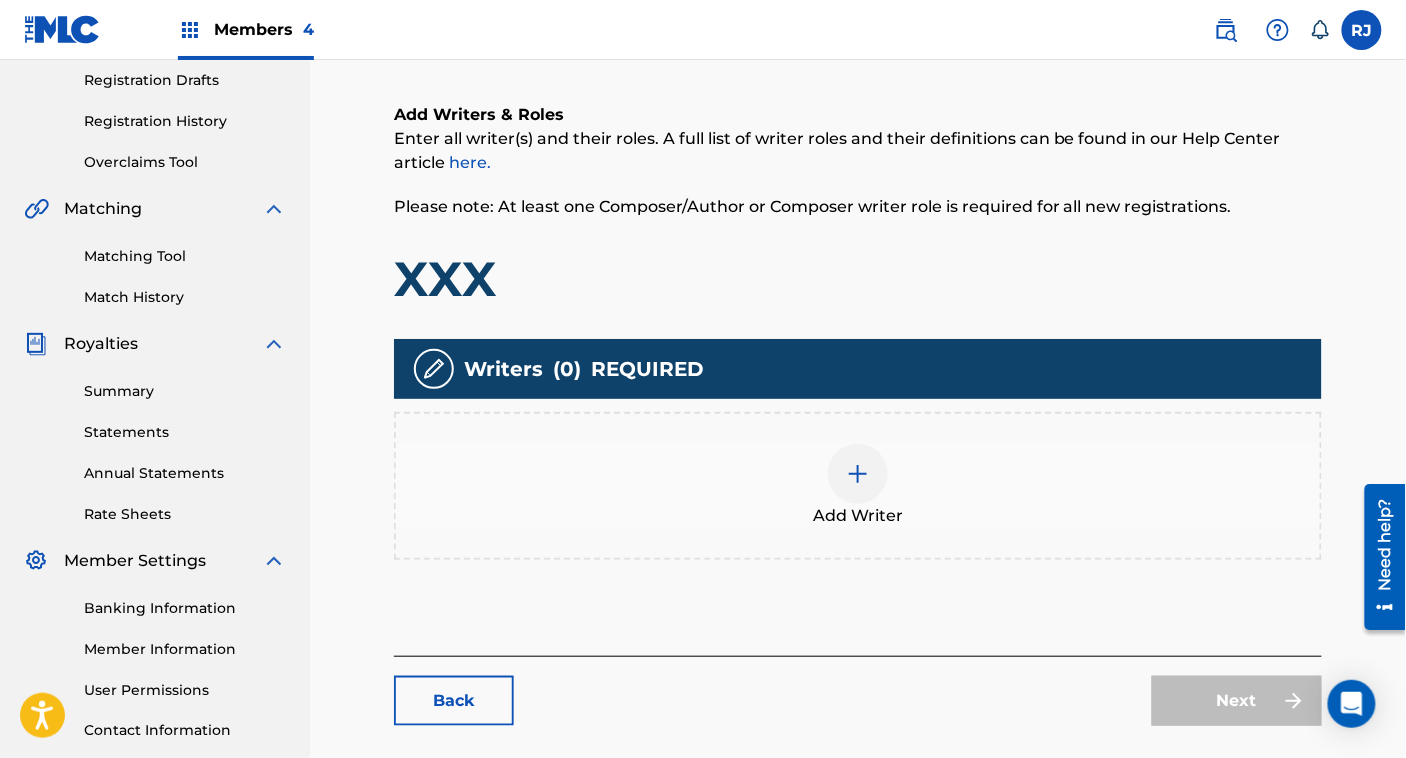 click on "Add Writer" at bounding box center (858, 516) 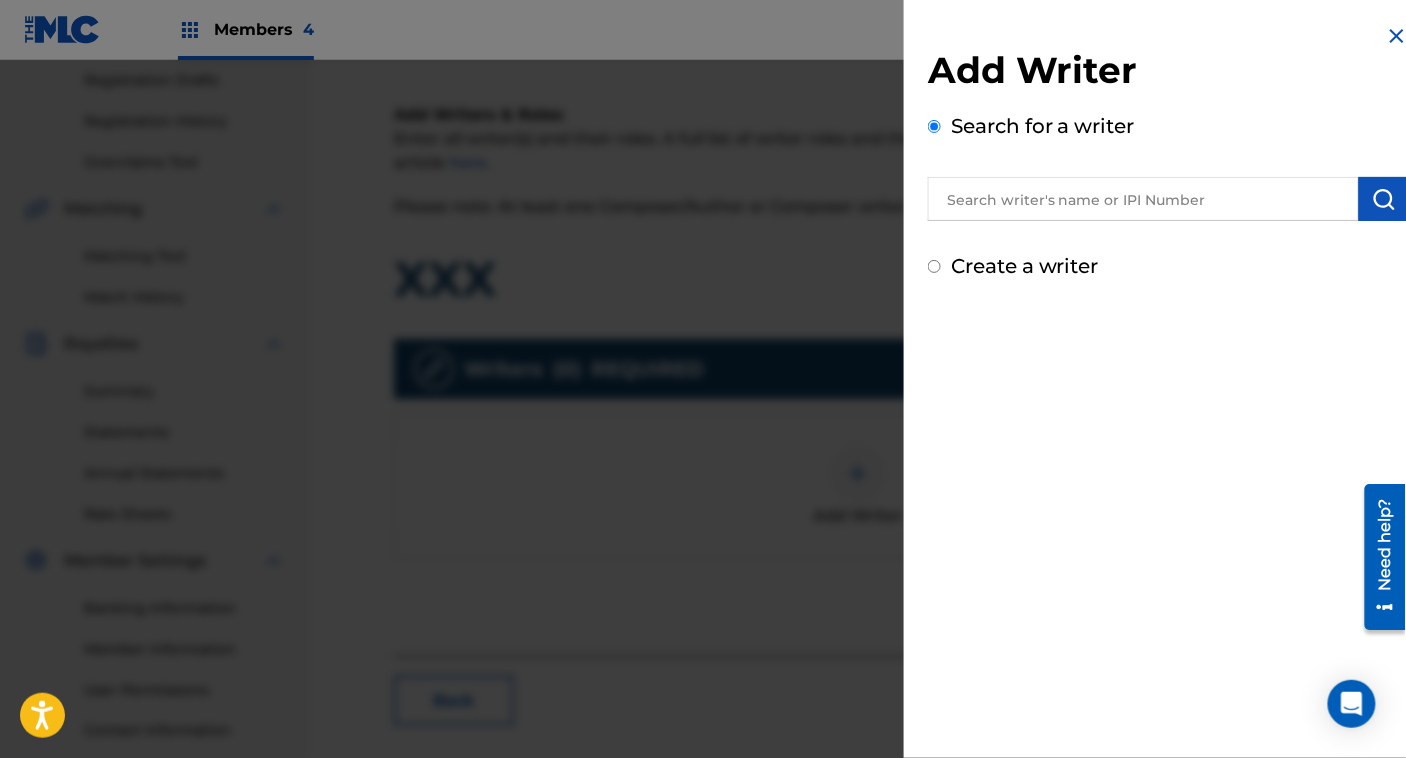 click on "Create a writer" at bounding box center [1168, 266] 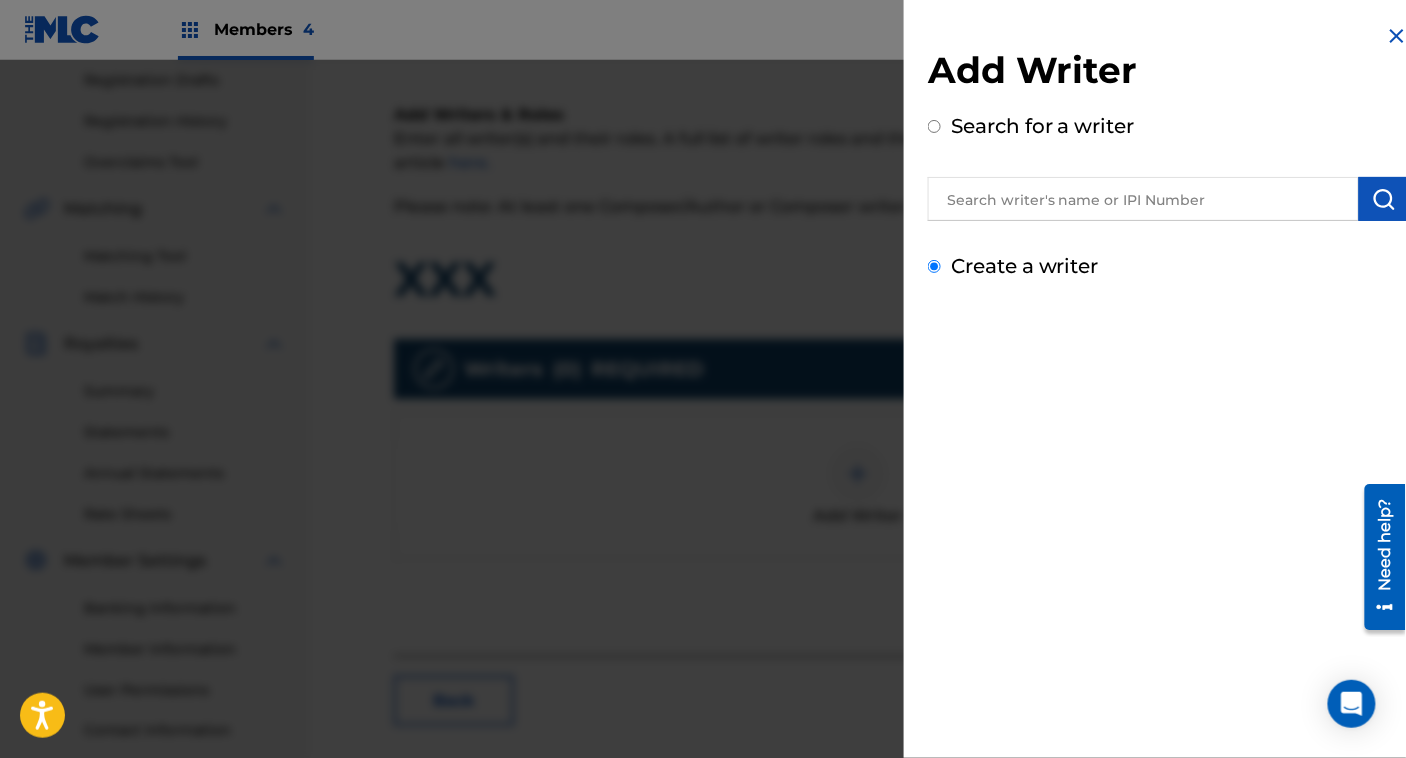 click on "Create a writer" at bounding box center (934, 266) 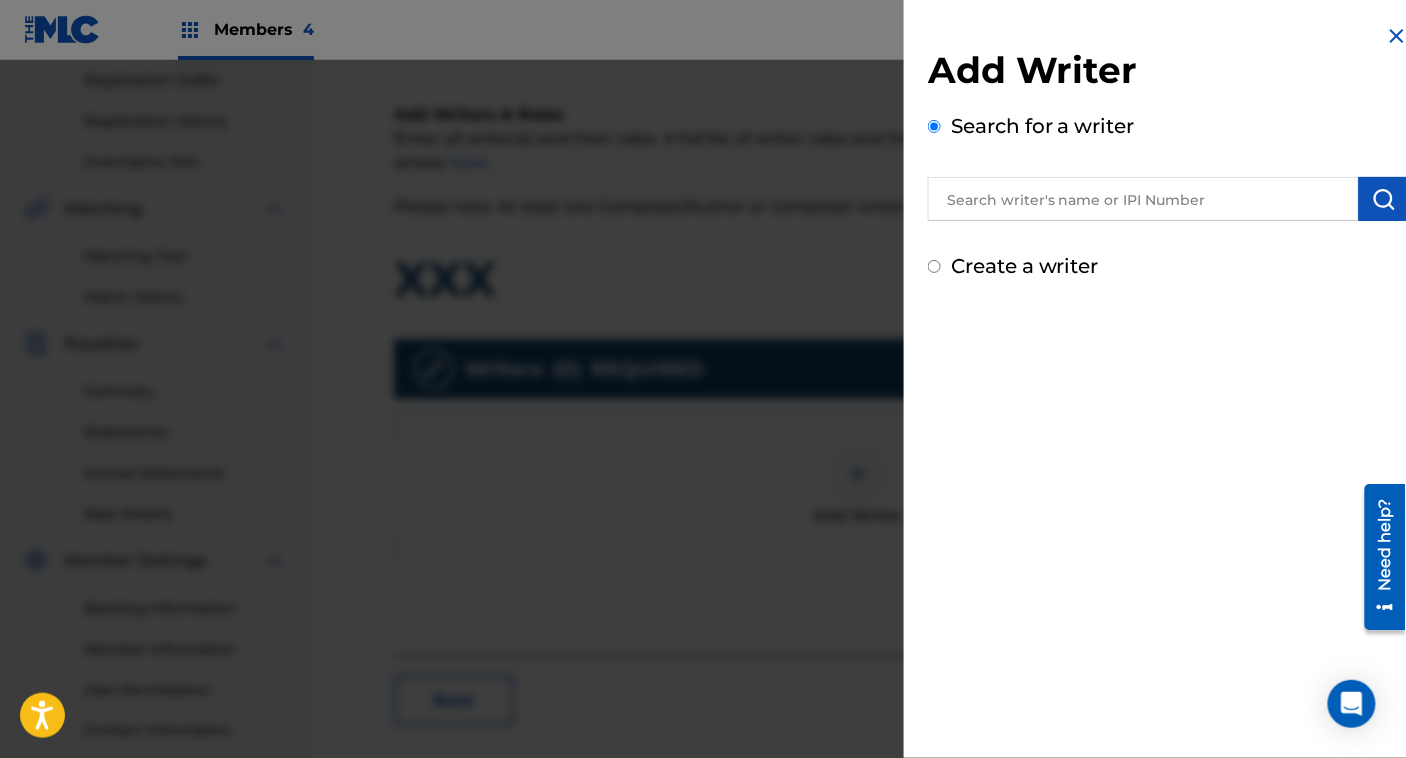 radio on "false" 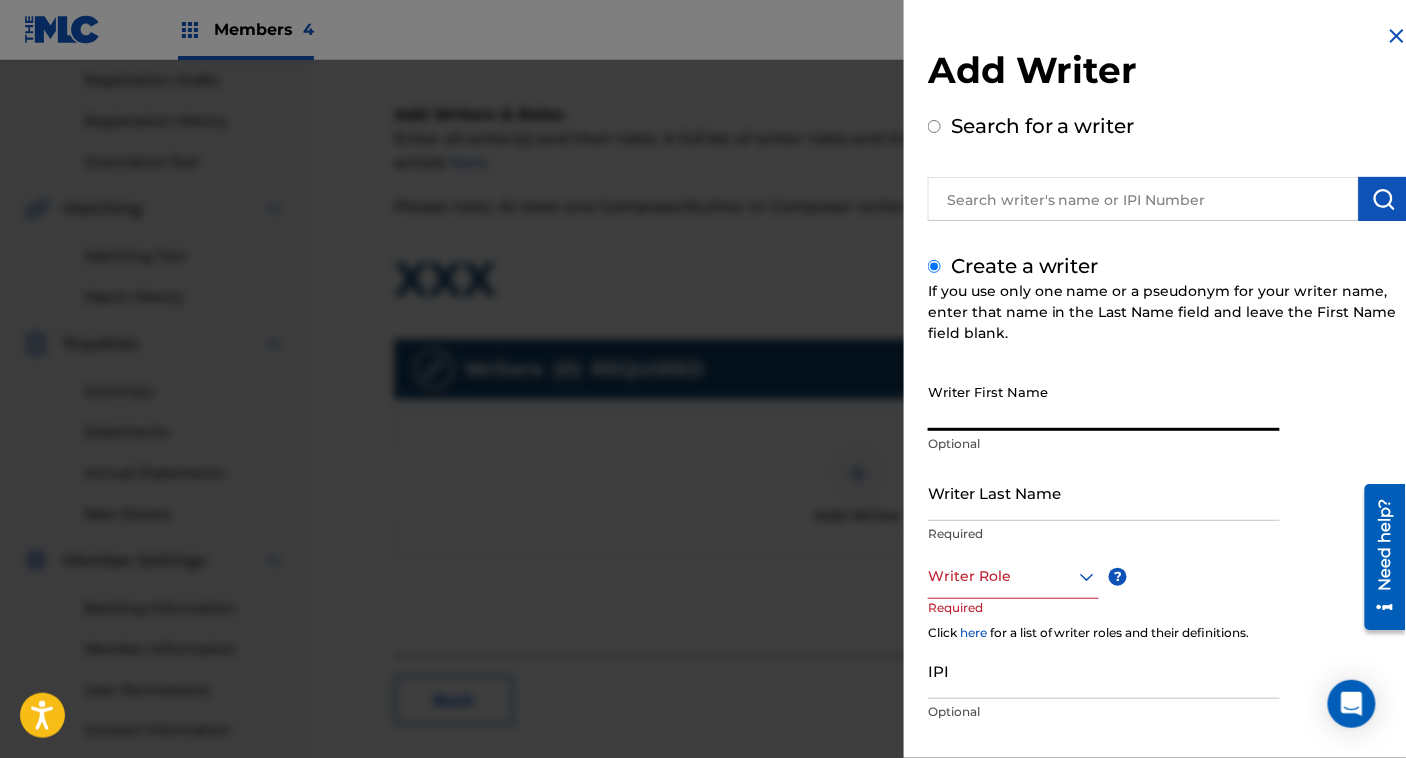 paste on "[PERSON_NAME]" 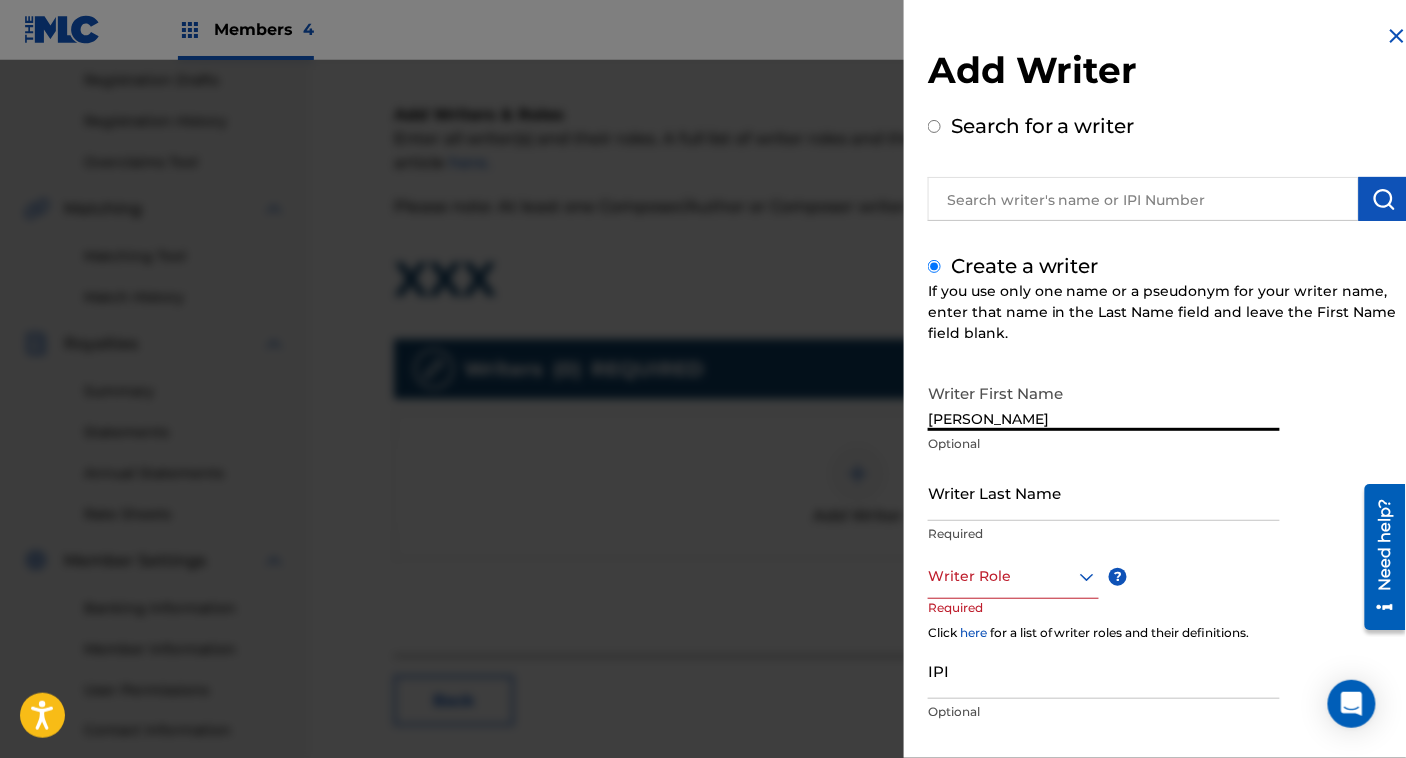 type on "[PERSON_NAME]" 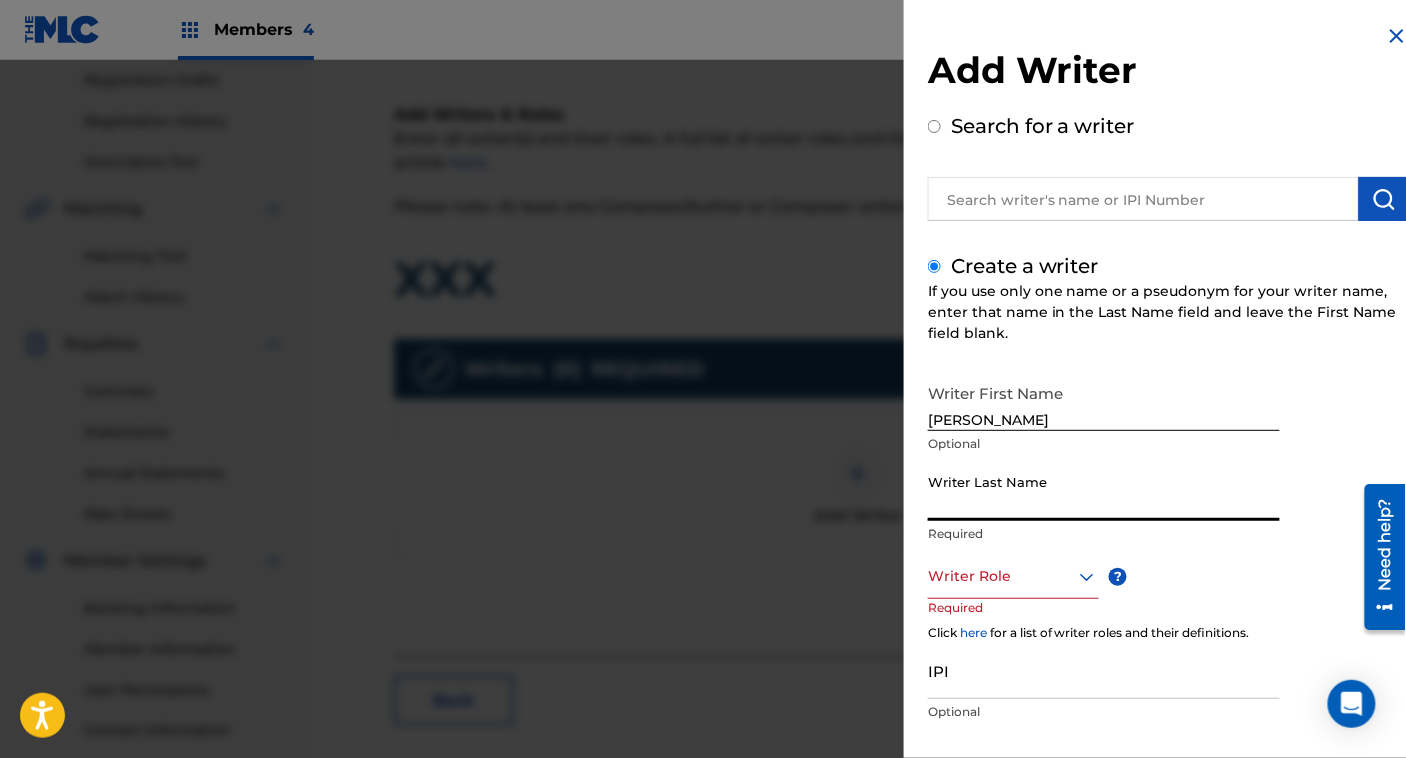 paste on "[PERSON_NAME]" 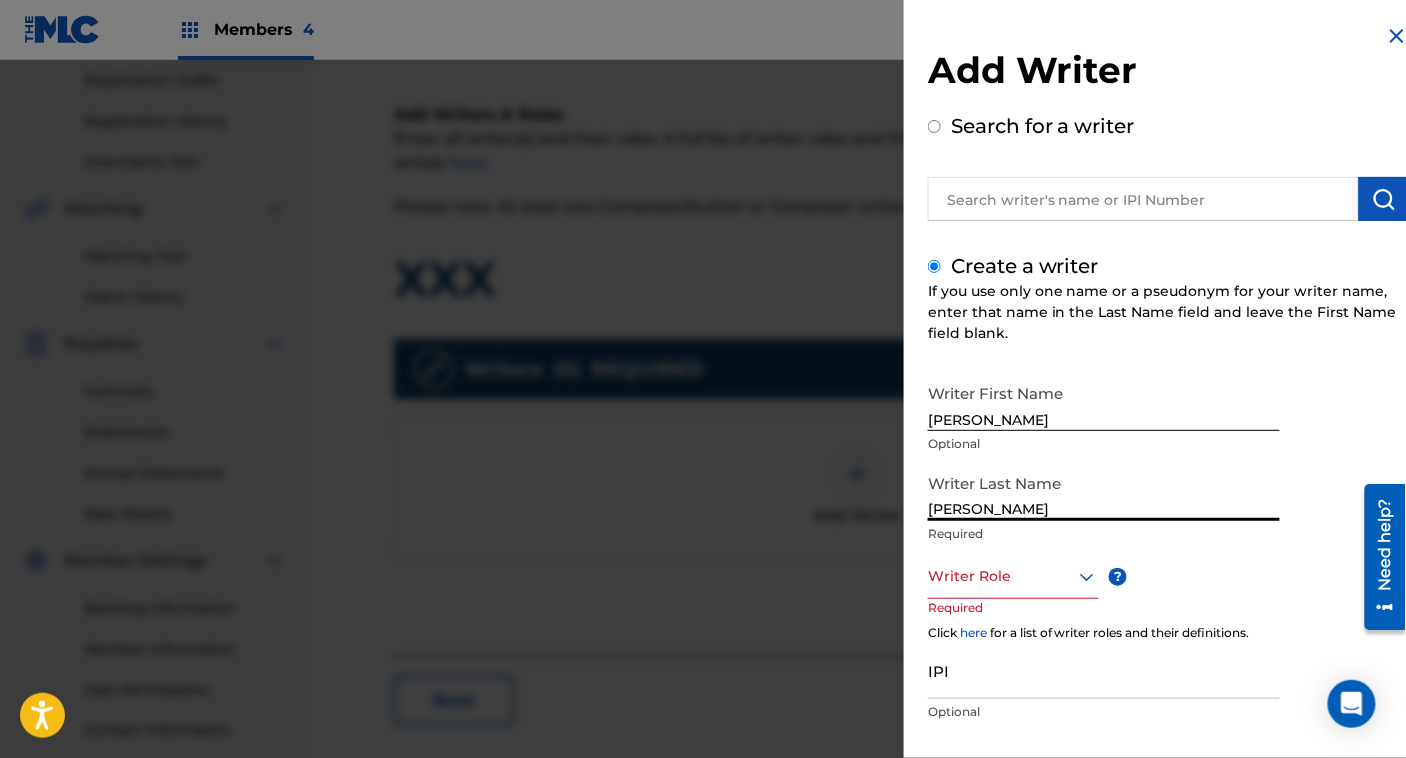 type on "[PERSON_NAME]" 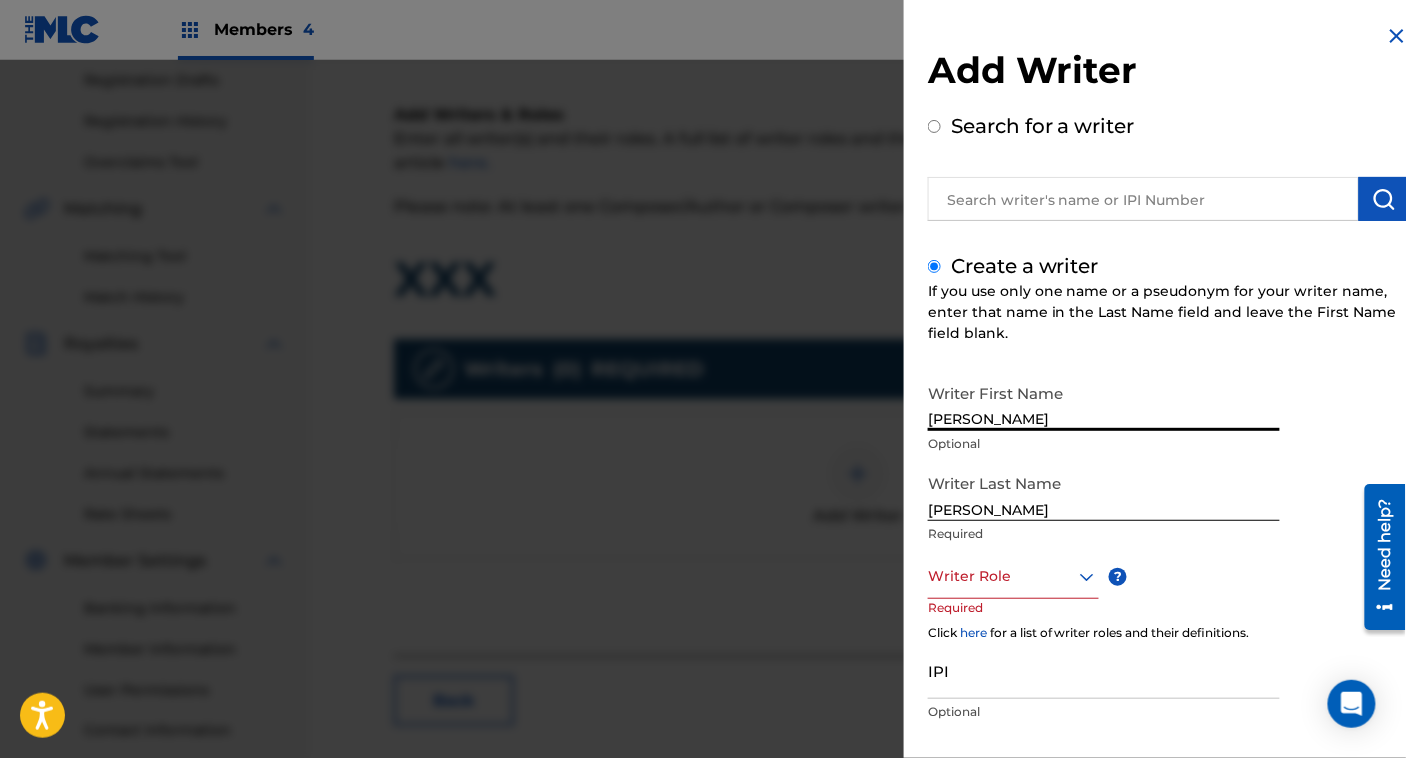 click on "[PERSON_NAME]" at bounding box center [1104, 402] 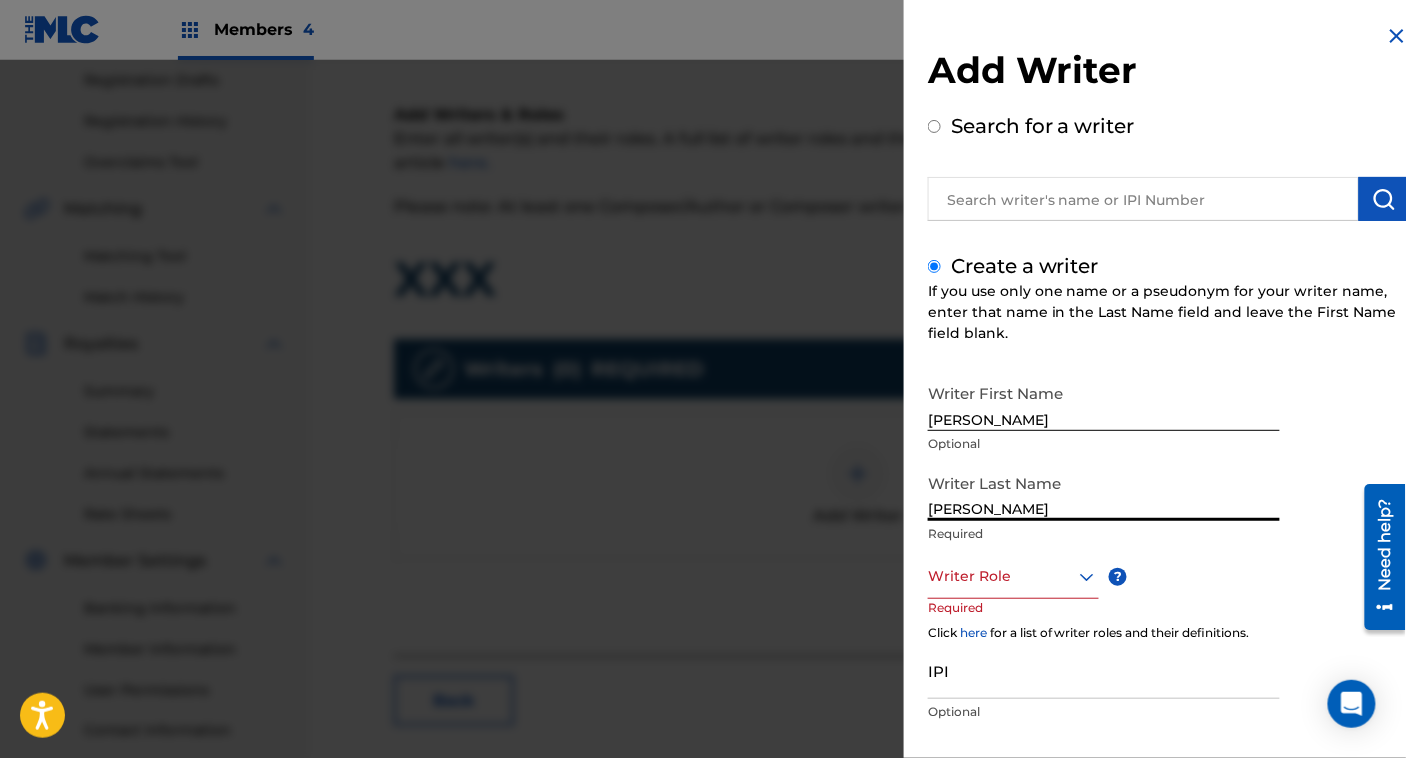 click on "[PERSON_NAME]" at bounding box center (1104, 492) 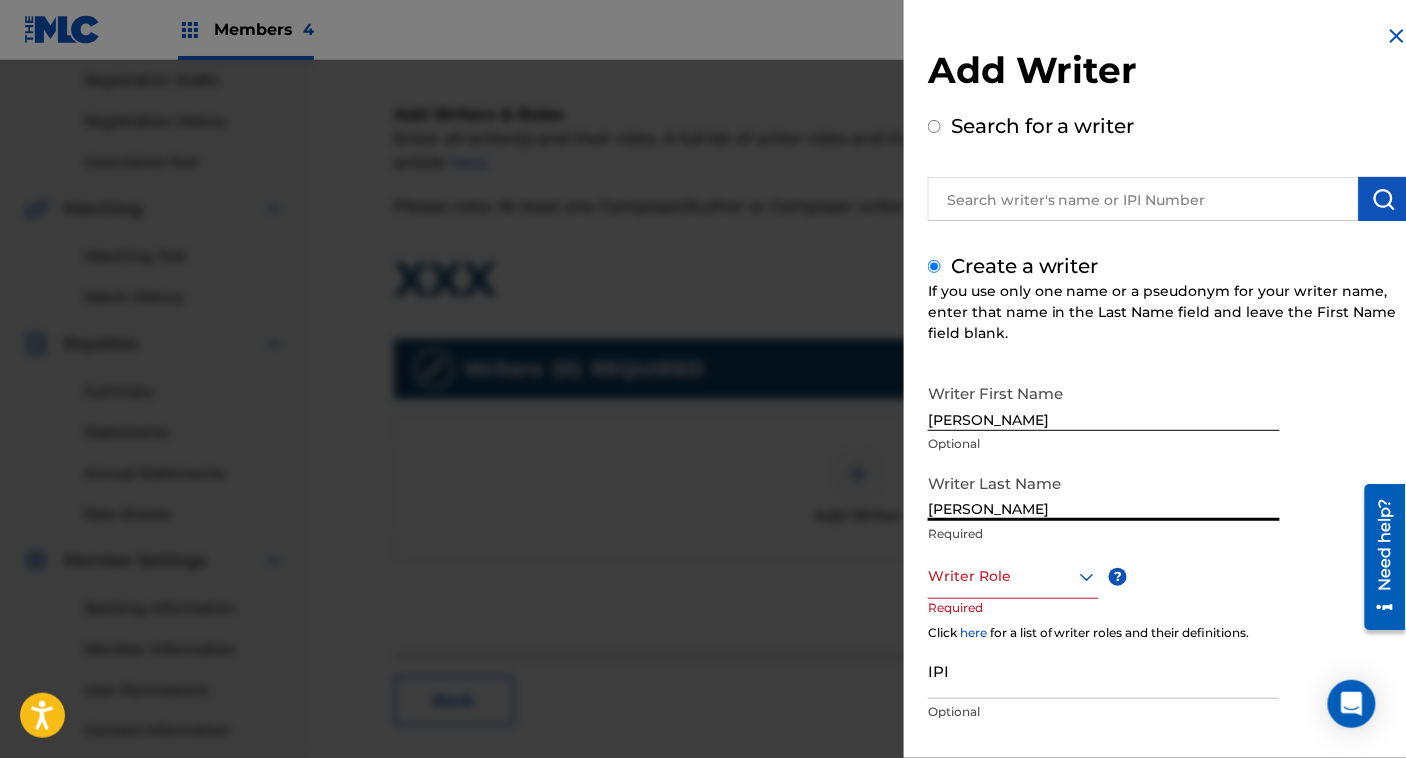 click on "[PERSON_NAME]" at bounding box center [1104, 492] 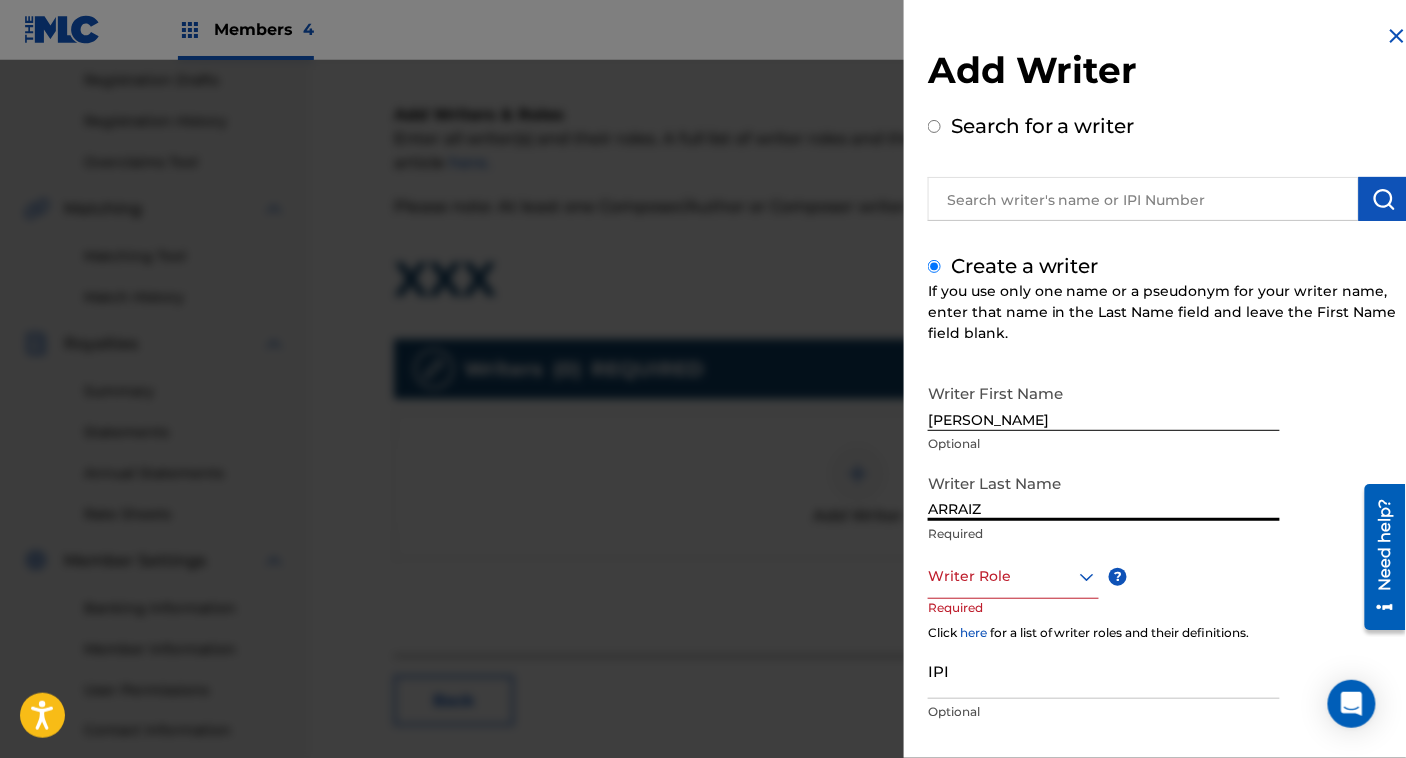 type on "ARRAIZ" 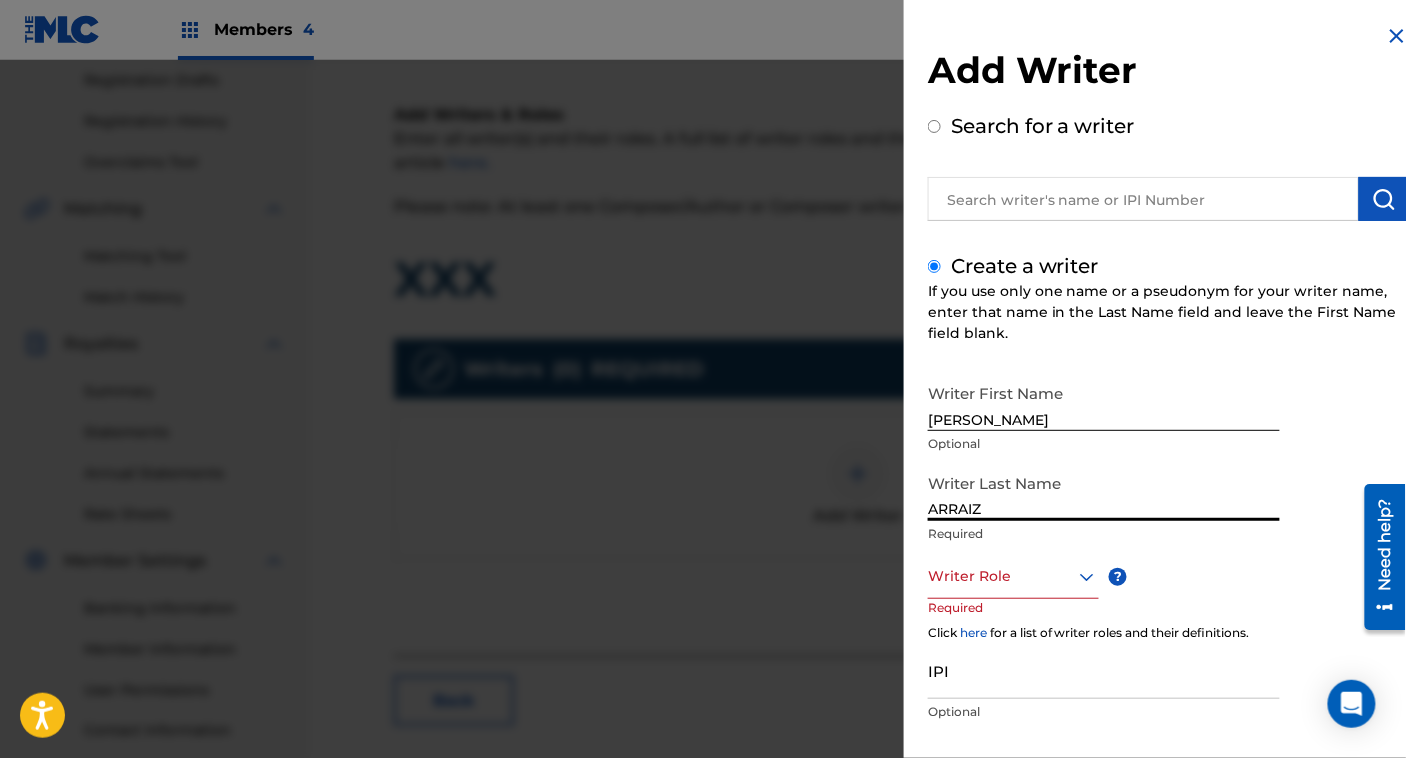 click on "Writer Role" at bounding box center (1013, 576) 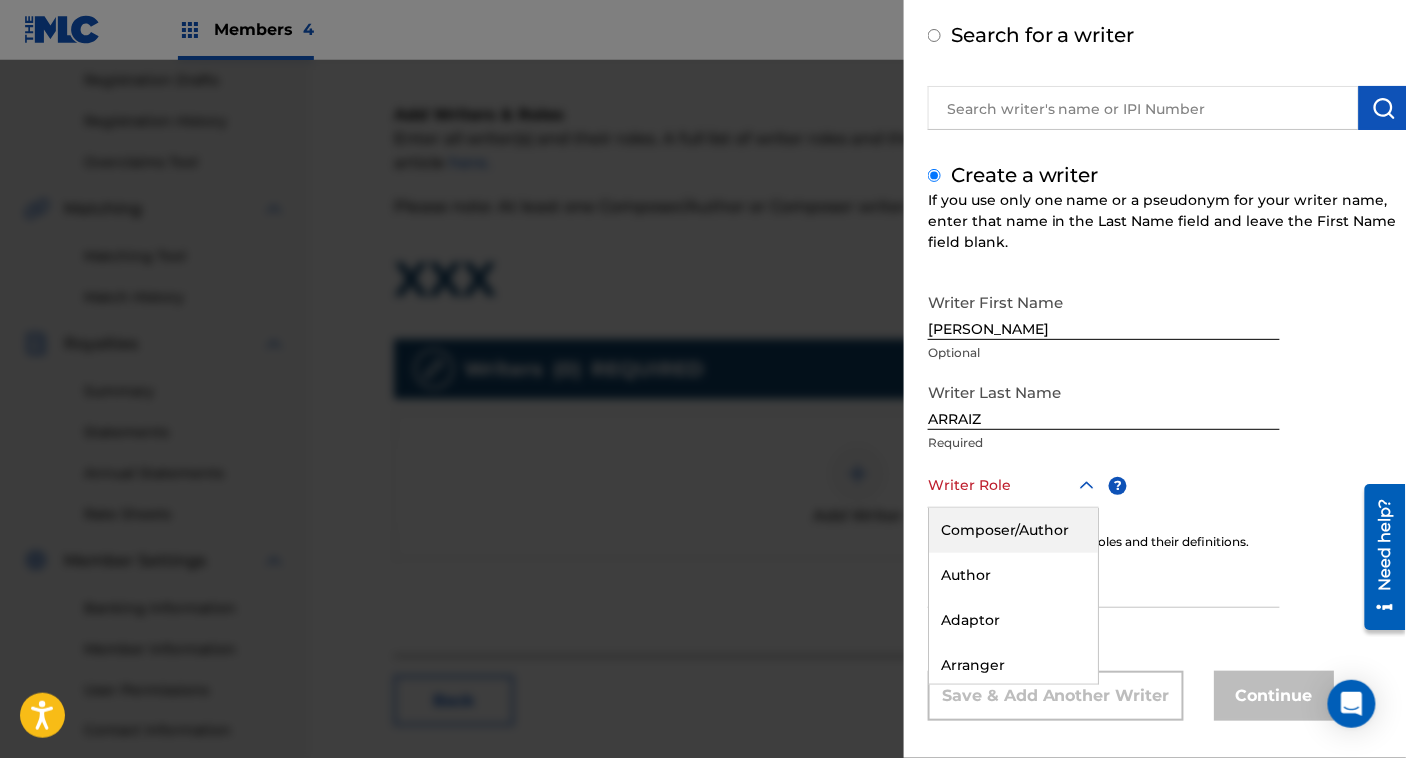 click on "Composer/Author" at bounding box center (1013, 530) 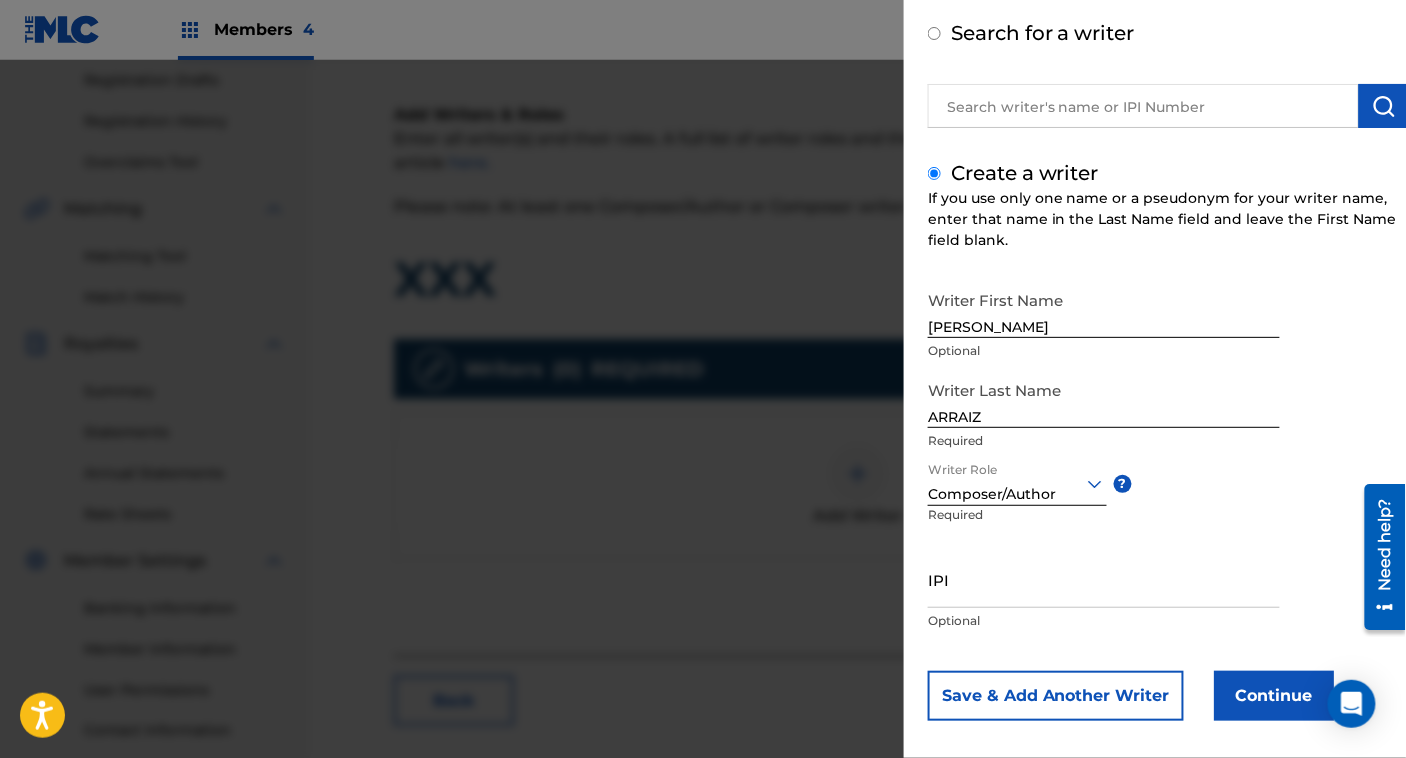 click on "Continue" at bounding box center [1274, 696] 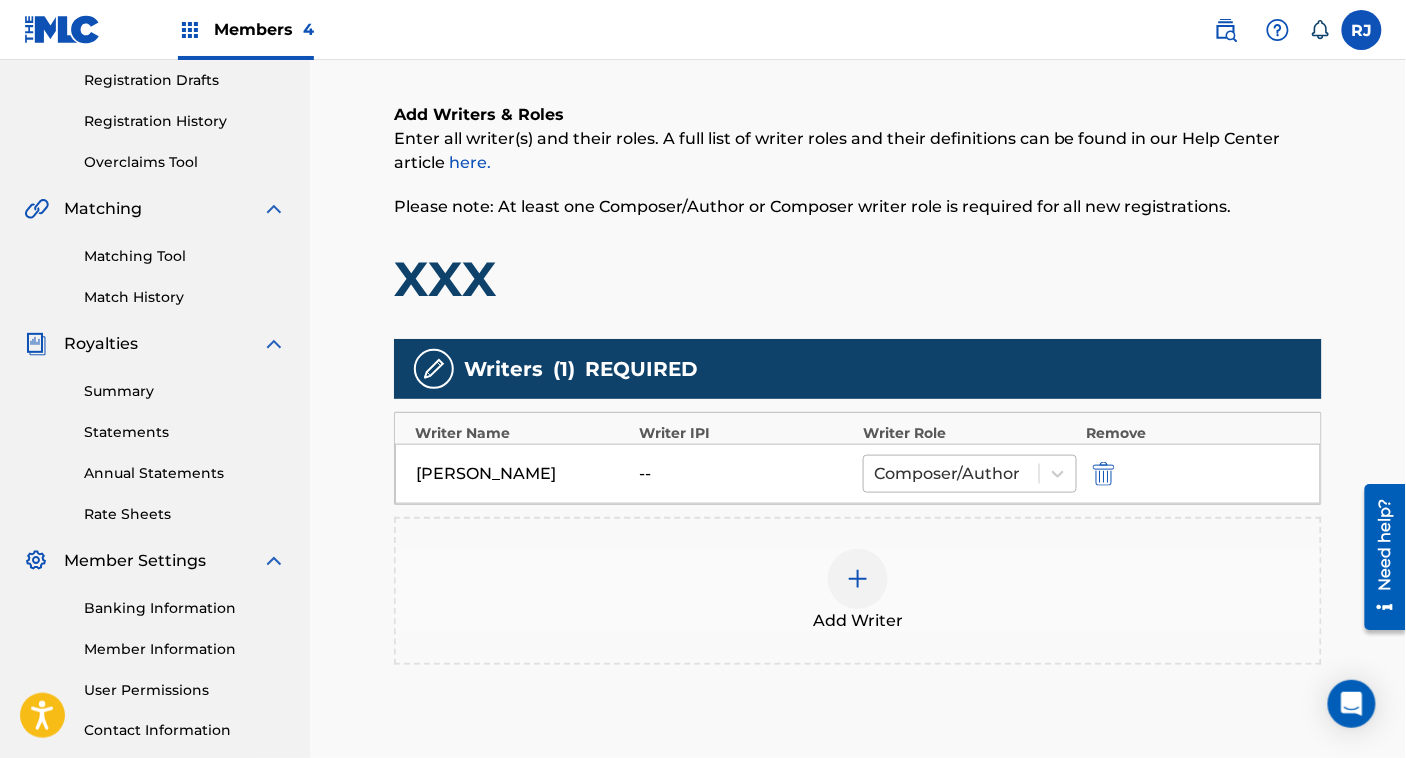 scroll, scrollTop: 533, scrollLeft: 0, axis: vertical 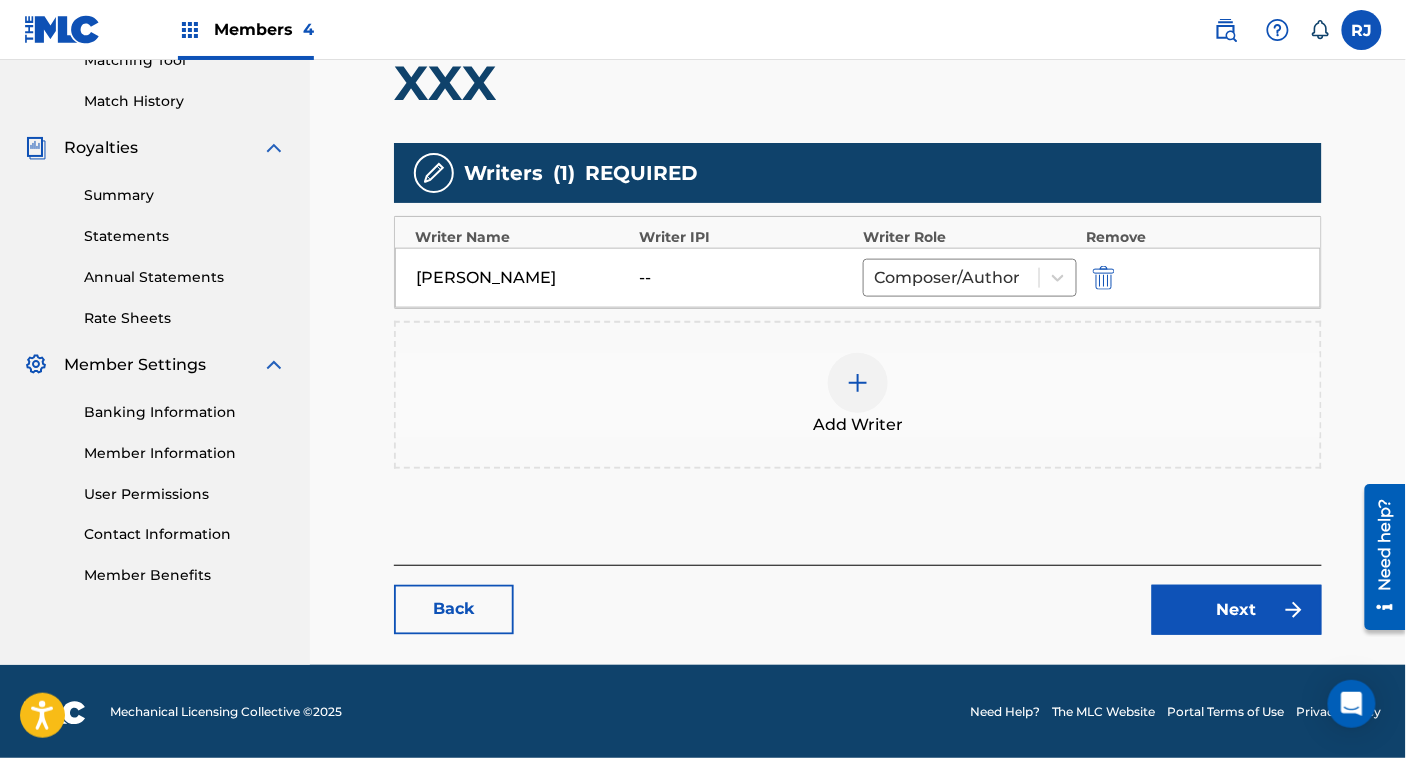 click on "Catalog Enter Work Details Add Writers Add Publishers & Shares Add Recording Review Add Writers & Roles Enter all writer(s) and their roles. A full list of writer roles and their definitions can be found in our Help Center article   here. Please note: At least one Composer/Author or Composer writer role is required for all new registrations. XXX Writers ( 1 ) REQUIRED Writer Name Writer IPI Writer Role Remove [PERSON_NAME] -- Composer/Author Add Writer Back Next" at bounding box center (858, 121) 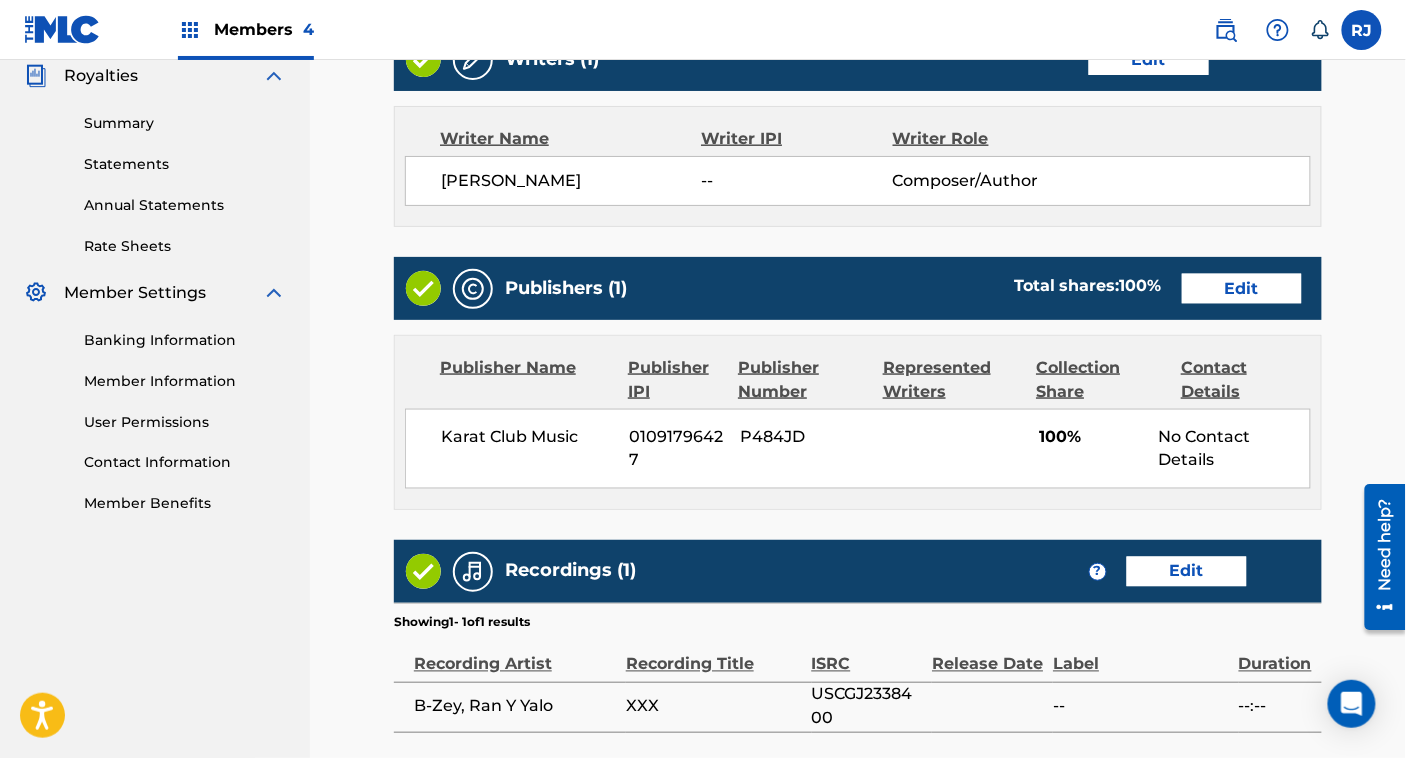 scroll, scrollTop: 604, scrollLeft: 0, axis: vertical 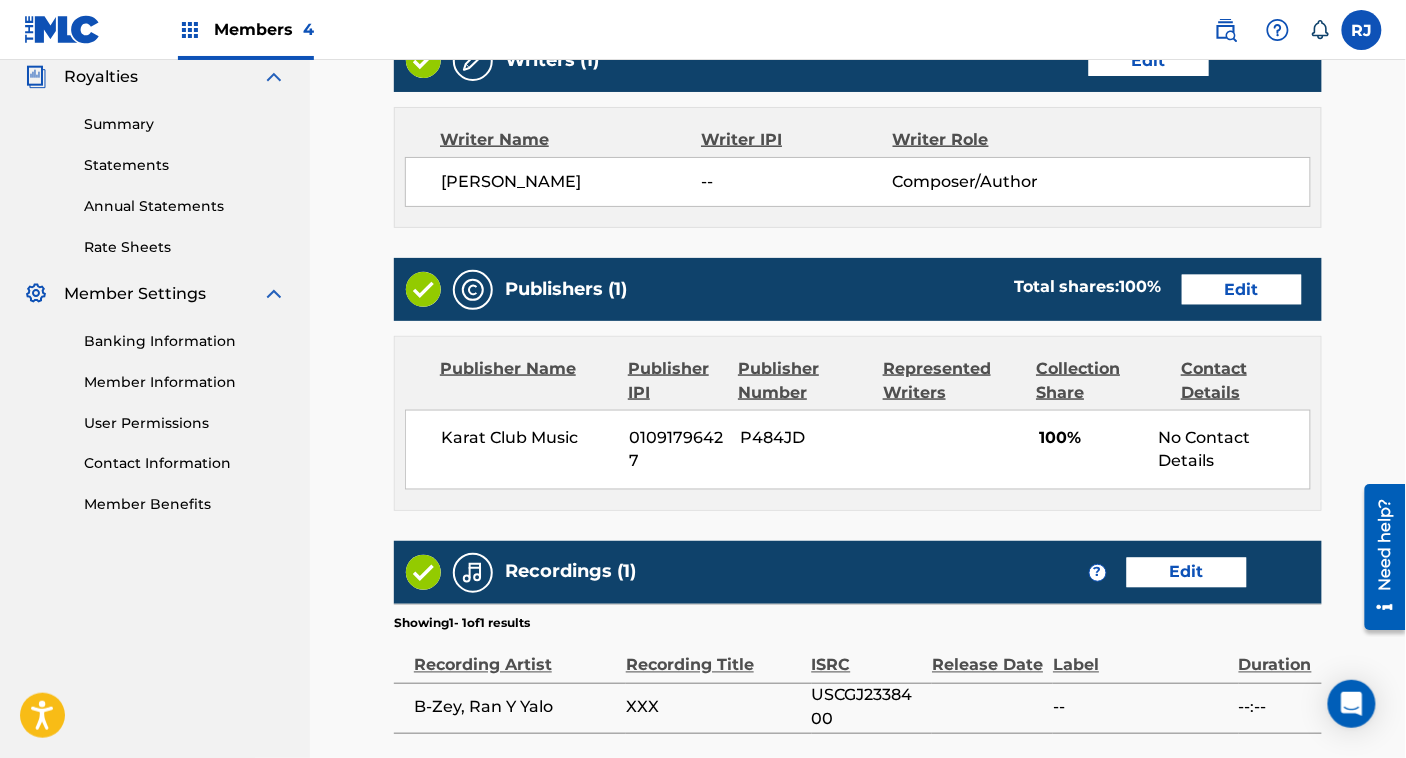 click on "Edit" at bounding box center (1242, 290) 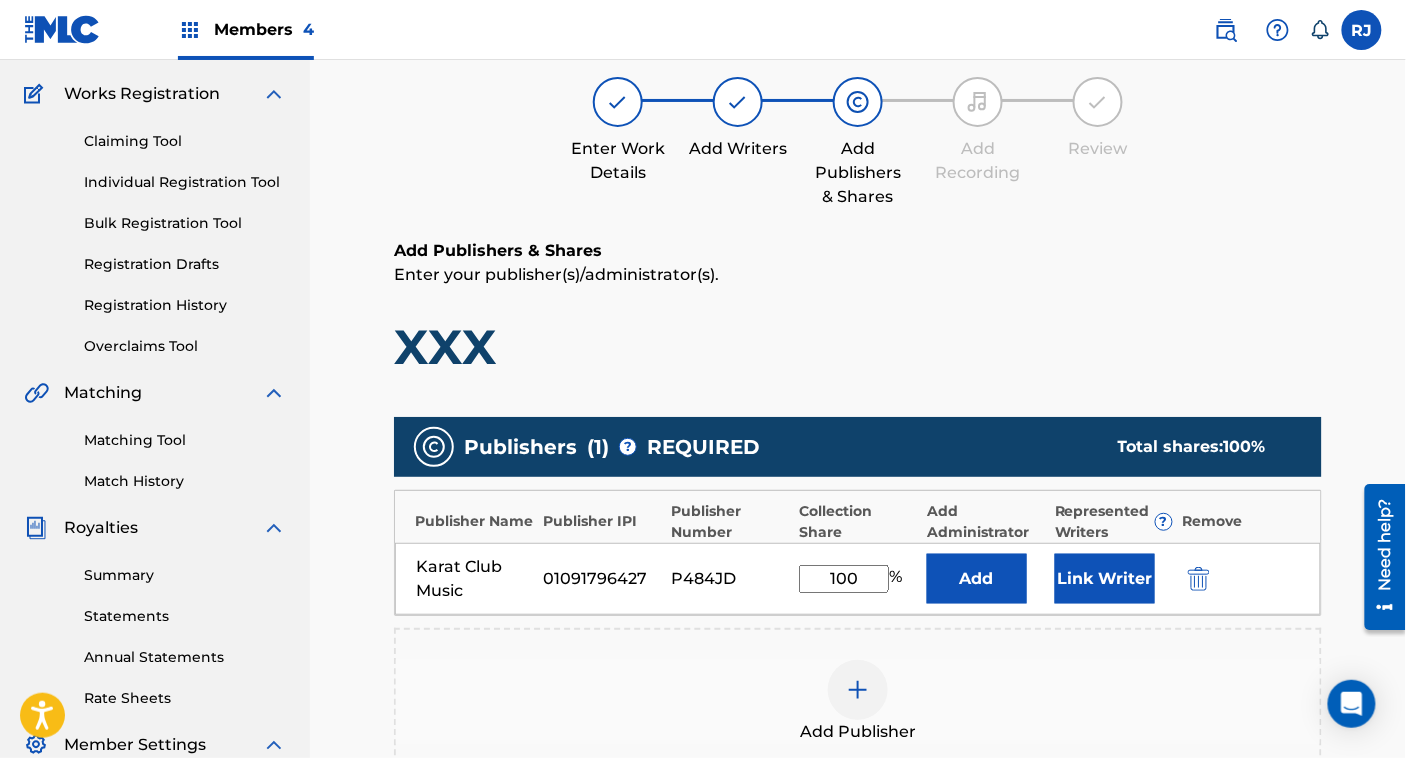 scroll, scrollTop: 154, scrollLeft: 0, axis: vertical 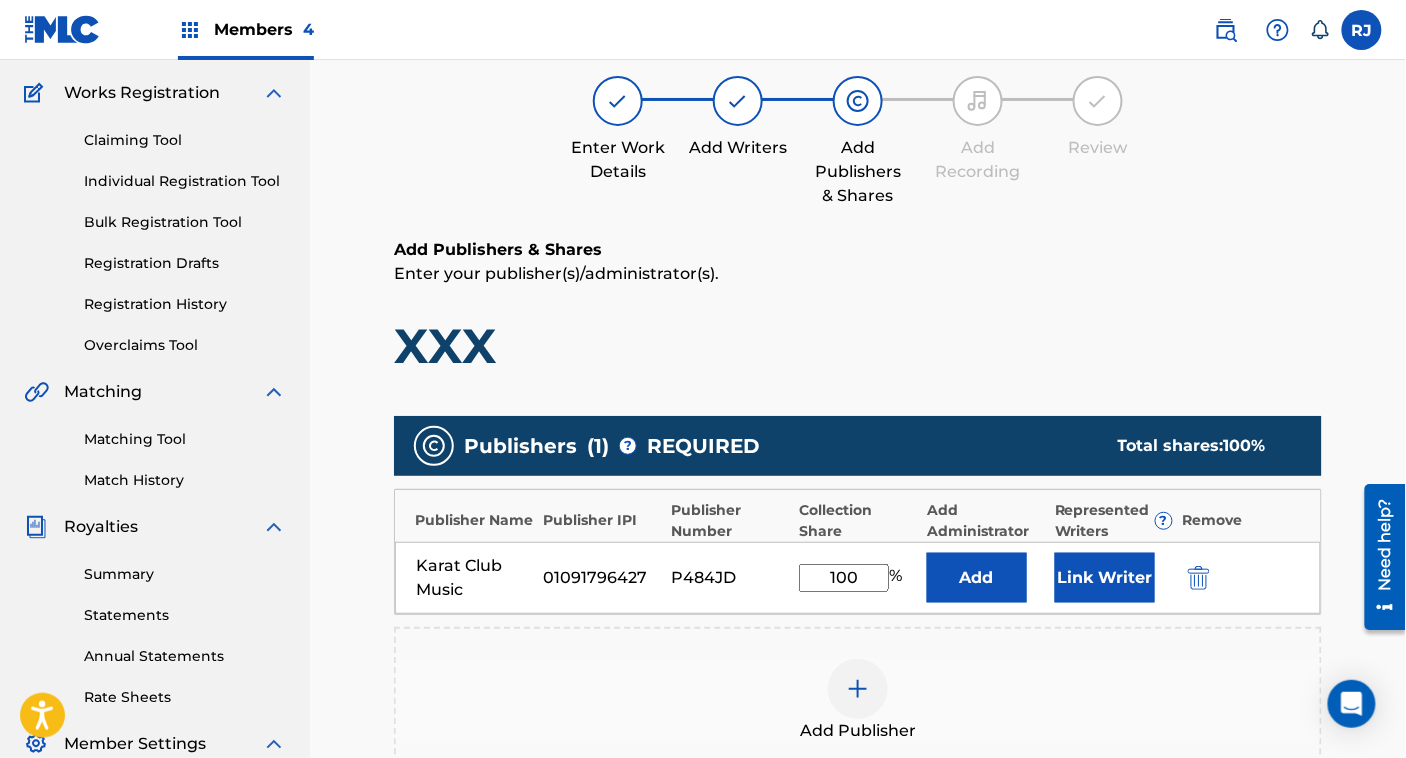 drag, startPoint x: 1078, startPoint y: 578, endPoint x: 1051, endPoint y: 573, distance: 27.45906 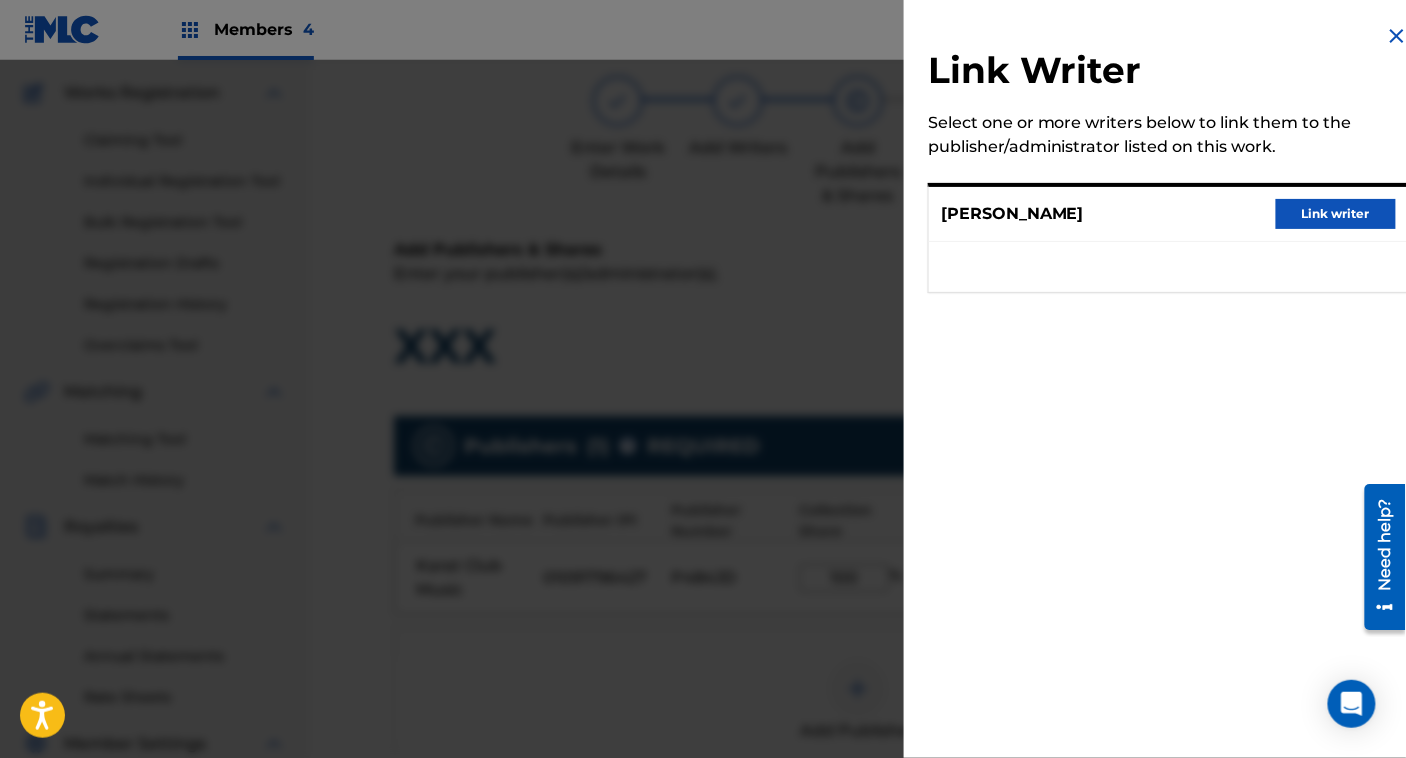 click on "[PERSON_NAME] Link writer" at bounding box center [1168, 214] 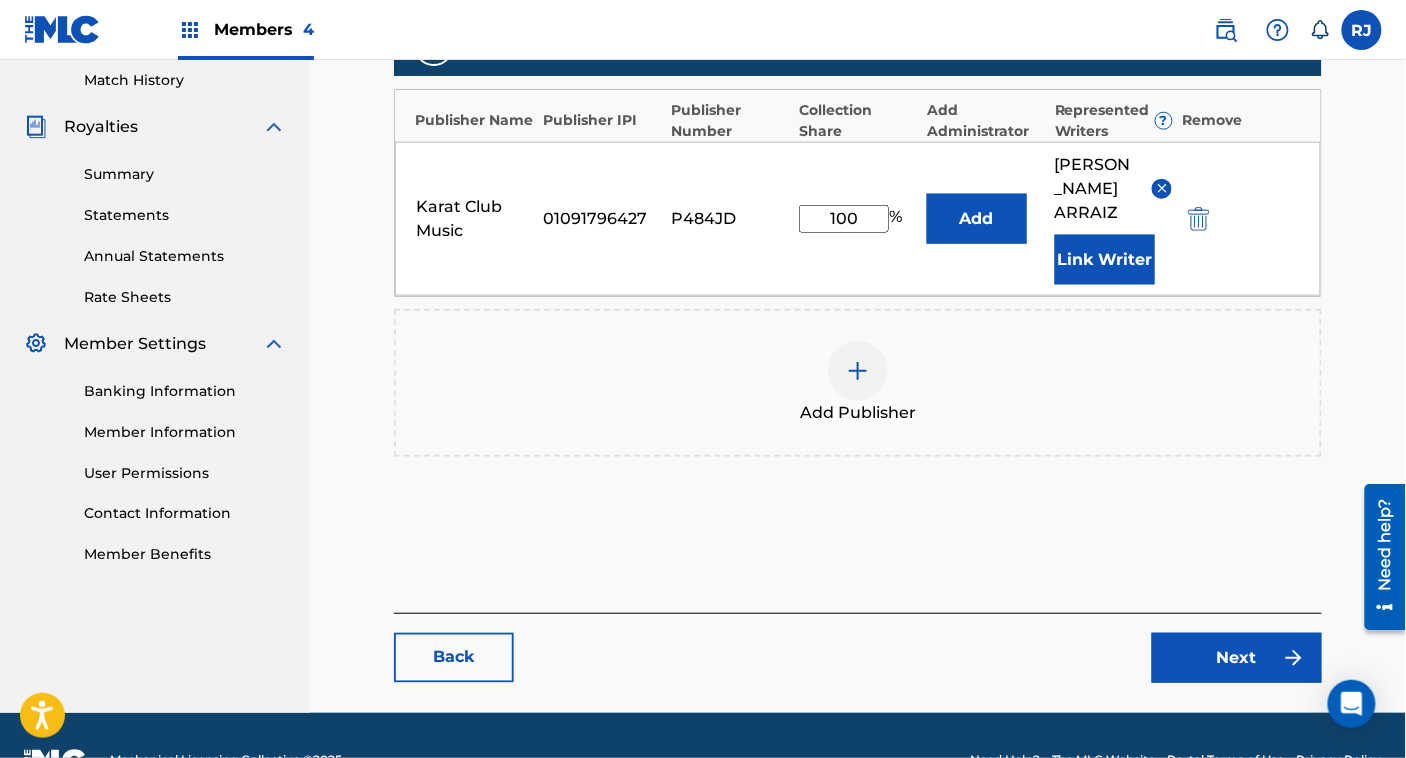 scroll, scrollTop: 557, scrollLeft: 0, axis: vertical 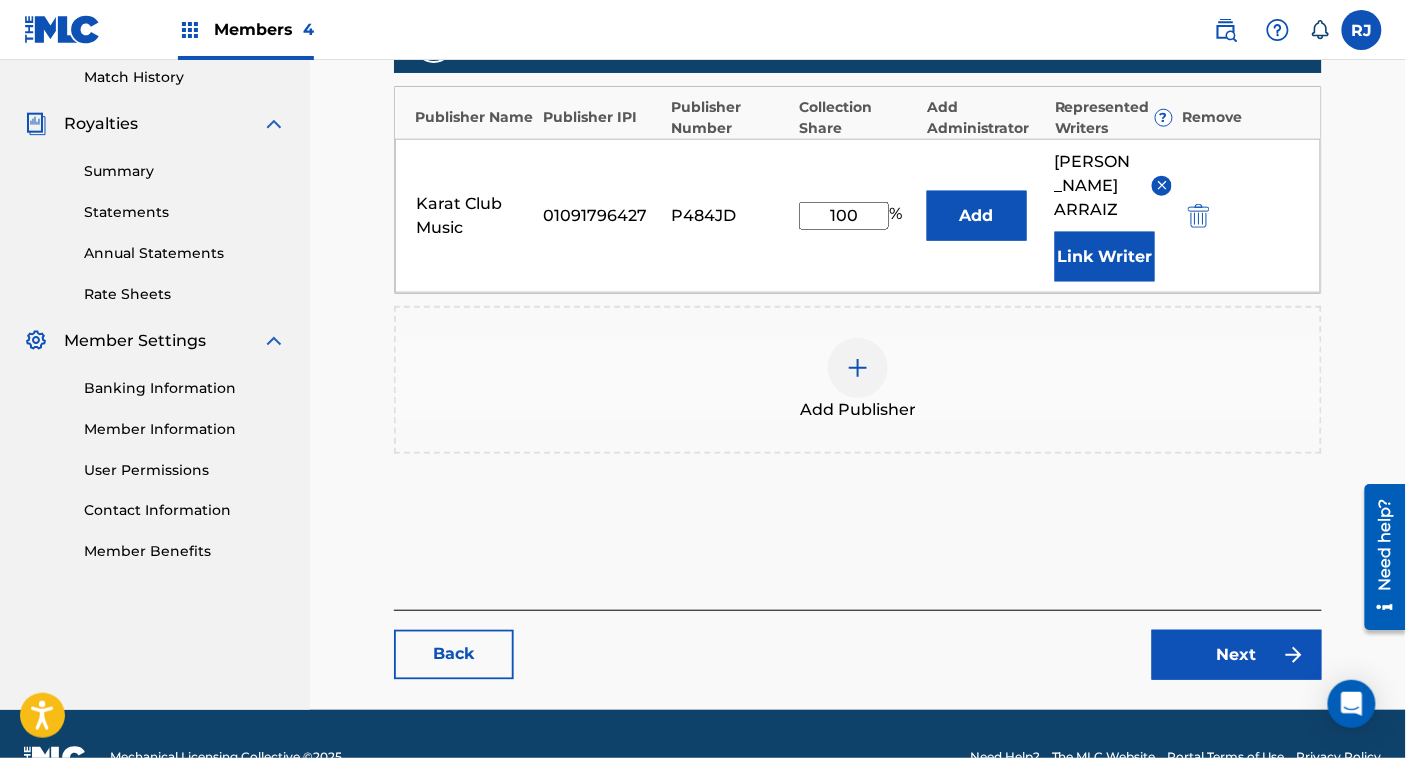click on "Next" at bounding box center [1237, 655] 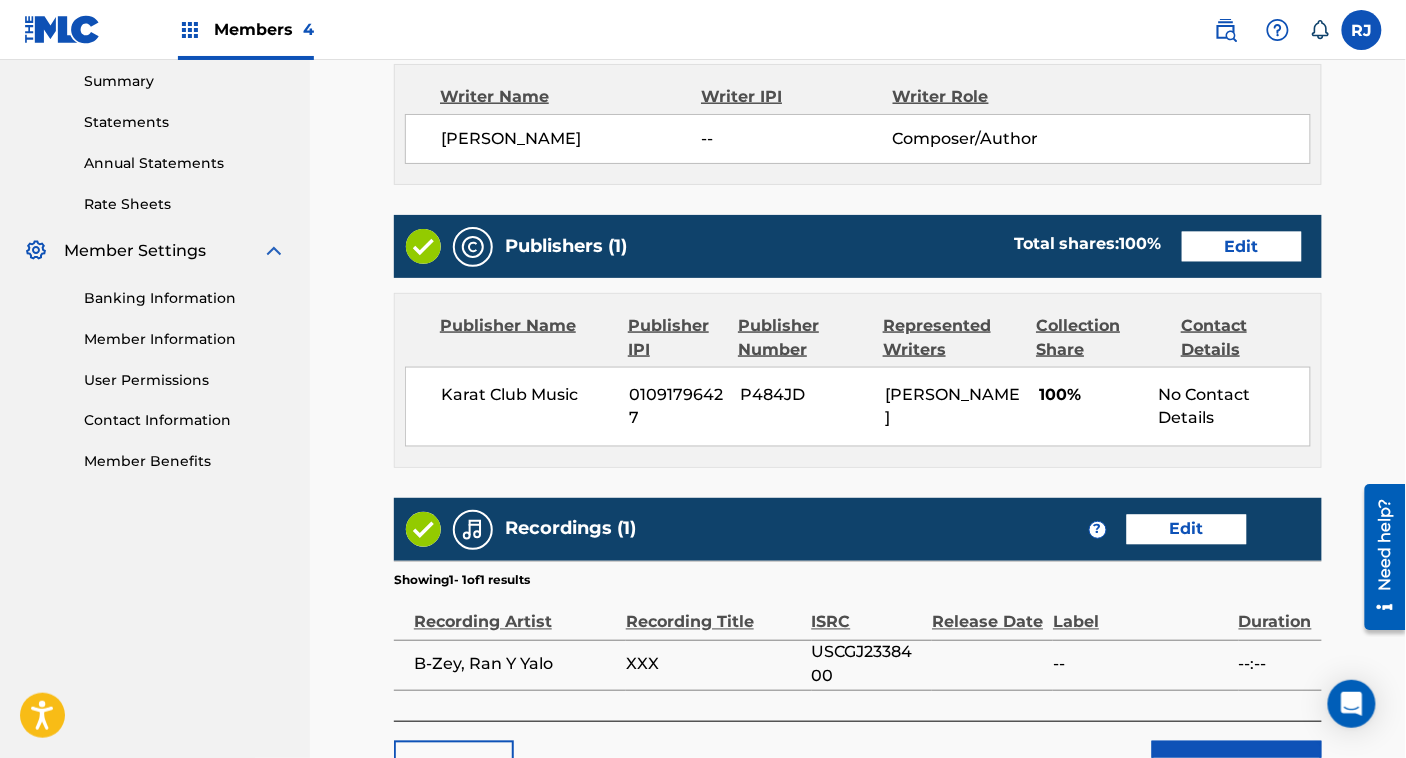 scroll, scrollTop: 801, scrollLeft: 0, axis: vertical 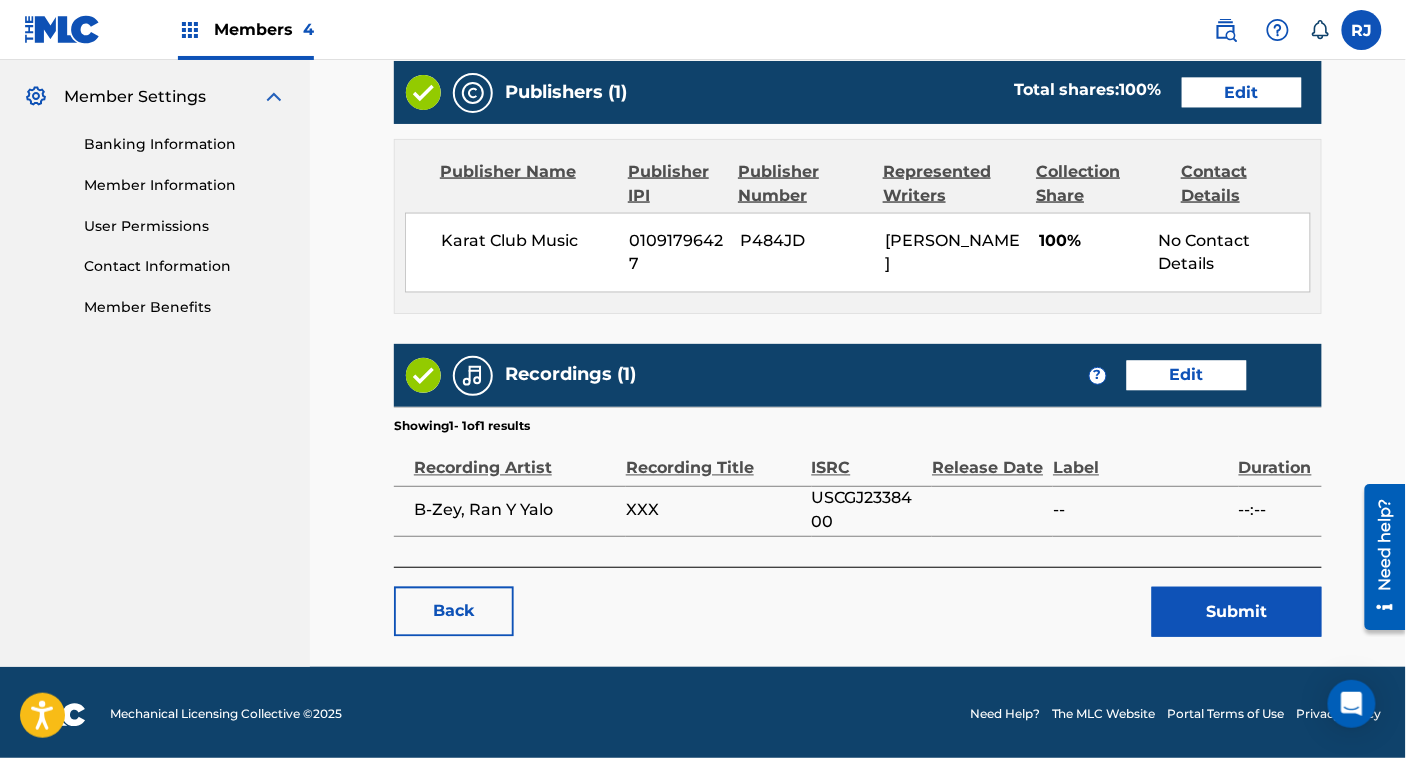 click on "Submit" at bounding box center (1237, 612) 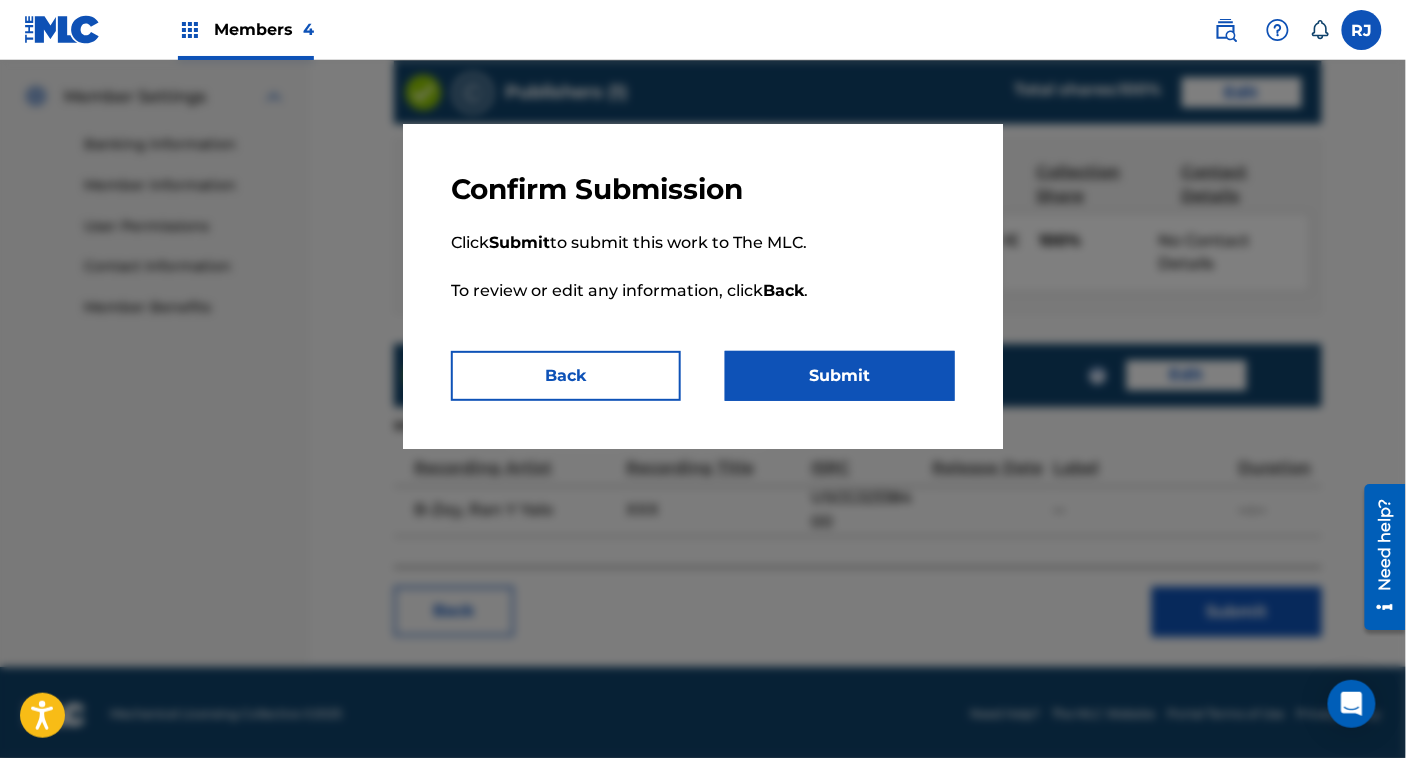 click on "Submit" at bounding box center (840, 376) 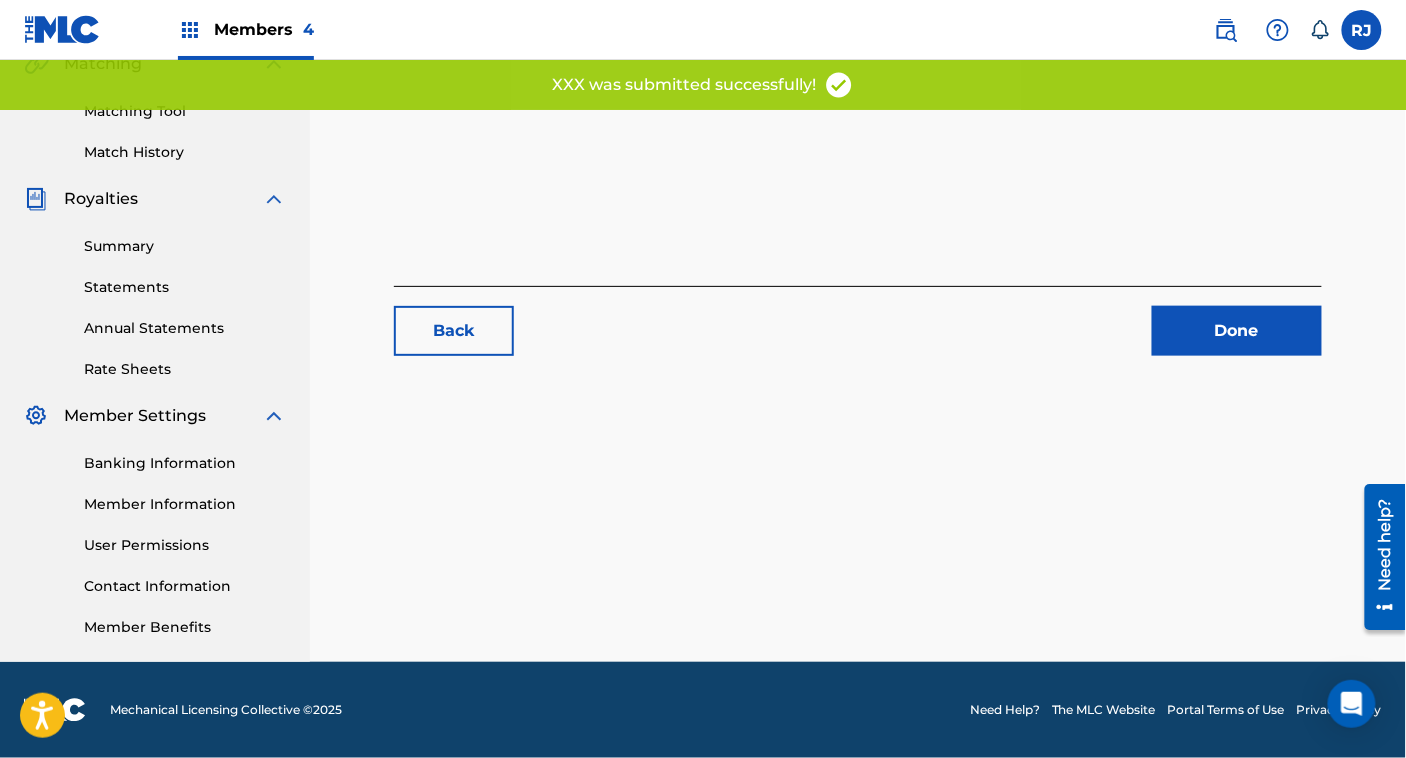 scroll, scrollTop: 0, scrollLeft: 0, axis: both 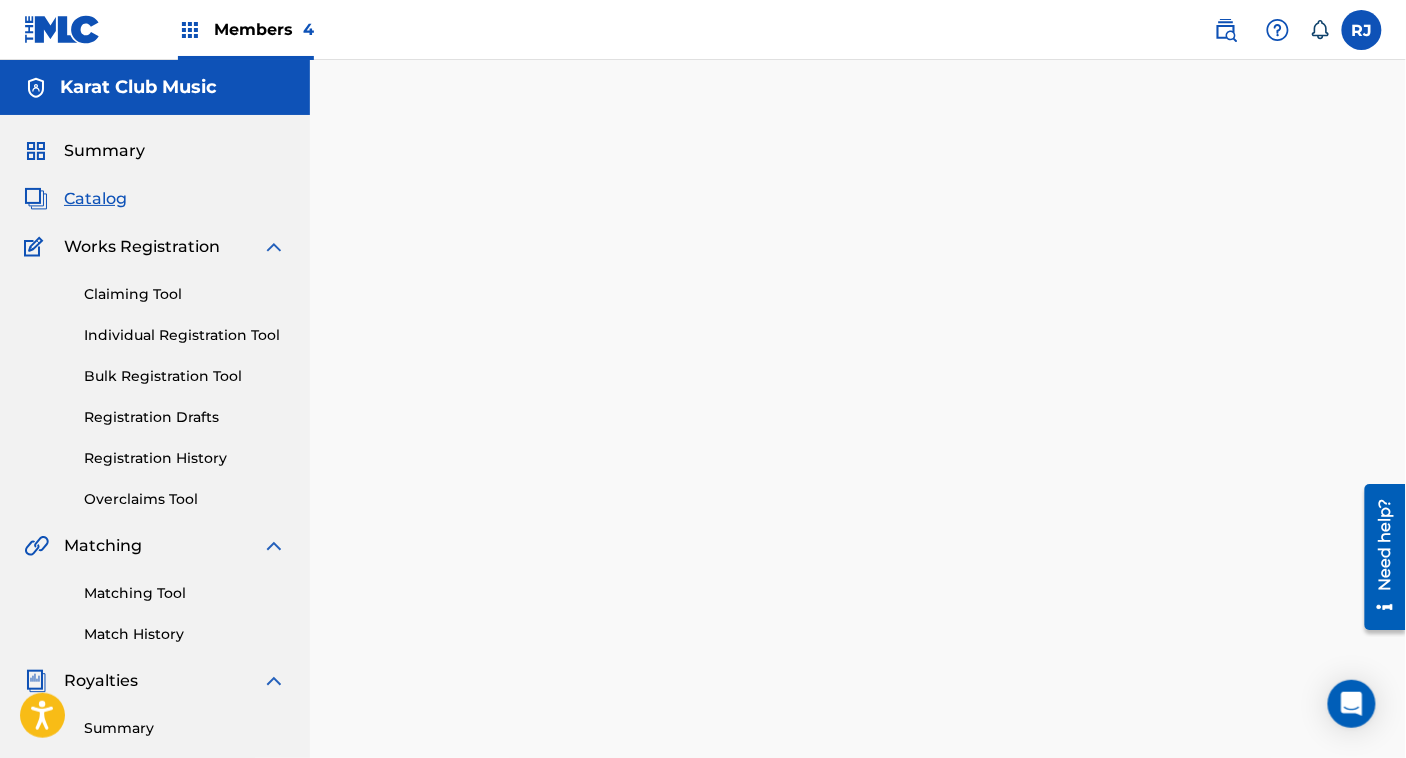 click on "Catalog" at bounding box center [95, 199] 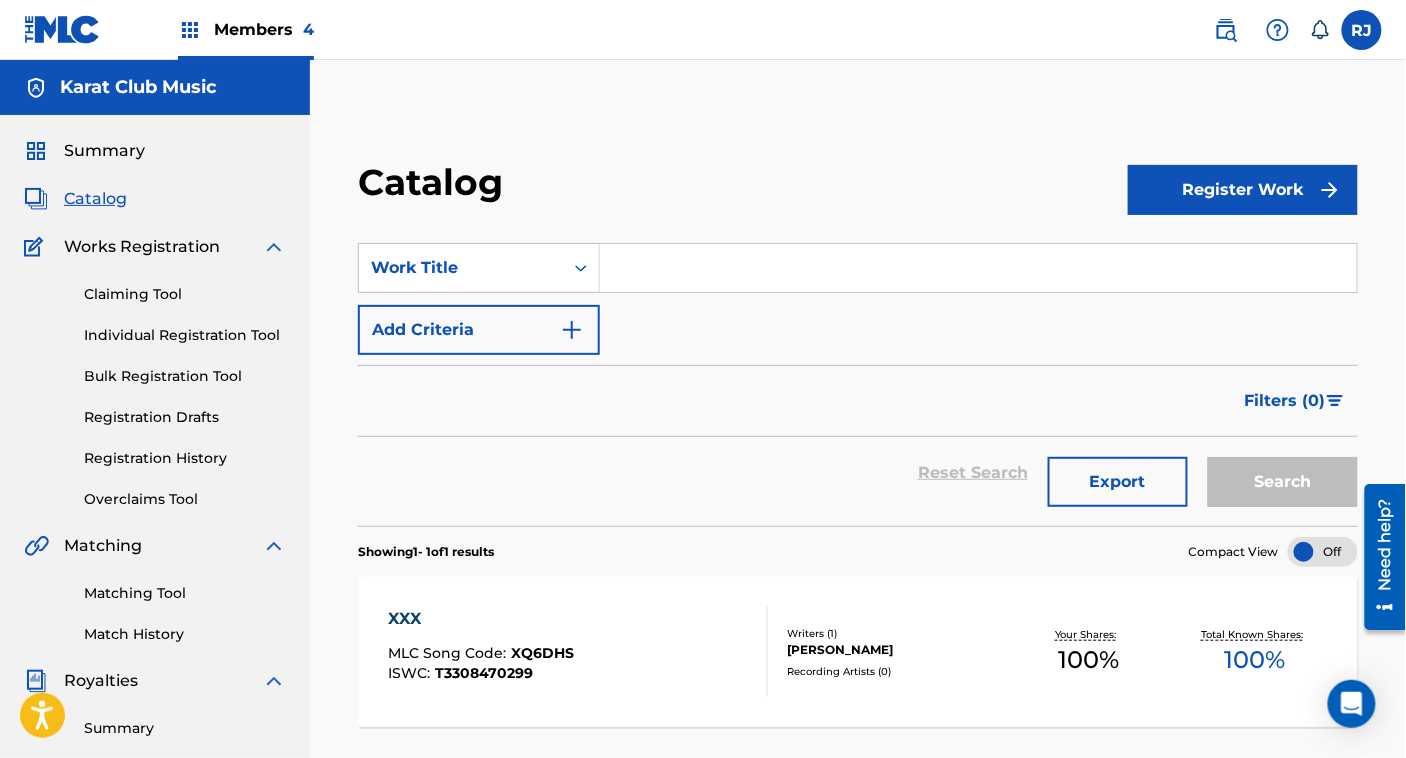 click at bounding box center (978, 268) 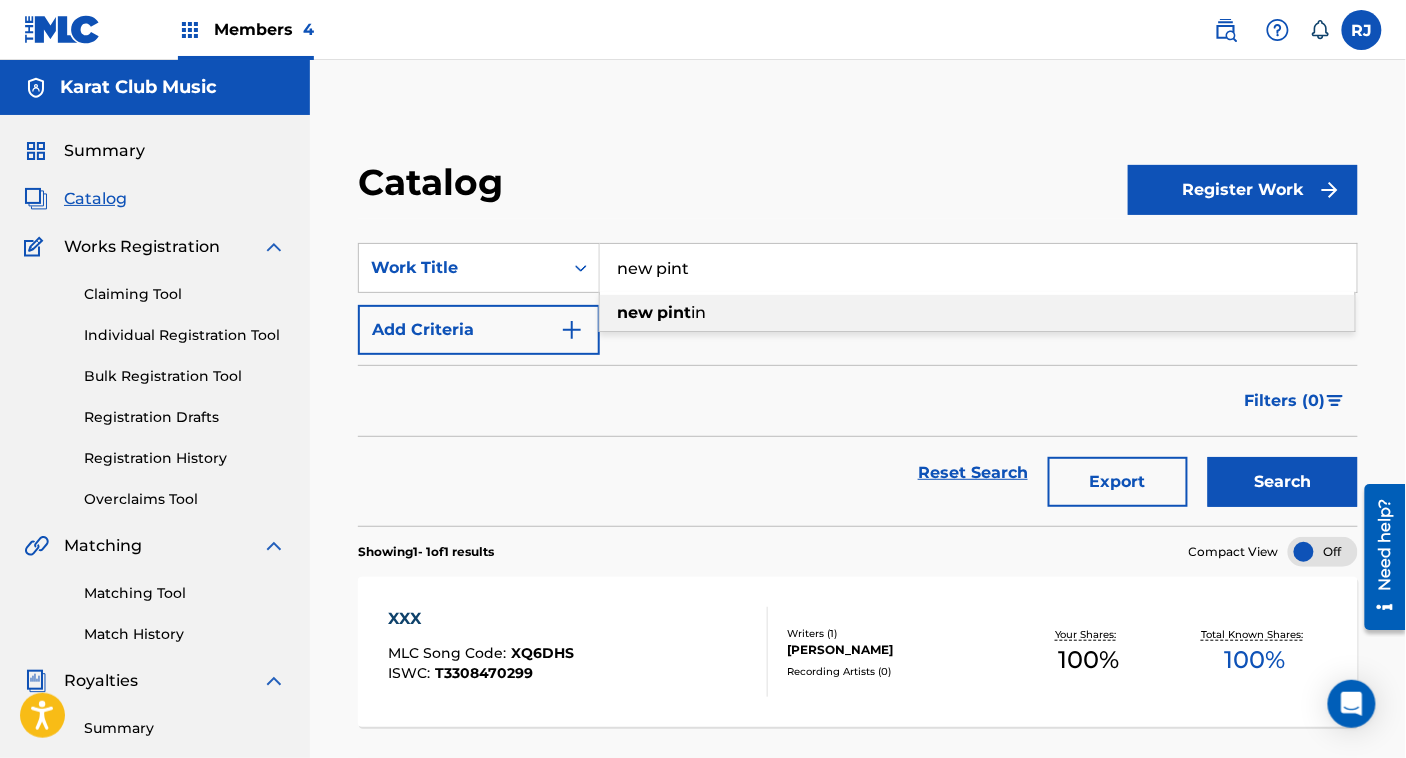 click on "in" at bounding box center (698, 312) 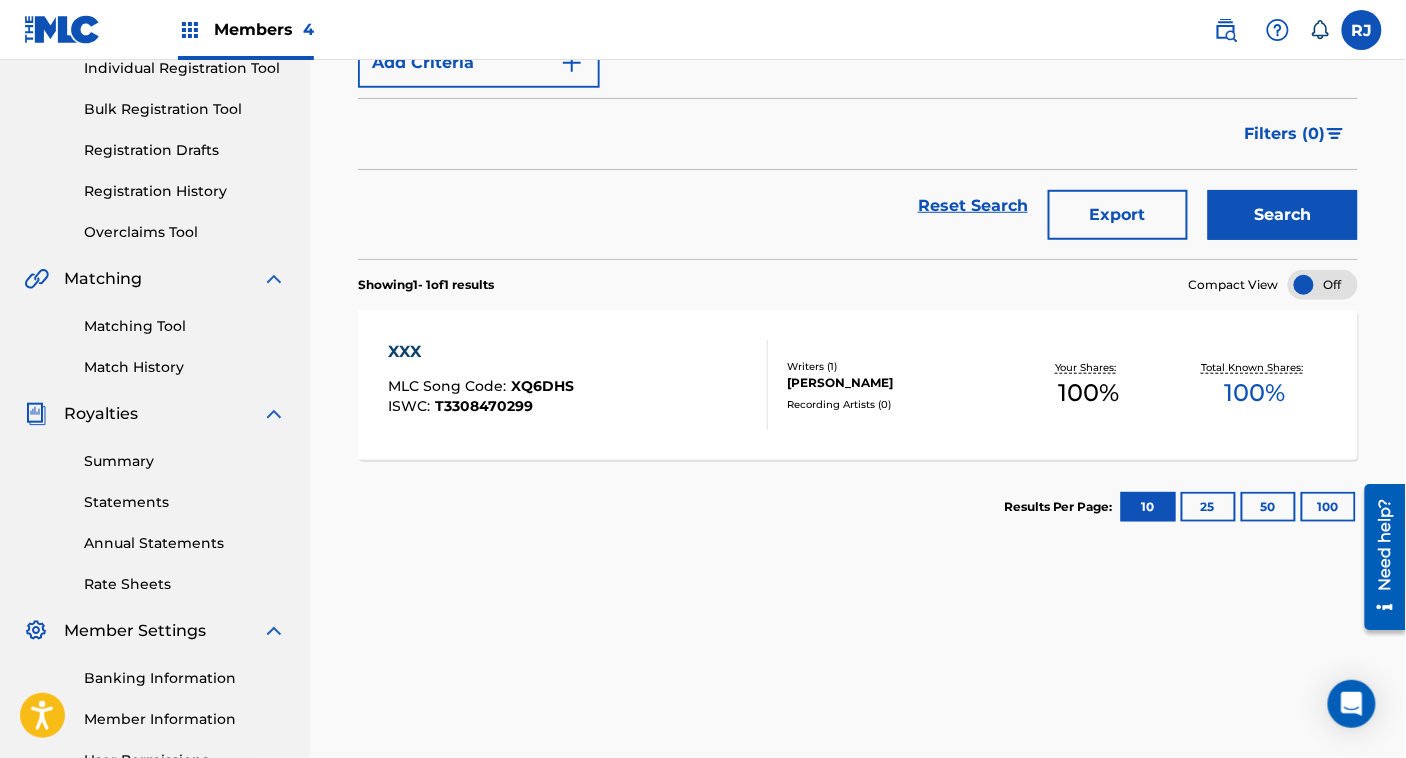 scroll, scrollTop: 268, scrollLeft: 0, axis: vertical 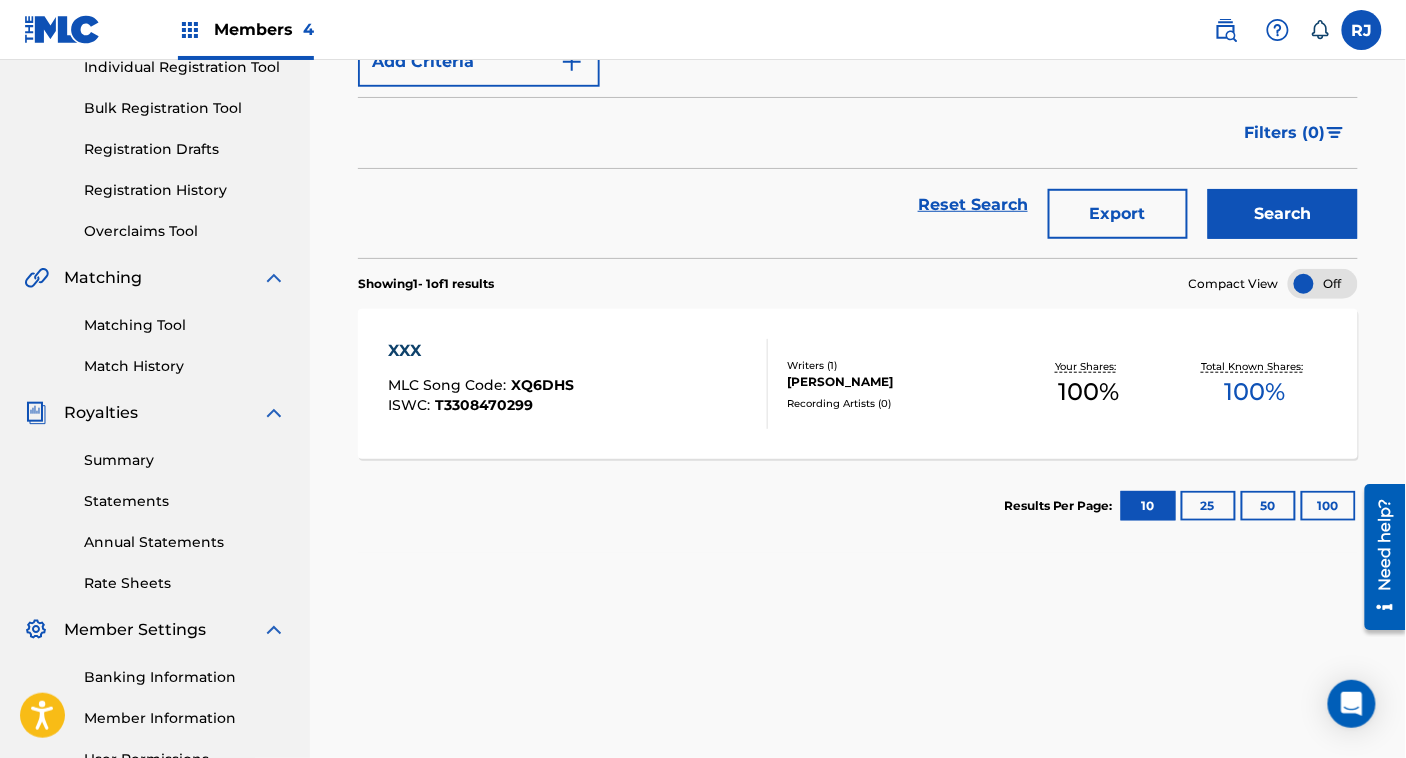 click on "Search" at bounding box center [1283, 214] 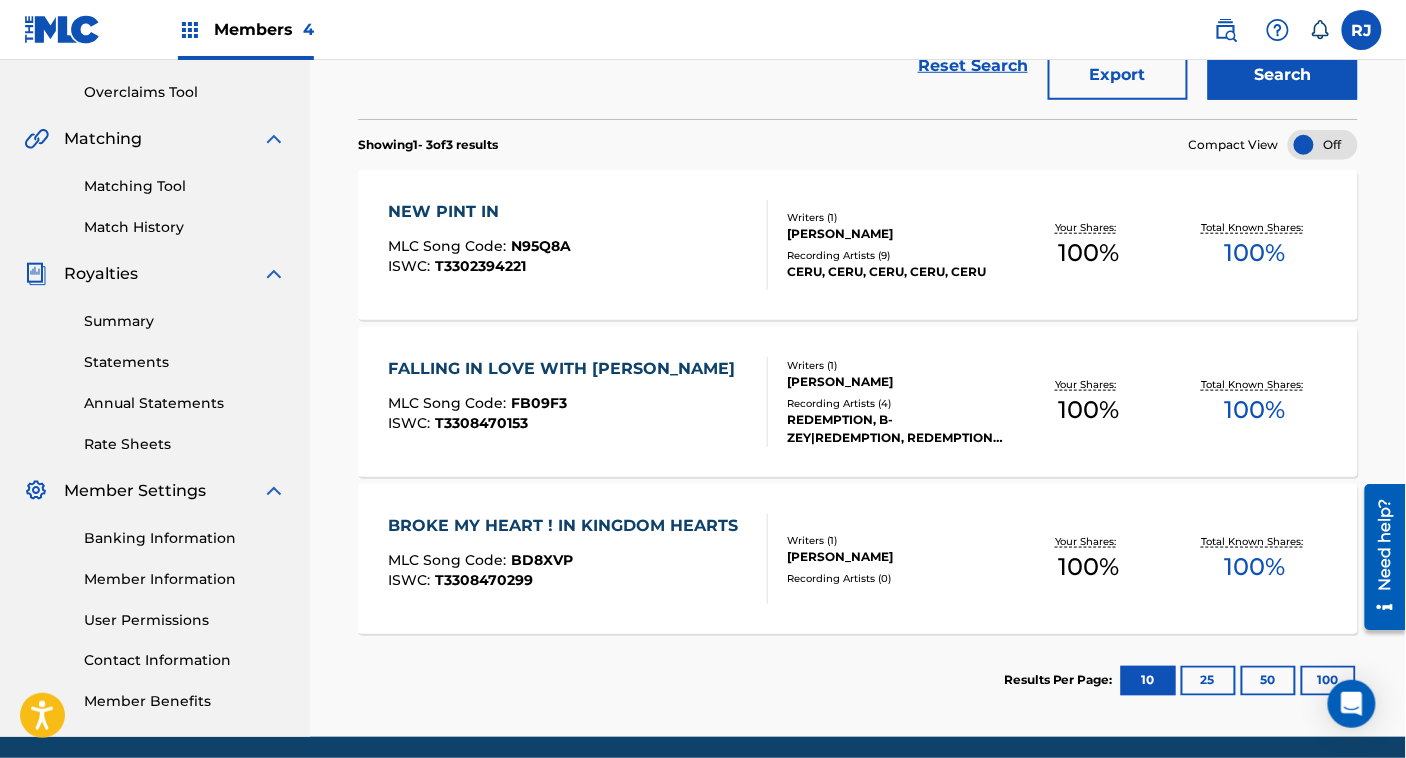 scroll, scrollTop: 408, scrollLeft: 0, axis: vertical 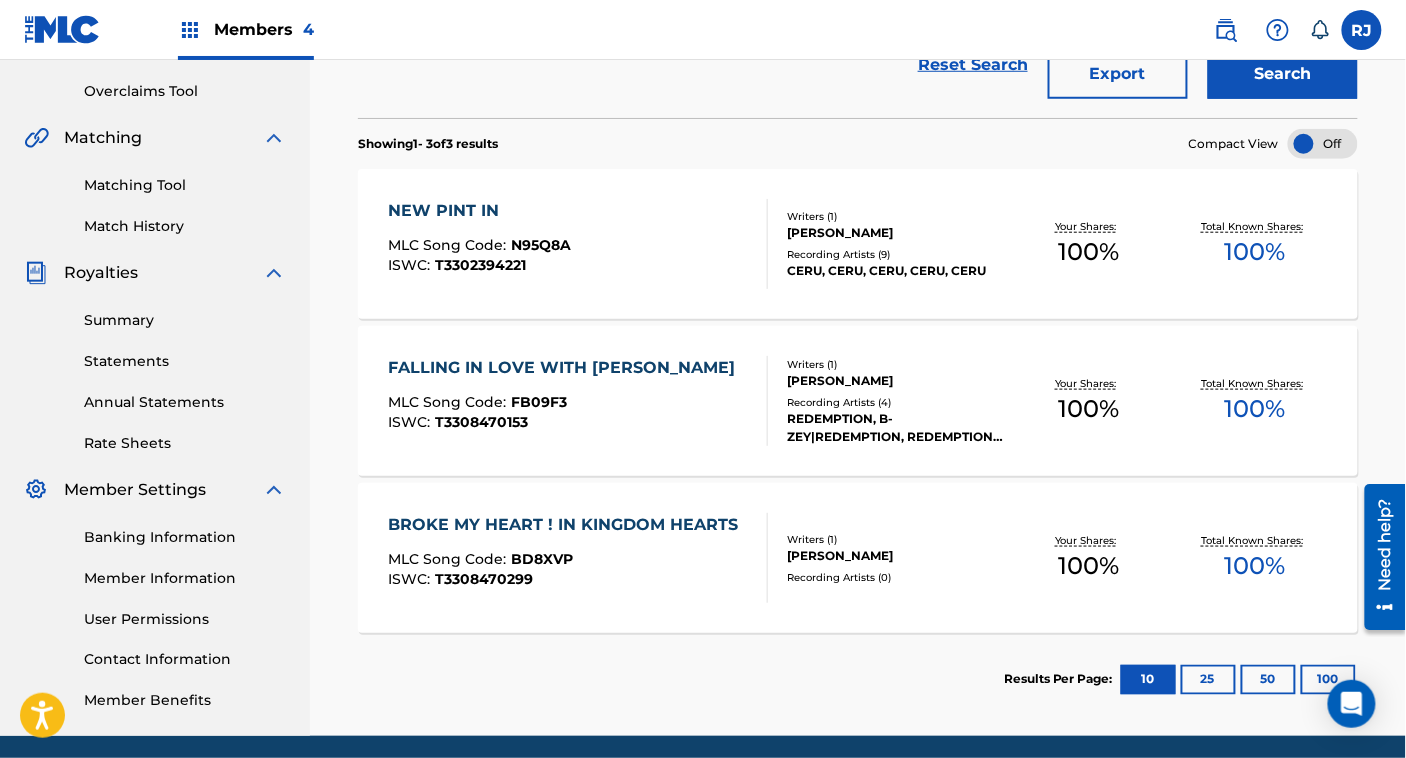 click on "NEW PINT IN MLC Song Code : N95Q8A ISWC : T3302394221" at bounding box center (578, 244) 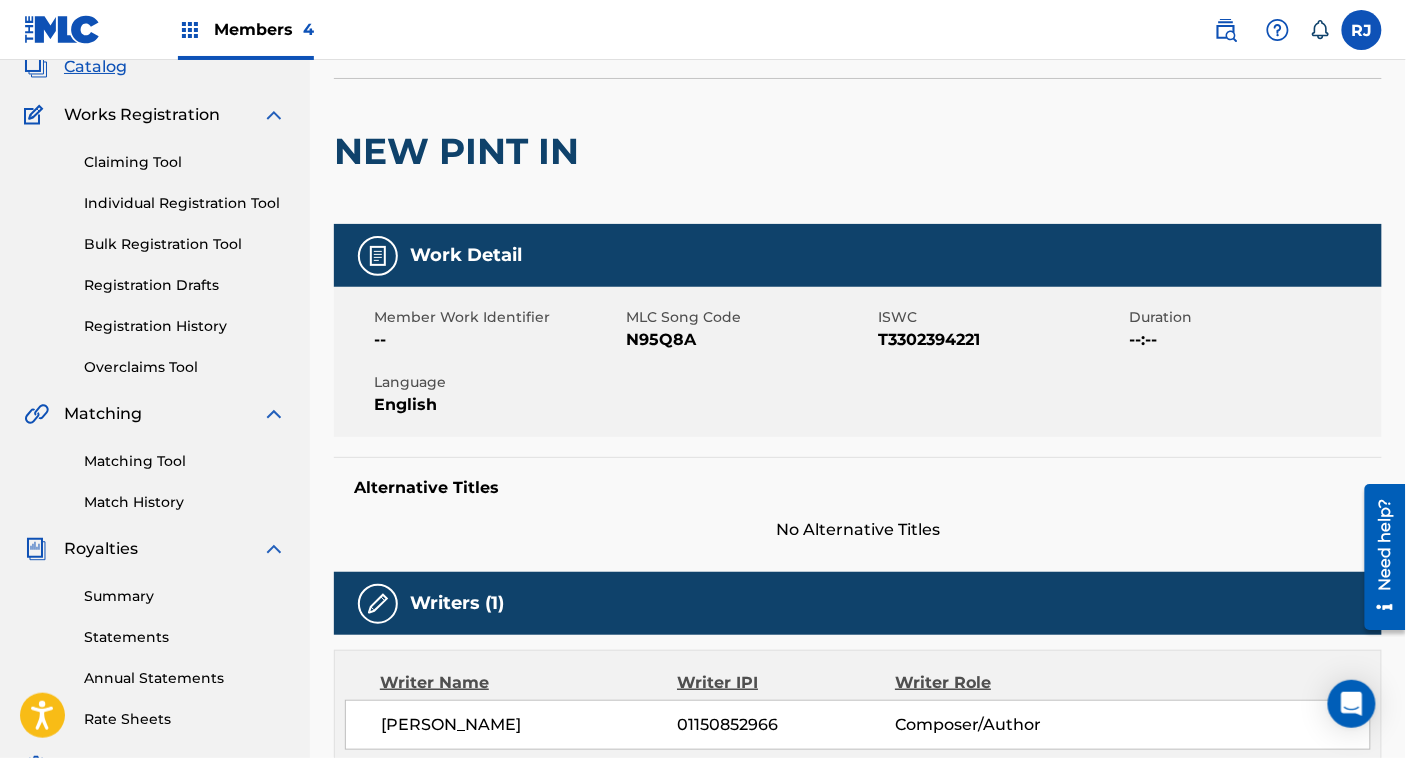 scroll, scrollTop: 0, scrollLeft: 0, axis: both 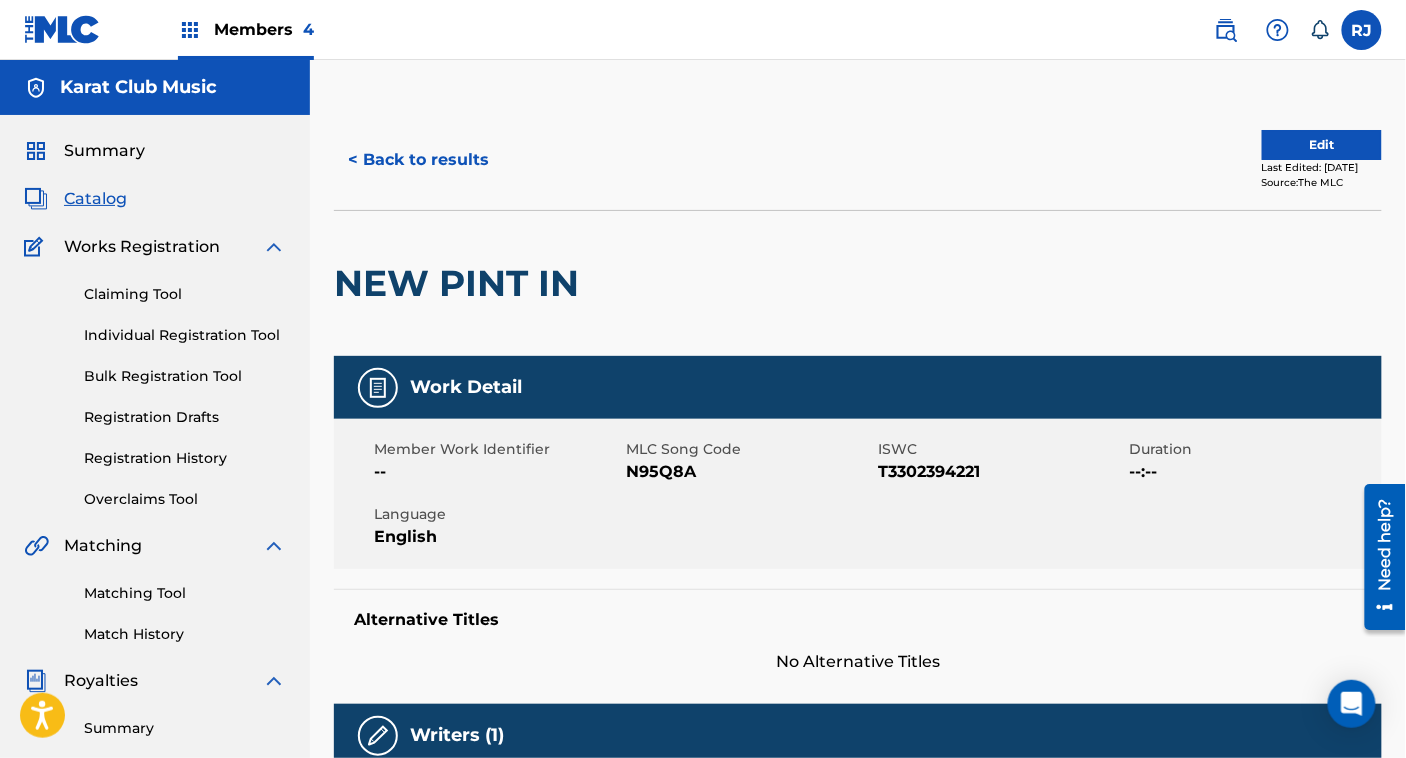 click on "Edit" at bounding box center [1322, 145] 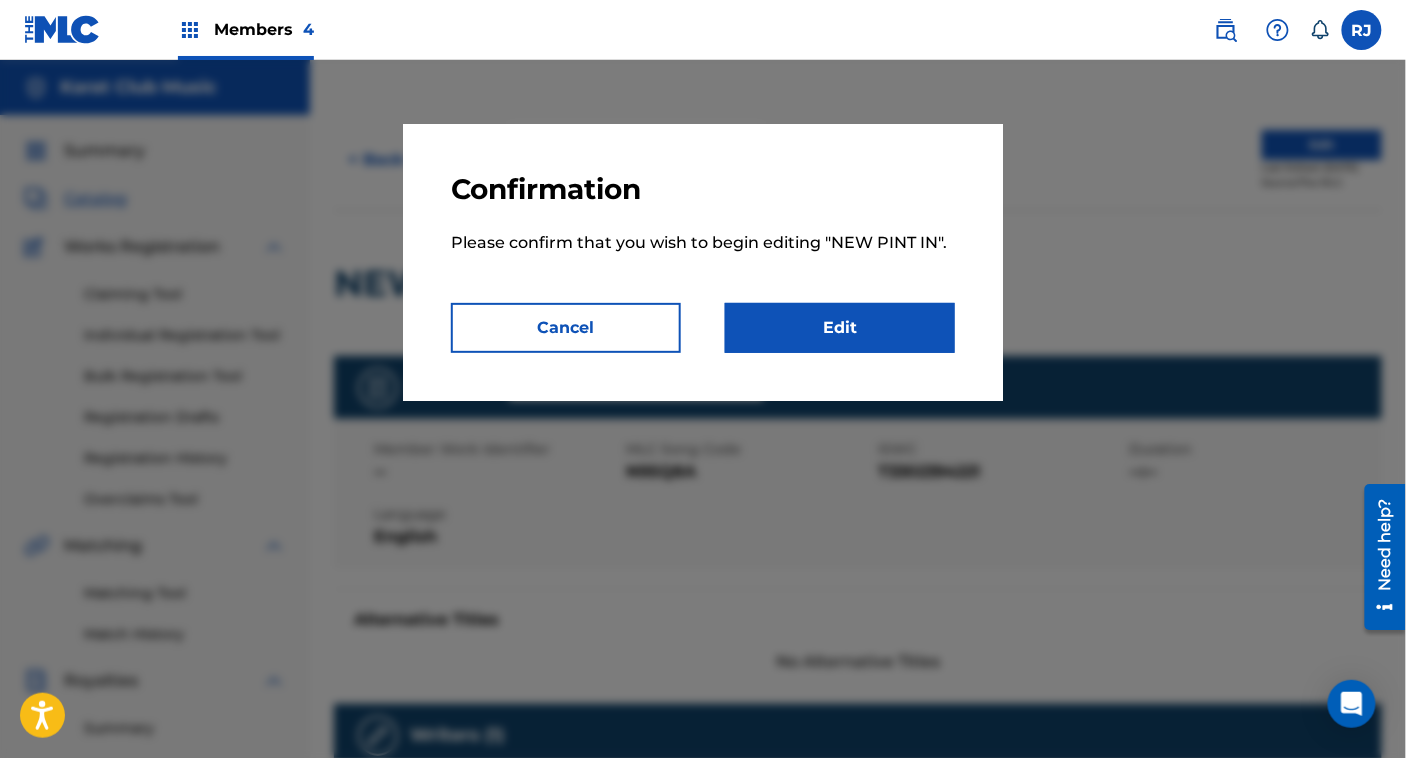 click on "Edit" at bounding box center (840, 328) 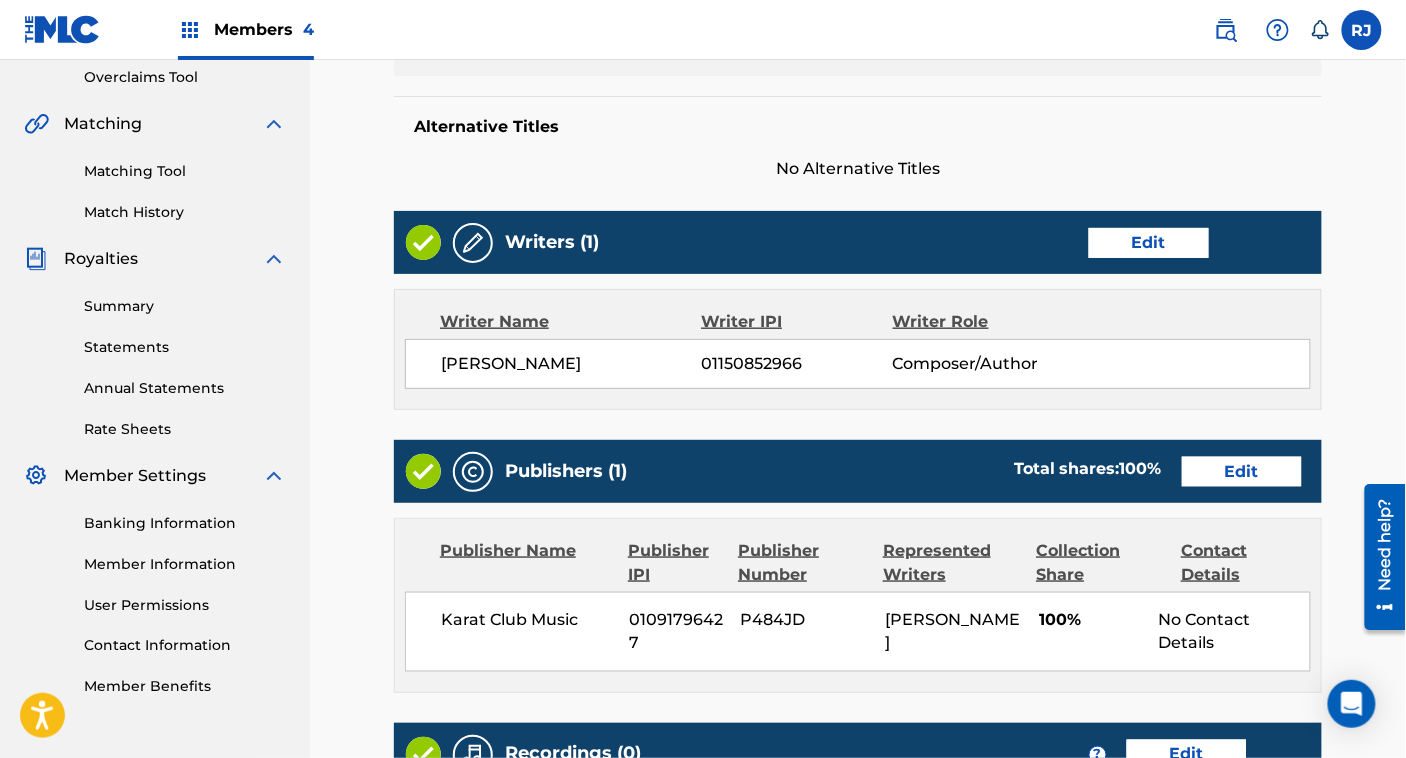 scroll, scrollTop: 423, scrollLeft: 0, axis: vertical 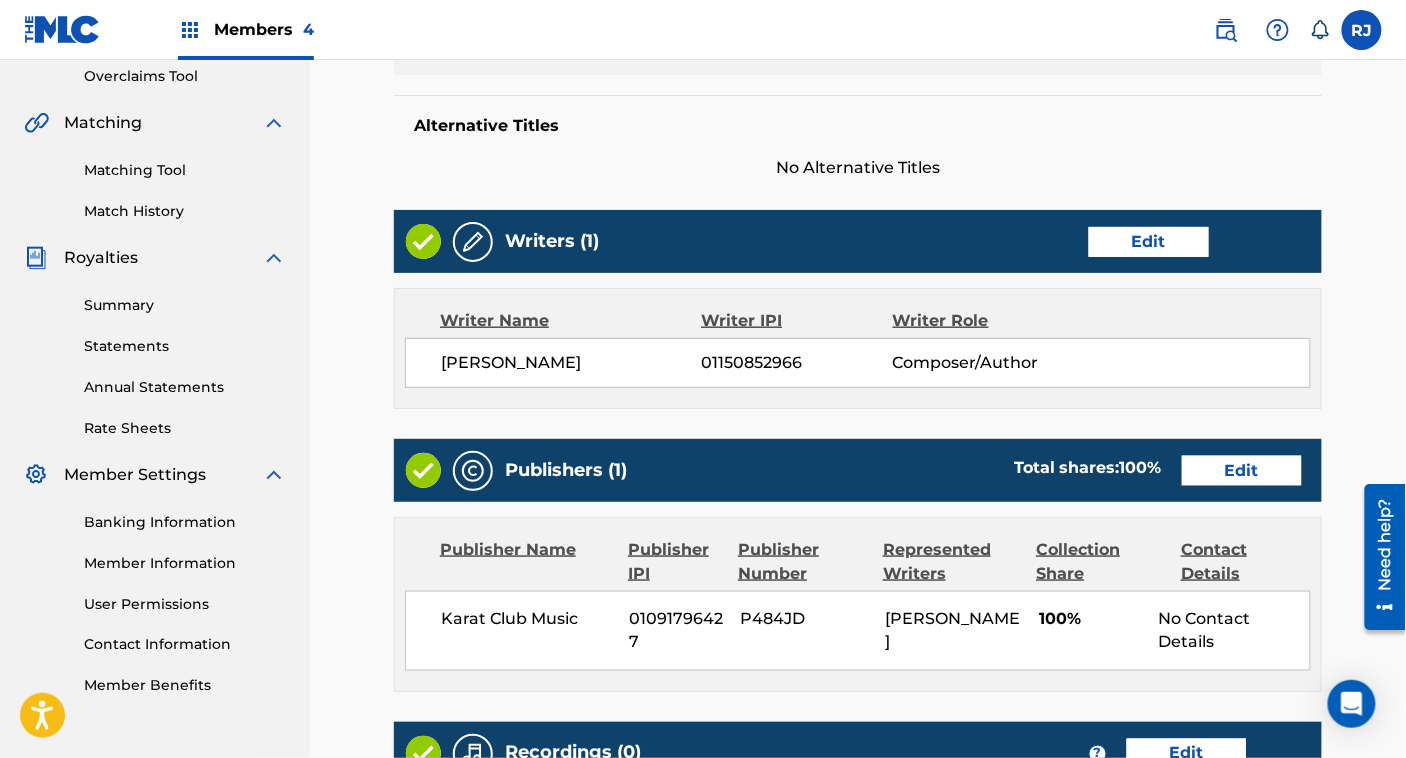 click on "Edit" at bounding box center (1149, 242) 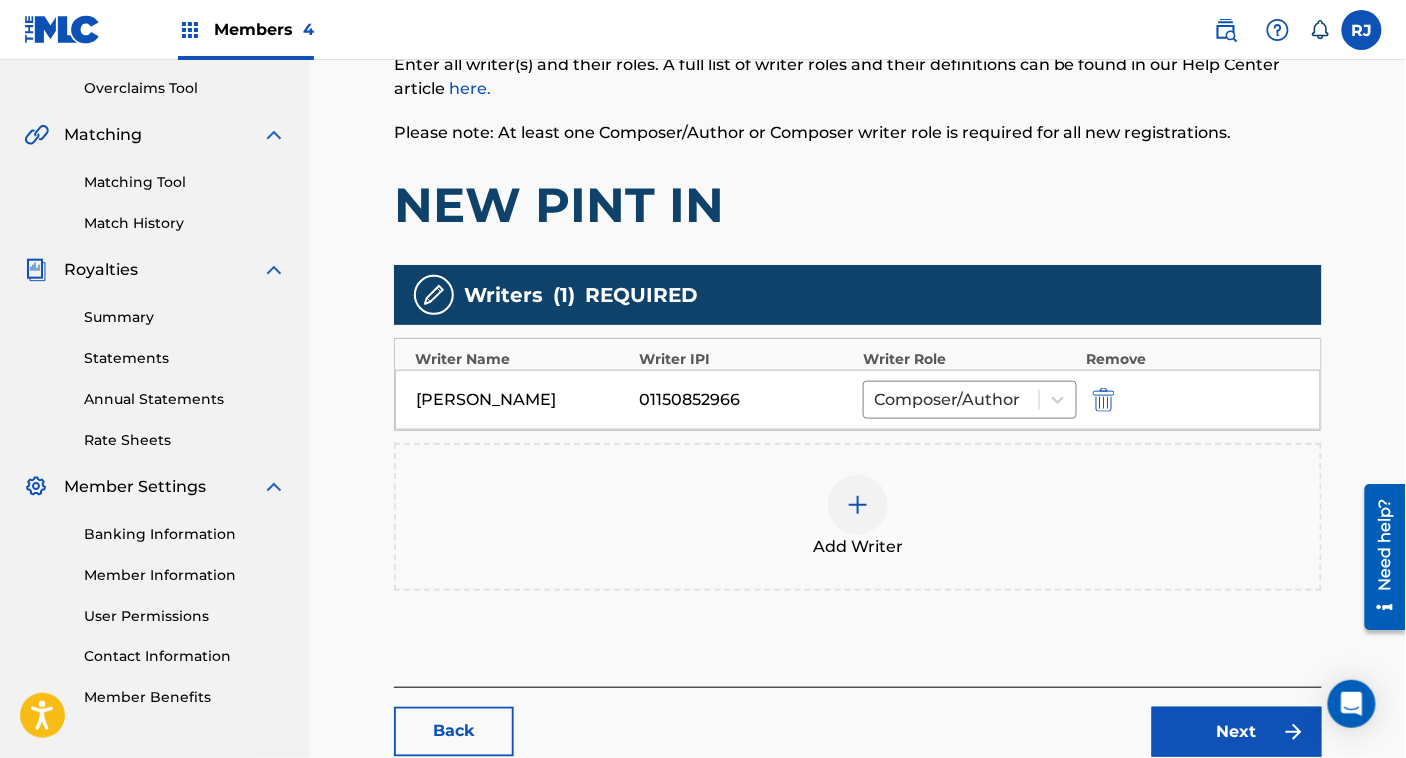 scroll, scrollTop: 414, scrollLeft: 0, axis: vertical 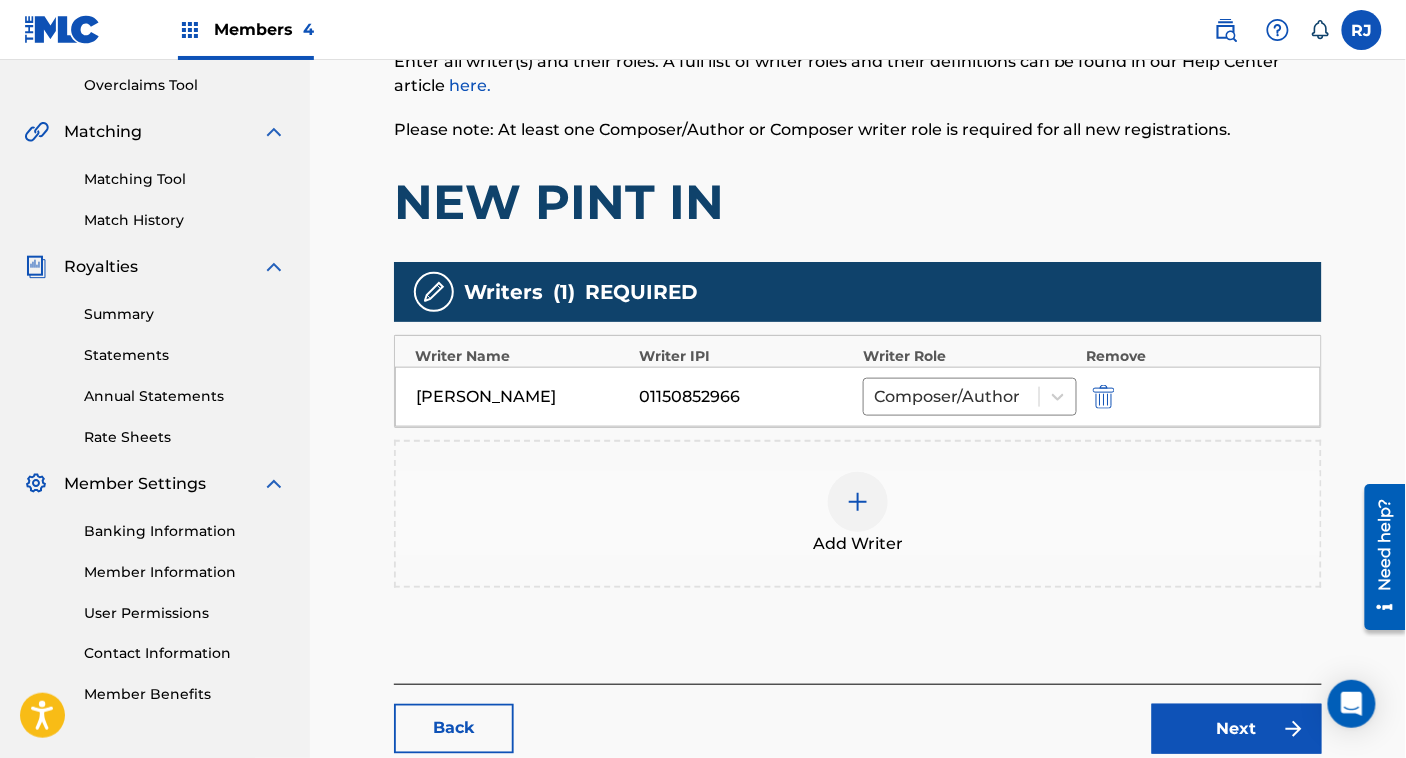 click at bounding box center (1104, 397) 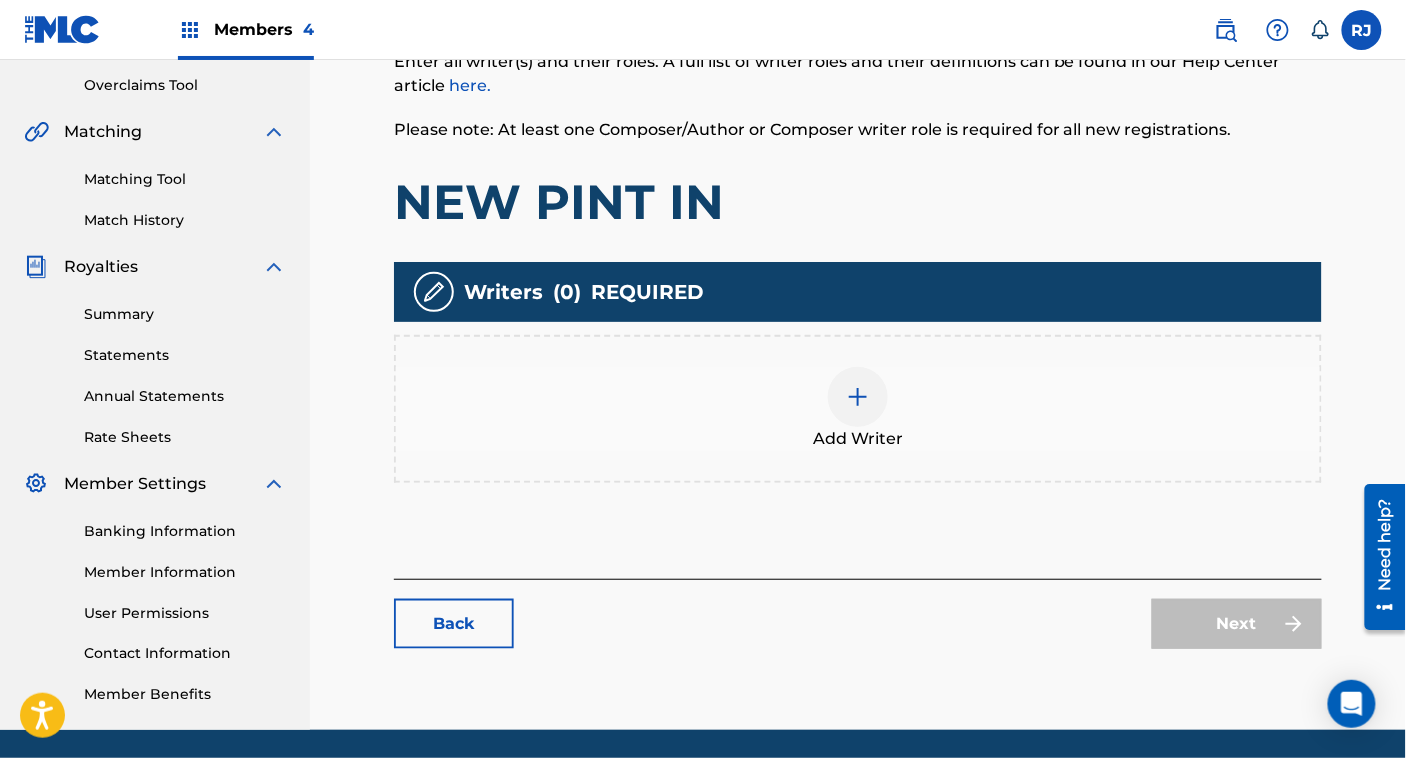 click on "Add Writer" at bounding box center [858, 409] 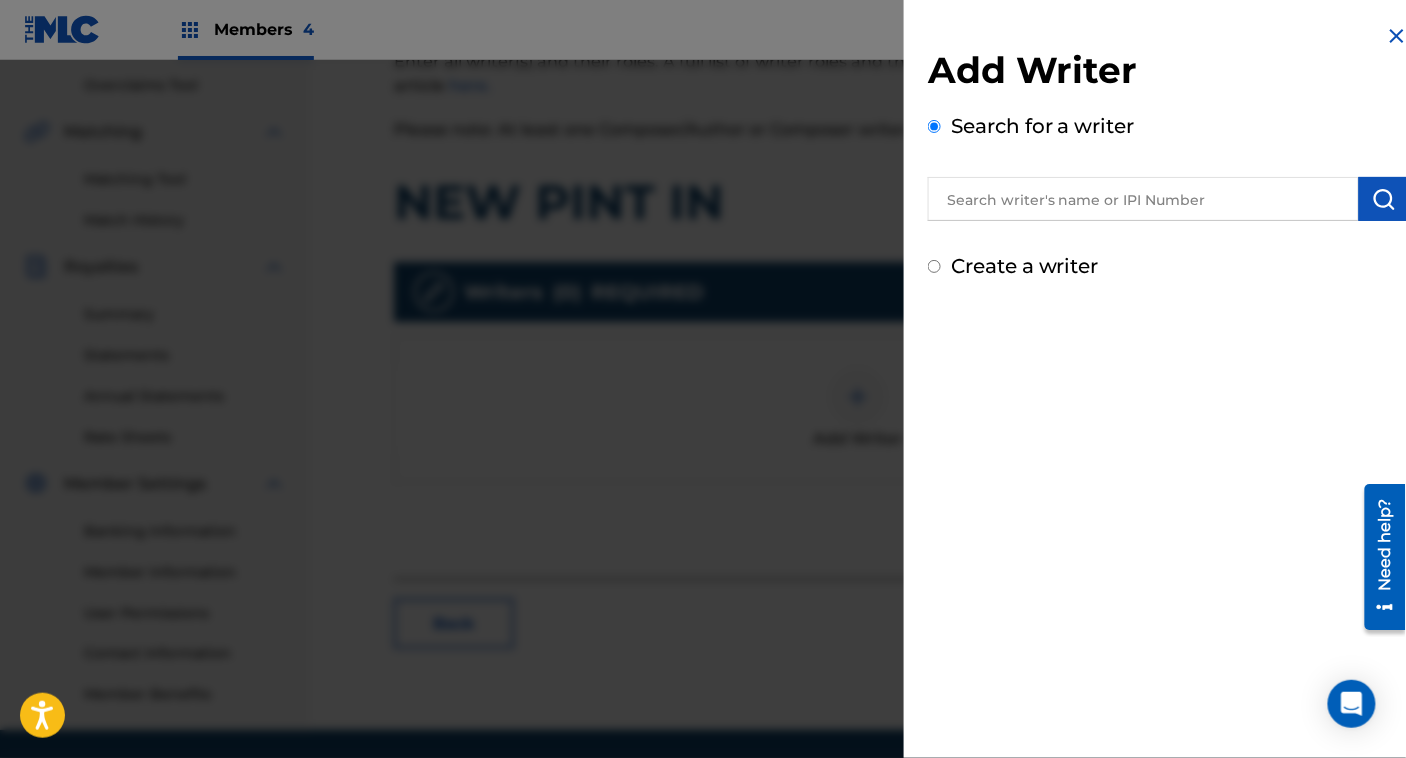 click on "Create a writer" at bounding box center (1025, 266) 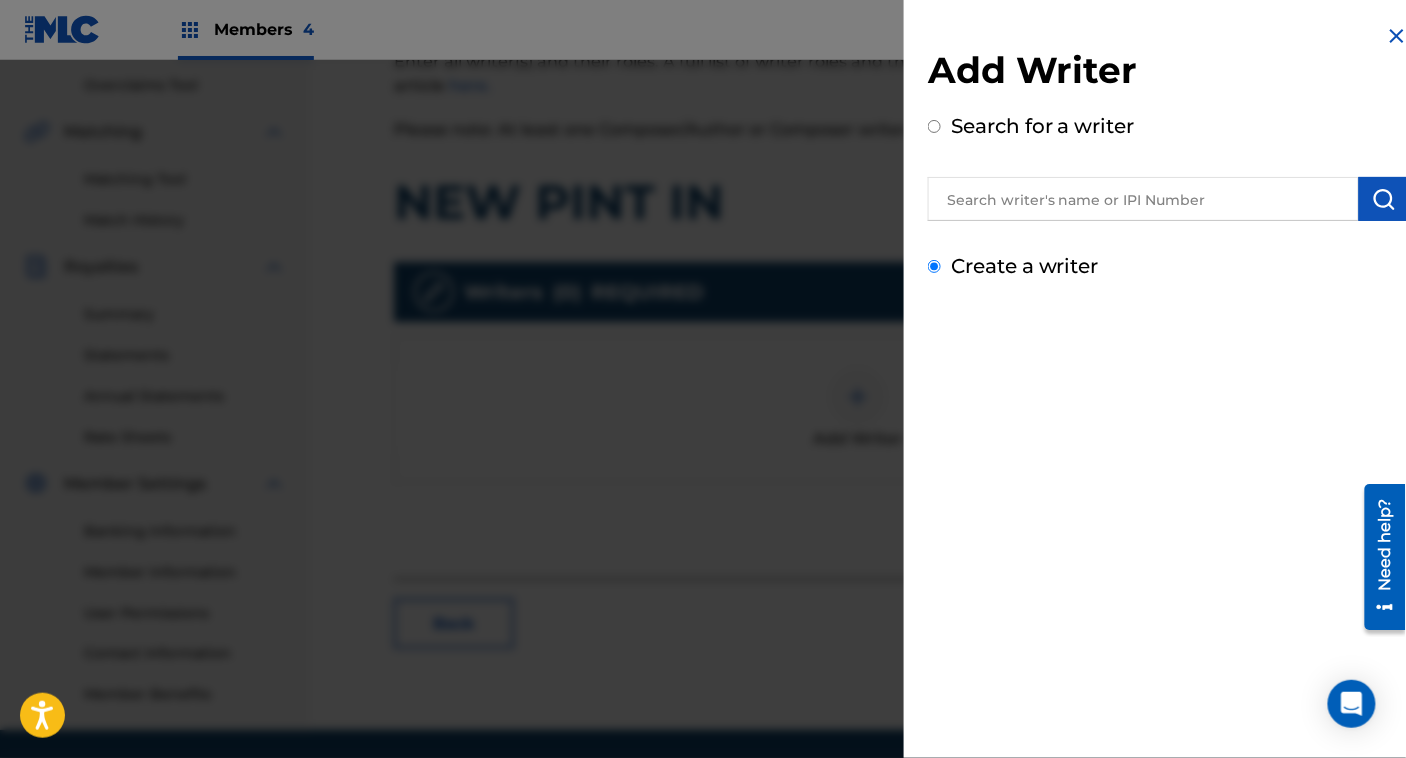 click on "Create a writer" at bounding box center (934, 266) 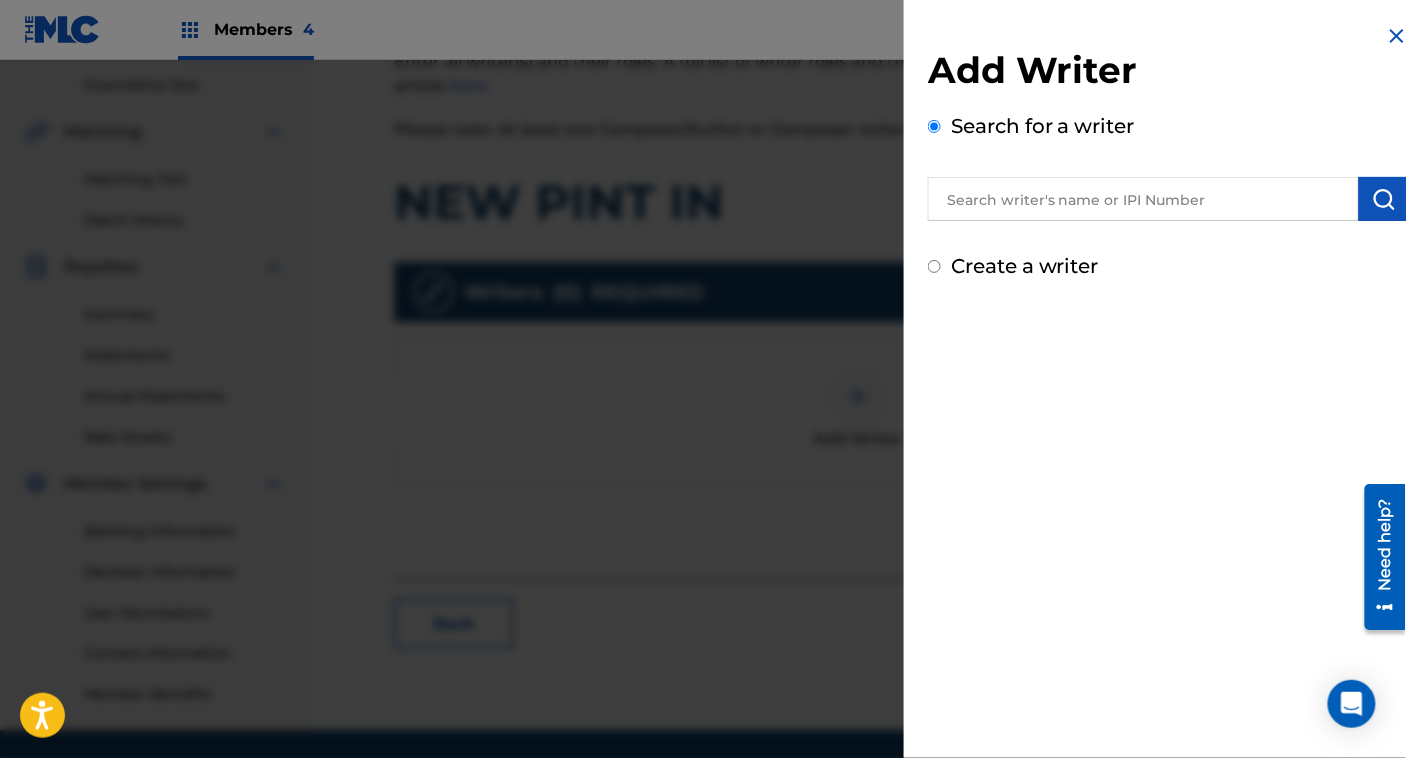 radio on "false" 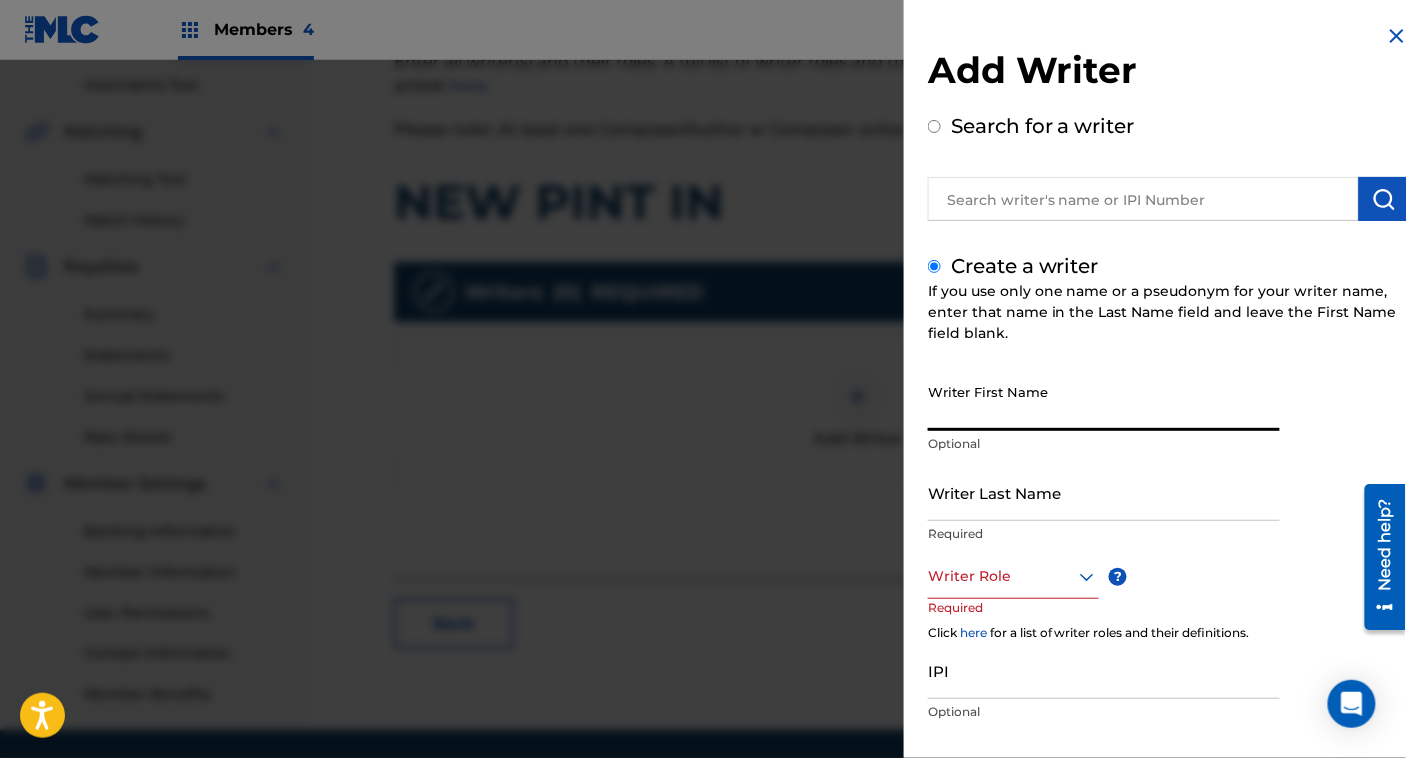click on "Writer First Name" at bounding box center [1104, 402] 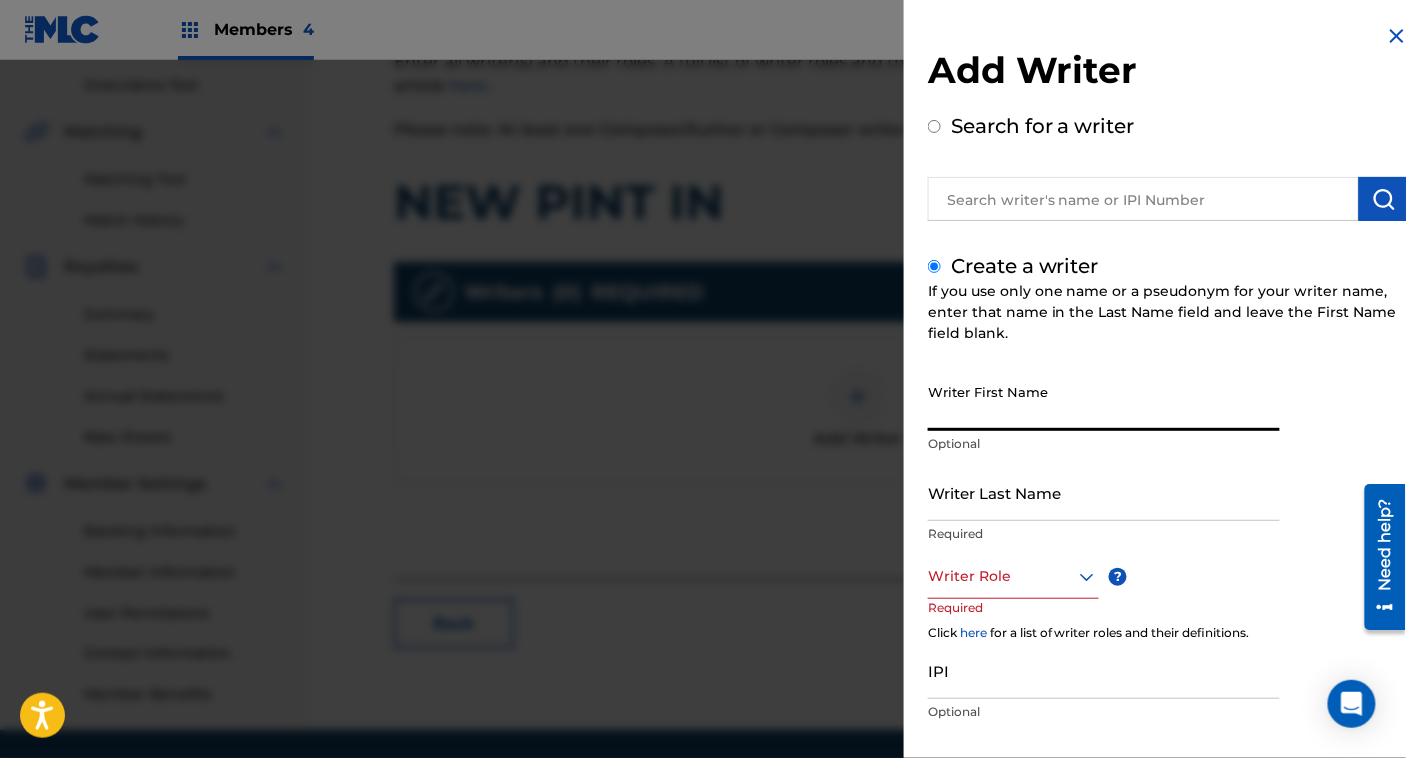 paste on "CERULEAN [PERSON_NAME]" 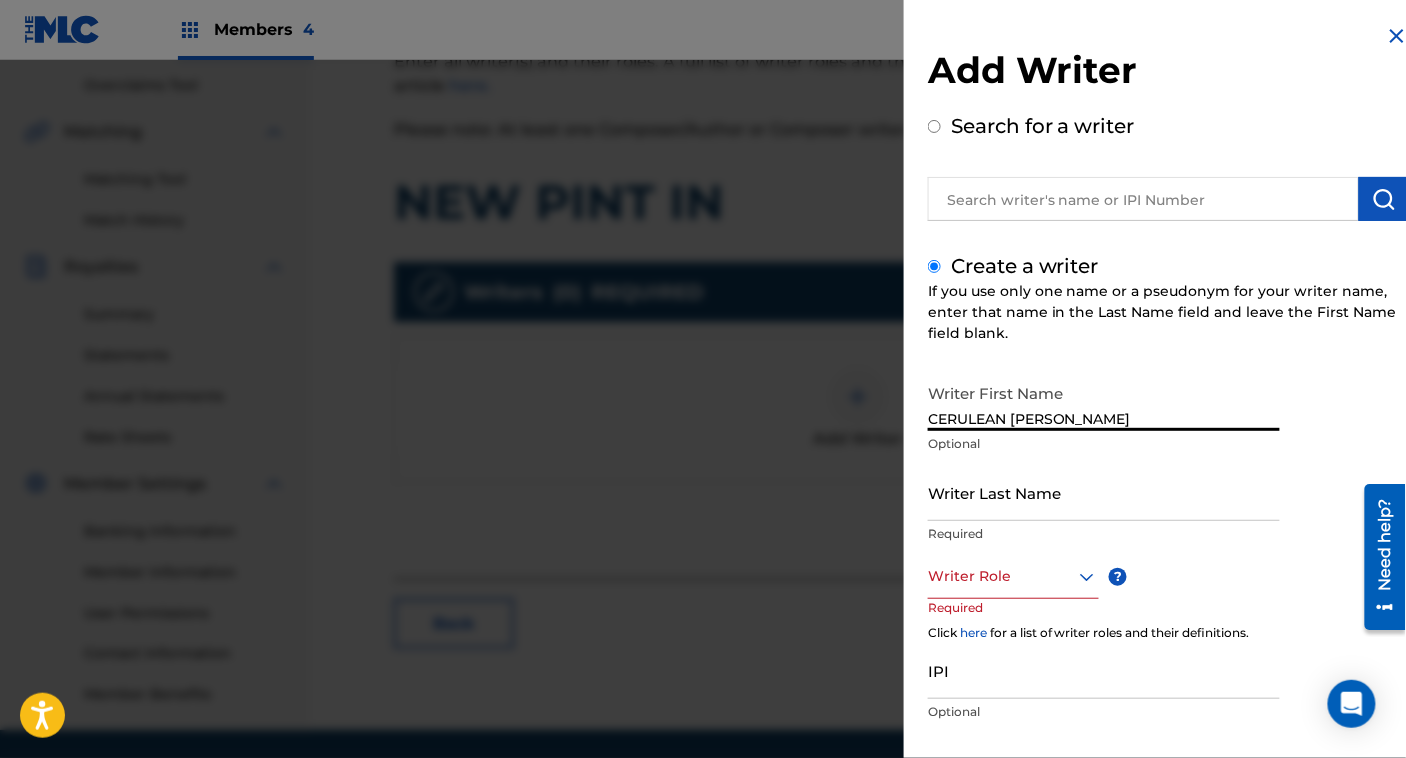 type on "CERULEAN [PERSON_NAME]" 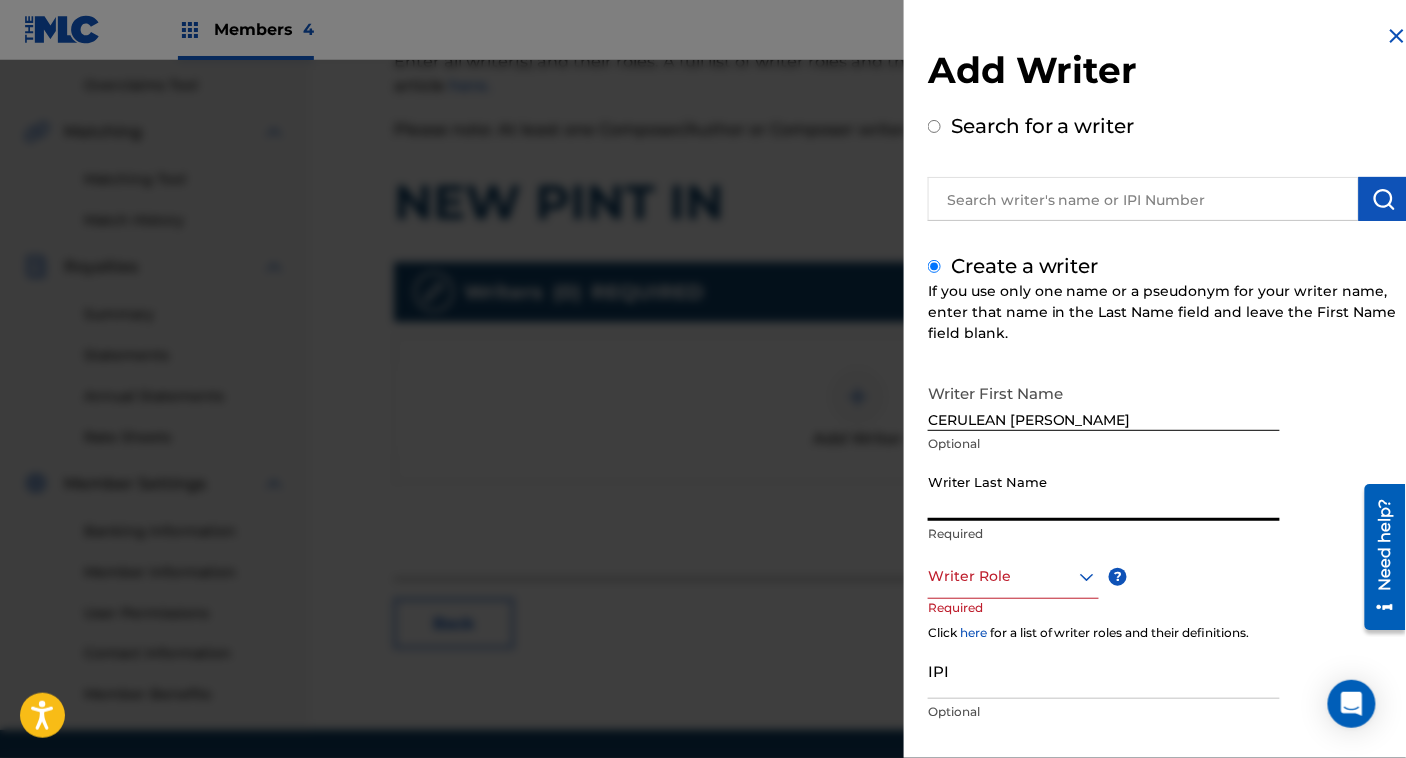 paste on "CERULEAN [PERSON_NAME]" 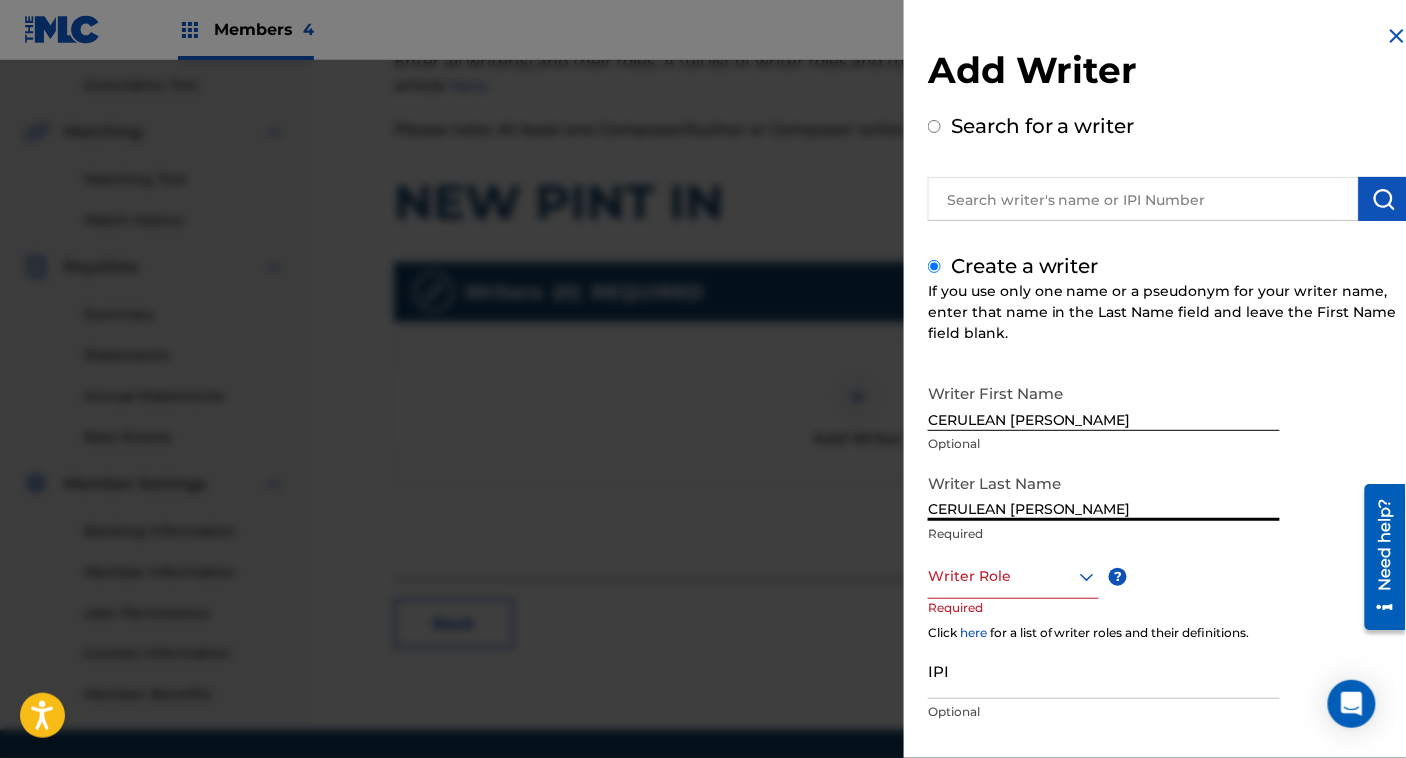 click on "CERULEAN [PERSON_NAME]" at bounding box center [1104, 492] 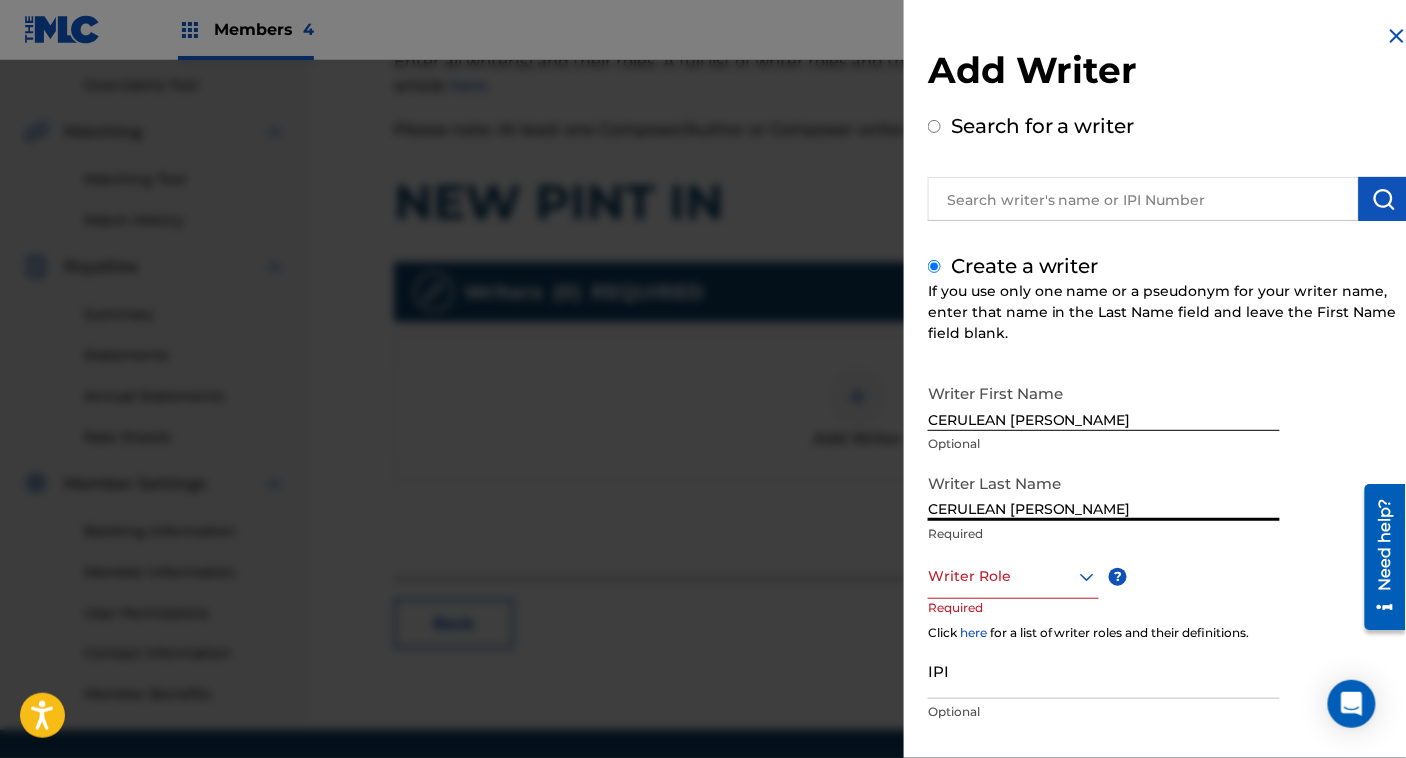 click on "CERULEAN [PERSON_NAME]" at bounding box center (1104, 492) 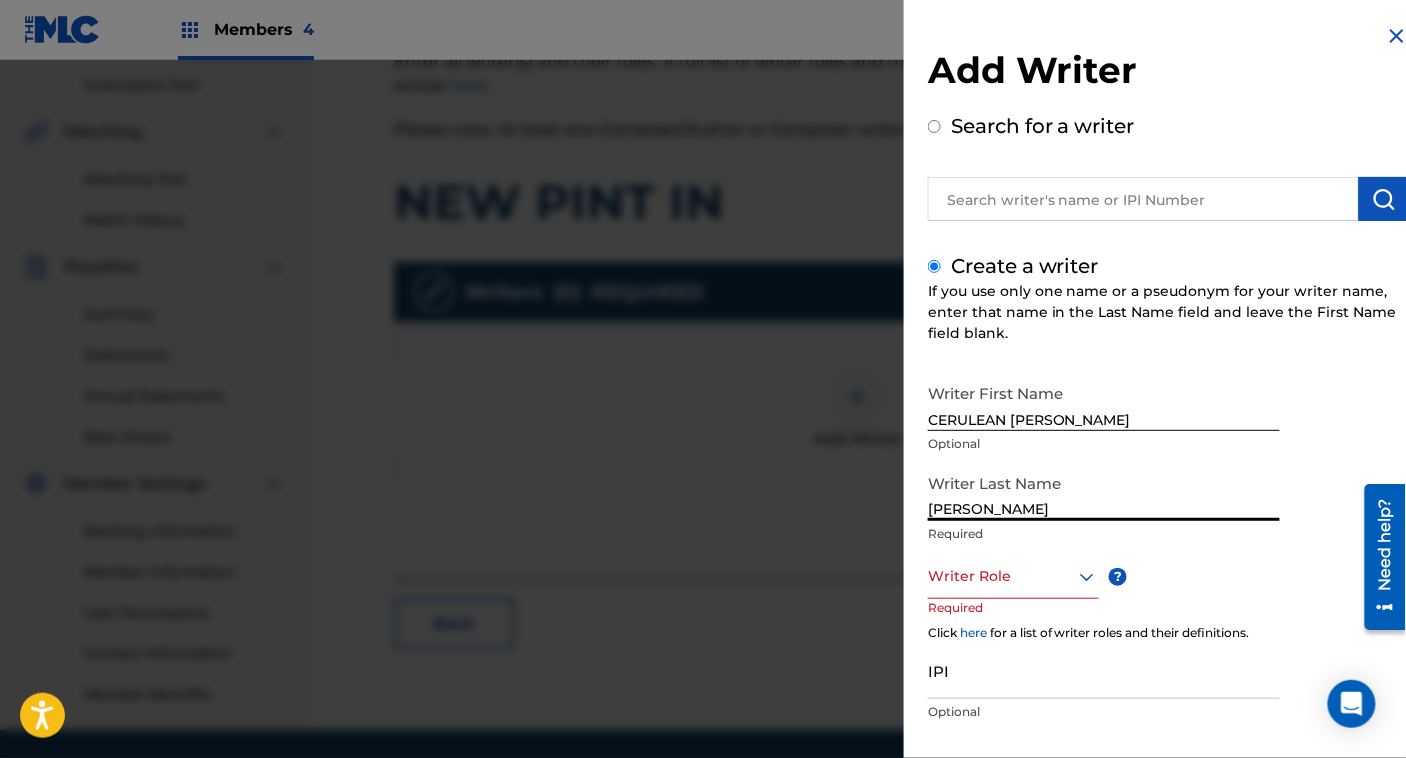 type on "[PERSON_NAME]" 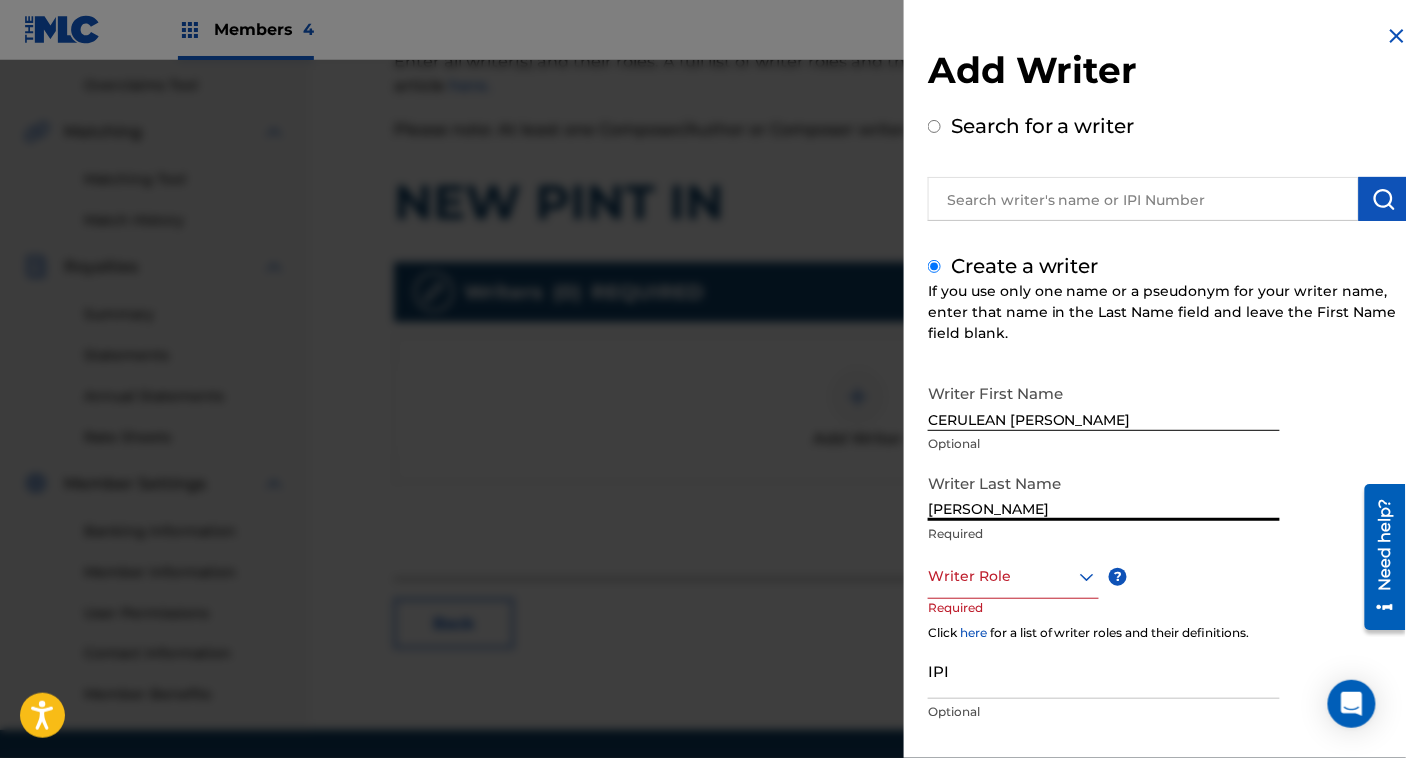 click on "CERULEAN [PERSON_NAME]" at bounding box center [1104, 402] 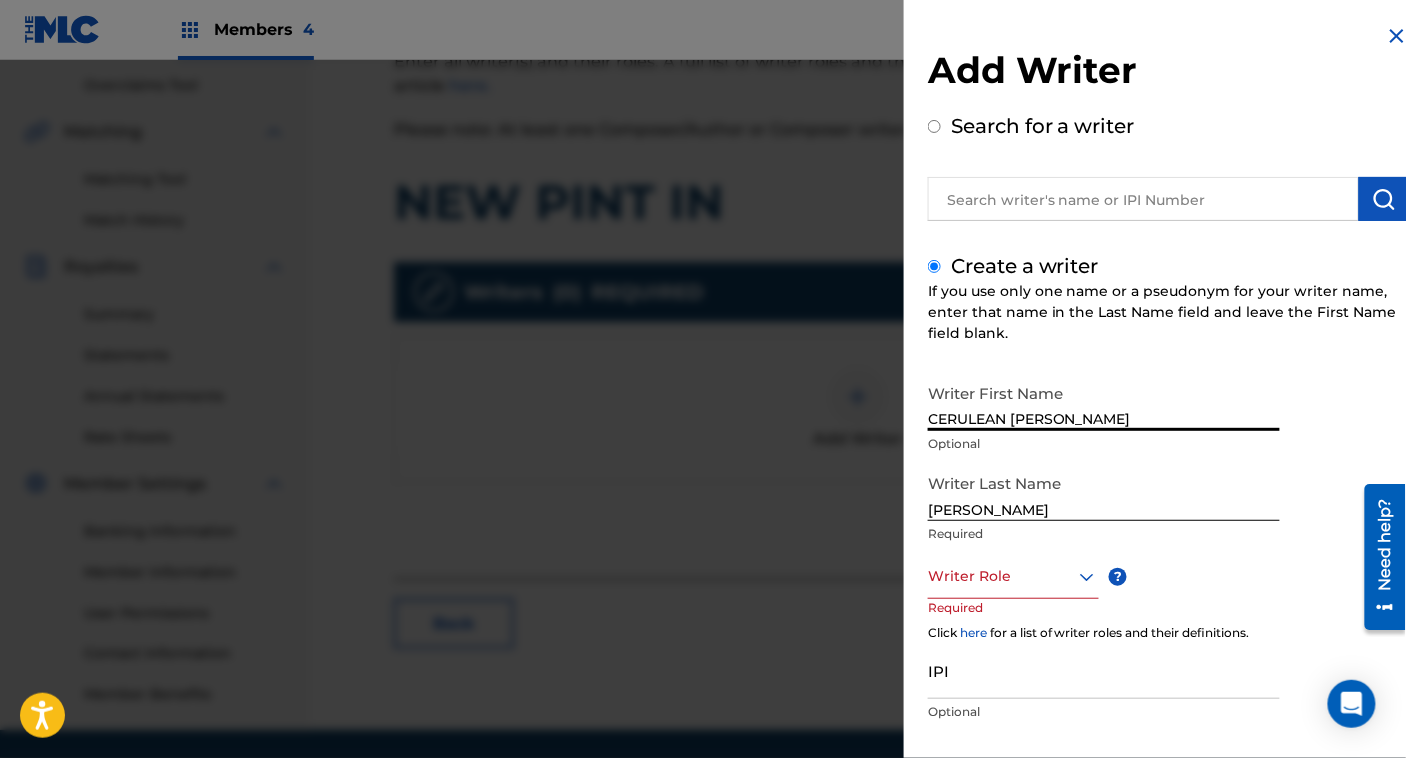 click on "CERULEAN [PERSON_NAME]" at bounding box center (1104, 402) 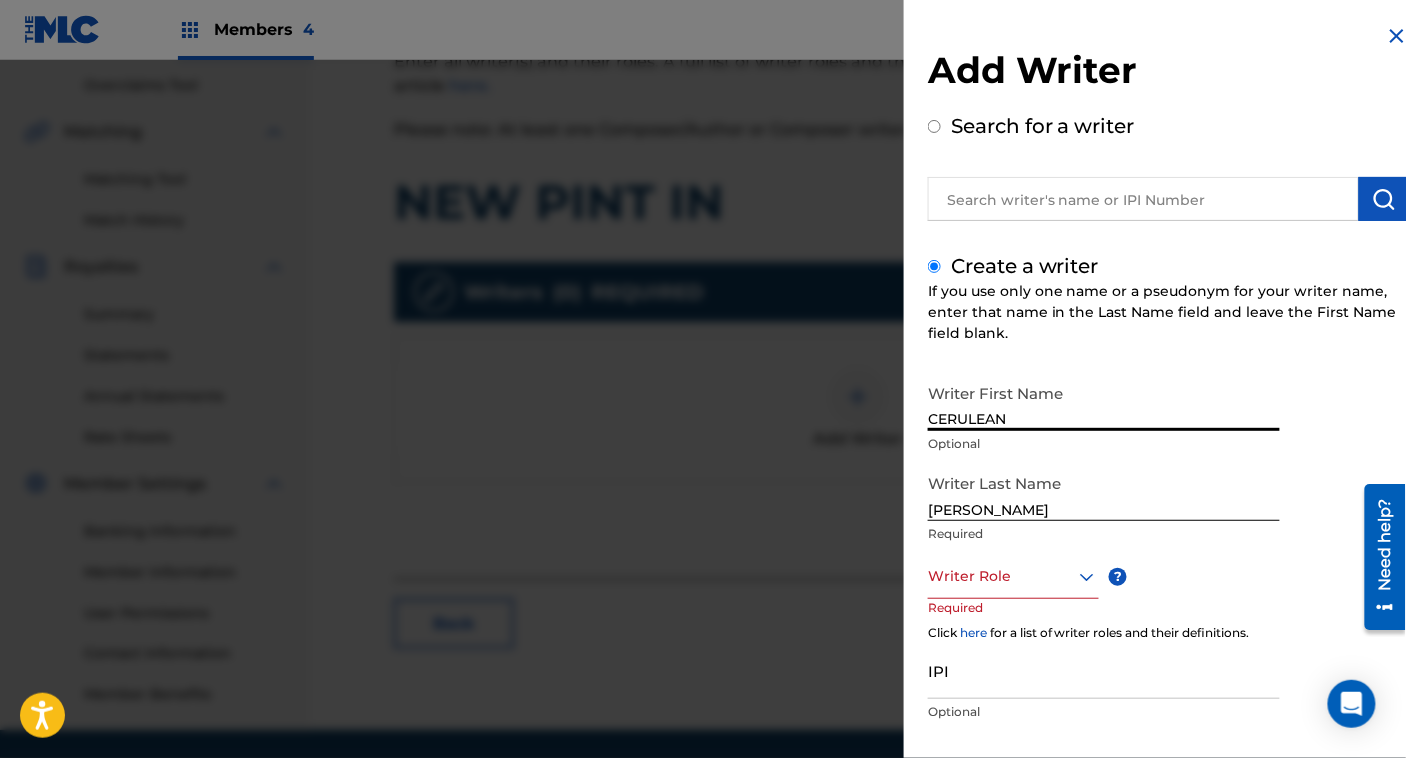 type on "CERULEAN" 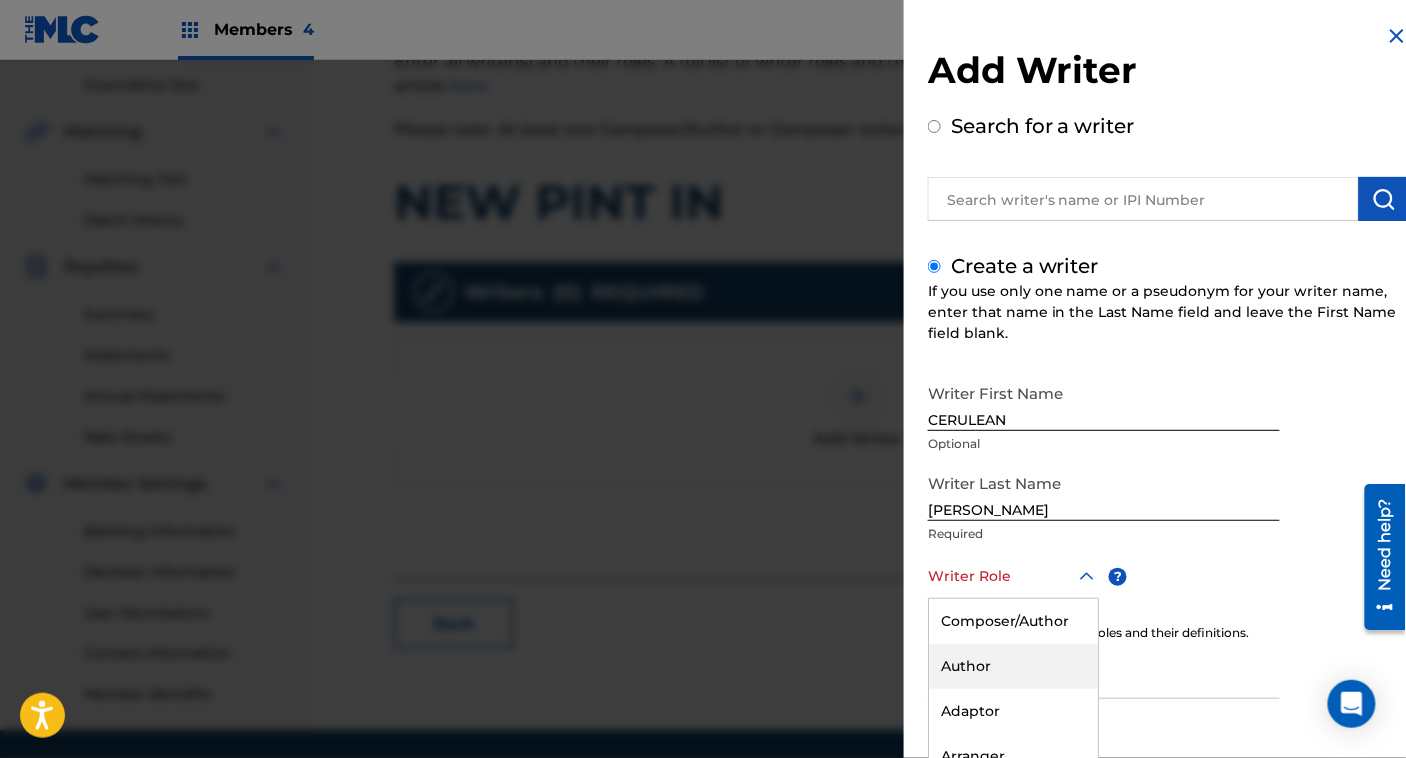 scroll, scrollTop: 107, scrollLeft: 0, axis: vertical 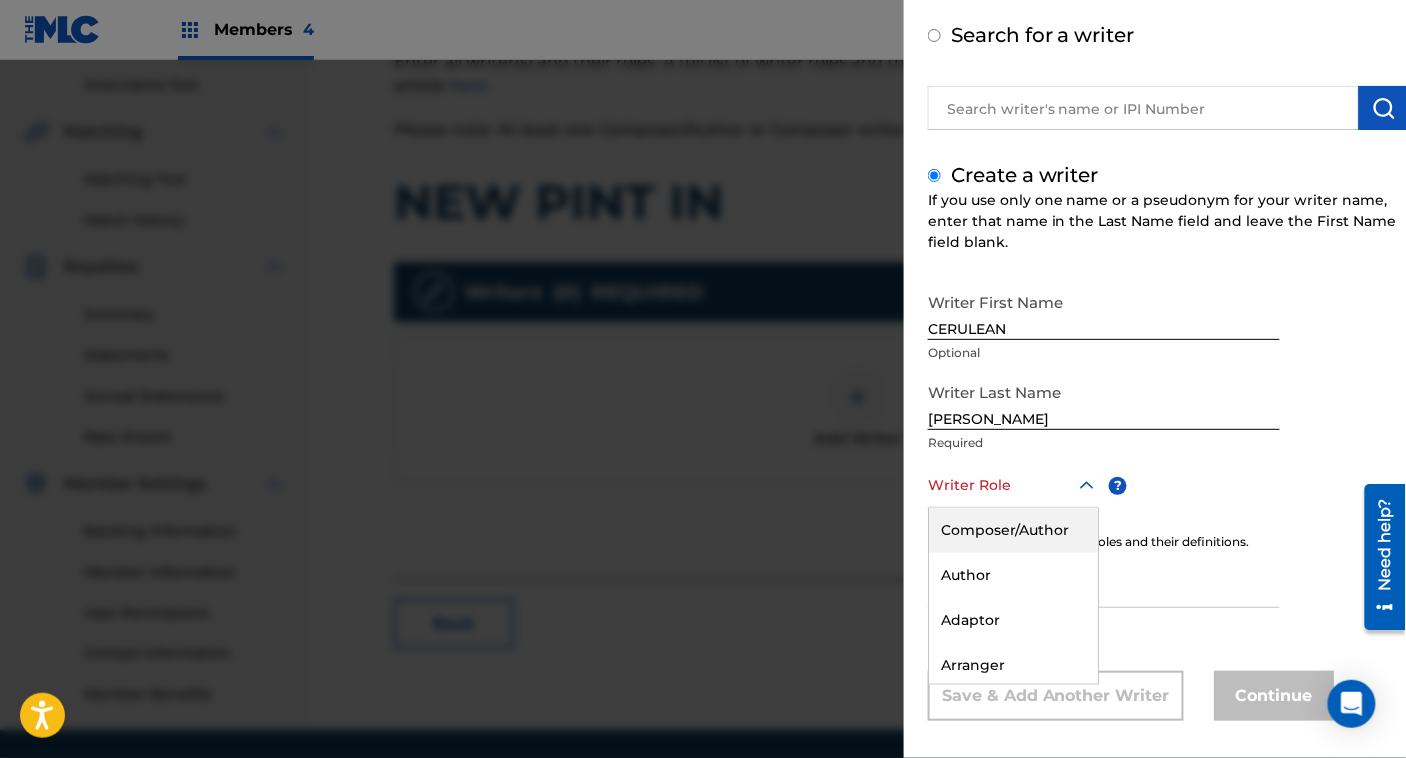 click on "Composer/Author" at bounding box center (1013, 530) 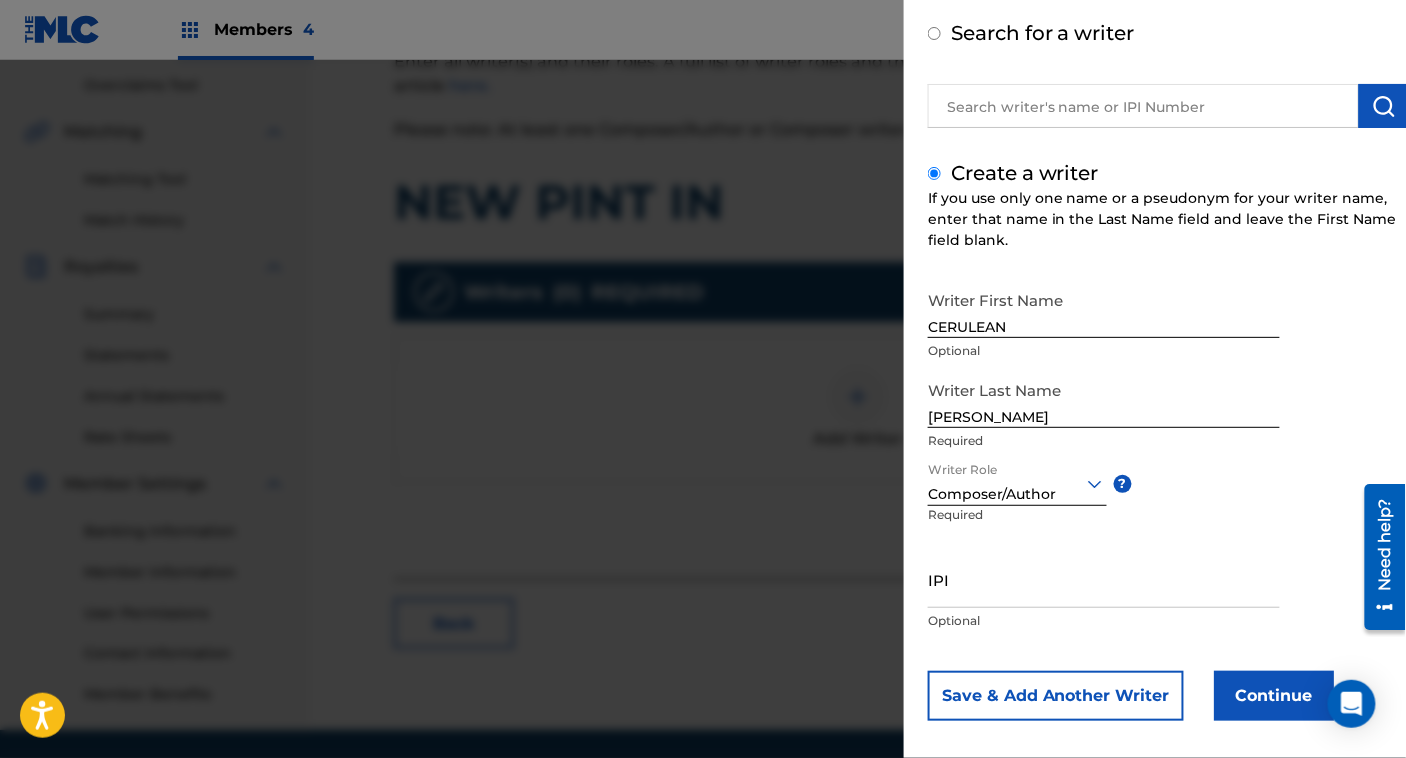 click on "Continue" at bounding box center (1274, 696) 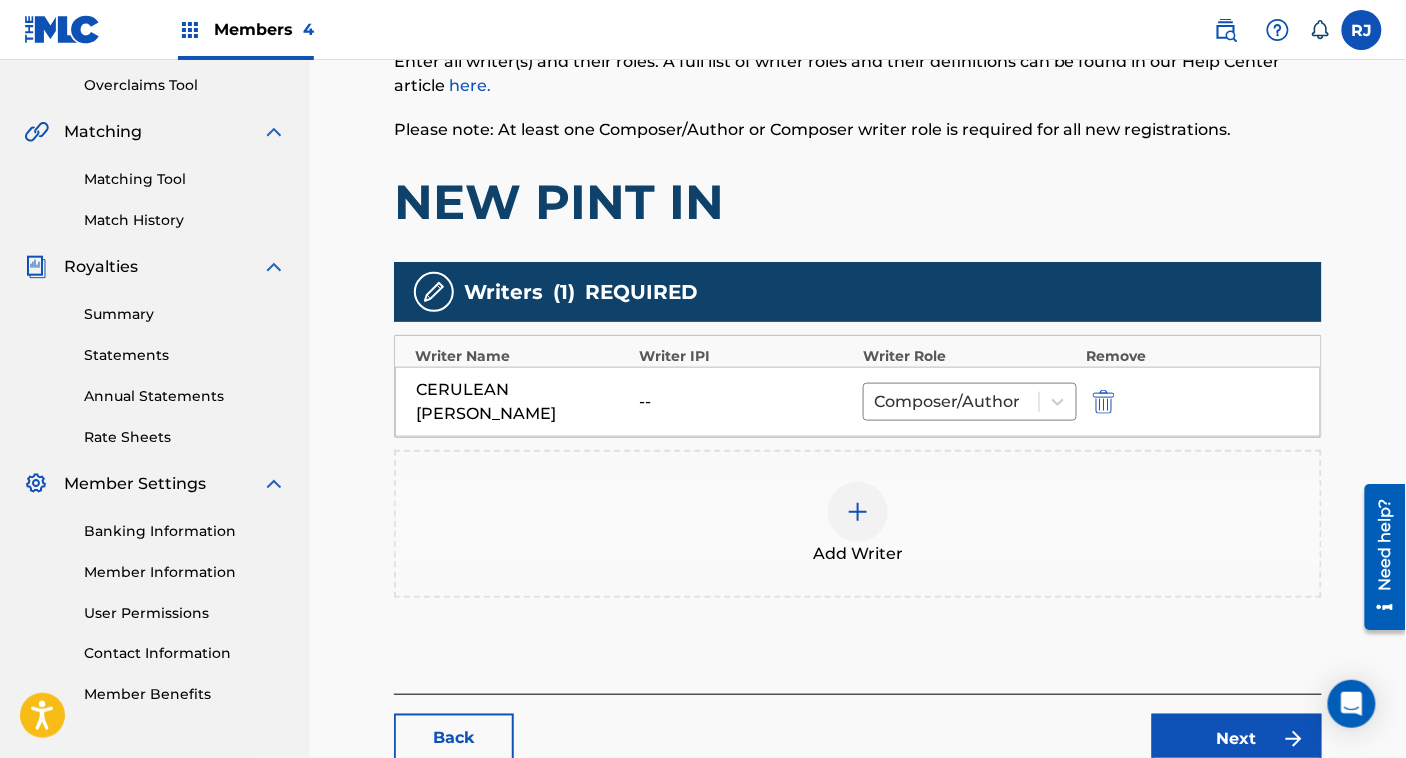 scroll, scrollTop: 533, scrollLeft: 0, axis: vertical 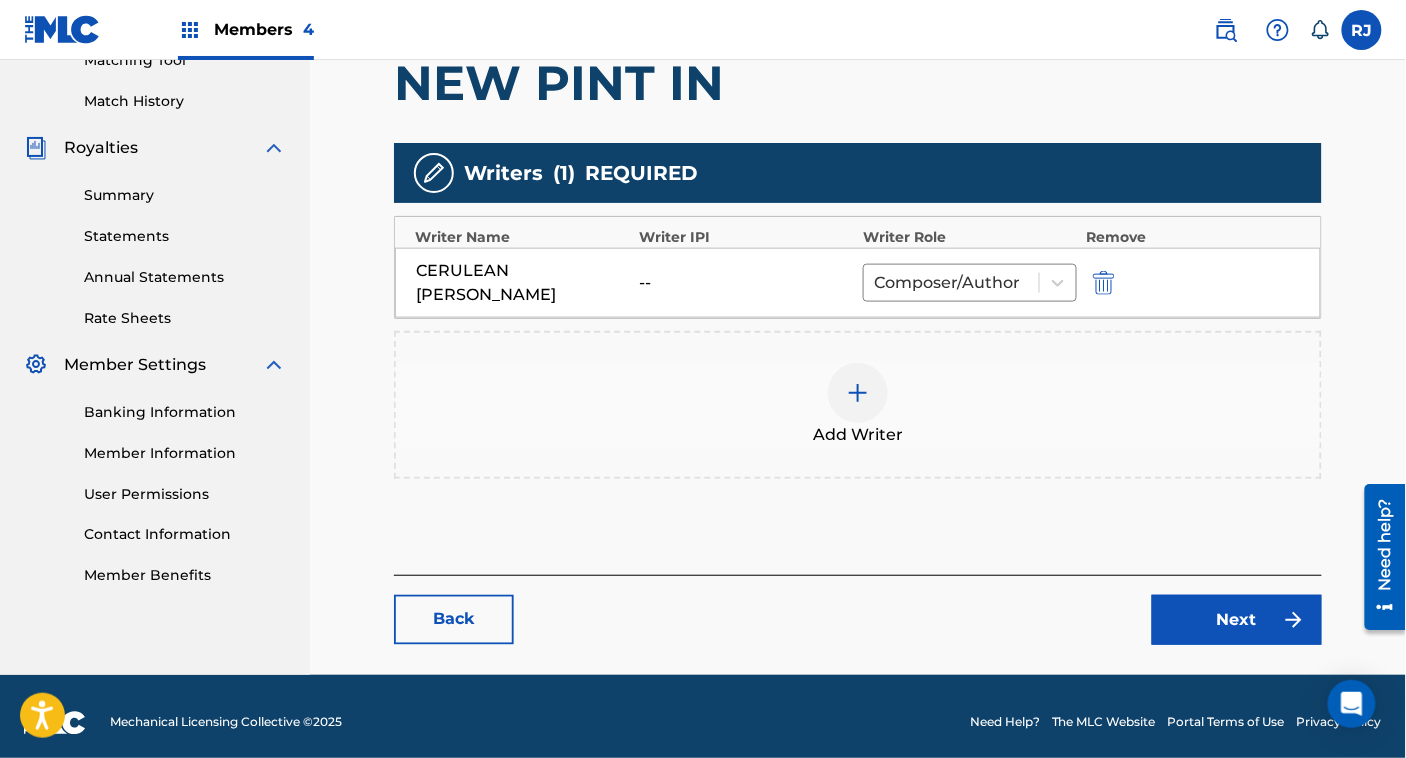 click on "Next" at bounding box center (1237, 620) 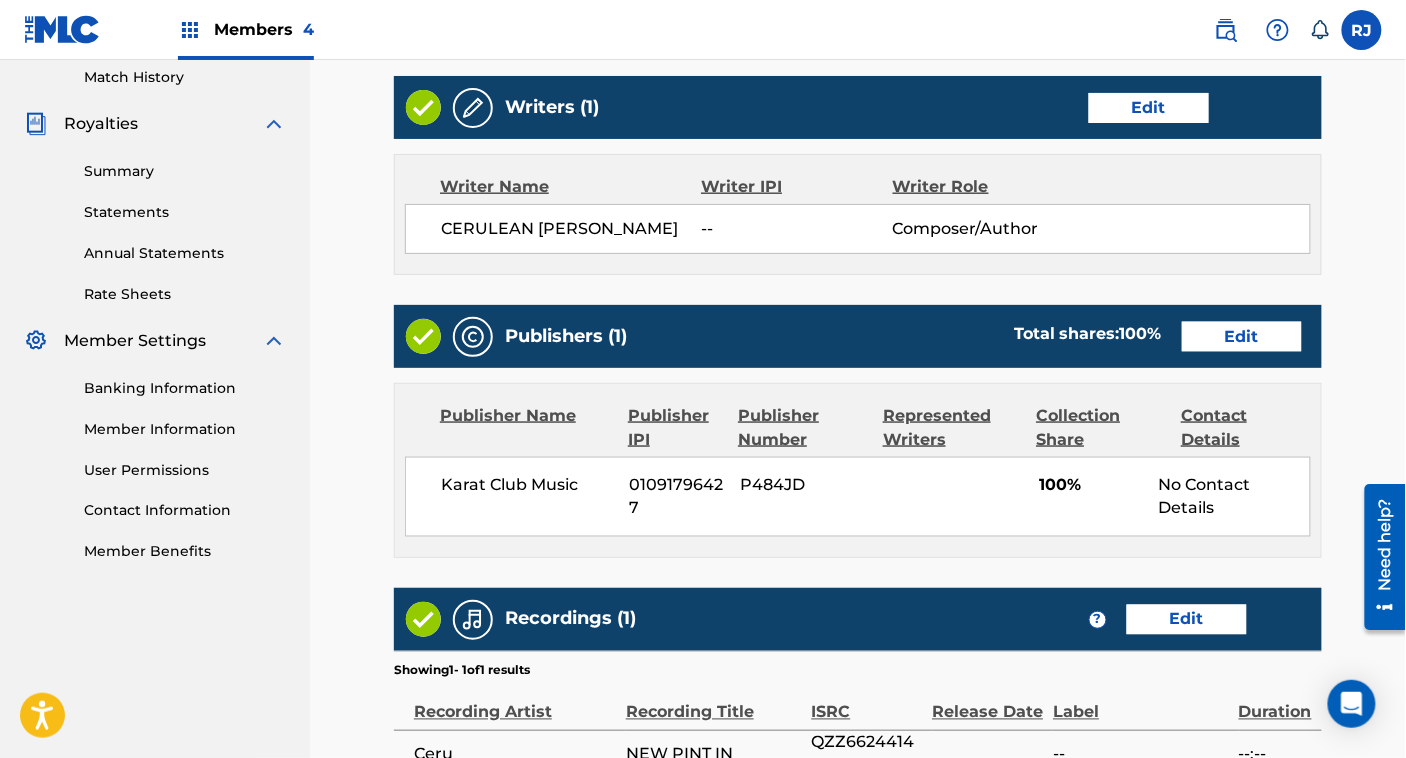 scroll, scrollTop: 575, scrollLeft: 0, axis: vertical 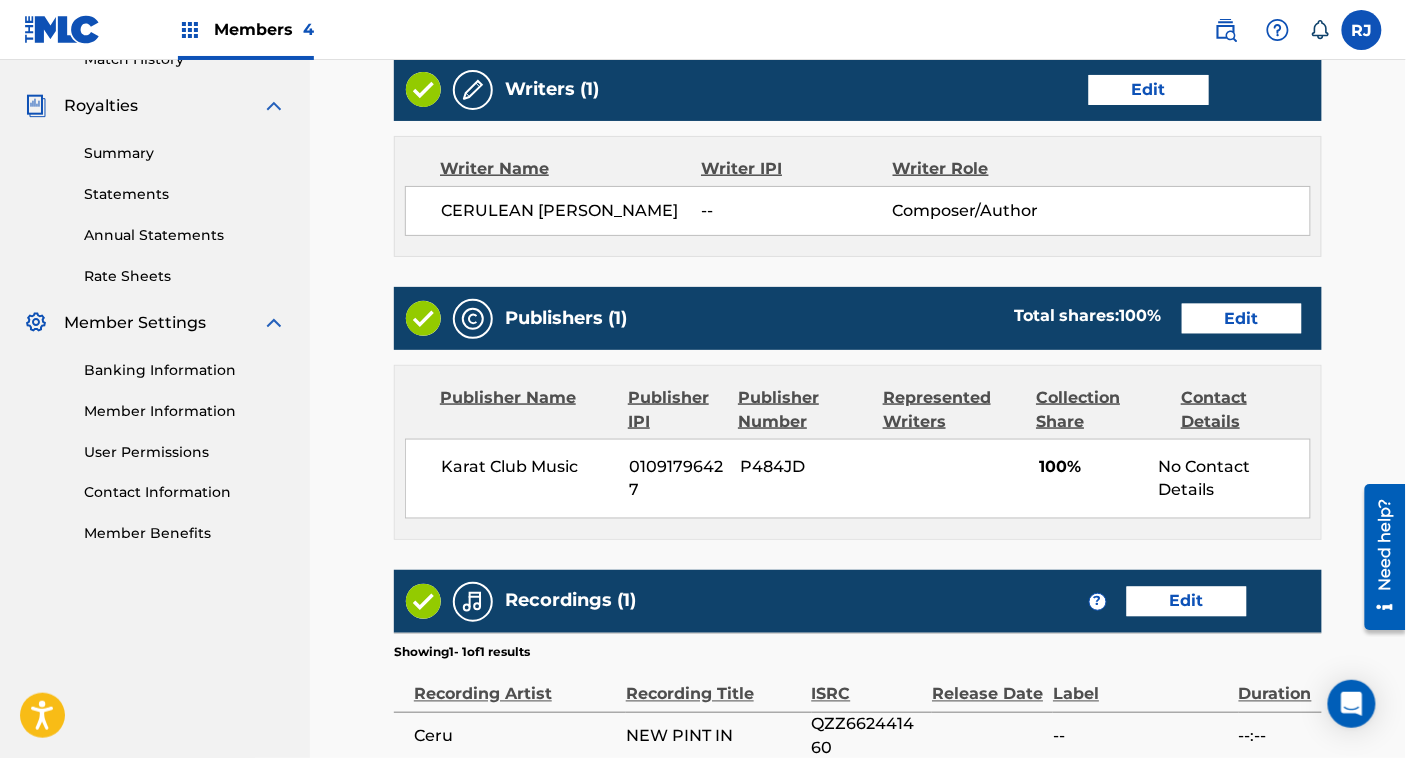 click on "Edit" at bounding box center (1242, 319) 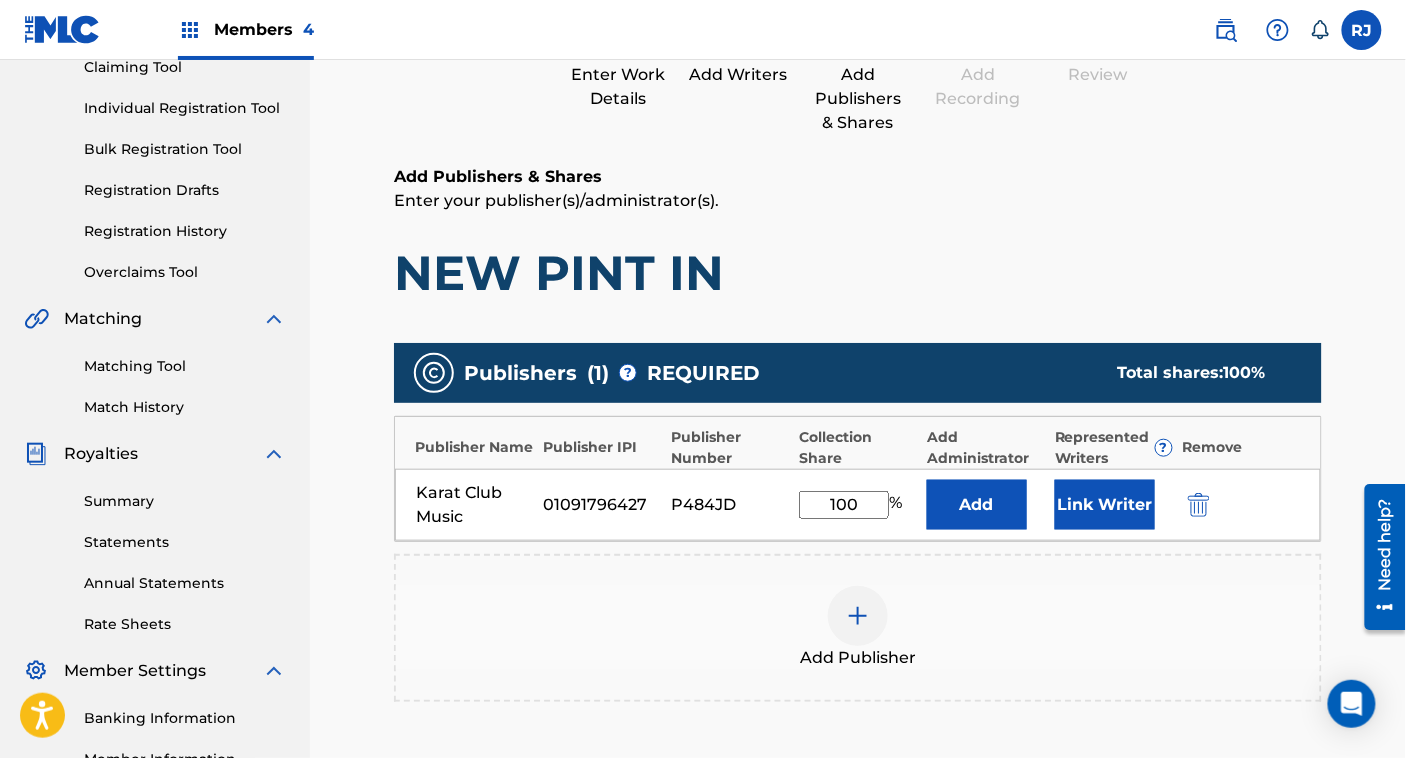 scroll, scrollTop: 230, scrollLeft: 0, axis: vertical 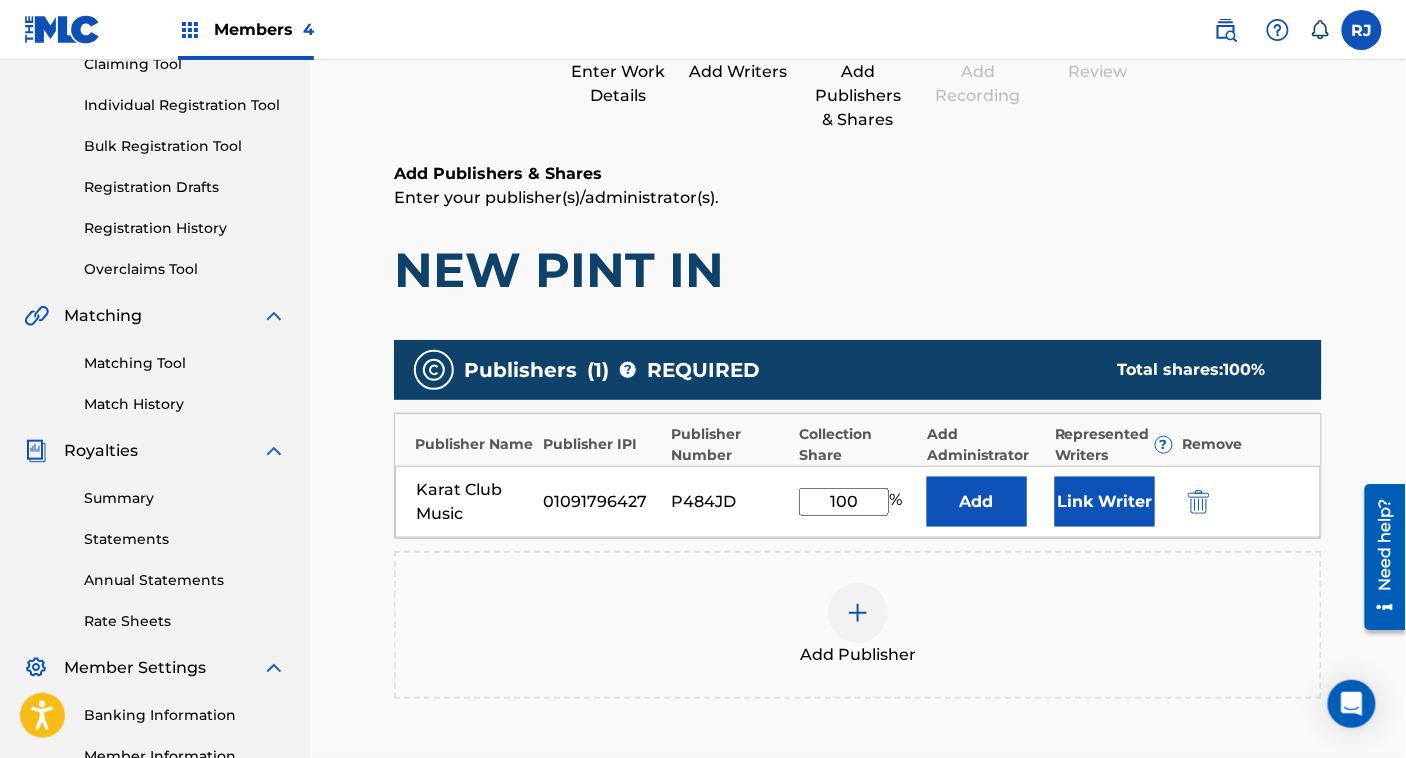 click on "Link Writer" at bounding box center [1105, 502] 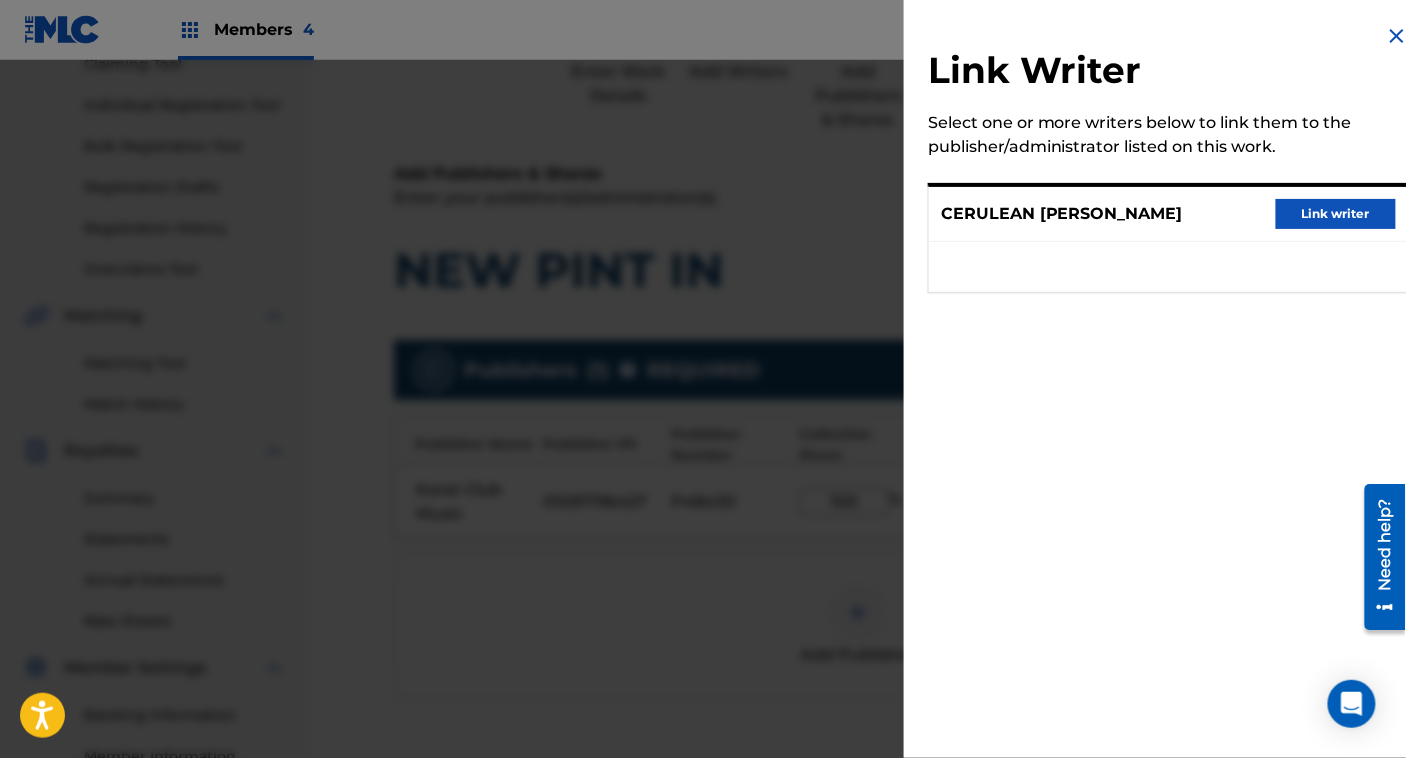 click on "Link writer" at bounding box center [1336, 214] 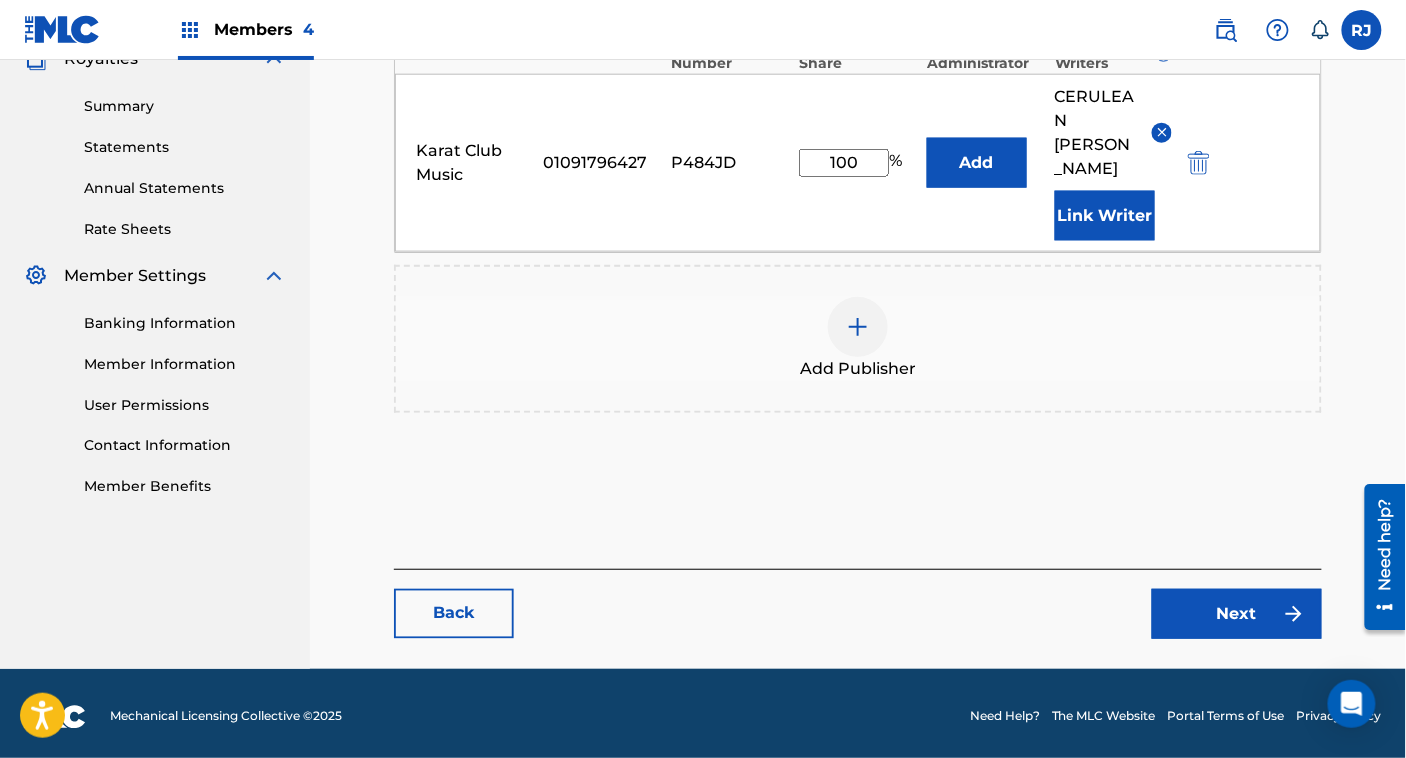 scroll, scrollTop: 626, scrollLeft: 0, axis: vertical 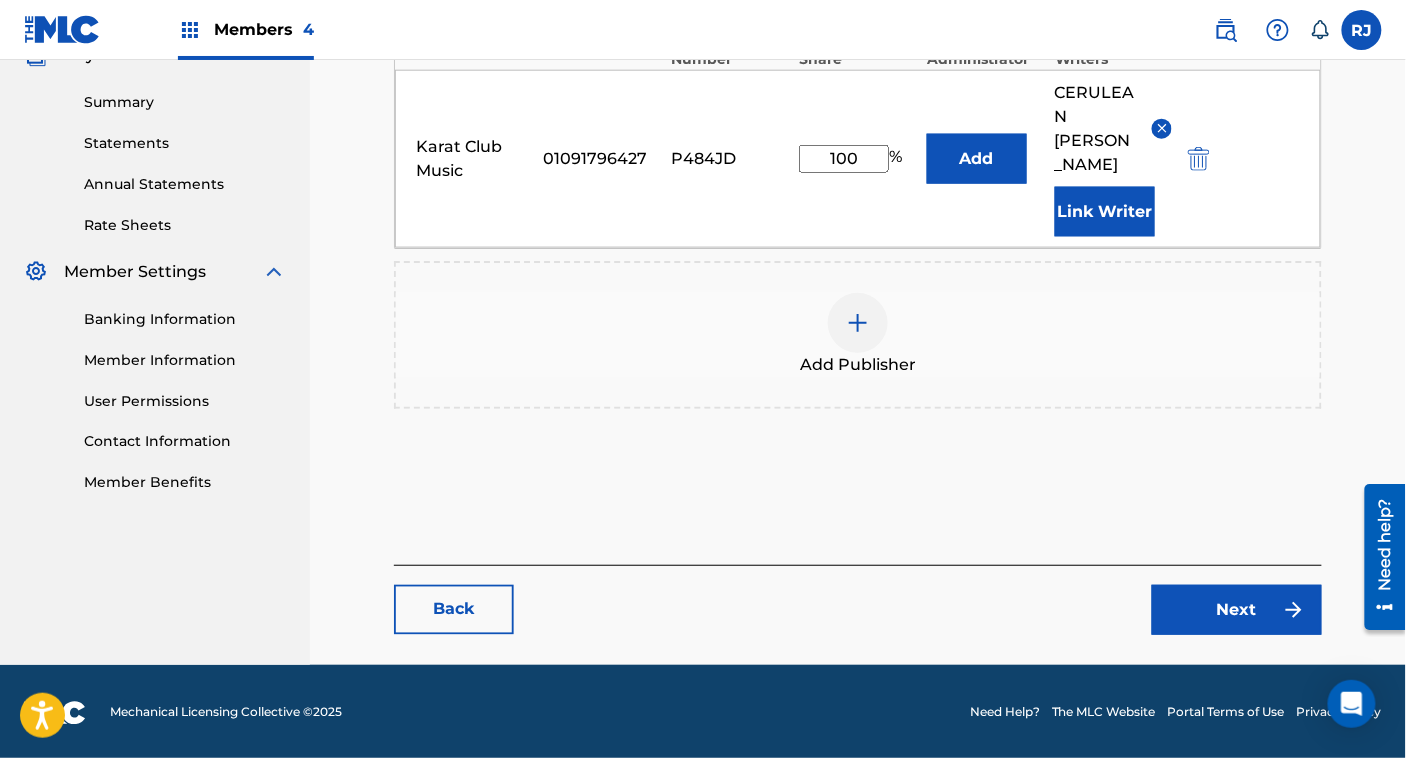 click on "Next" at bounding box center (1237, 610) 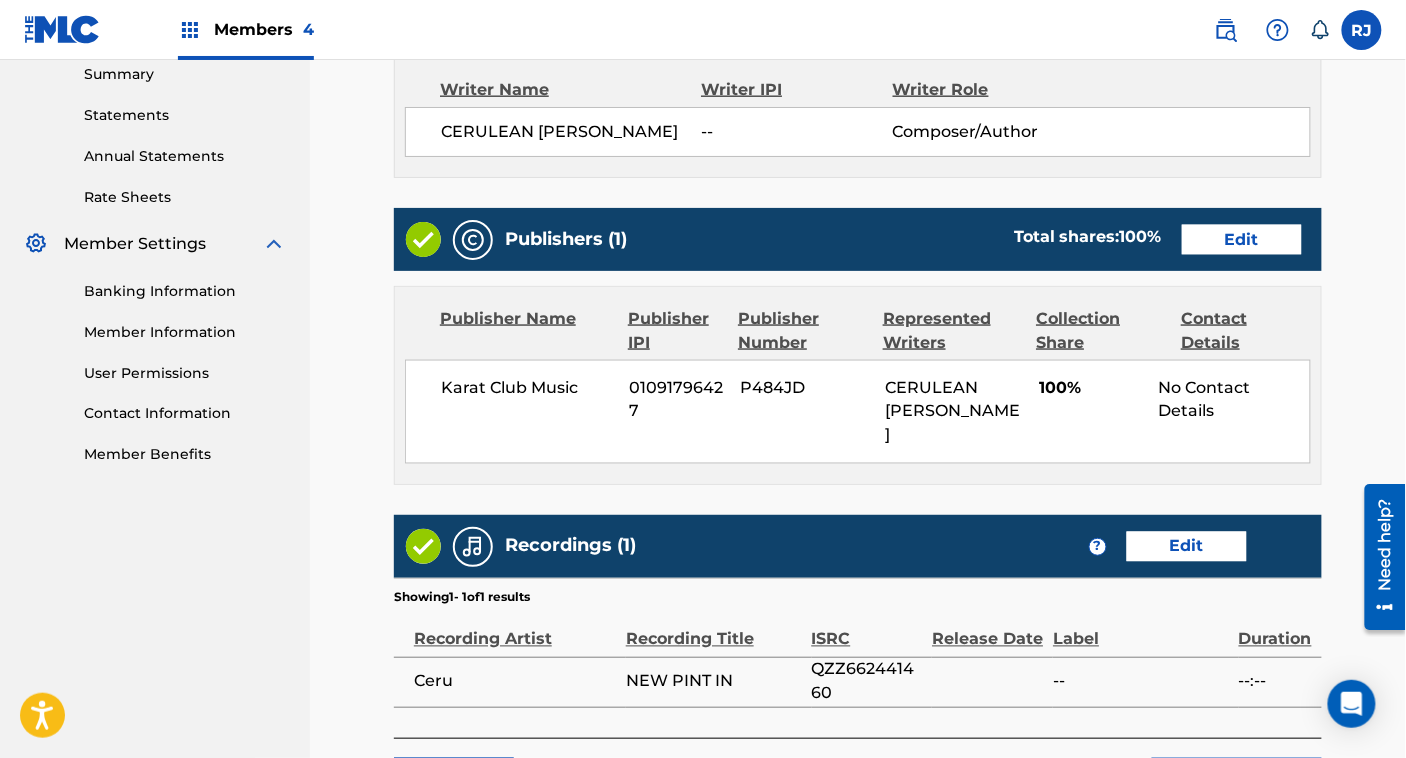 scroll, scrollTop: 801, scrollLeft: 0, axis: vertical 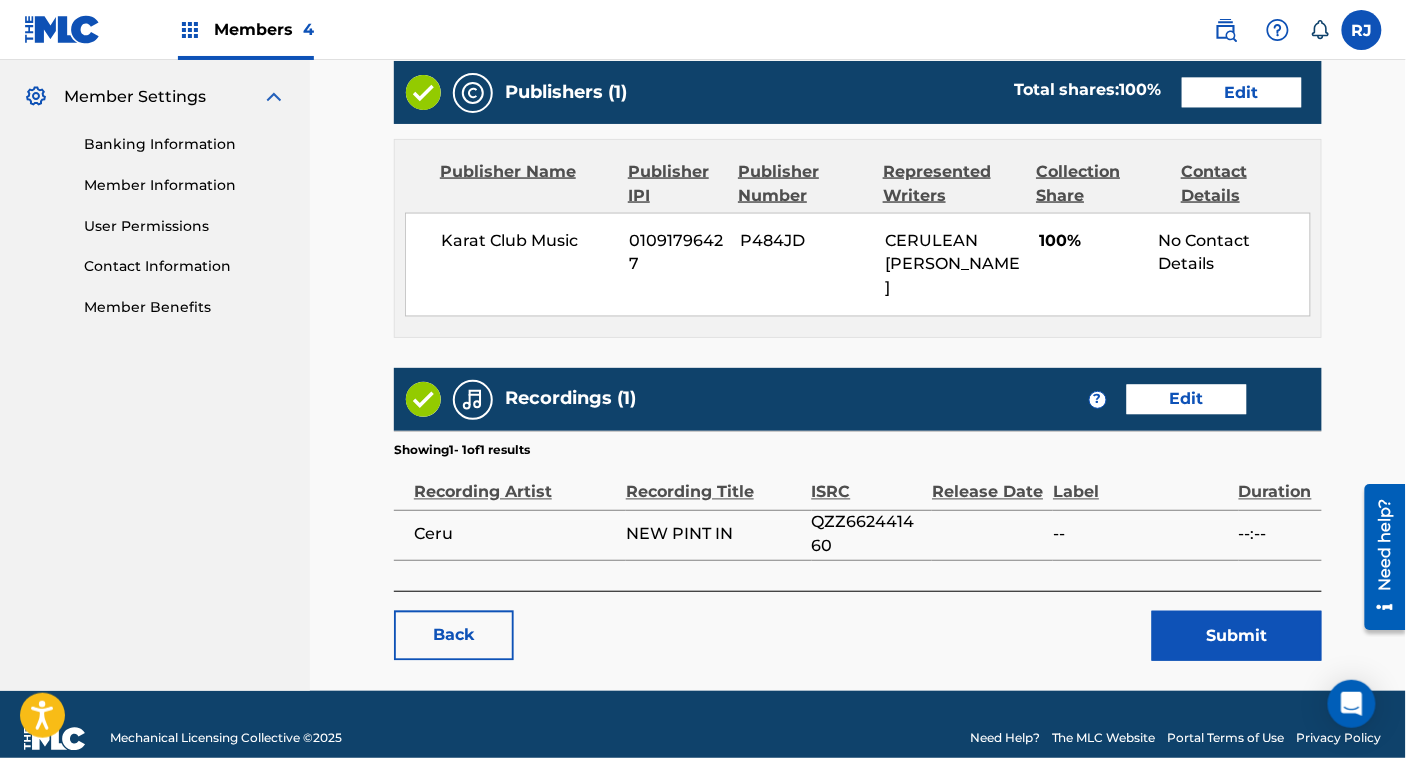 click on "Submit" at bounding box center [1237, 636] 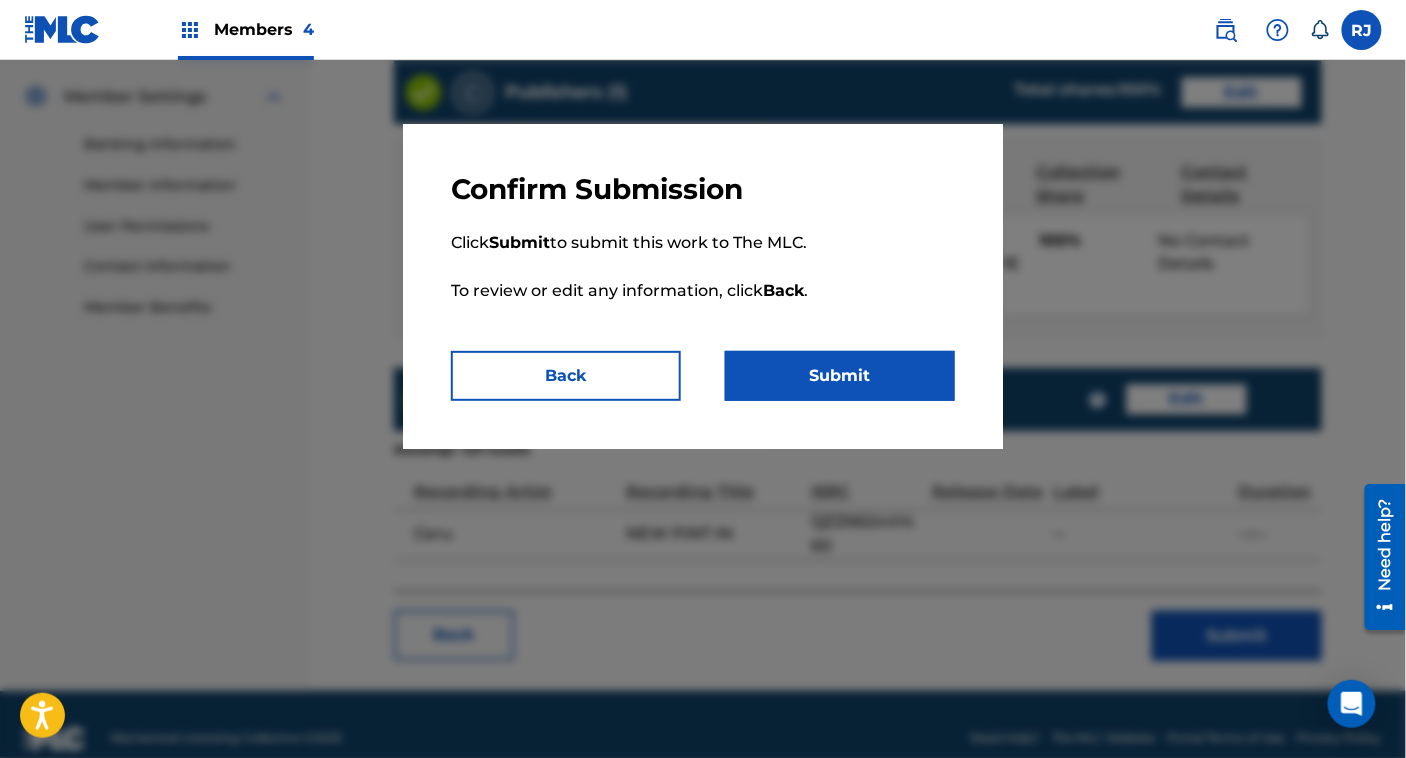 click on "Submit" at bounding box center (840, 376) 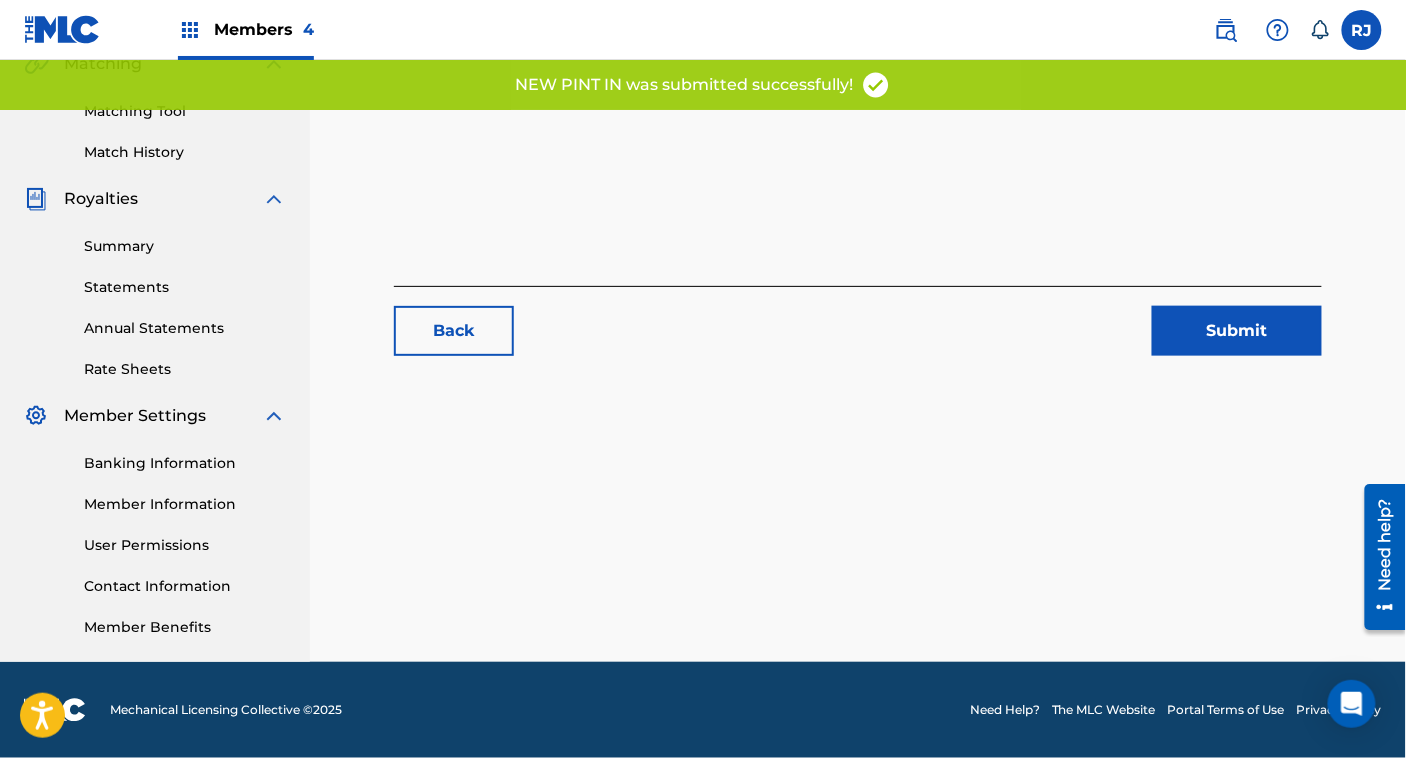 scroll, scrollTop: 0, scrollLeft: 0, axis: both 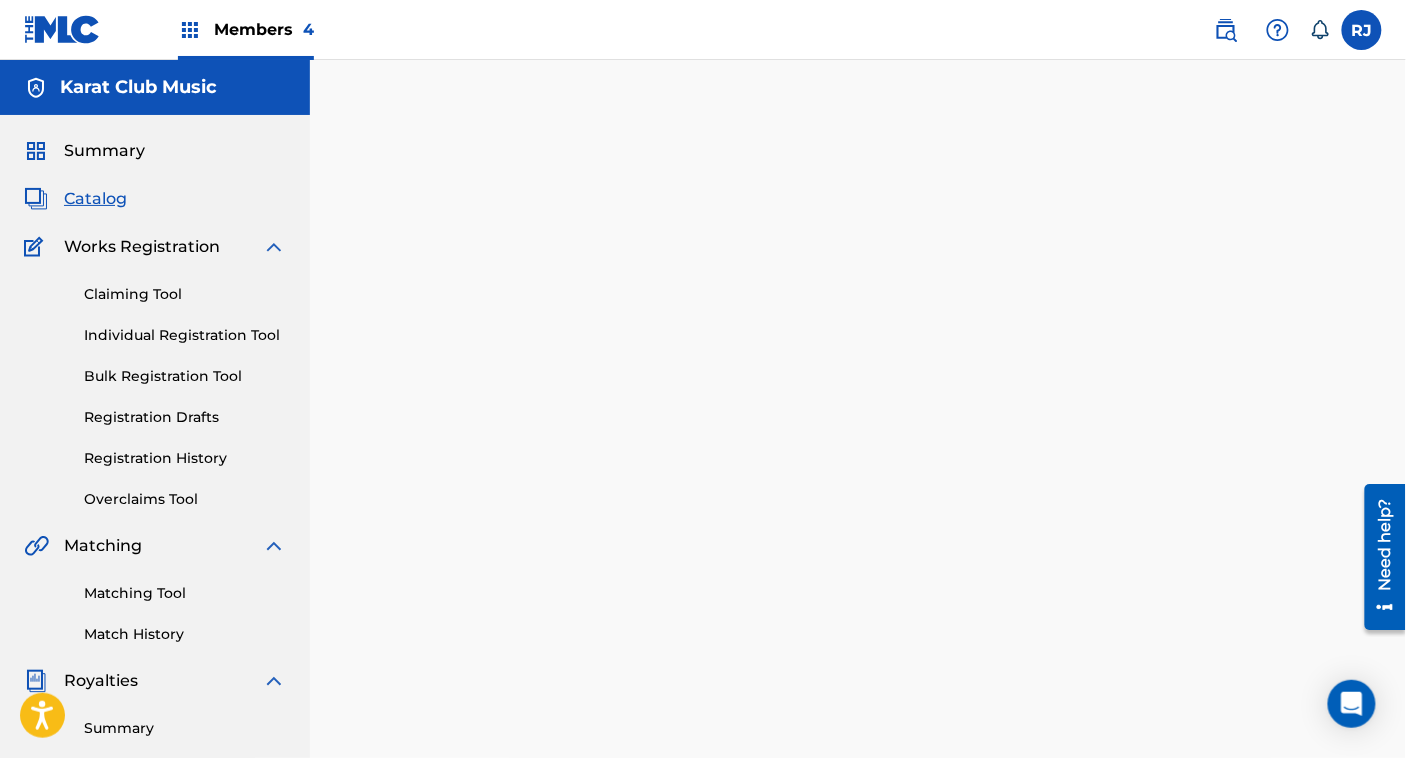 click on "Summary" at bounding box center (104, 151) 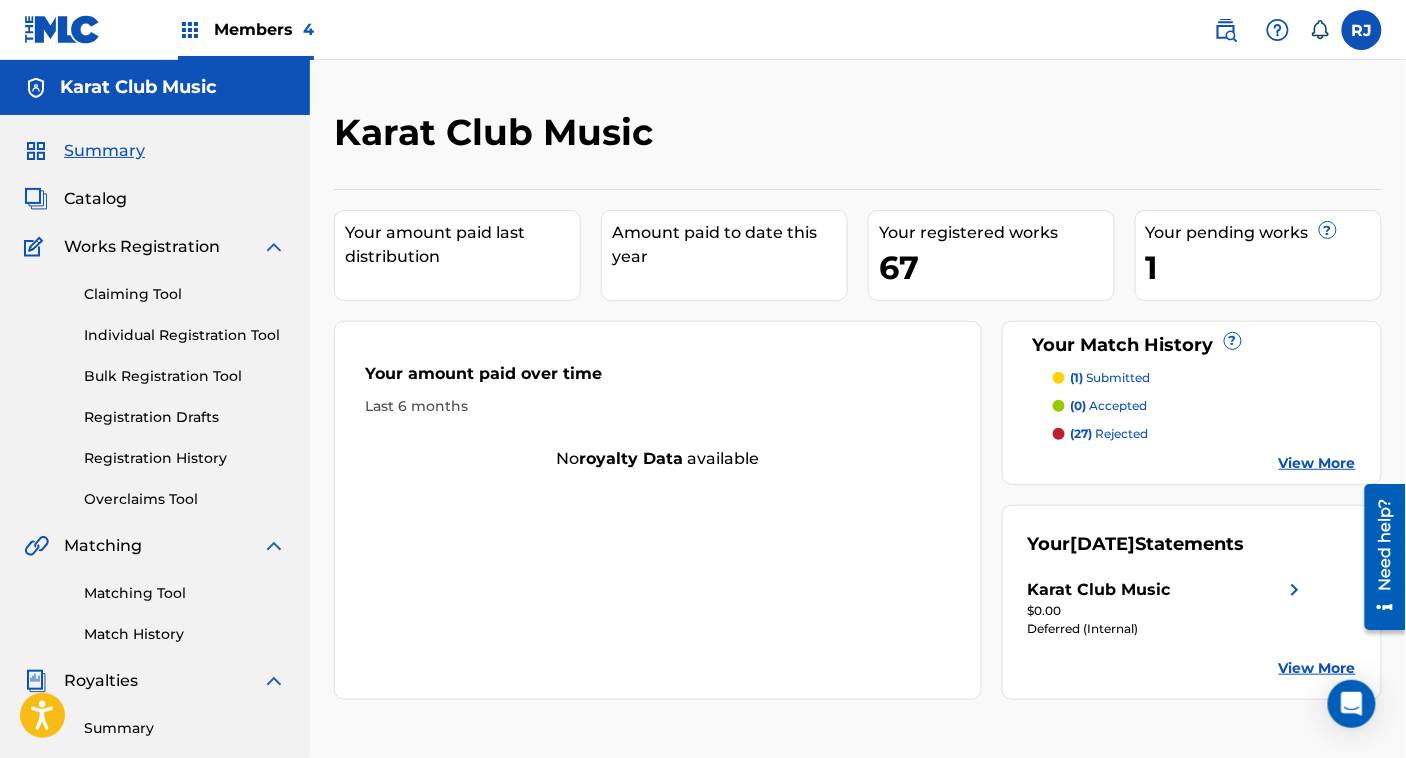 click on "Catalog" at bounding box center (95, 199) 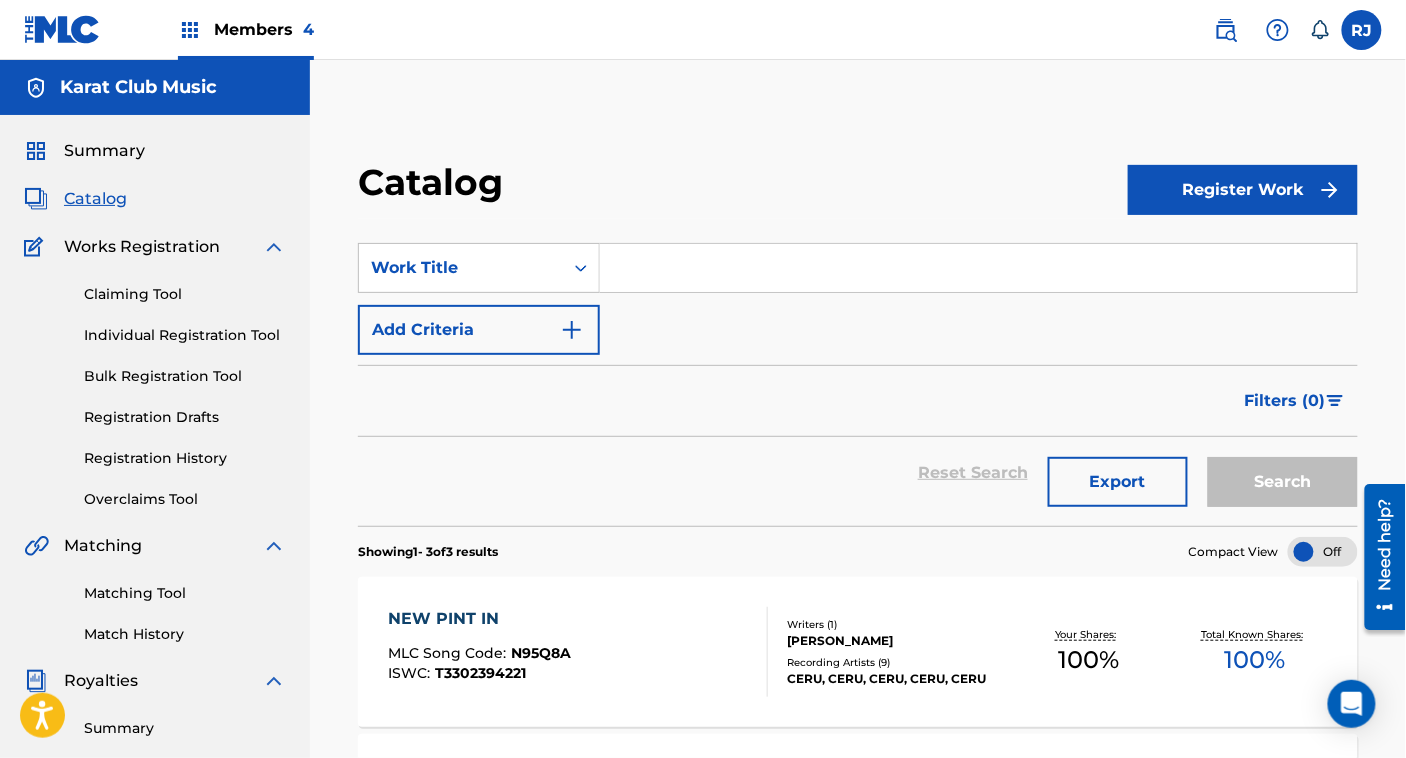 click at bounding box center (978, 268) 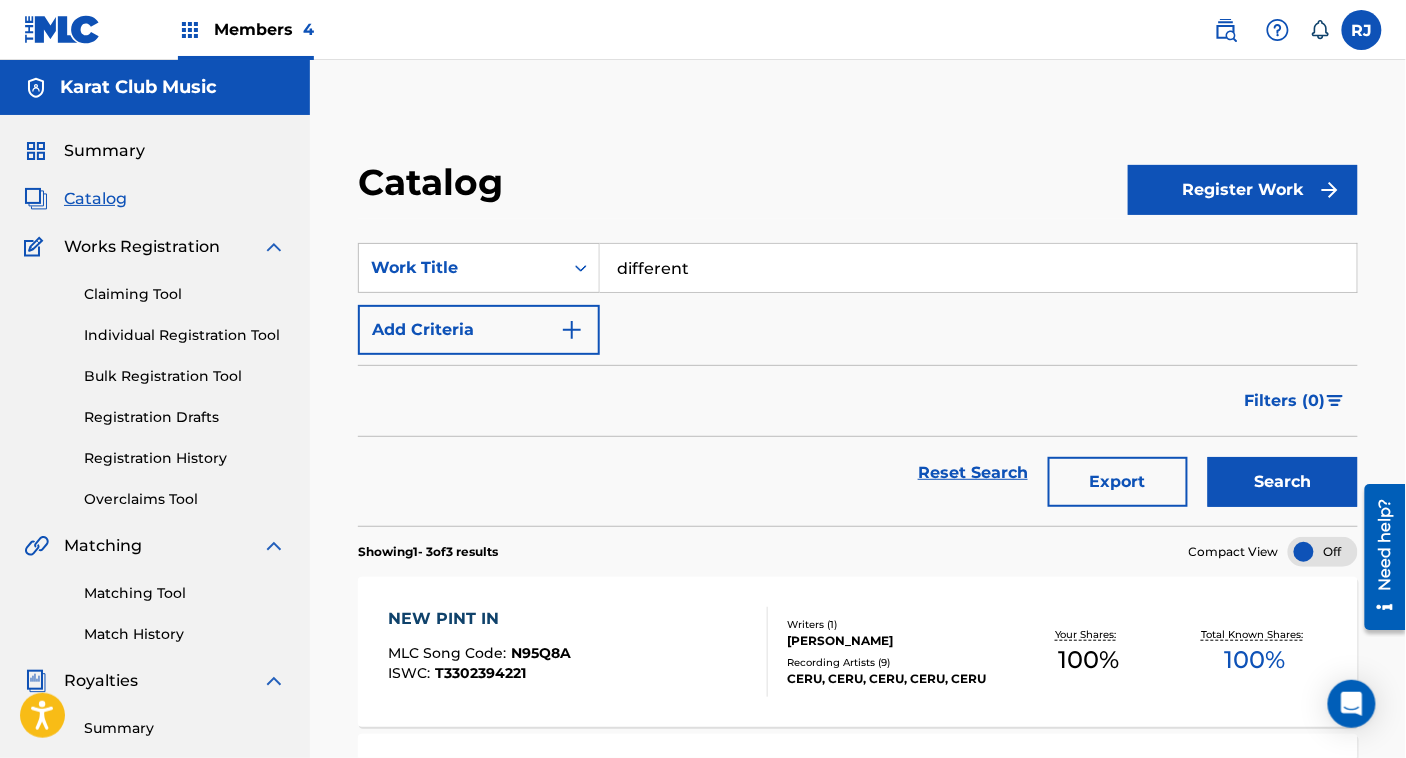 type on "different" 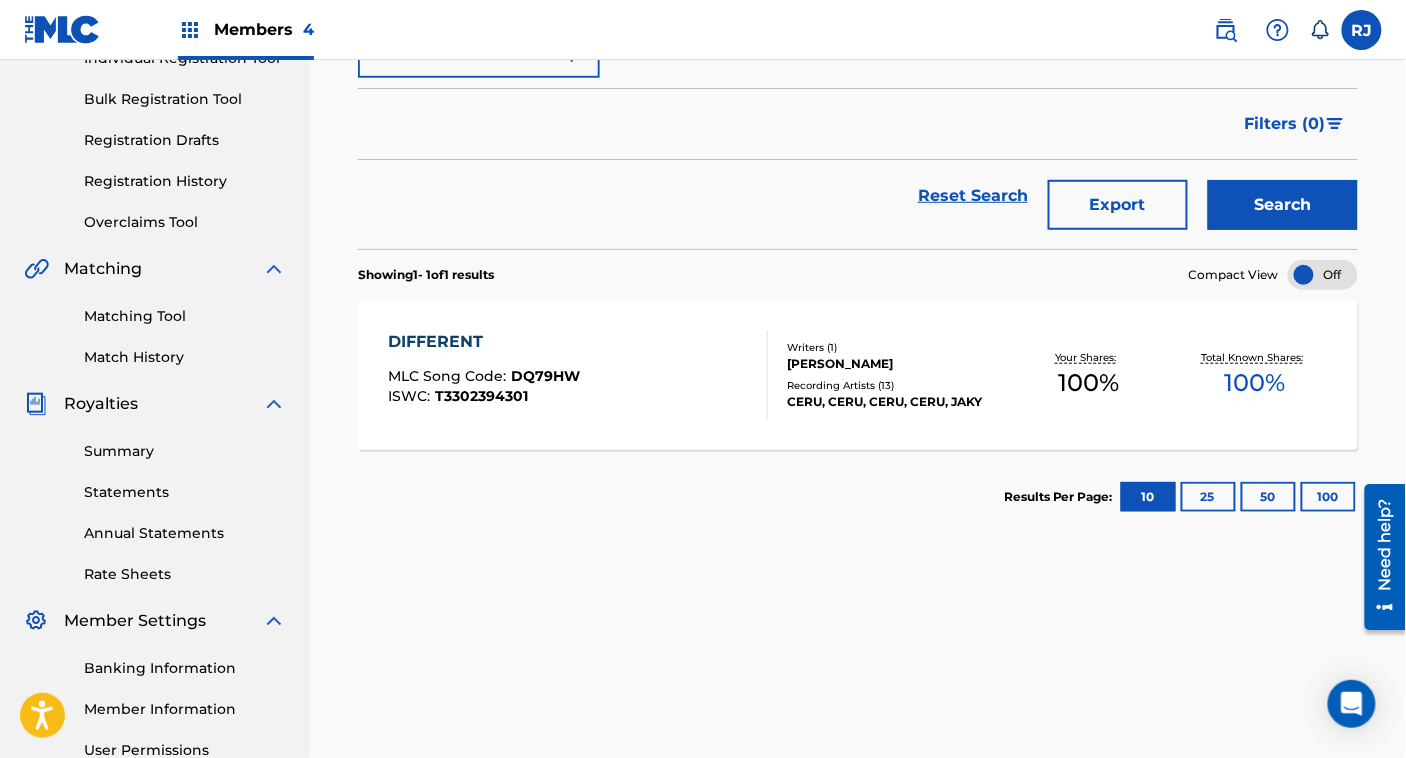 scroll, scrollTop: 281, scrollLeft: 0, axis: vertical 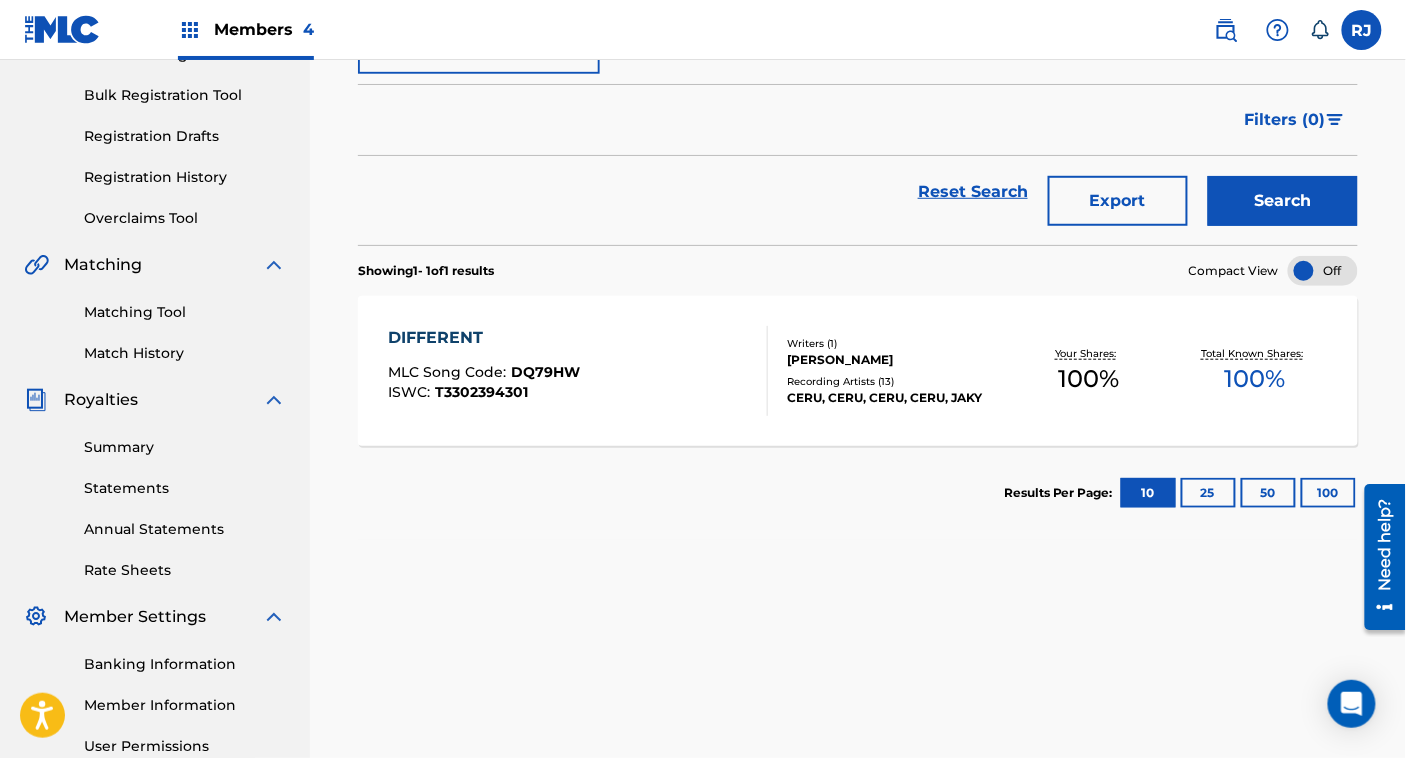 click on "Writers ( 1 ) [PERSON_NAME] Recording Artists ( 13 ) [PERSON_NAME], [PERSON_NAME], [PERSON_NAME], [PERSON_NAME], [PERSON_NAME]" at bounding box center (887, 371) 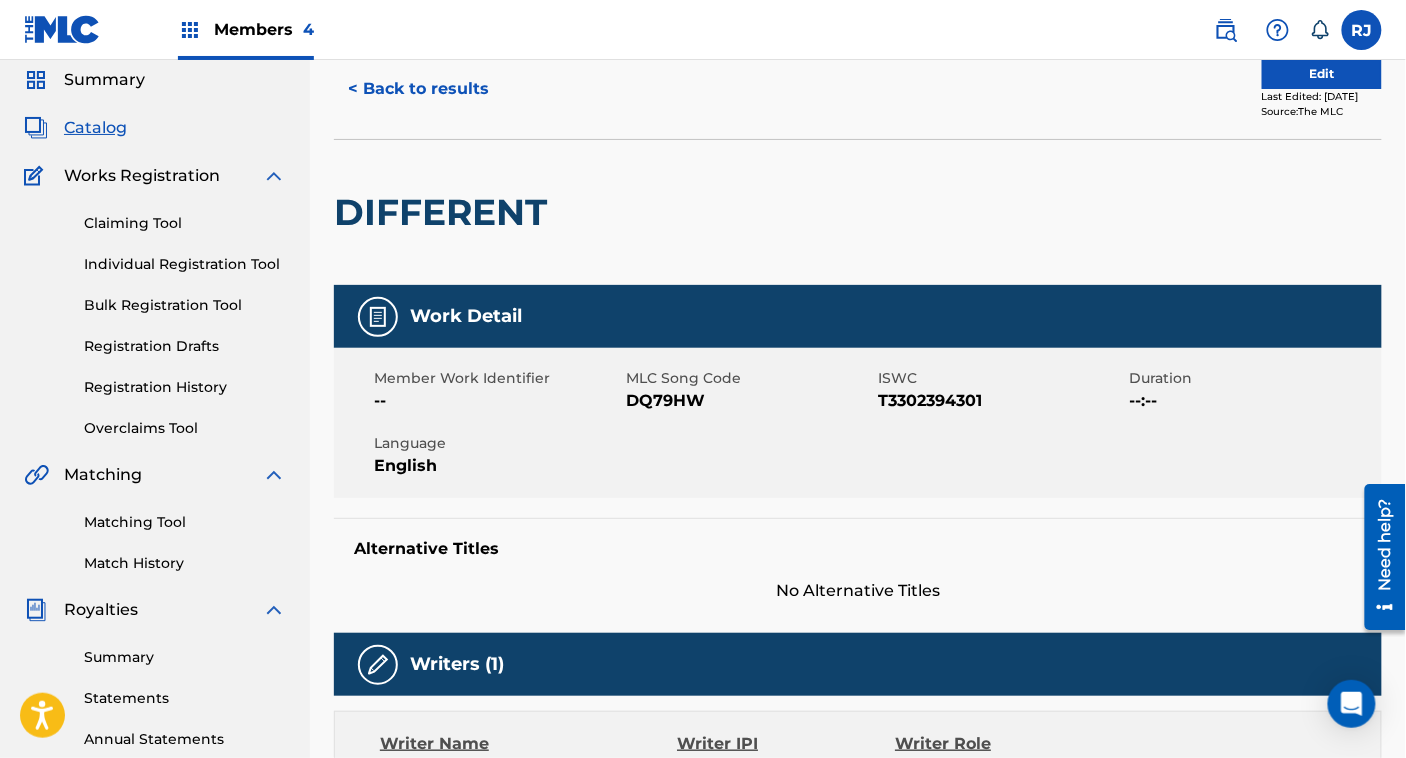 scroll, scrollTop: 72, scrollLeft: 0, axis: vertical 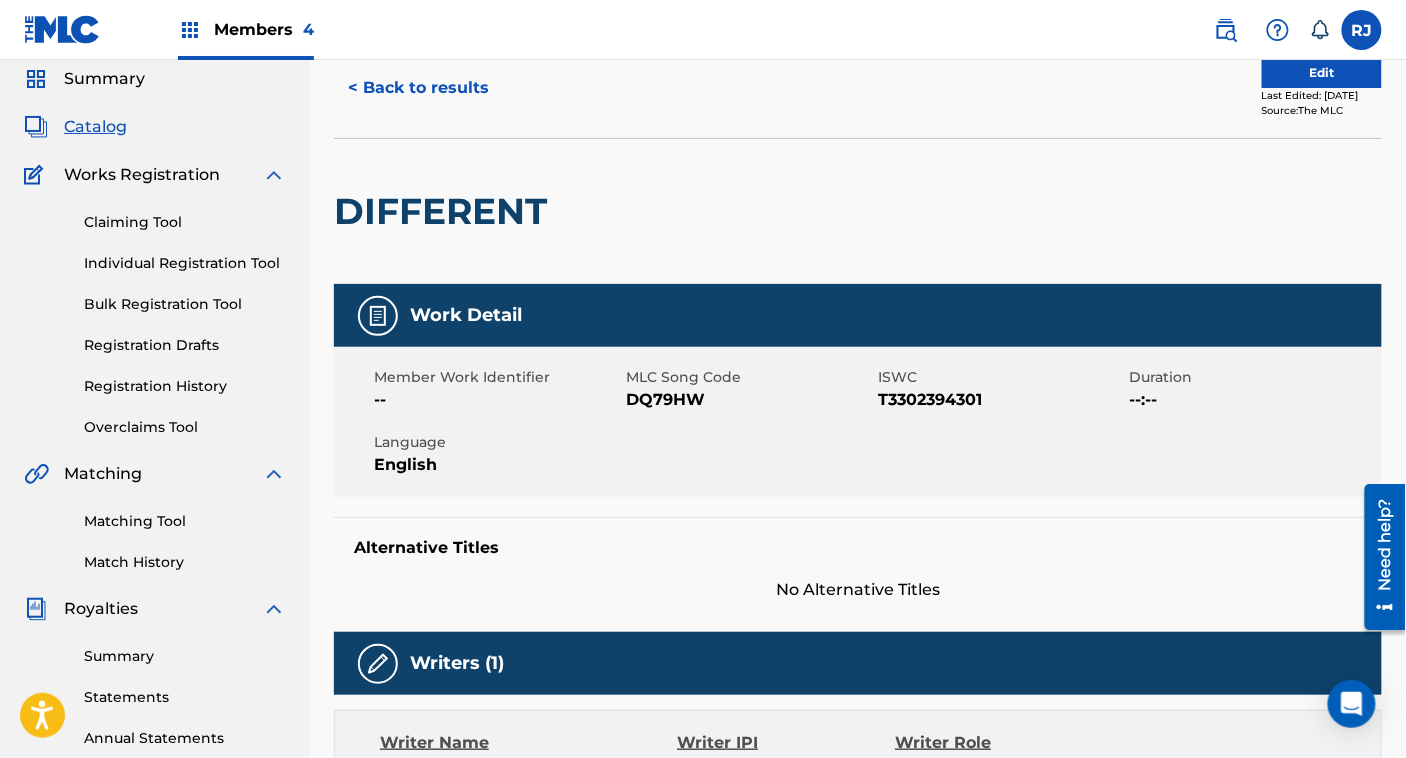 click on "Edit" at bounding box center (1322, 73) 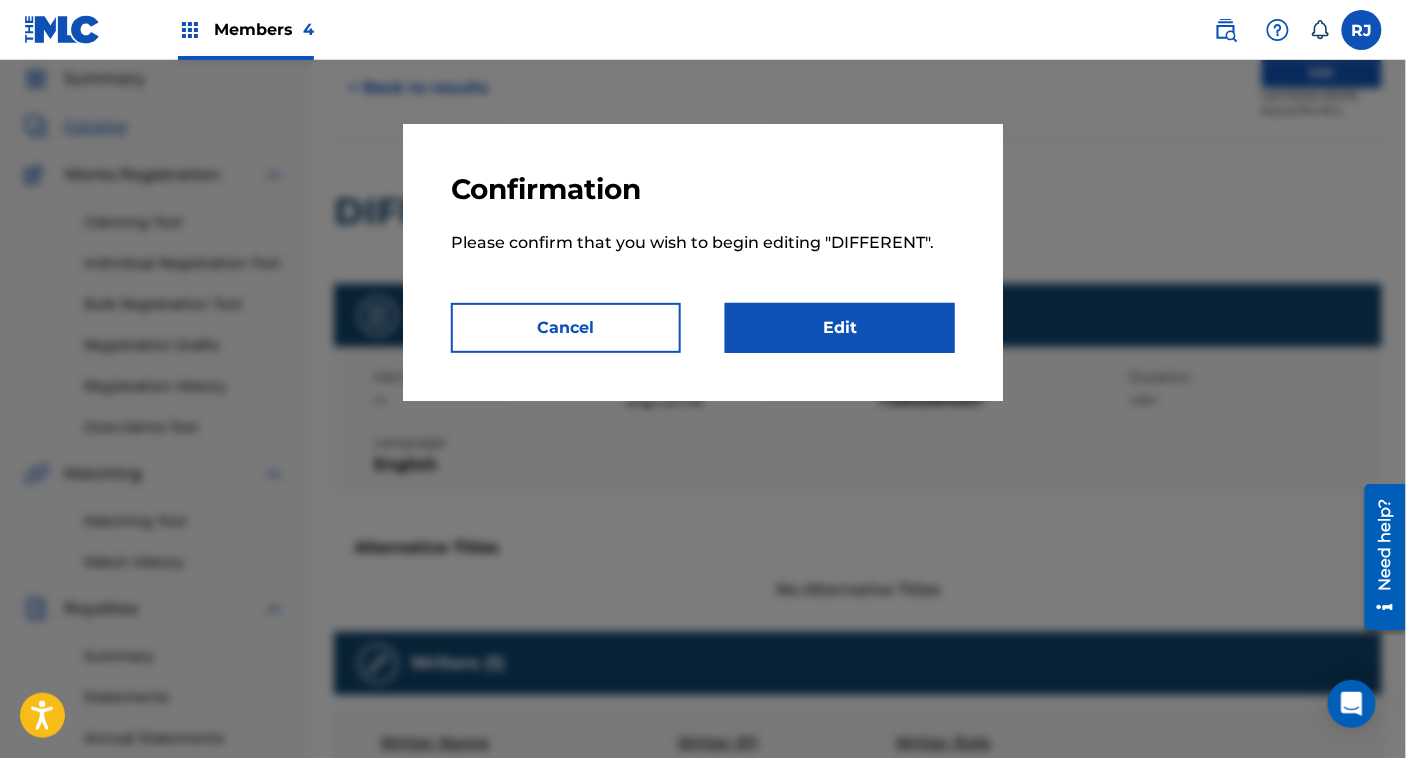 click on "Edit" at bounding box center (840, 328) 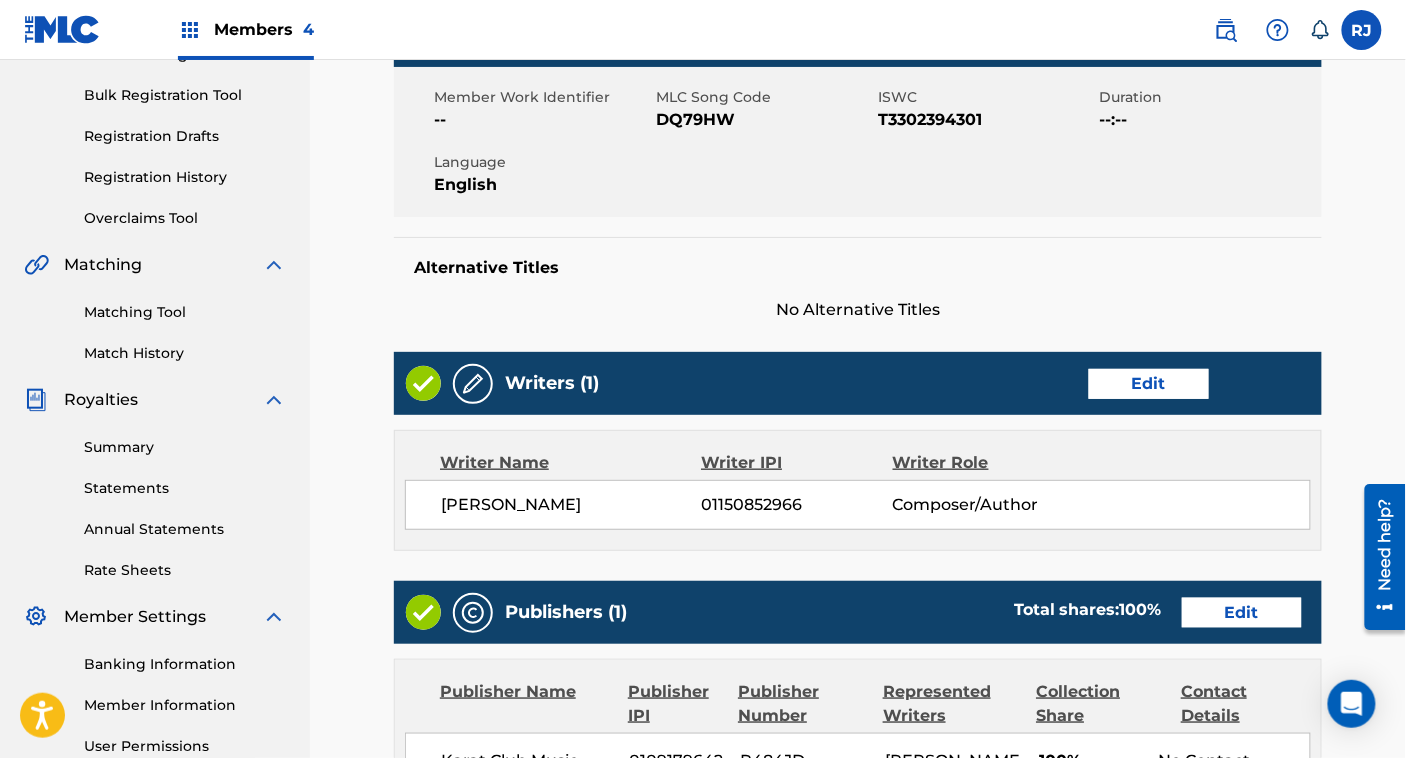 scroll, scrollTop: 296, scrollLeft: 0, axis: vertical 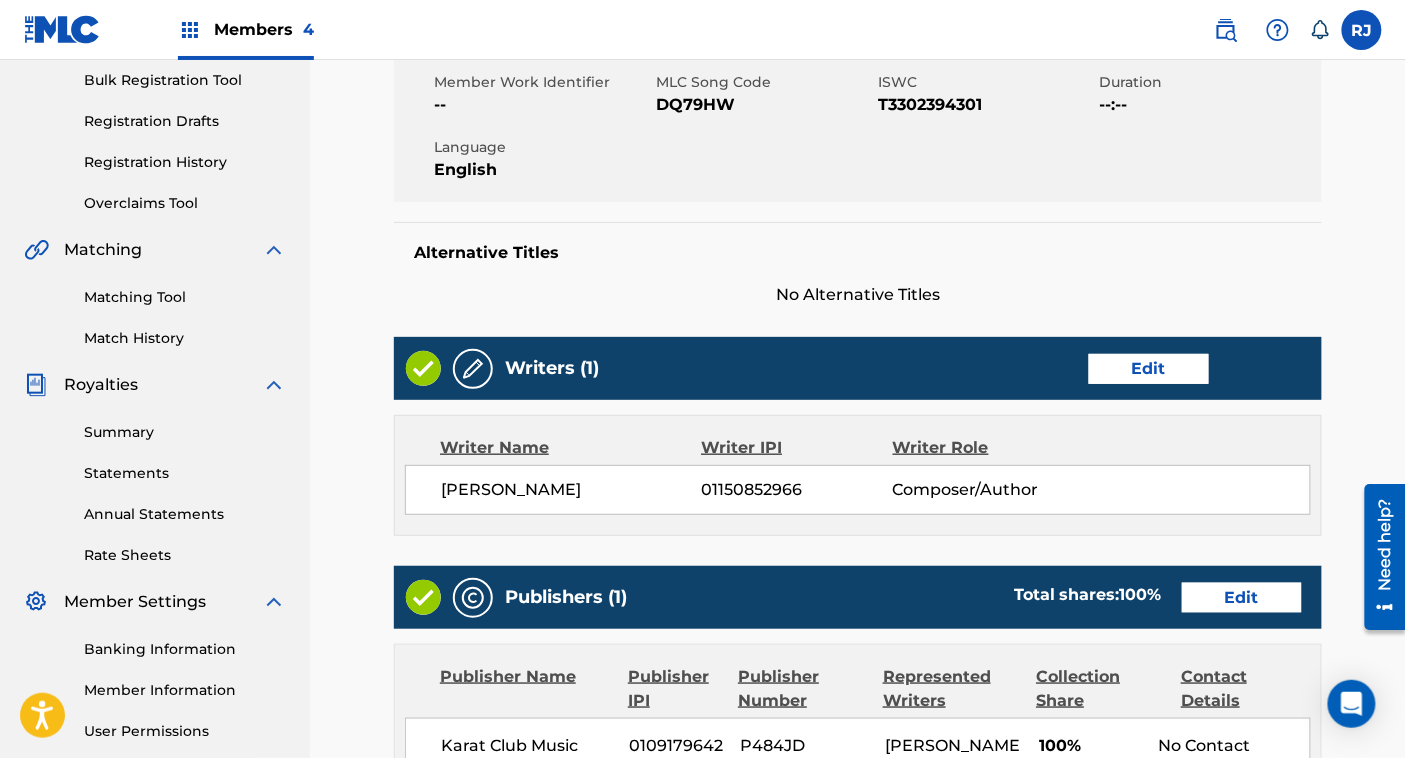 click on "Edit" at bounding box center [1149, 369] 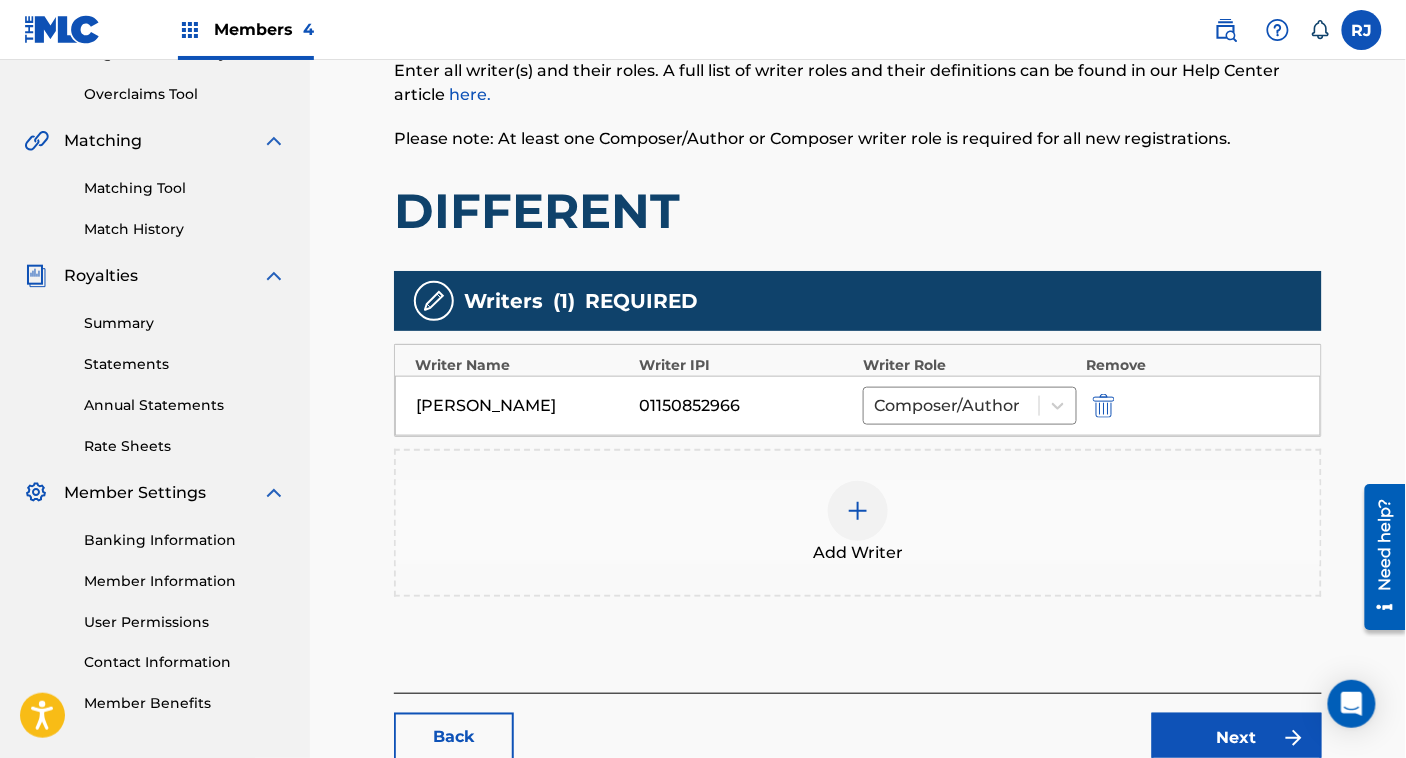 scroll, scrollTop: 483, scrollLeft: 0, axis: vertical 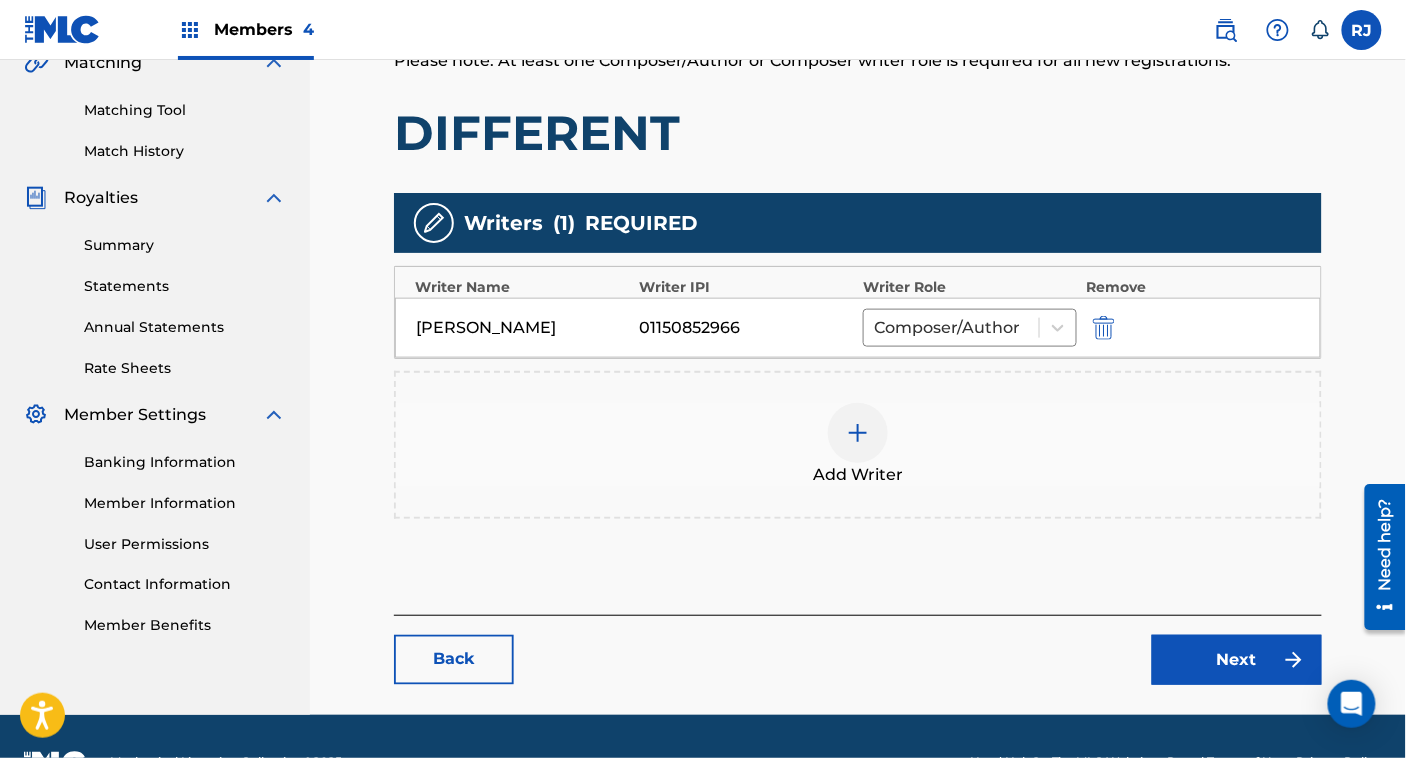 click at bounding box center (1104, 328) 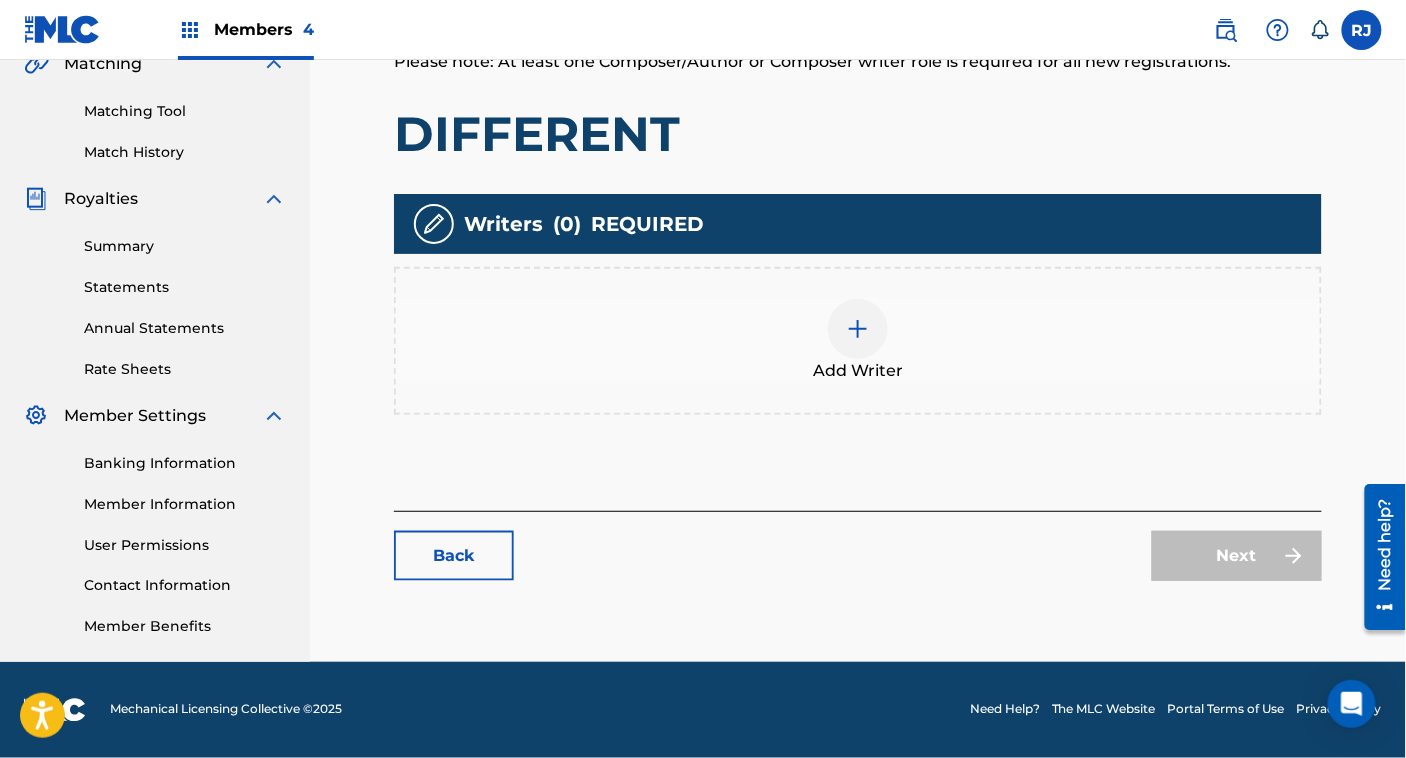click on "Add Writer" at bounding box center [858, 341] 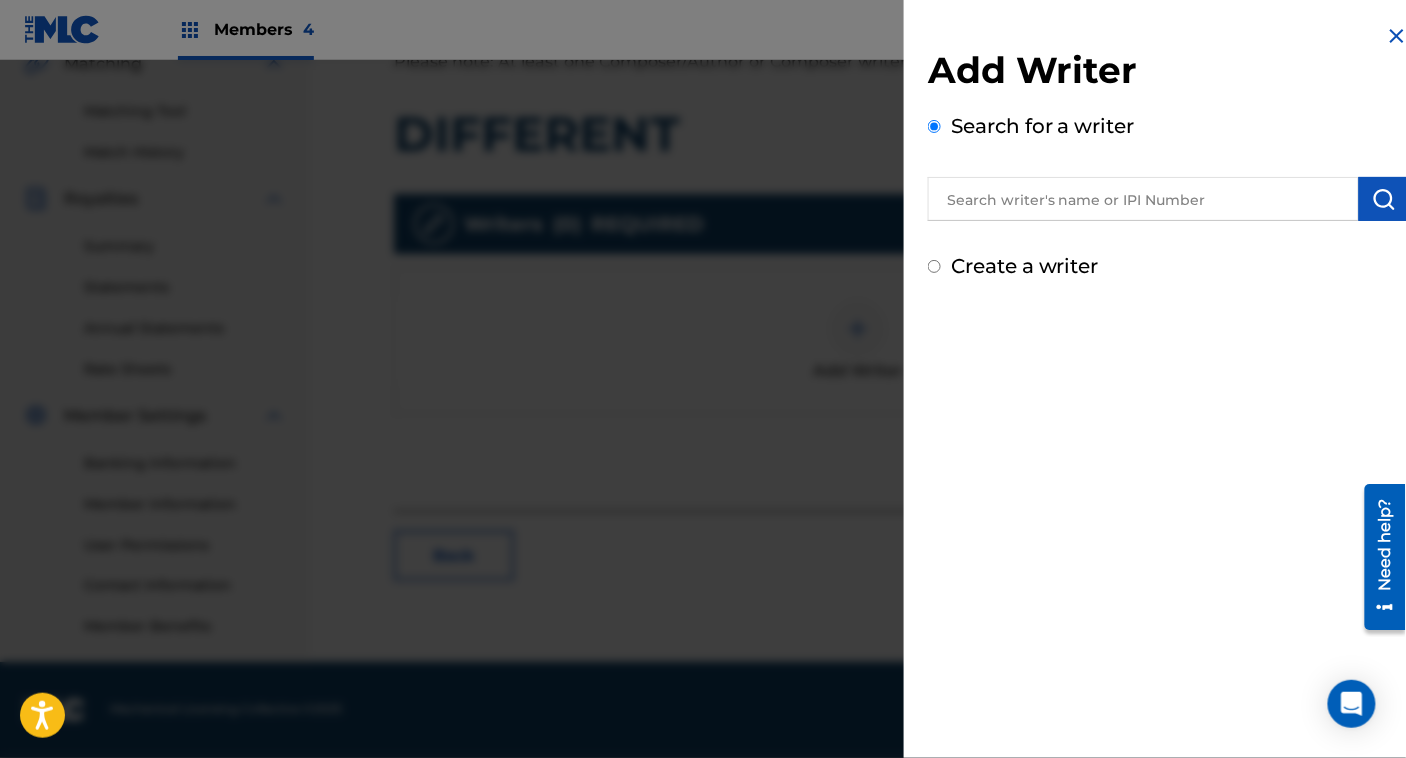 click at bounding box center [1143, 199] 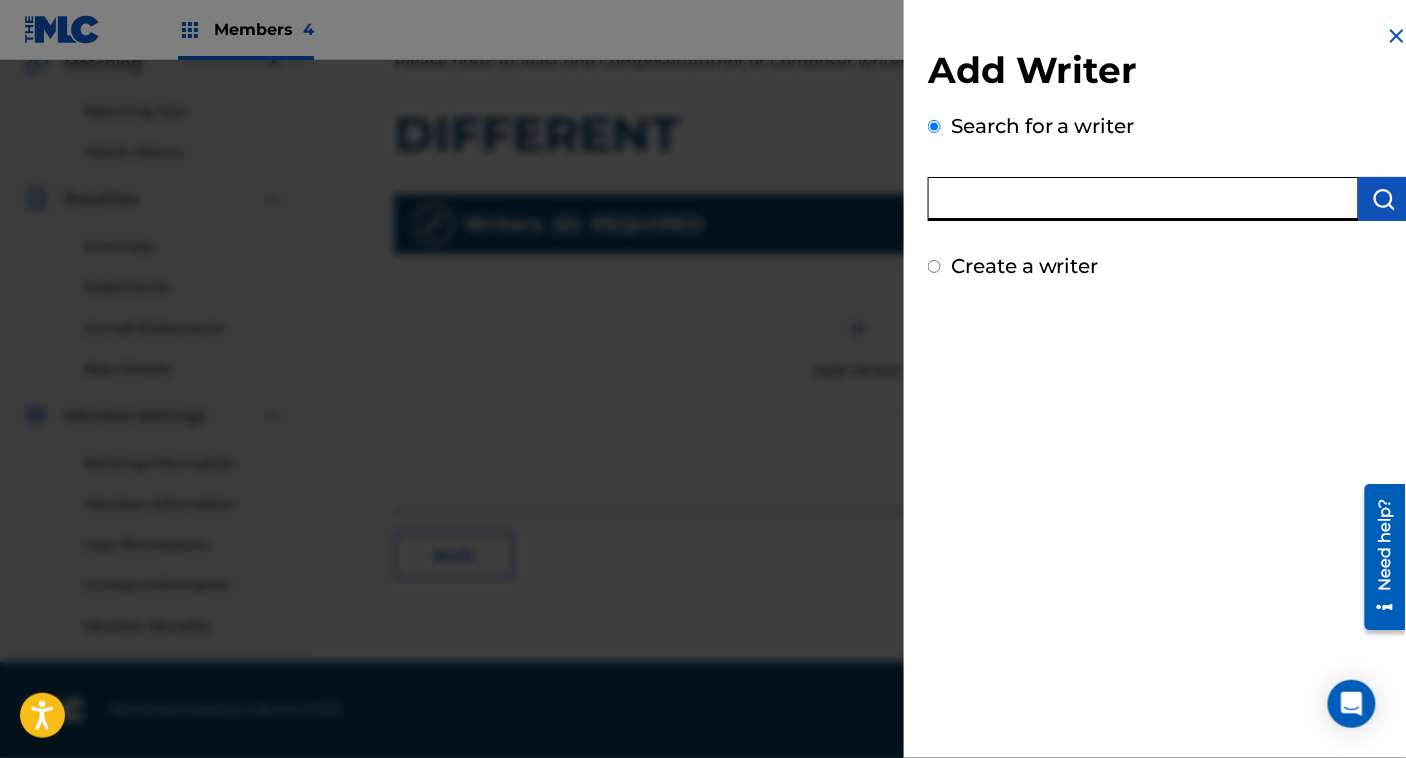 drag, startPoint x: 1058, startPoint y: 200, endPoint x: 1023, endPoint y: 261, distance: 70.327805 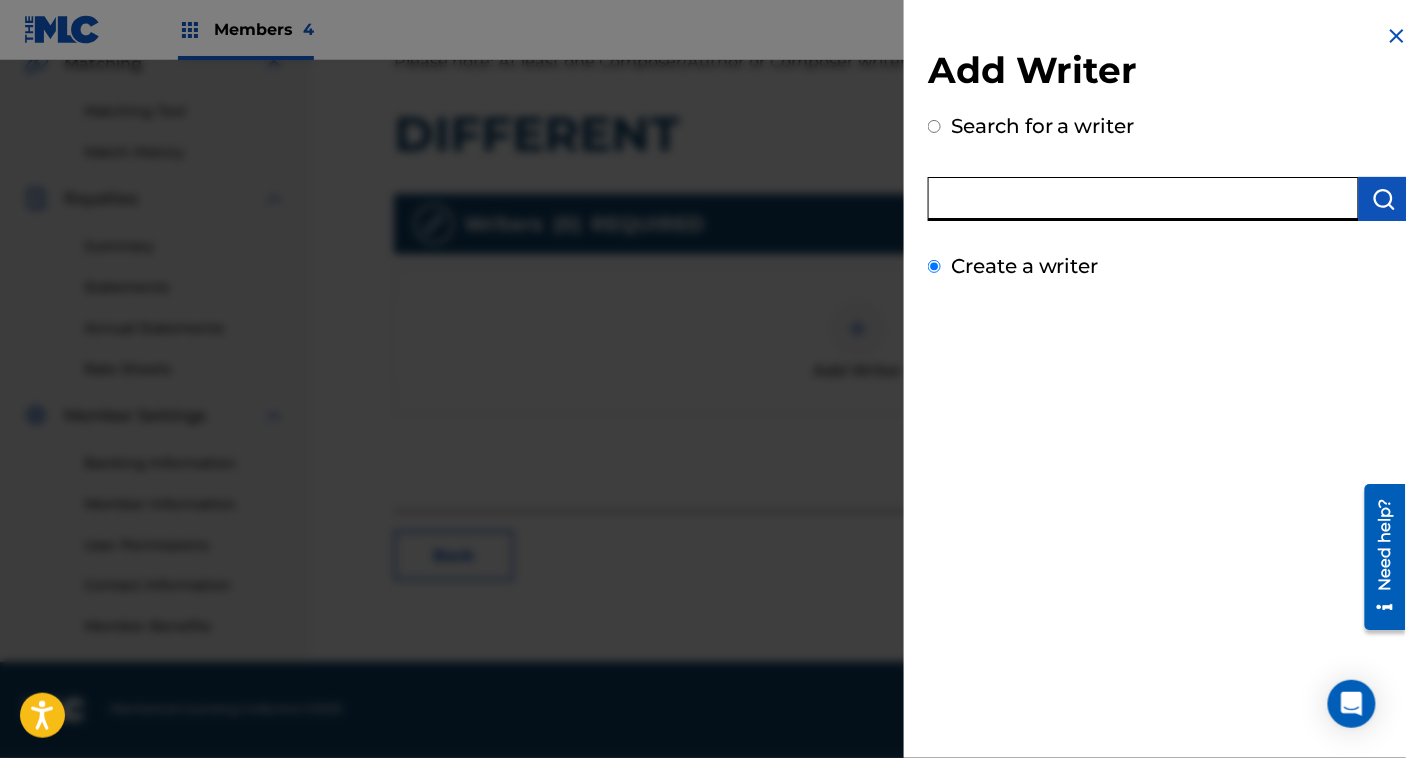 click on "Create a writer" at bounding box center (934, 266) 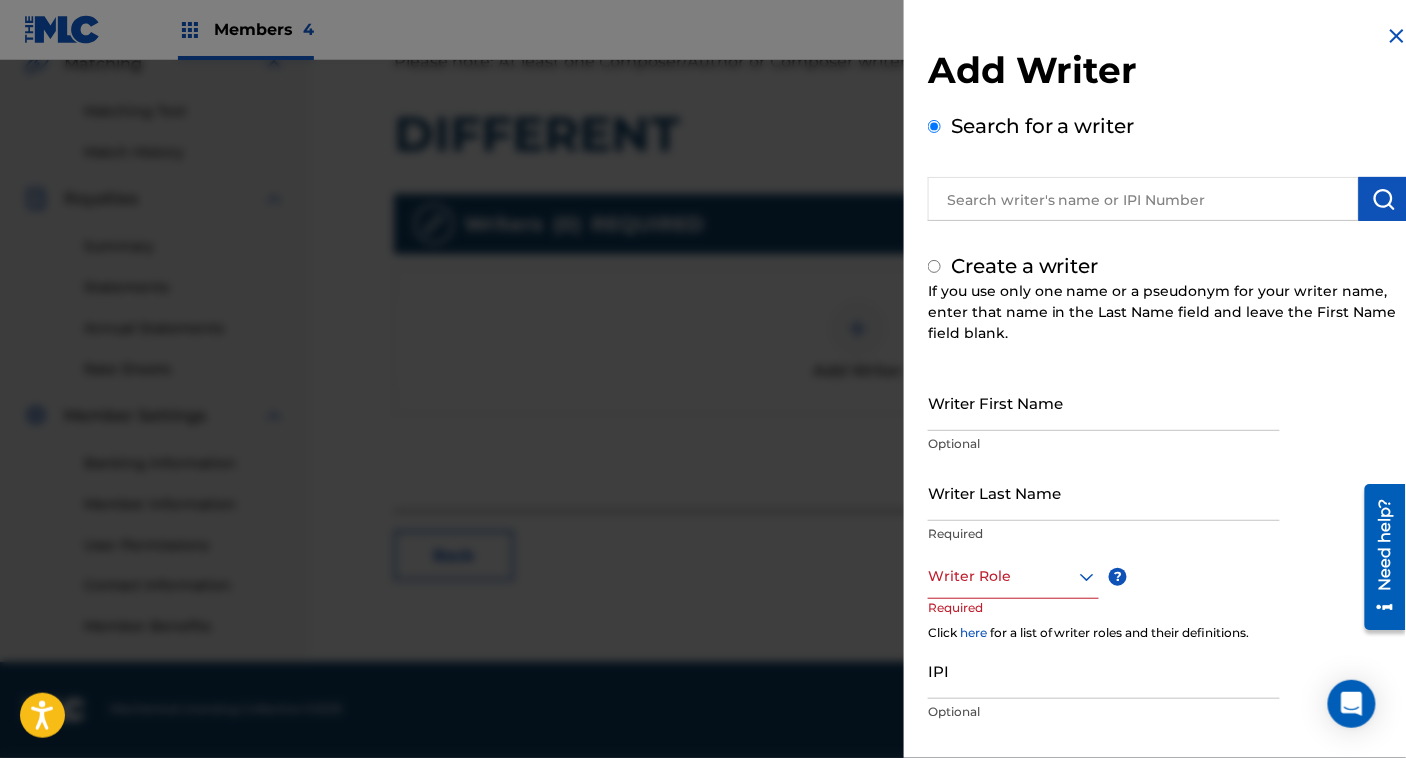 radio on "false" 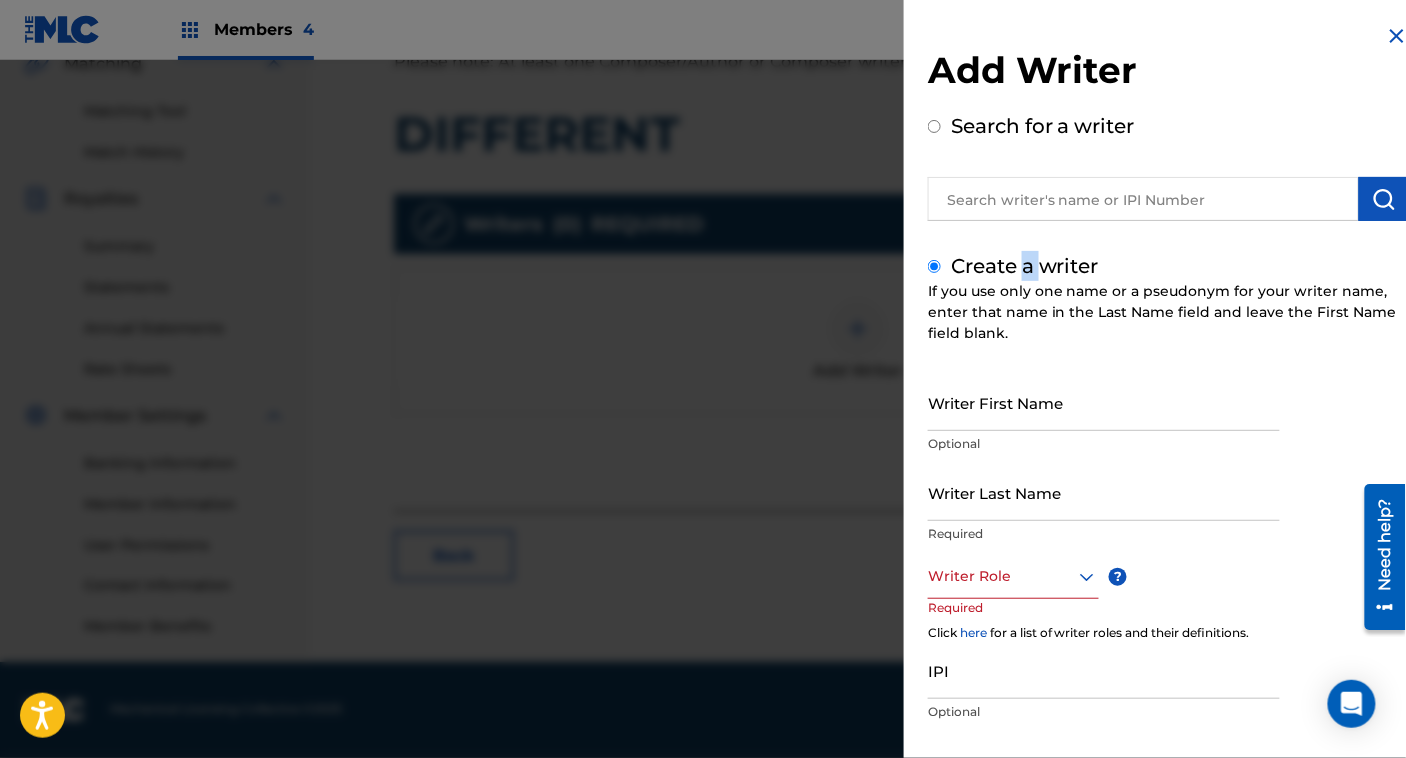 click on "Create a writer" at bounding box center (1025, 266) 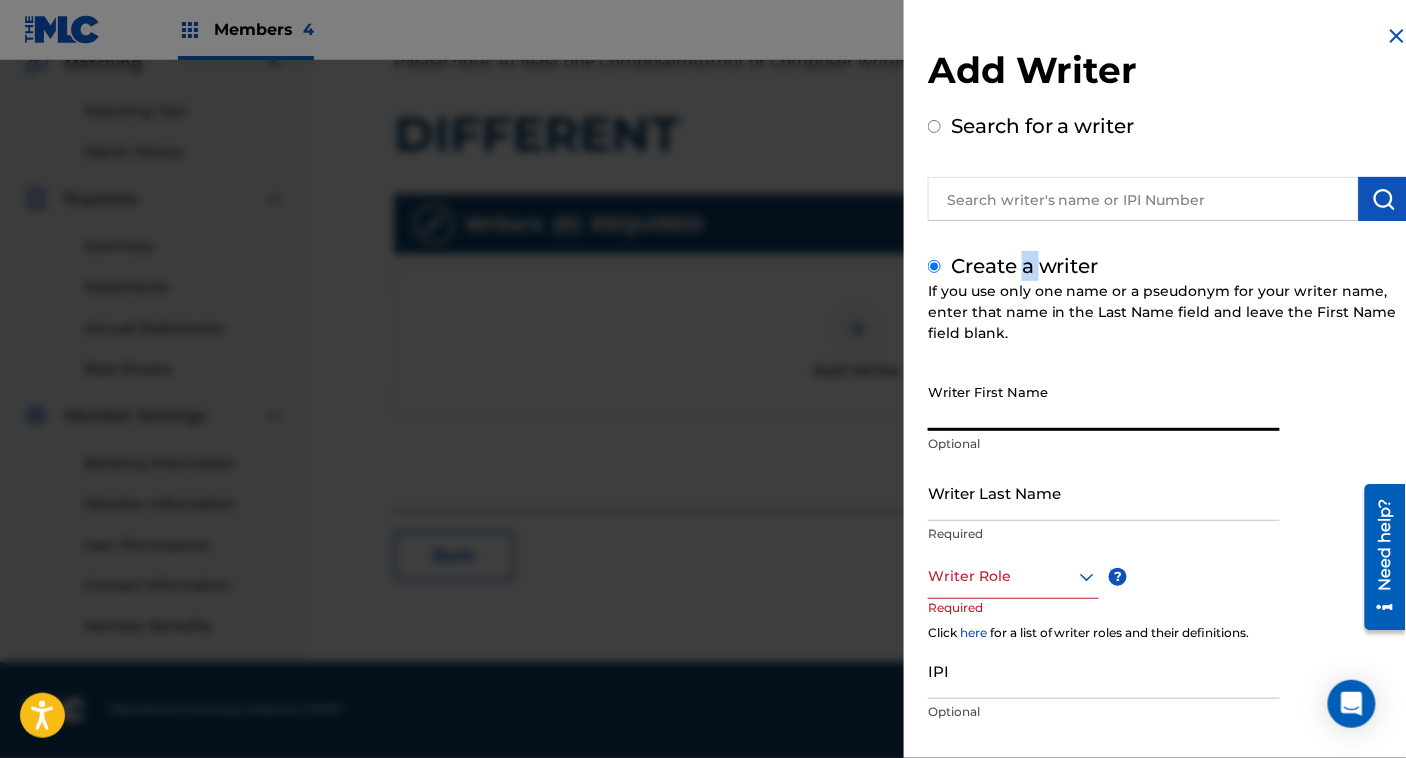 drag, startPoint x: 1023, startPoint y: 261, endPoint x: 1001, endPoint y: 402, distance: 142.706 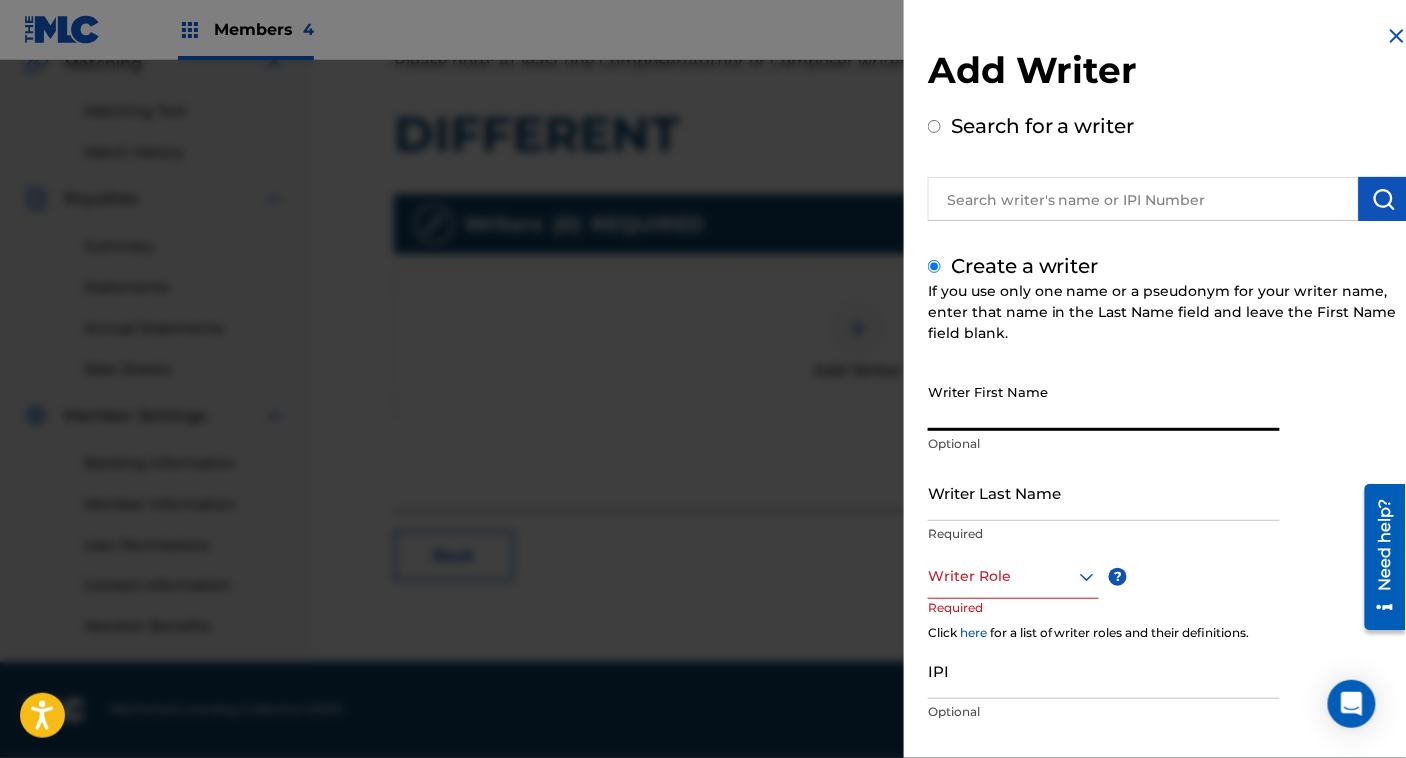 paste on "CERULEAN [PERSON_NAME]" 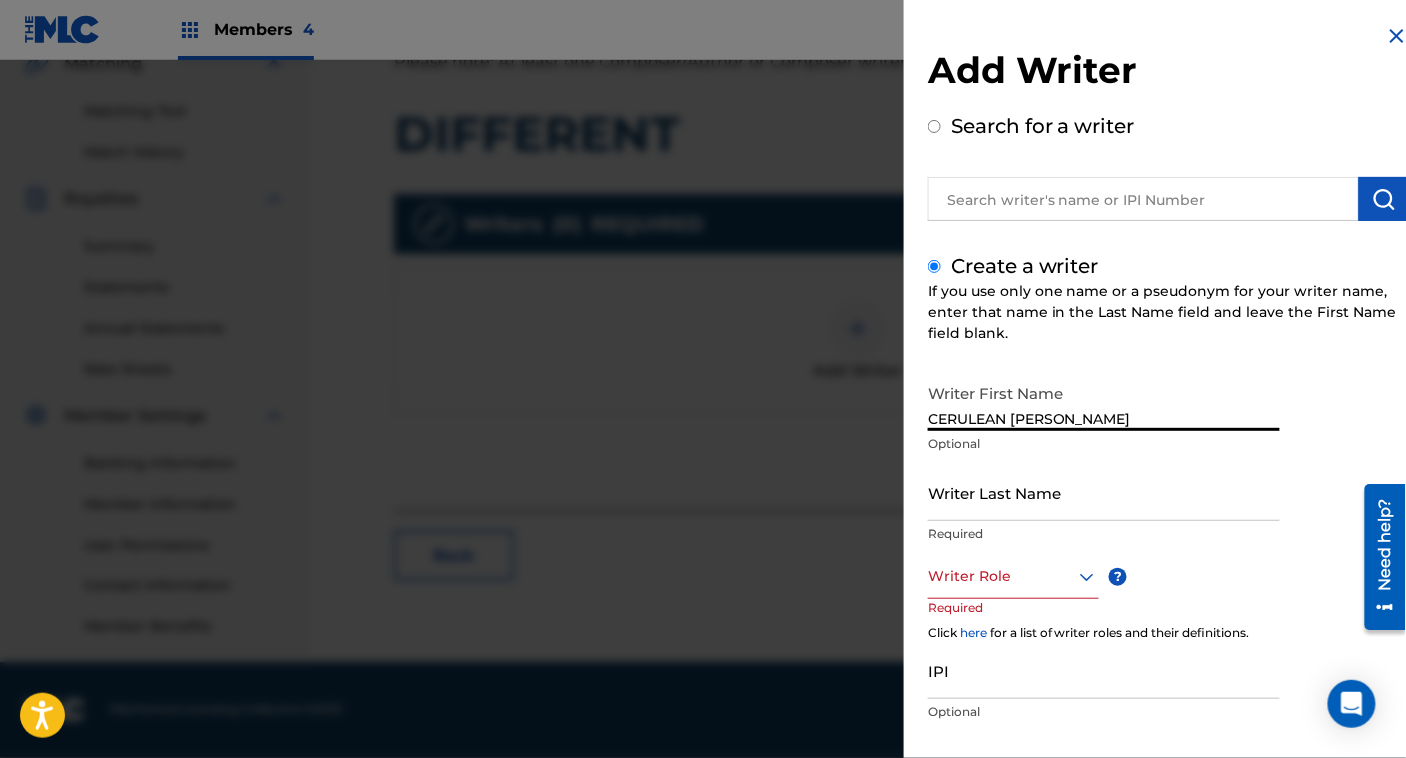 type on "CERULEAN [PERSON_NAME]" 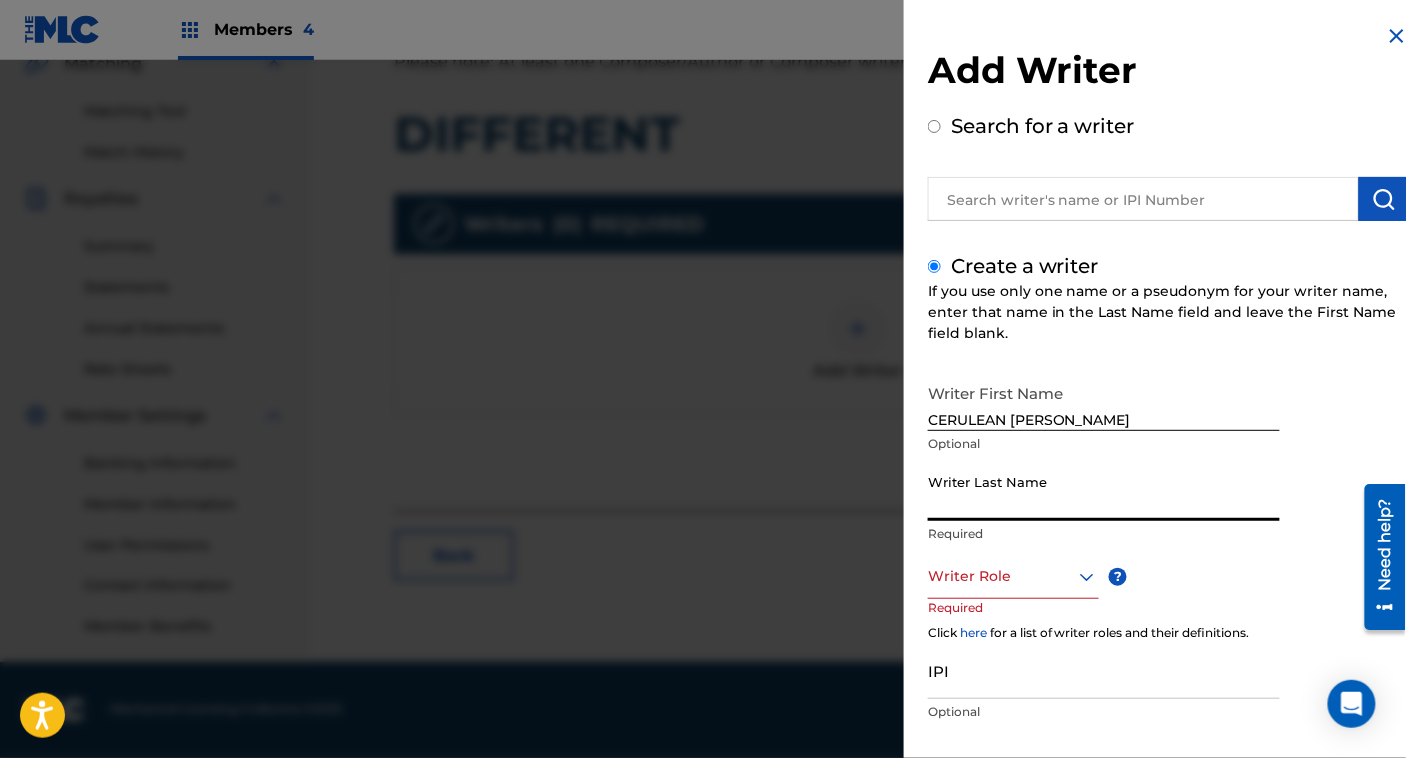 click on "Writer Last Name" at bounding box center (1104, 492) 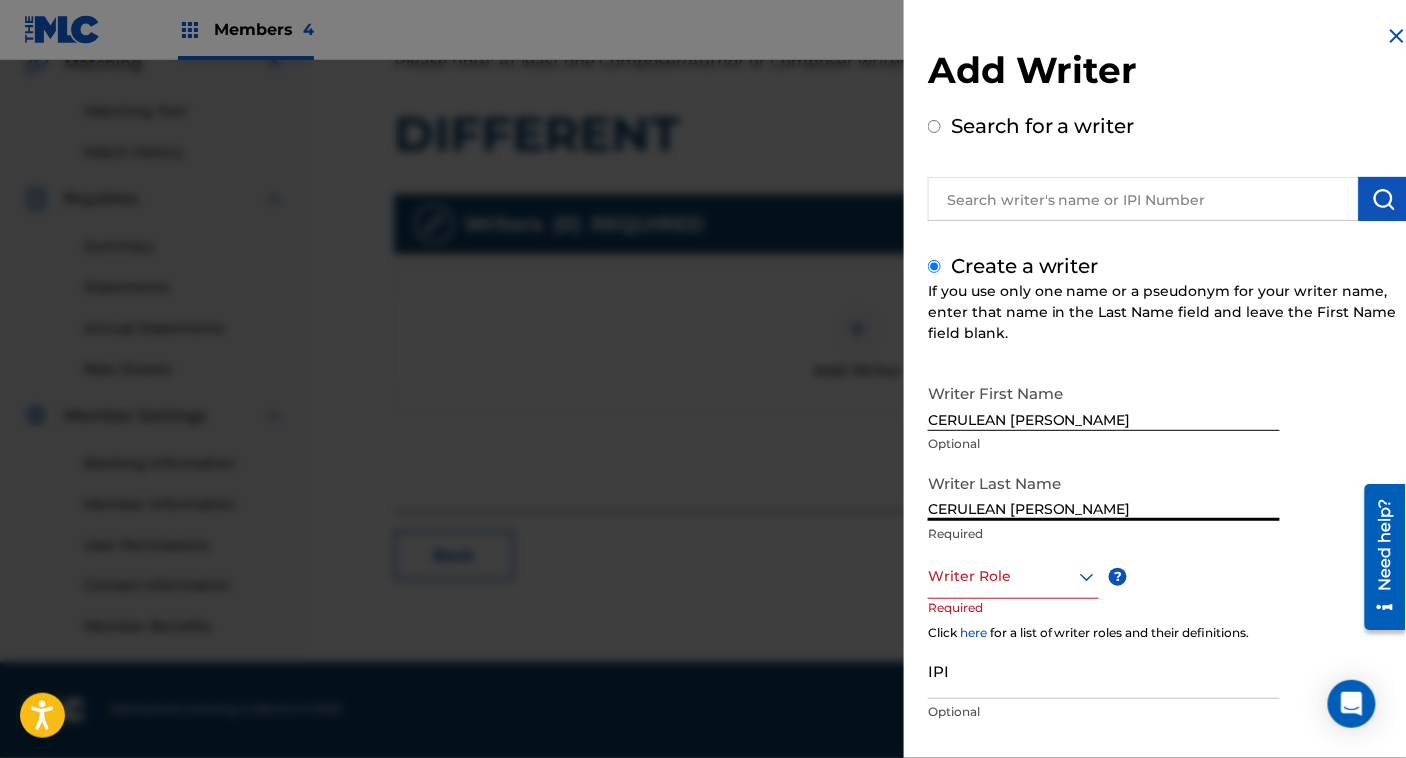 type on "CERULEAN [PERSON_NAME]" 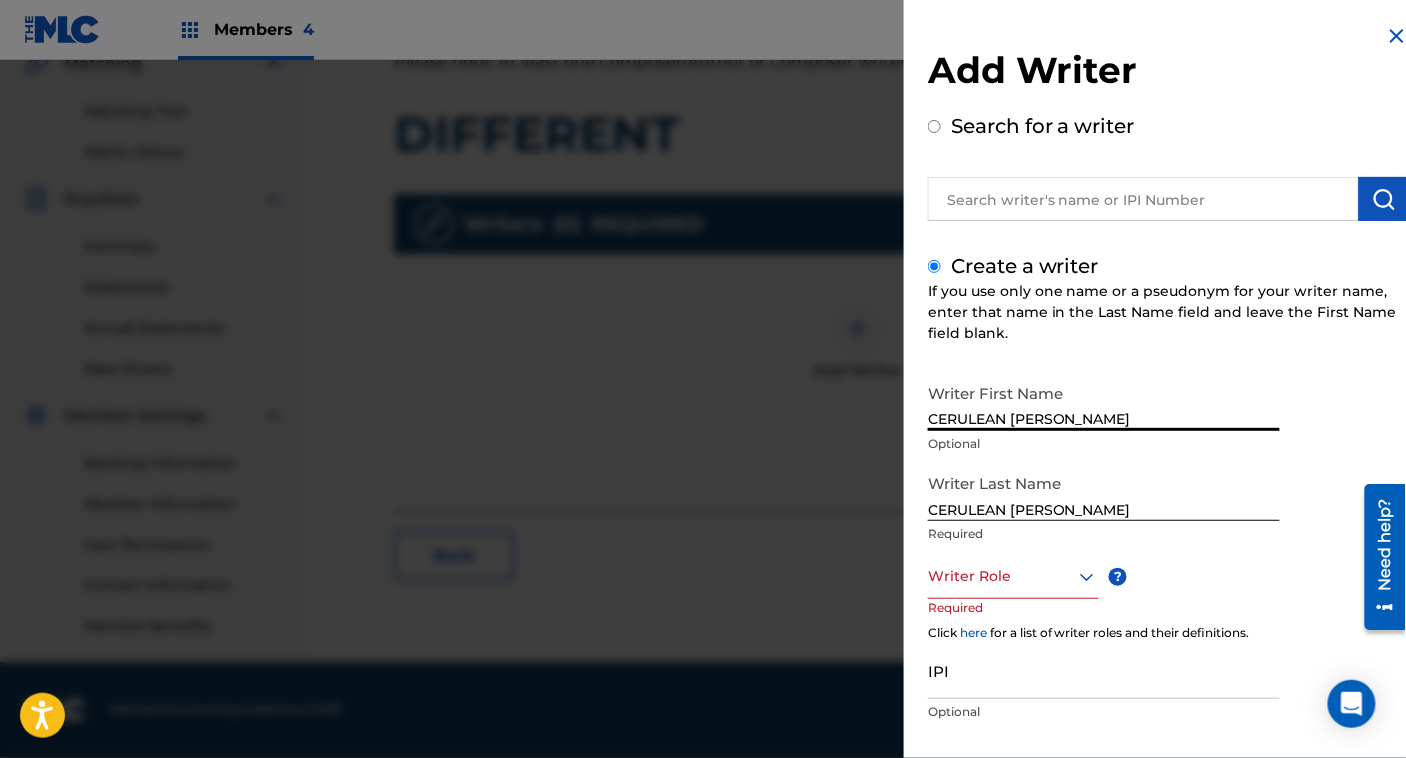 click on "CERULEAN [PERSON_NAME]" at bounding box center (1104, 402) 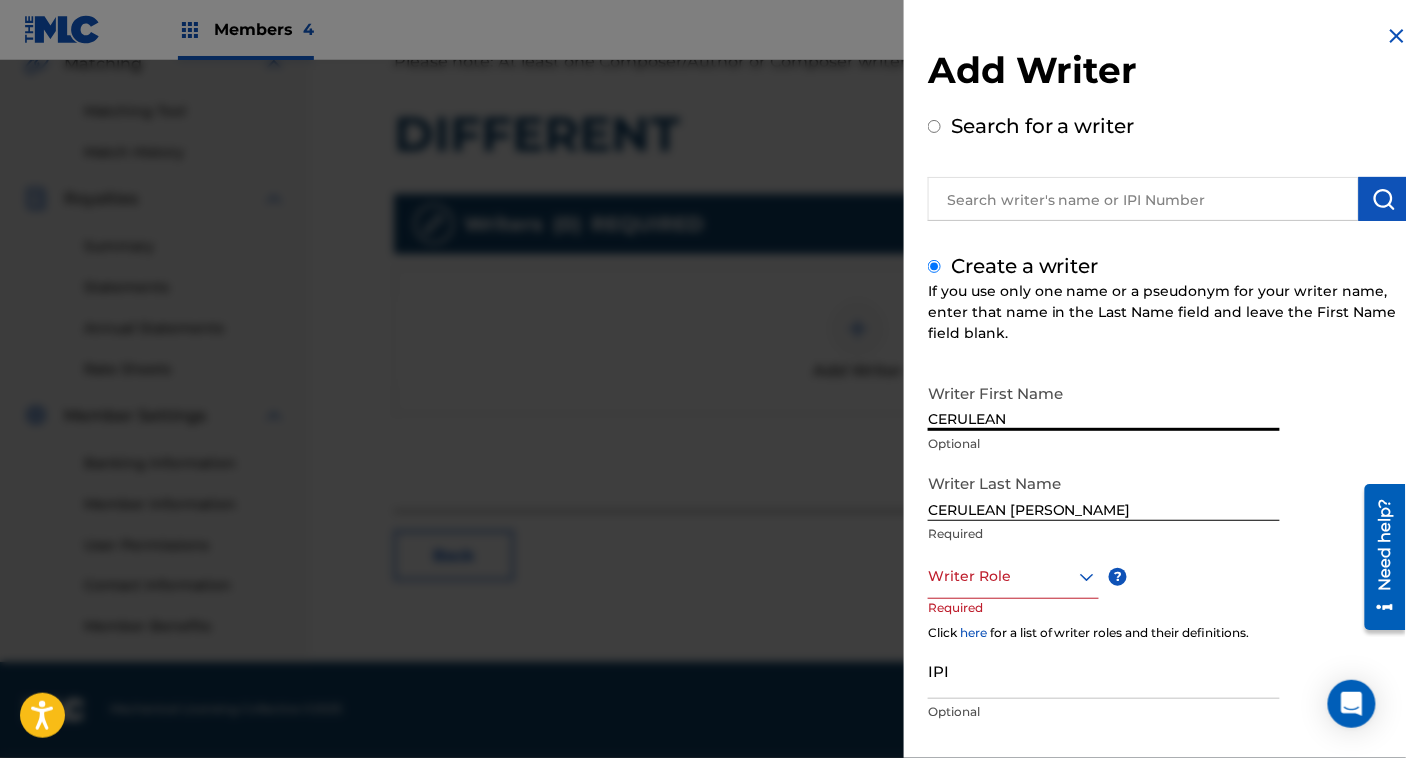 type on "CERULEAN" 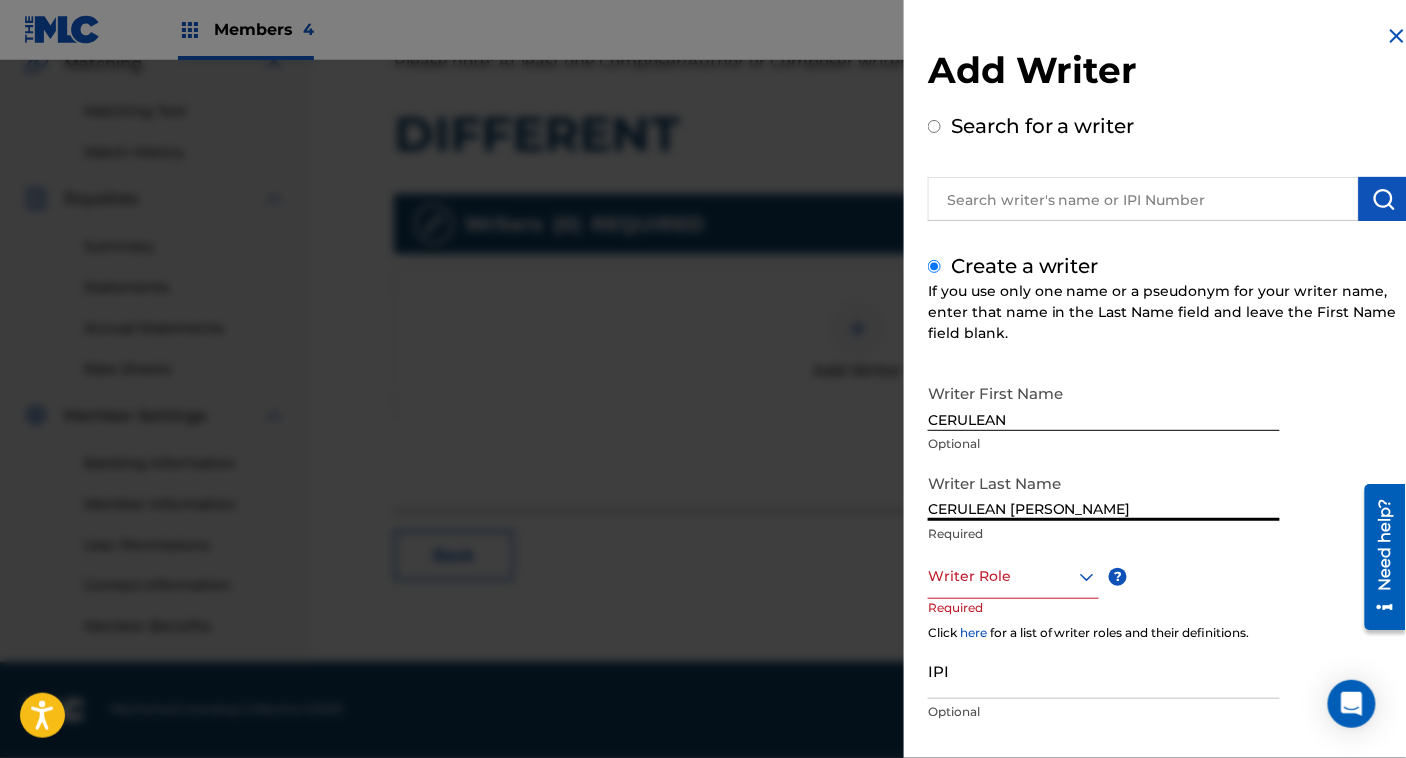 click on "CERULEAN [PERSON_NAME]" at bounding box center (1104, 492) 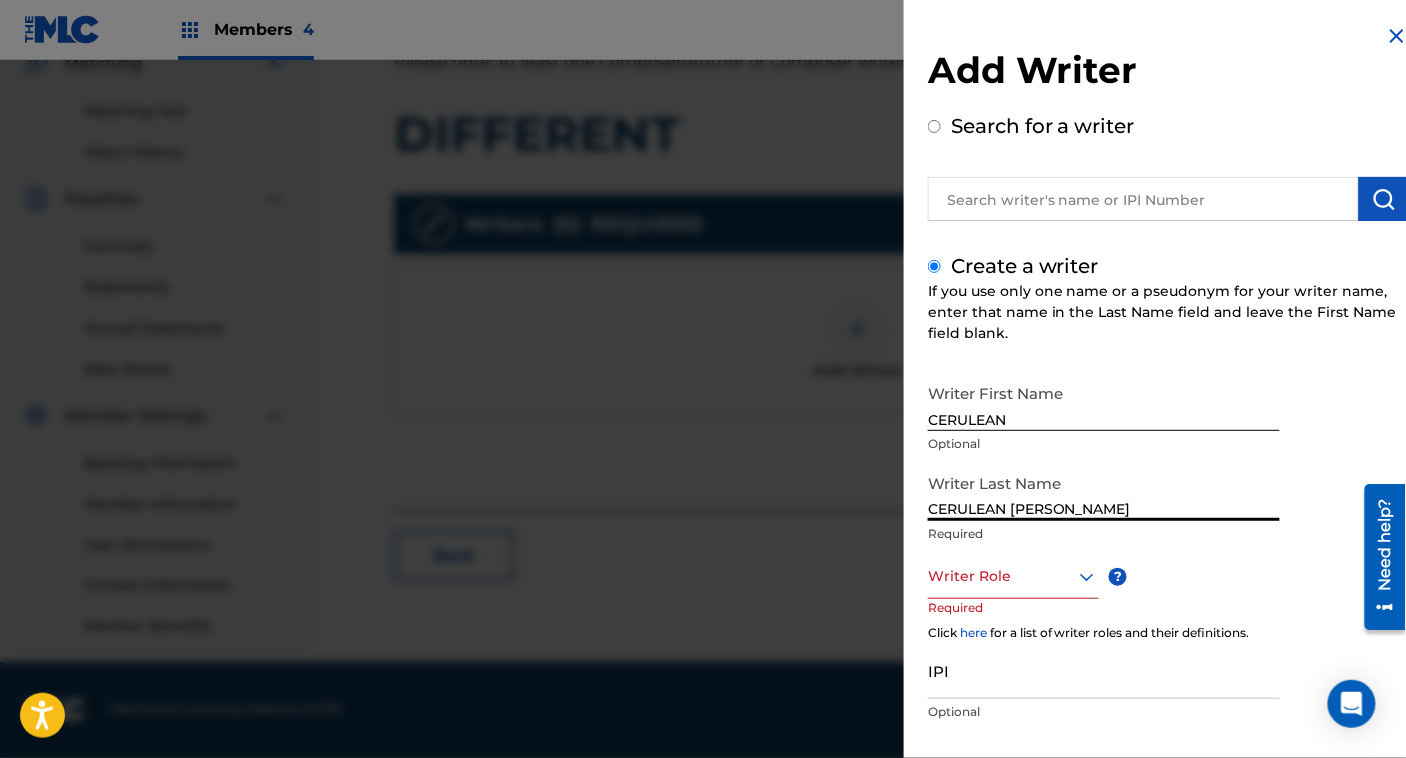 click on "CERULEAN [PERSON_NAME]" at bounding box center (1104, 492) 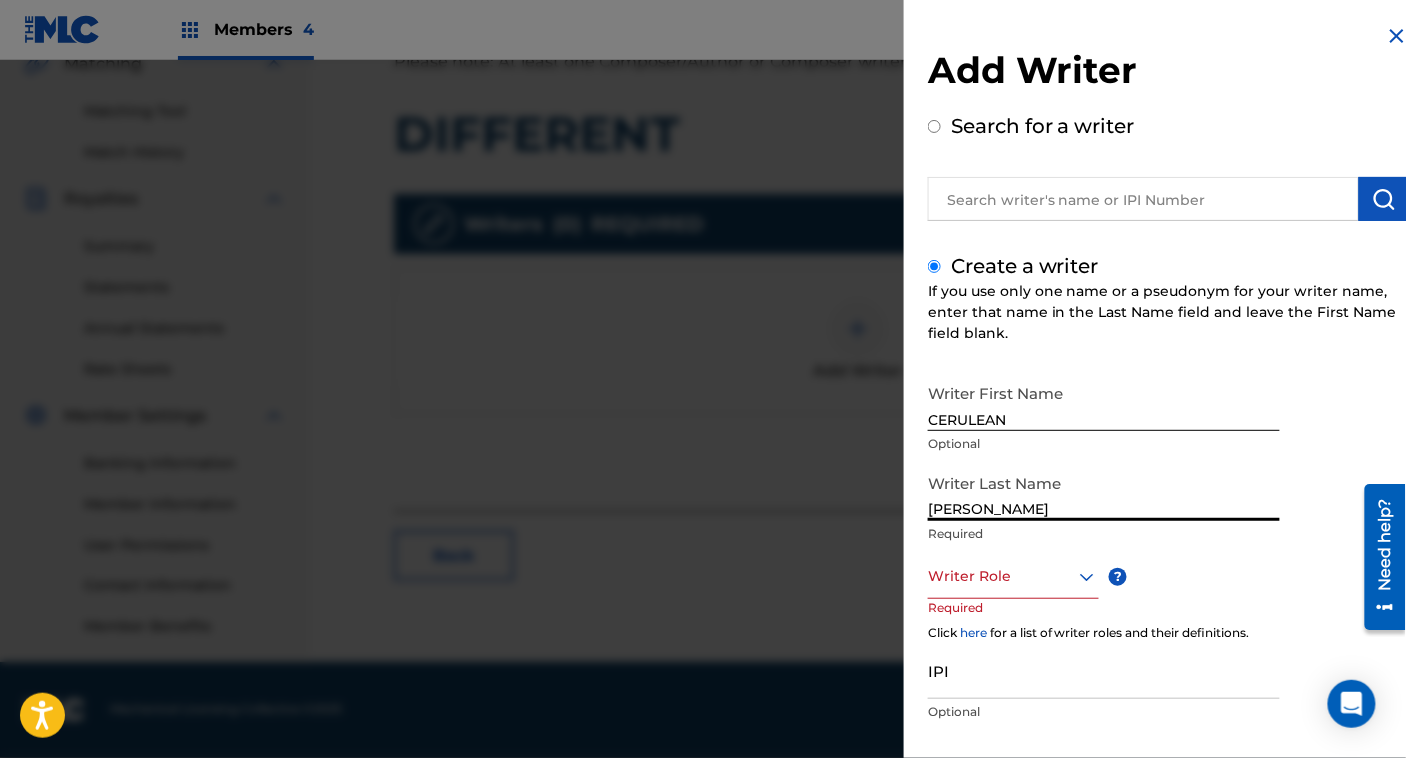 type on "[PERSON_NAME]" 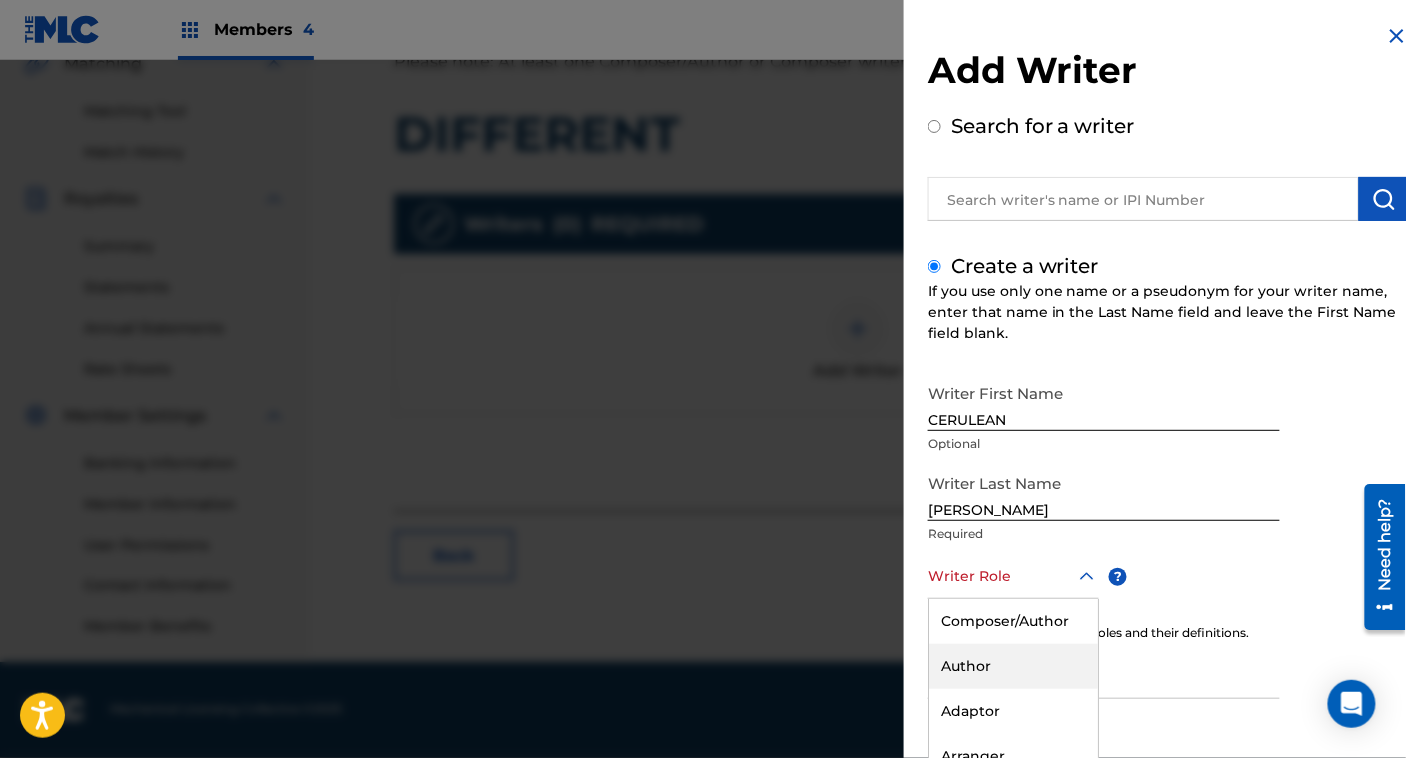 click on "8 results available. Use Up and Down to choose options, press Enter to select the currently focused option, press Escape to exit the menu, press Tab to select the option and exit the menu. Writer Role Composer/Author Author Adaptor Arranger Composer Translator Sub Arranger Sub Author" at bounding box center [1013, 576] 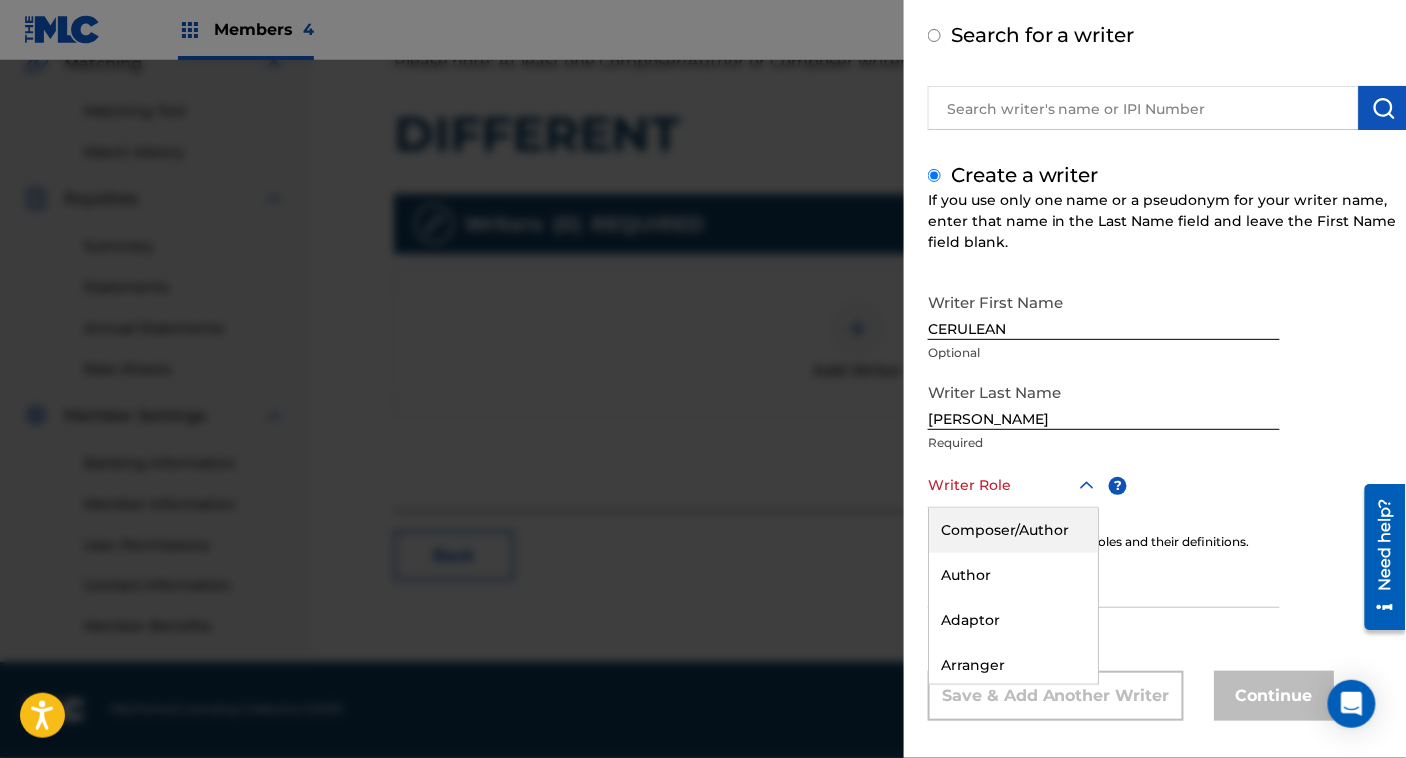 click on "Composer/Author" at bounding box center (1013, 530) 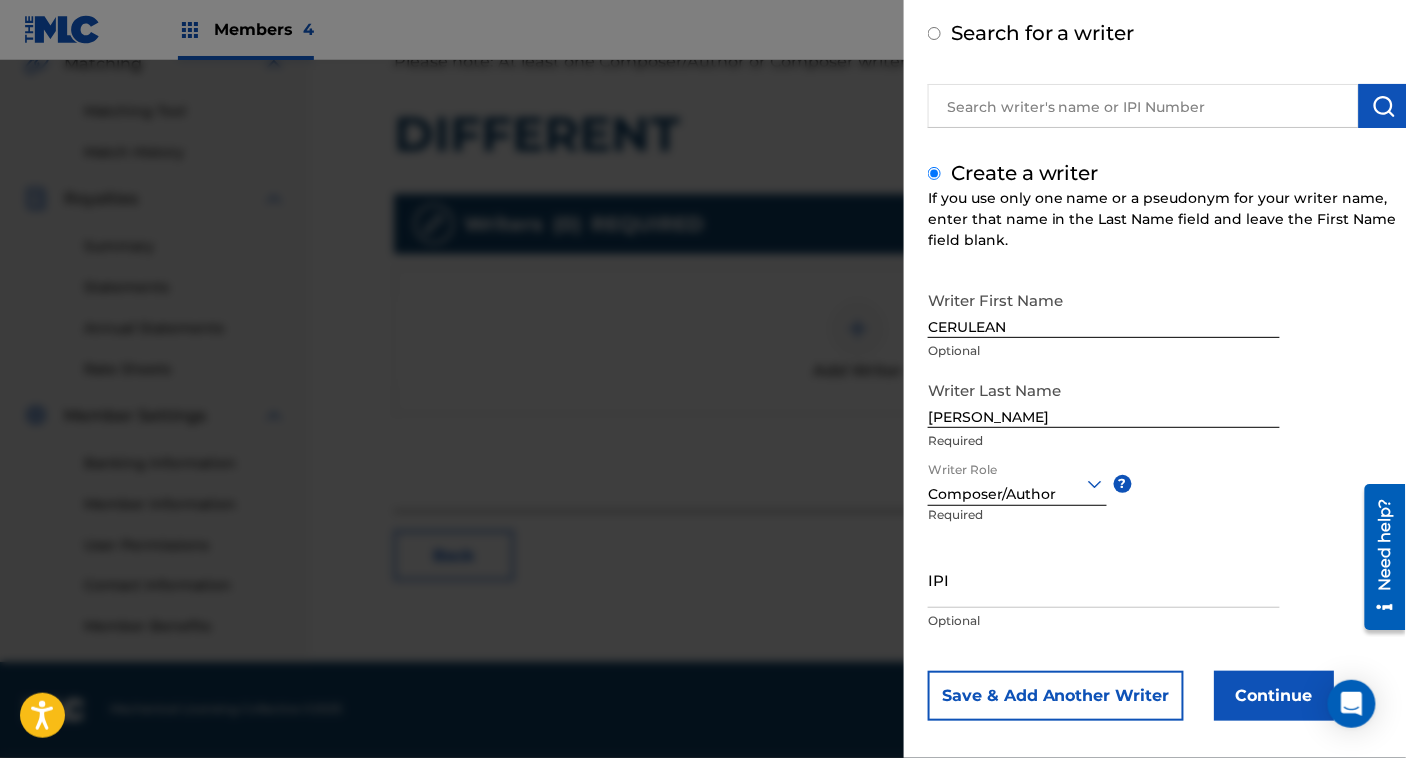 click on "Continue" at bounding box center (1274, 696) 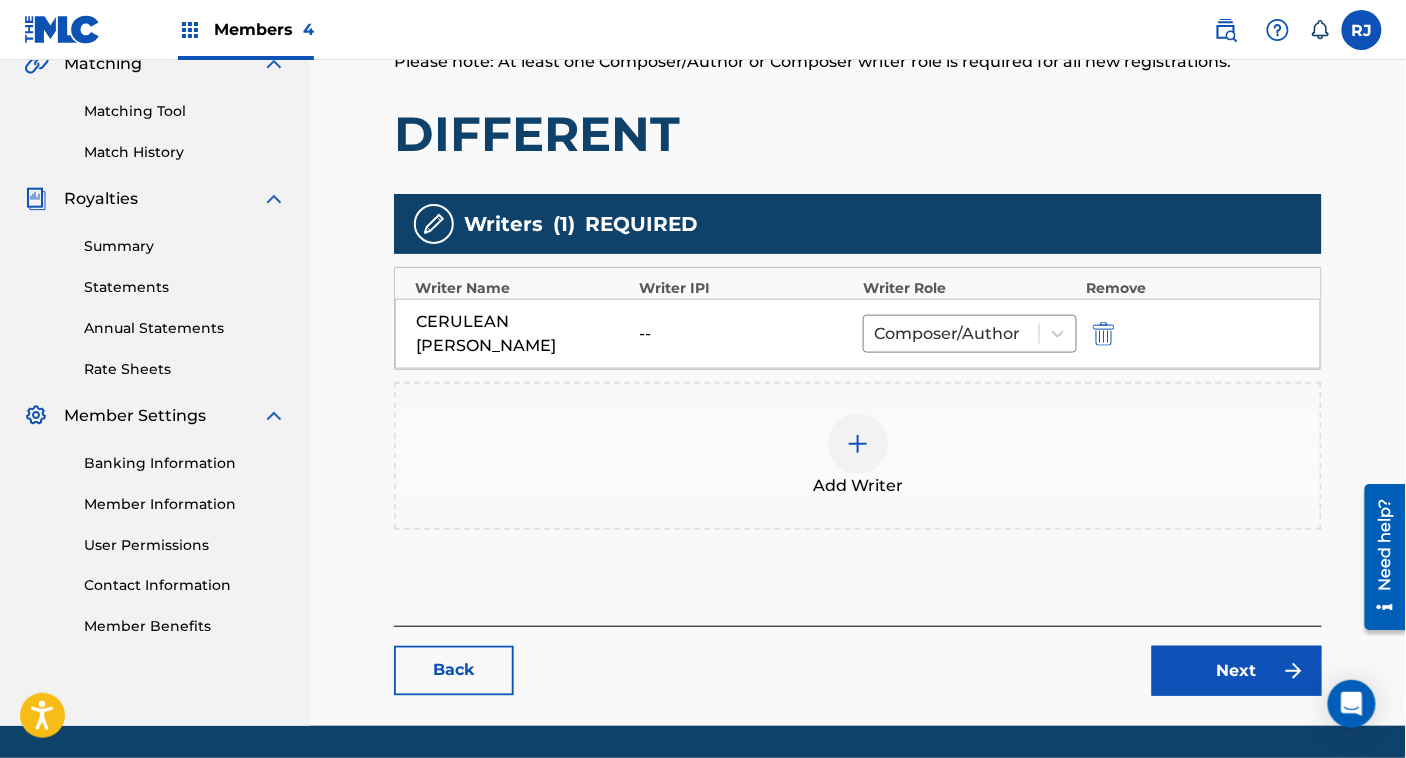 click on "Next" at bounding box center (1237, 671) 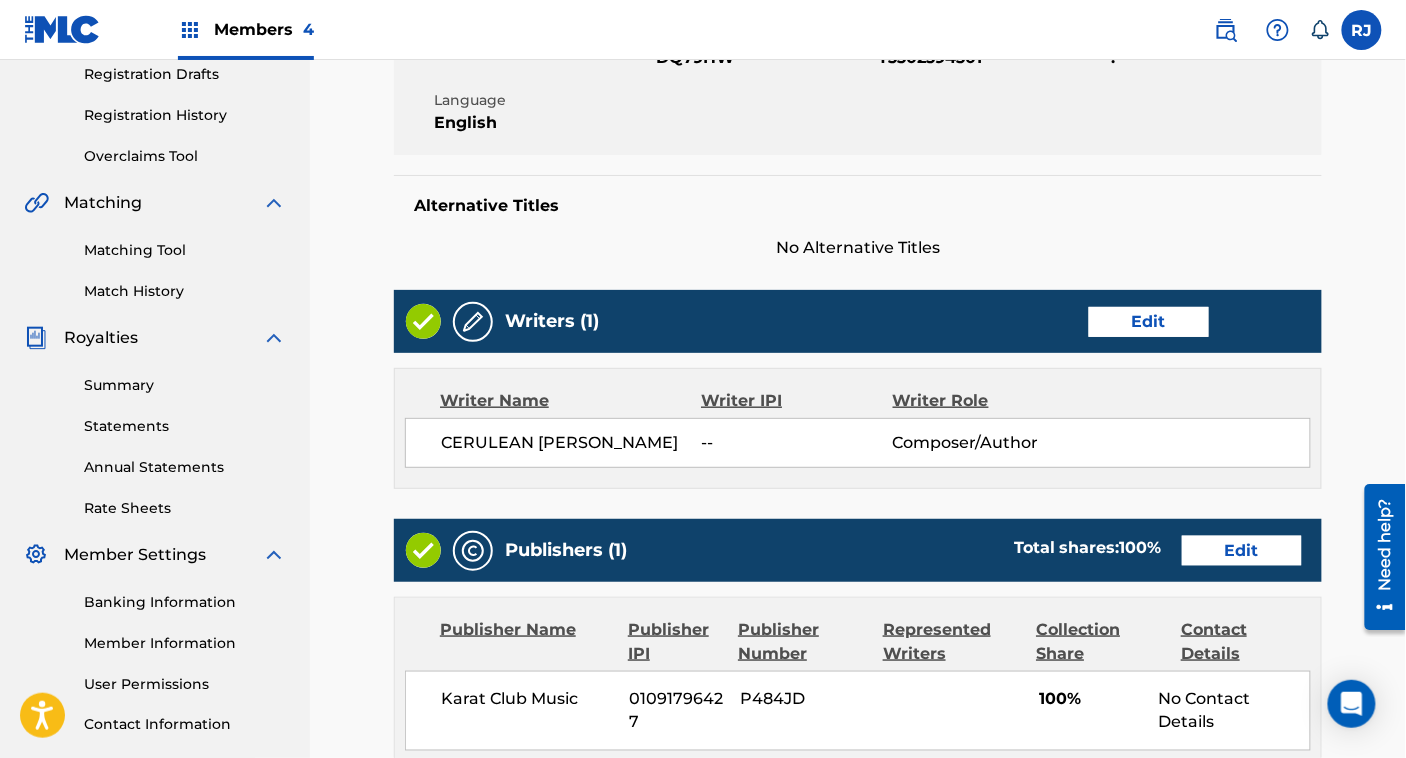 scroll, scrollTop: 344, scrollLeft: 0, axis: vertical 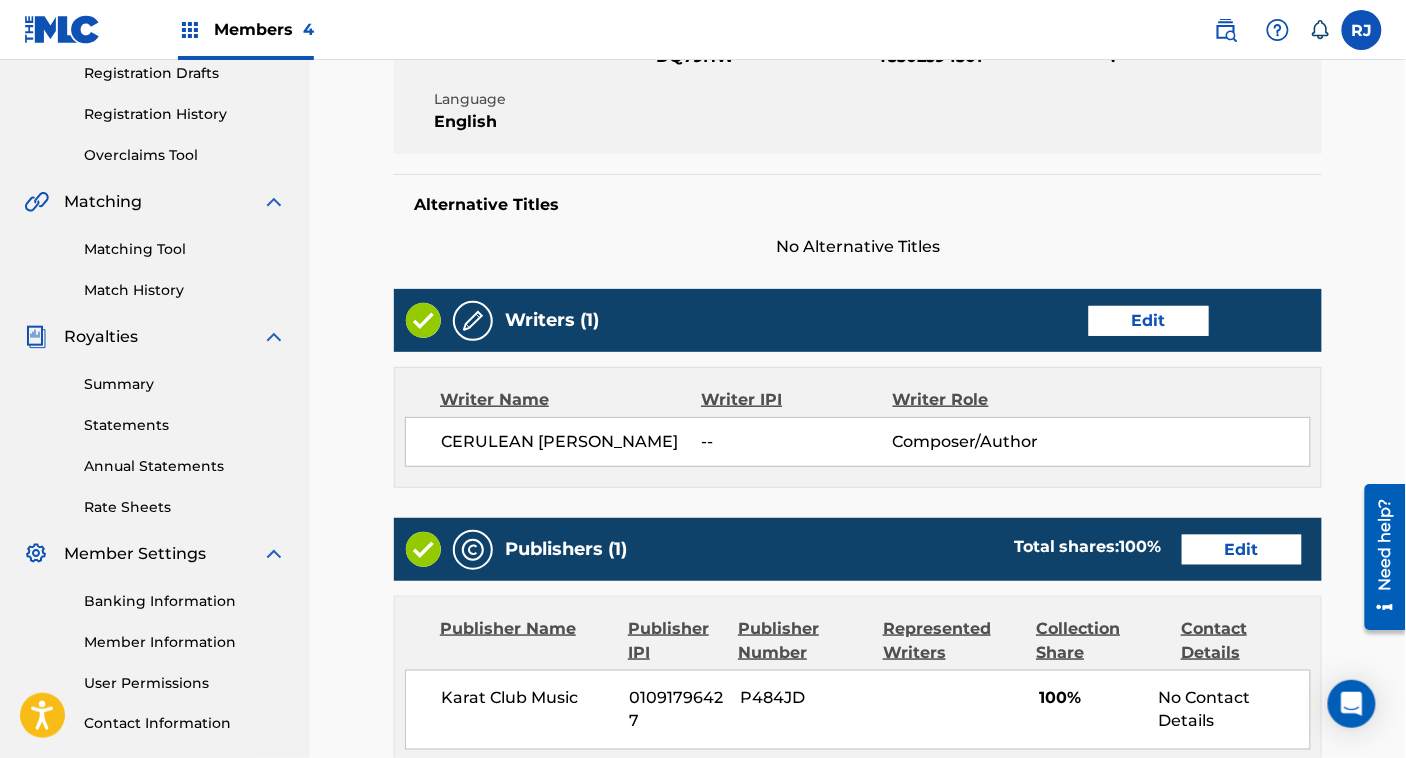 click on "Edit" at bounding box center (1242, 550) 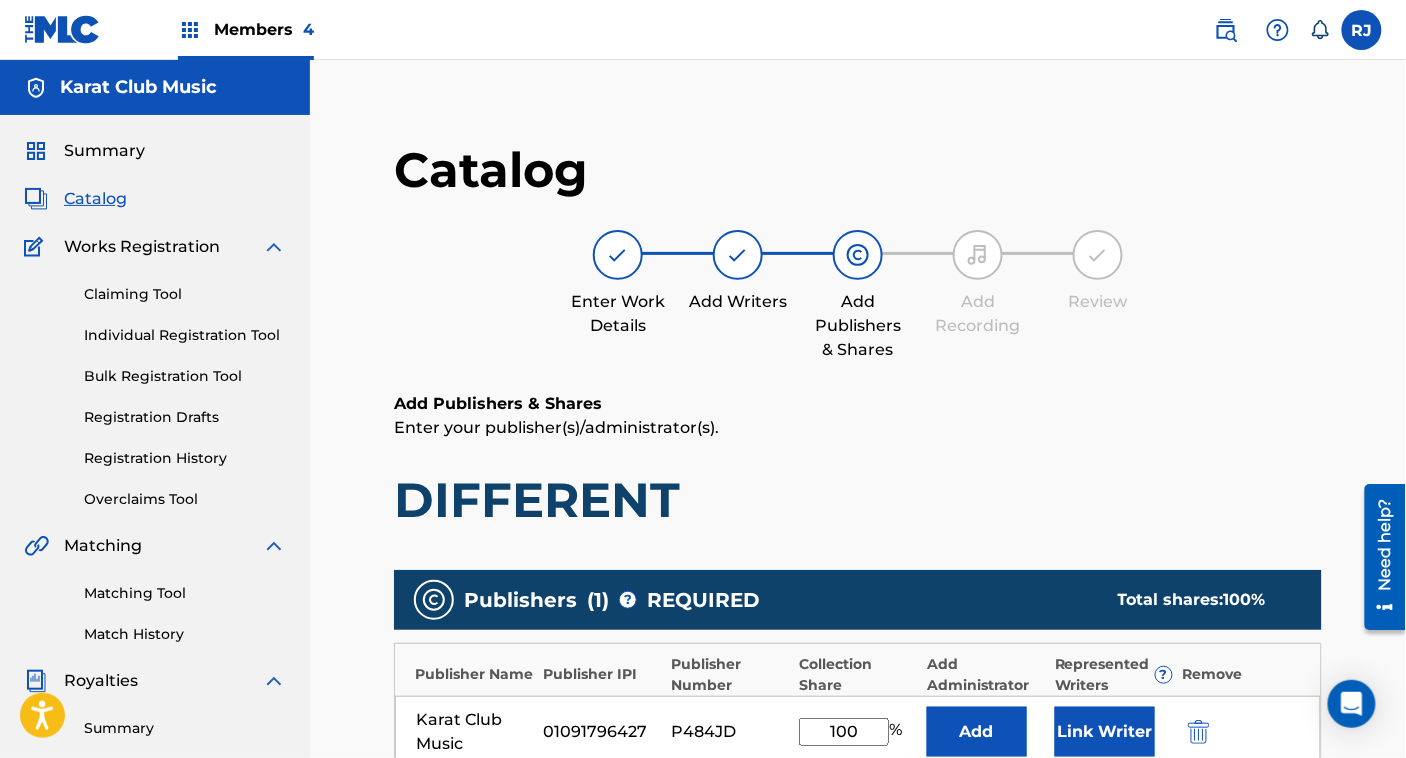 scroll, scrollTop: 305, scrollLeft: 0, axis: vertical 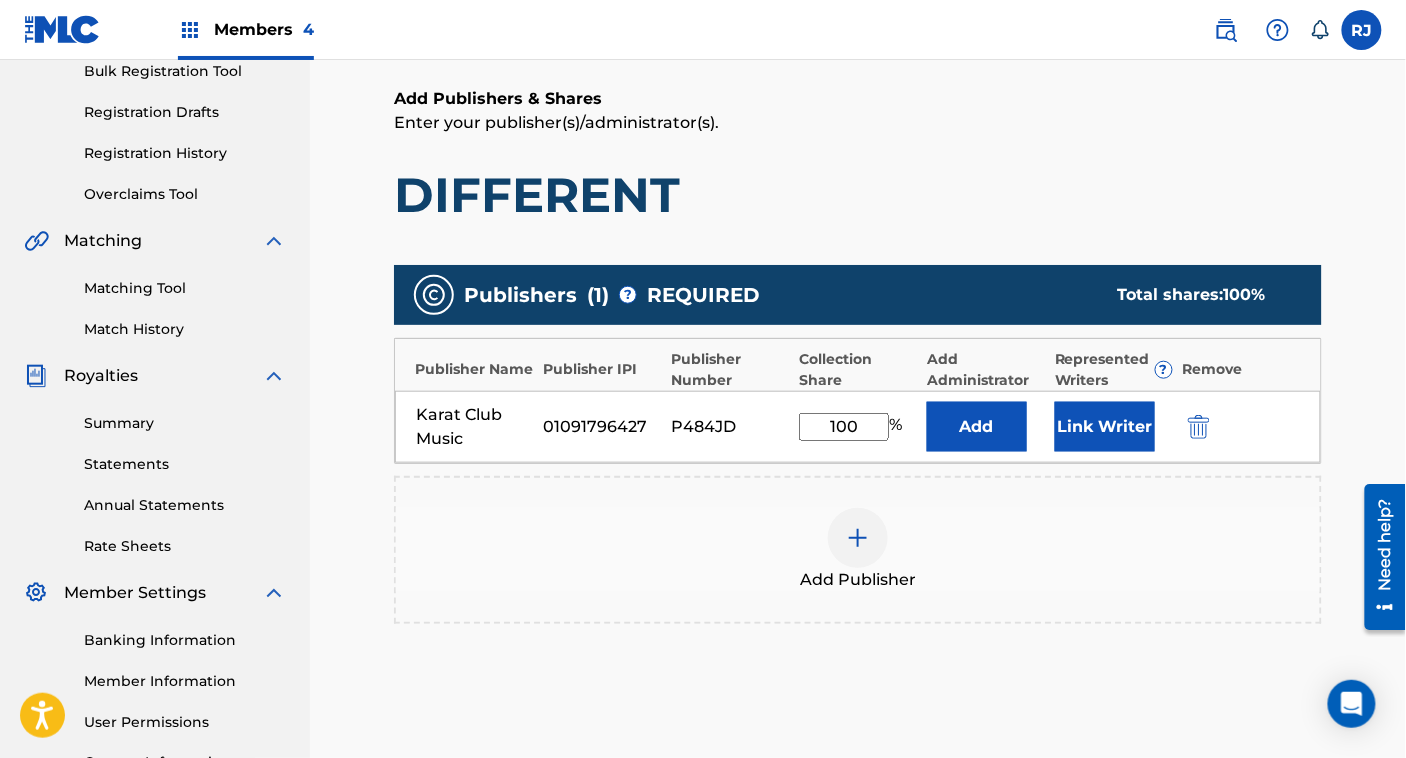 click on "Link Writer" at bounding box center [1105, 427] 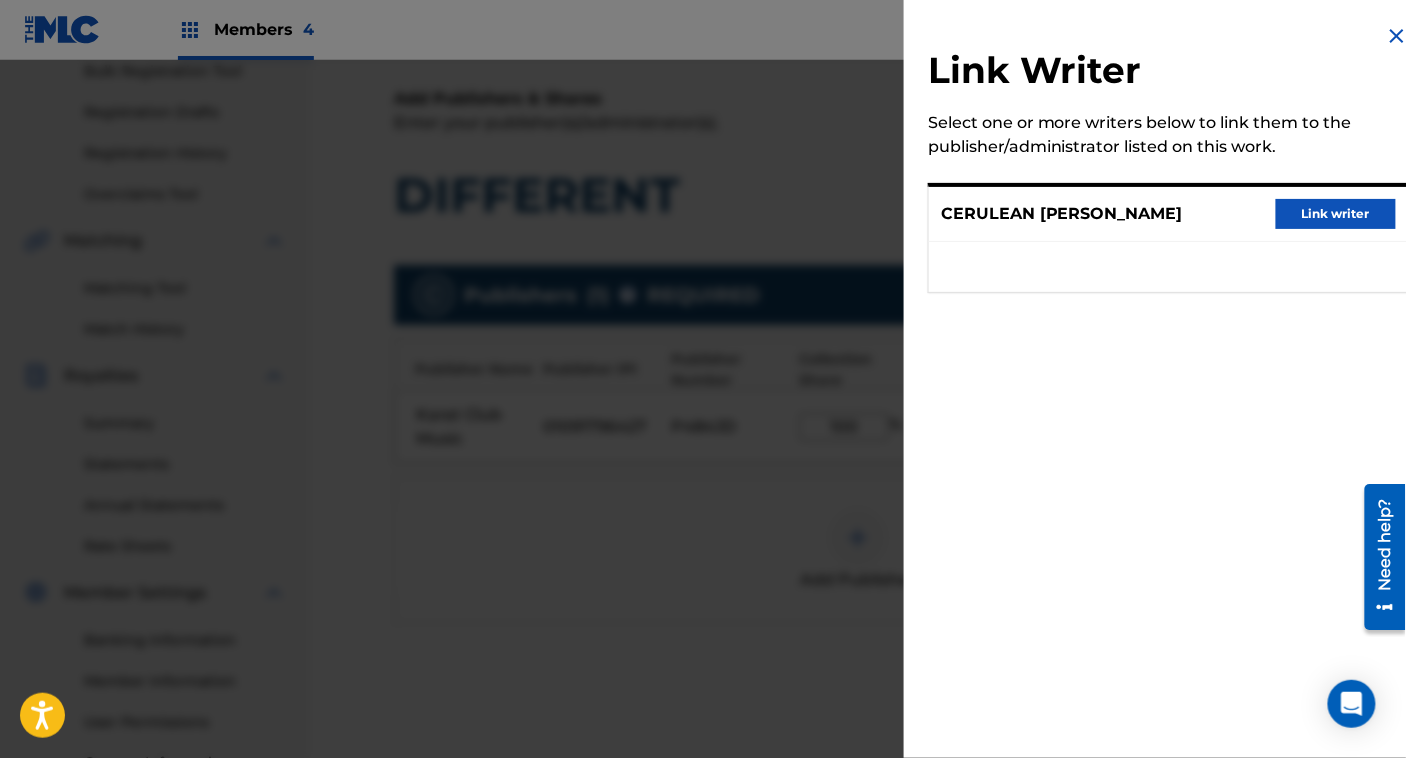 click on "Link writer" at bounding box center [1336, 214] 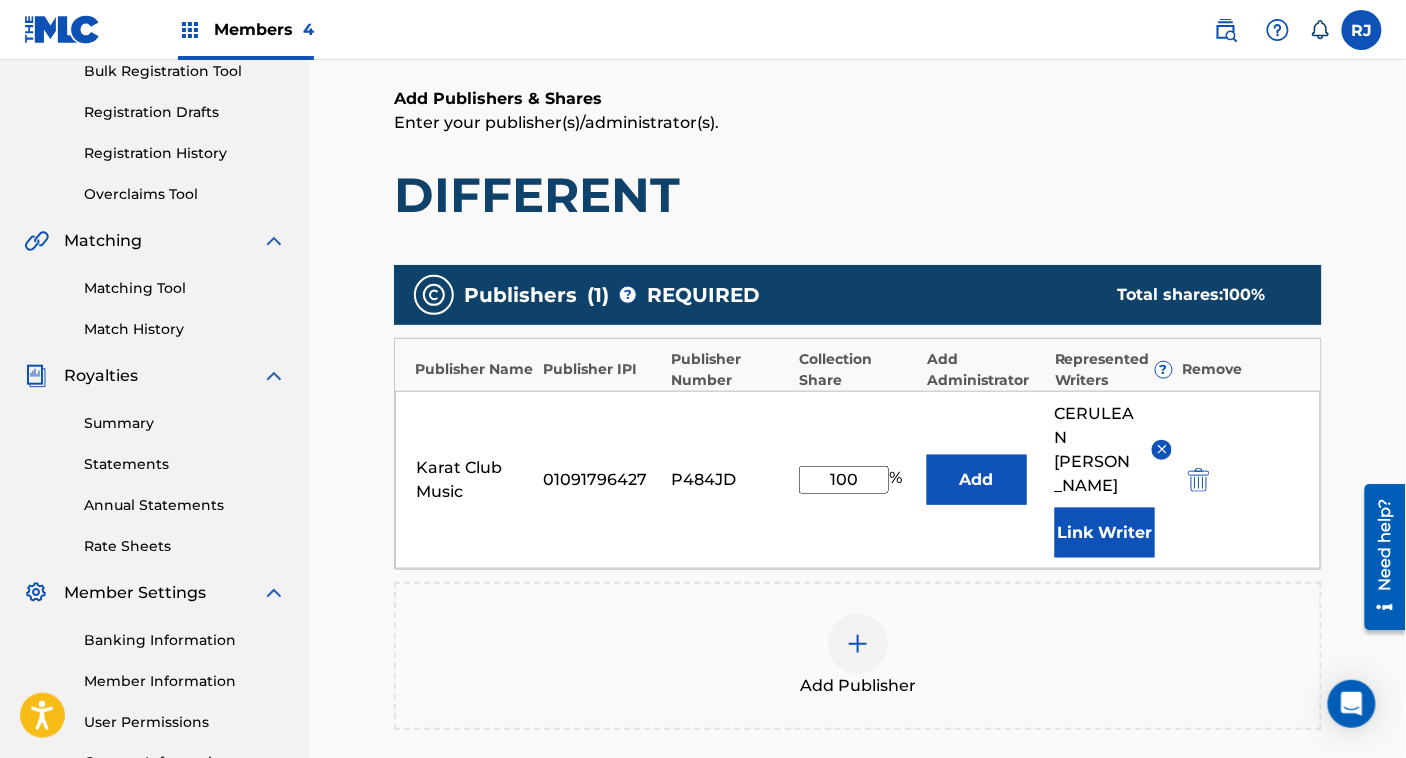 scroll, scrollTop: 626, scrollLeft: 0, axis: vertical 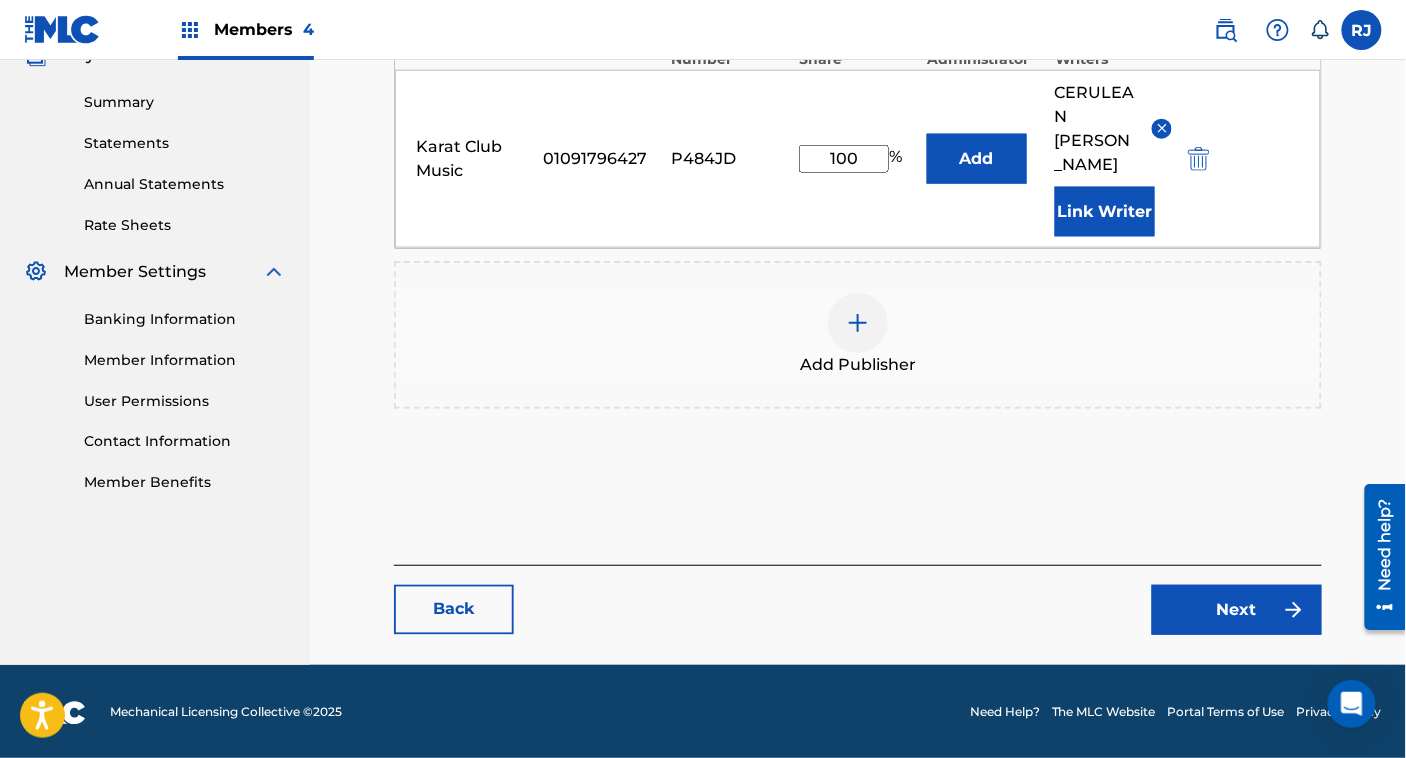 click on "Next" at bounding box center (1237, 610) 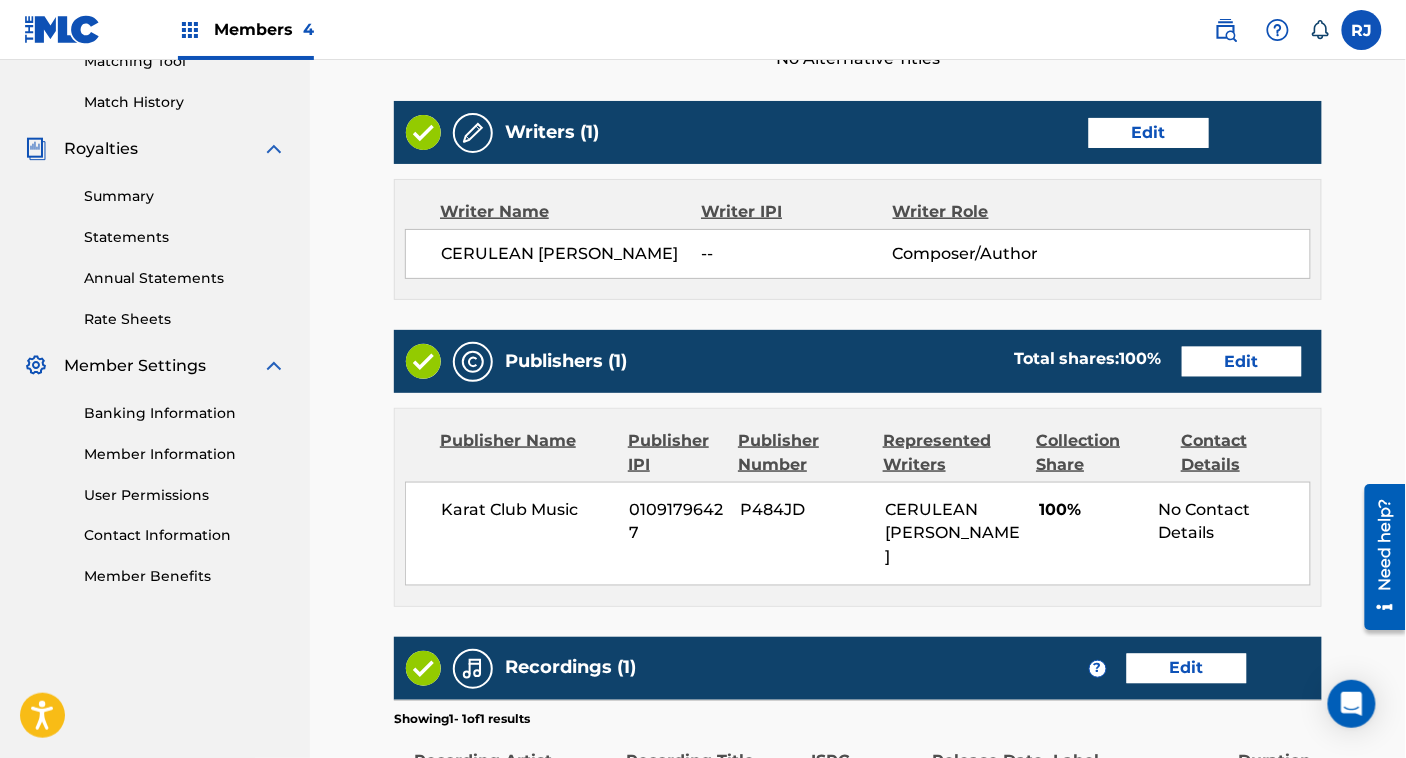 scroll, scrollTop: 801, scrollLeft: 0, axis: vertical 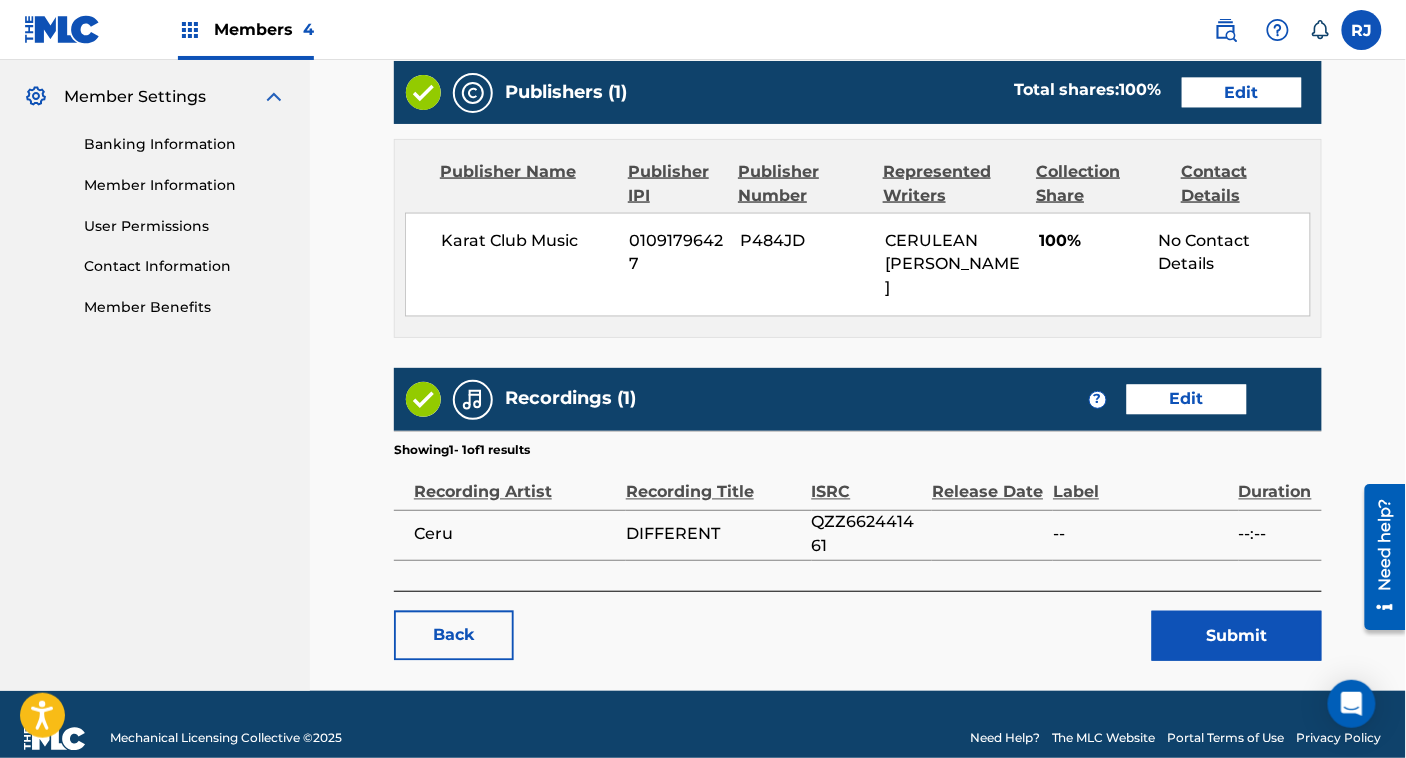 click on "Submit" at bounding box center [1237, 636] 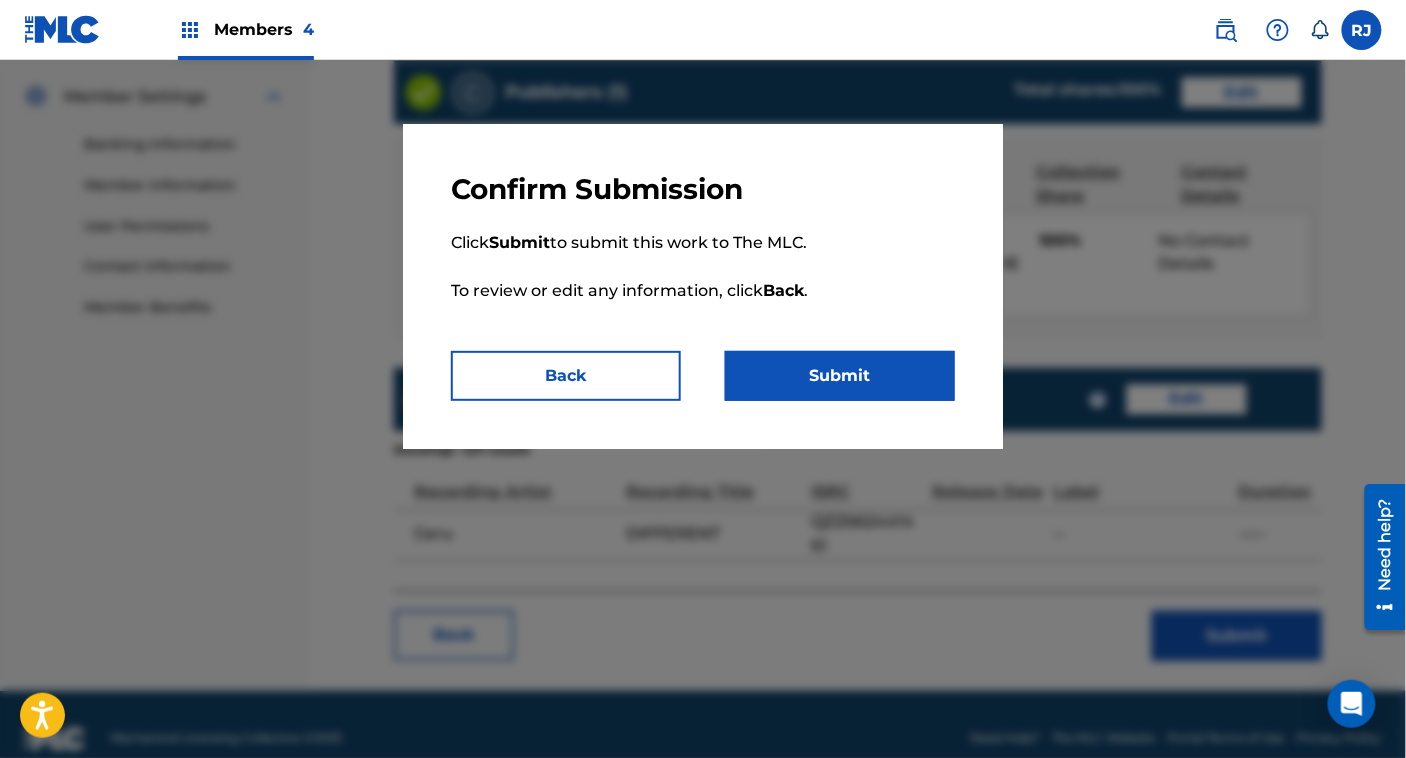 click on "Submit" at bounding box center [840, 376] 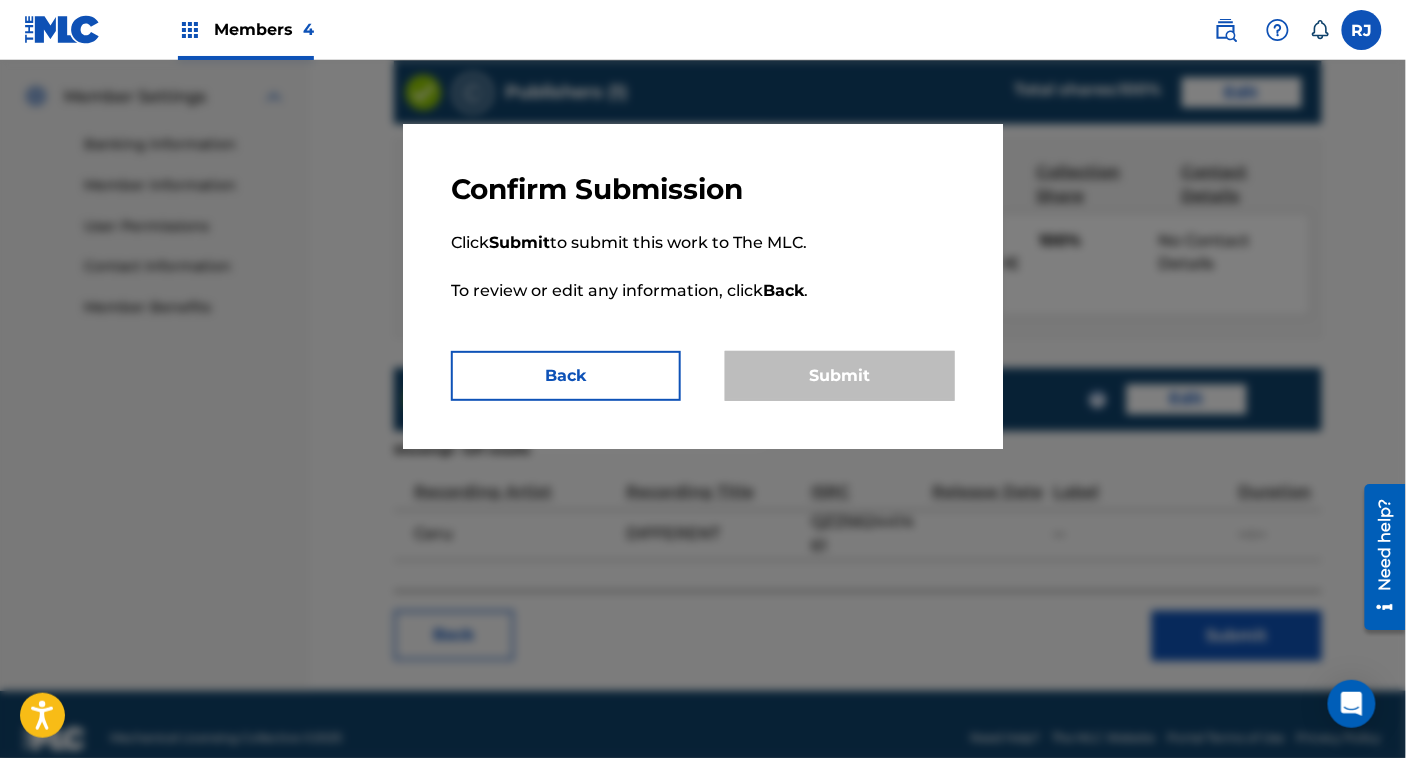 scroll, scrollTop: 0, scrollLeft: 0, axis: both 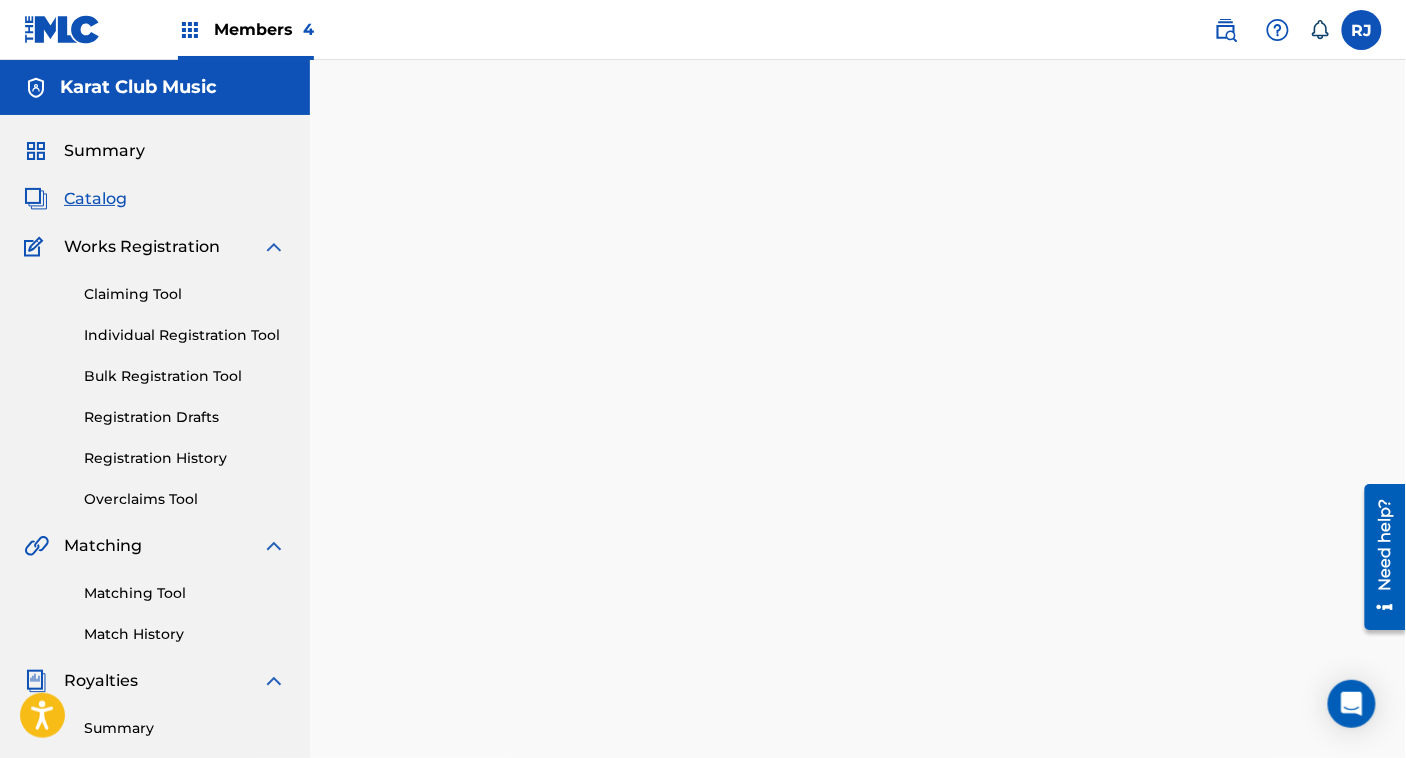 click on "Catalog" at bounding box center [95, 199] 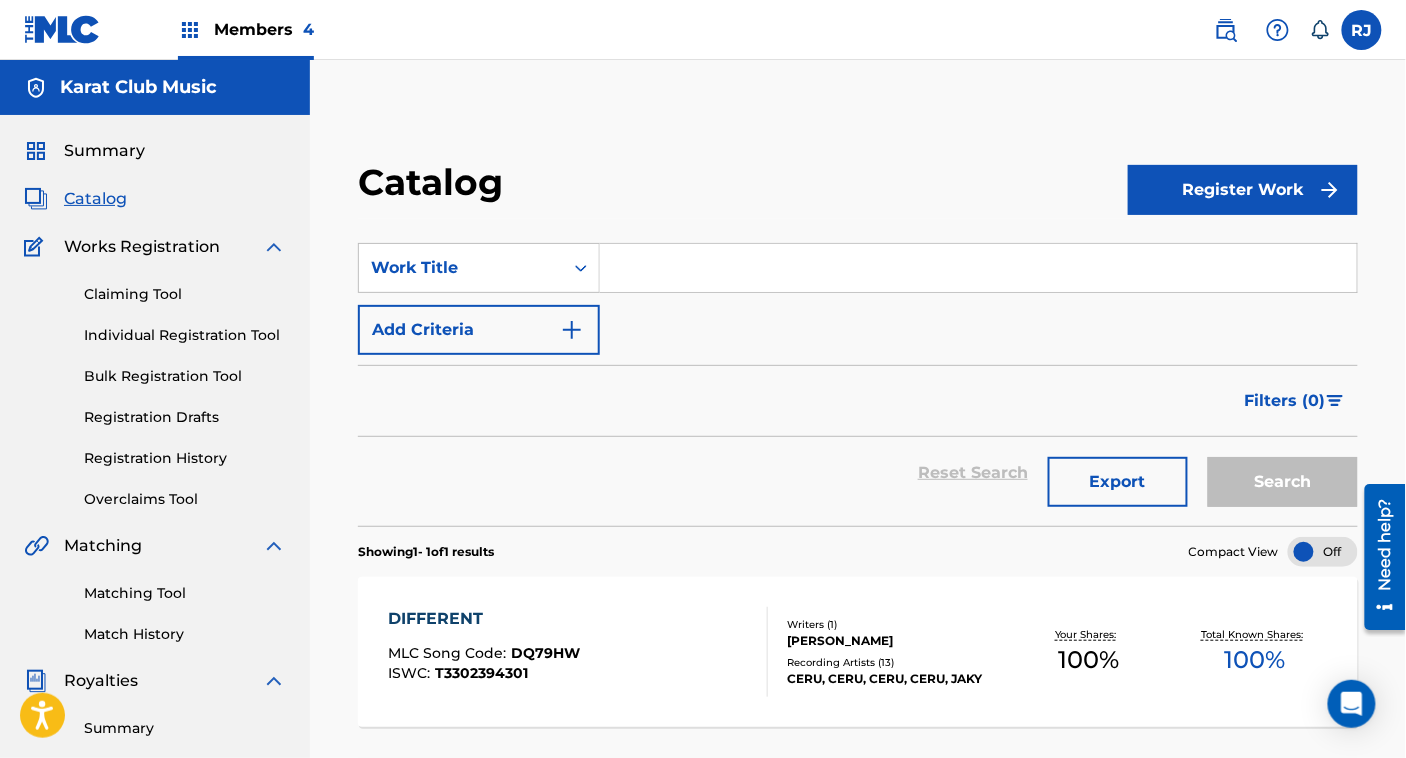 click at bounding box center [978, 268] 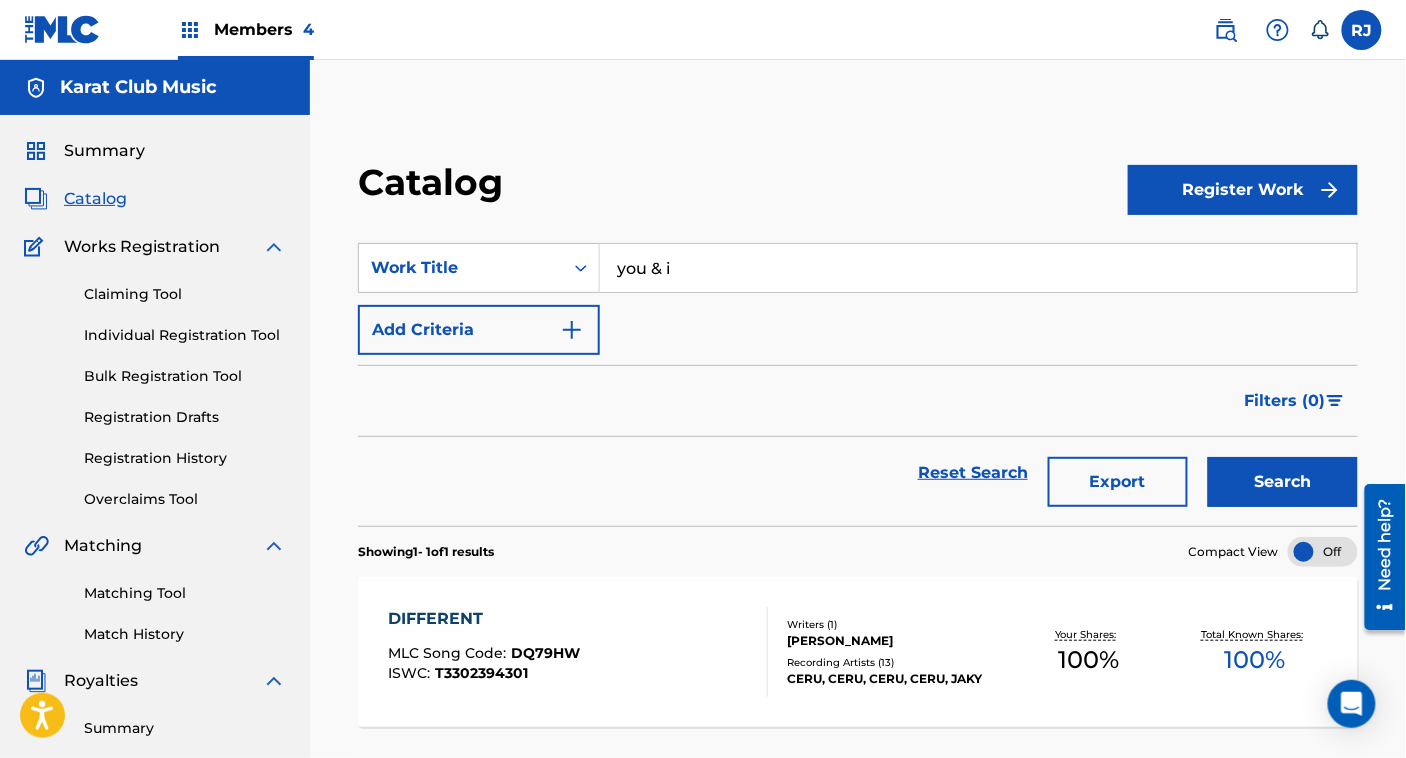 type on "you & i" 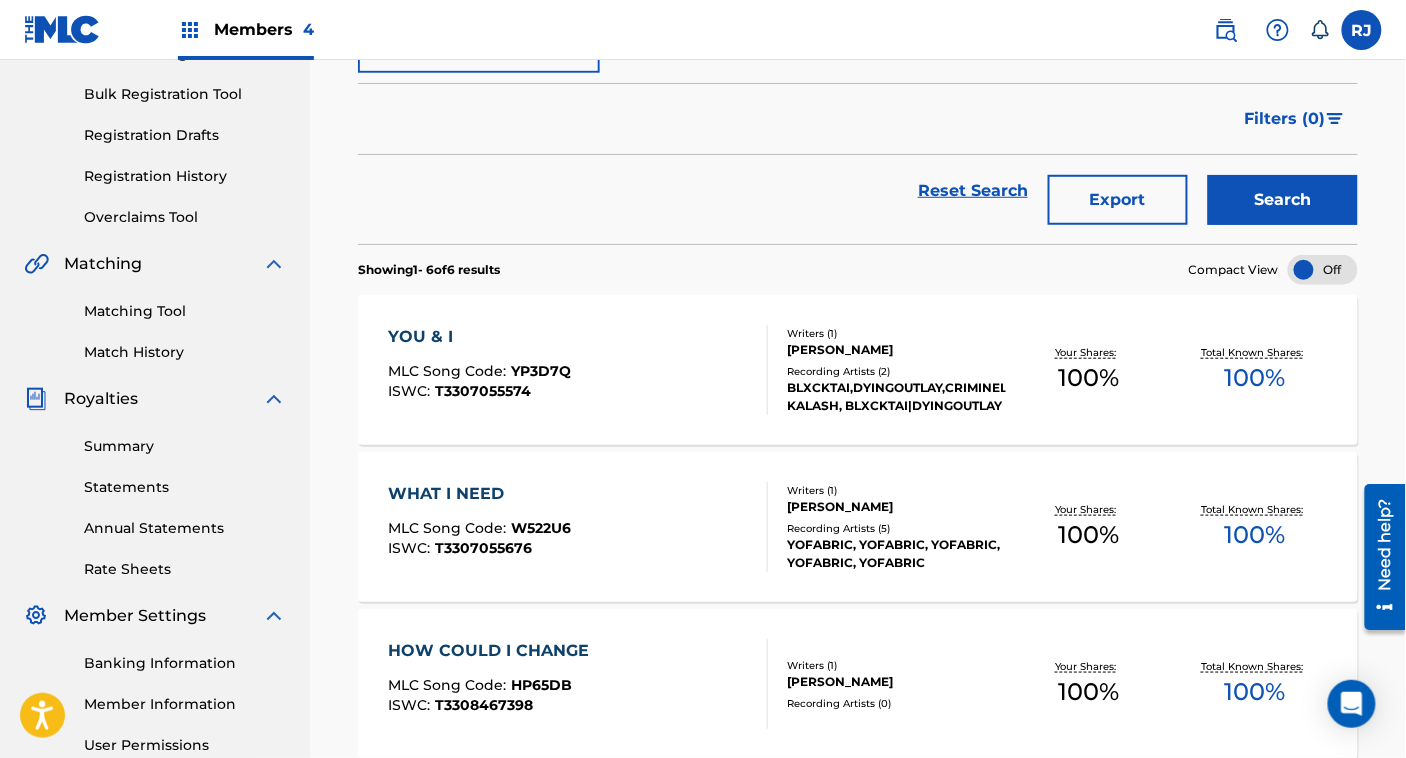 scroll, scrollTop: 287, scrollLeft: 0, axis: vertical 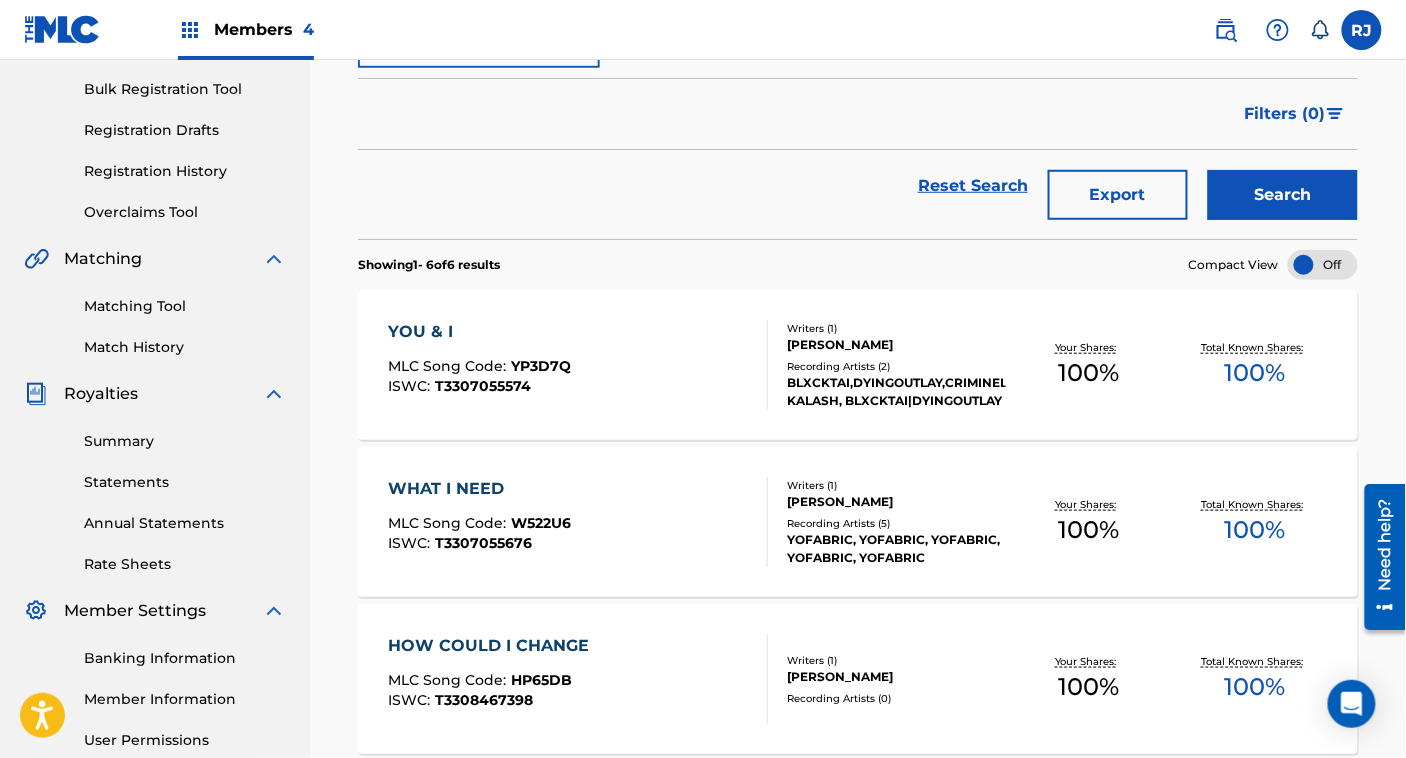 click on "YOU & I MLC Song Code : YP3D7Q ISWC : T3307055574" at bounding box center (578, 365) 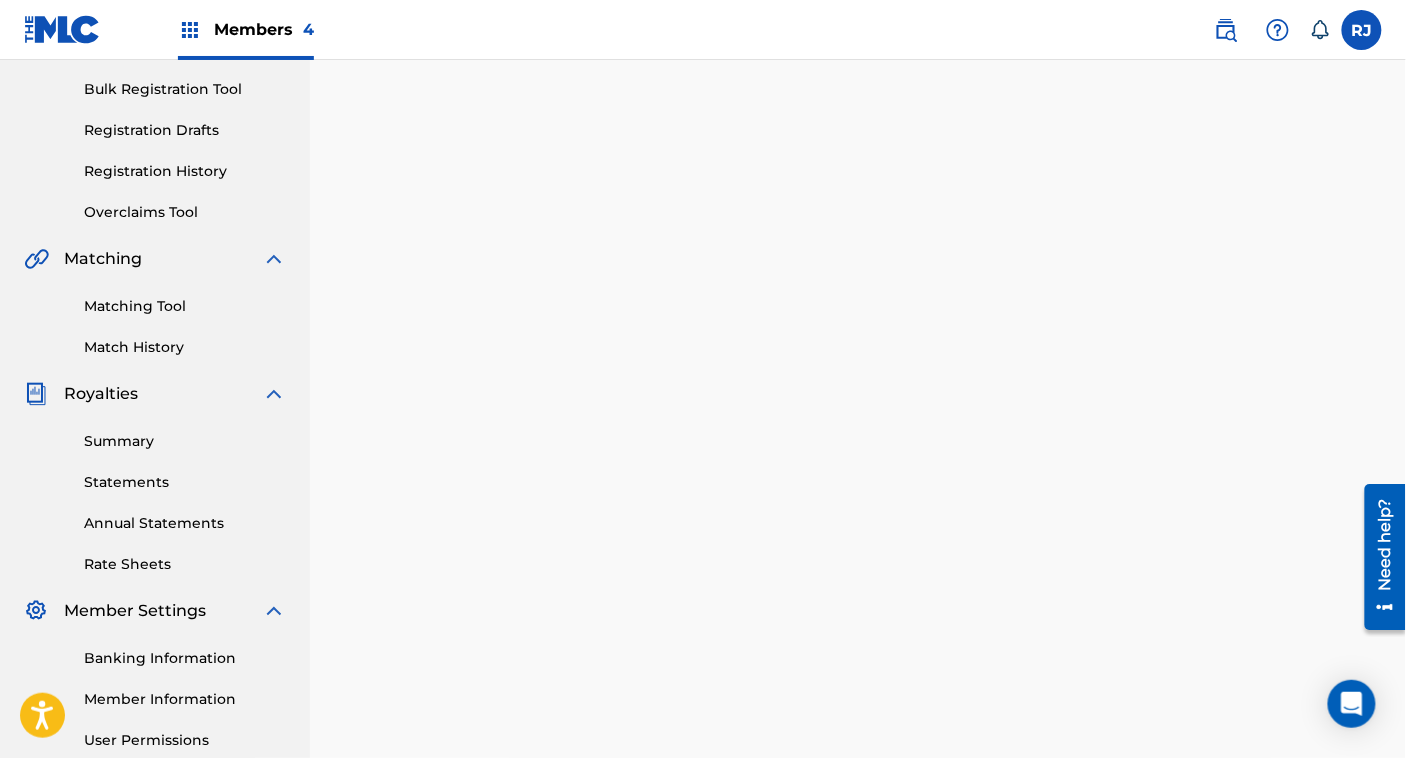 scroll, scrollTop: 0, scrollLeft: 0, axis: both 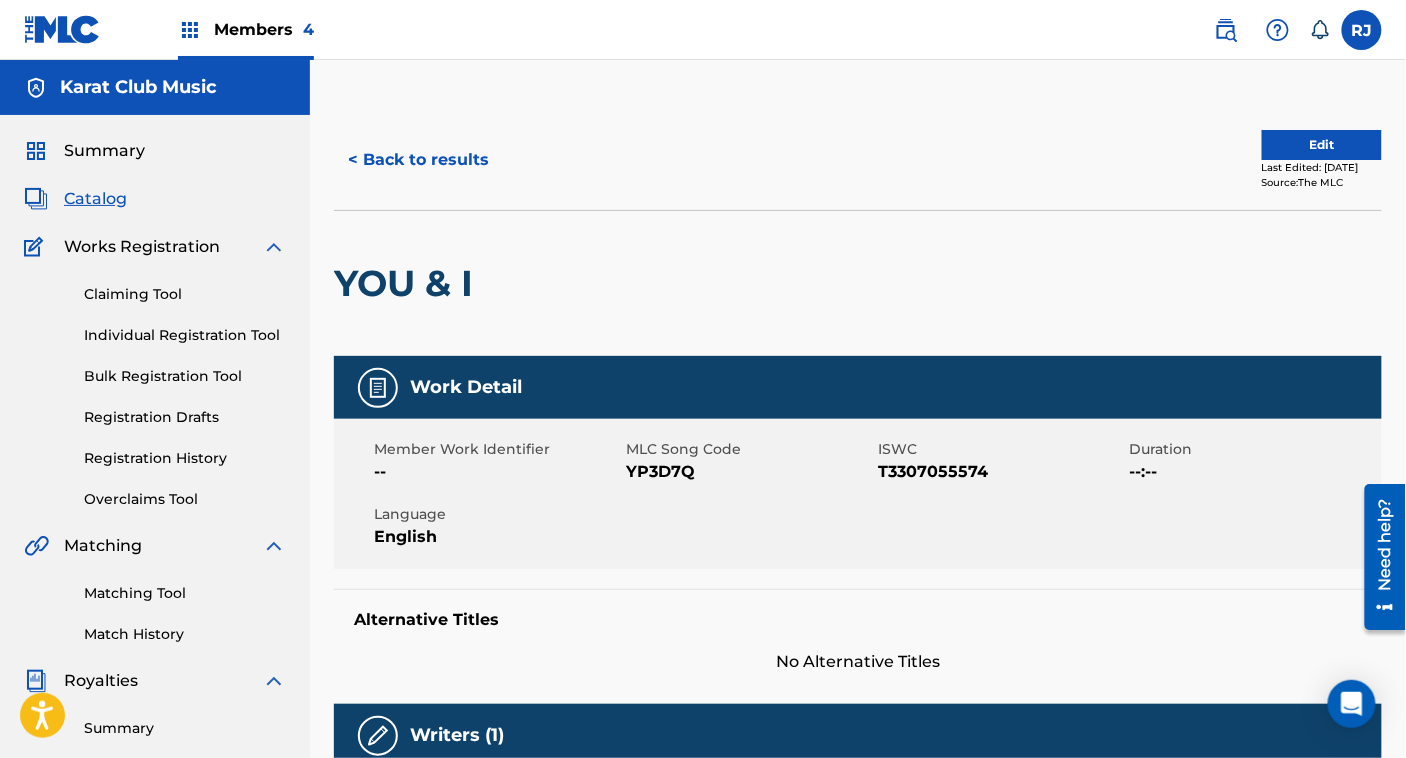 click on "Edit" at bounding box center [1322, 145] 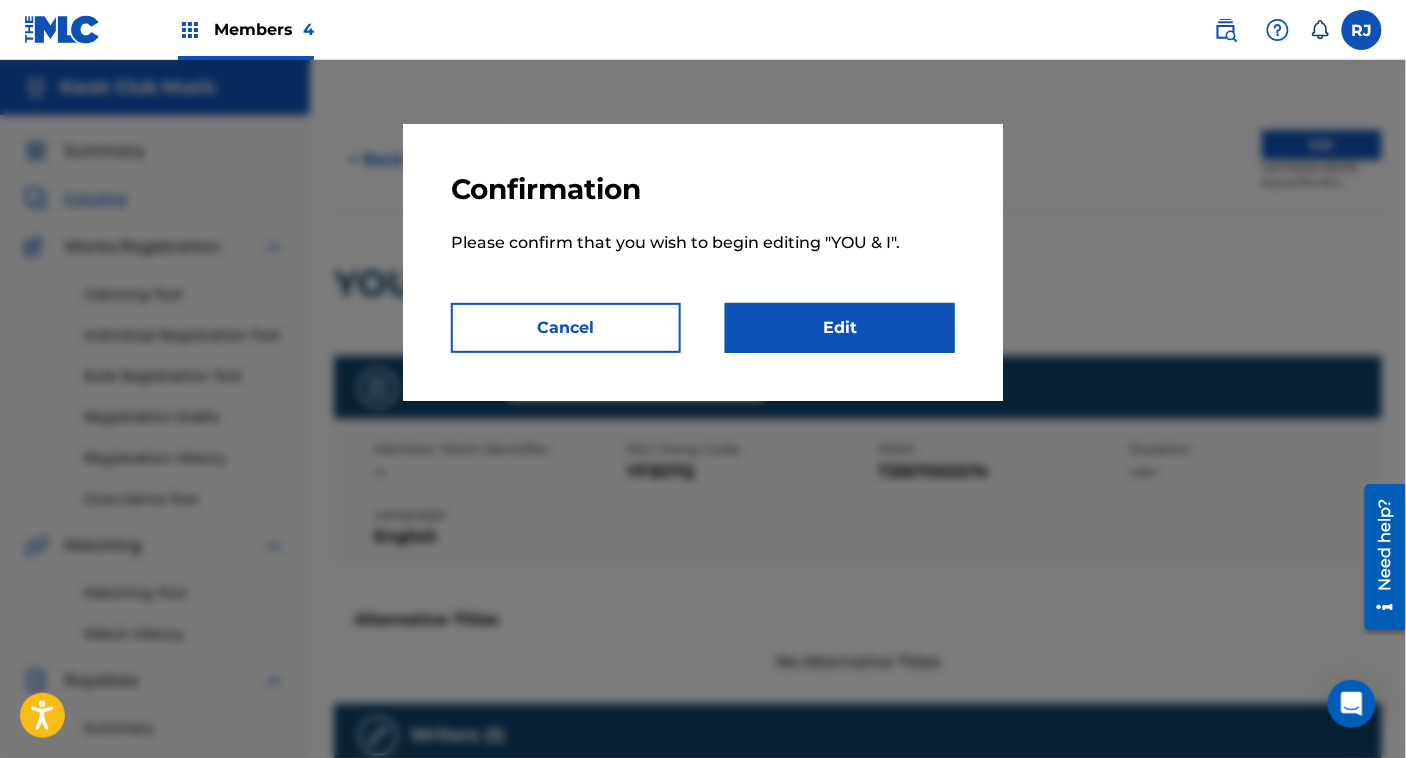 click on "Edit" at bounding box center (840, 328) 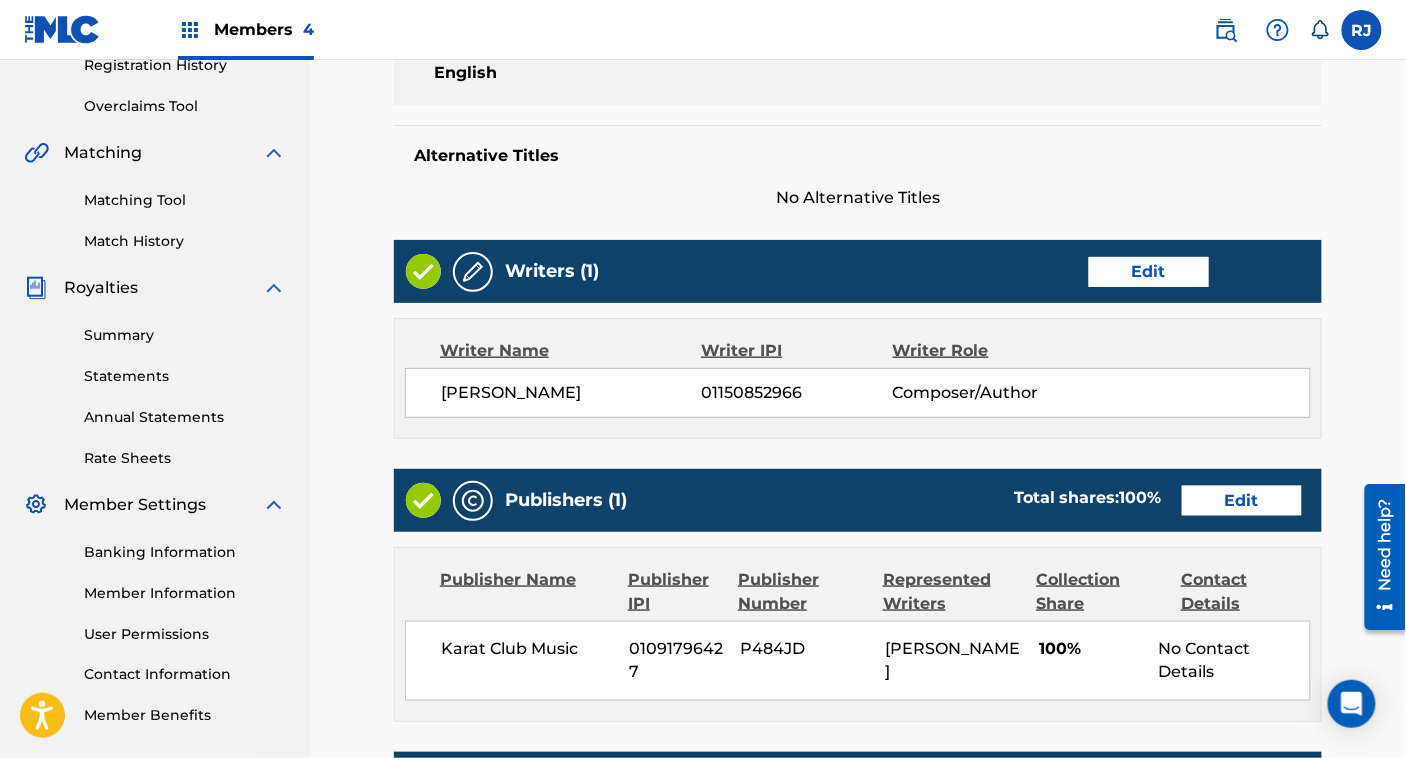 scroll, scrollTop: 394, scrollLeft: 0, axis: vertical 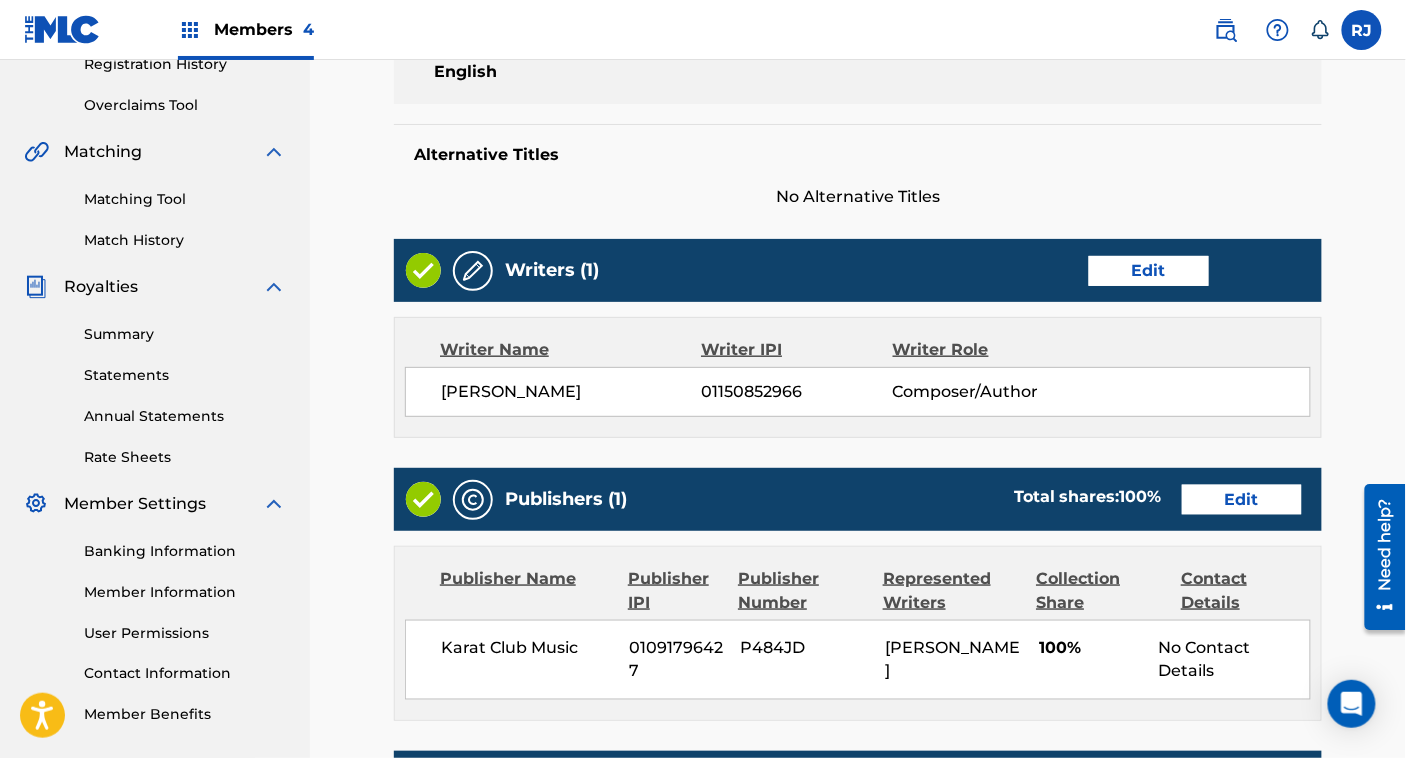 click on "Edit" at bounding box center [1149, 271] 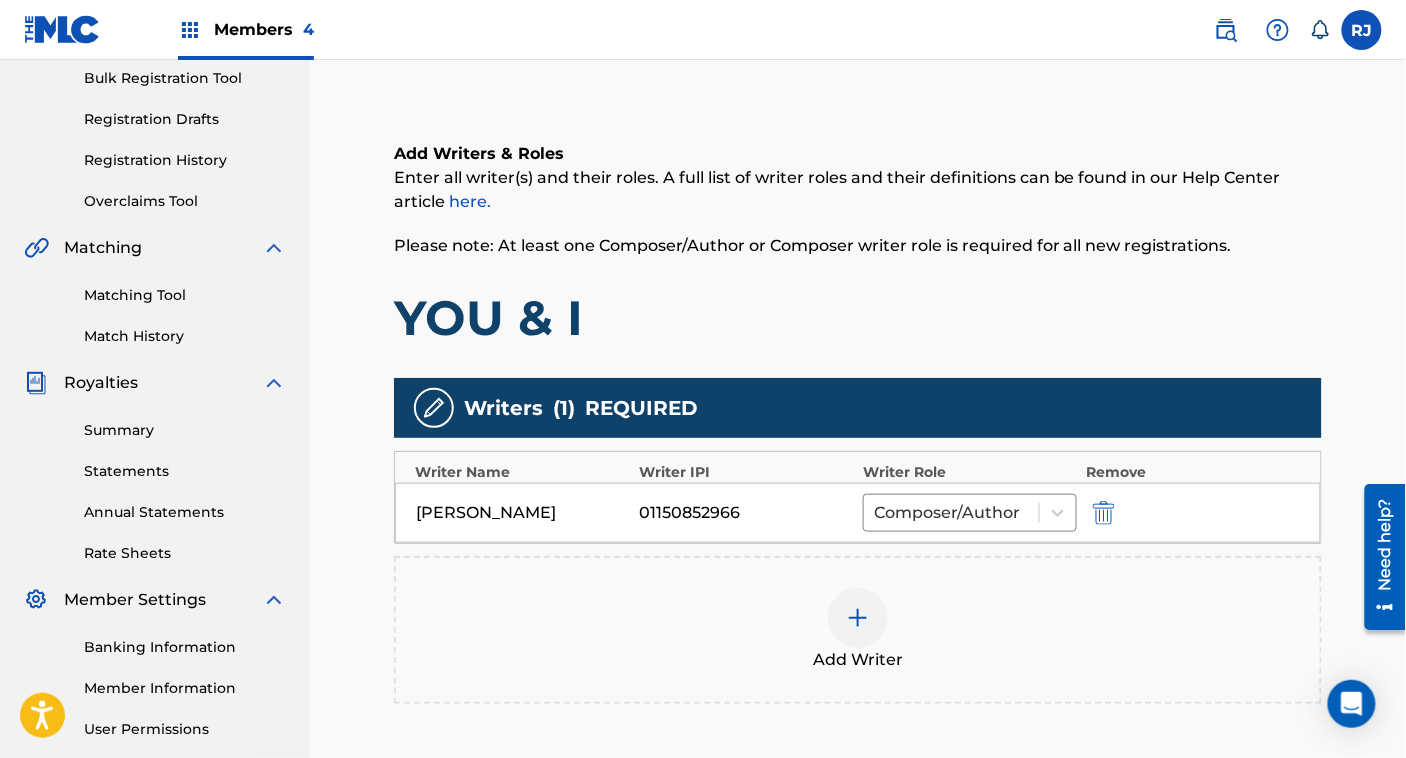 scroll, scrollTop: 303, scrollLeft: 0, axis: vertical 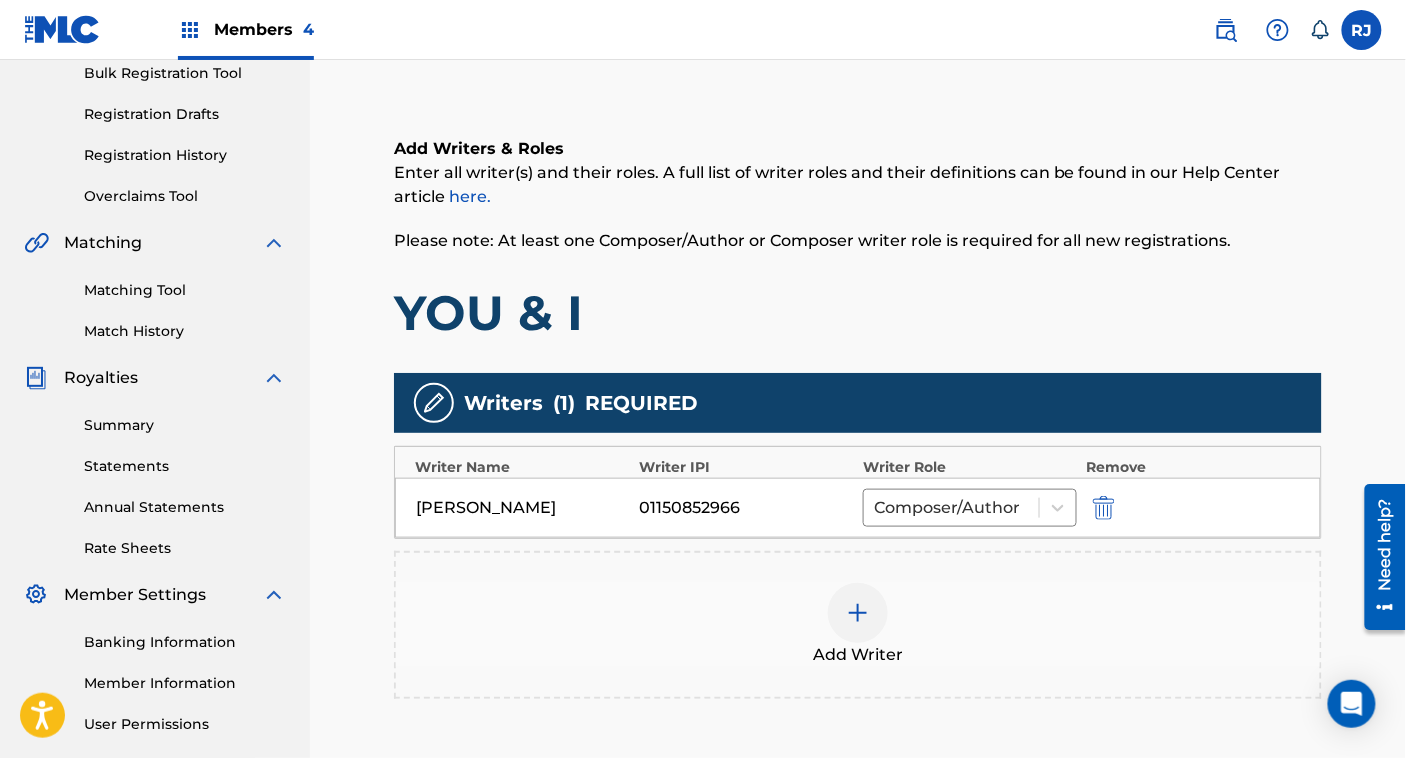 click at bounding box center [1104, 508] 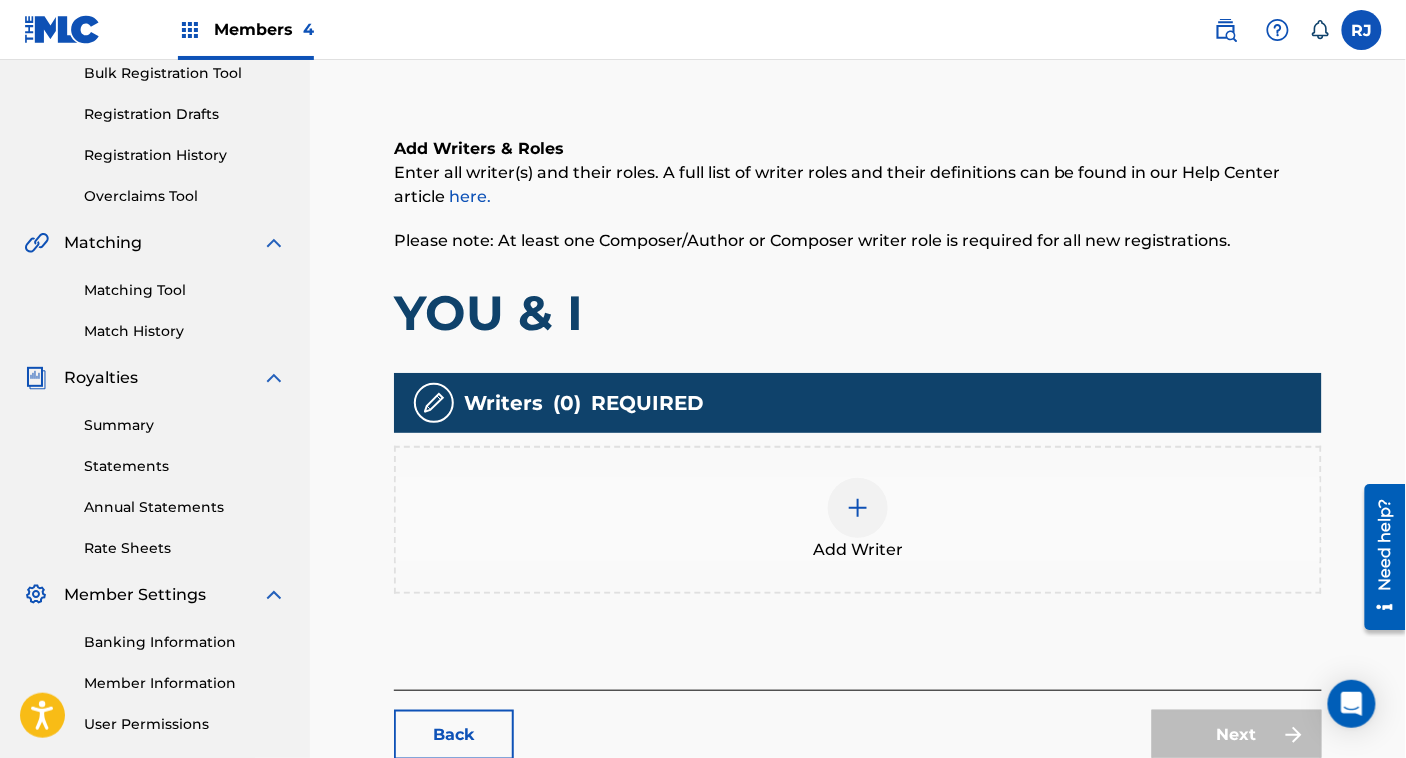 click on "Add Writer" at bounding box center (858, 520) 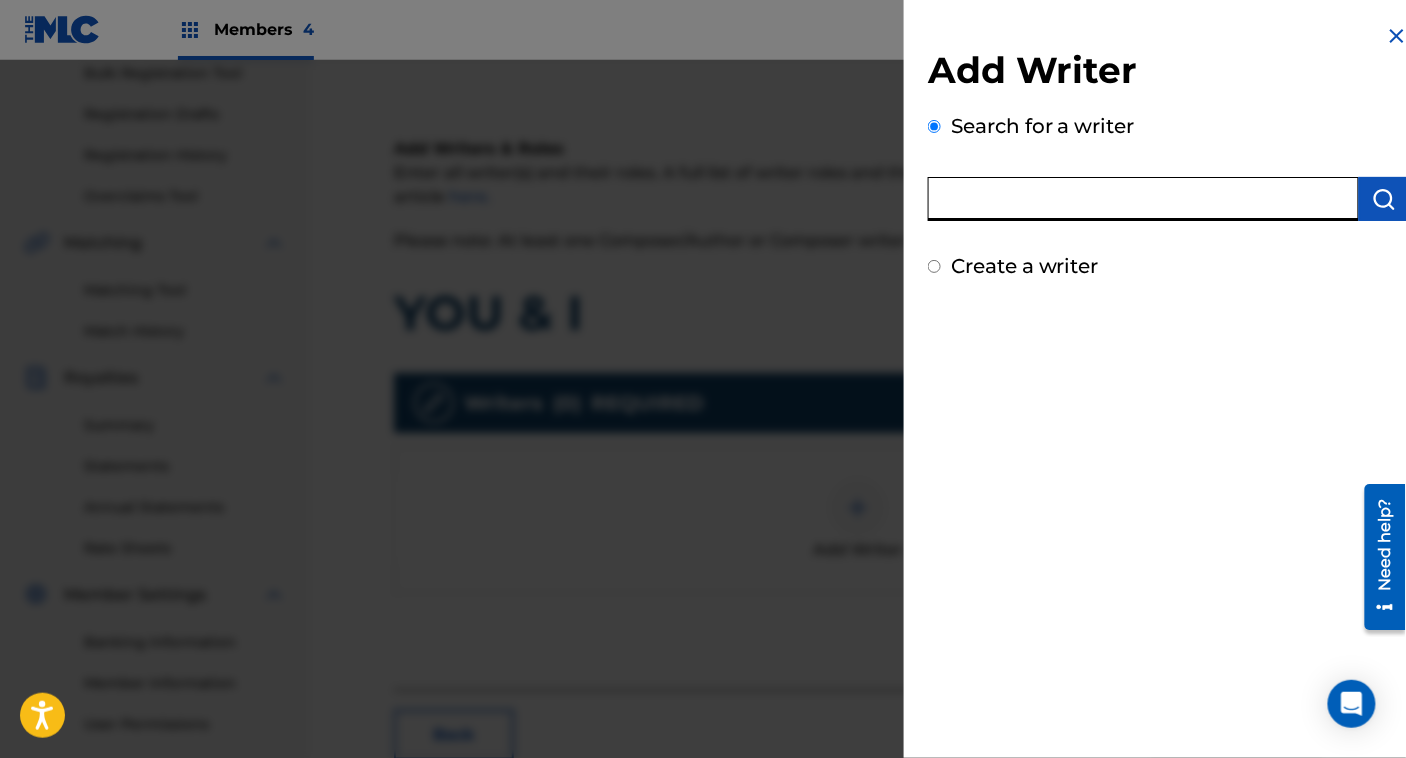 click at bounding box center (1143, 199) 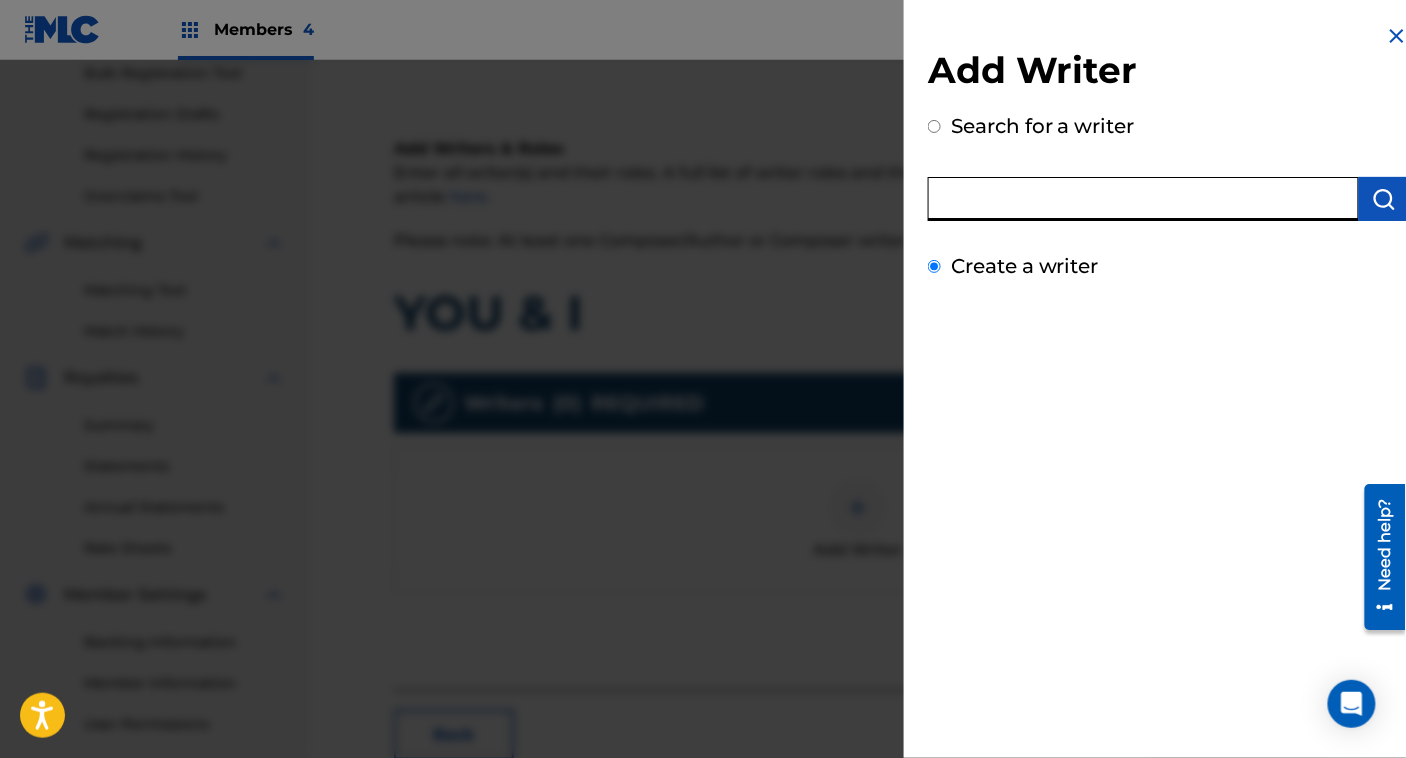 click on "Create a writer" at bounding box center [934, 266] 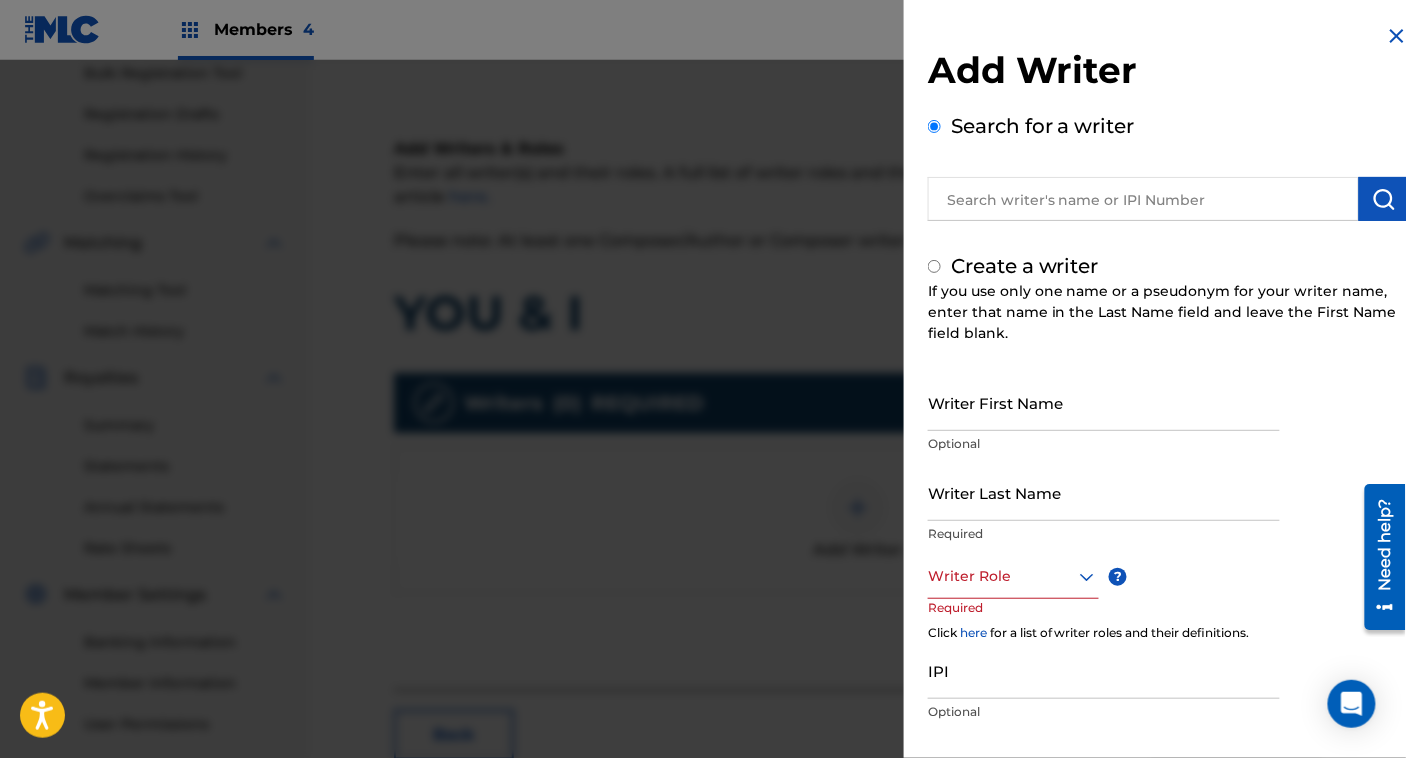 radio on "false" 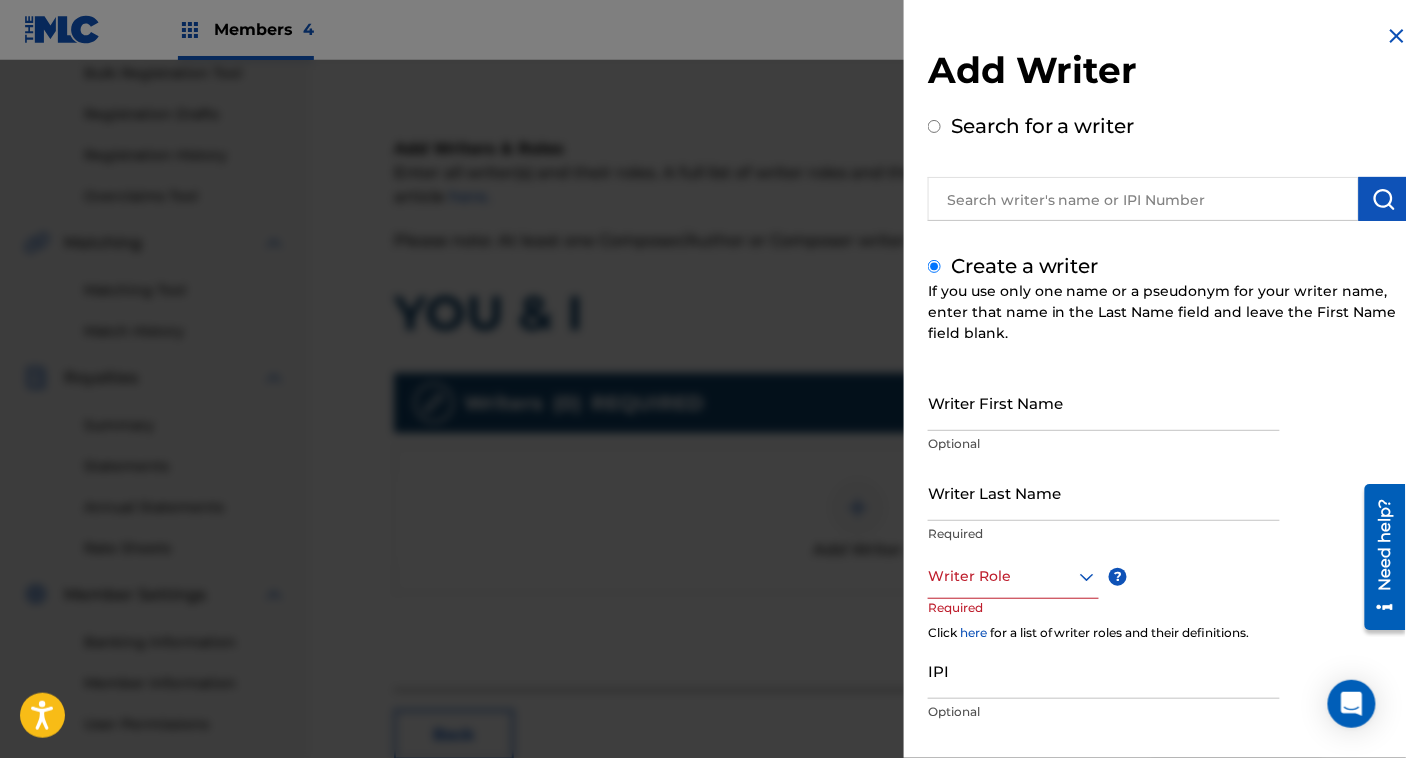 click on "Writer First Name" at bounding box center [1104, 402] 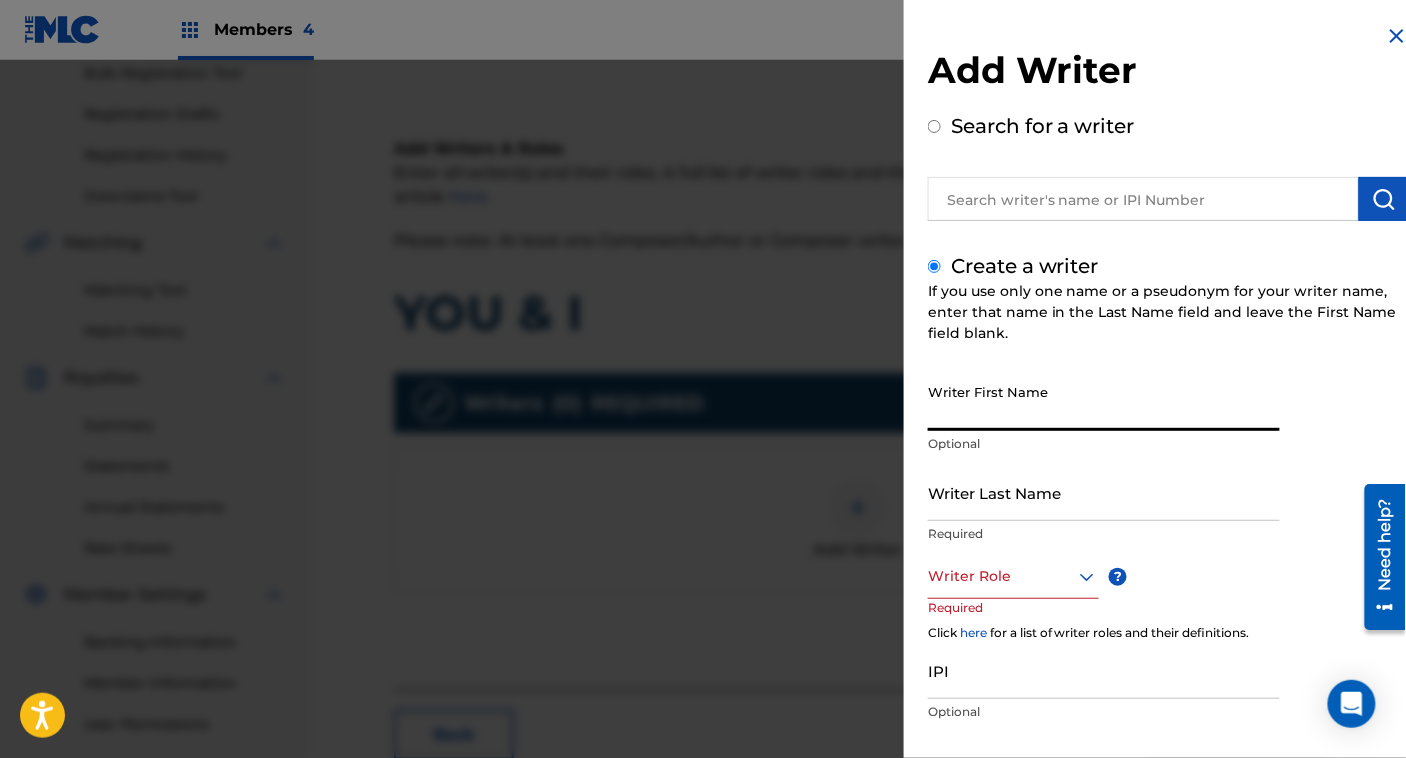 paste on "[PERSON_NAME],[PERSON_NAME]" 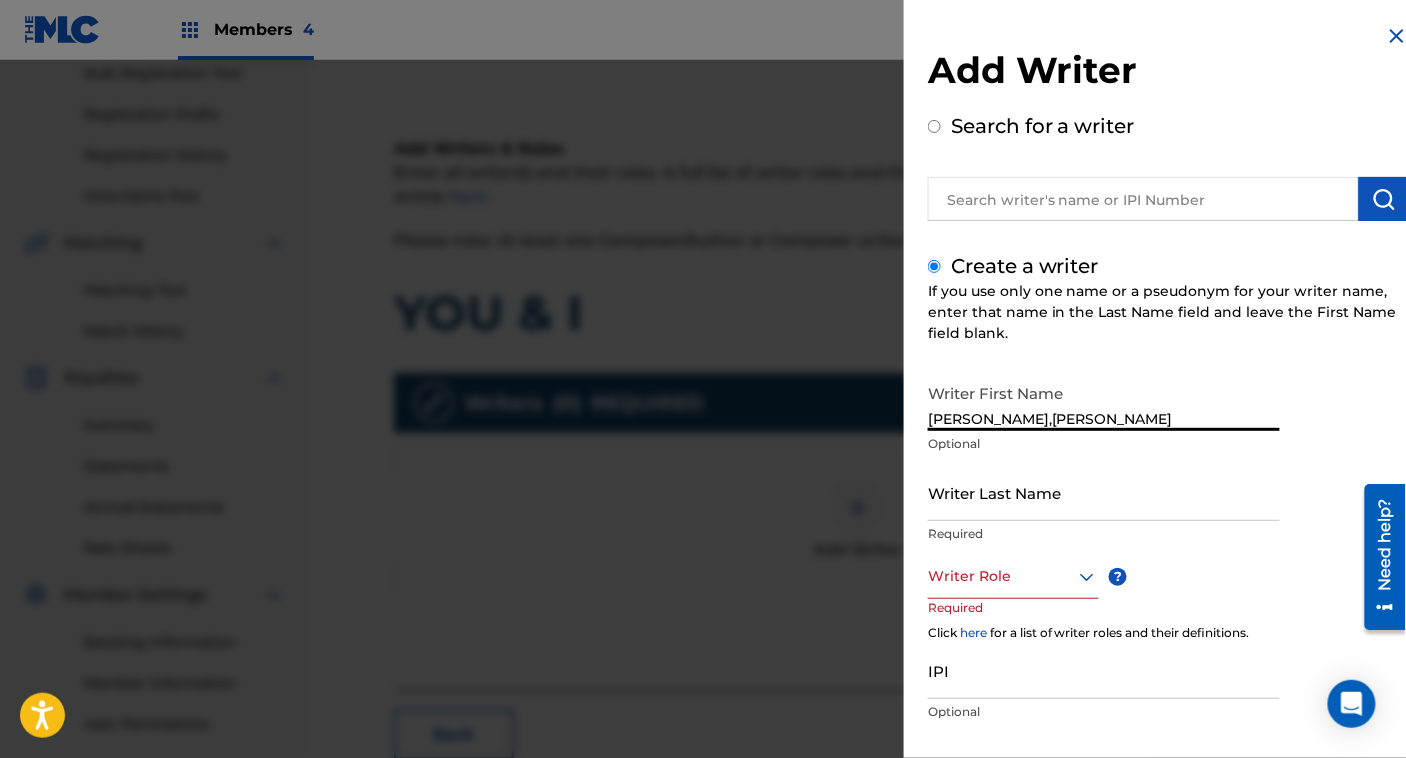drag, startPoint x: 1059, startPoint y: 417, endPoint x: 1241, endPoint y: 427, distance: 182.27452 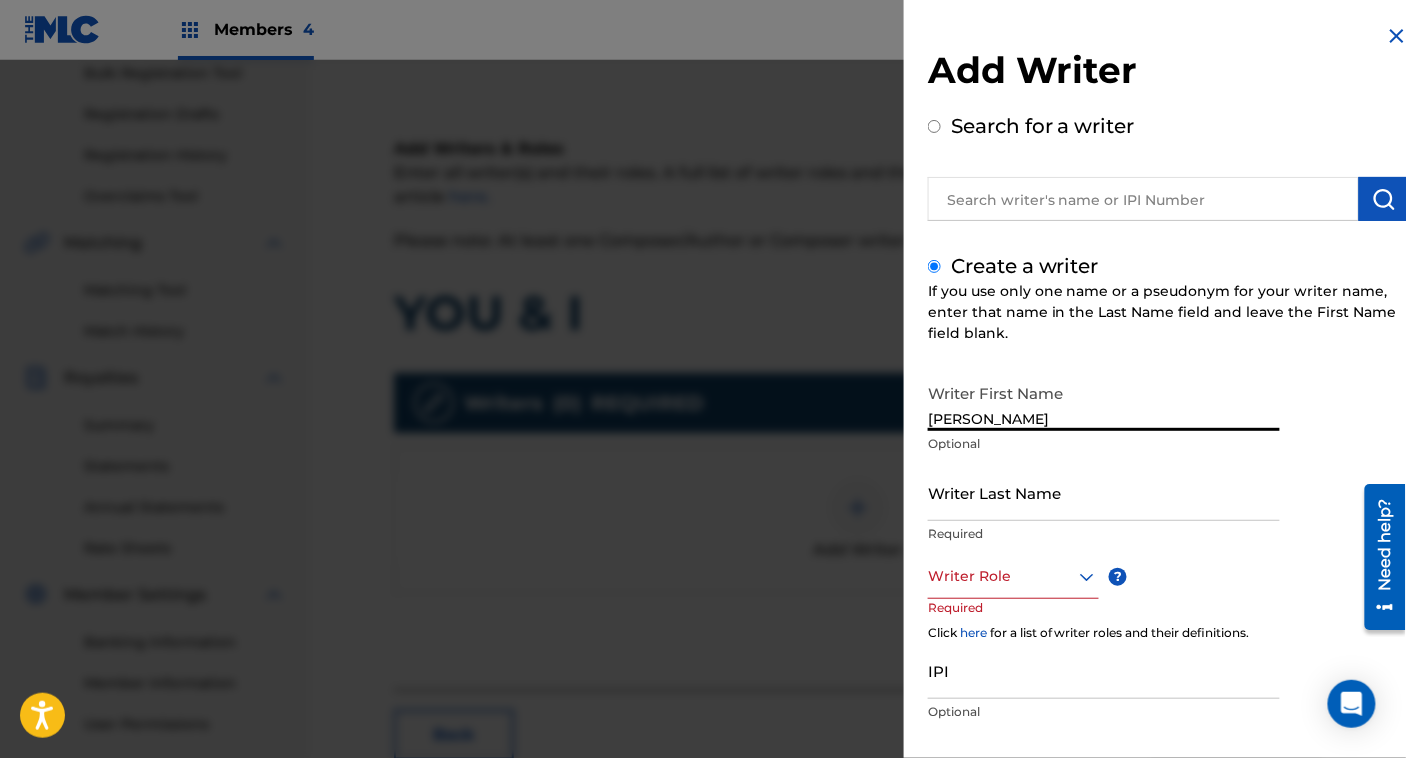 type on "[PERSON_NAME]" 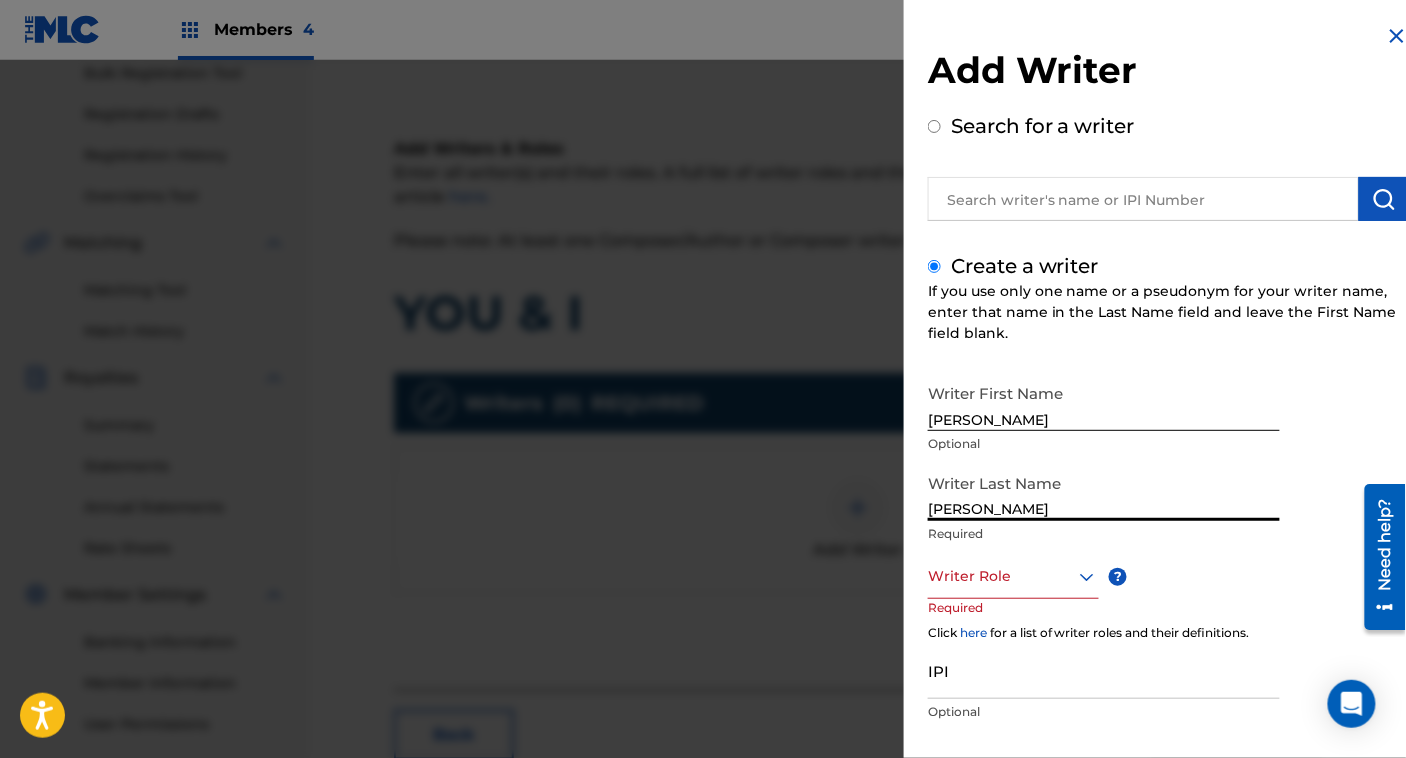 type on "[PERSON_NAME]" 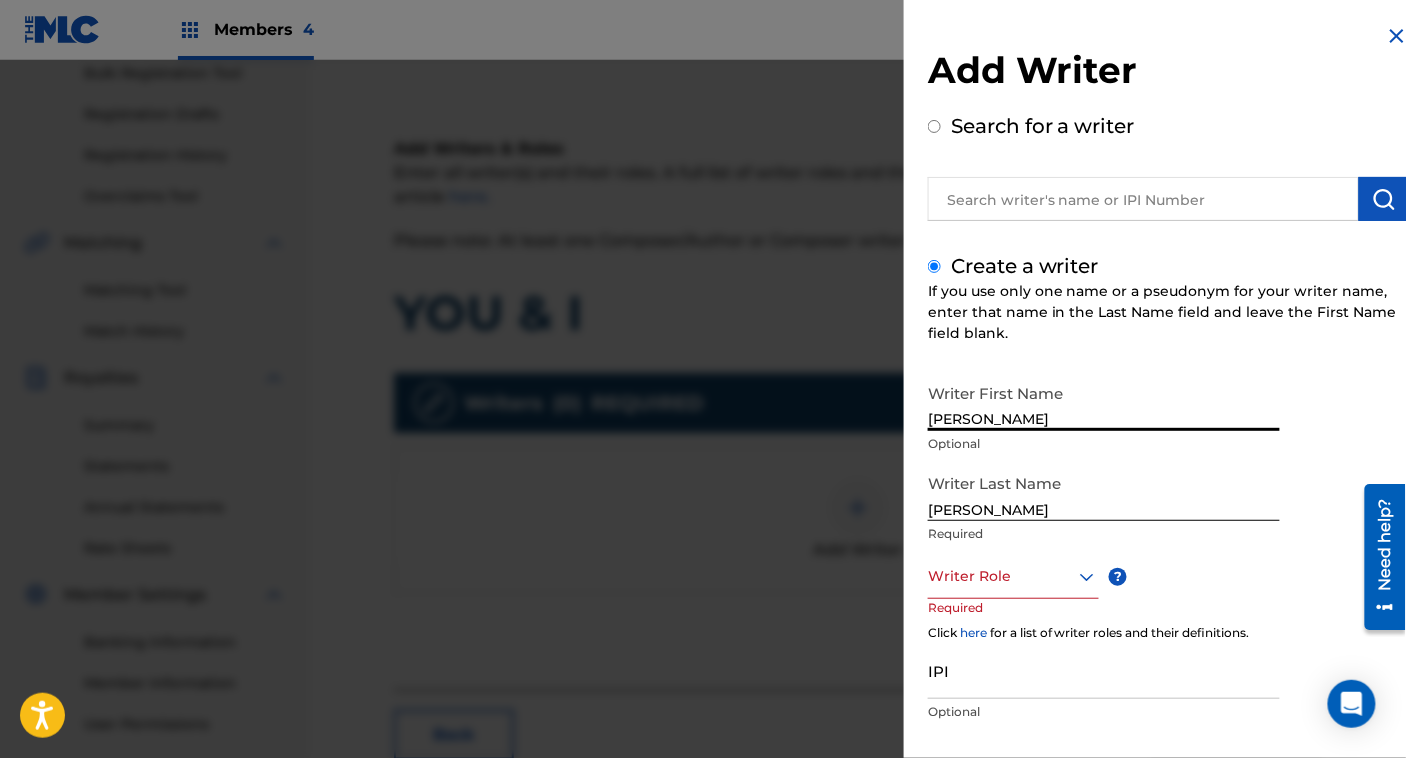 click on "[PERSON_NAME]" at bounding box center (1104, 402) 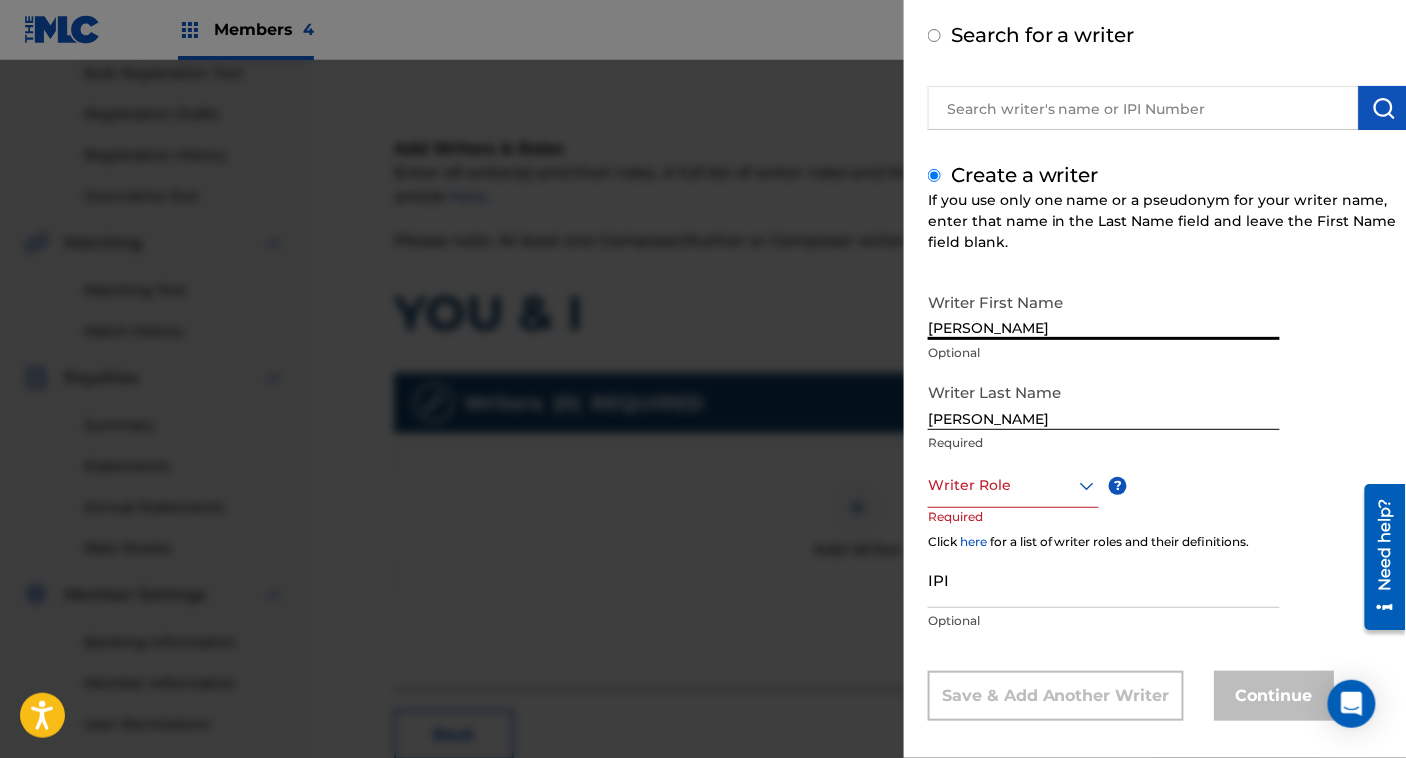 click on "Writer Role" at bounding box center [1013, 485] 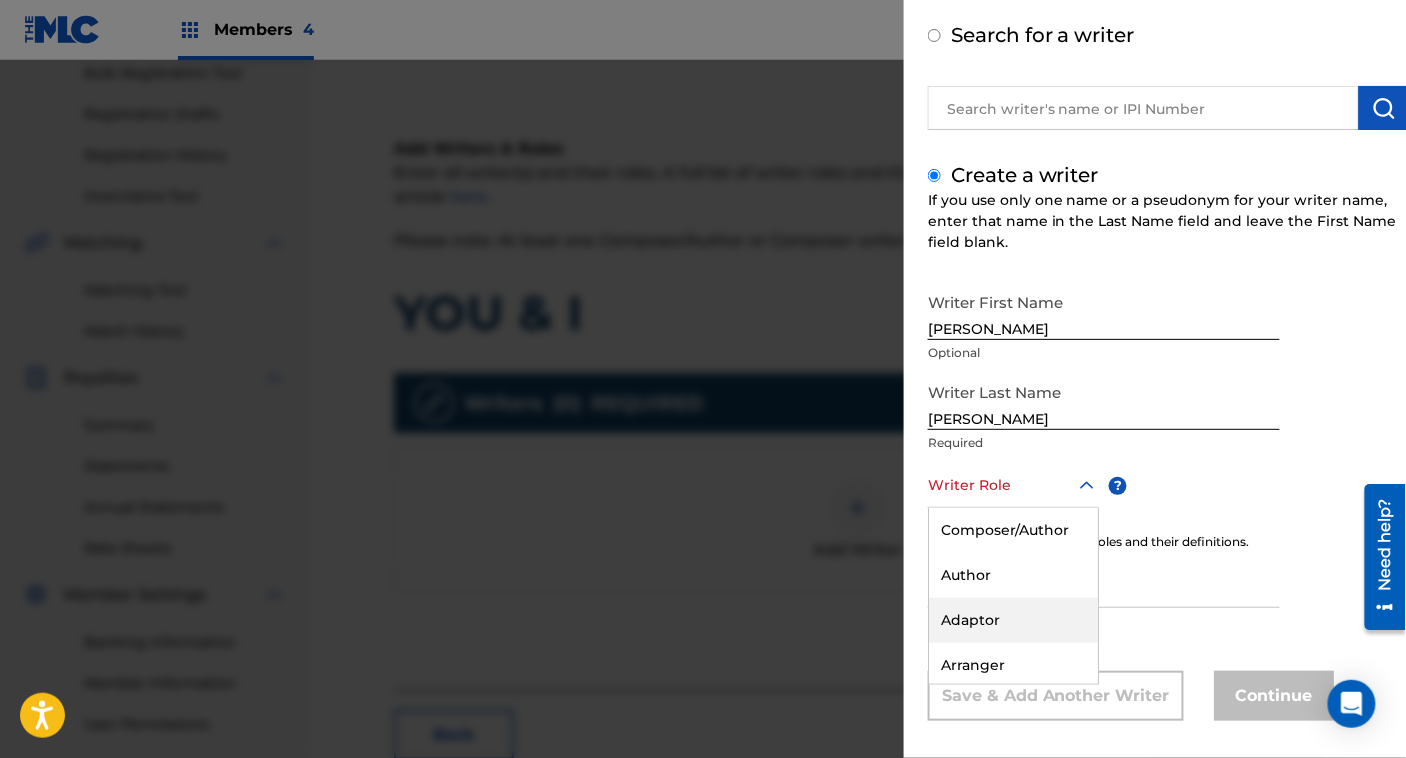 scroll, scrollTop: 107, scrollLeft: 0, axis: vertical 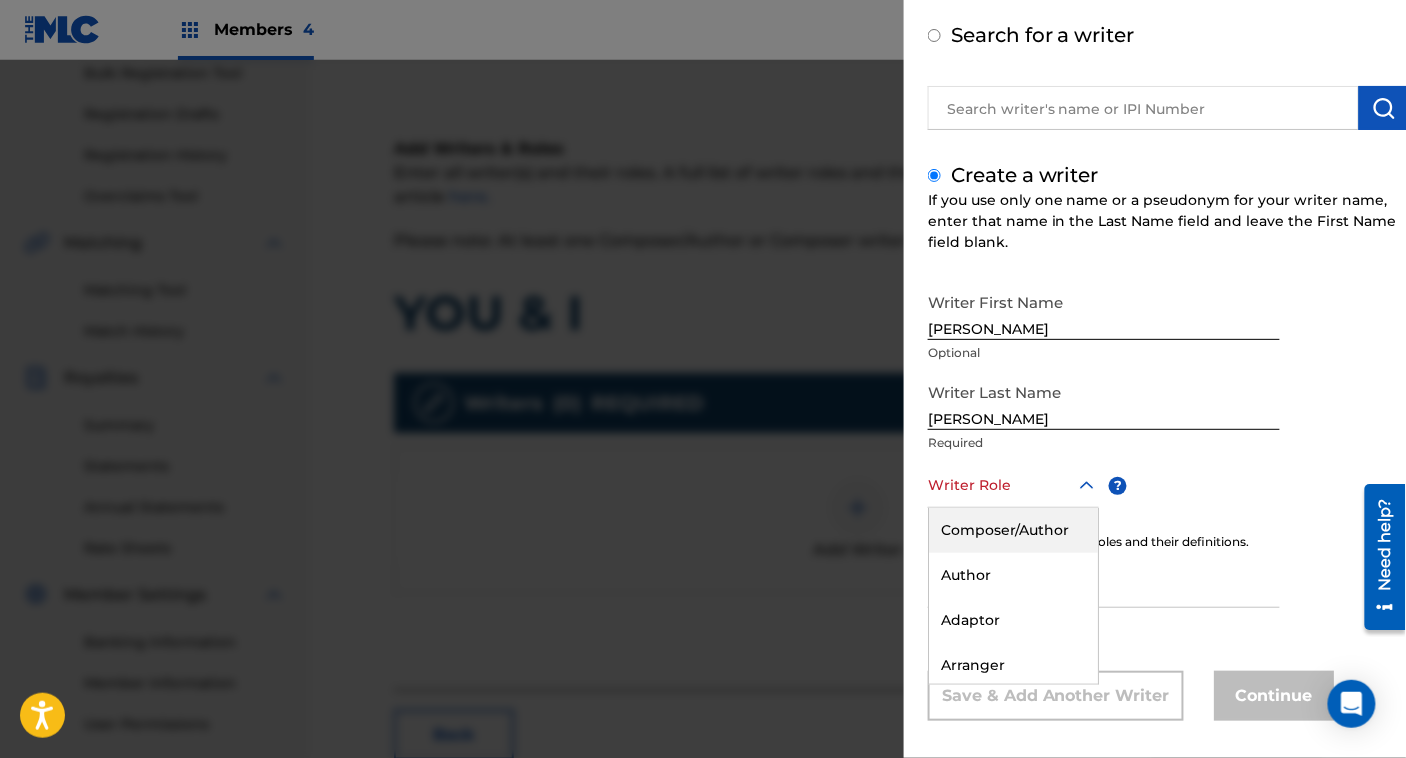 click on "Composer/Author" at bounding box center [1013, 530] 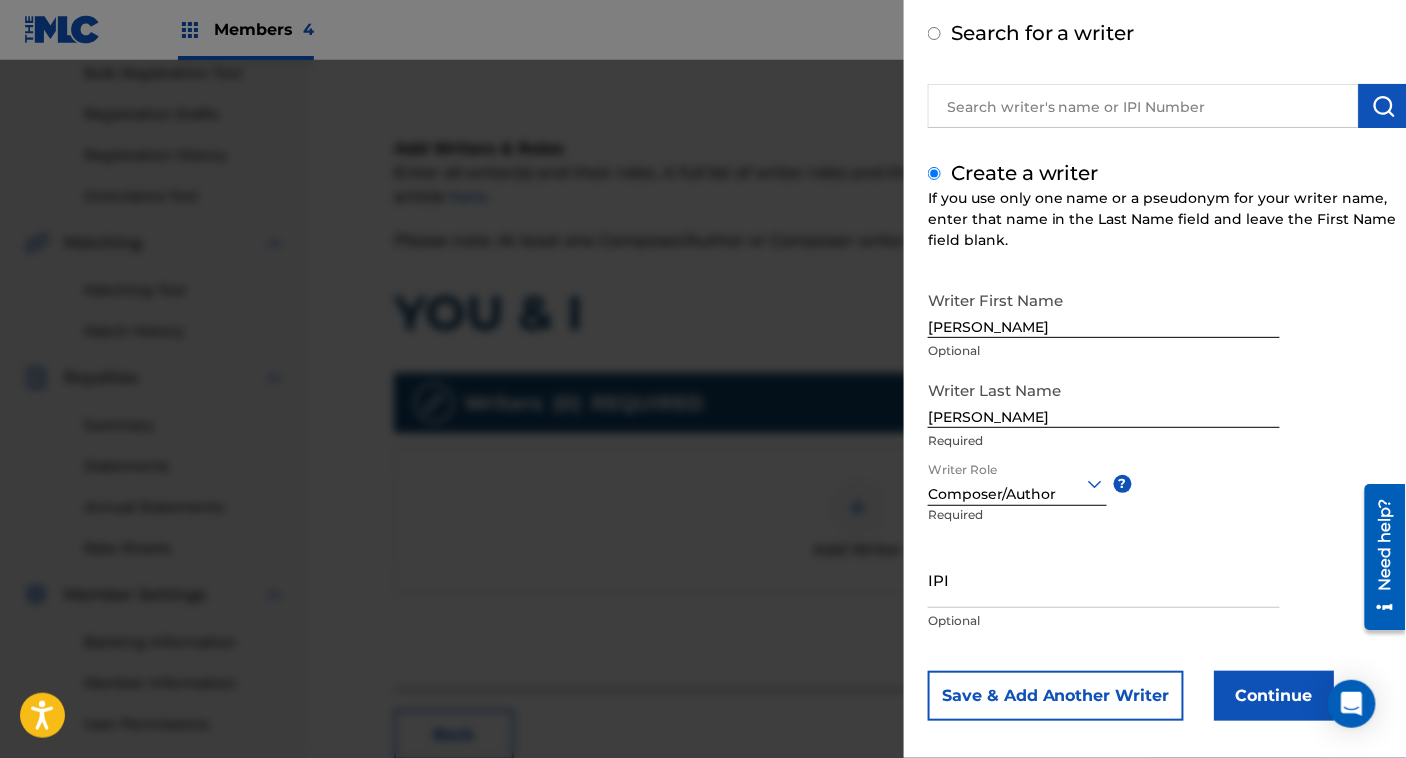 scroll, scrollTop: 109, scrollLeft: 0, axis: vertical 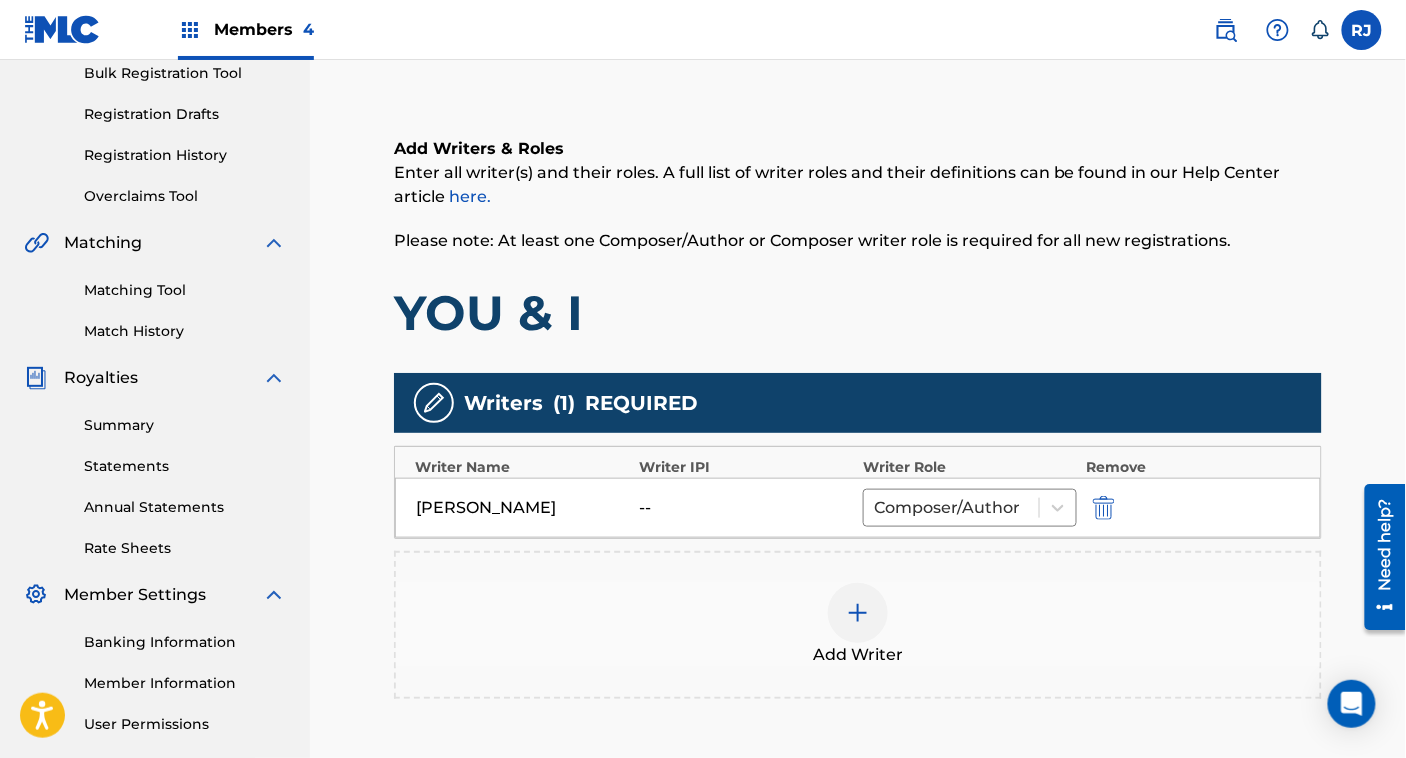 click on "Add Writer" at bounding box center [858, 625] 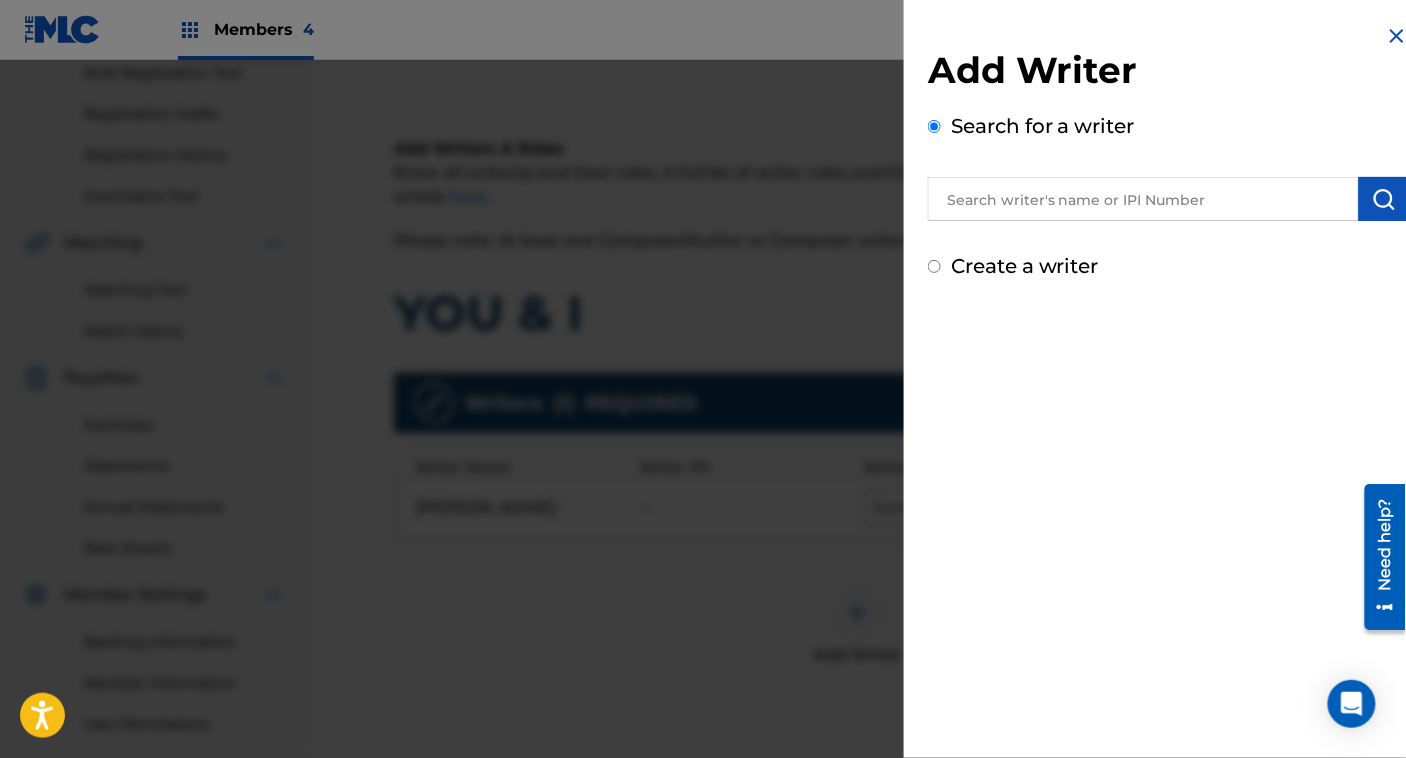 click on "Create a writer" at bounding box center [1025, 266] 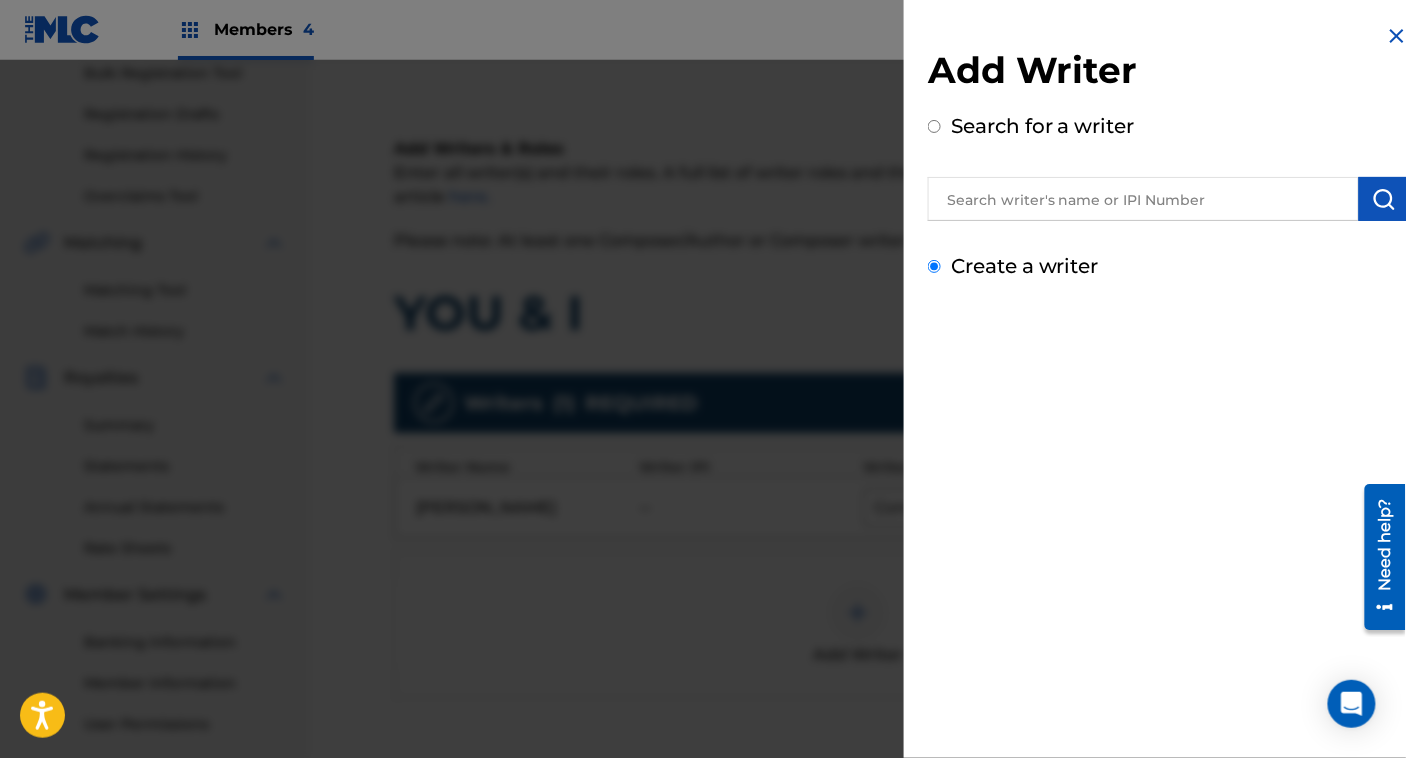 click on "Create a writer" at bounding box center [934, 266] 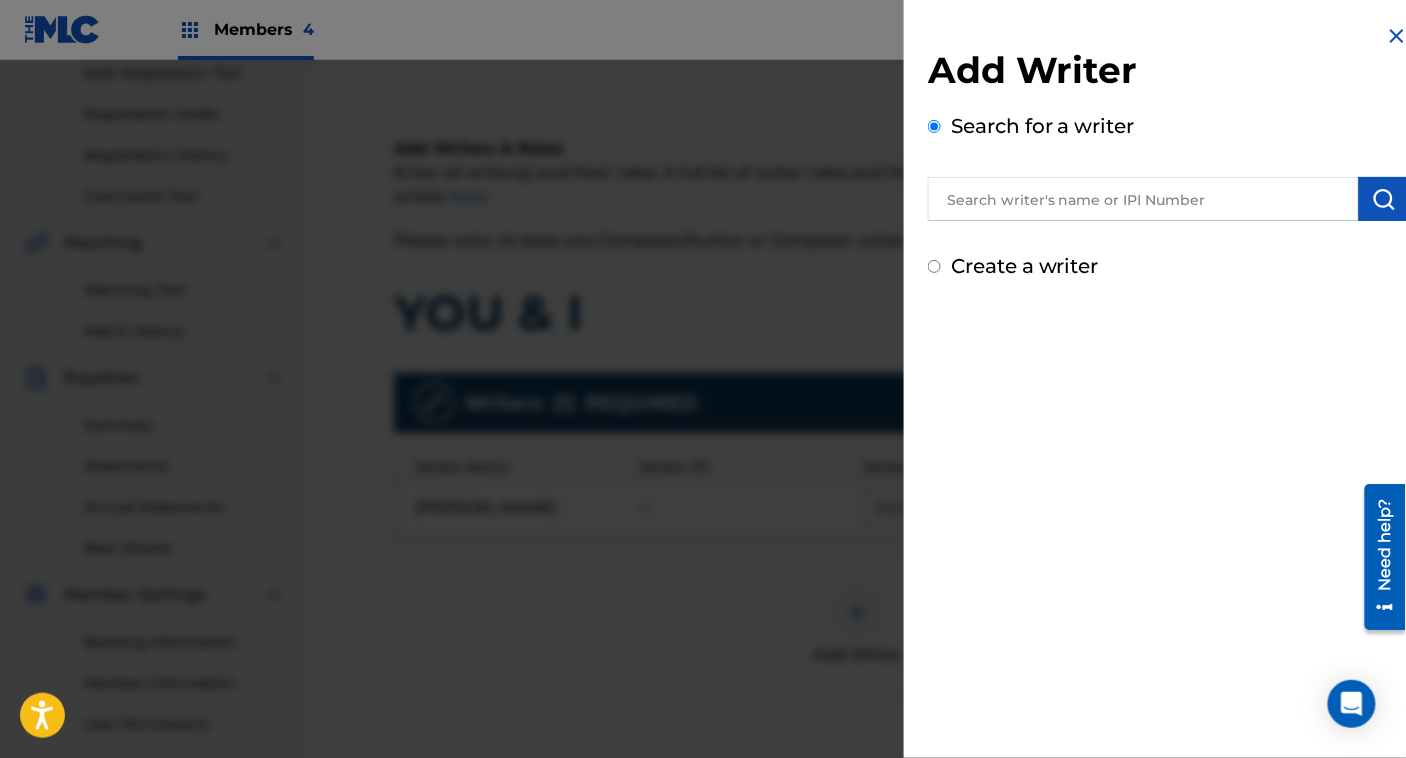 radio on "false" 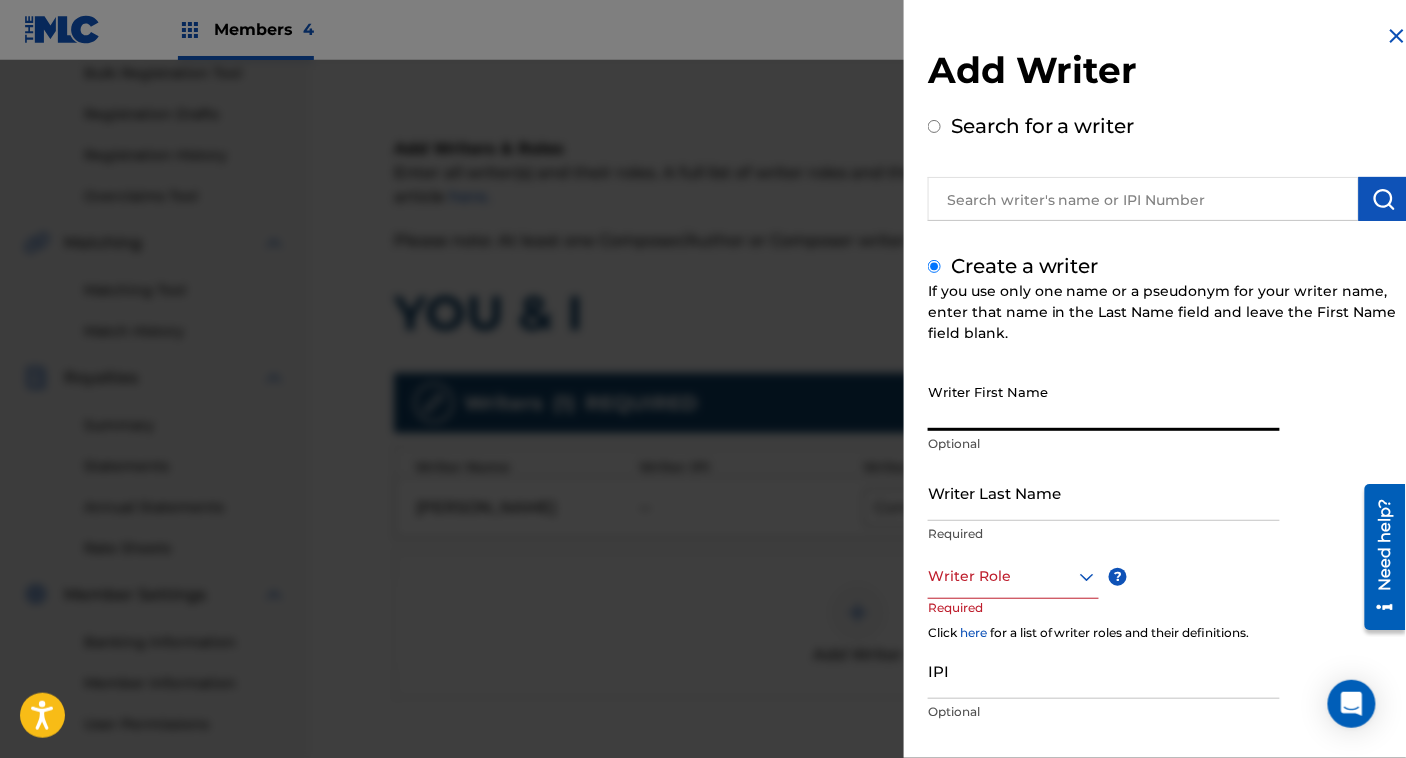paste on "[PERSON_NAME],[PERSON_NAME]" 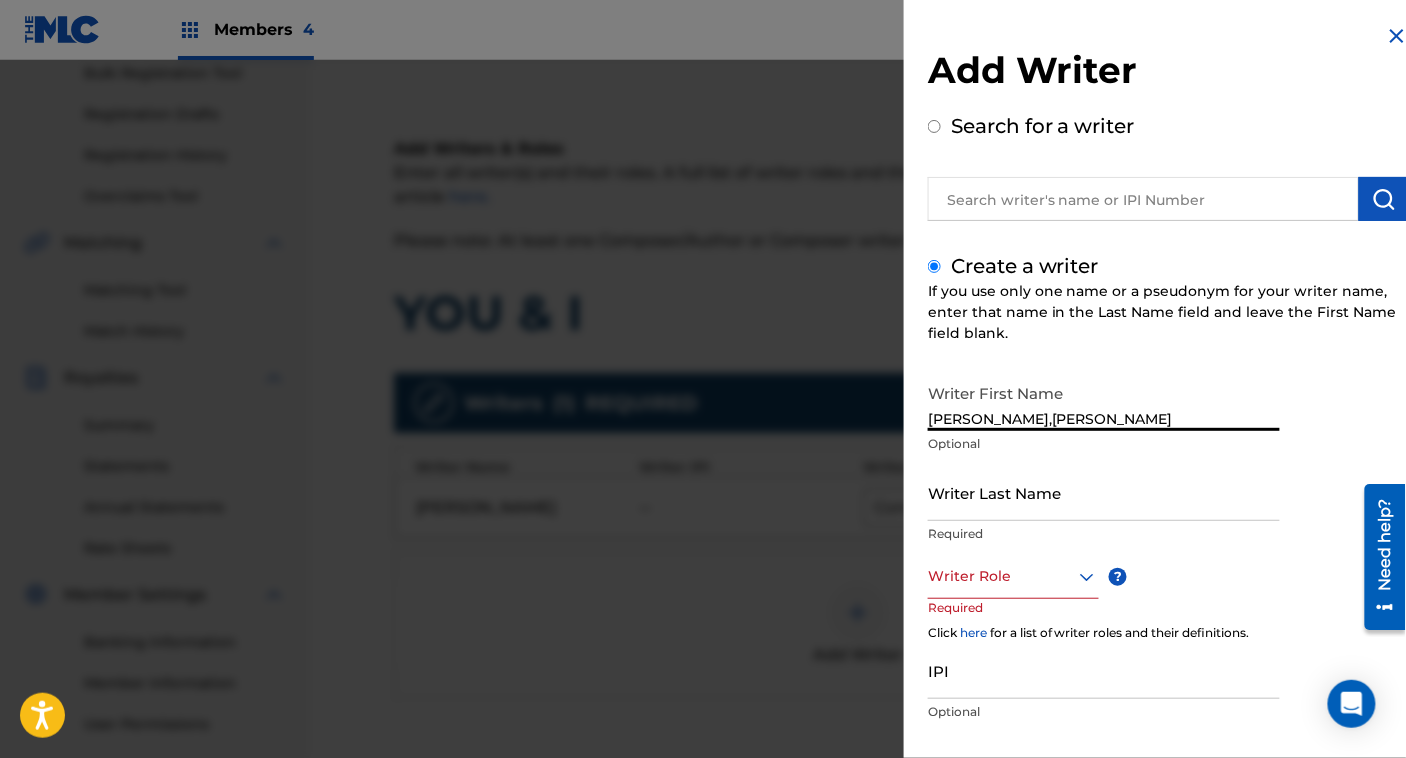 drag, startPoint x: 1060, startPoint y: 418, endPoint x: 895, endPoint y: 418, distance: 165 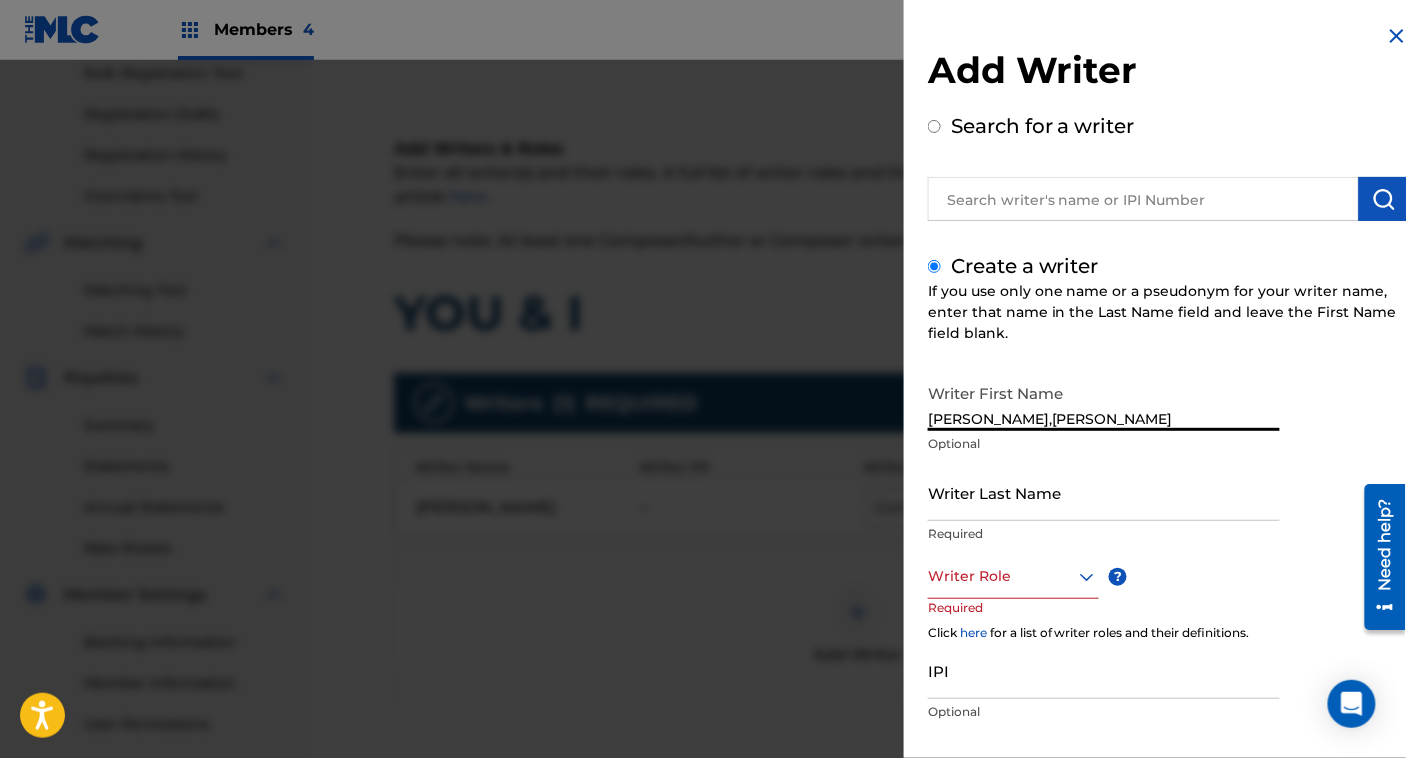 click on "Add Writer Search for a writer Create a writer If you use only one name or a pseudonym for your writer name, enter that name in the Last Name field and leave the First Name field blank. Writer First Name   [PERSON_NAME],[PERSON_NAME] Optional Writer Last Name   Required Writer Role ? Required Click   here   for a list of writer roles and their definitions. IPI   Optional Save & Add Another Writer Continue" at bounding box center (1168, 433) 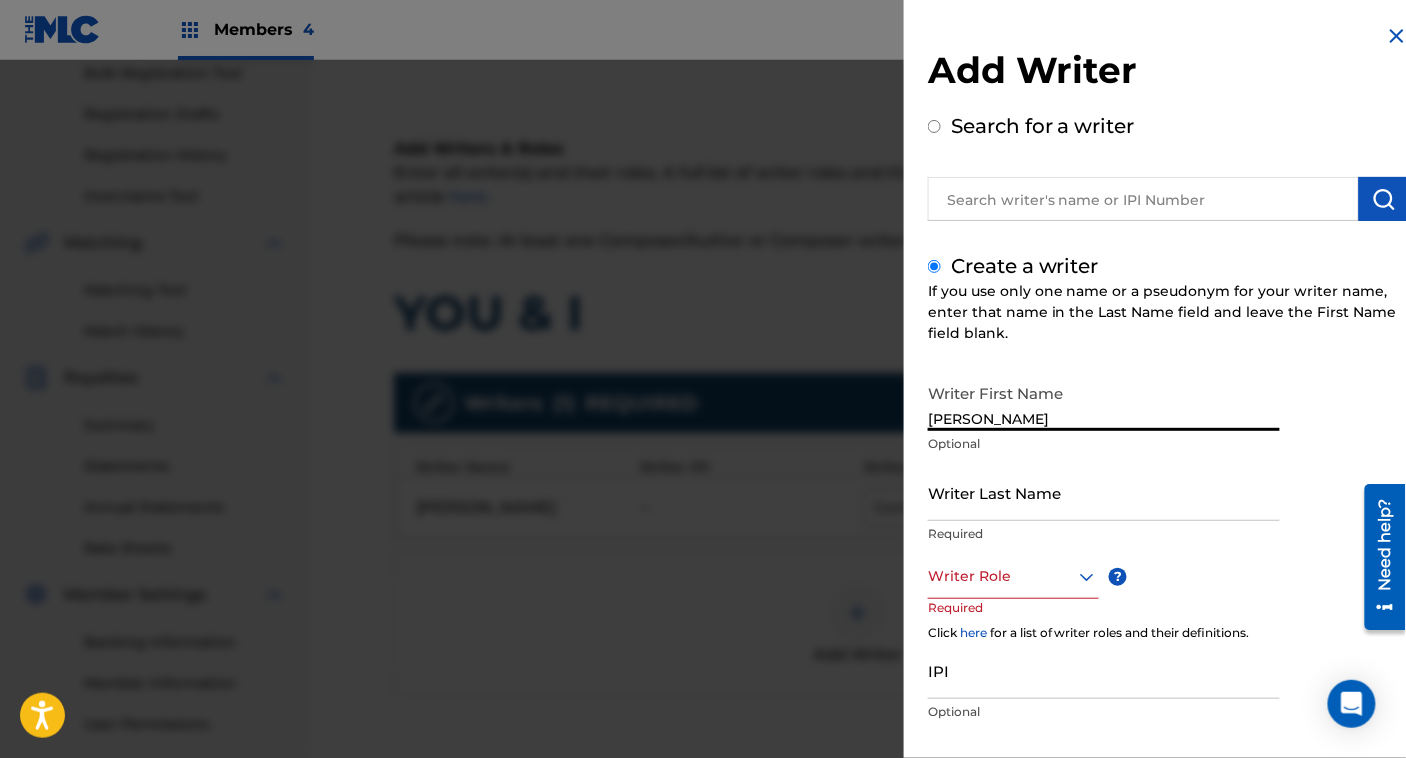 click on "[PERSON_NAME]" at bounding box center [1104, 402] 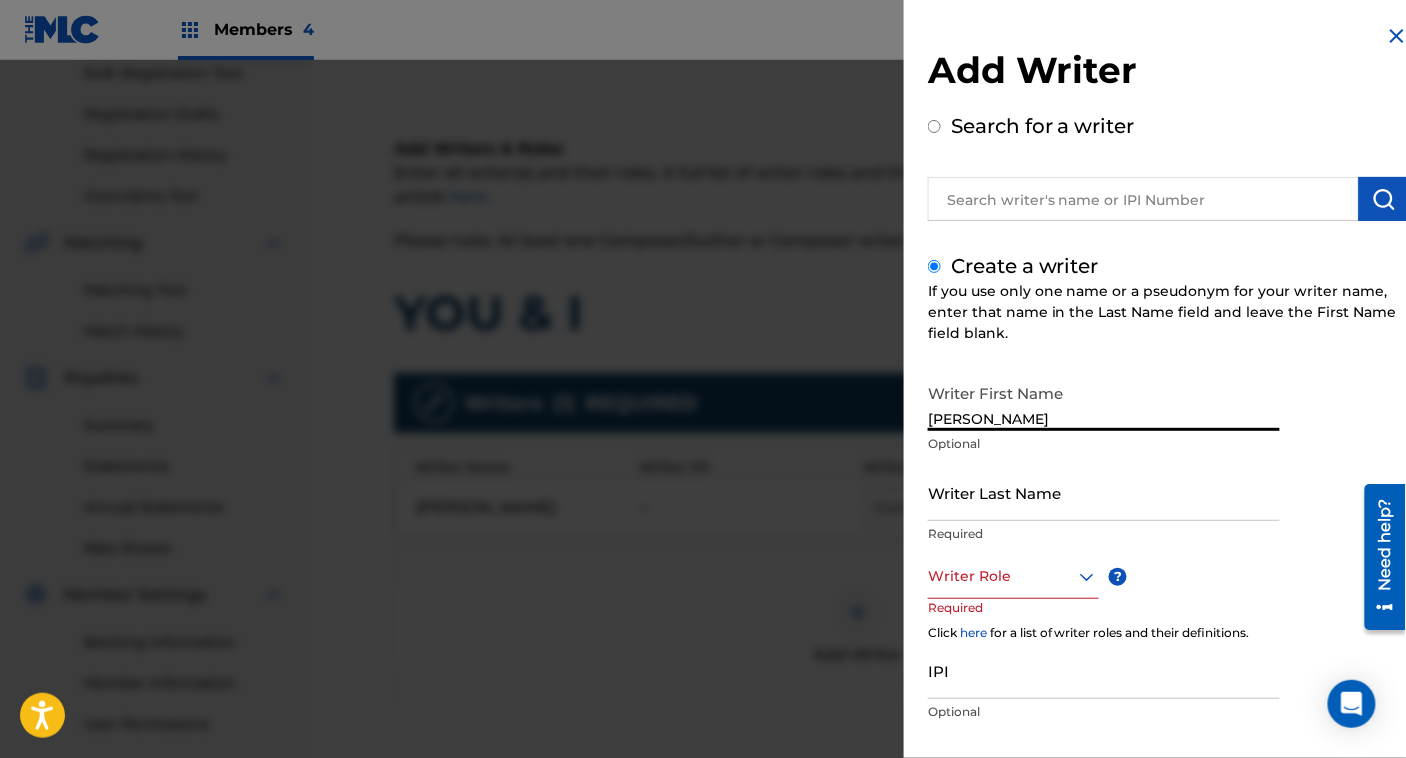 click on "[PERSON_NAME]" at bounding box center (1104, 402) 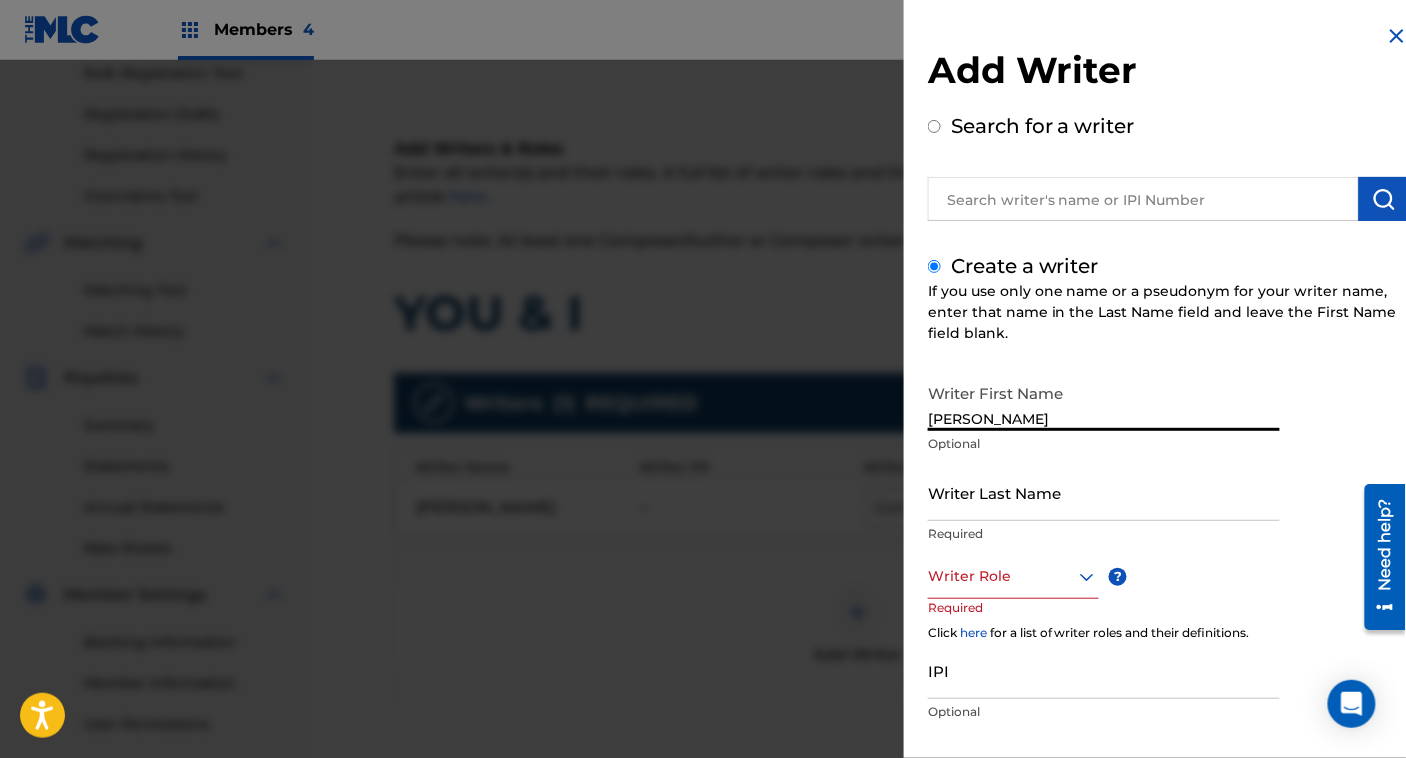 type on "[PERSON_NAME]" 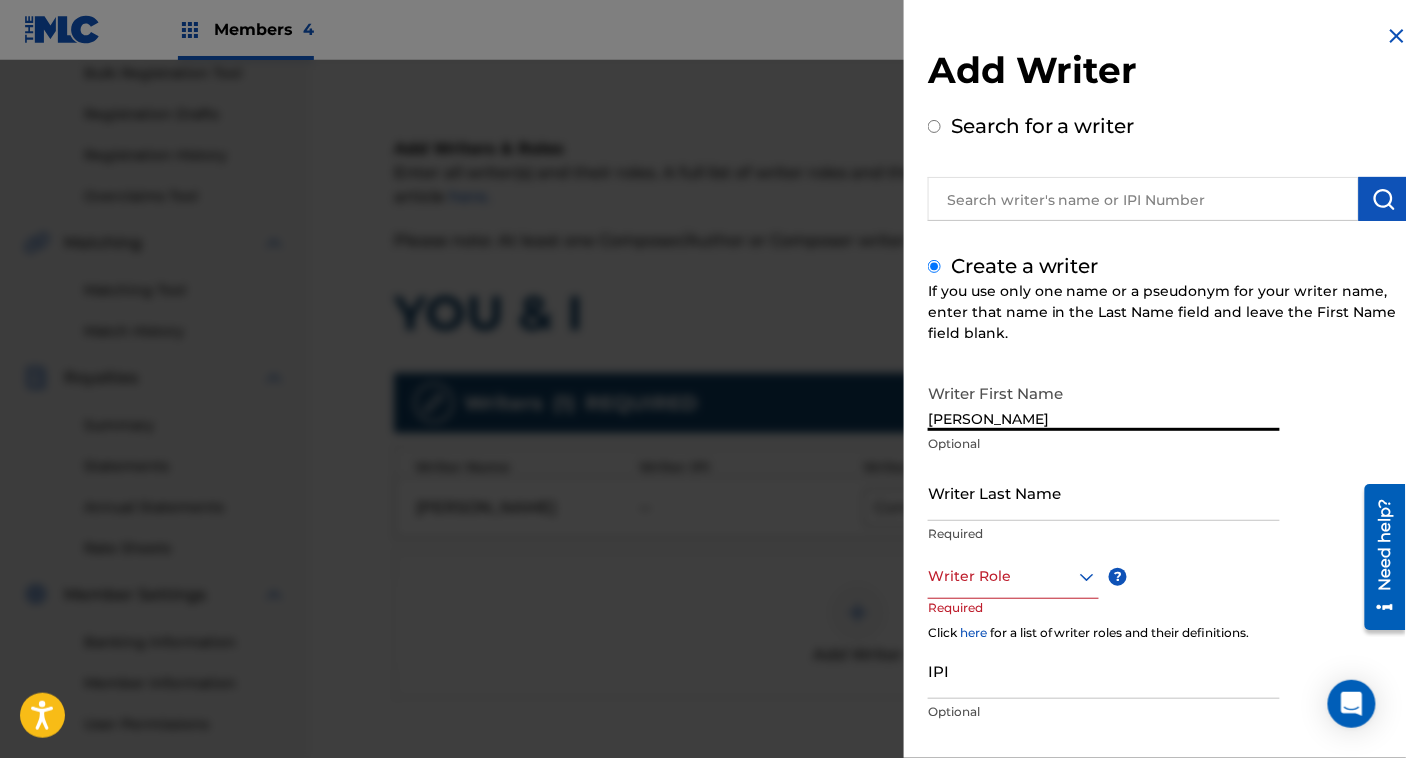 click on "Writer Last Name" at bounding box center (1104, 492) 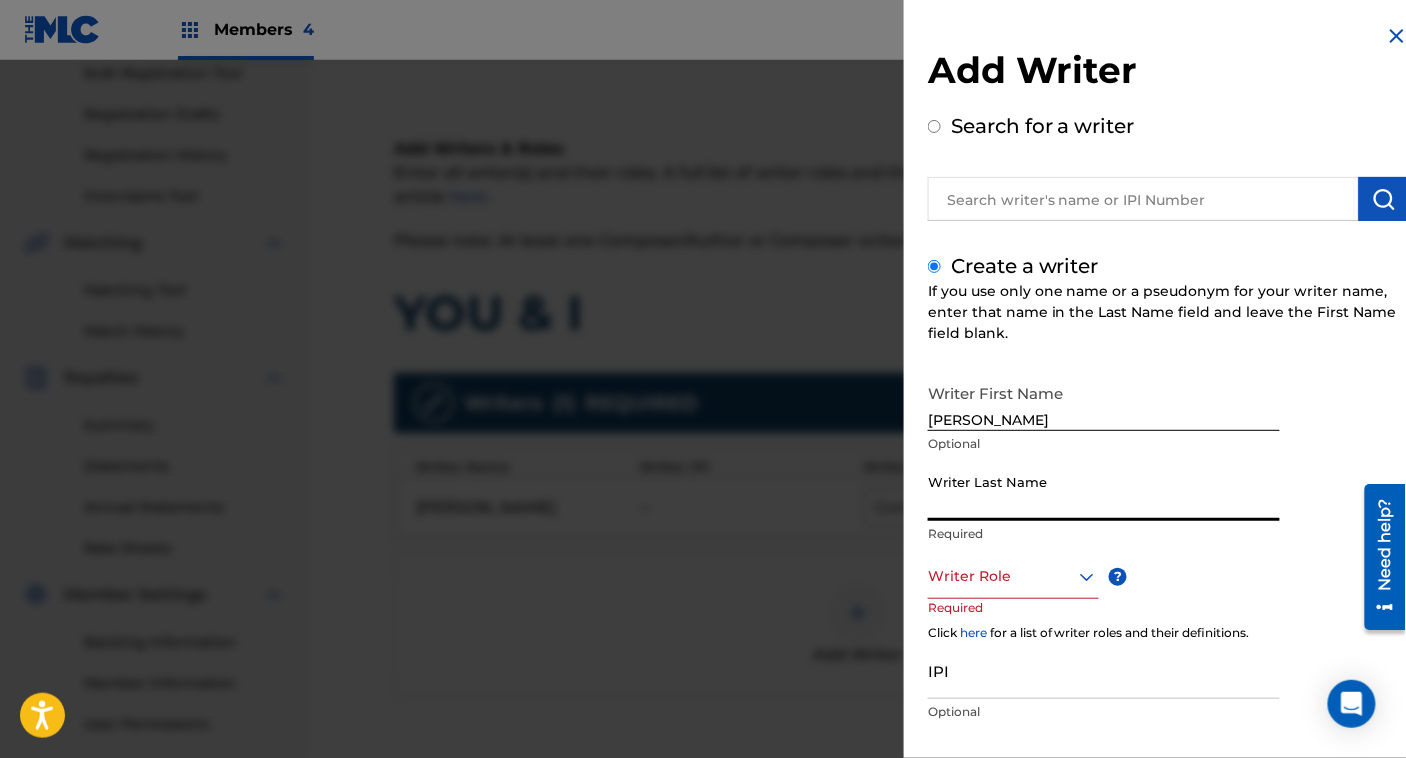 paste on "[PERSON_NAME]" 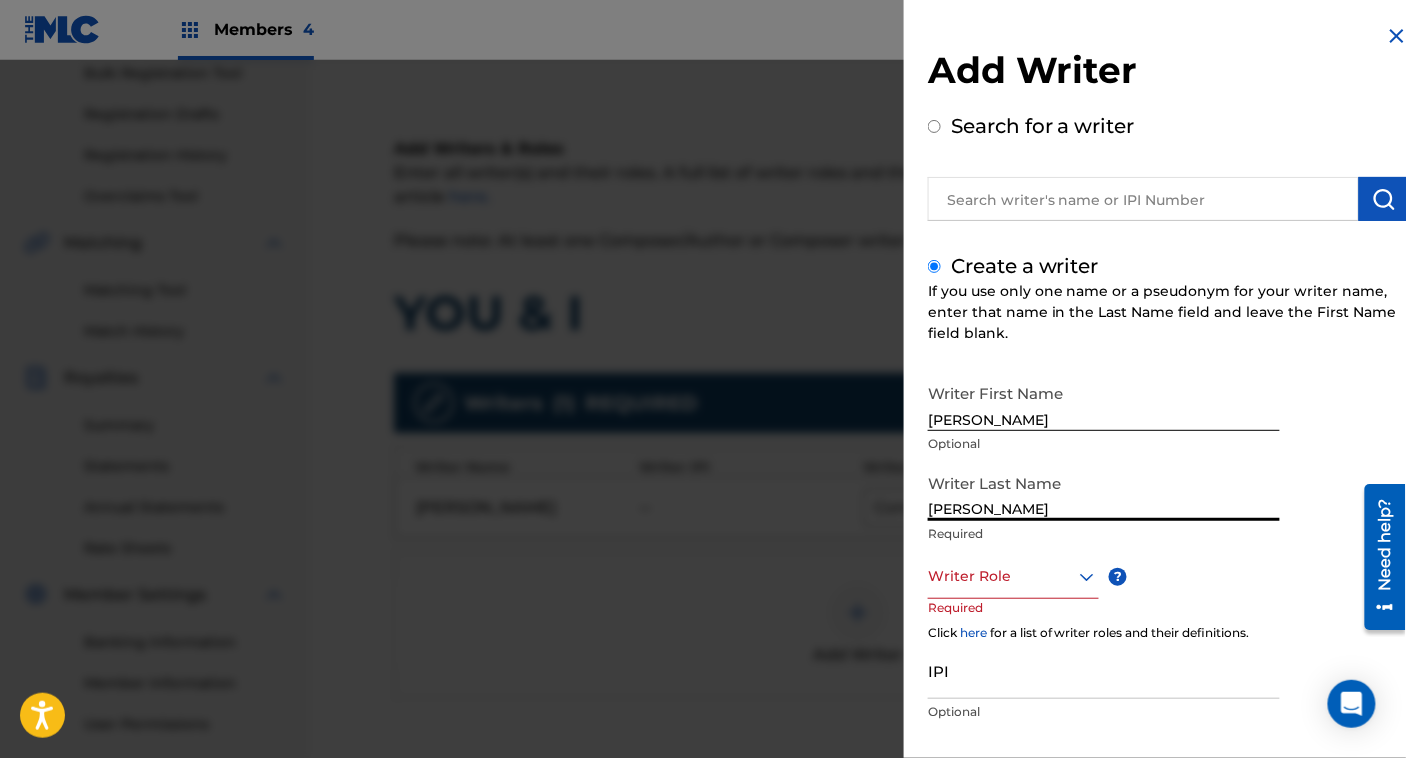 type on "[PERSON_NAME]" 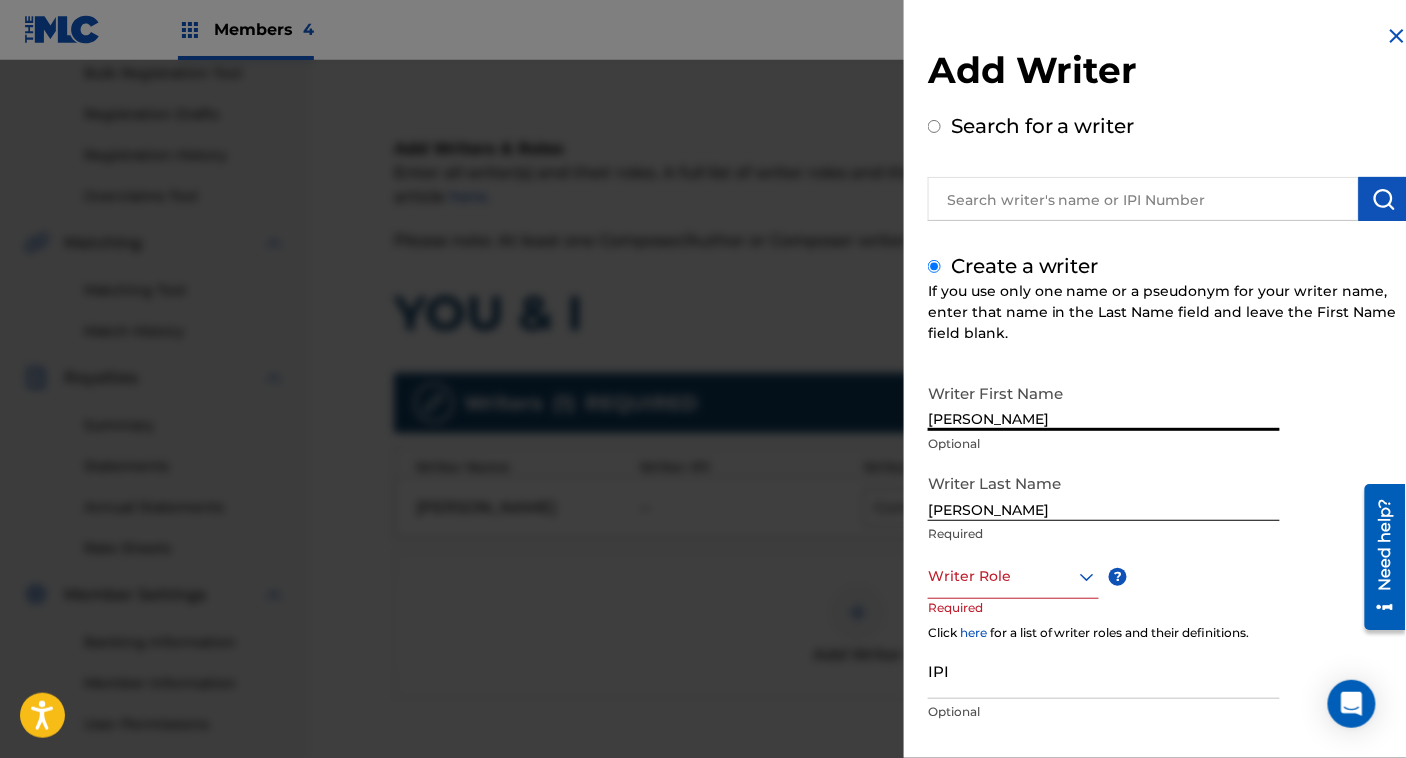 click on "[PERSON_NAME]" at bounding box center (1104, 402) 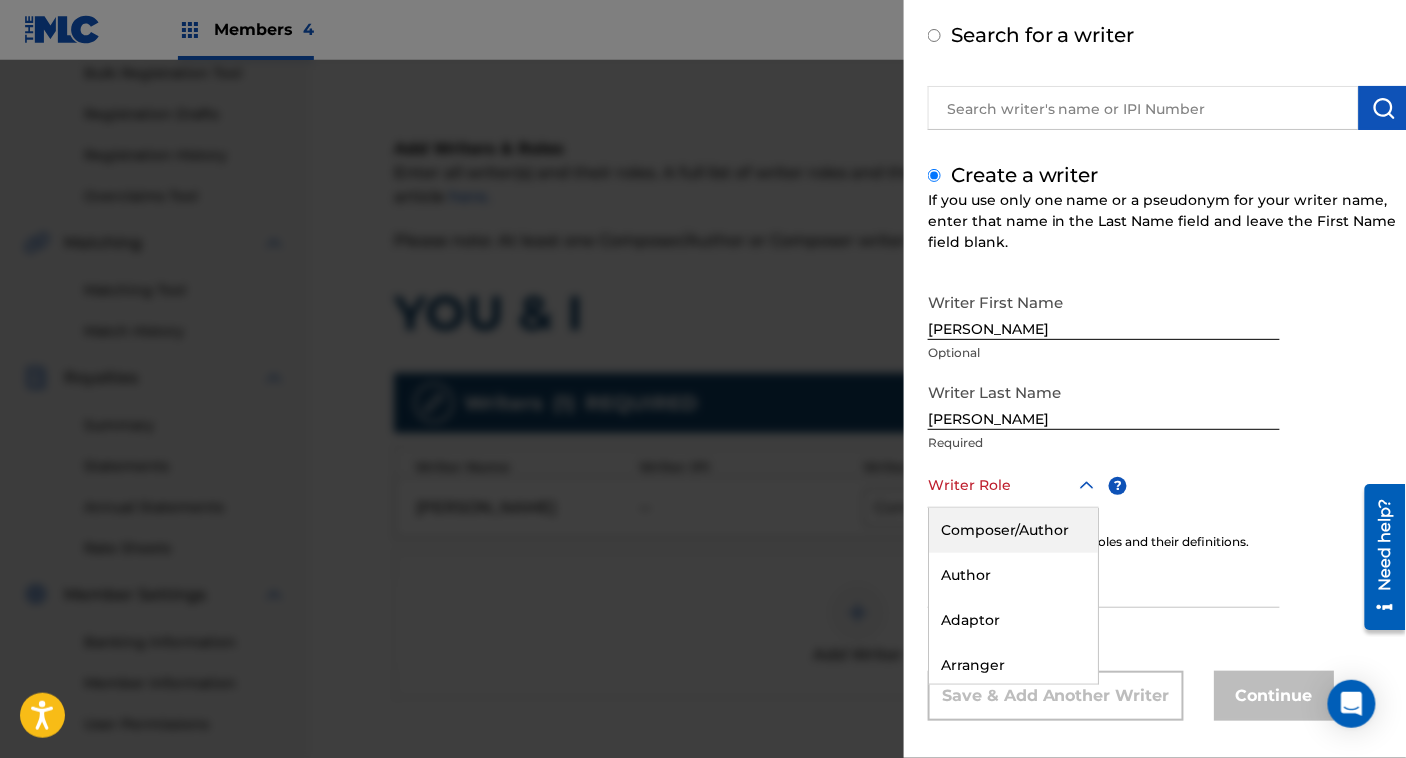 click on "Composer/Author" at bounding box center [1013, 530] 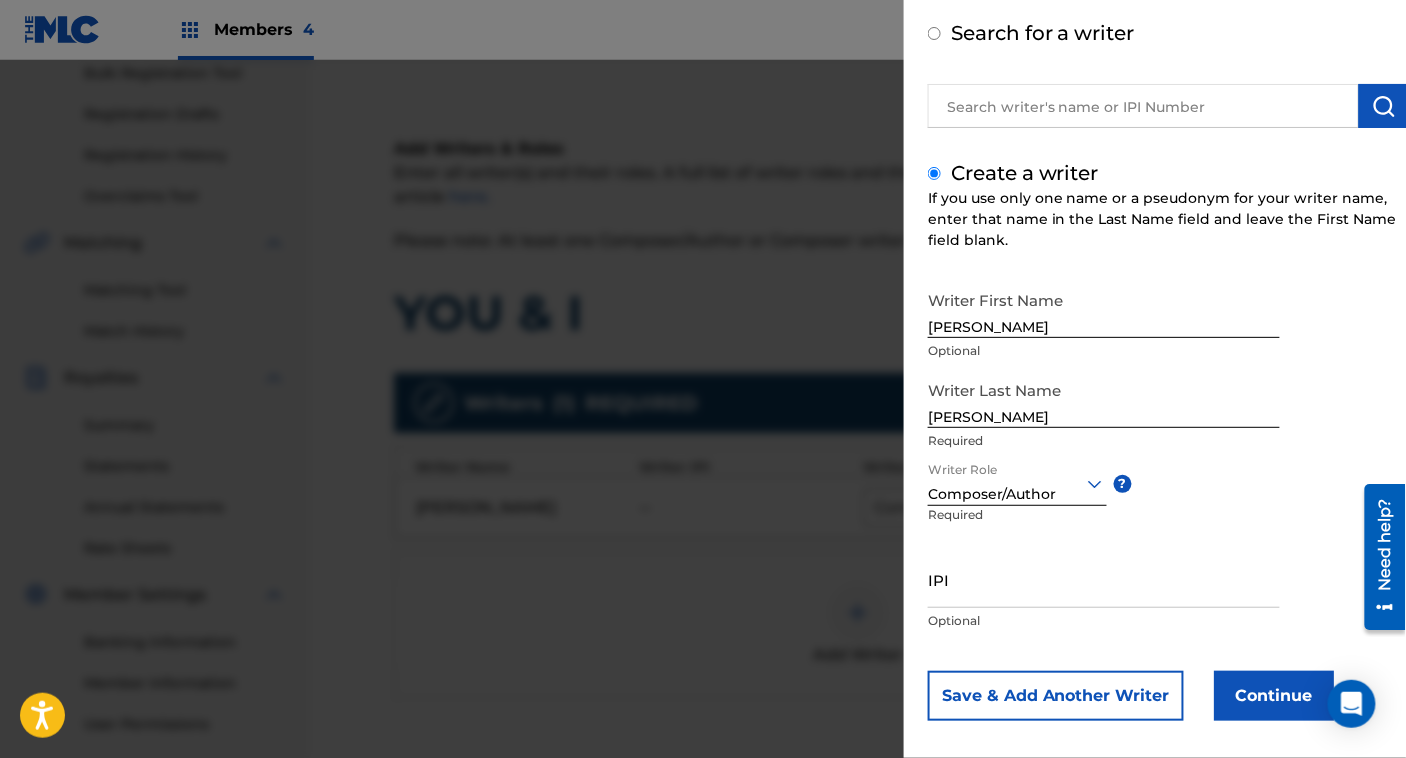 scroll, scrollTop: 109, scrollLeft: 0, axis: vertical 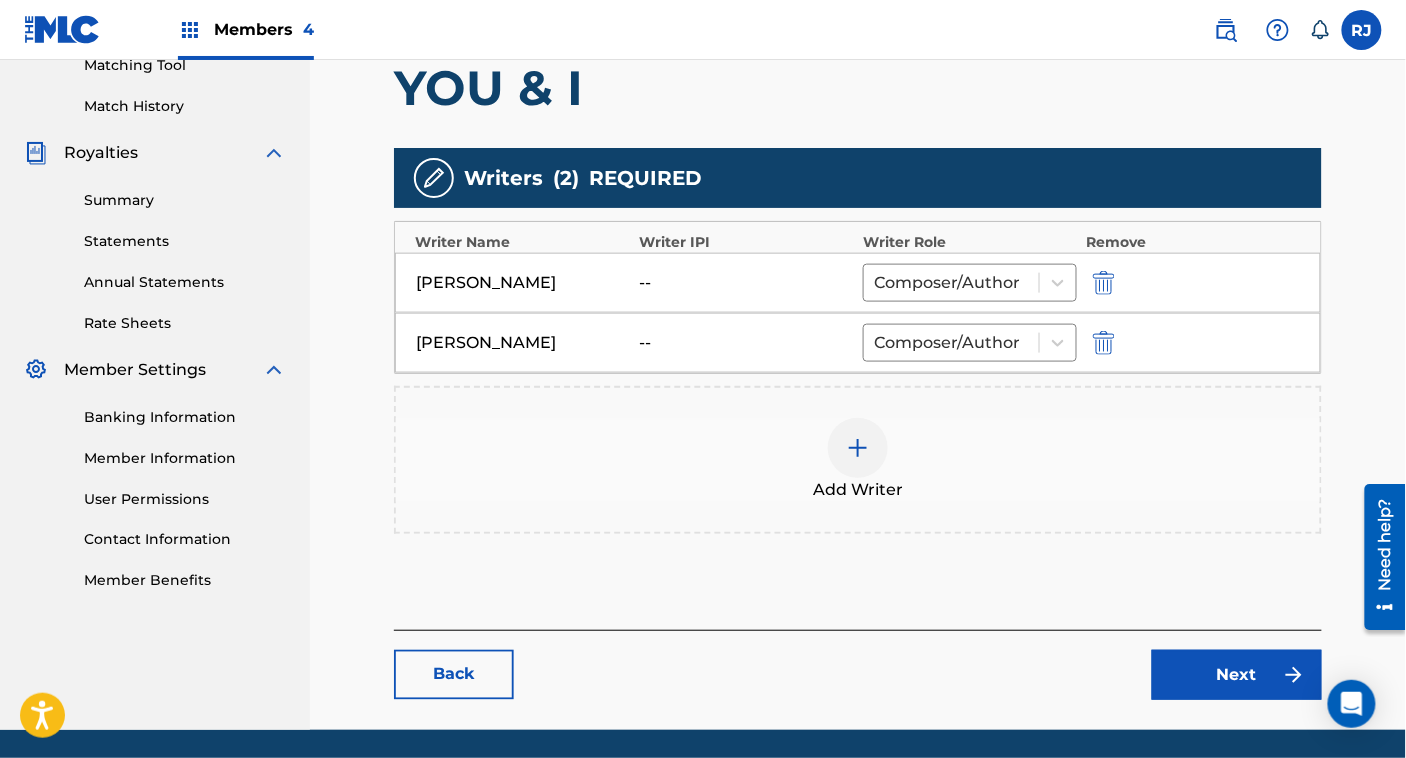 click on "Next" at bounding box center (1237, 675) 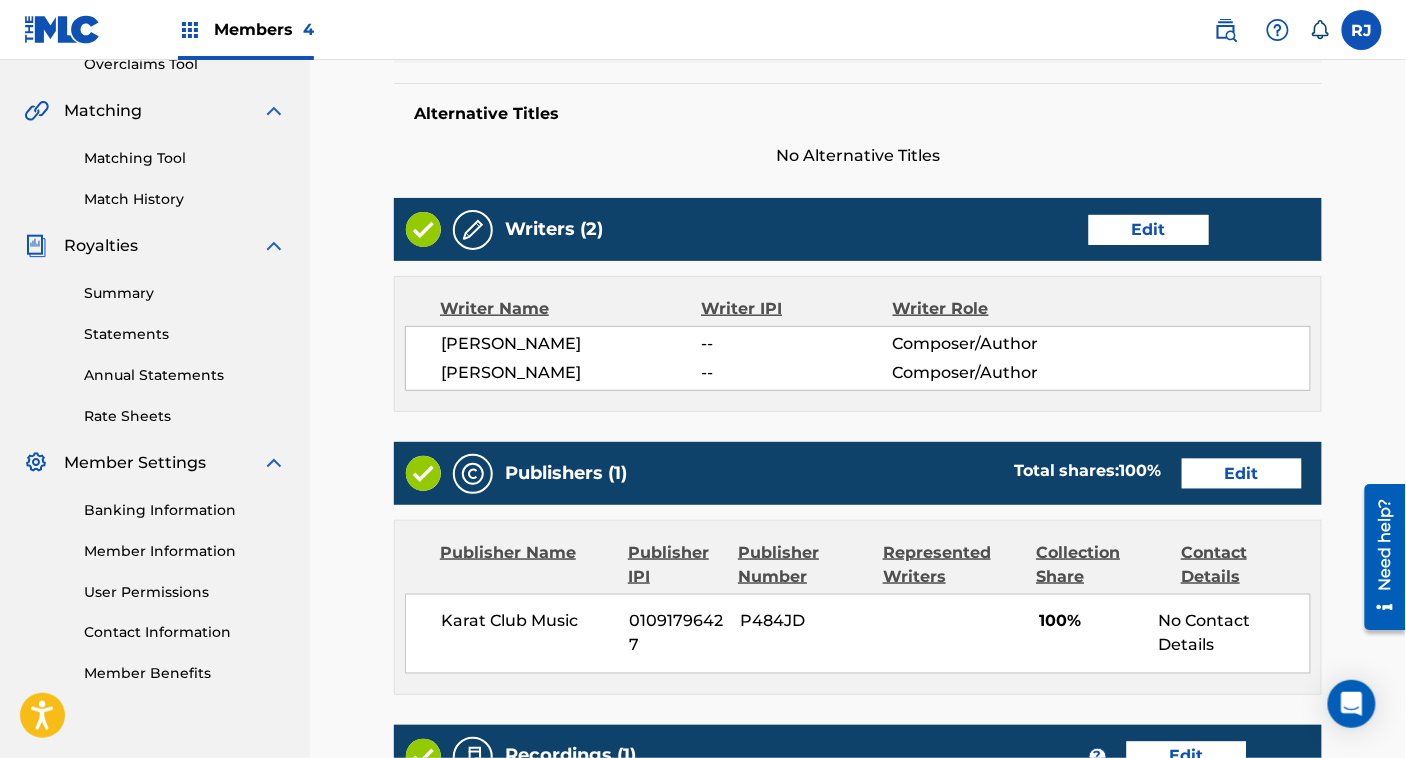scroll, scrollTop: 428, scrollLeft: 0, axis: vertical 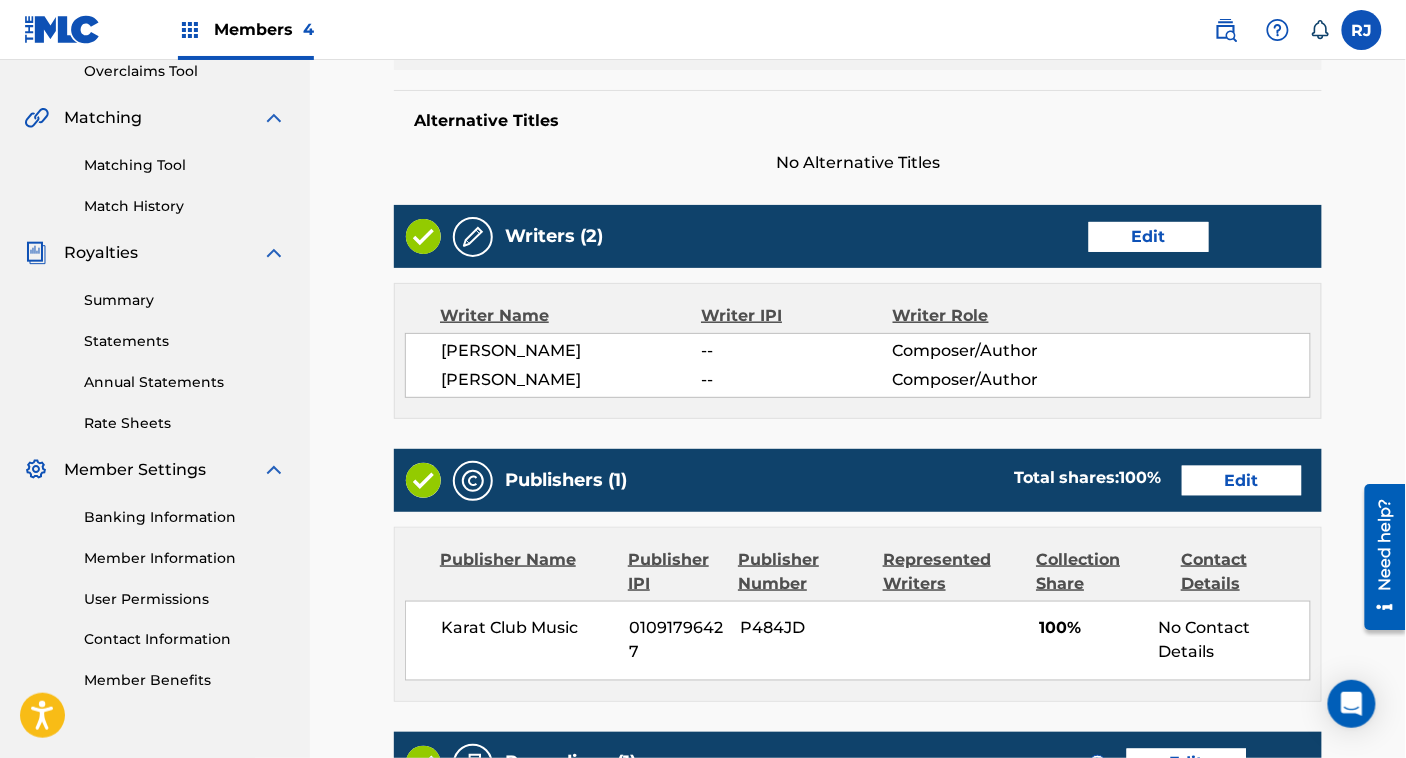 click on "Edit" at bounding box center (1242, 481) 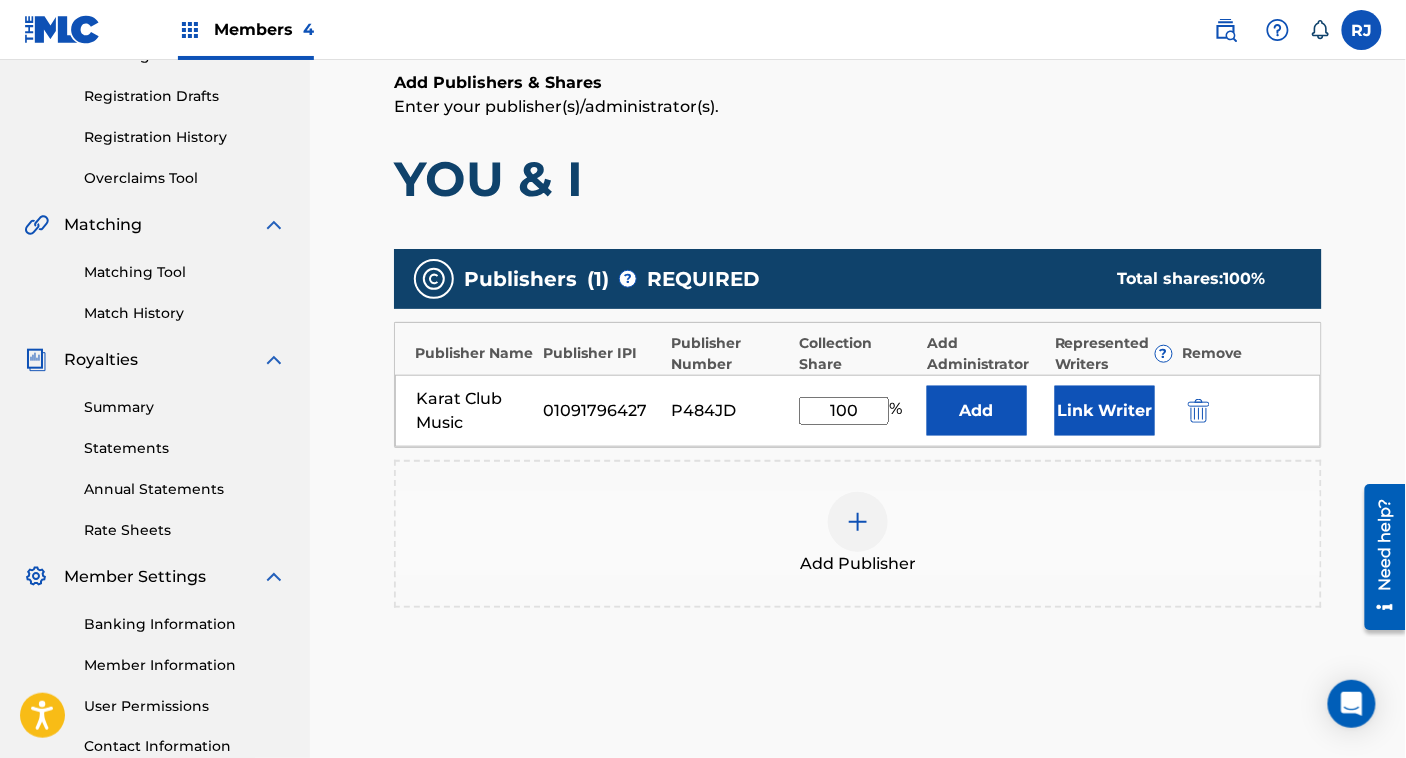 scroll, scrollTop: 361, scrollLeft: 0, axis: vertical 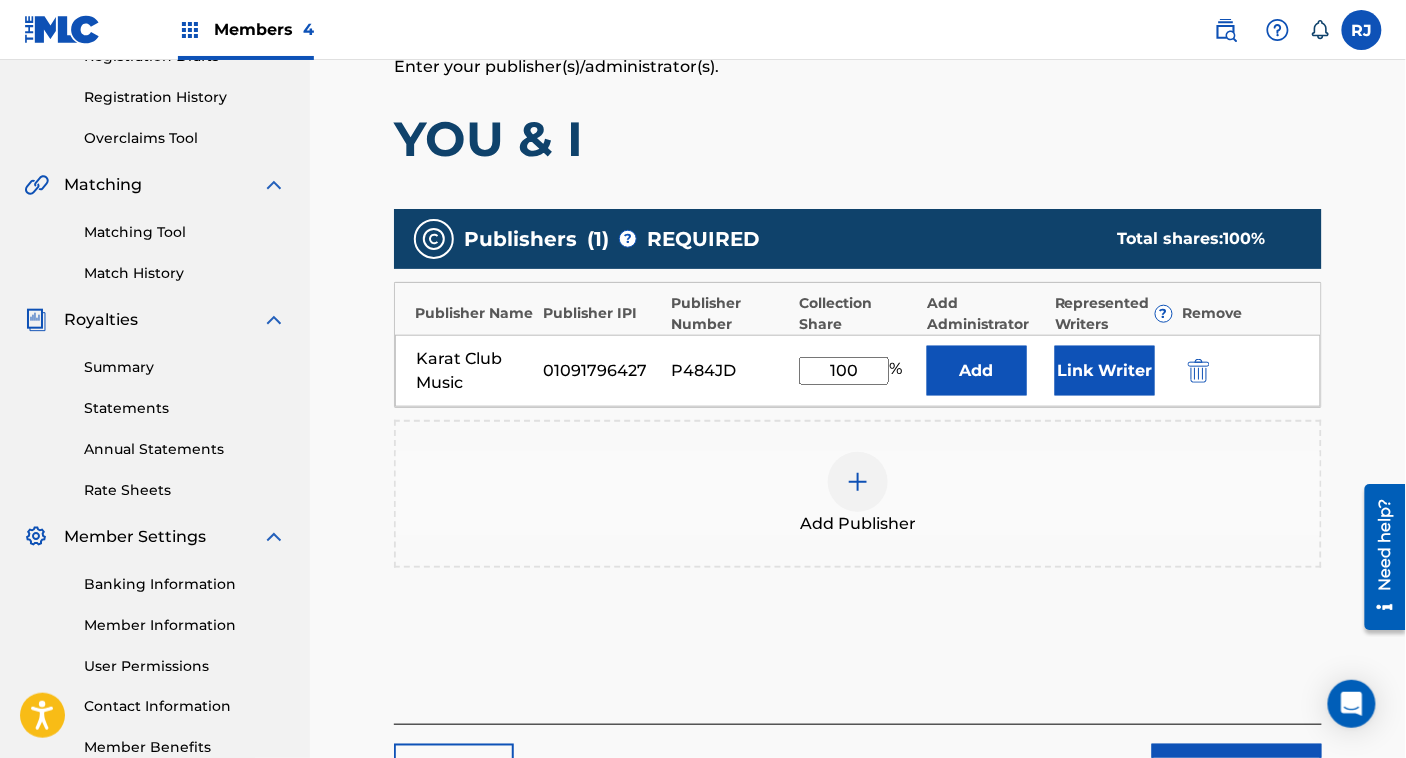 click on "Link Writer" at bounding box center [1105, 371] 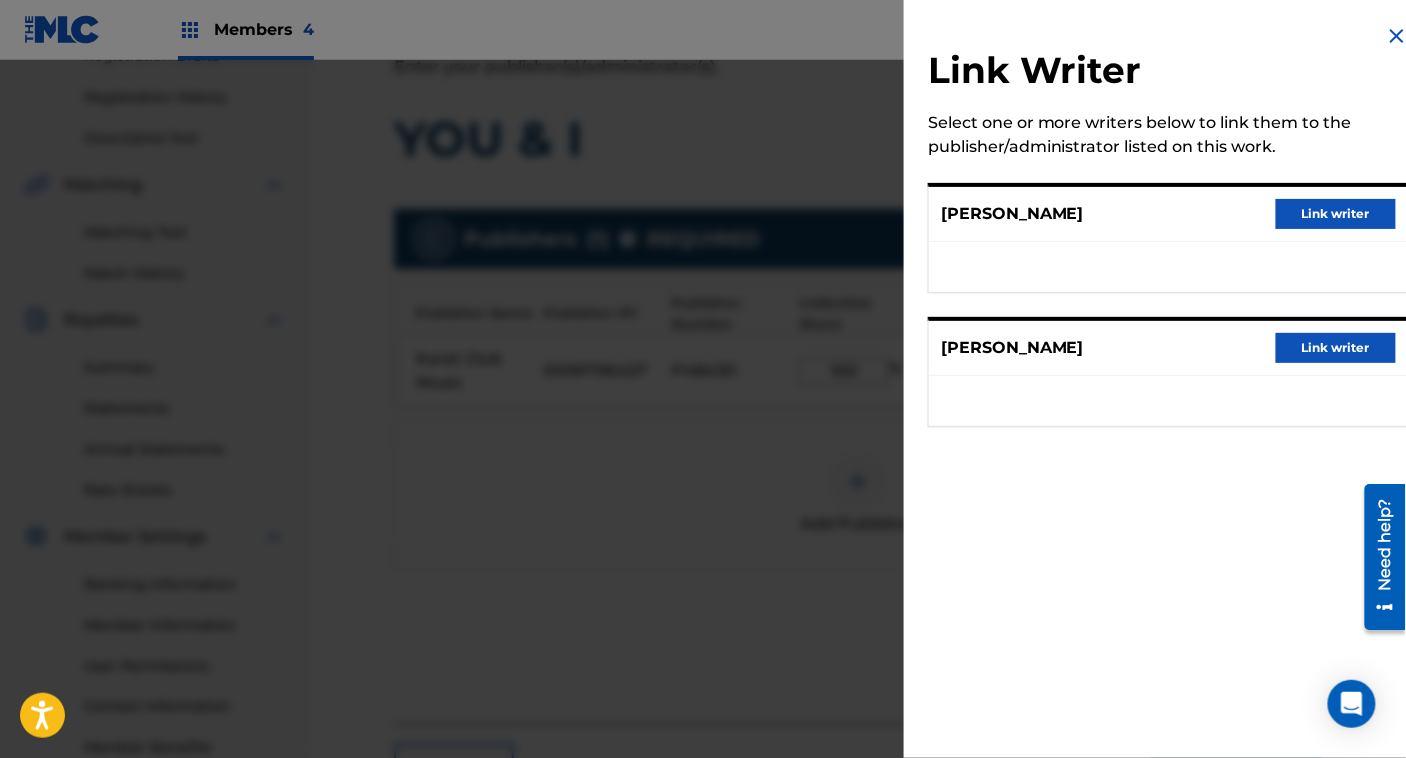 click on "Link writer" at bounding box center (1336, 214) 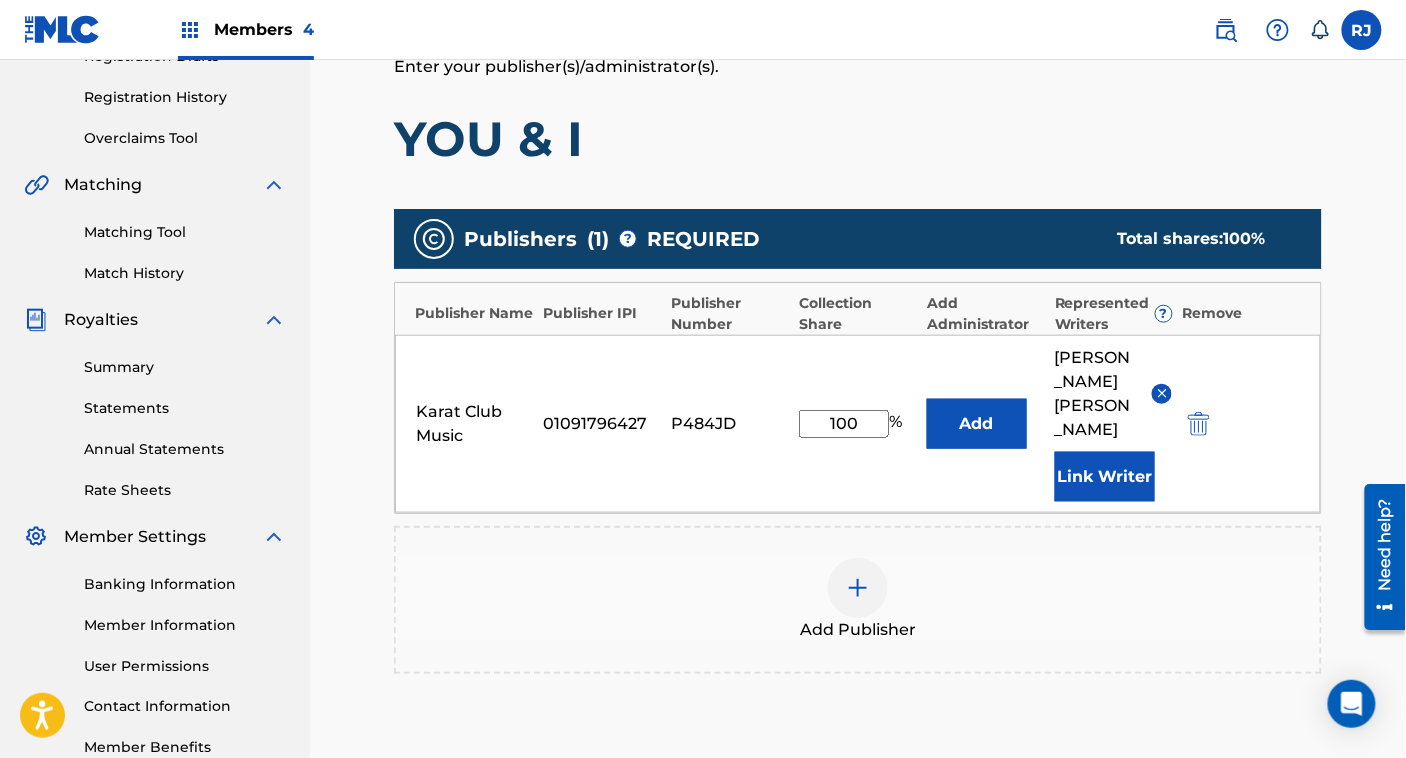 click on "Link Writer" at bounding box center [1105, 477] 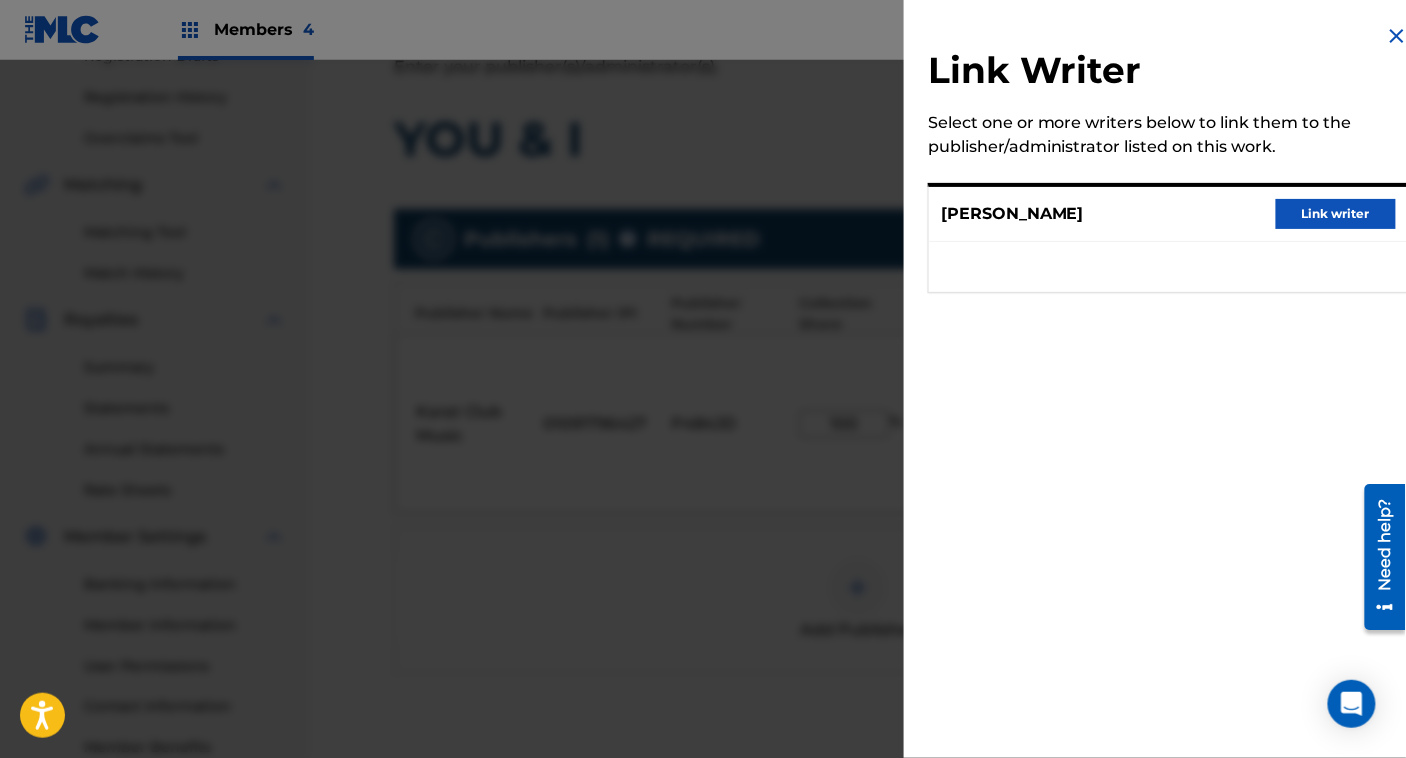 click on "Link writer" at bounding box center (1336, 214) 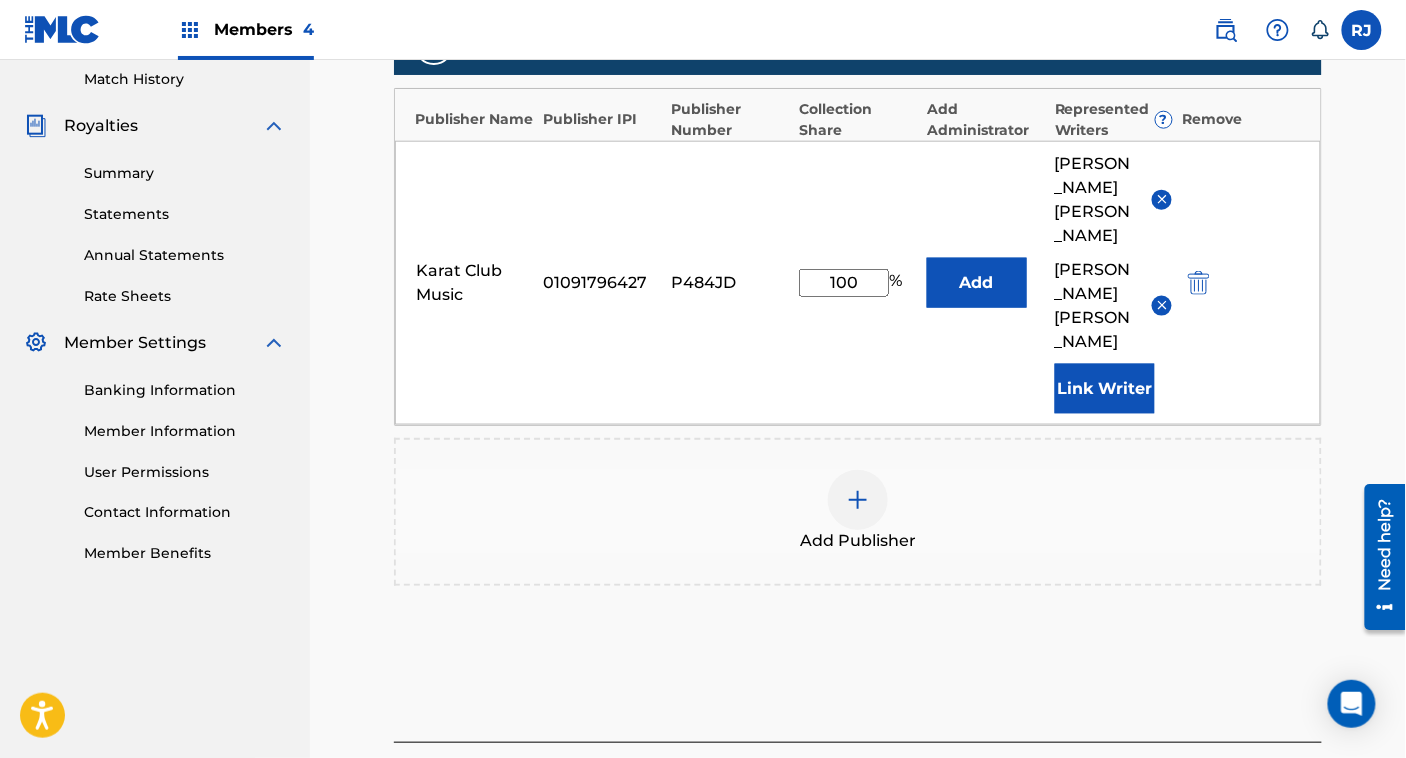 scroll, scrollTop: 636, scrollLeft: 0, axis: vertical 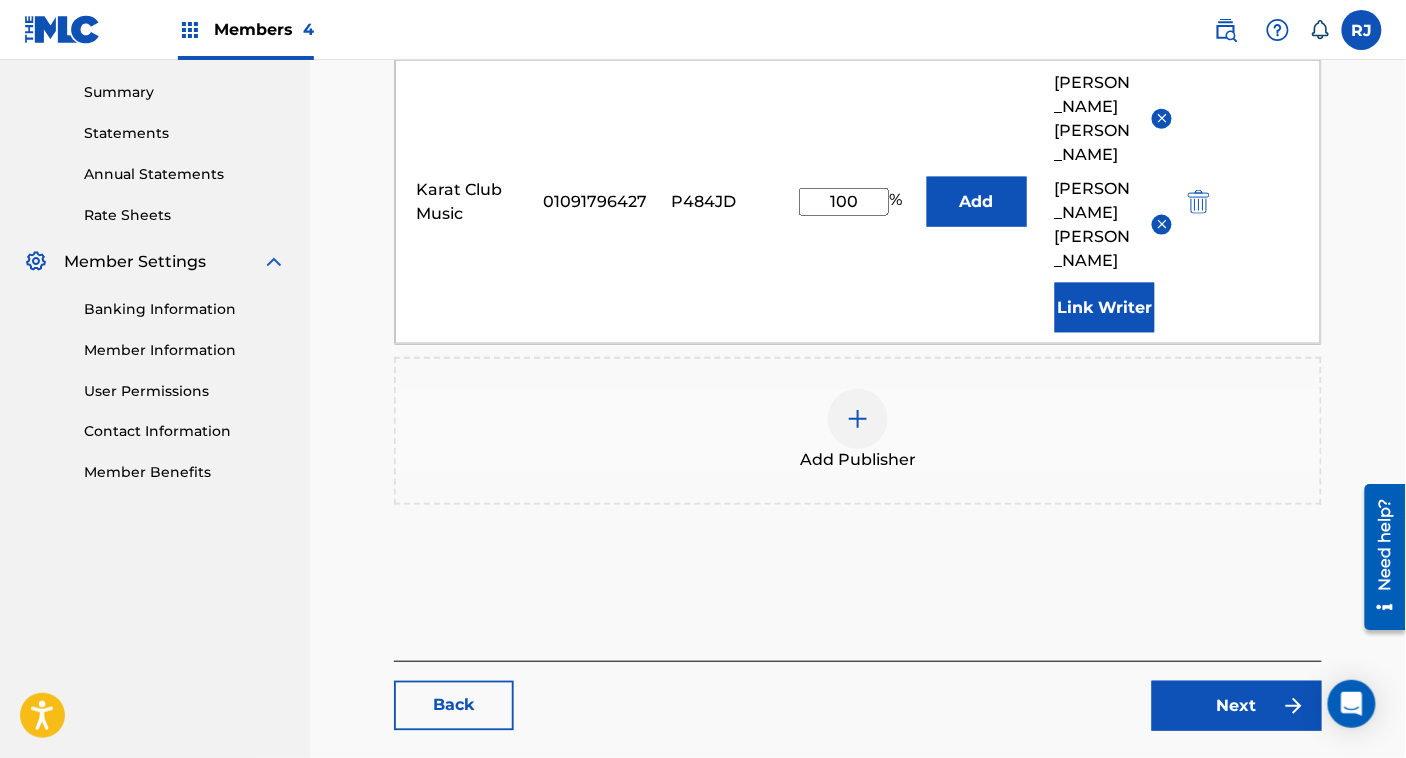click on "Next" at bounding box center (1237, 706) 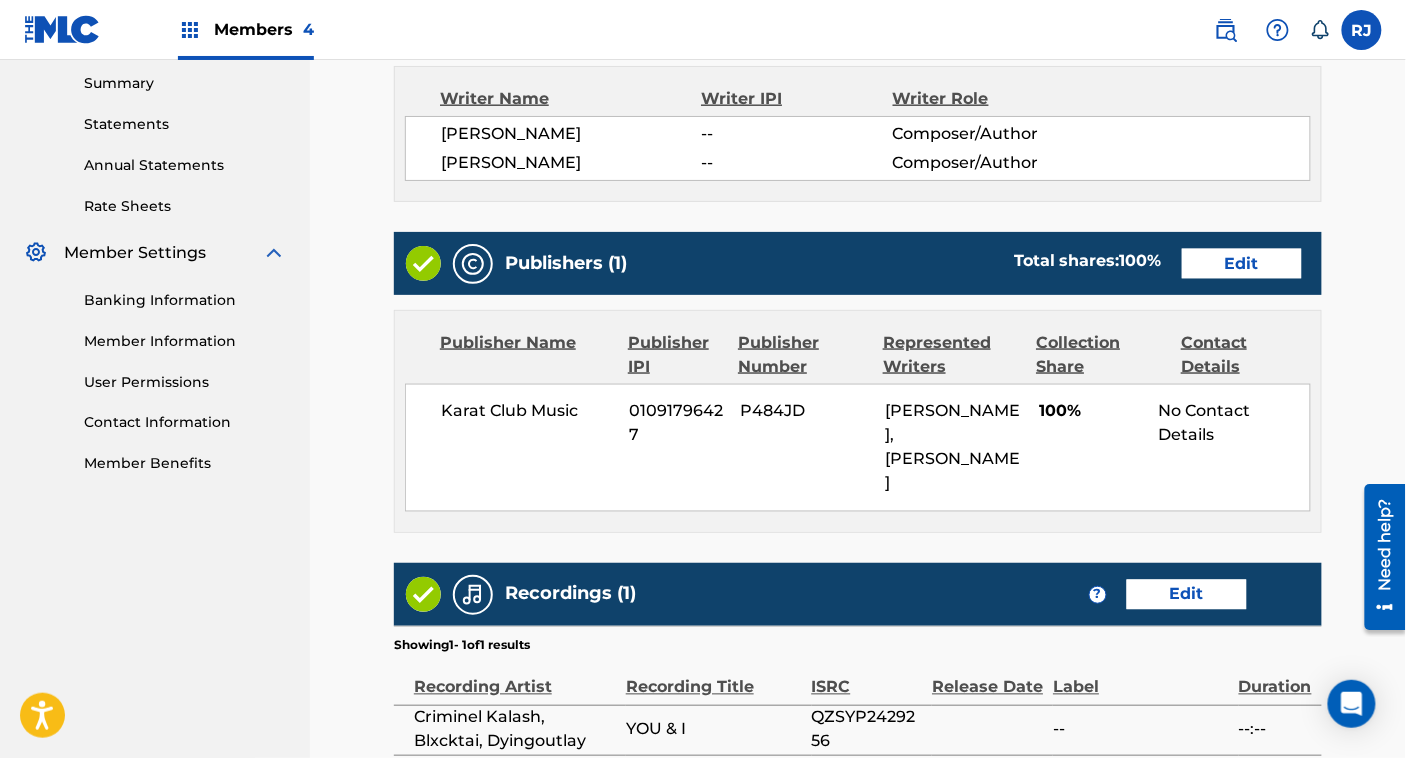 scroll, scrollTop: 840, scrollLeft: 0, axis: vertical 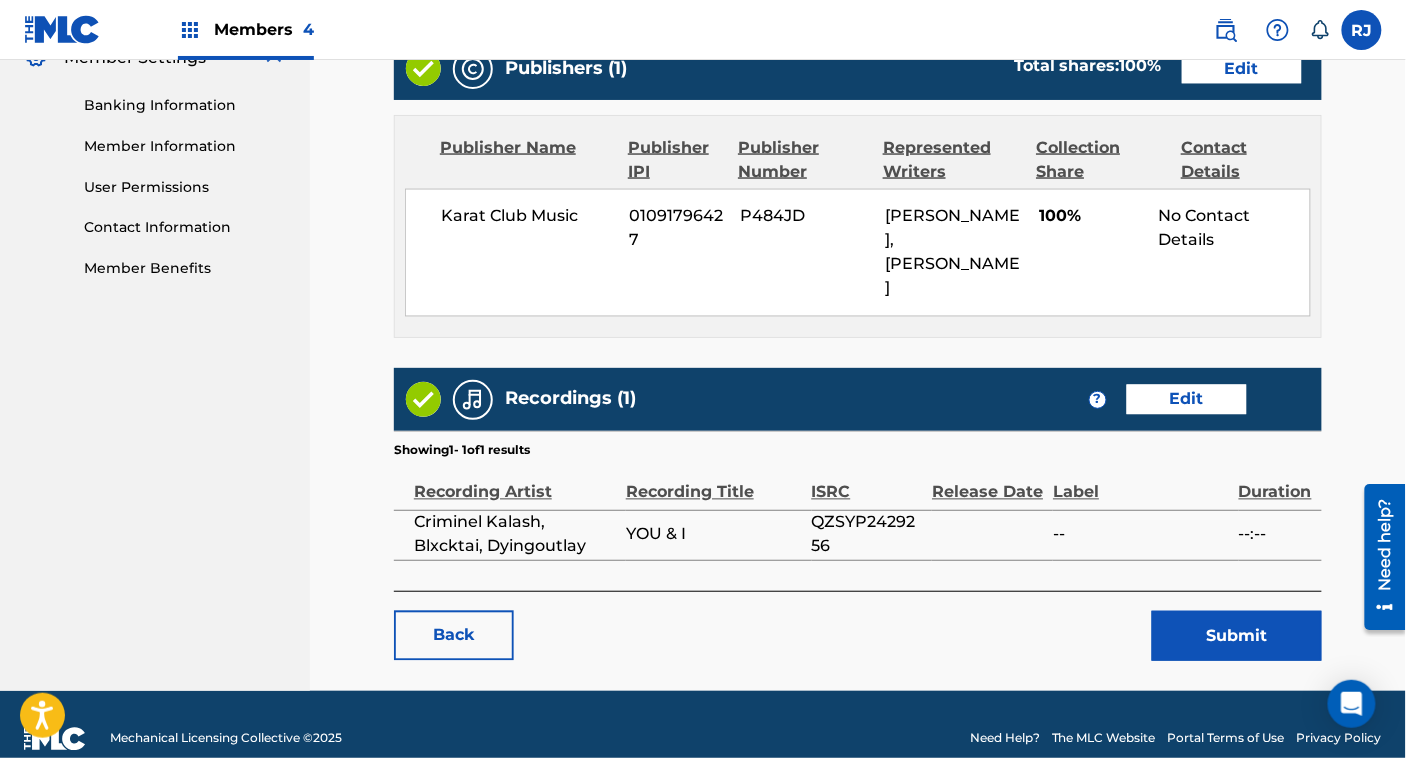 click on "Submit" at bounding box center (1237, 636) 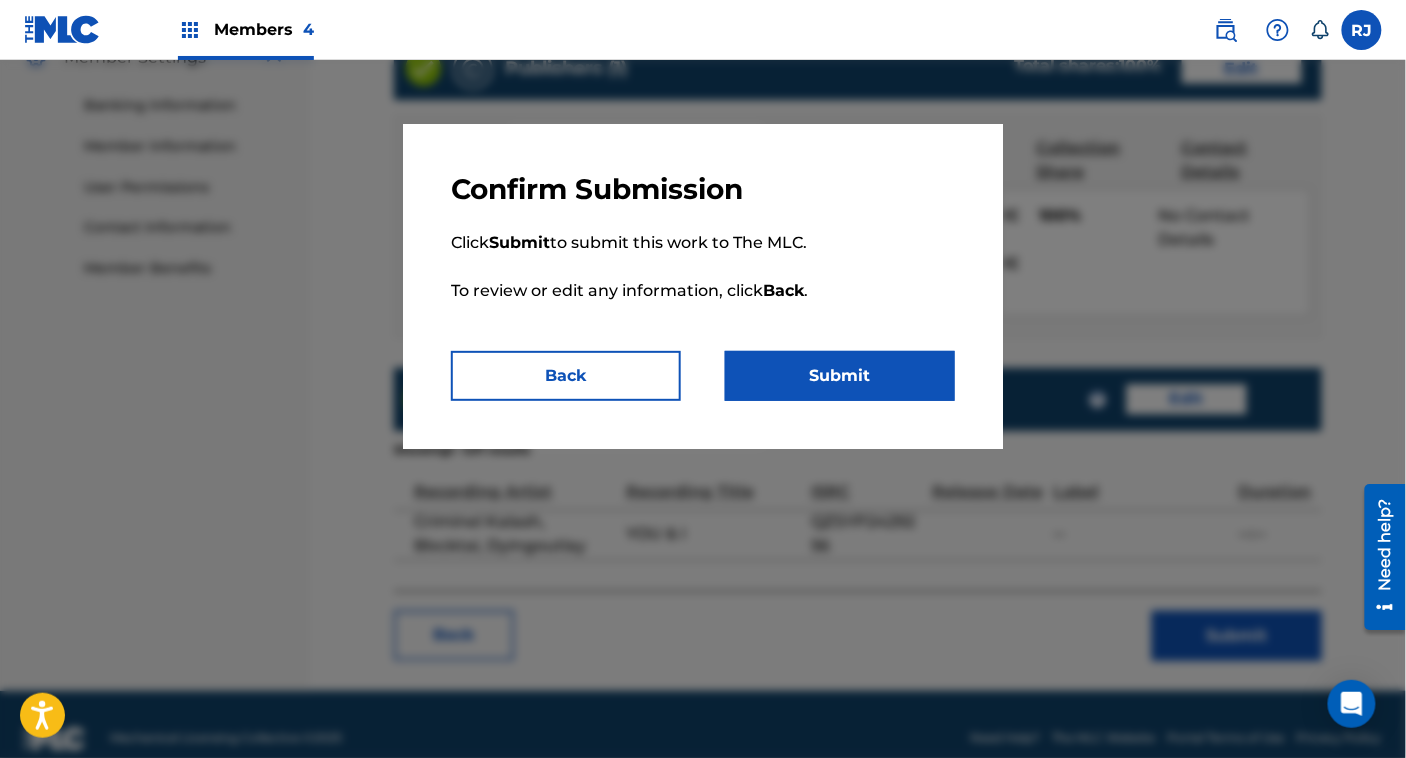 click on "Submit" at bounding box center [840, 376] 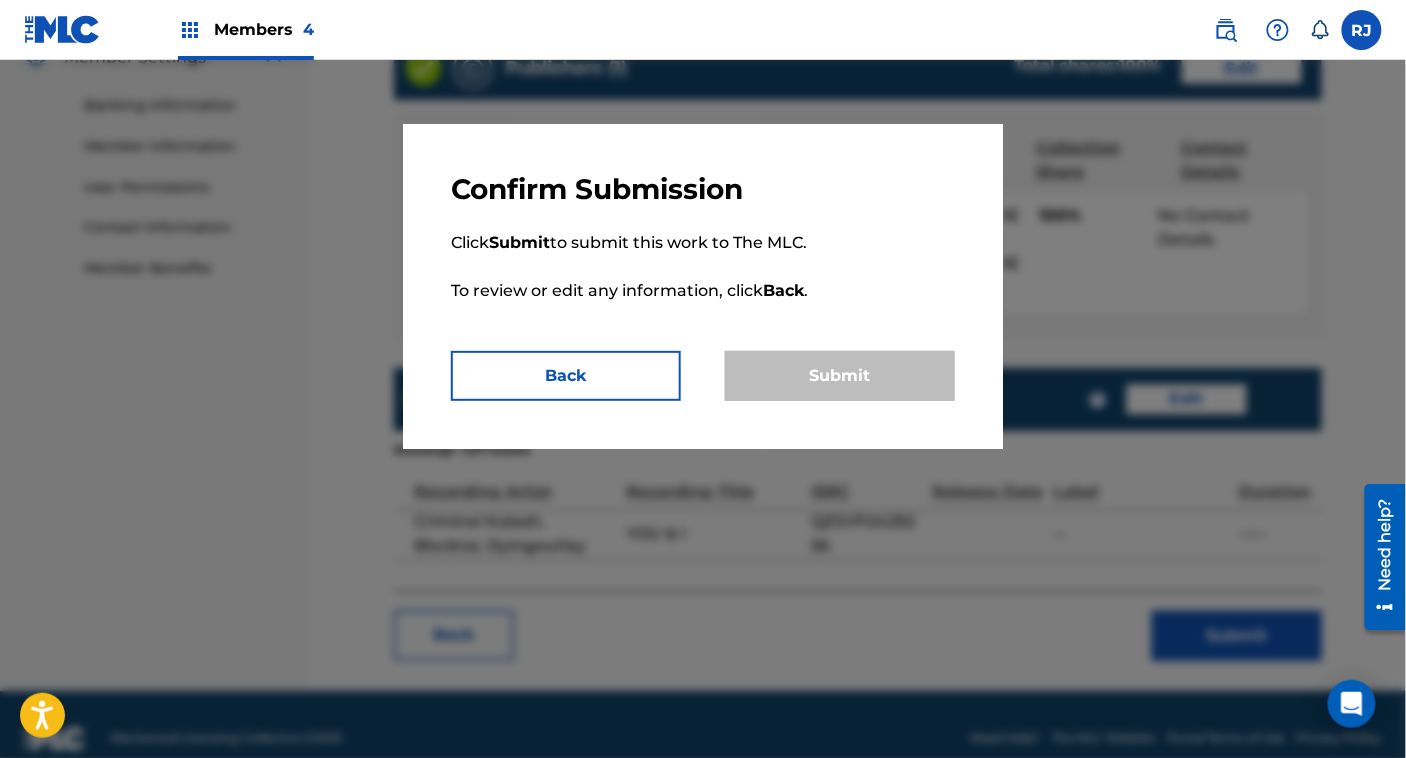 scroll, scrollTop: 0, scrollLeft: 0, axis: both 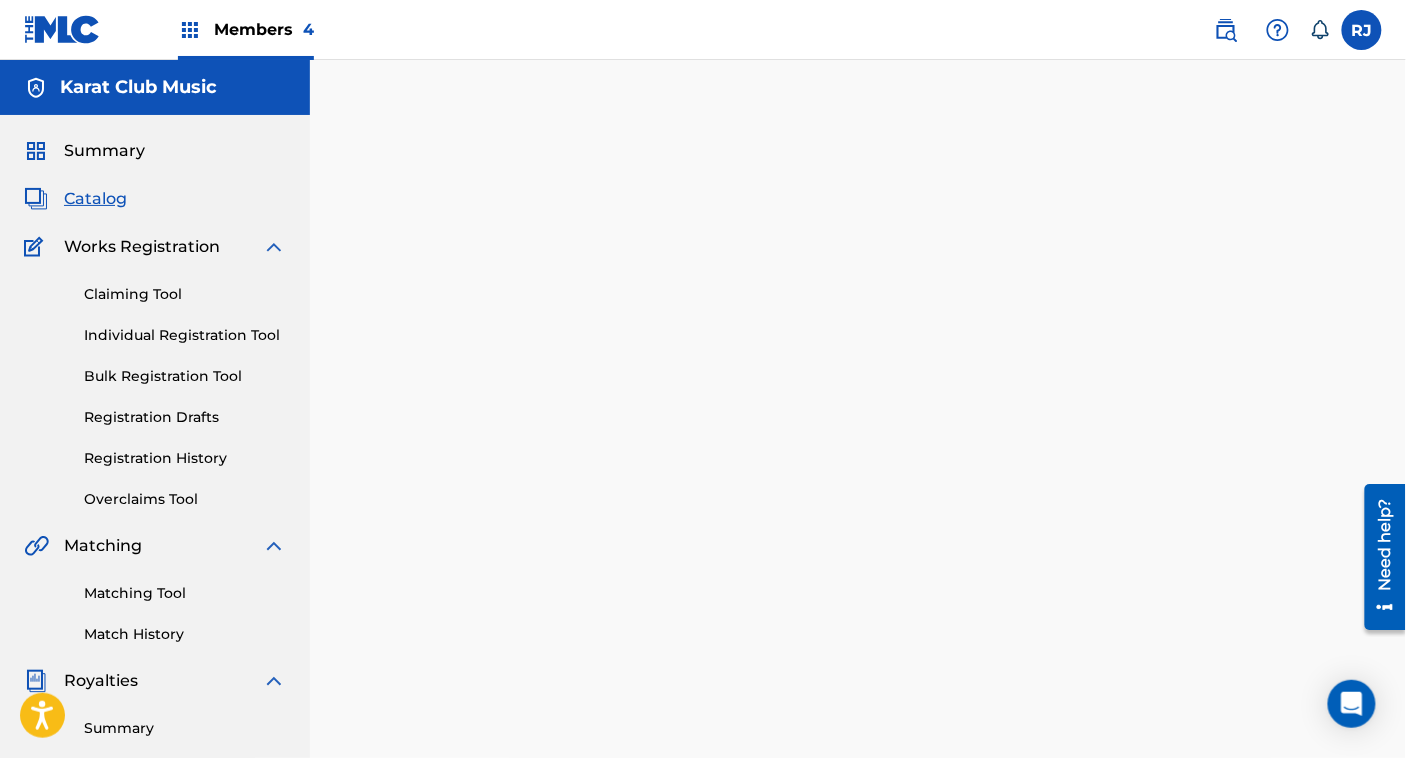 click on "Catalog" at bounding box center [95, 199] 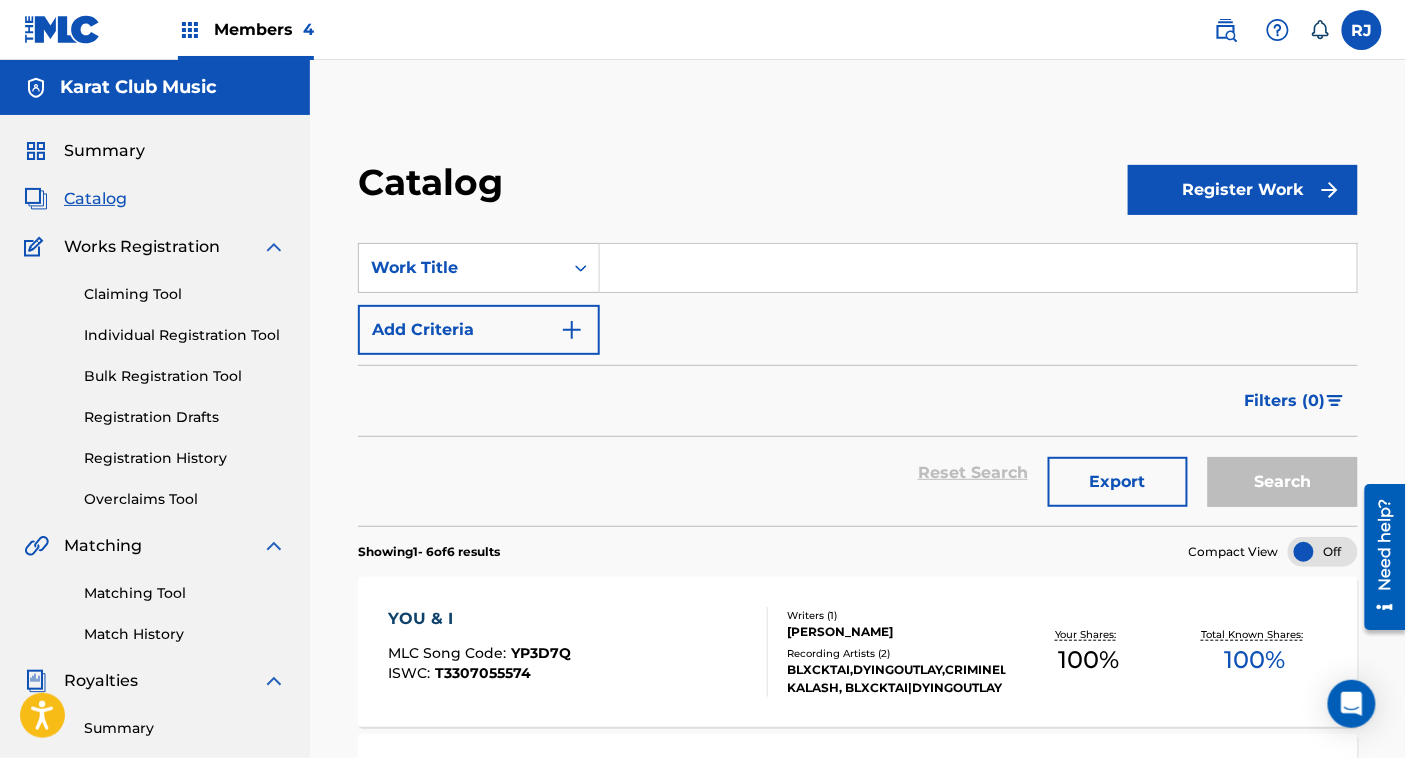 click at bounding box center [978, 268] 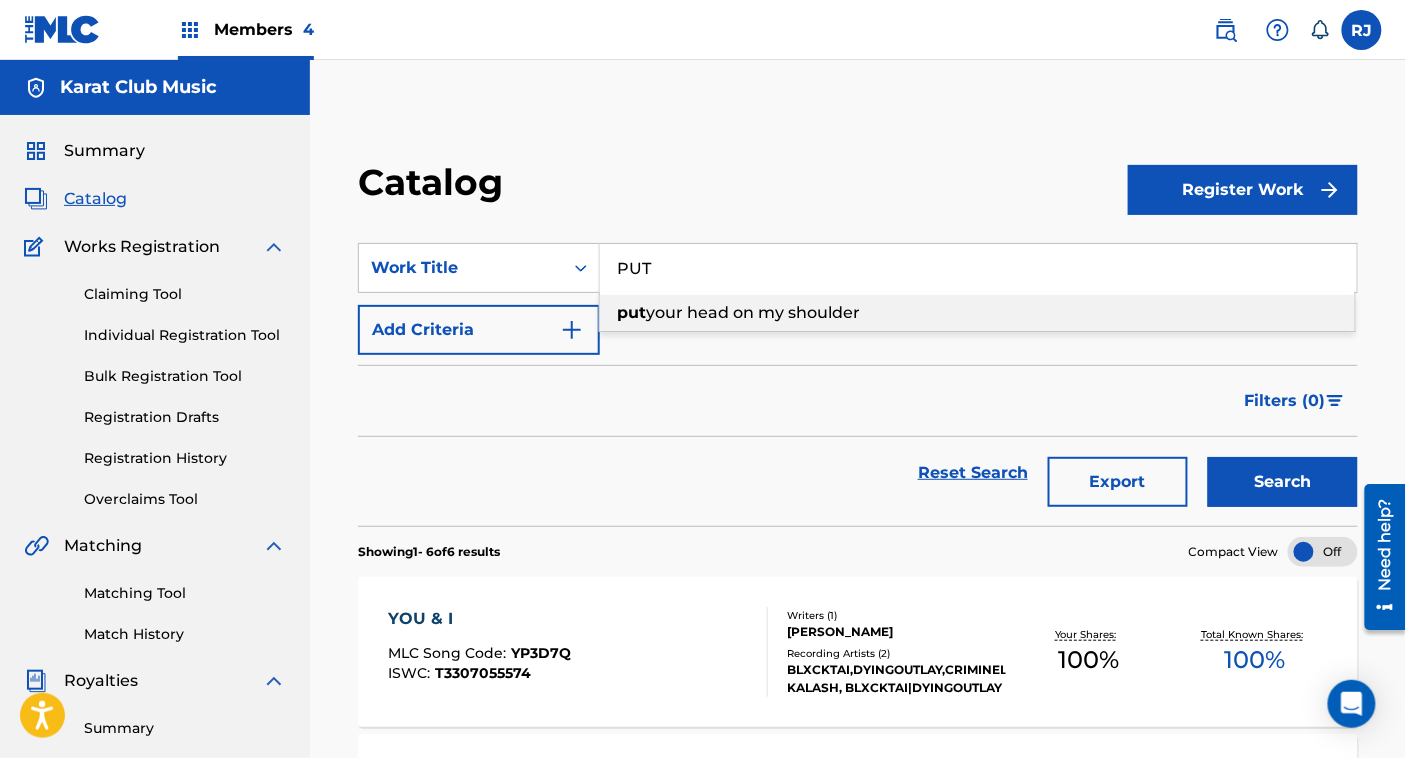 click on "put  your head on my shoulder" at bounding box center (977, 313) 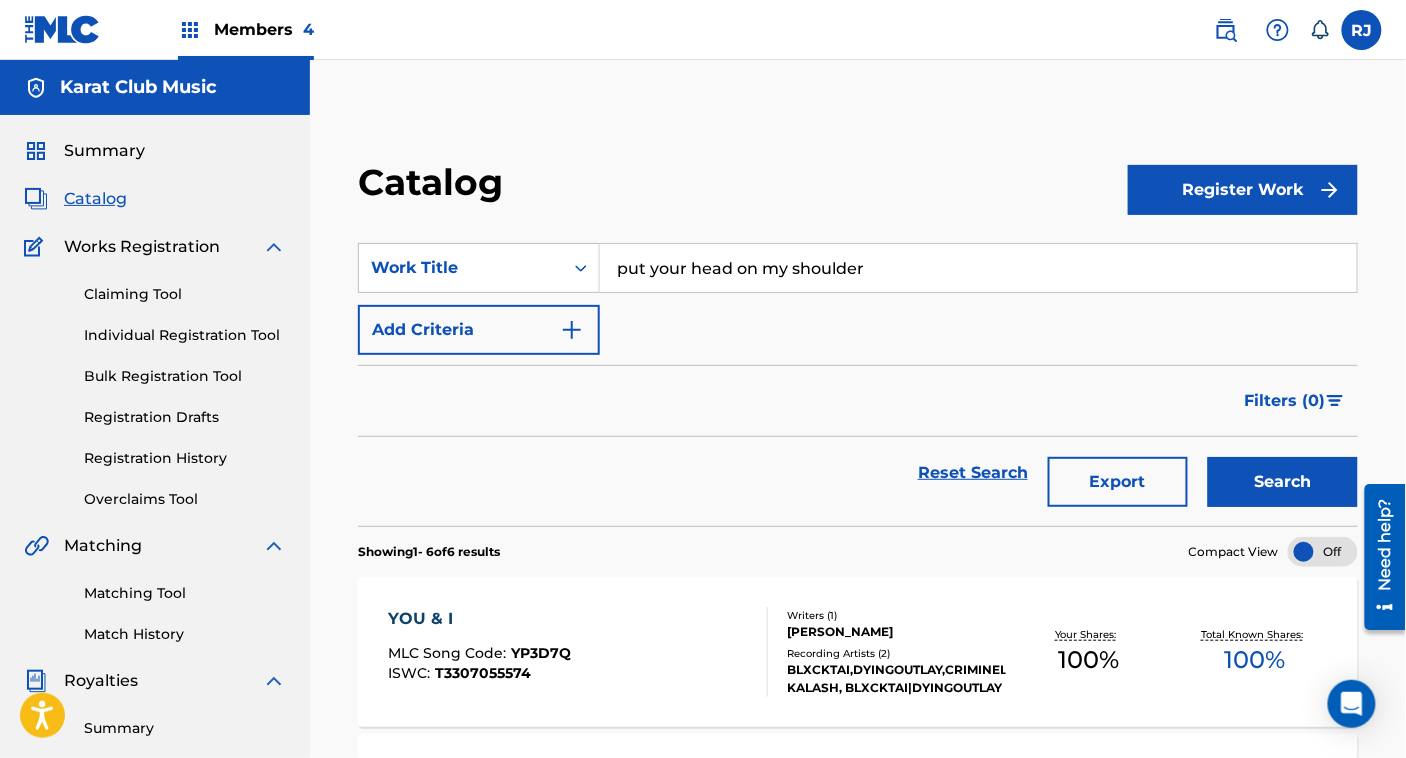 click on "Search" at bounding box center (1283, 482) 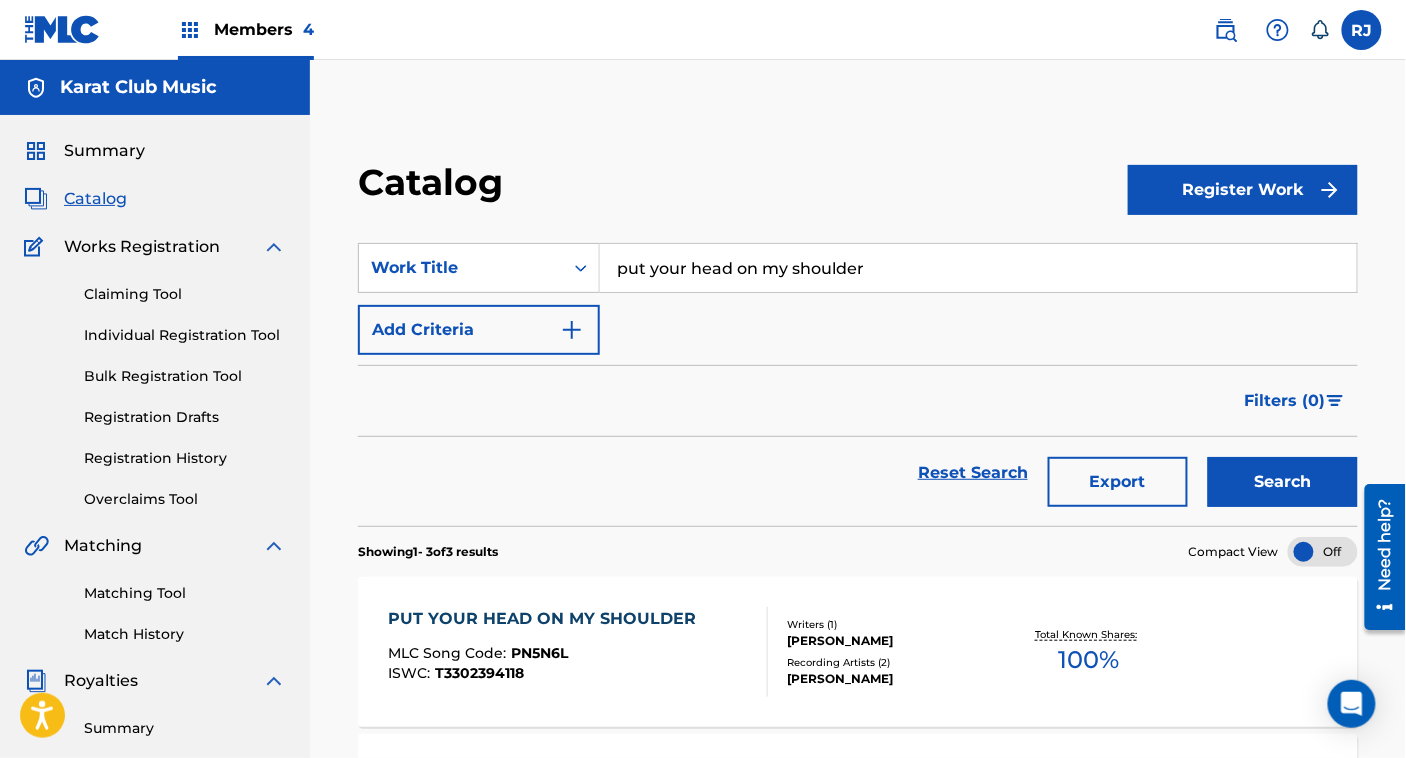 scroll, scrollTop: 260, scrollLeft: 0, axis: vertical 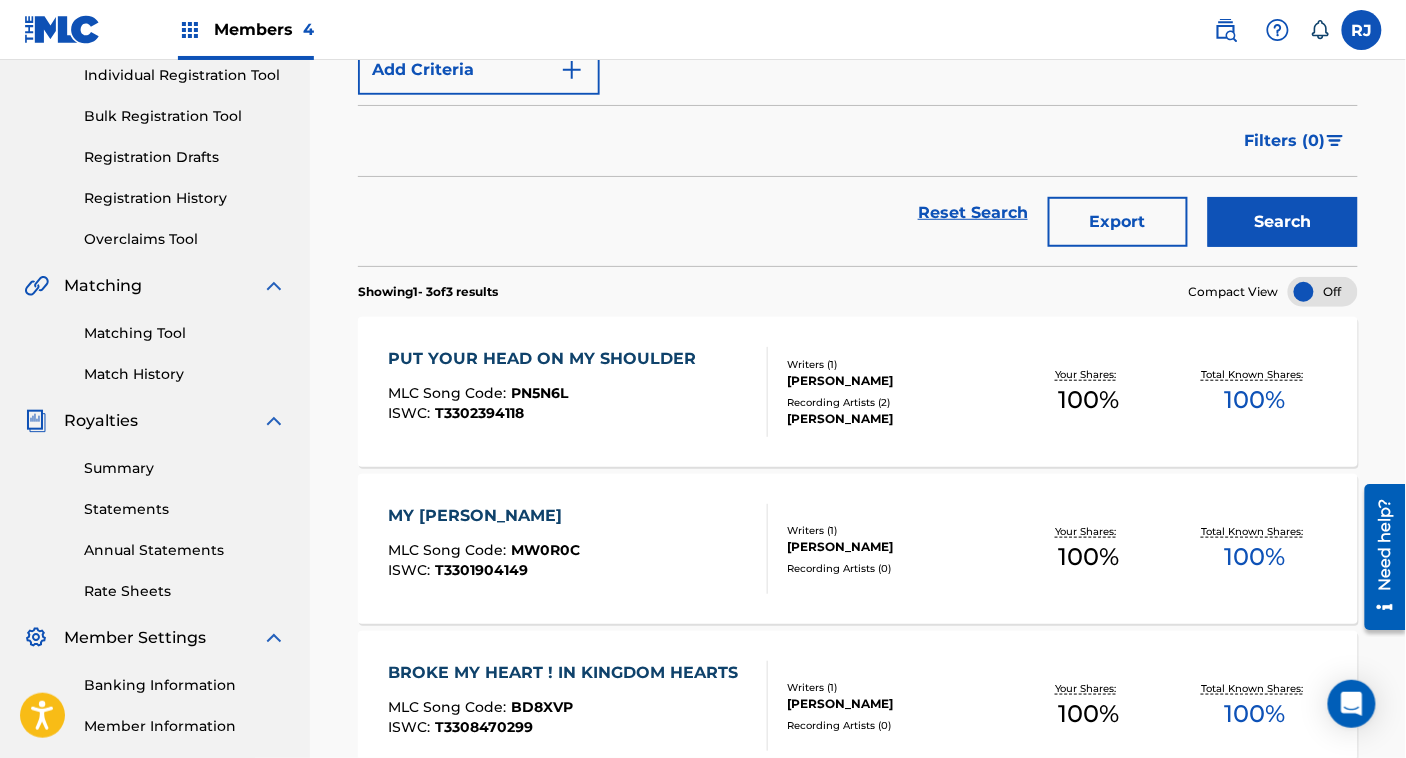 click on "PUT YOUR HEAD ON MY SHOULDER MLC Song Code : PN5N6L ISWC : T3302394118" at bounding box center (578, 392) 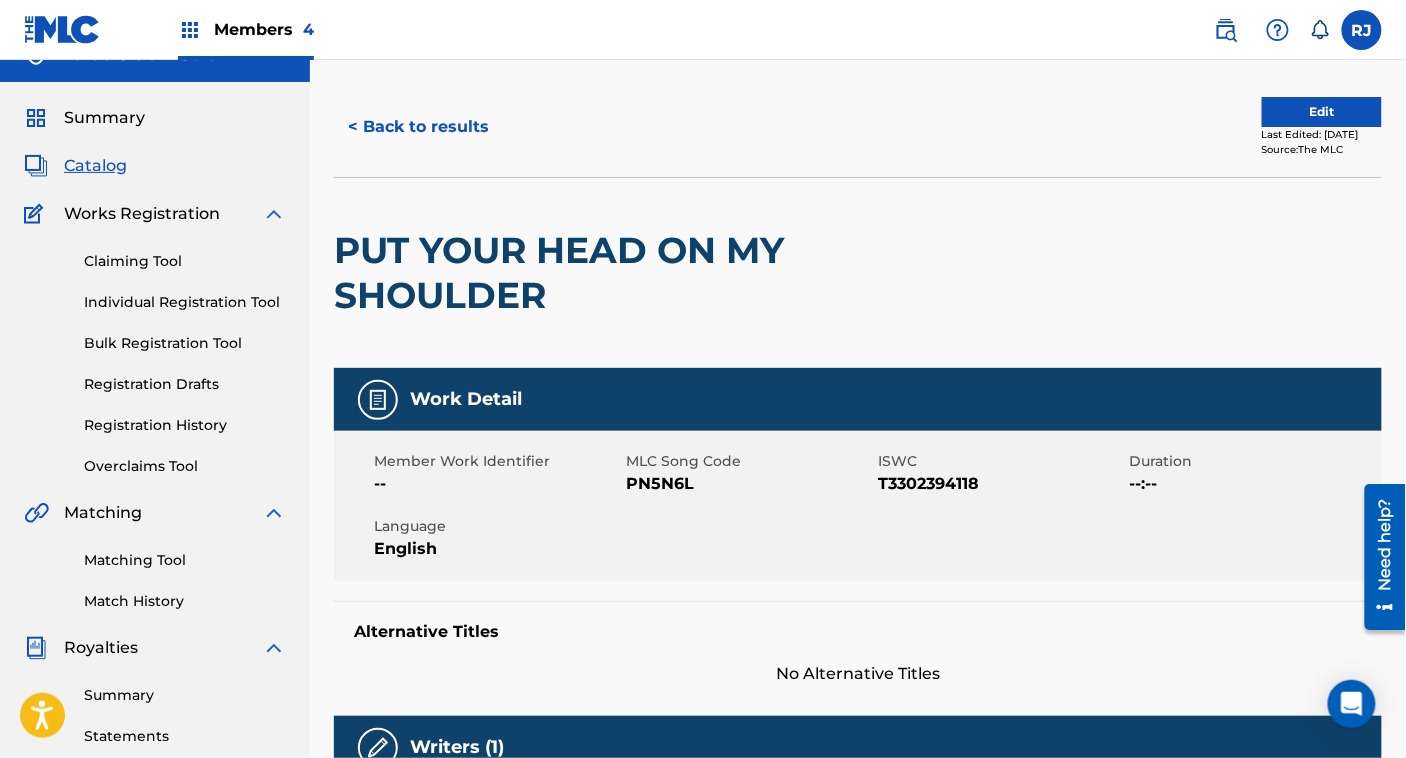 scroll, scrollTop: 0, scrollLeft: 0, axis: both 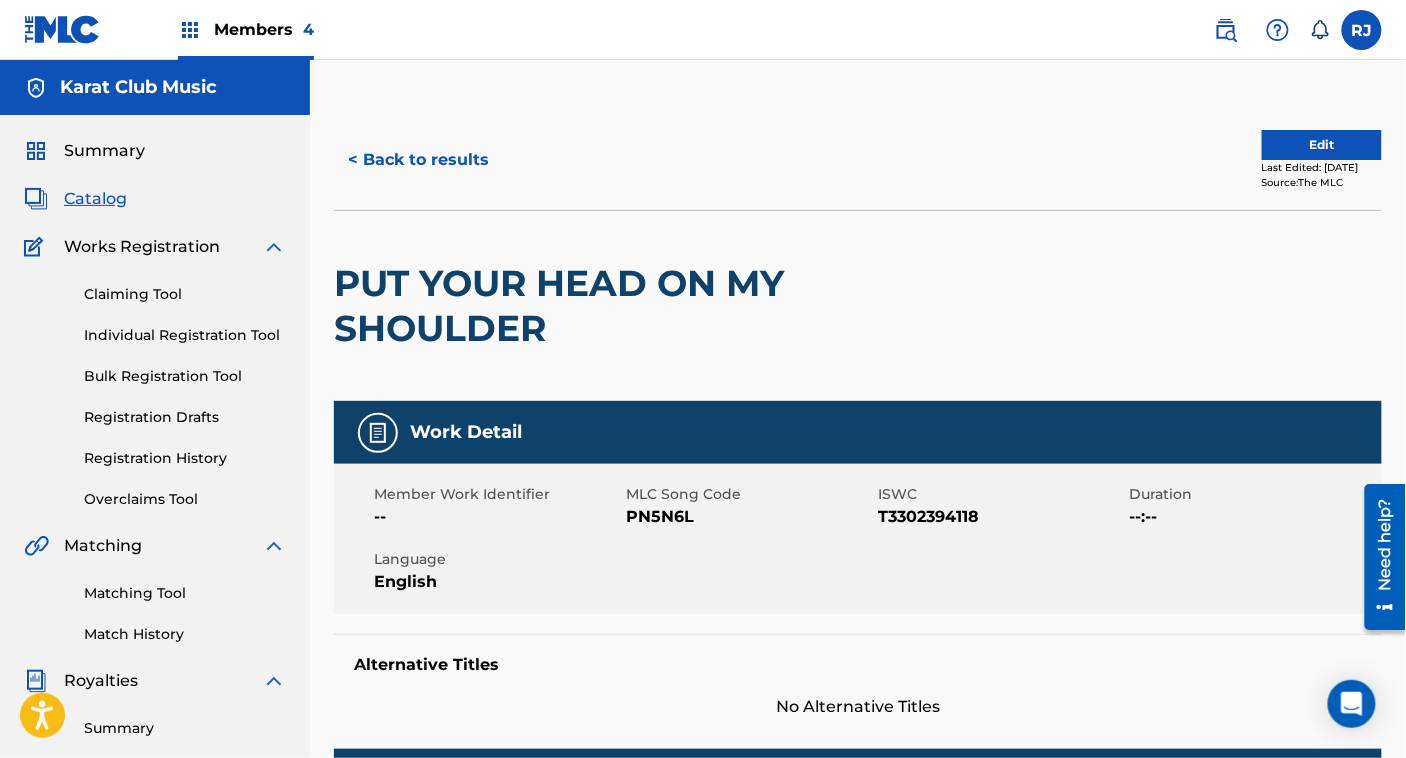 click on "Edit" at bounding box center [1322, 145] 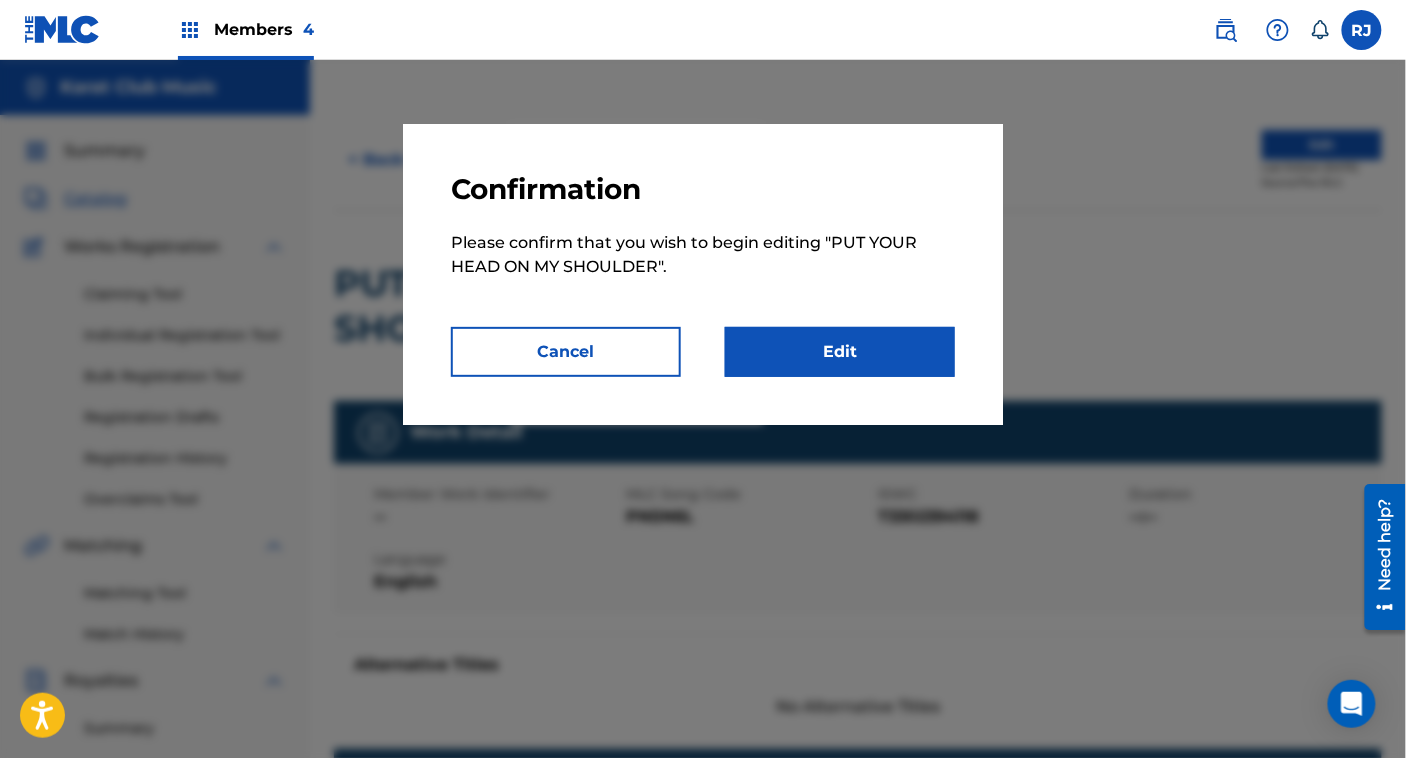 click on "Edit" at bounding box center [840, 352] 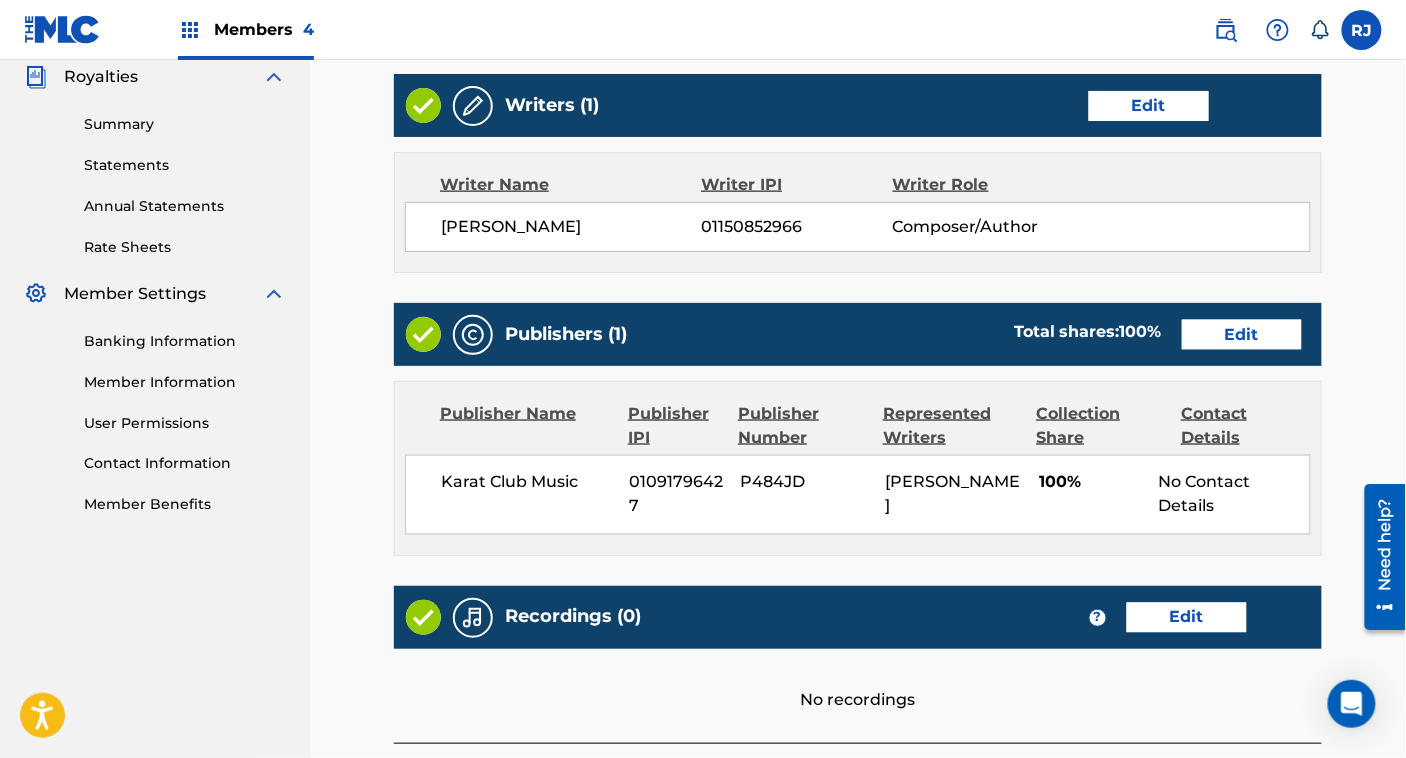 scroll, scrollTop: 605, scrollLeft: 0, axis: vertical 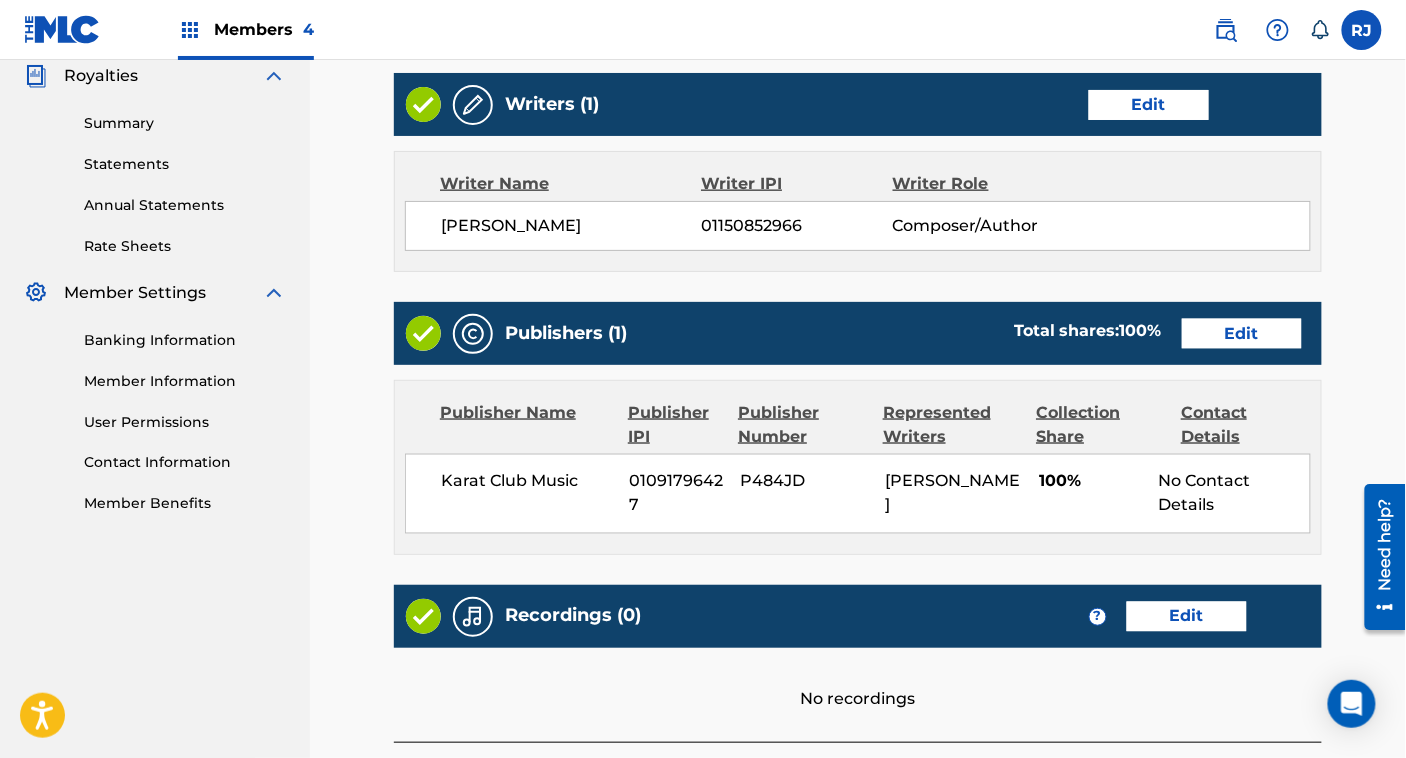 click on "Publishers   (1) Total shares:  100 % Edit" at bounding box center (858, 333) 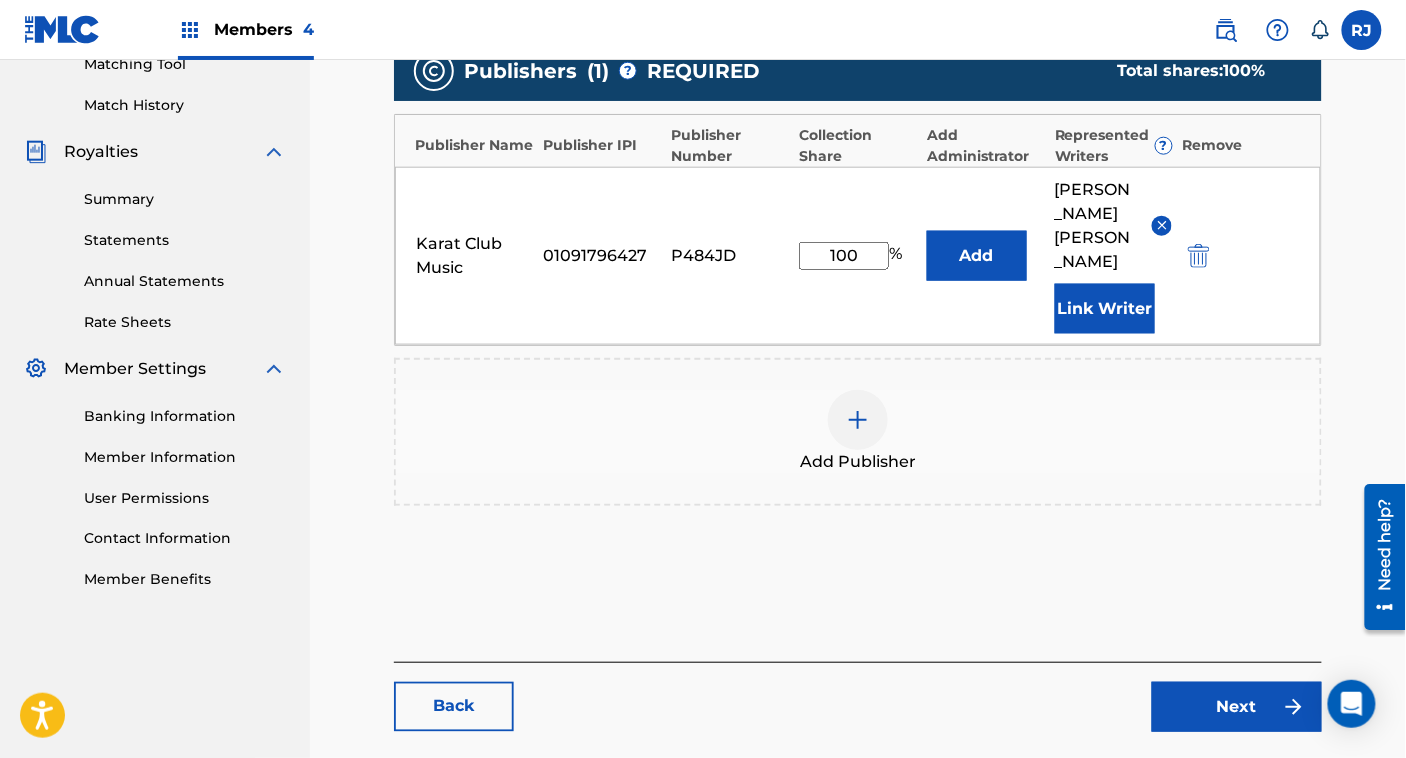 scroll, scrollTop: 525, scrollLeft: 0, axis: vertical 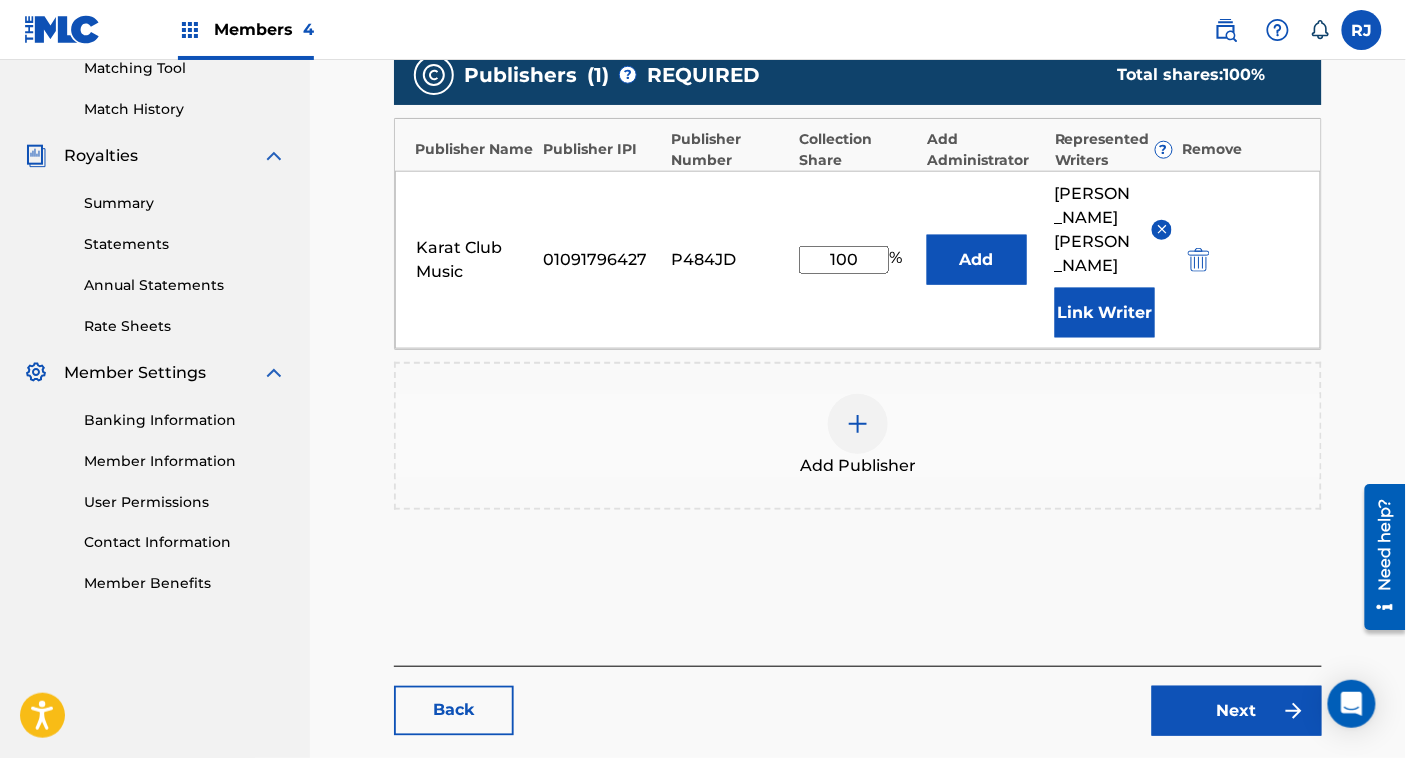 click on "Back" at bounding box center (454, 711) 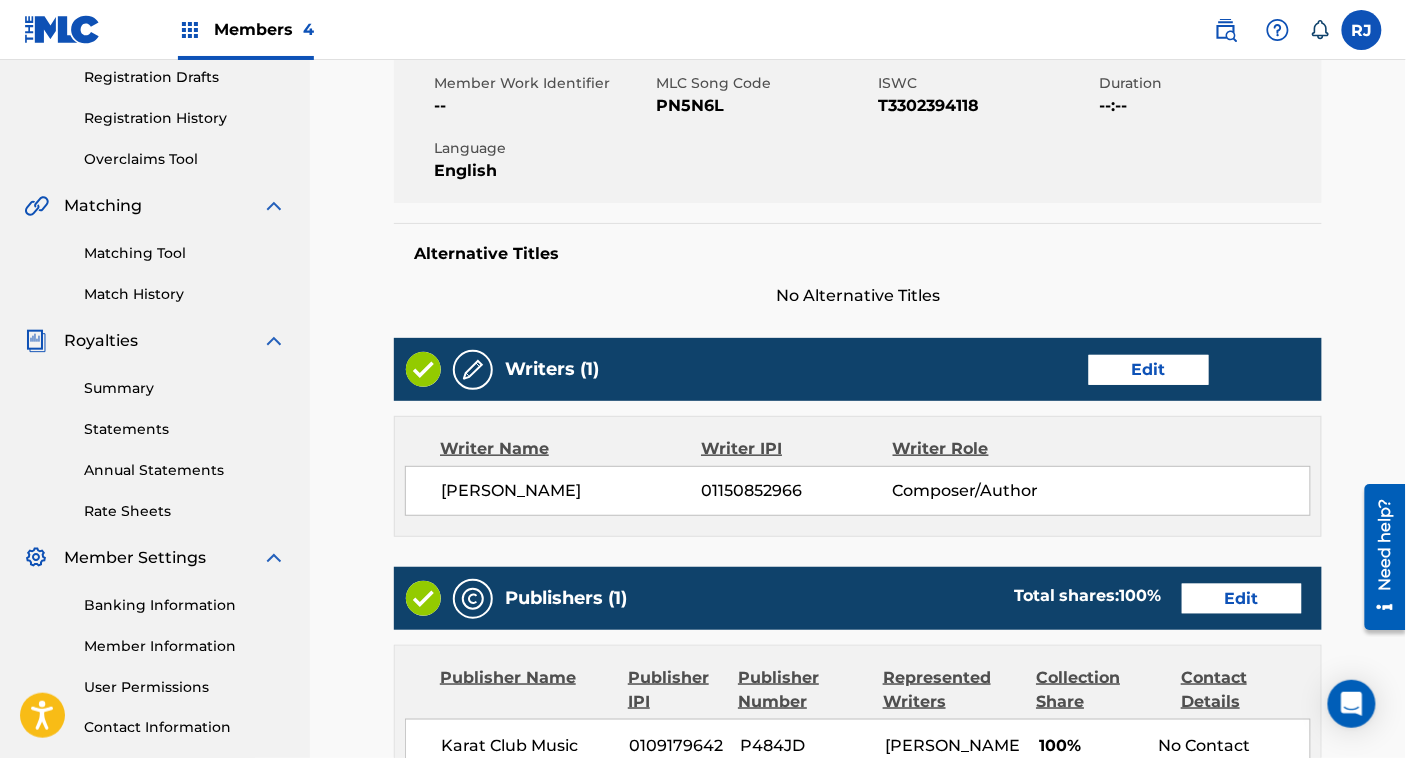 scroll, scrollTop: 341, scrollLeft: 0, axis: vertical 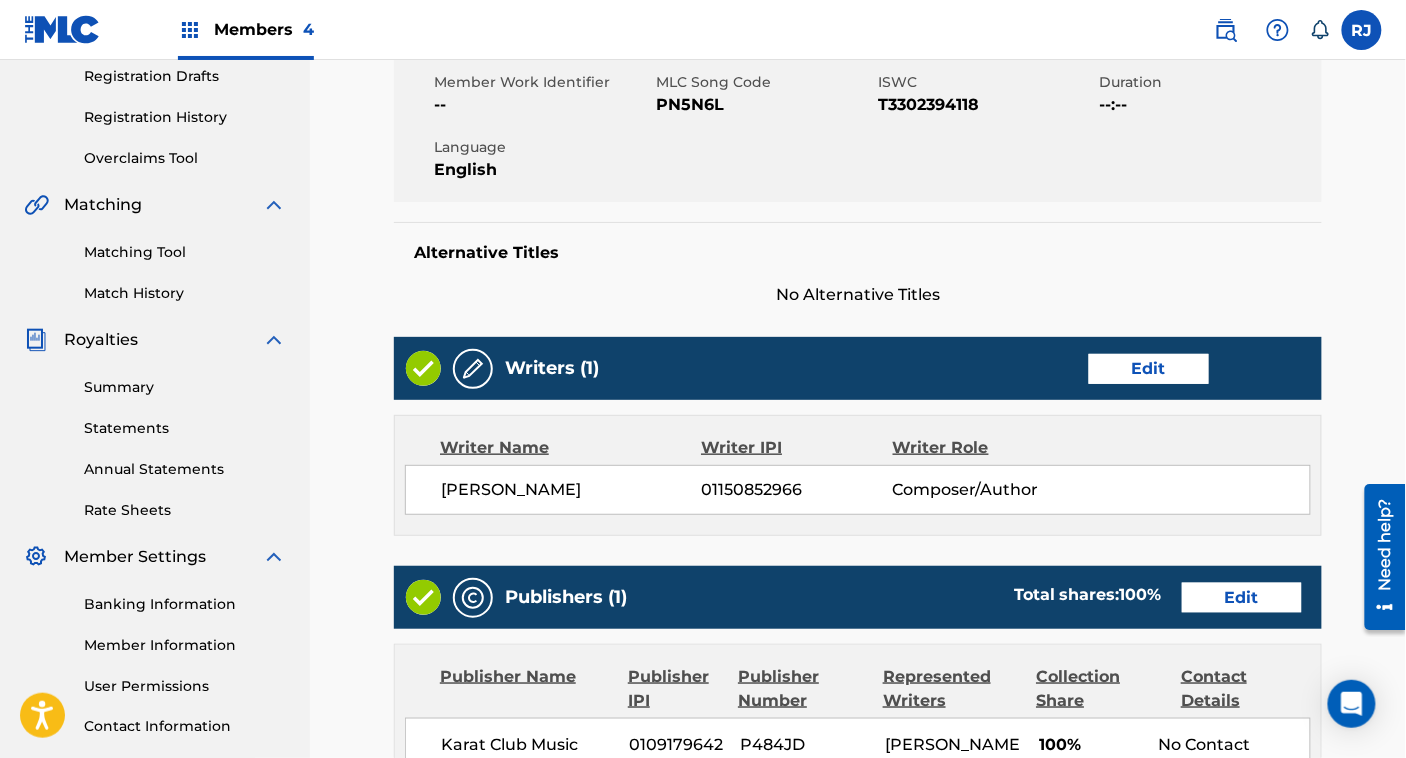 click on "Edit" at bounding box center [1149, 369] 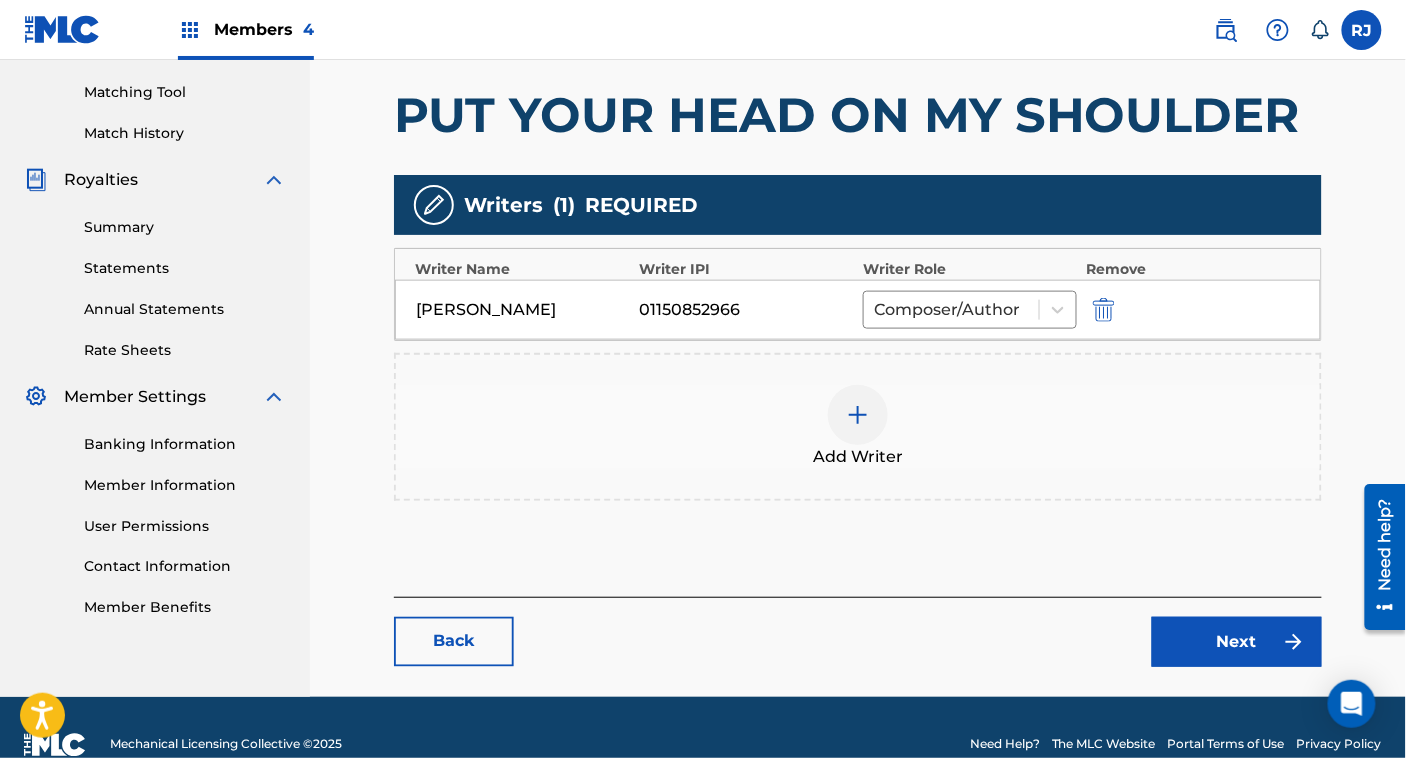 click at bounding box center [1104, 310] 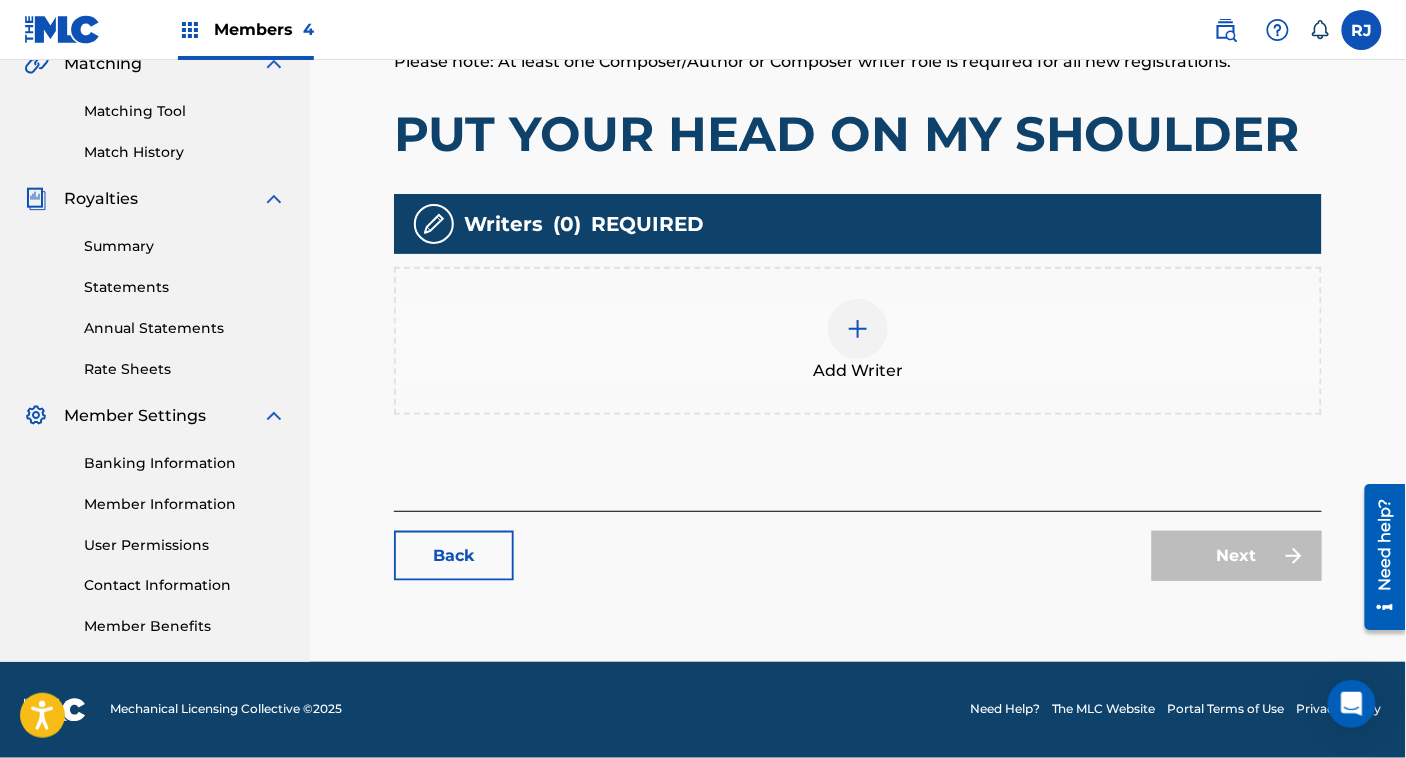 scroll, scrollTop: 482, scrollLeft: 0, axis: vertical 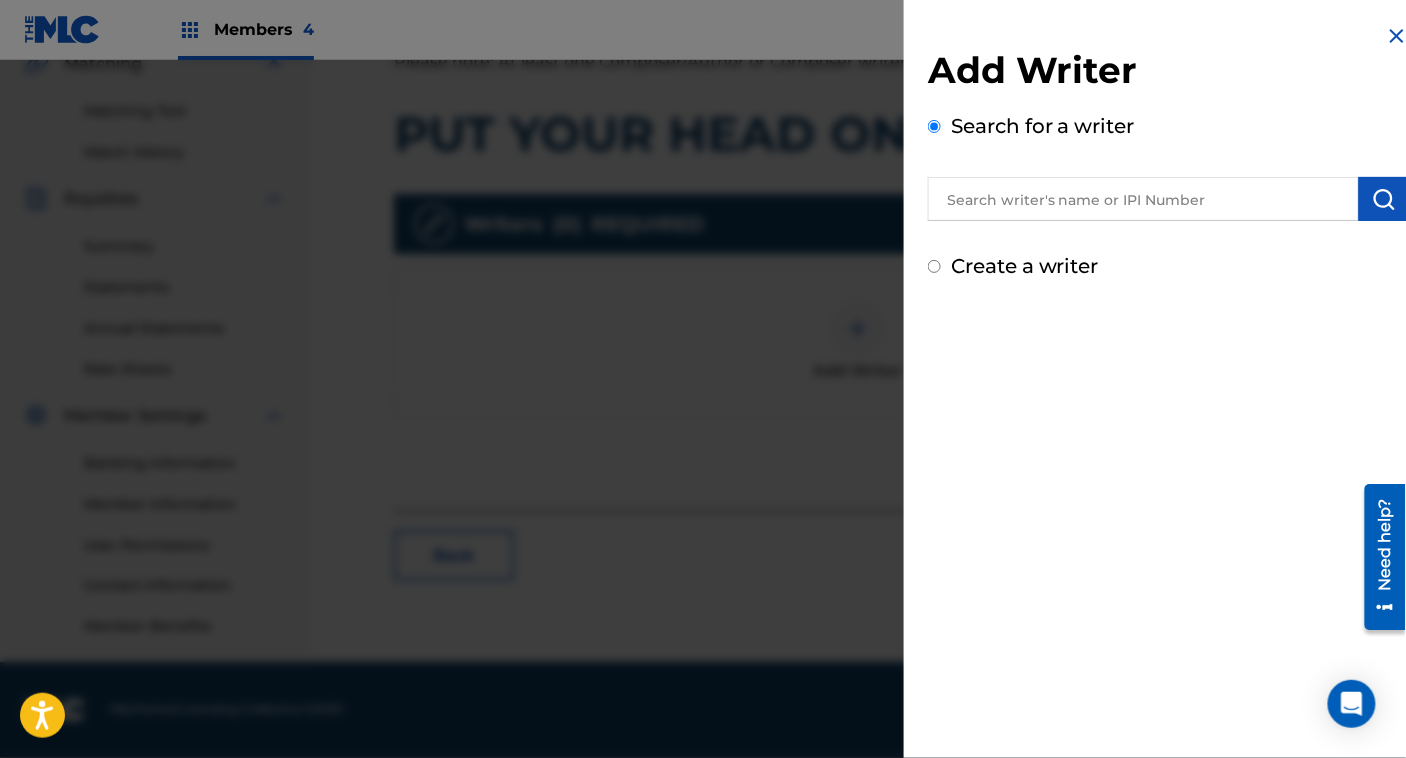 click on "Create a writer" at bounding box center [1025, 266] 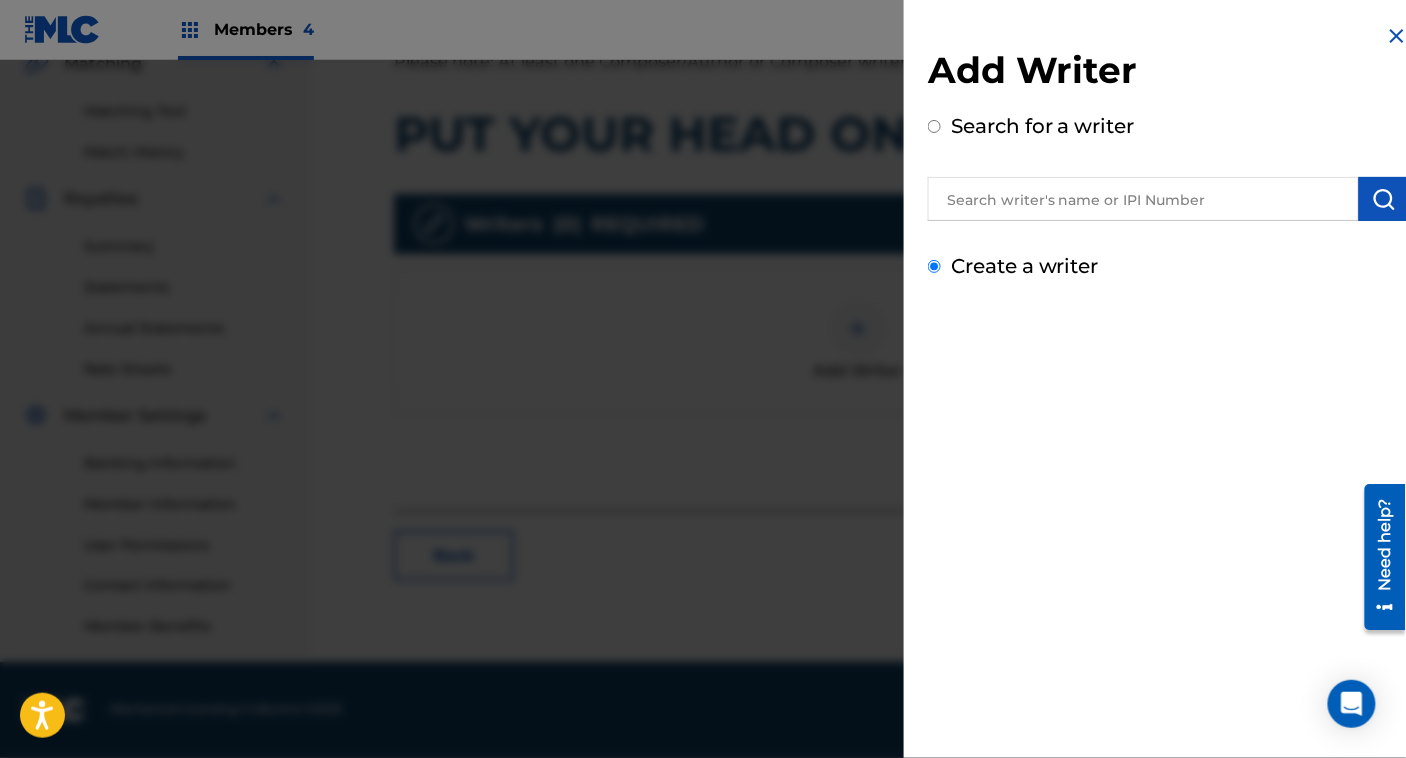 click on "Create a writer" at bounding box center (934, 266) 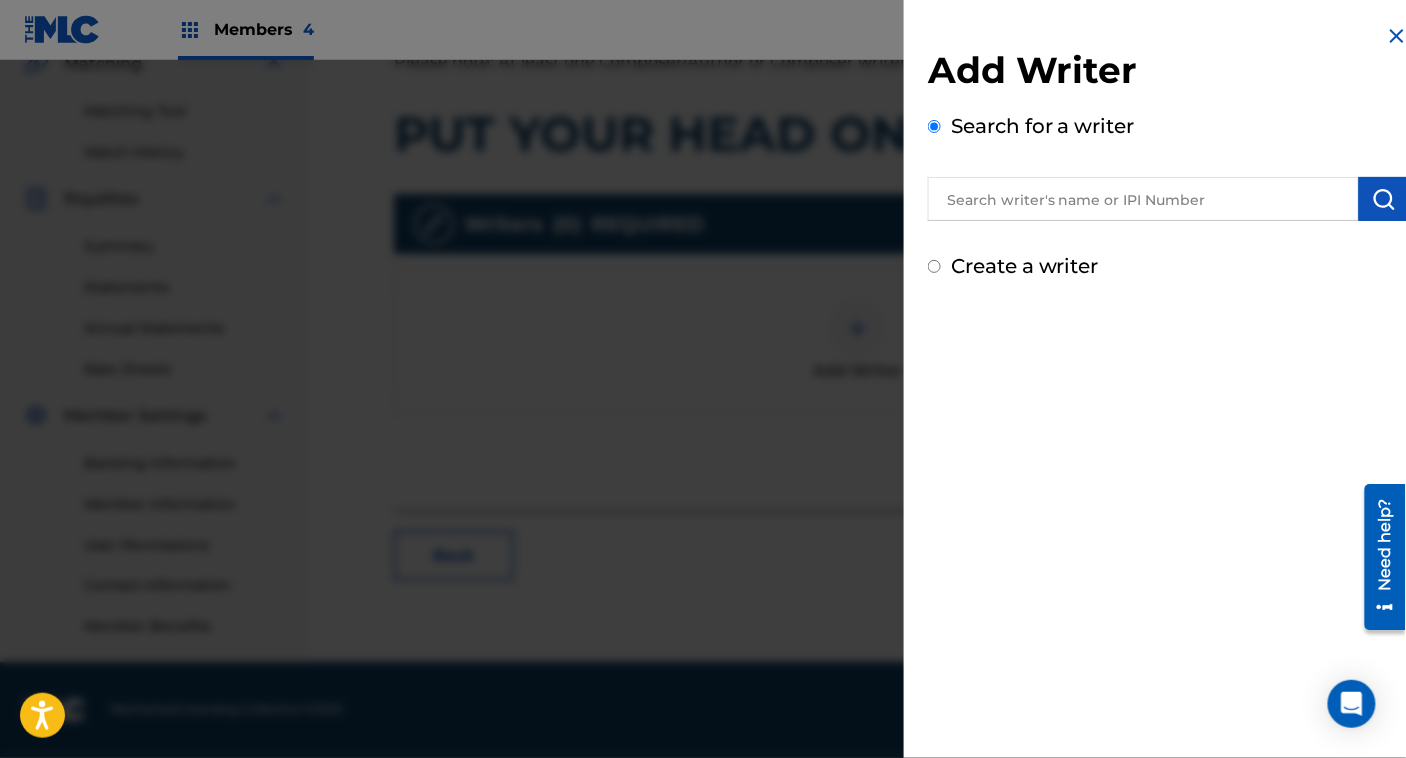 radio on "false" 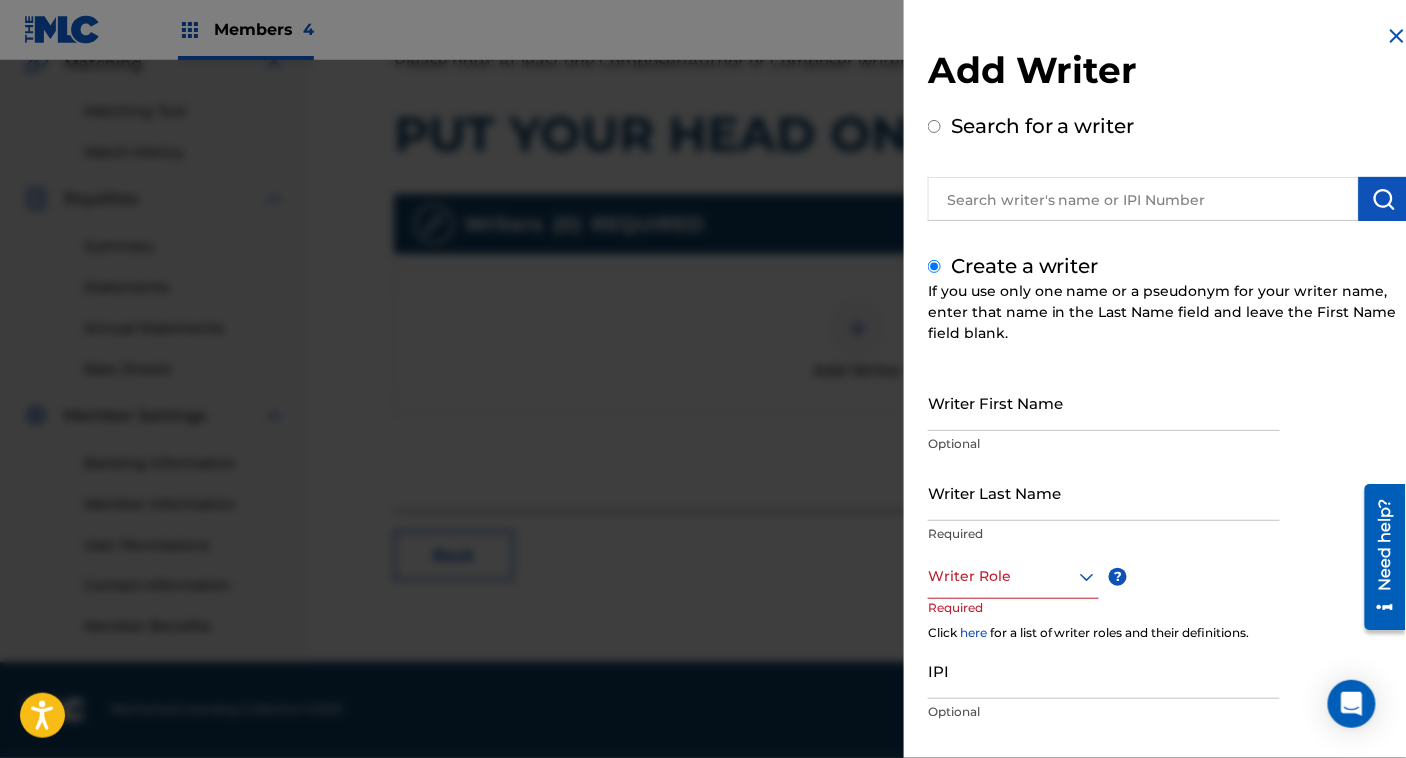 click on "Writer First Name" at bounding box center [1104, 402] 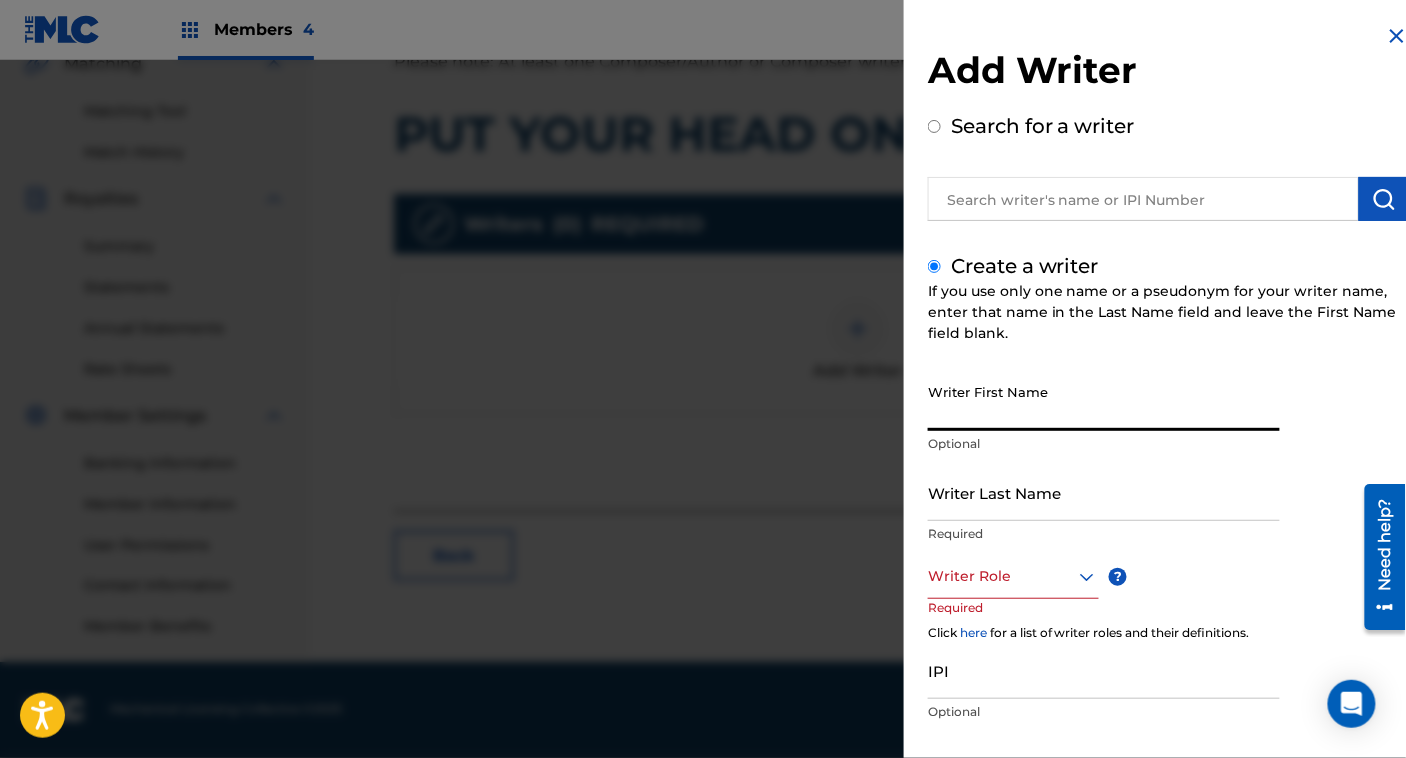 paste on "[PERSON_NAME]" 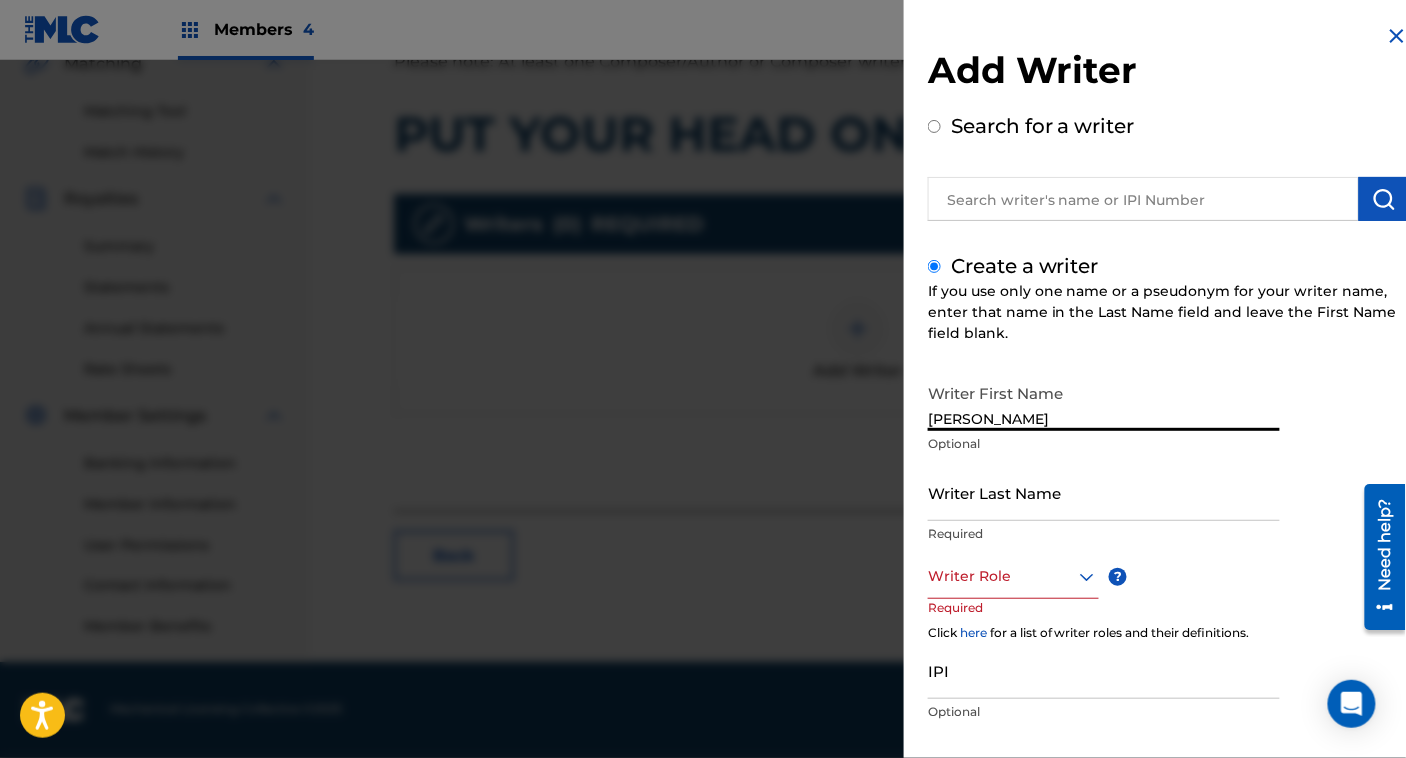 type on "[PERSON_NAME]" 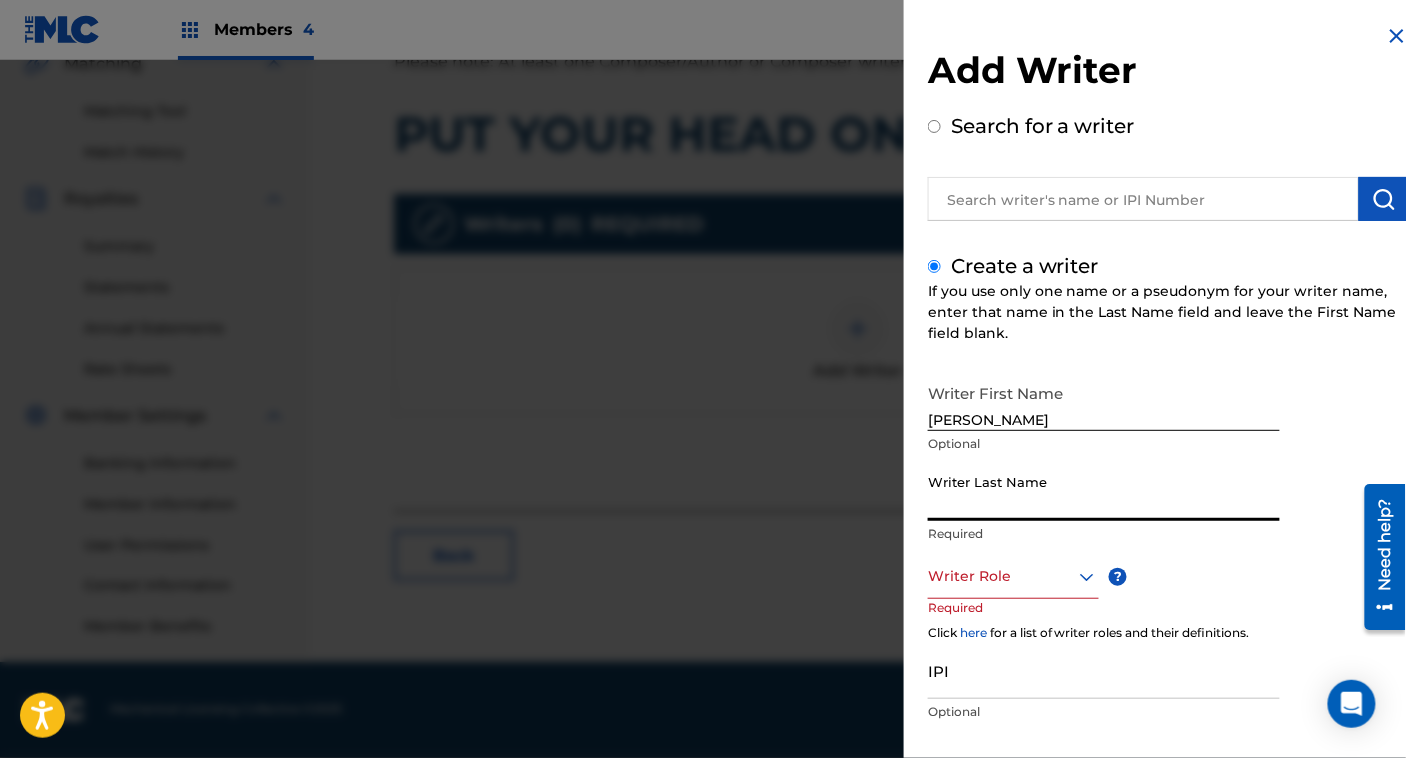 paste on "[PERSON_NAME]" 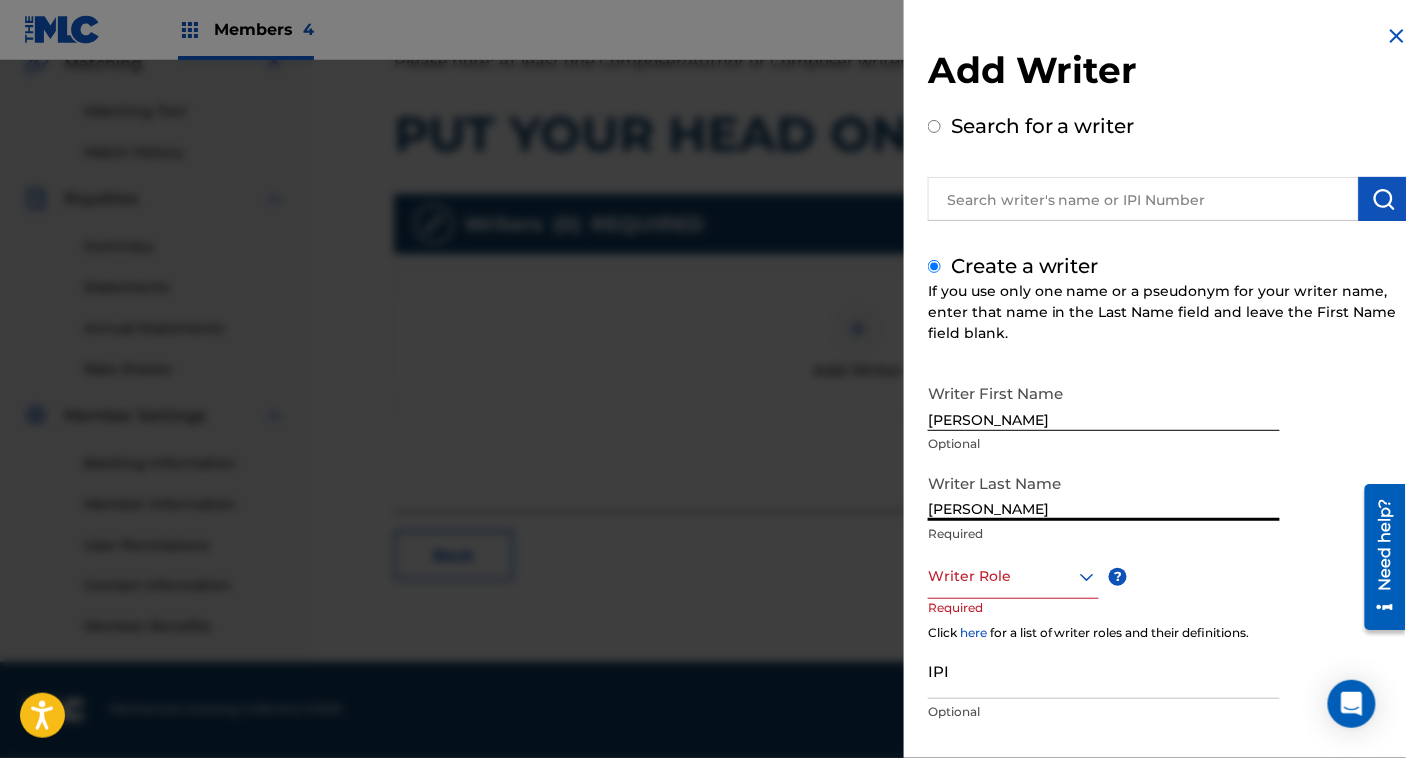type on "[PERSON_NAME]" 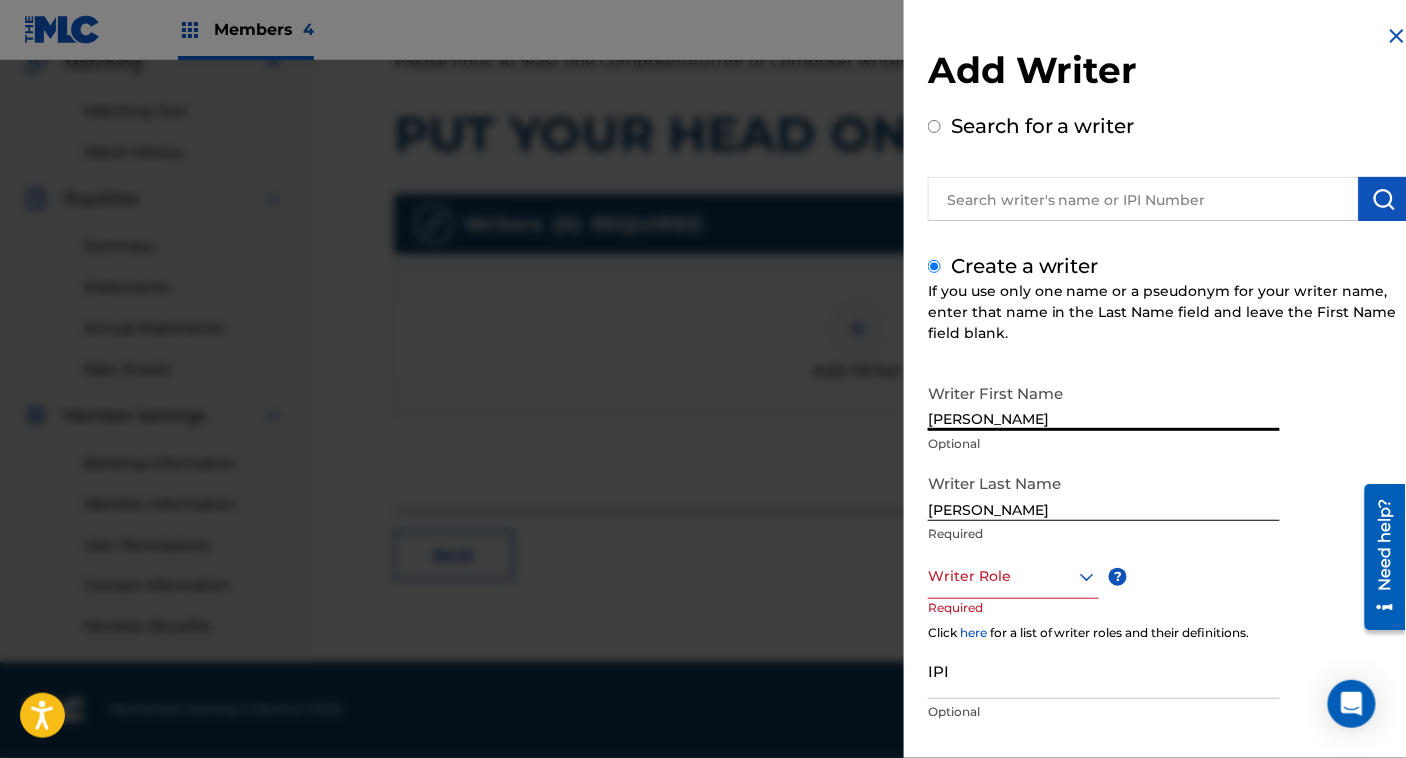 click on "[PERSON_NAME]" at bounding box center [1104, 402] 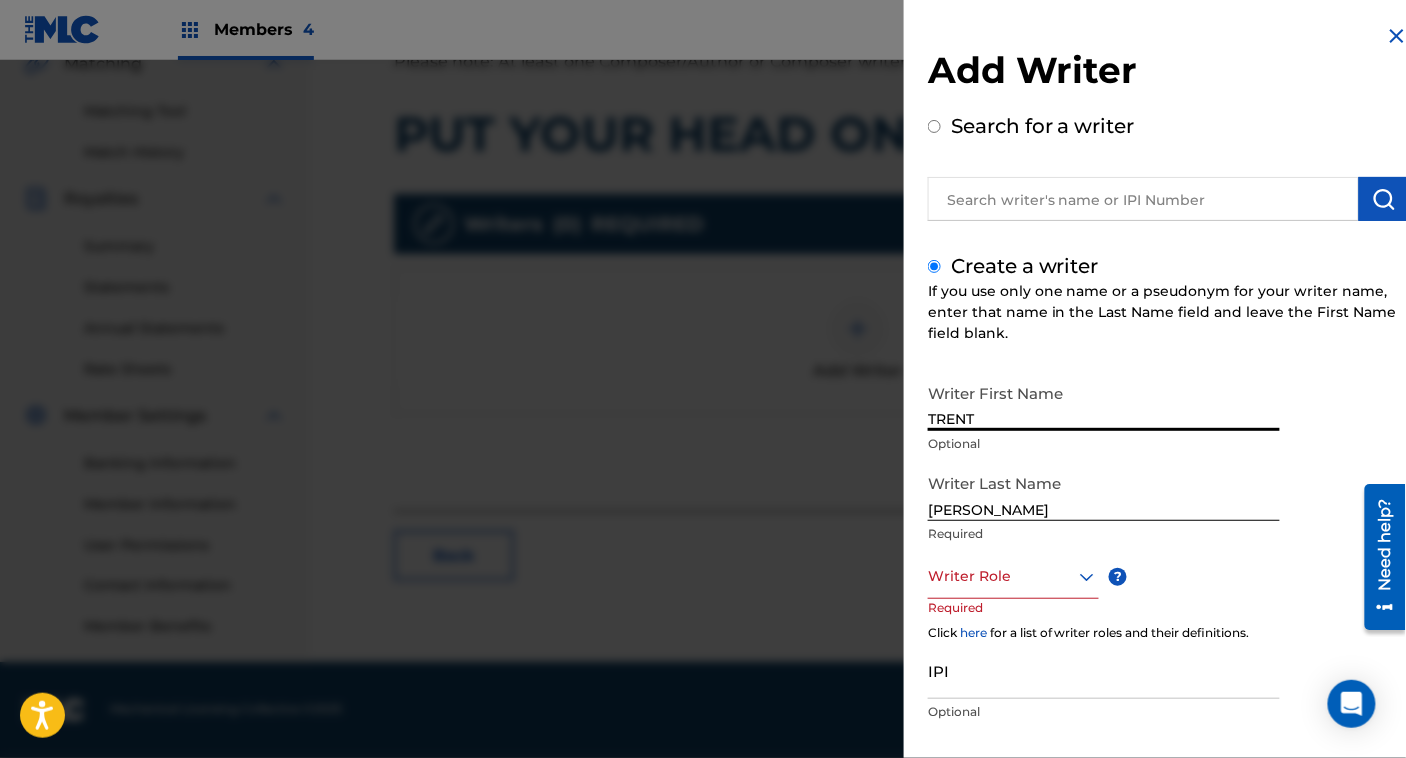 type on "TRENT" 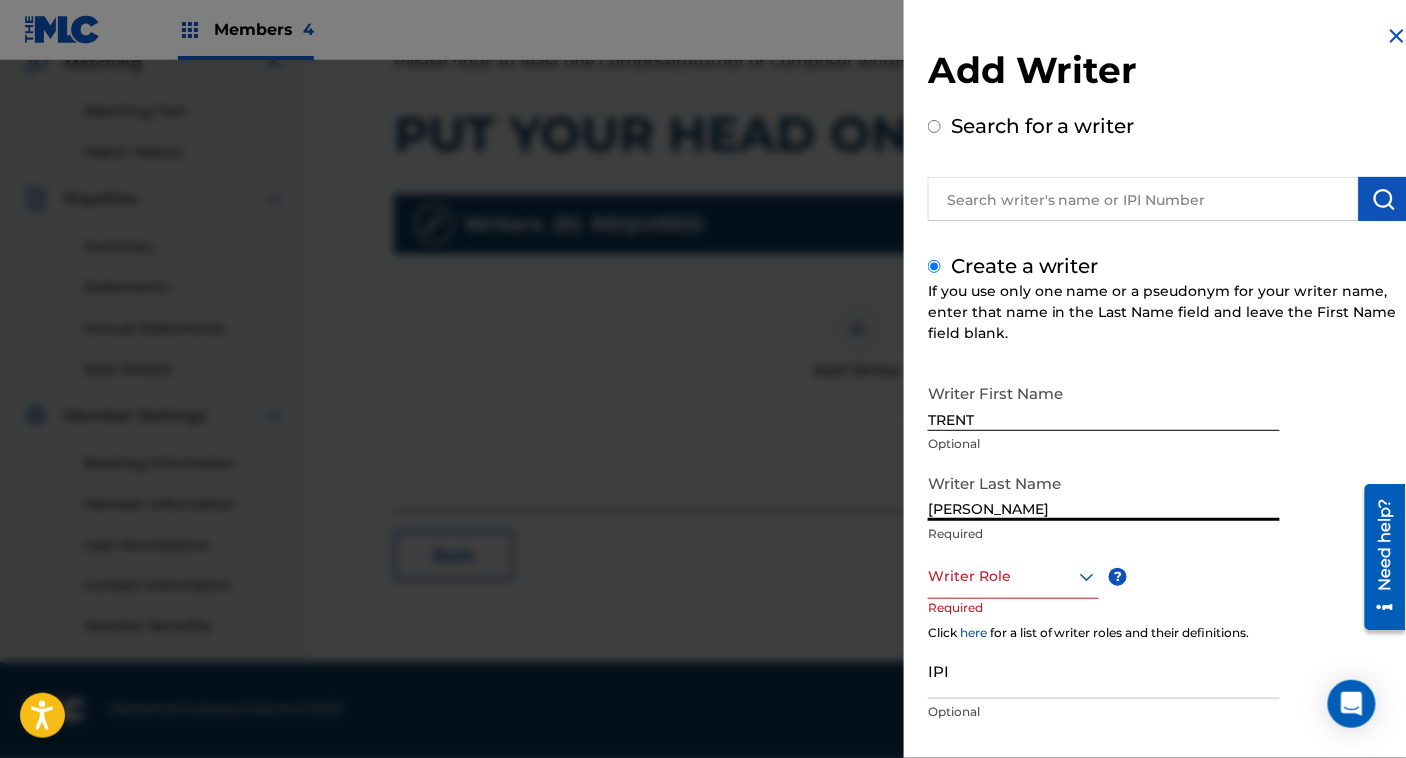 click on "[PERSON_NAME]" at bounding box center [1104, 492] 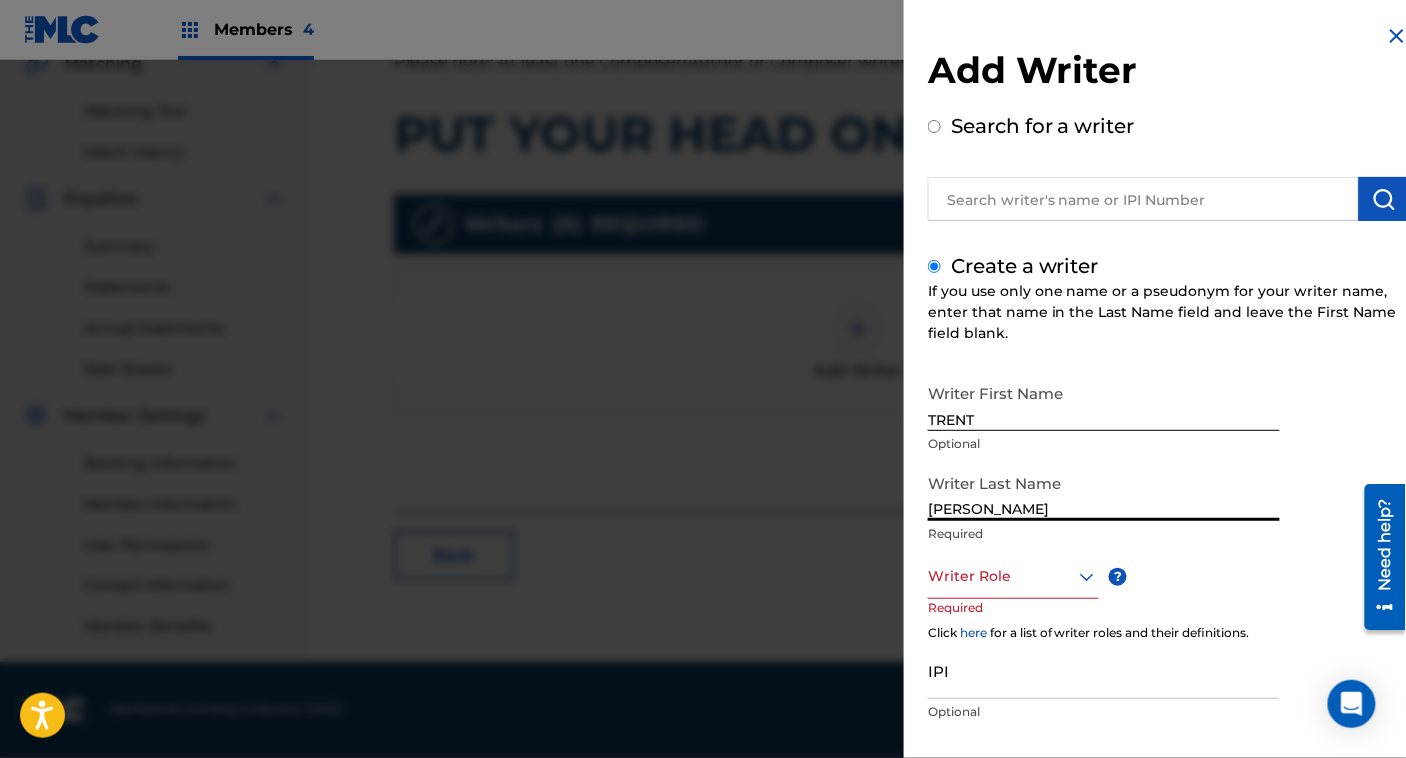 click on "Writer Role" at bounding box center [1013, 576] 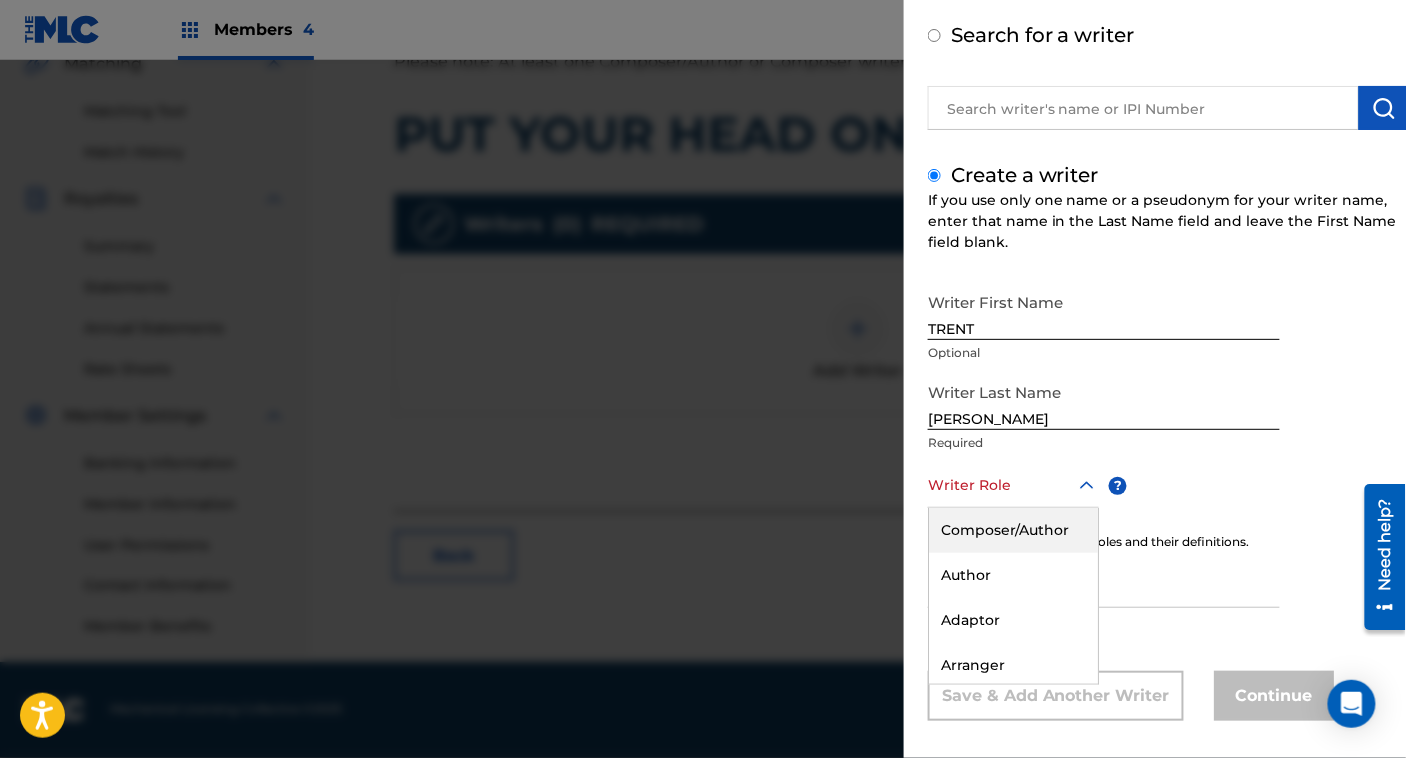 click on "Composer/Author" at bounding box center [1013, 530] 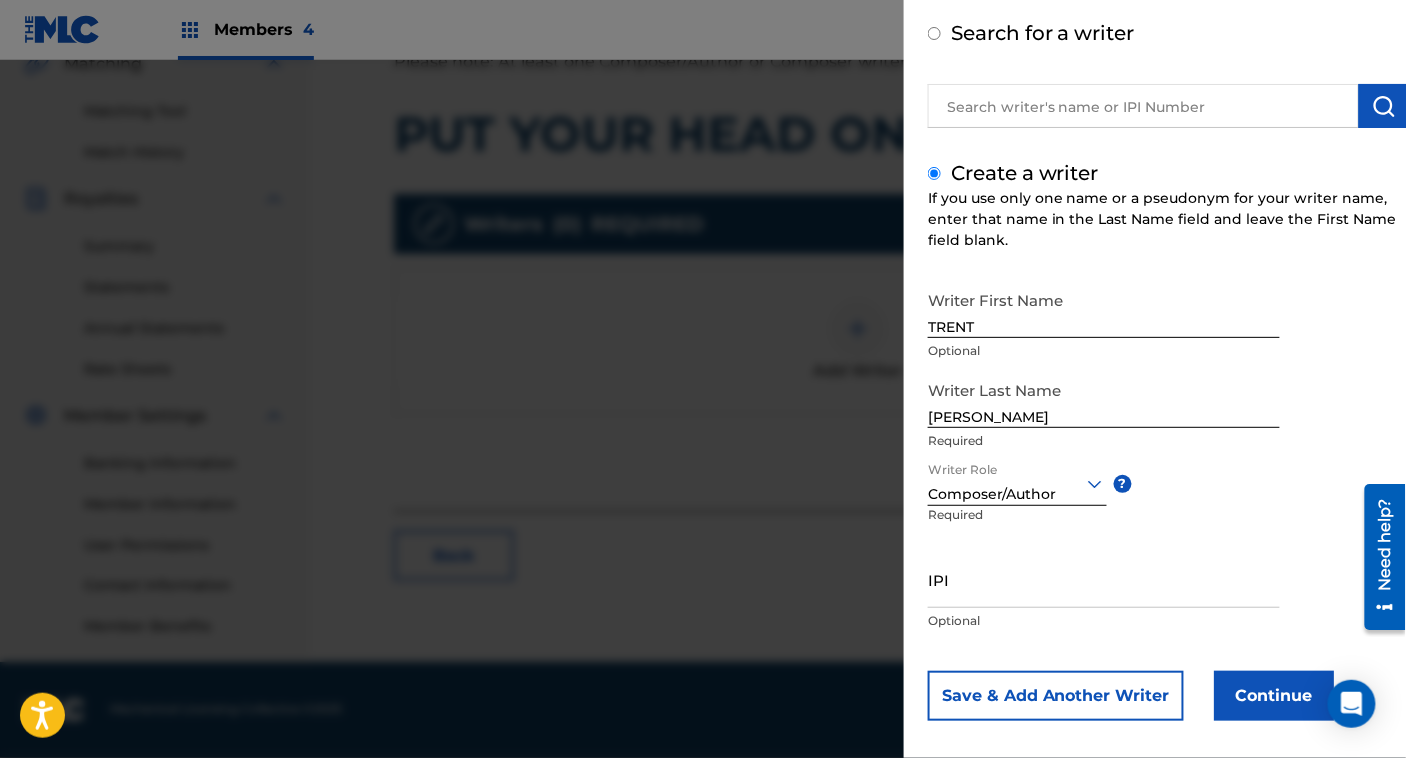 scroll, scrollTop: 109, scrollLeft: 0, axis: vertical 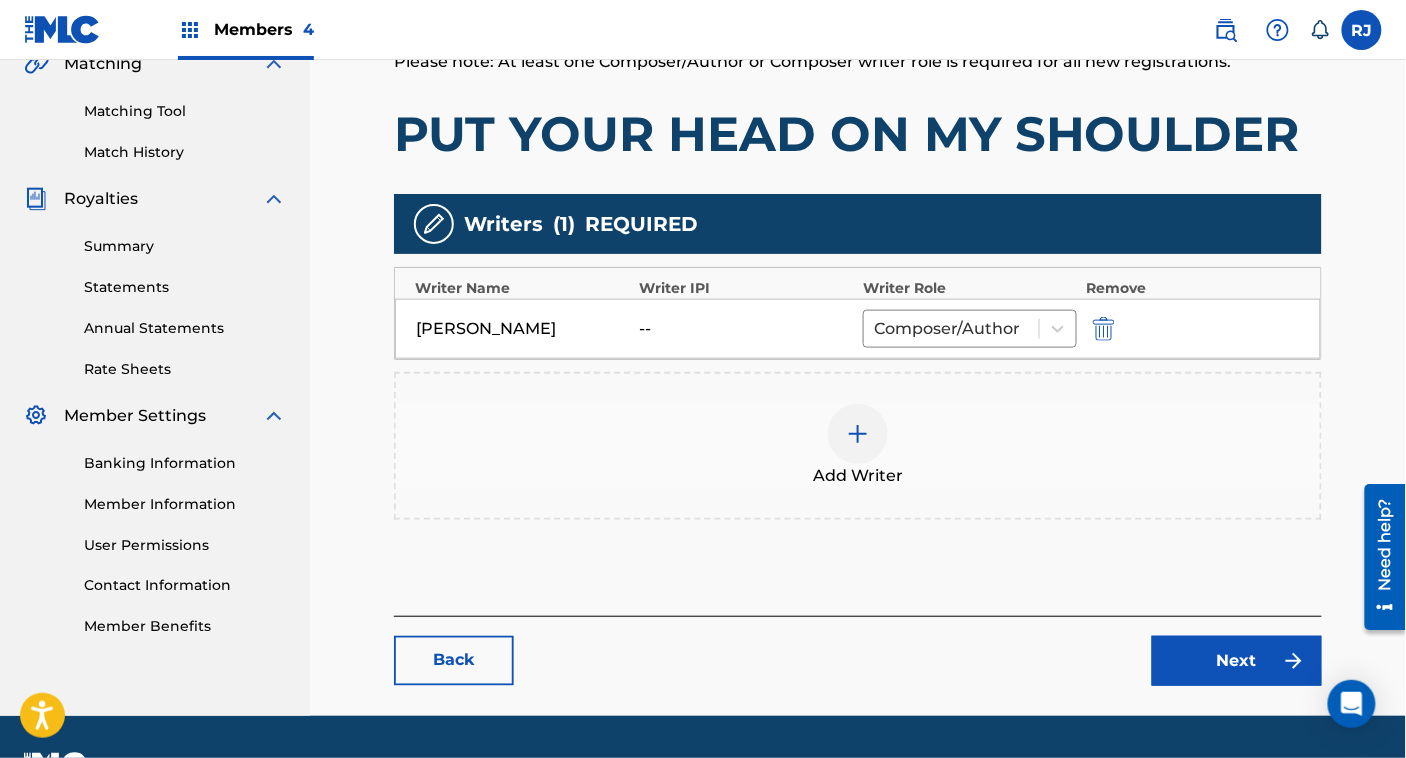 click on "Next" at bounding box center (1237, 661) 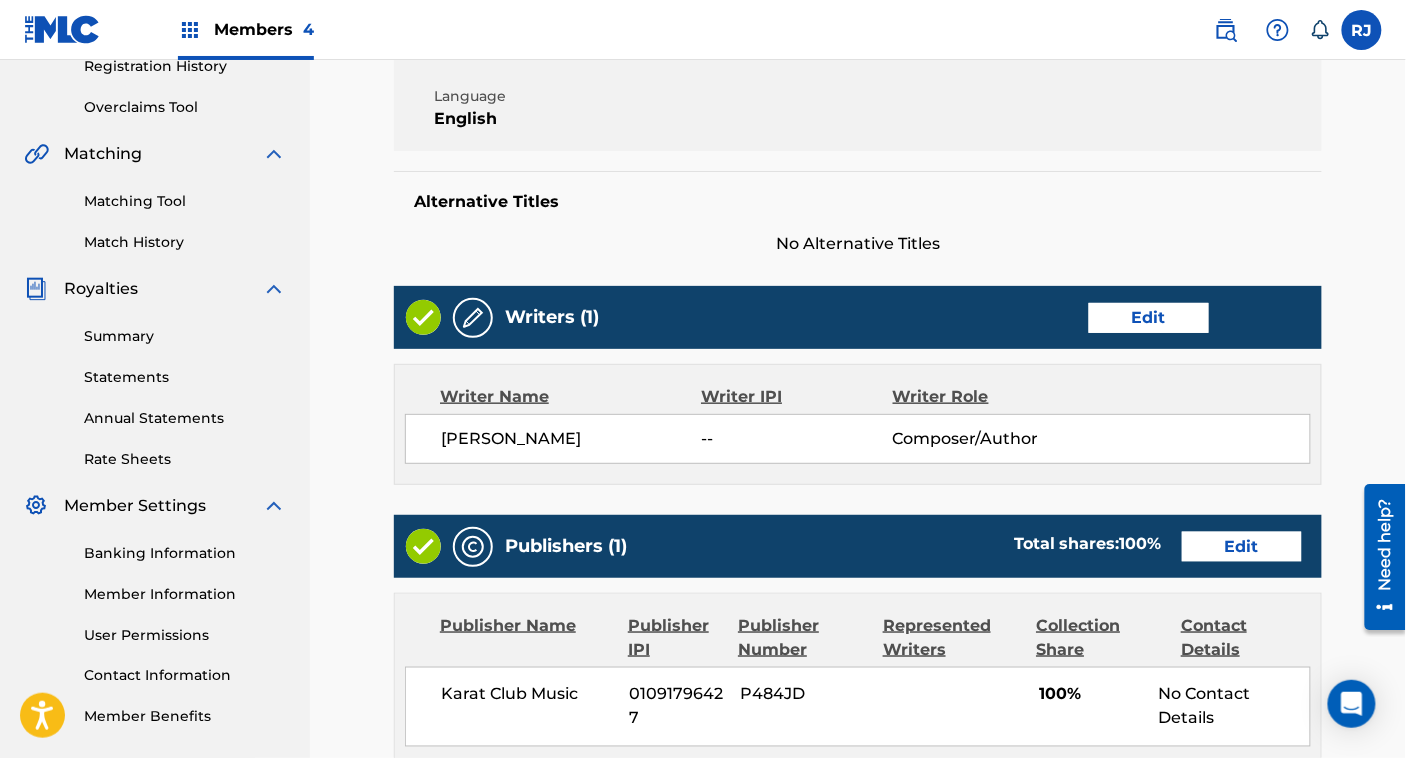scroll, scrollTop: 485, scrollLeft: 0, axis: vertical 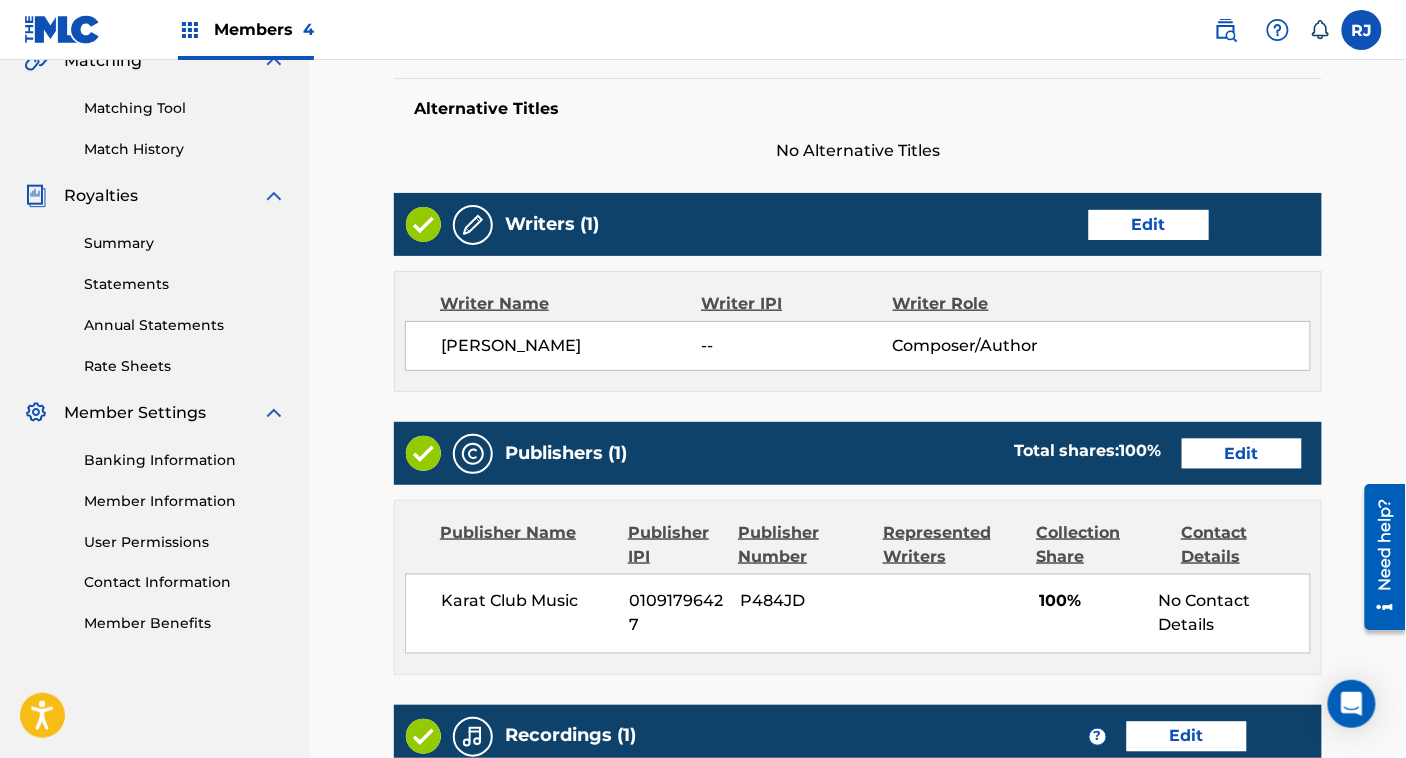 click on "Edit" at bounding box center (1242, 454) 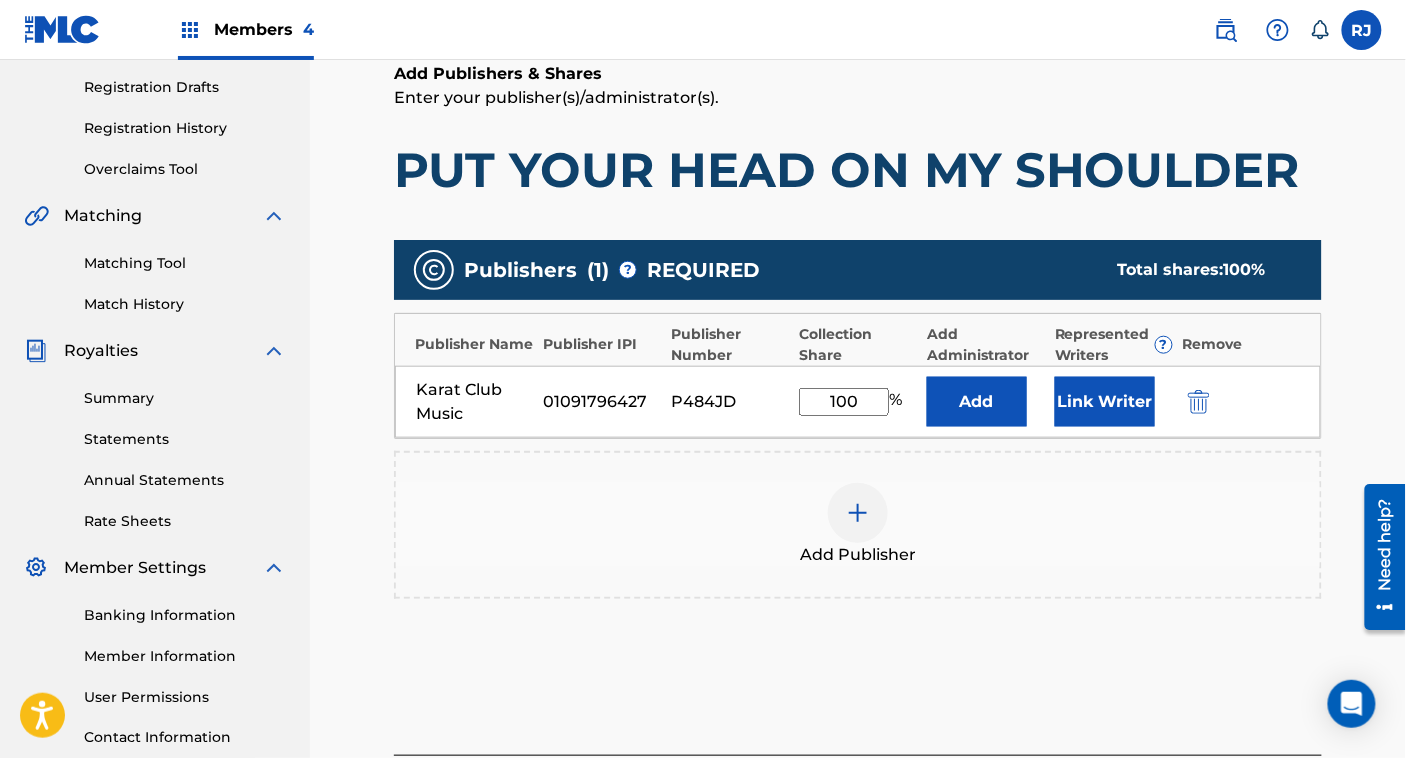 scroll, scrollTop: 393, scrollLeft: 0, axis: vertical 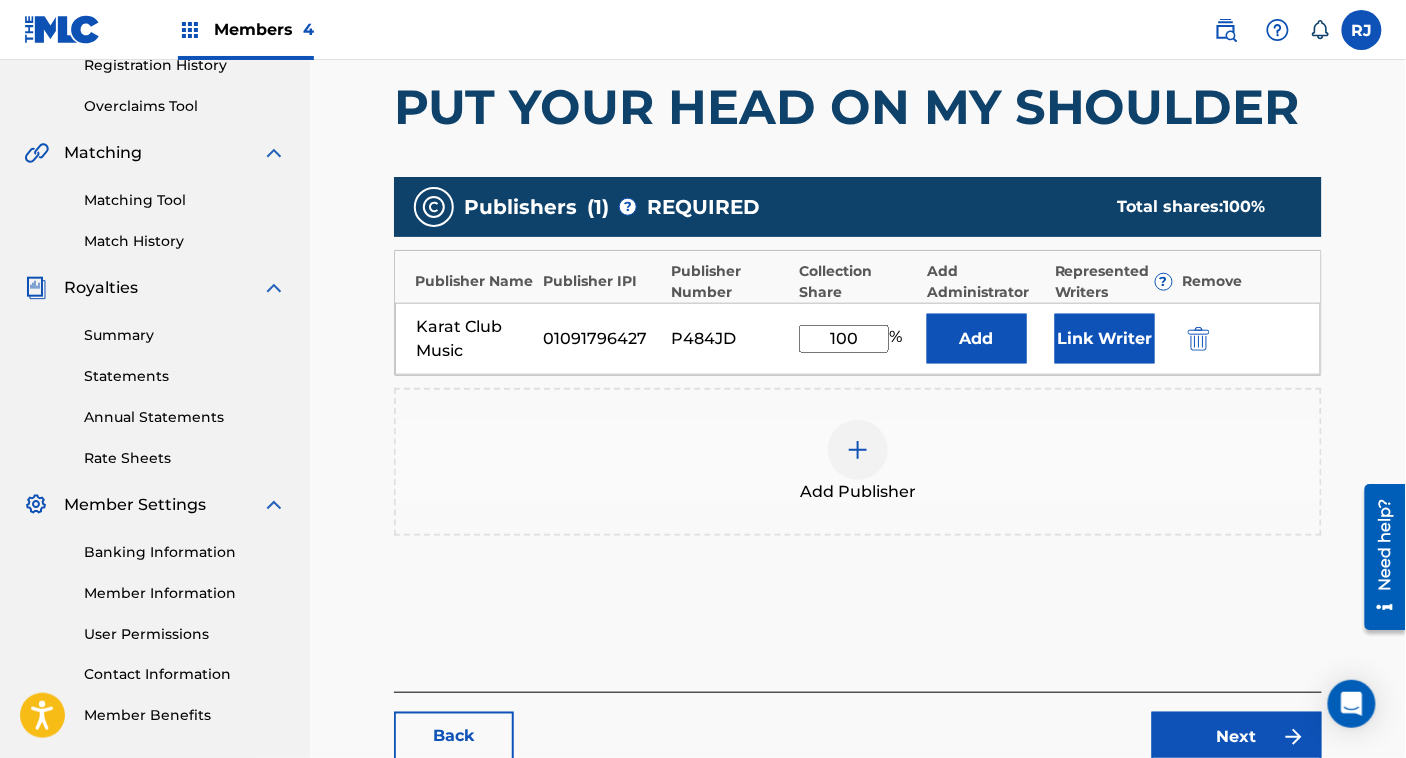 click on "Link Writer" at bounding box center (1105, 339) 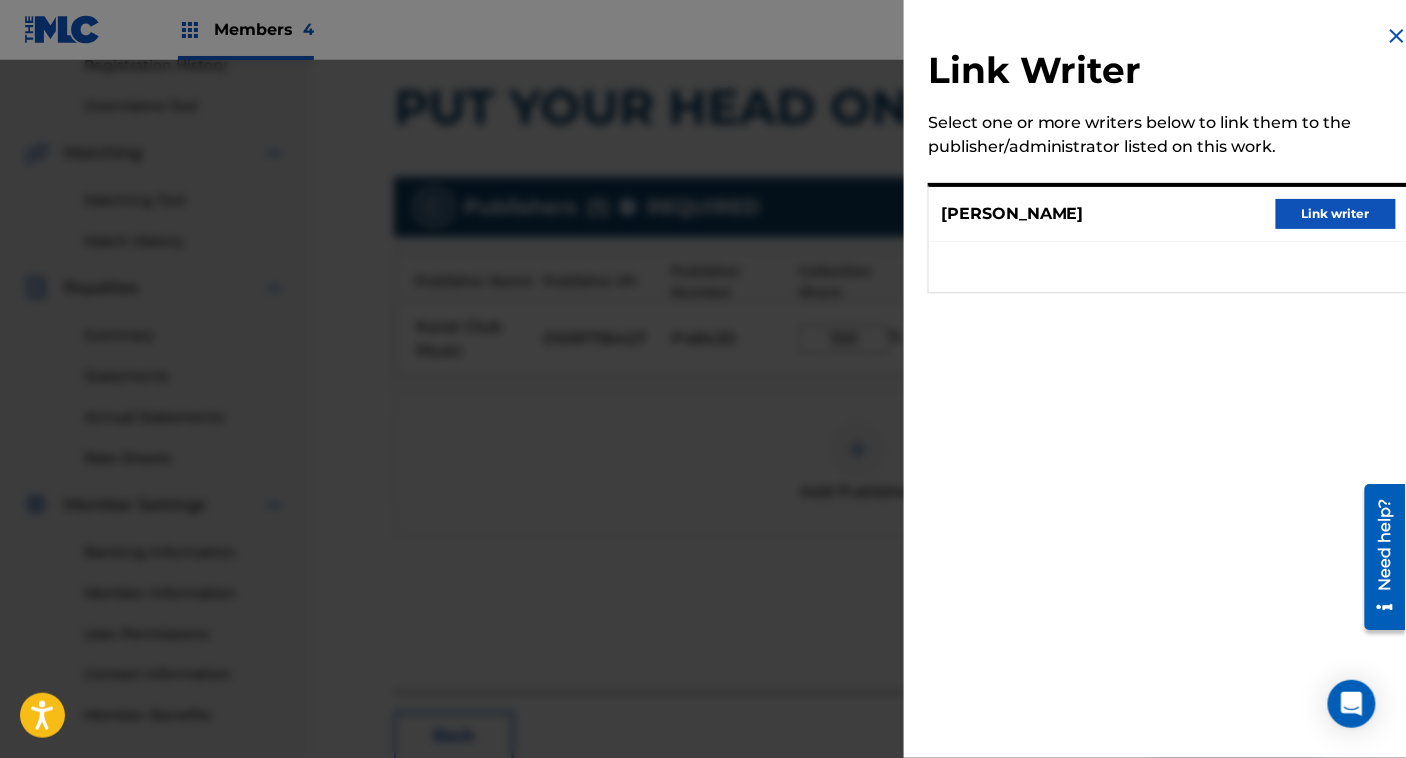 click on "Link writer" at bounding box center [1336, 214] 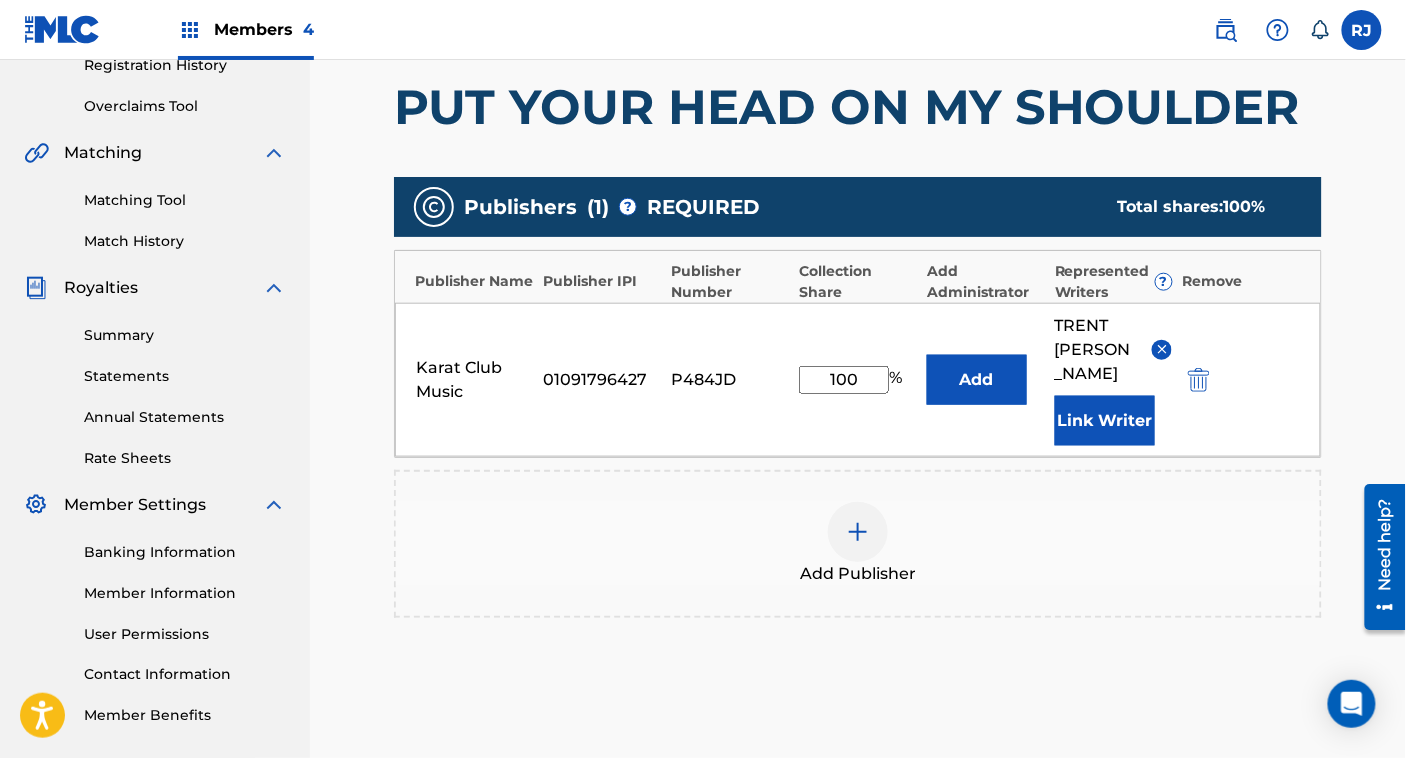 scroll, scrollTop: 602, scrollLeft: 0, axis: vertical 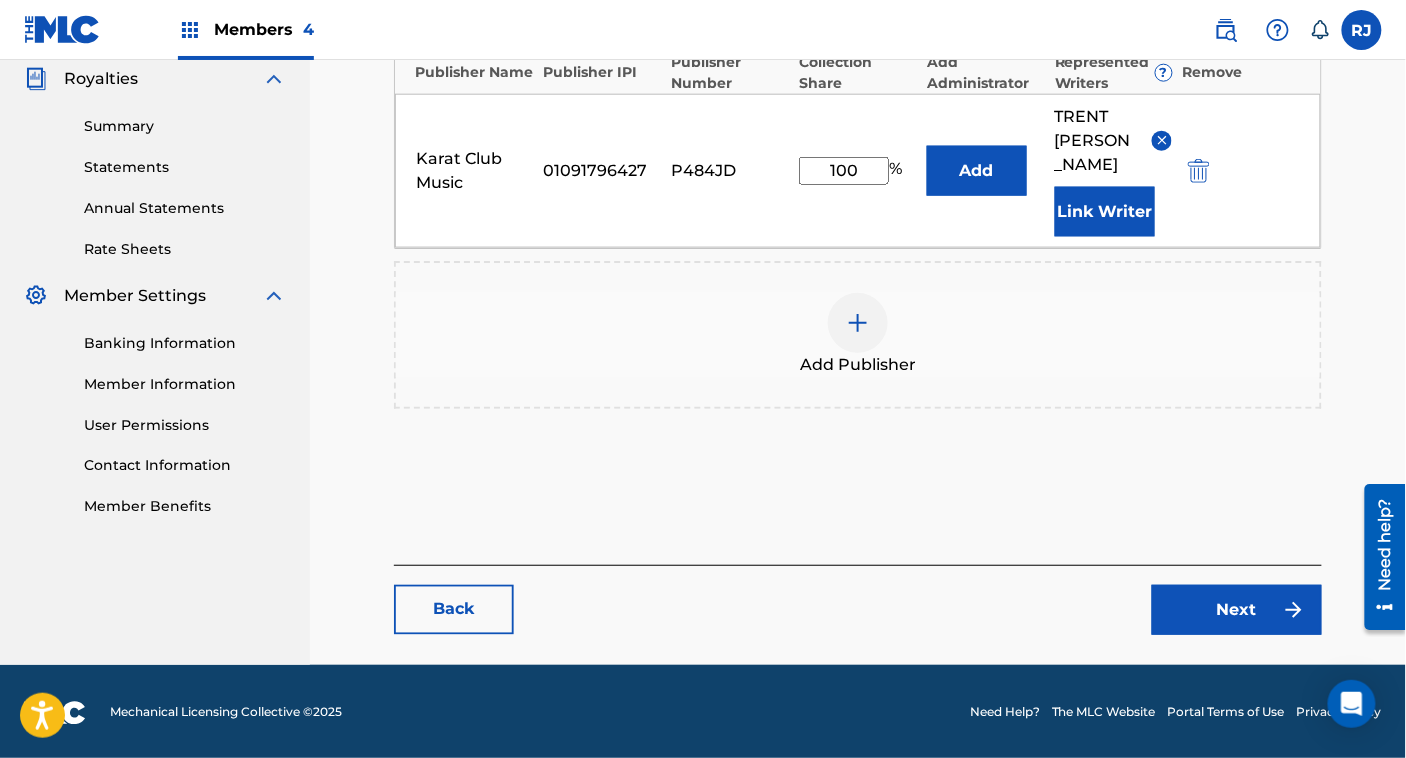 click on "Next" at bounding box center [1237, 610] 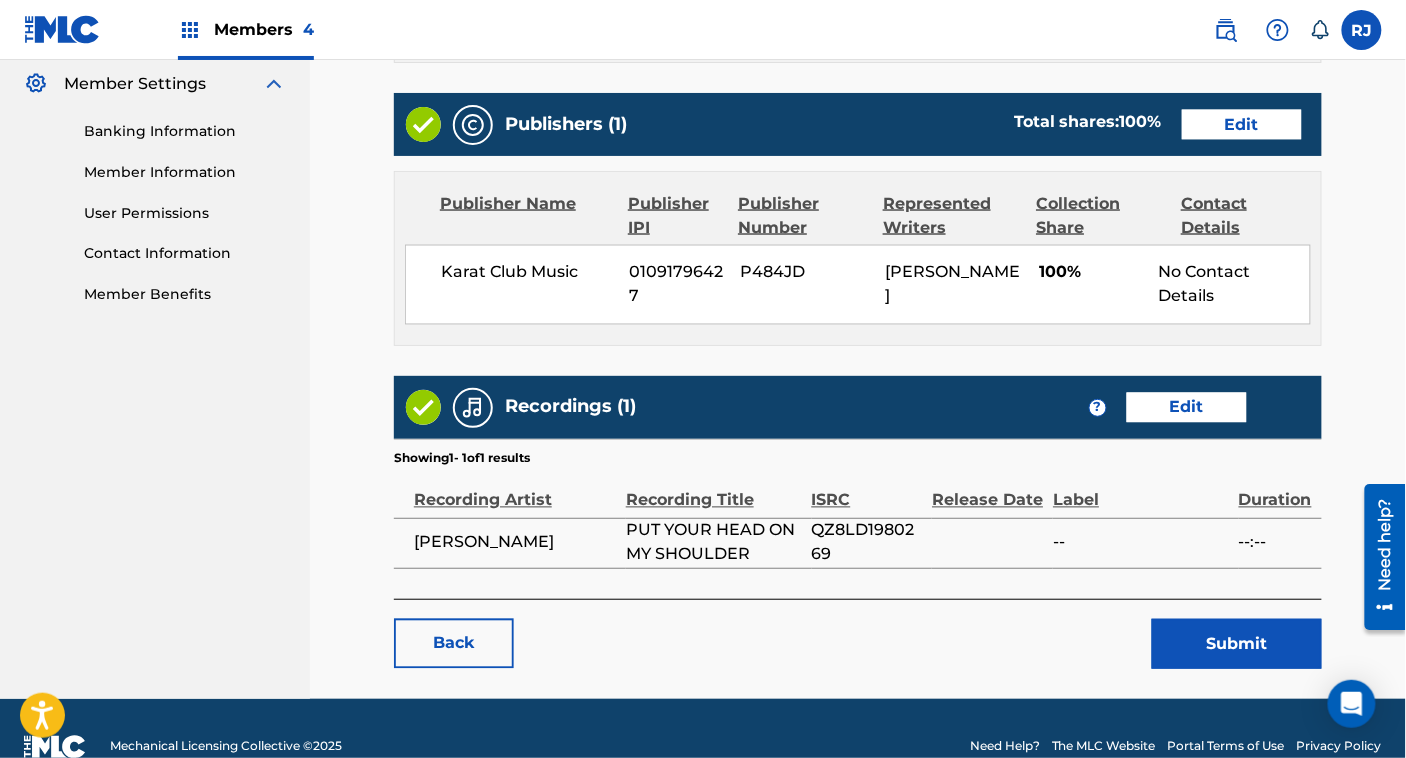 scroll, scrollTop: 846, scrollLeft: 0, axis: vertical 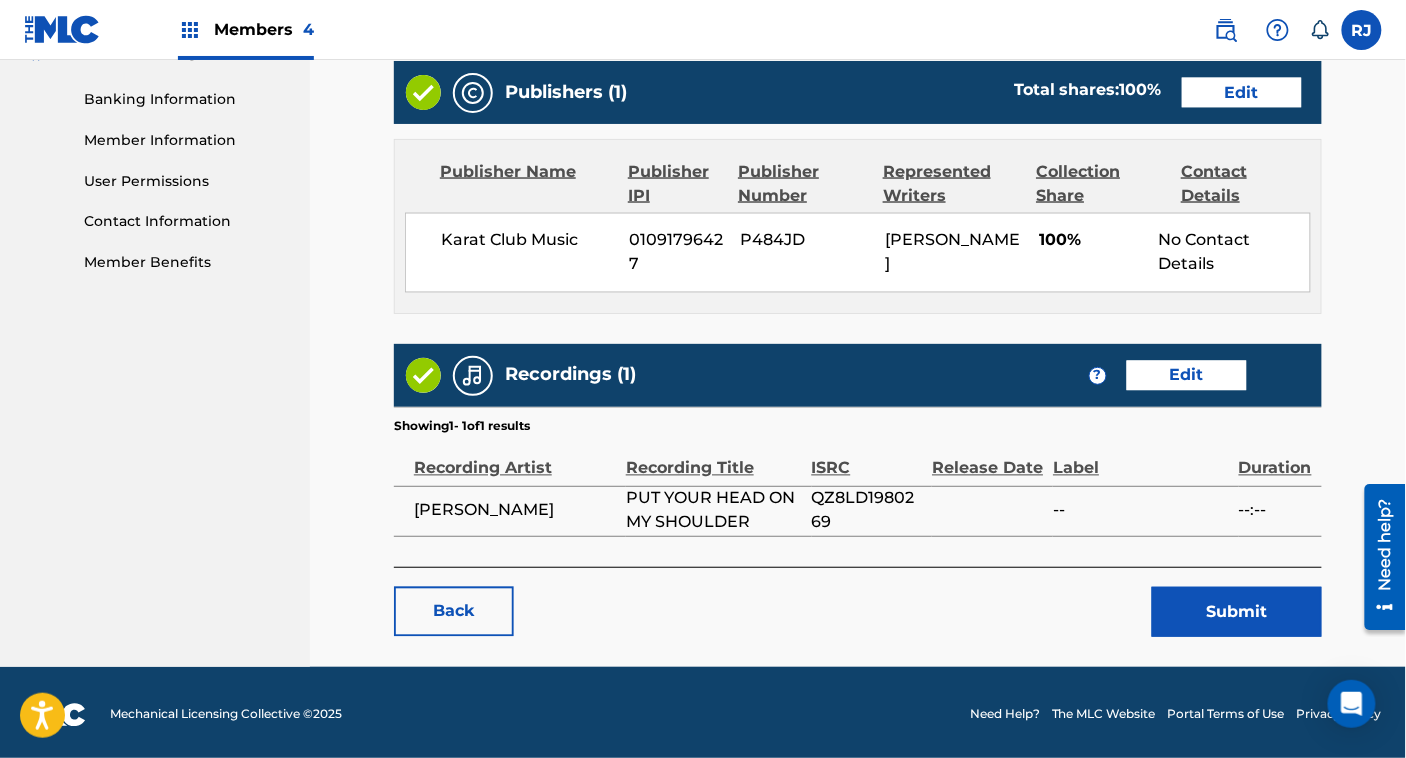 click on "Submit" at bounding box center (1237, 612) 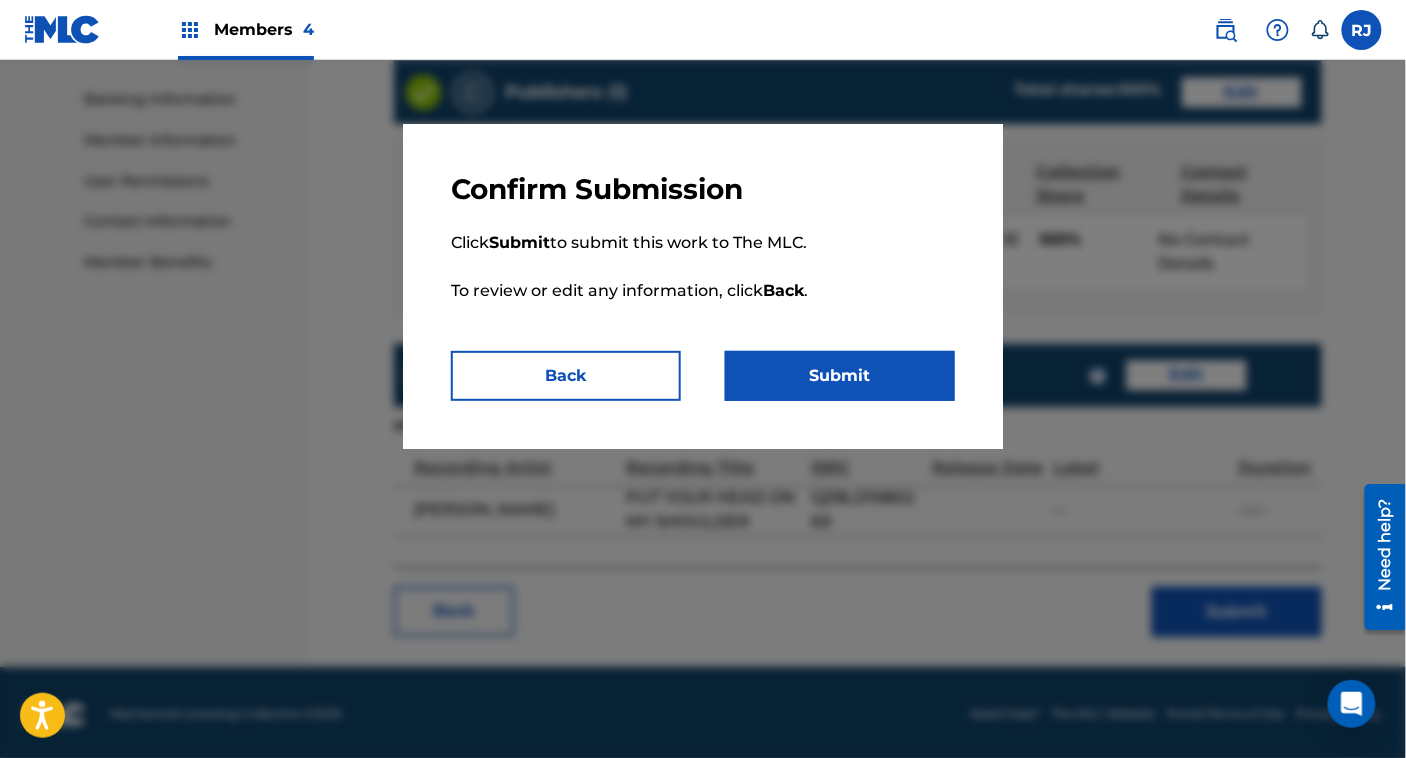 click on "Submit" at bounding box center [840, 376] 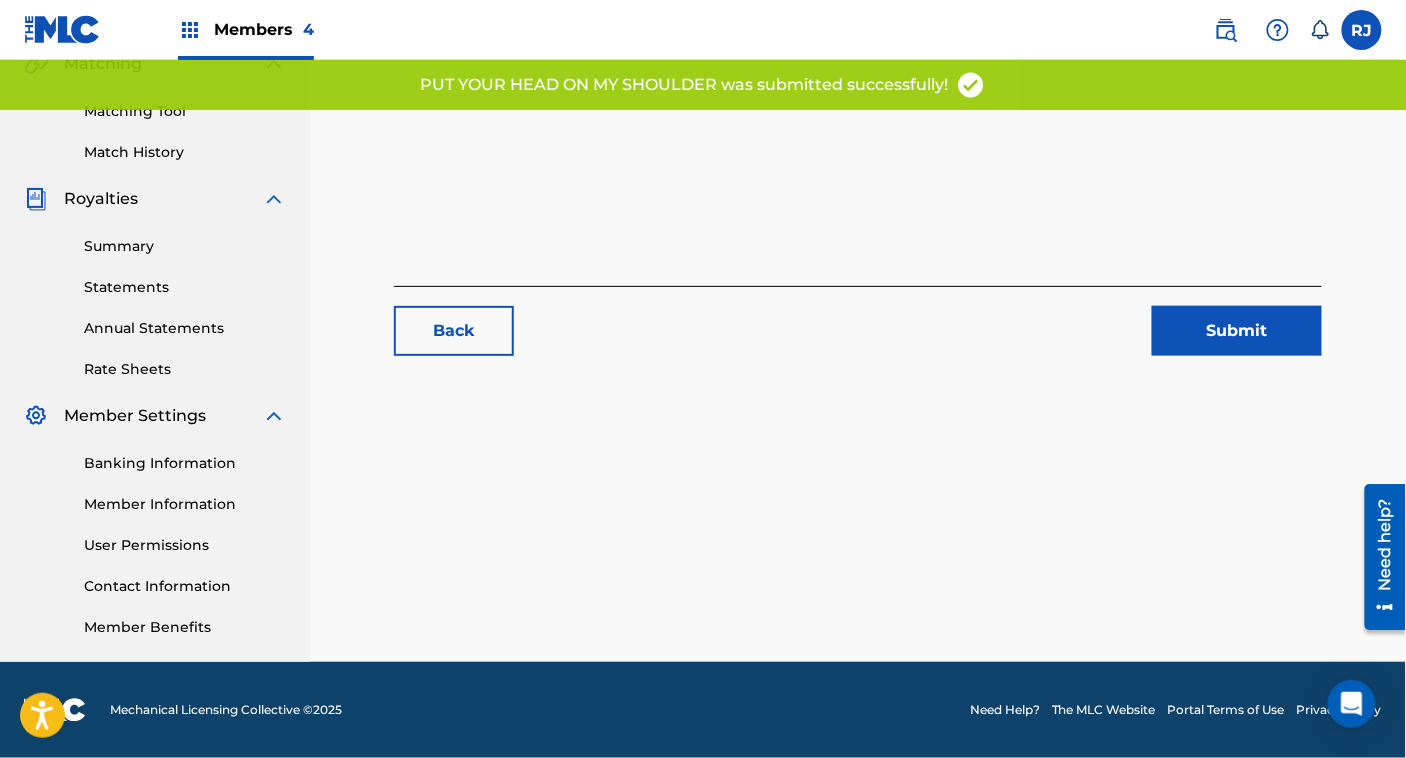 scroll, scrollTop: 0, scrollLeft: 0, axis: both 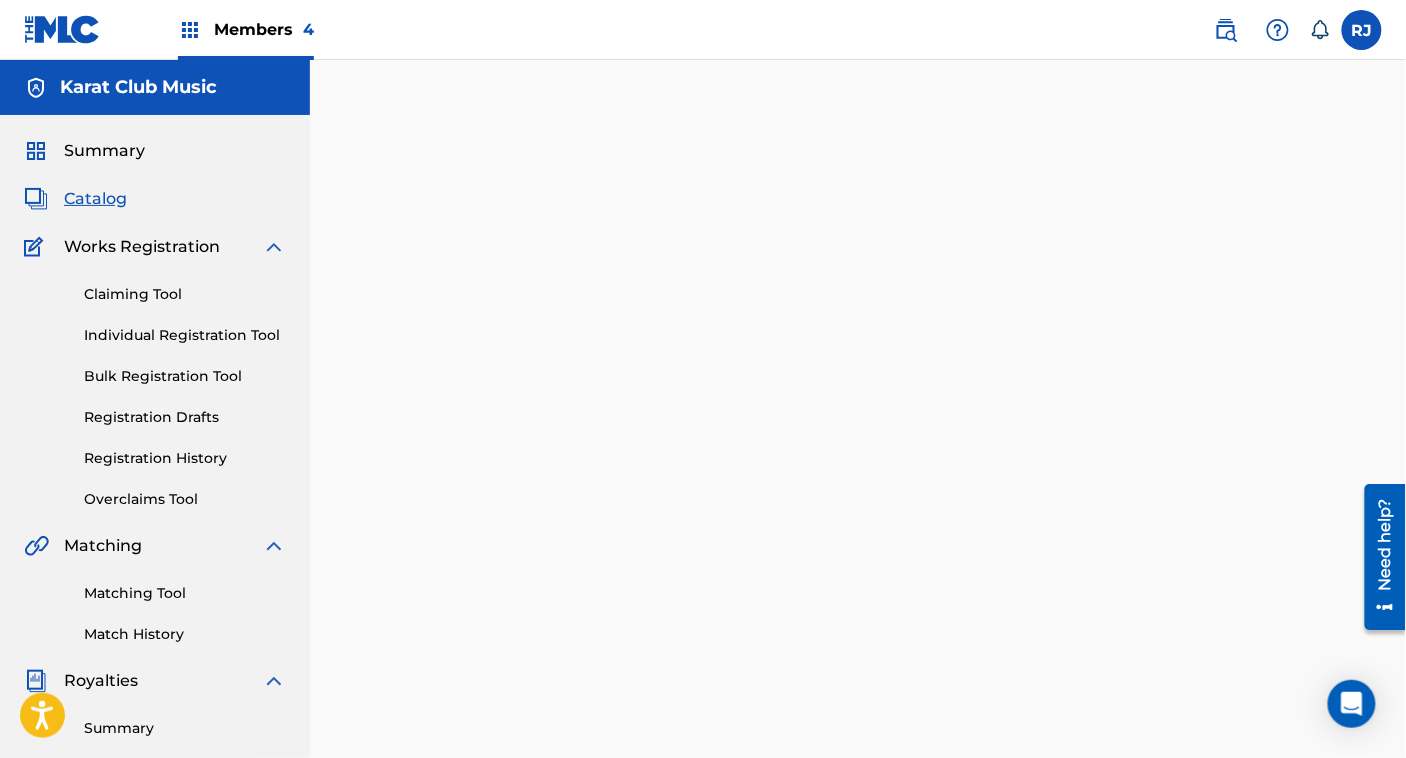 click on "Catalog" at bounding box center [95, 199] 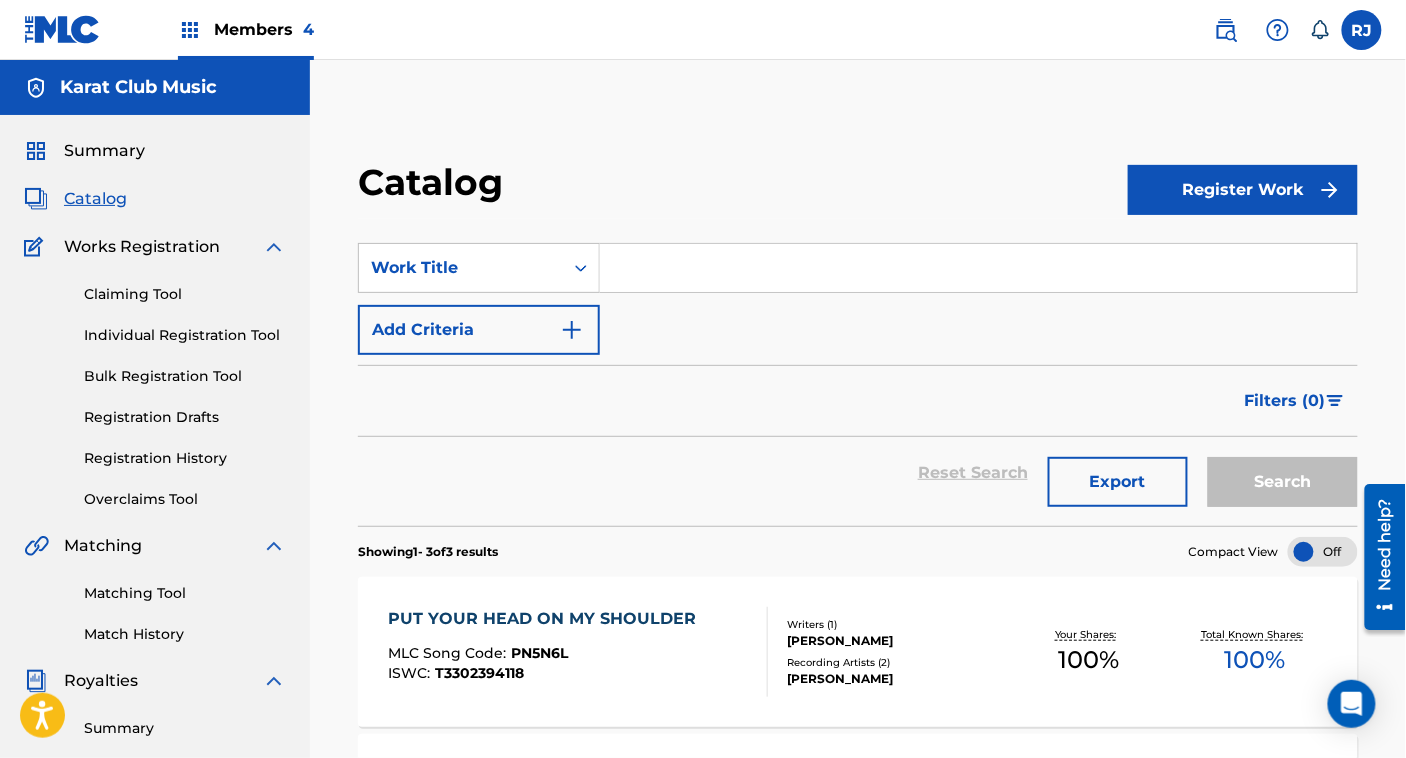 click at bounding box center [978, 268] 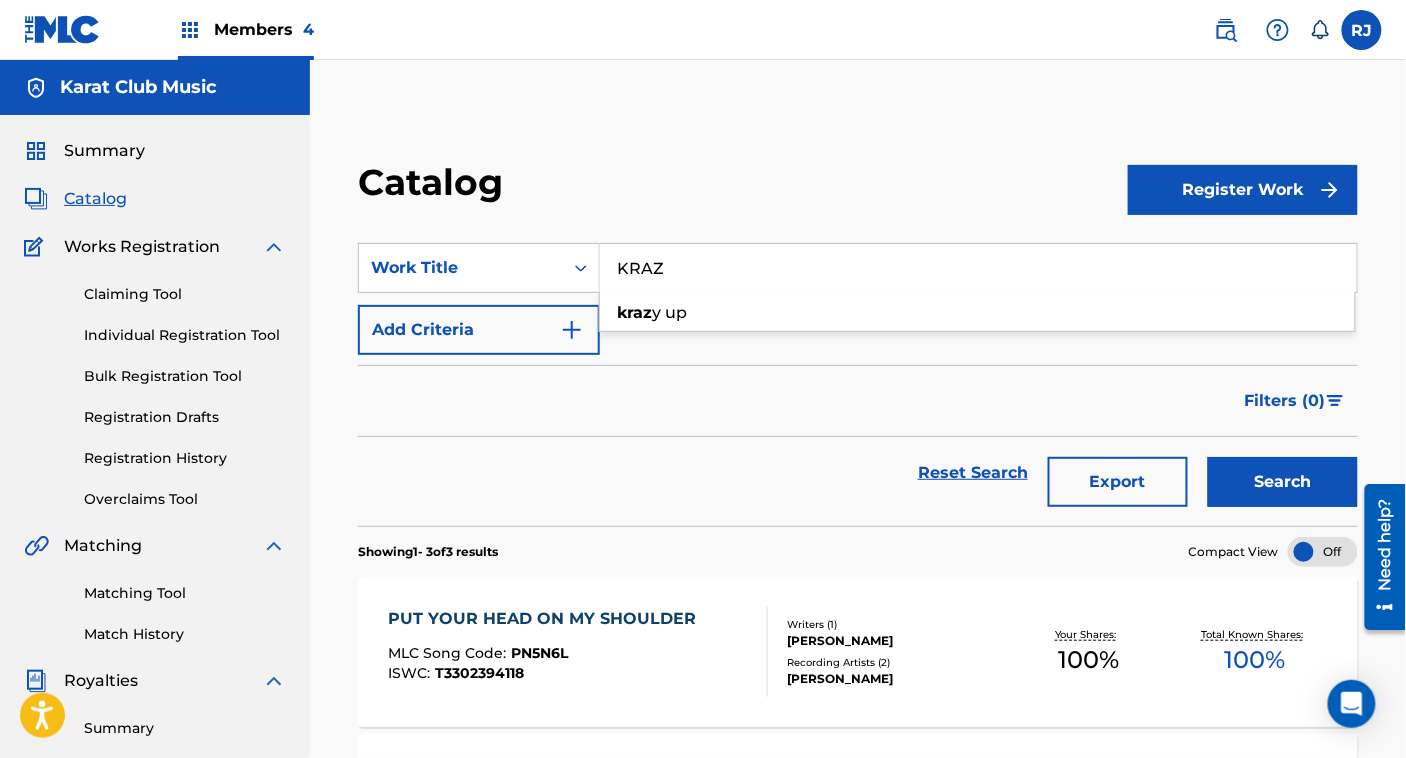 click on "SearchWithCriteria3c776c3d-51a7-49e4-b2e9-7e0f53dc4bcf Work Title KRAZ kraz y up Add Criteria" at bounding box center (858, 299) 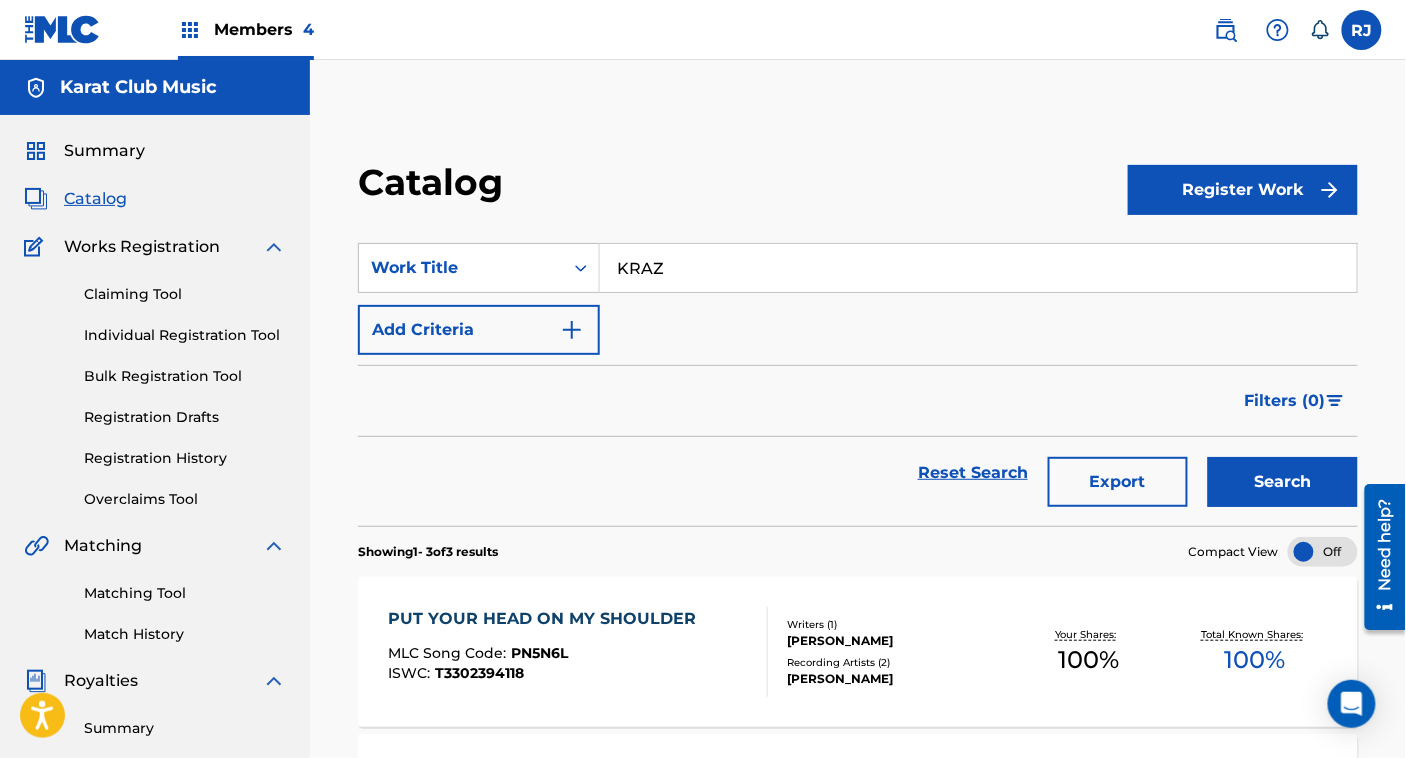 click on "KRAZ" at bounding box center (978, 268) 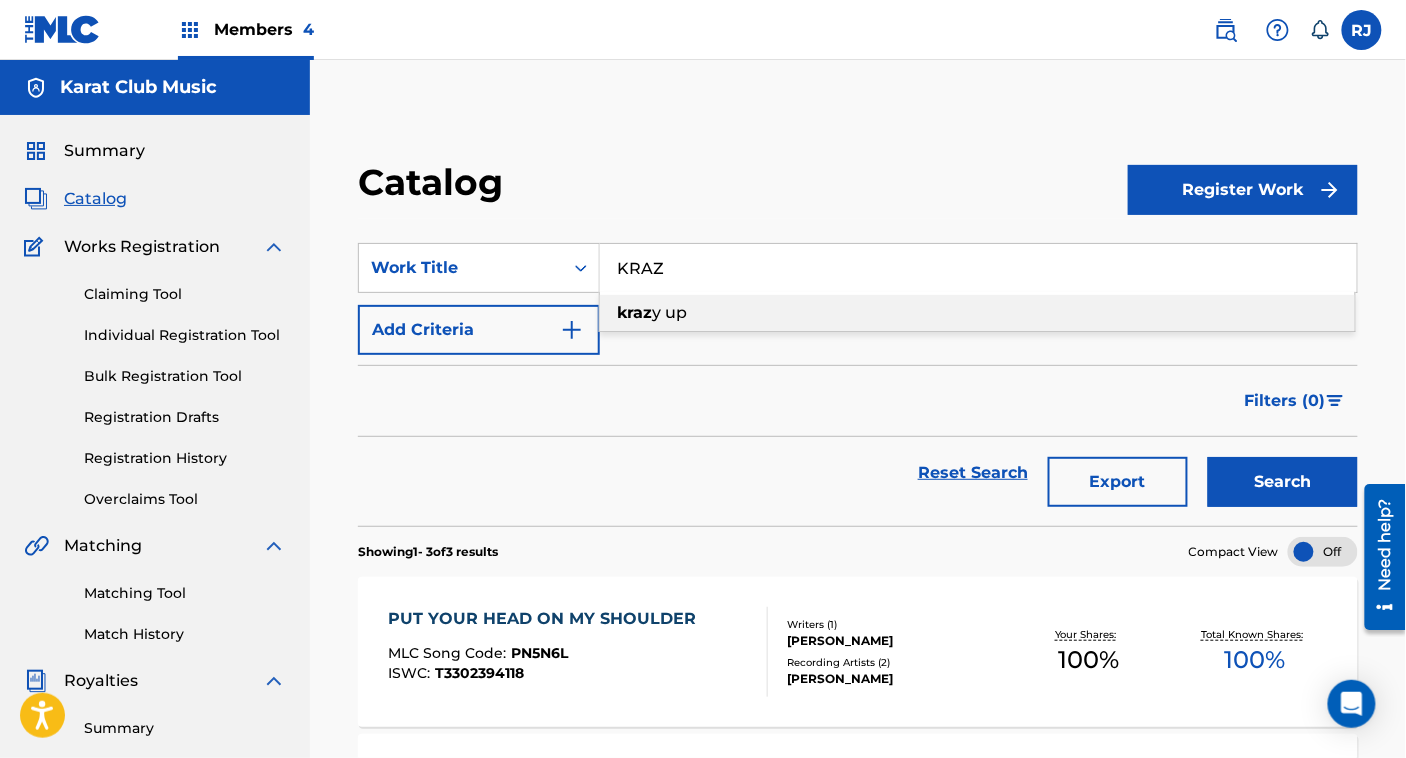 click on "kraz y up" at bounding box center [977, 313] 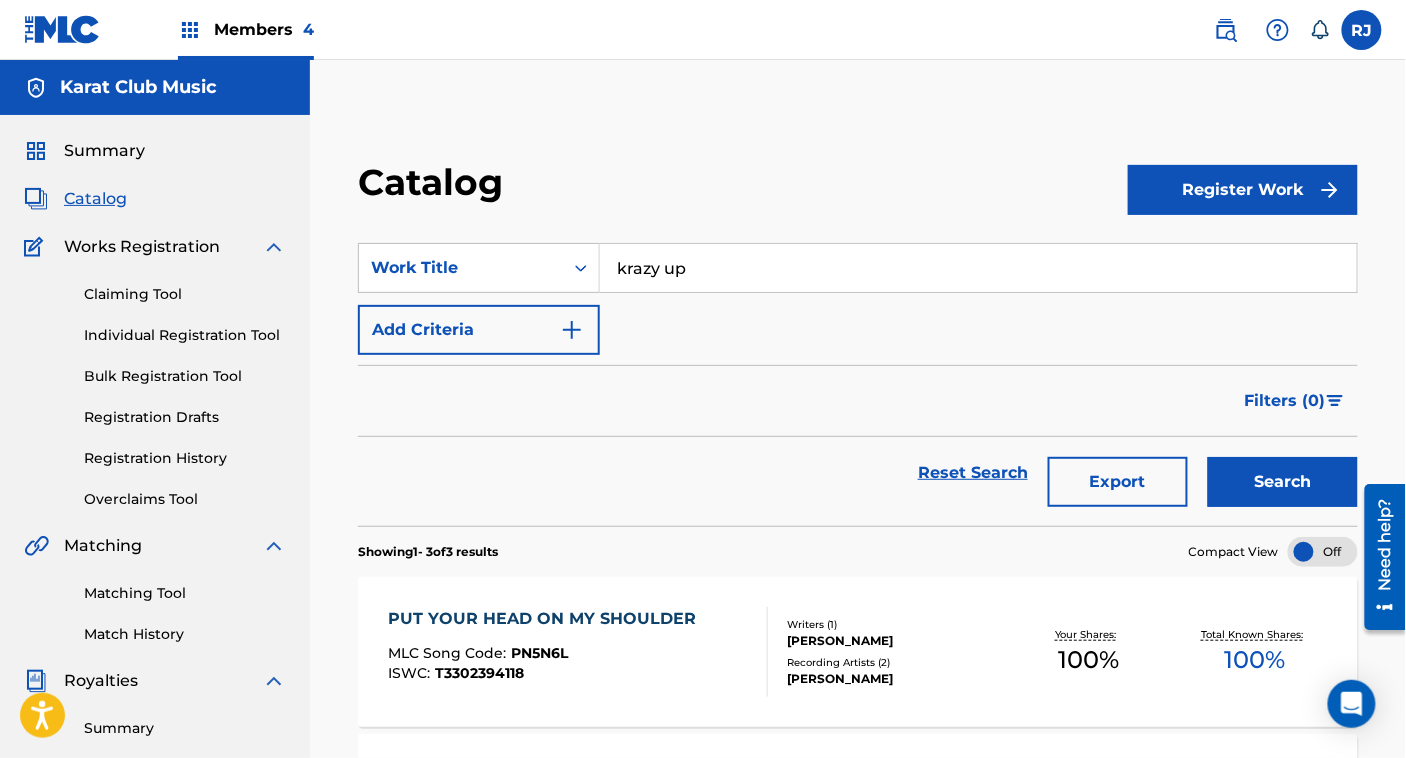 click on "Search" at bounding box center (1283, 482) 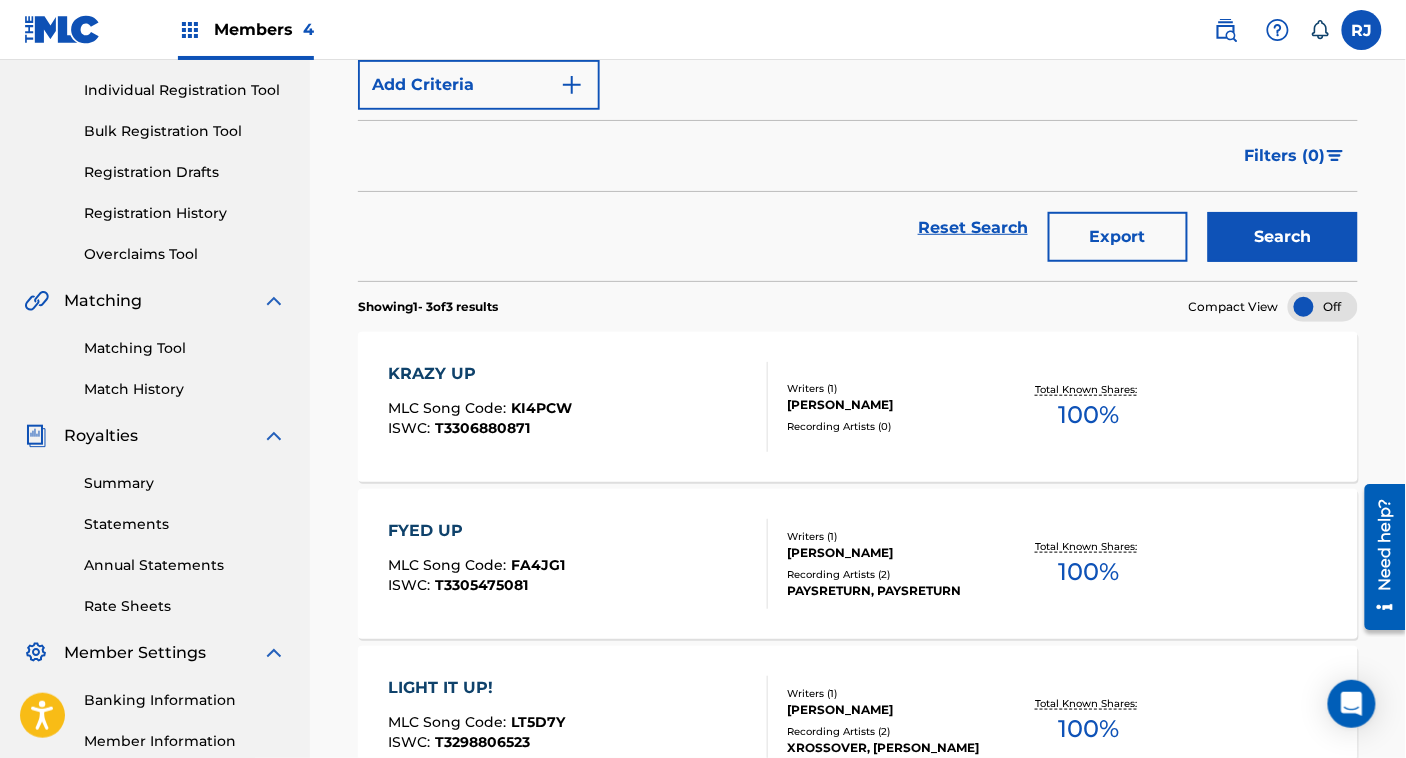scroll, scrollTop: 246, scrollLeft: 0, axis: vertical 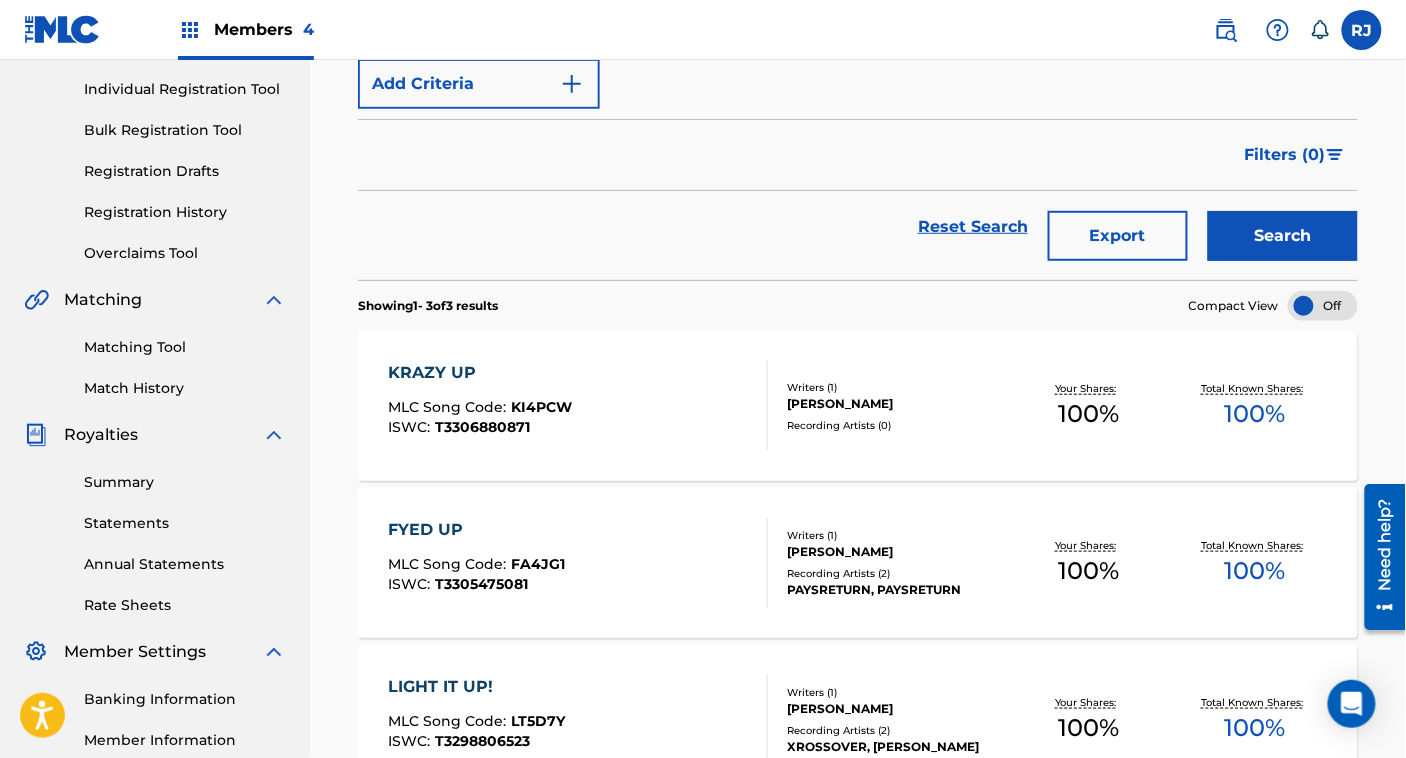 click on "KRAZY UP MLC Song Code : KI4PCW ISWC : T3306880871 Writers ( 1 ) [PERSON_NAME] Recording Artists ( 0 ) Your Shares: 100 % Total Known Shares: 100 %" at bounding box center [858, 406] 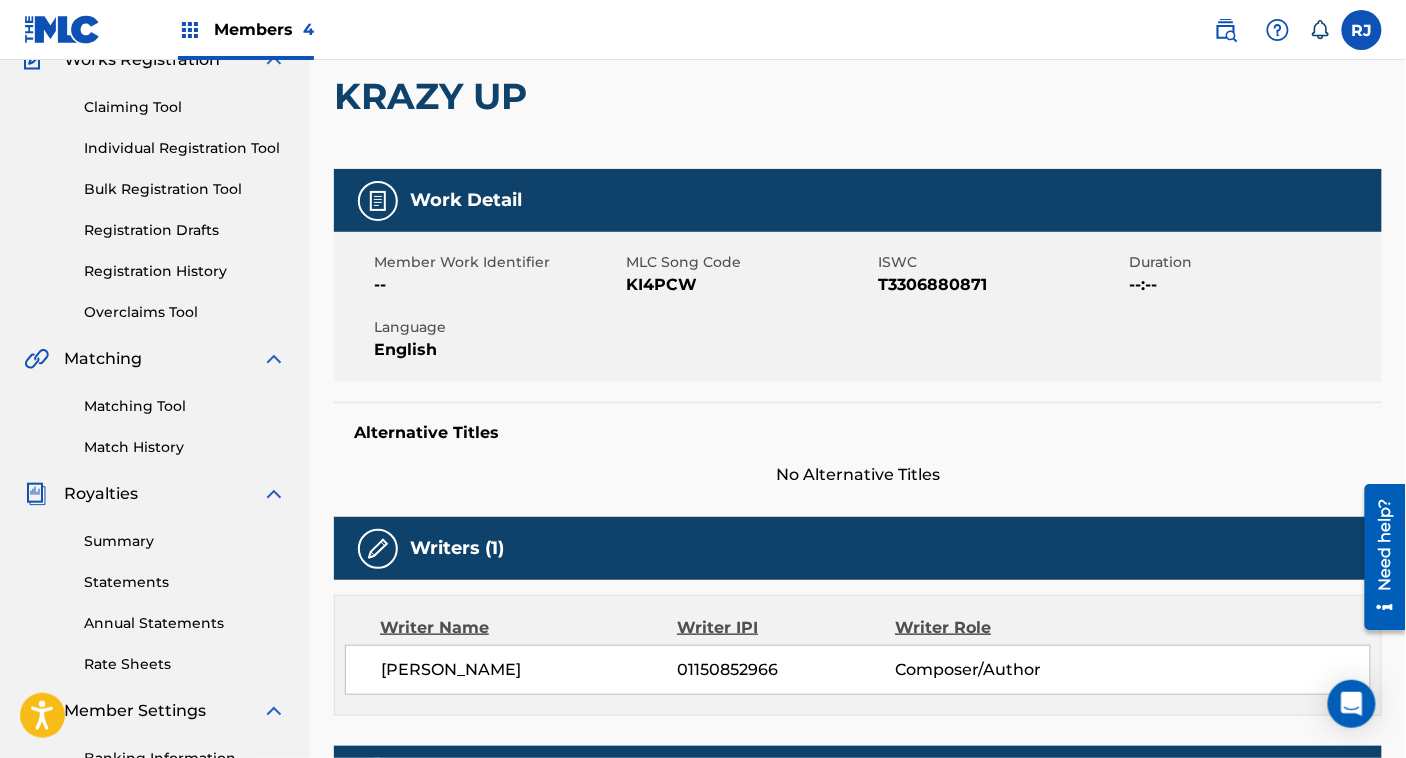 scroll, scrollTop: 0, scrollLeft: 0, axis: both 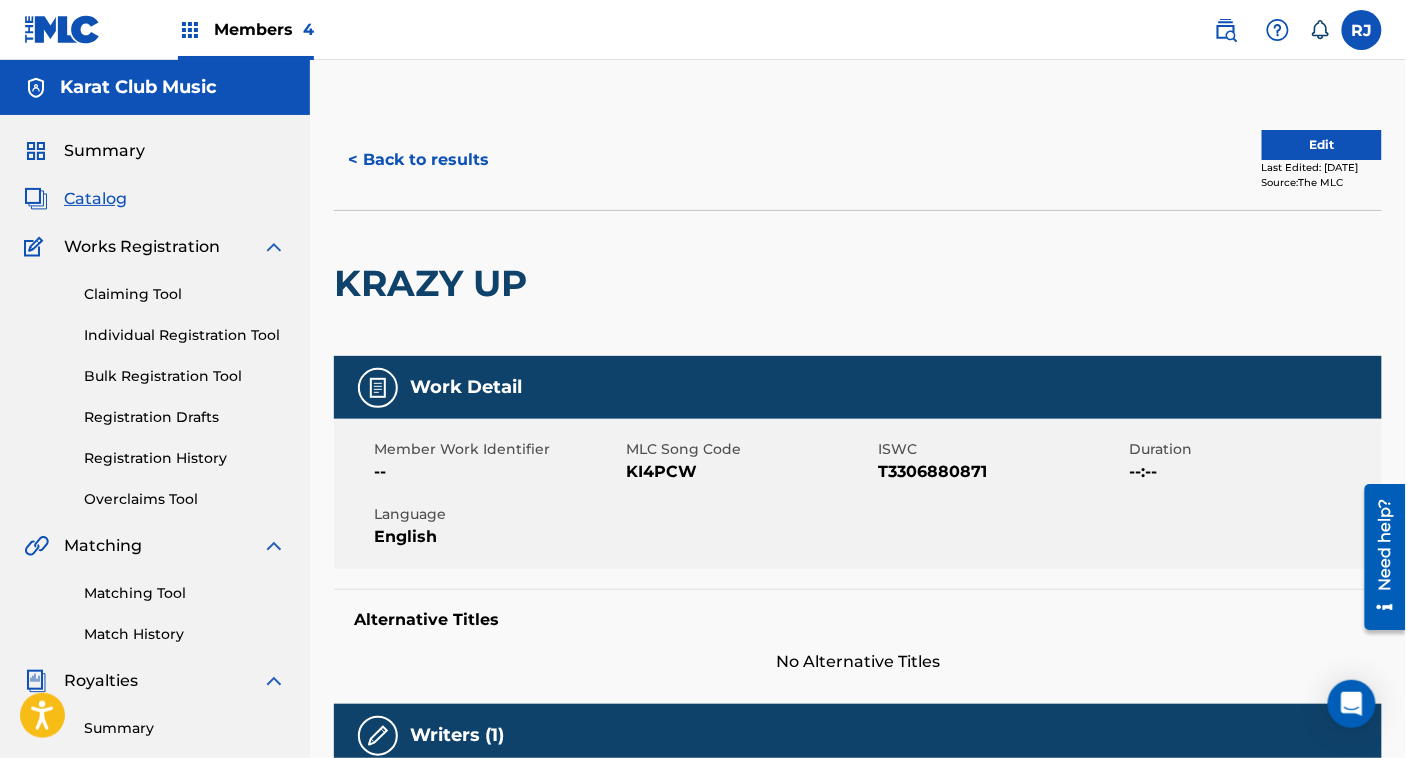 click on "Edit" at bounding box center [1322, 145] 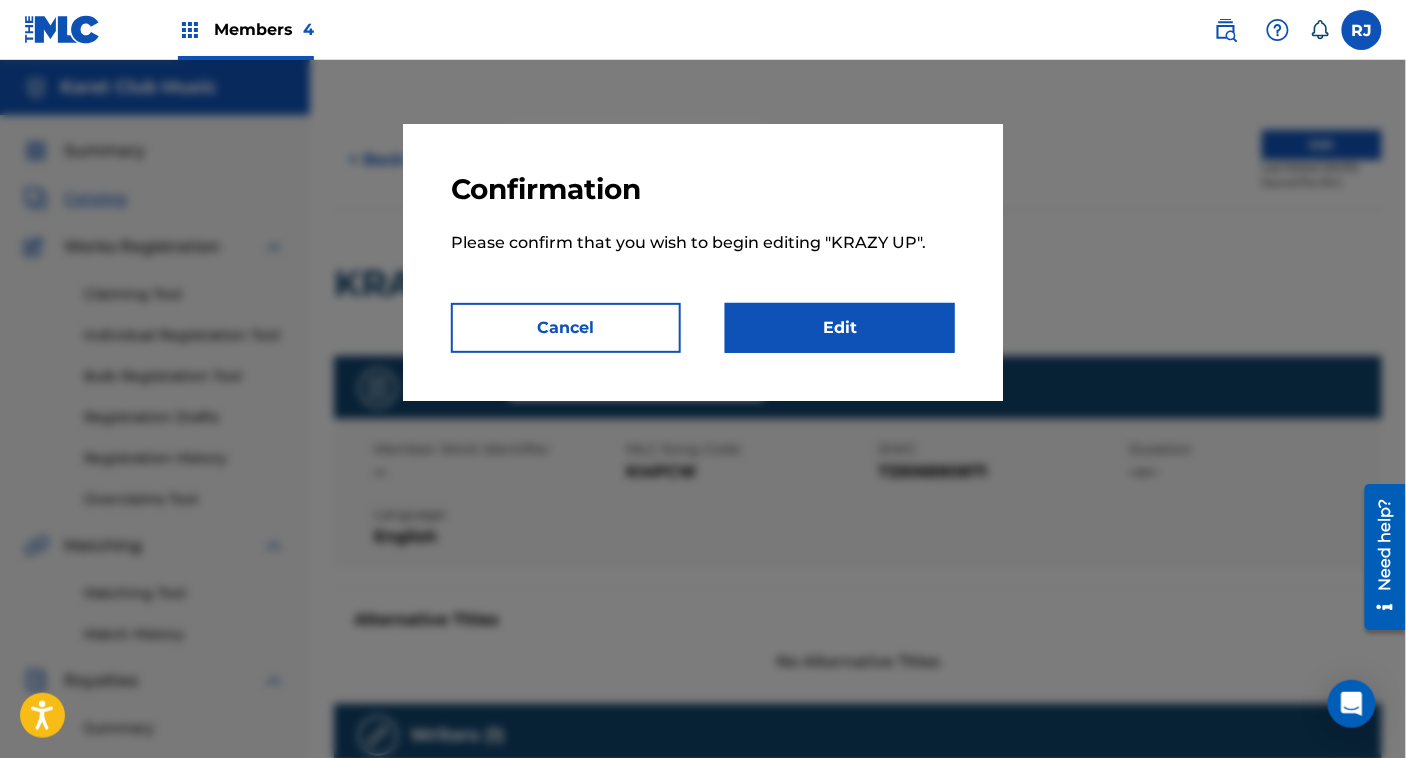 click on "Edit" at bounding box center [840, 328] 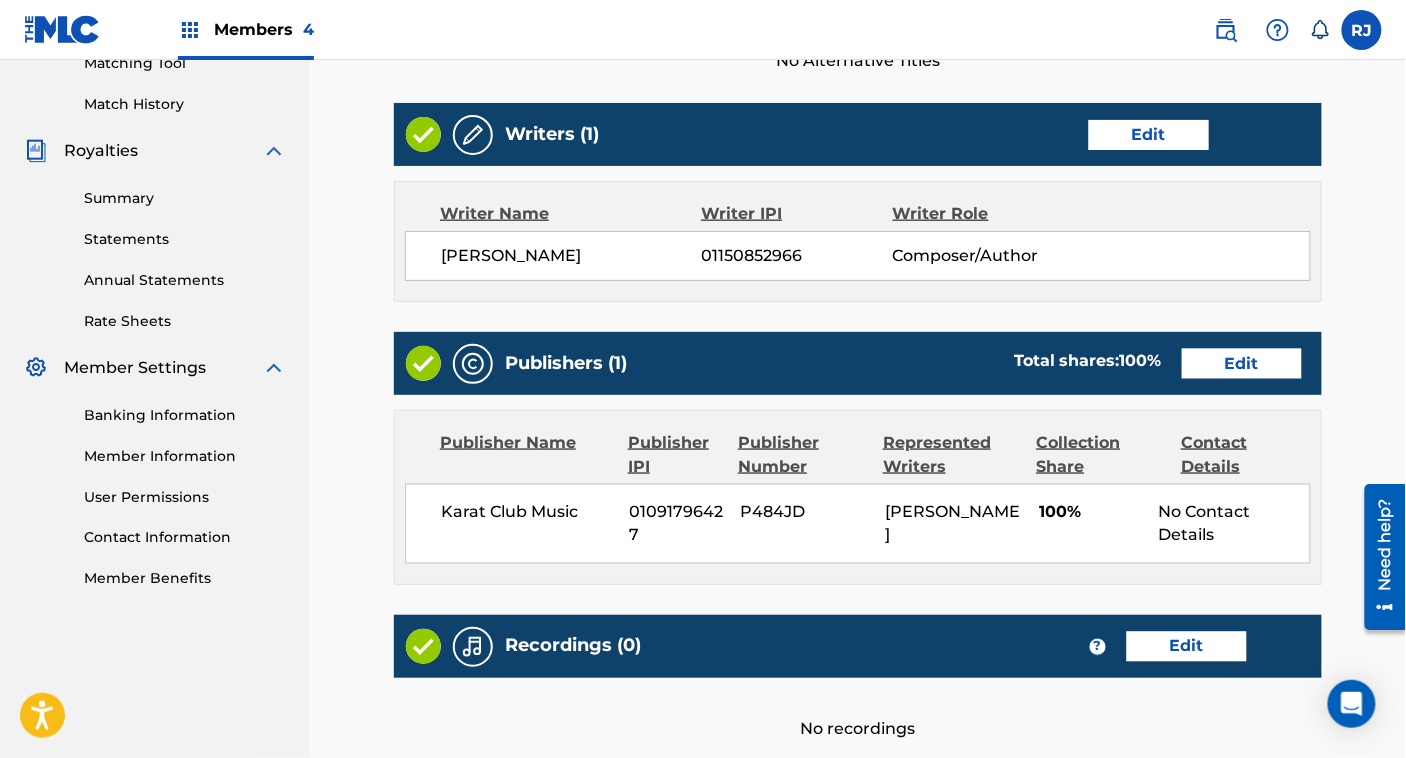 scroll, scrollTop: 531, scrollLeft: 0, axis: vertical 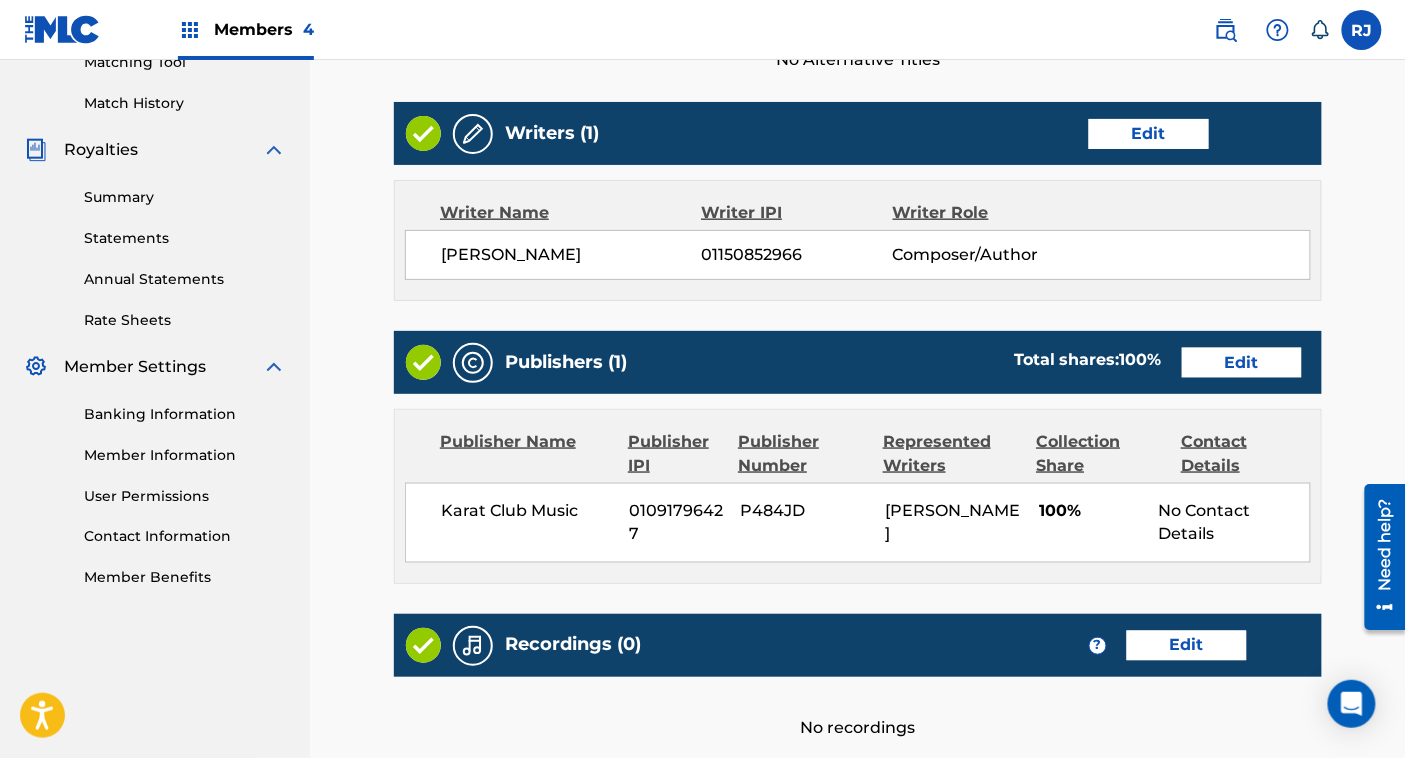 click on "Edit" at bounding box center [1149, 134] 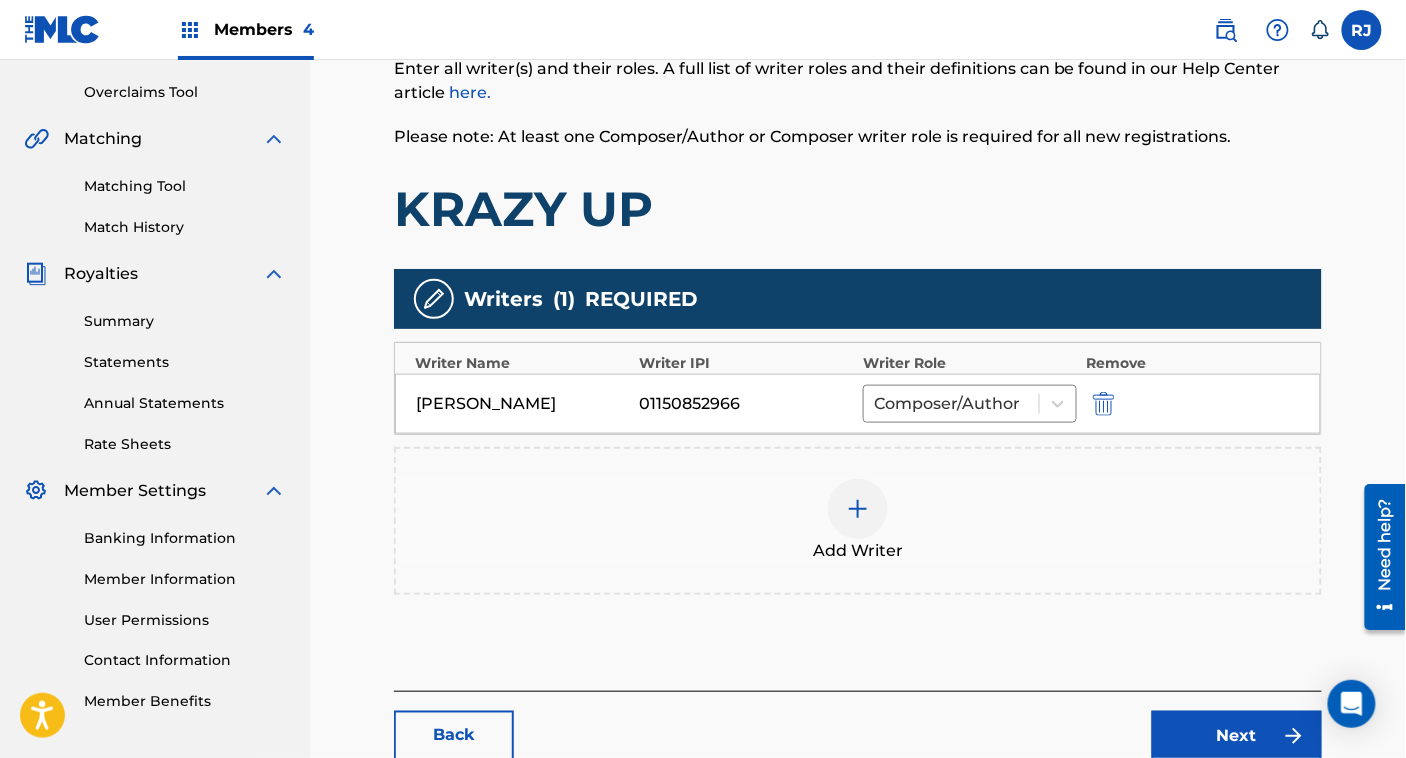 scroll, scrollTop: 408, scrollLeft: 0, axis: vertical 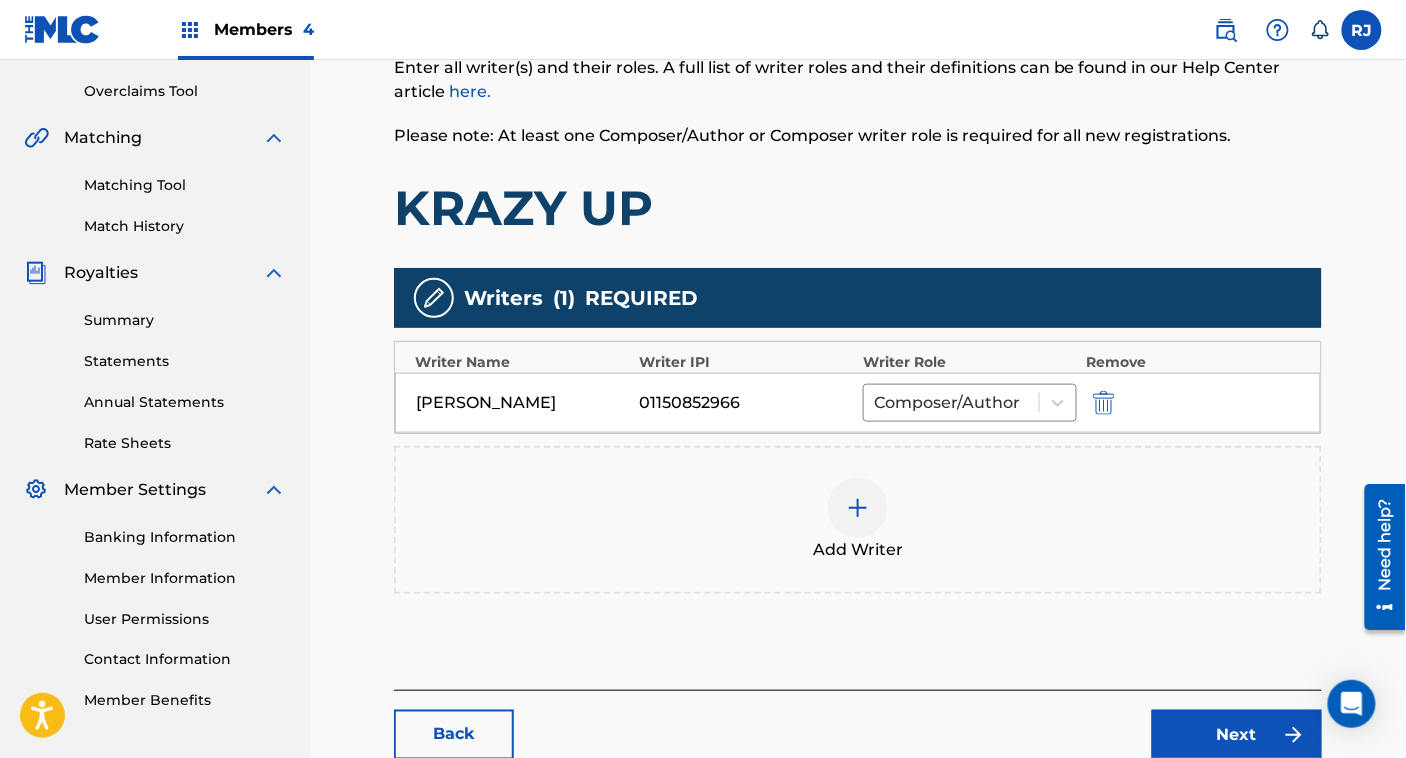click at bounding box center [1104, 403] 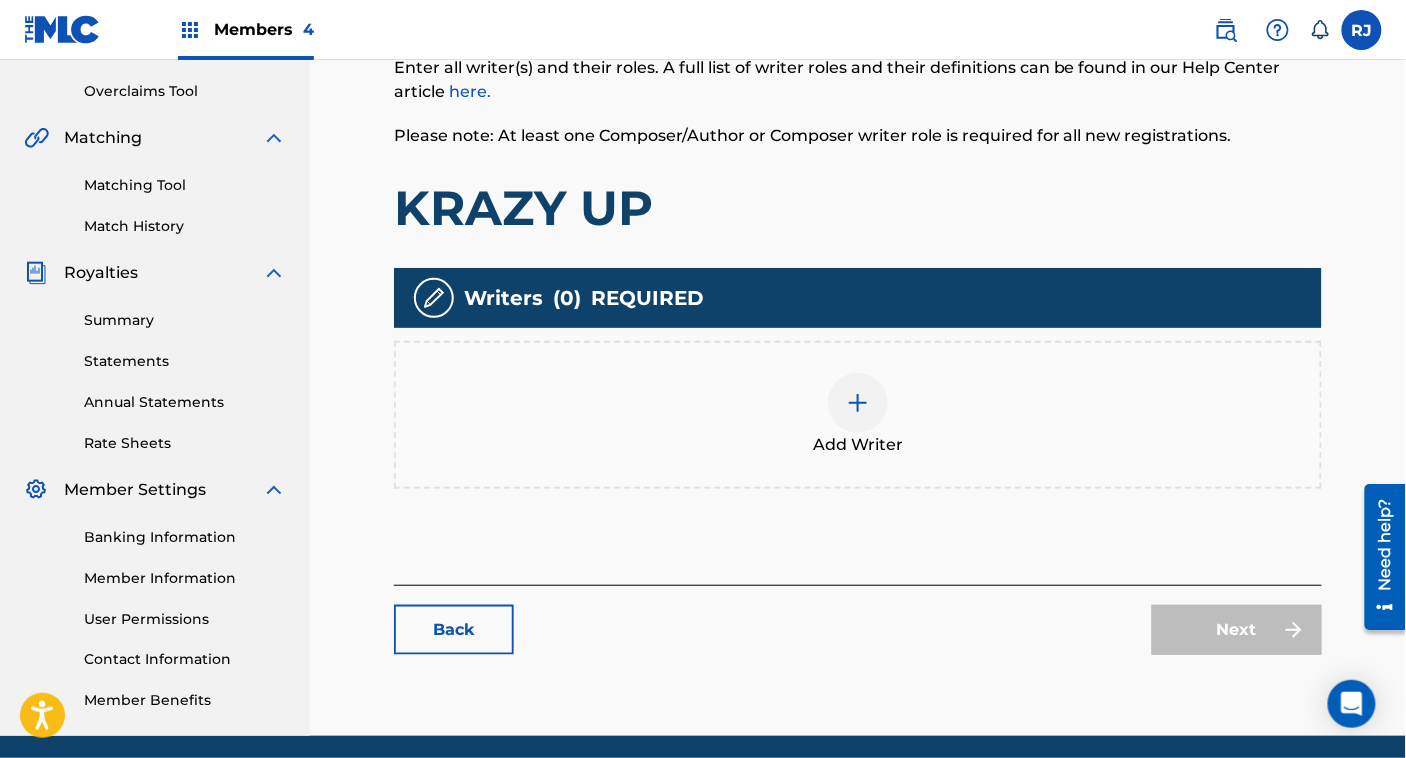click on "Add Writer" at bounding box center [858, 415] 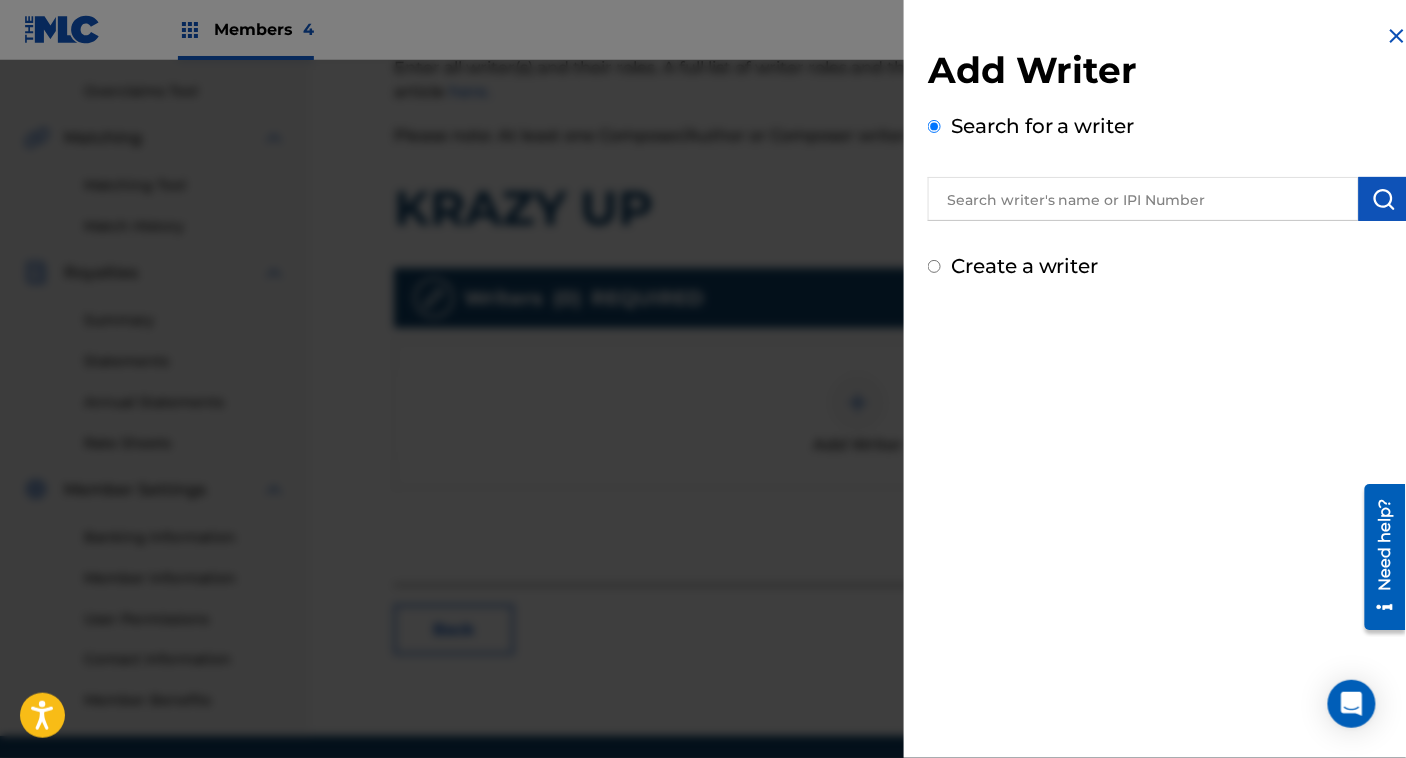 click on "Create a writer" at bounding box center [1025, 266] 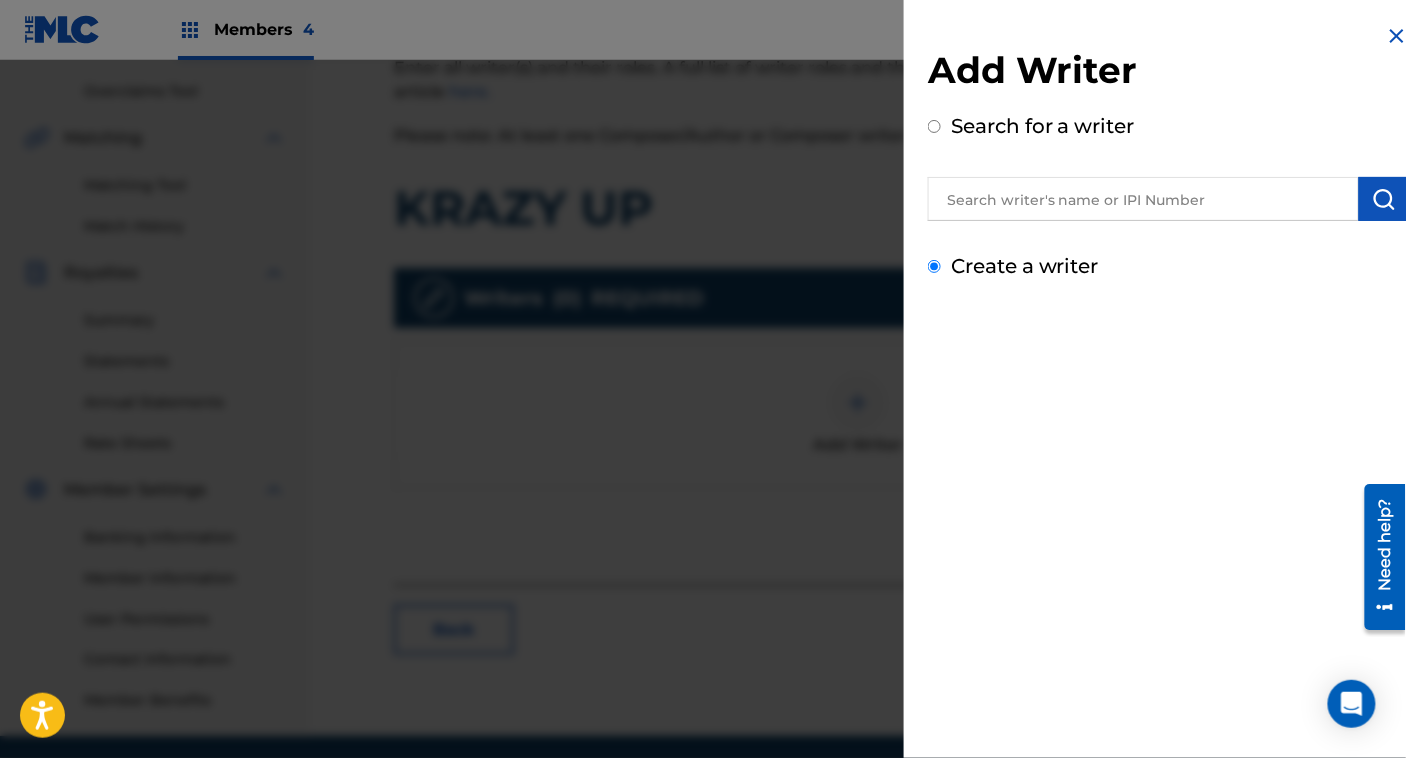 click on "Create a writer" at bounding box center (934, 266) 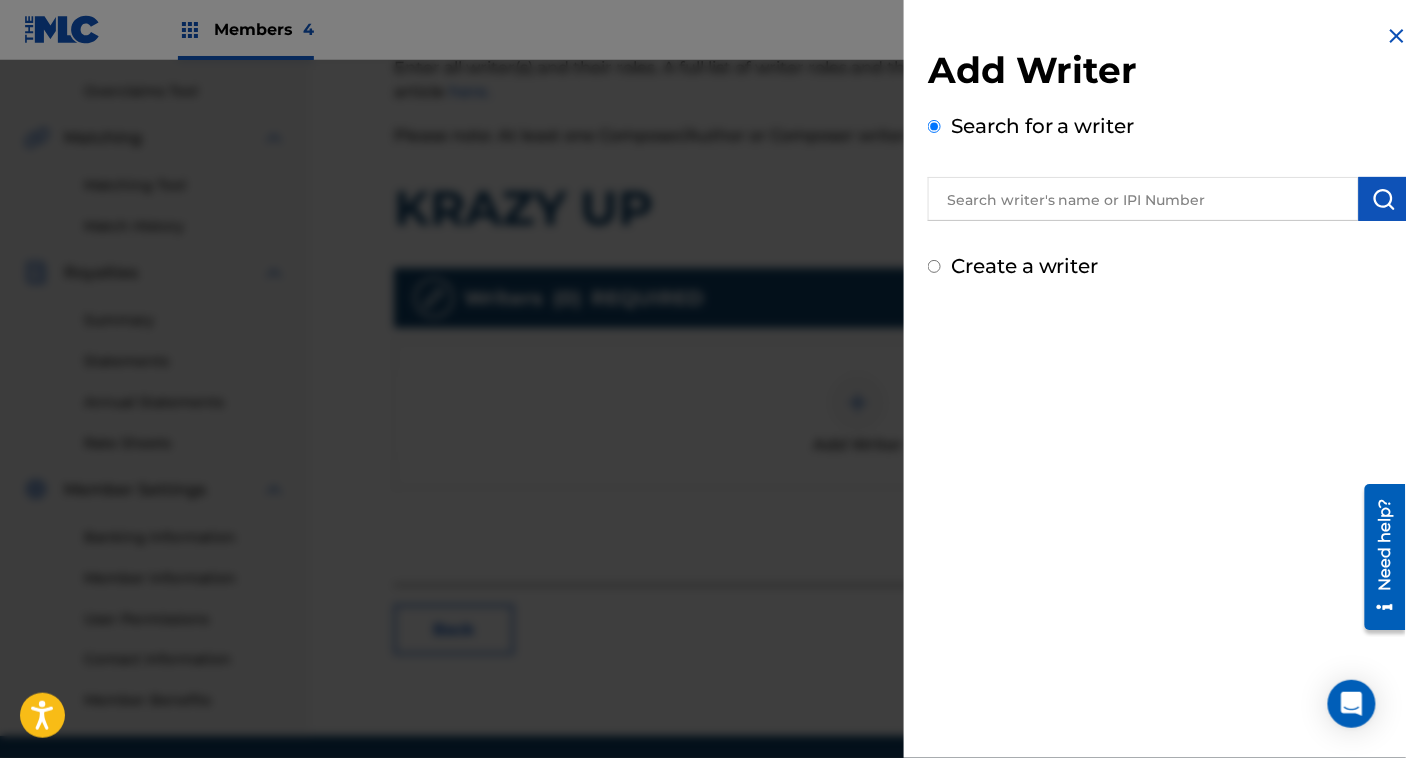 radio on "false" 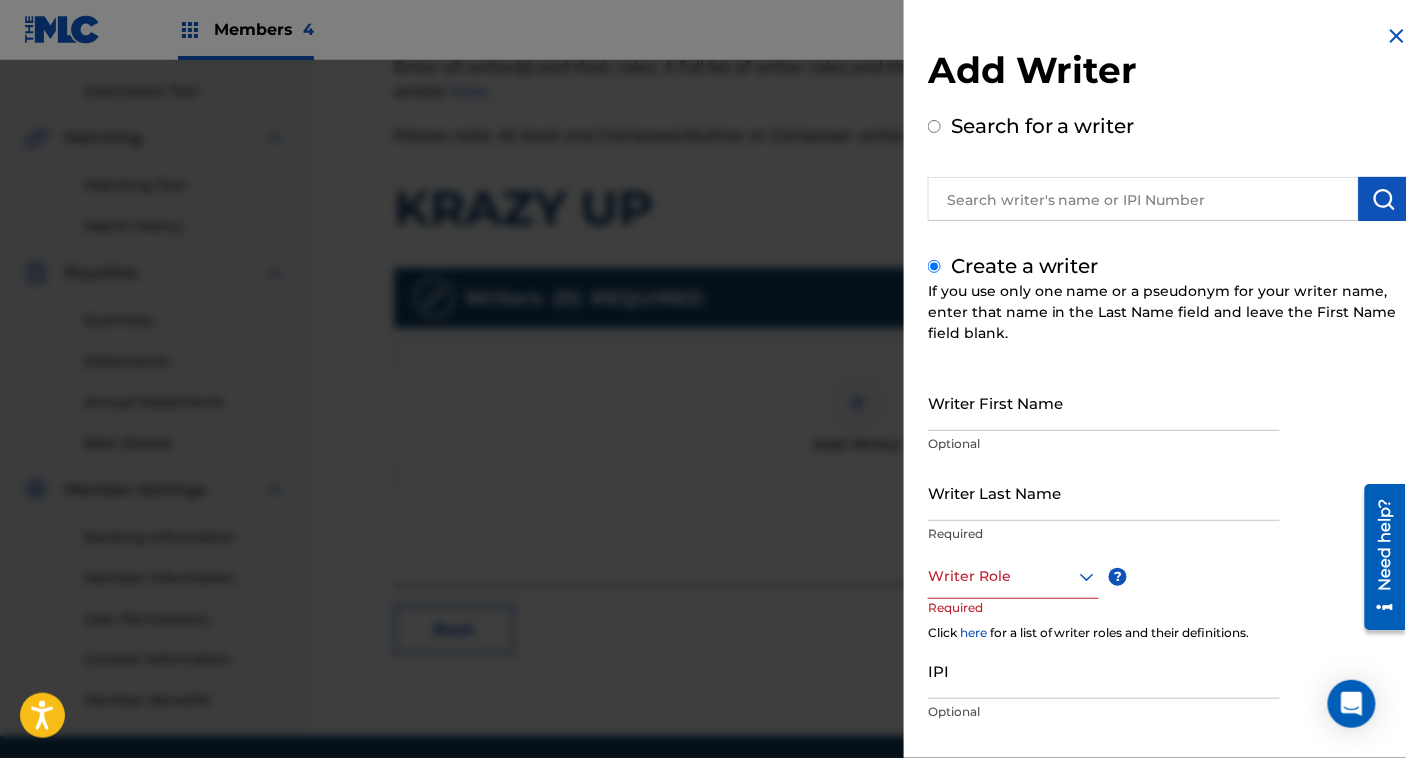 click on "Writer First Name" at bounding box center [1104, 402] 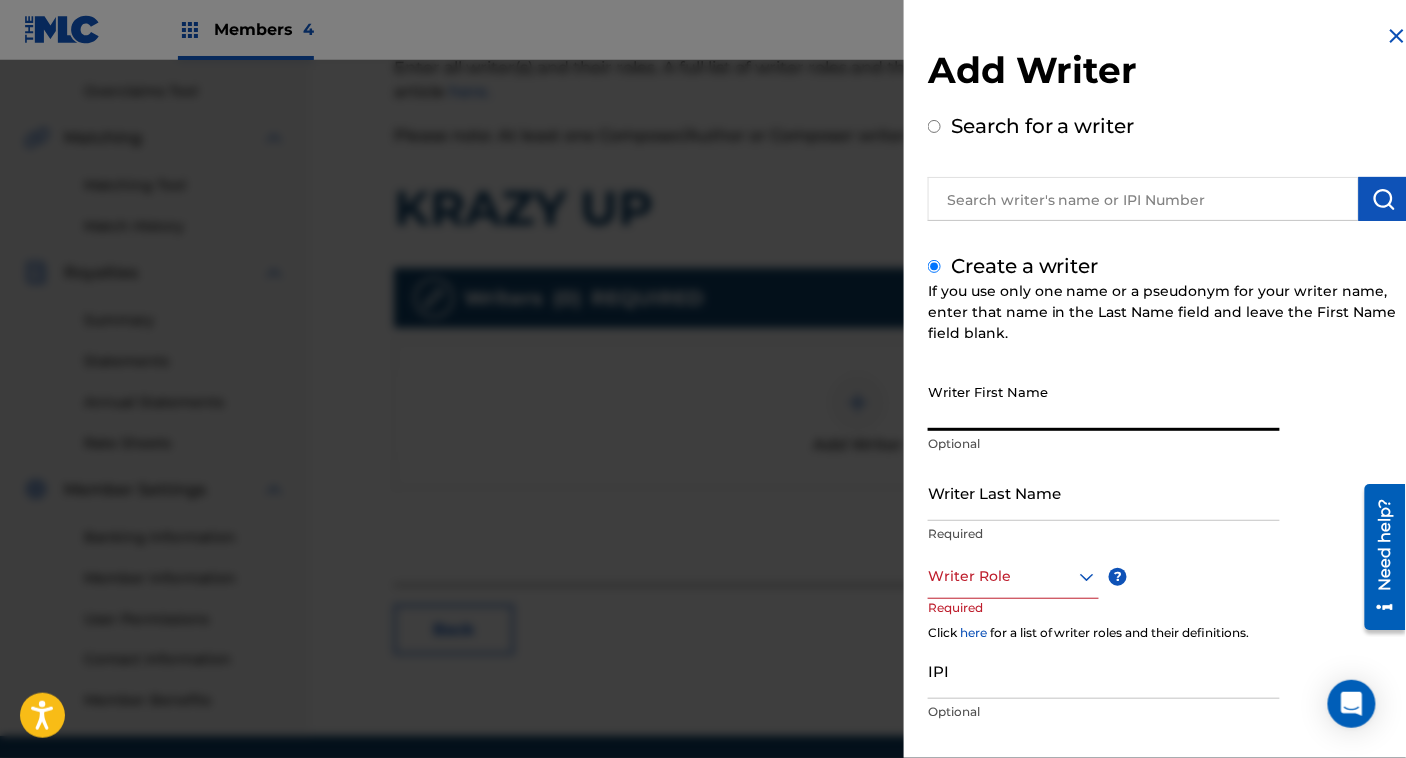 paste on "[PERSON_NAME]" 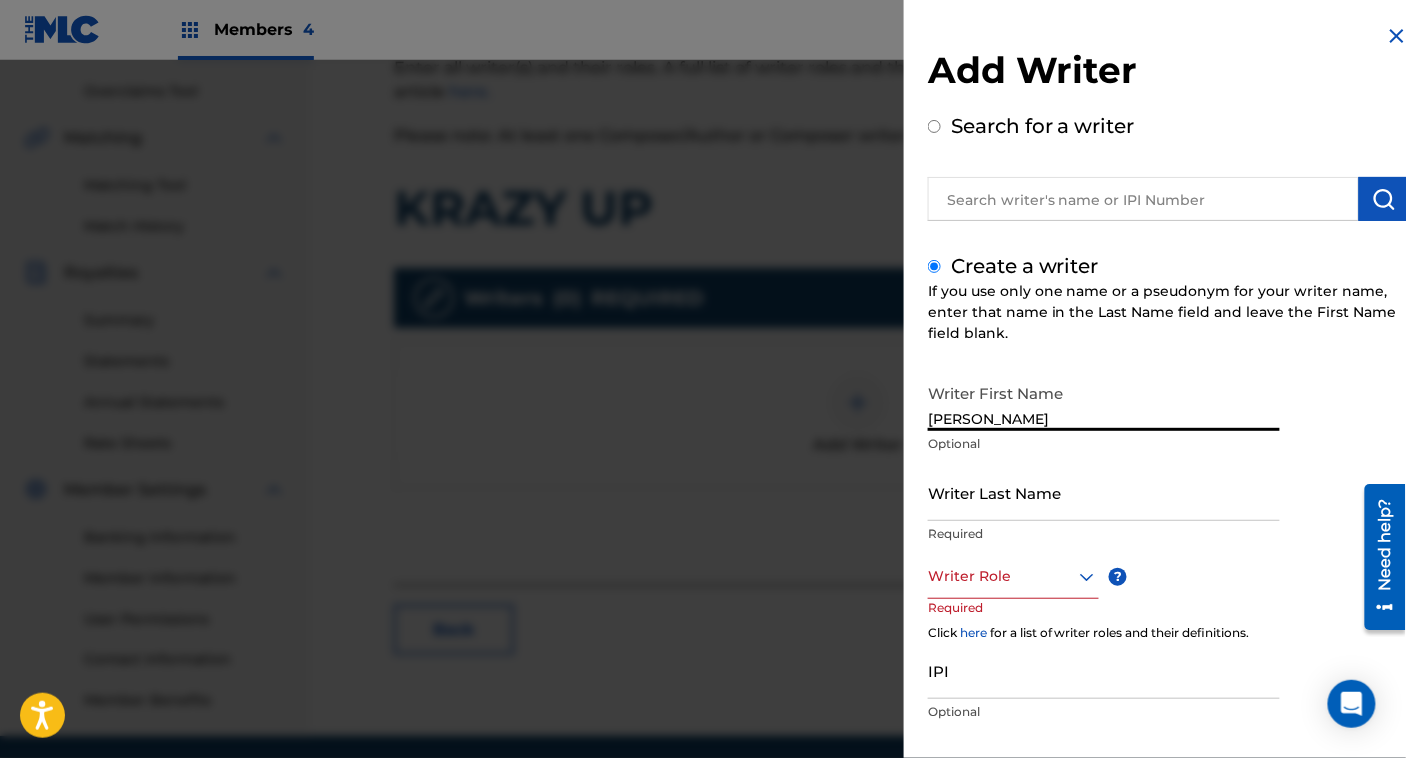 type on "[PERSON_NAME]" 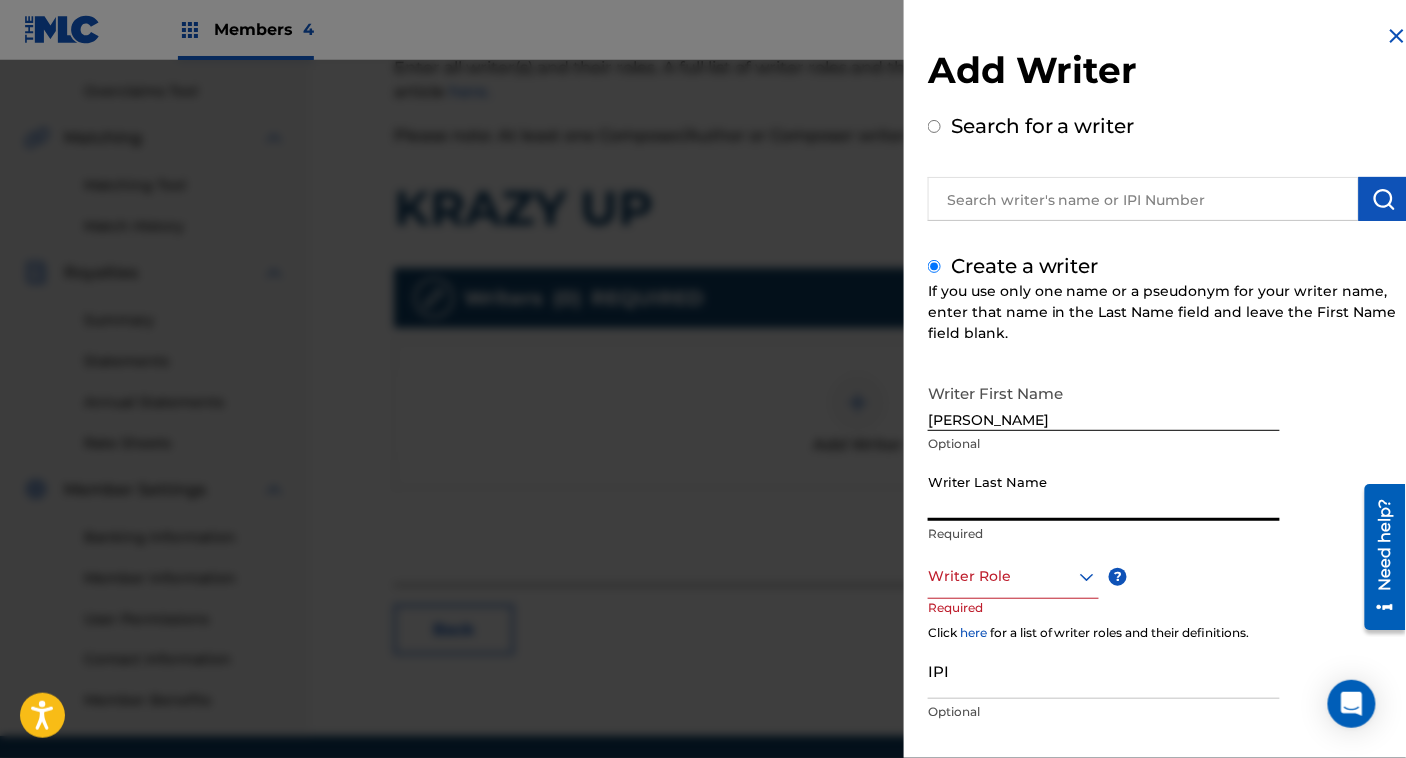 click on "Writer Last Name" at bounding box center [1104, 492] 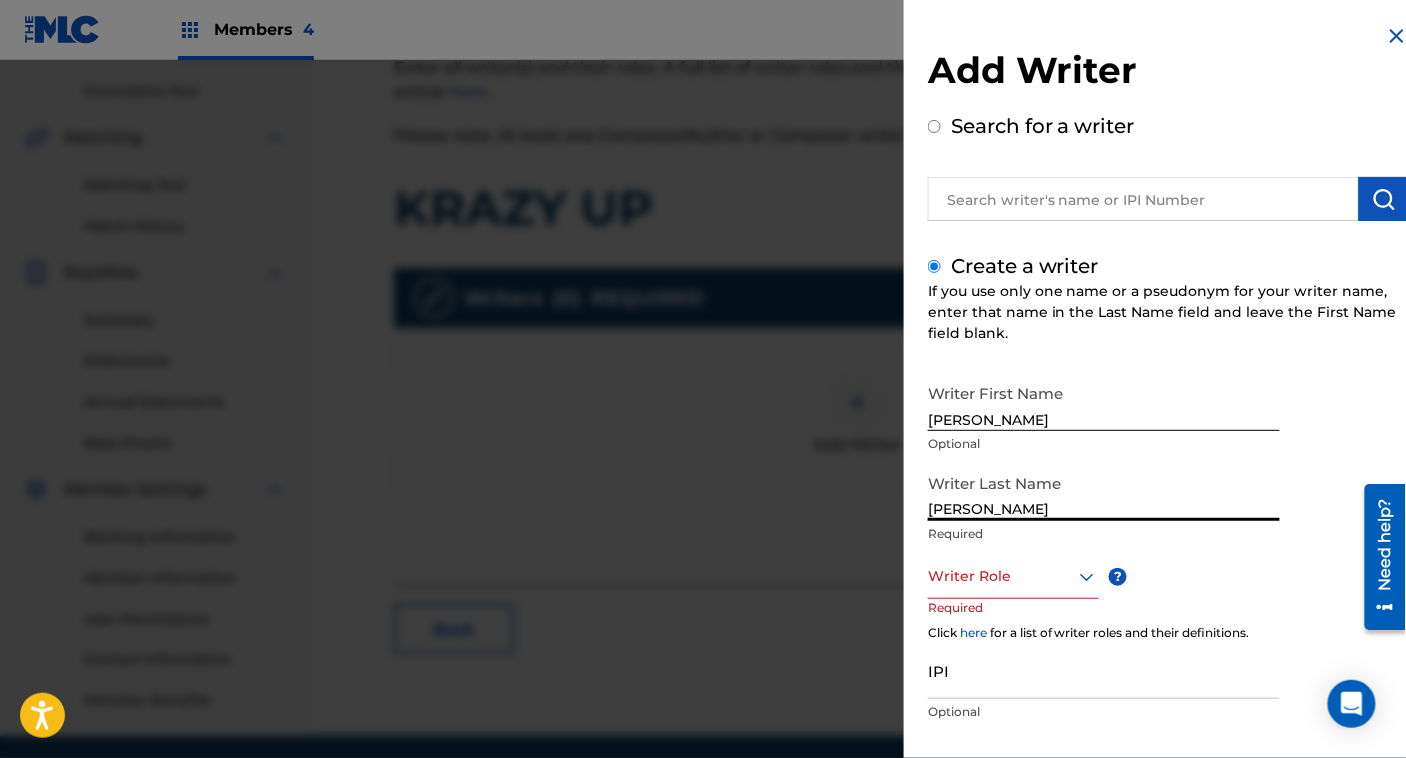type on "[PERSON_NAME]" 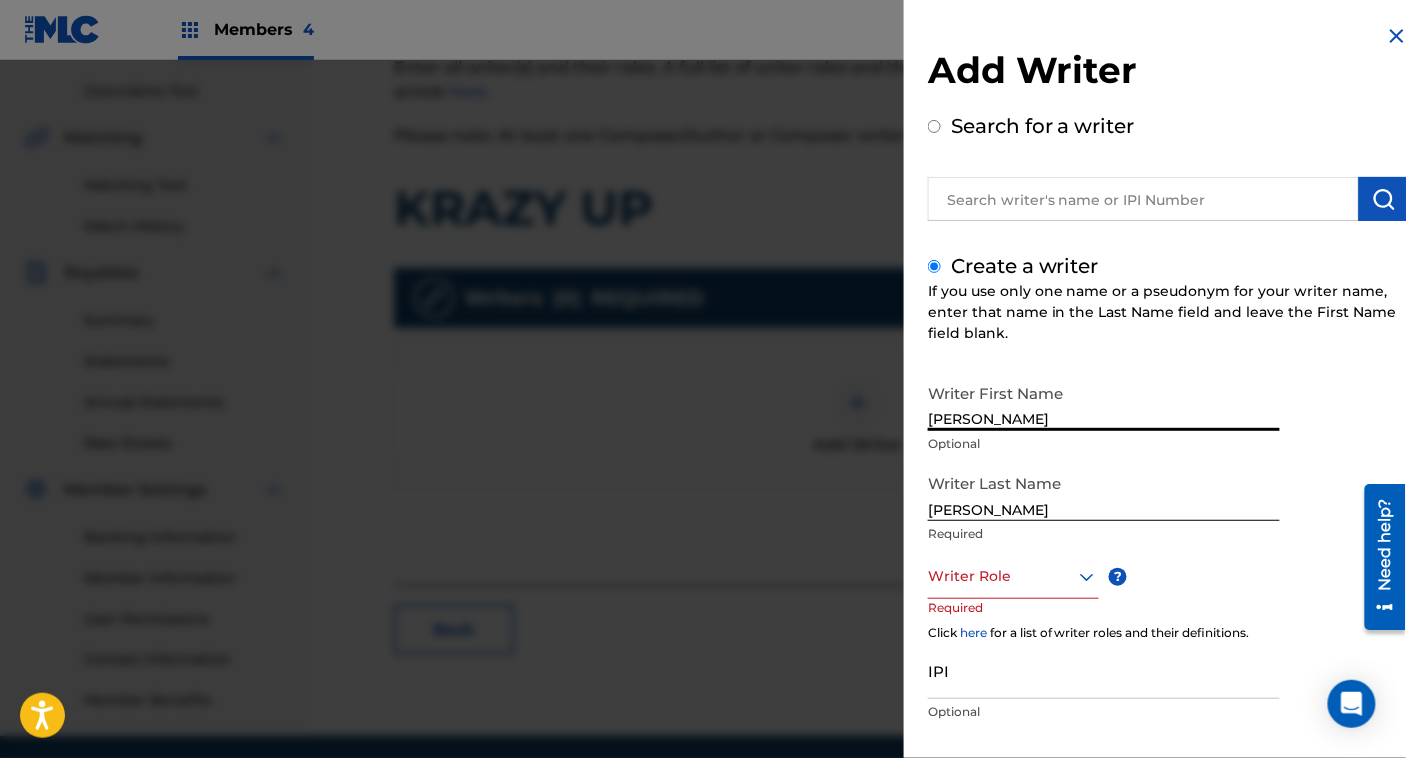 click on "[PERSON_NAME]" at bounding box center (1104, 402) 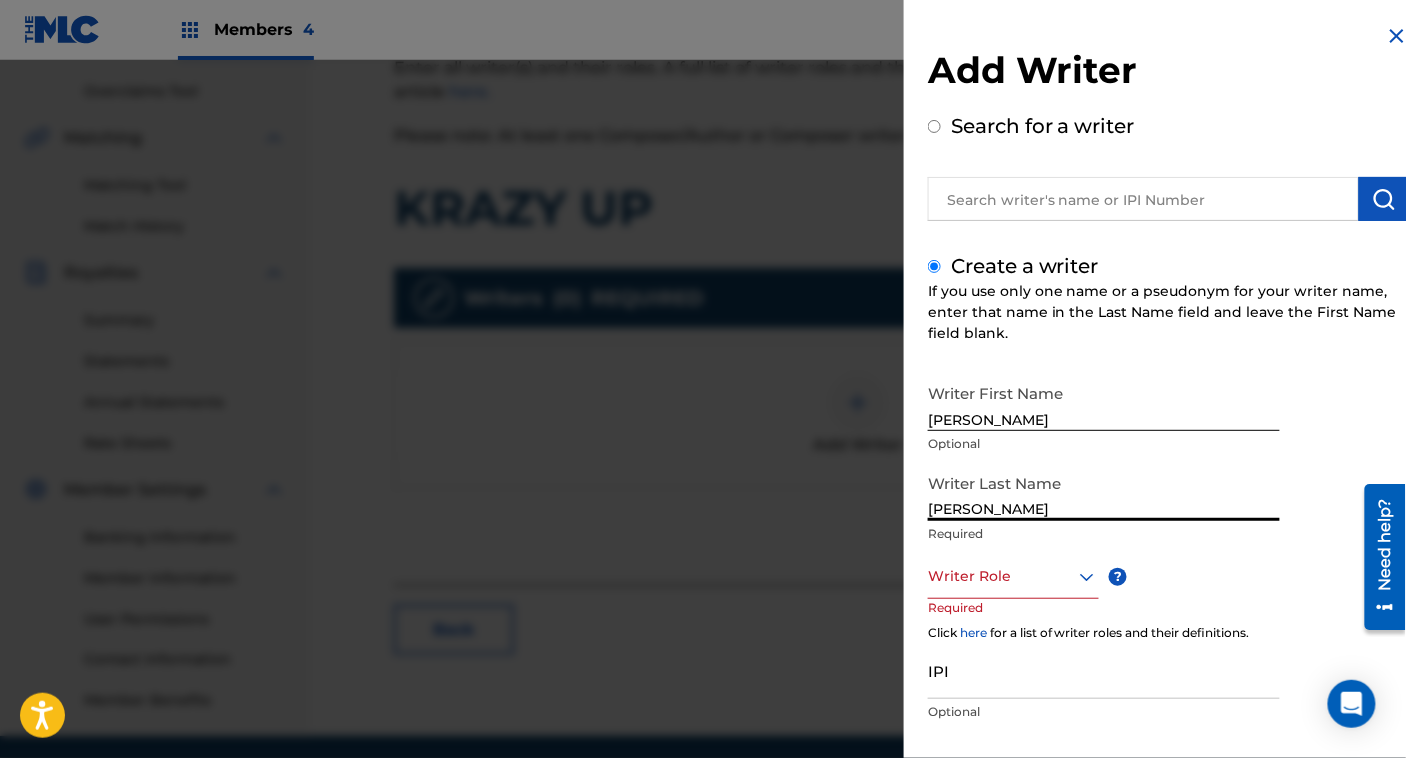 click on "[PERSON_NAME]" at bounding box center [1104, 492] 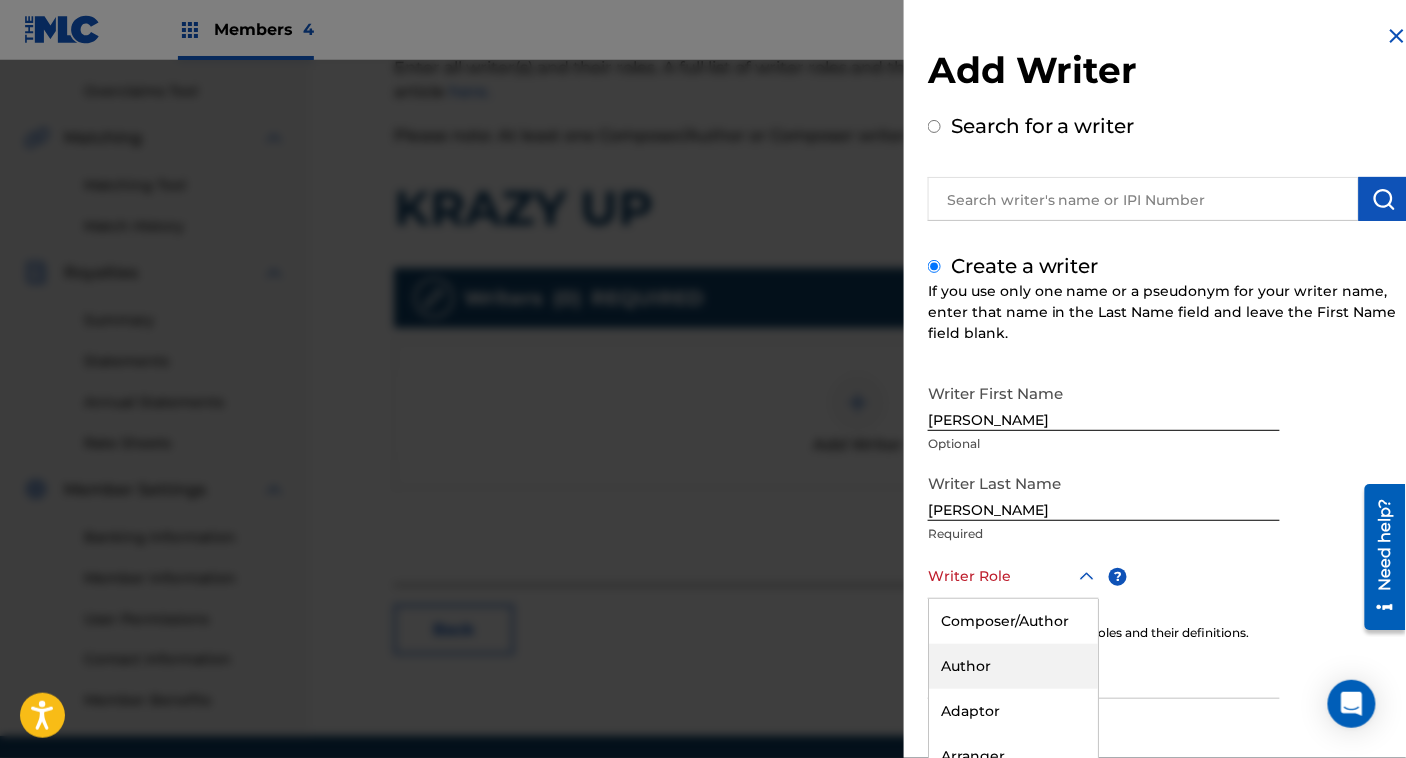 click on "8 results available. Use Up and Down to choose options, press Enter to select the currently focused option, press Escape to exit the menu, press Tab to select the option and exit the menu. Writer Role Composer/Author Author Adaptor Arranger Composer Translator Sub Arranger Sub Author" at bounding box center (1013, 576) 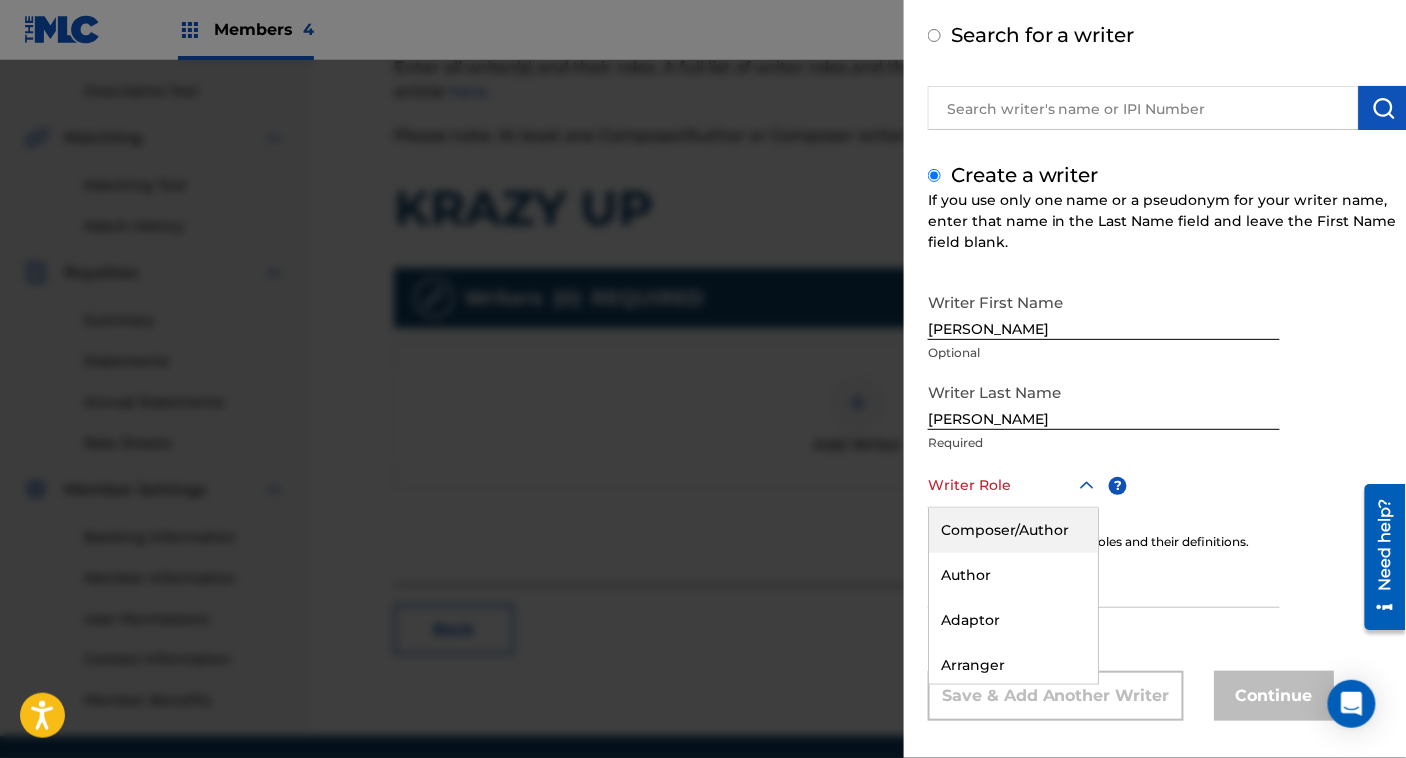 click on "Composer/Author" at bounding box center [1013, 530] 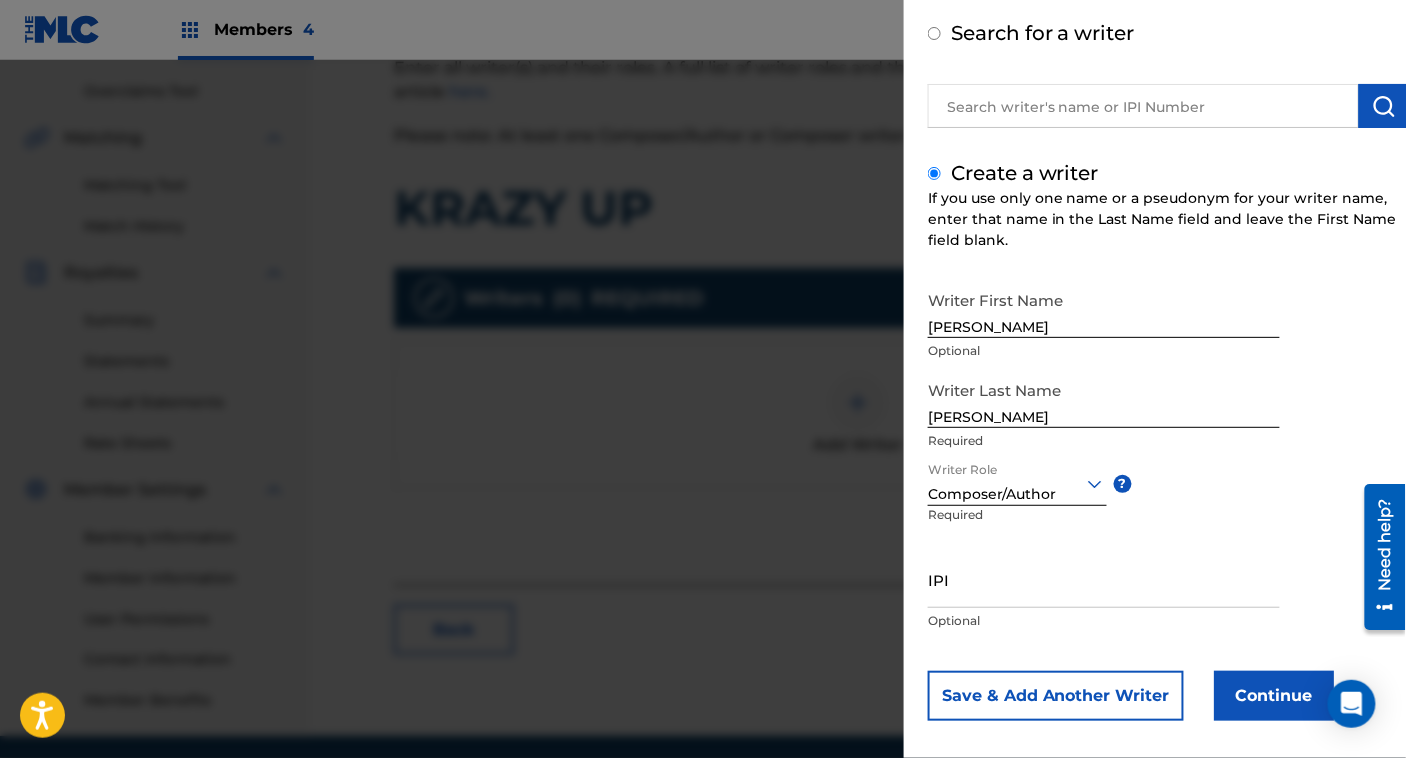 click on "Continue" at bounding box center [1274, 696] 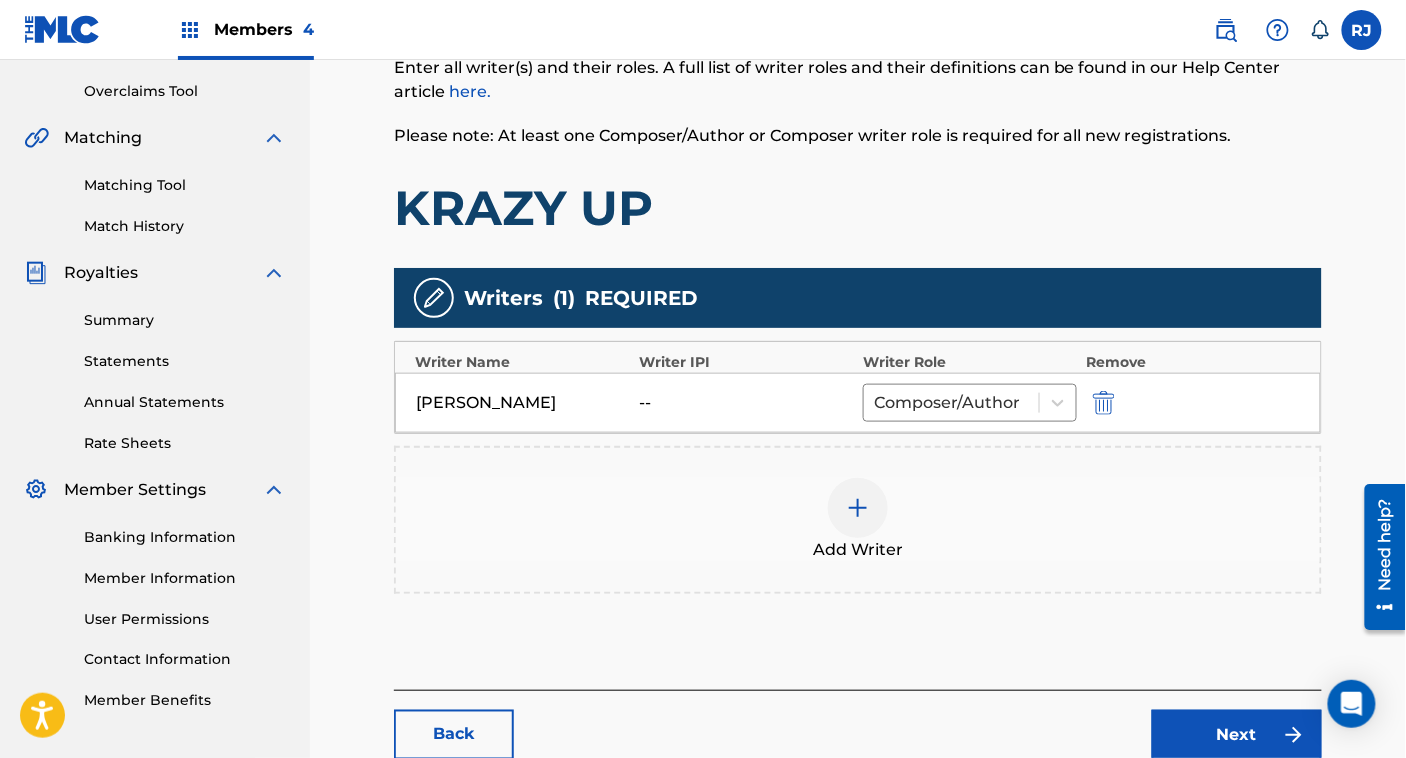 click on "Add Writer" at bounding box center (858, 520) 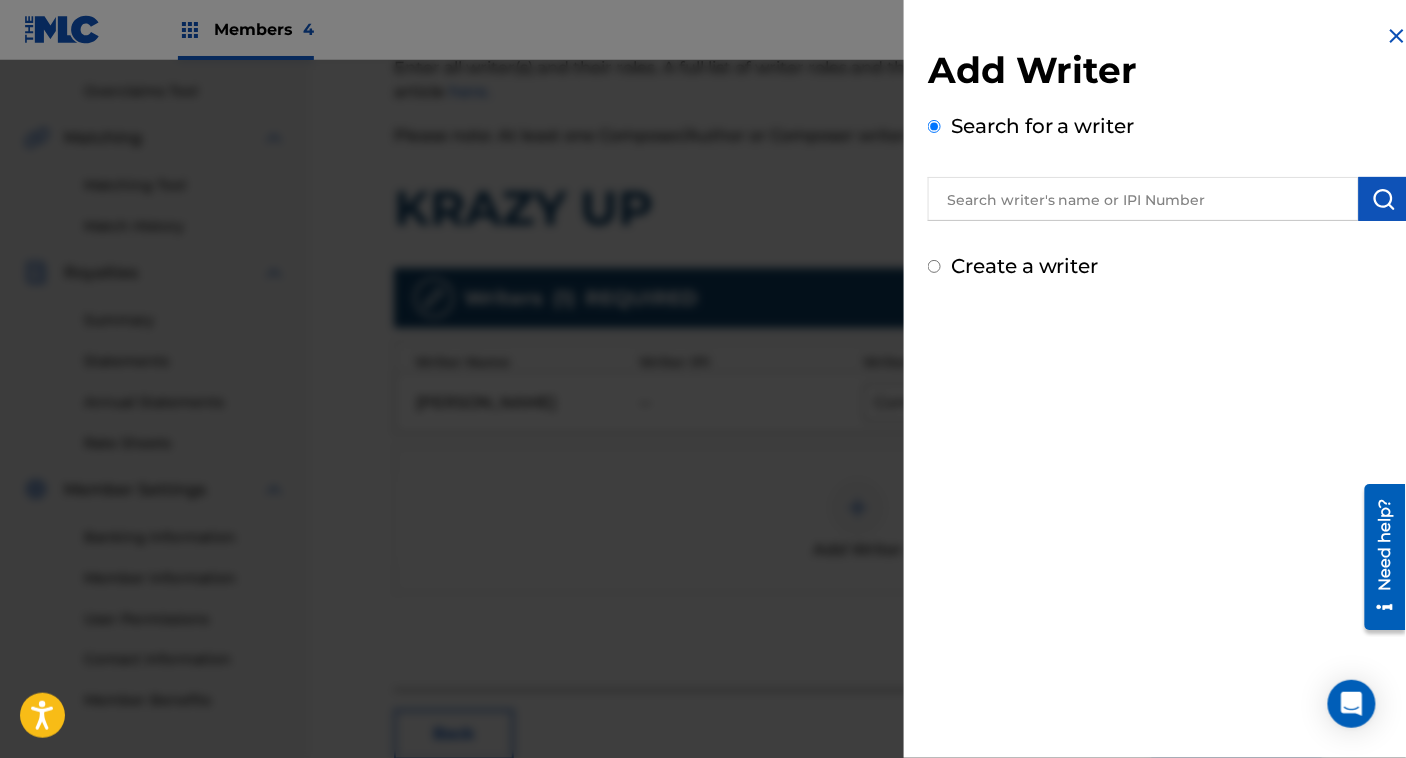 click at bounding box center (1397, 36) 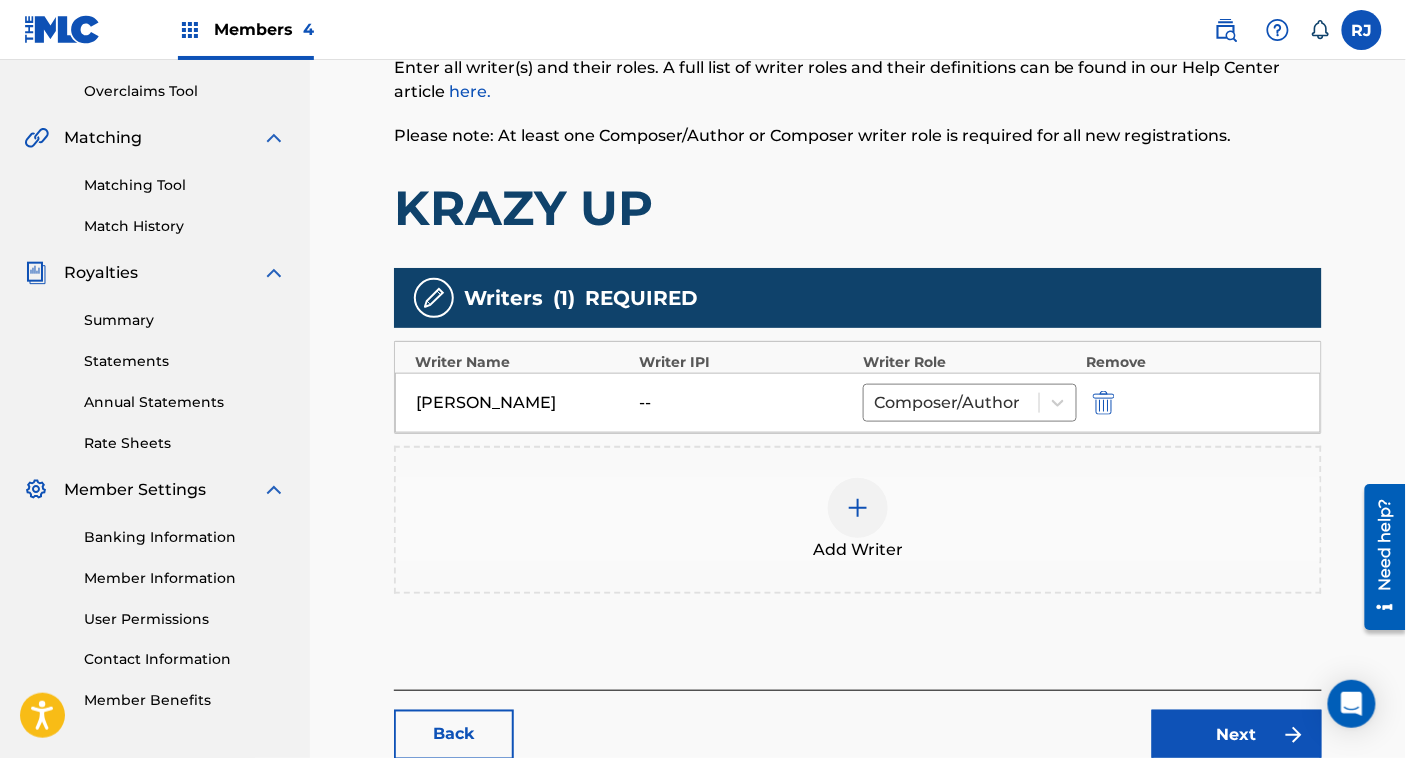 click on "Back Next" at bounding box center [858, 725] 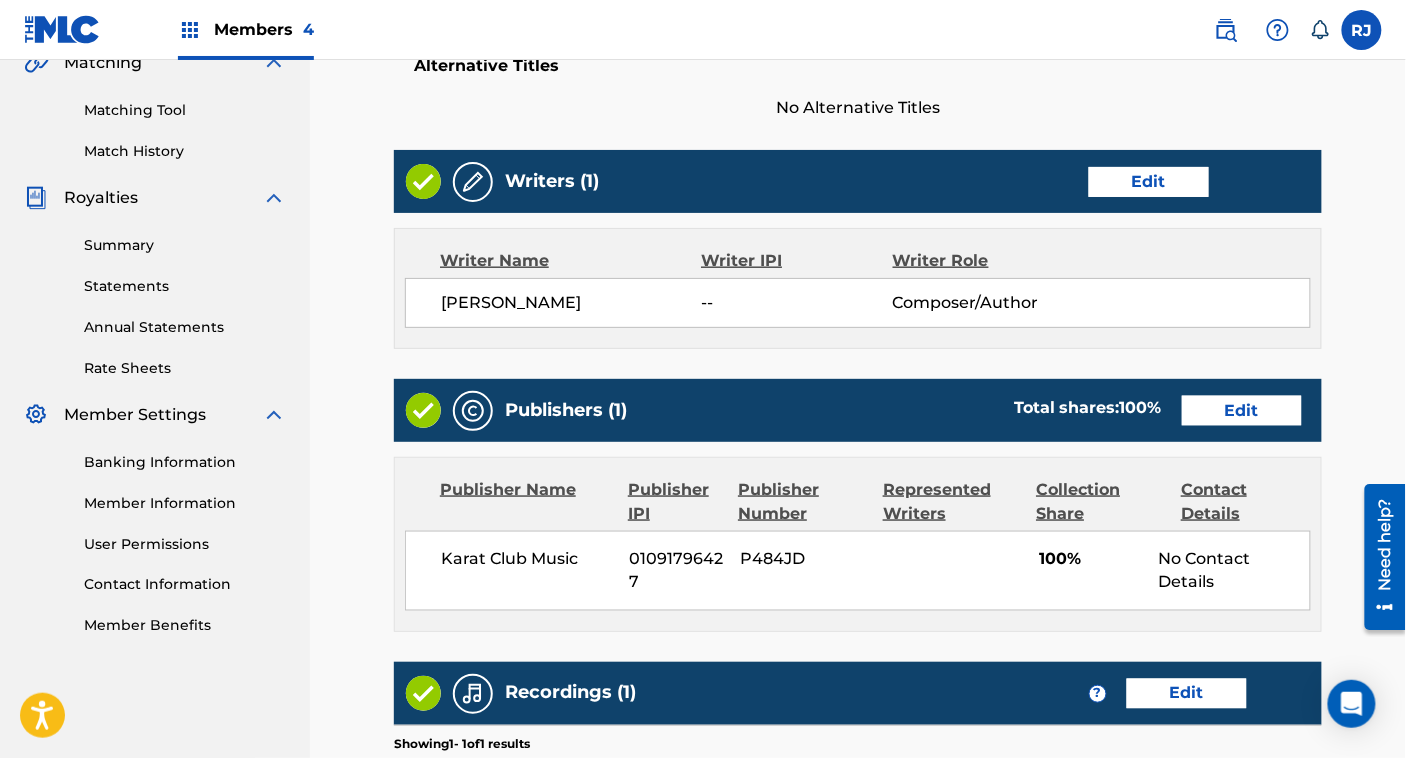 scroll, scrollTop: 484, scrollLeft: 0, axis: vertical 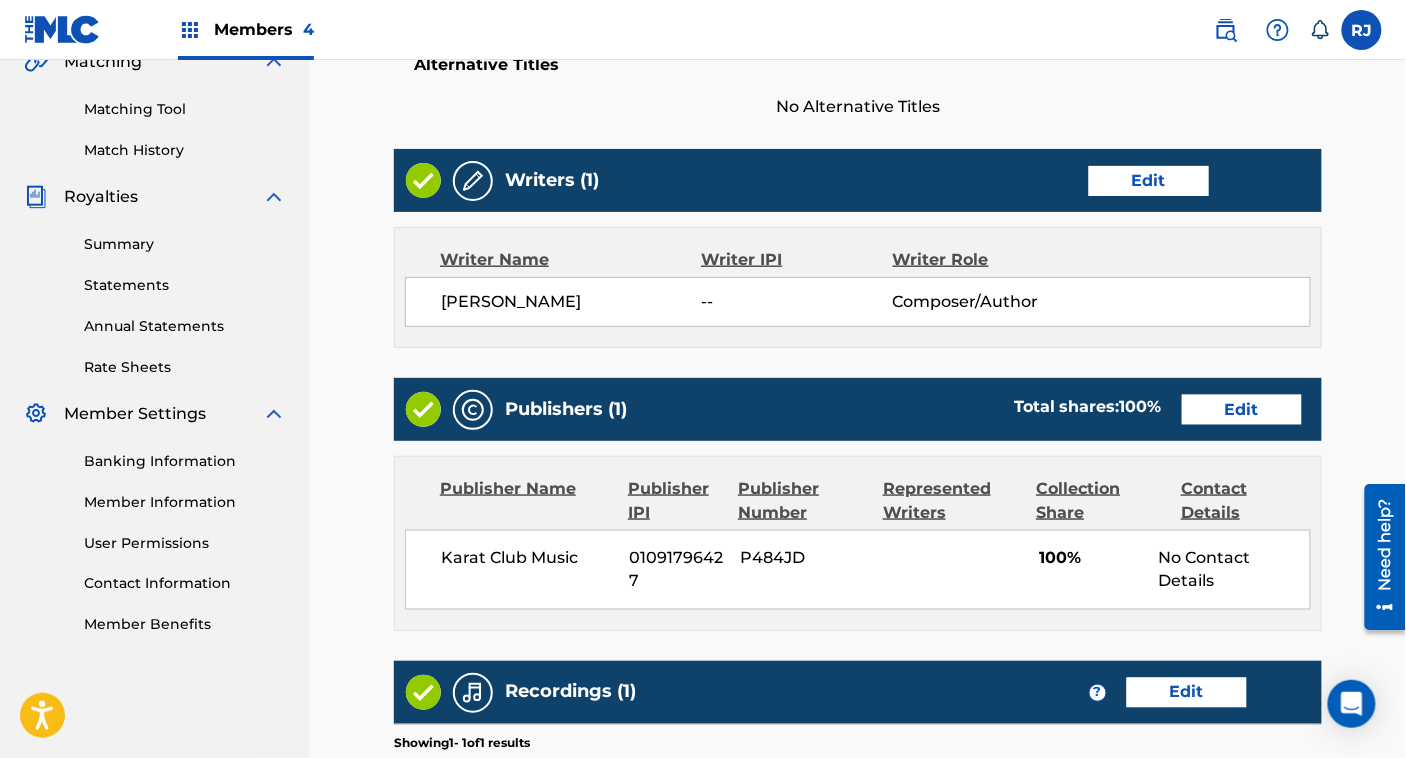 click on "Edit" at bounding box center [1242, 410] 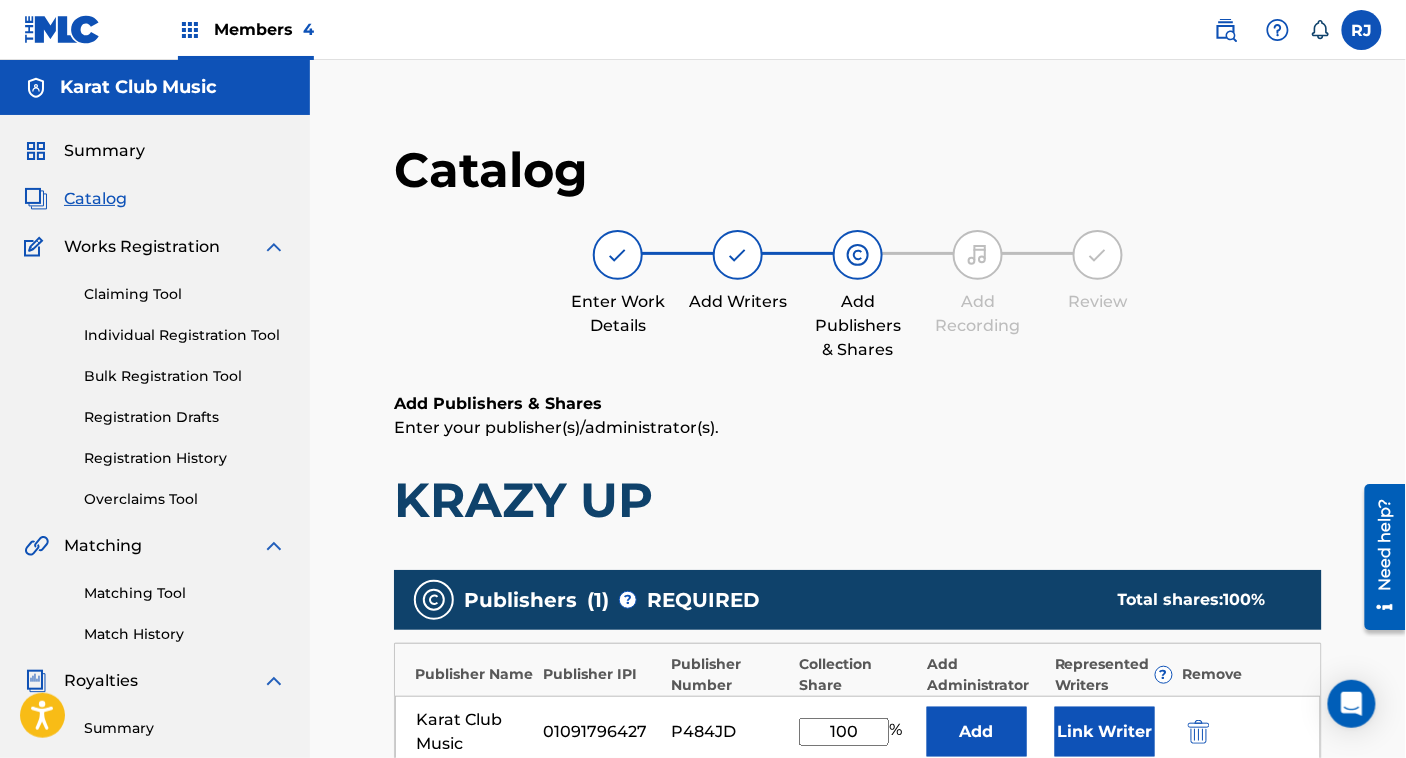 scroll, scrollTop: 401, scrollLeft: 0, axis: vertical 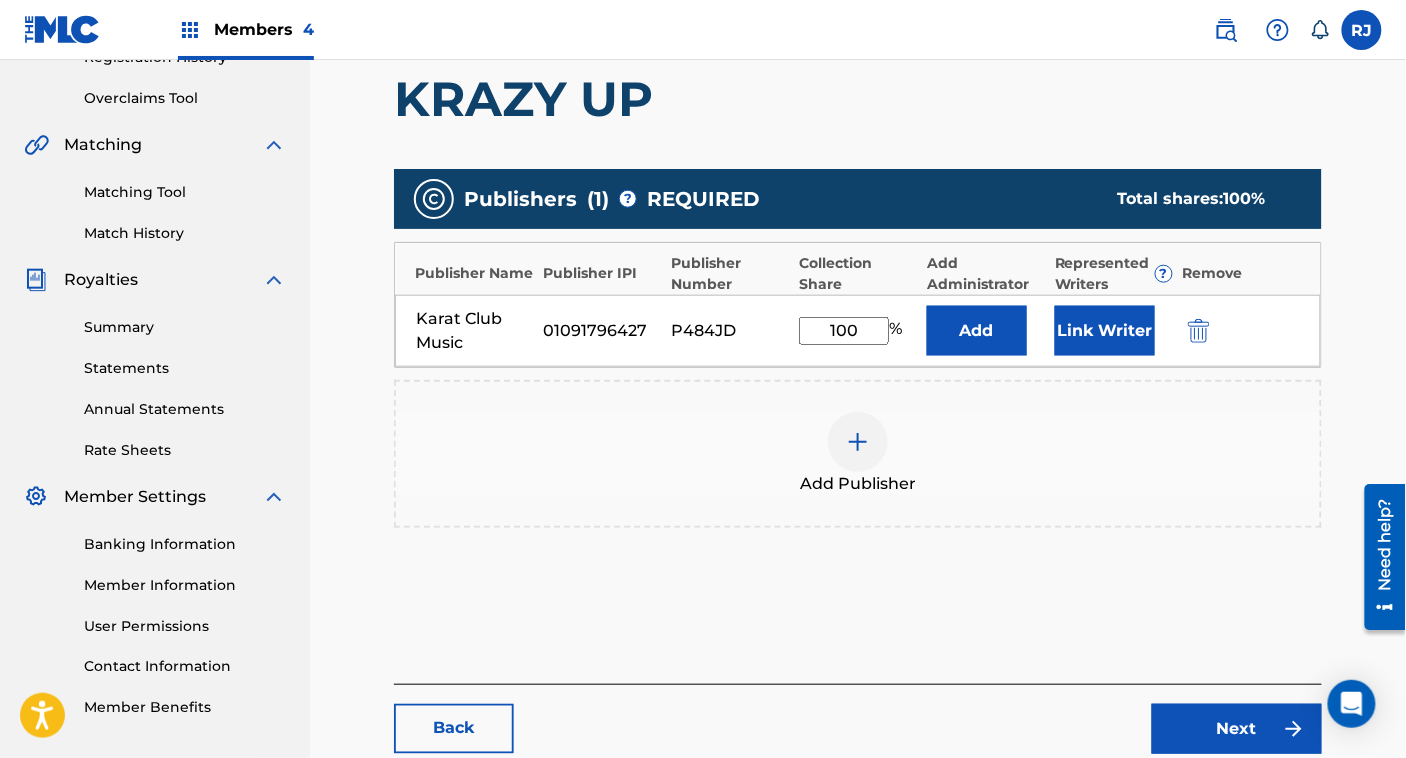 click on "Link Writer" at bounding box center (1105, 331) 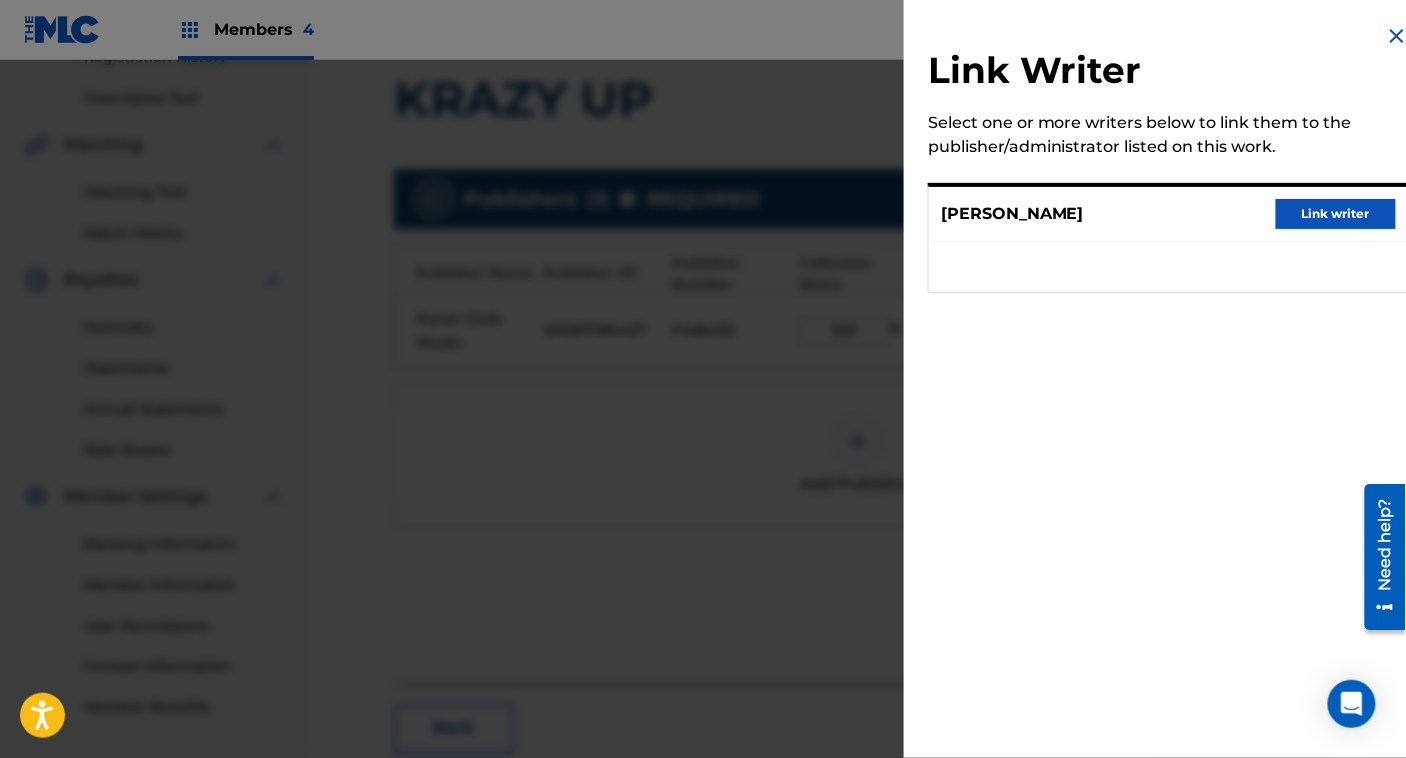 click on "Link writer" at bounding box center [1336, 214] 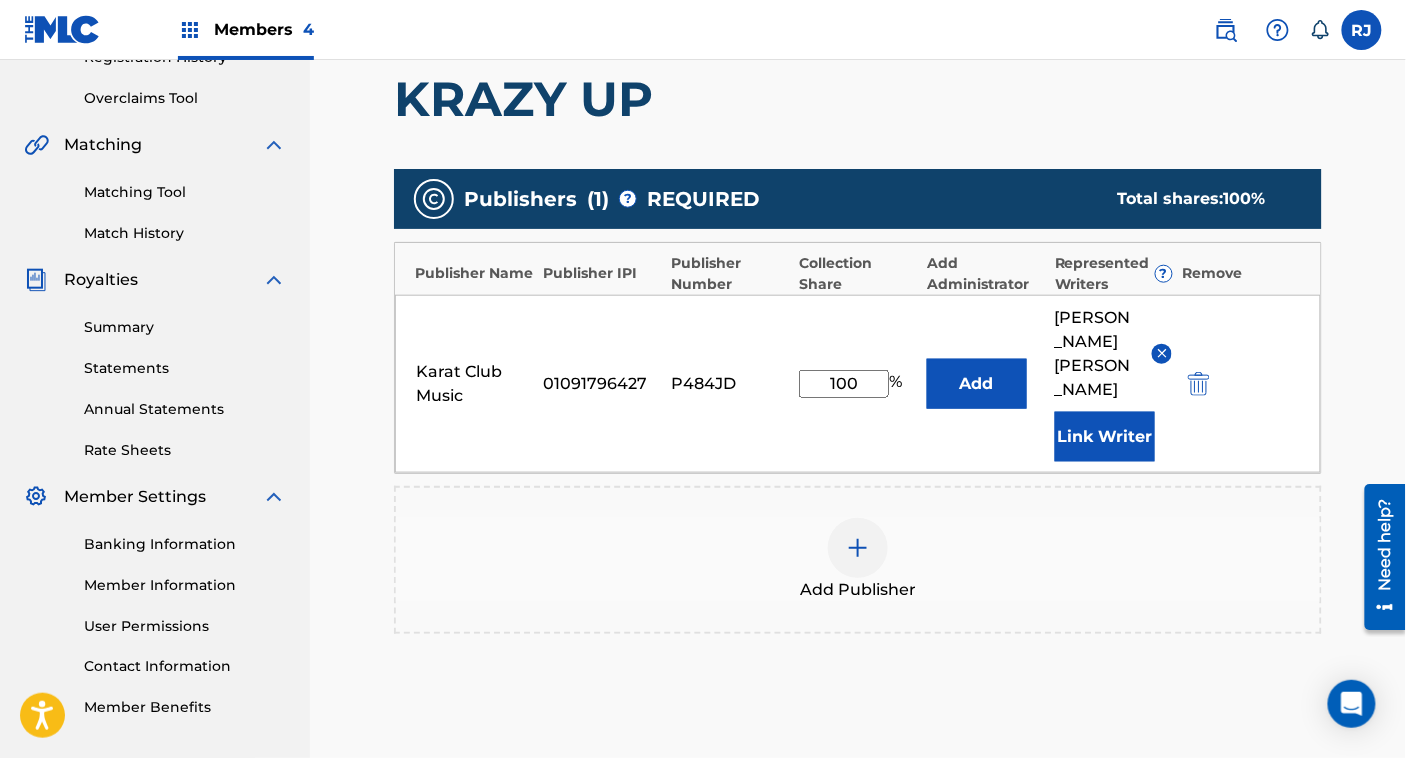 scroll, scrollTop: 578, scrollLeft: 0, axis: vertical 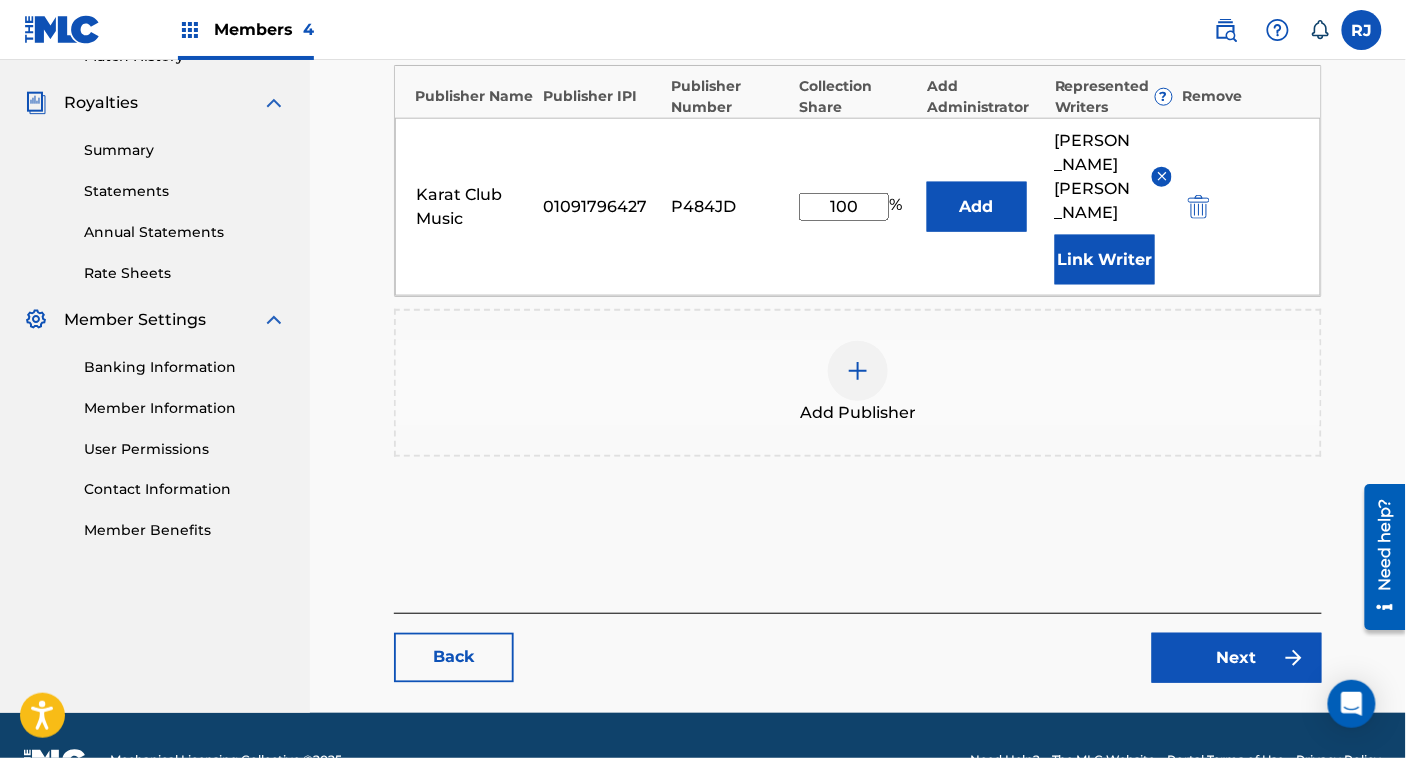 click on "Next" at bounding box center [1237, 658] 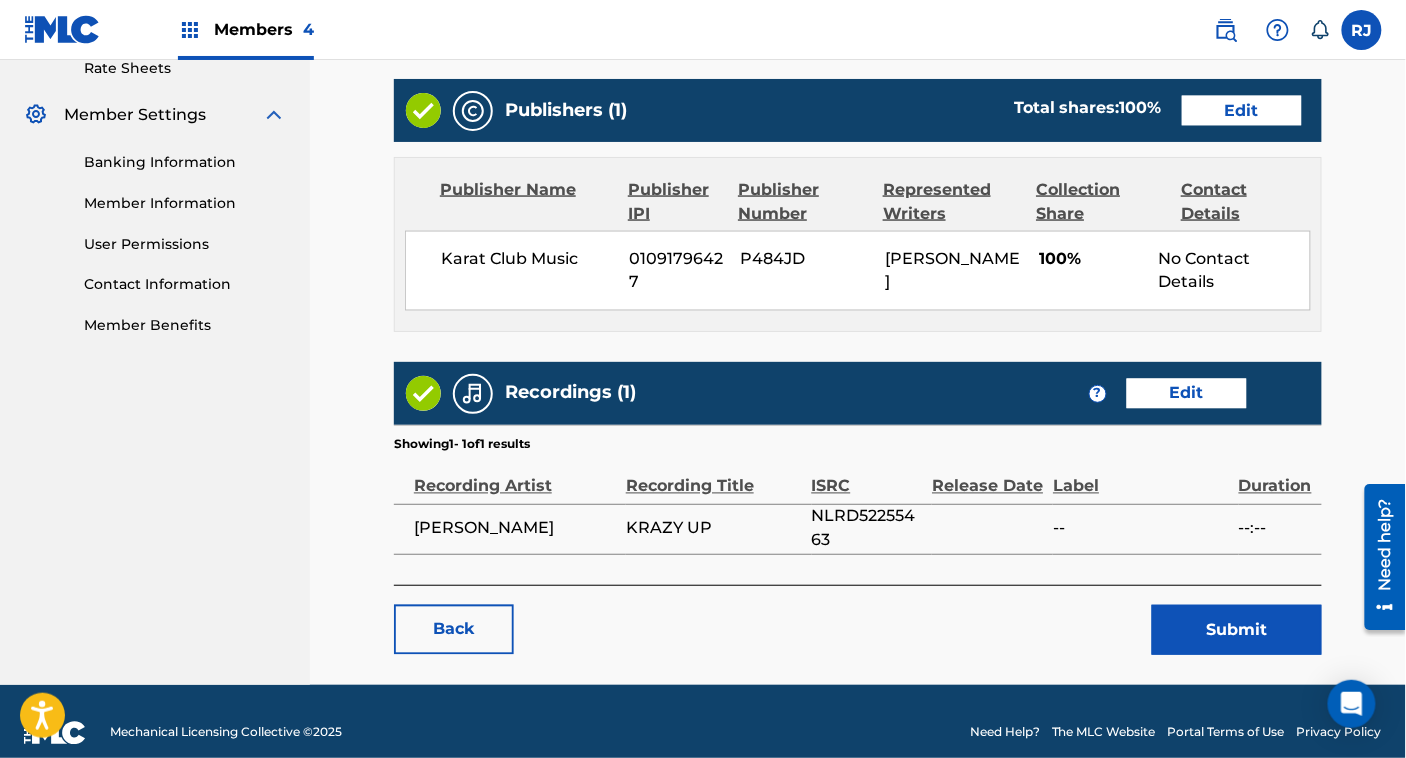 scroll, scrollTop: 790, scrollLeft: 0, axis: vertical 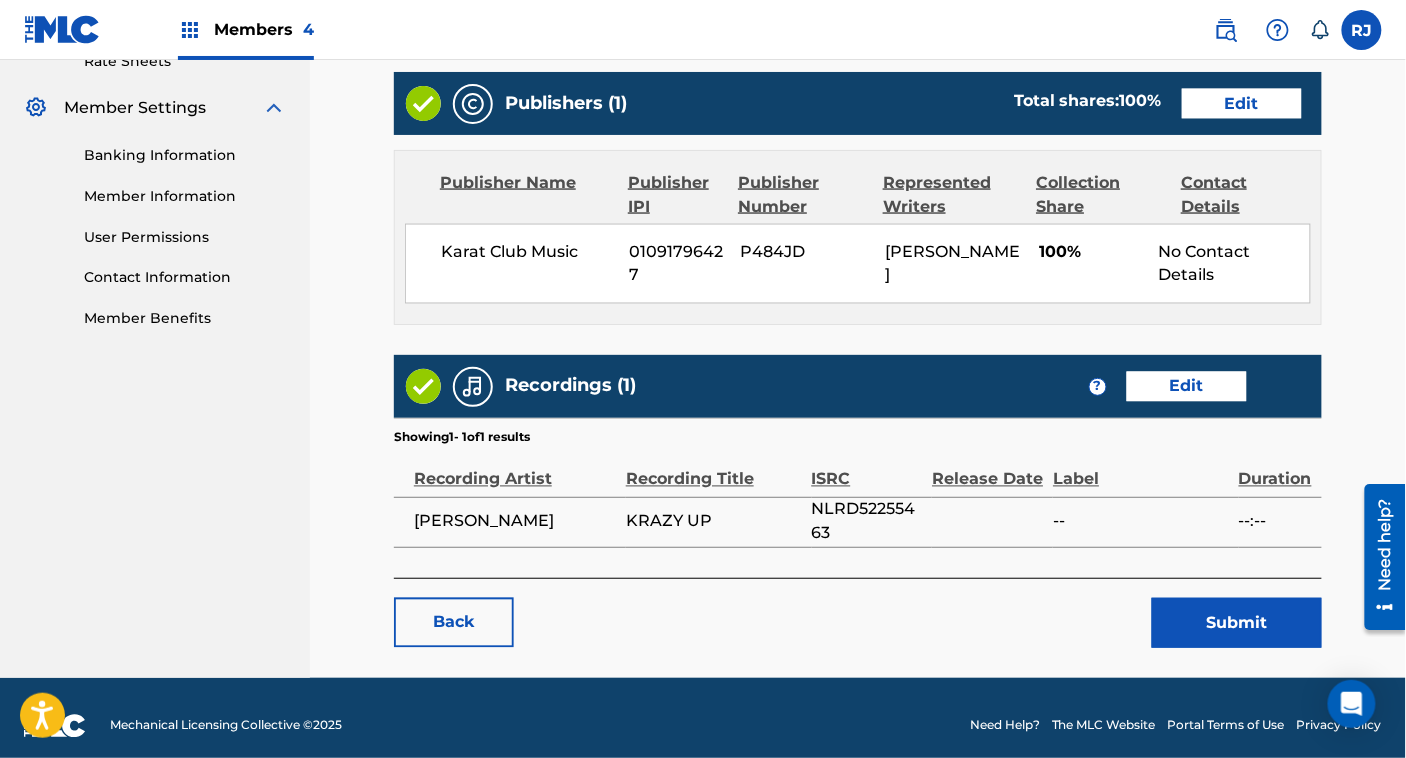 click on "Edit" at bounding box center [1187, 387] 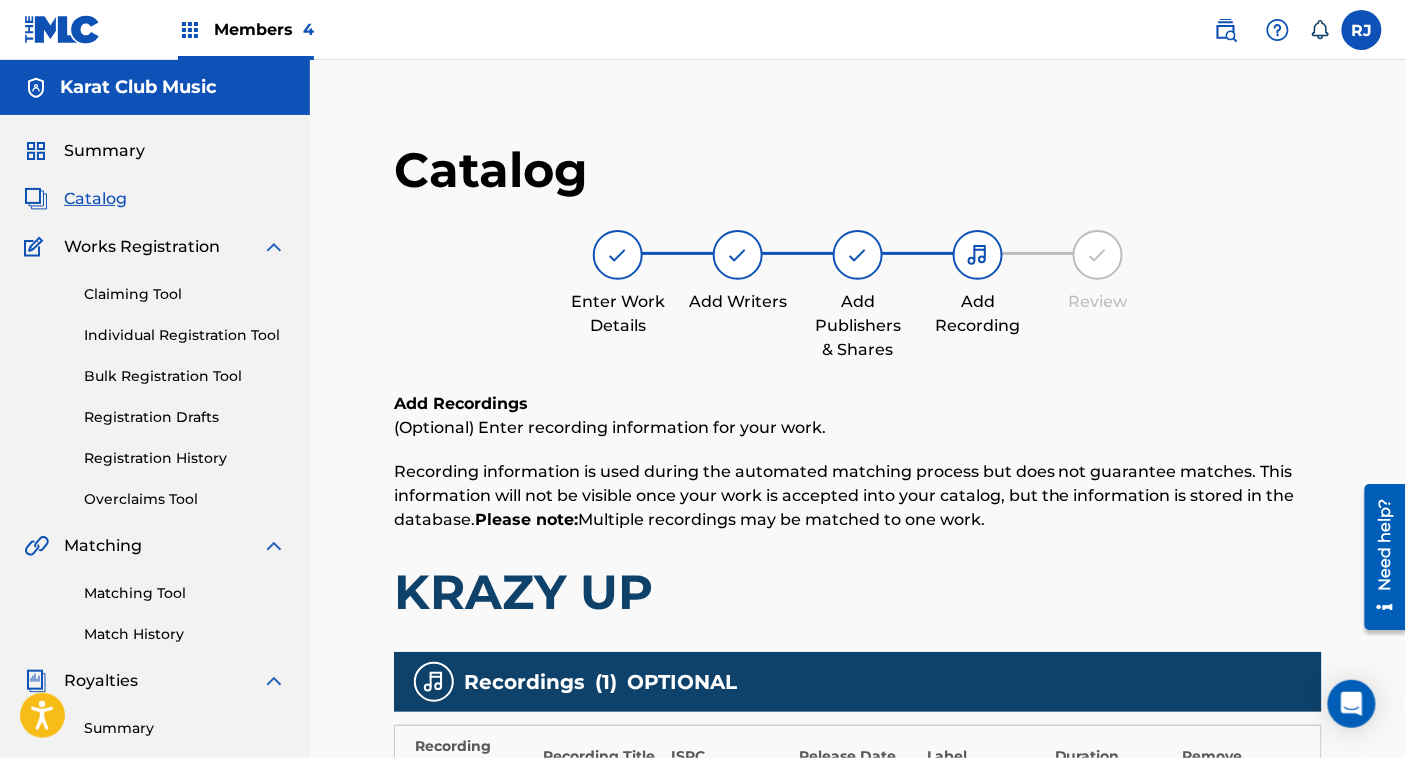 scroll, scrollTop: 508, scrollLeft: 0, axis: vertical 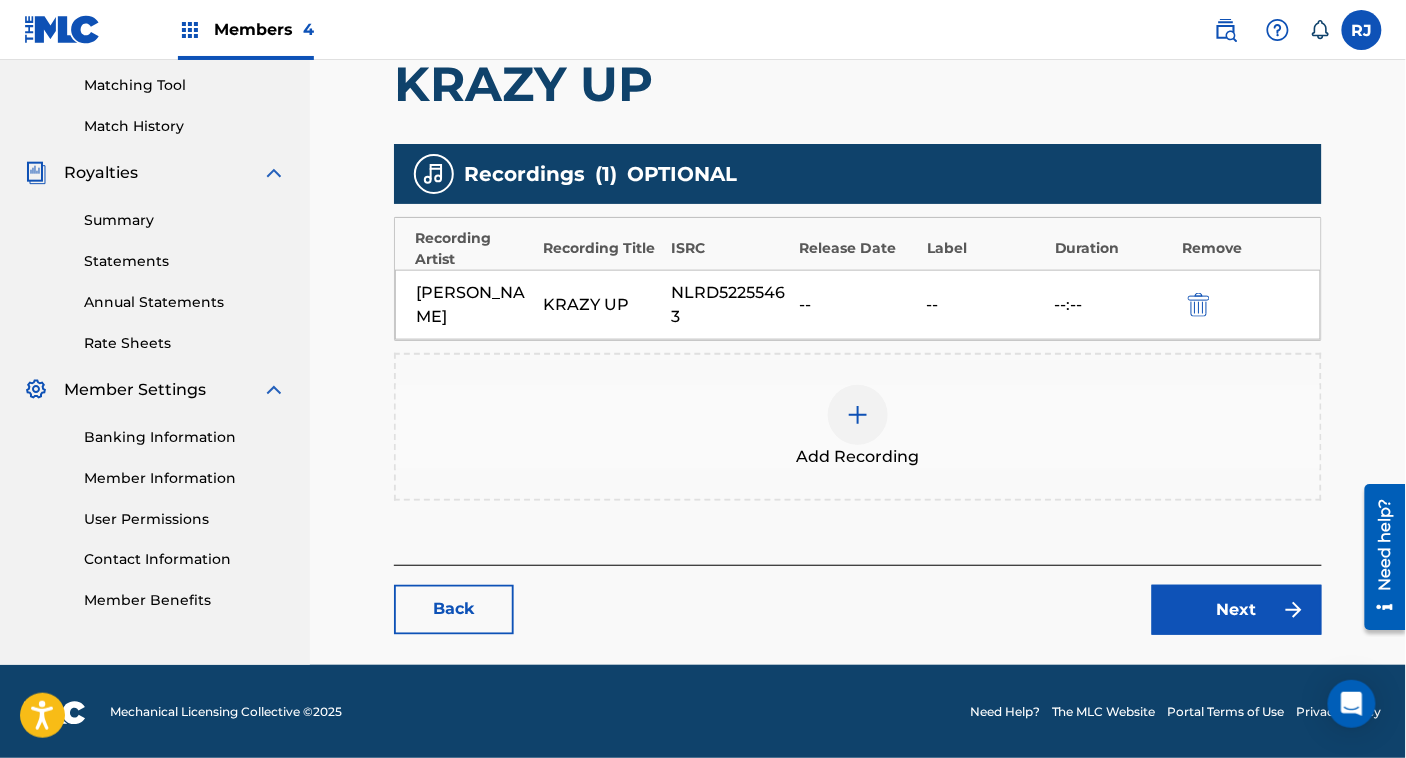 click on "Add Recording" at bounding box center [858, 427] 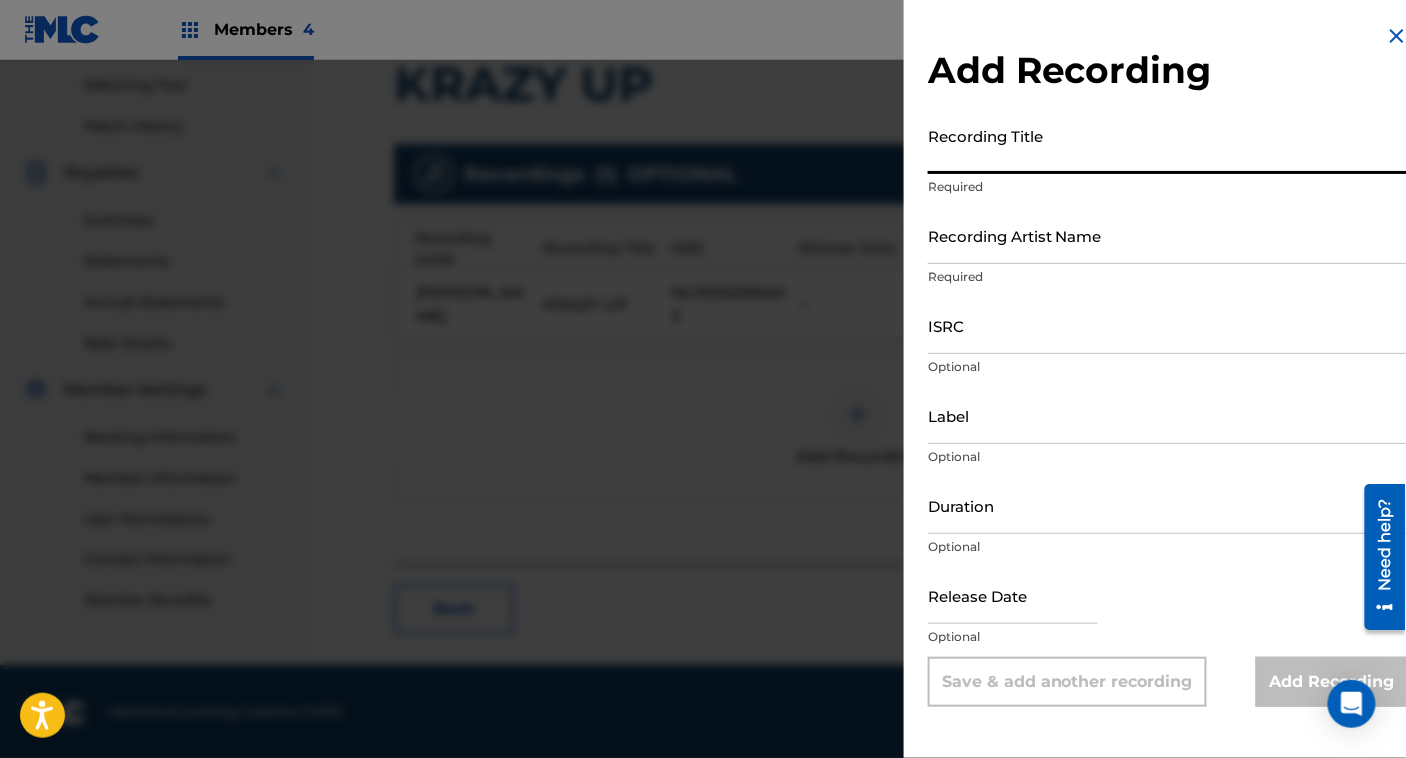 click on "Recording Title" at bounding box center [1168, 145] 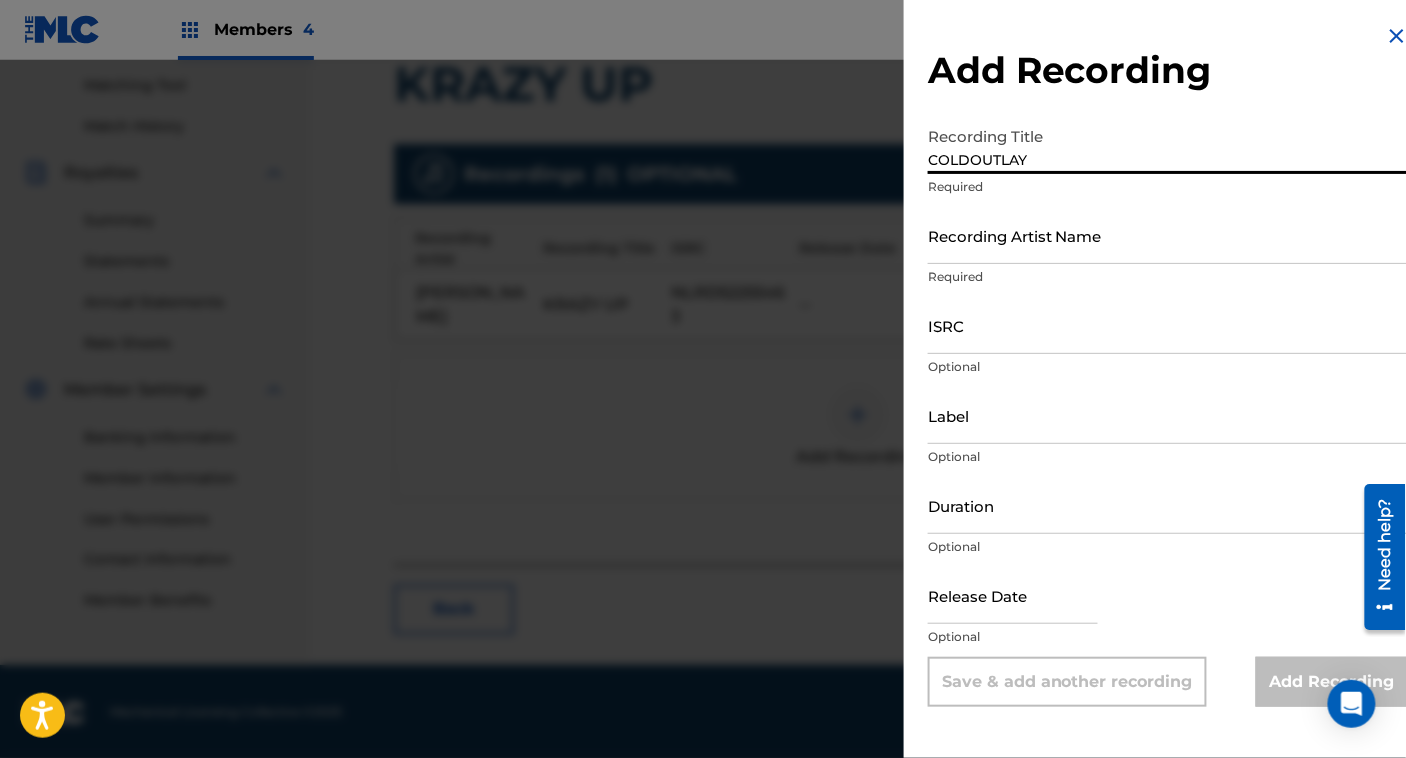 type on "COLDOUTLAY" 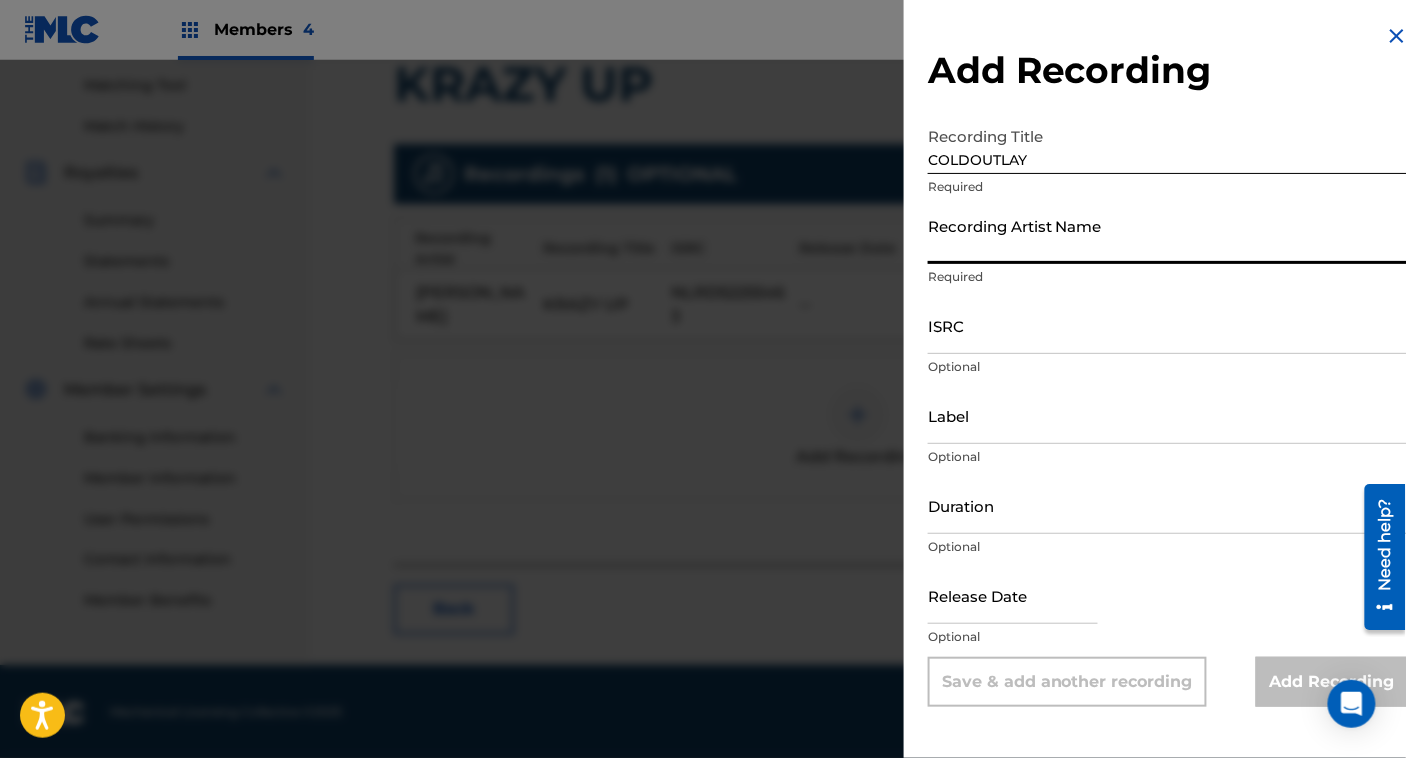 click on "Recording Artist Name" at bounding box center [1168, 235] 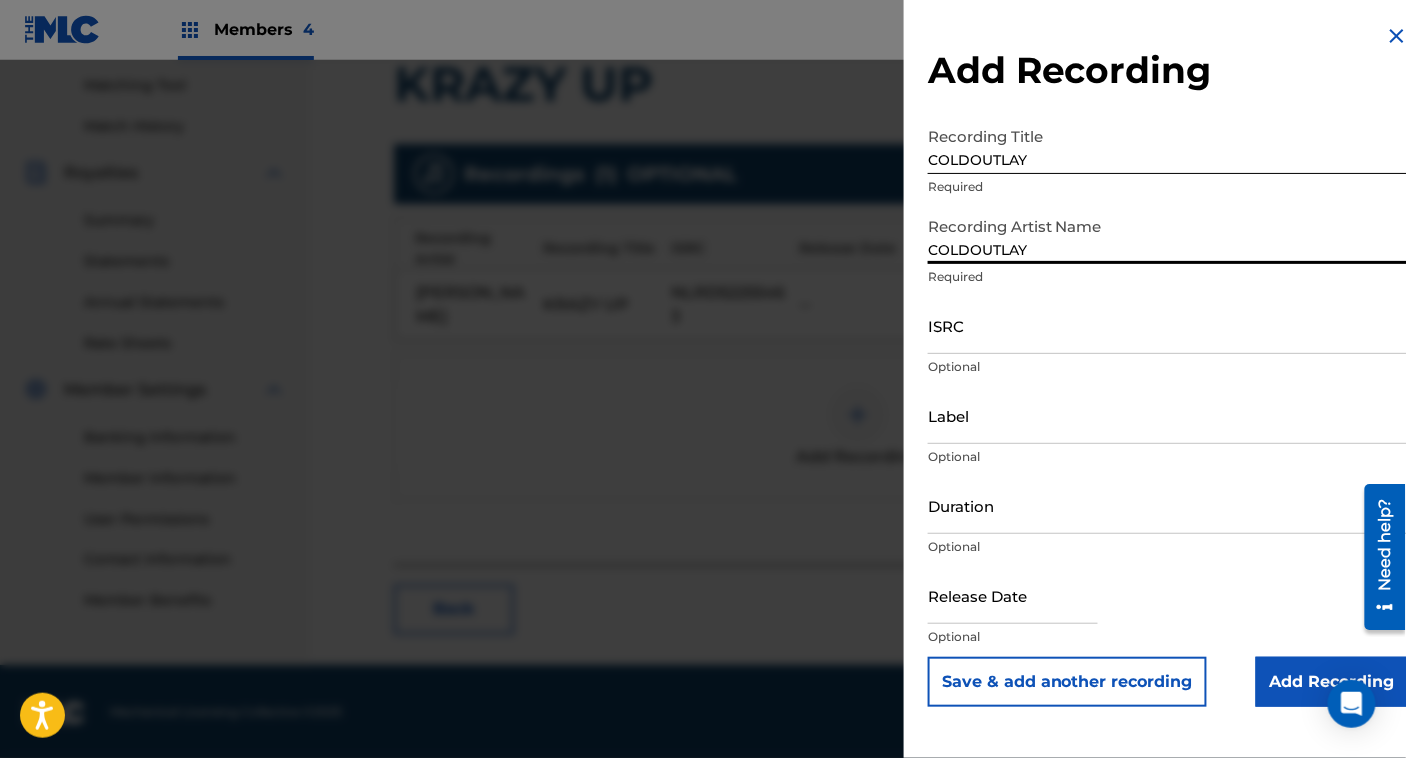 type on "COLDOUTLAY" 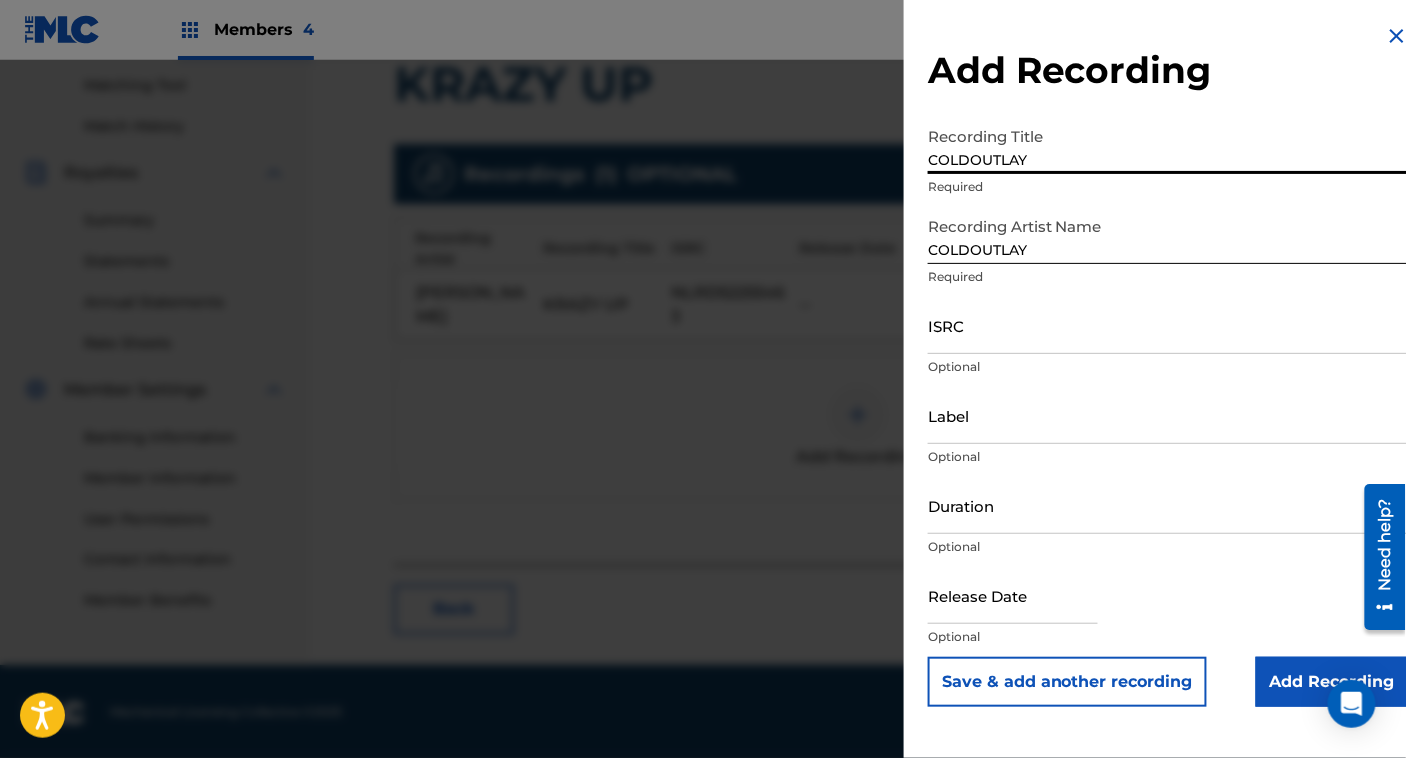 click on "COLDOUTLAY" at bounding box center (1168, 145) 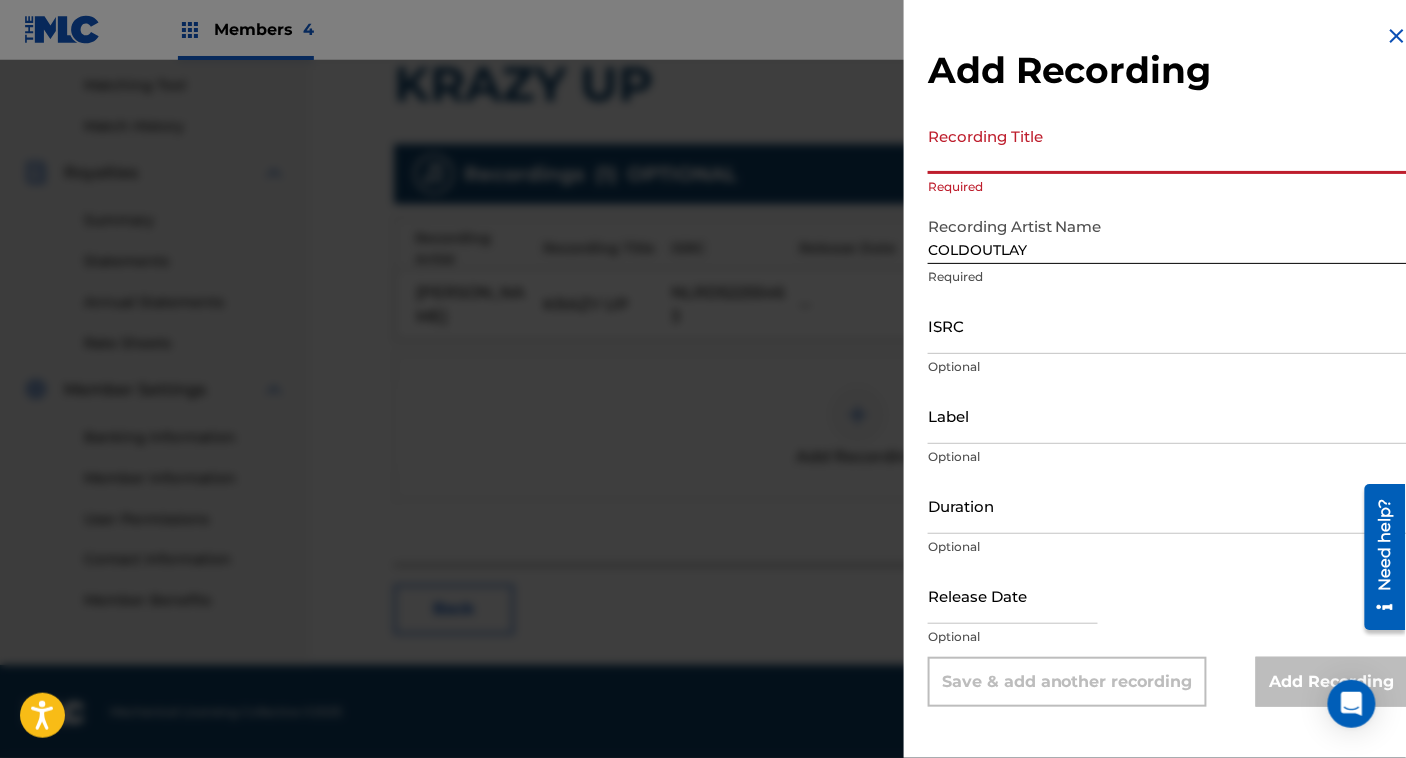 paste on "KRAZY UP" 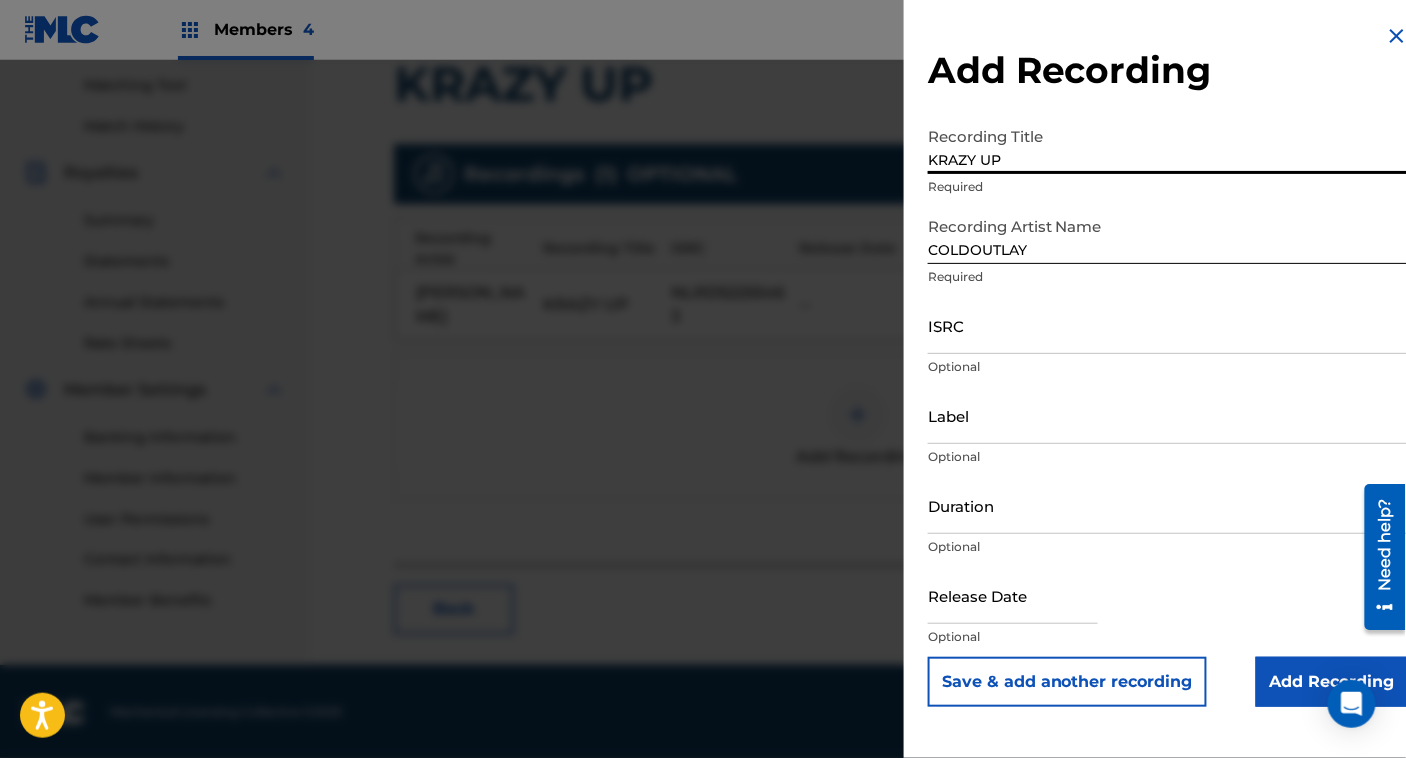 type on "KRAZY UP" 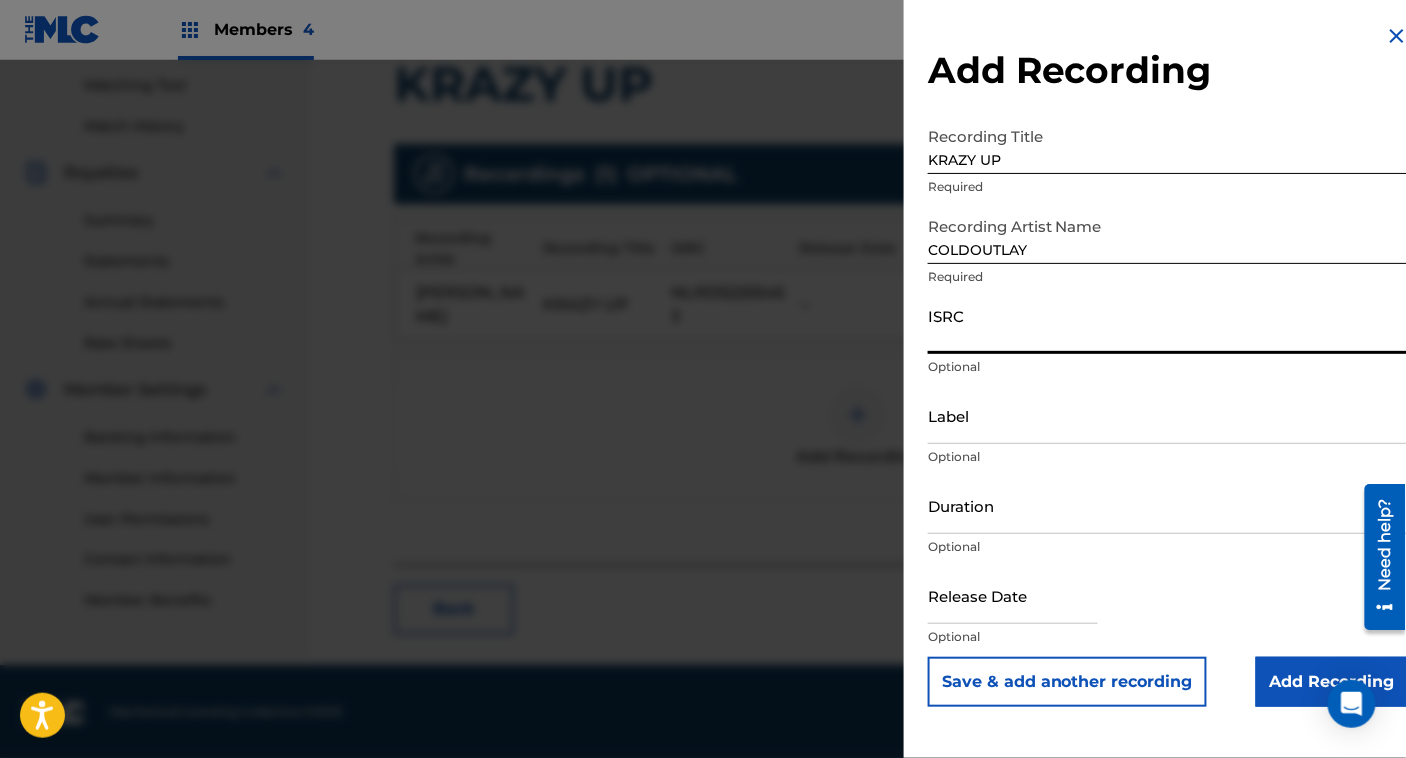 click on "ISRC" at bounding box center [1168, 325] 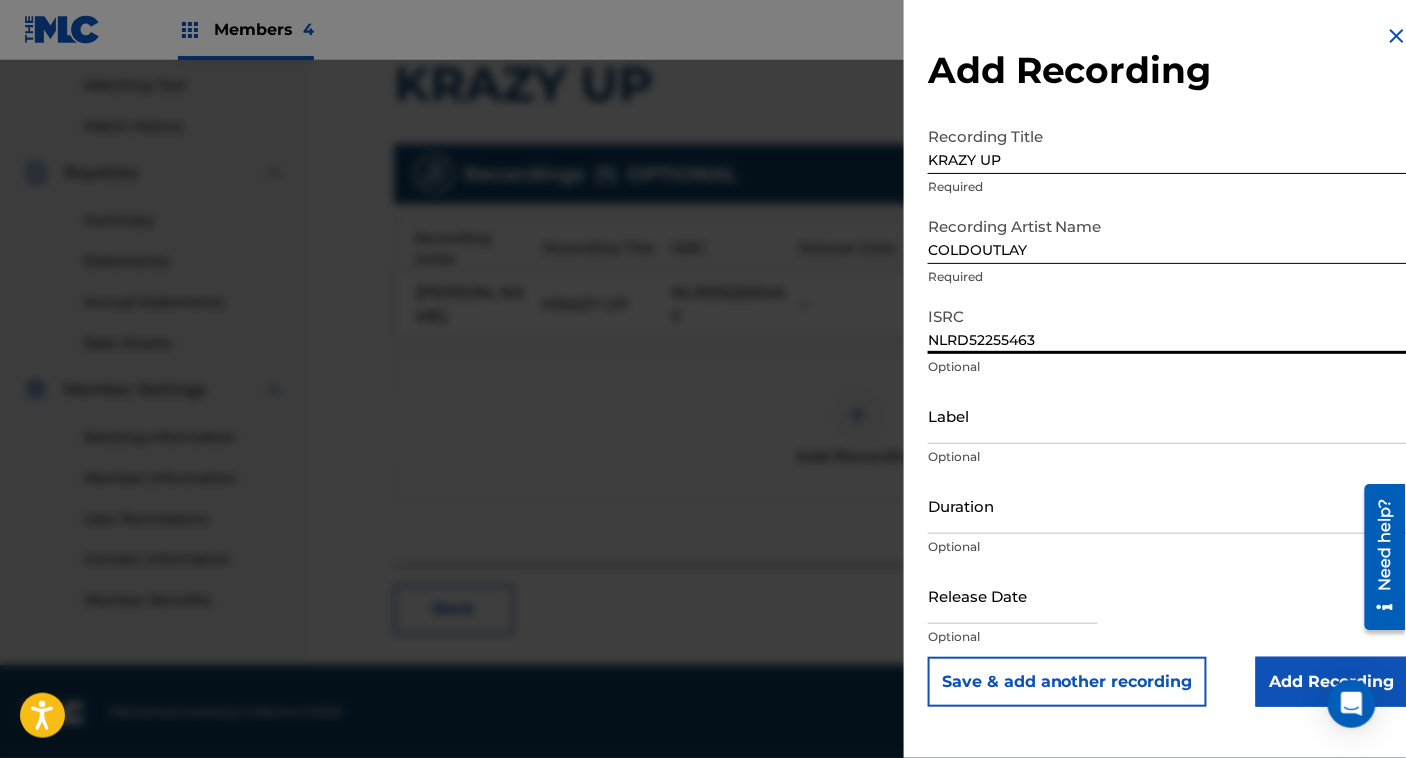 type on "NLRD52255463" 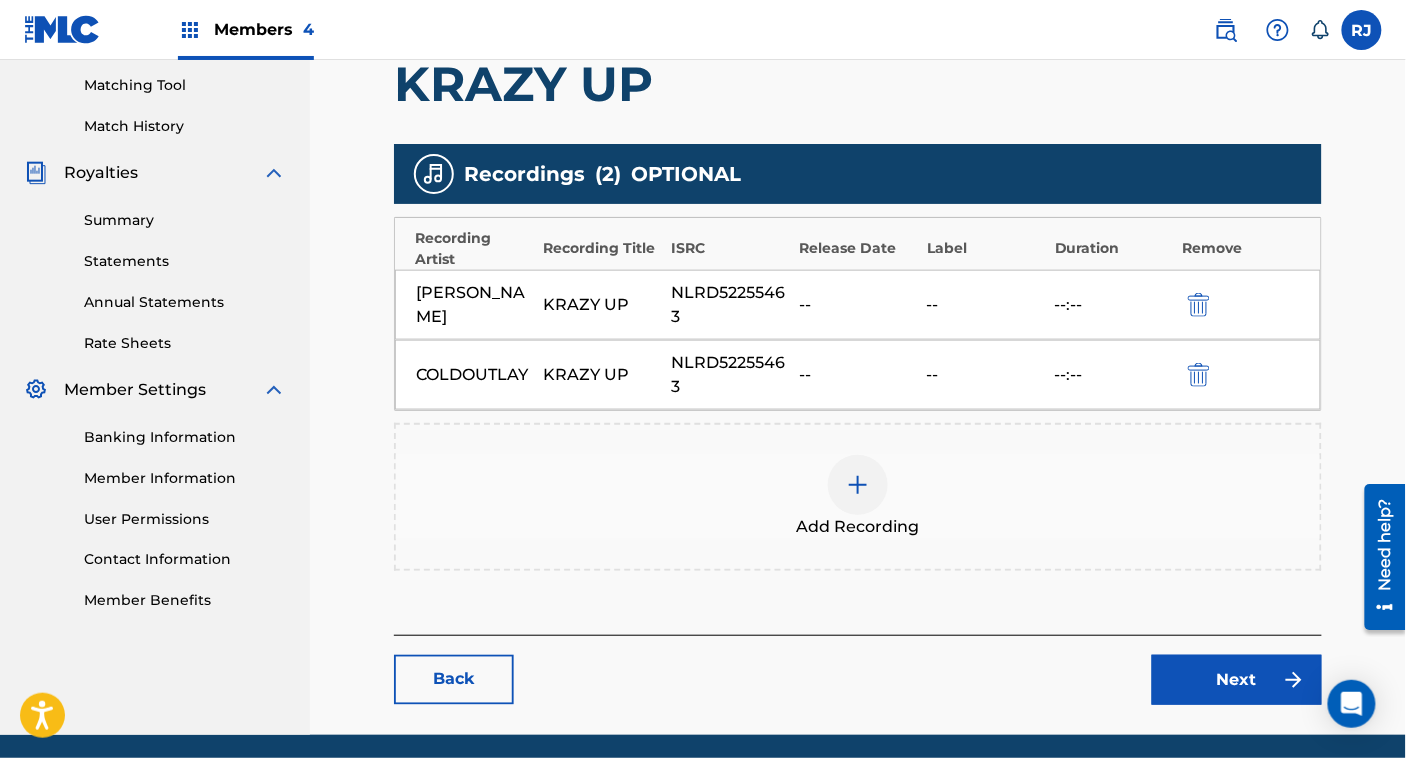 click on "Next" at bounding box center [1237, 680] 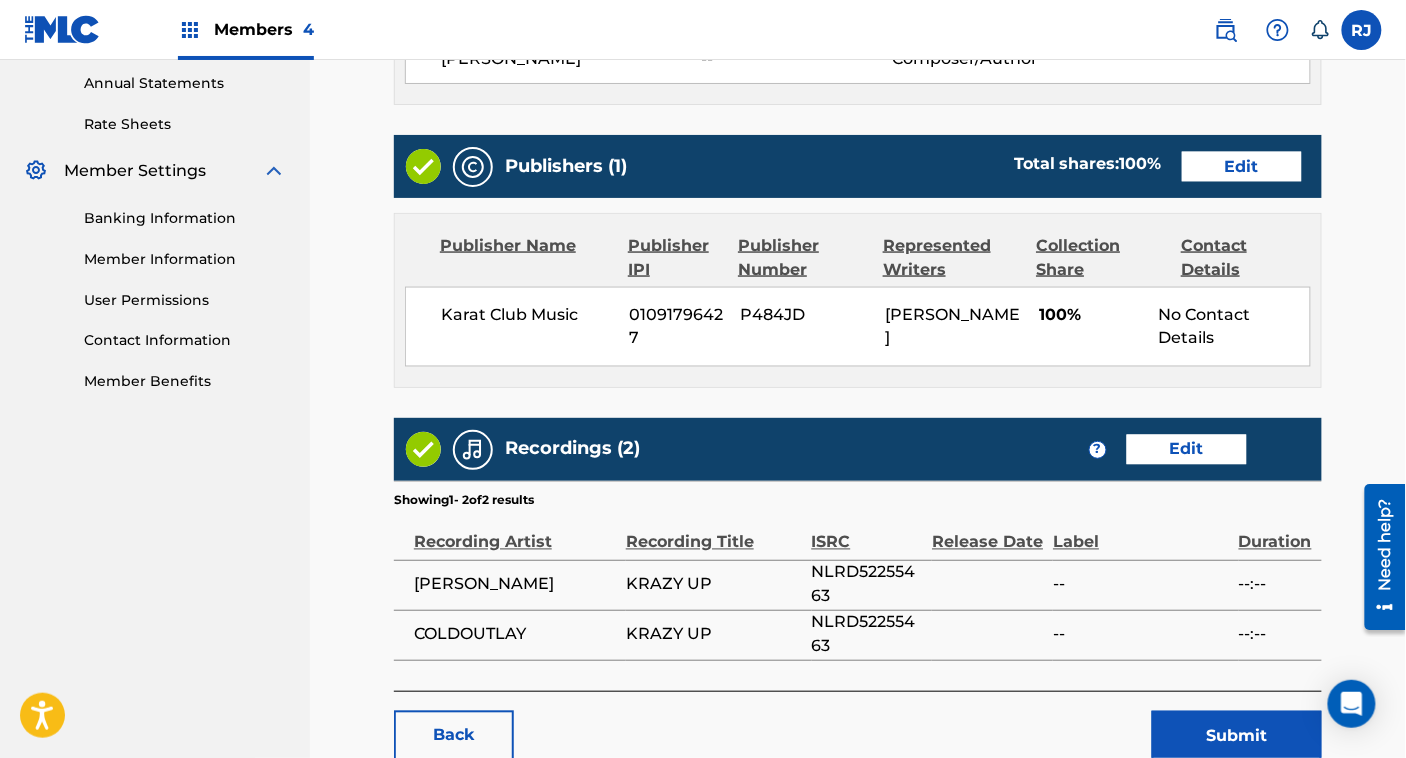 scroll, scrollTop: 851, scrollLeft: 0, axis: vertical 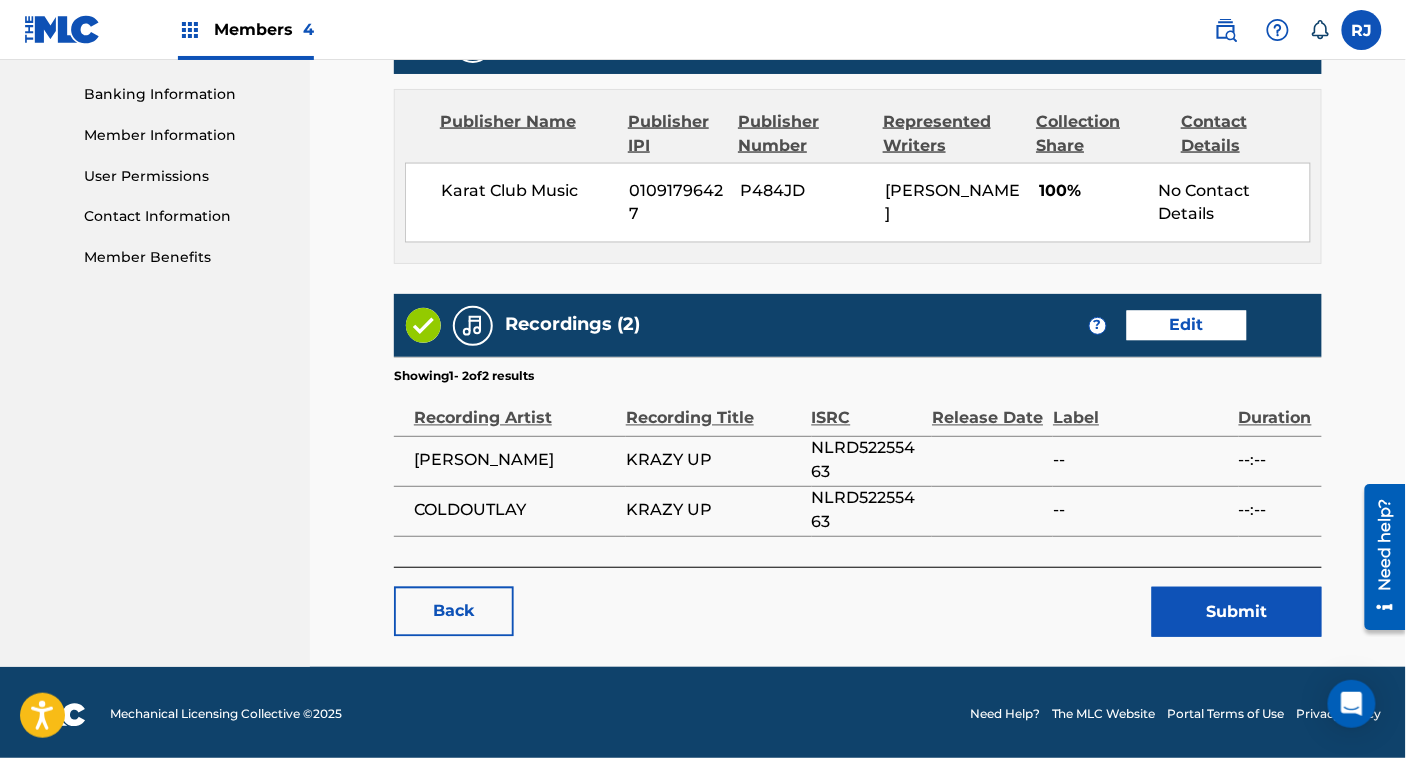 click on "Submit" at bounding box center [1237, 612] 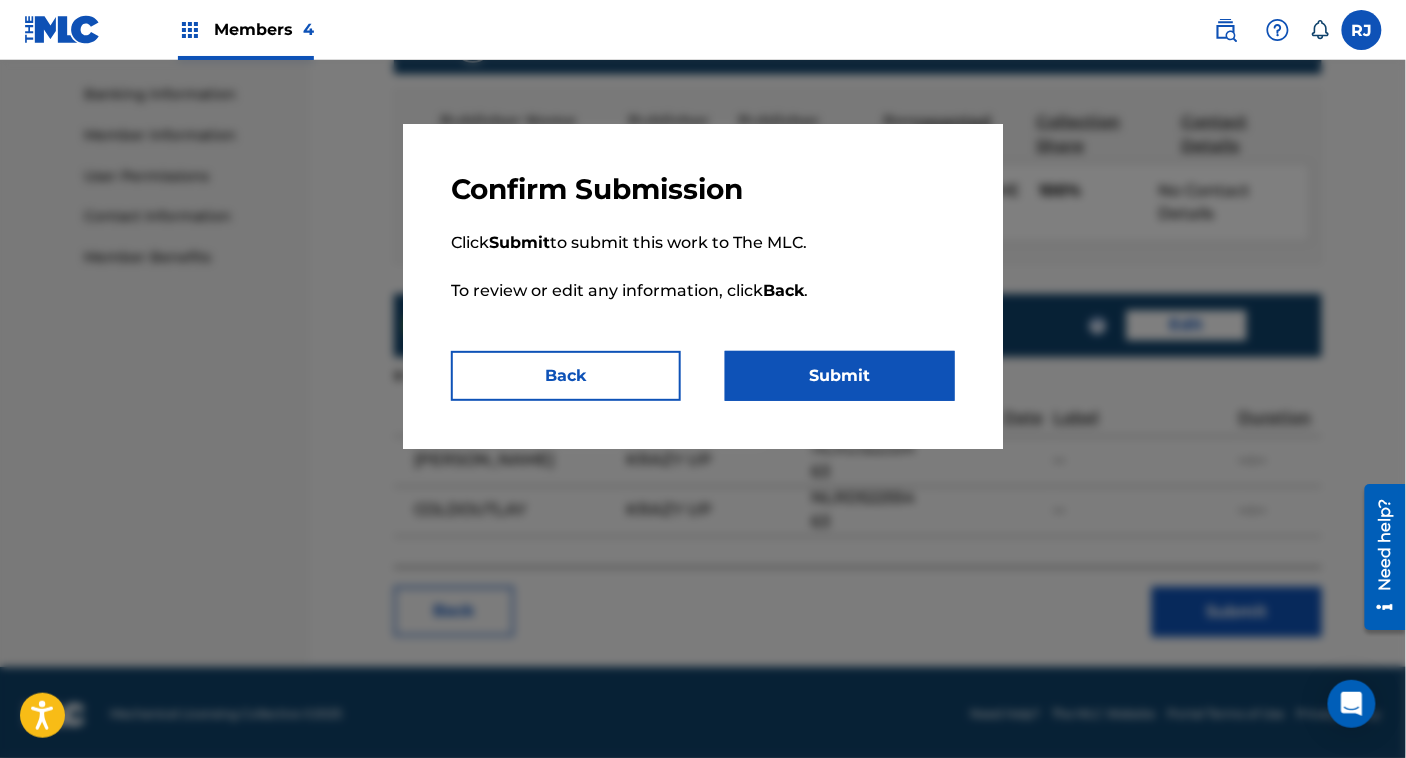 click on "Submit" at bounding box center (840, 376) 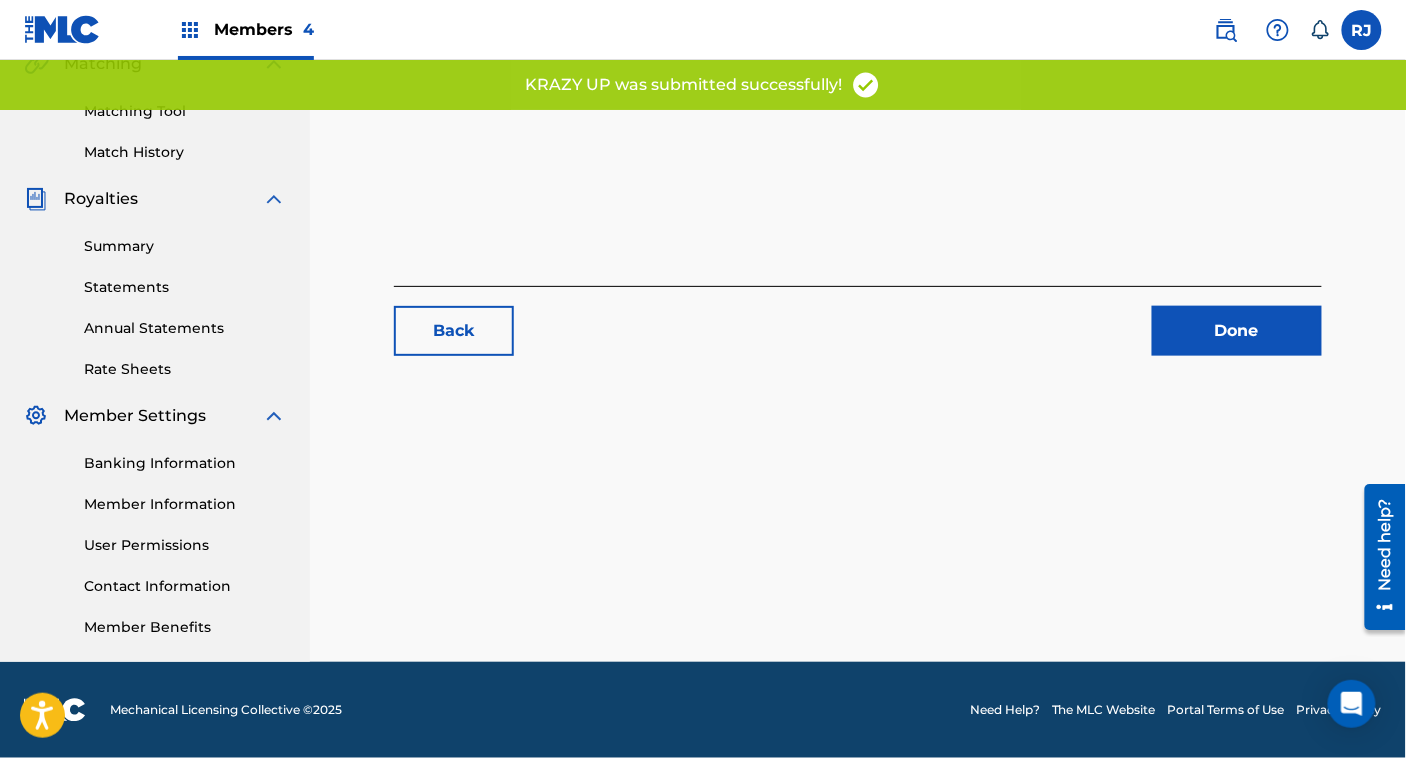 scroll, scrollTop: 0, scrollLeft: 0, axis: both 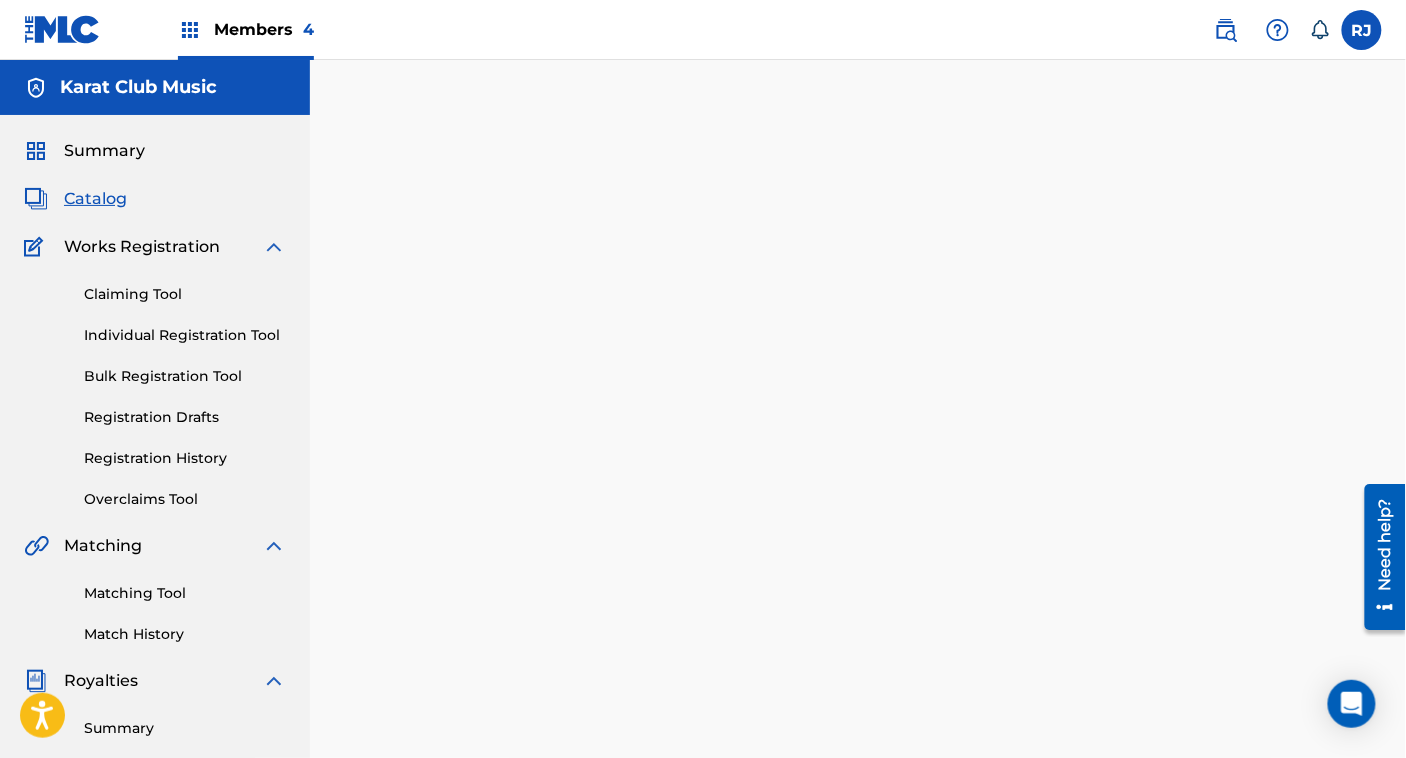 click on "Catalog" at bounding box center [95, 199] 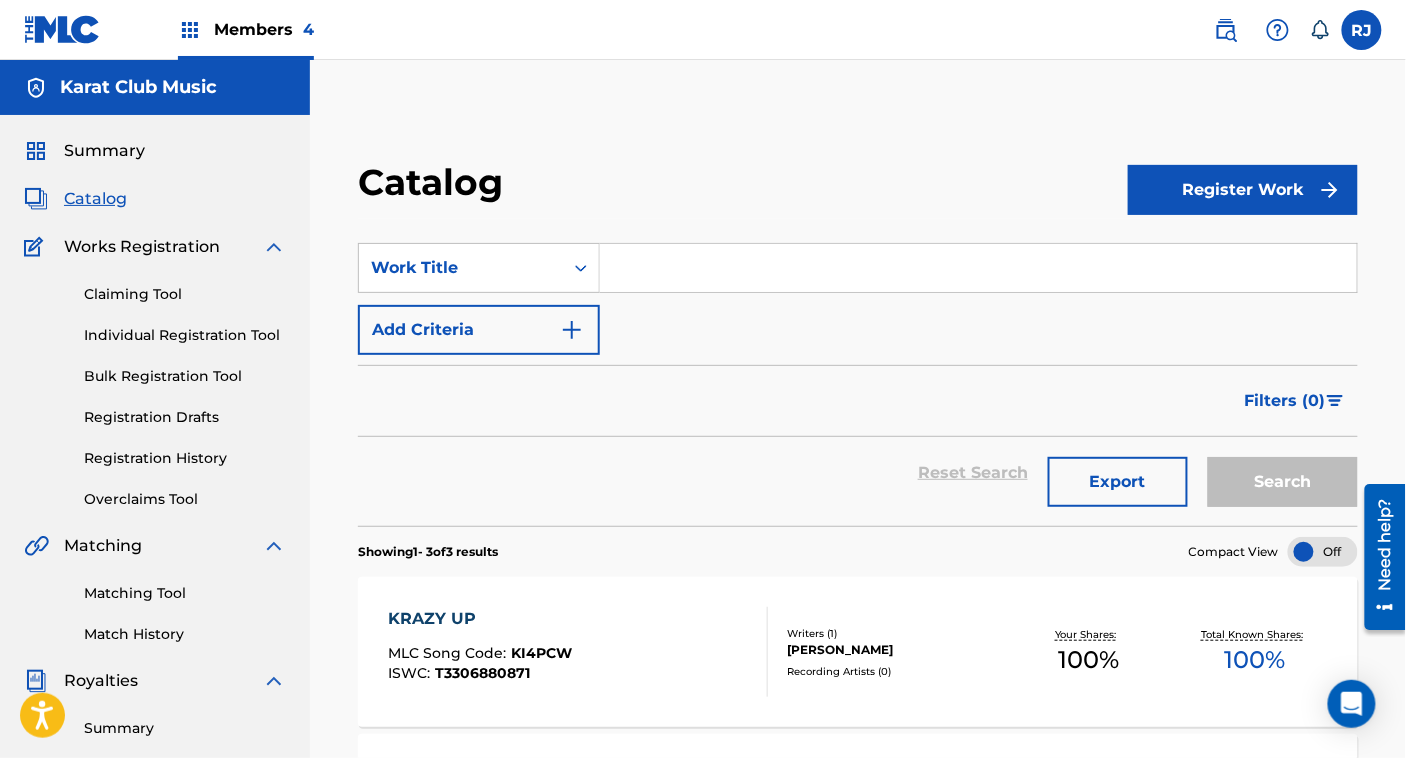 click at bounding box center (978, 268) 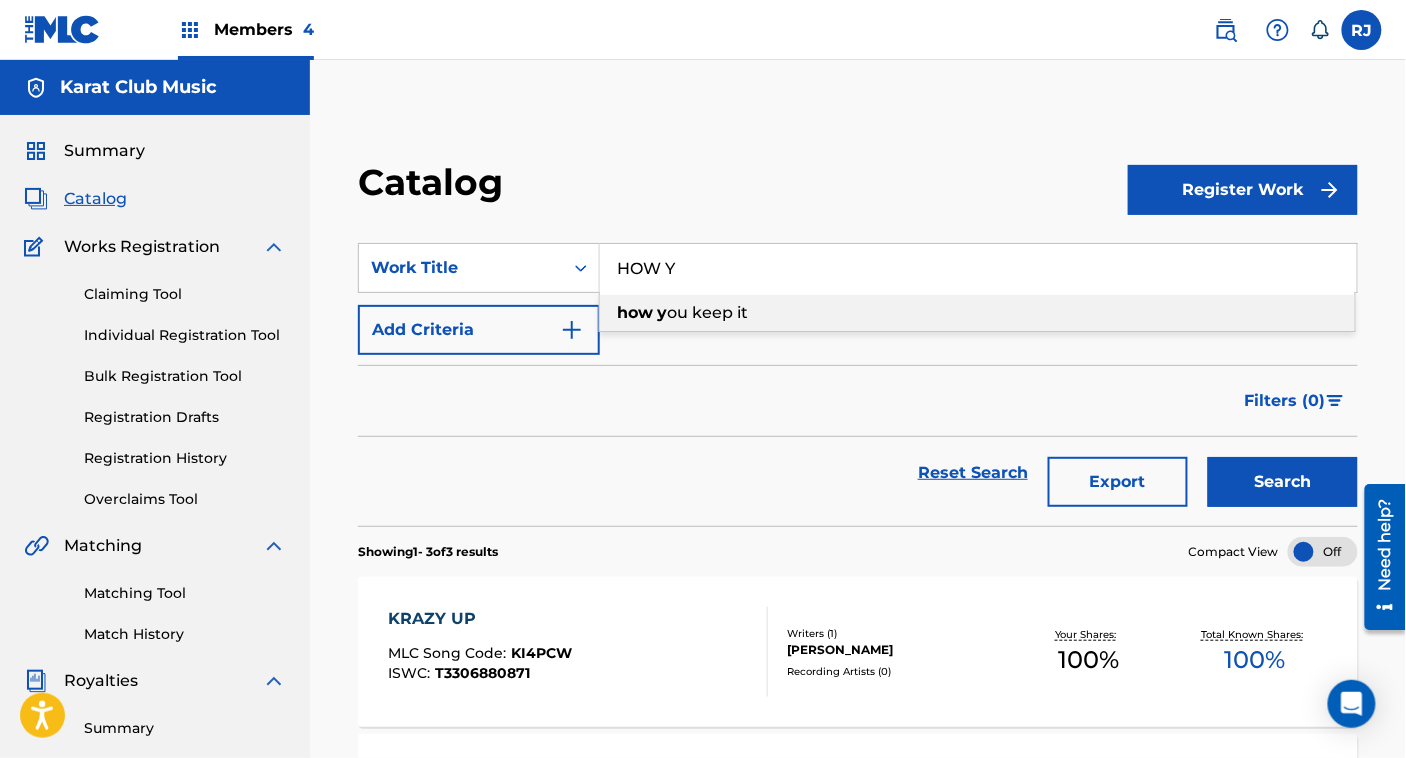 click on "ou keep it" at bounding box center (707, 312) 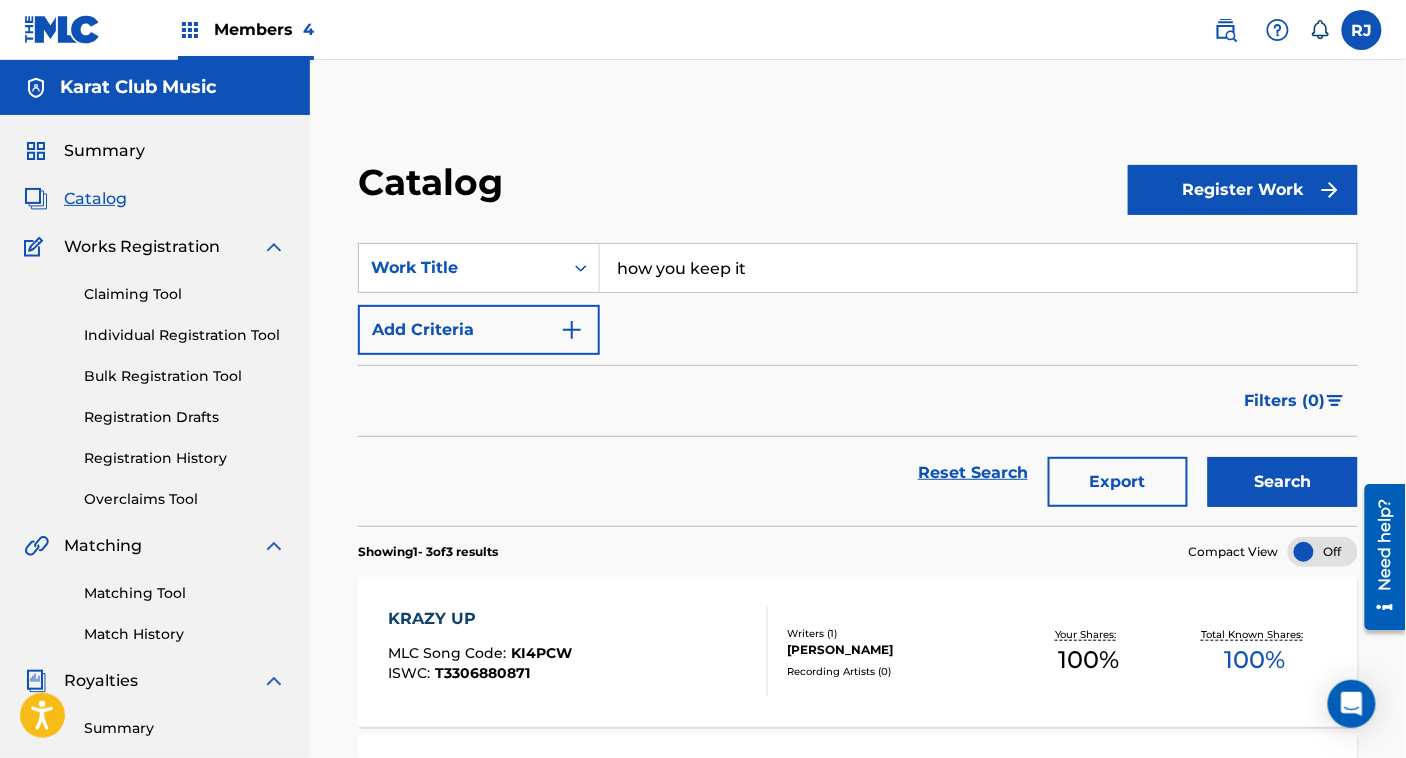 click on "Search" at bounding box center (1283, 482) 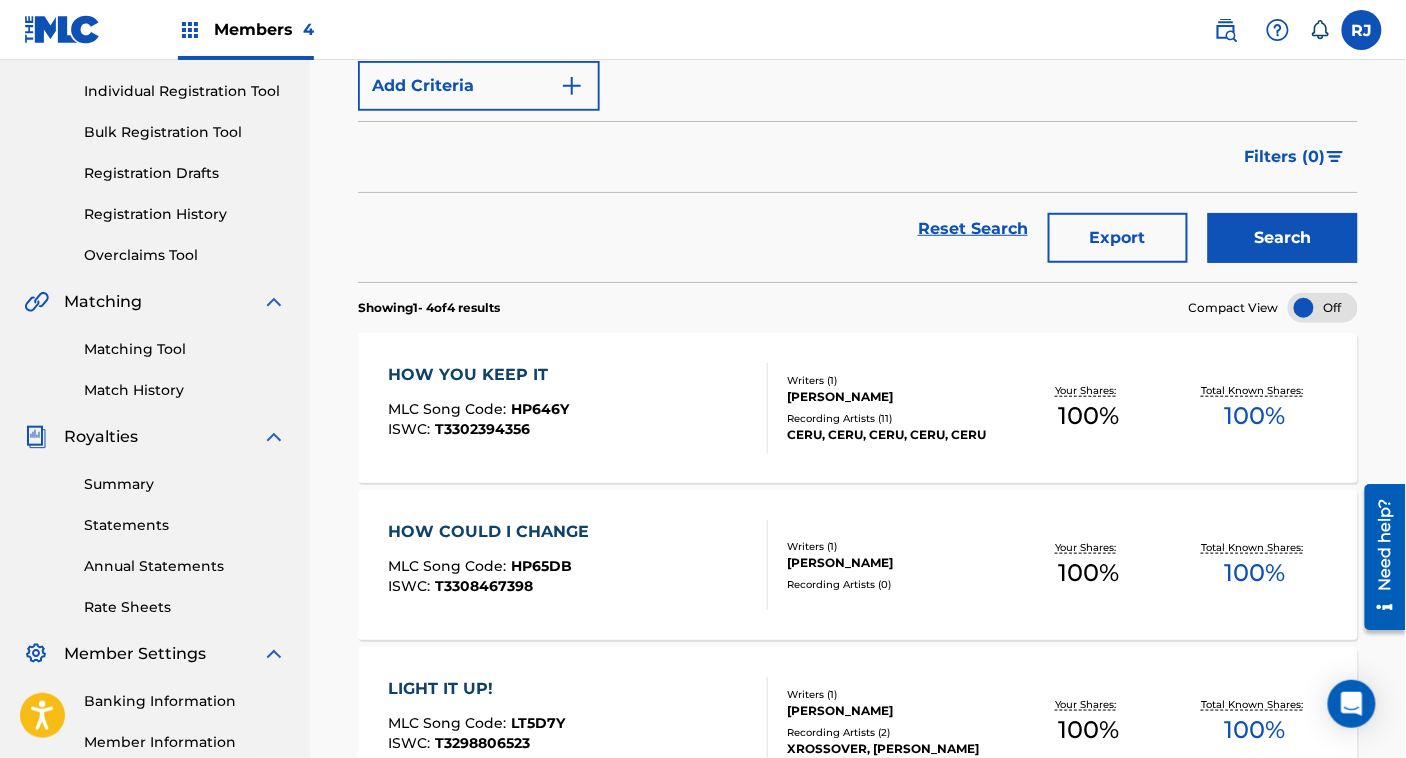 scroll, scrollTop: 261, scrollLeft: 0, axis: vertical 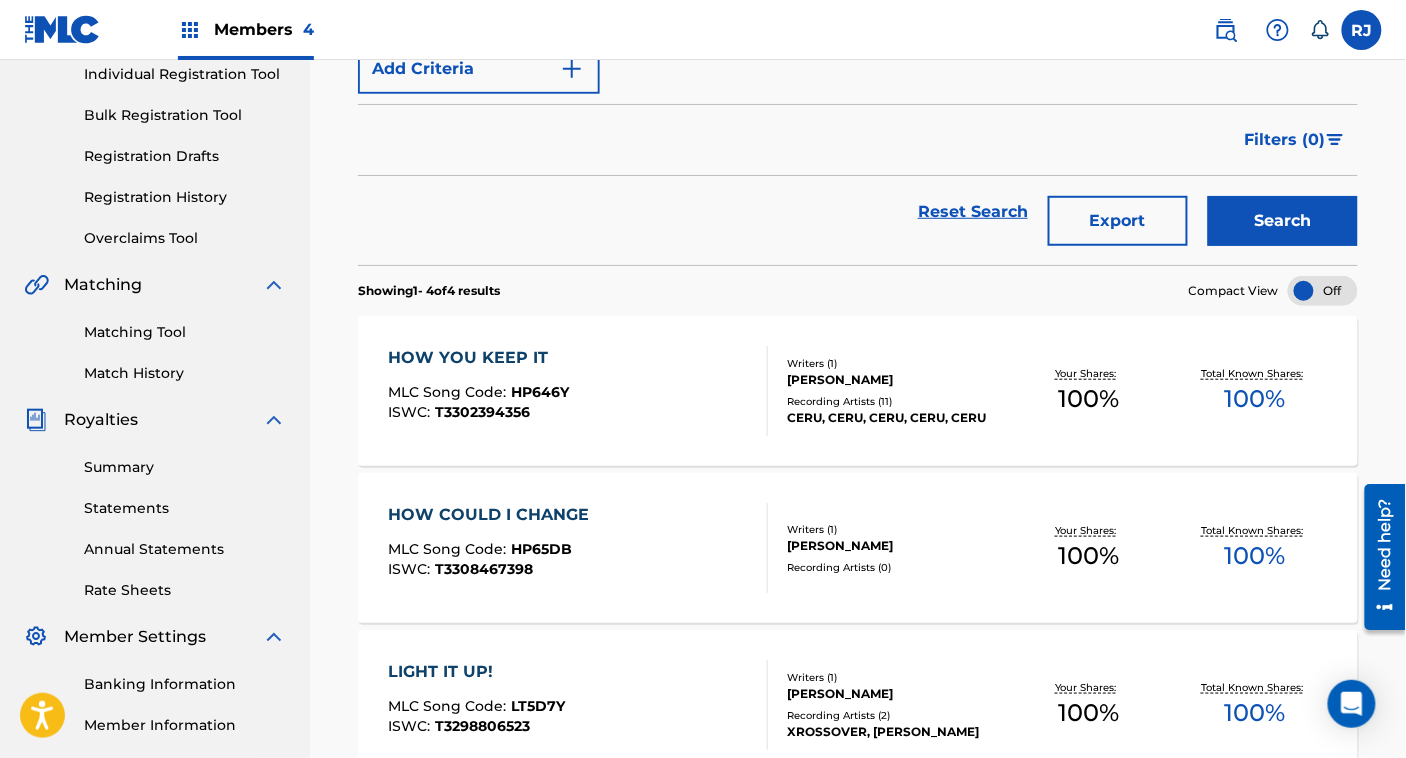click at bounding box center (759, 391) 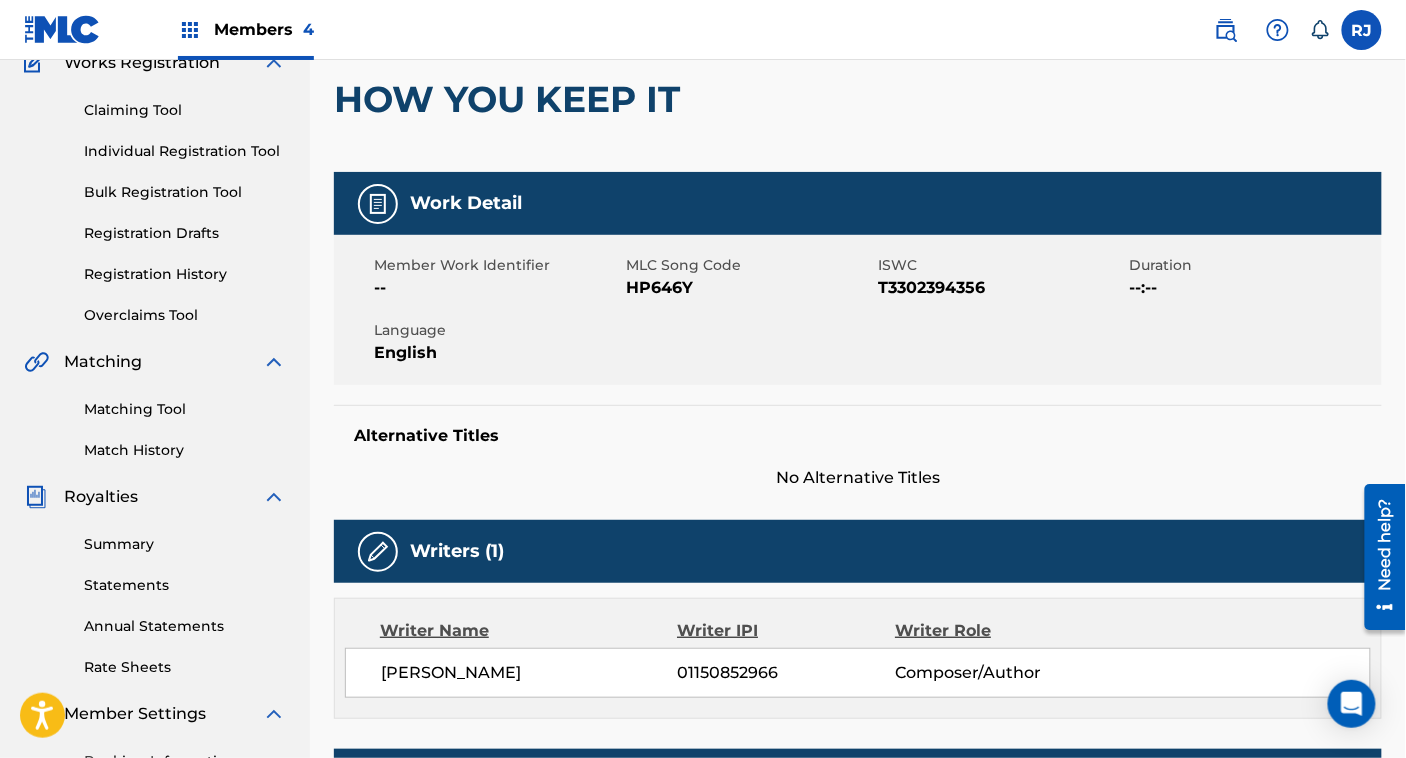 scroll, scrollTop: 0, scrollLeft: 0, axis: both 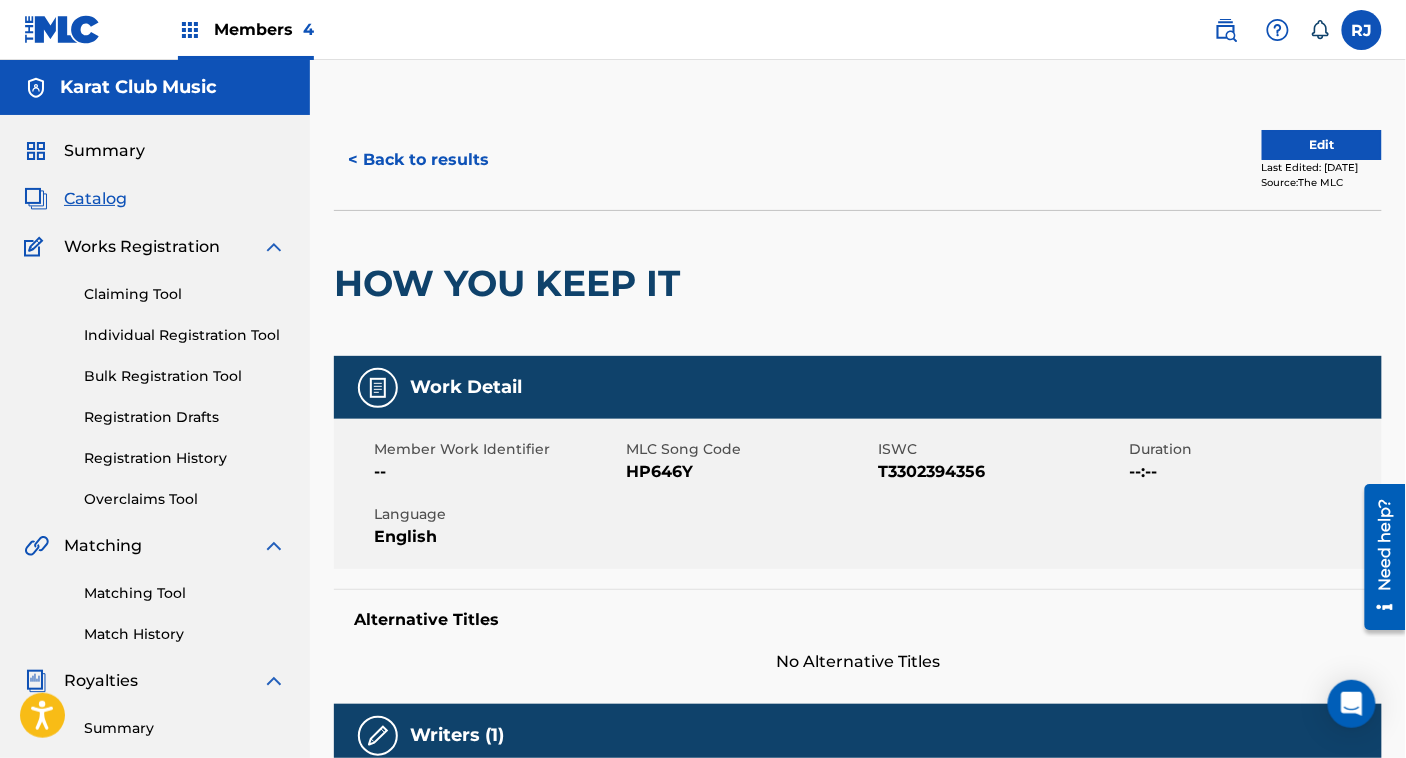 click on "Edit" at bounding box center [1322, 145] 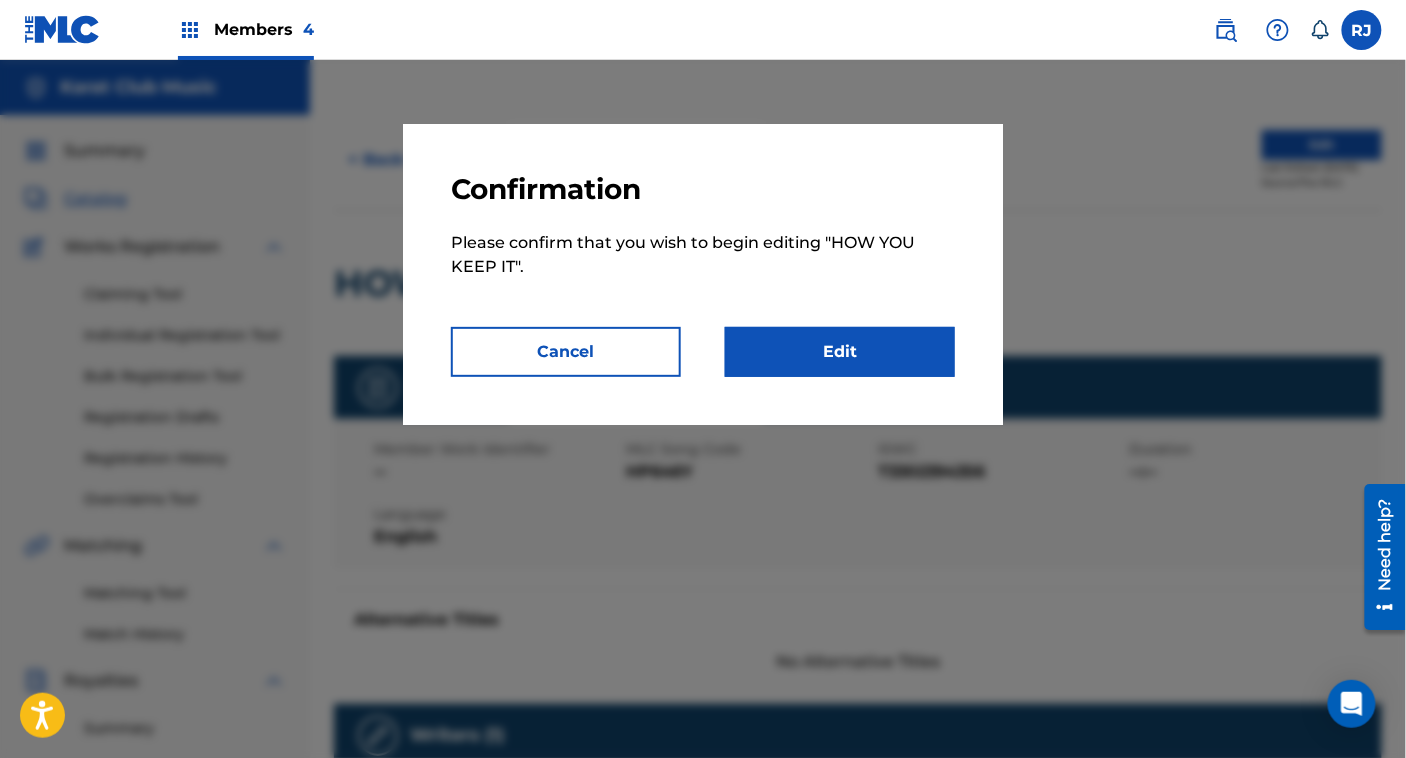 click on "Edit" at bounding box center (840, 352) 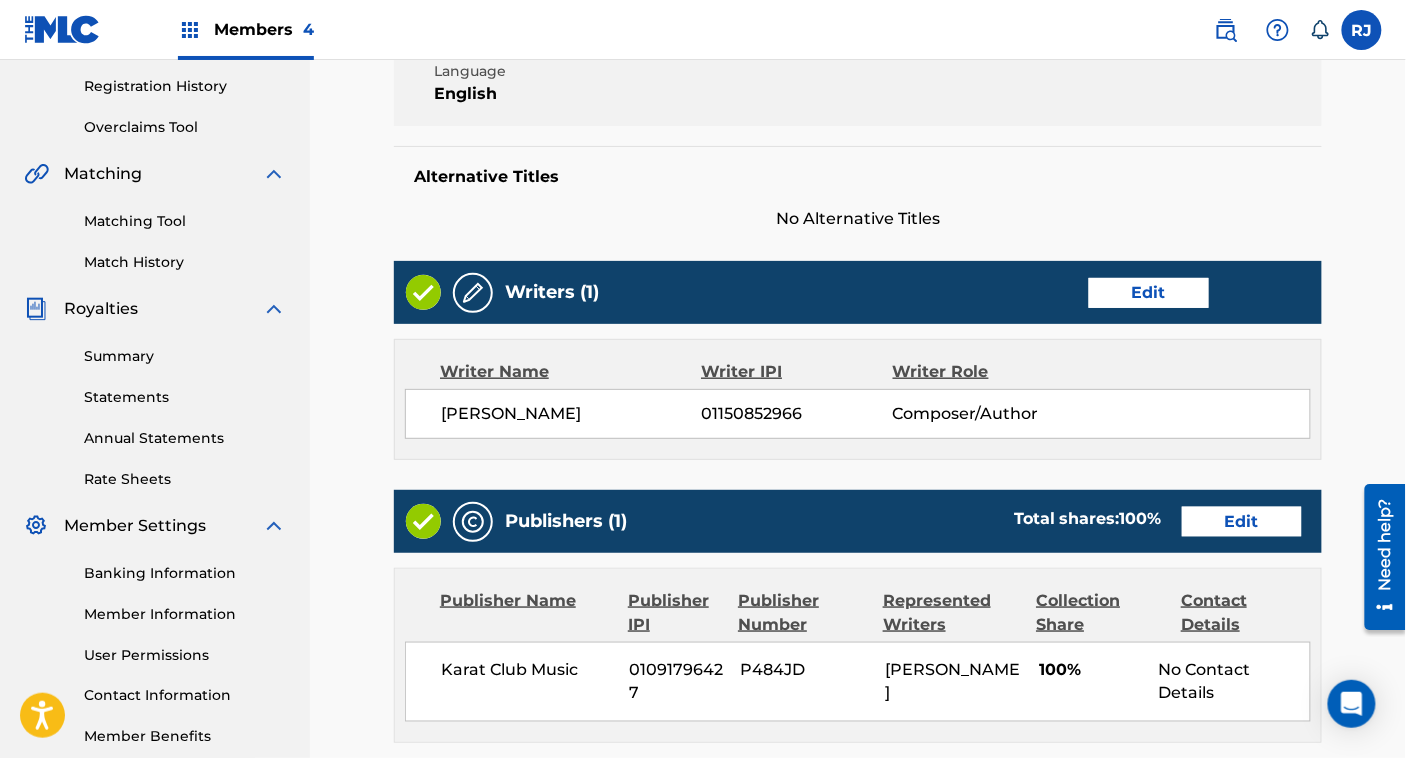 scroll, scrollTop: 375, scrollLeft: 0, axis: vertical 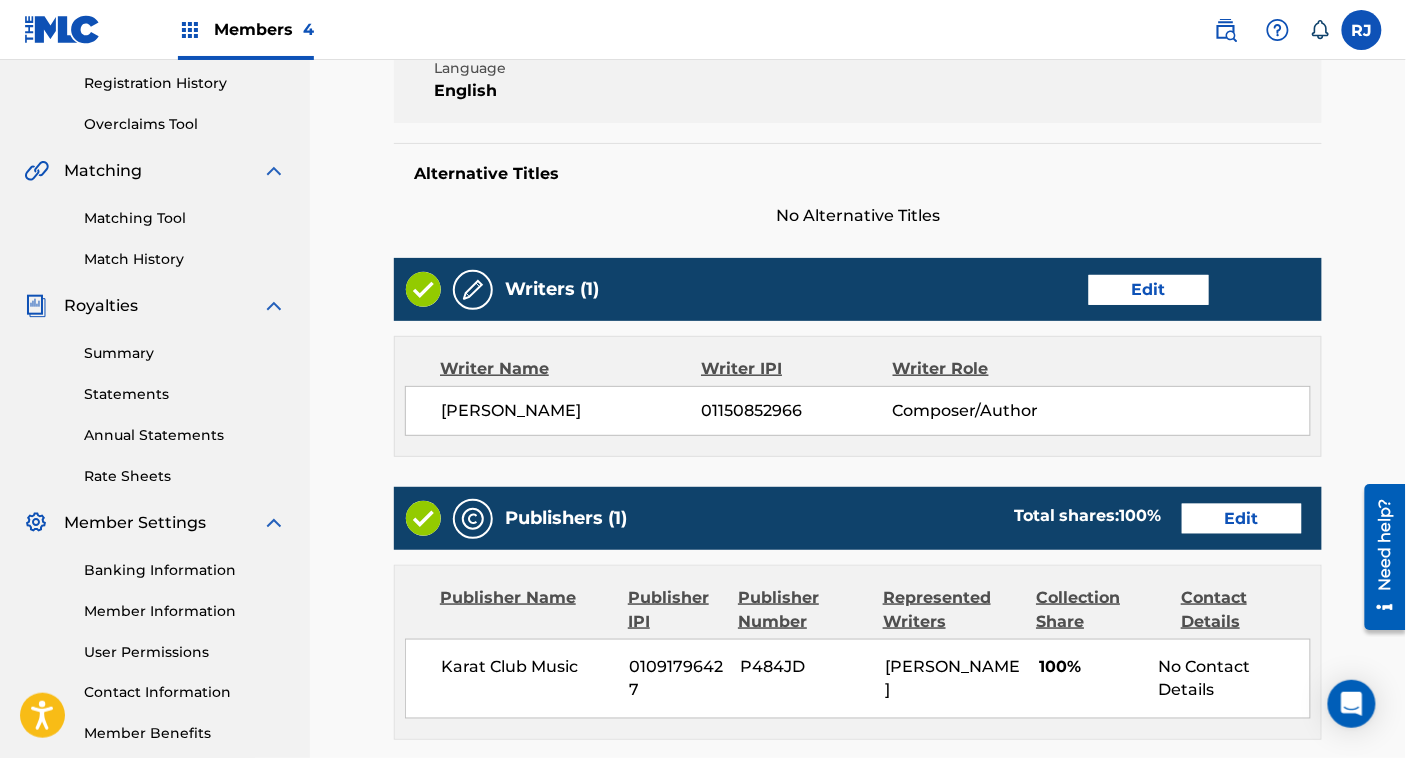 click on "Edit" at bounding box center (1149, 290) 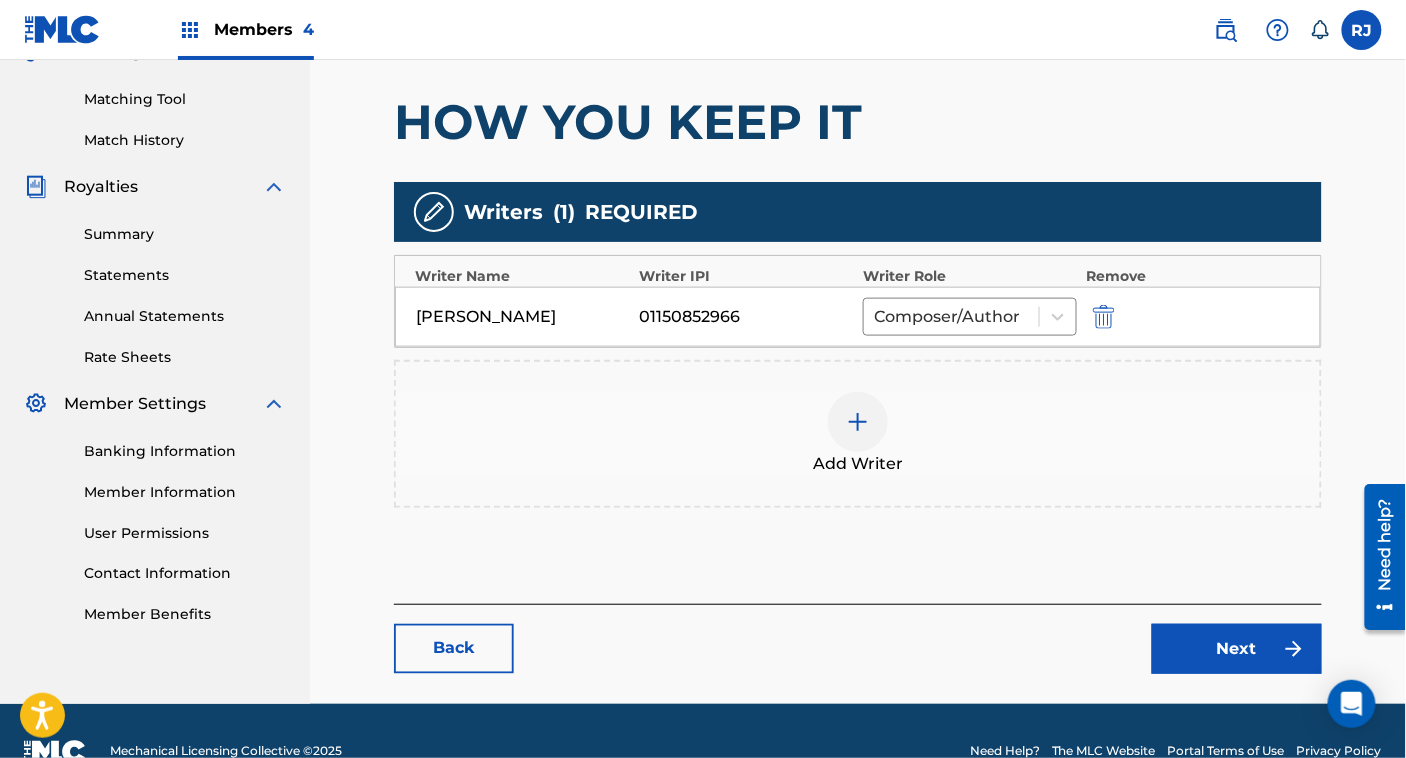 scroll, scrollTop: 493, scrollLeft: 0, axis: vertical 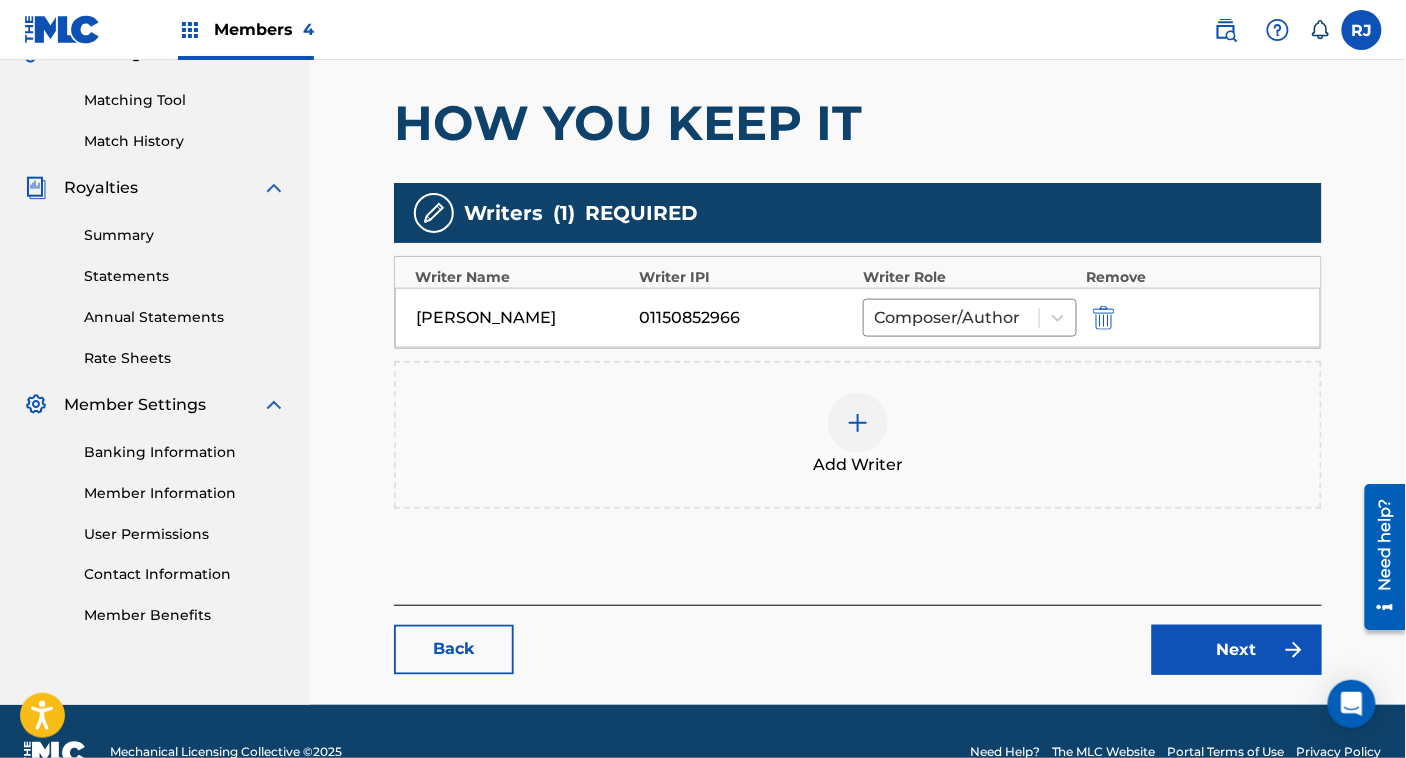click at bounding box center (1104, 318) 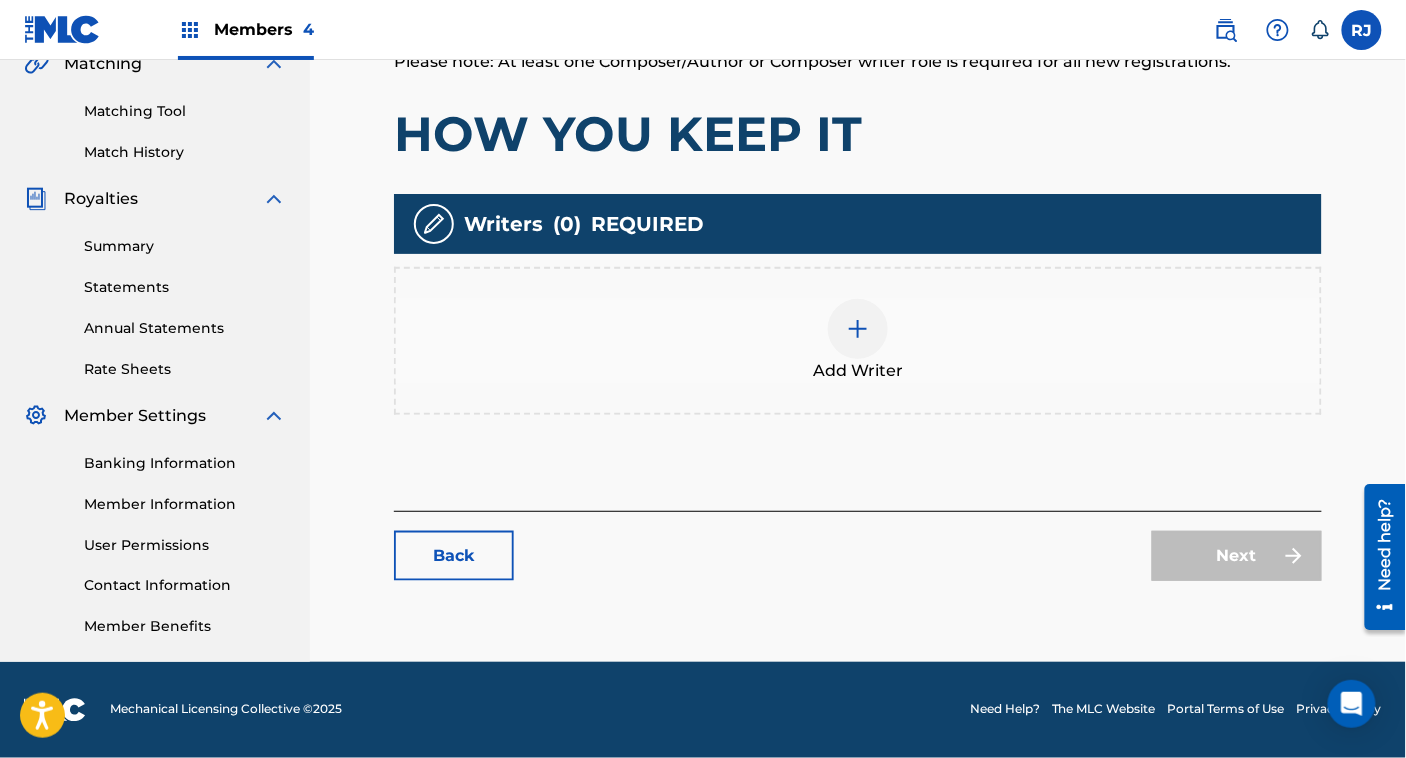 click on "Add Writer" at bounding box center (858, 341) 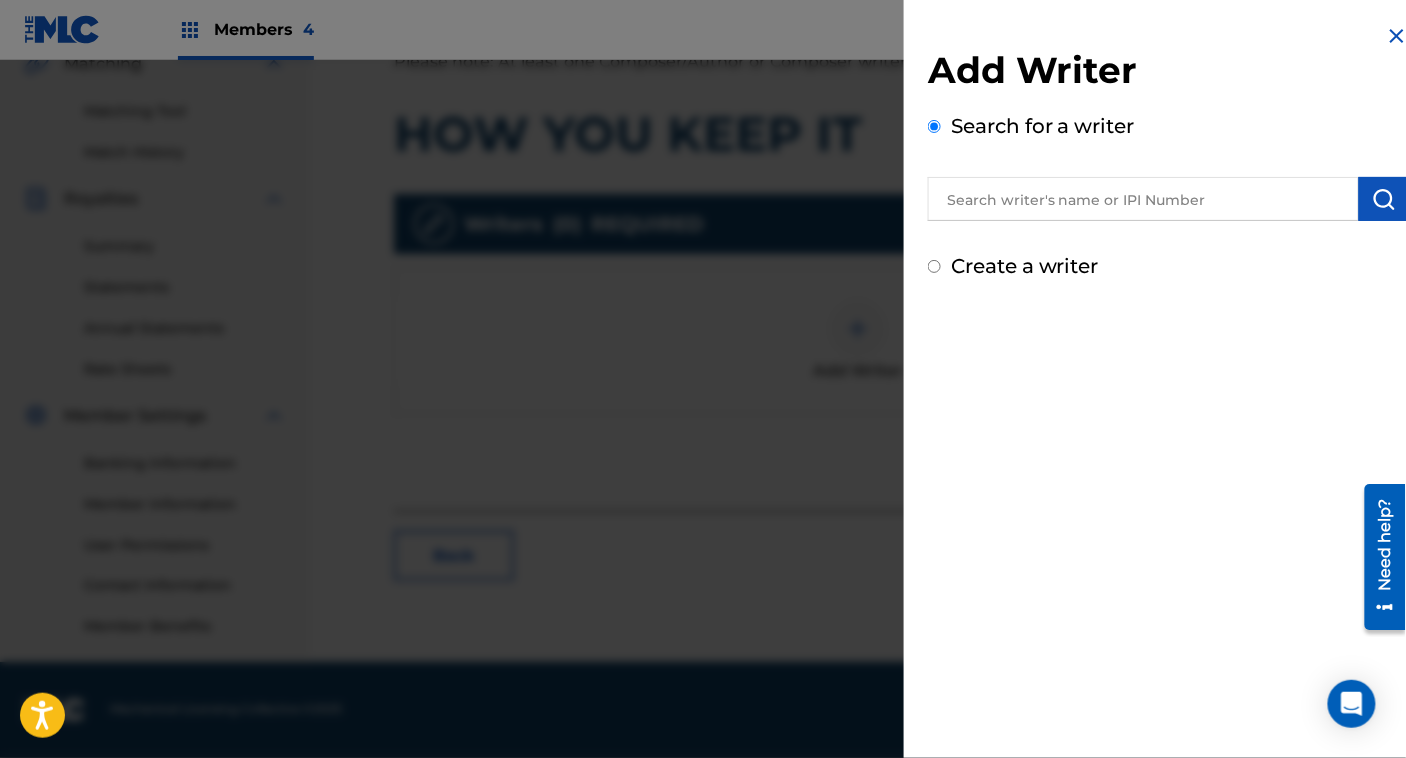 click on "Create a writer" at bounding box center (1025, 266) 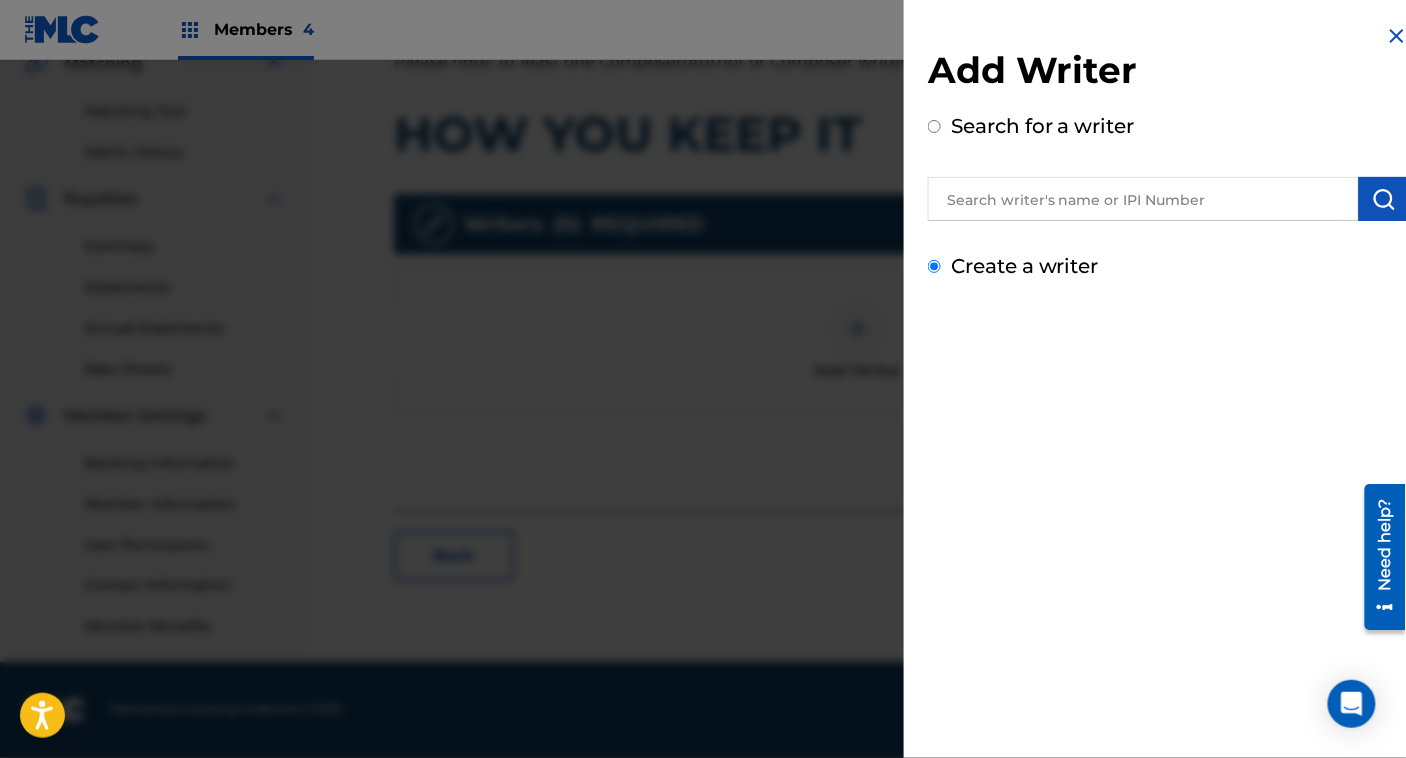 click on "Create a writer" at bounding box center (934, 266) 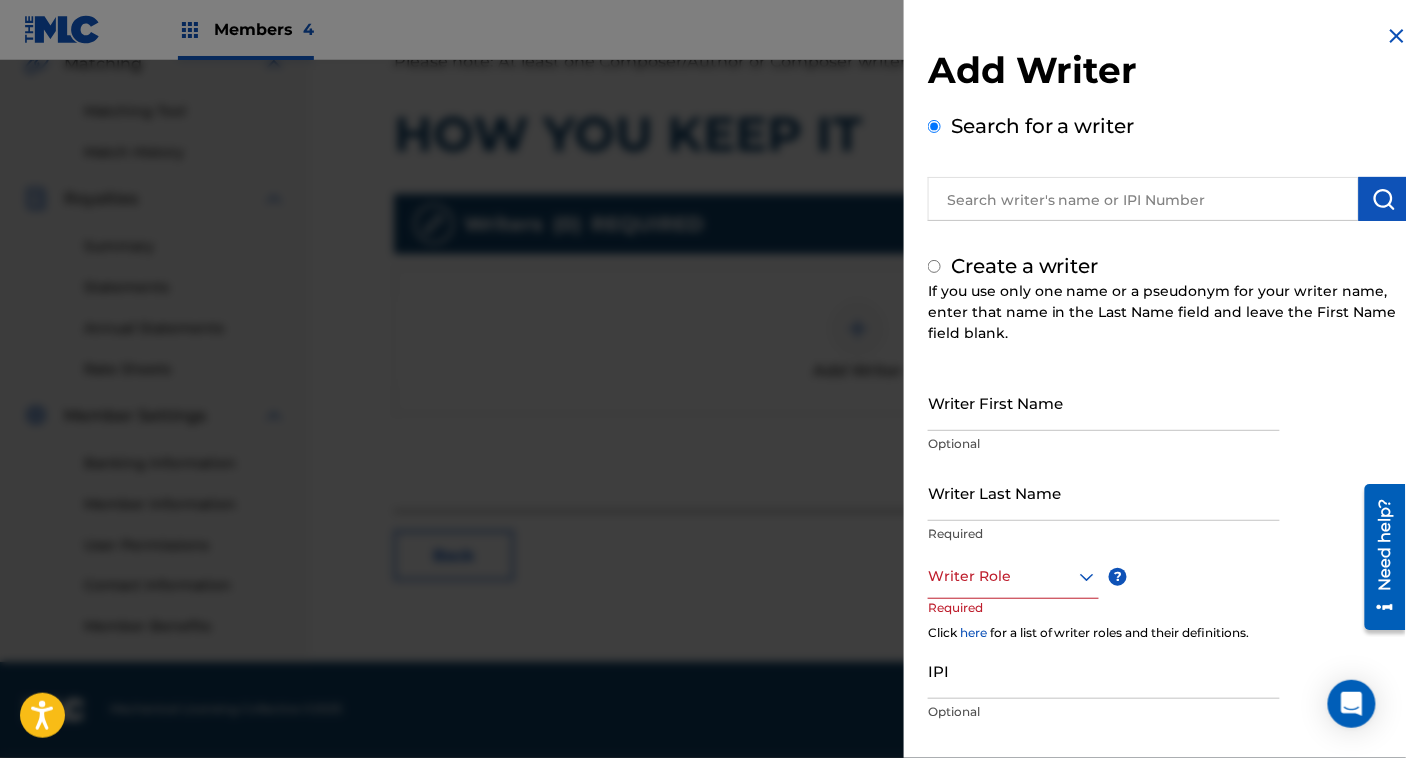 radio on "false" 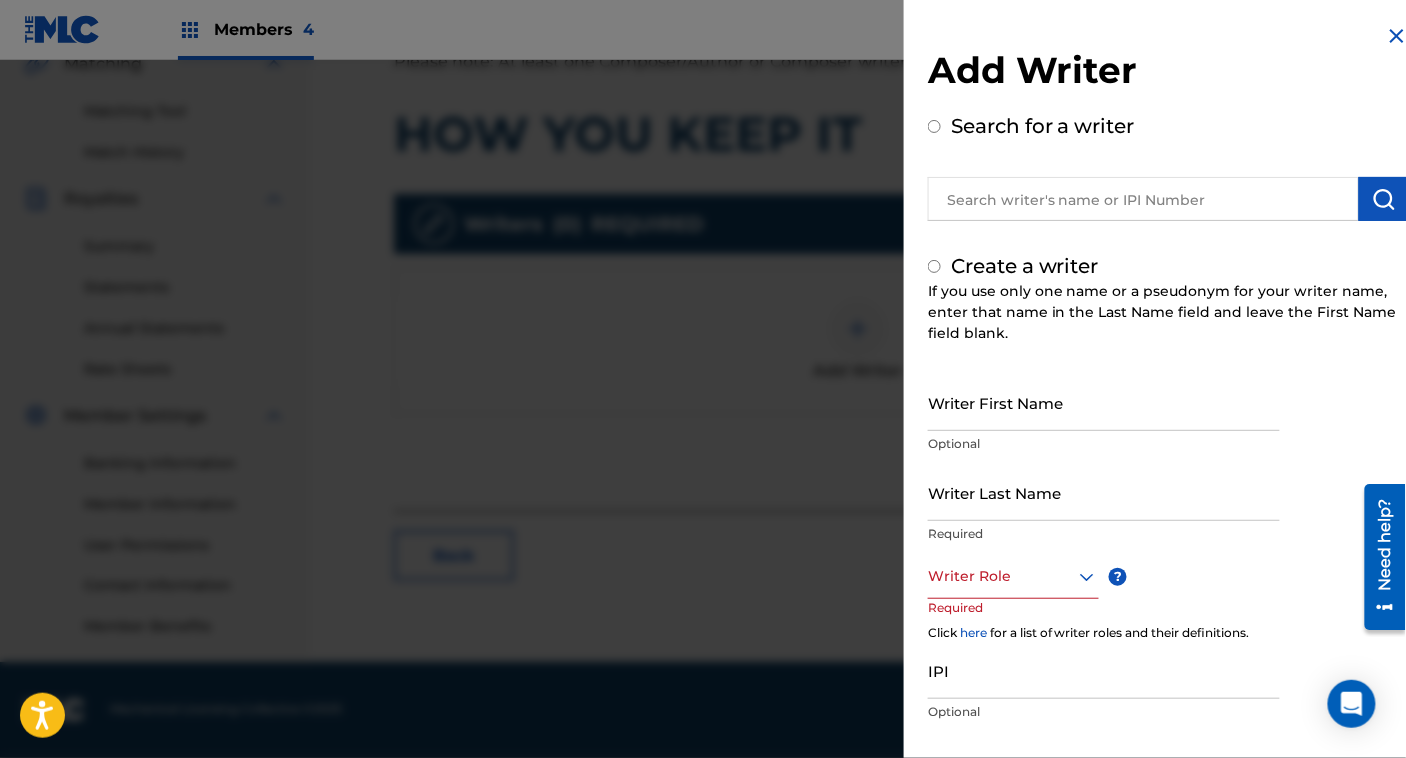 radio on "true" 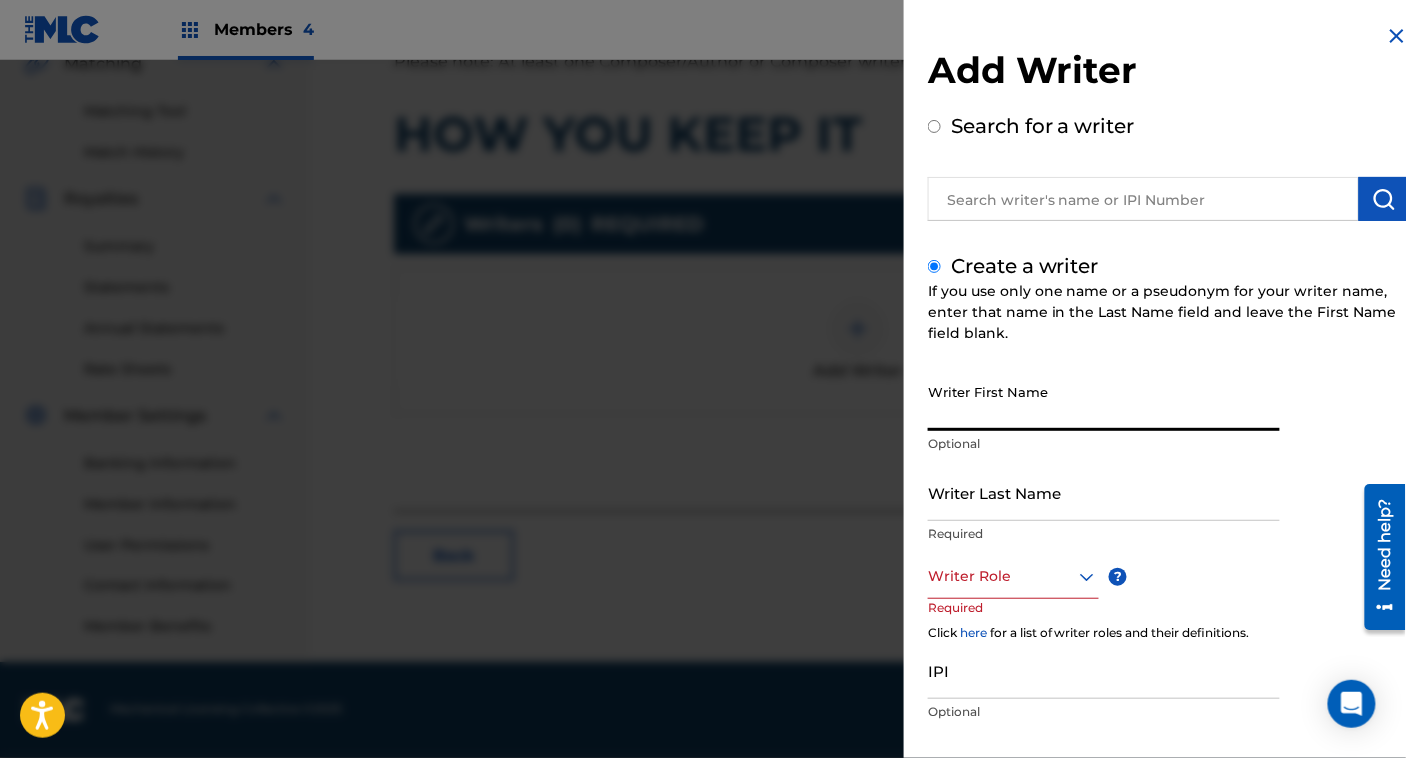 click on "Writer First Name" at bounding box center (1104, 402) 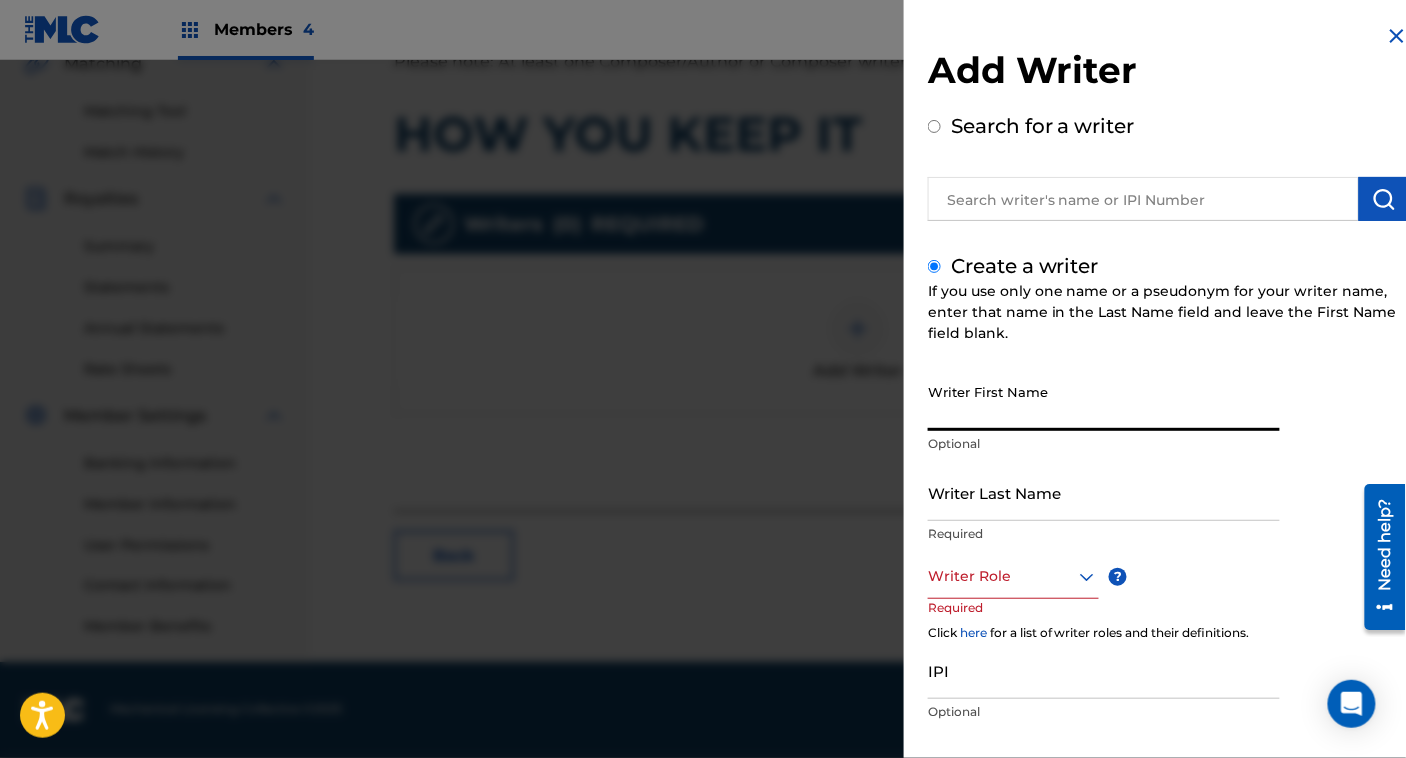 paste on "CERULEAN [PERSON_NAME]" 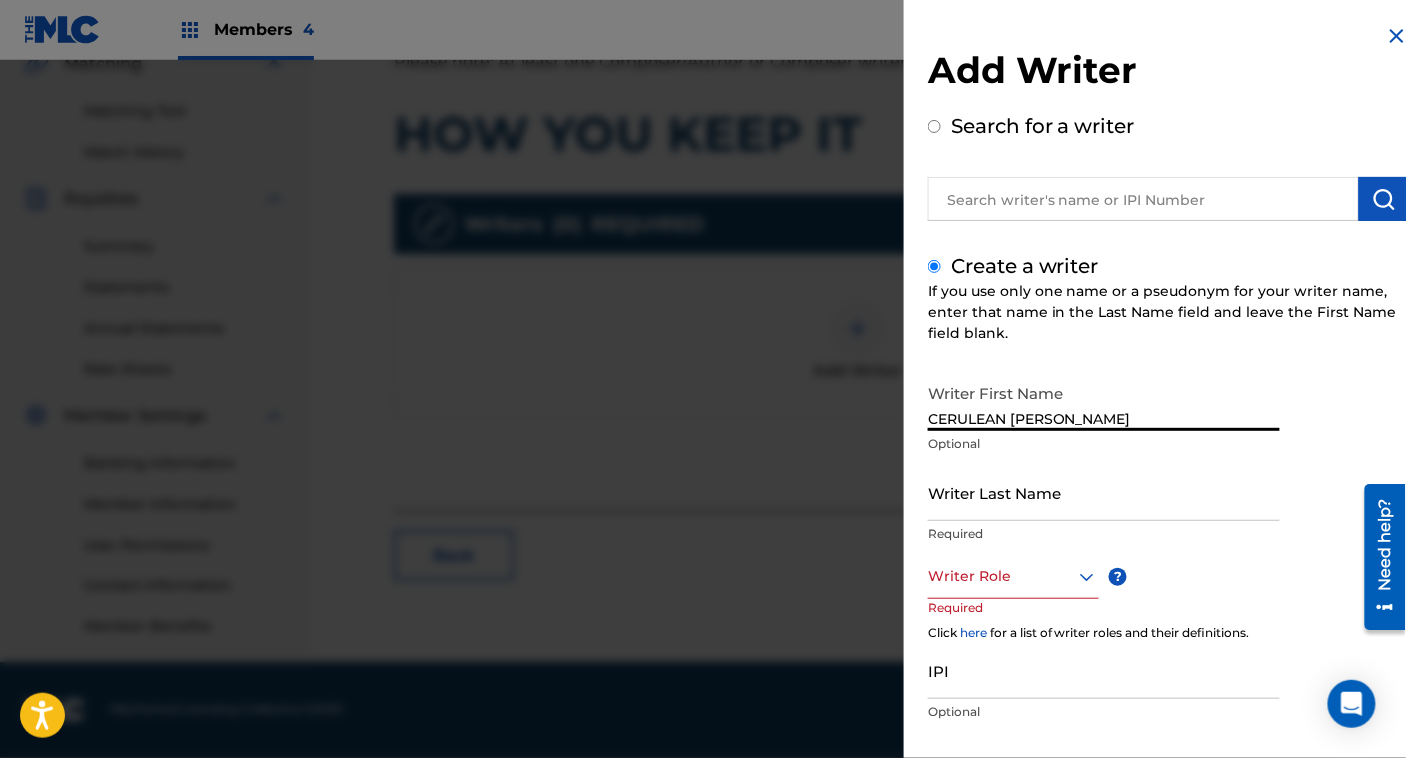 type on "CERULEAN [PERSON_NAME]" 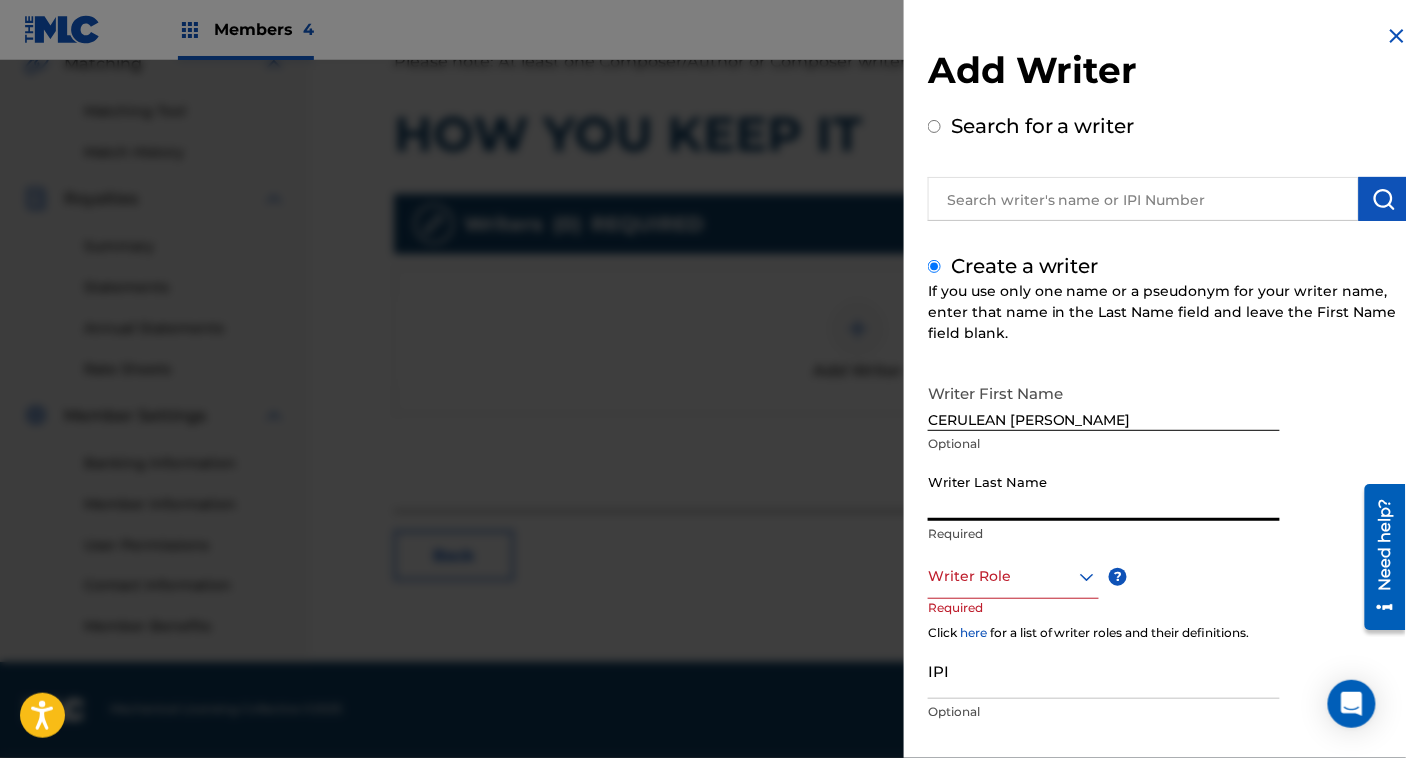 paste on "CERULEAN [PERSON_NAME]" 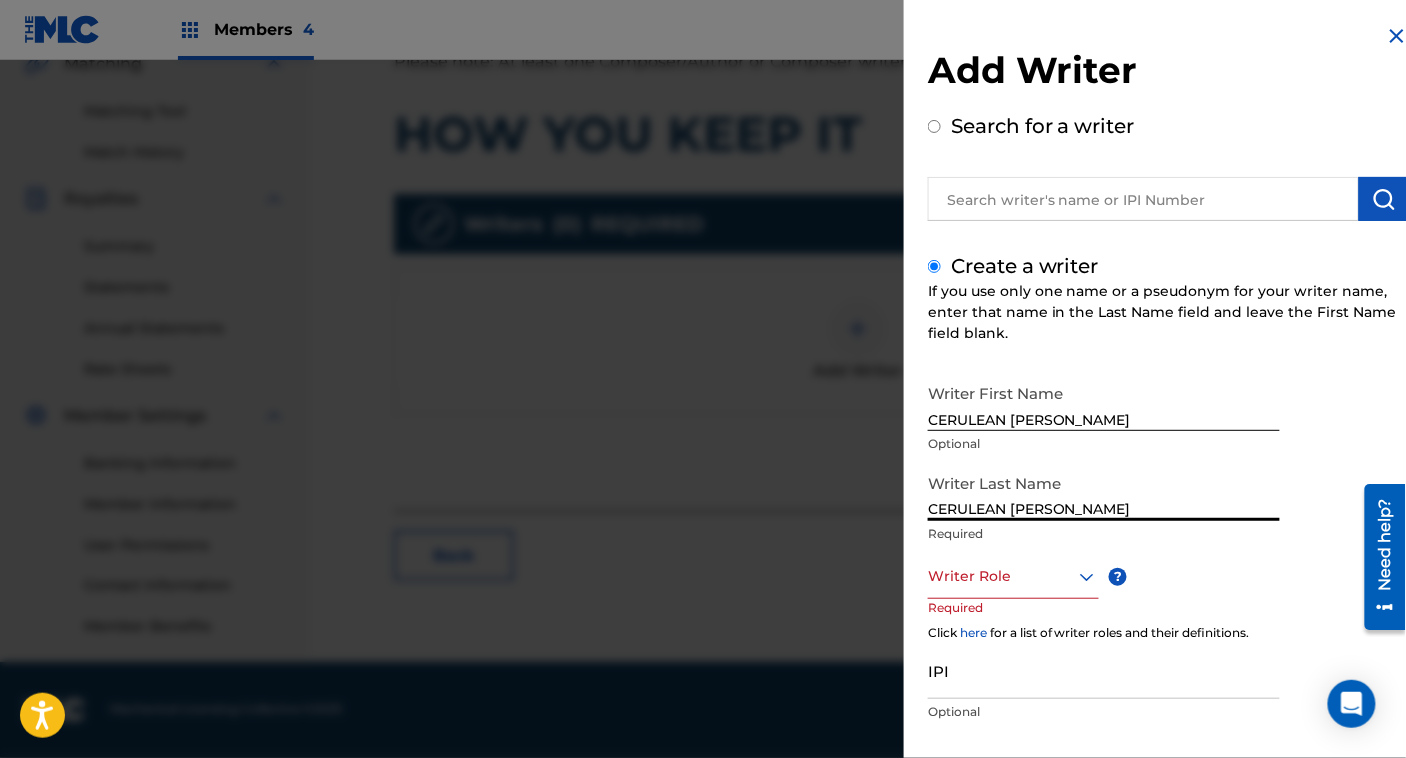 type on "CERULEAN [PERSON_NAME]" 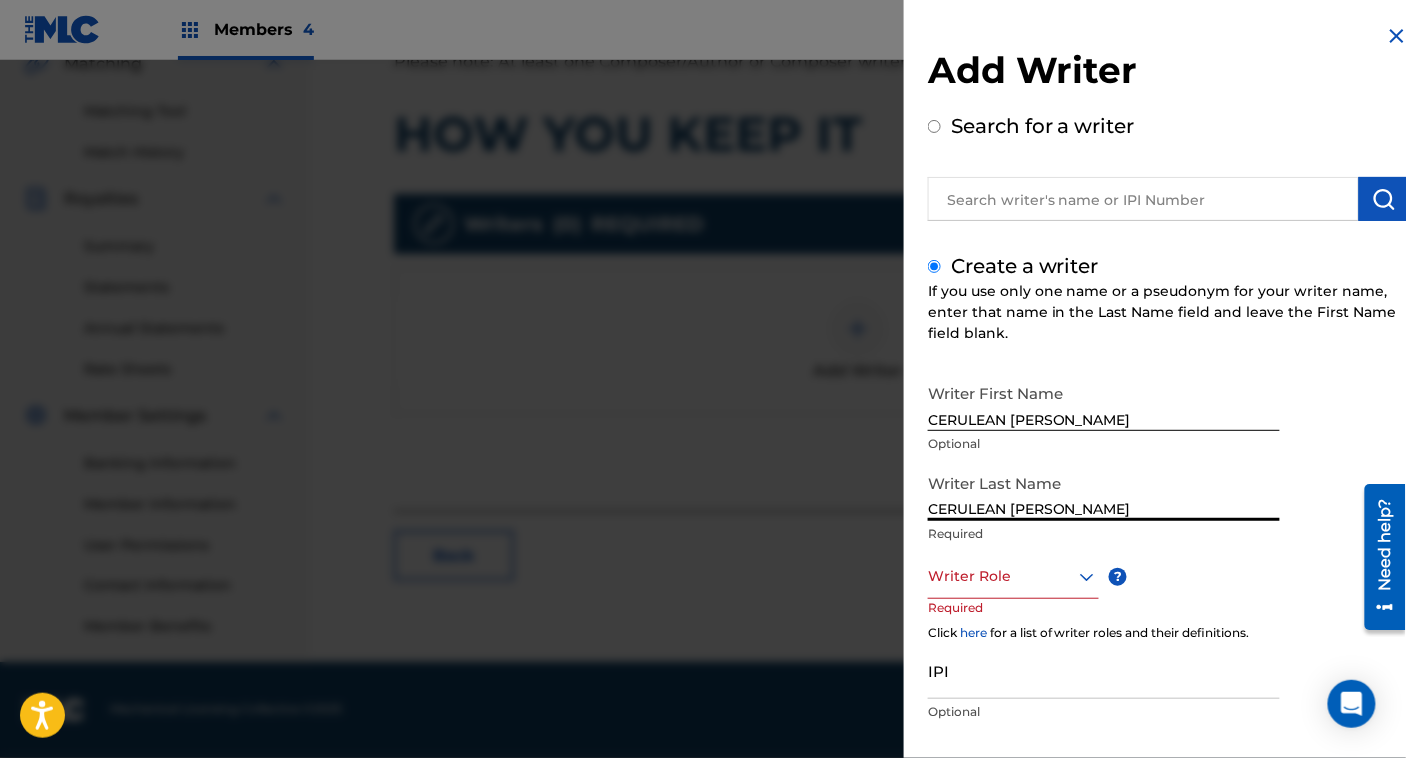 click on "CERULEAN [PERSON_NAME]" at bounding box center (1104, 402) 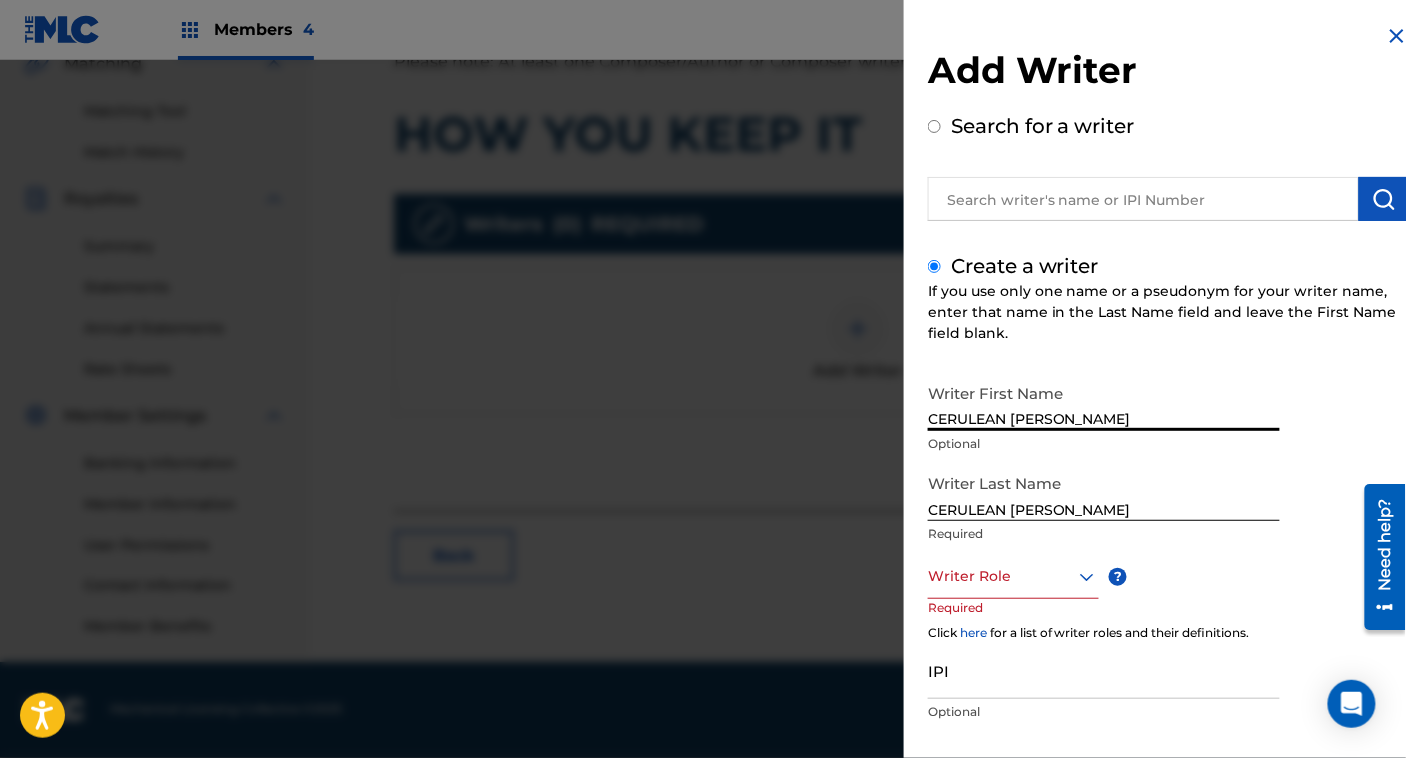 click on "CERULEAN [PERSON_NAME]" at bounding box center (1104, 402) 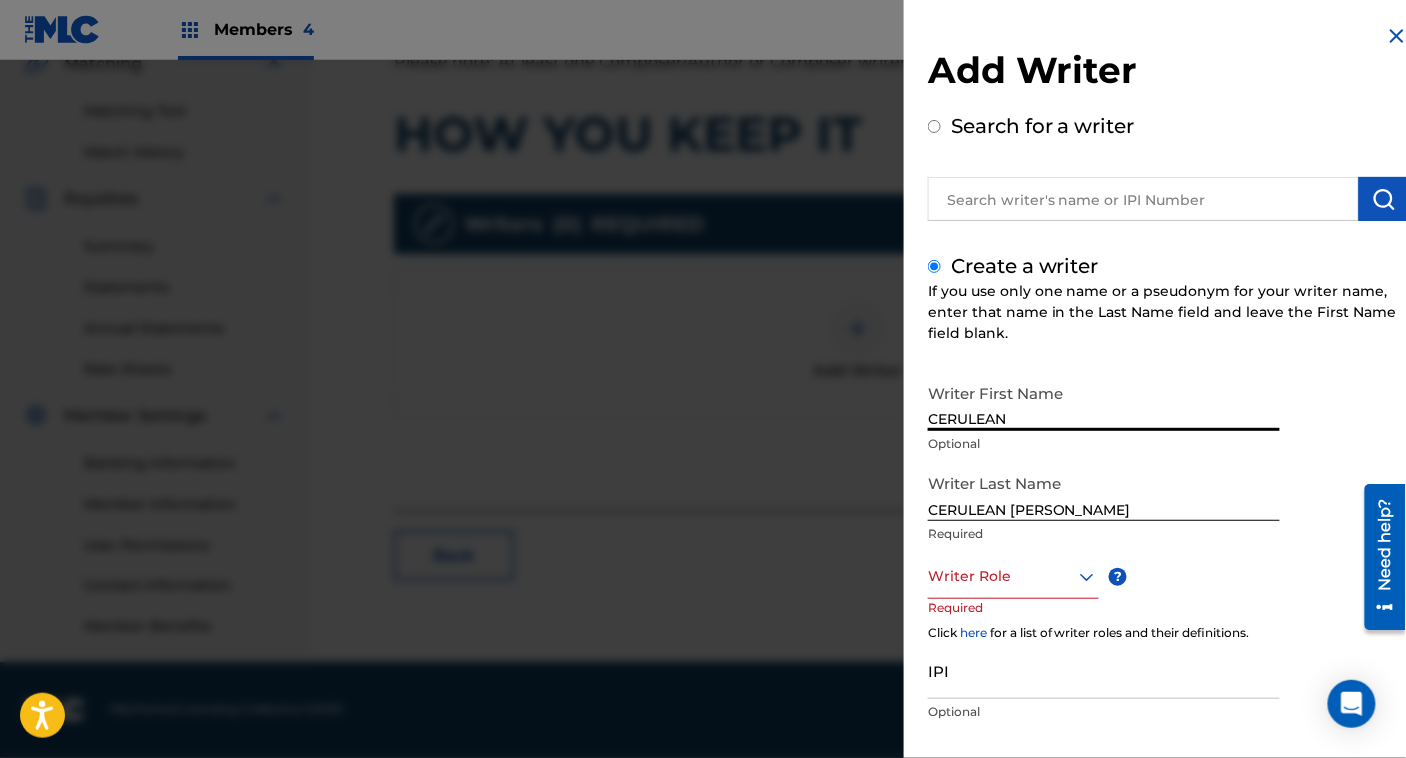 type on "CERULEAN" 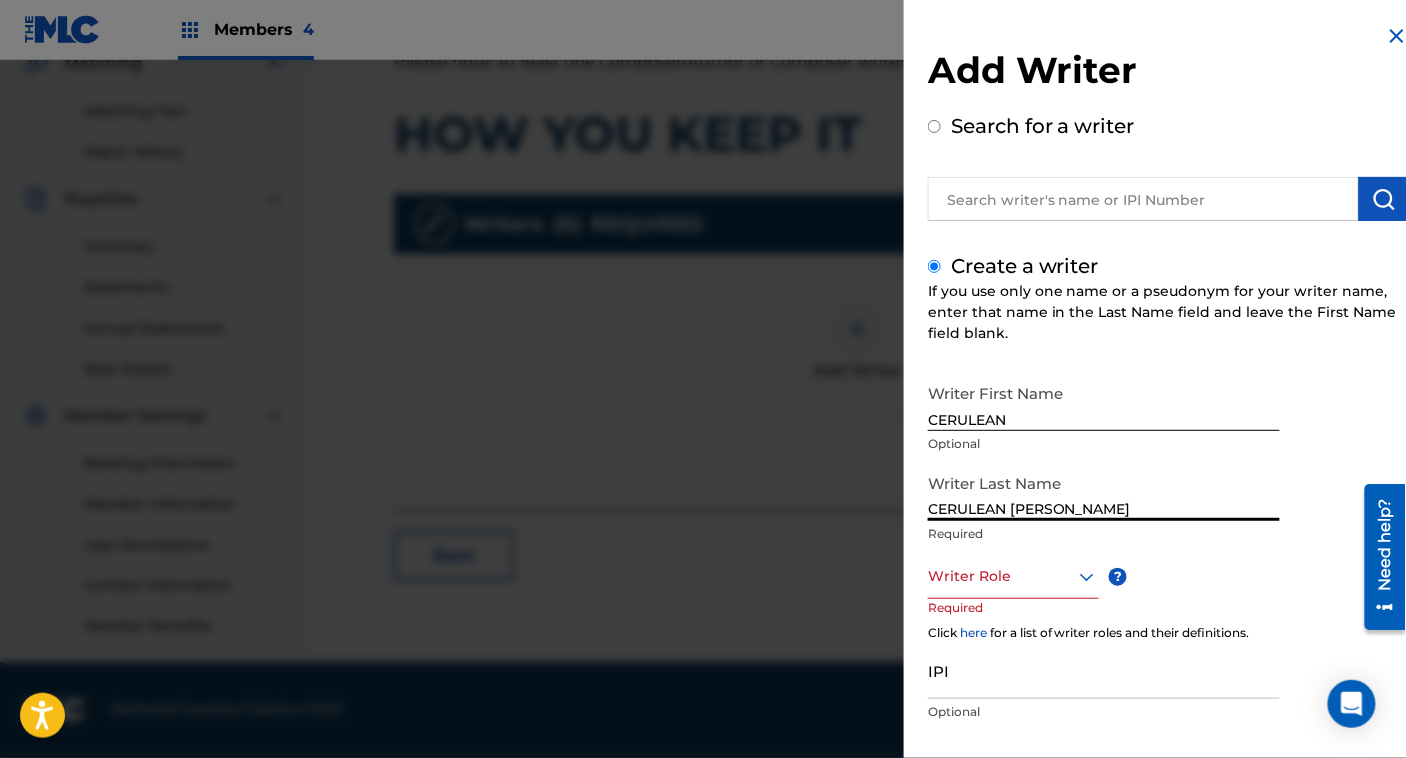 click on "CERULEAN [PERSON_NAME]" at bounding box center (1104, 492) 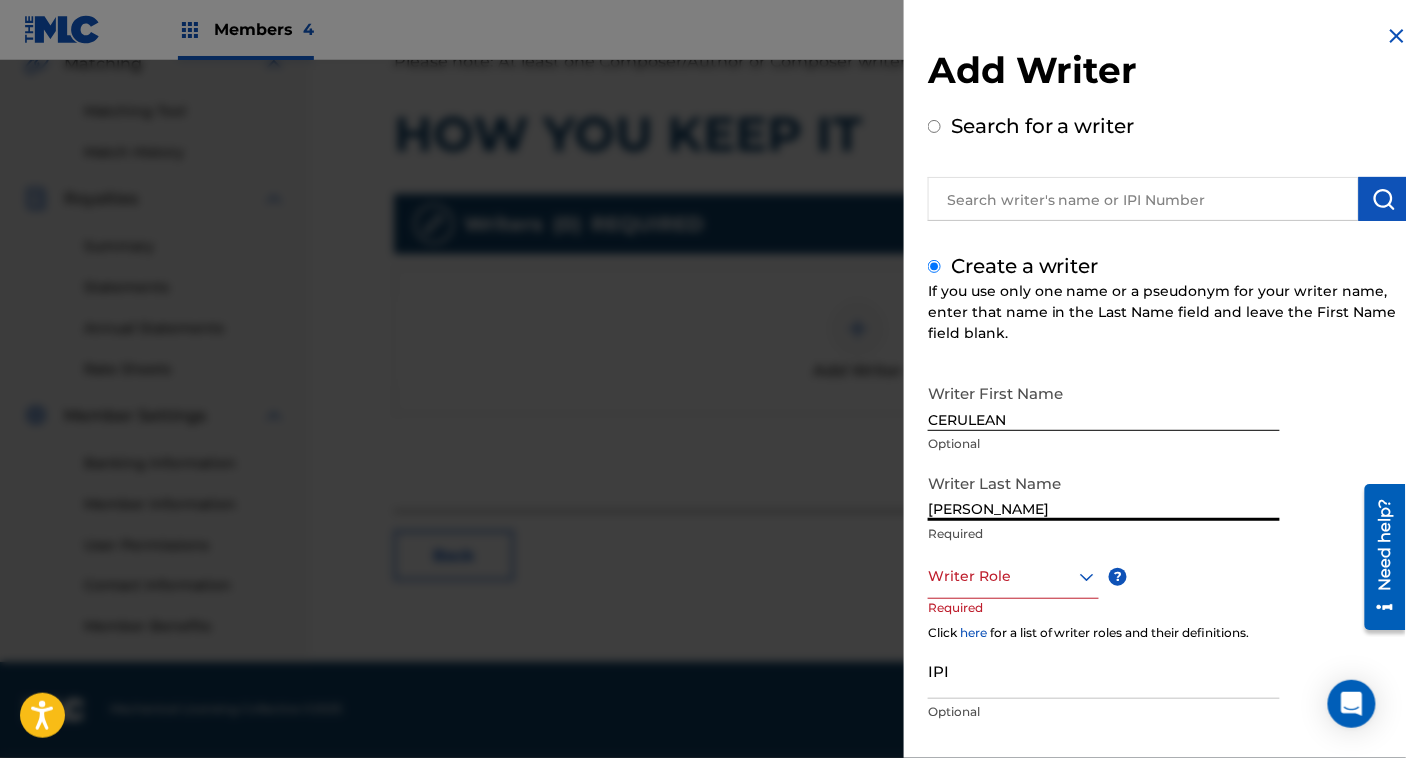 type on "[PERSON_NAME]" 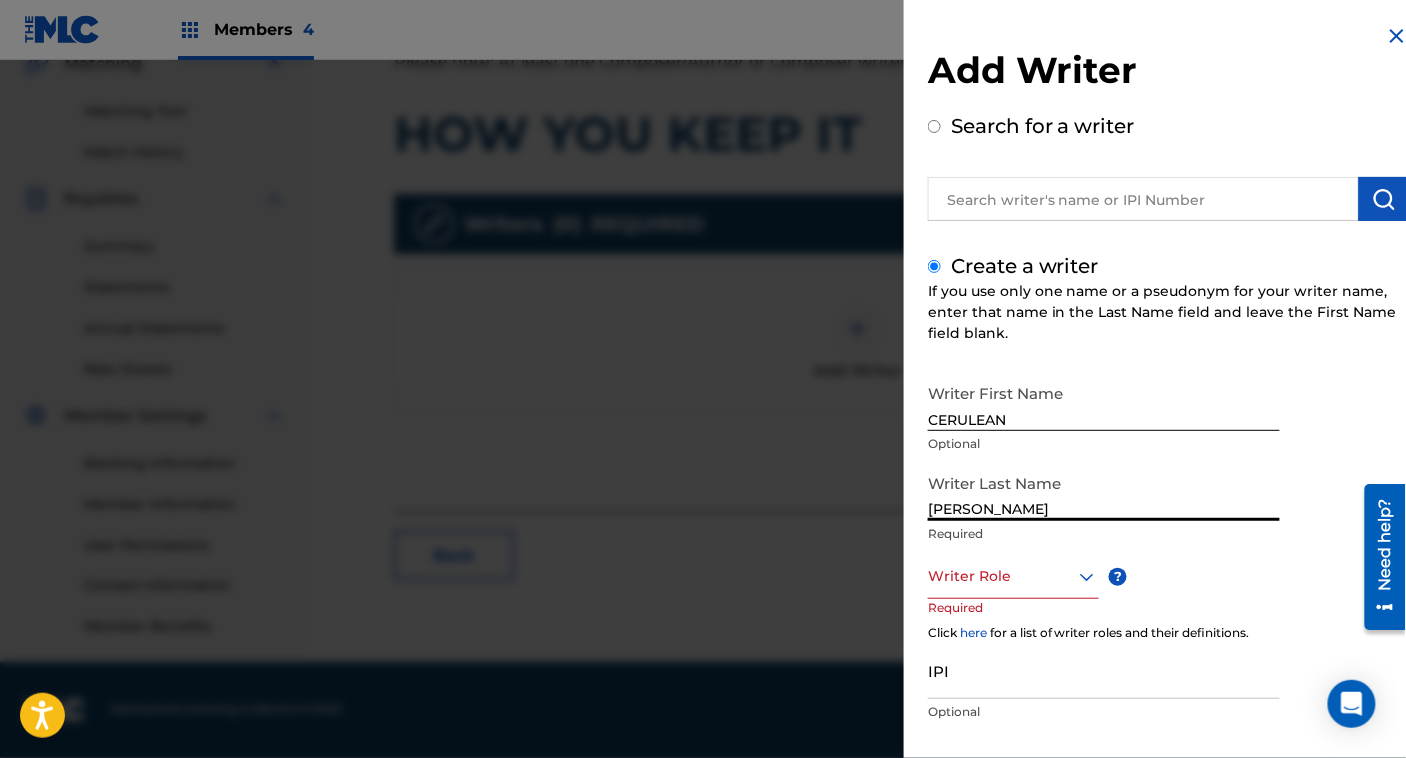 click on "Writer Role" at bounding box center (1013, 576) 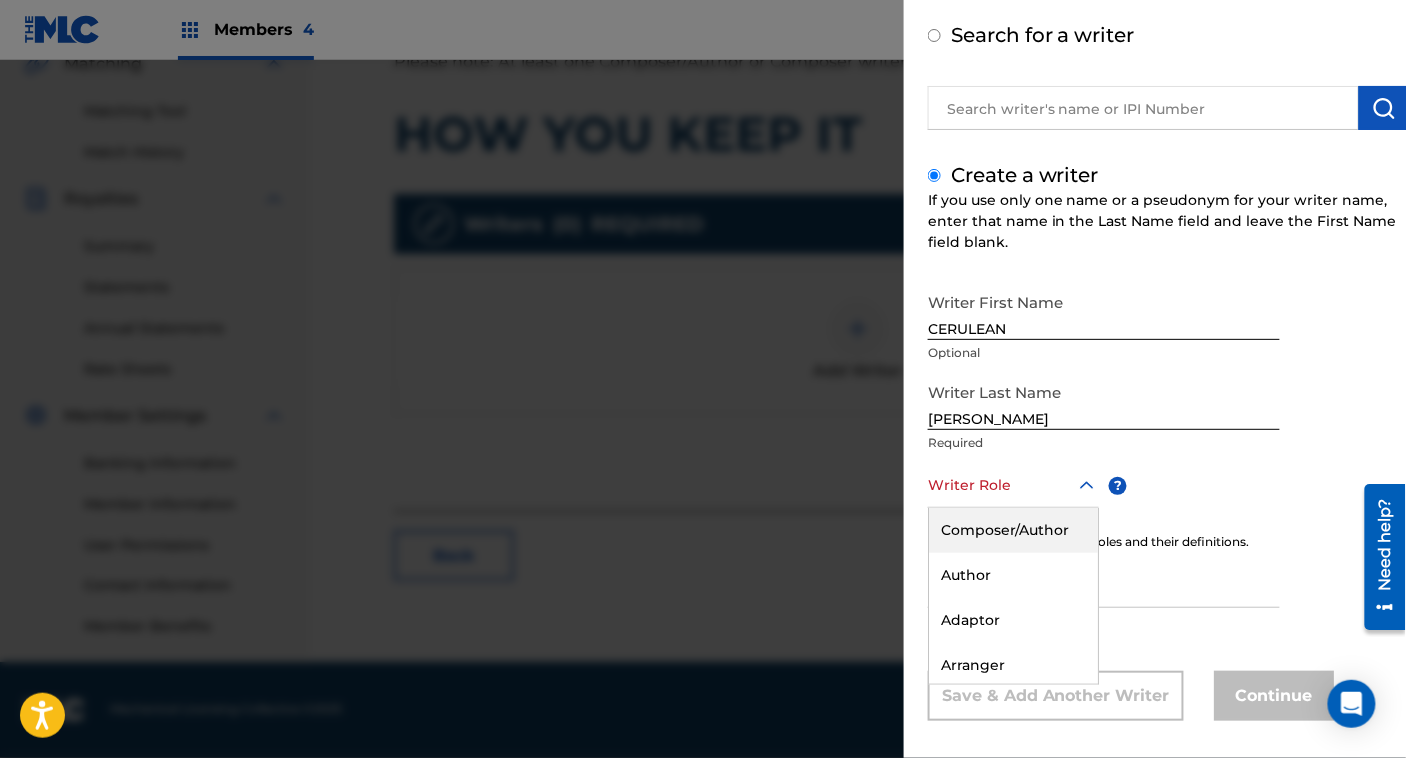click on "Composer/Author" at bounding box center (1013, 530) 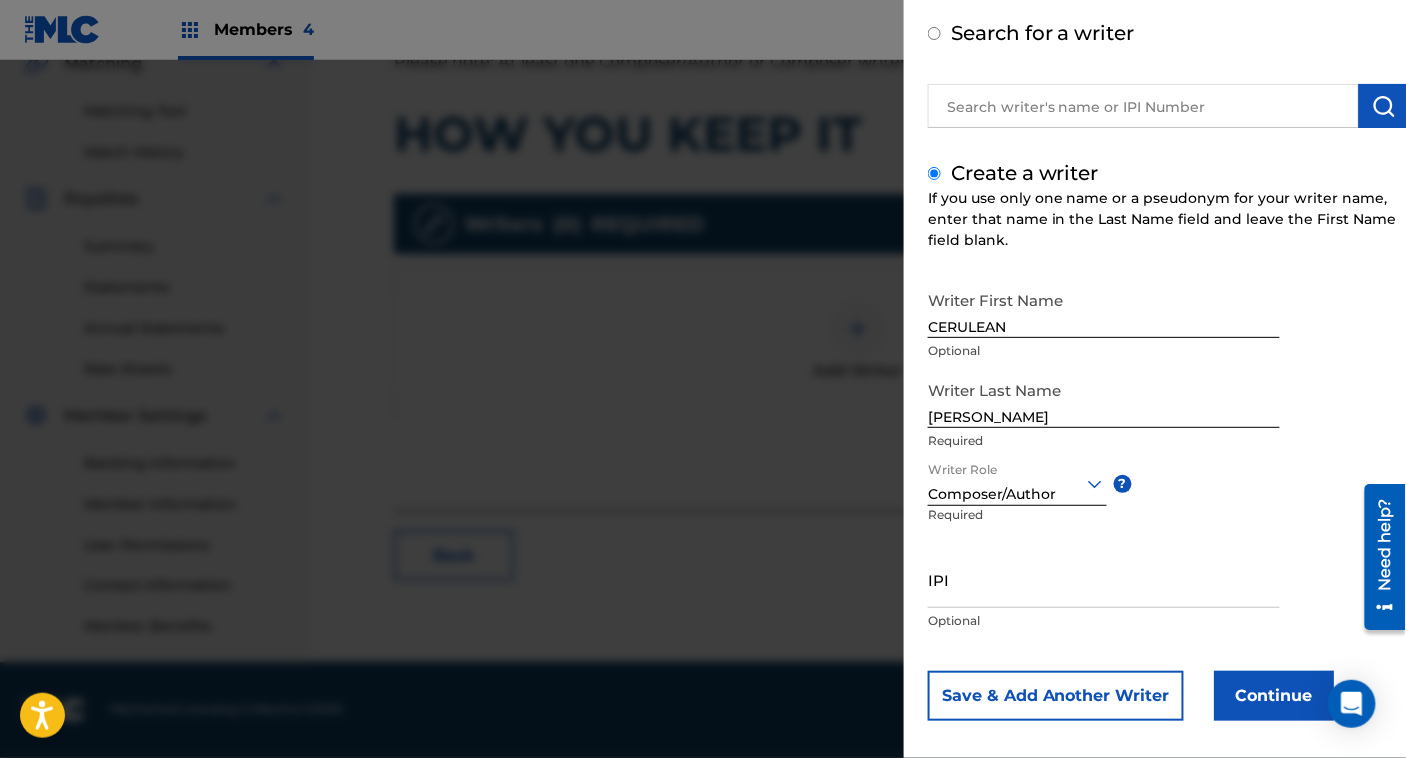 scroll, scrollTop: 109, scrollLeft: 0, axis: vertical 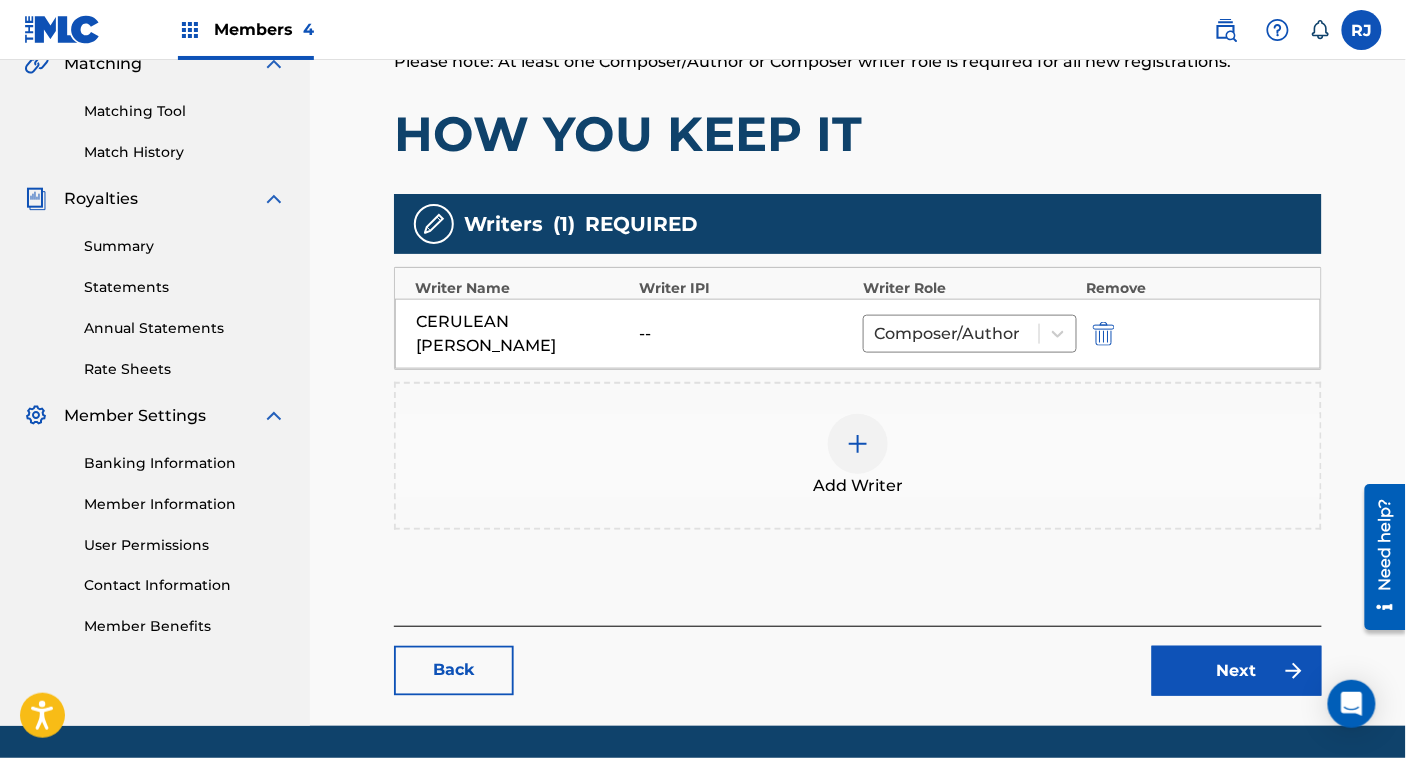 click on "Add Writer" at bounding box center [858, 456] 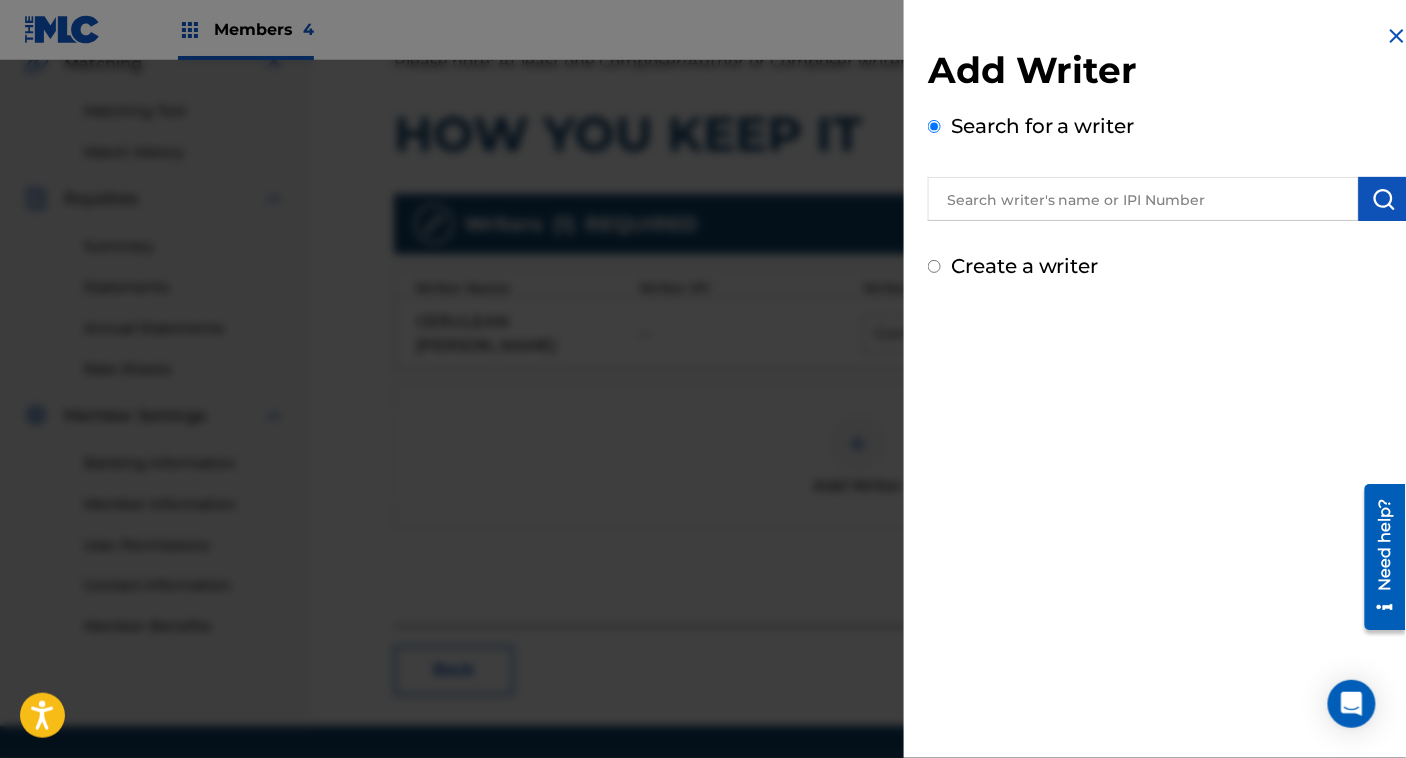 click on "Create a writer" at bounding box center (1025, 266) 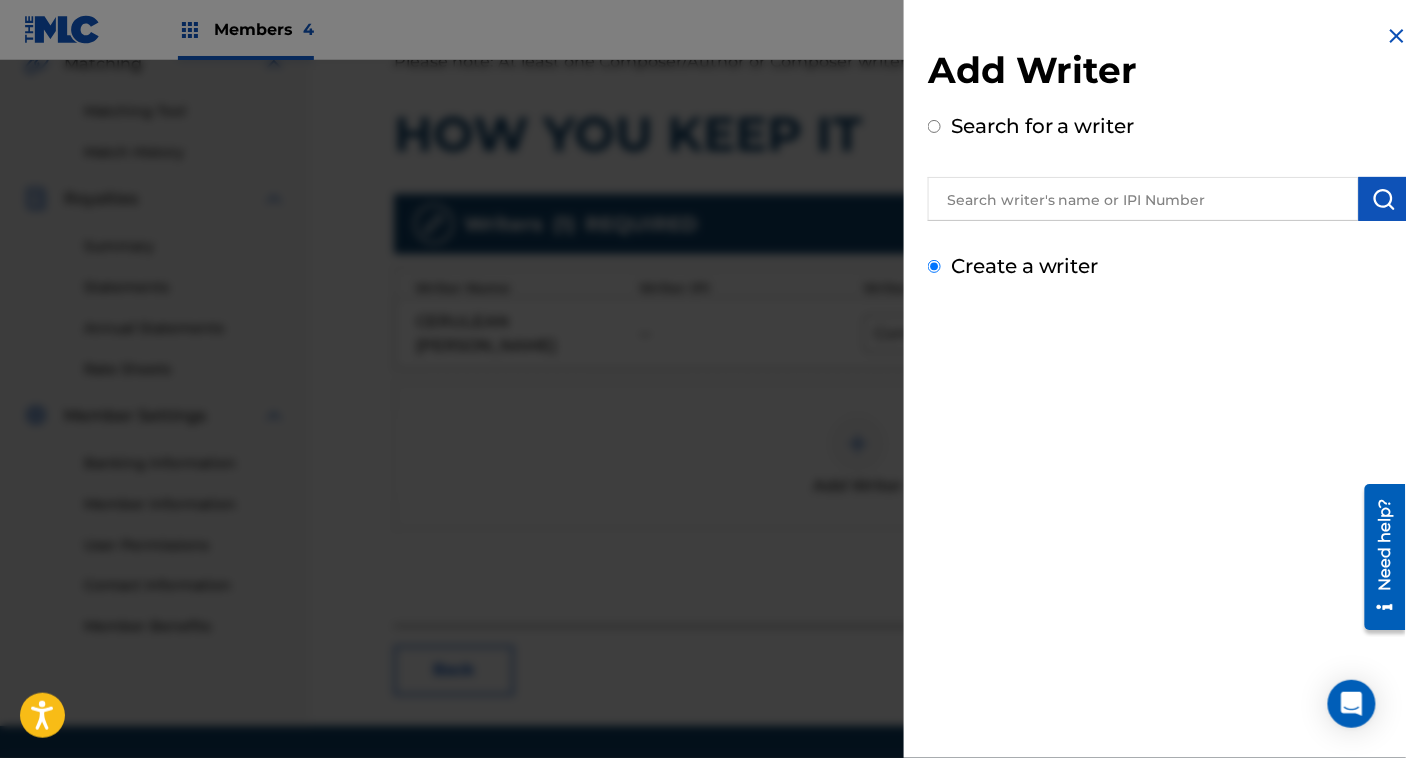 click on "Create a writer" at bounding box center [934, 266] 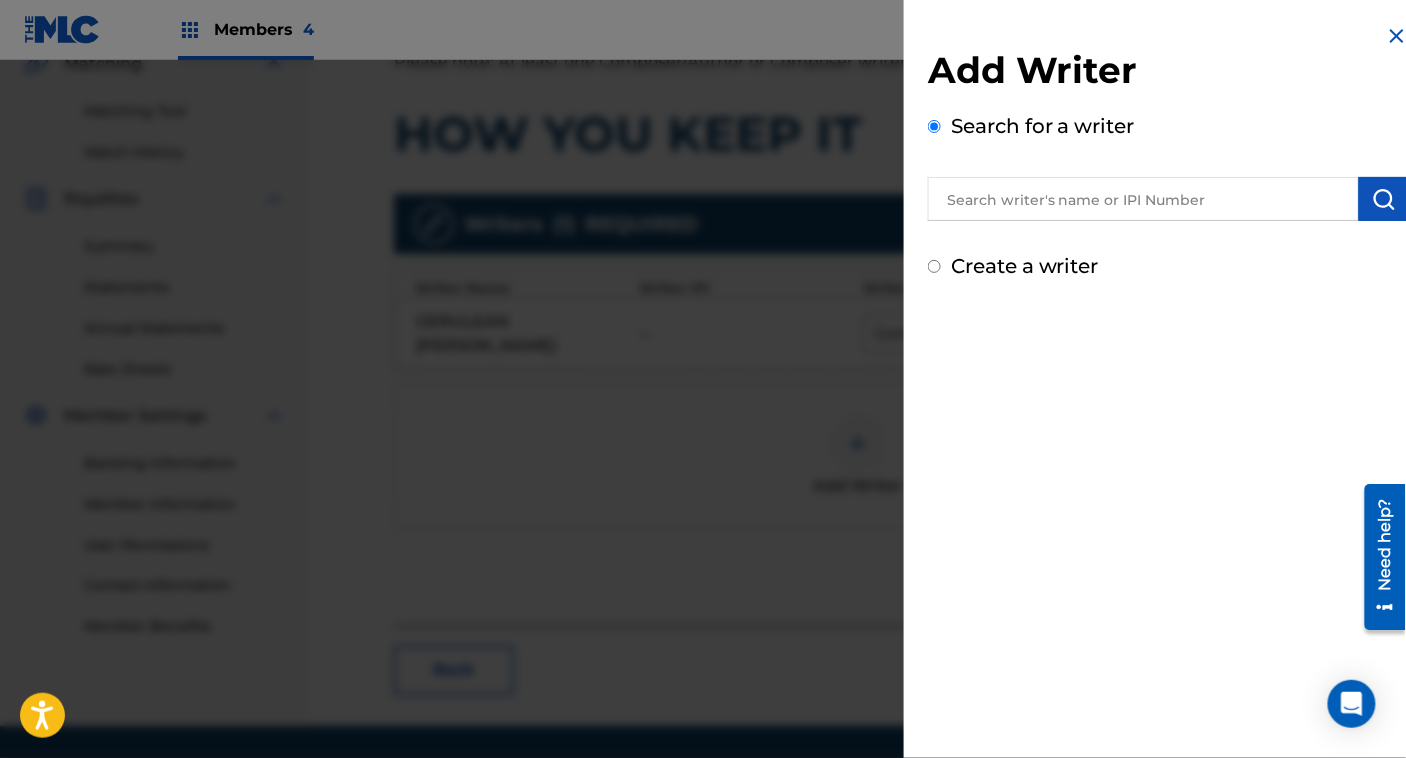 radio on "false" 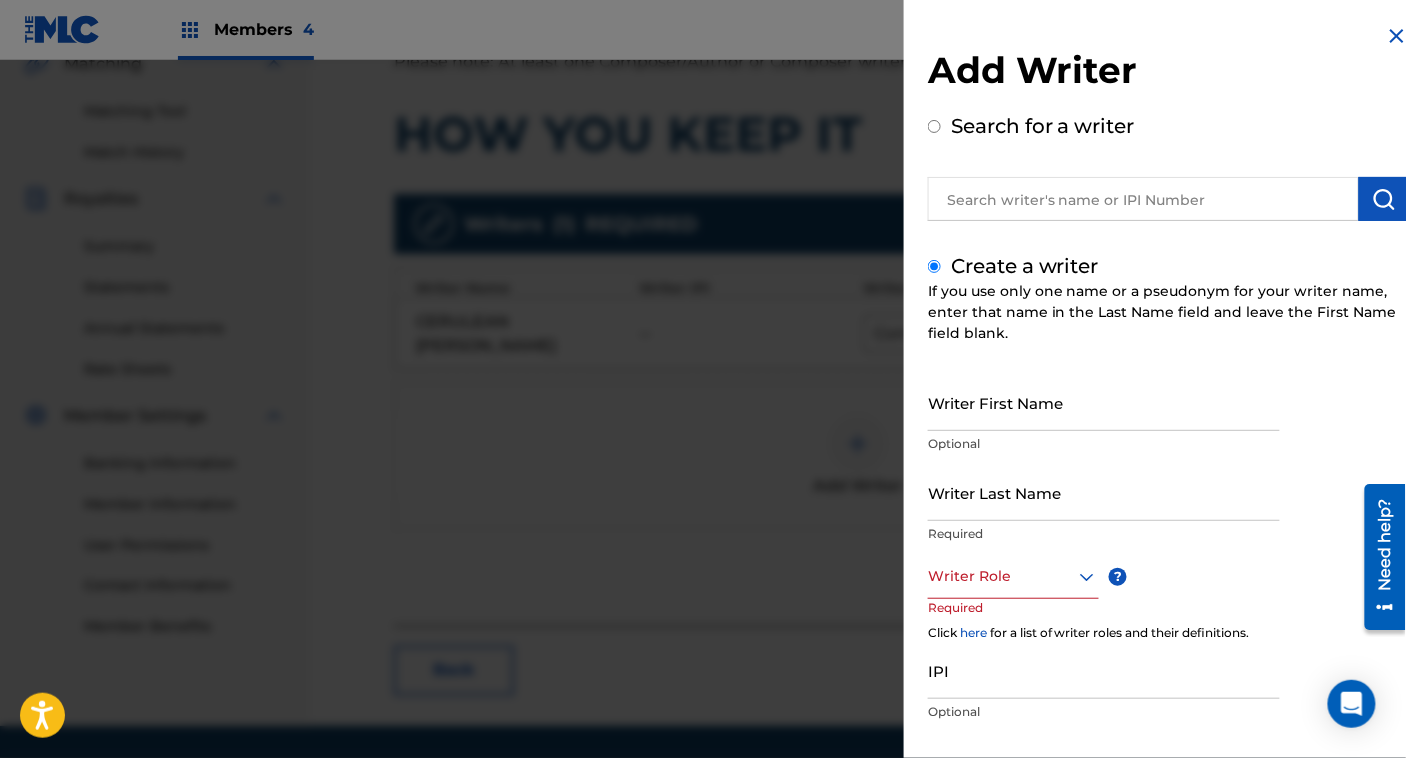 click on "Writer Last Name" at bounding box center [1104, 492] 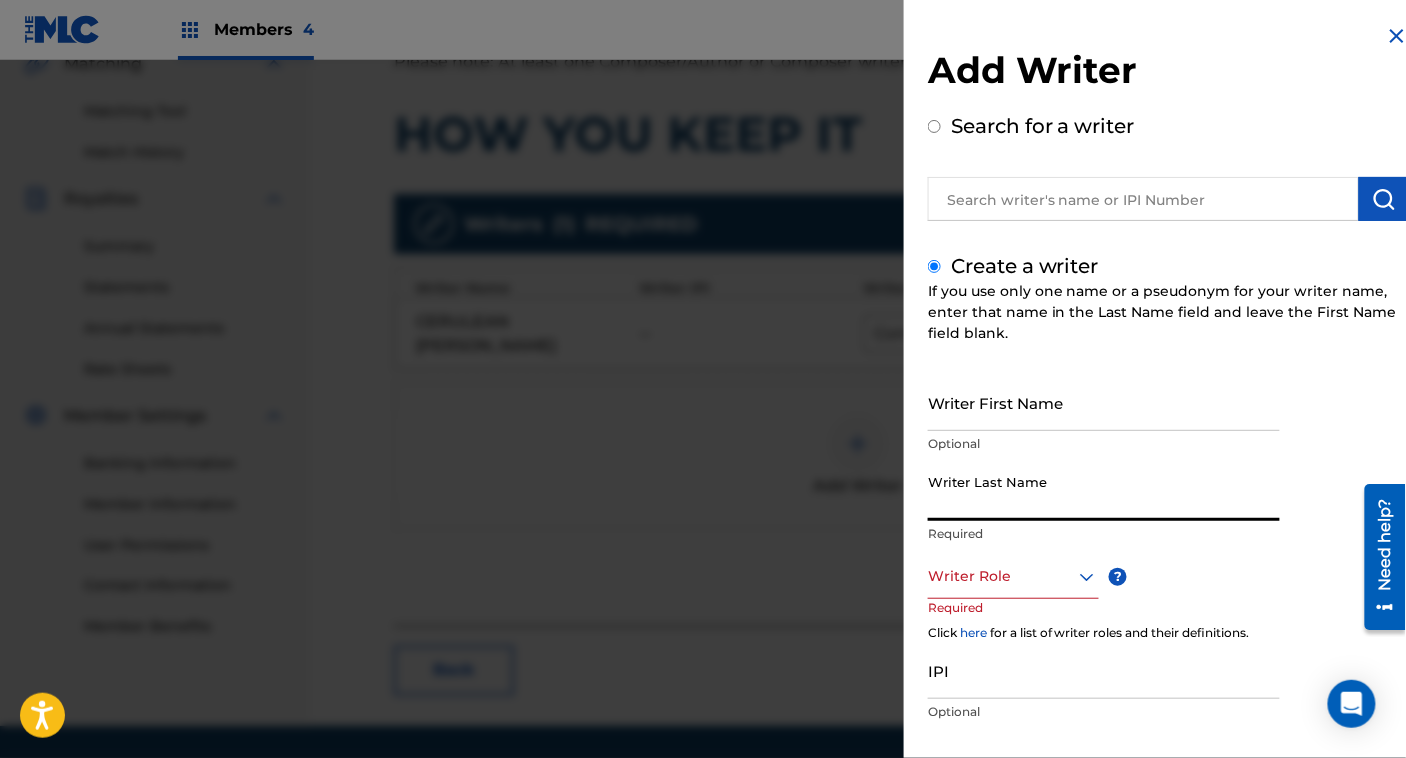 paste on "CERU" 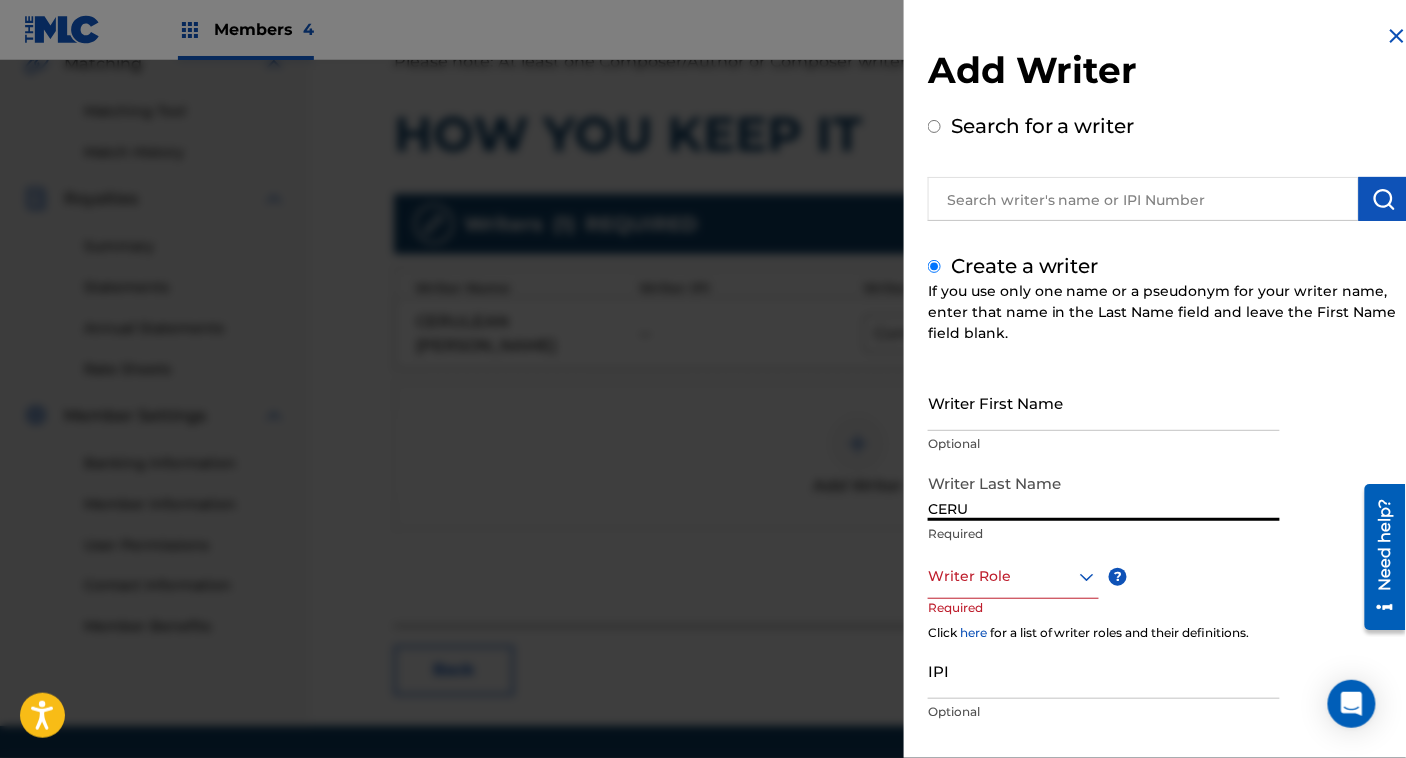 type on "CERU" 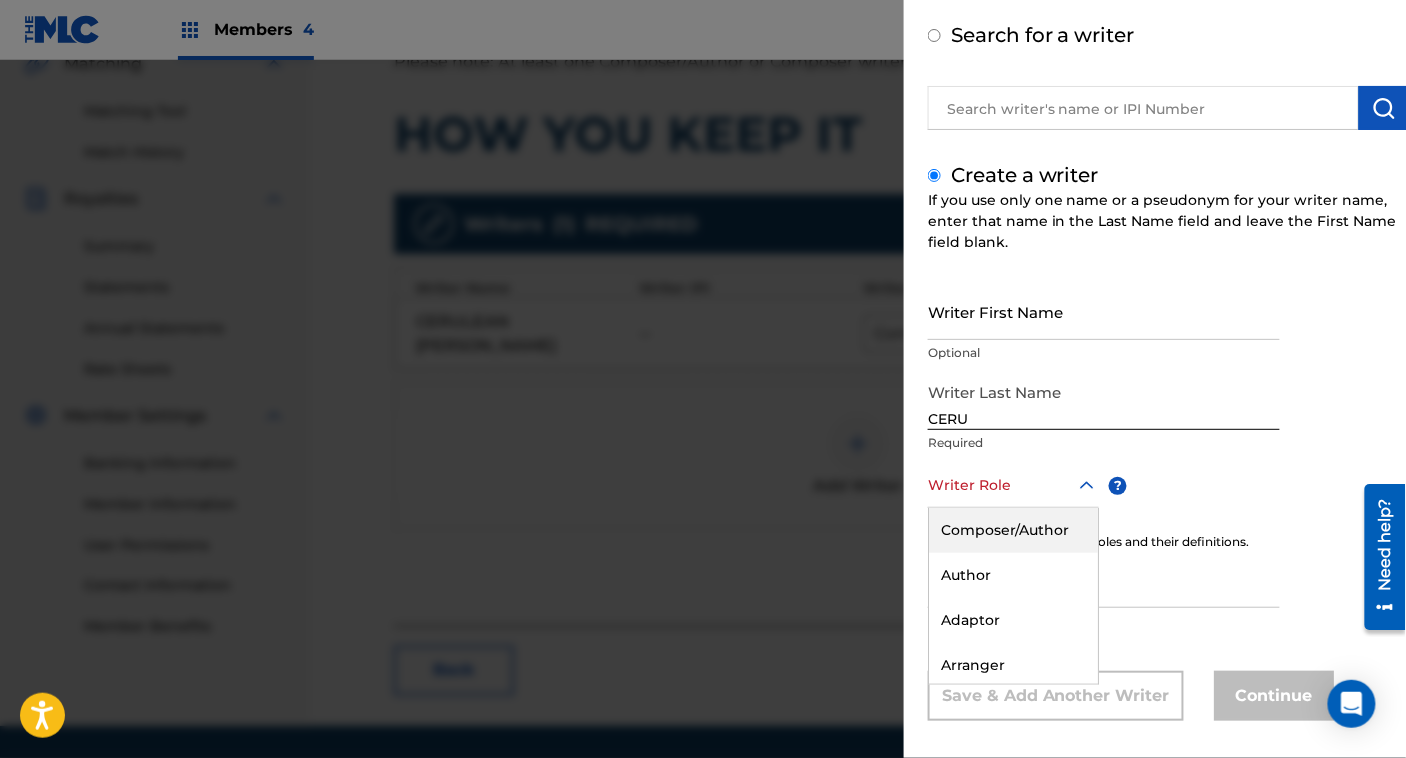 click on "Composer/Author" at bounding box center [1013, 530] 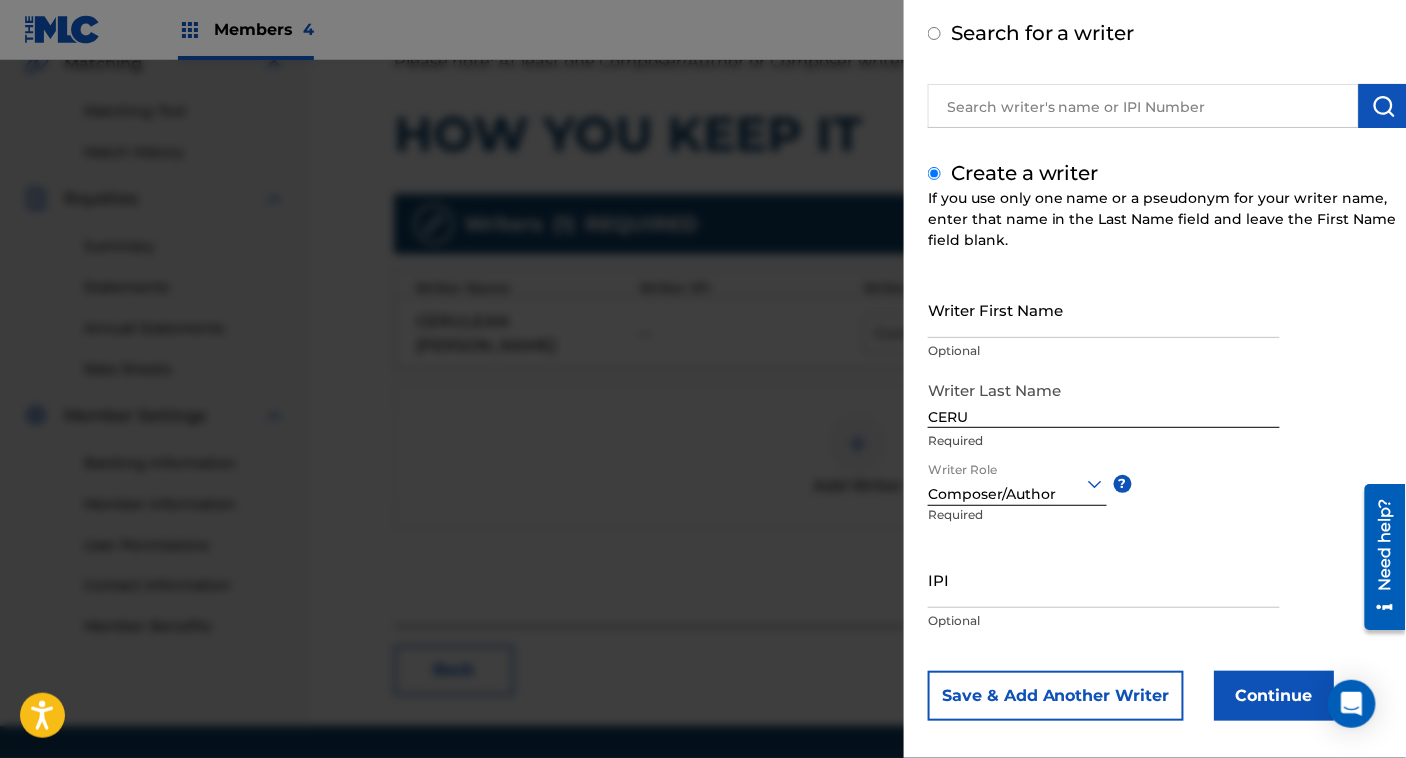 click on "Continue" at bounding box center (1274, 696) 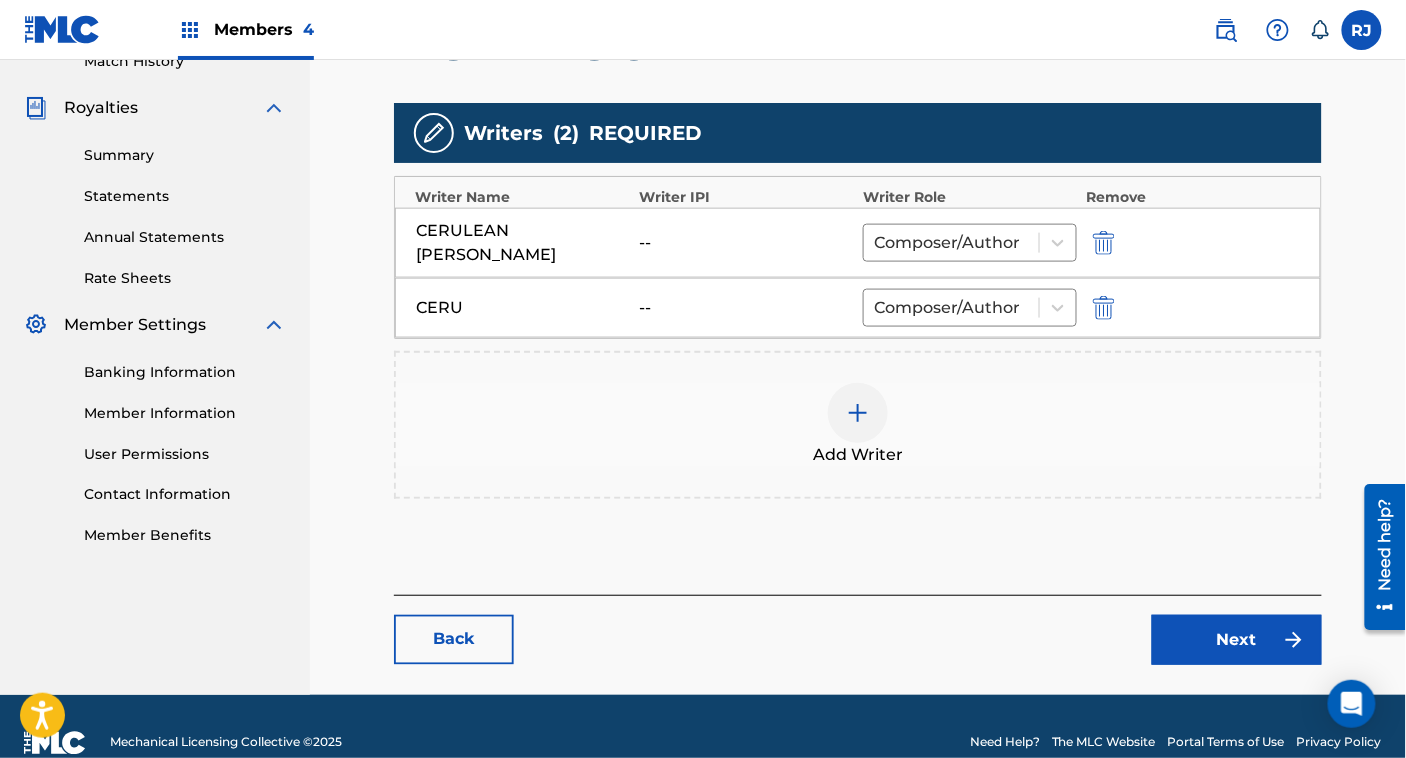 scroll, scrollTop: 574, scrollLeft: 0, axis: vertical 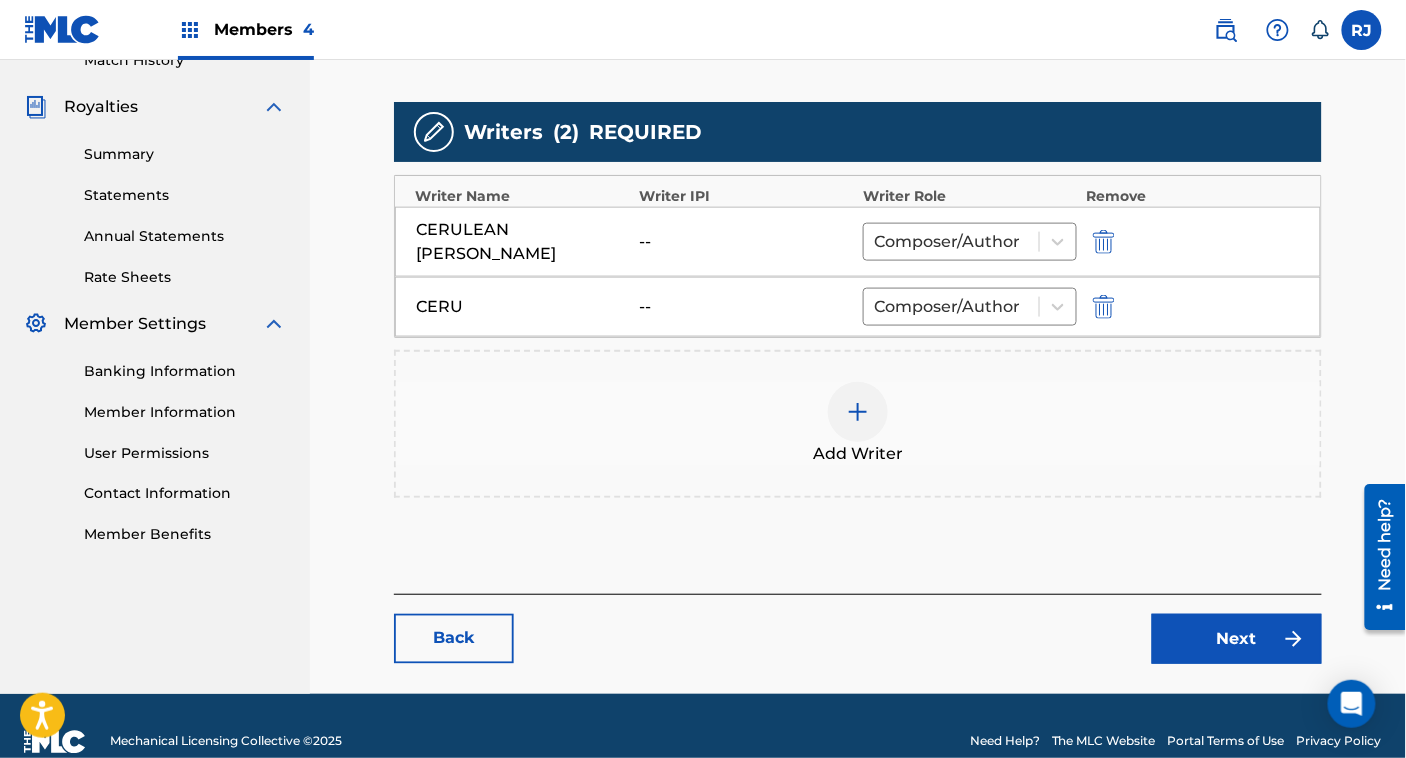 click on "Next" at bounding box center (1237, 639) 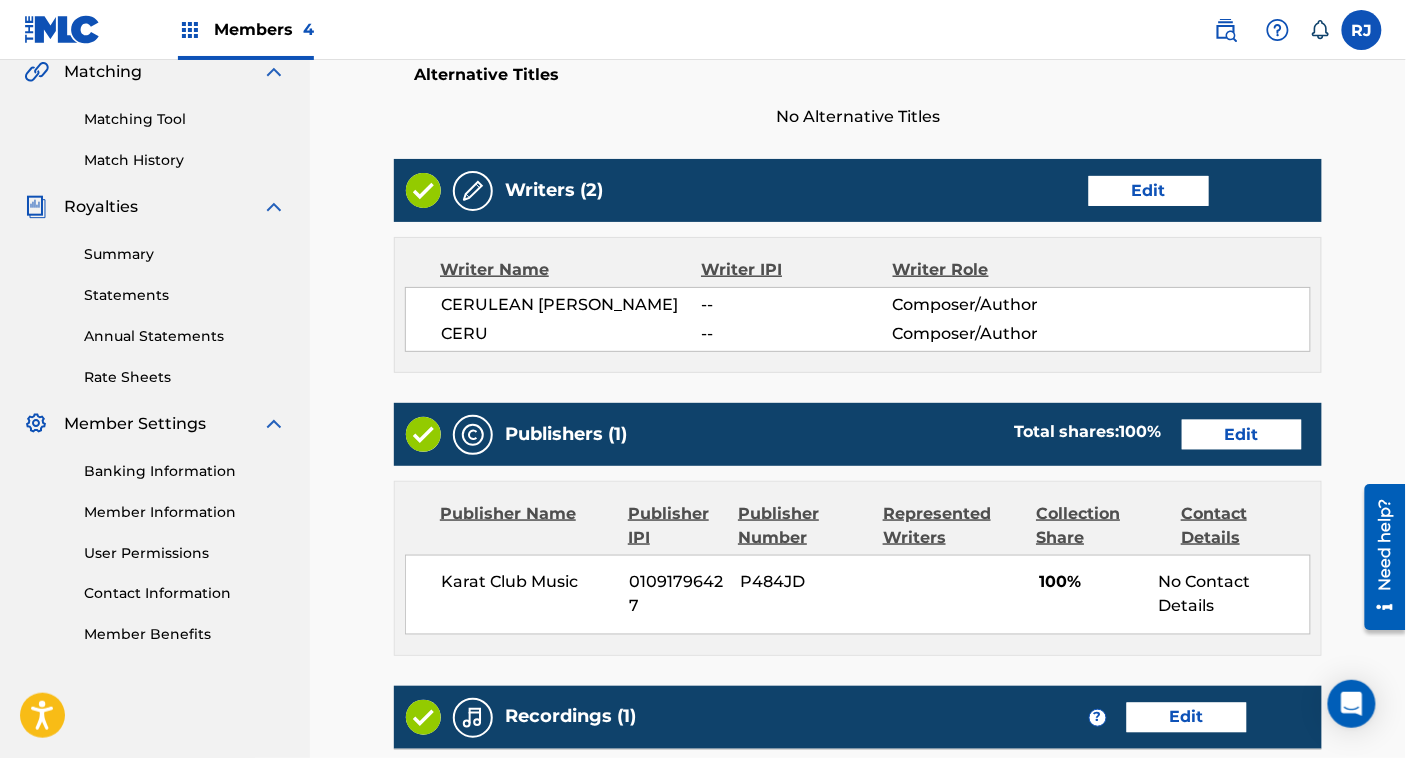 scroll, scrollTop: 475, scrollLeft: 0, axis: vertical 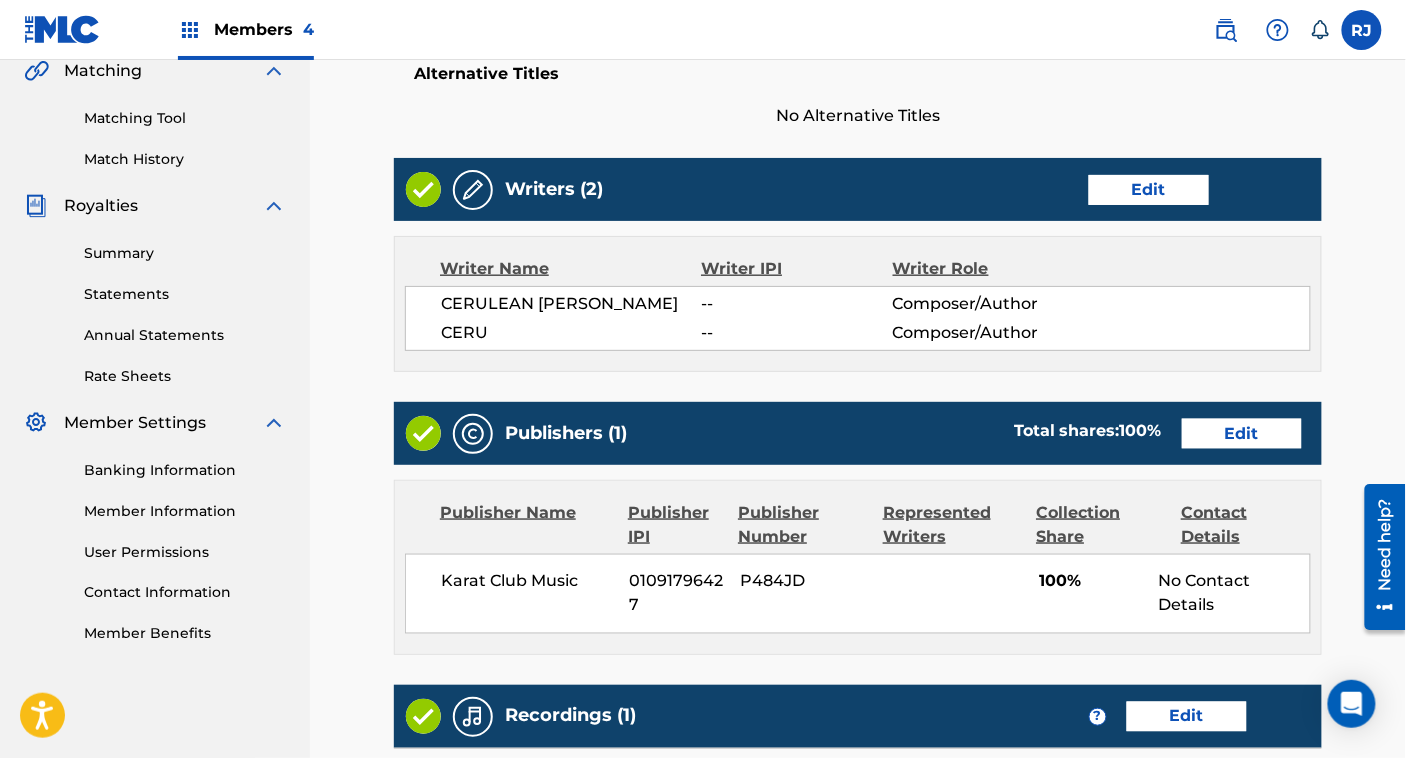 click on "Edit" at bounding box center [1242, 434] 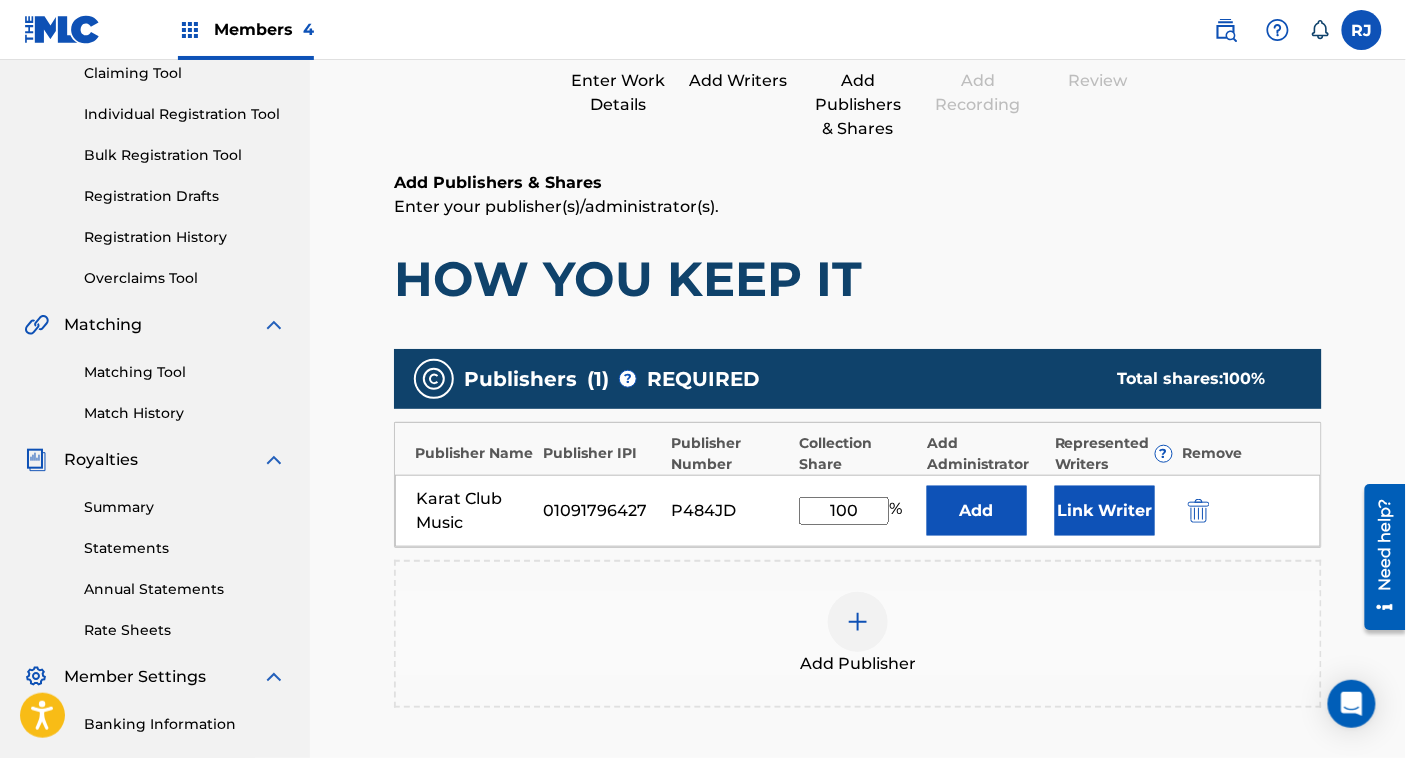 scroll, scrollTop: 256, scrollLeft: 0, axis: vertical 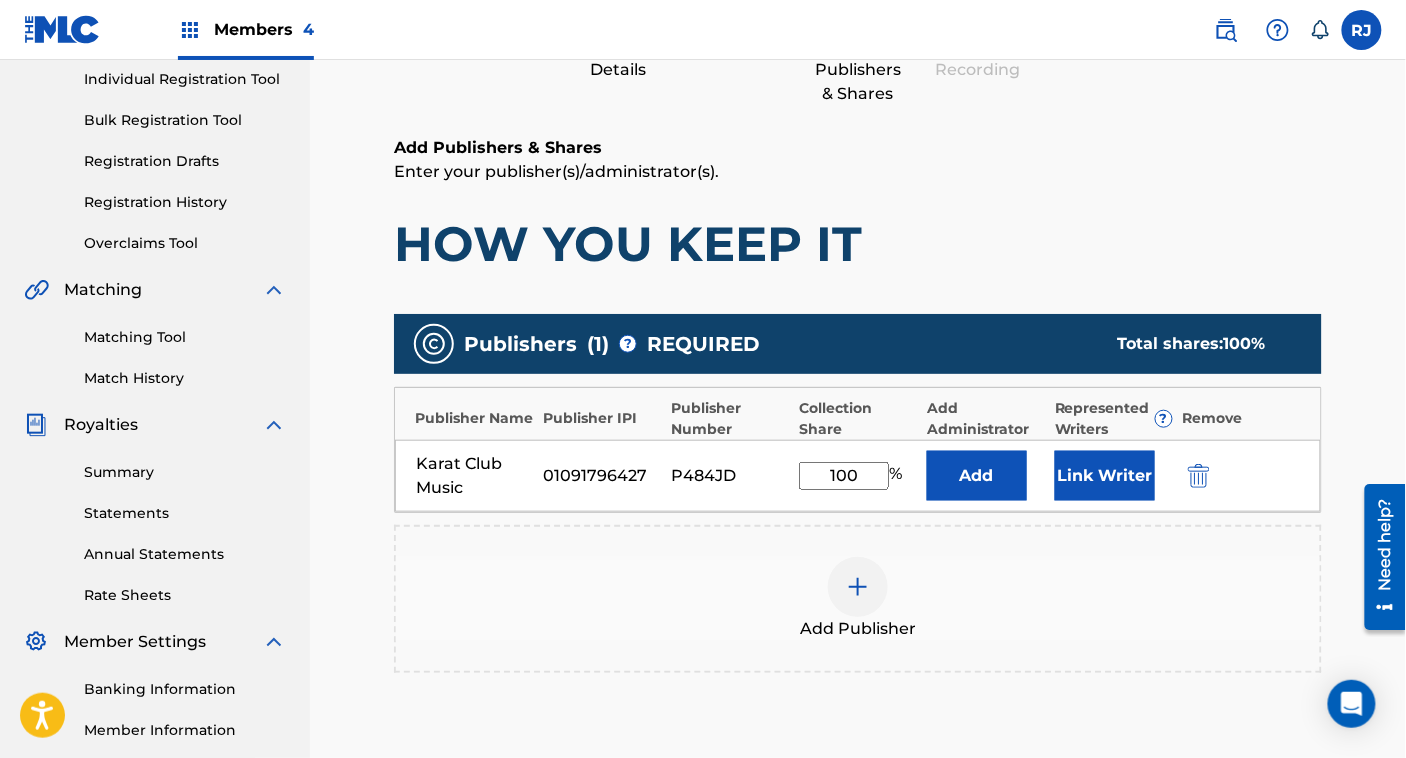 click on "Link Writer" at bounding box center (1105, 476) 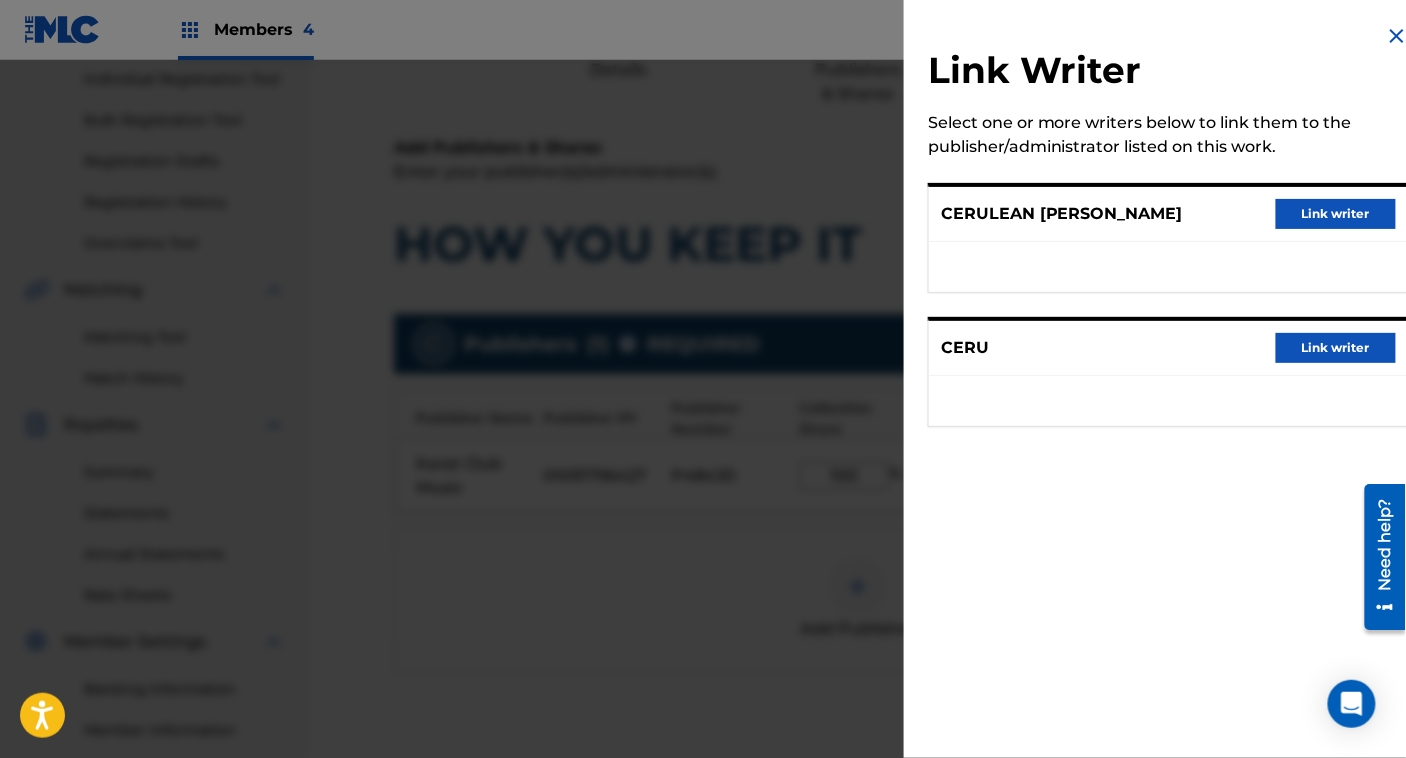 click on "Link writer" at bounding box center [1336, 214] 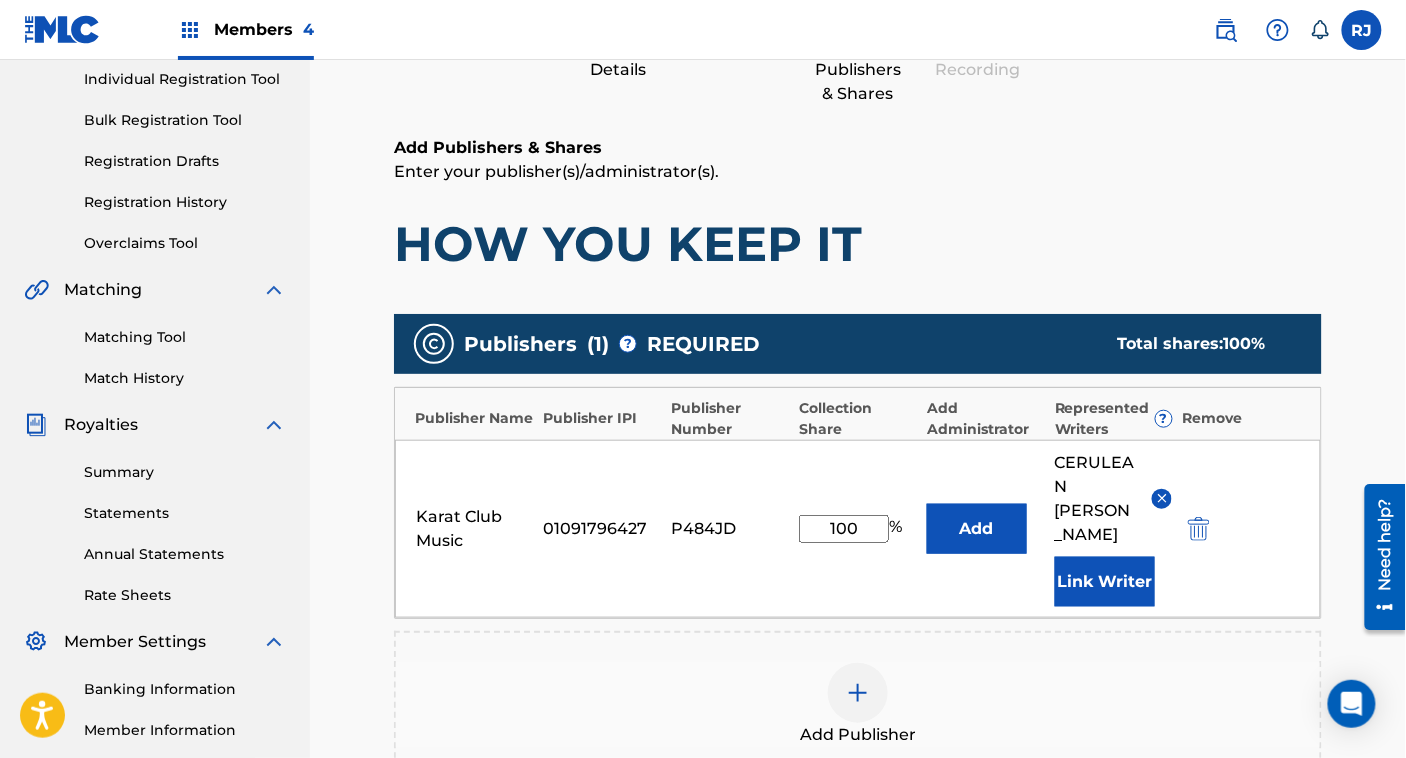 click on "Link Writer" at bounding box center [1105, 582] 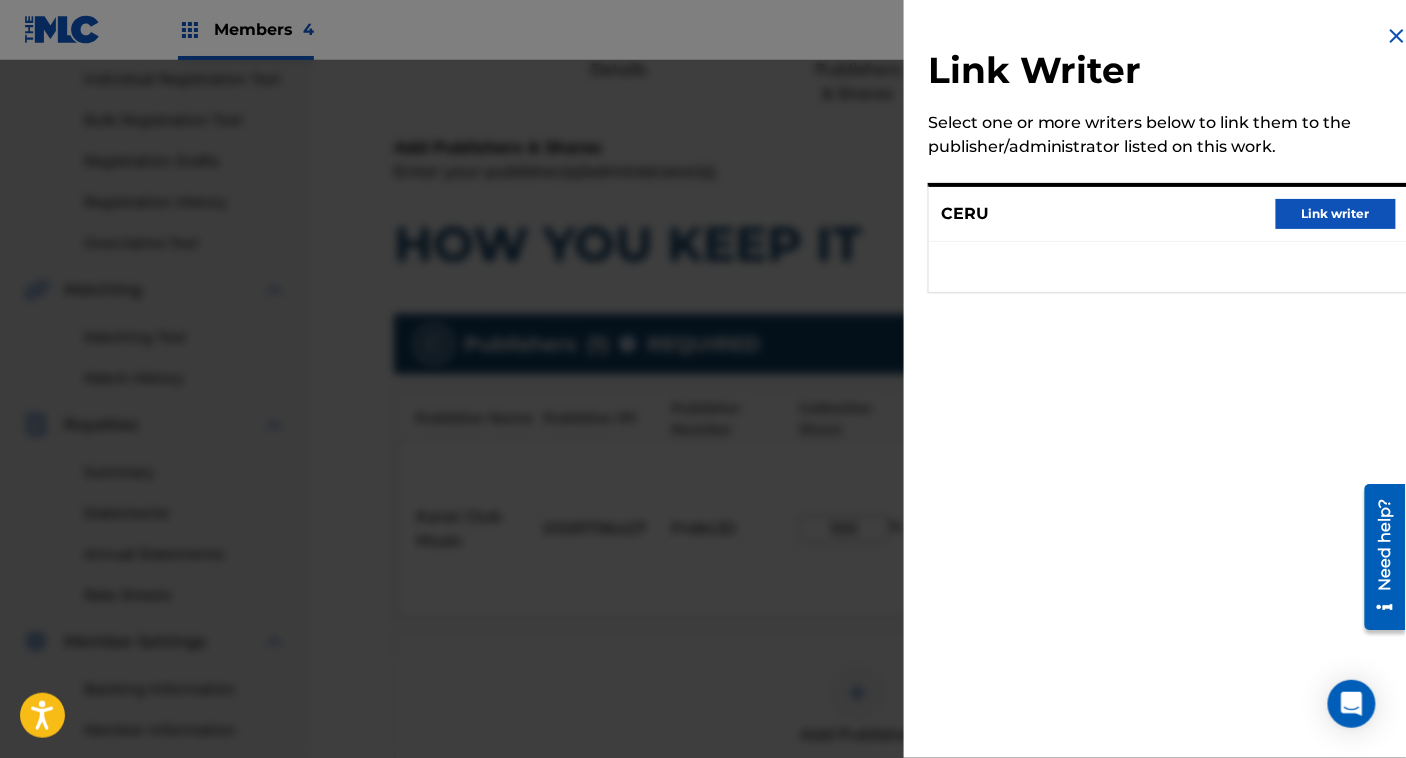 click on "Link writer" at bounding box center [1336, 214] 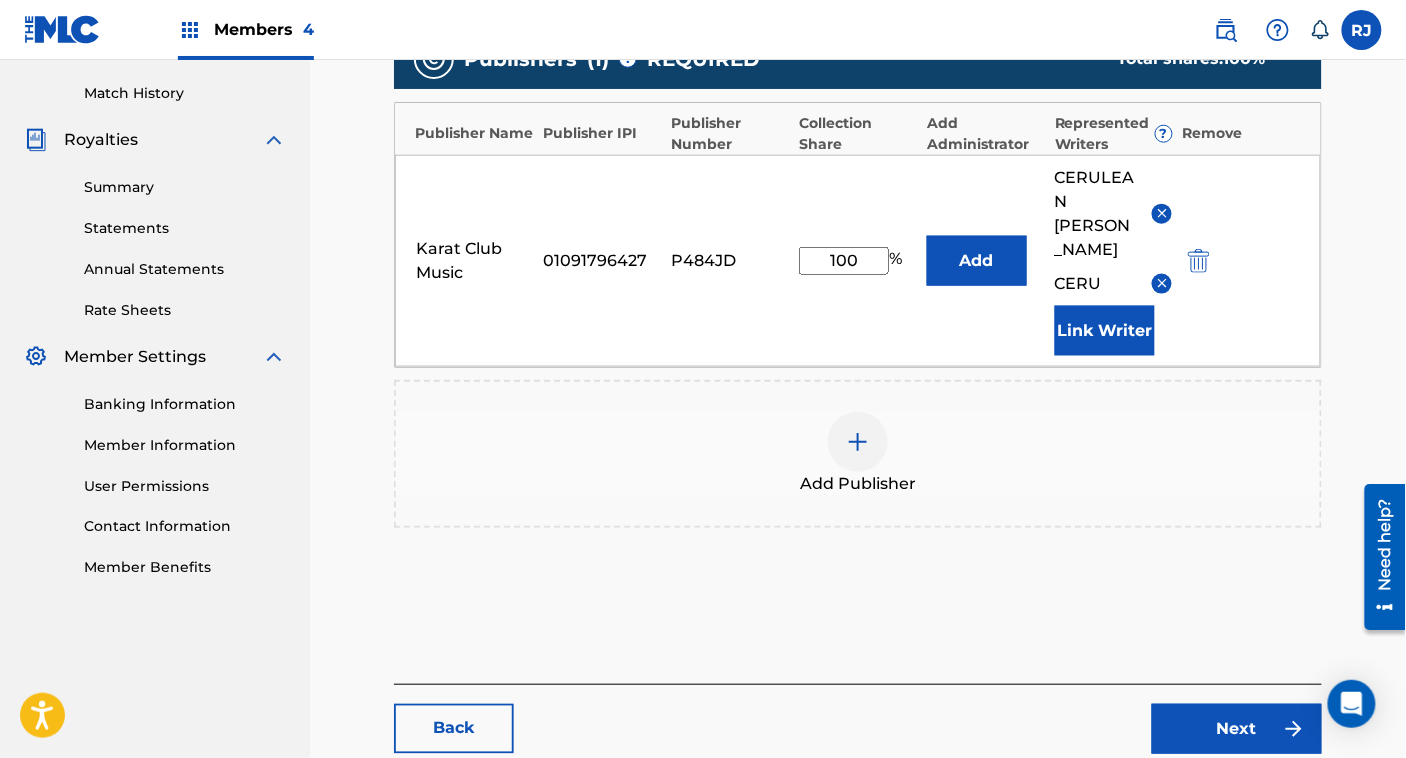 scroll, scrollTop: 621, scrollLeft: 0, axis: vertical 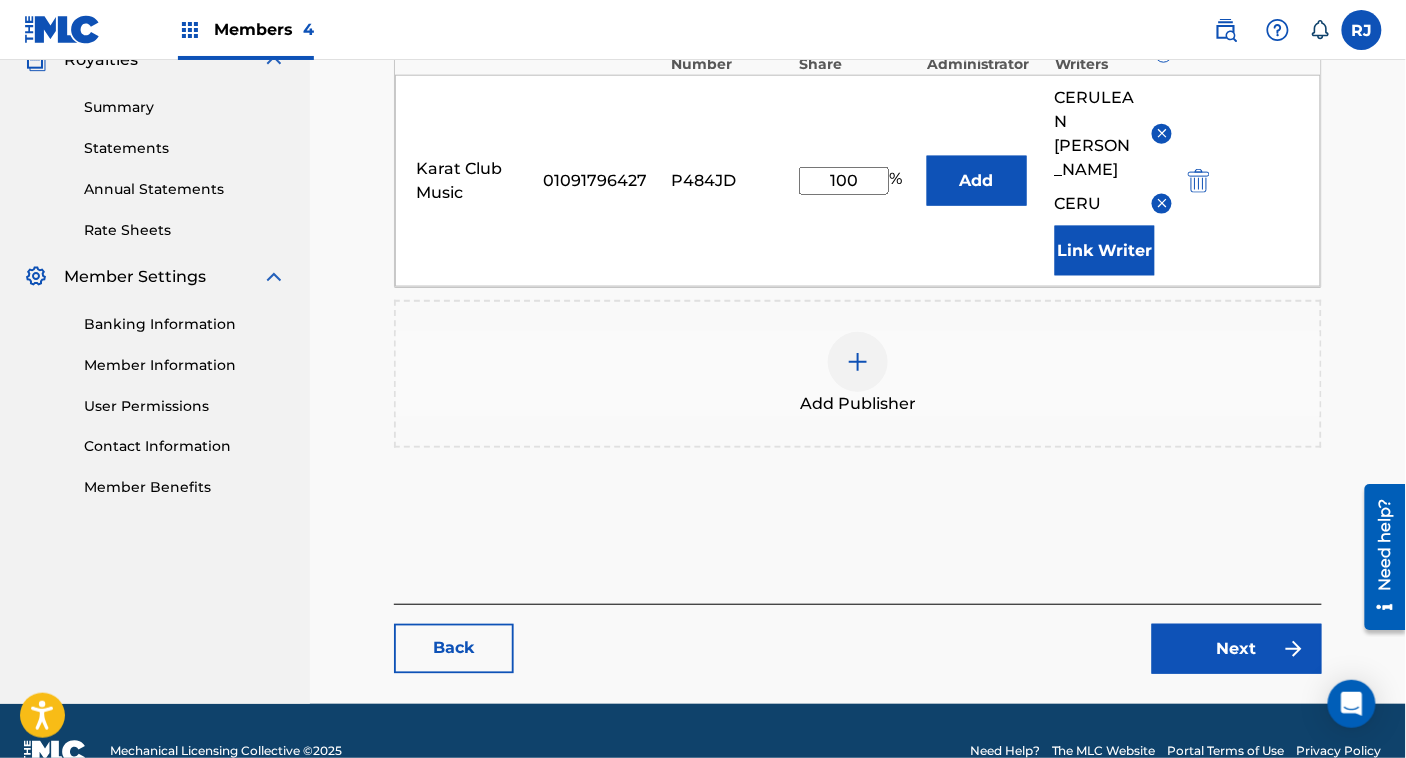 click on "Next" at bounding box center [1237, 649] 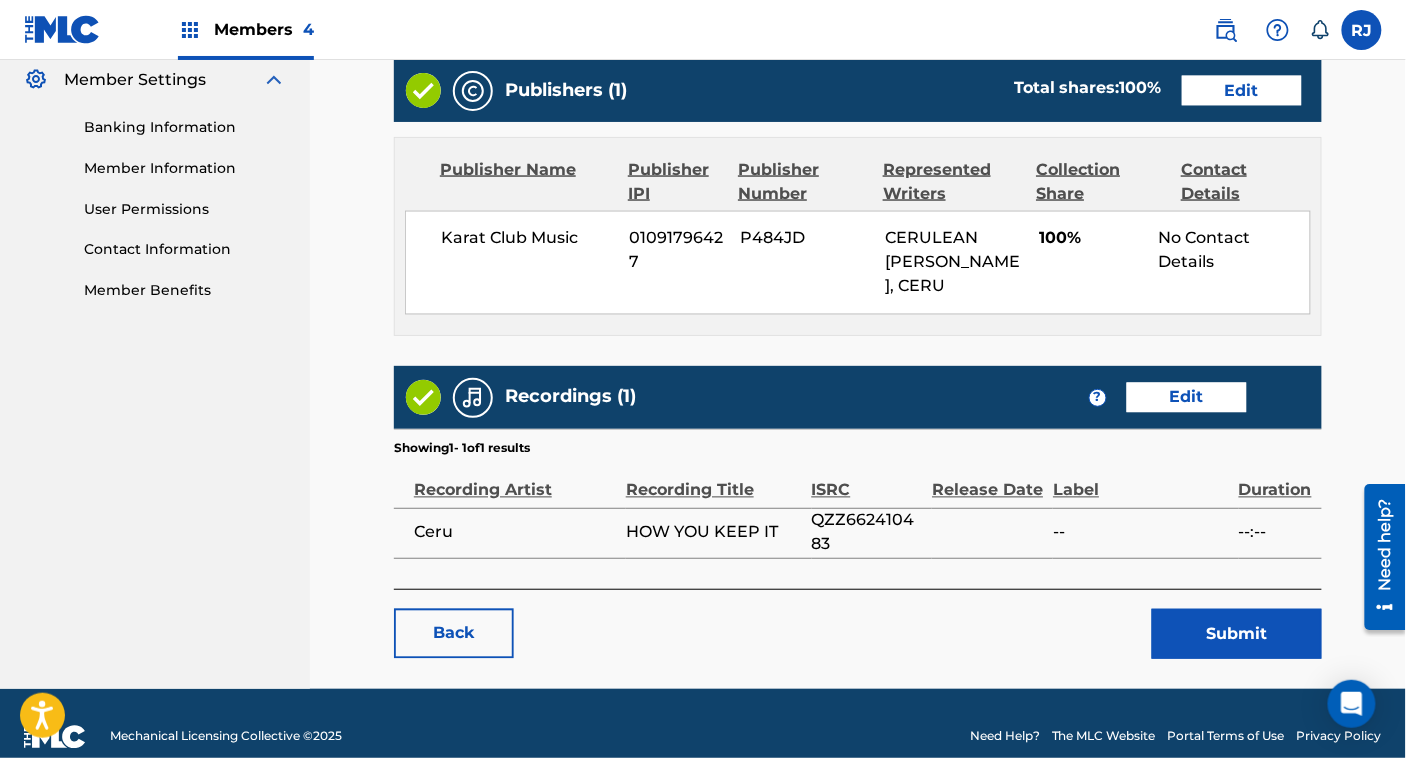 scroll, scrollTop: 840, scrollLeft: 0, axis: vertical 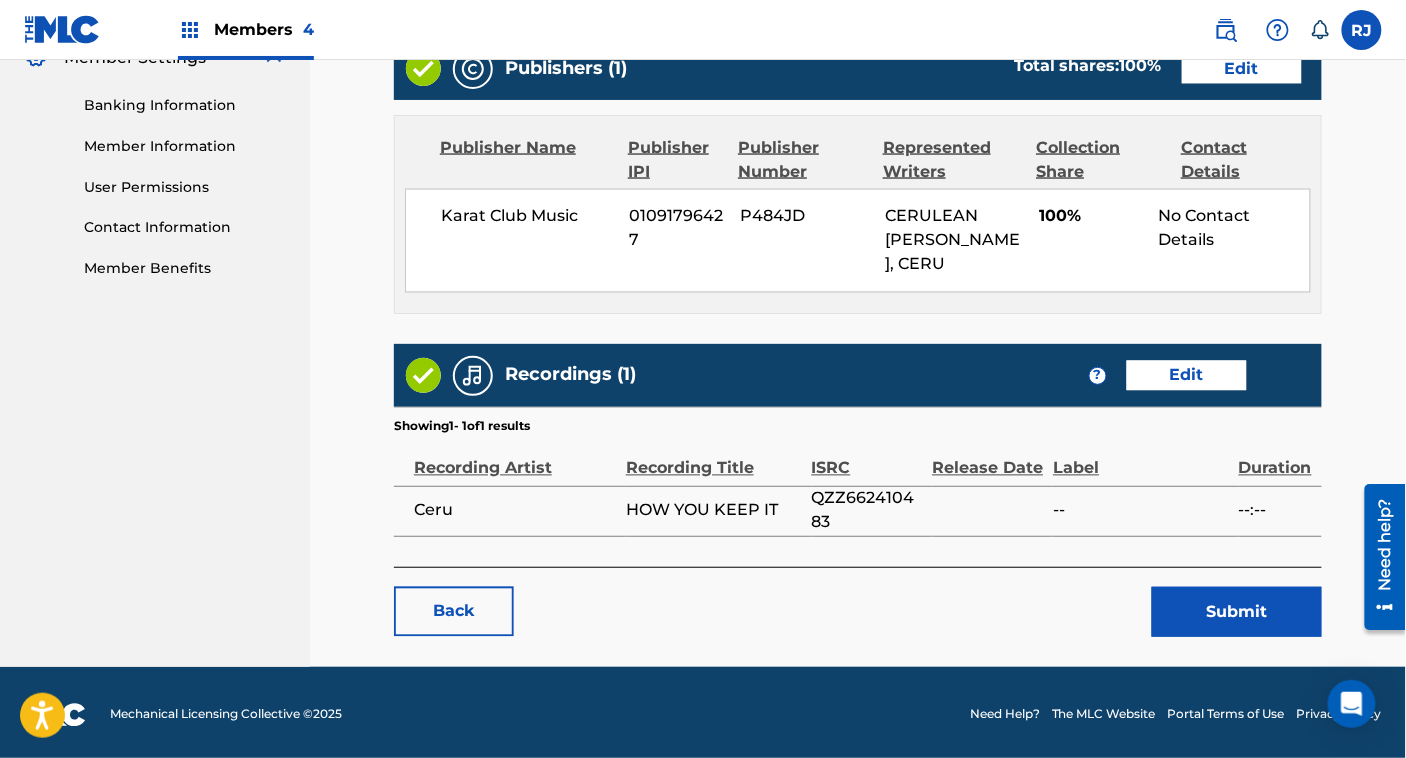 click on "Edit" at bounding box center (1187, 376) 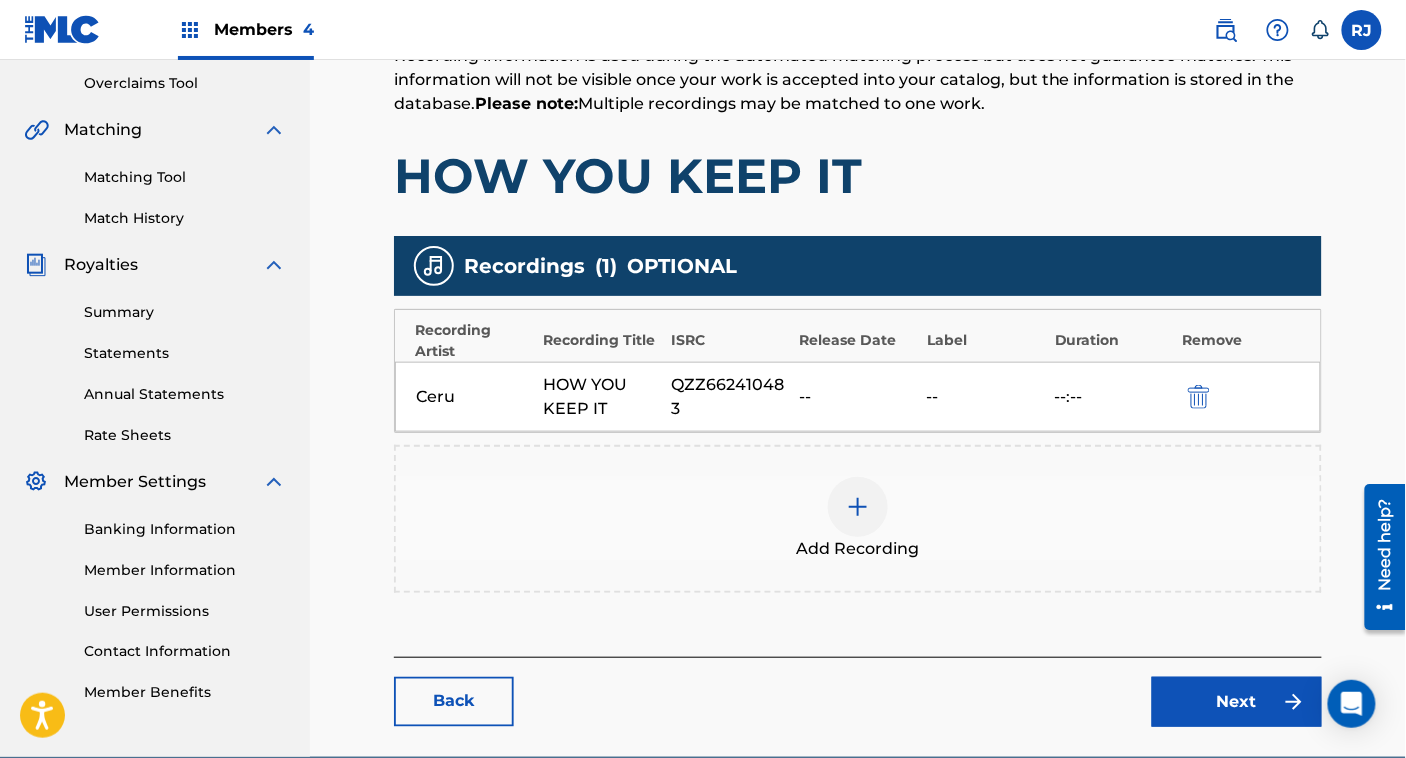 scroll, scrollTop: 454, scrollLeft: 0, axis: vertical 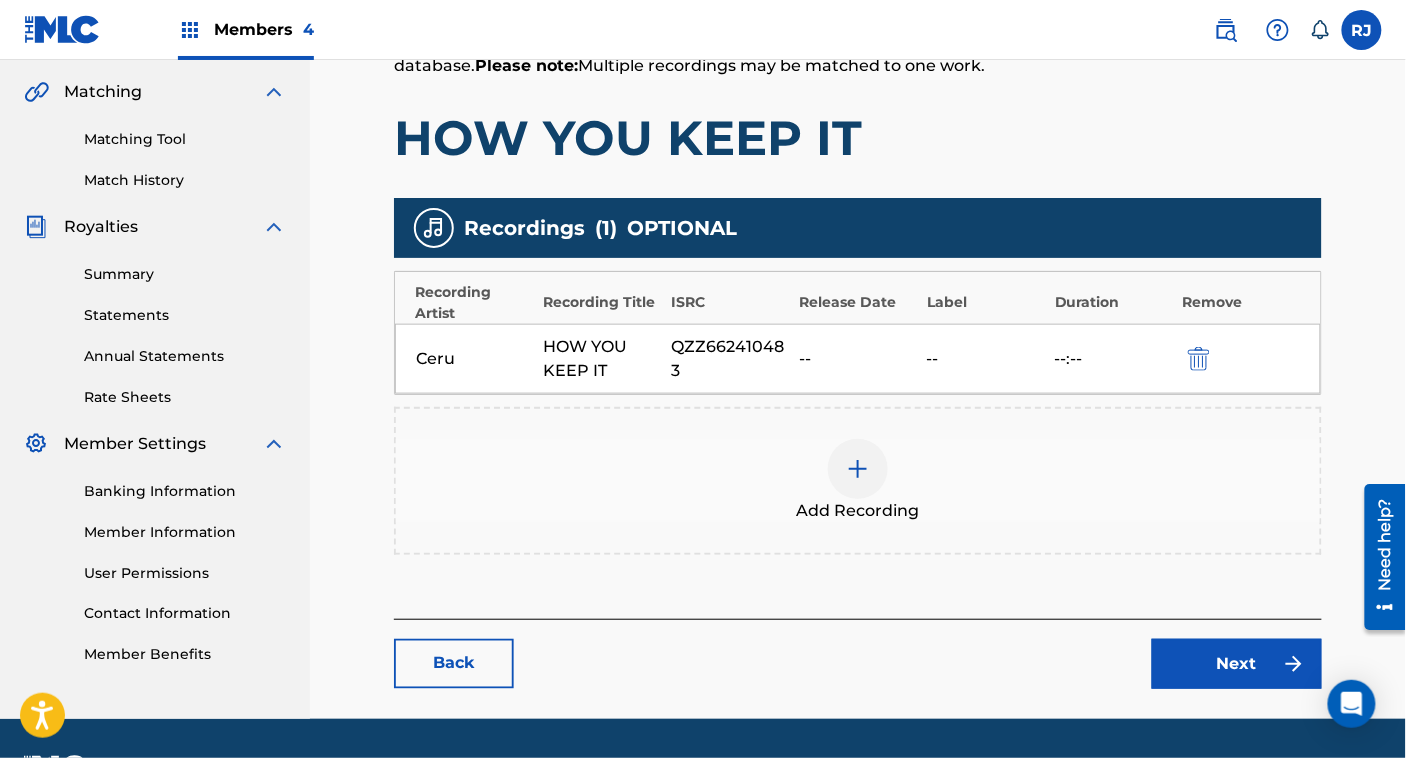 click on "Add Recording" at bounding box center [858, 481] 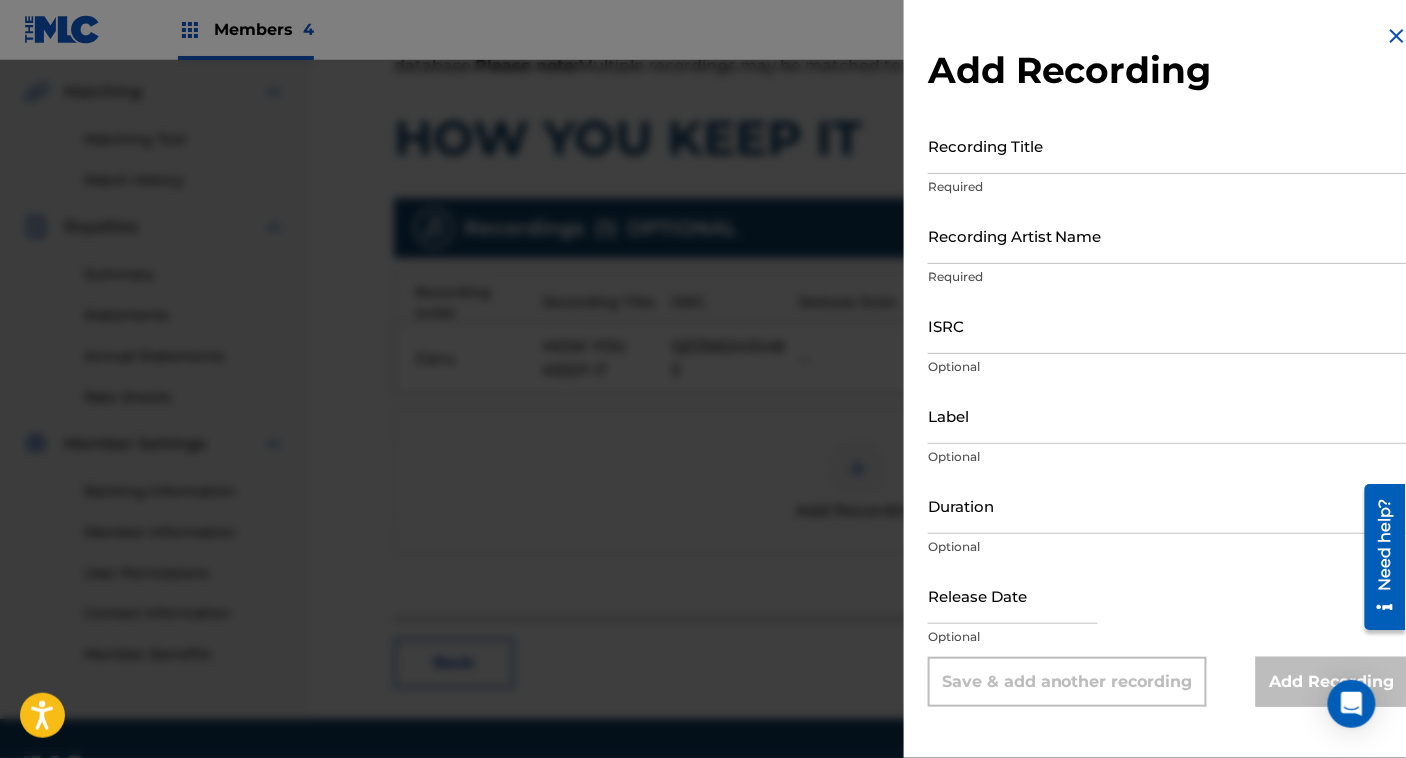 click on "Recording Title" at bounding box center (1168, 145) 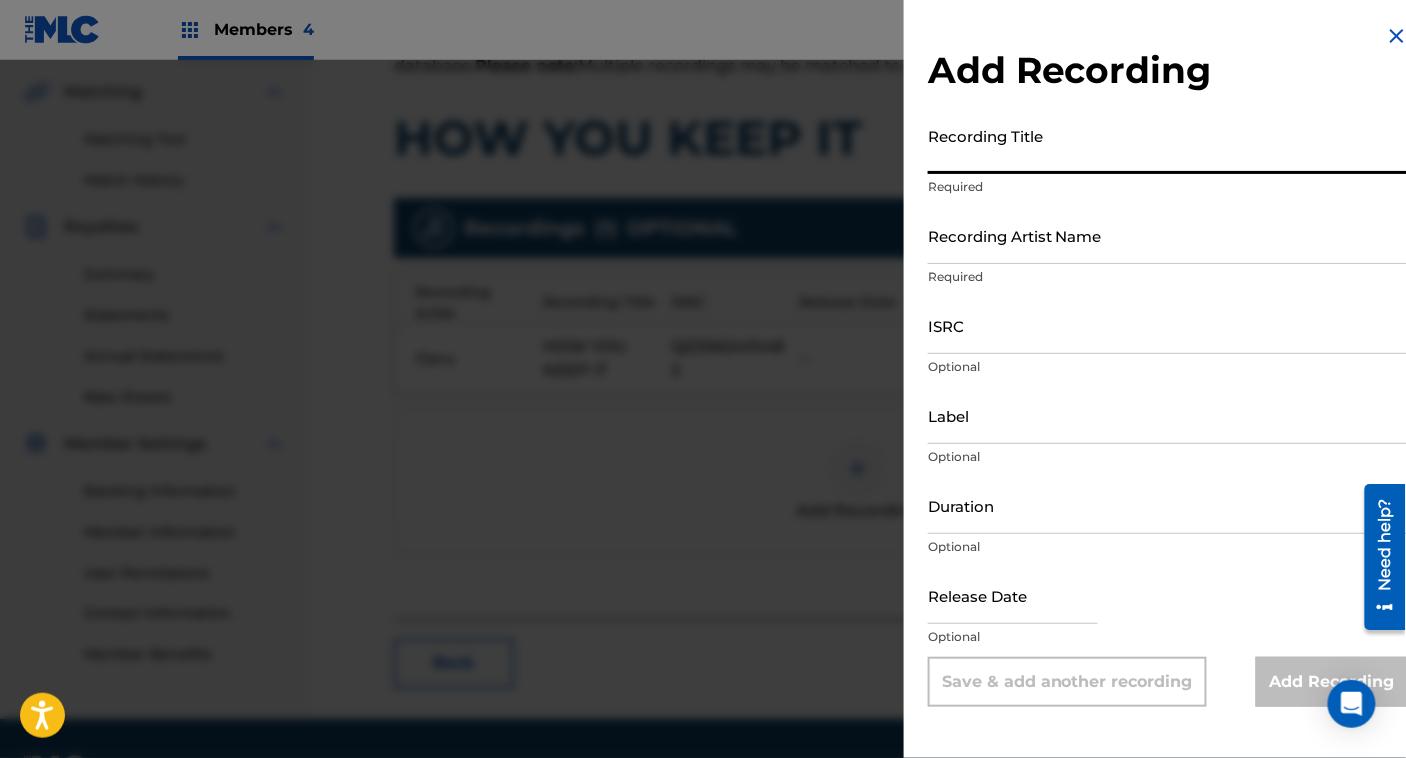 paste on "HOW YOU KEEP IT" 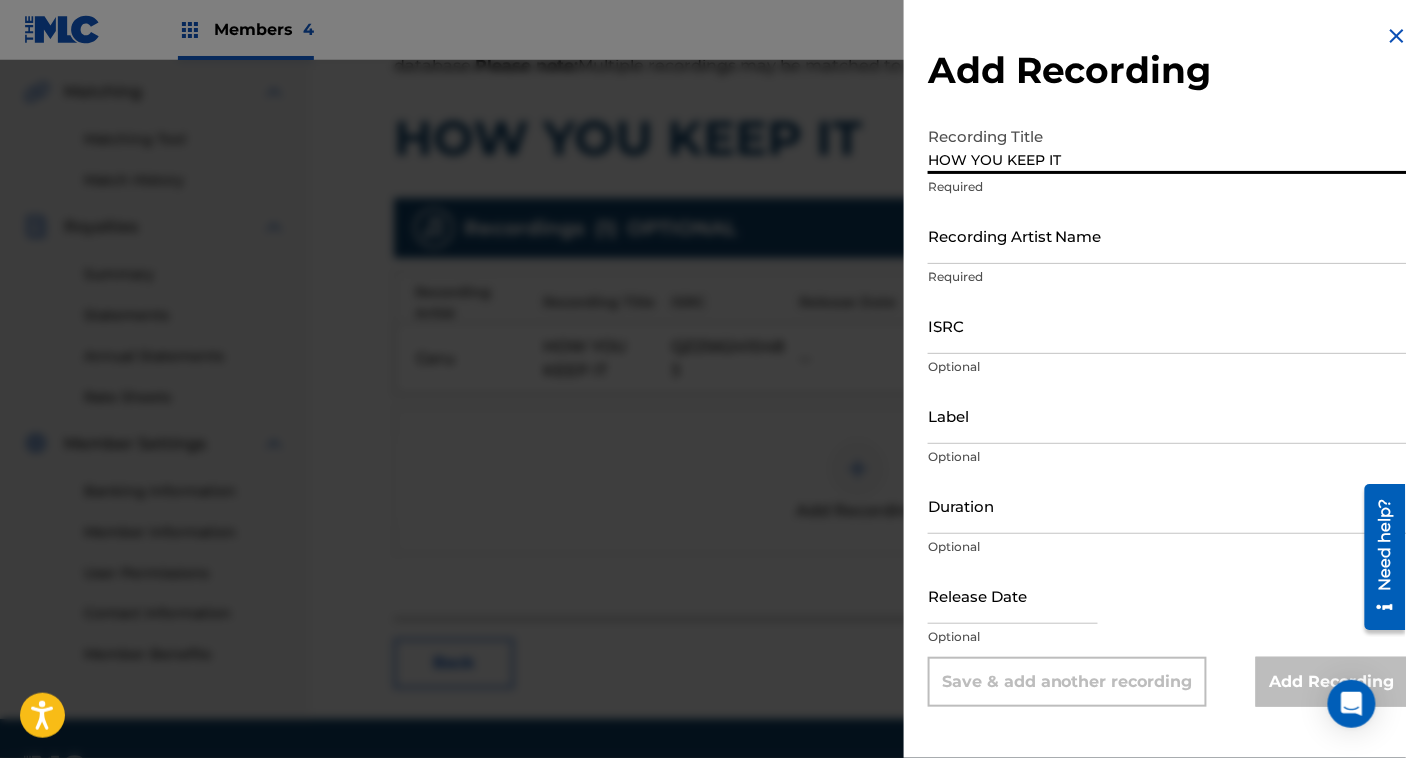 type on "HOW YOU KEEP IT" 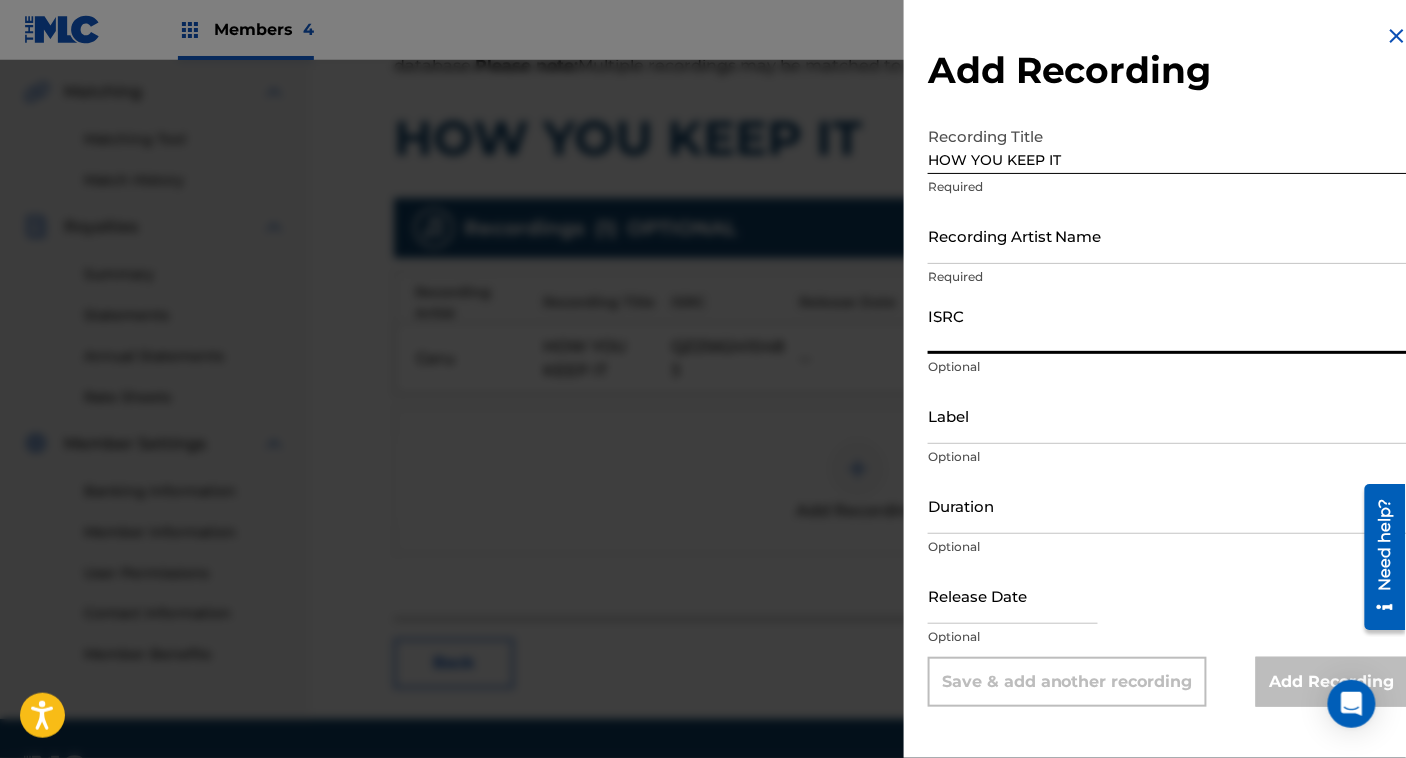 drag, startPoint x: 1051, startPoint y: 255, endPoint x: 997, endPoint y: 337, distance: 98.1835 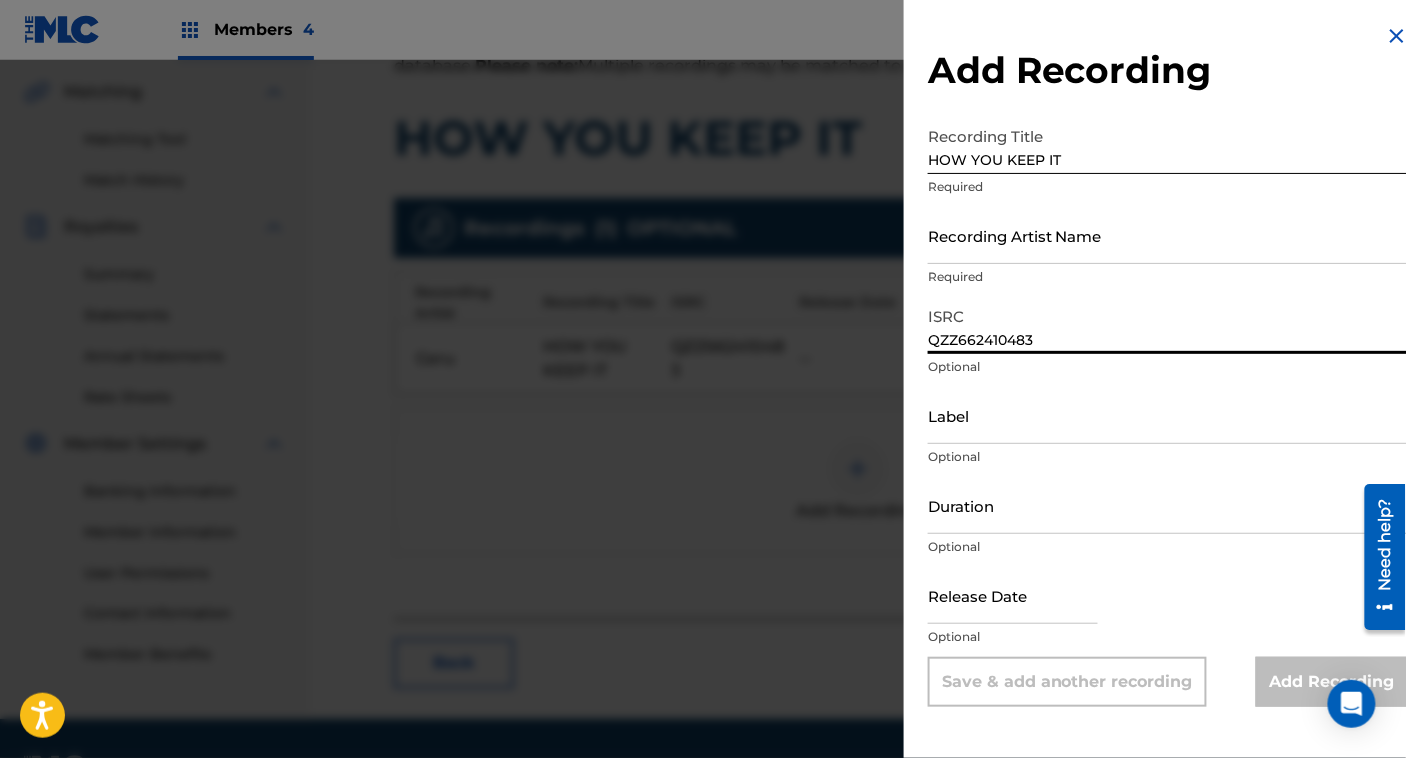 type on "QZZ662410483" 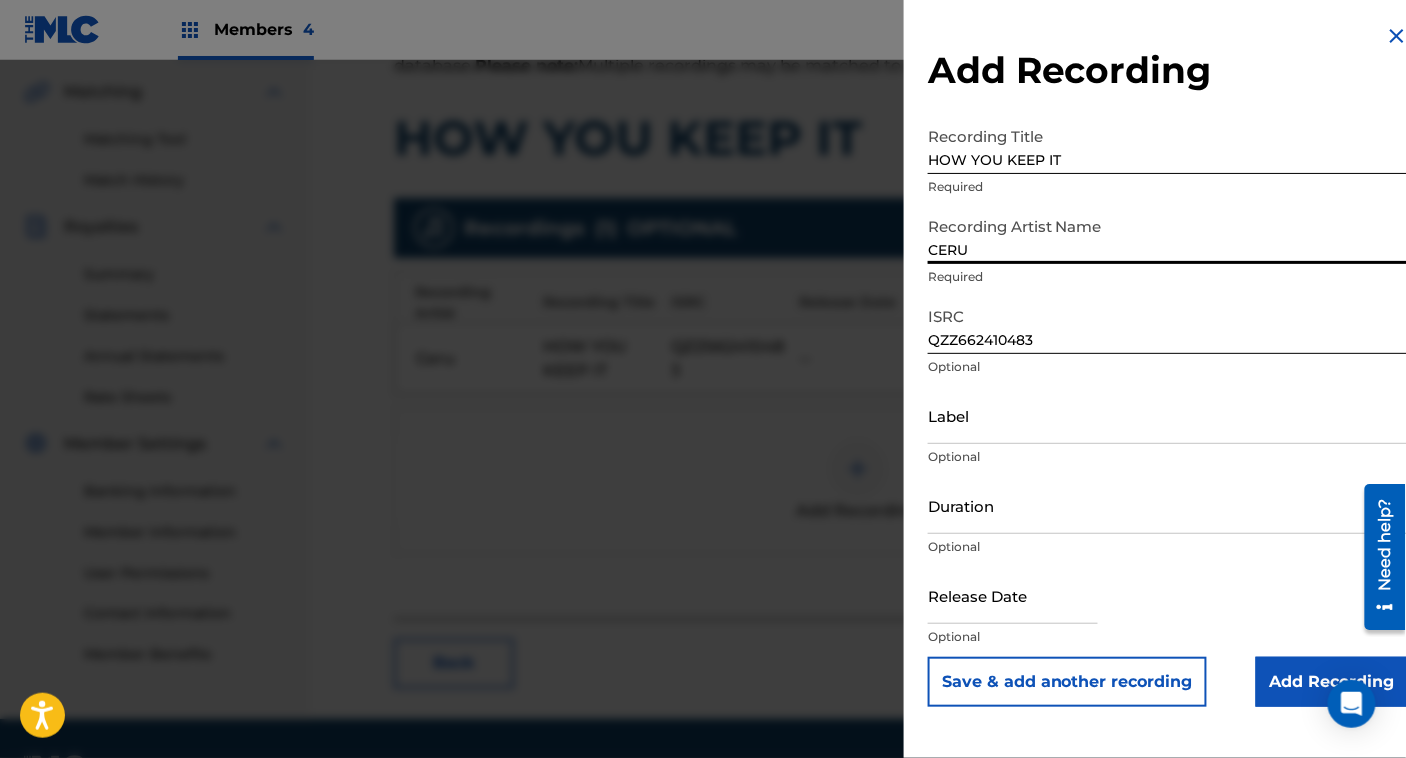 type on "CERU" 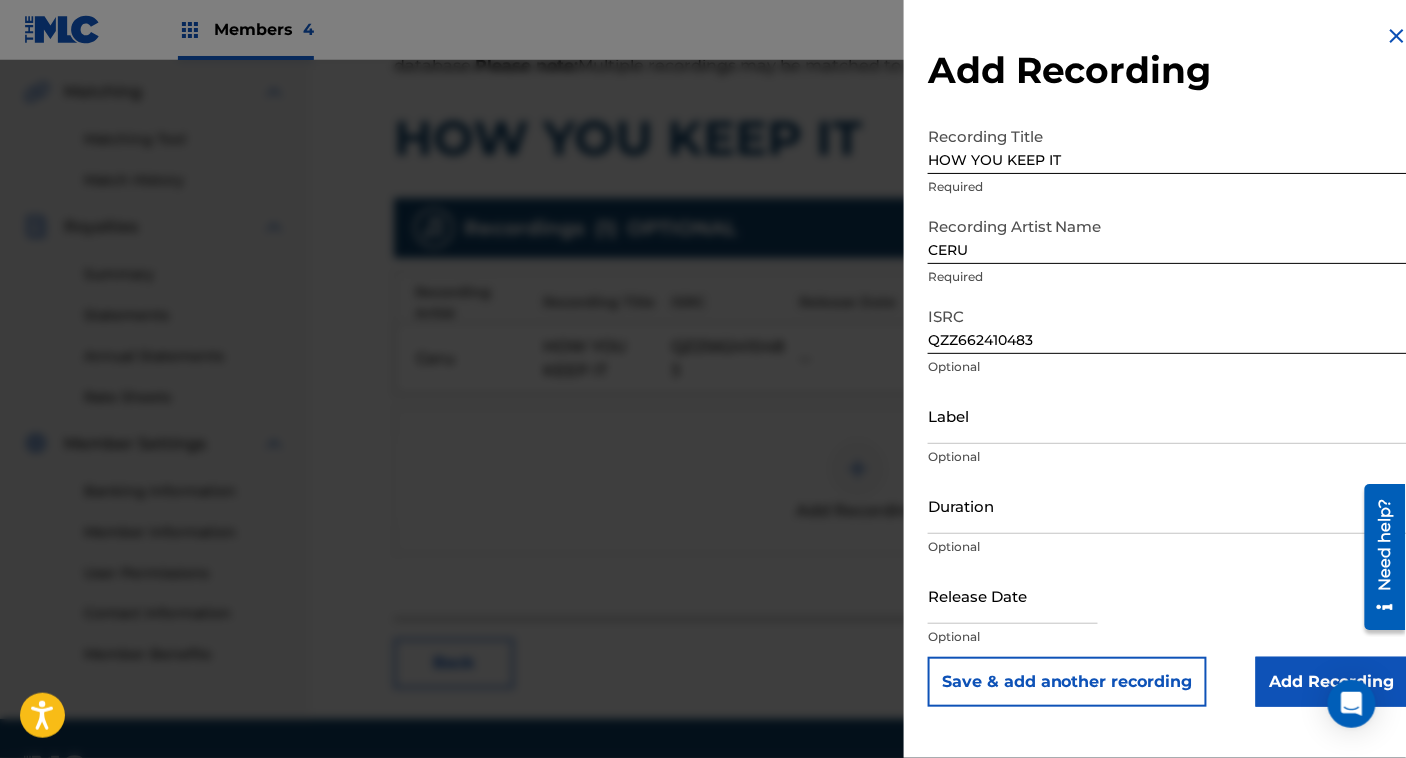click on "Add Recording" at bounding box center (1332, 682) 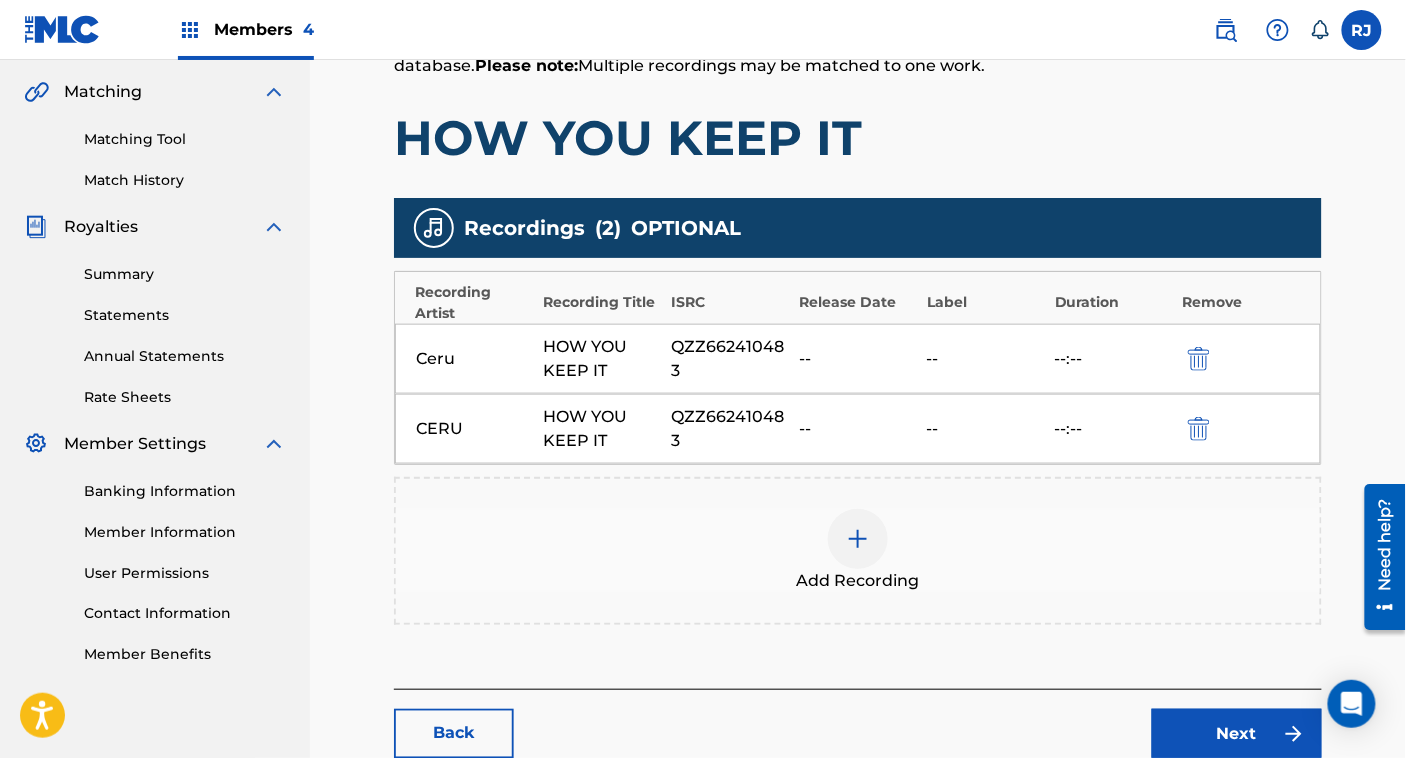 click on "Next" at bounding box center (1237, 734) 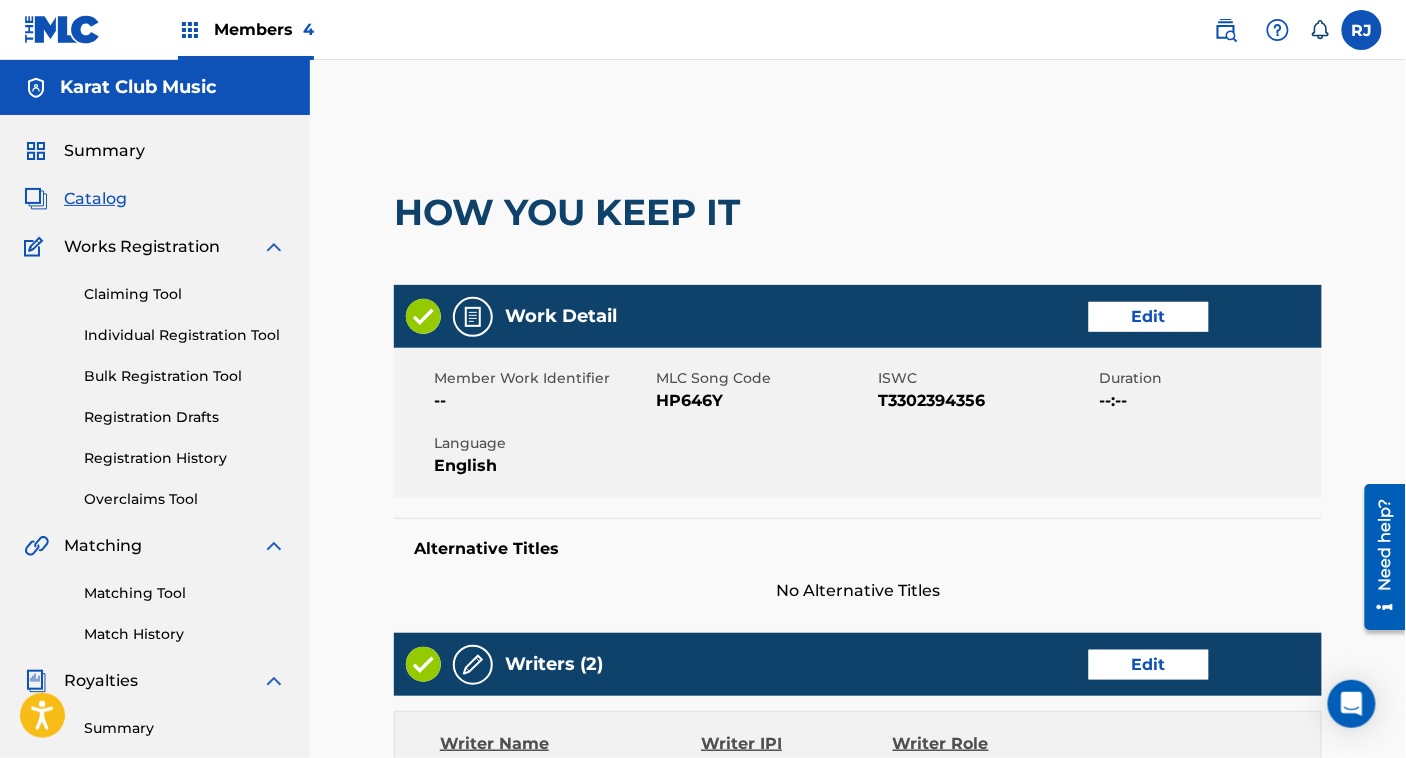 scroll, scrollTop: 890, scrollLeft: 0, axis: vertical 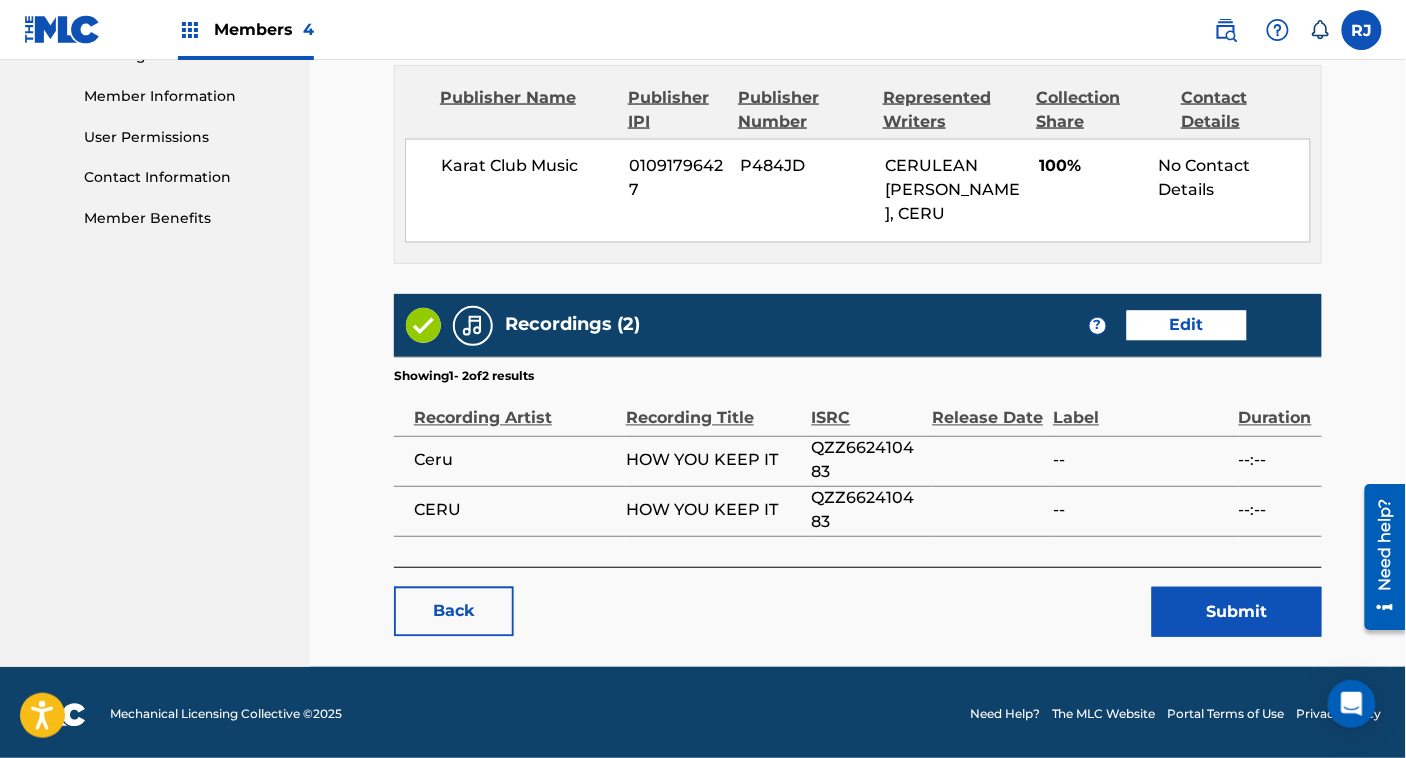 click on "Back Submit" at bounding box center (858, 602) 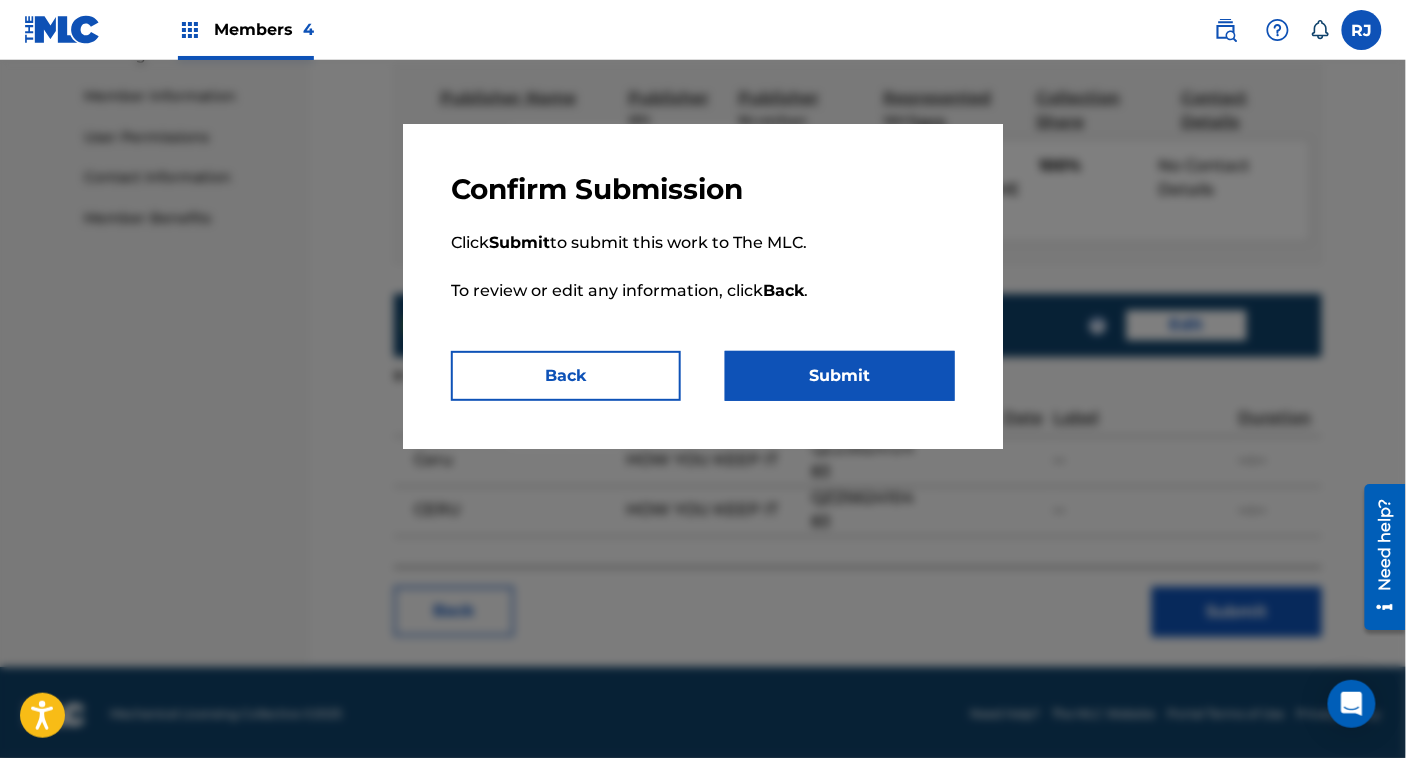 click on "Submit" at bounding box center [840, 376] 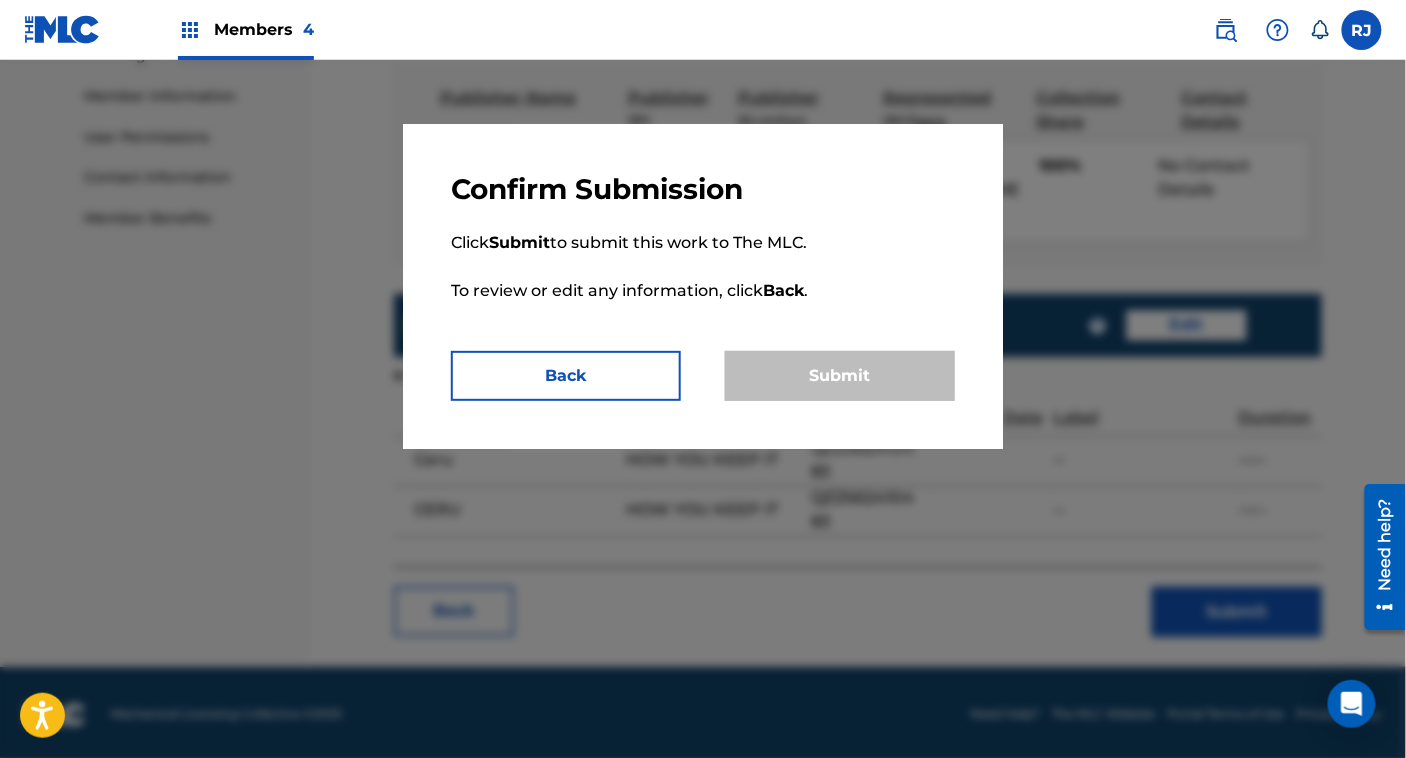 scroll, scrollTop: 0, scrollLeft: 0, axis: both 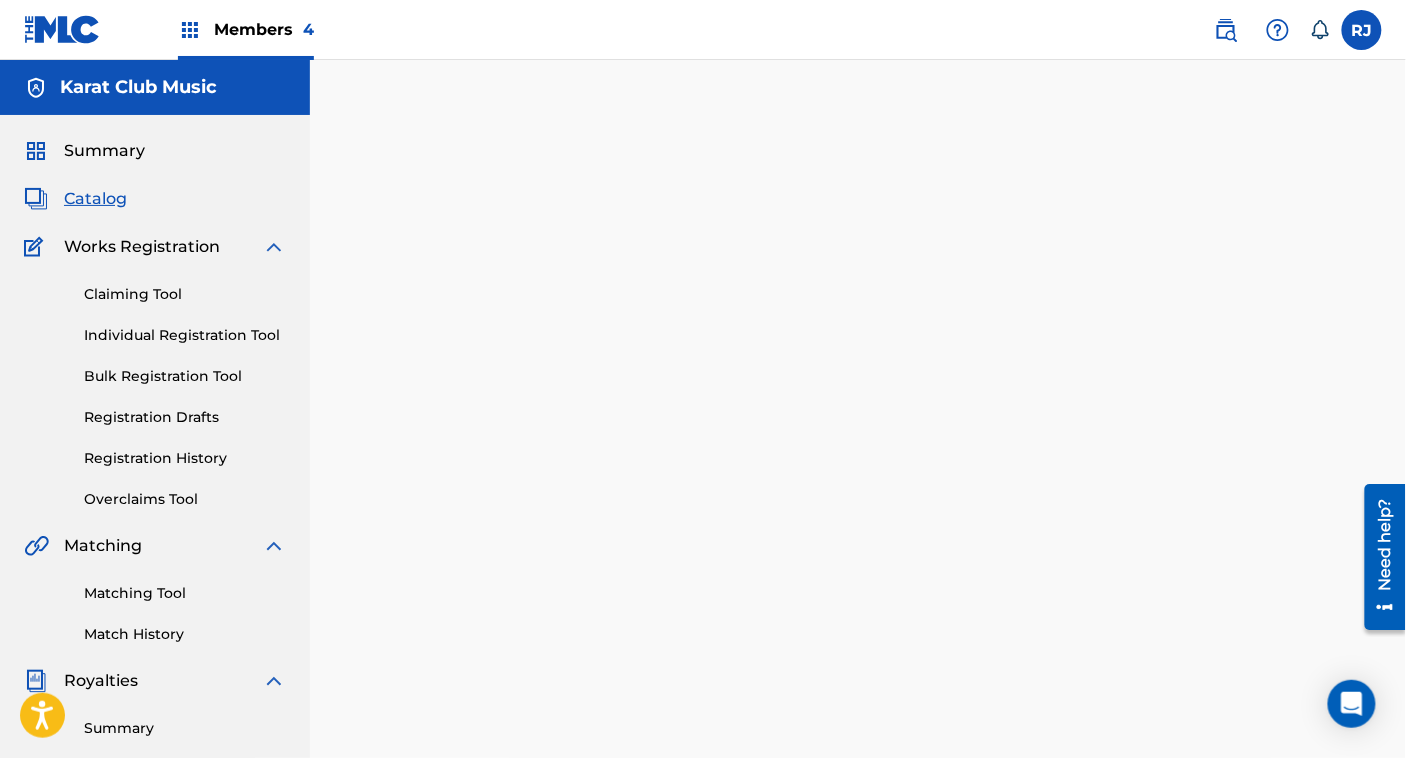click on "Catalog" at bounding box center (95, 199) 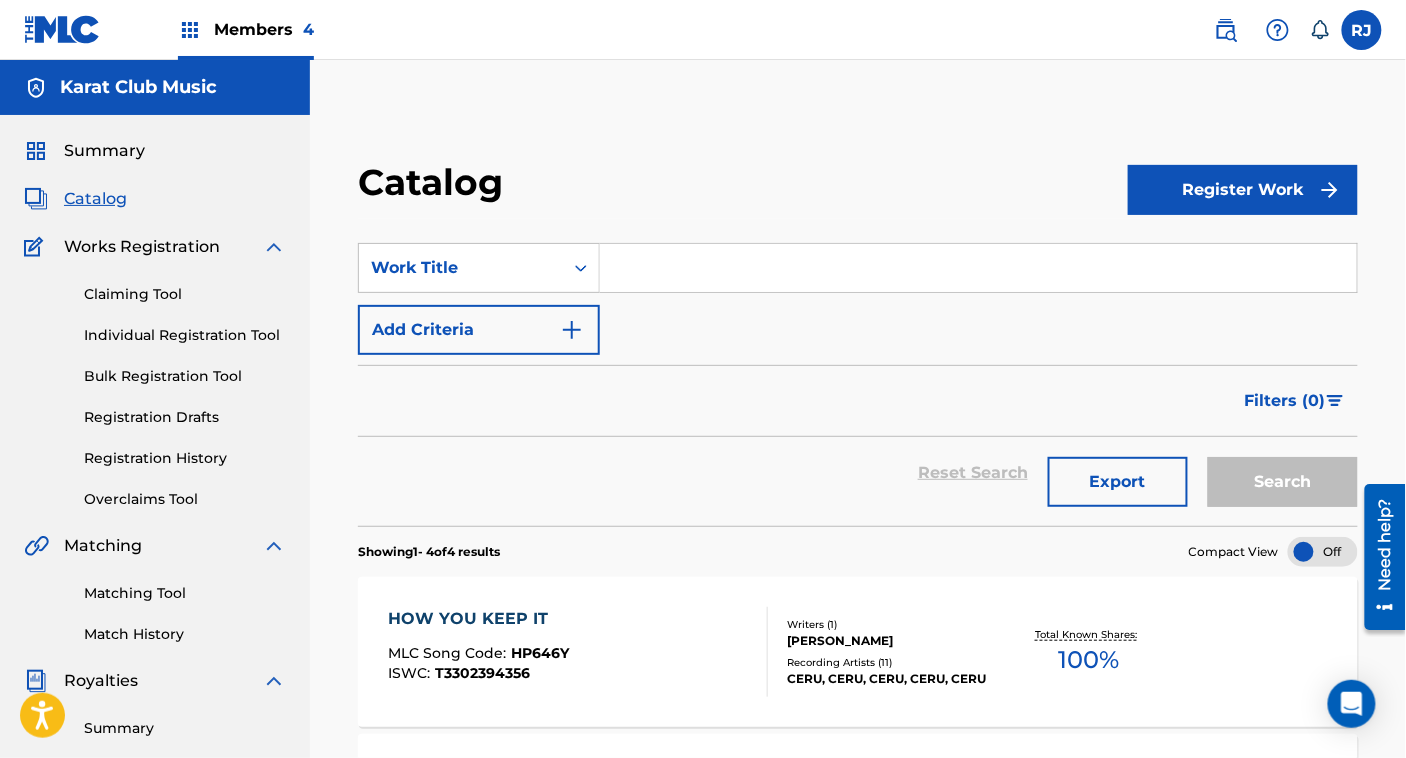 click at bounding box center (978, 268) 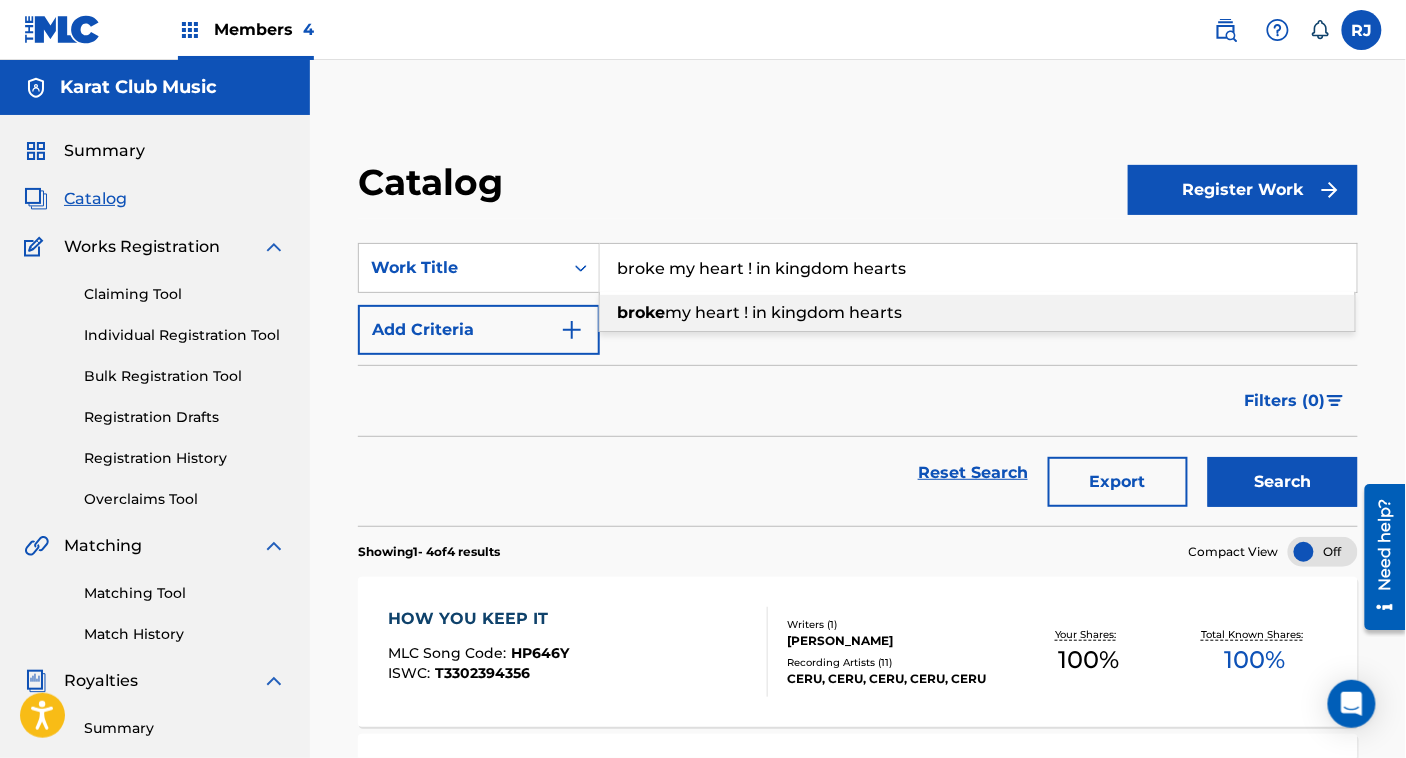 type on "broke my heart ! in kingdom hearts" 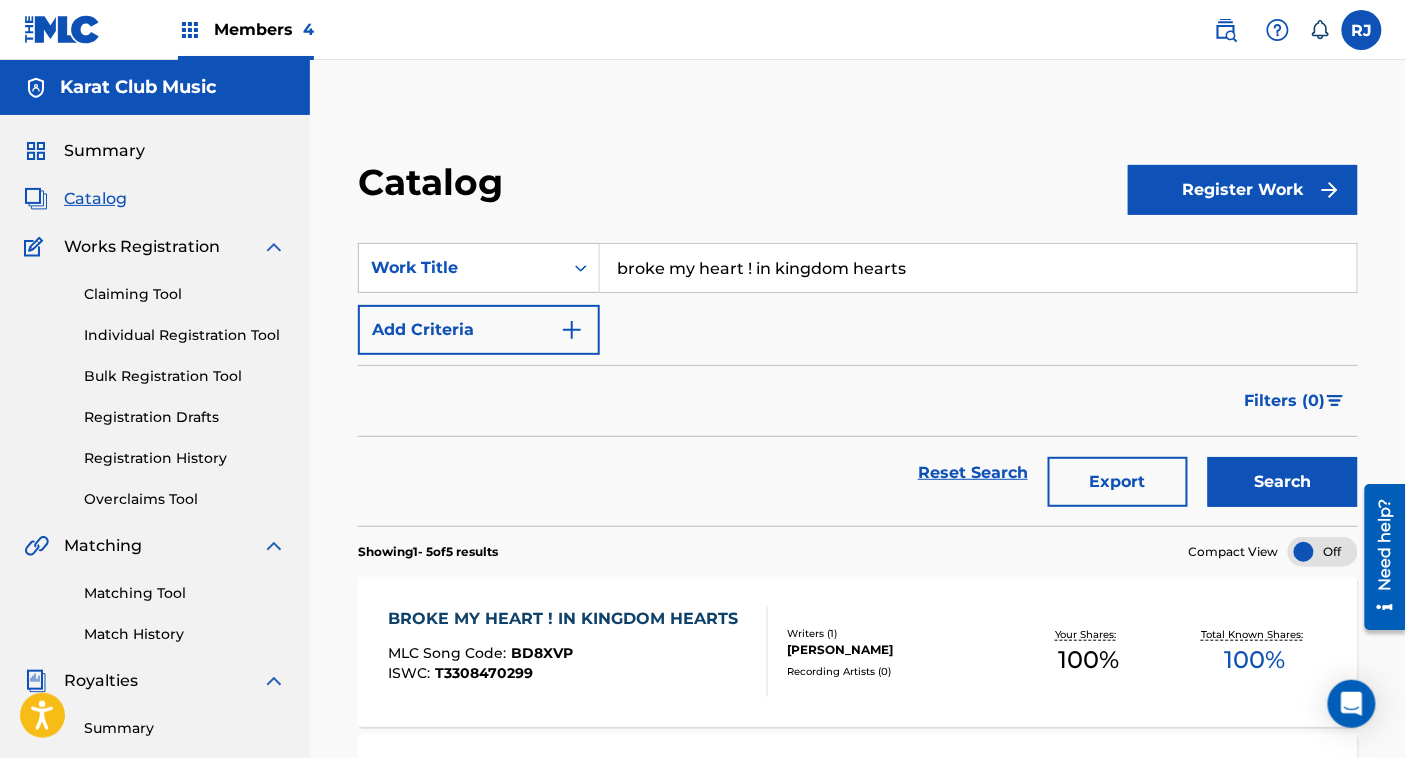 click on "[PERSON_NAME]" at bounding box center (896, 650) 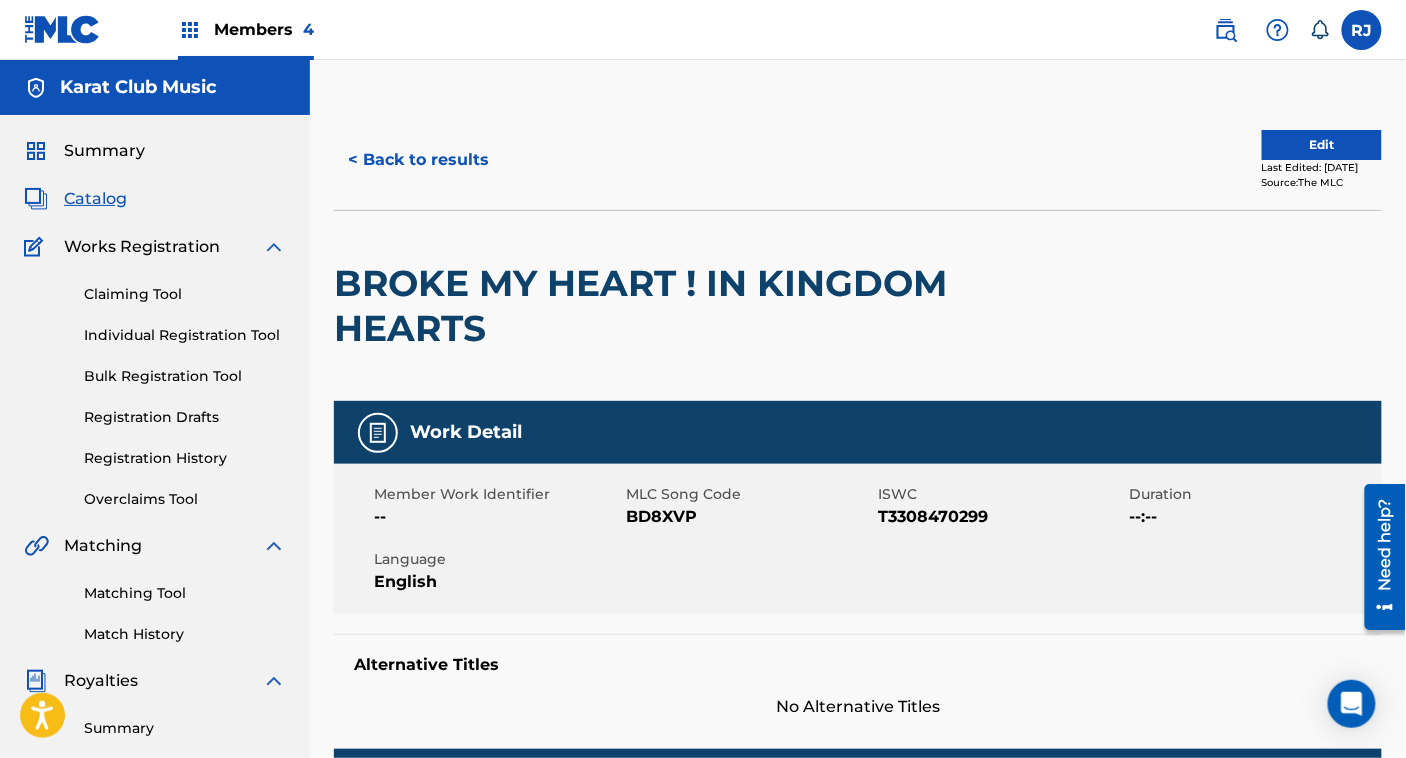 click on "Edit" at bounding box center (1322, 145) 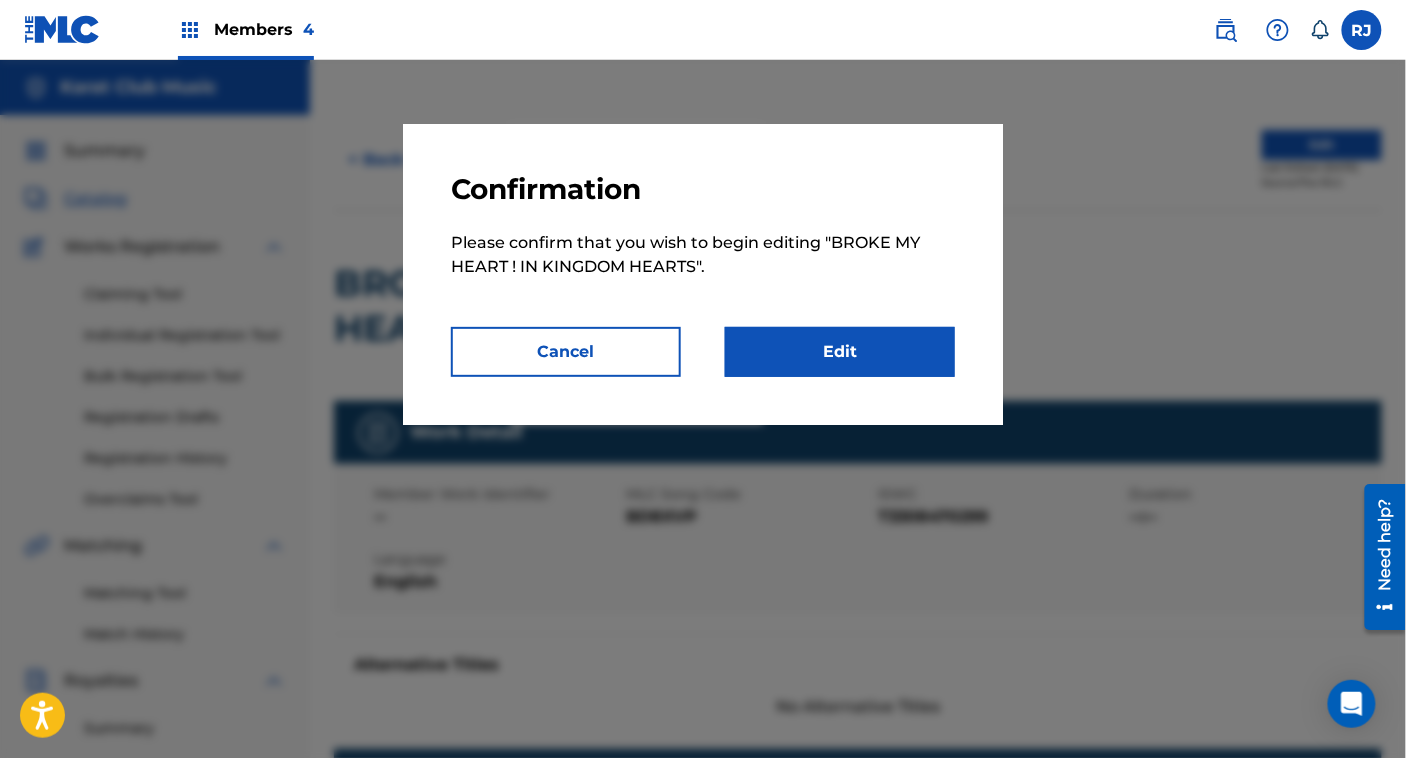 click on "Edit" at bounding box center [840, 352] 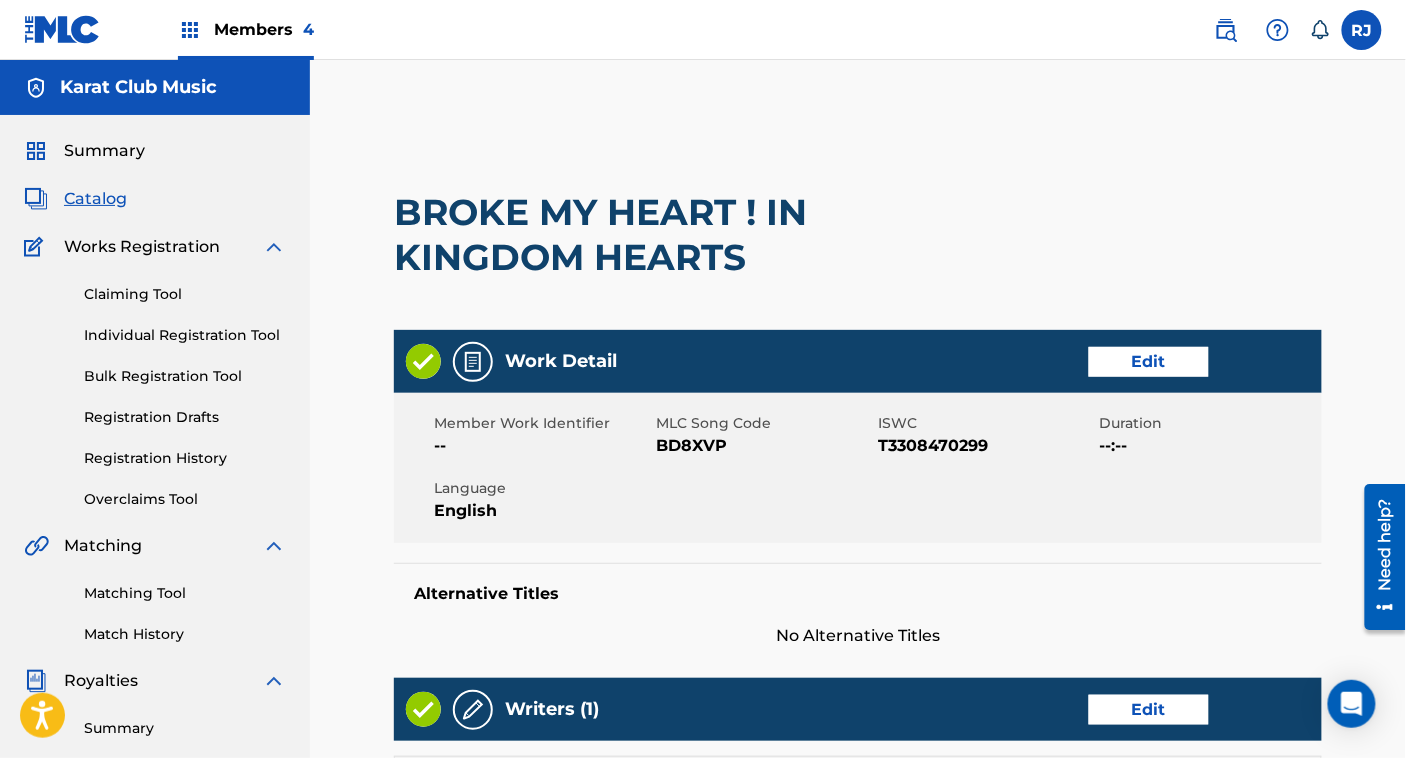 scroll, scrollTop: 205, scrollLeft: 0, axis: vertical 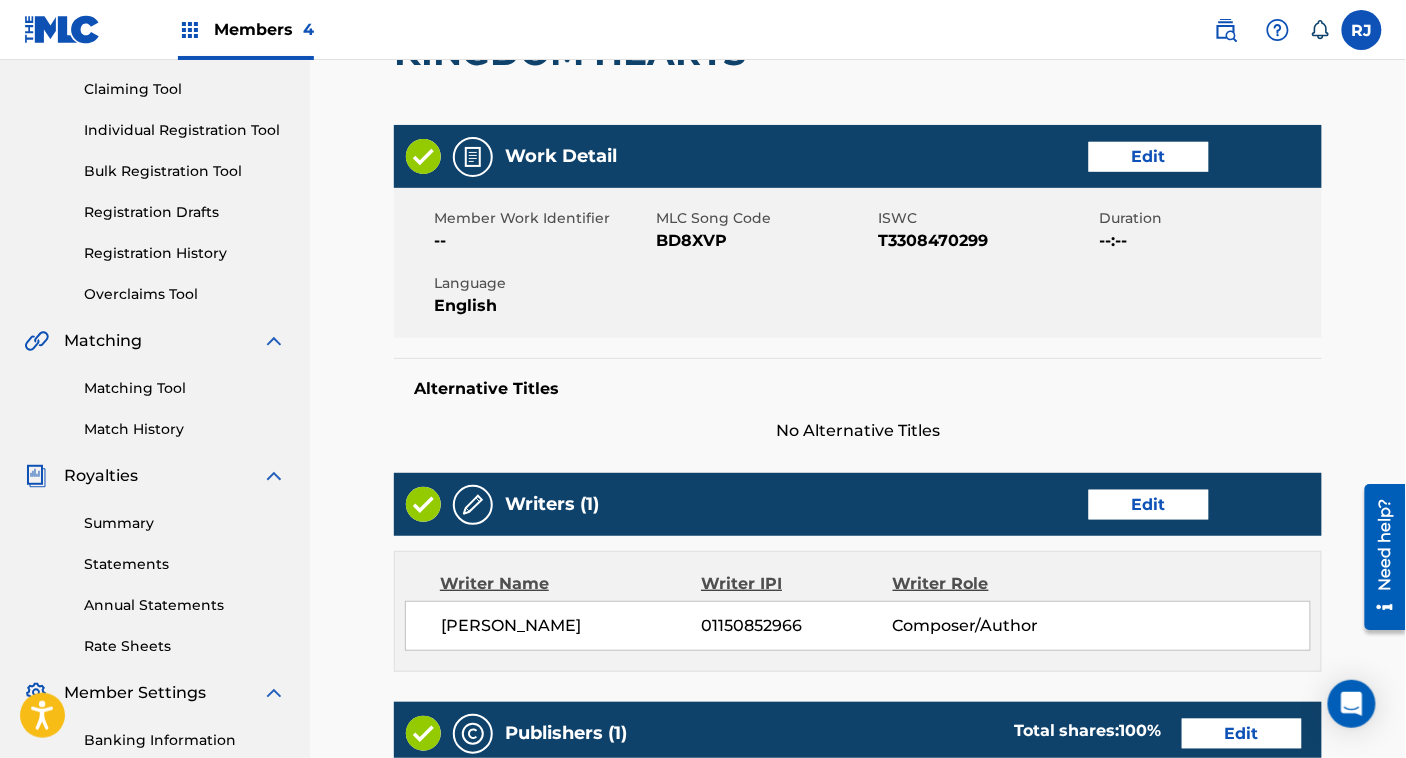 click on "Writers   (1) Edit" at bounding box center (858, 504) 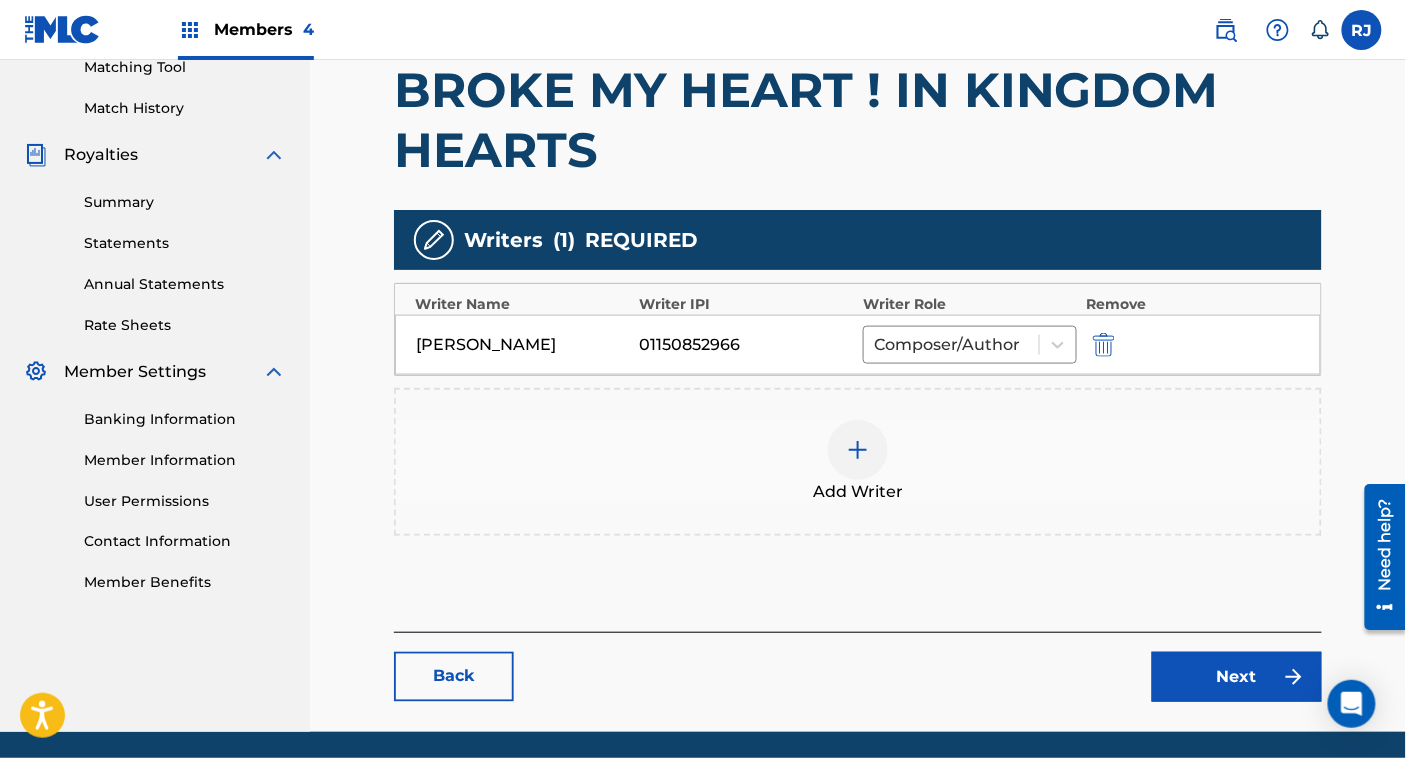 click at bounding box center [1104, 345] 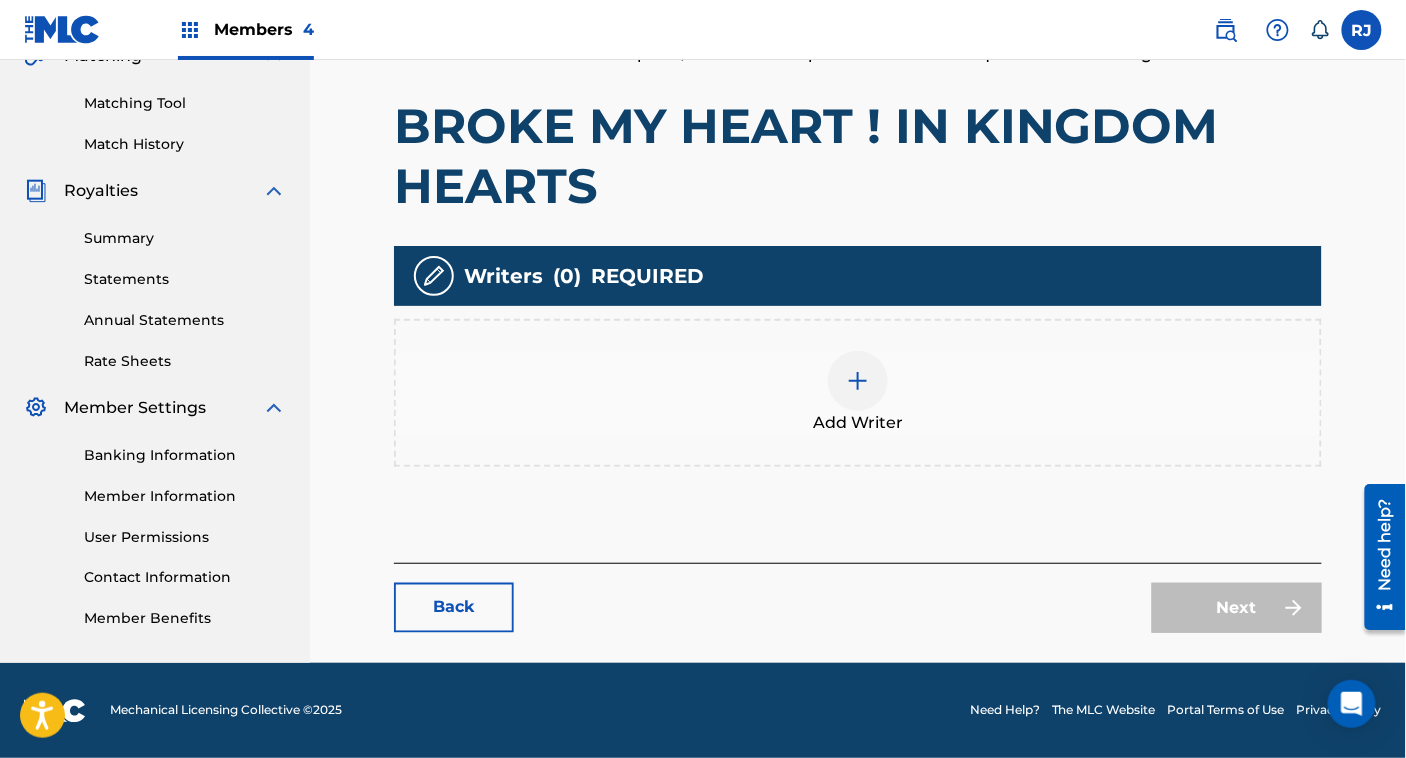 click on "Add Writer" at bounding box center (858, 393) 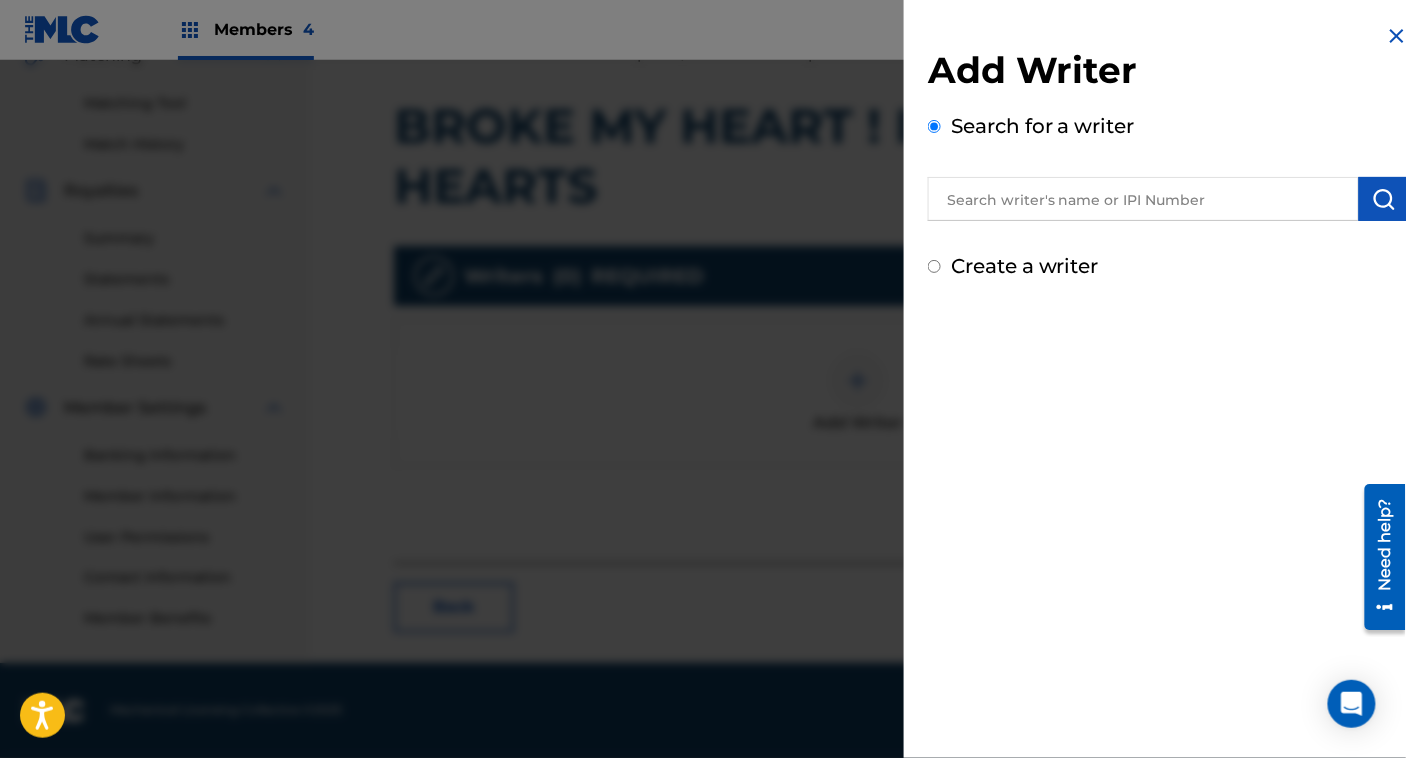 click on "Create a writer" at bounding box center [1025, 266] 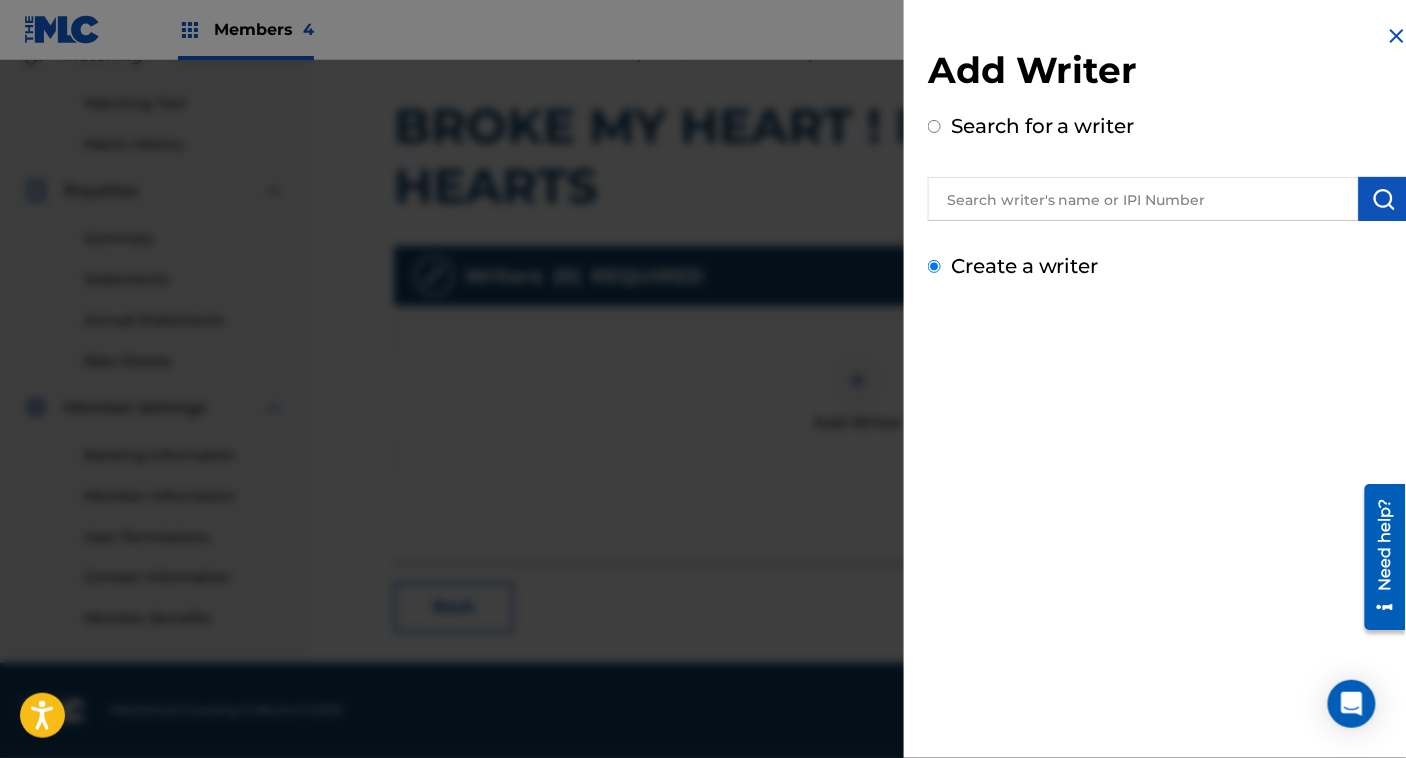 click on "Create a writer" at bounding box center [934, 266] 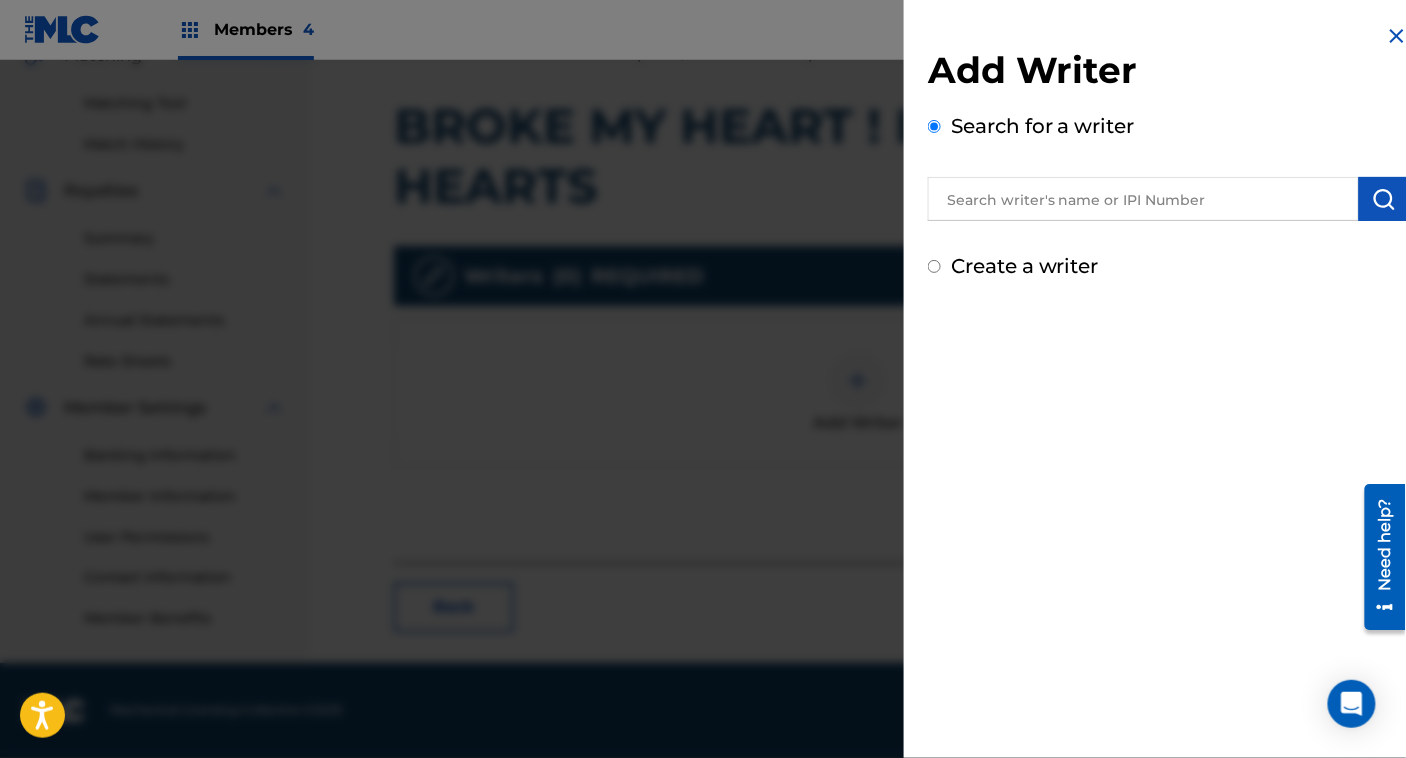 radio on "false" 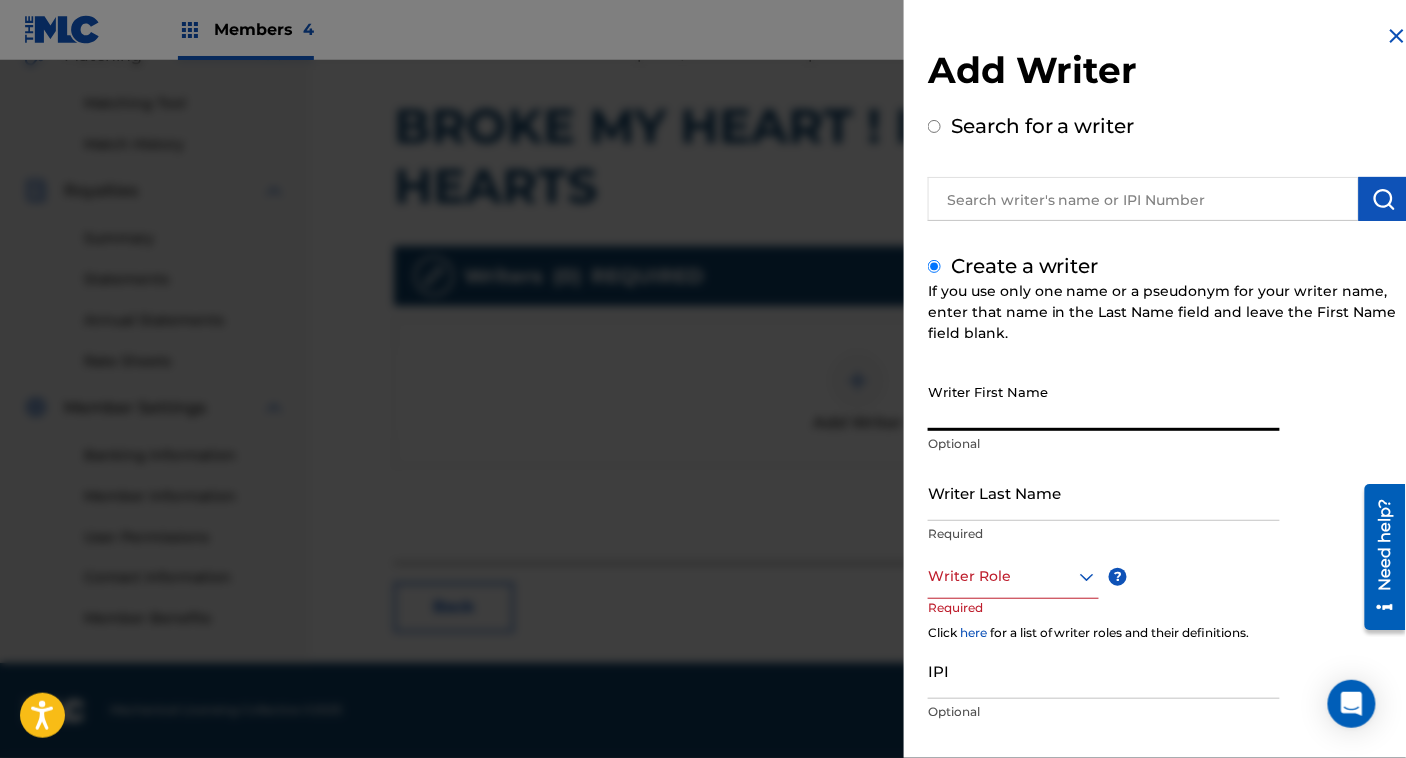 click on "Writer First Name" at bounding box center (1104, 402) 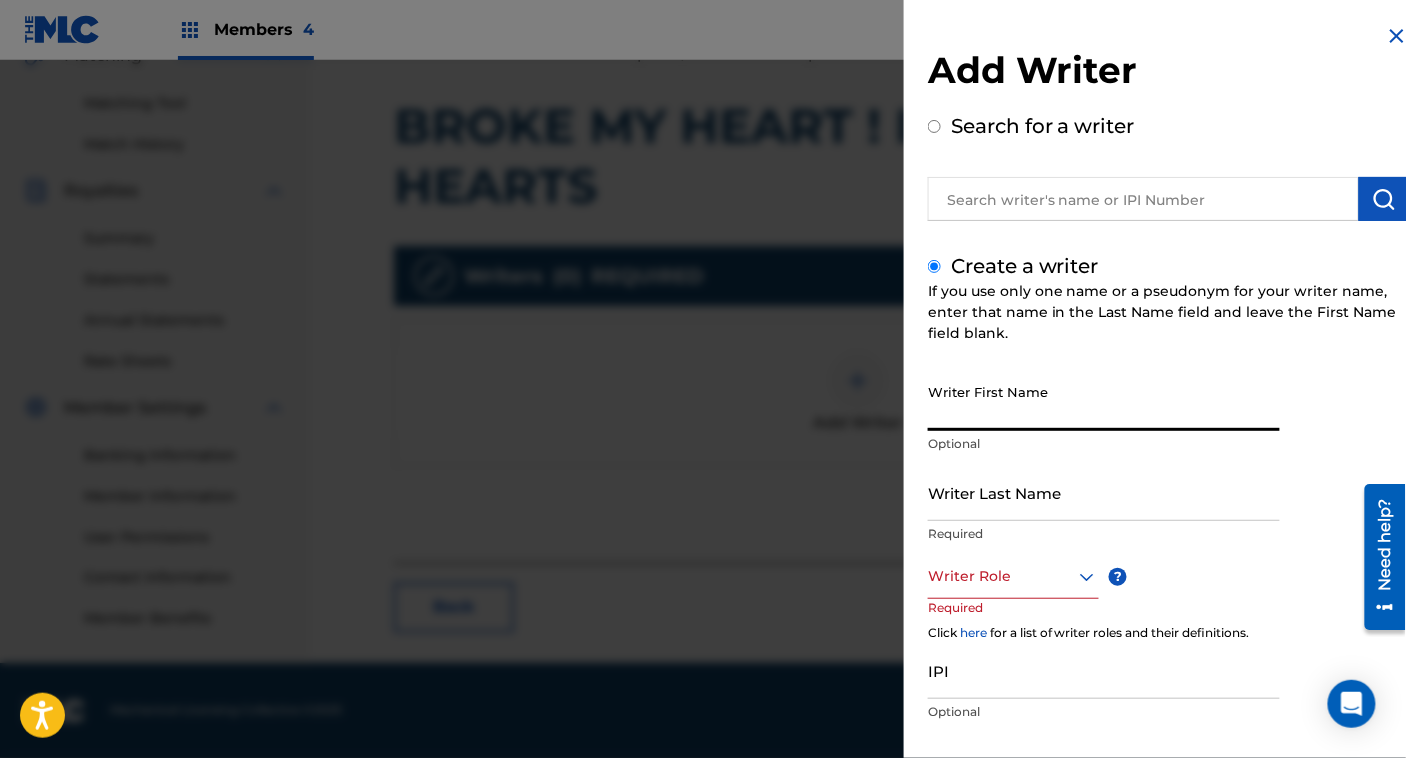 paste on "[PERSON_NAME]" 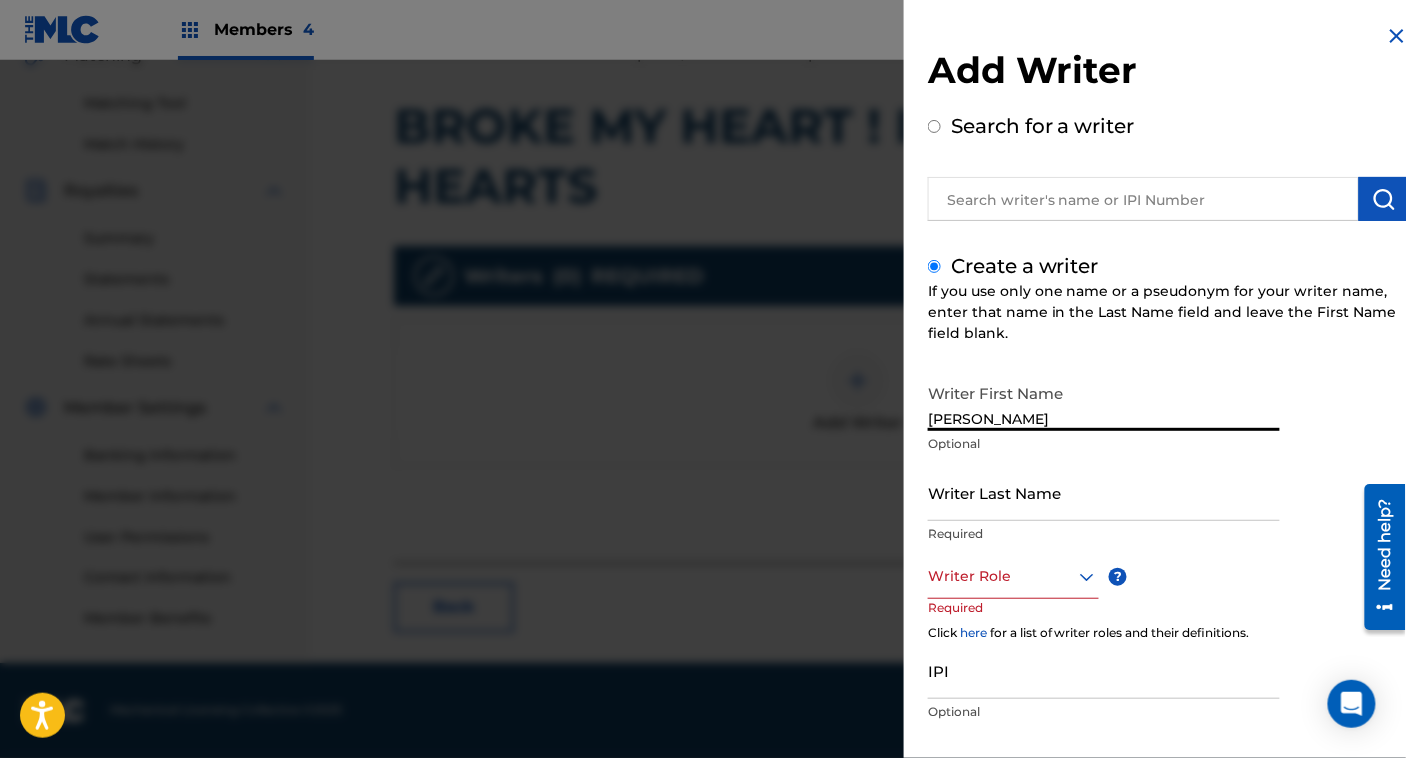 type on "[PERSON_NAME]" 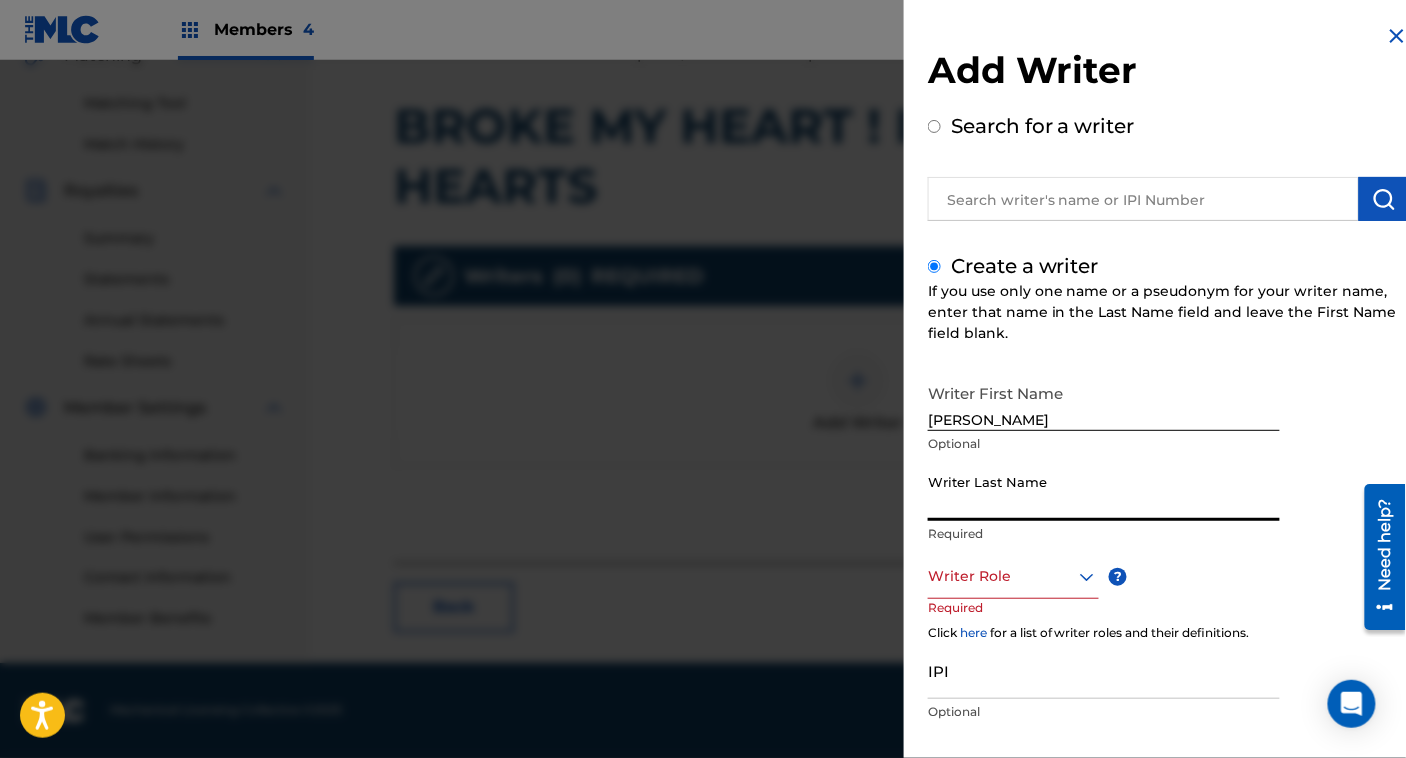 paste on "[PERSON_NAME]" 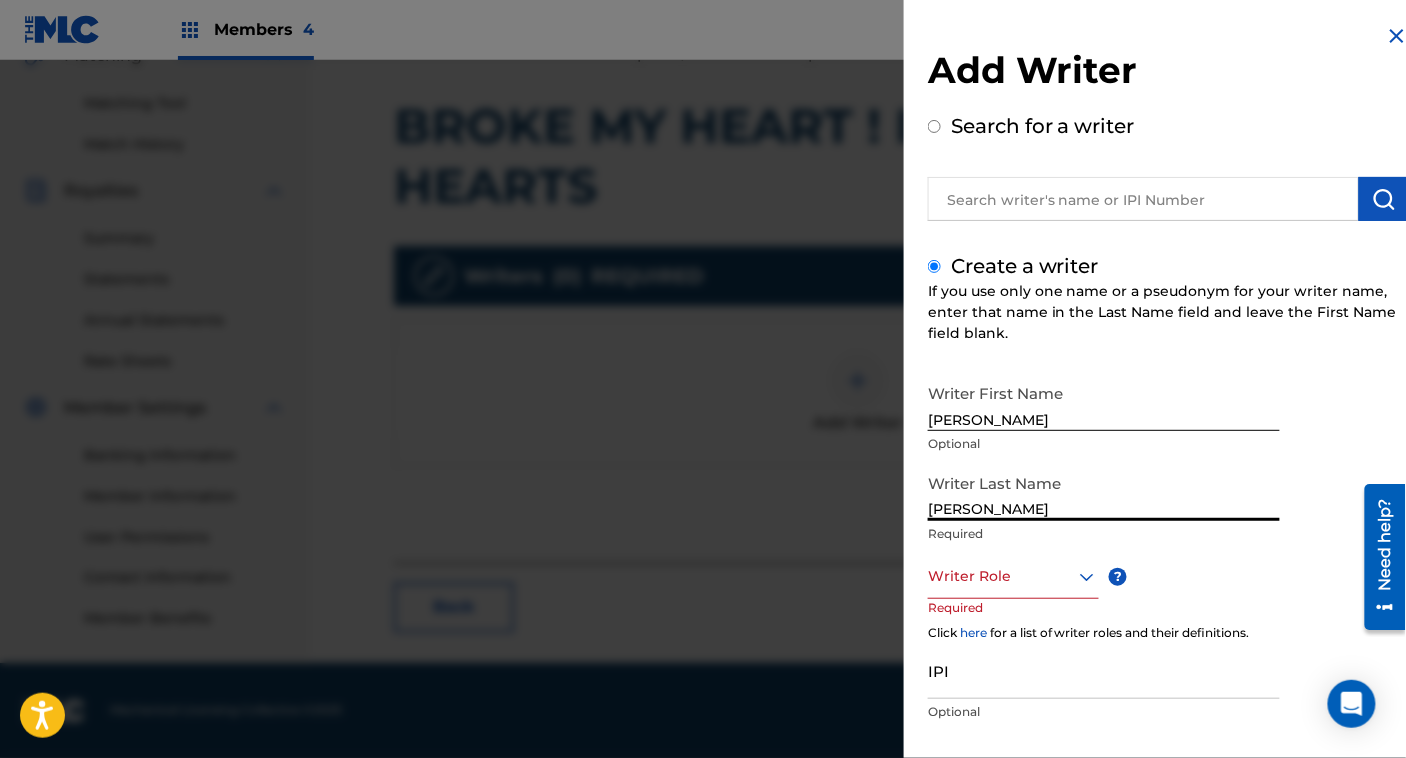 click on "[PERSON_NAME]" at bounding box center [1104, 492] 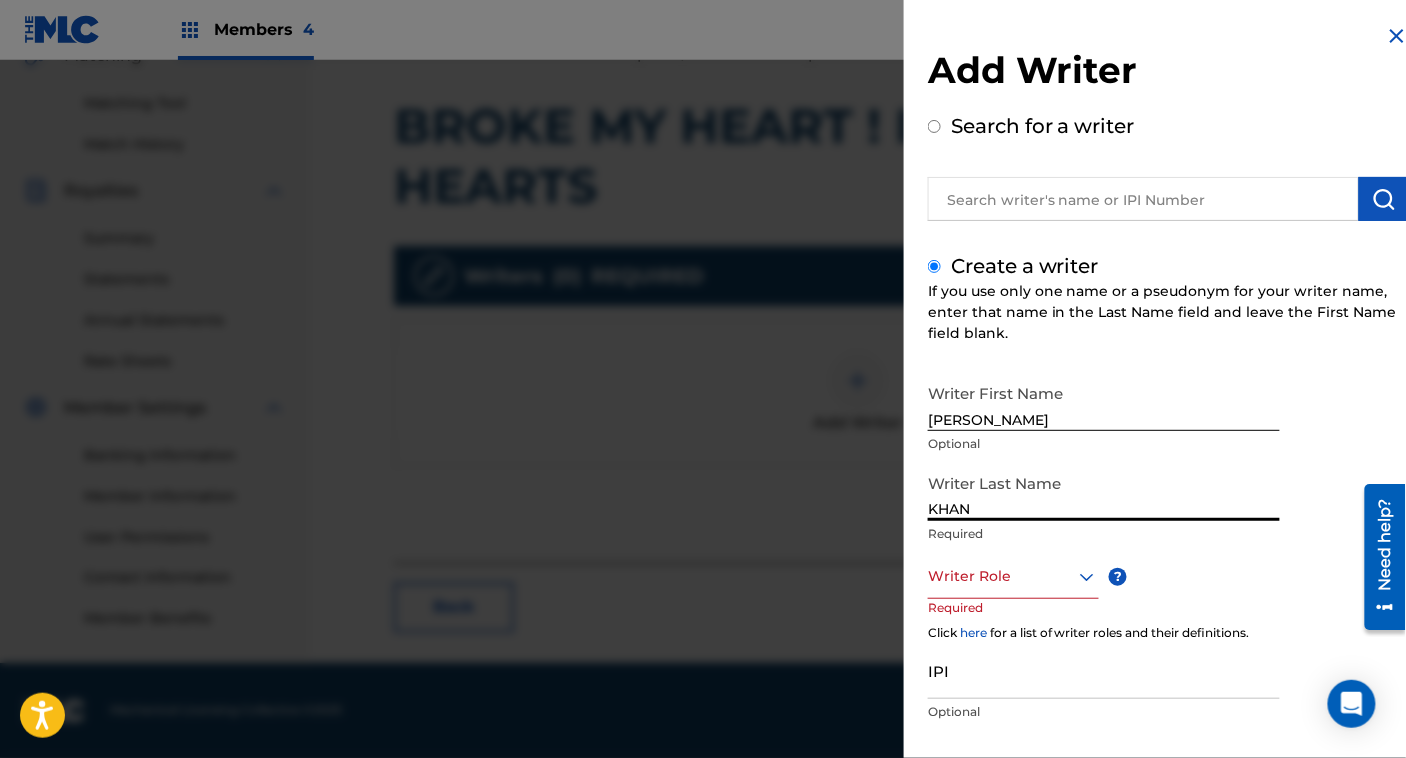 type on "KHAN" 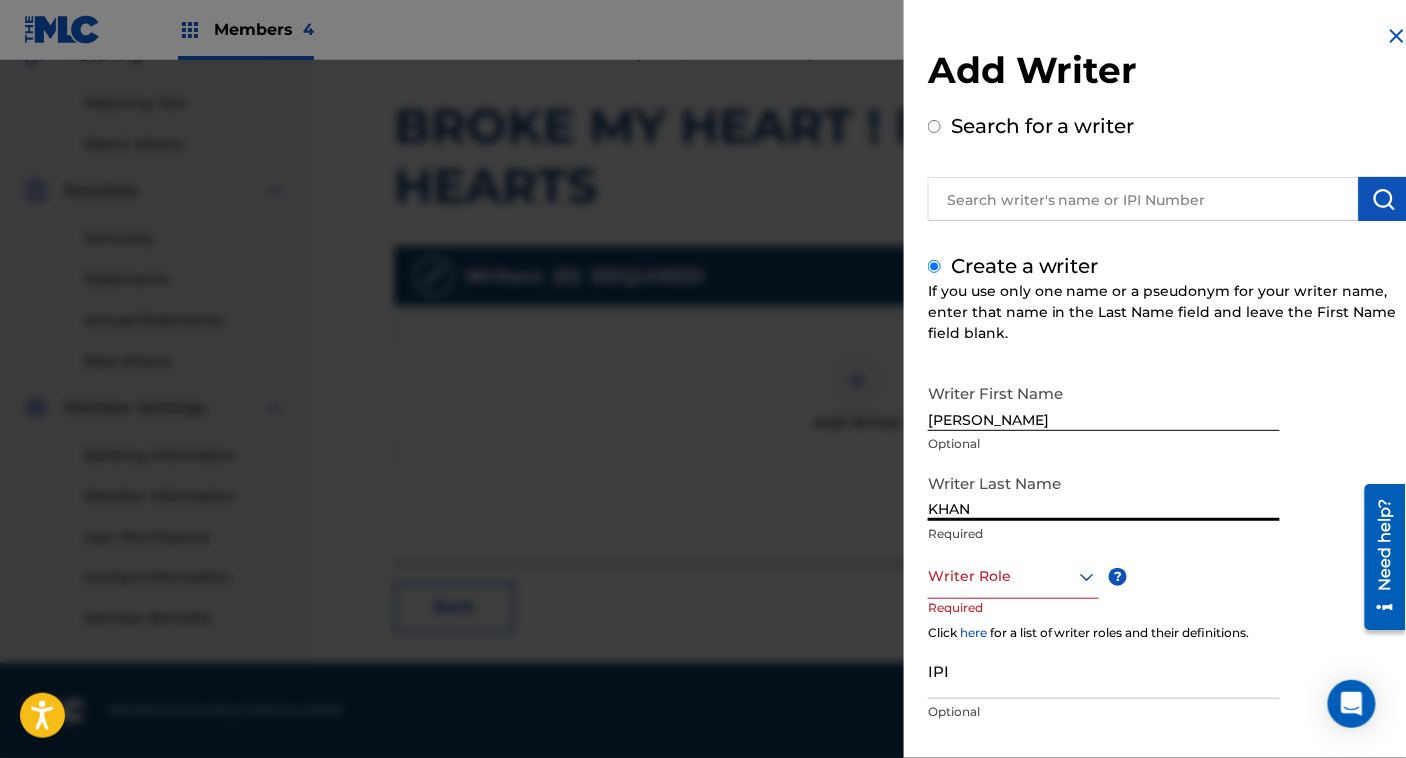 click on "[PERSON_NAME]" at bounding box center [1104, 402] 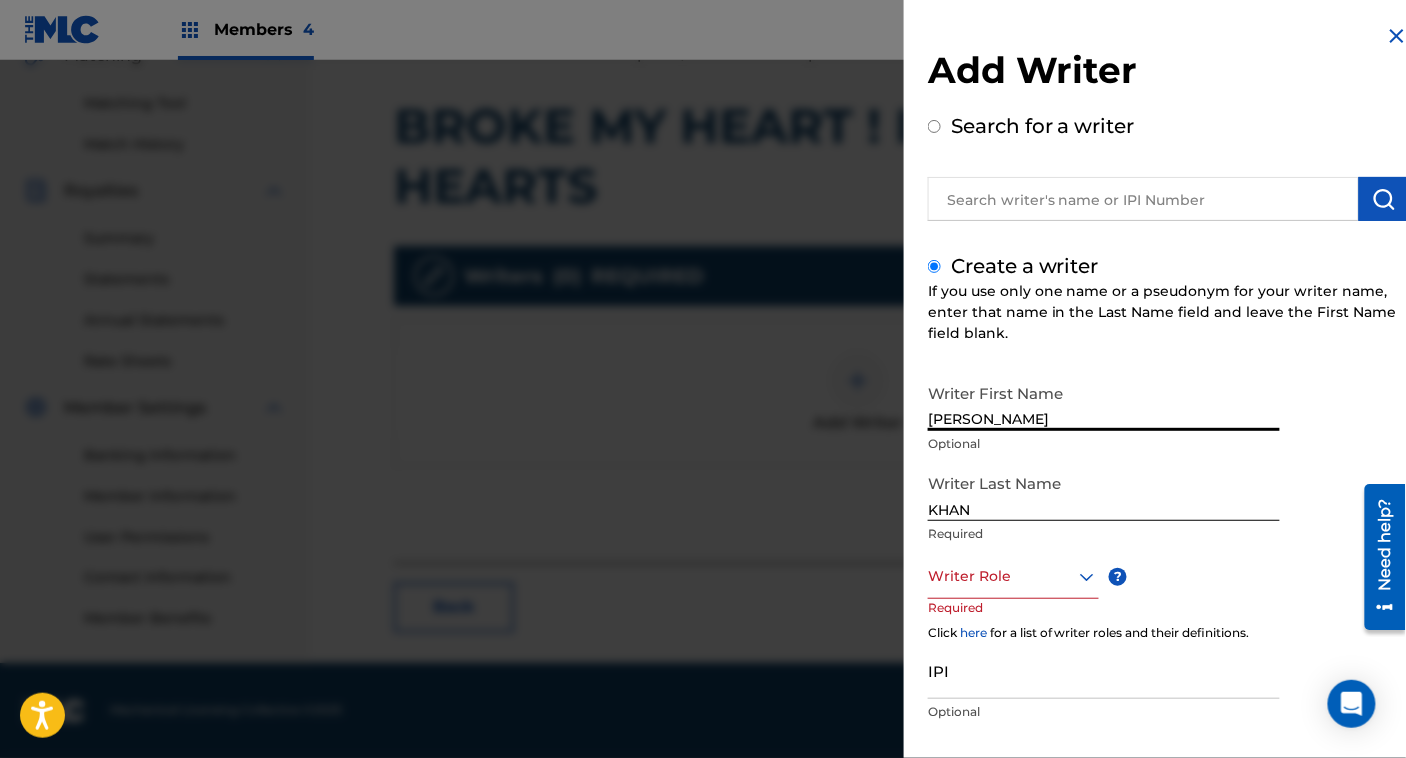 click on "[PERSON_NAME]" at bounding box center (1104, 402) 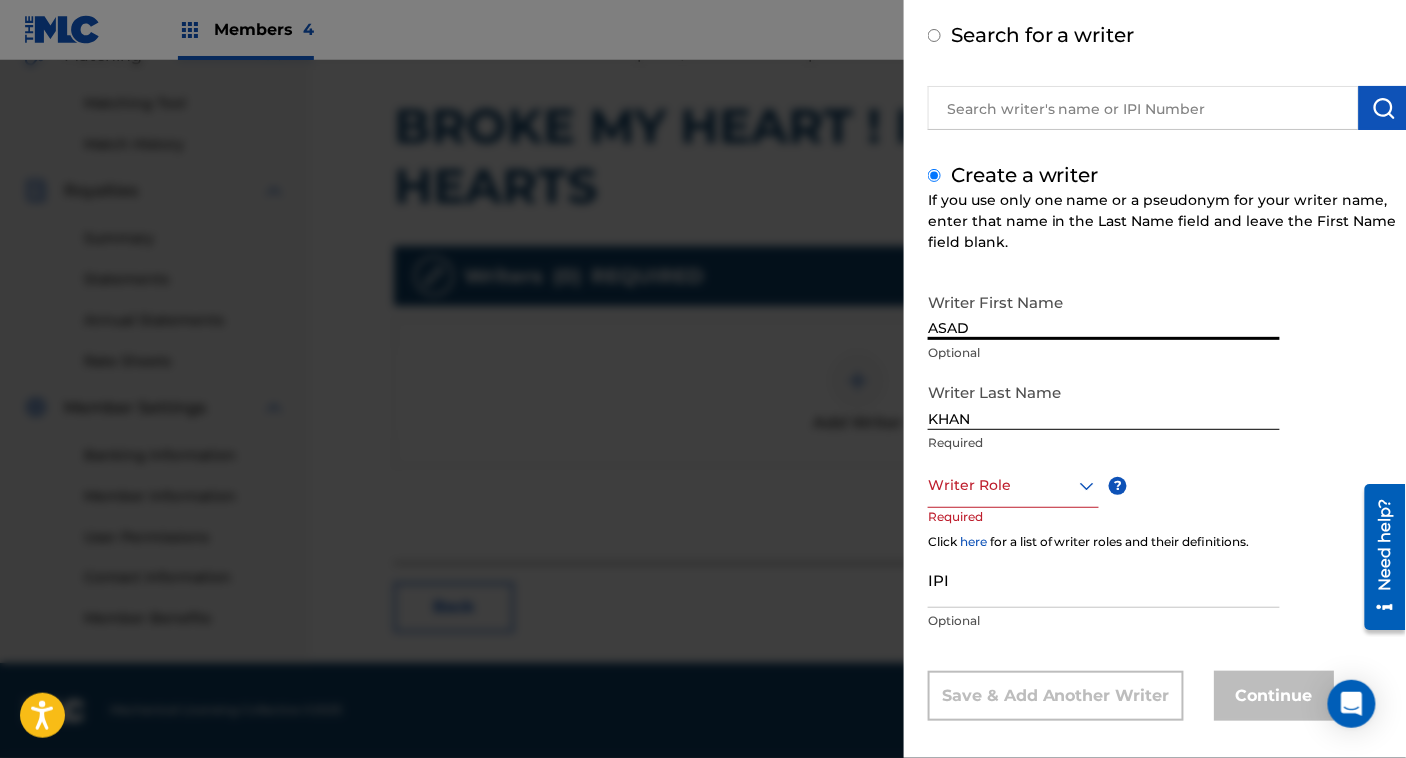 type on "ASAD" 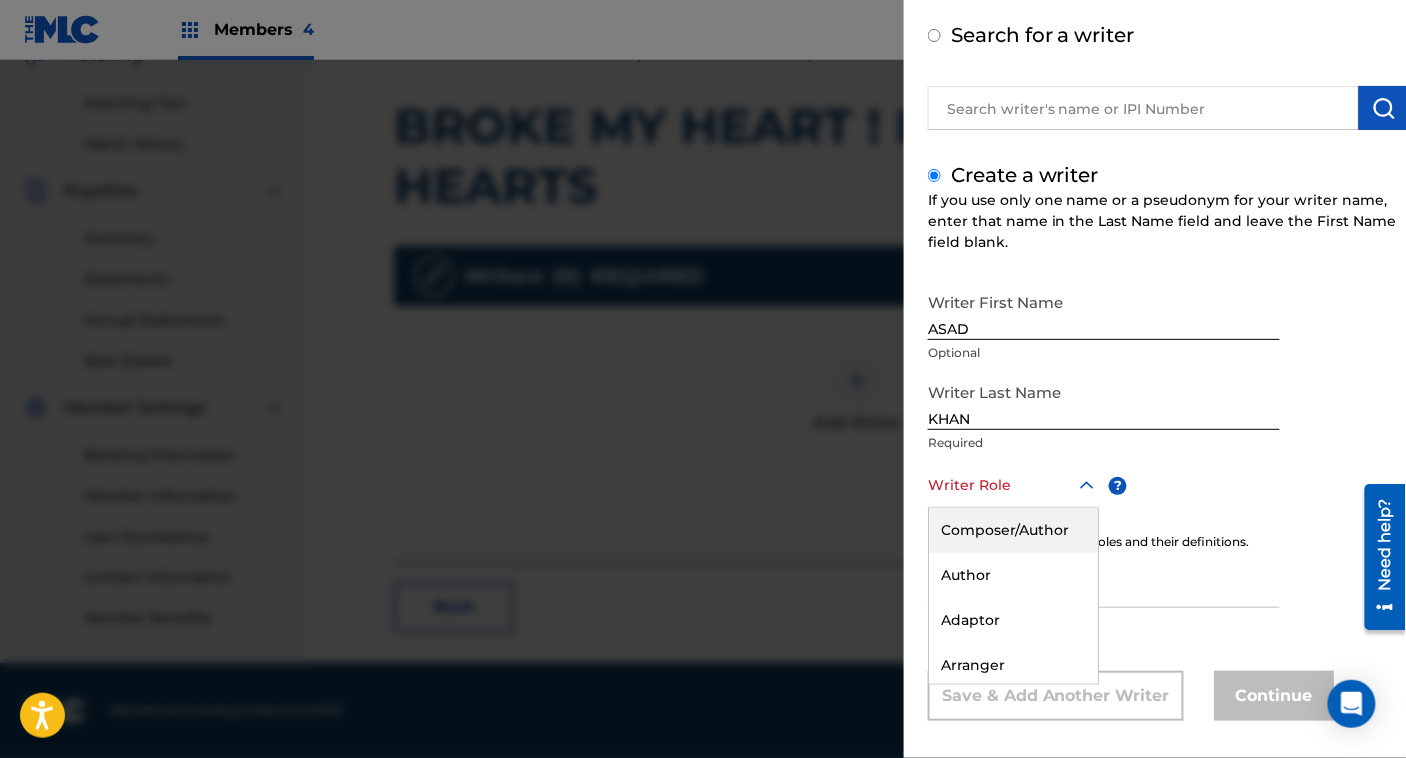 click at bounding box center (1013, 485) 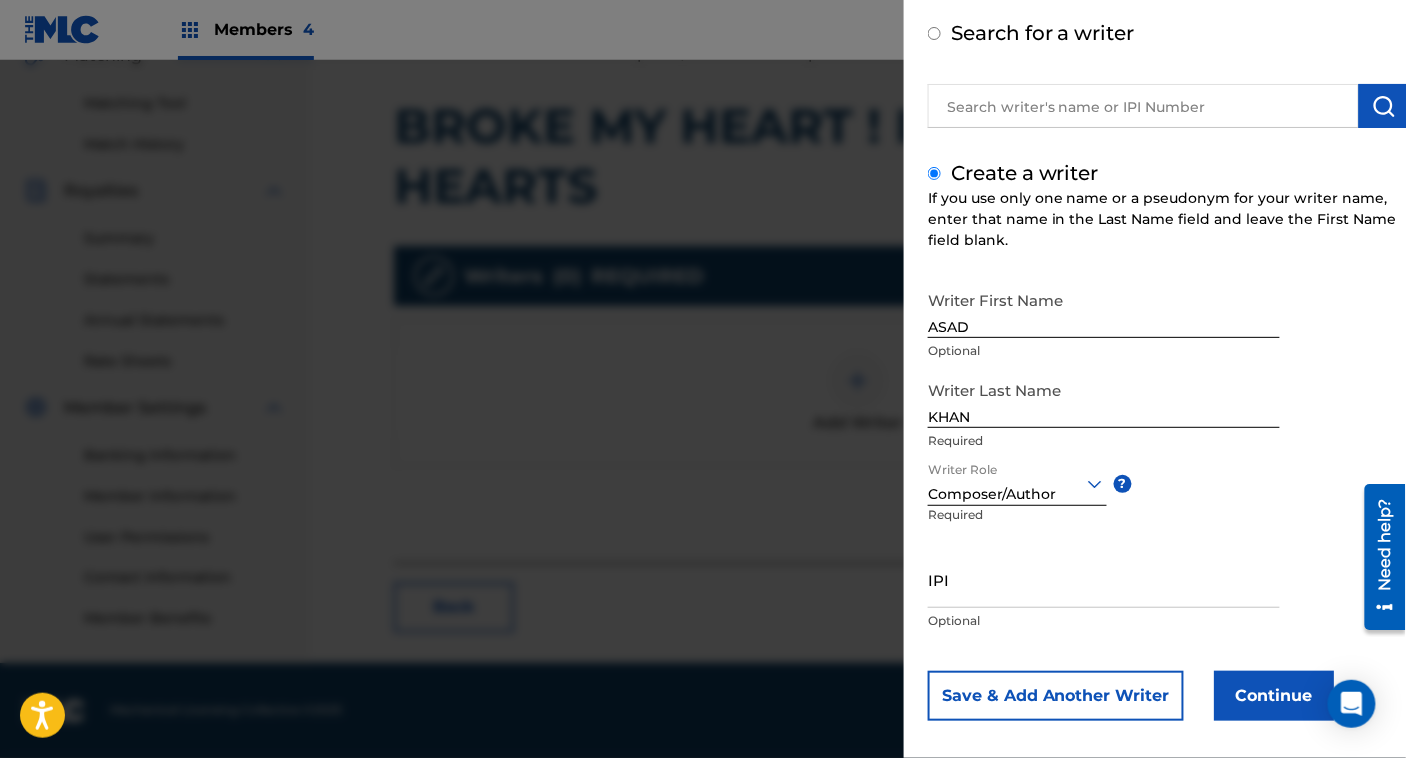 scroll, scrollTop: 109, scrollLeft: 0, axis: vertical 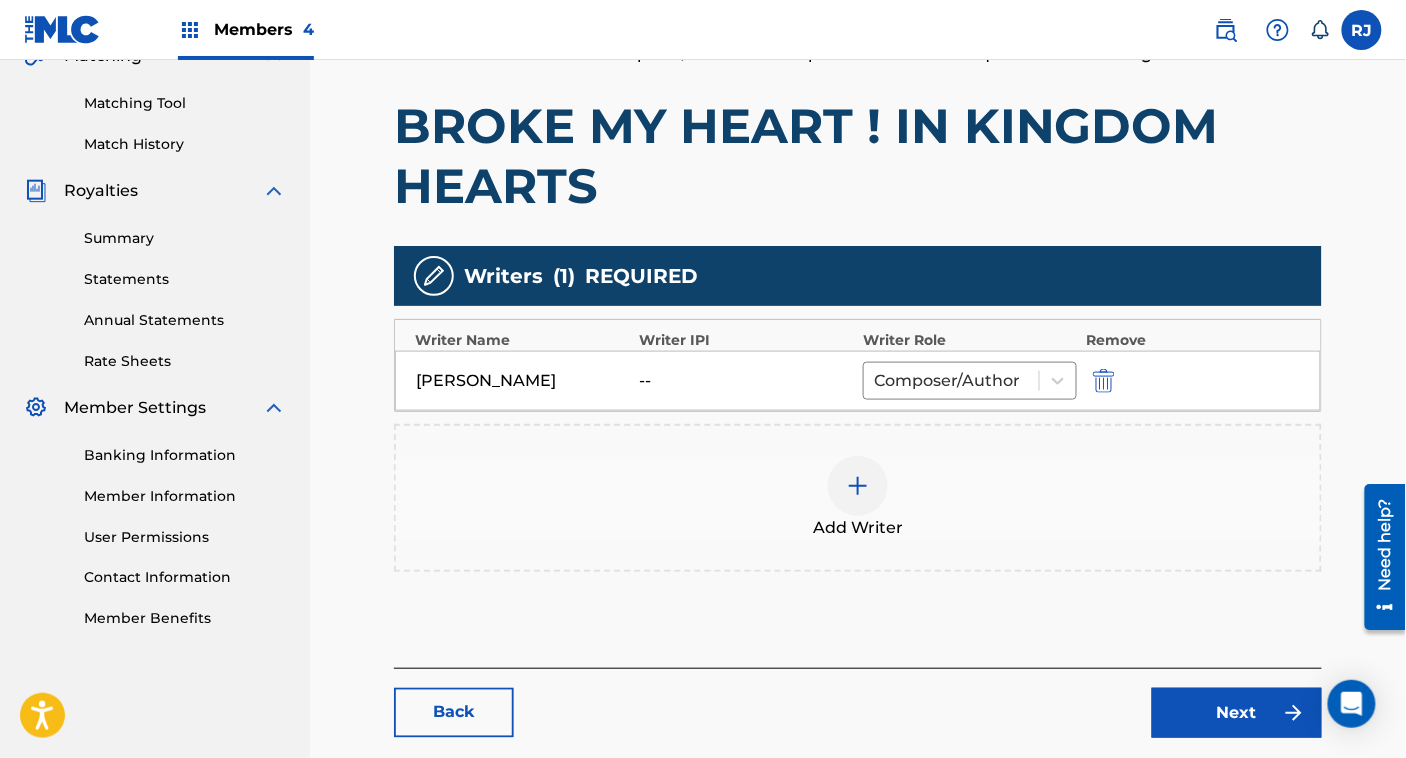 drag, startPoint x: 1172, startPoint y: 695, endPoint x: 1151, endPoint y: 675, distance: 29 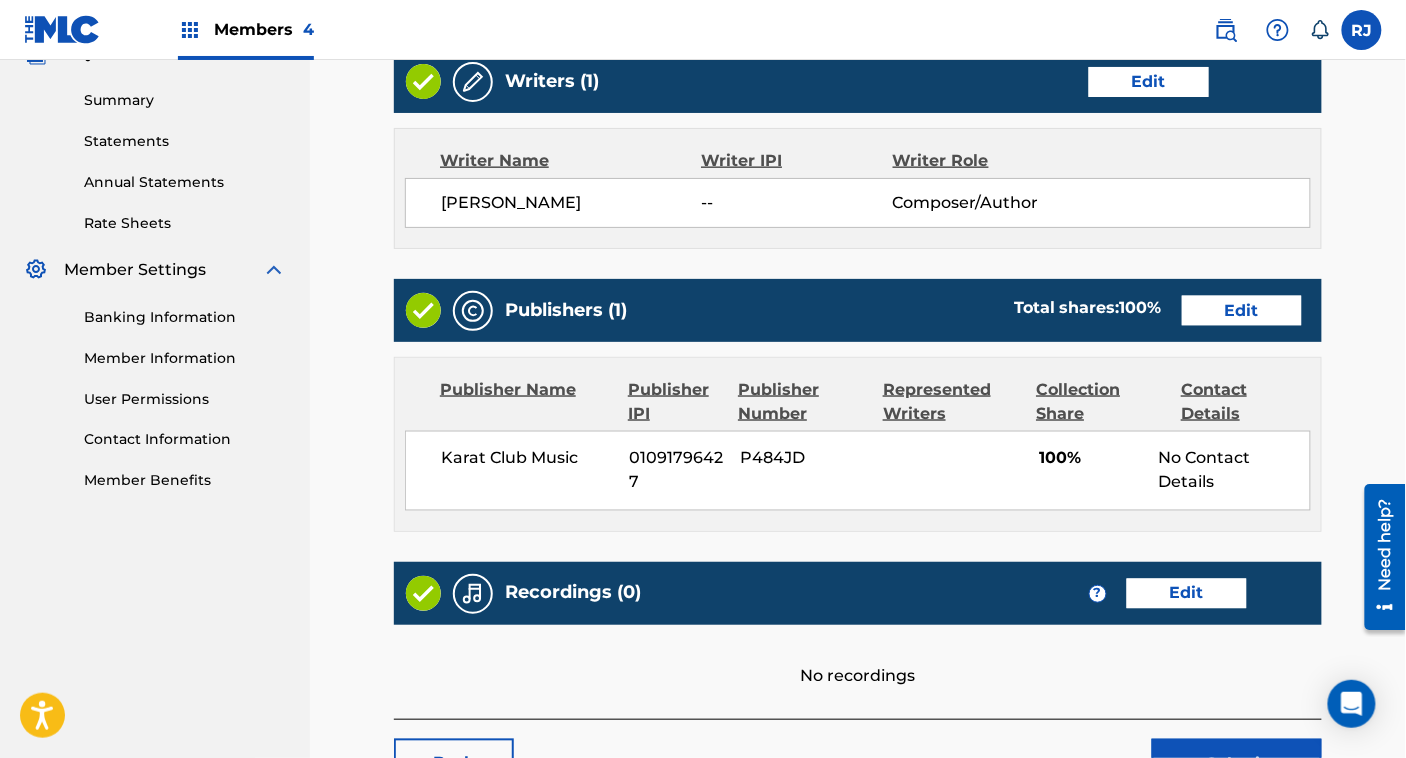scroll, scrollTop: 718, scrollLeft: 0, axis: vertical 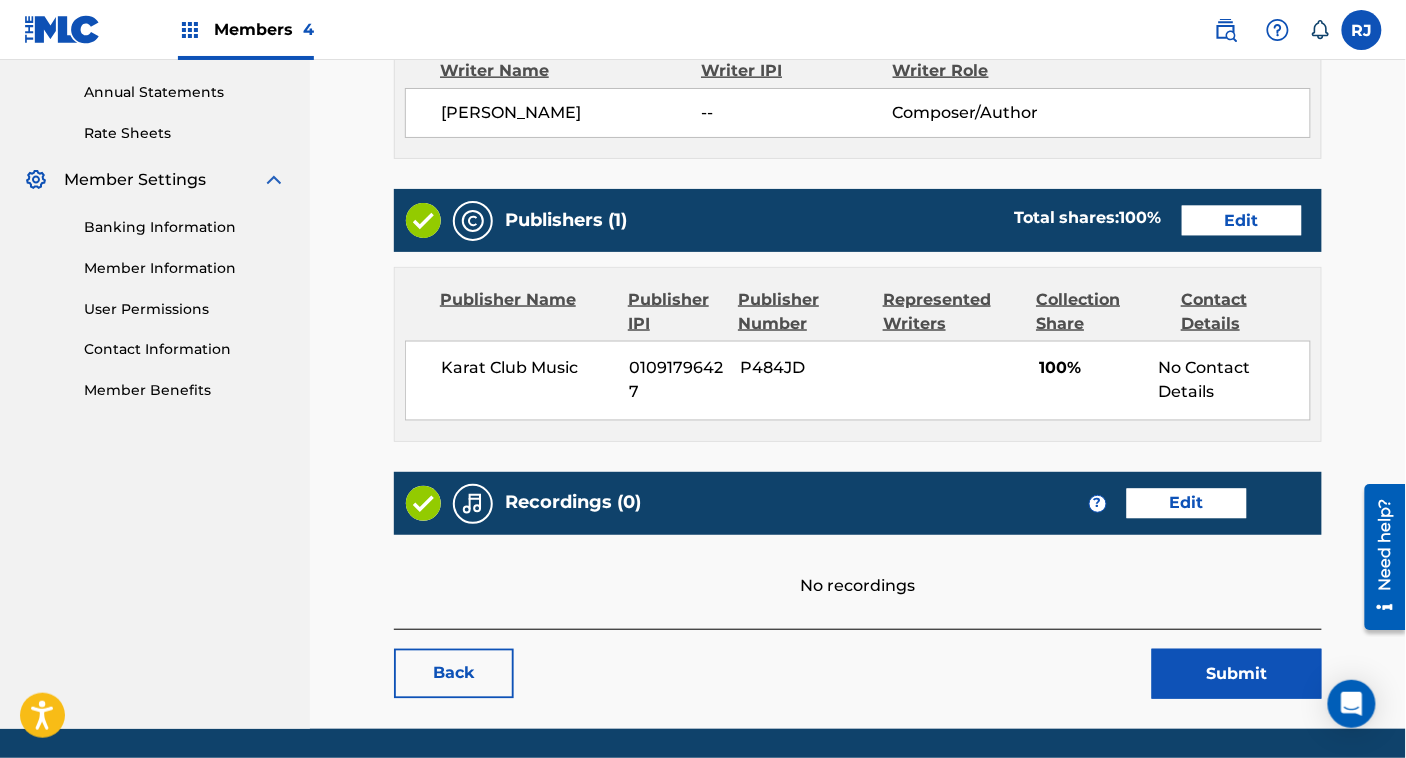 click on "Edit" at bounding box center (1242, 221) 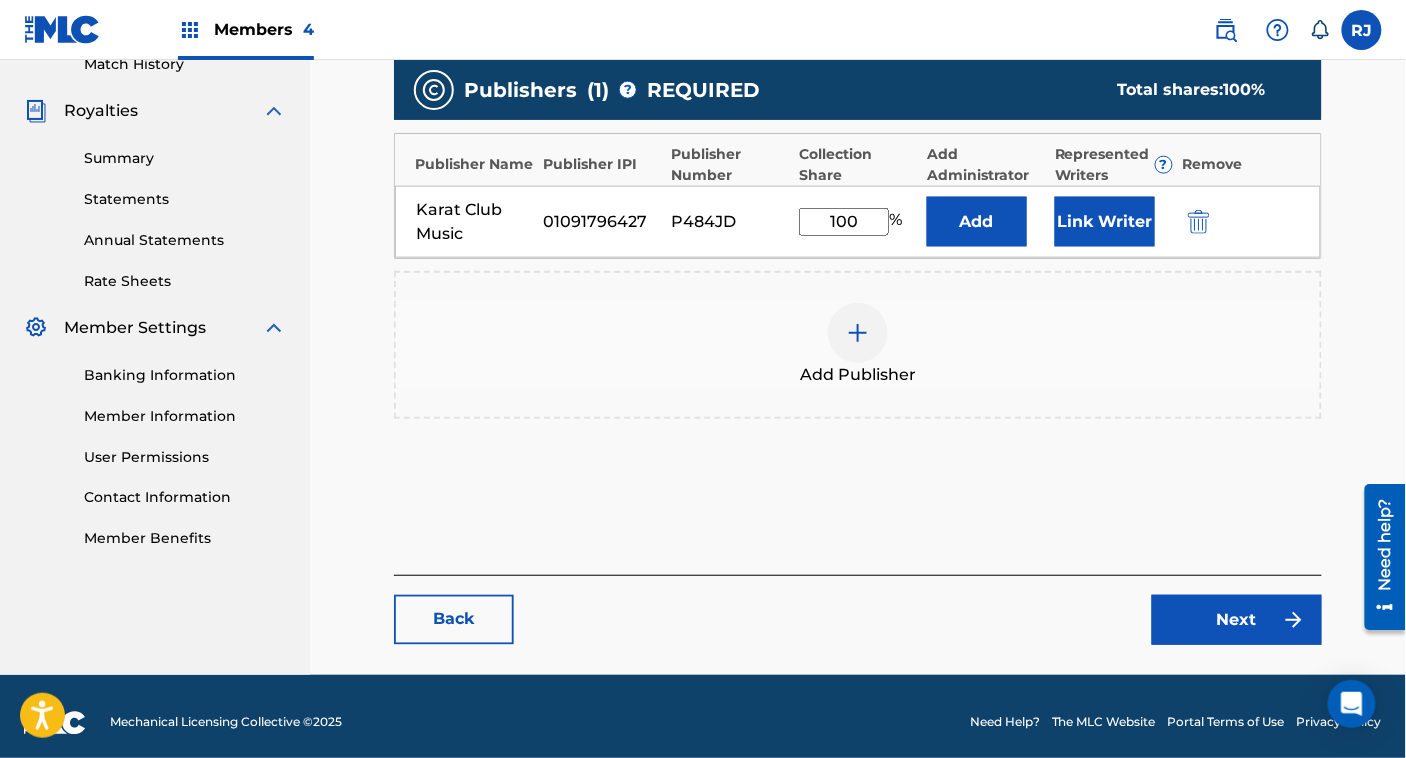scroll, scrollTop: 574, scrollLeft: 0, axis: vertical 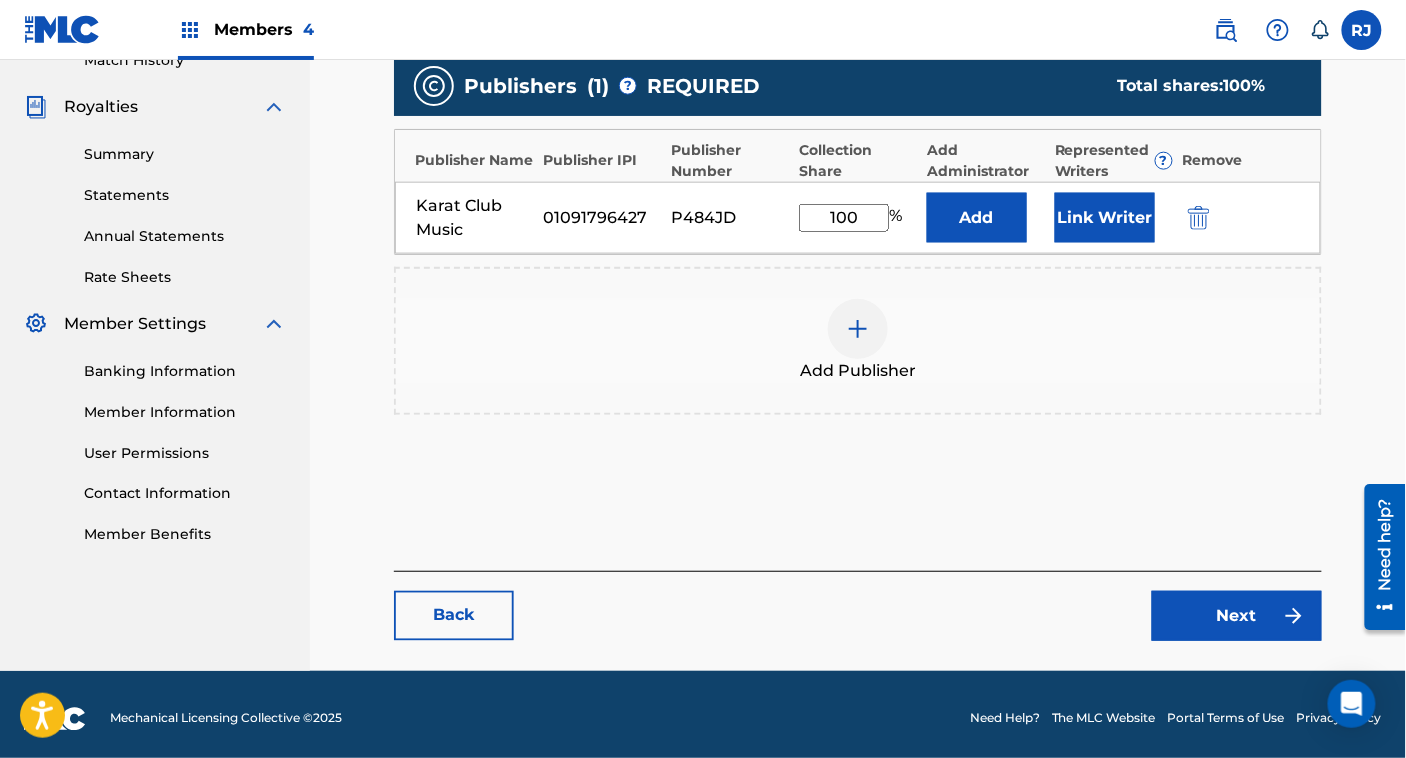 click on "Link Writer" at bounding box center (1105, 218) 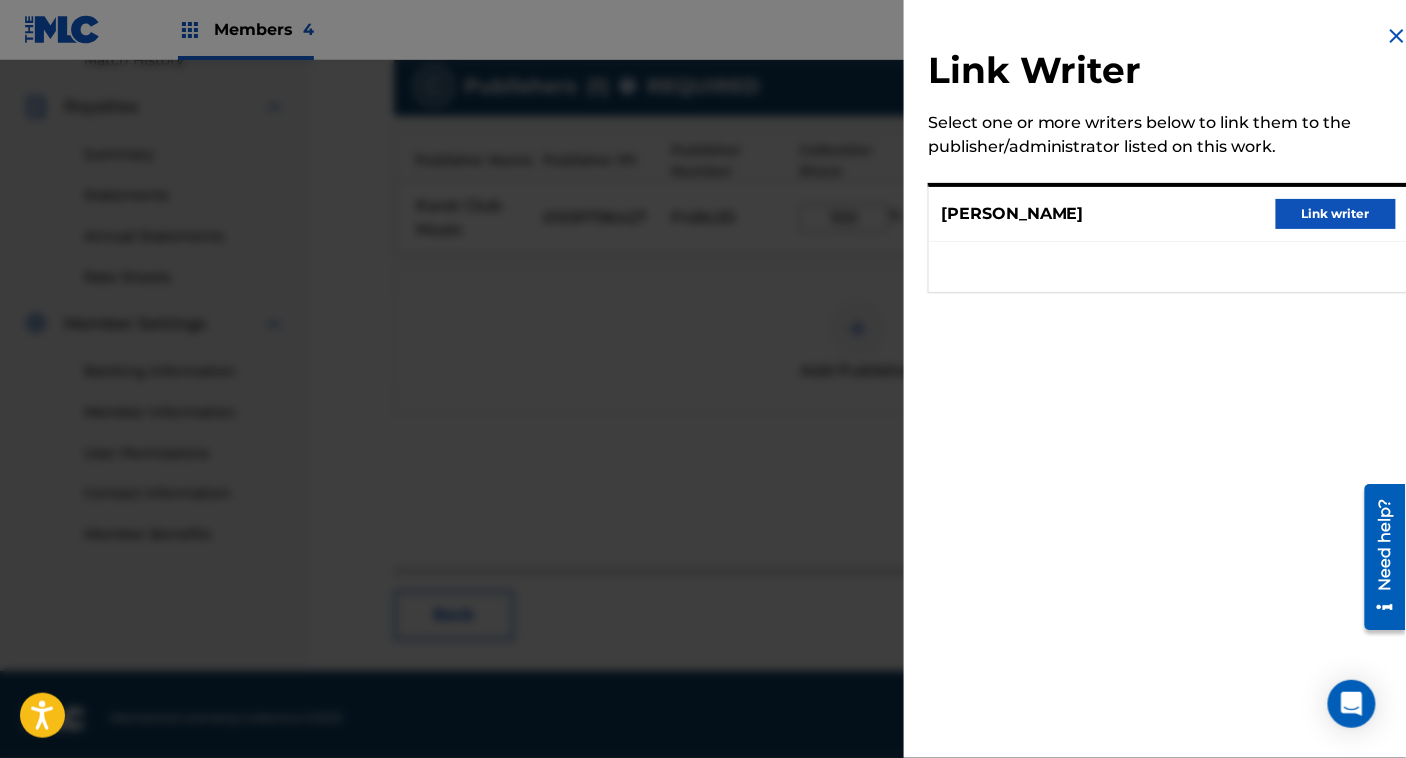 click on "Link writer" at bounding box center [1336, 214] 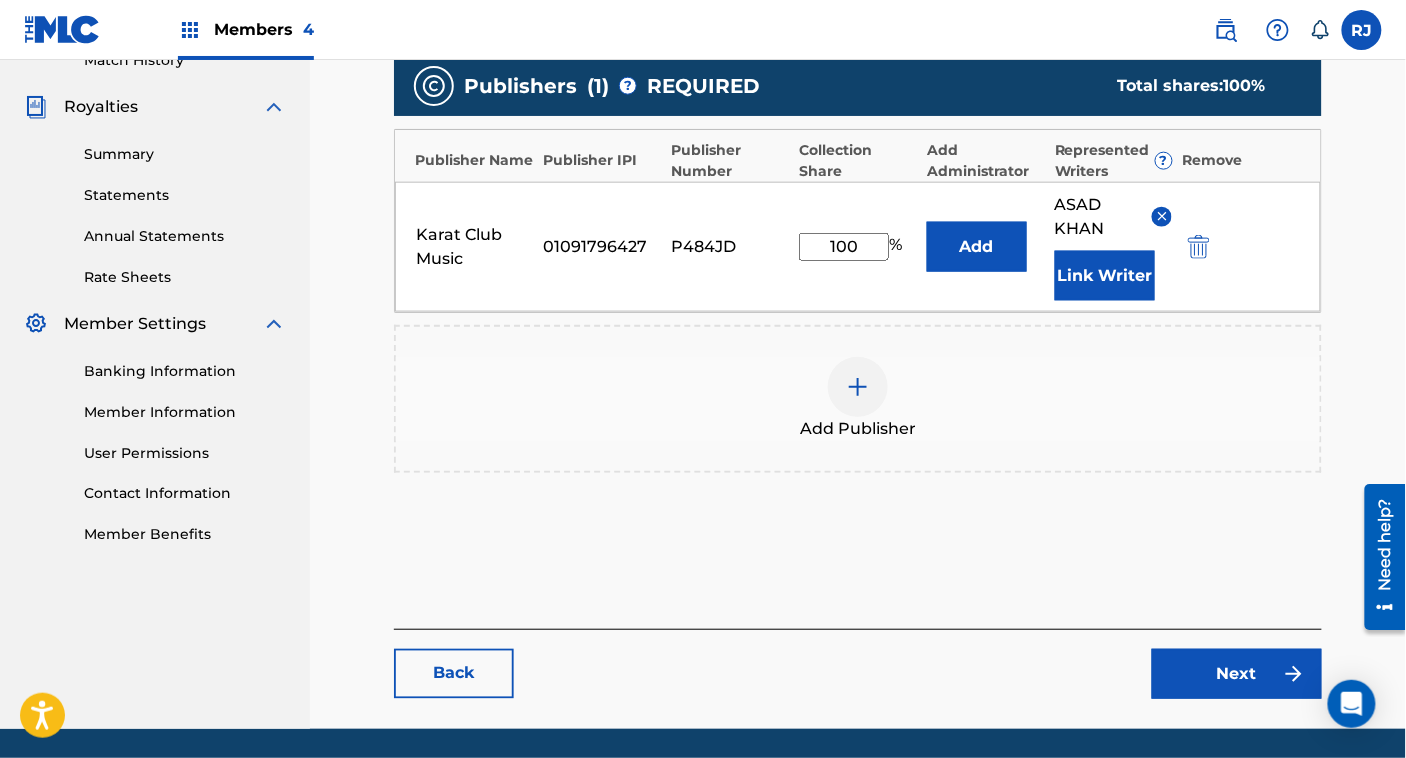 click on "Next" at bounding box center [1237, 674] 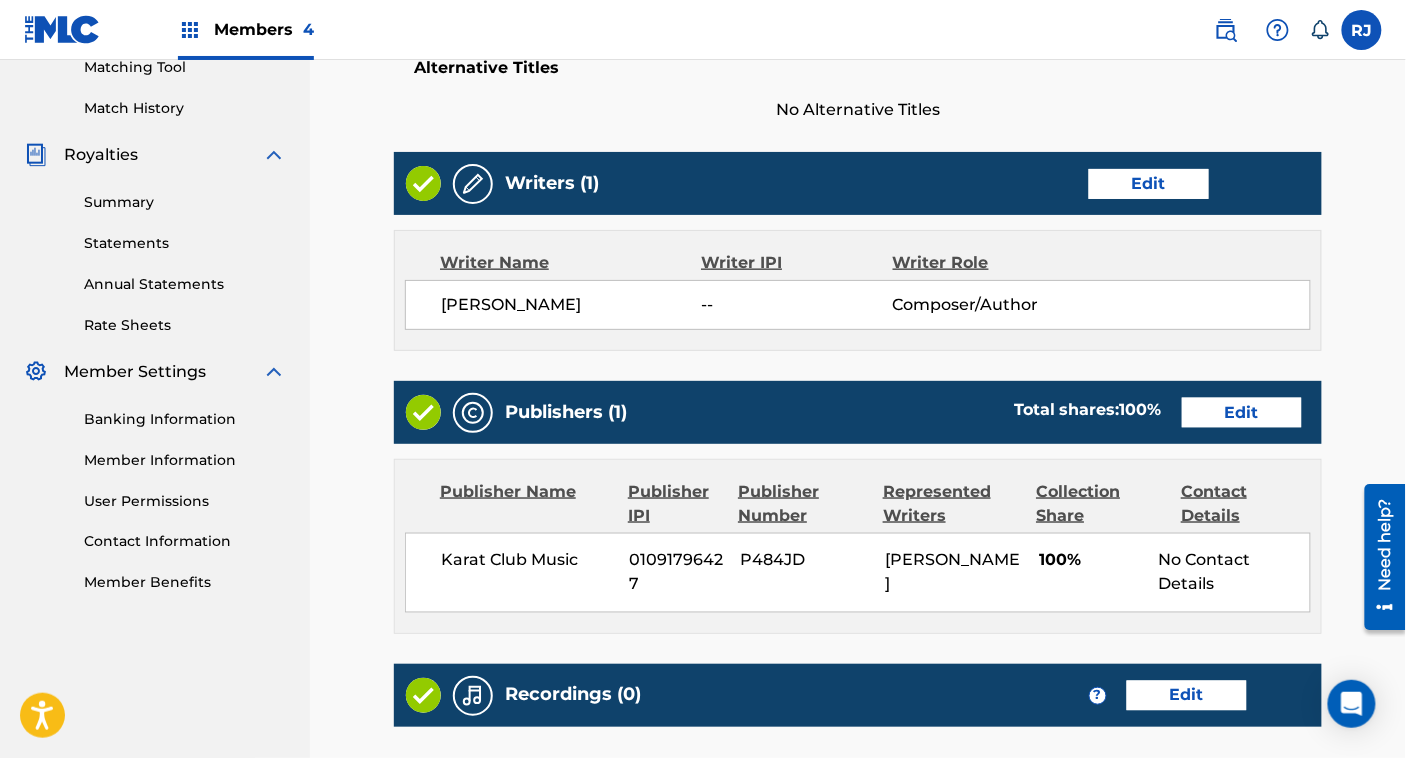scroll, scrollTop: 782, scrollLeft: 0, axis: vertical 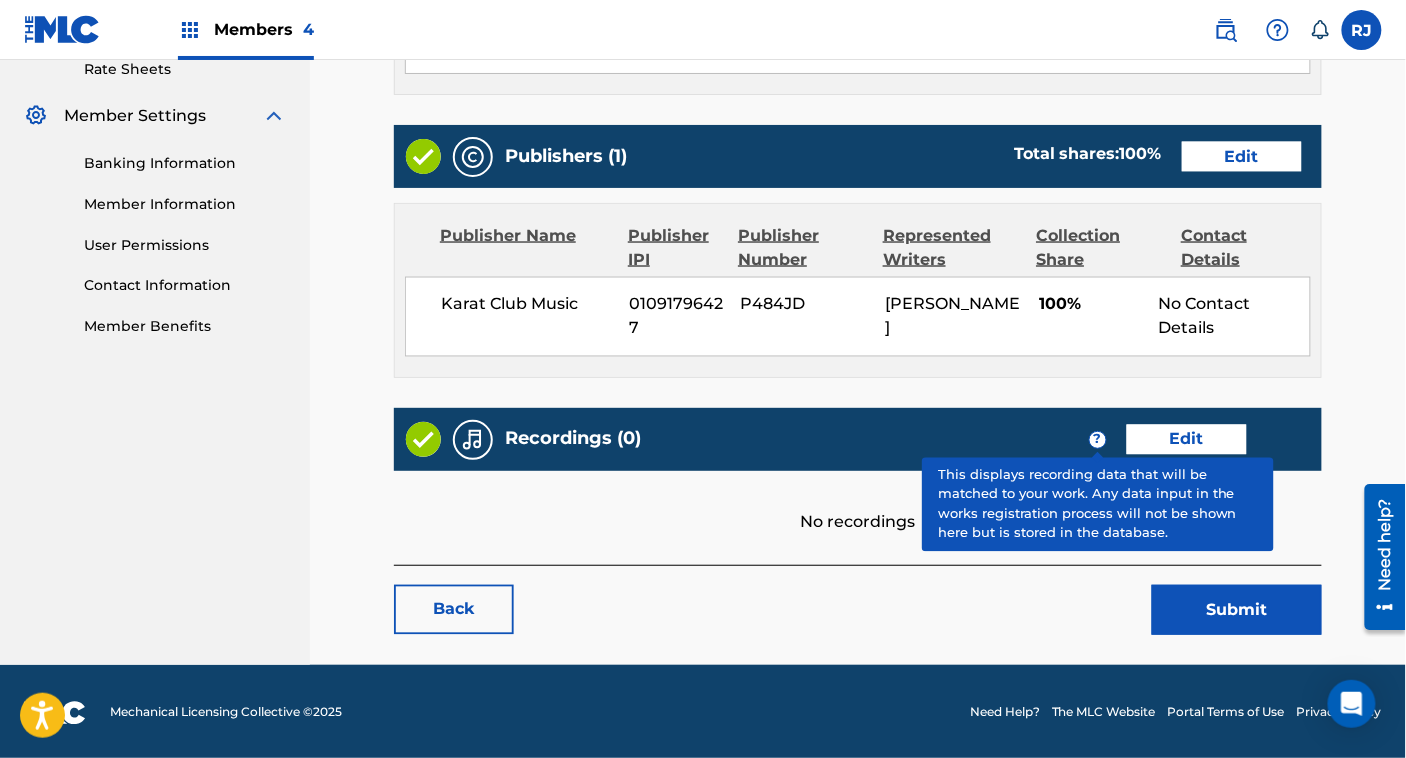 click on "Edit" at bounding box center (1187, 440) 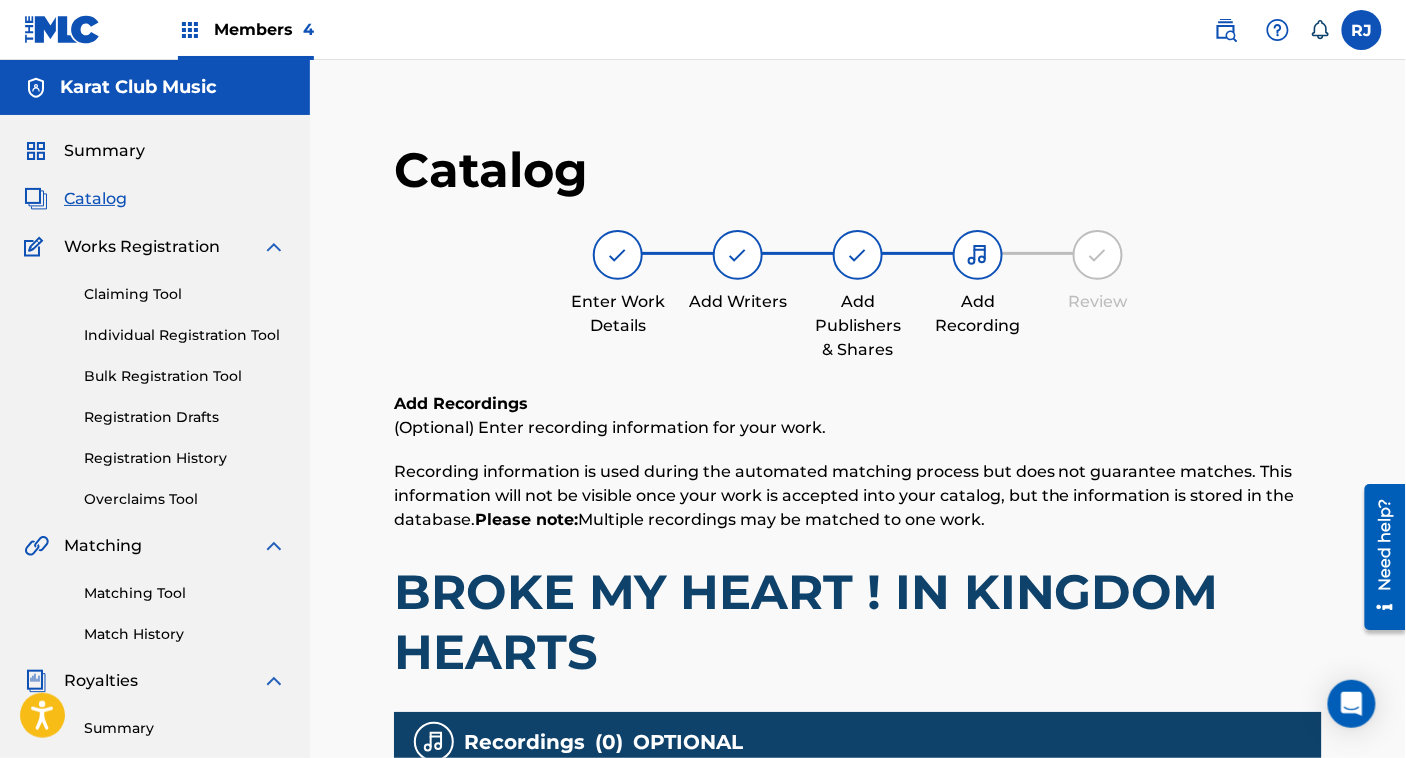 scroll, scrollTop: 482, scrollLeft: 0, axis: vertical 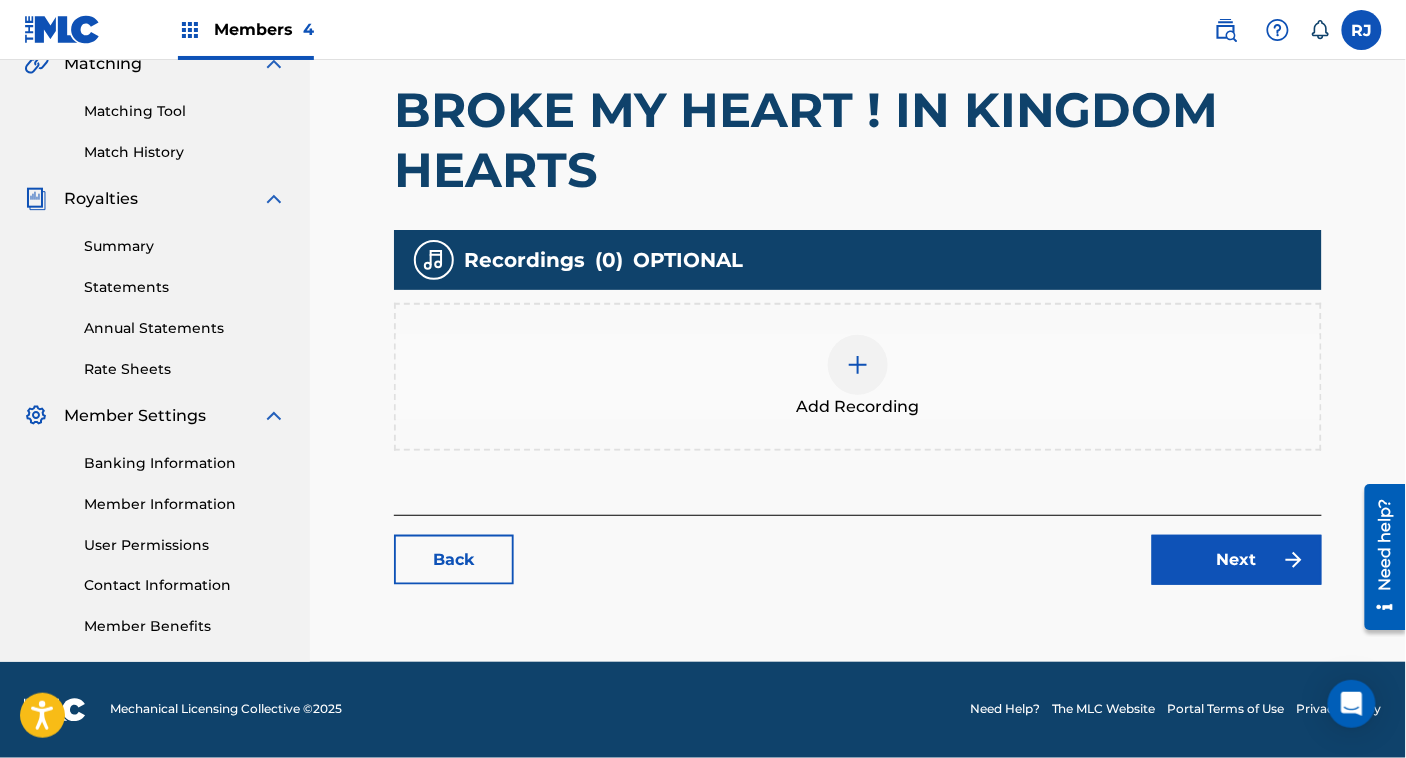 click on "Add Recording" at bounding box center [858, 377] 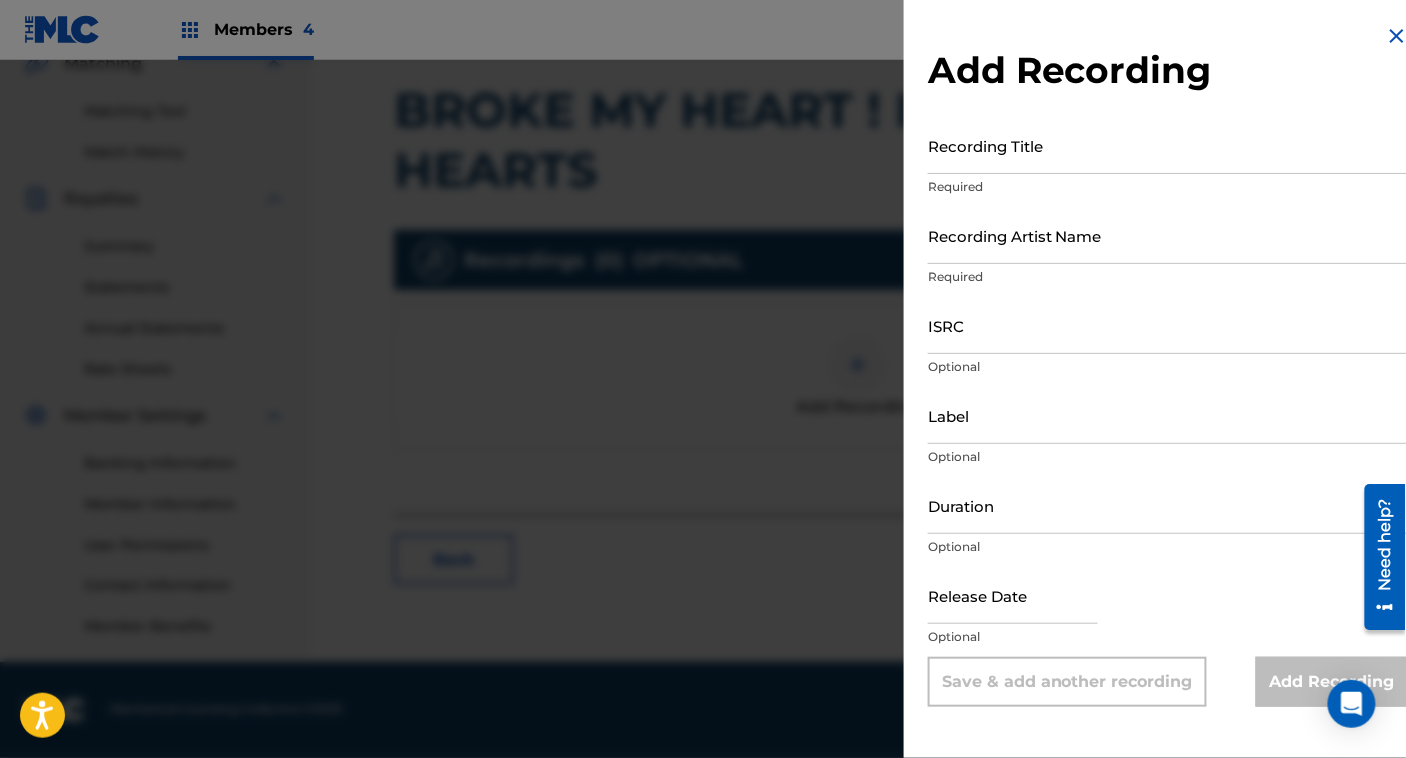 click on "Recording Artist Name" at bounding box center [1168, 235] 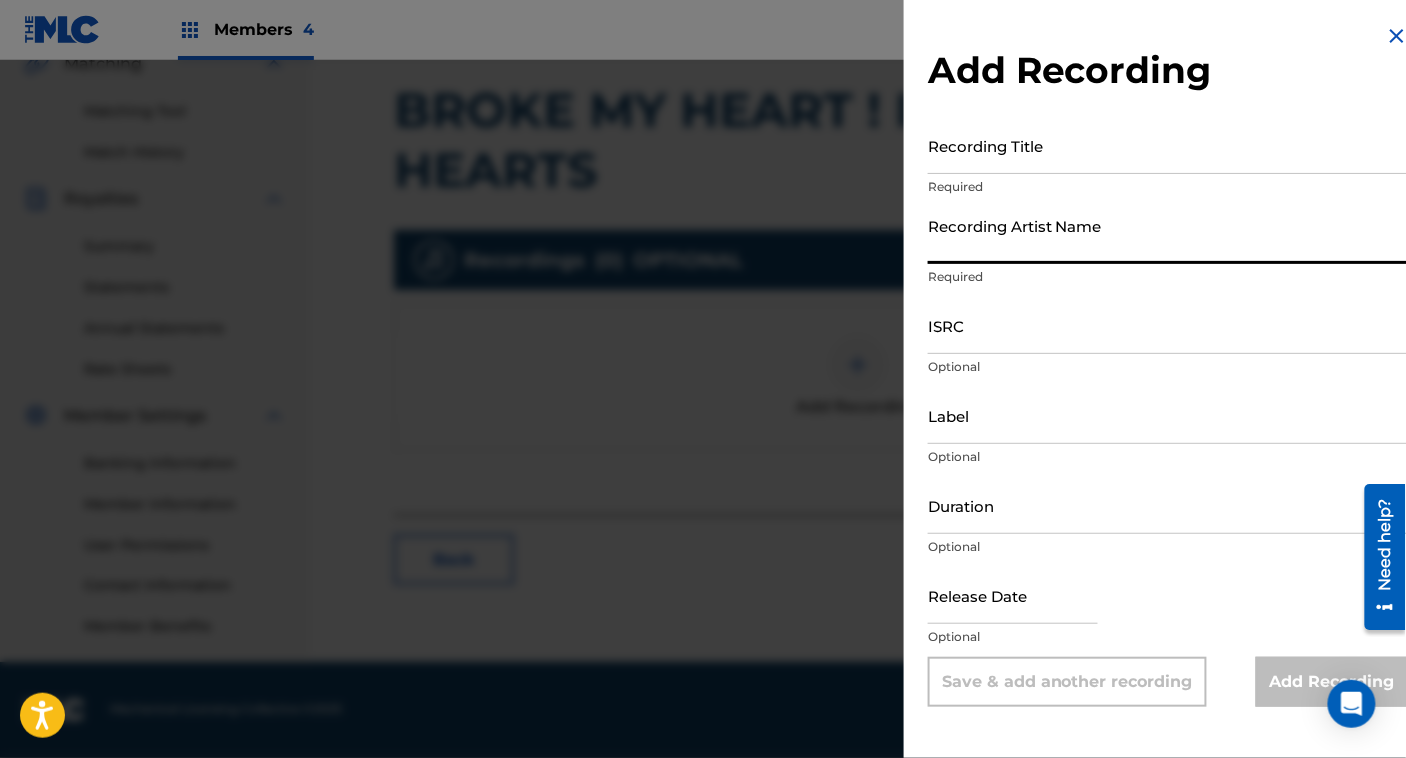 paste on "BLACKHEART" 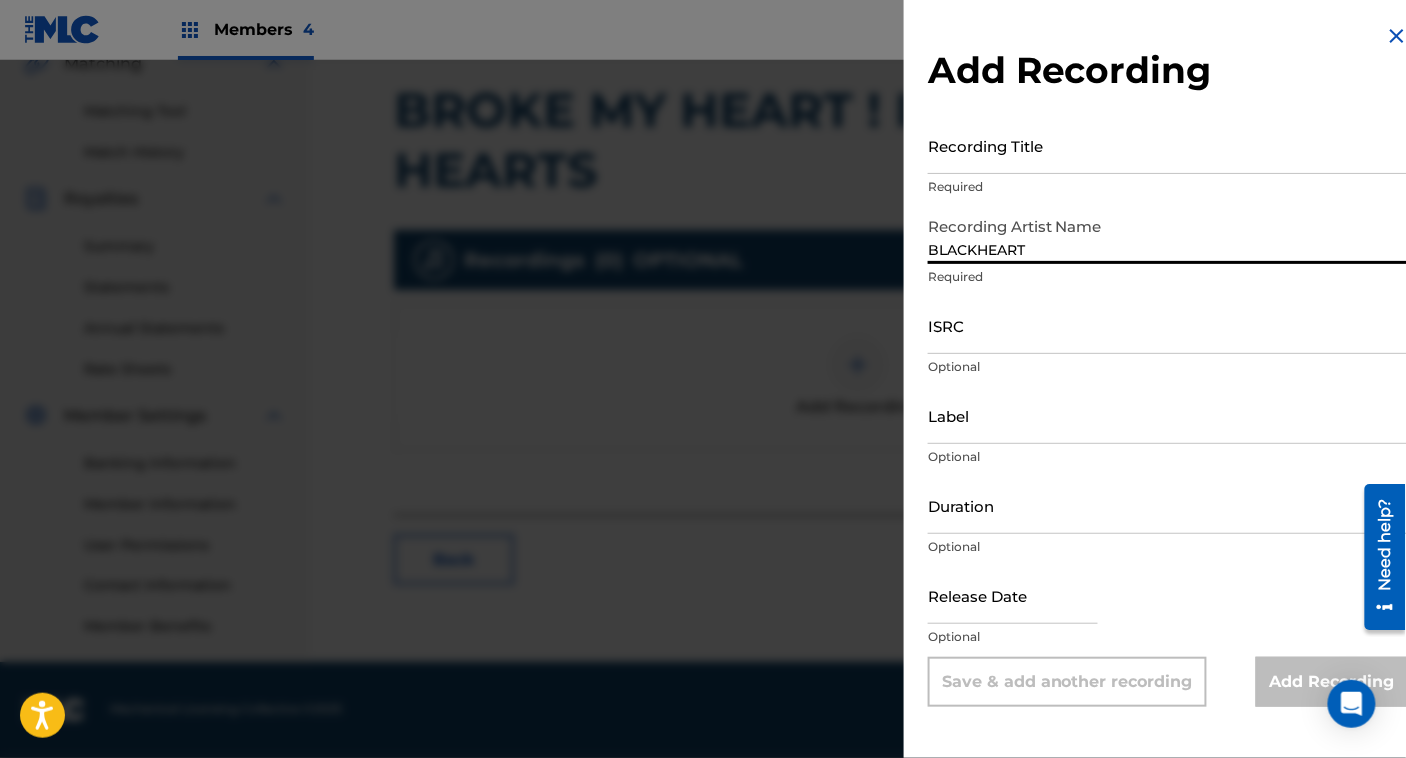 type on "BLACKHEART" 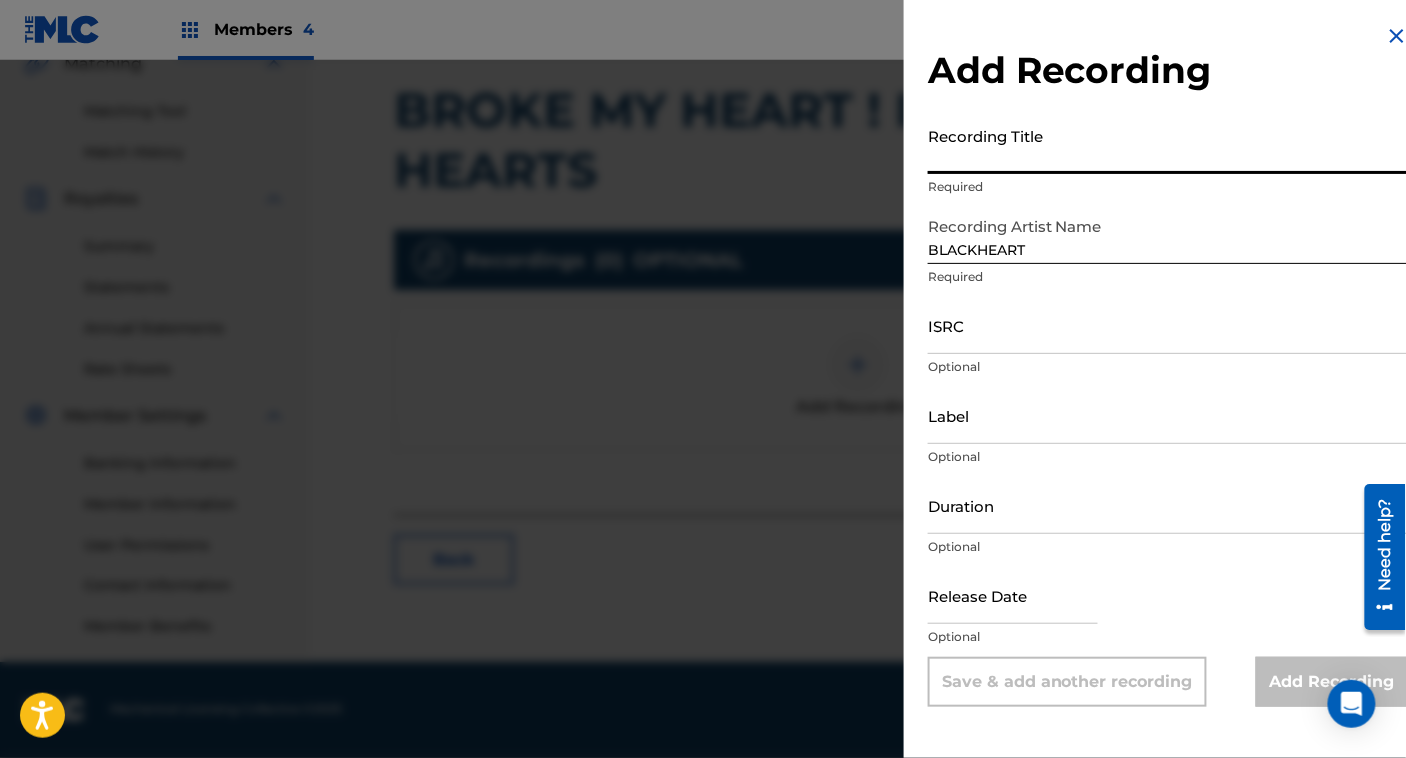 paste on "BROKE MY HEART ! IN KINGDOM HEARTS" 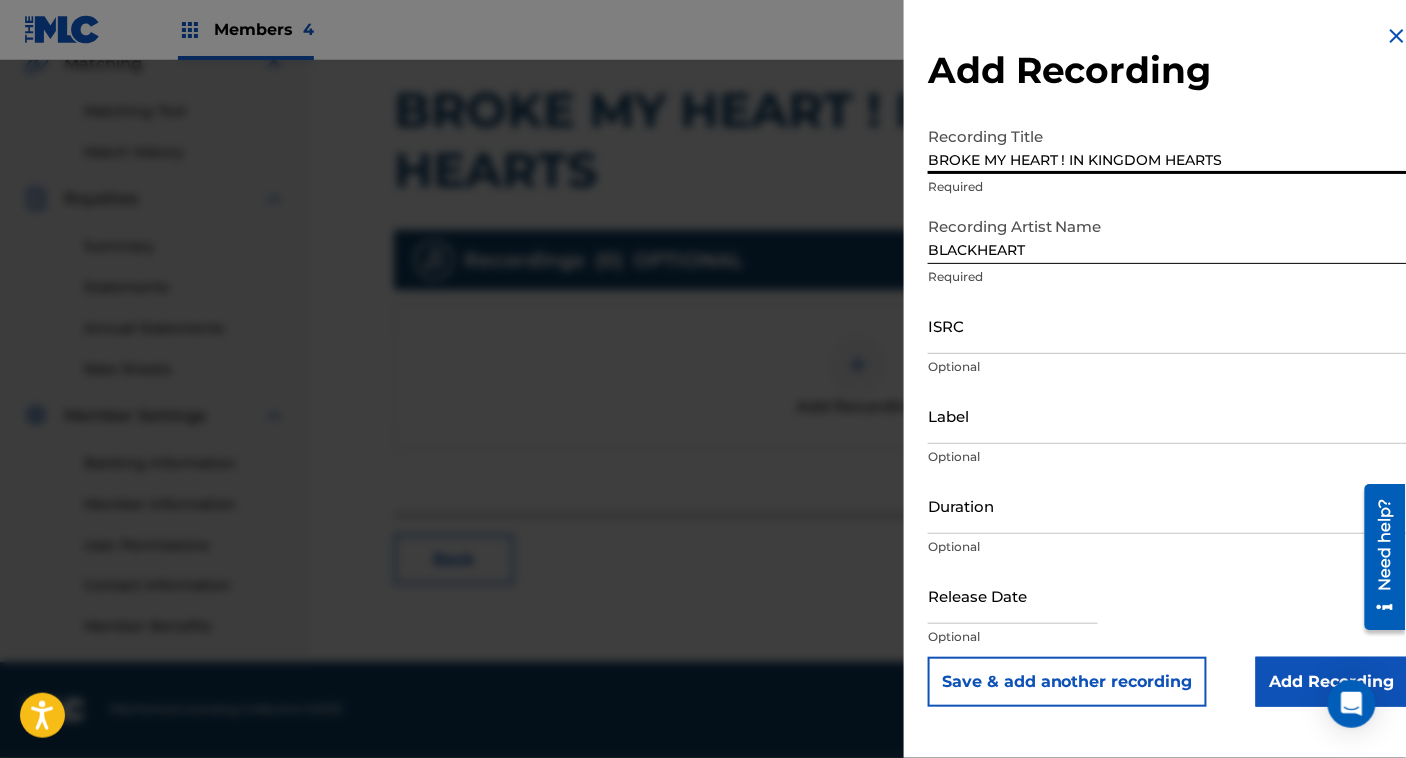 type on "BROKE MY HEART ! IN KINGDOM HEARTS" 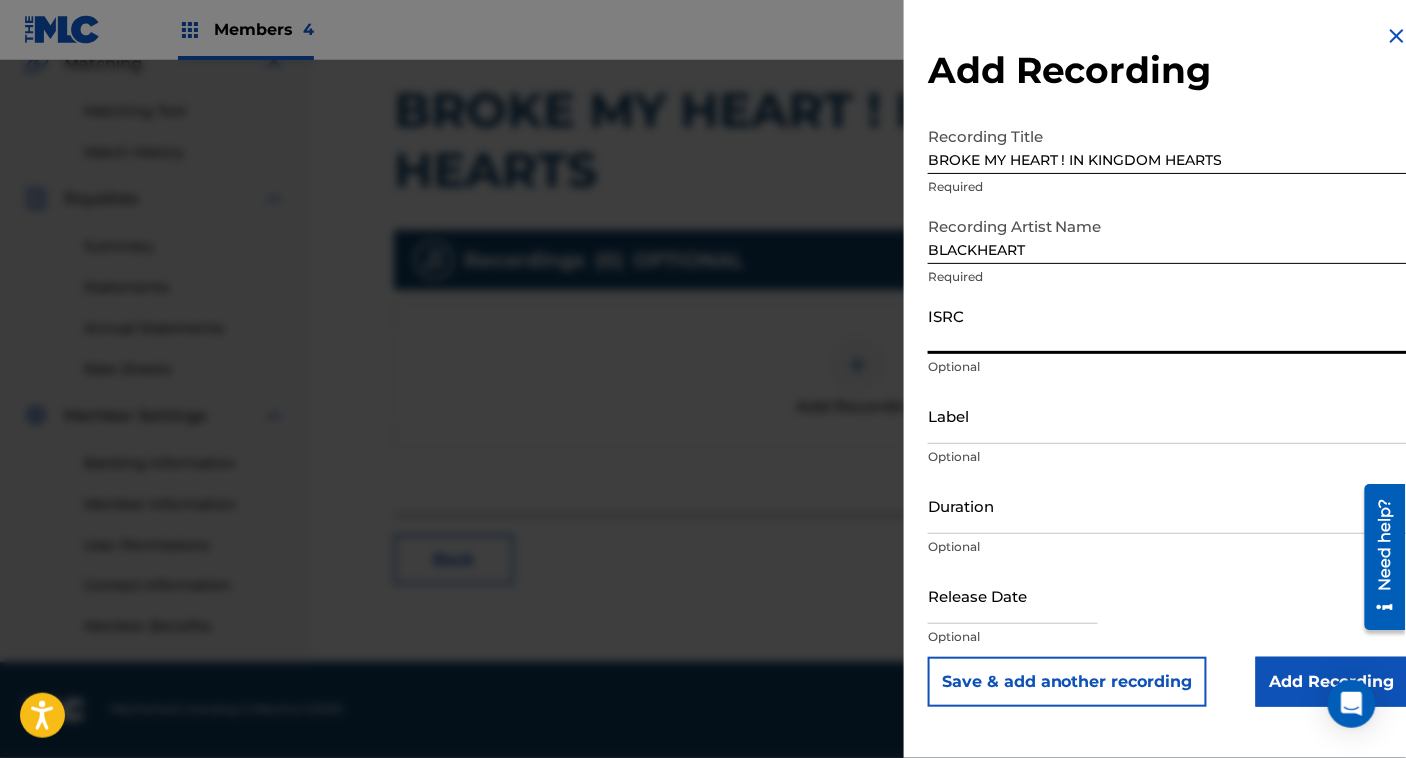 click on "ISRC" at bounding box center (1168, 325) 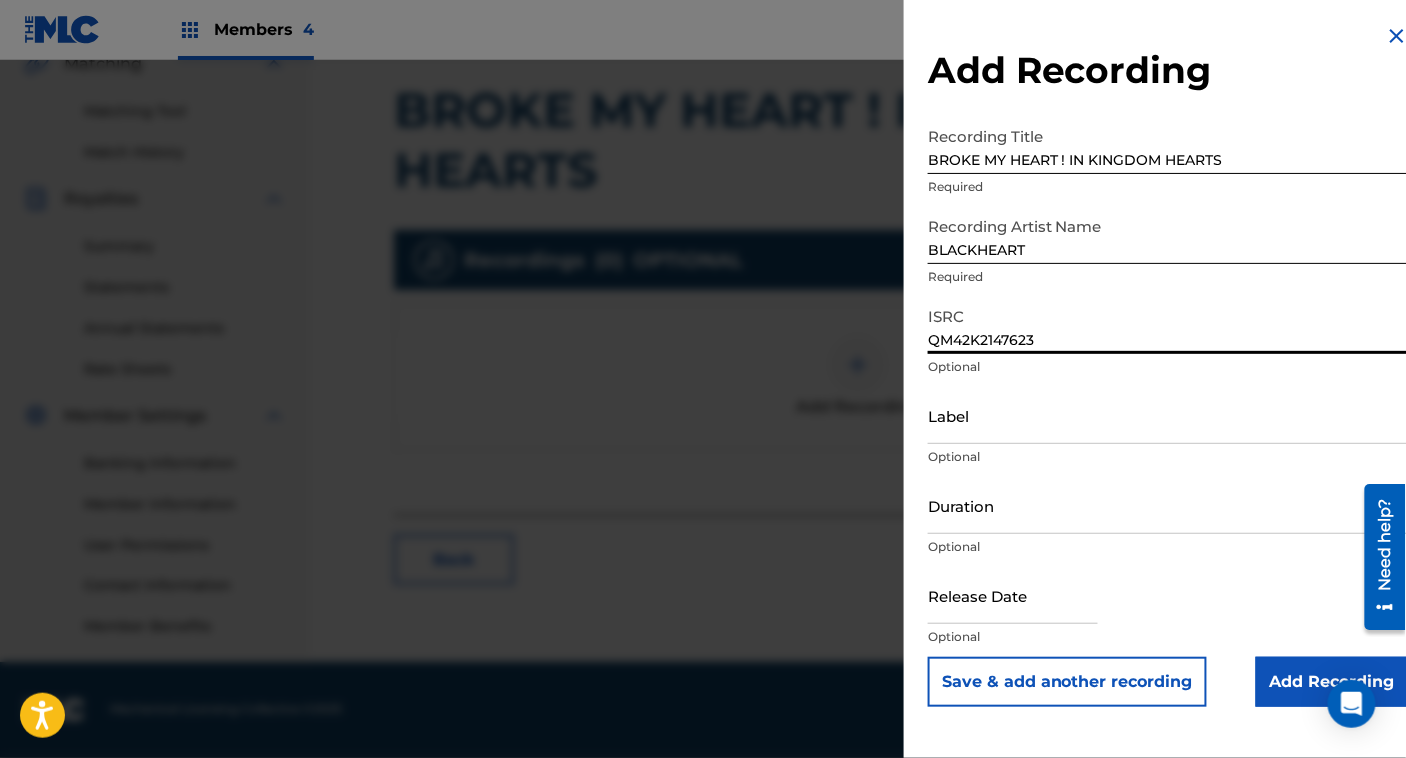 type on "QM42K2147623" 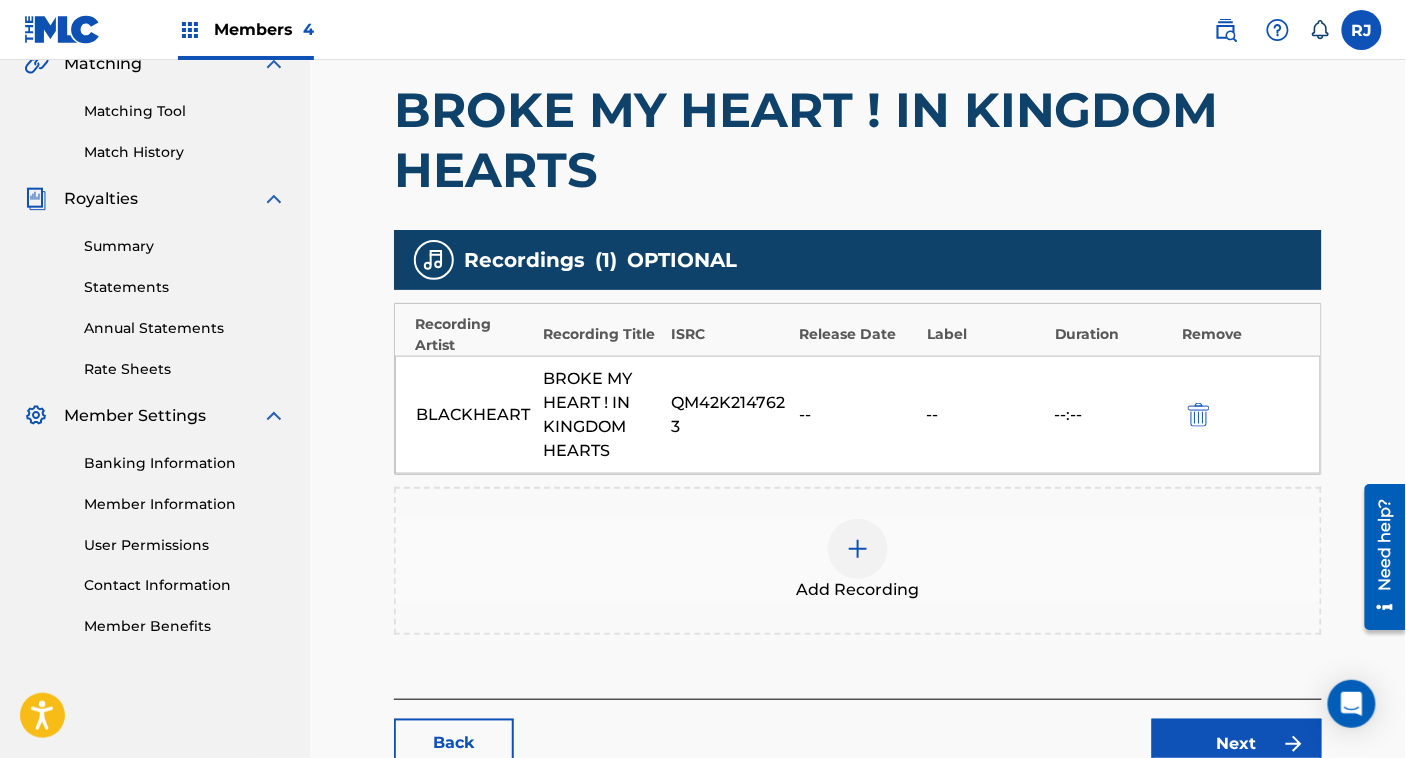 click on "Next" at bounding box center [1237, 744] 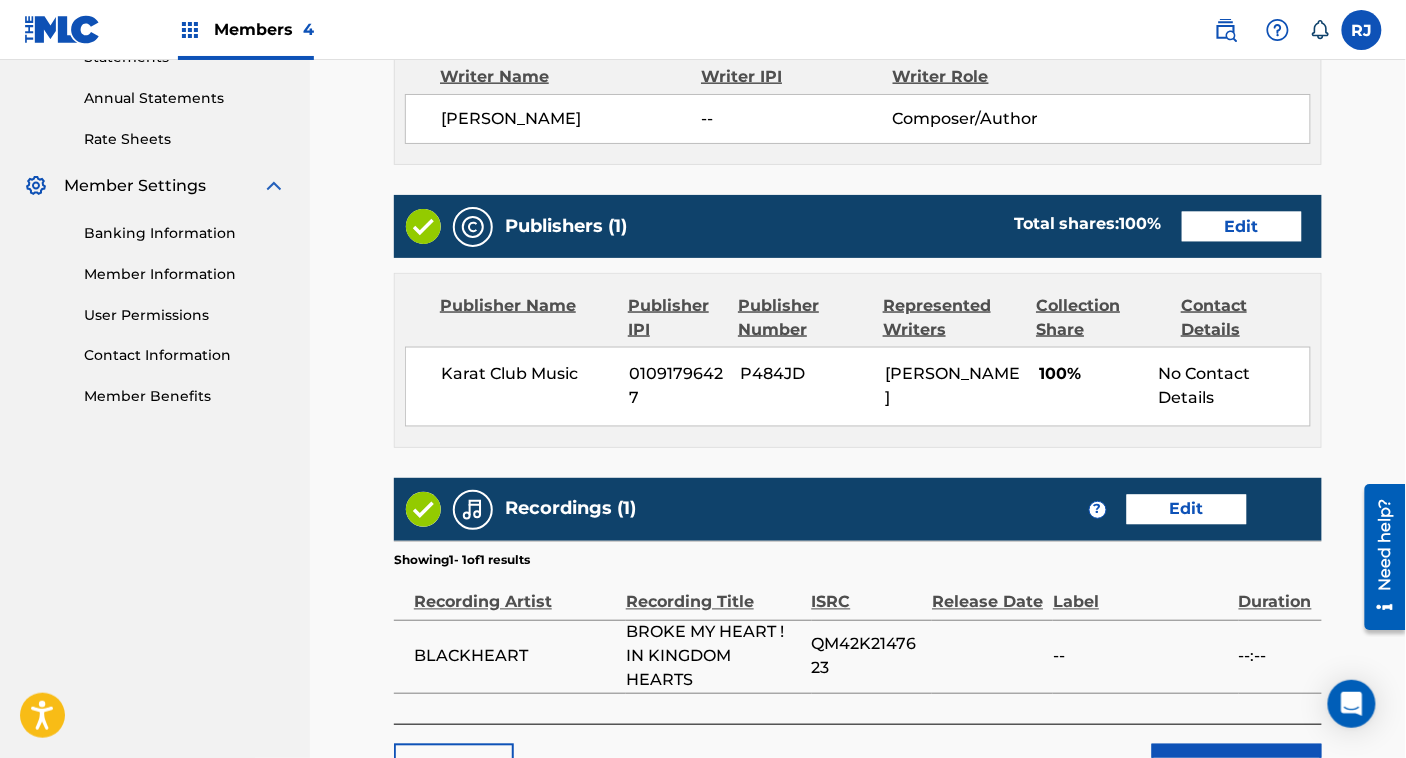 scroll, scrollTop: 869, scrollLeft: 0, axis: vertical 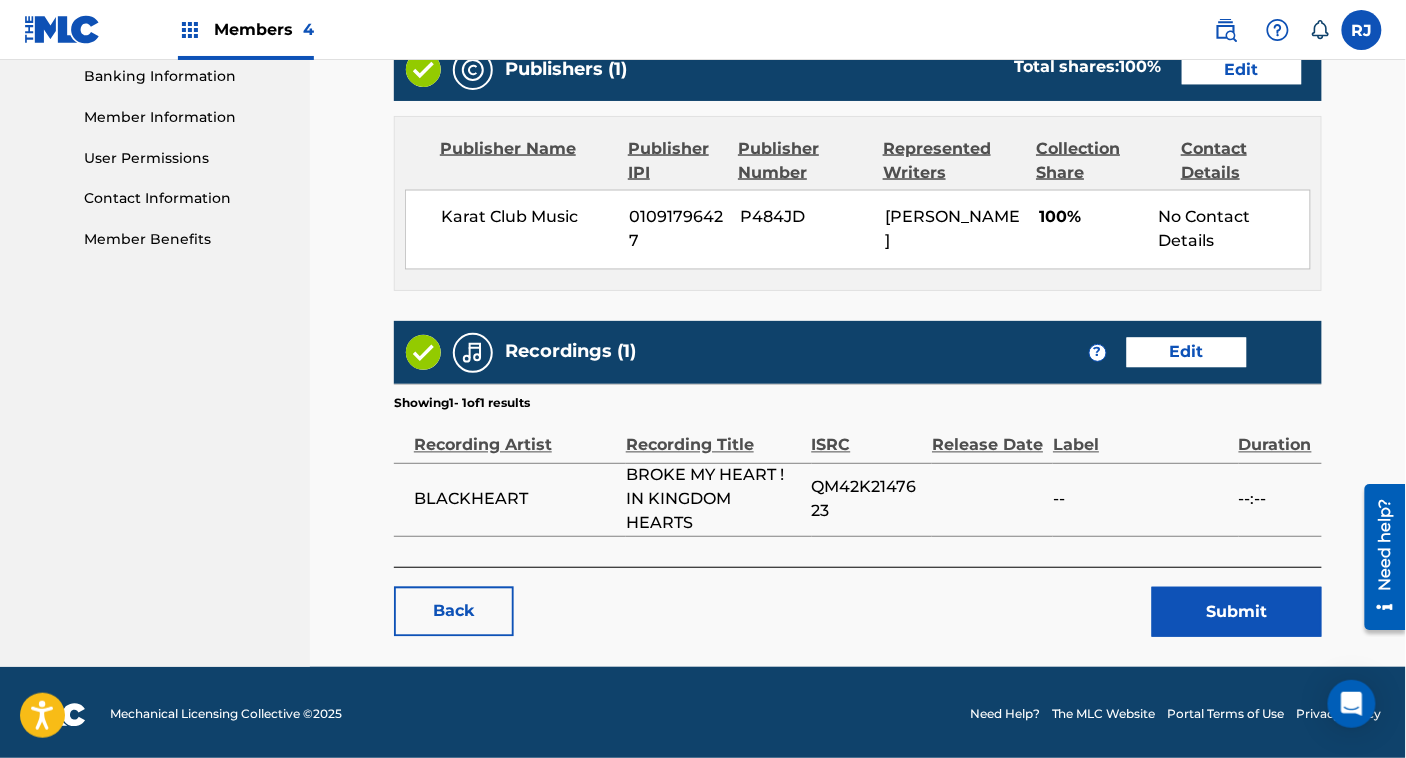 click on "Submit" at bounding box center (1237, 612) 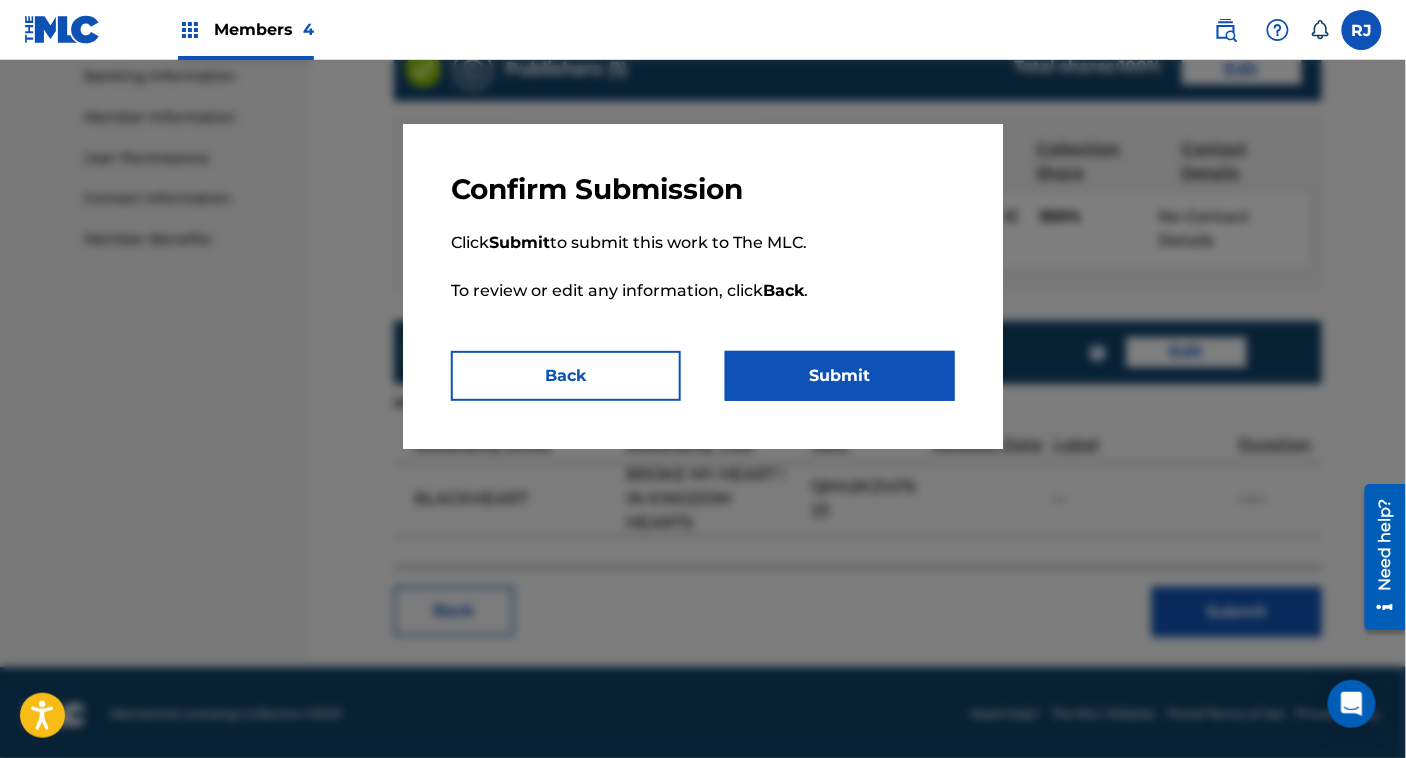 click on "Click  Submit  to submit this work to The MLC. To review or edit any information, click  Back ." at bounding box center (703, 279) 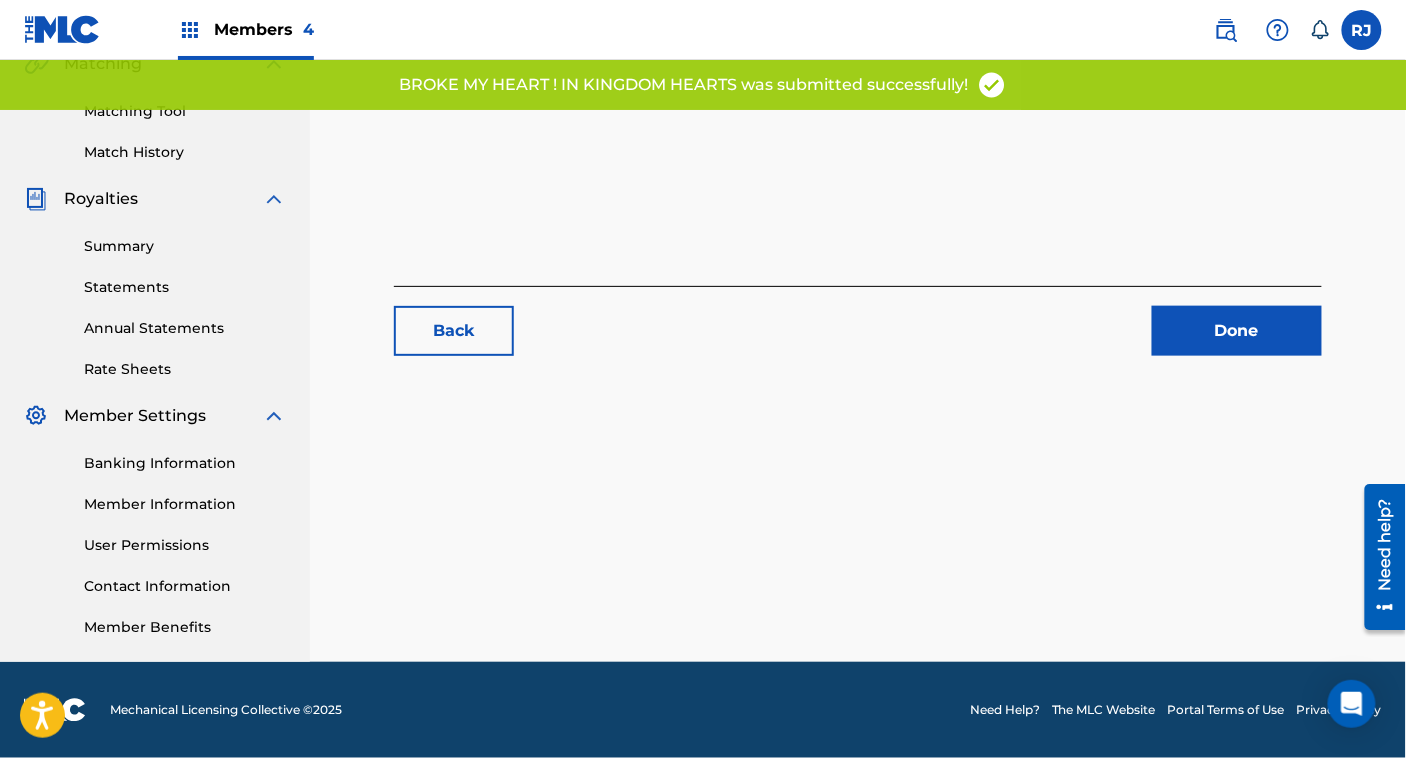 scroll, scrollTop: 0, scrollLeft: 0, axis: both 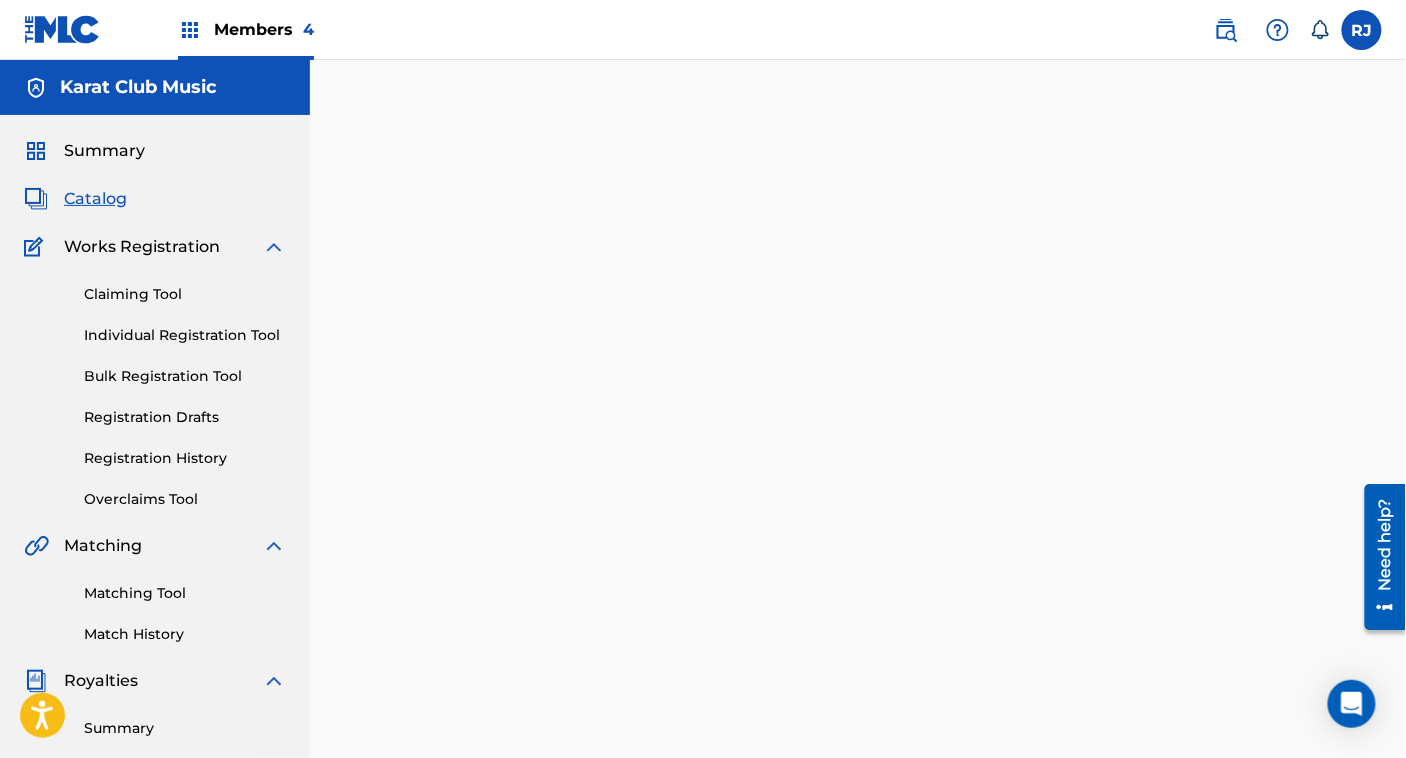 click on "Catalog" at bounding box center [95, 199] 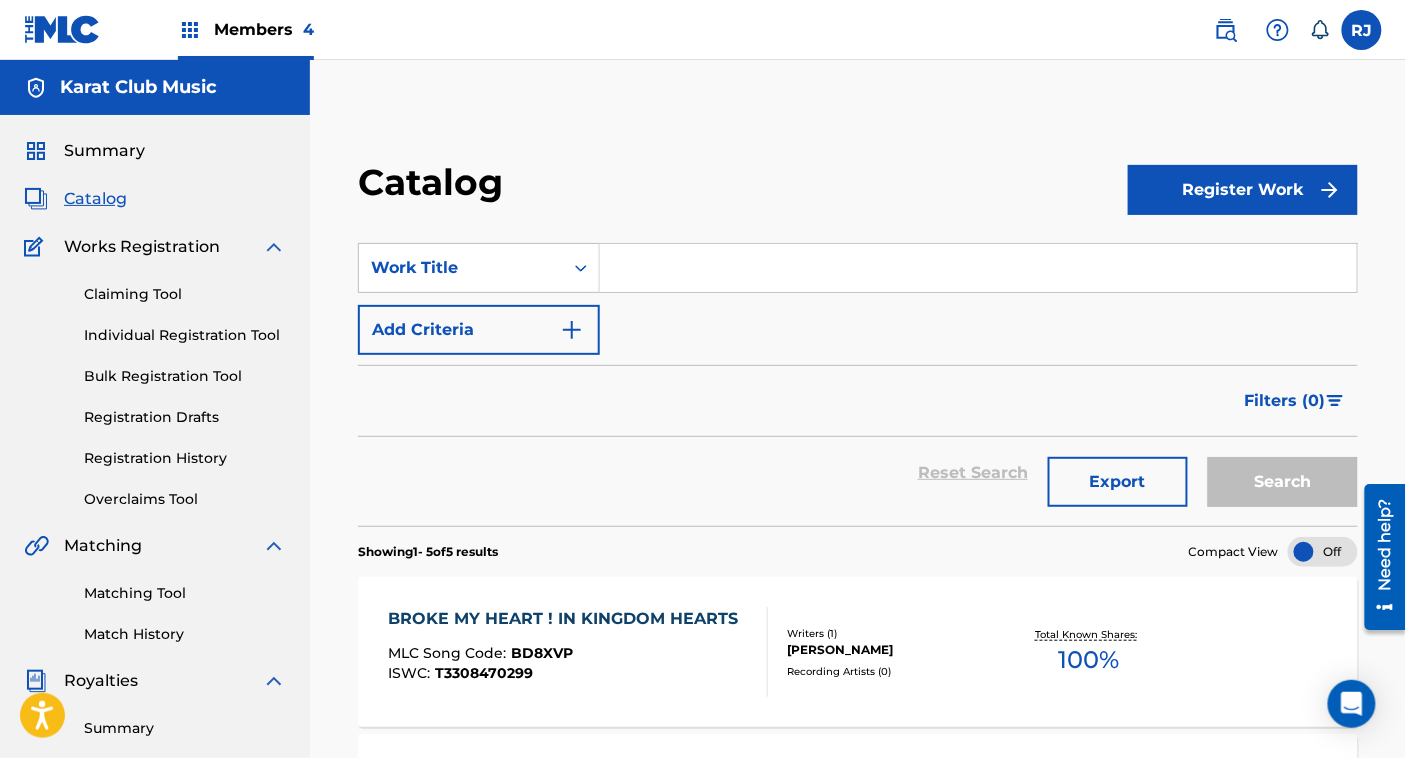 click at bounding box center [978, 268] 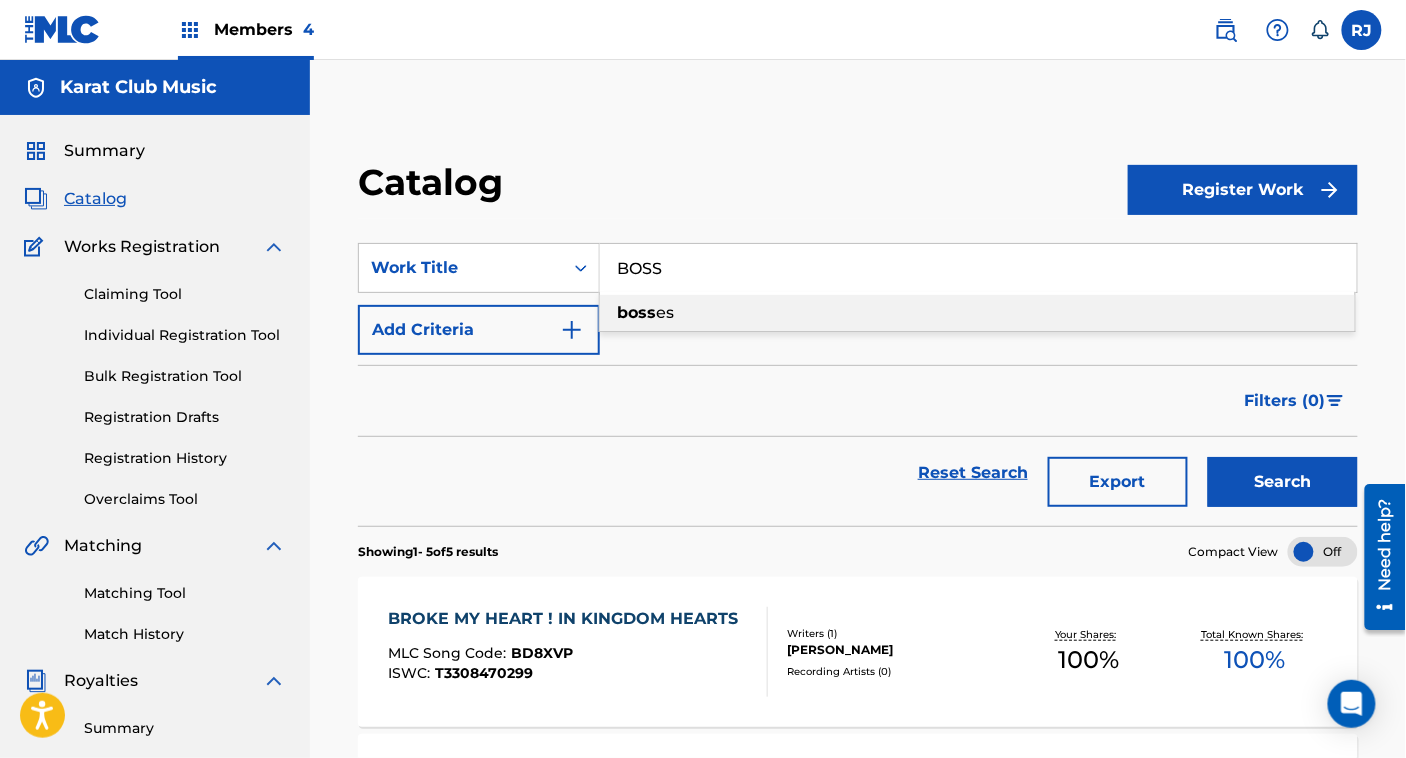 drag, startPoint x: 720, startPoint y: 314, endPoint x: 716, endPoint y: 300, distance: 14.56022 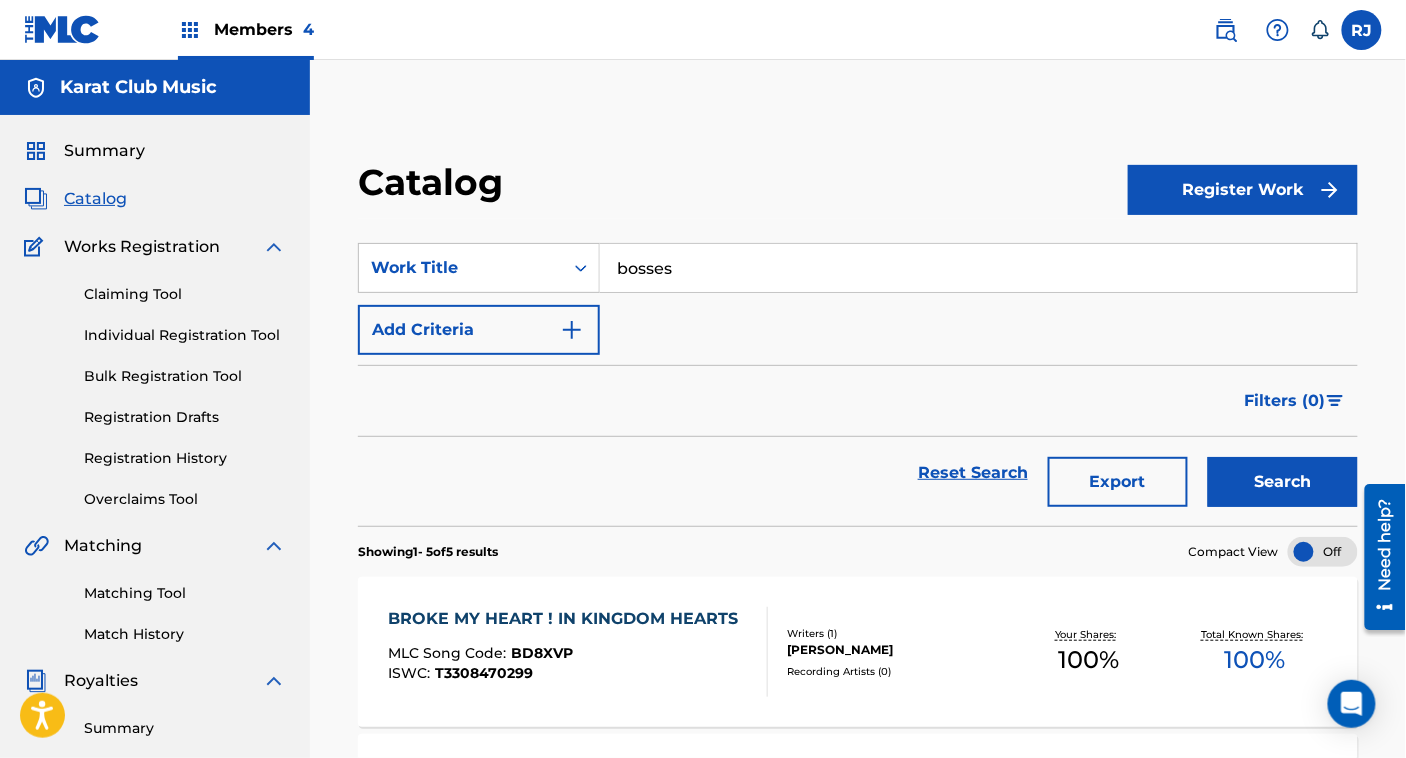 click on "Search" at bounding box center [1283, 482] 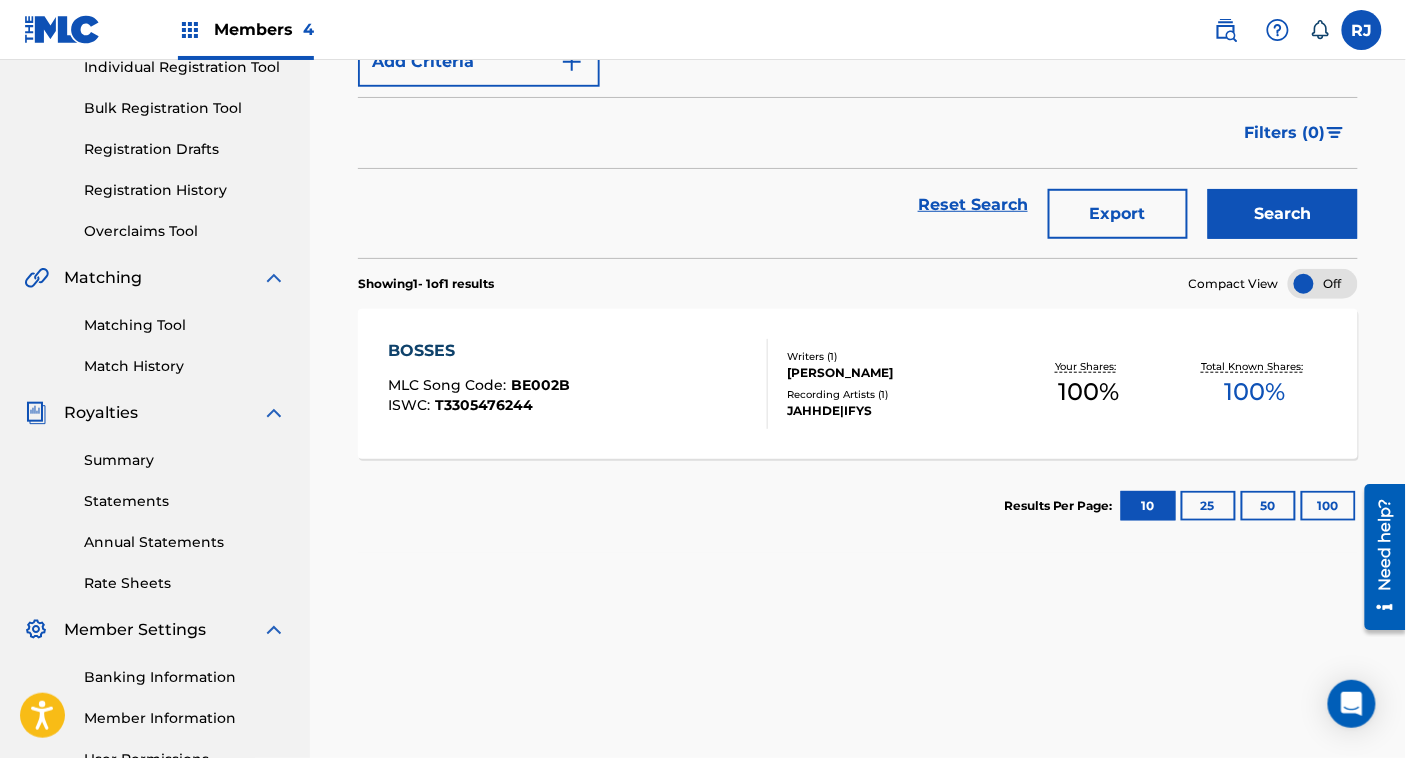scroll, scrollTop: 270, scrollLeft: 0, axis: vertical 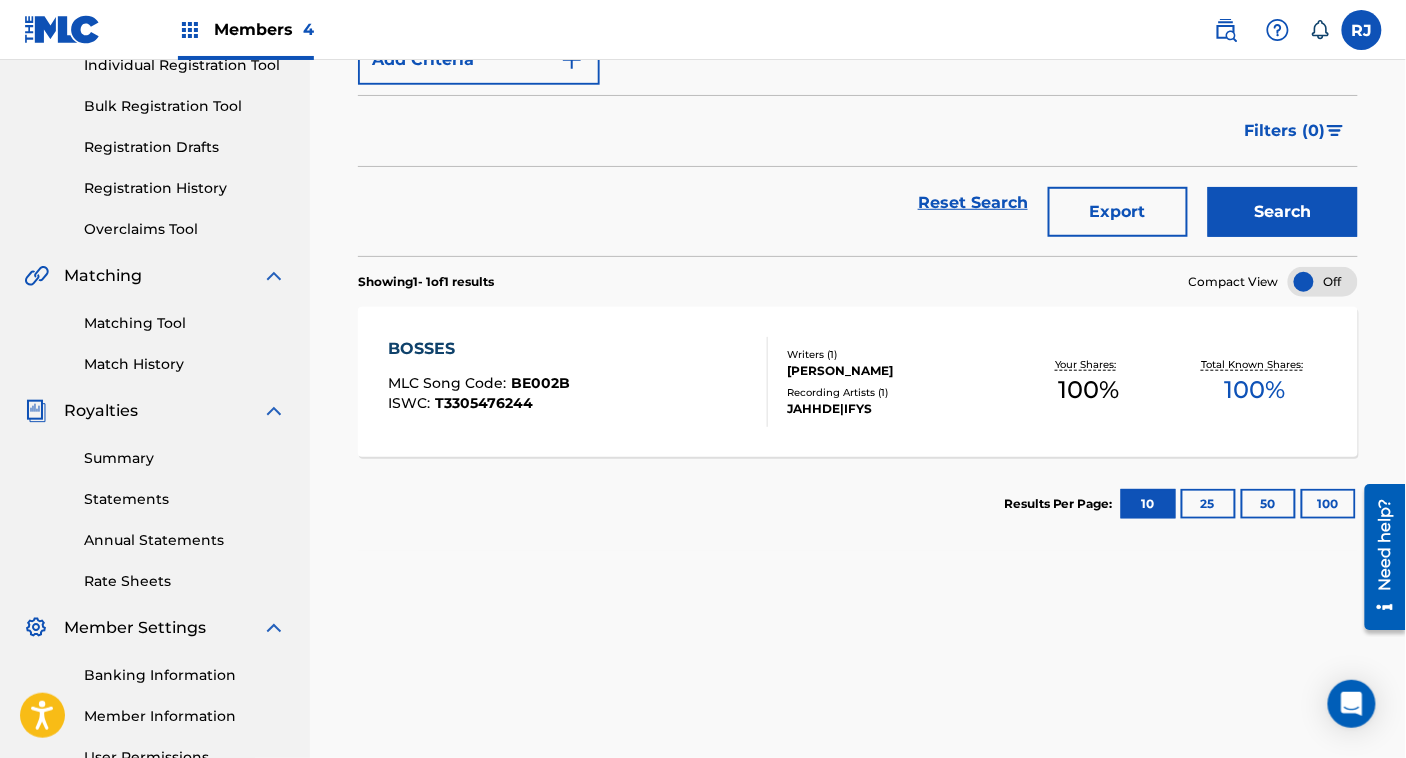 click on "BOSSES MLC Song Code : BE002B ISWC : T3305476244" at bounding box center (578, 382) 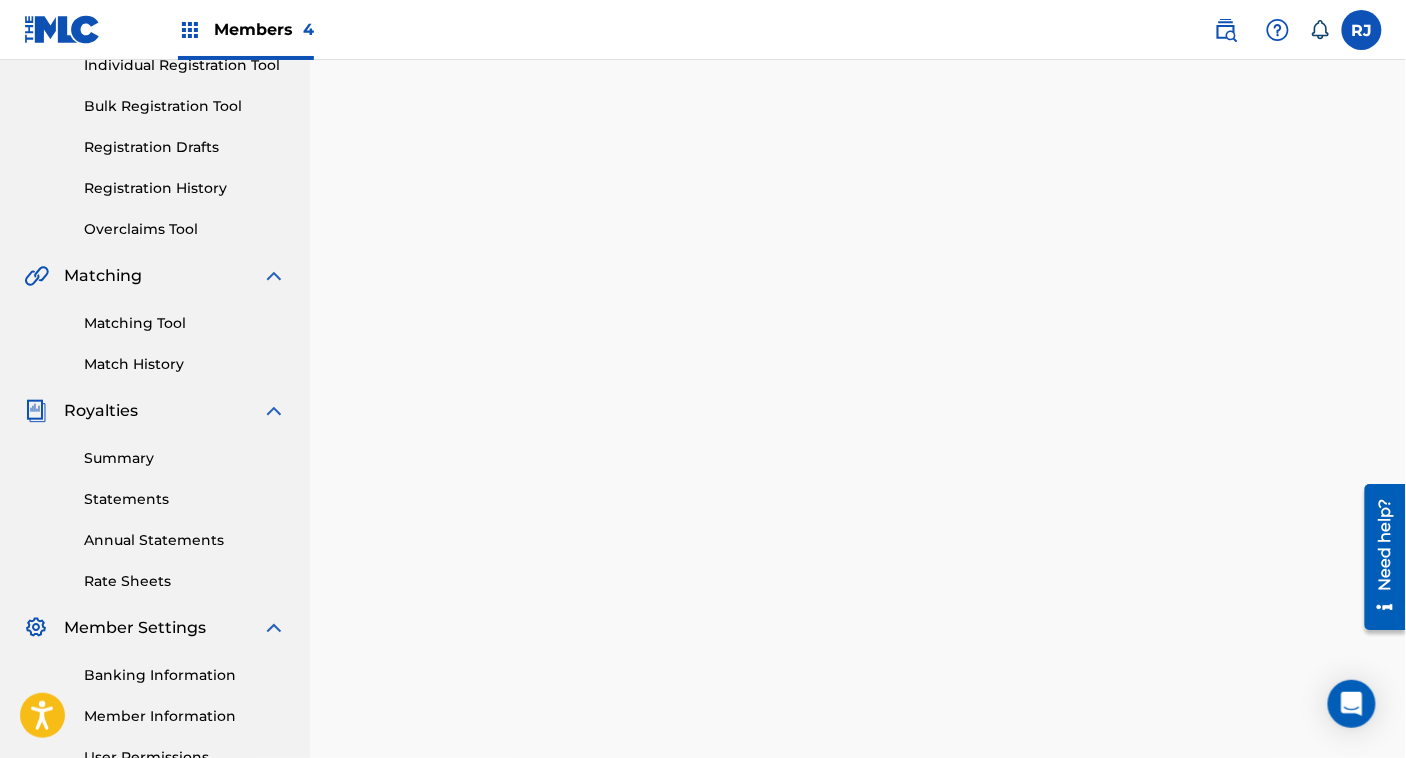 scroll, scrollTop: 0, scrollLeft: 0, axis: both 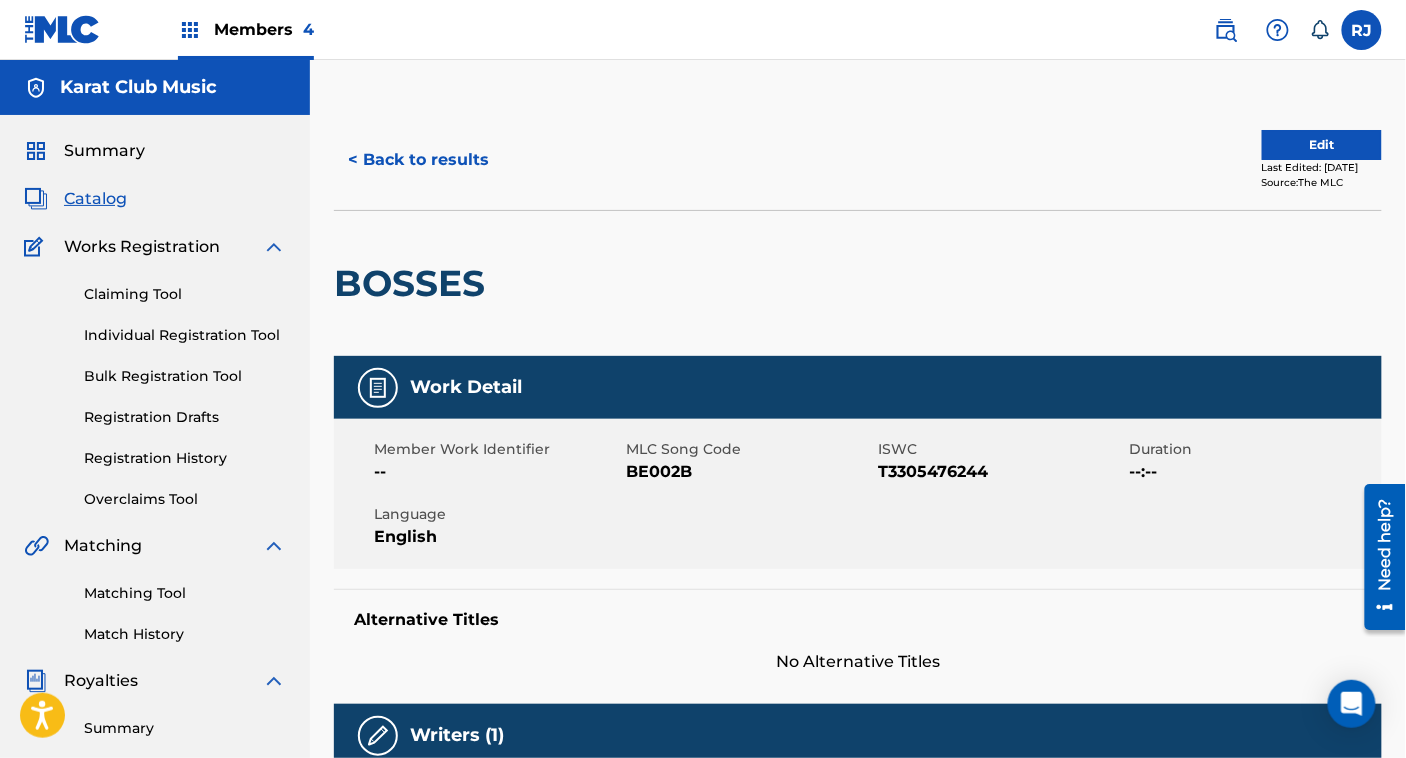 click on "Edit" at bounding box center [1322, 145] 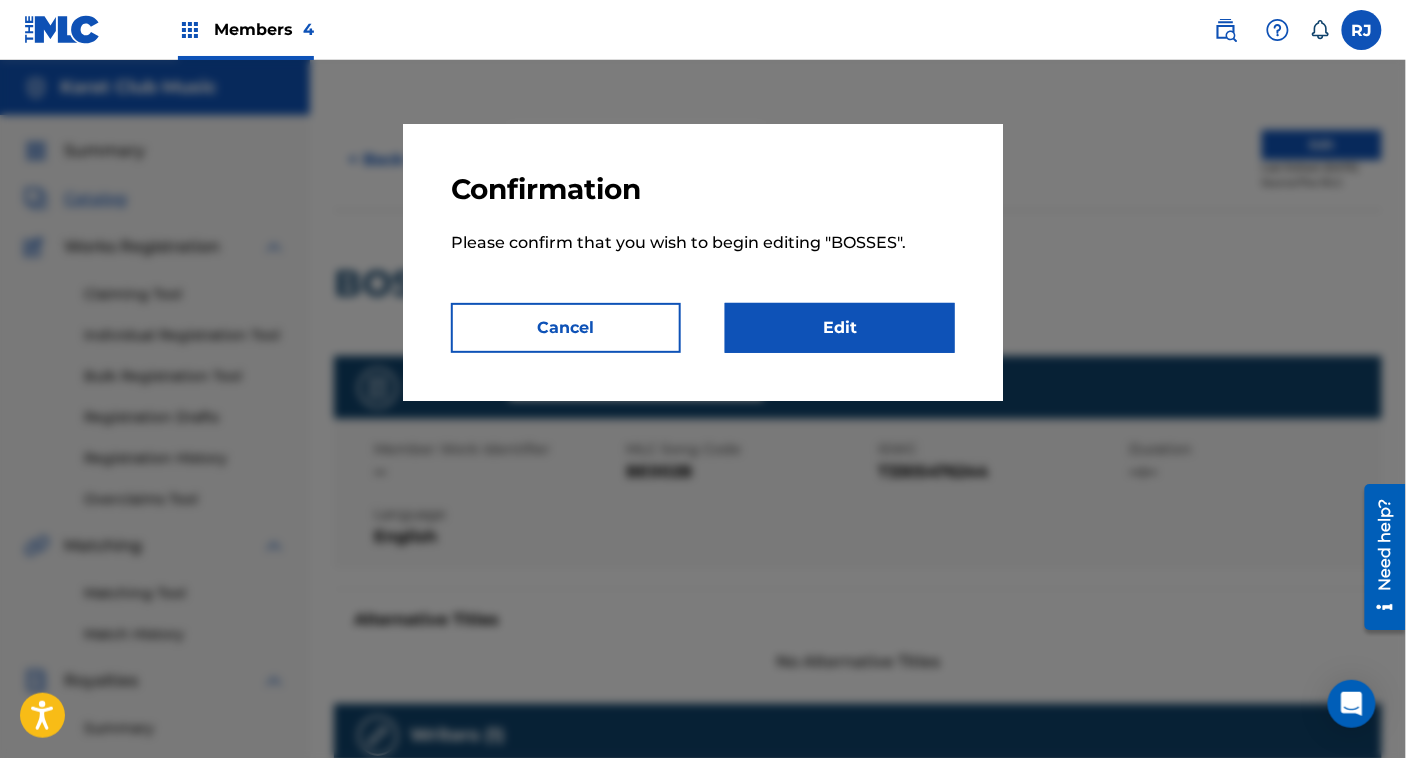 click on "Confirmation Please confirm that you wish to begin editing " BOSSES ". Cancel Edit" at bounding box center (703, 262) 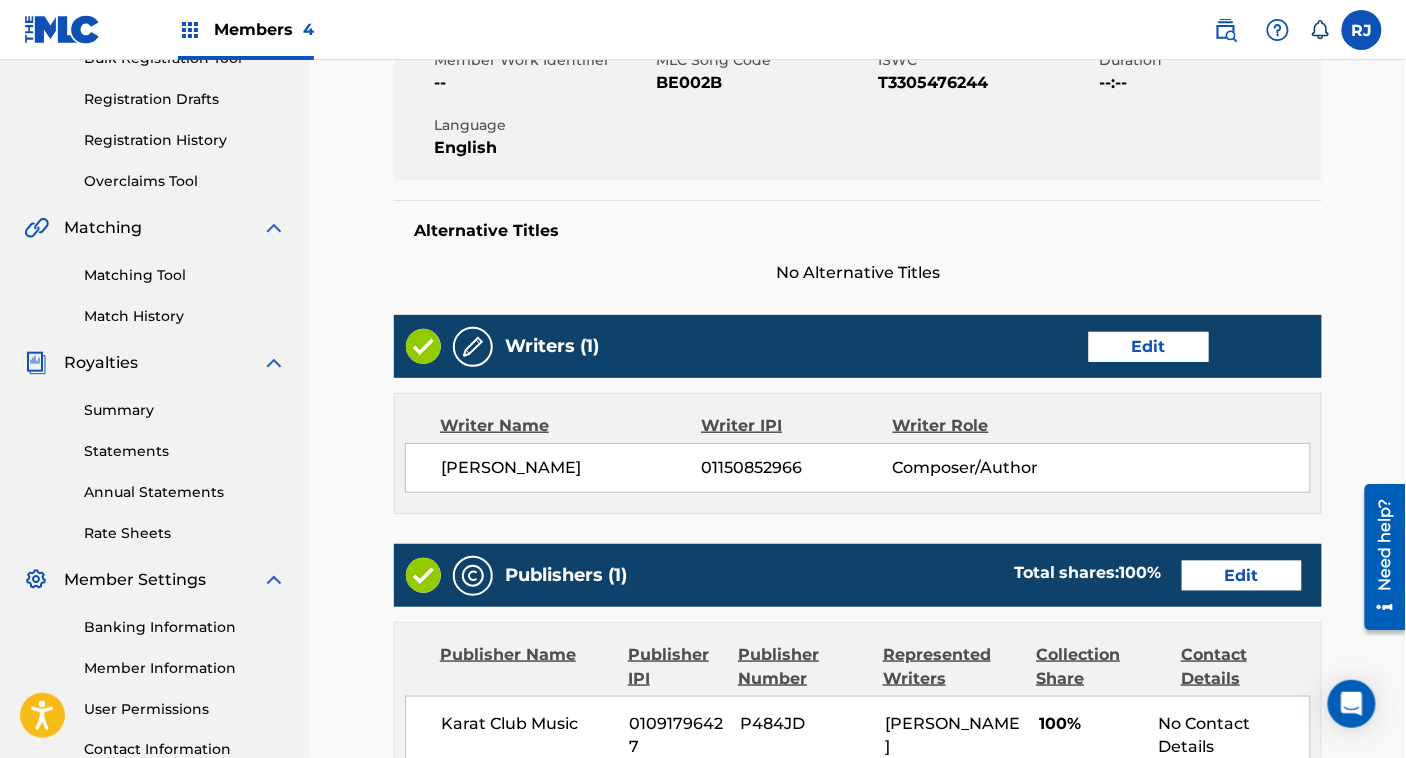 scroll, scrollTop: 320, scrollLeft: 0, axis: vertical 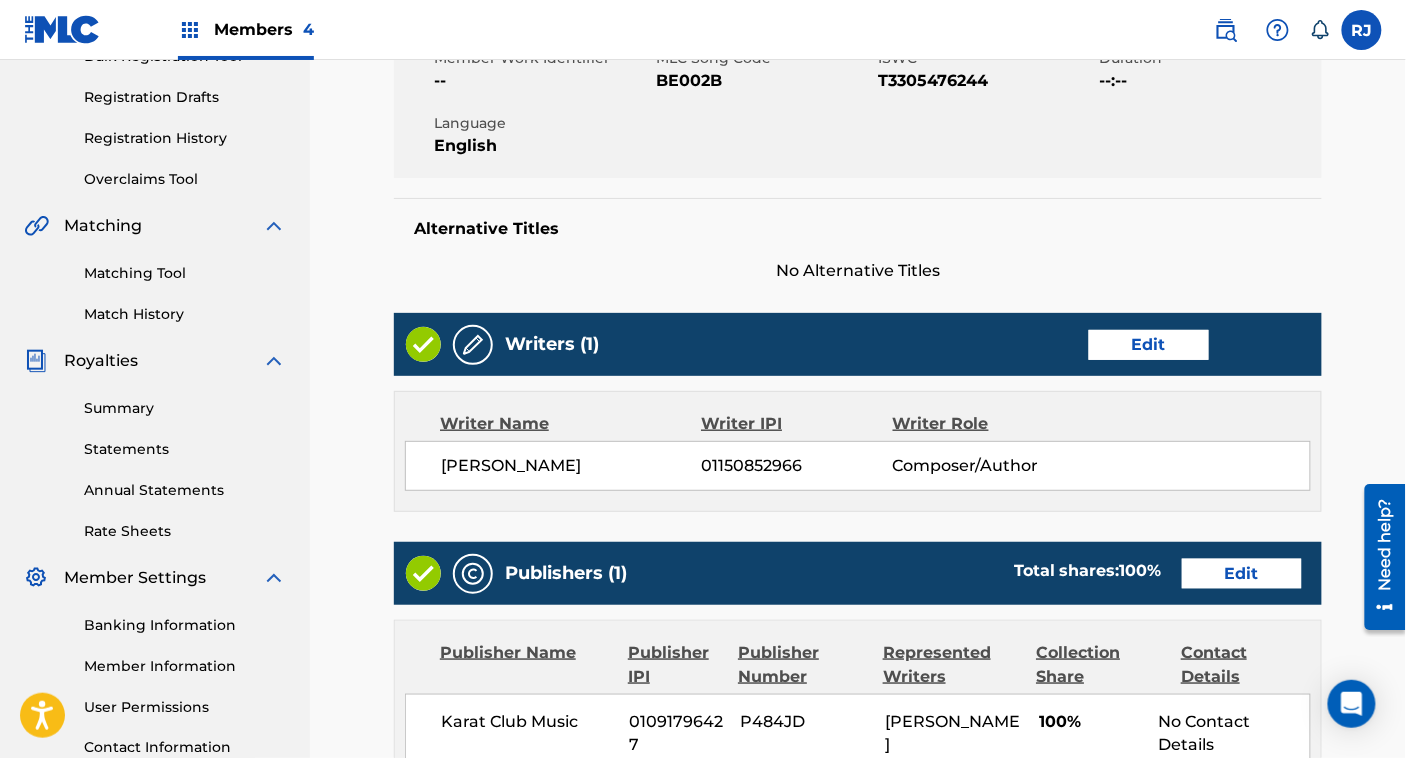 click on "Edit" at bounding box center (1149, 345) 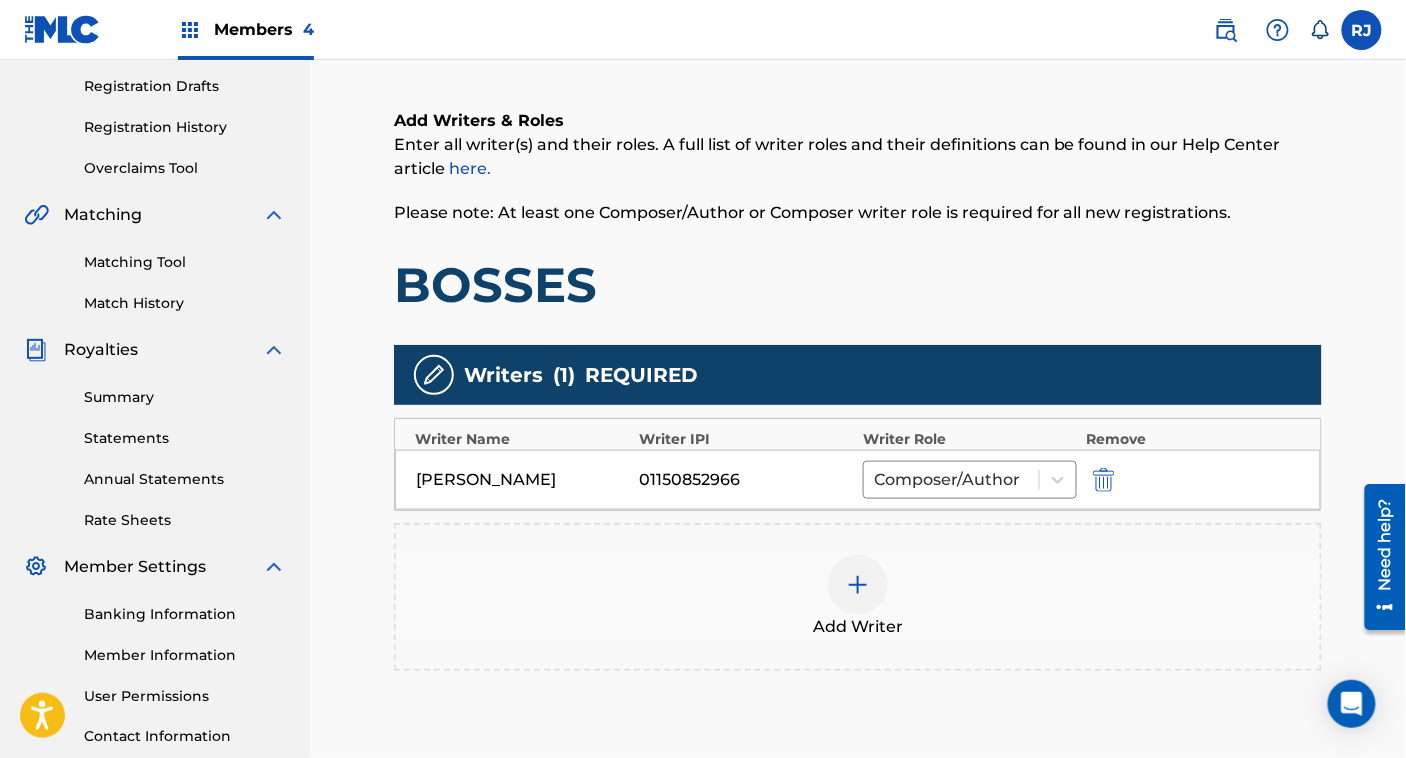 scroll, scrollTop: 337, scrollLeft: 0, axis: vertical 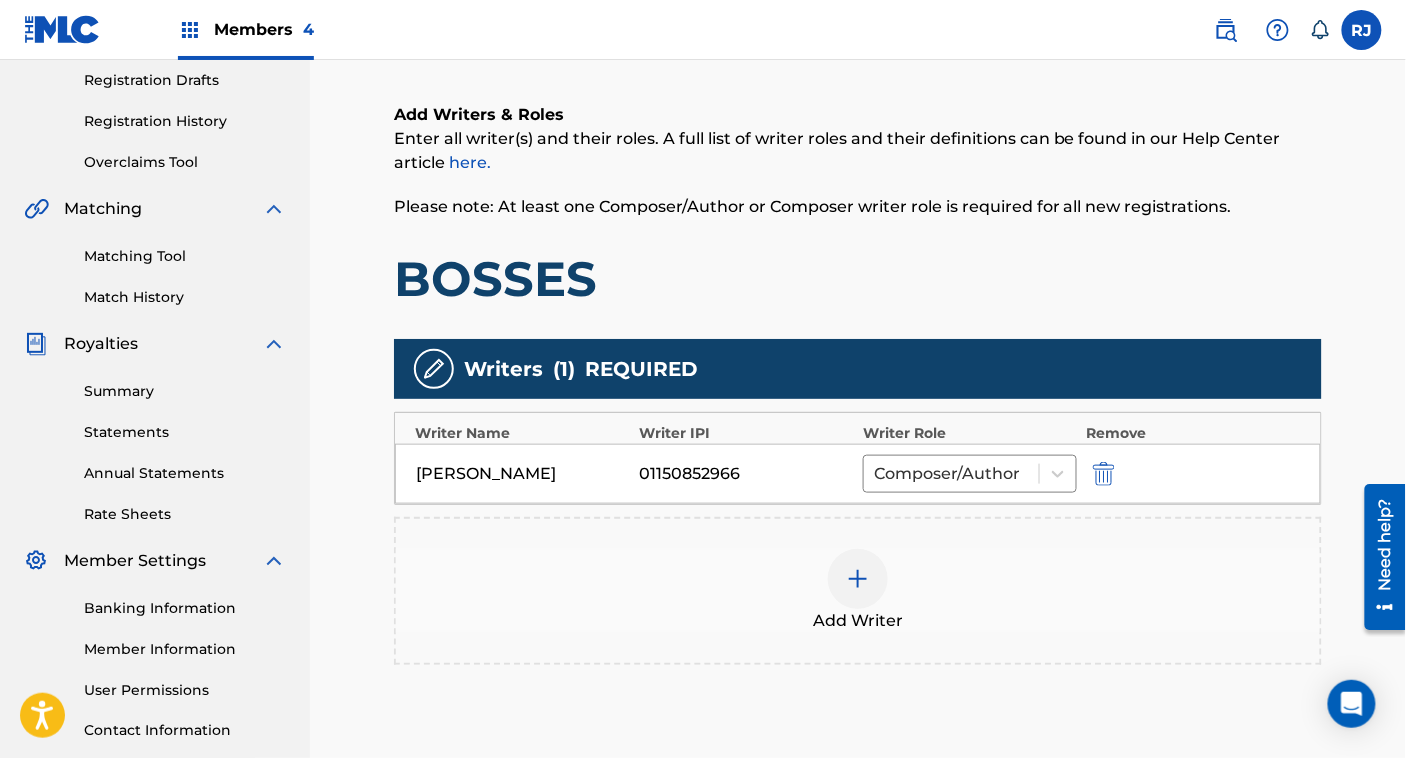 click at bounding box center [1132, 473] 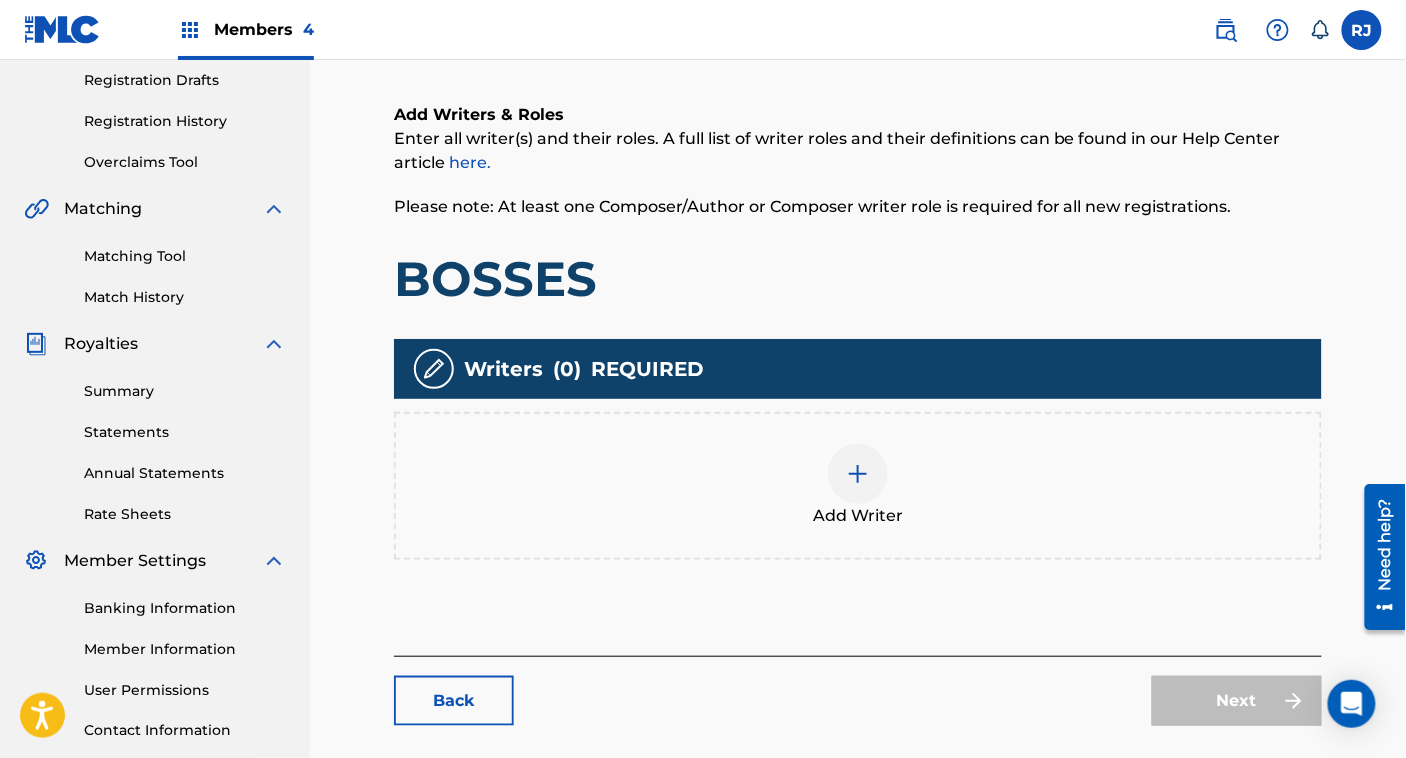 click on "Add Writer" at bounding box center (858, 486) 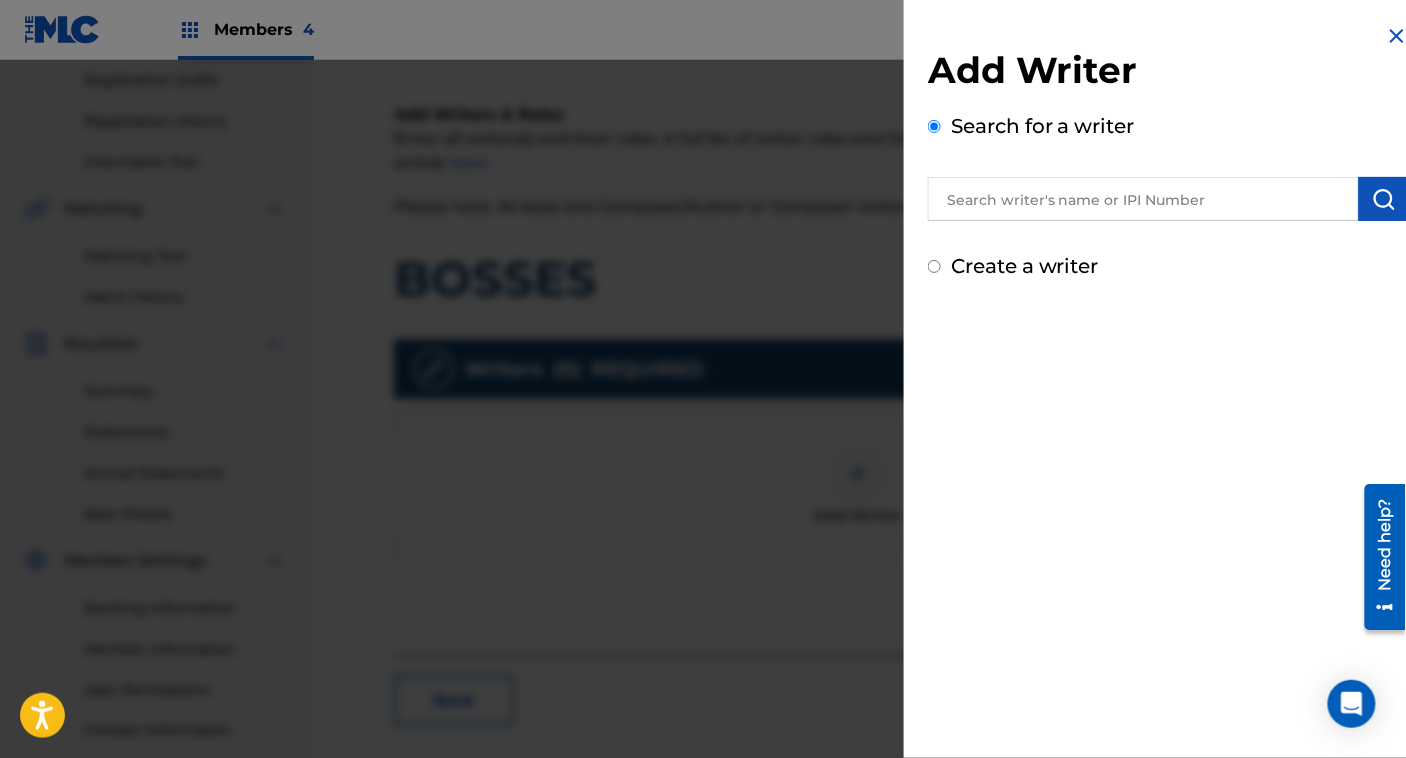 click on "Create a writer" at bounding box center [1025, 266] 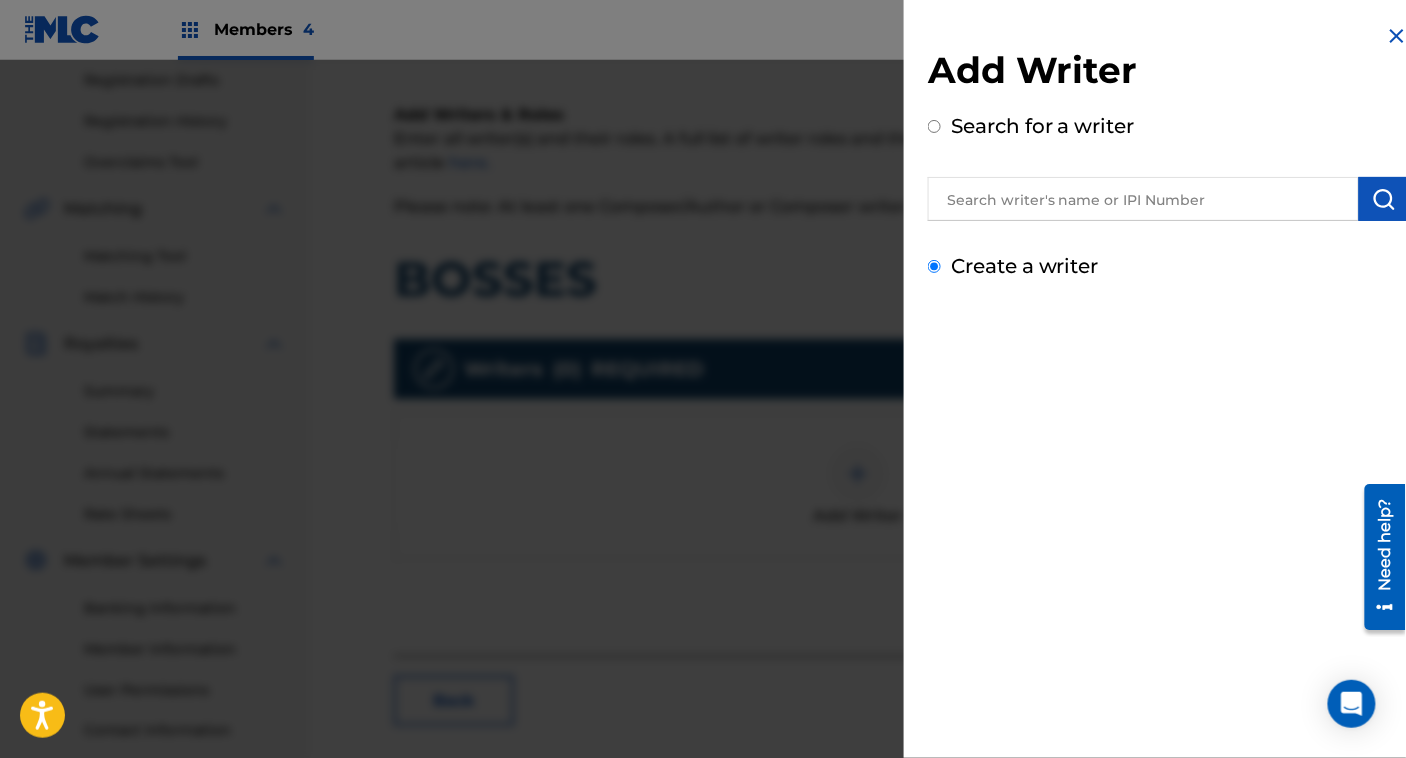 click on "Create a writer" at bounding box center (934, 266) 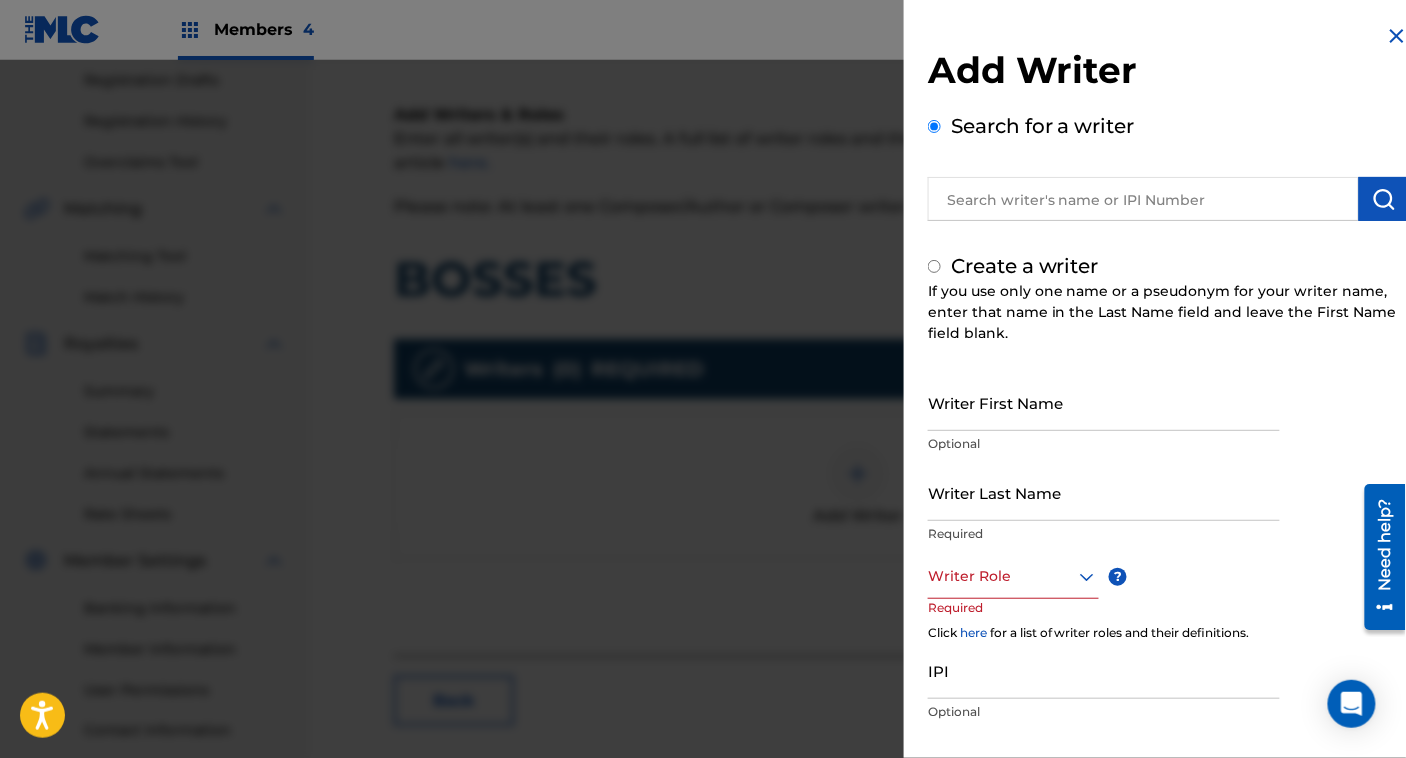 radio on "false" 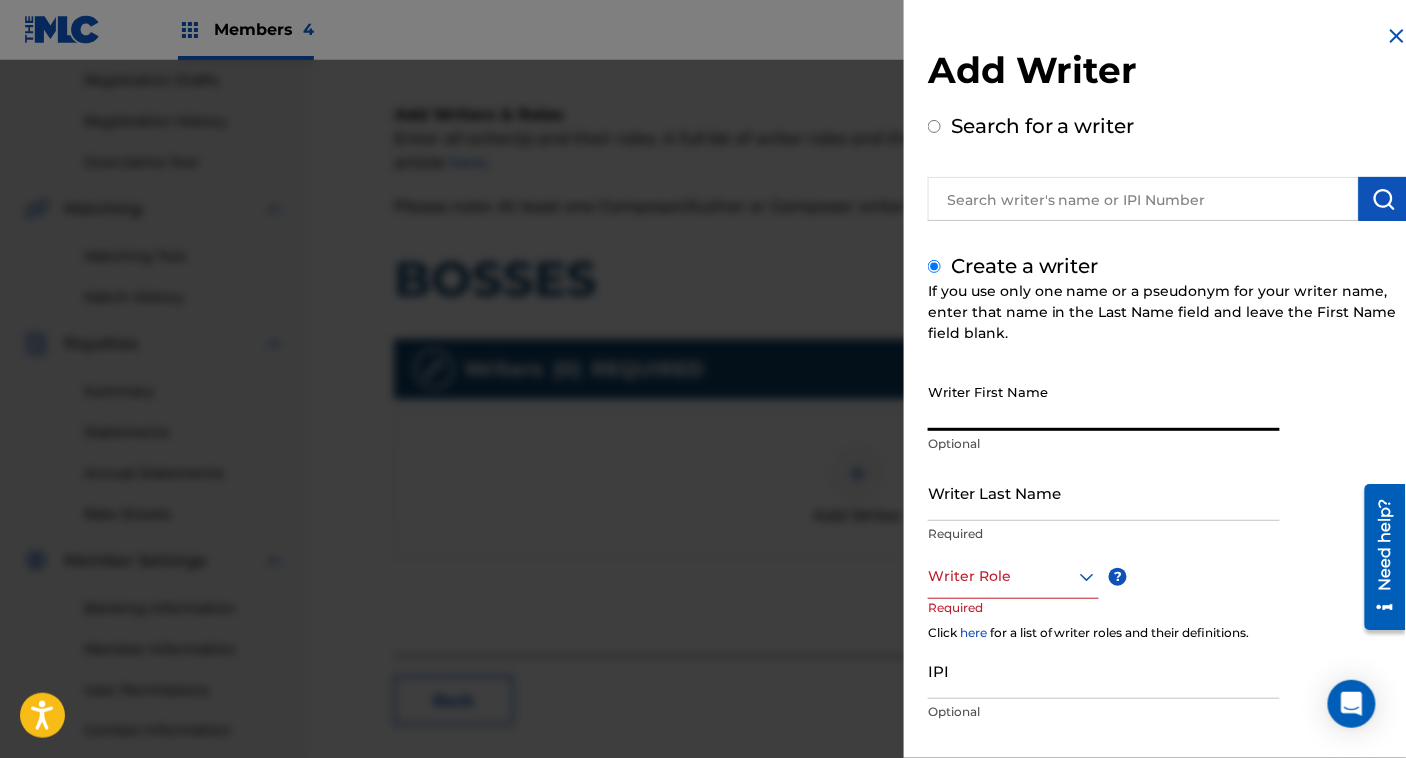 paste on "AYPAR UZUN" 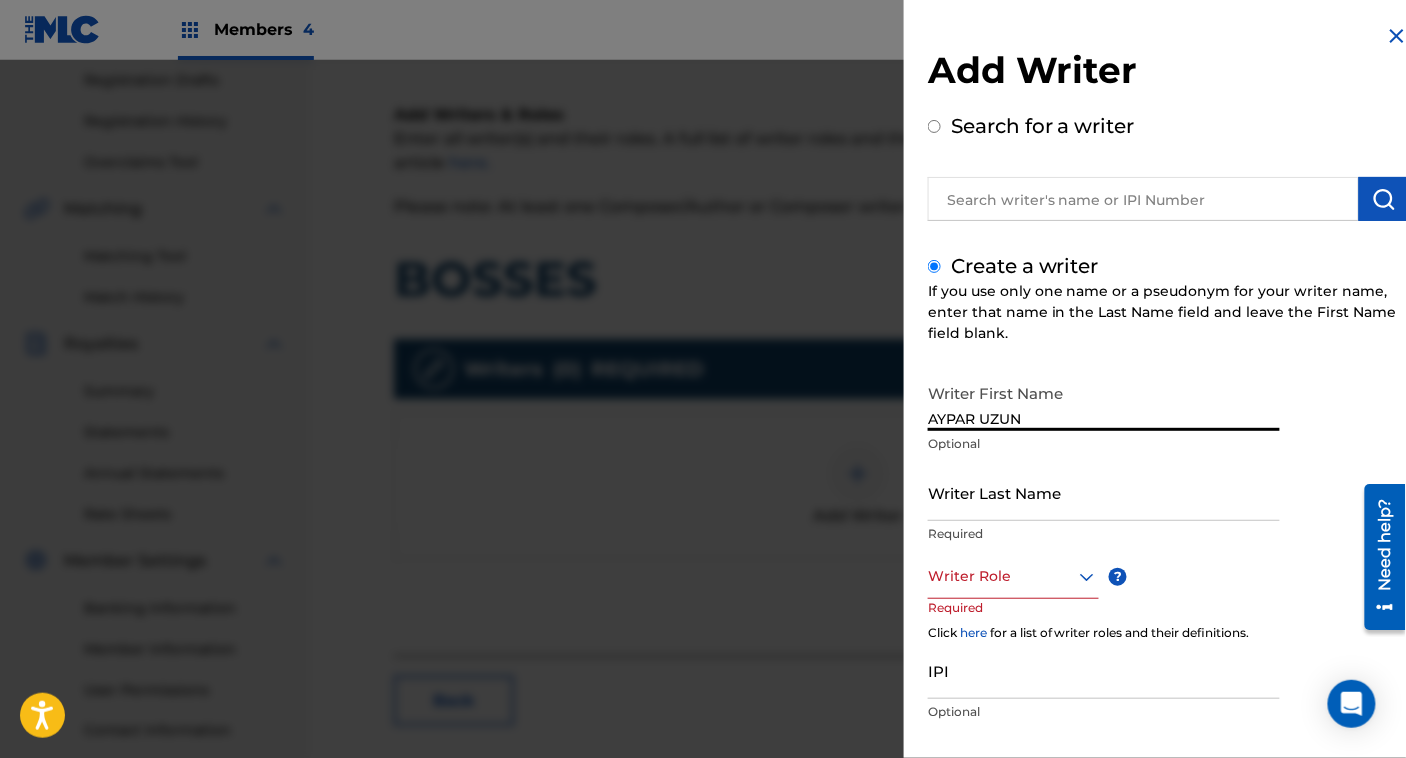 type on "AYPAR UZUN" 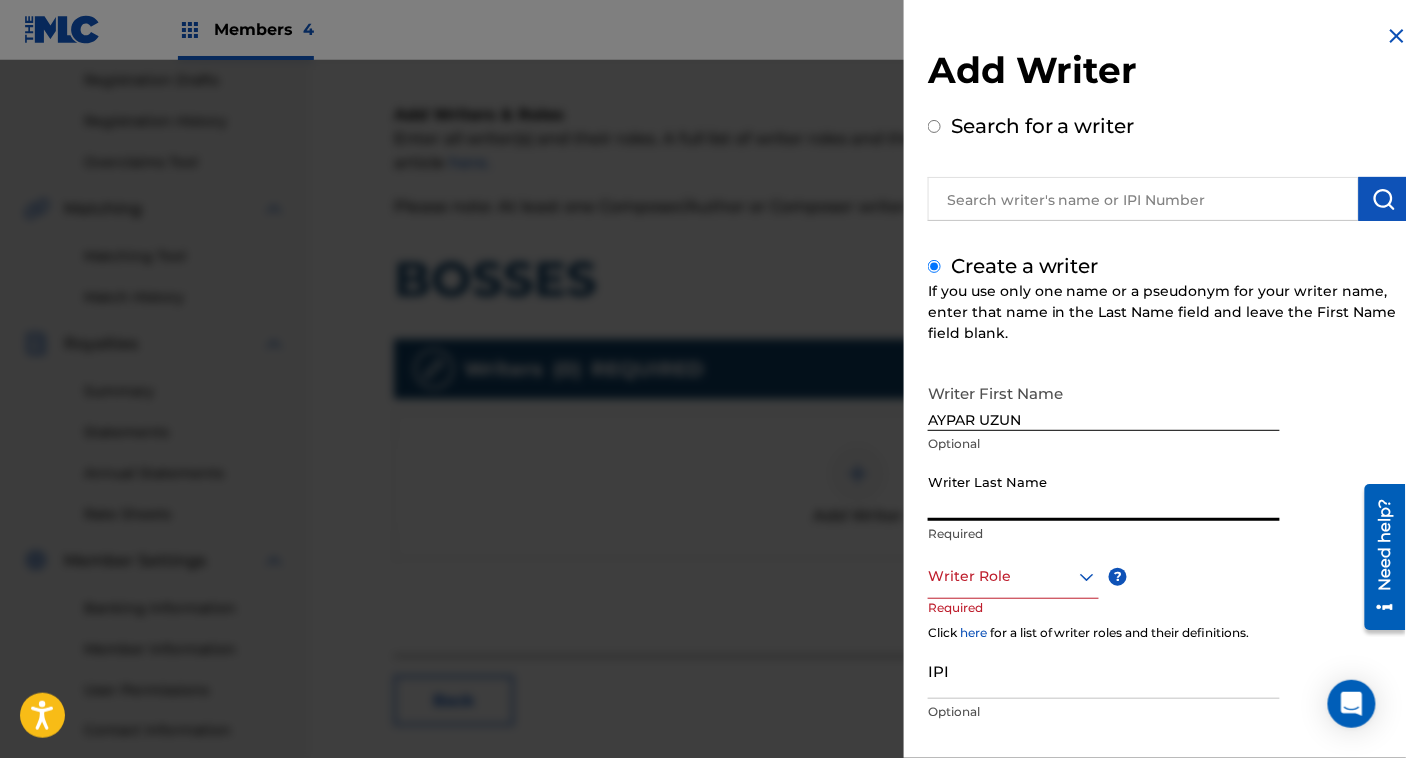 paste on "AYPAR UZUN" 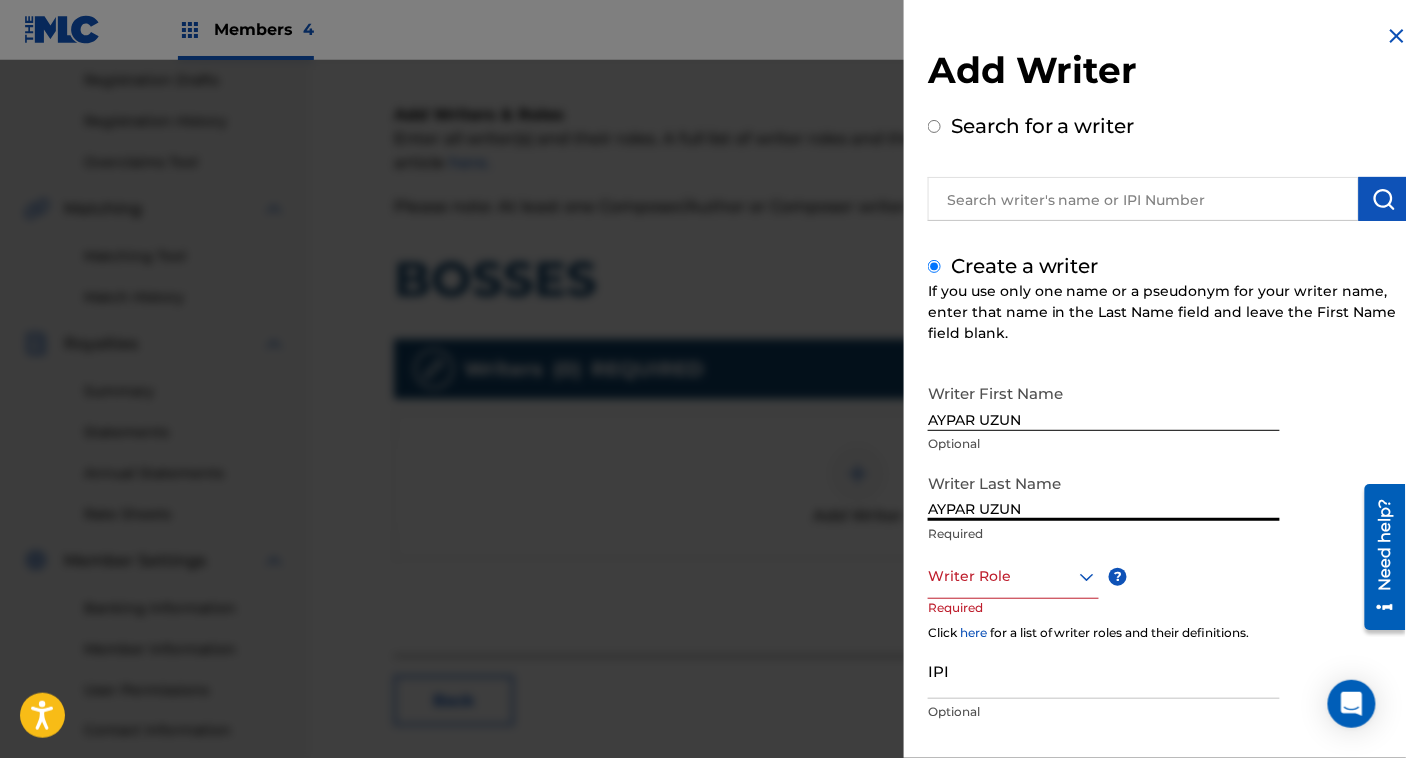 type on "AYPAR UZUN" 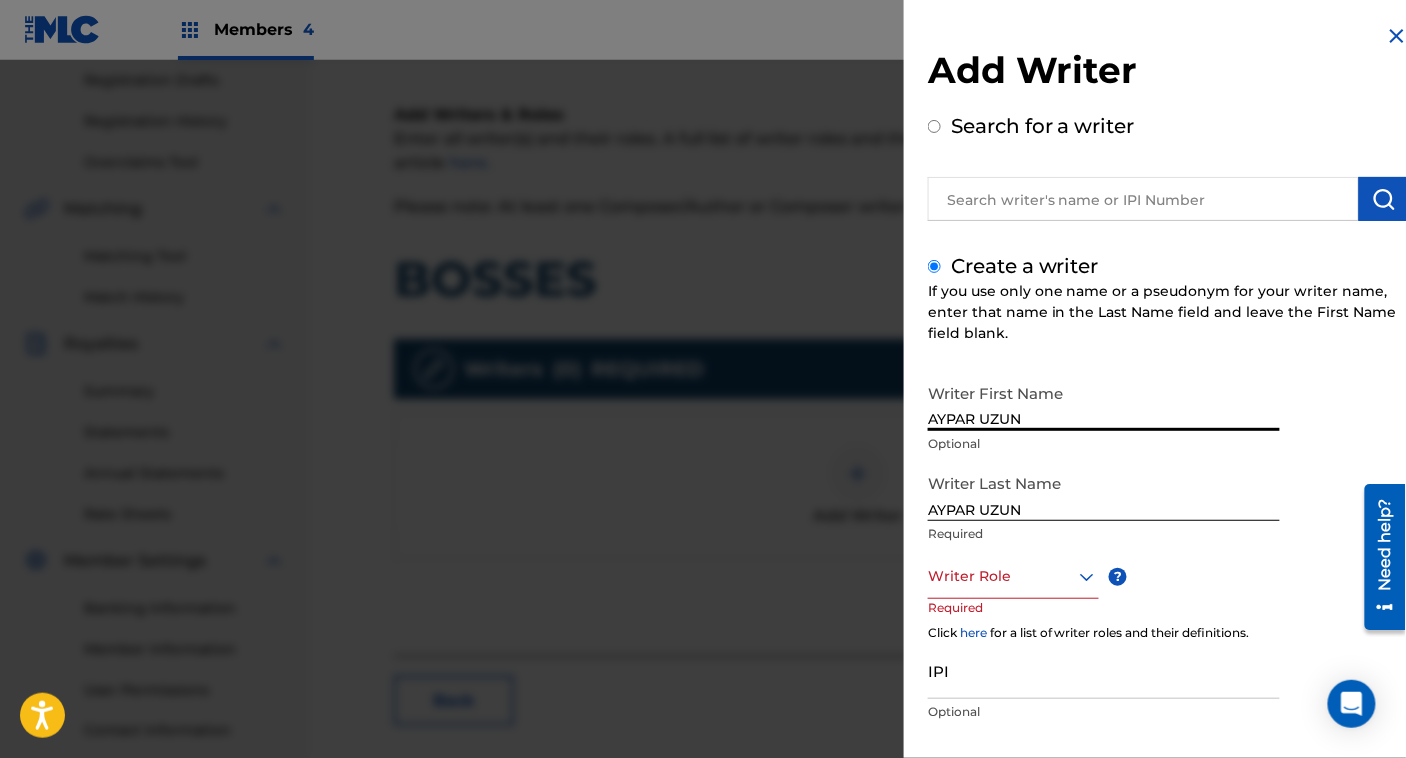 click on "AYPAR UZUN" at bounding box center [1104, 402] 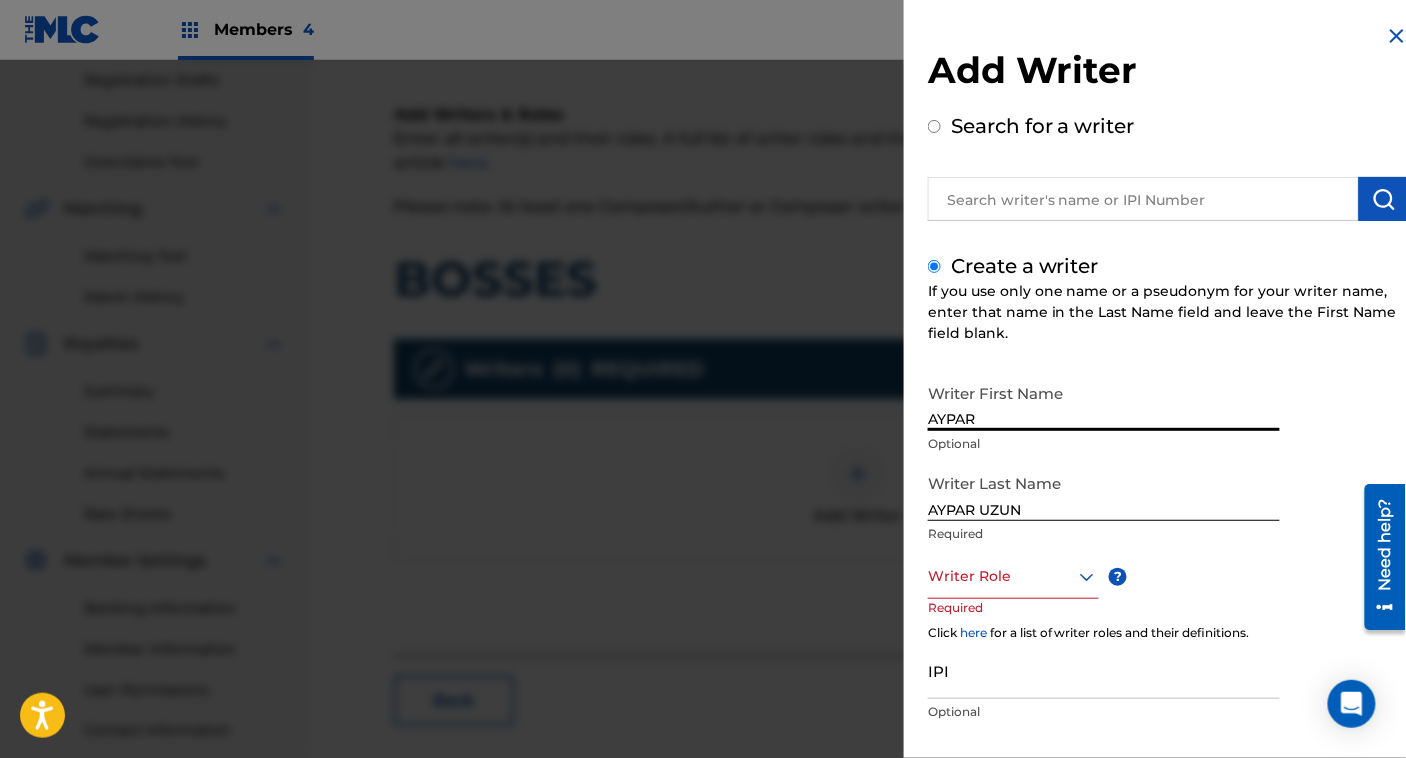 type on "AYPAR" 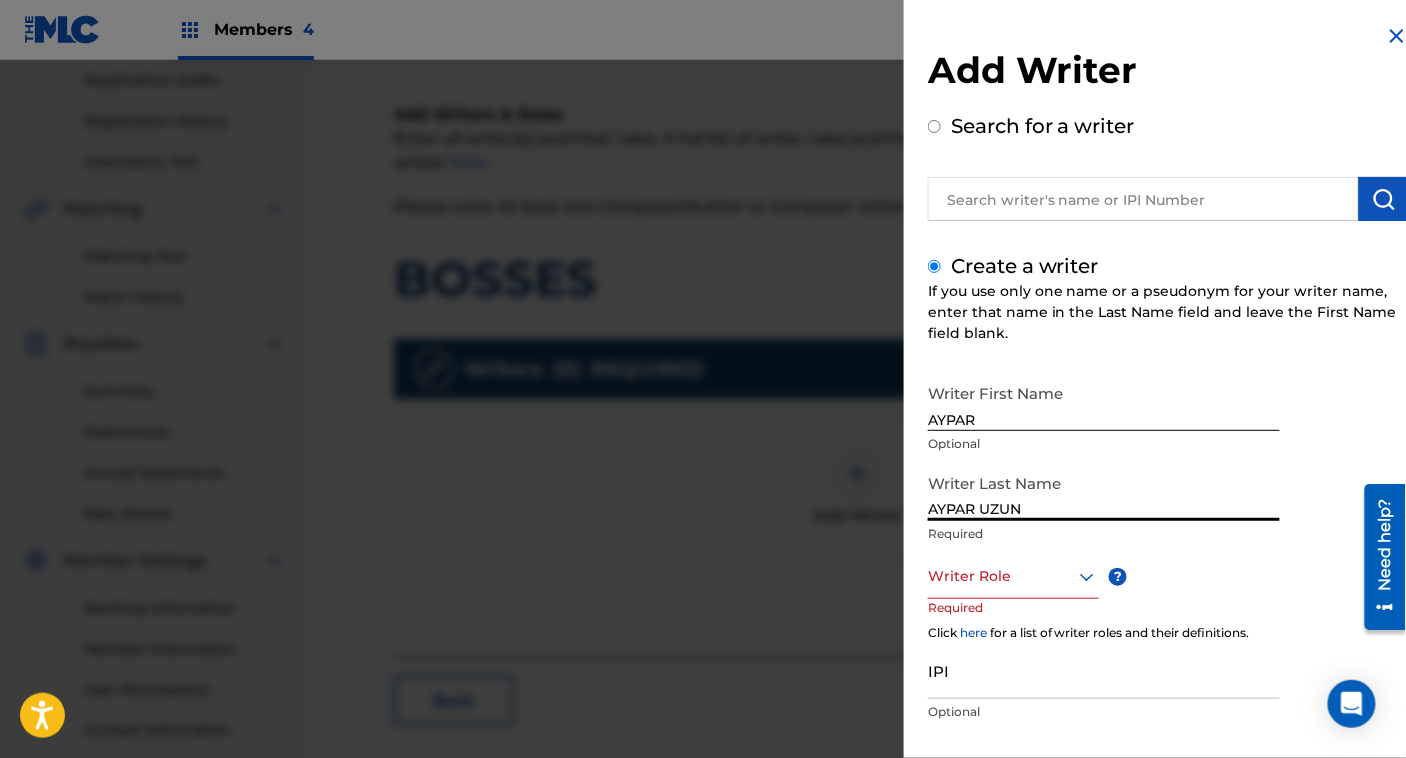 click on "AYPAR UZUN" at bounding box center (1104, 492) 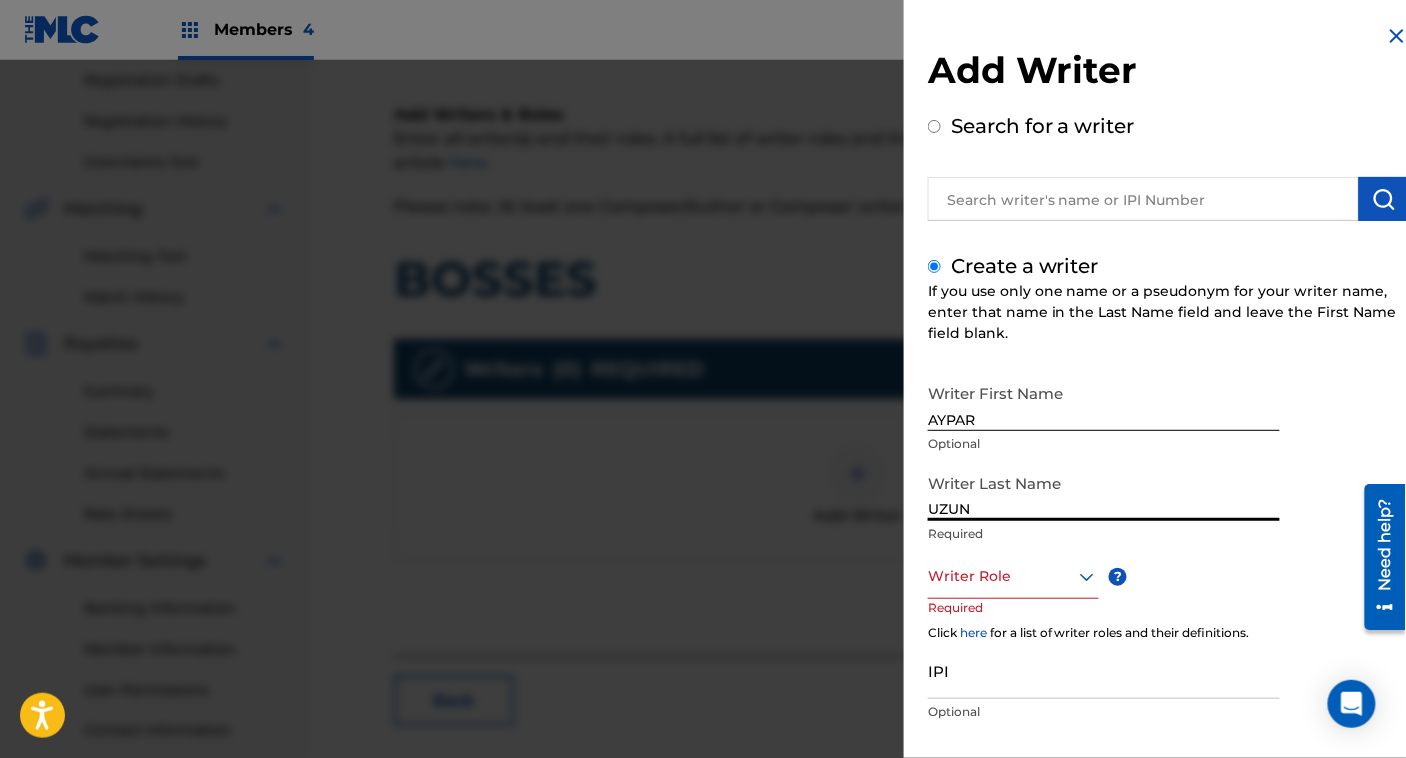 type on "UZUN" 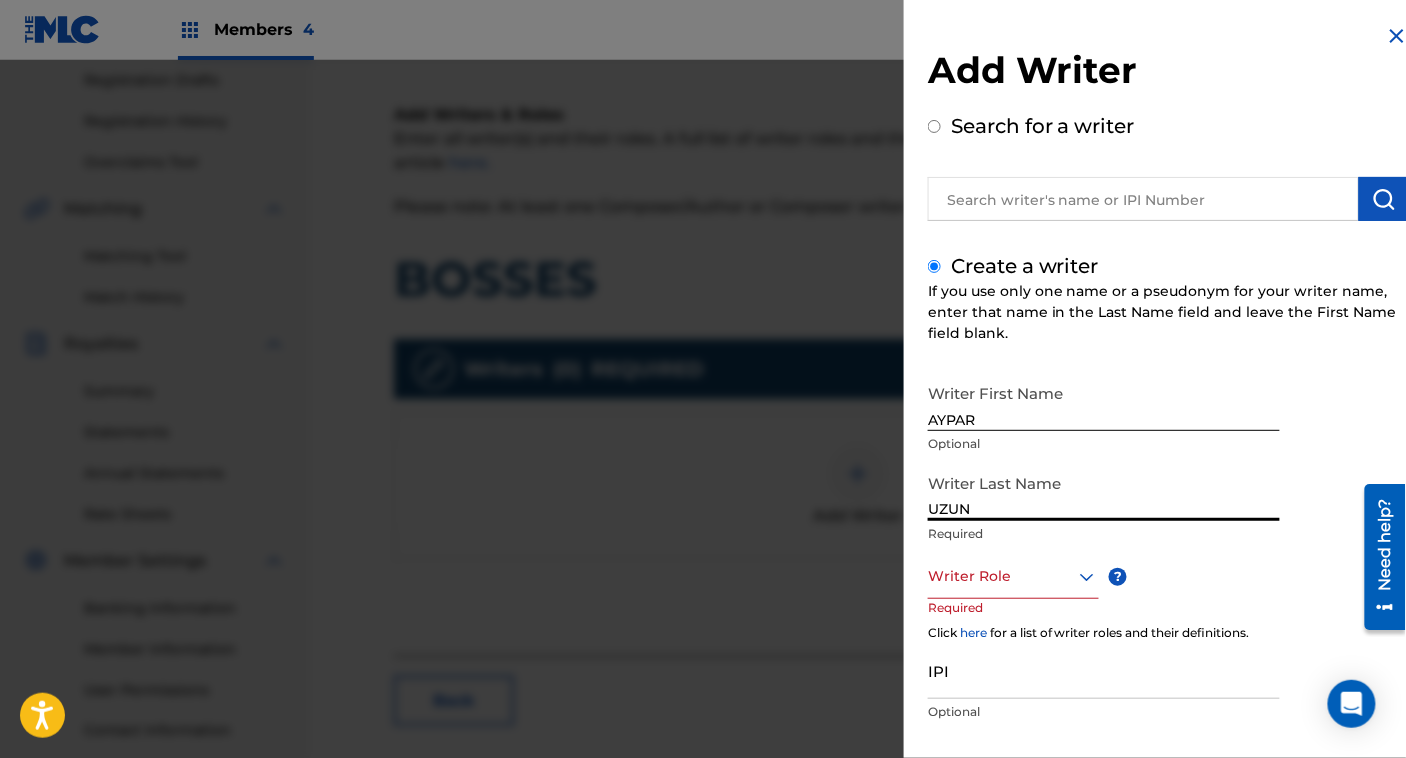 click on "Writer Role" at bounding box center [1013, 576] 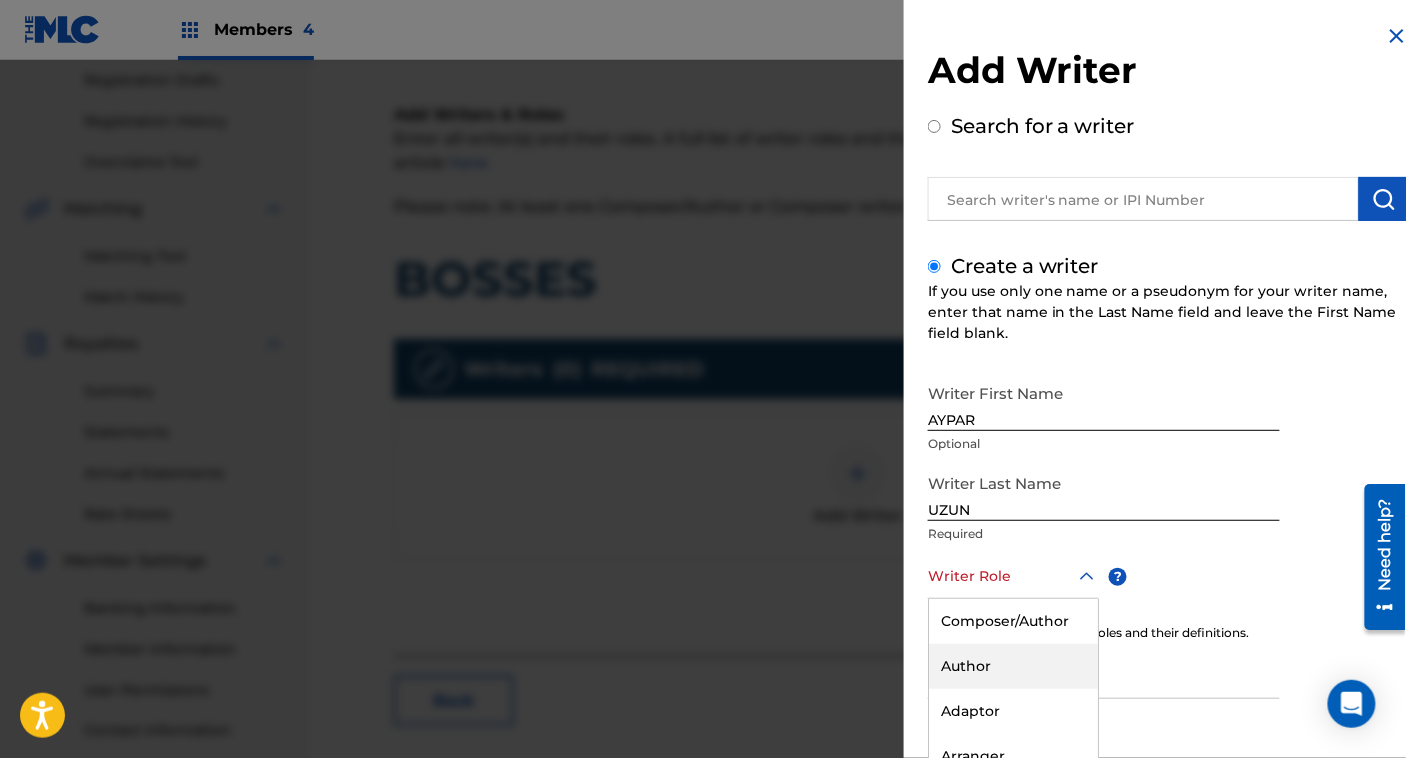 scroll, scrollTop: 107, scrollLeft: 0, axis: vertical 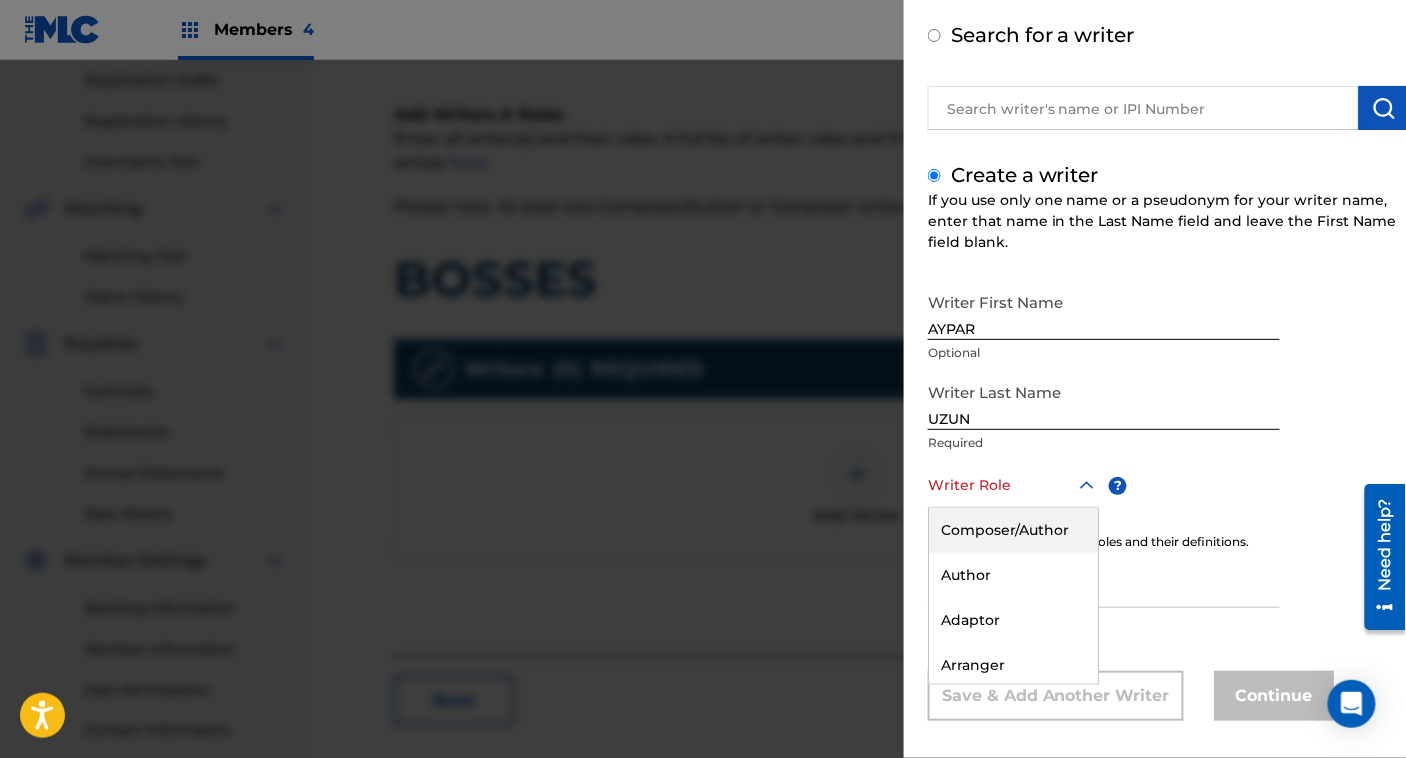 click on "Composer/Author" at bounding box center [1013, 530] 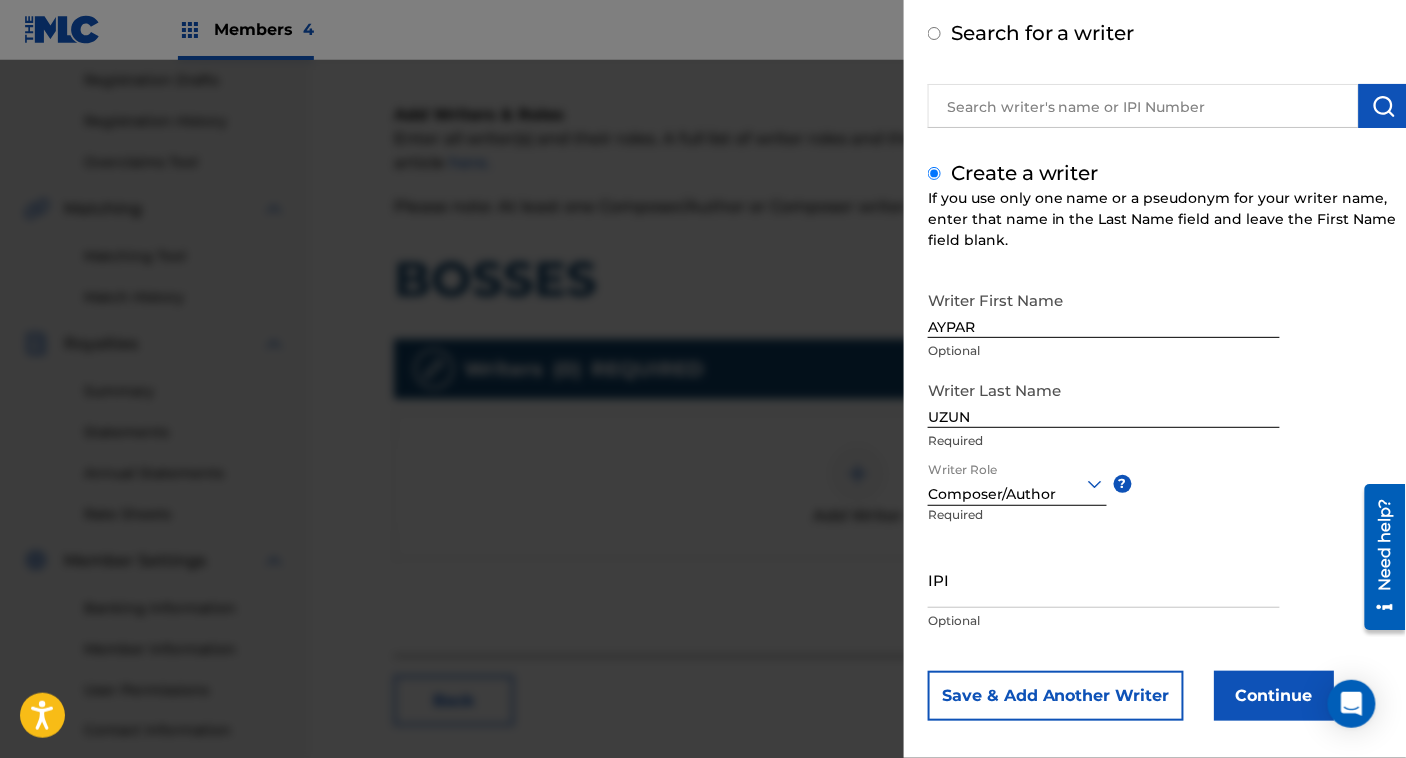 click on "Continue" at bounding box center (1274, 696) 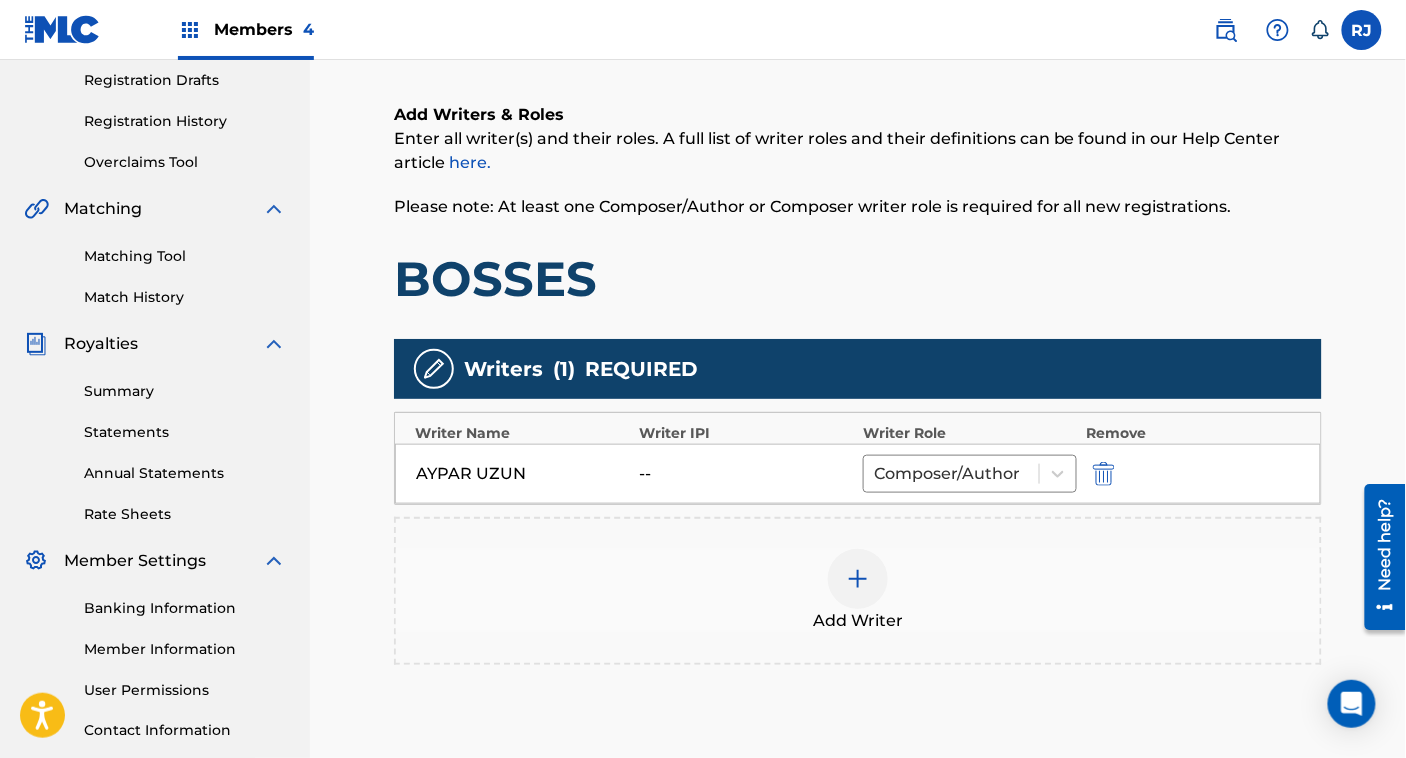 click on "Add Writer" at bounding box center [858, 591] 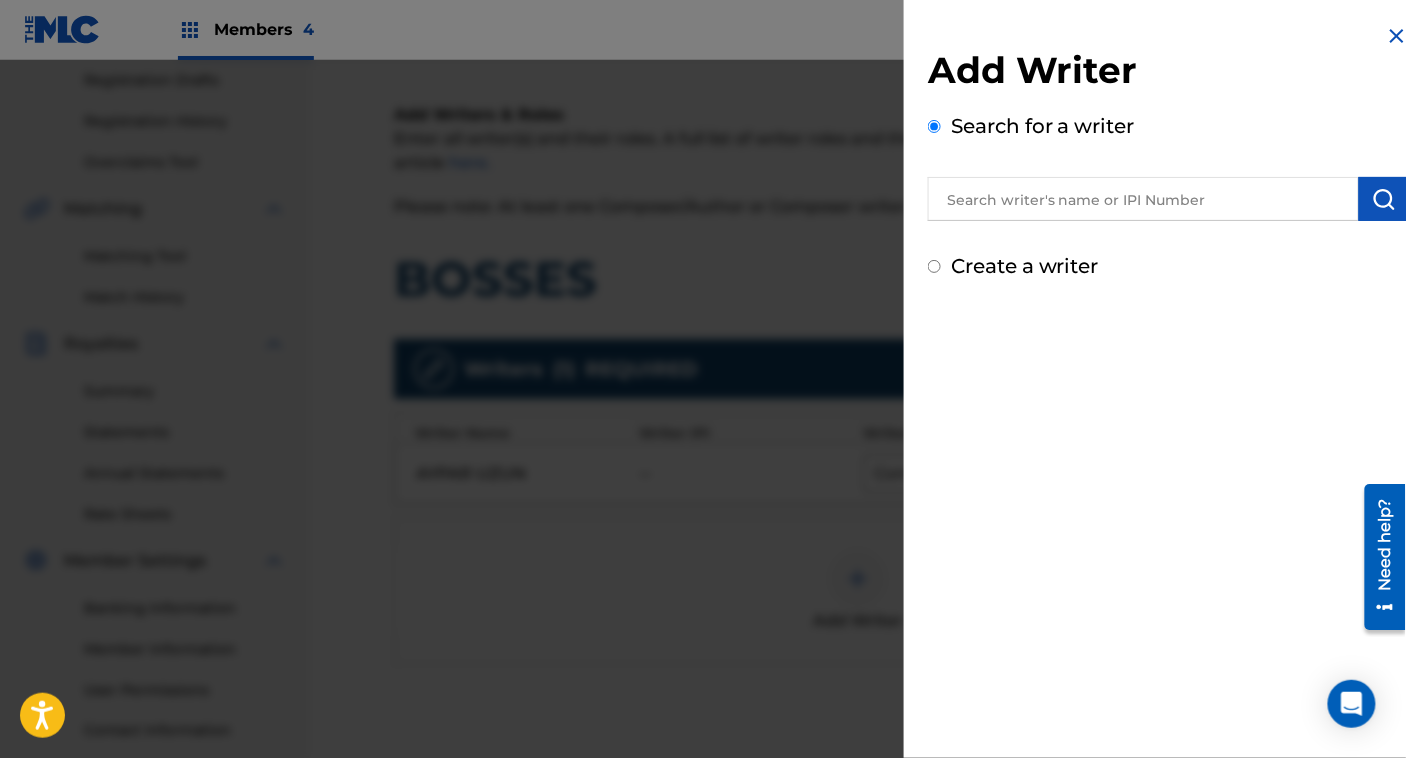 click on "Create a writer" at bounding box center (1025, 266) 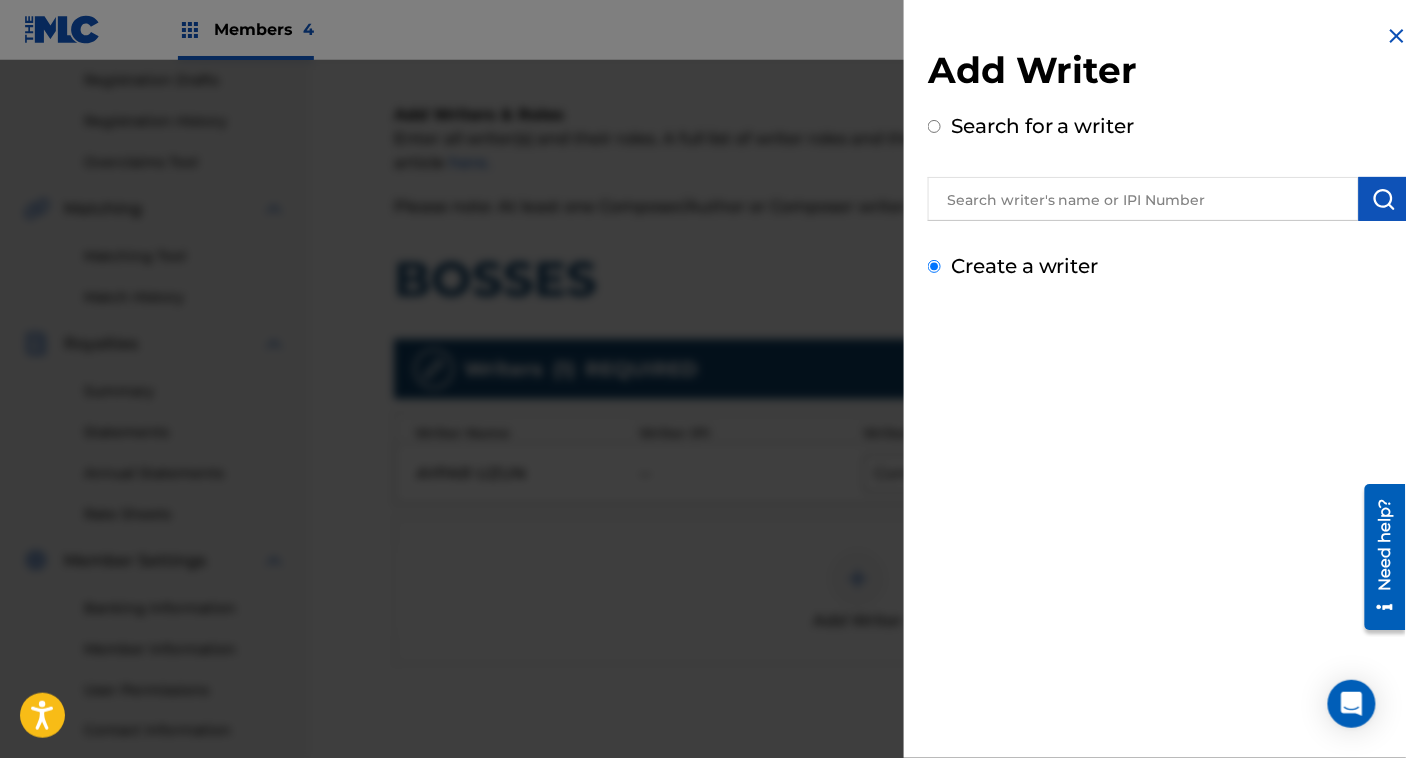 click on "Create a writer" at bounding box center (934, 266) 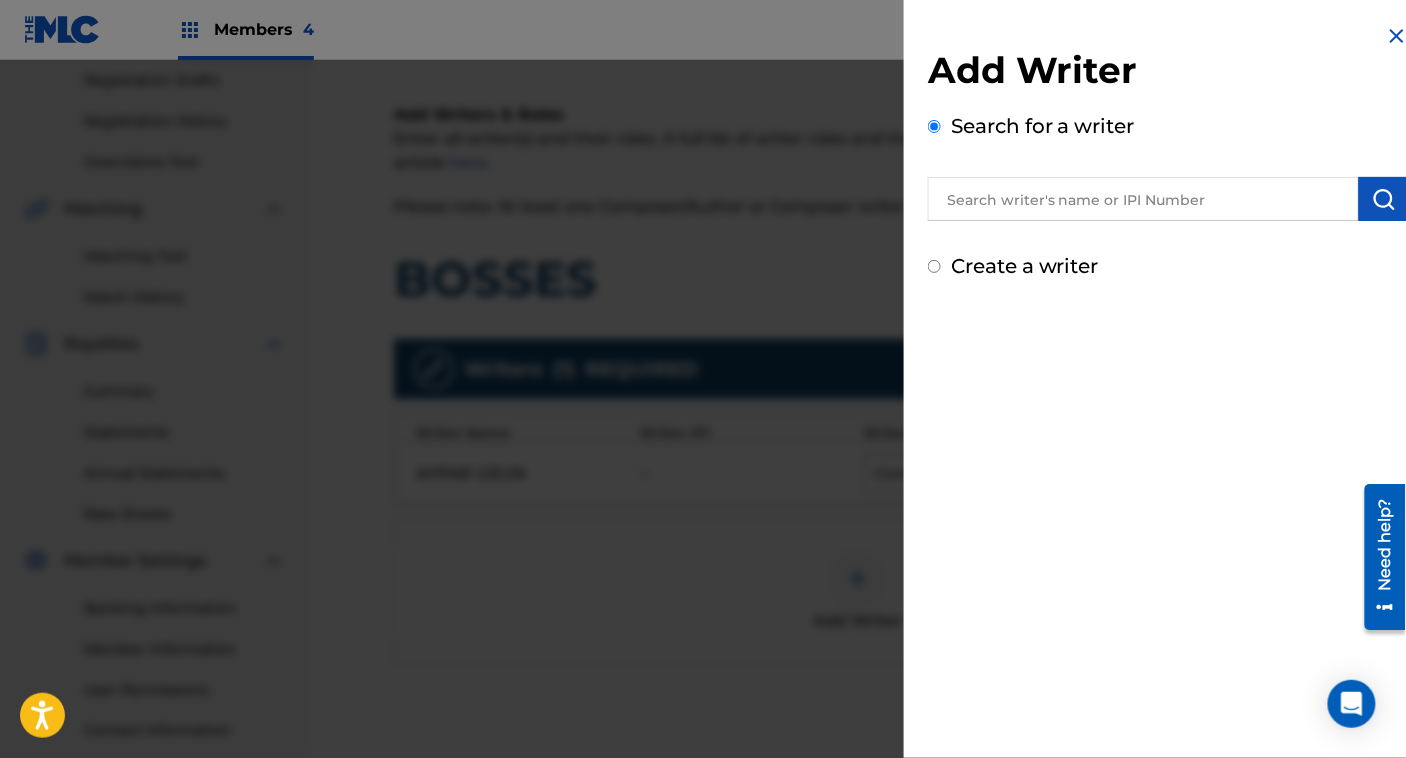 radio on "false" 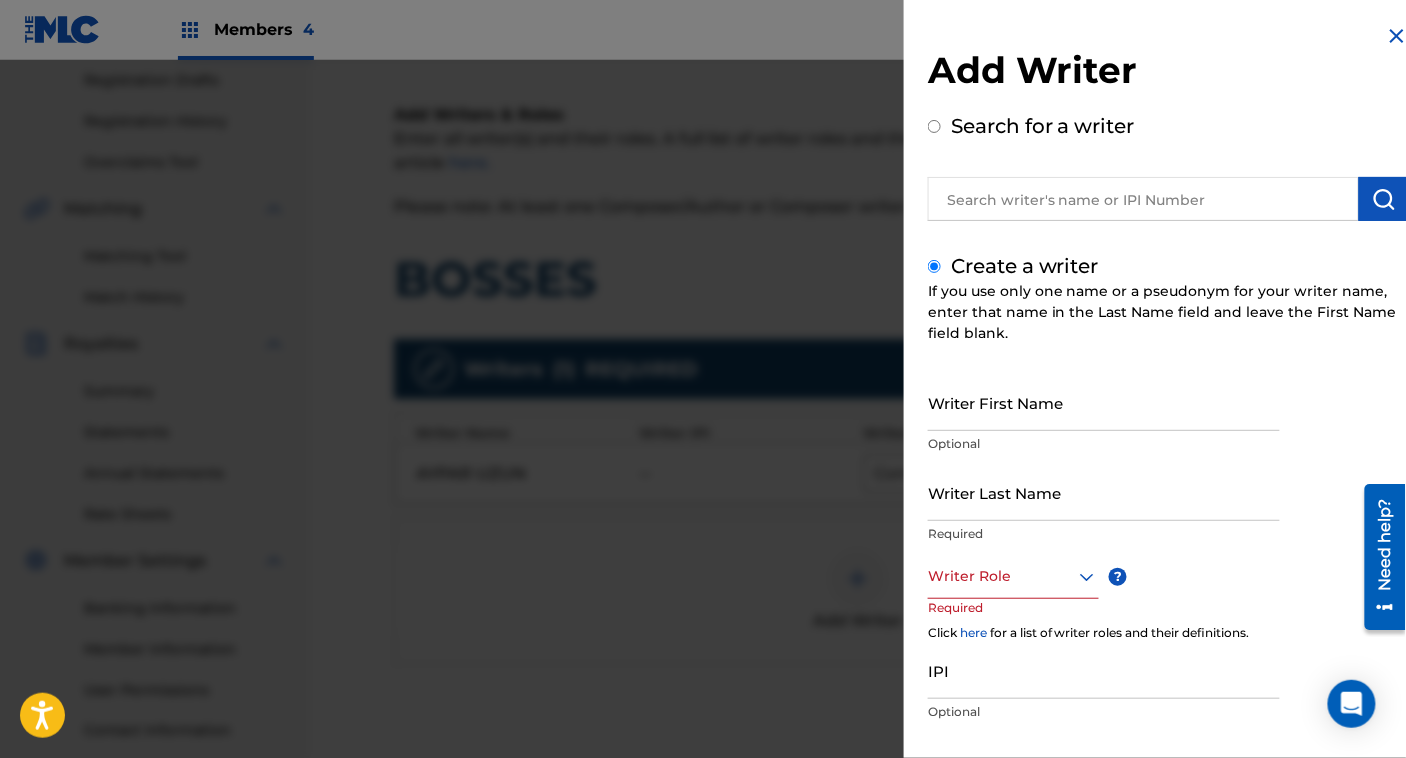 click on "Writer First Name" at bounding box center (1104, 402) 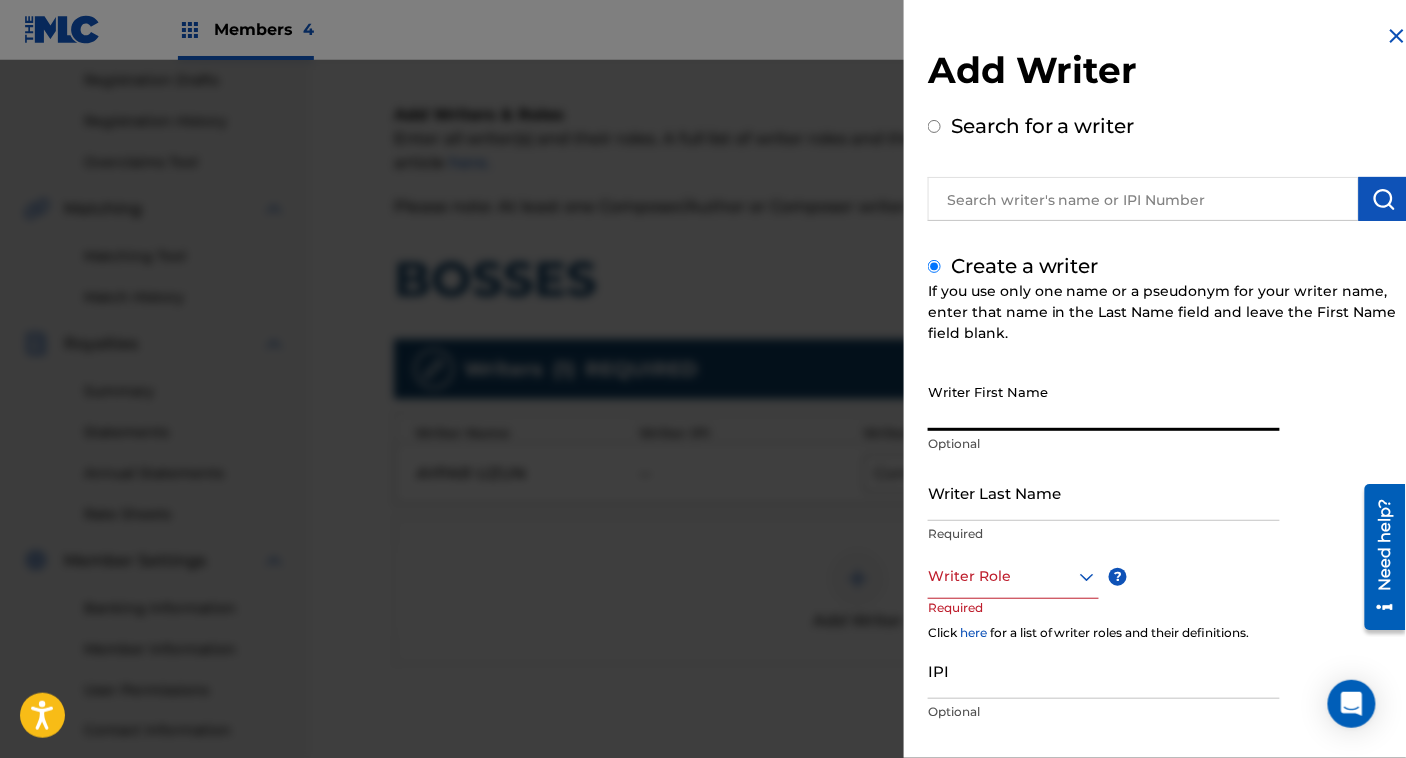paste on "[PERSON_NAME],[PERSON_NAME]" 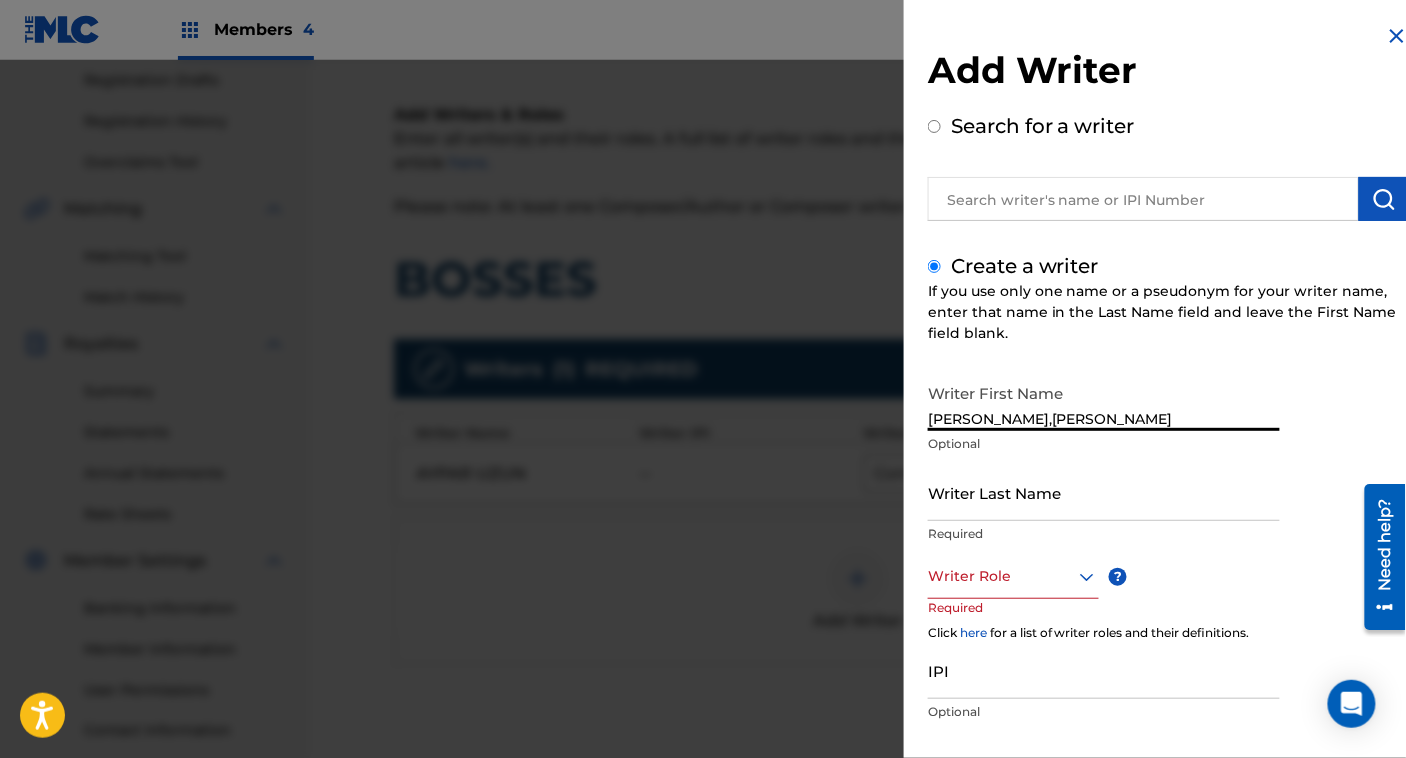 type on "[PERSON_NAME],[PERSON_NAME]" 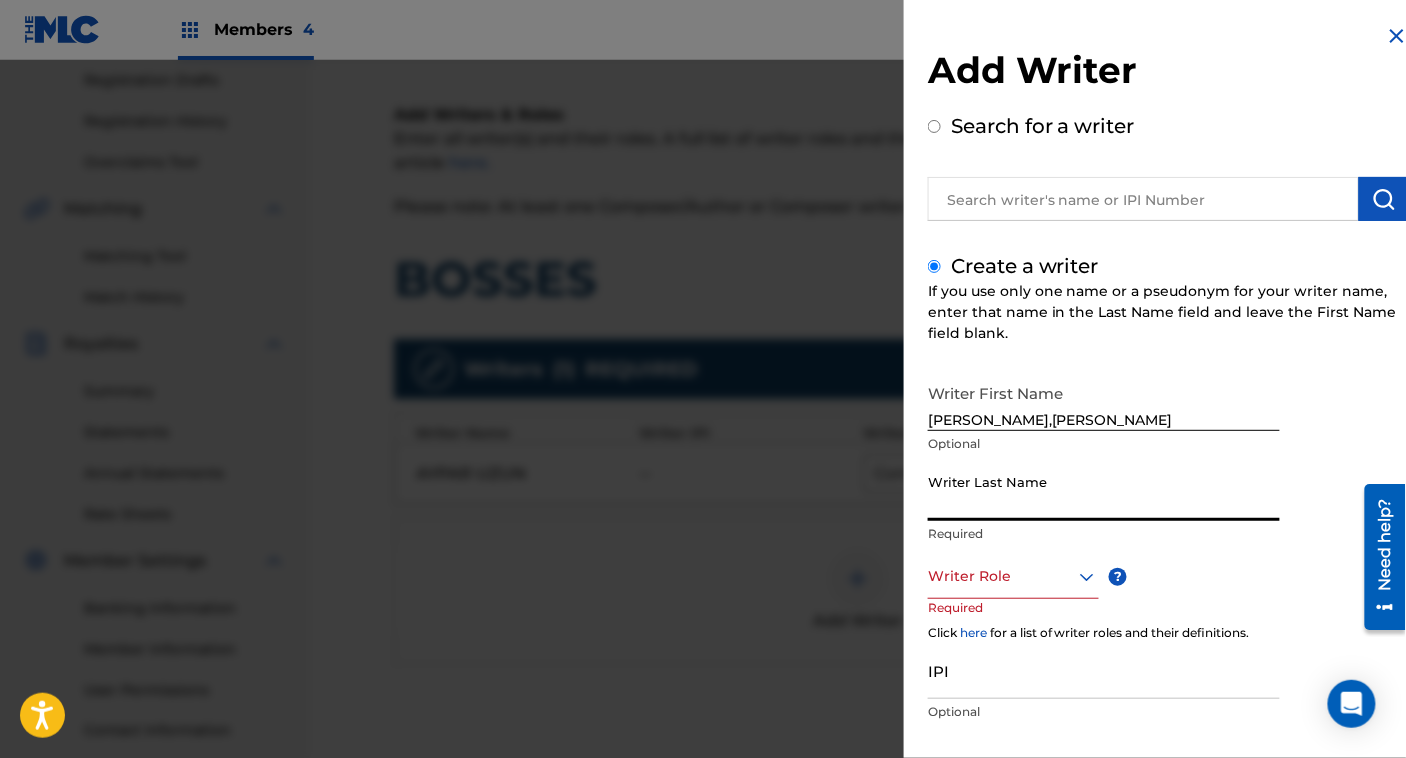 click on "Writer Last Name" at bounding box center (1104, 492) 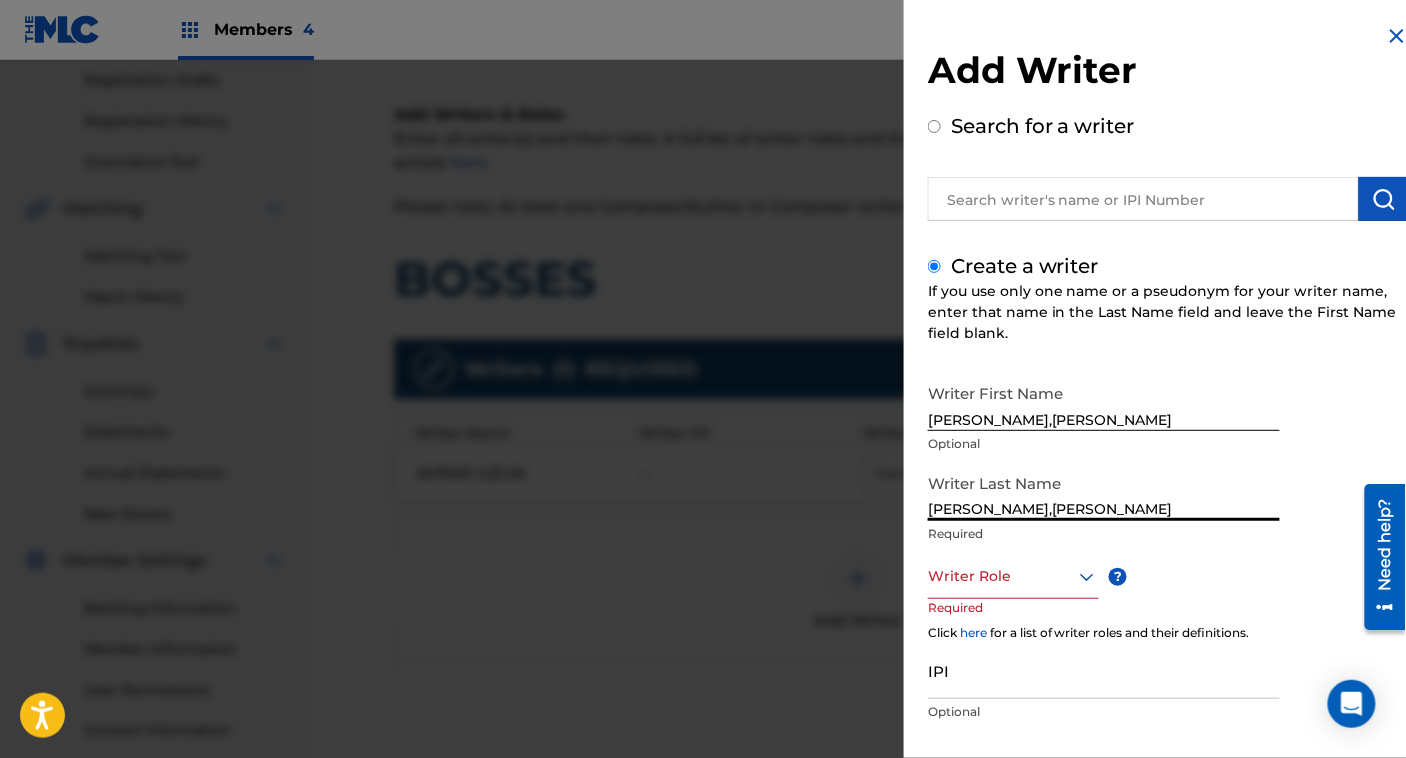 drag, startPoint x: 1087, startPoint y: 498, endPoint x: 891, endPoint y: 498, distance: 196 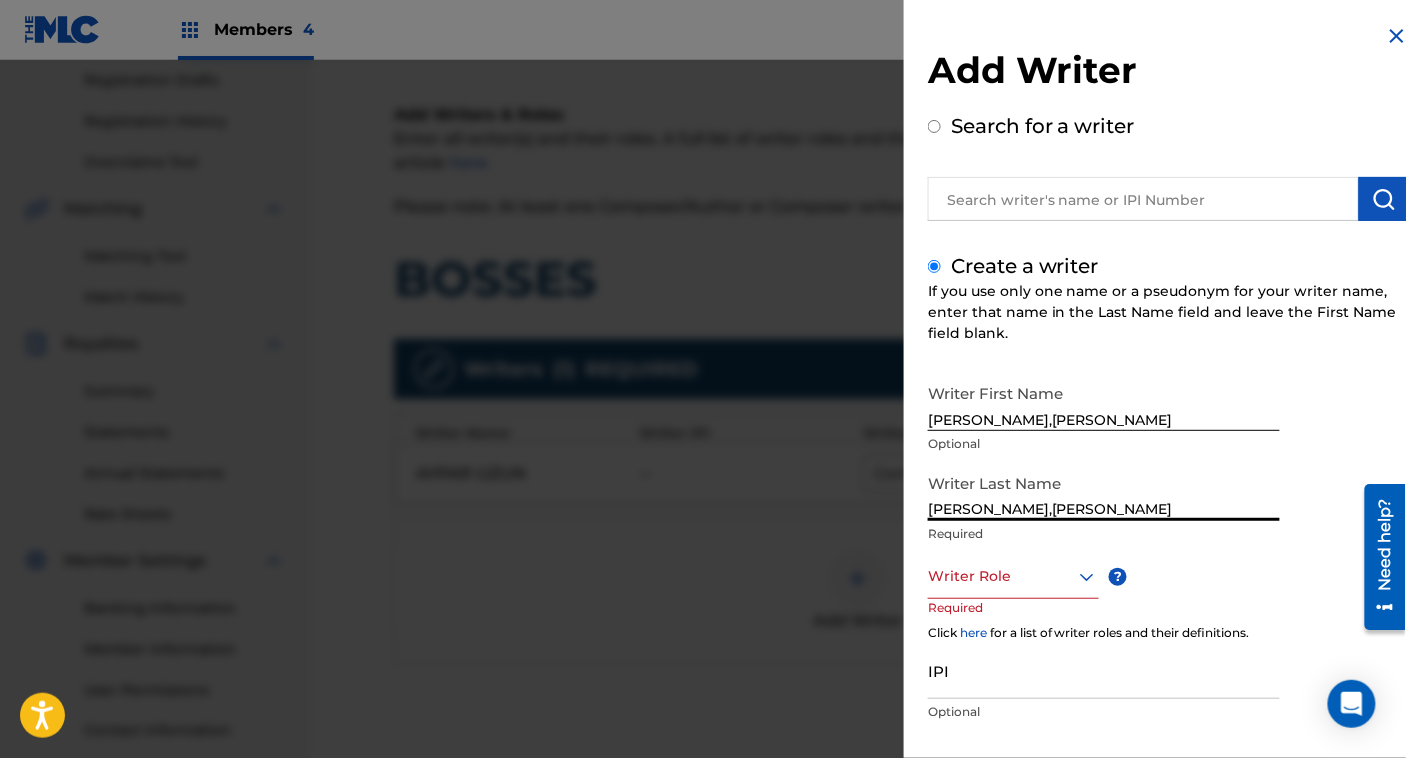 click on "Add Writer Search for a writer Create a writer If you use only one name or a pseudonym for your writer name, enter that name in the Last Name field and leave the First Name field blank. Writer First Name   [PERSON_NAME],[PERSON_NAME] Optional Writer Last Name   [PERSON_NAME],[PERSON_NAME] Required Writer Role ? Required Click   here   for a list of writer roles and their definitions. IPI   Optional Save & Add Another Writer Continue" at bounding box center [703, 409] 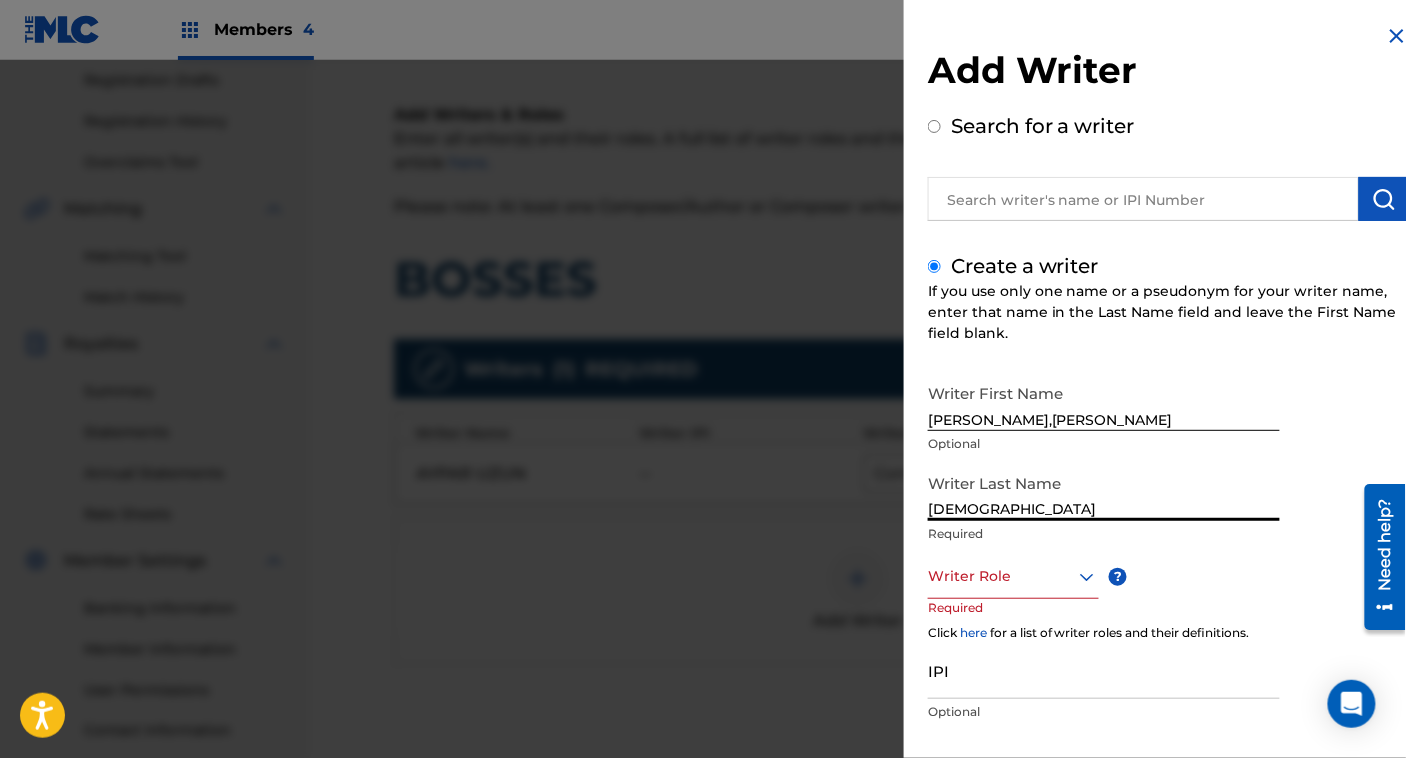 type on "[DEMOGRAPHIC_DATA]" 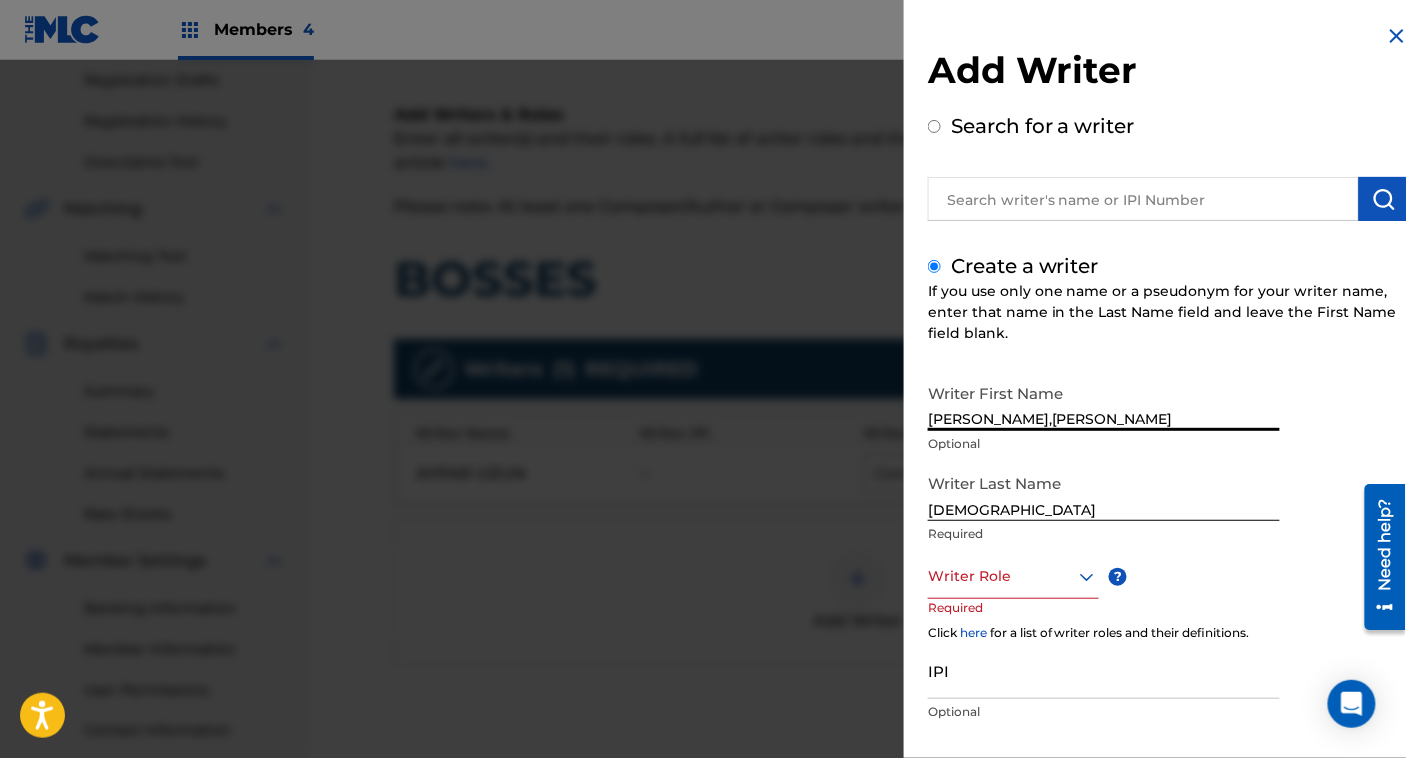 drag, startPoint x: 1088, startPoint y: 418, endPoint x: 1211, endPoint y: 396, distance: 124.95199 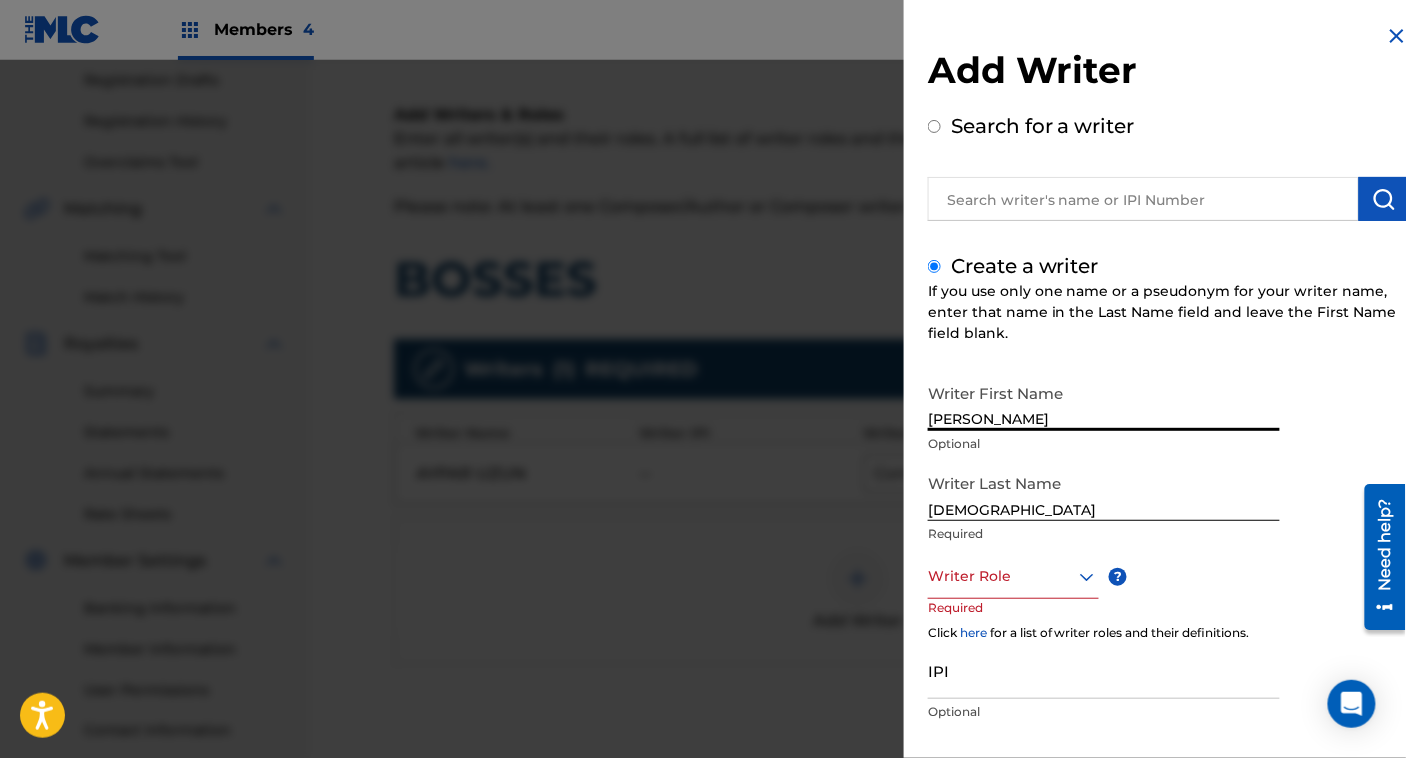 drag, startPoint x: 1027, startPoint y: 416, endPoint x: 854, endPoint y: 407, distance: 173.23395 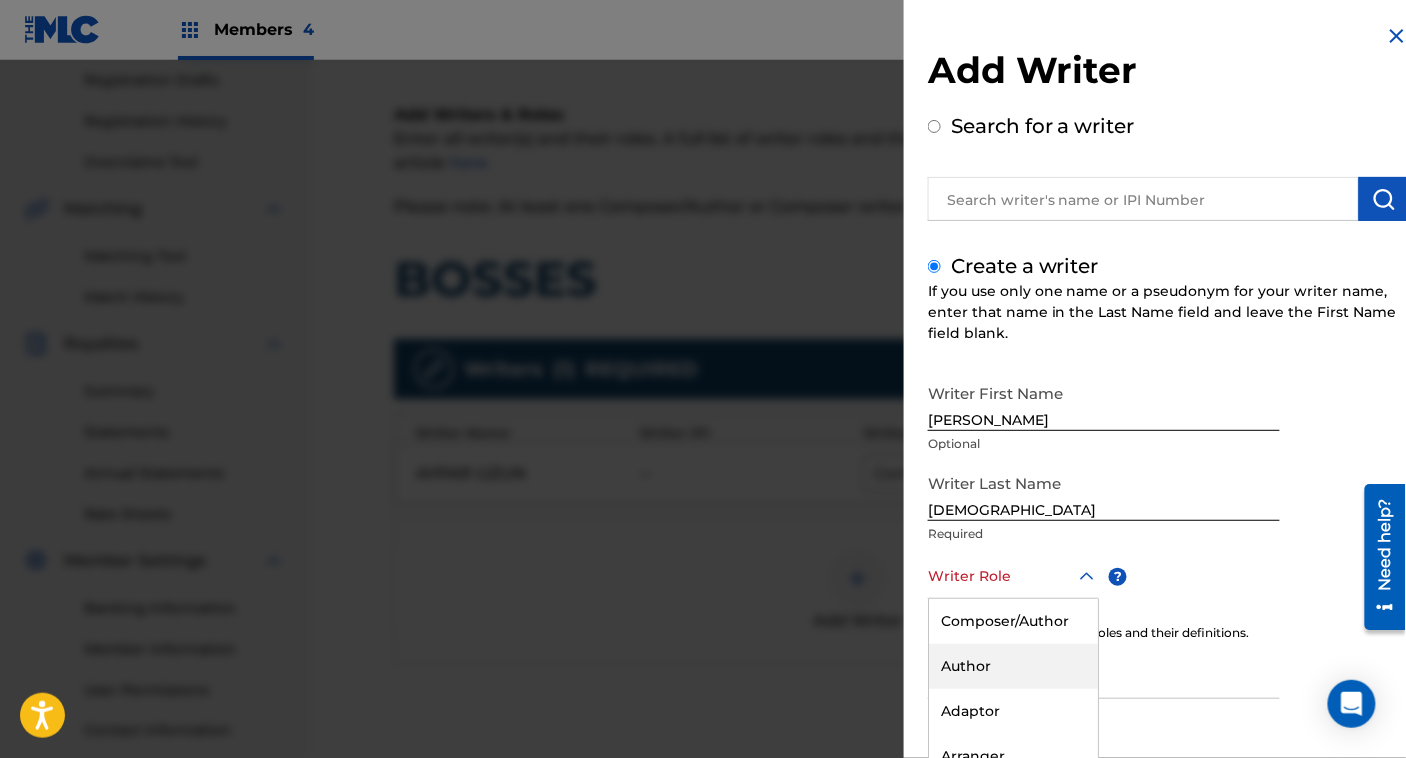 scroll, scrollTop: 107, scrollLeft: 0, axis: vertical 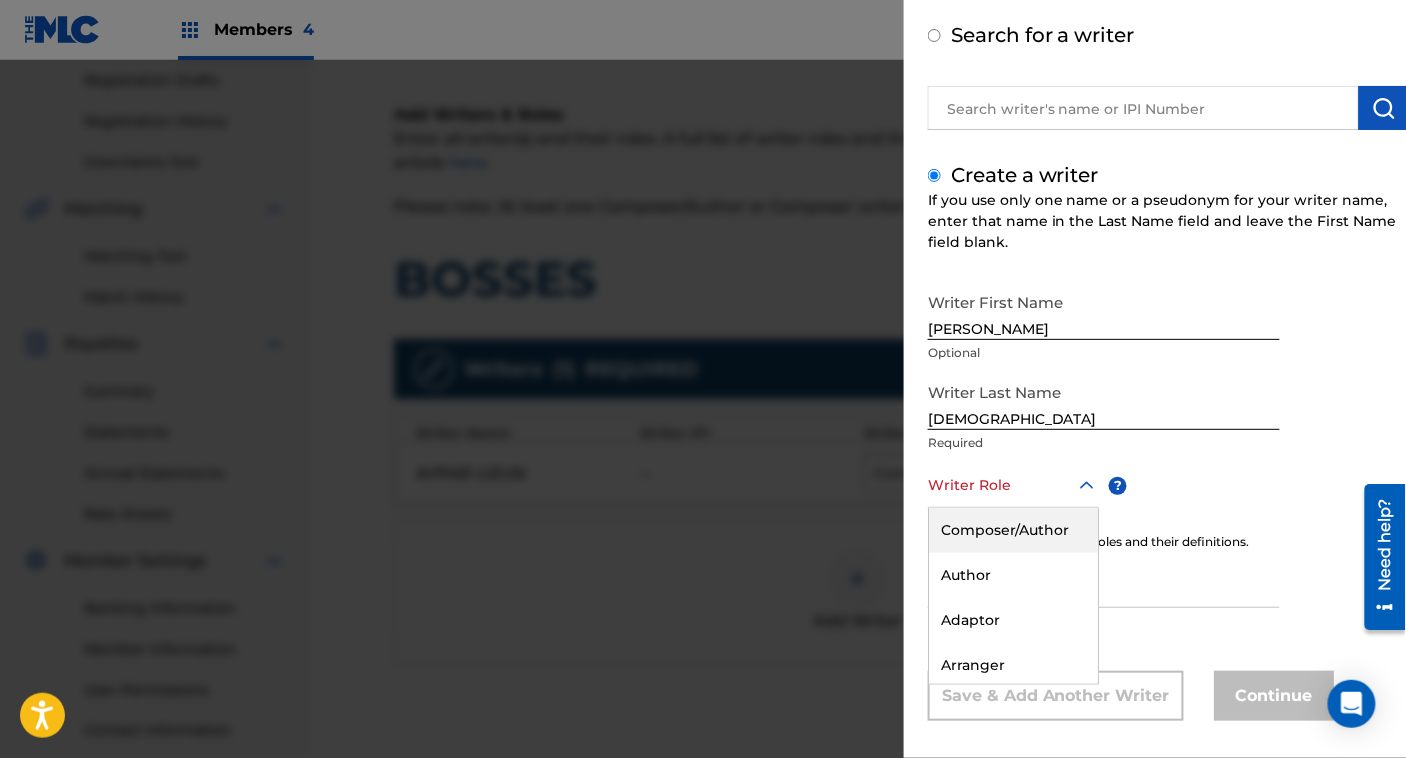 click on "Composer/Author" at bounding box center [1013, 530] 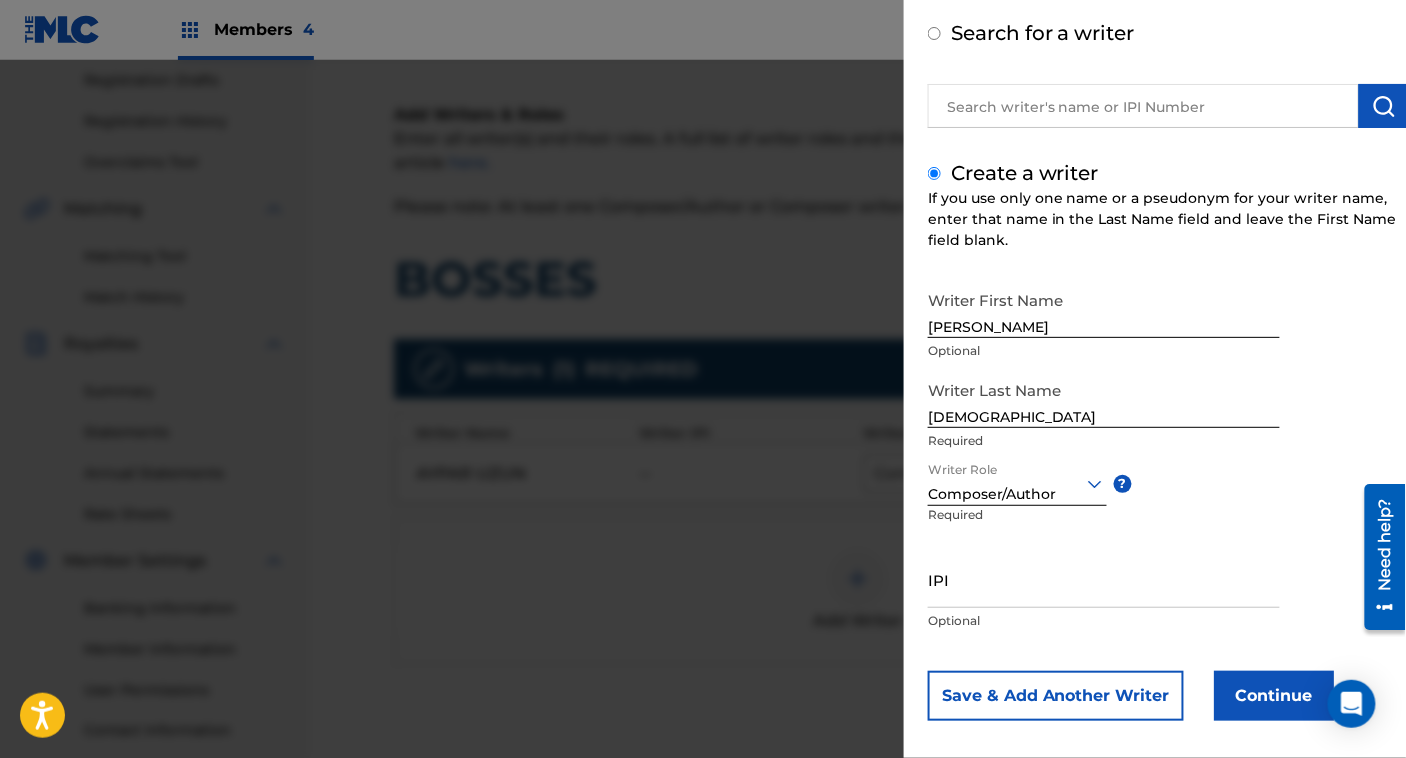 click on "Continue" at bounding box center (1274, 696) 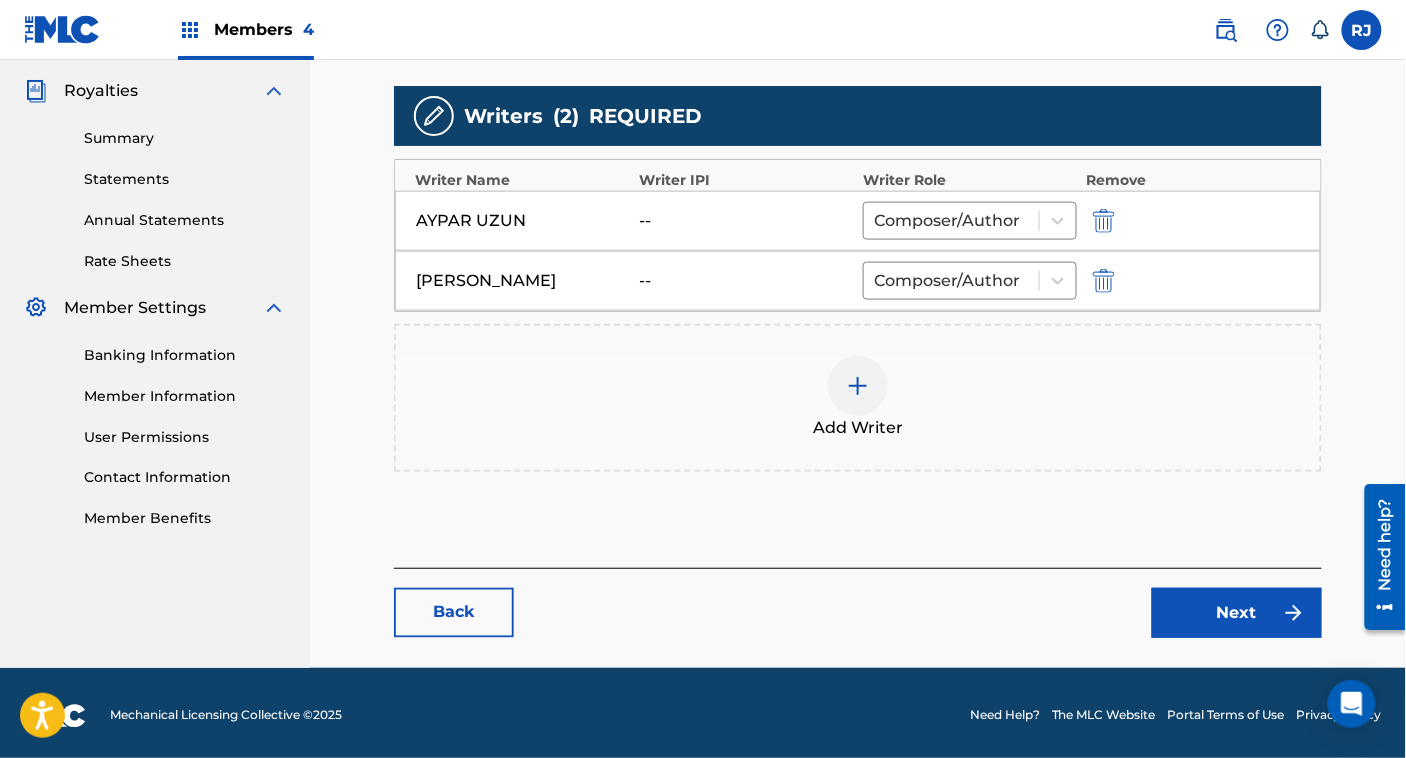 scroll, scrollTop: 592, scrollLeft: 0, axis: vertical 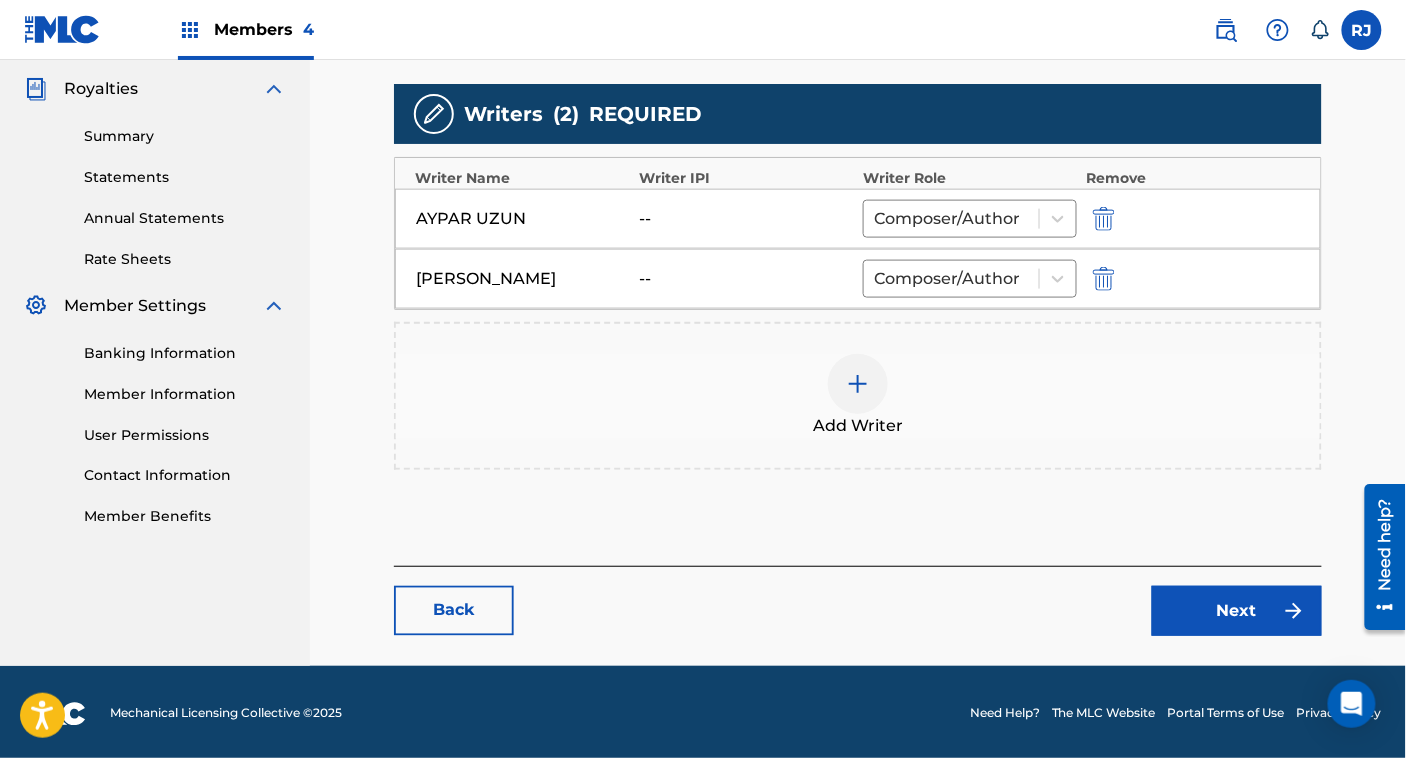 click on "Next" at bounding box center (1237, 611) 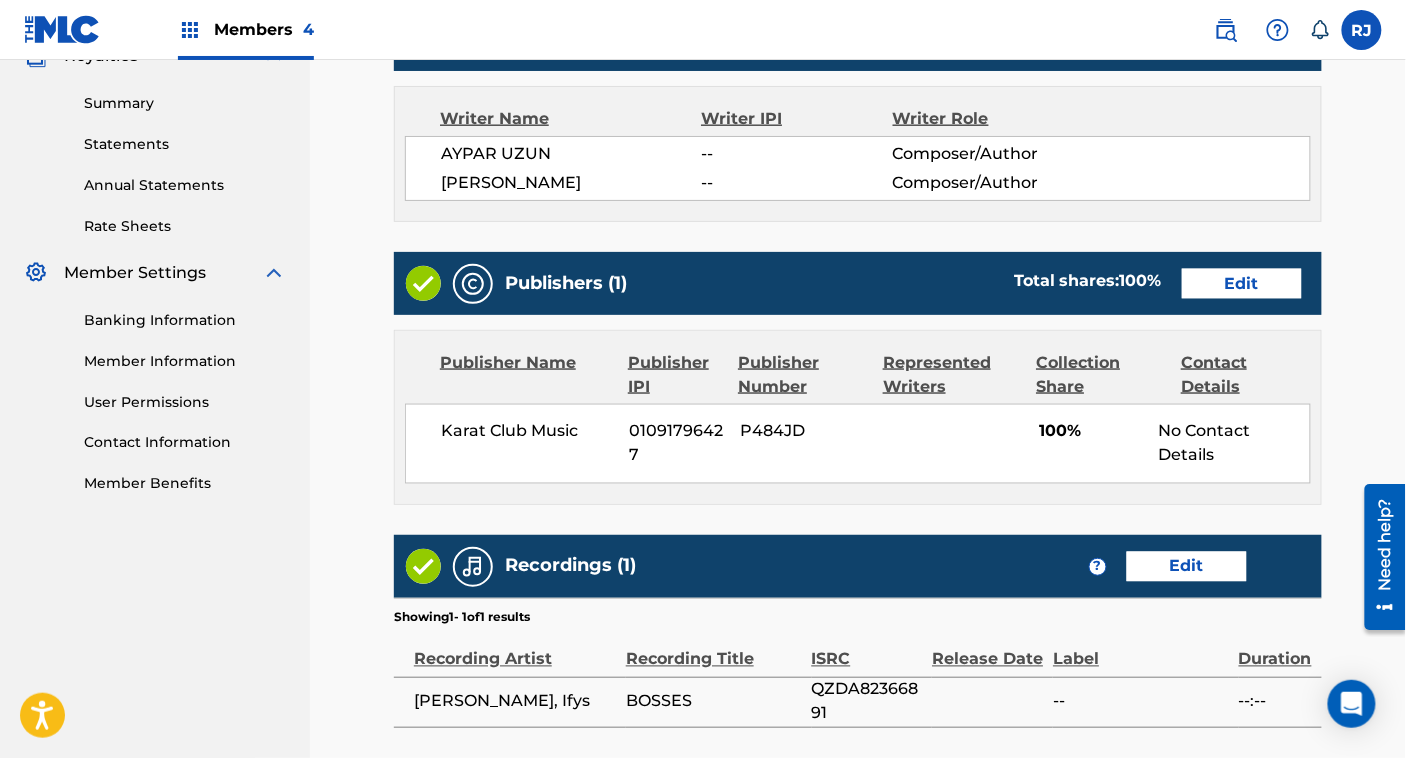 scroll, scrollTop: 816, scrollLeft: 0, axis: vertical 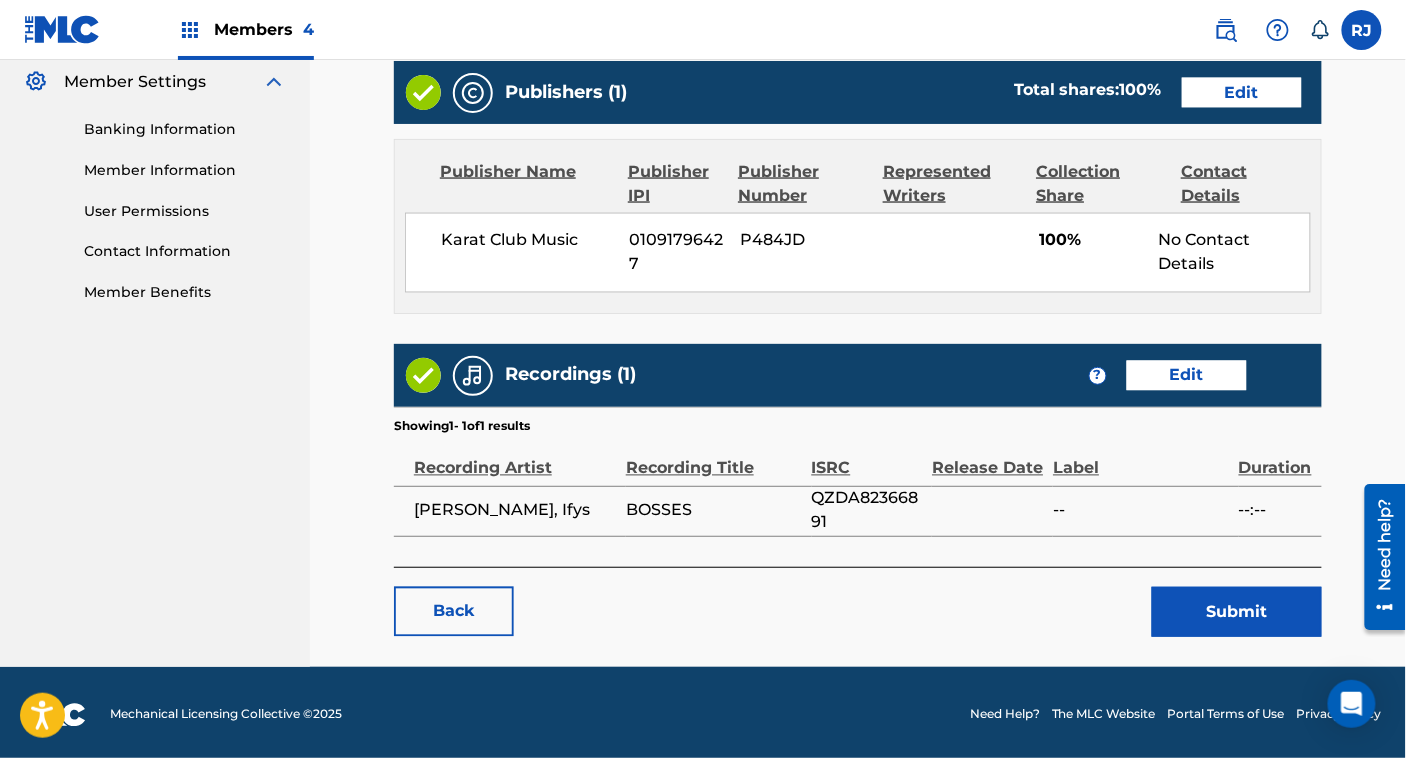 click on "Edit" at bounding box center (1187, 376) 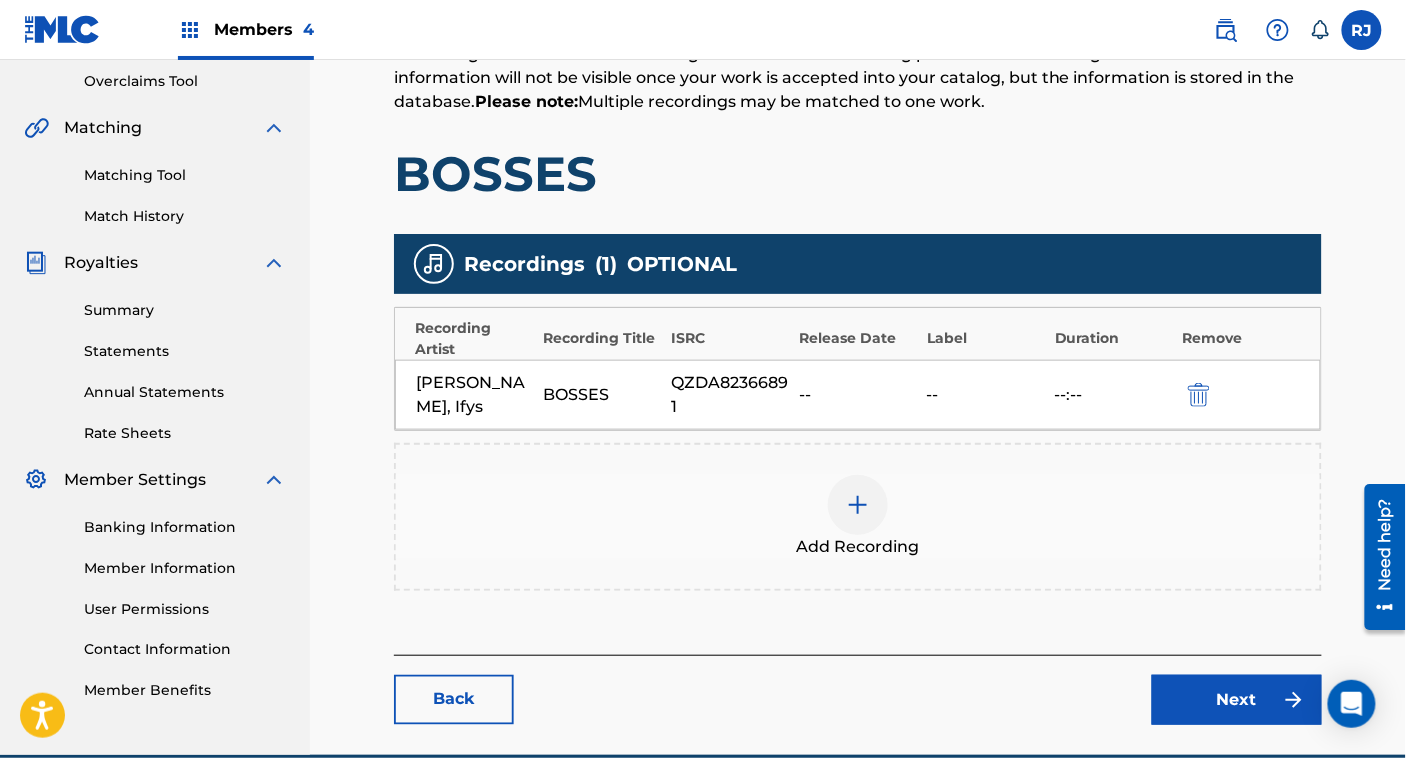 scroll, scrollTop: 480, scrollLeft: 0, axis: vertical 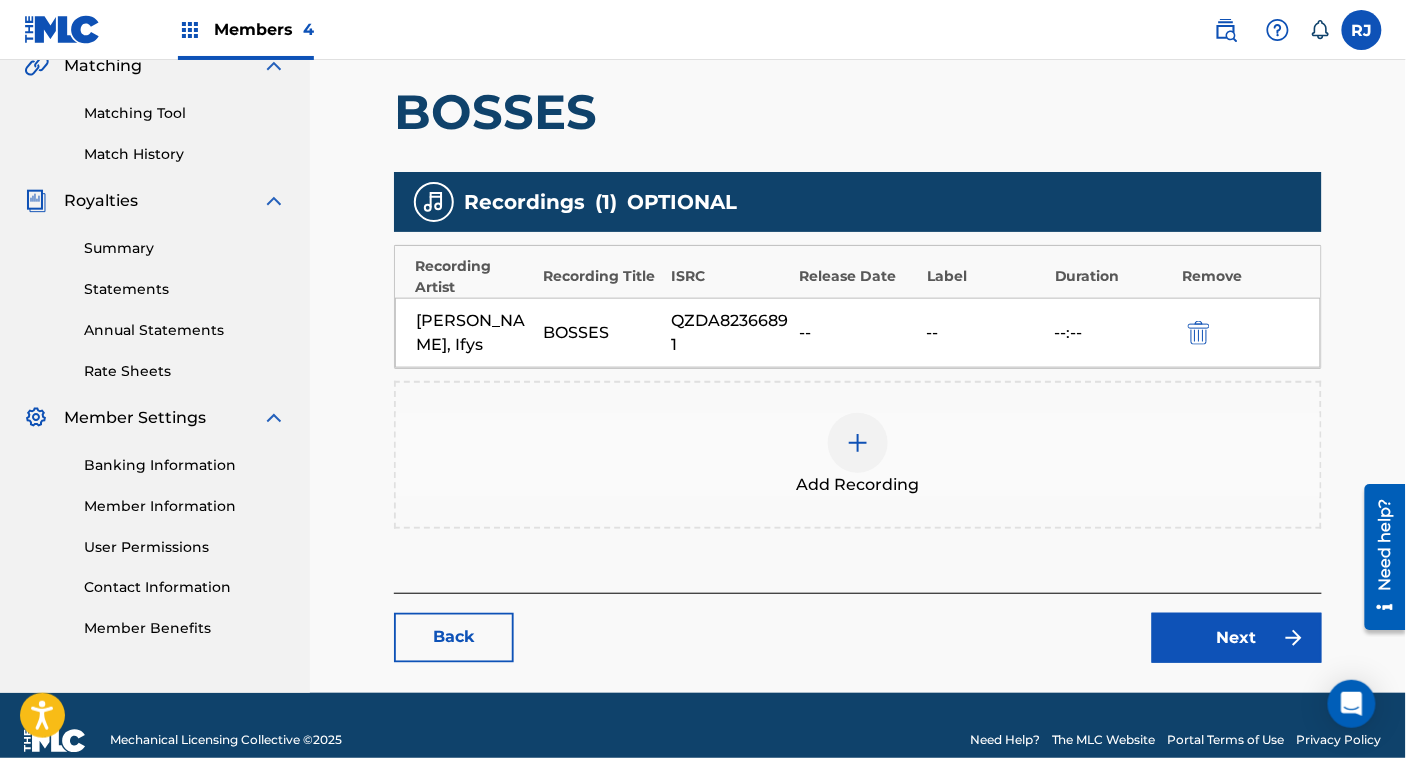 drag, startPoint x: 965, startPoint y: 495, endPoint x: 628, endPoint y: 476, distance: 337.5352 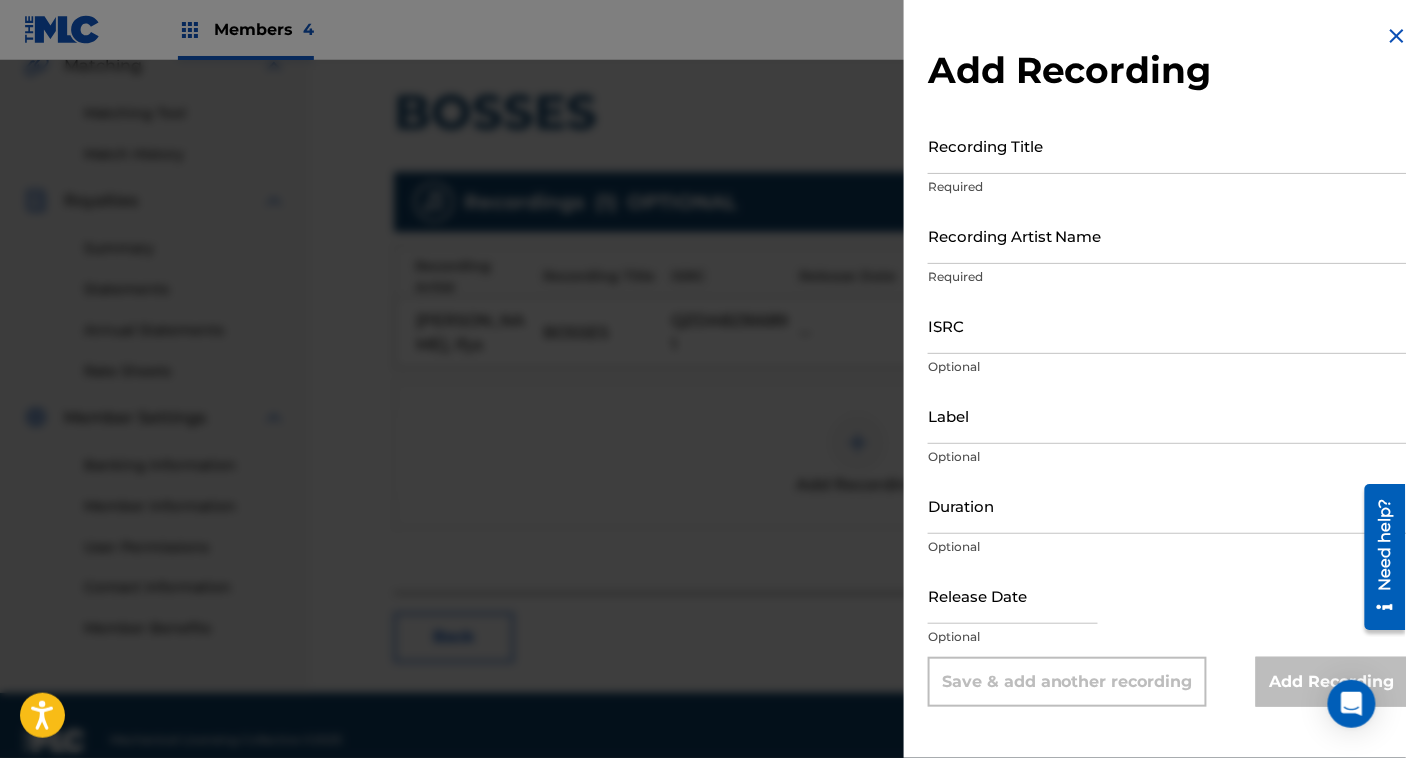 click on "Recording Artist Name" at bounding box center (1168, 235) 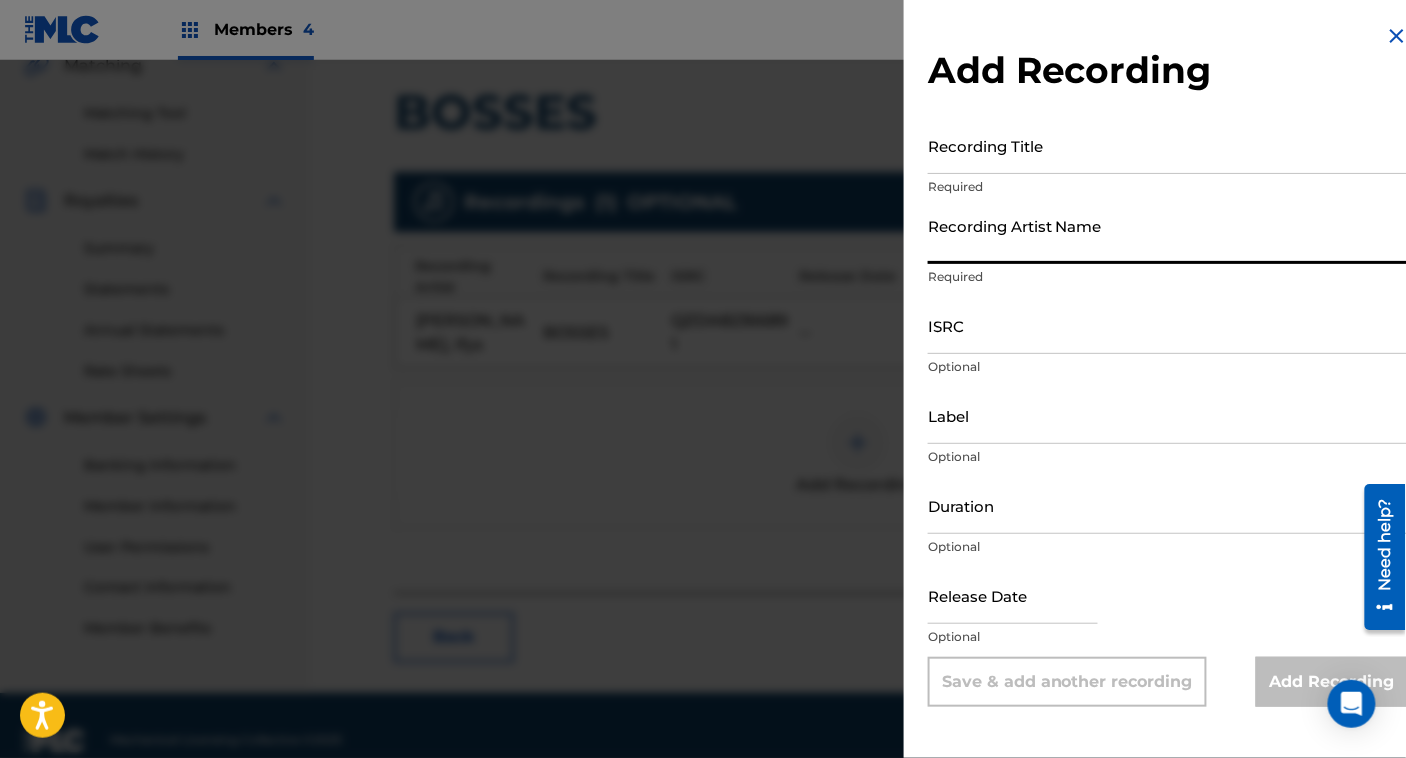 paste on "IFYS" 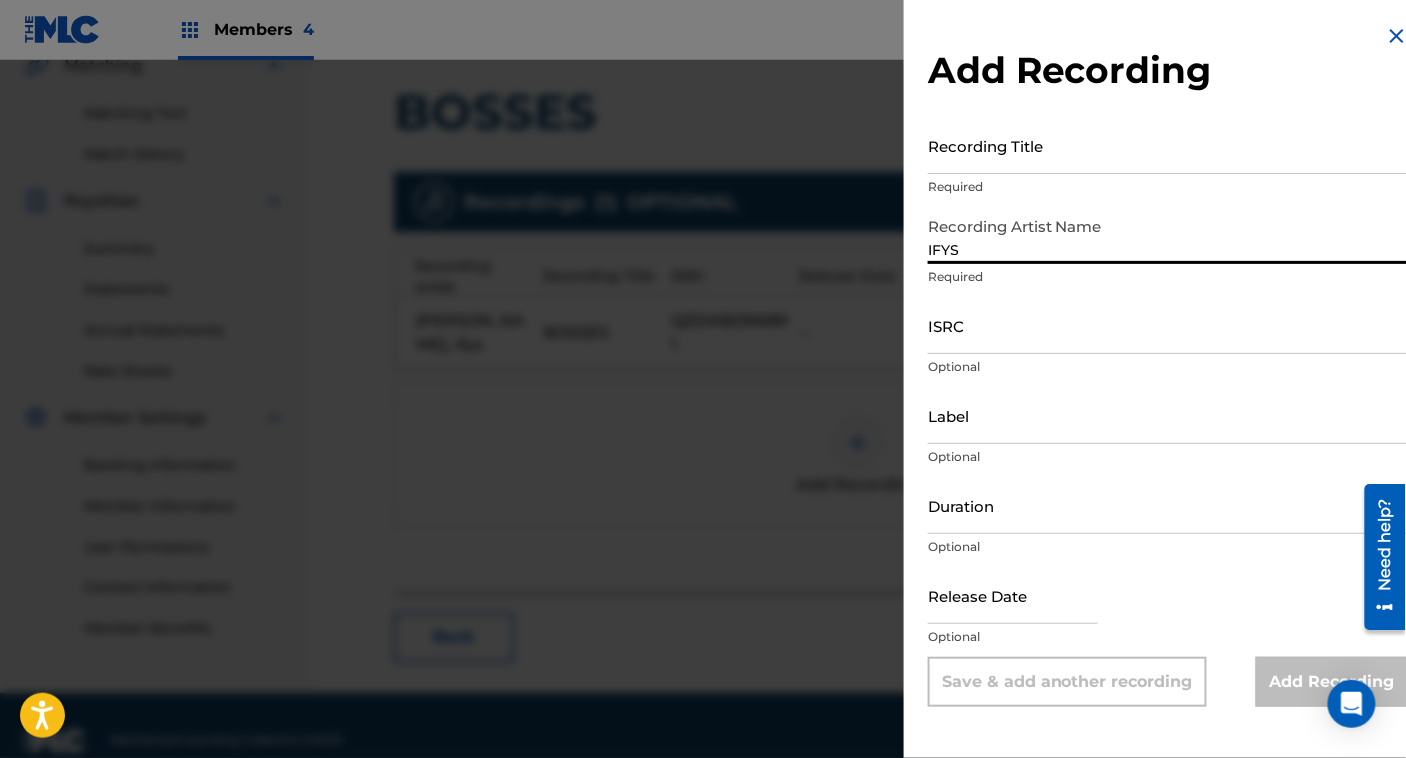 type on "IFYS" 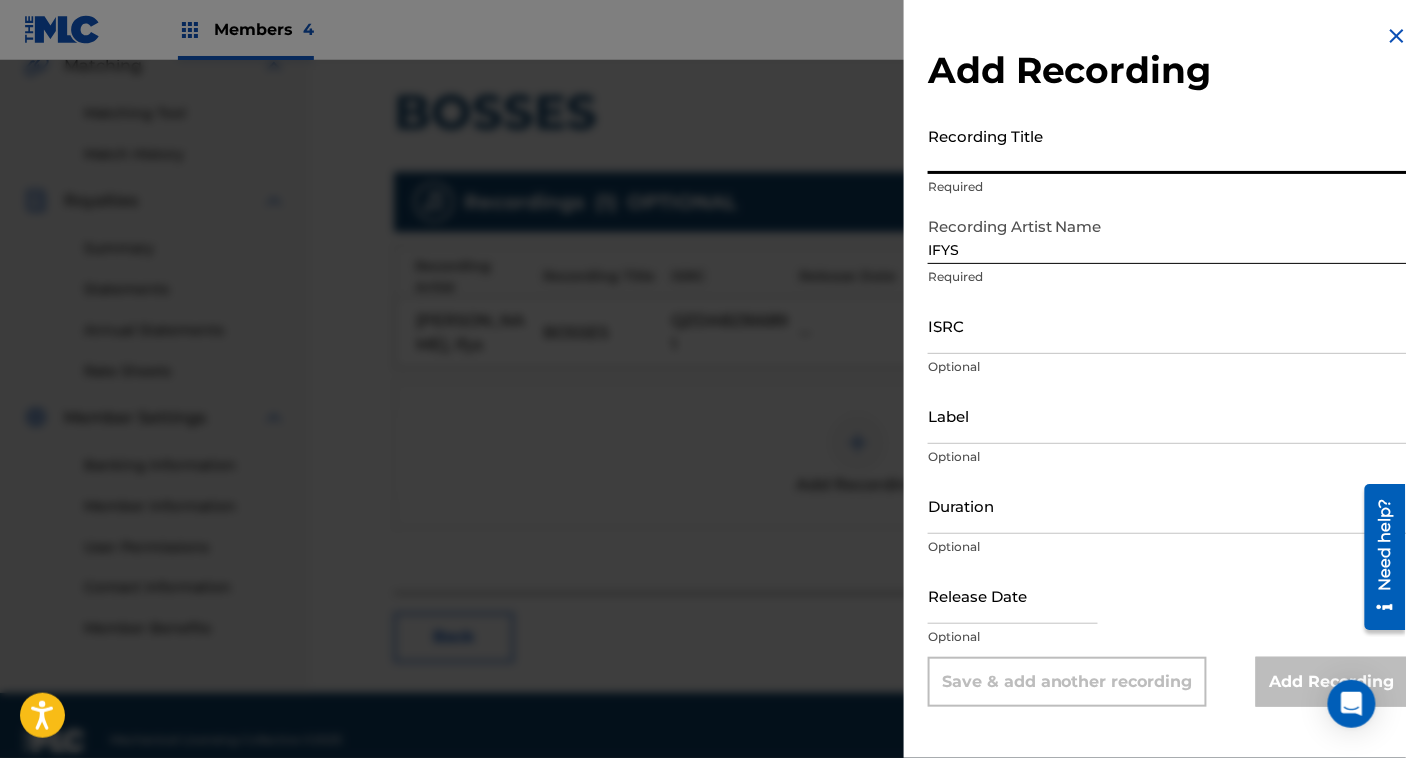 click on "Recording Title" at bounding box center (1168, 145) 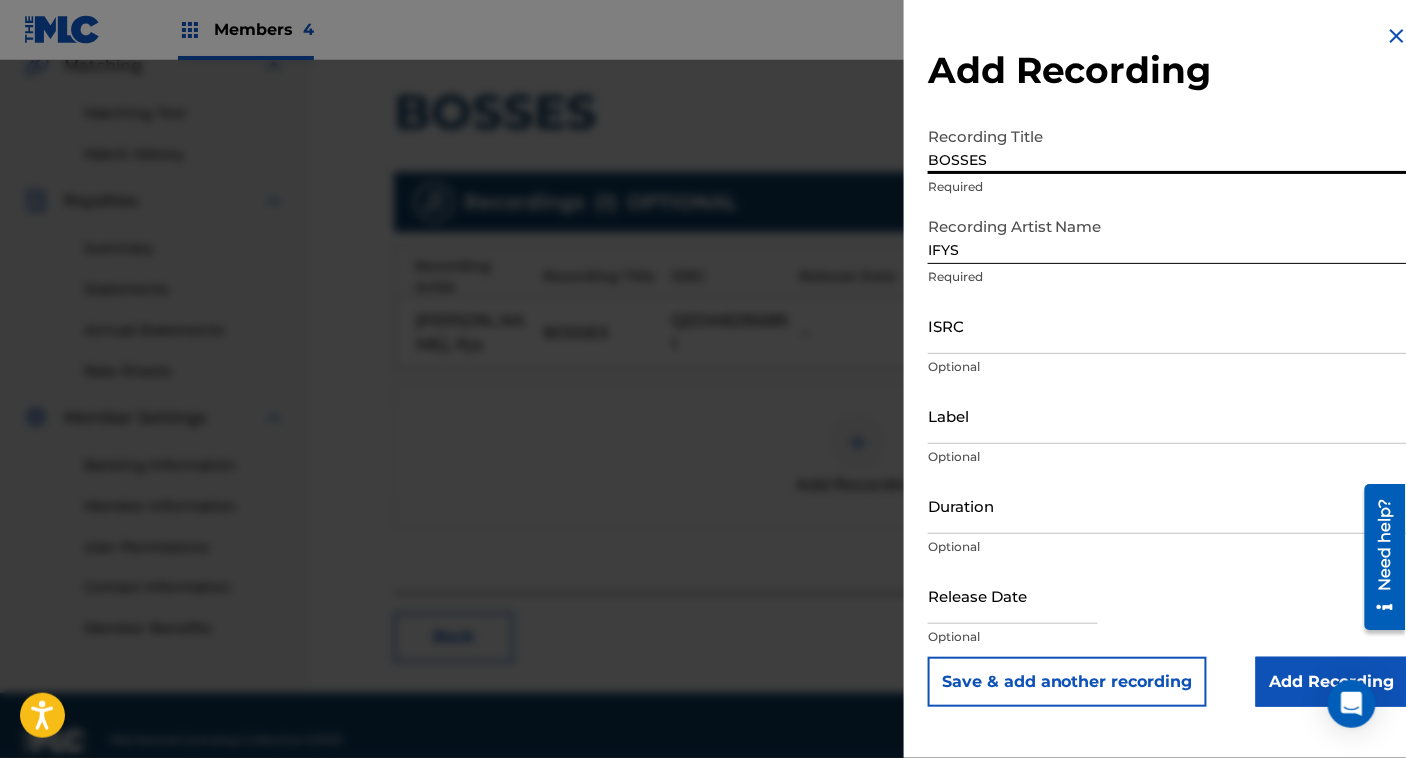 type on "BOSSES" 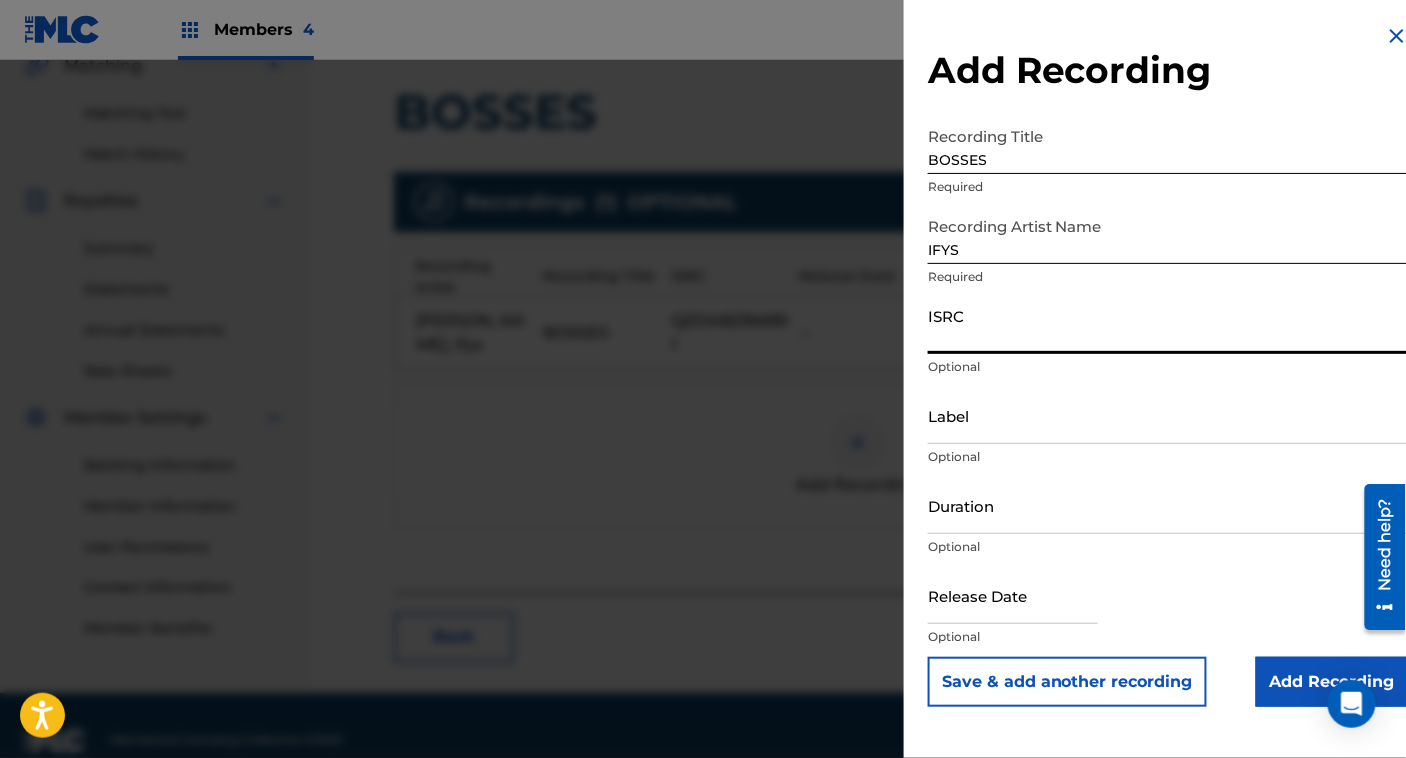 paste on "QZDA82366891" 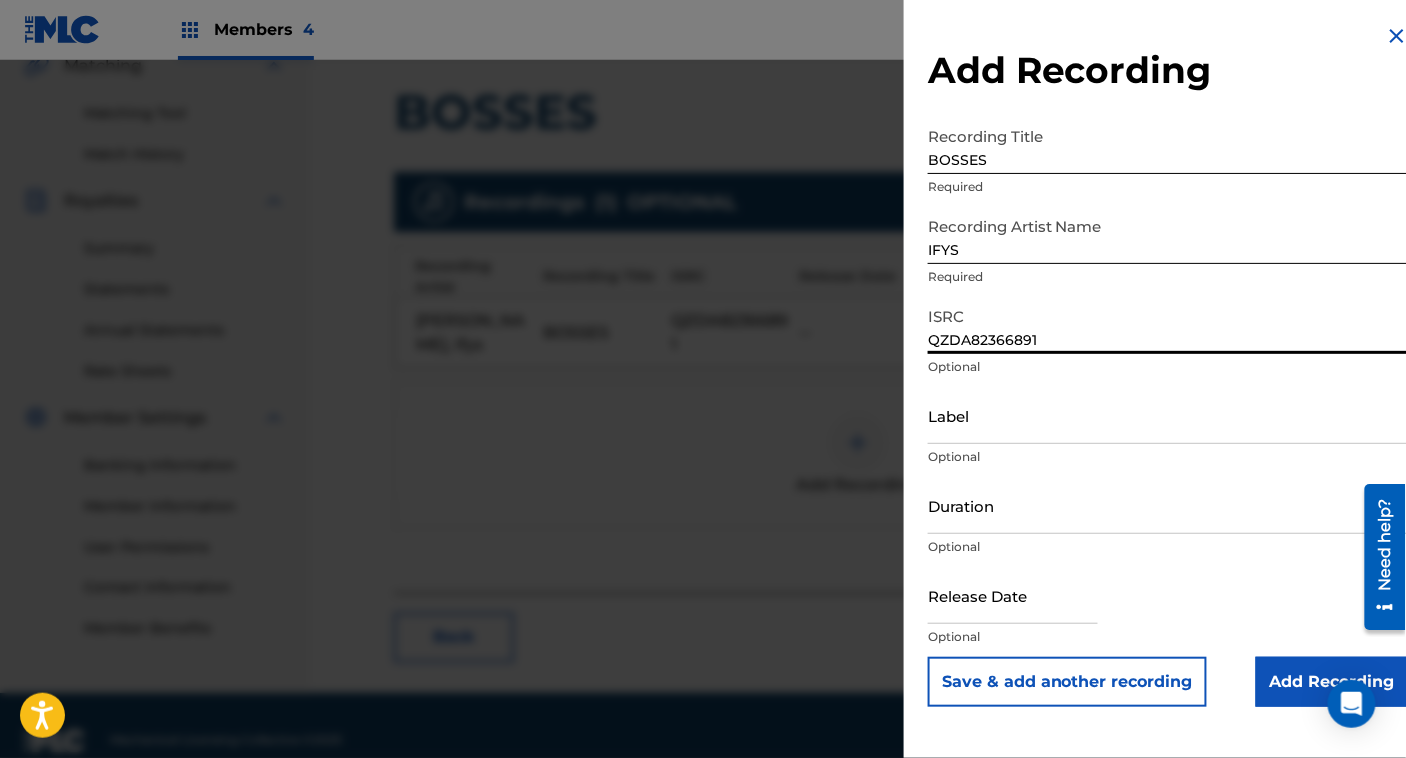 type on "QZDA82366891" 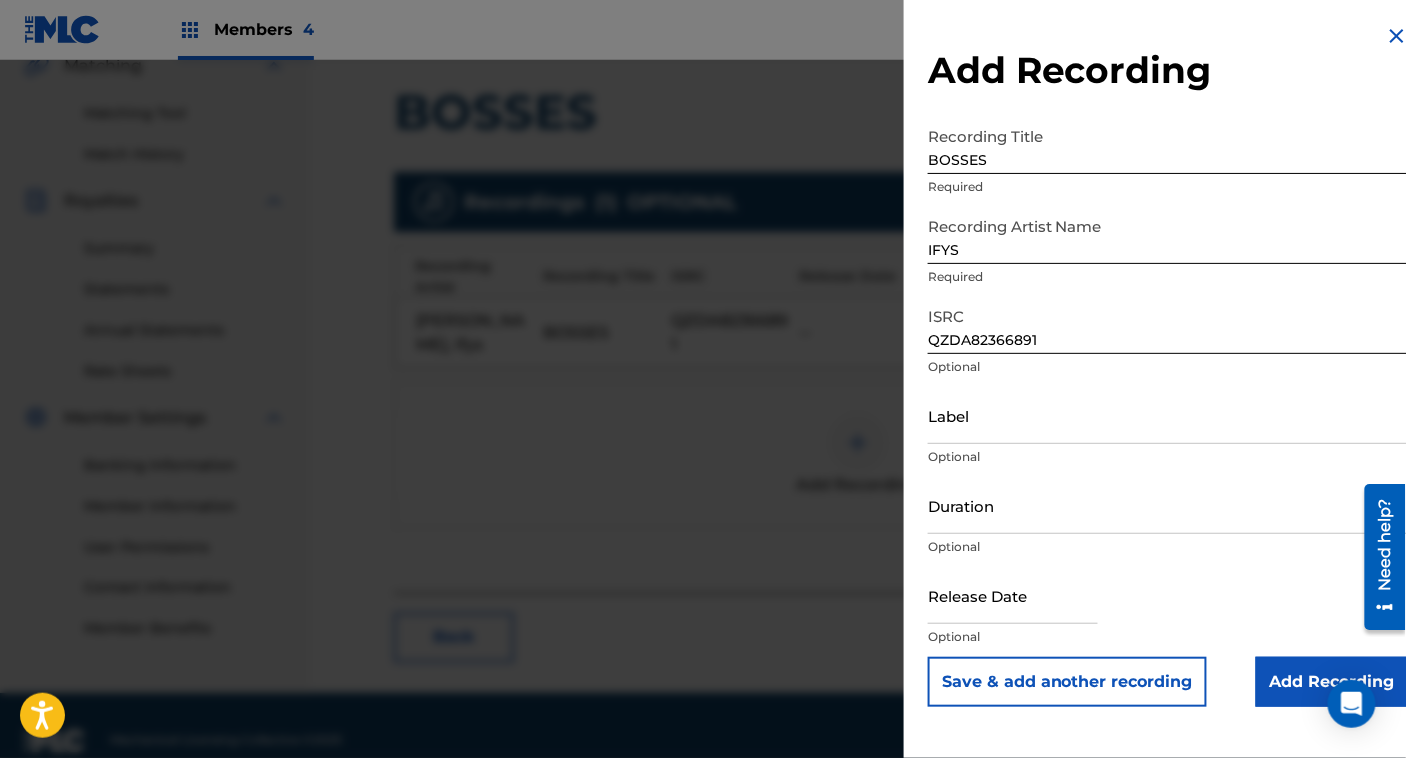 drag, startPoint x: 1277, startPoint y: 677, endPoint x: 1242, endPoint y: 697, distance: 40.311287 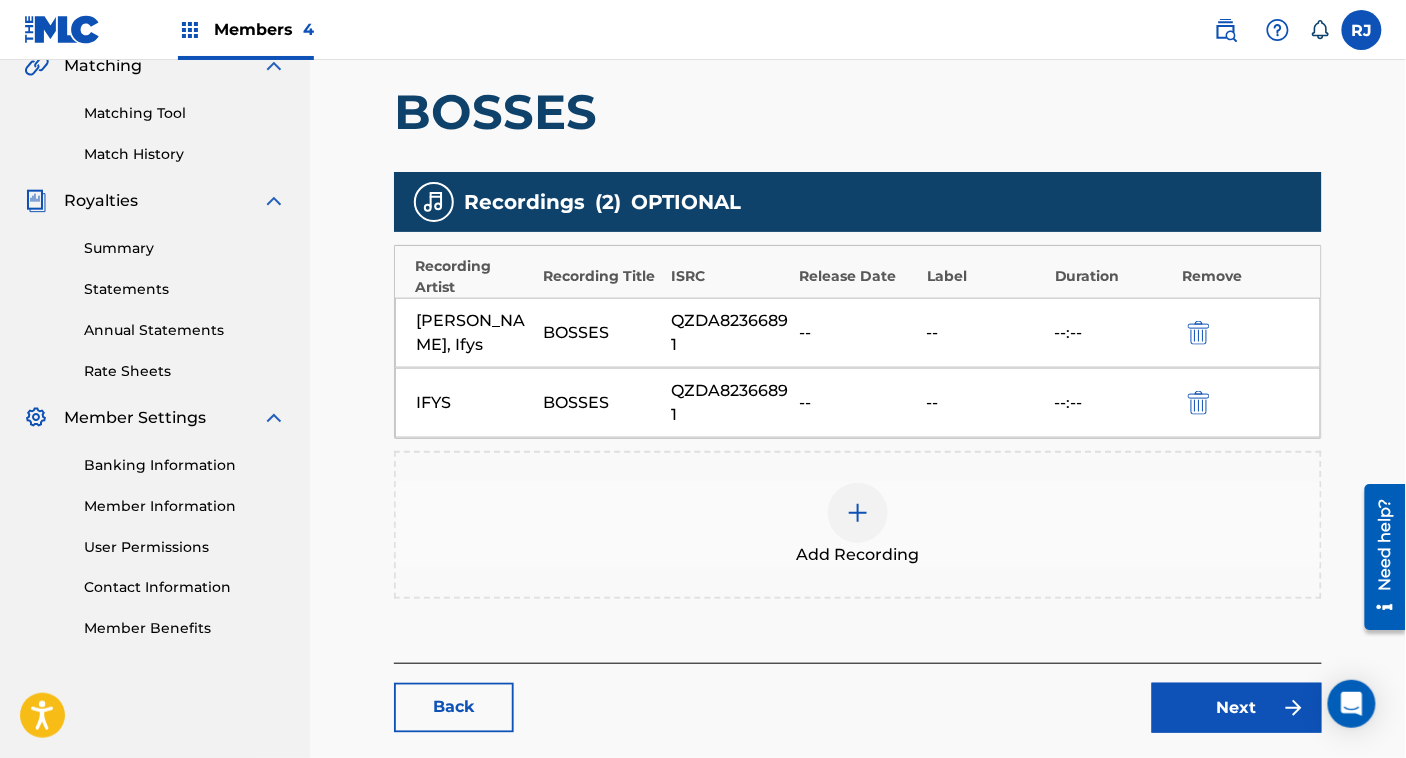 click on "Next" at bounding box center (1237, 708) 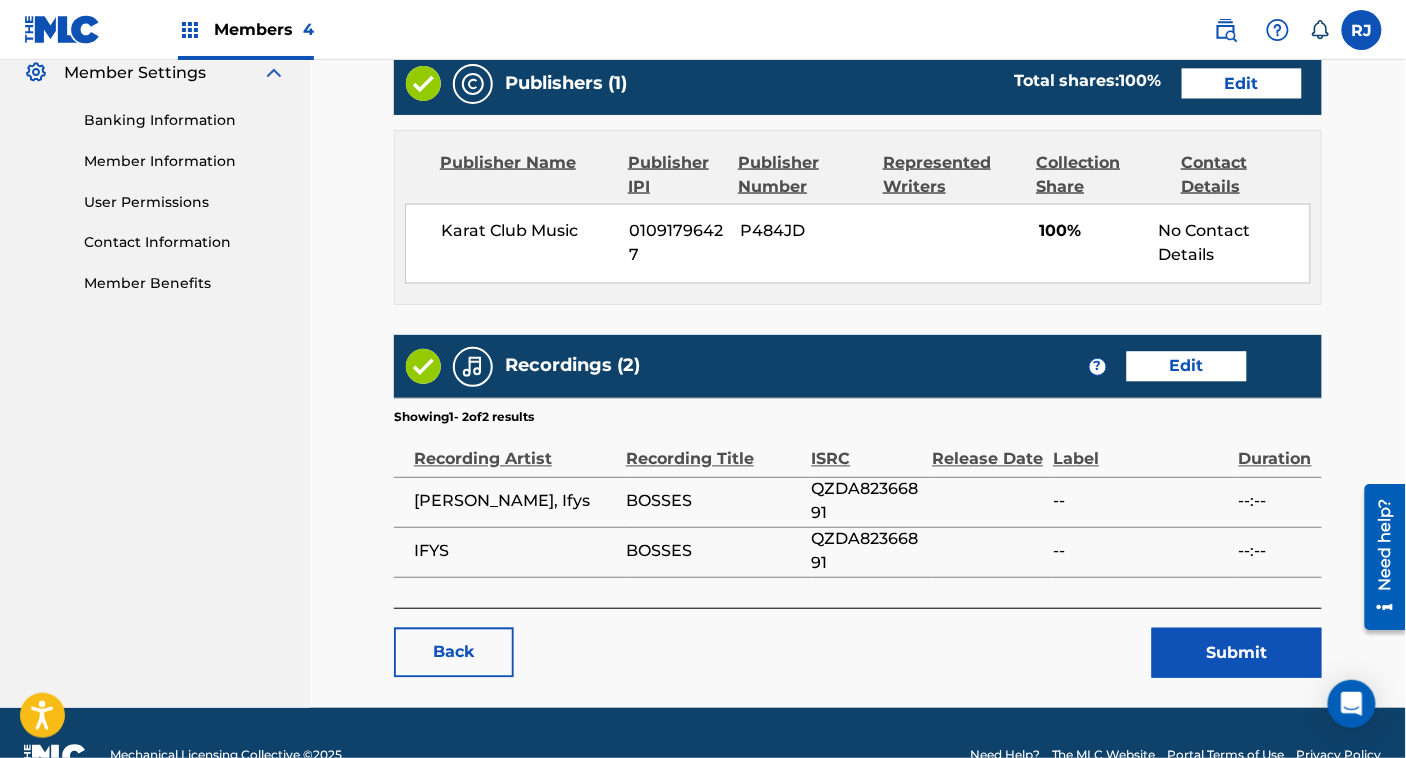 scroll, scrollTop: 866, scrollLeft: 0, axis: vertical 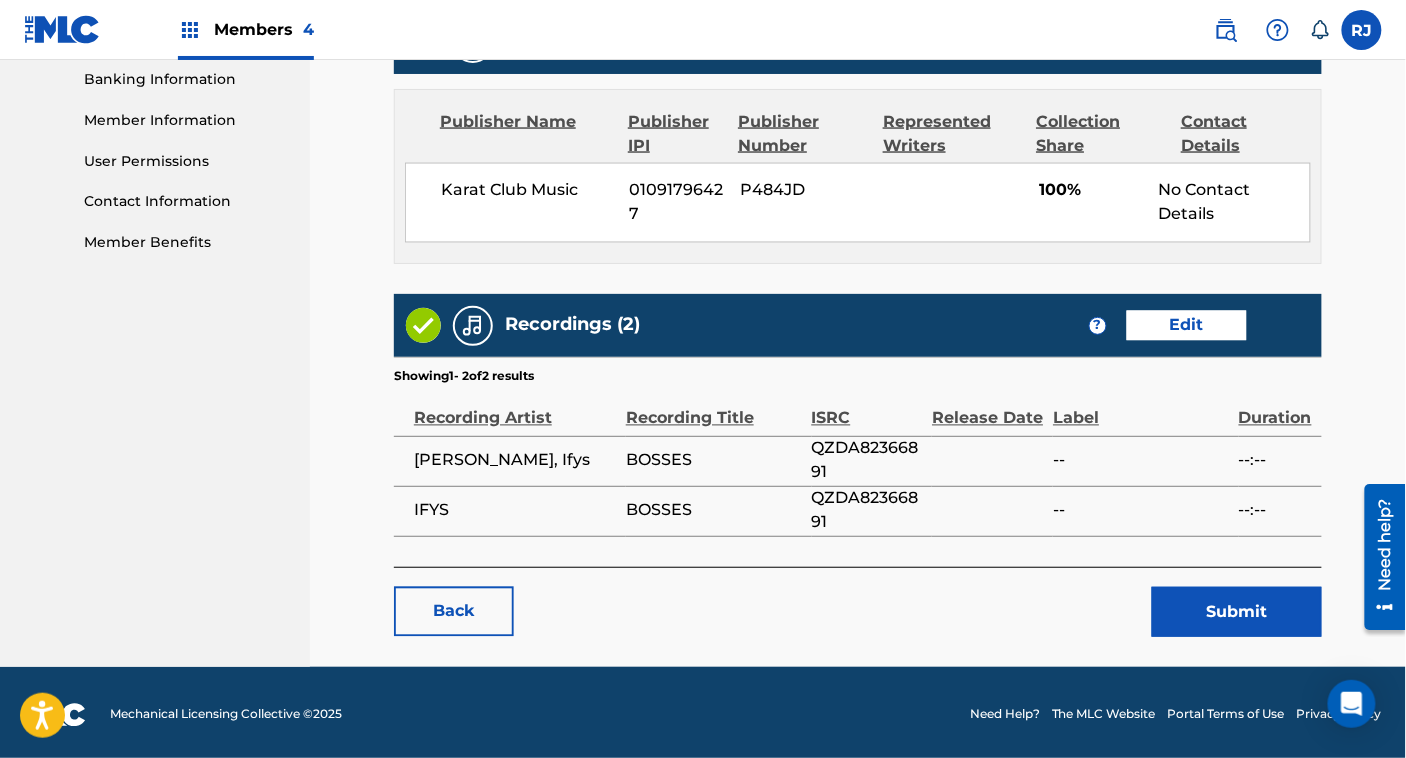 click on "Edit" at bounding box center [1187, 326] 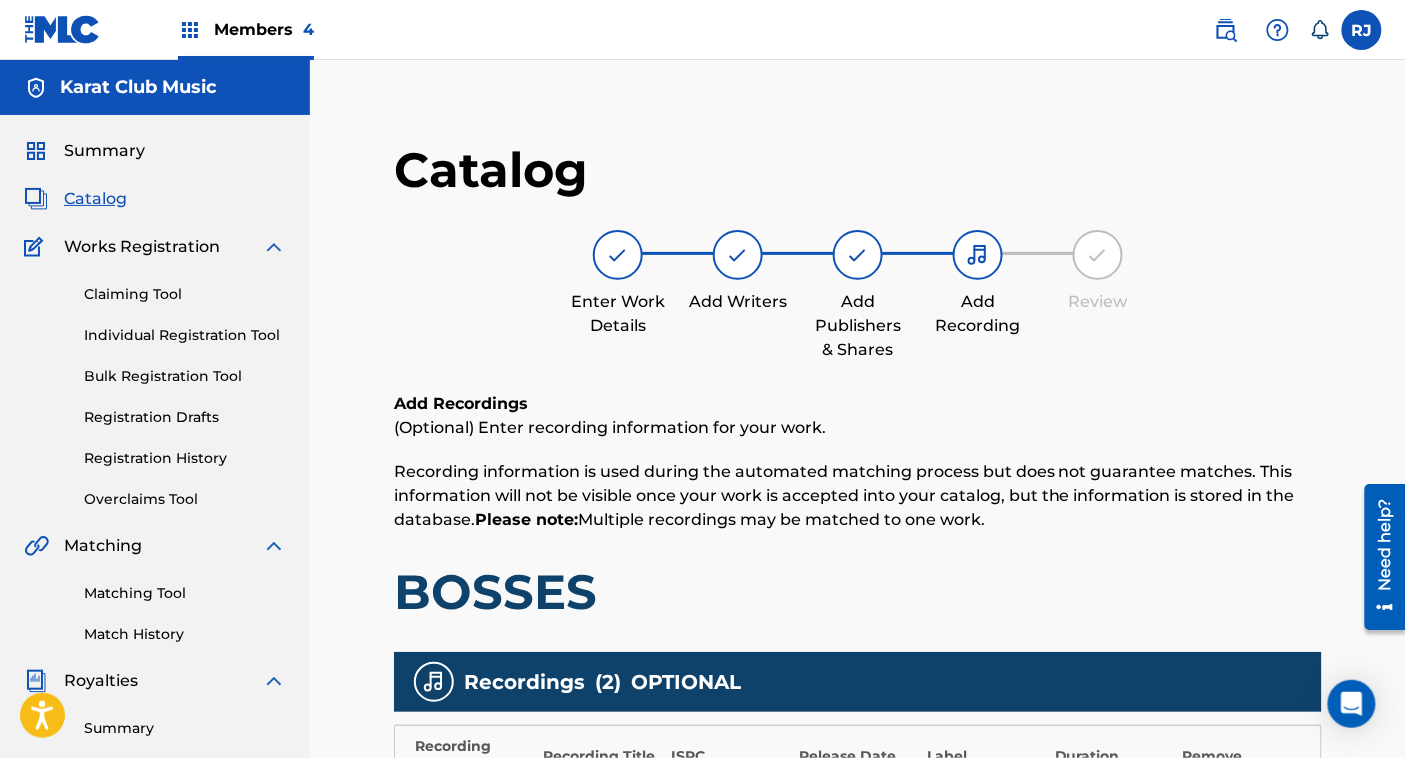 scroll, scrollTop: 577, scrollLeft: 0, axis: vertical 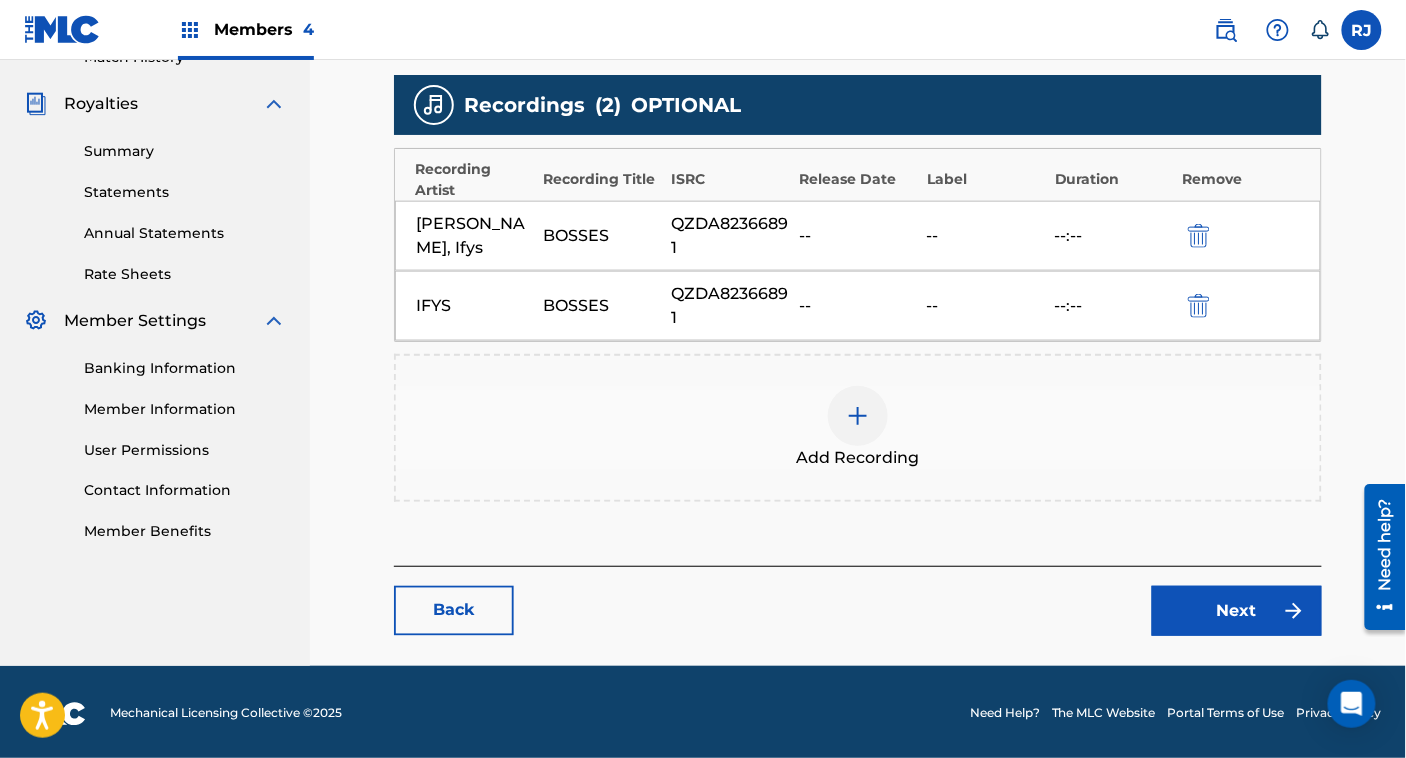 click at bounding box center (858, 416) 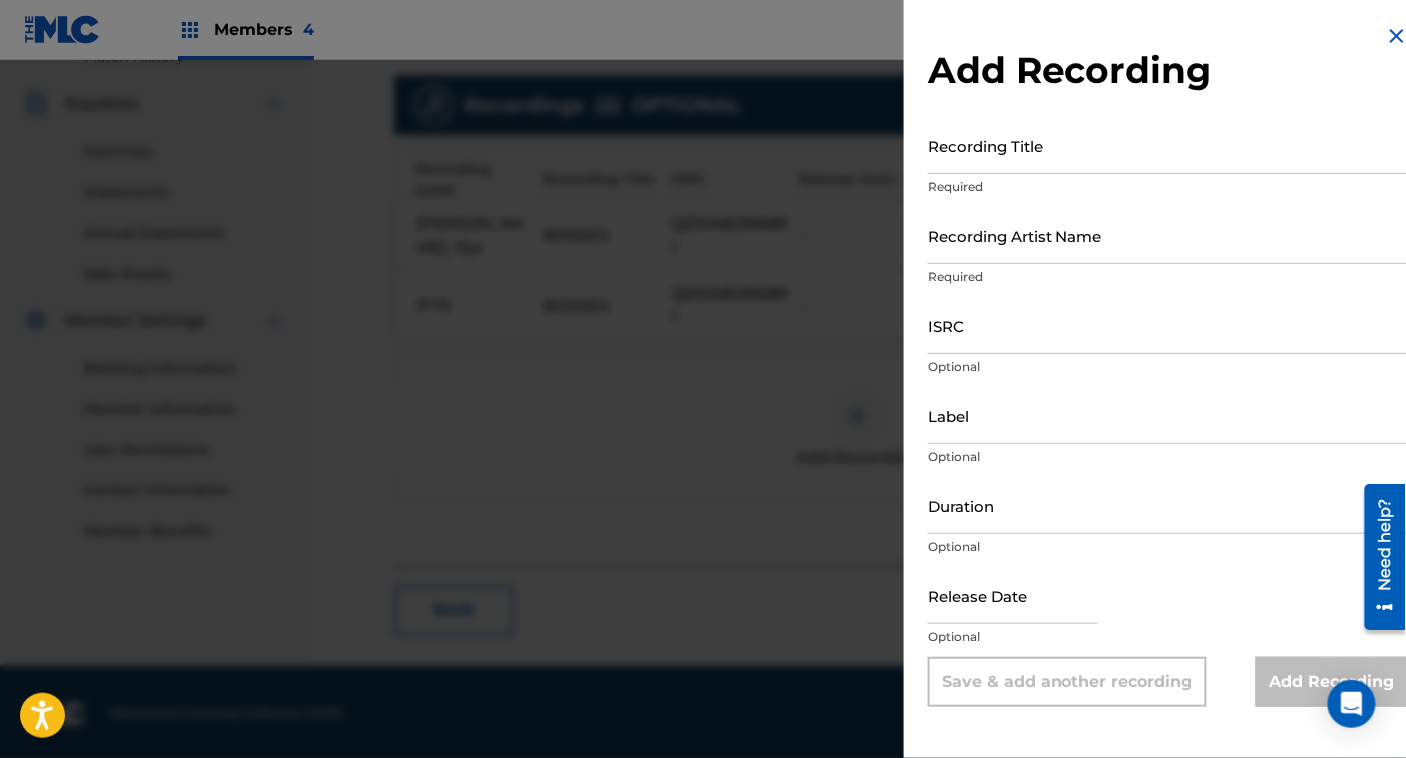 click on "Recording Artist Name" at bounding box center (1168, 235) 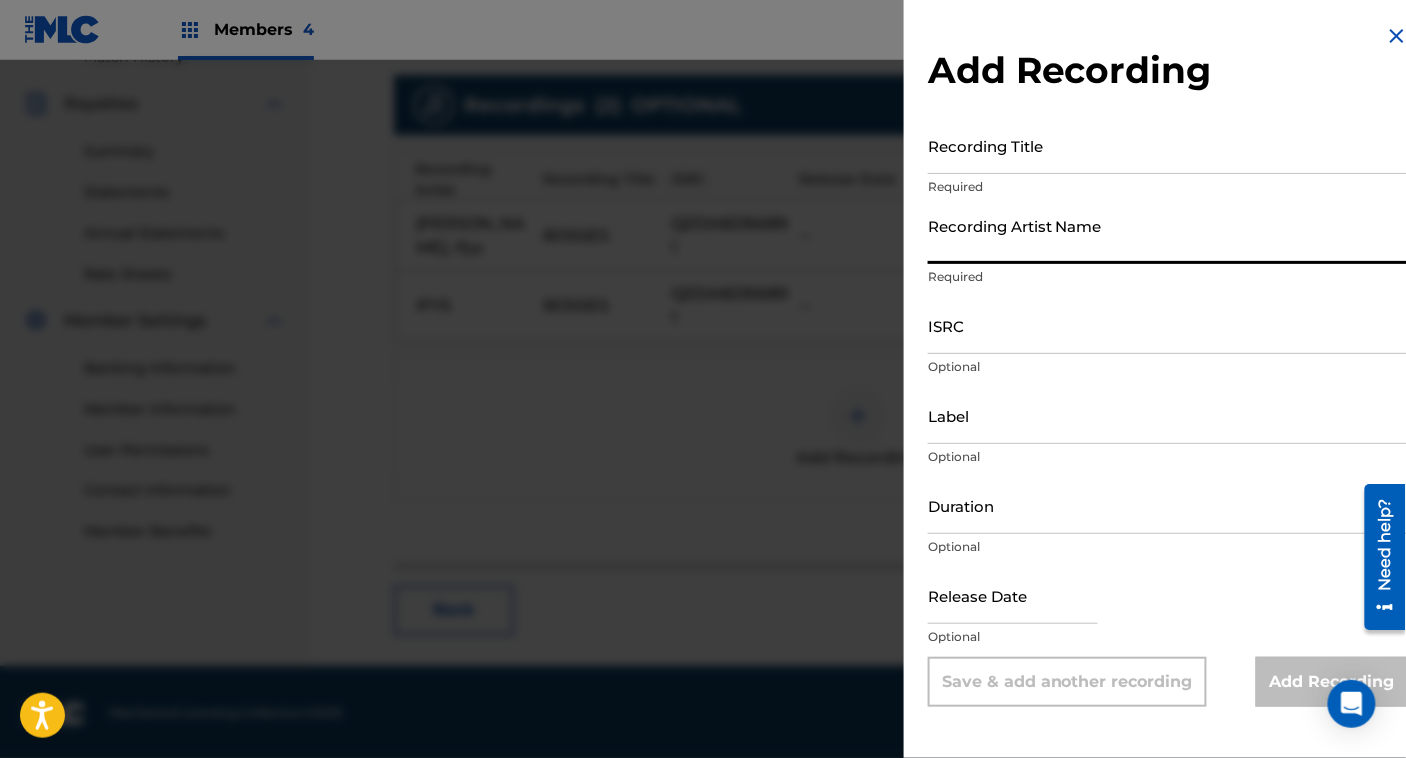 paste on "USER00XMAN" 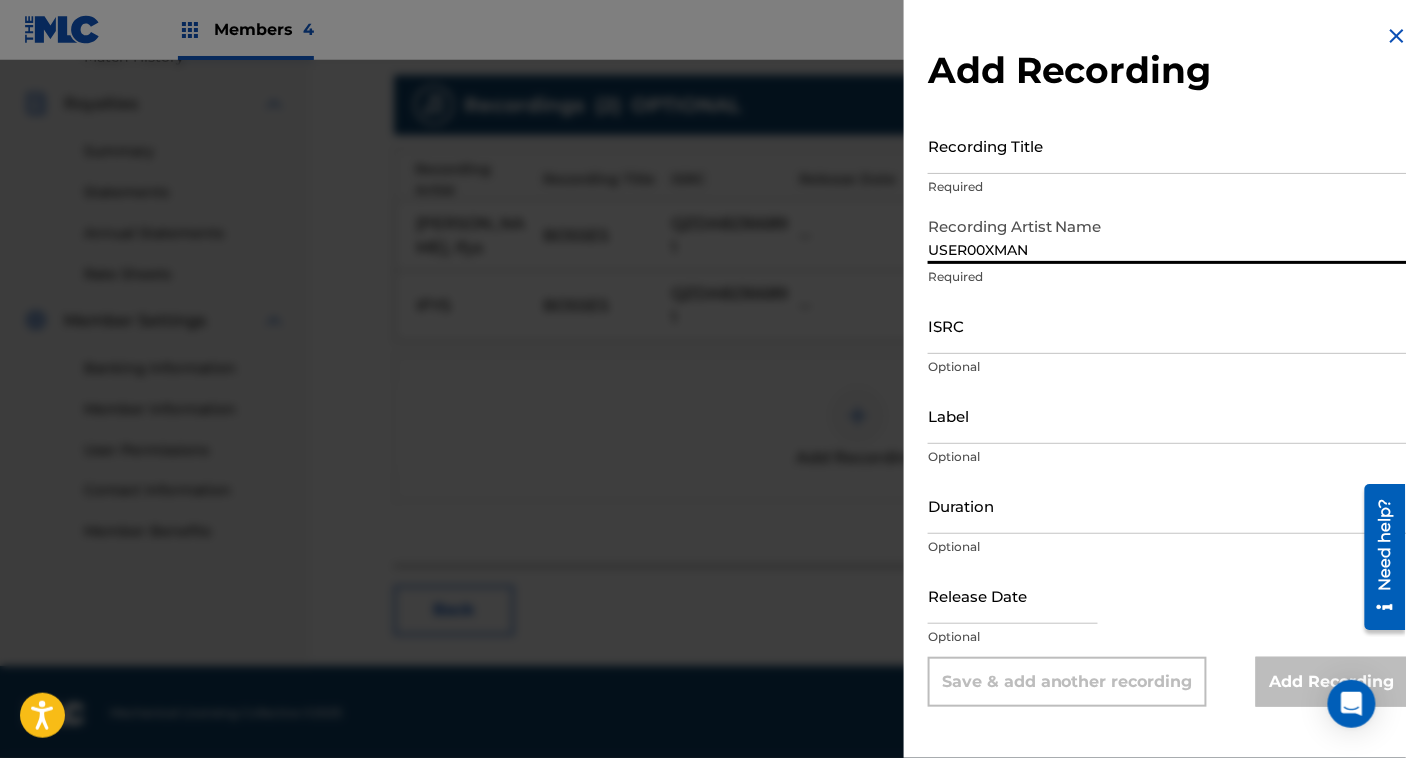 type on "USER00XMAN" 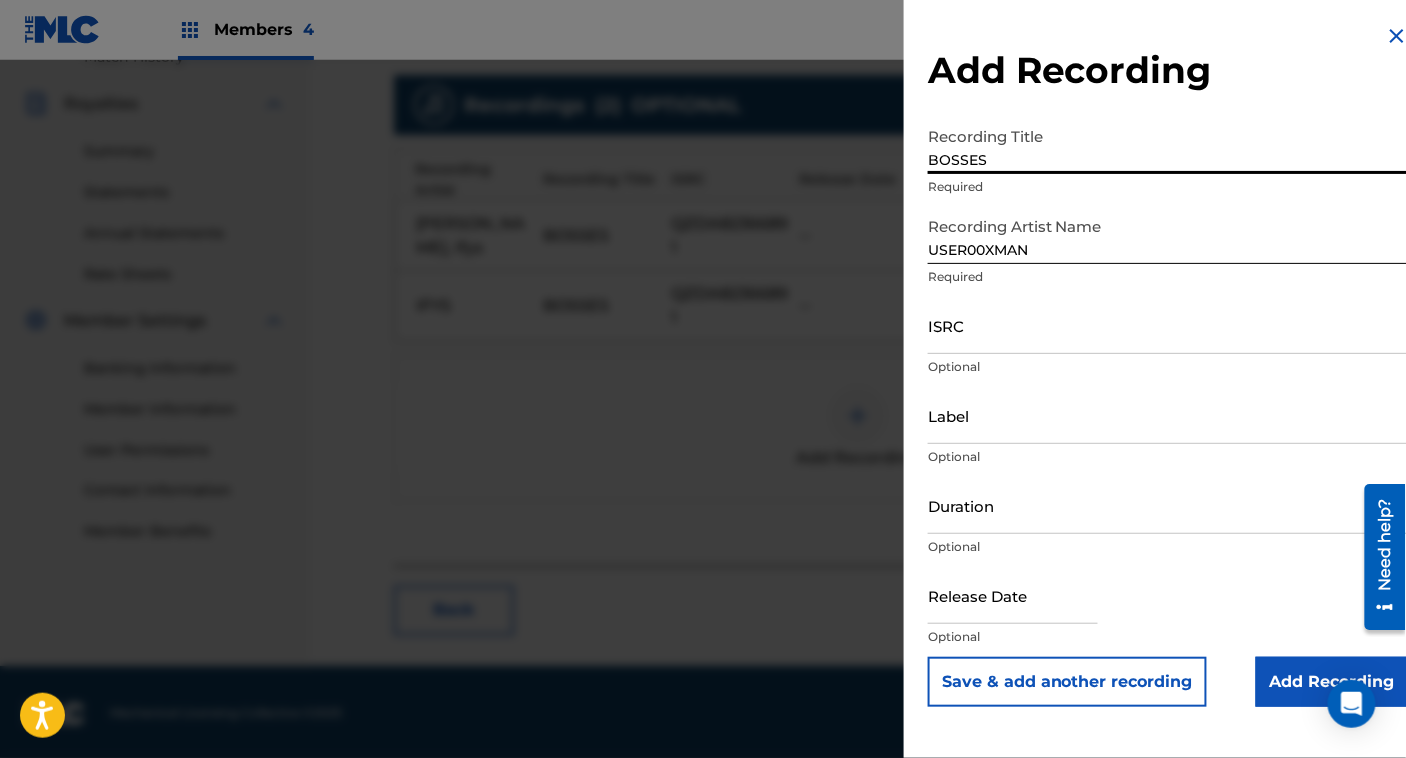 type on "BOSSES" 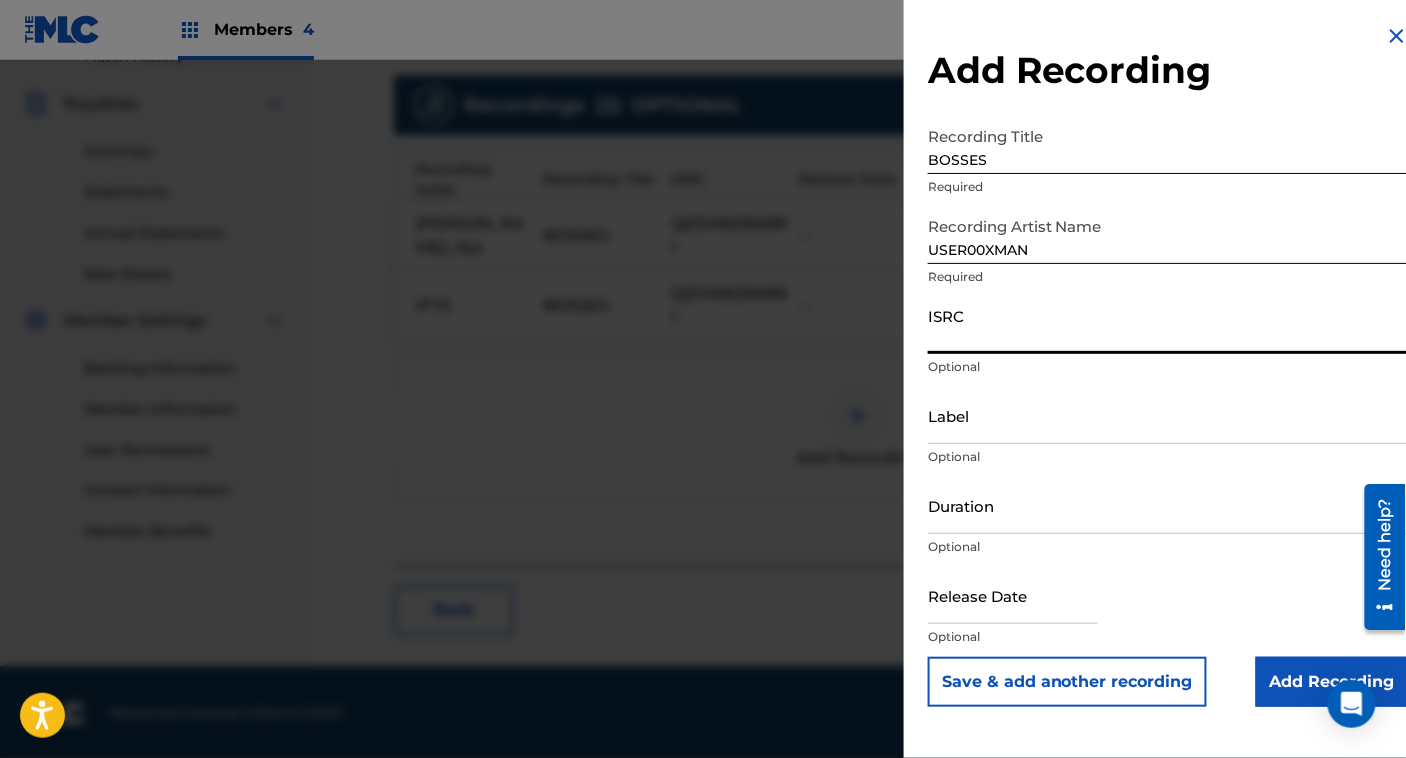 click on "ISRC" at bounding box center [1168, 325] 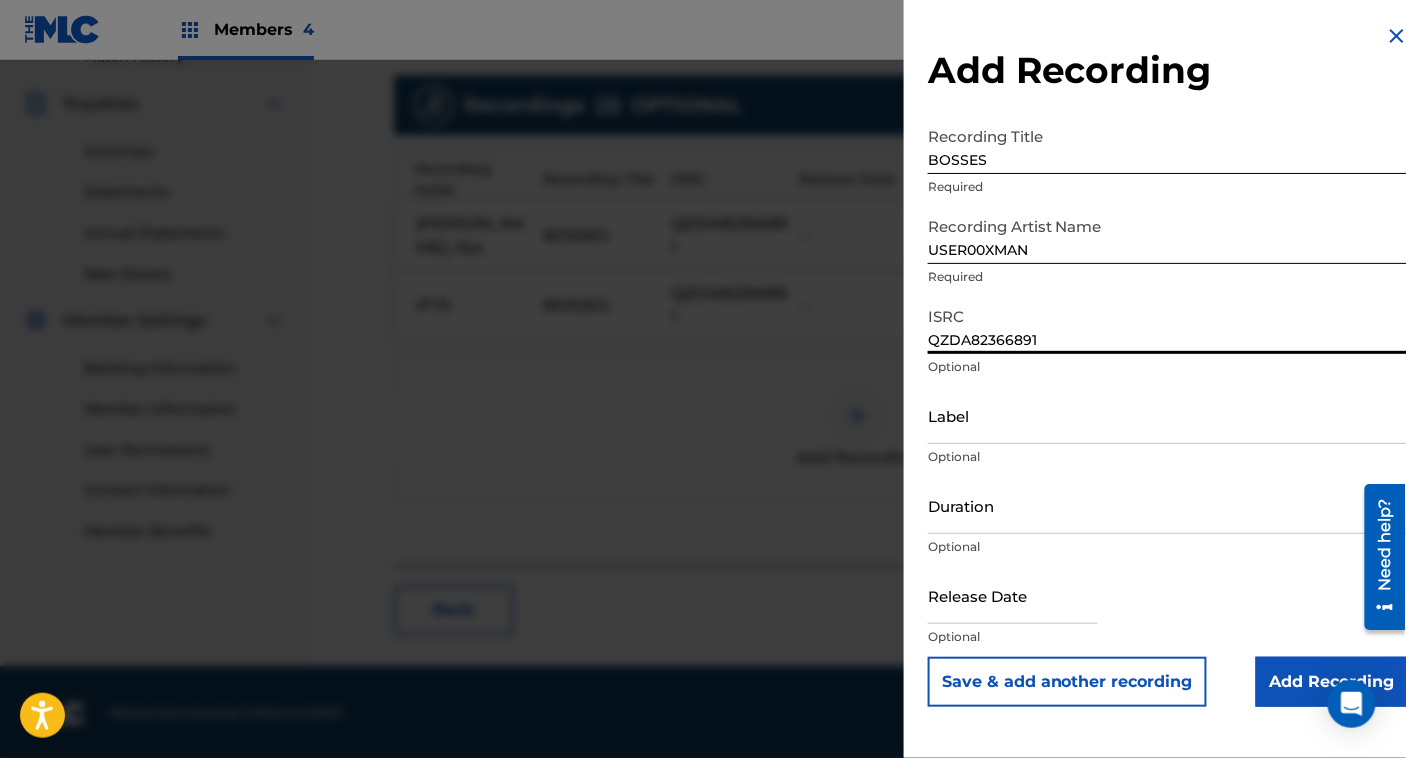 type on "QZDA82366891" 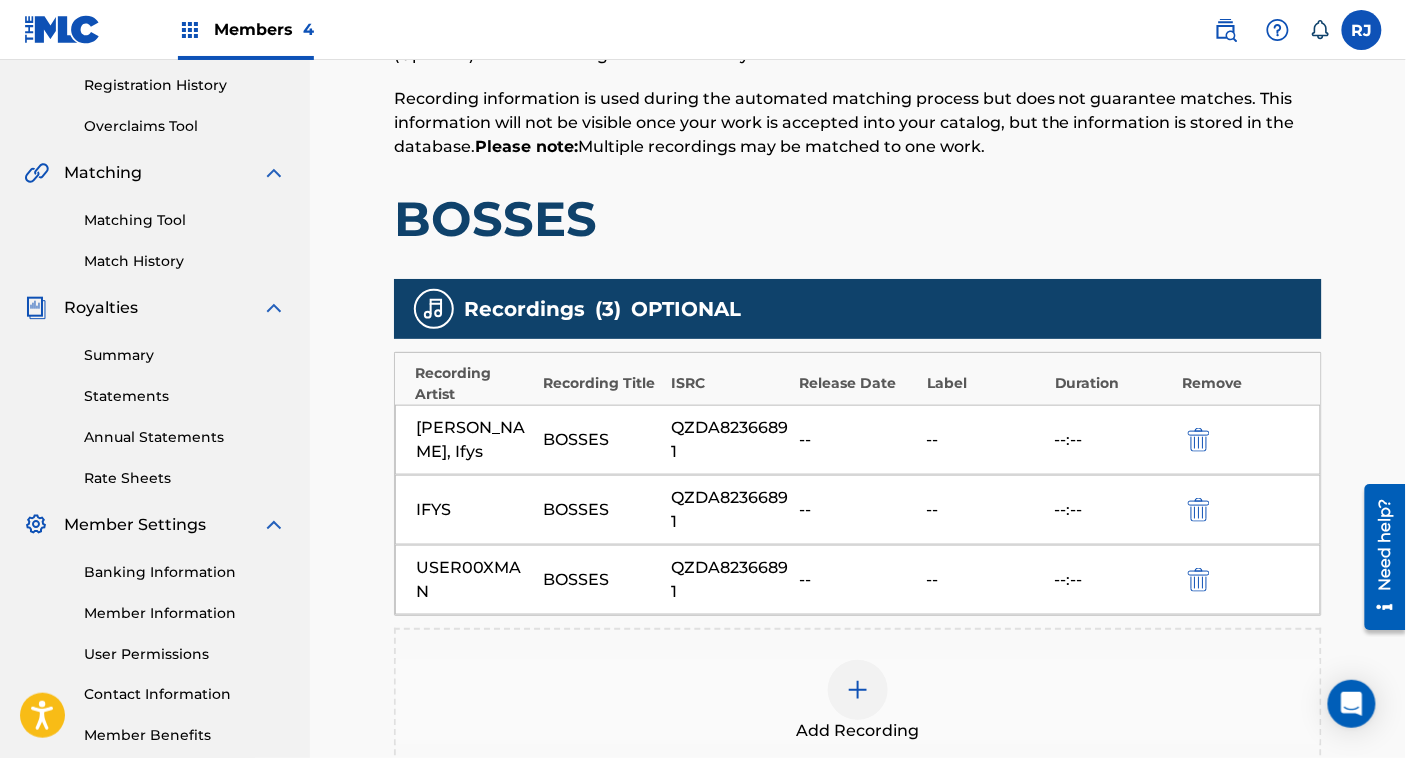 scroll, scrollTop: 646, scrollLeft: 0, axis: vertical 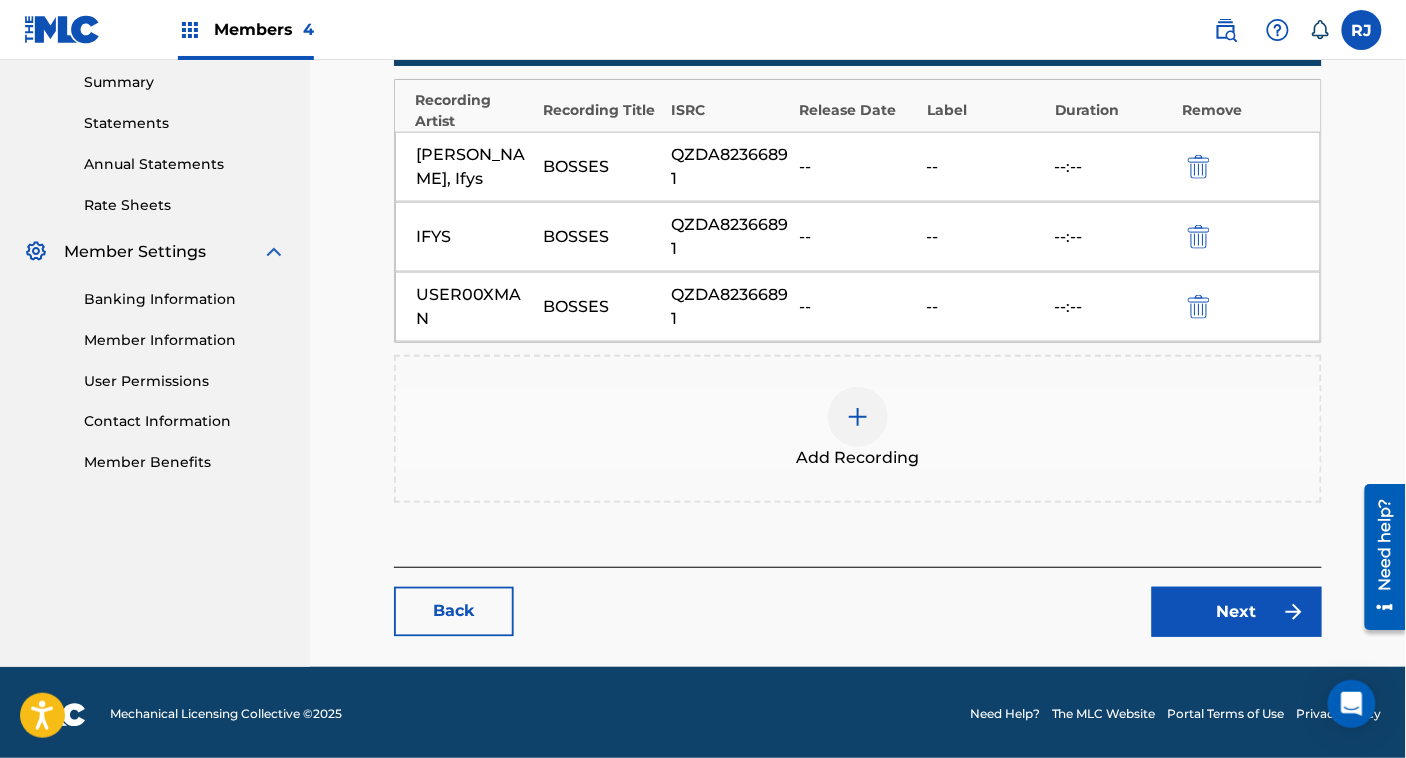click on "Next" at bounding box center [1237, 612] 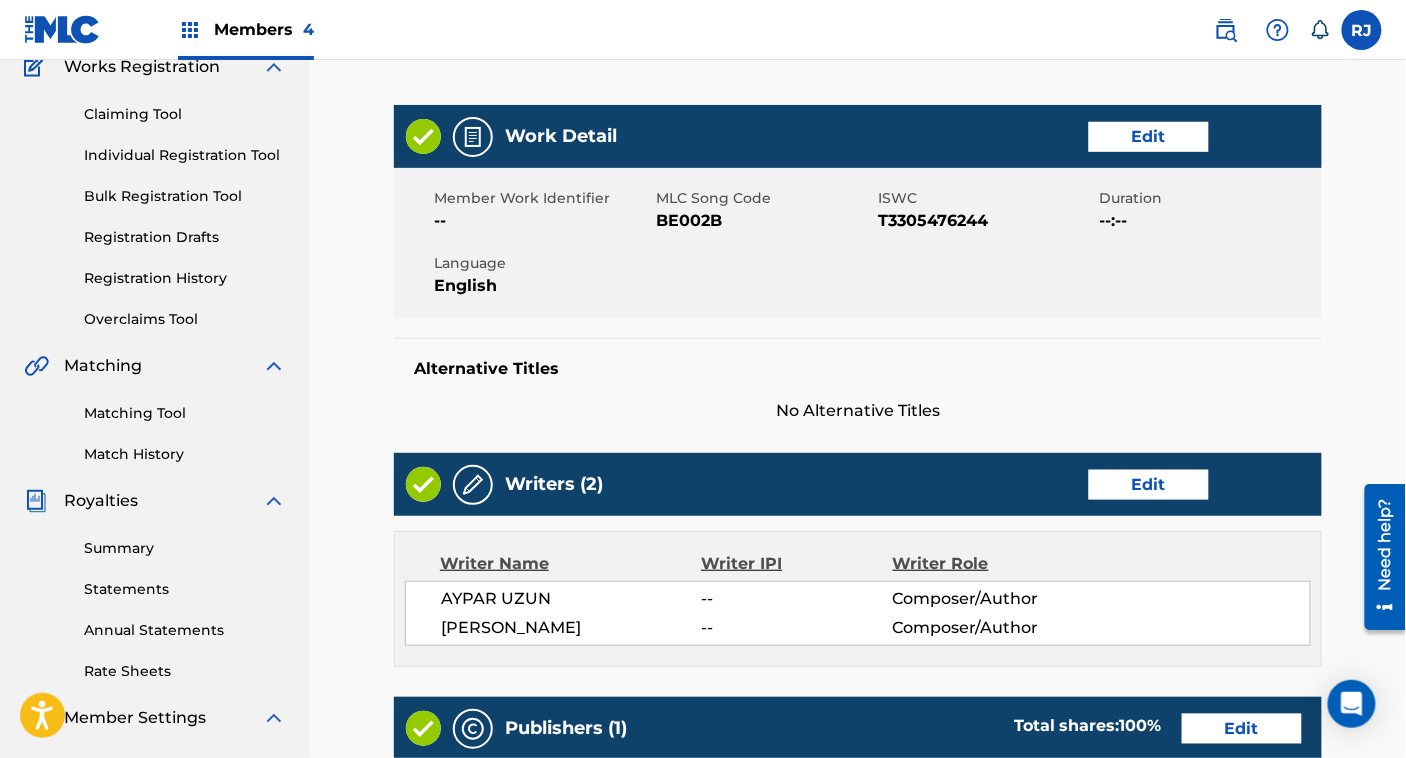 scroll, scrollTop: 181, scrollLeft: 0, axis: vertical 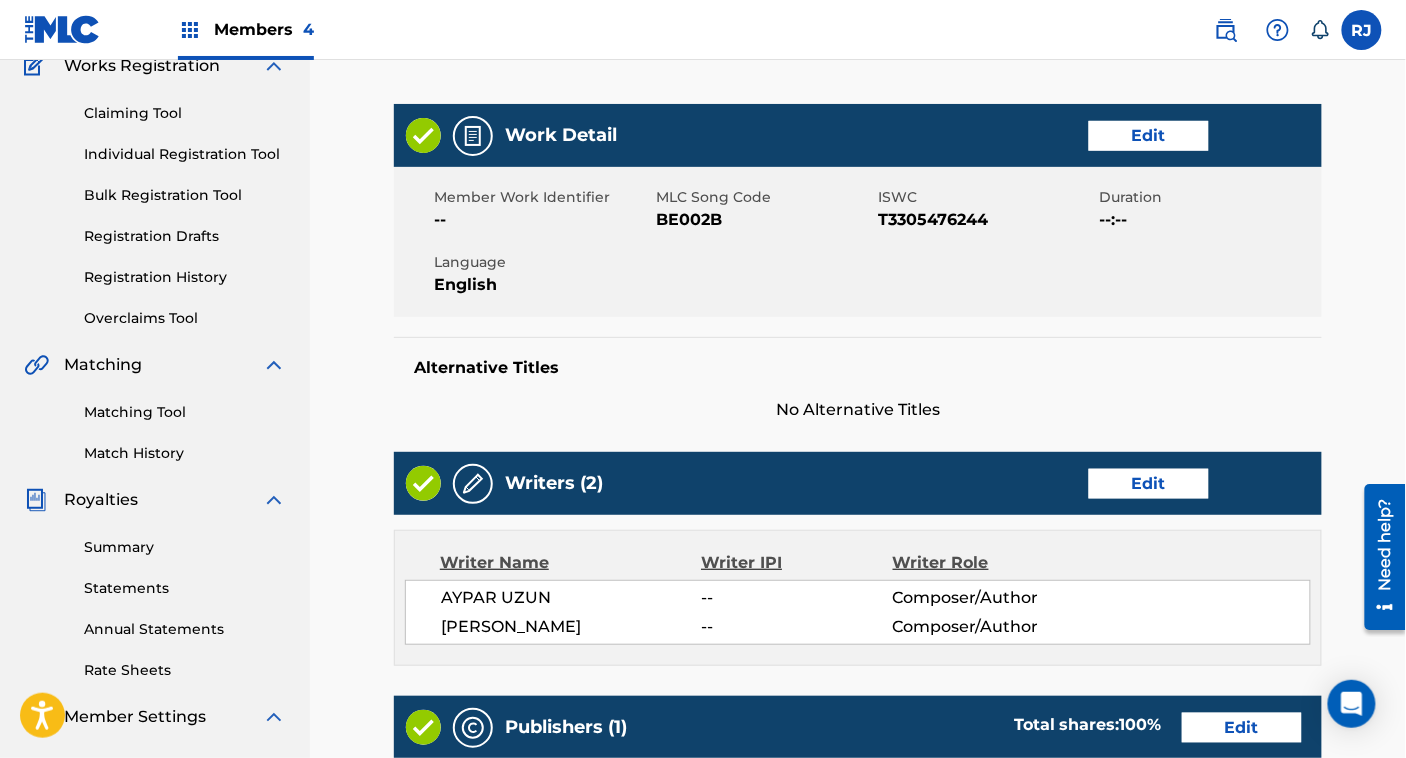 click on "Edit" at bounding box center [1149, 484] 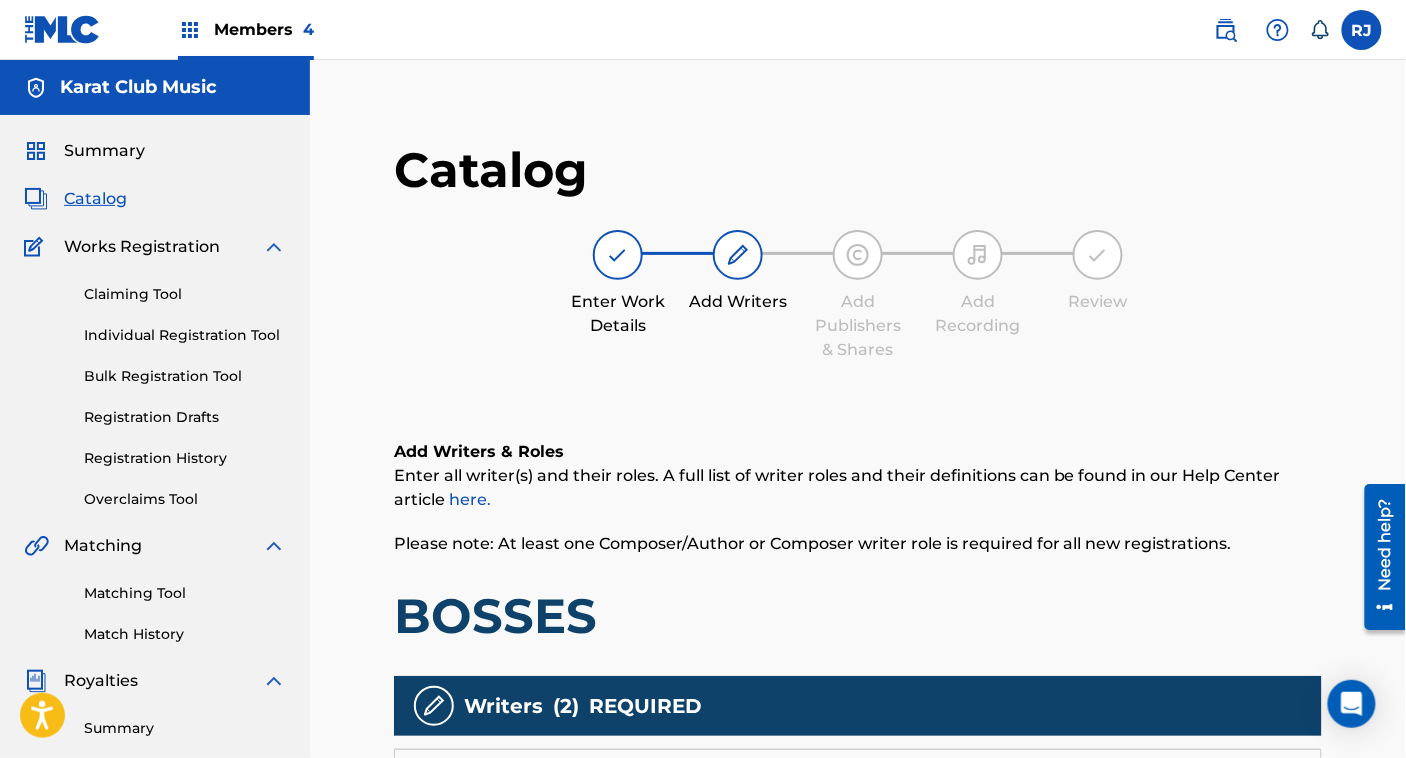 scroll, scrollTop: 536, scrollLeft: 0, axis: vertical 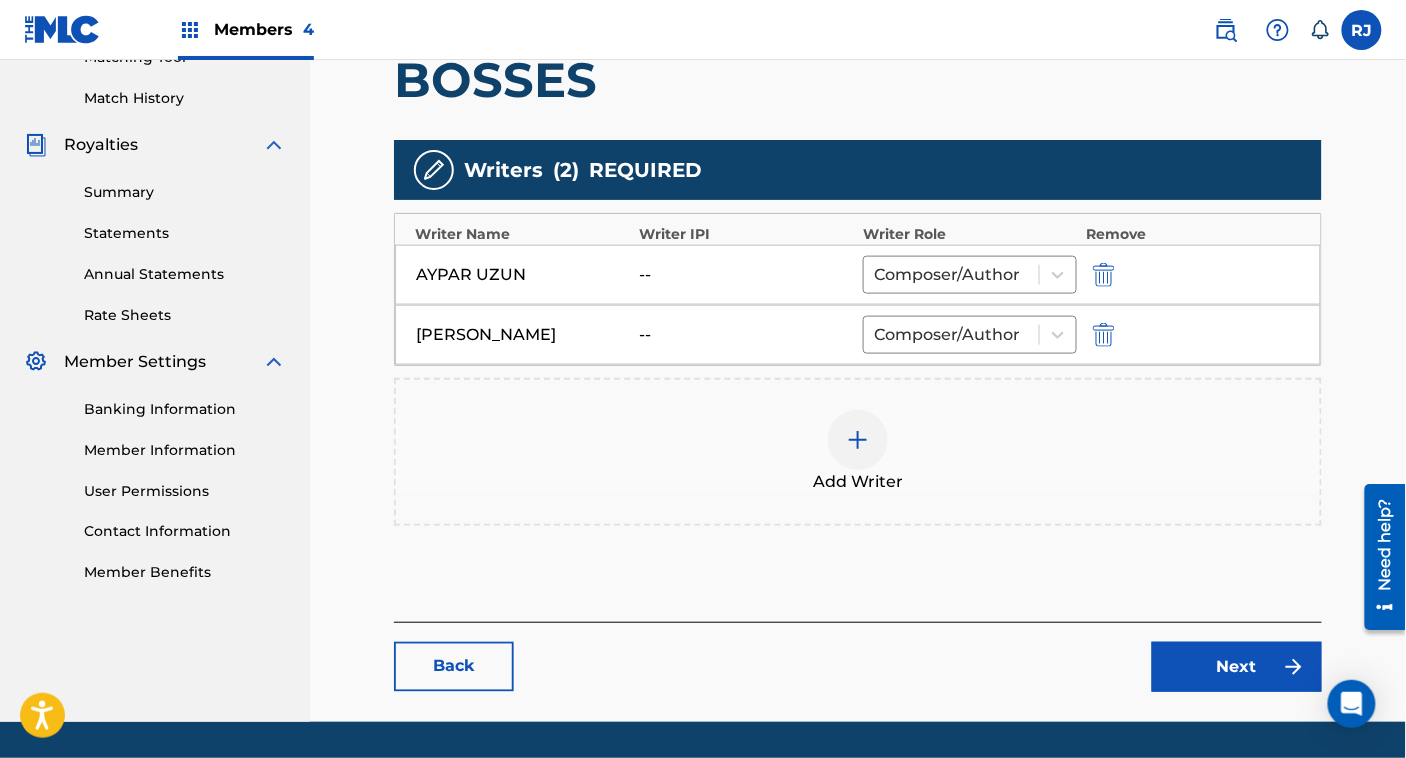 click on "Add Writer" at bounding box center [858, 452] 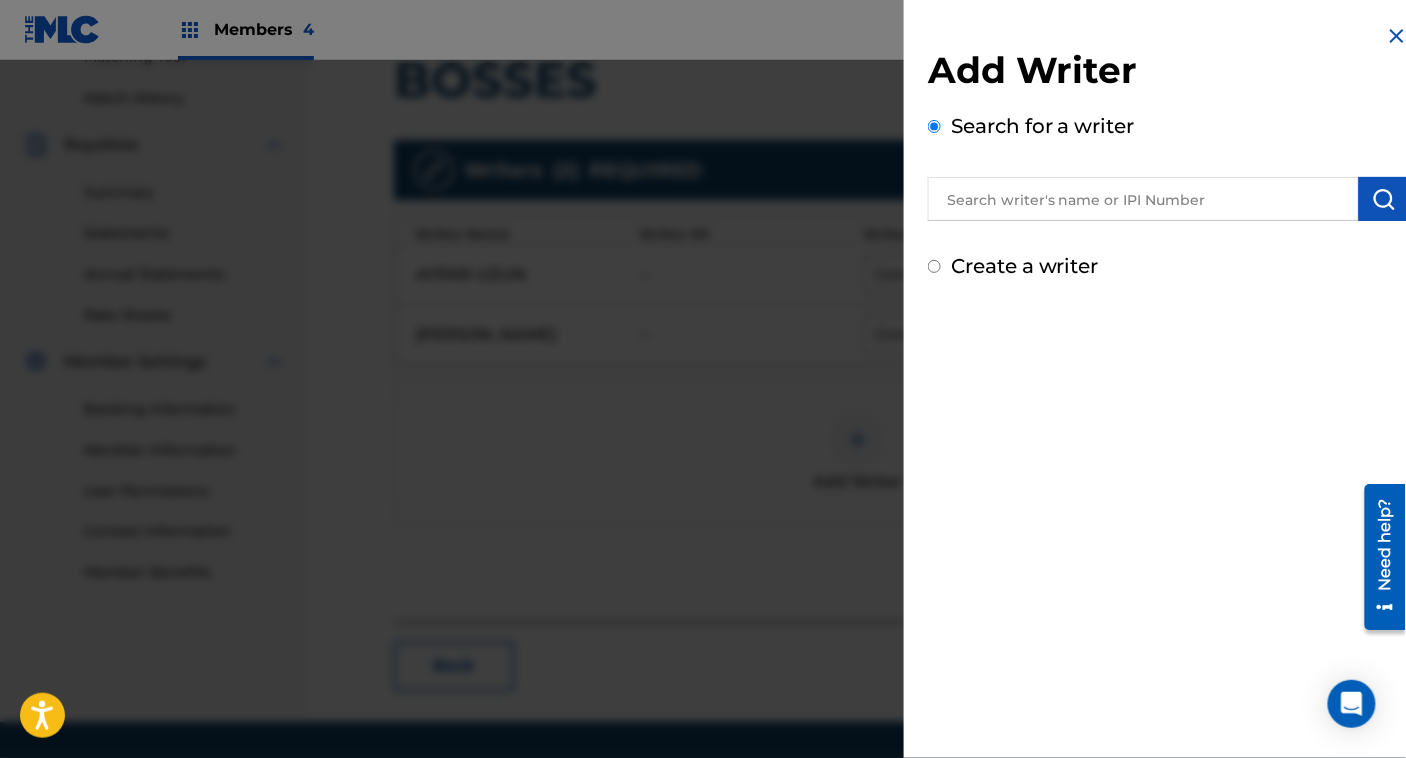 click on "Add Writer Search for a writer Create a writer" at bounding box center [1168, 152] 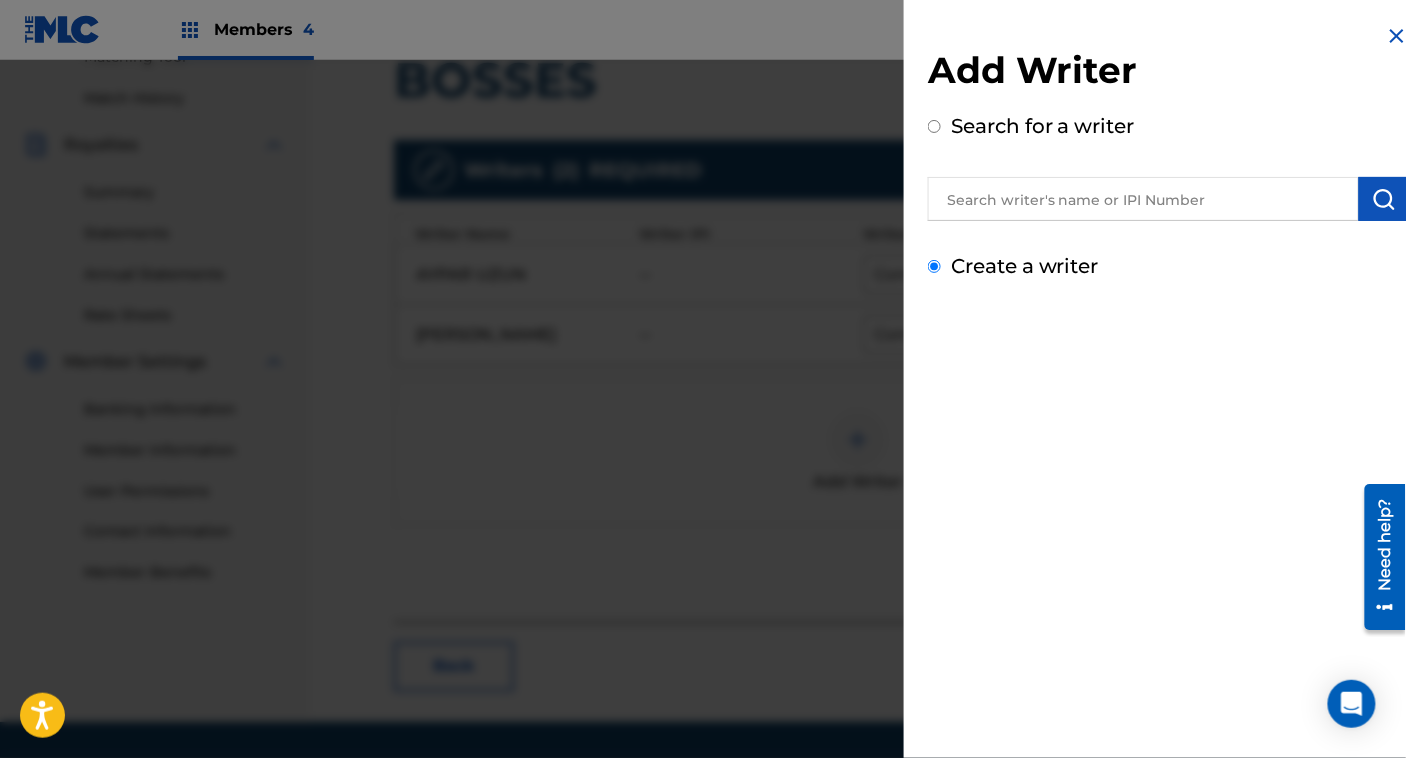 click on "Create a writer" at bounding box center (934, 266) 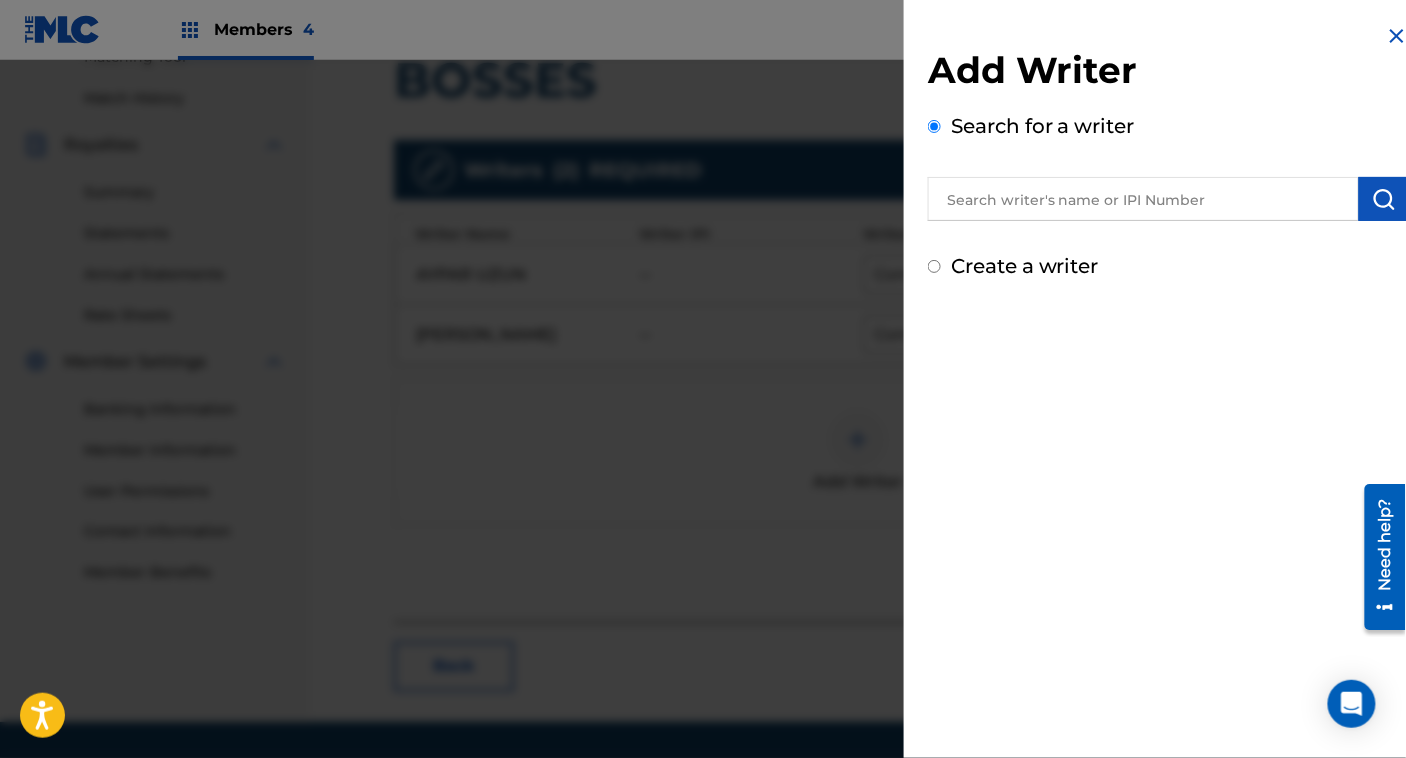 radio on "false" 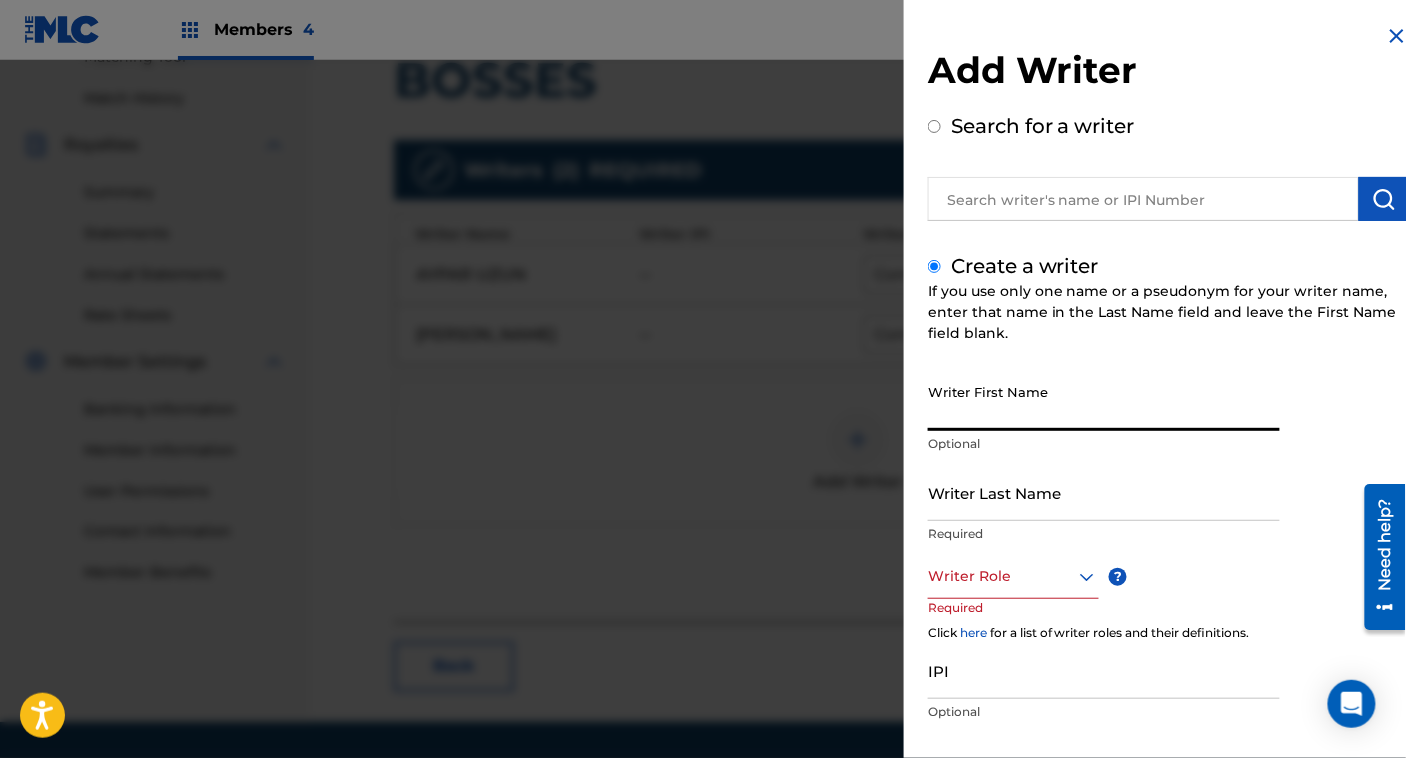 paste on "[PERSON_NAME]" 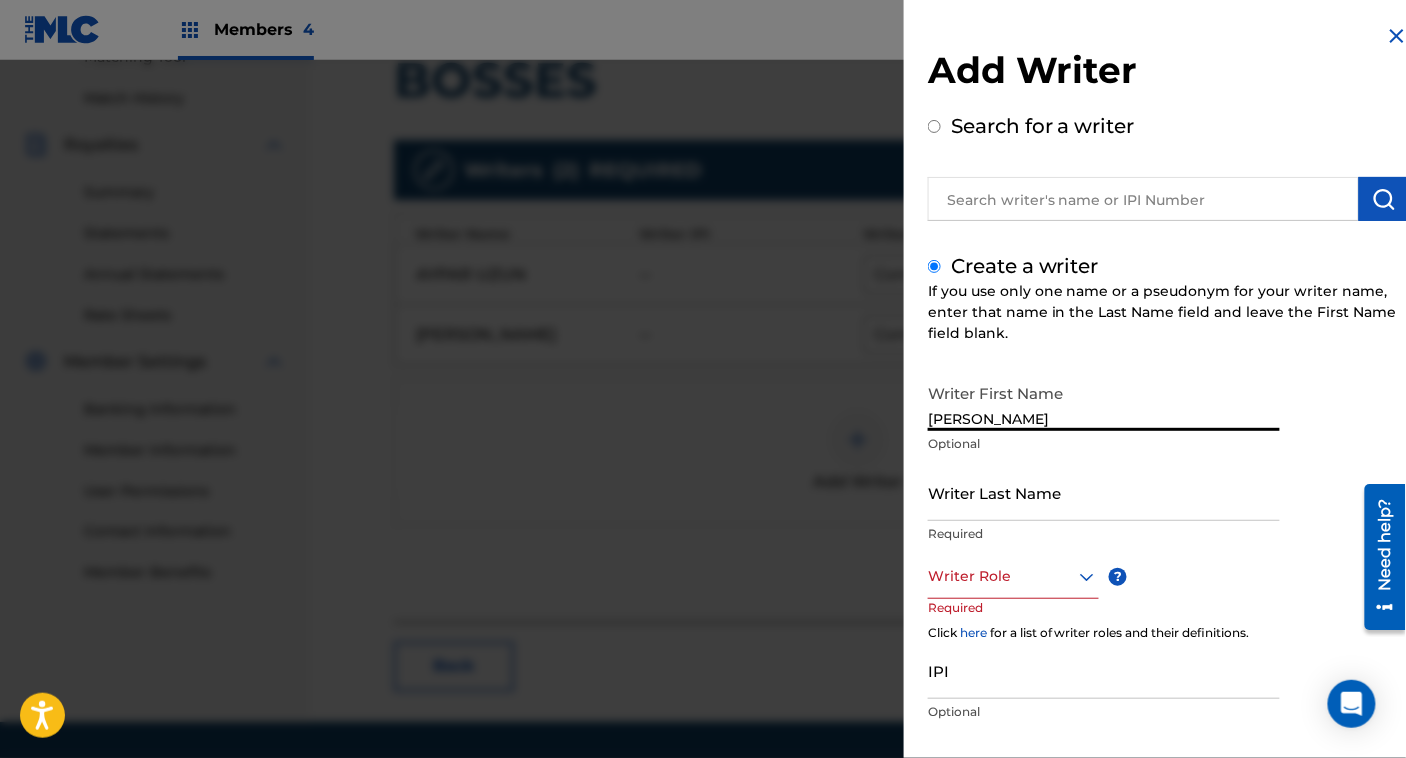 type on "[PERSON_NAME]" 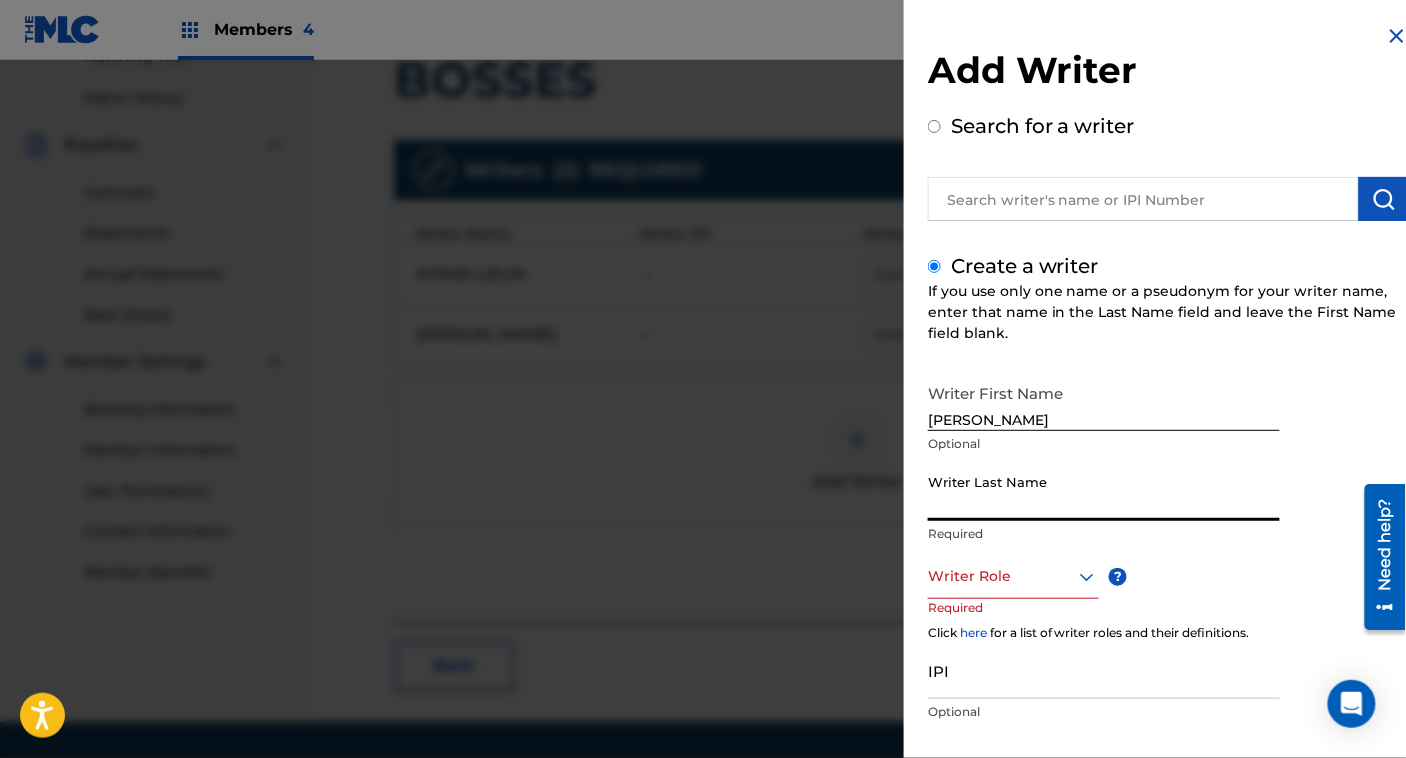 click on "Writer Last Name" at bounding box center (1104, 492) 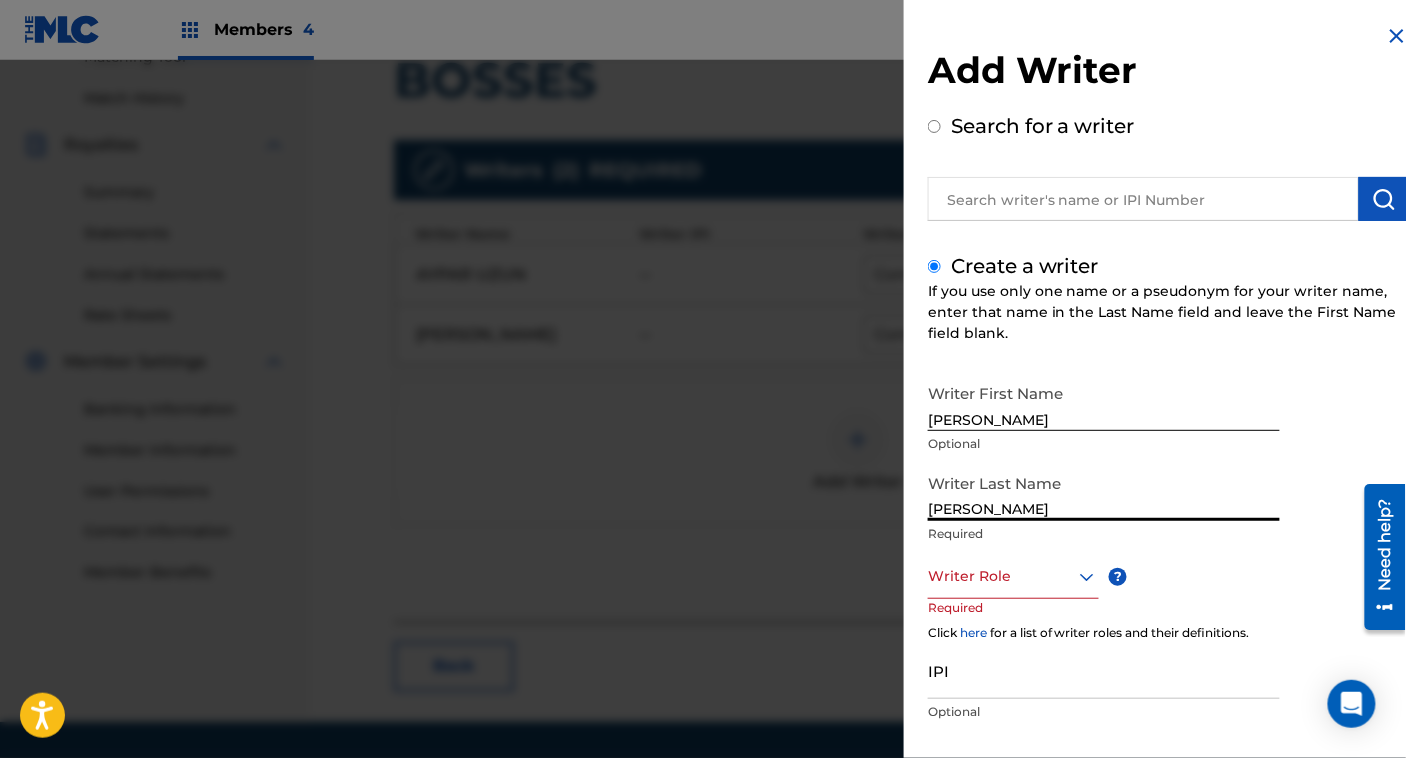 type on "[PERSON_NAME]" 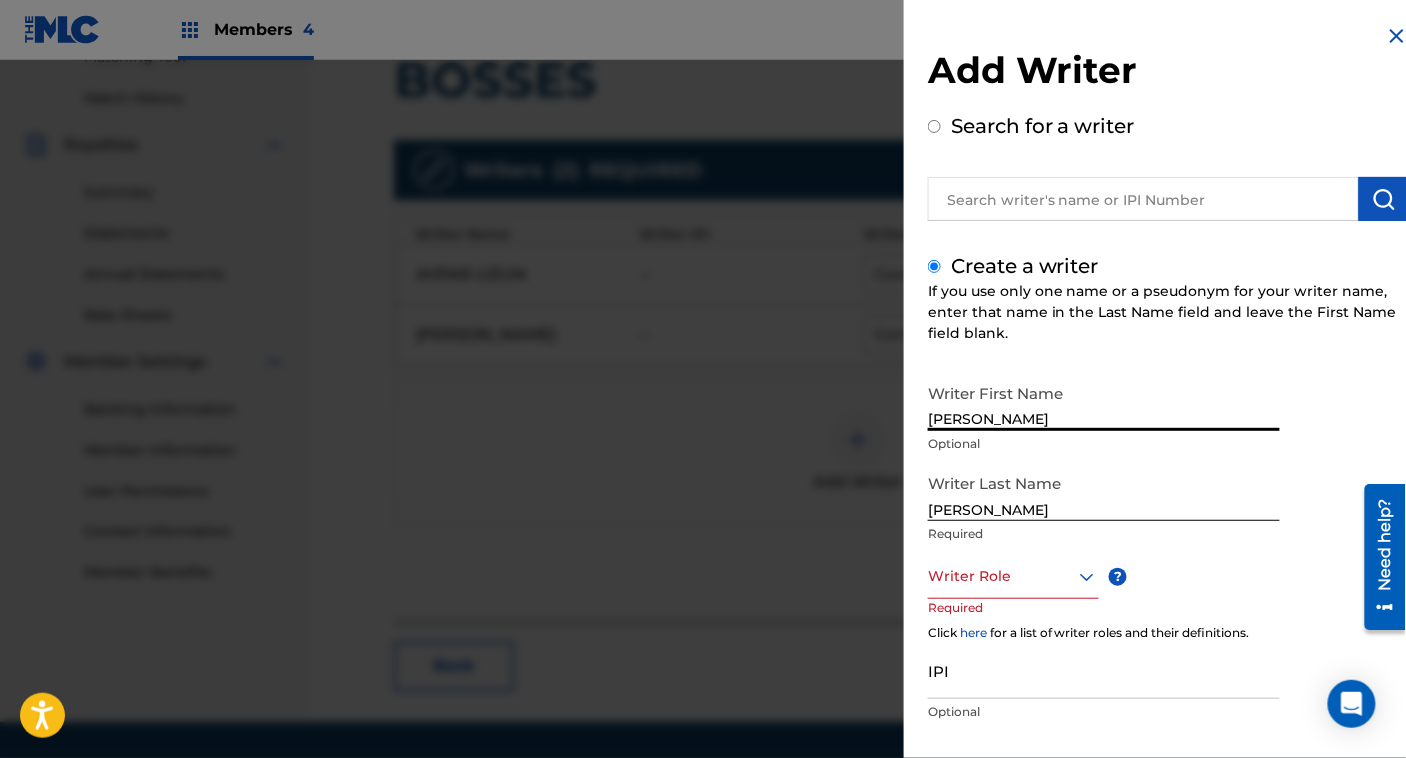 drag, startPoint x: 998, startPoint y: 419, endPoint x: 1130, endPoint y: 406, distance: 132.63861 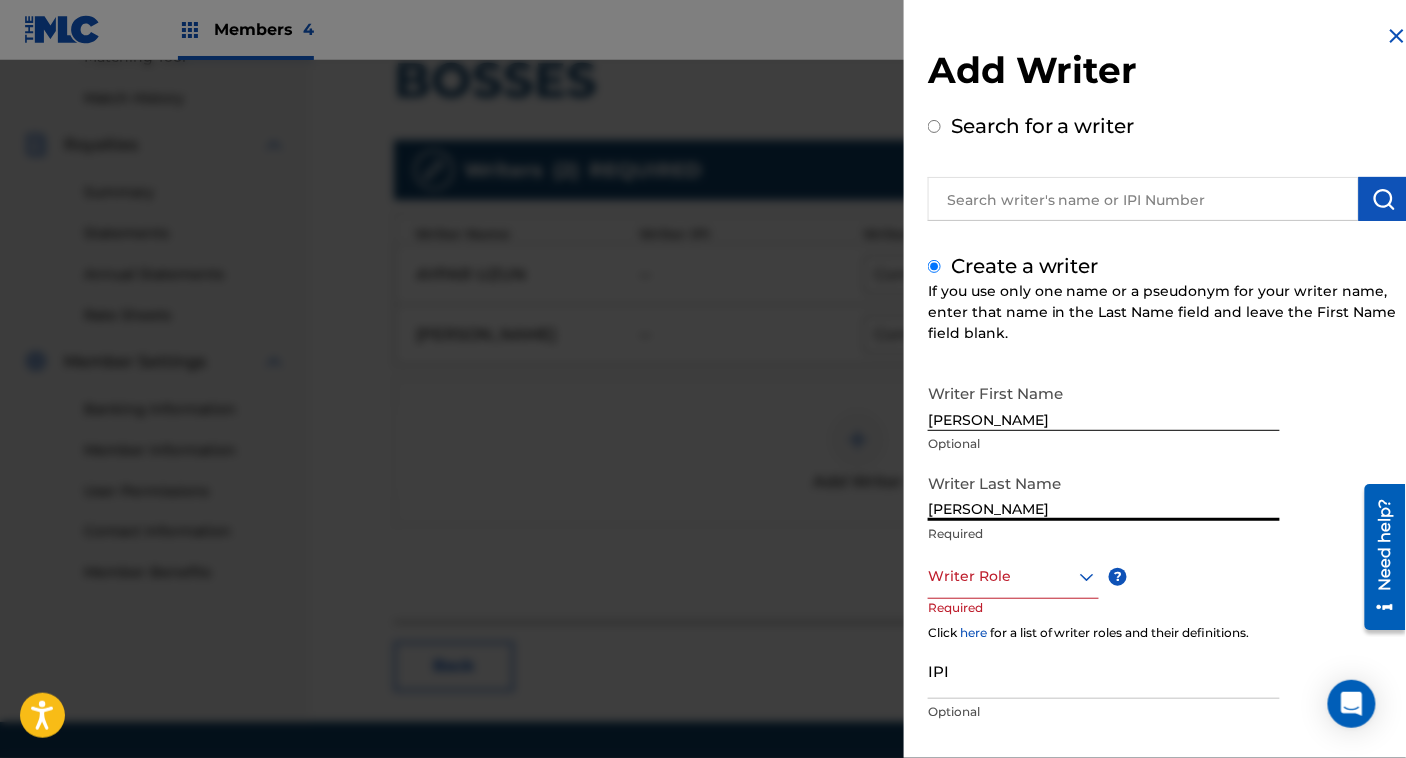 drag, startPoint x: 999, startPoint y: 509, endPoint x: 852, endPoint y: 510, distance: 147.0034 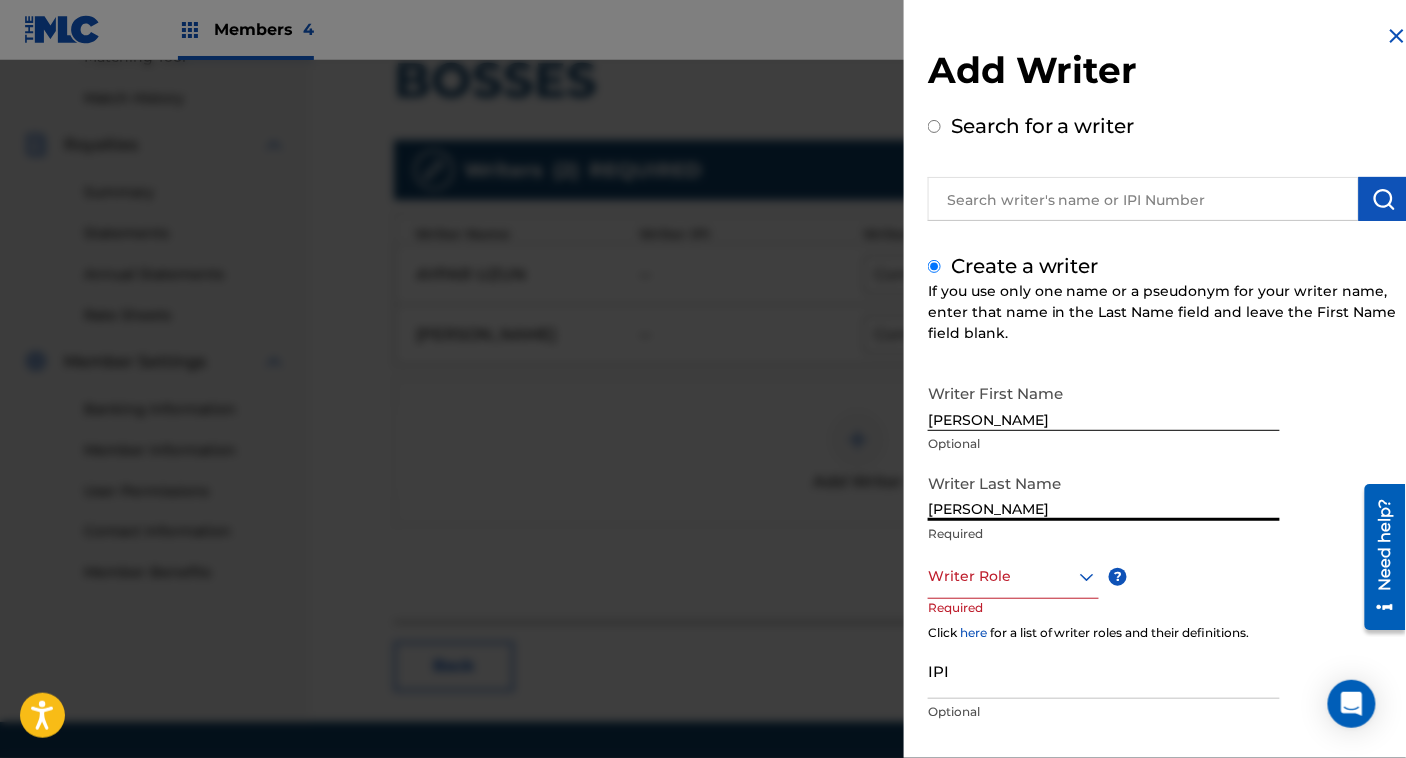 click on "Add Writer Search for a writer Create a writer If you use only one name or a pseudonym for your writer name, enter that name in the Last Name field and leave the First Name field blank. Writer First Name   [PERSON_NAME] Optional Writer Last Name   [PERSON_NAME] Required Writer Role ? Required Click   here   for a list of writer roles and their definitions. IPI   Optional Save & Add Another Writer Continue" at bounding box center (703, 409) 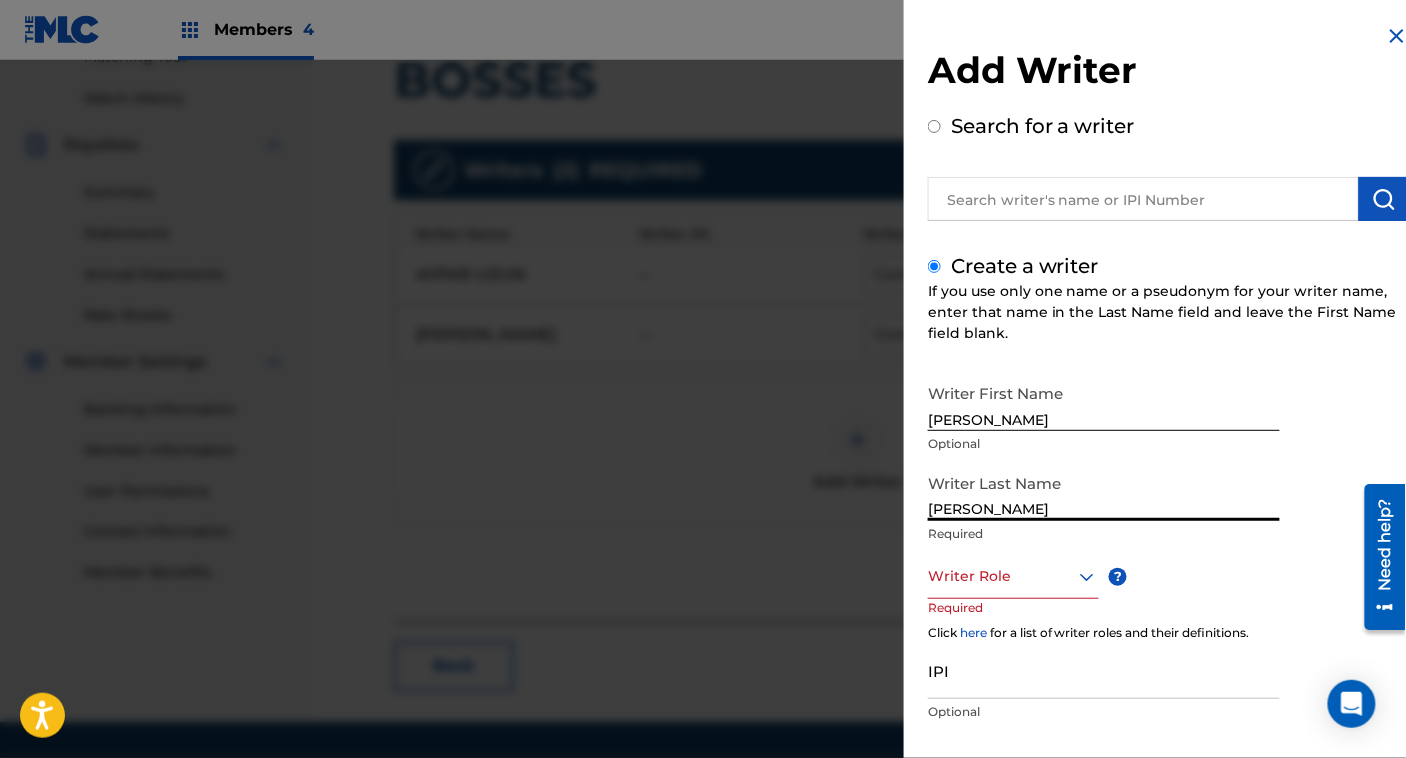 type on "[PERSON_NAME]" 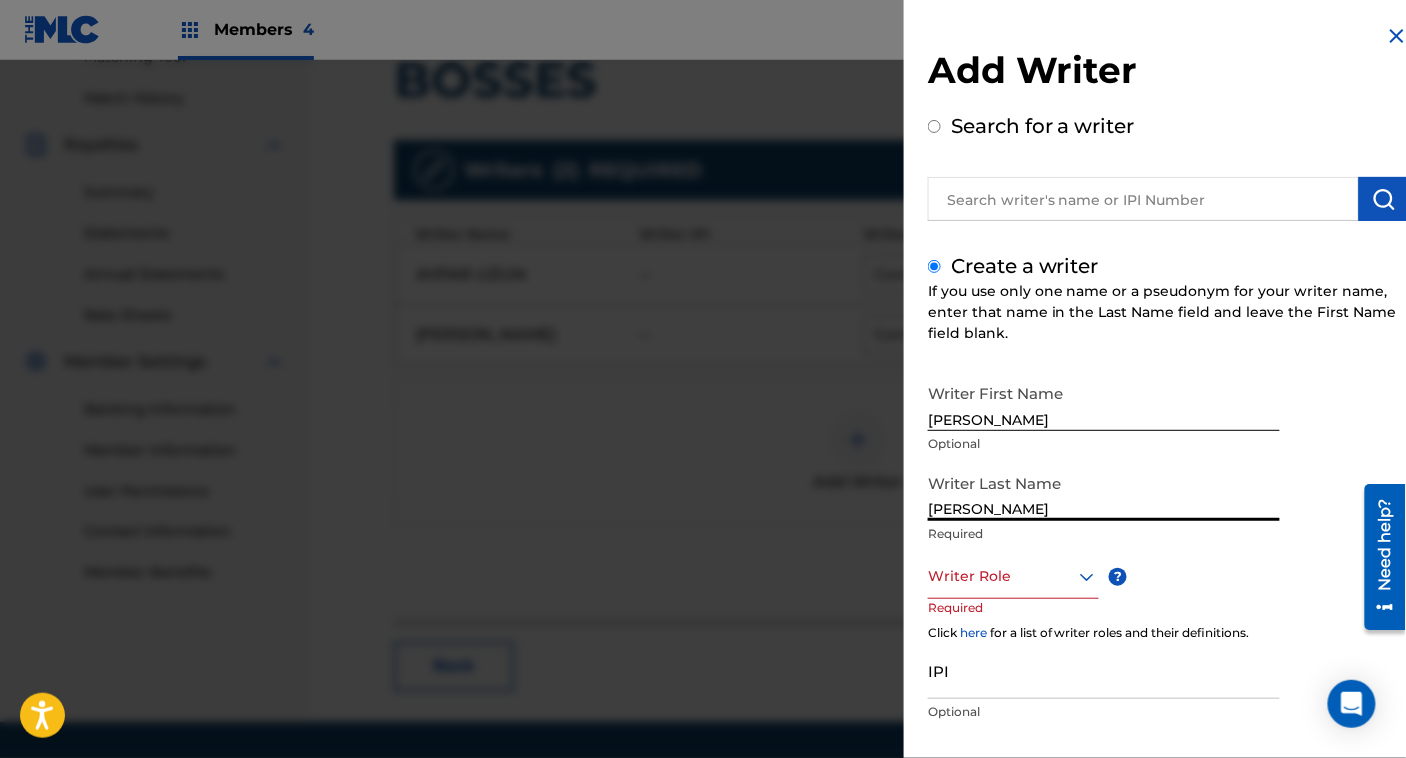 click on "Writer Role" at bounding box center [1013, 576] 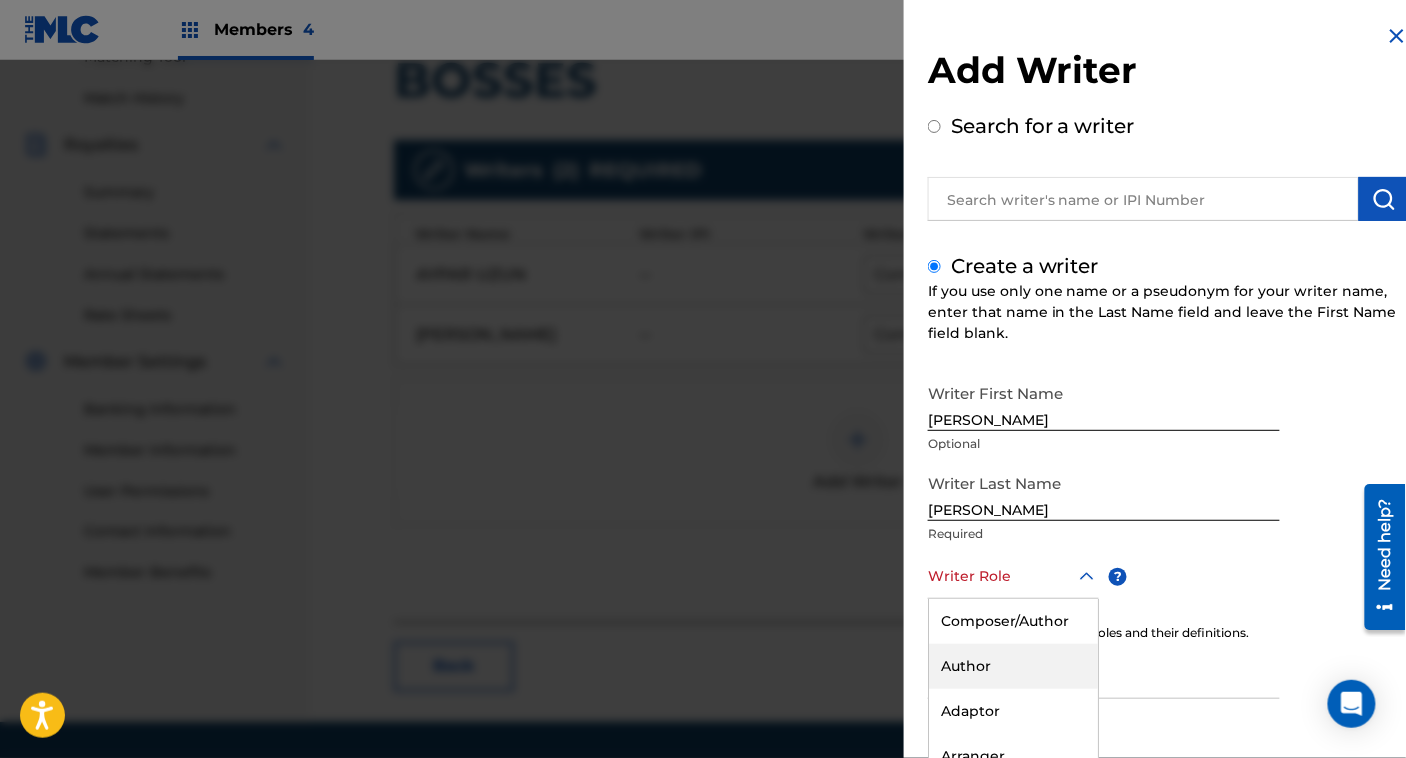 scroll, scrollTop: 107, scrollLeft: 0, axis: vertical 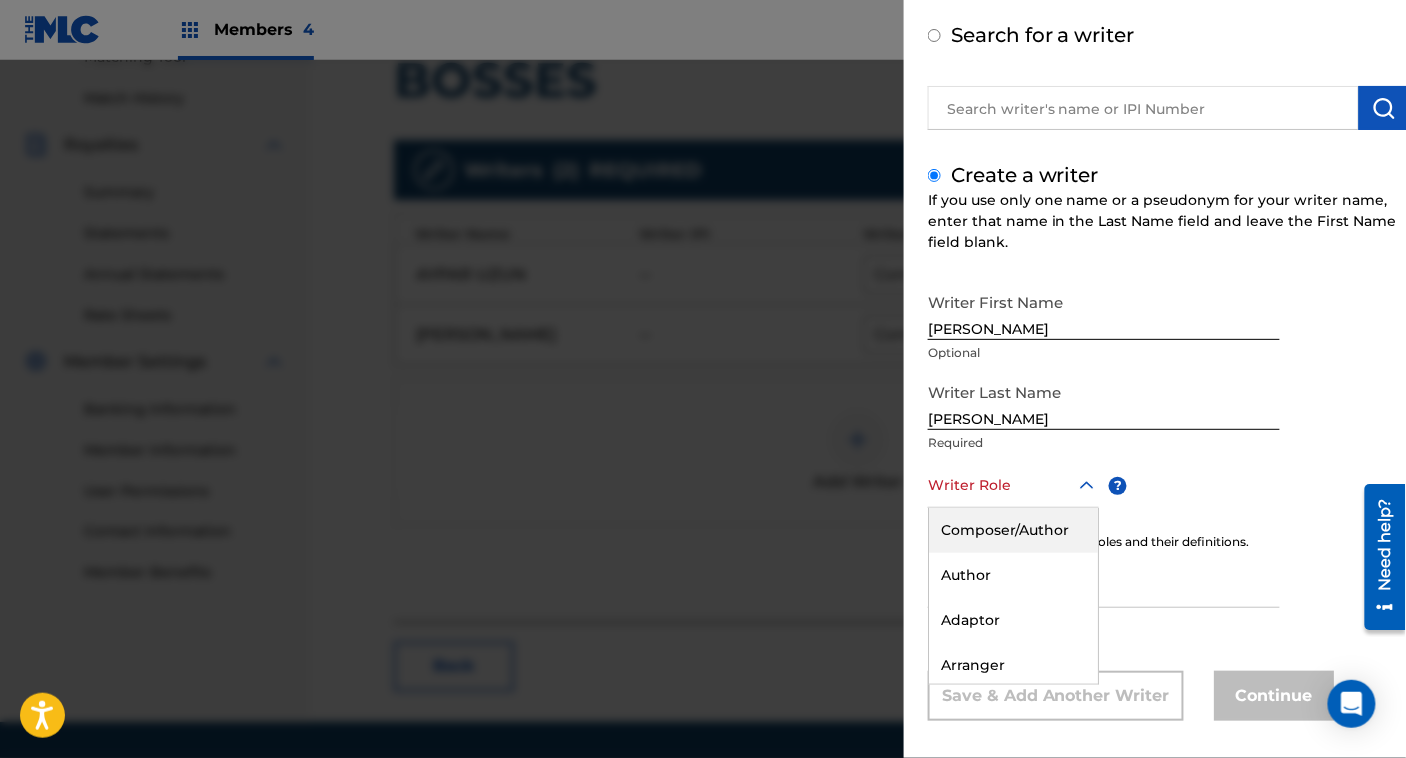 click on "Composer/Author" at bounding box center (1013, 530) 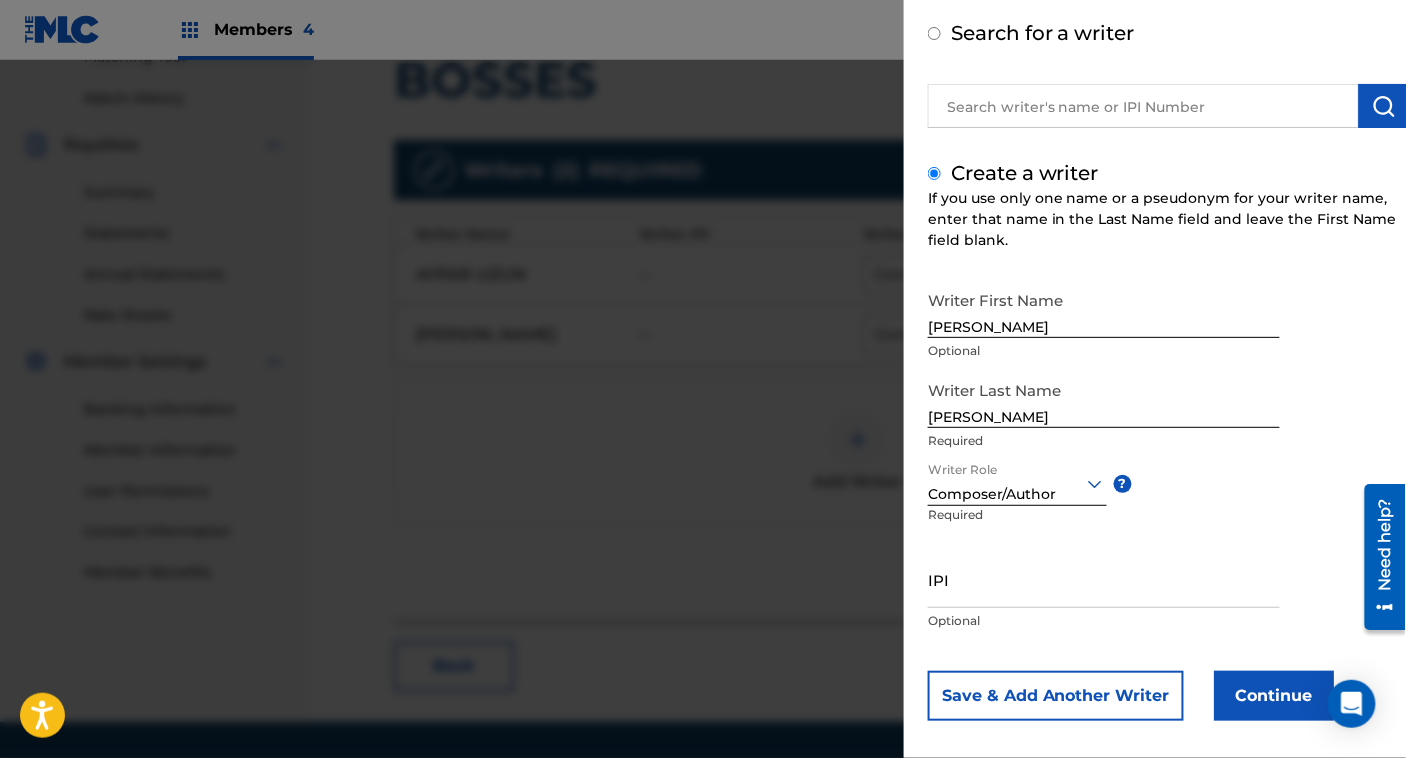 click on "Continue" at bounding box center (1274, 696) 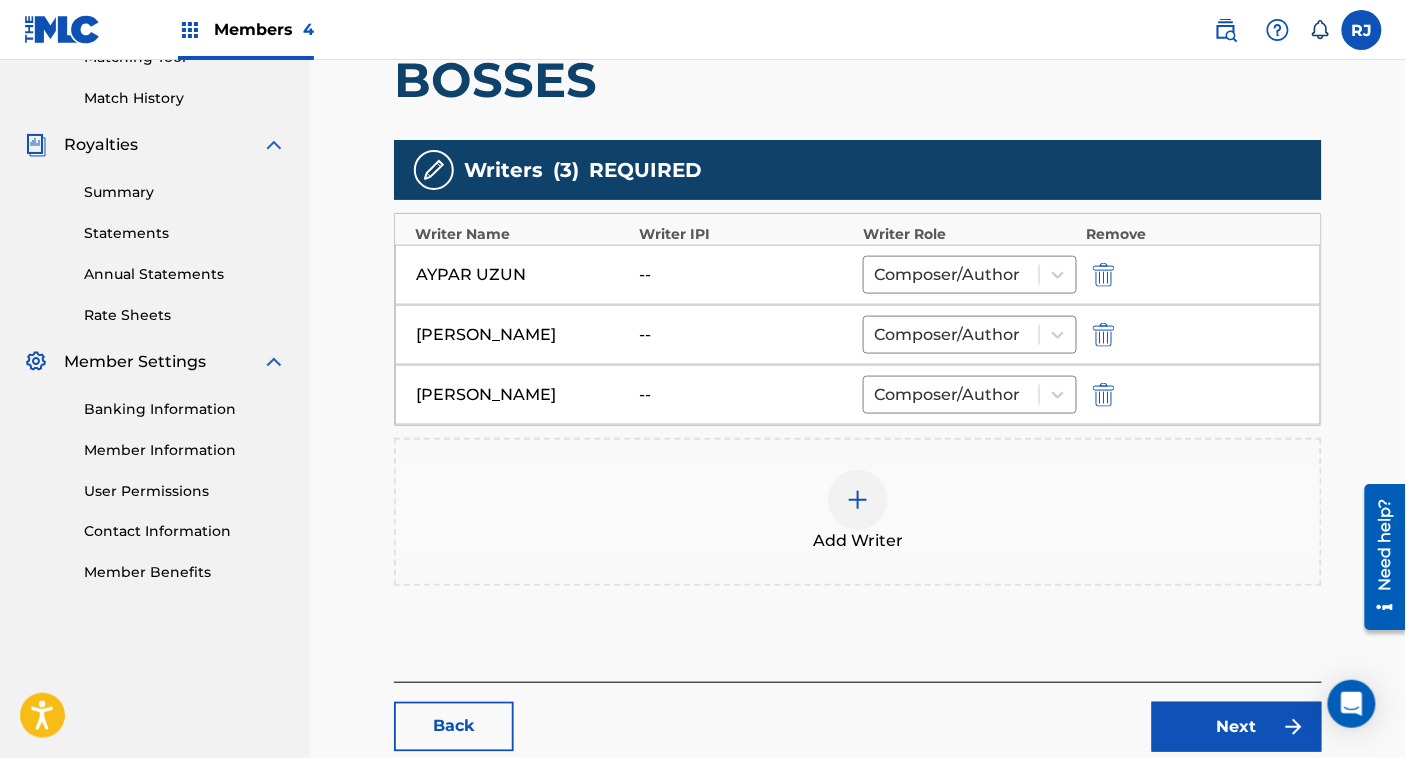 scroll, scrollTop: 651, scrollLeft: 0, axis: vertical 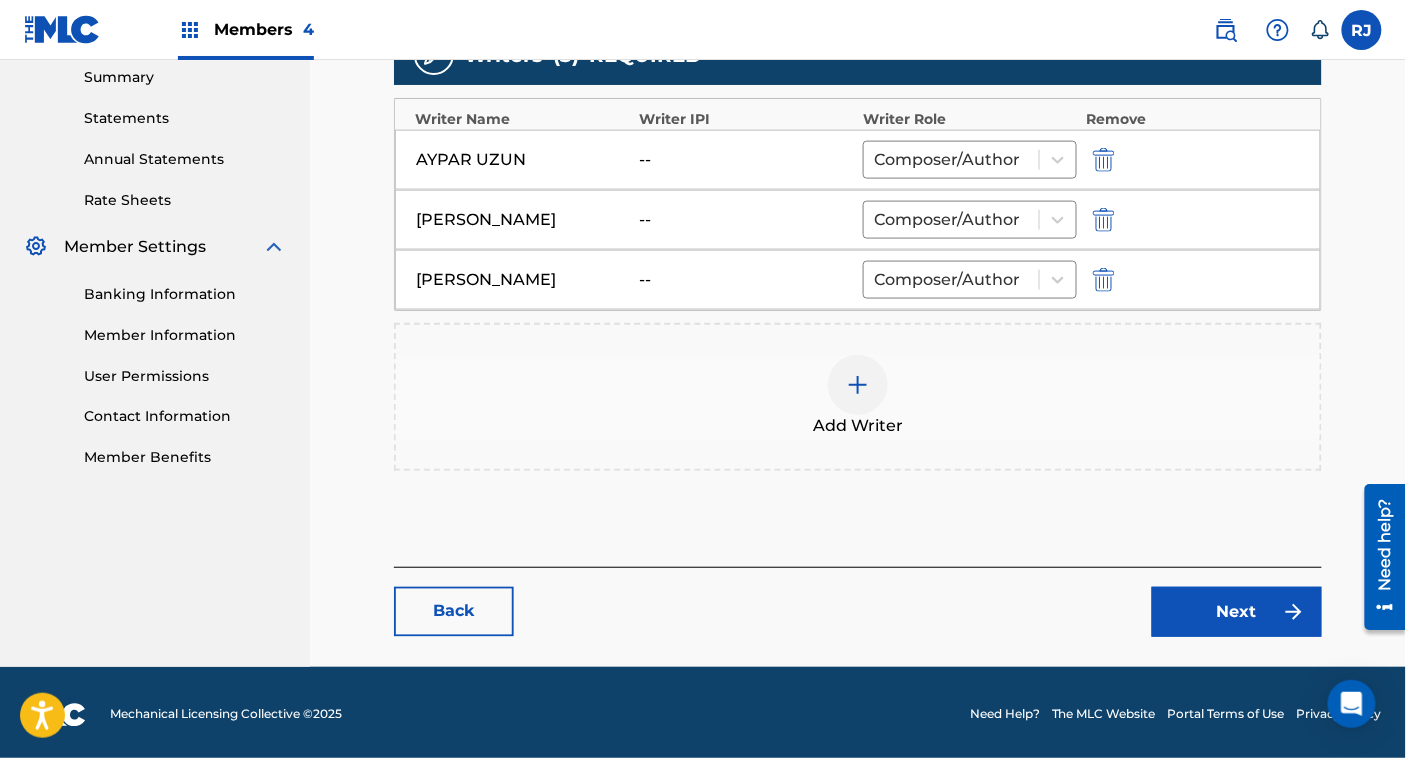click on "Next" at bounding box center (1237, 612) 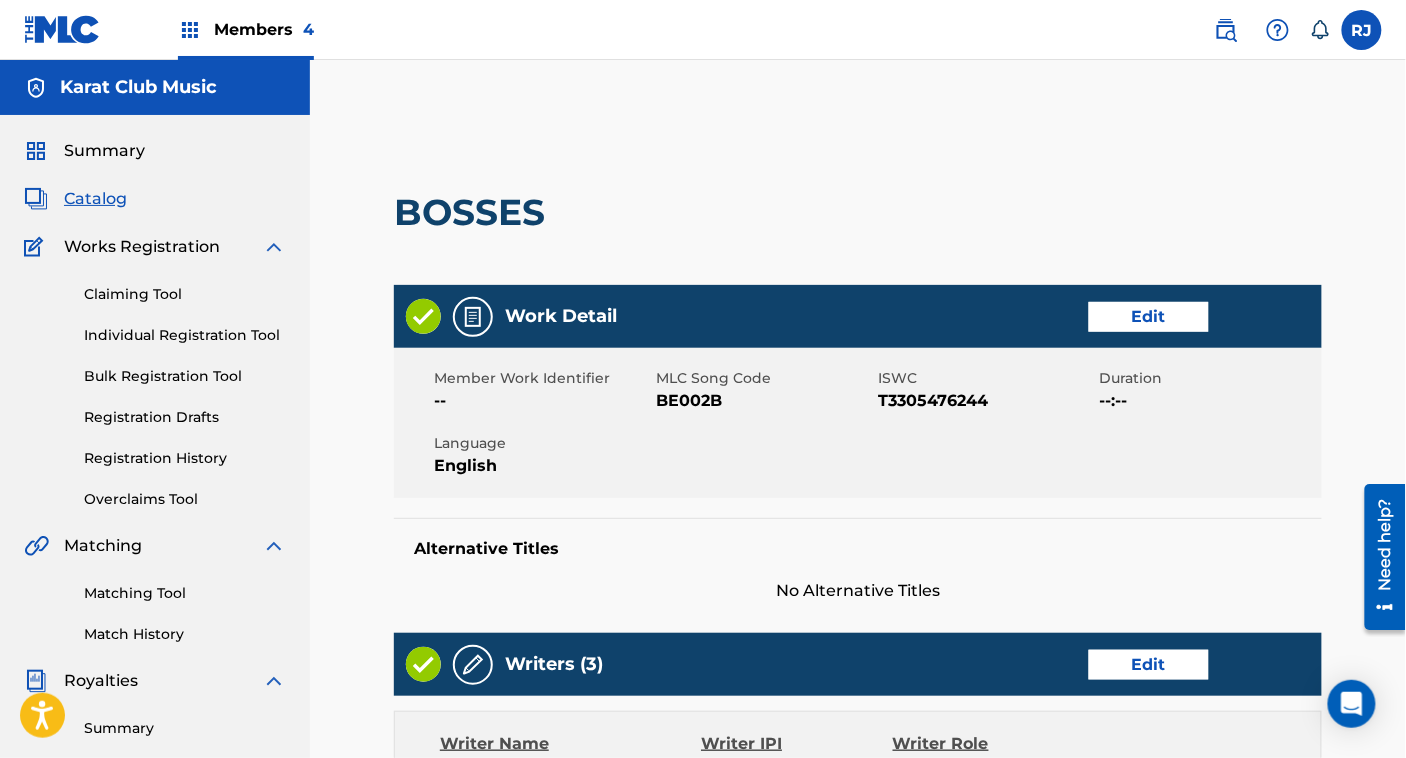 scroll, scrollTop: 411, scrollLeft: 0, axis: vertical 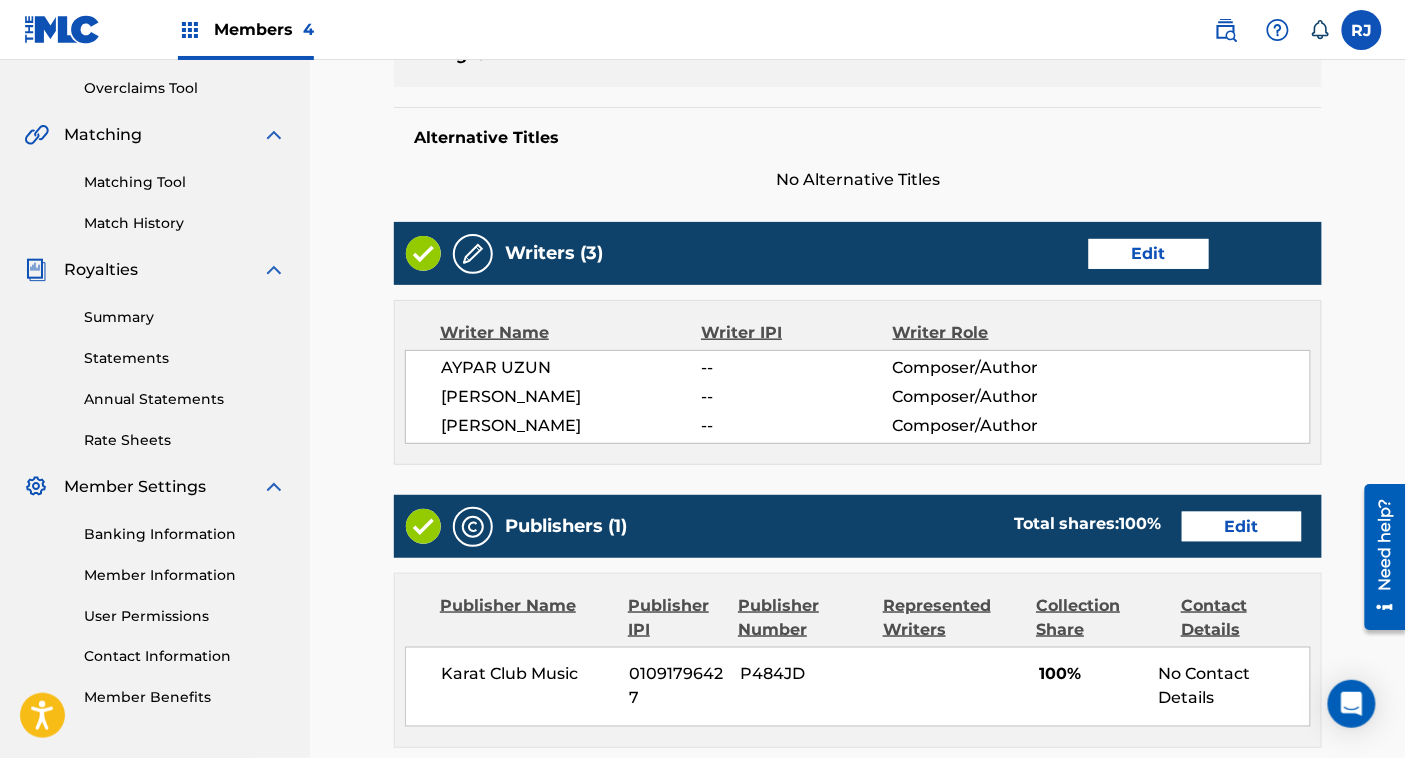 click on "Edit" at bounding box center (1242, 527) 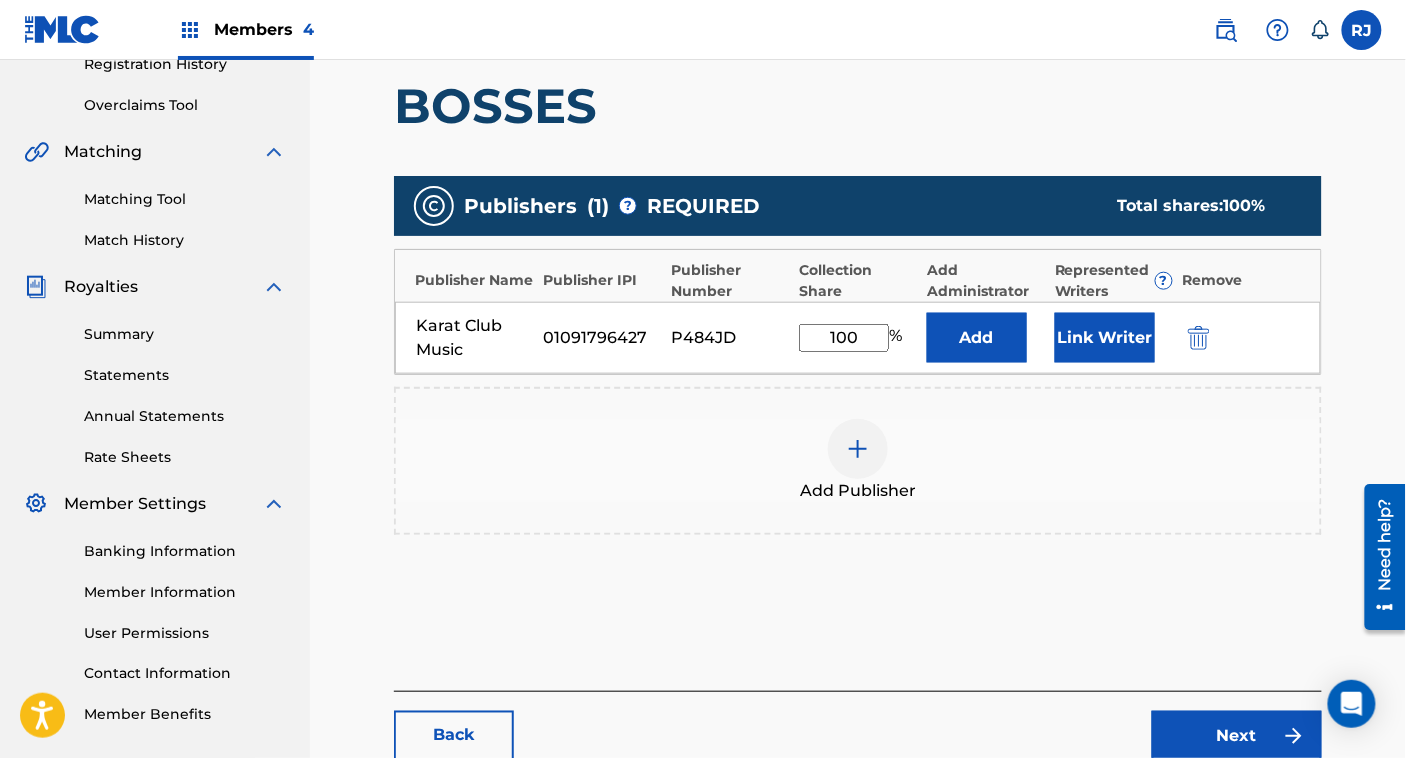 scroll, scrollTop: 400, scrollLeft: 0, axis: vertical 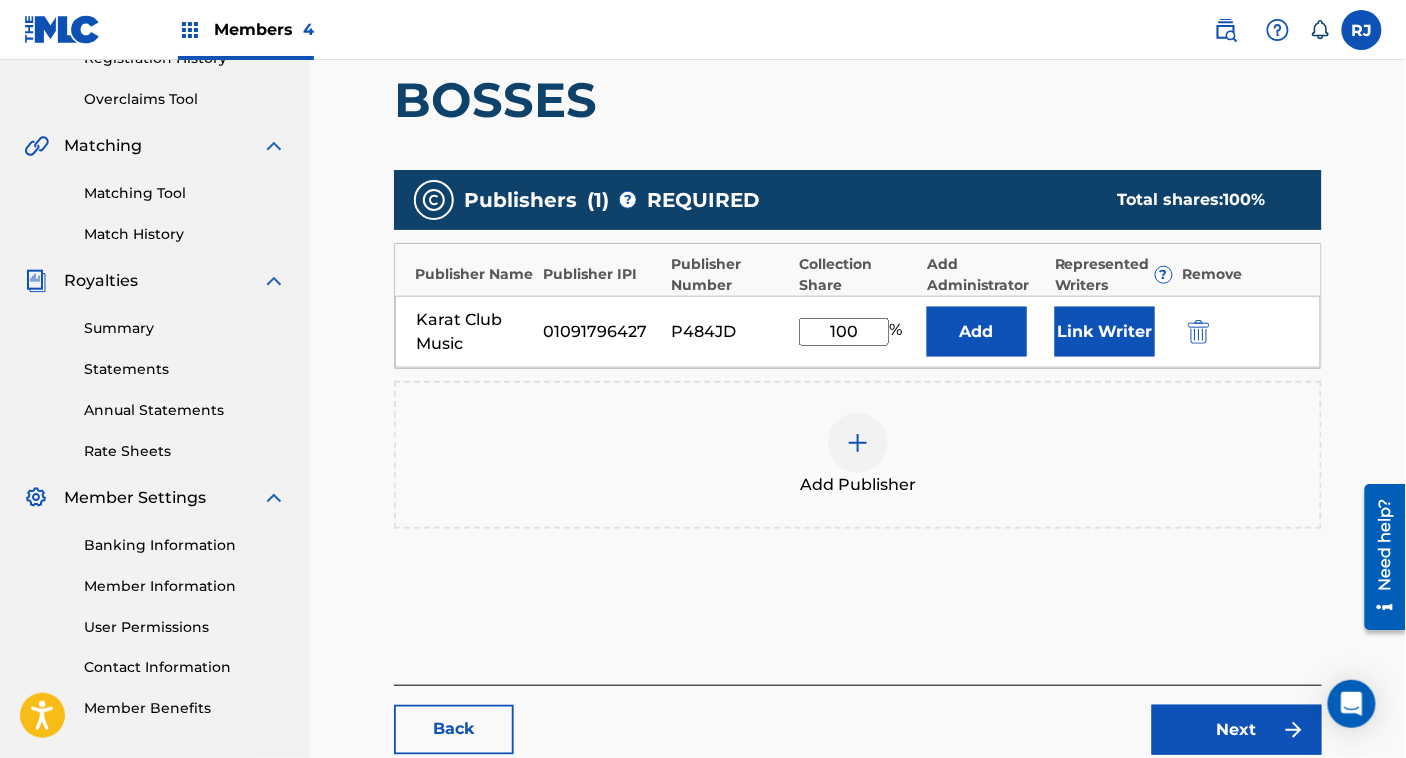 click on "Link Writer" at bounding box center (1105, 332) 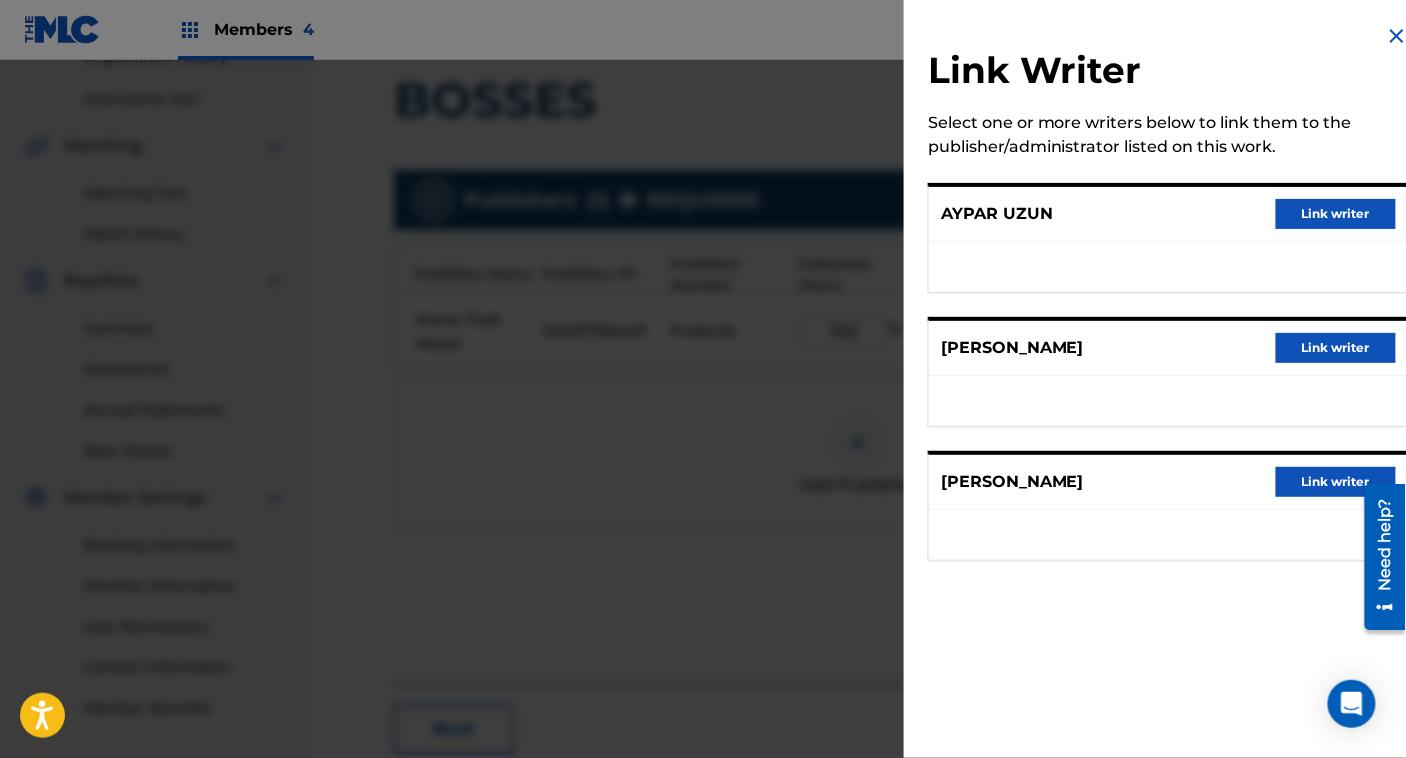 click on "Link writer" at bounding box center (1336, 214) 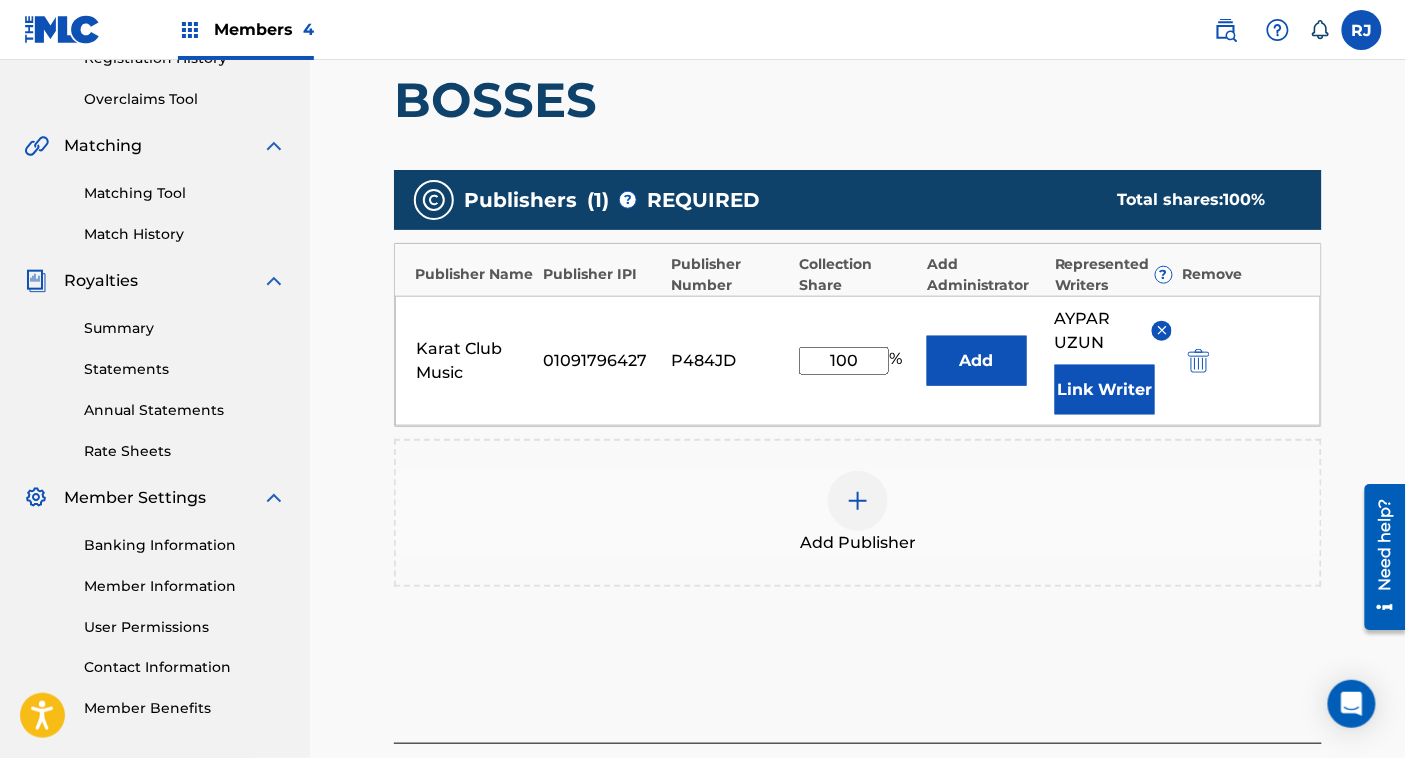 click on "Link Writer" at bounding box center (1105, 390) 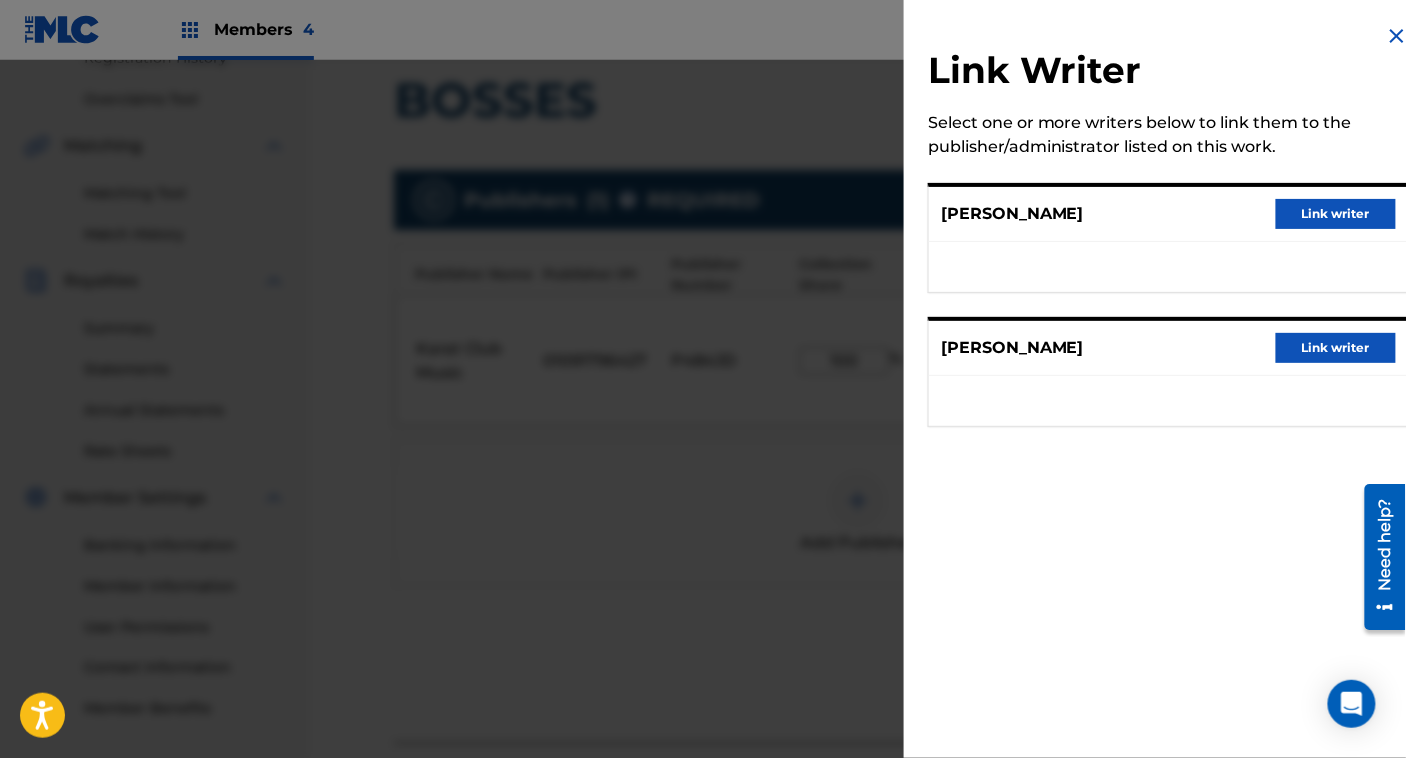 click on "Link writer" at bounding box center [1336, 348] 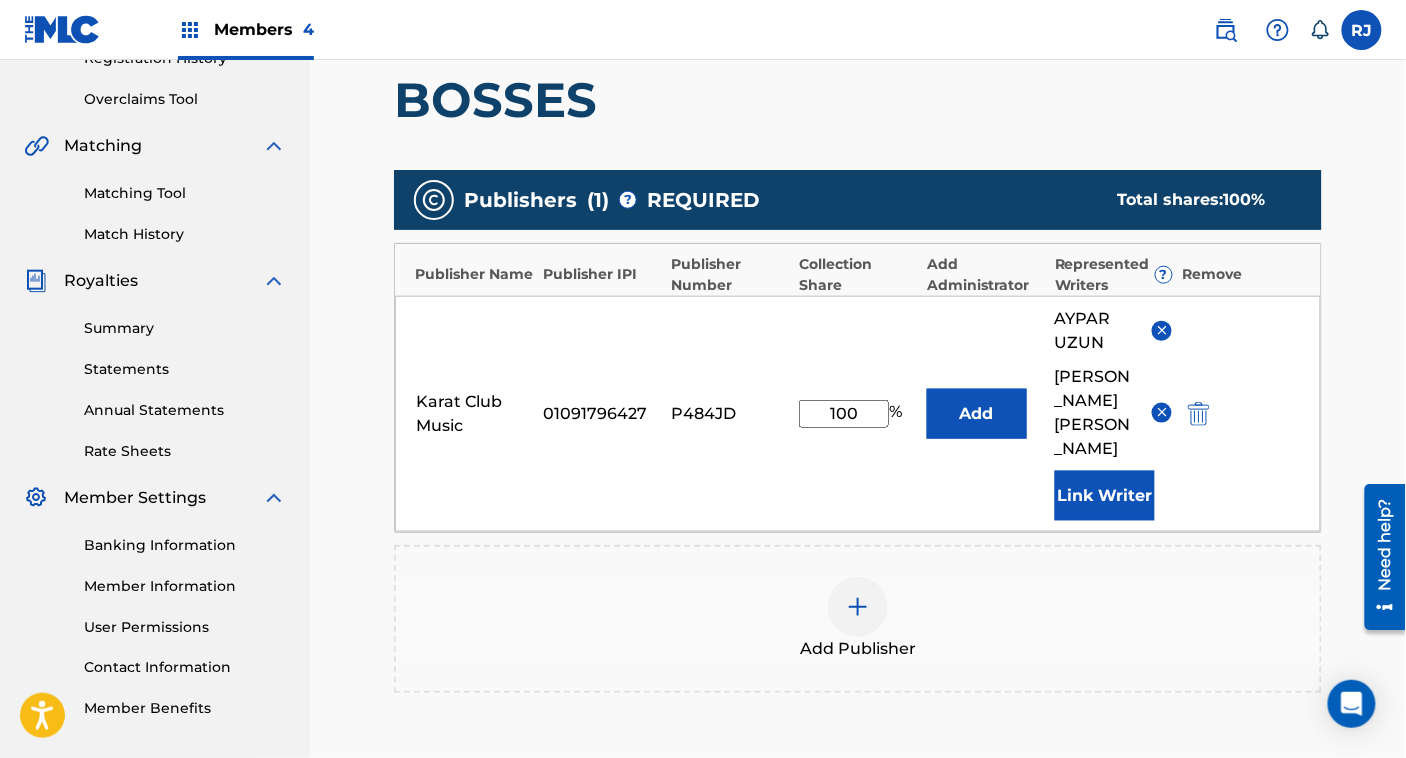 click on "Link Writer" at bounding box center [1105, 496] 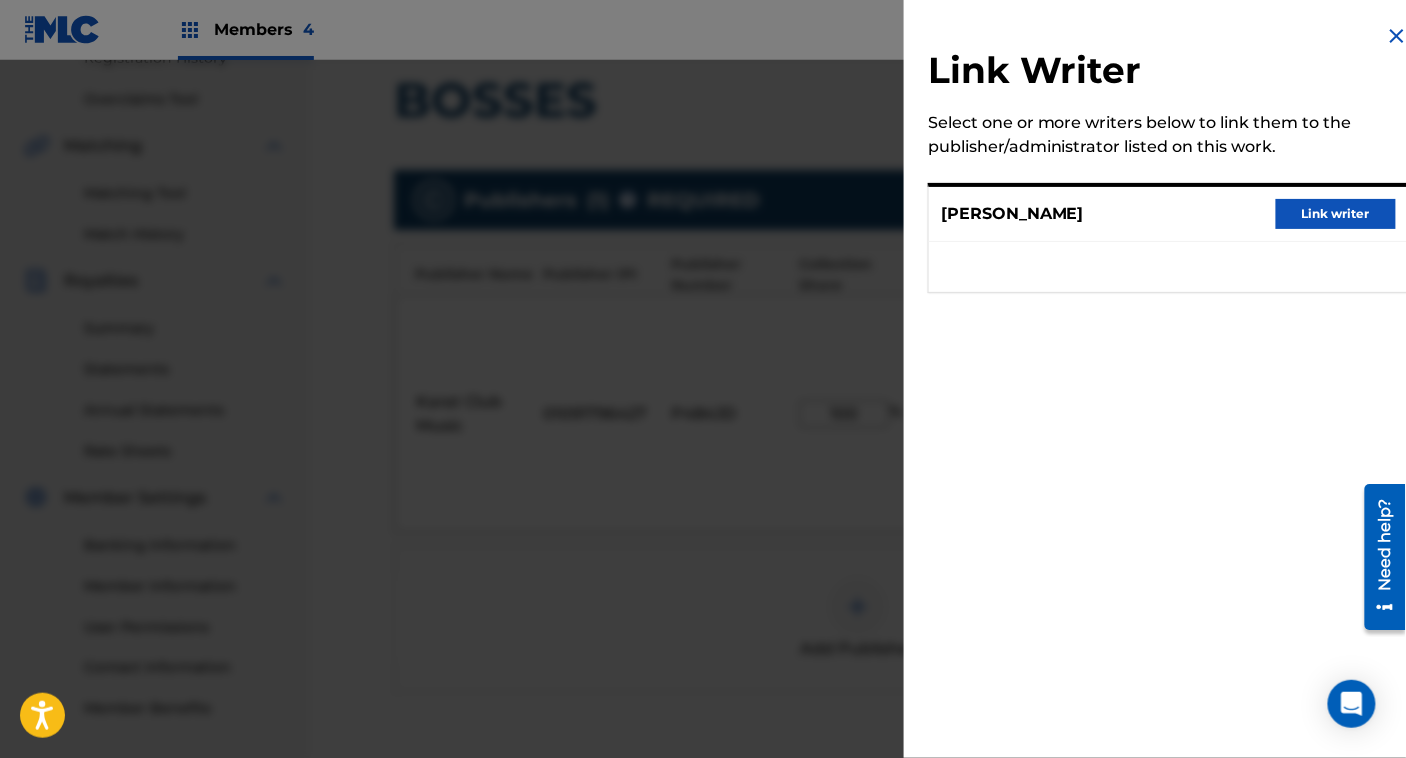 click on "Link writer" at bounding box center (1336, 214) 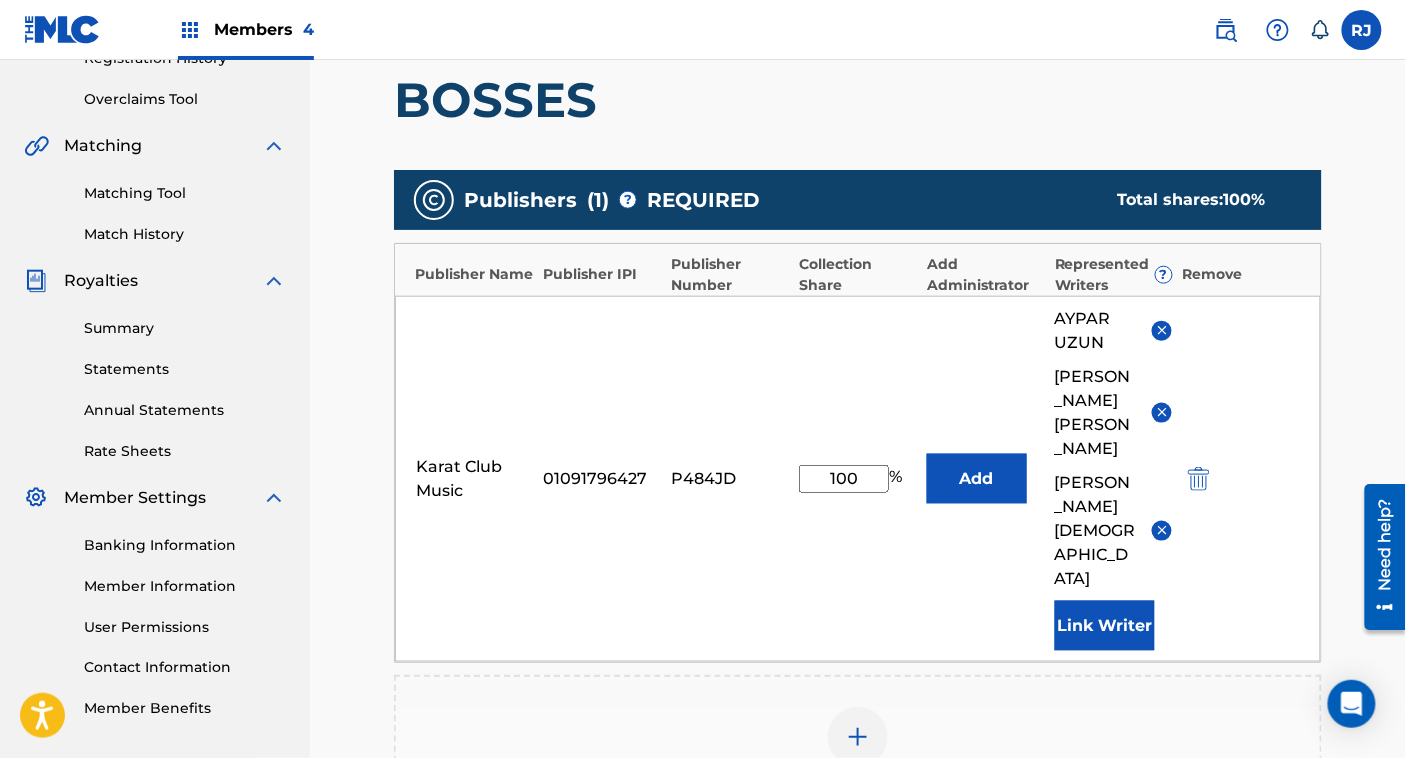 scroll, scrollTop: 718, scrollLeft: 0, axis: vertical 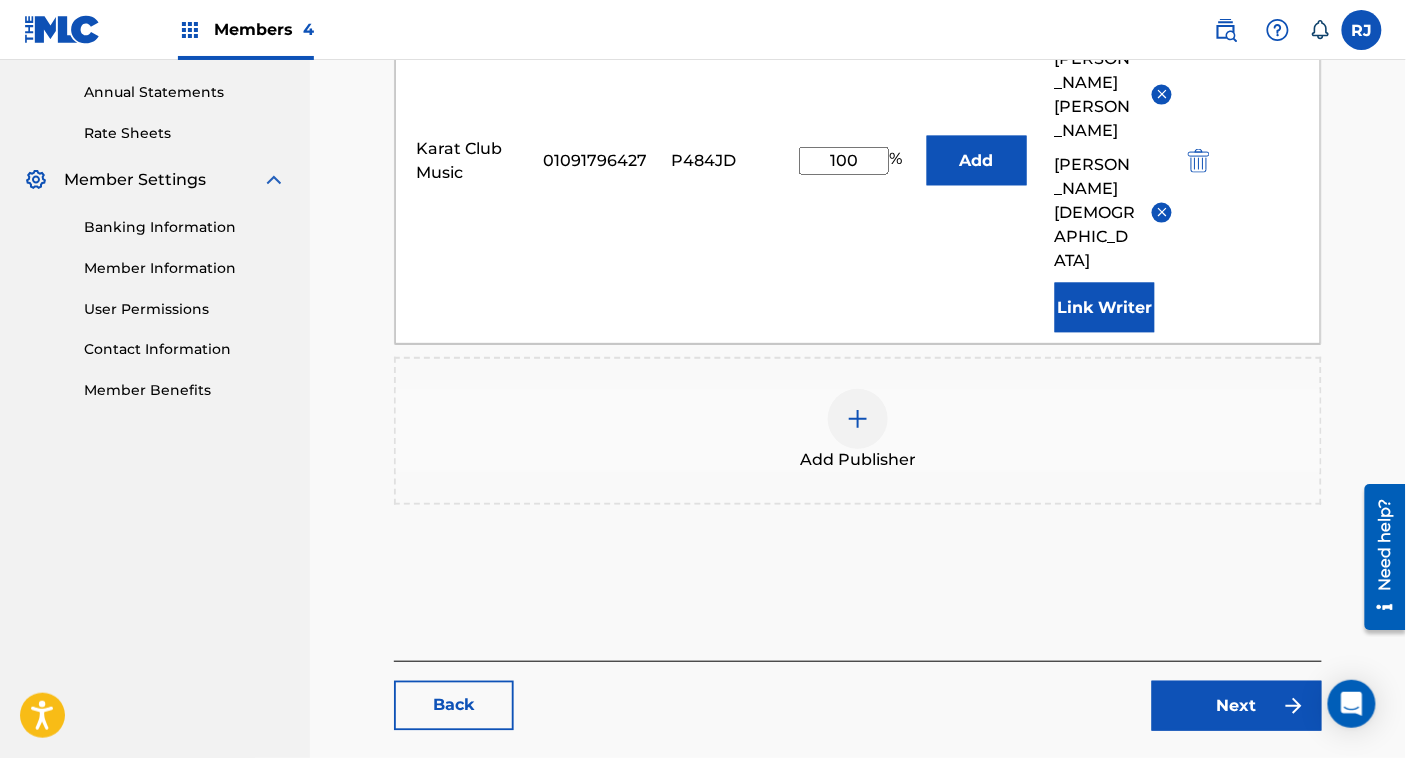 click on "Next" at bounding box center (1237, 706) 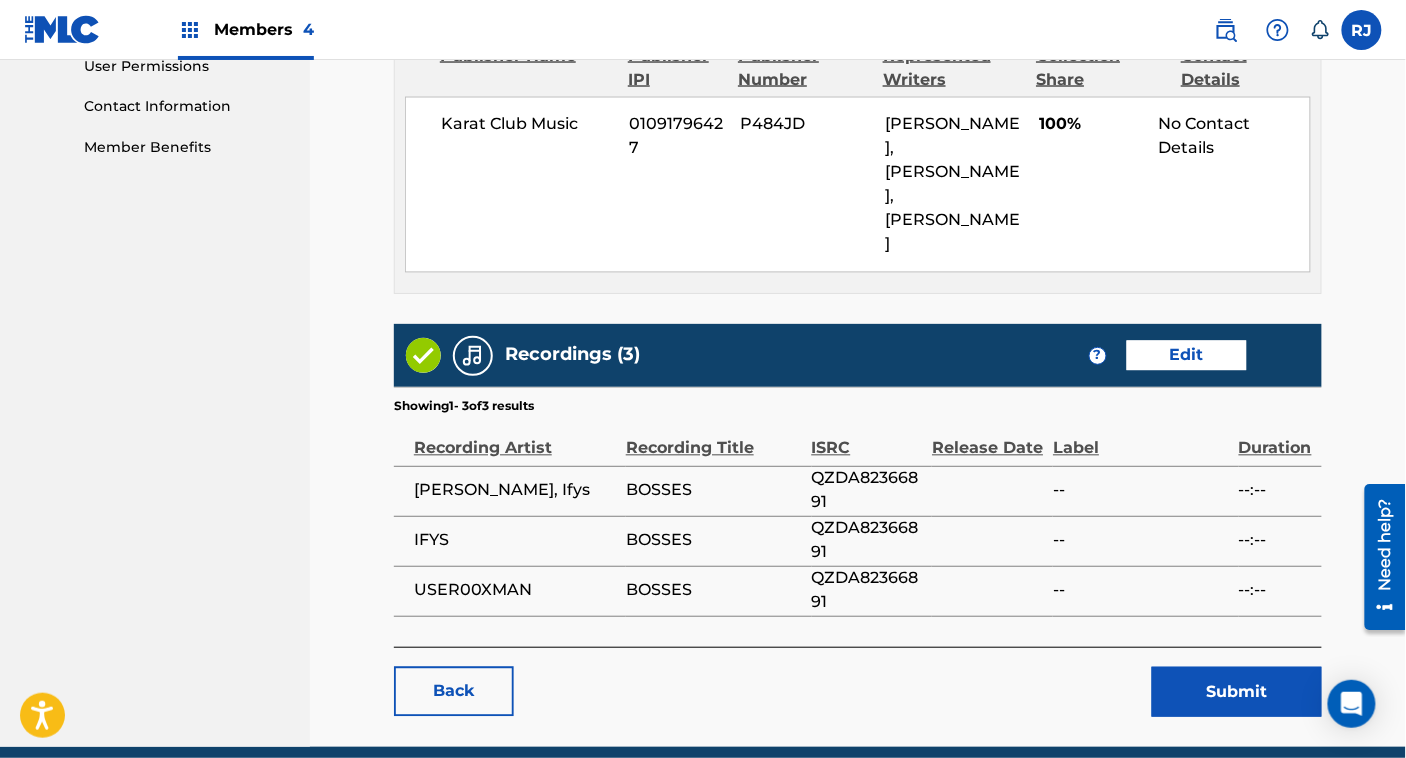 scroll, scrollTop: 1016, scrollLeft: 0, axis: vertical 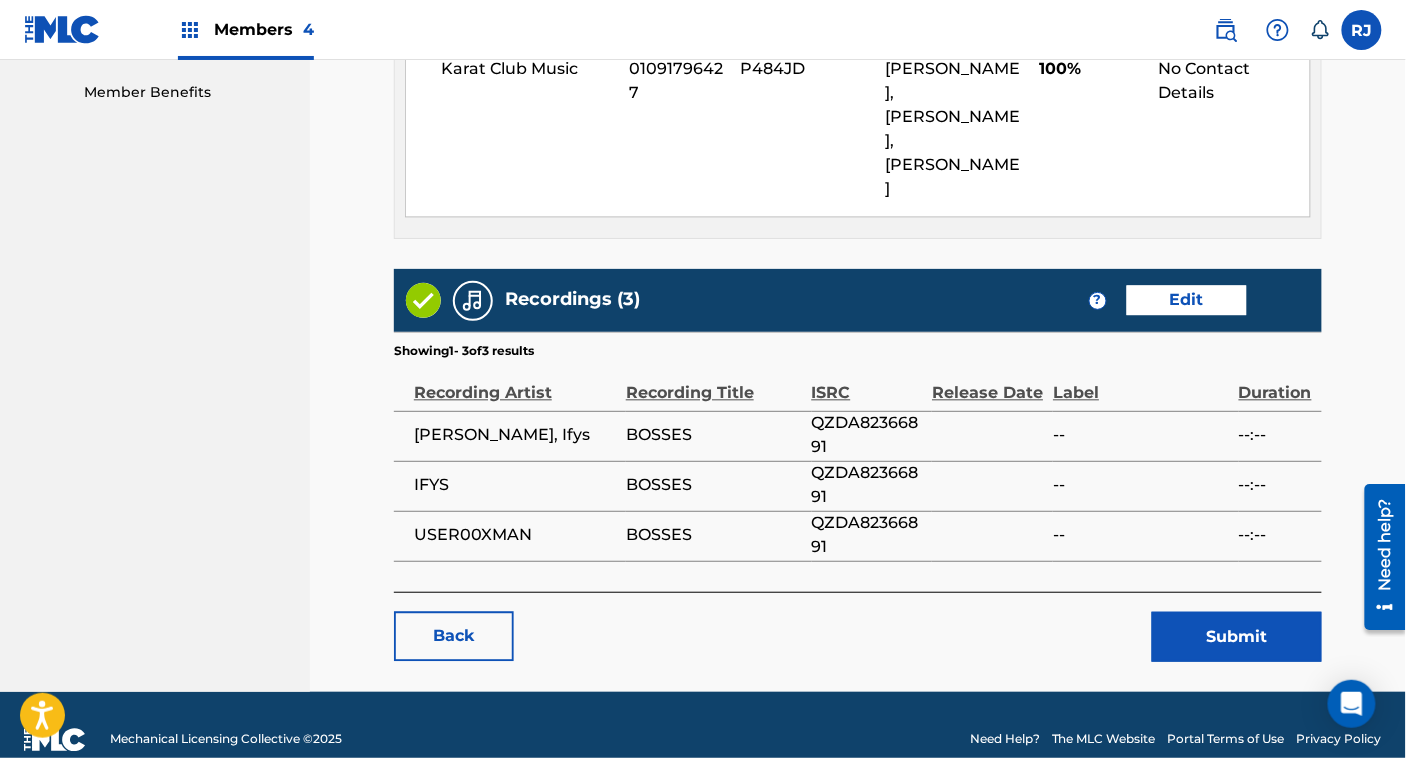 click on "Submit" at bounding box center (1237, 637) 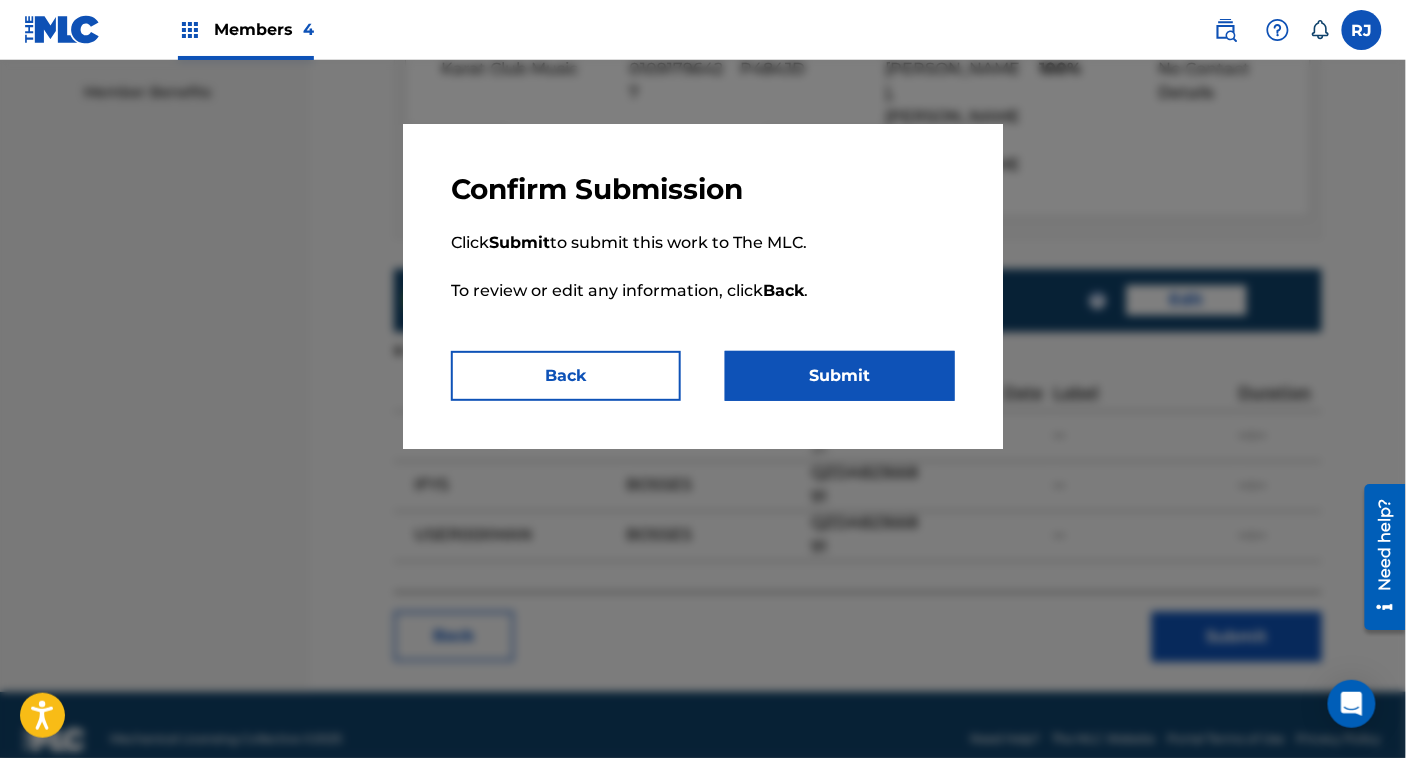 click on "Submit" at bounding box center [840, 376] 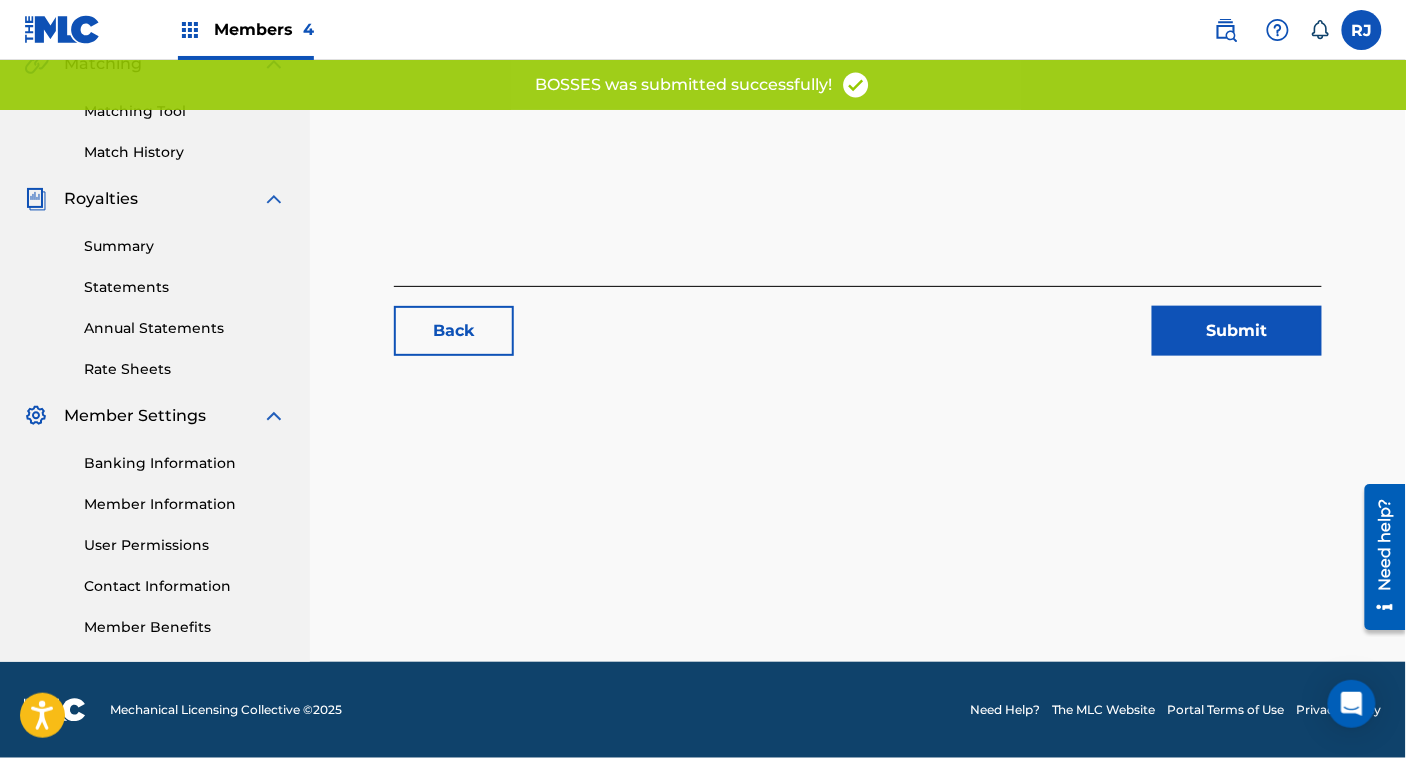 scroll, scrollTop: 0, scrollLeft: 0, axis: both 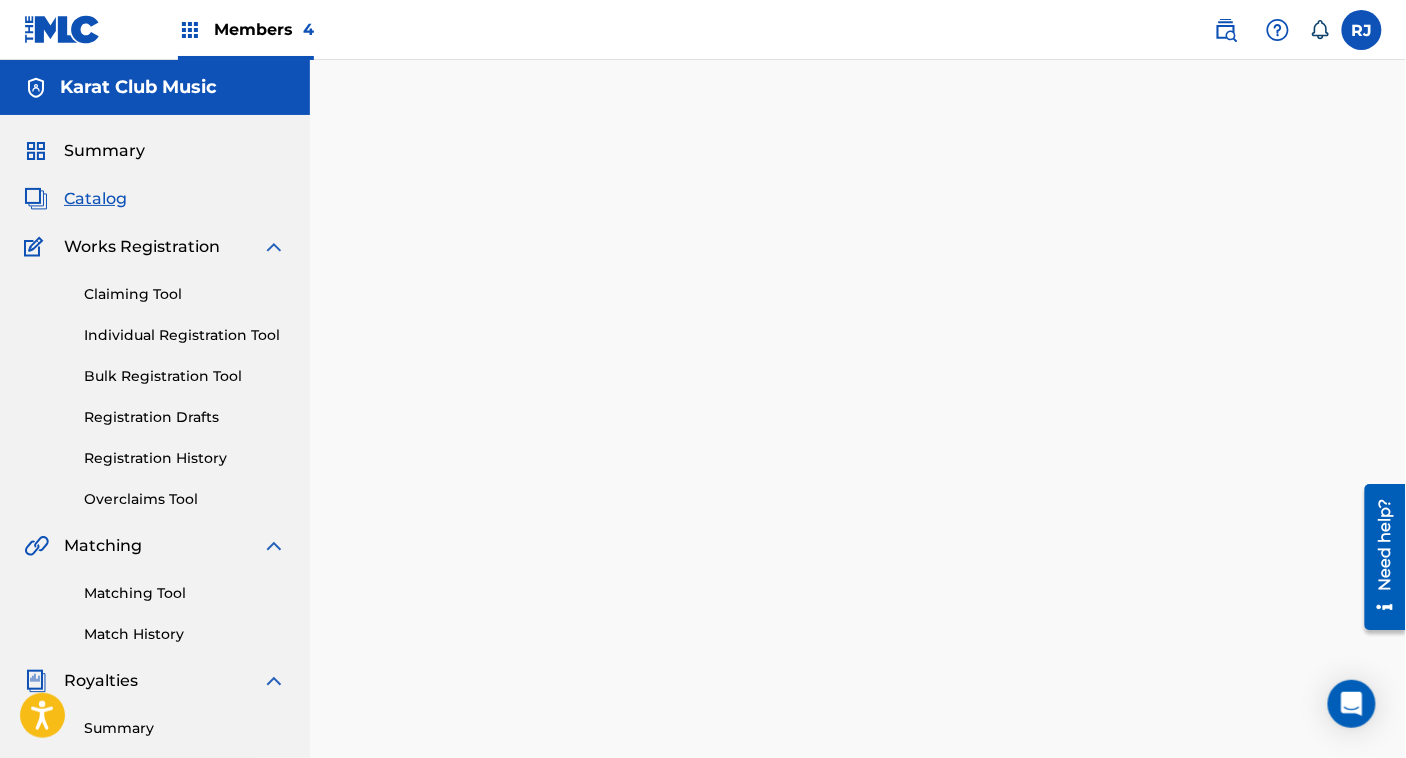 click on "Catalog" at bounding box center [95, 199] 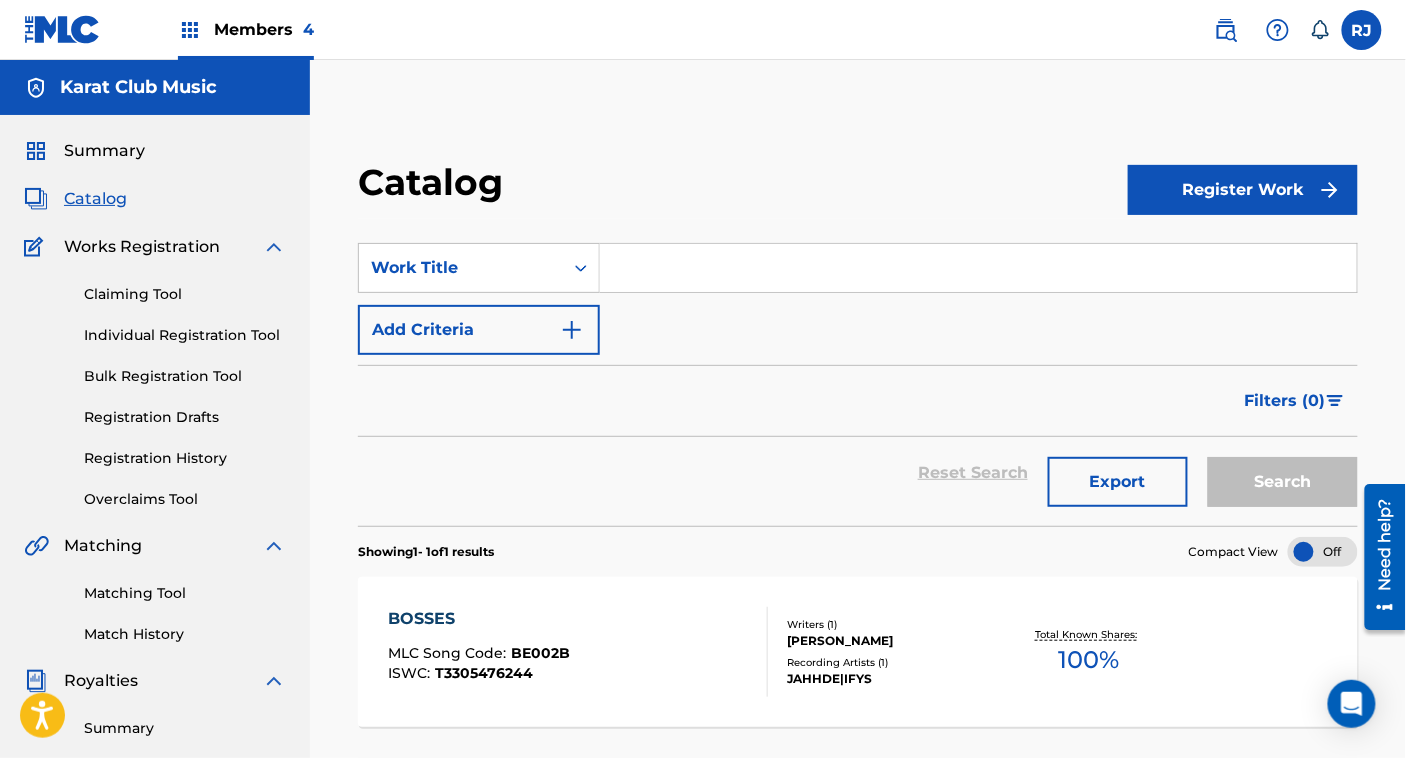 click at bounding box center [978, 268] 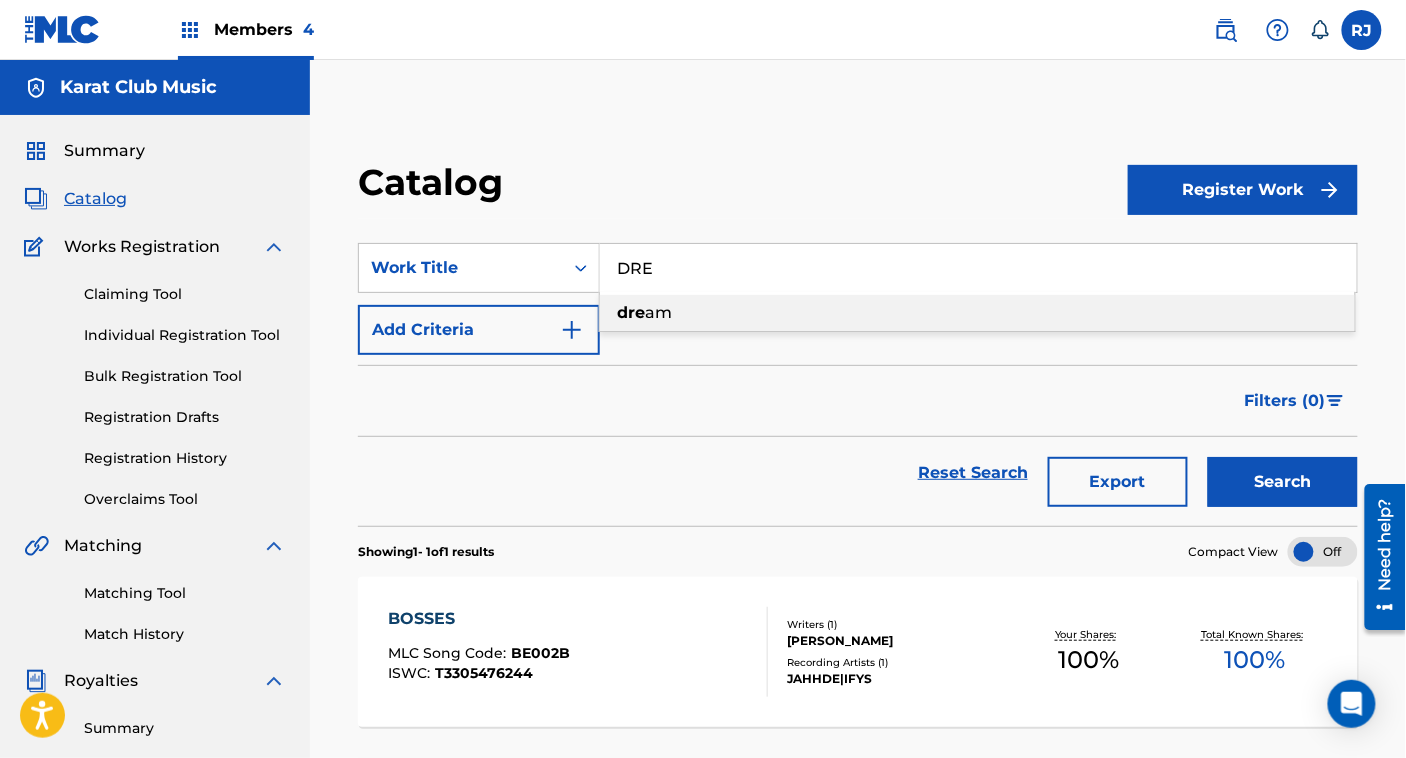 click on "am" at bounding box center (658, 312) 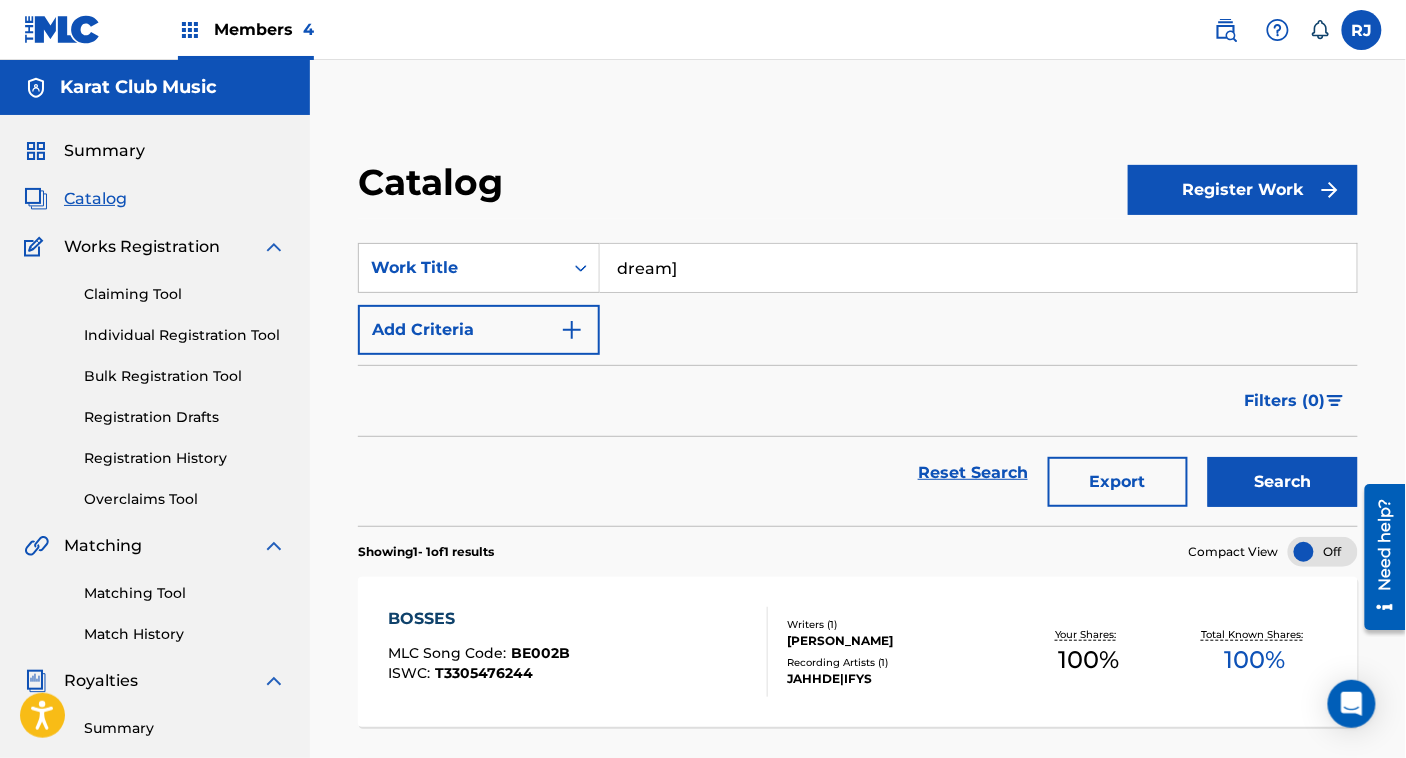 type on "dream" 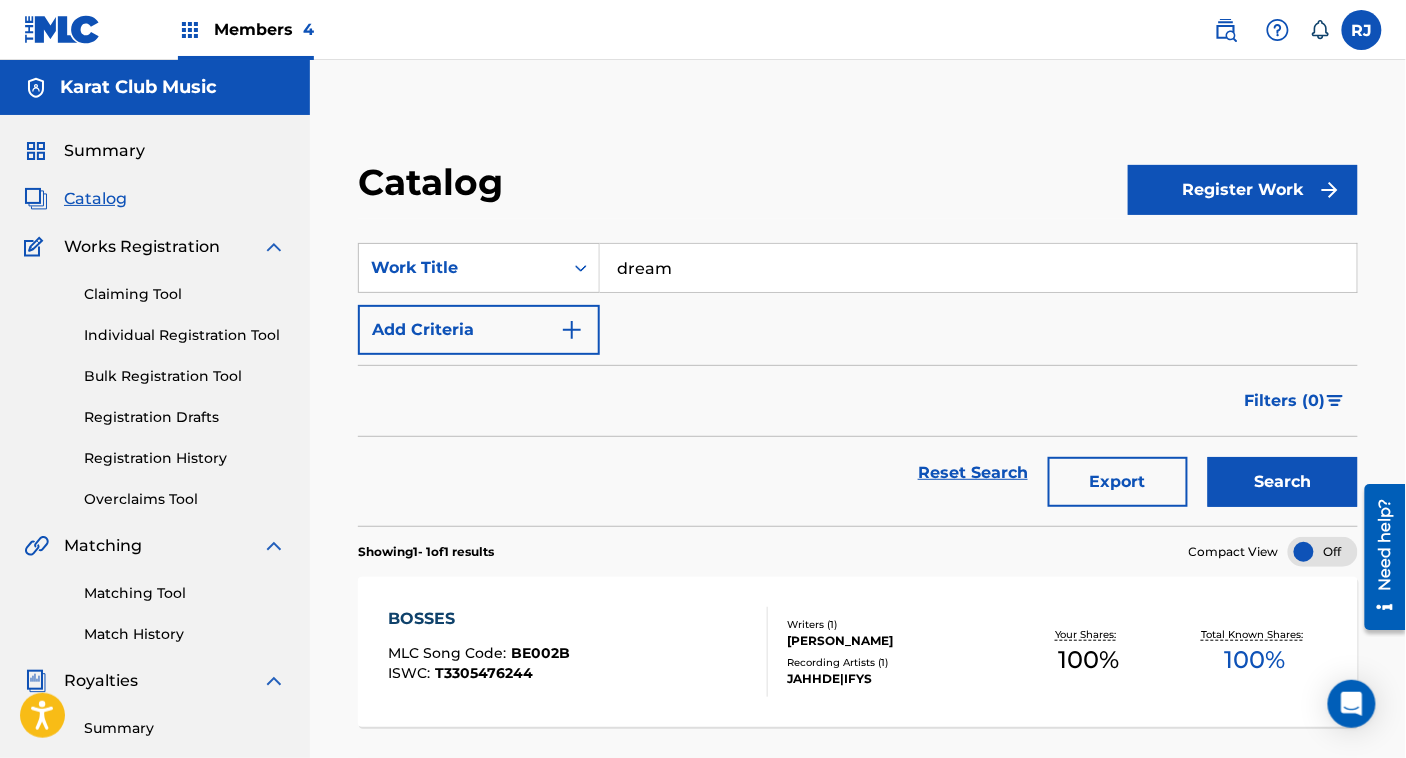 click on "Search" at bounding box center (1283, 482) 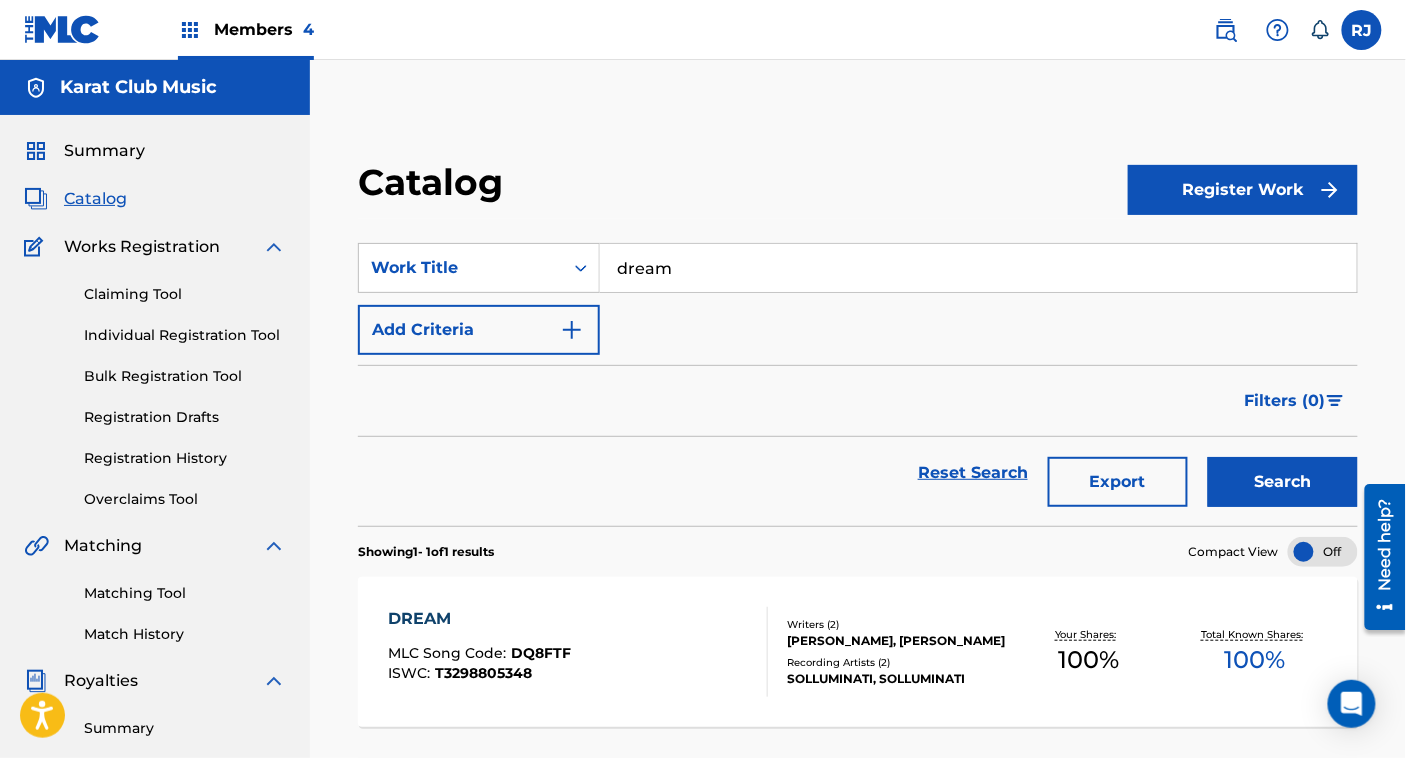 click on "DREAM MLC Song Code : DQ8FTF ISWC : T3298805348" at bounding box center [578, 652] 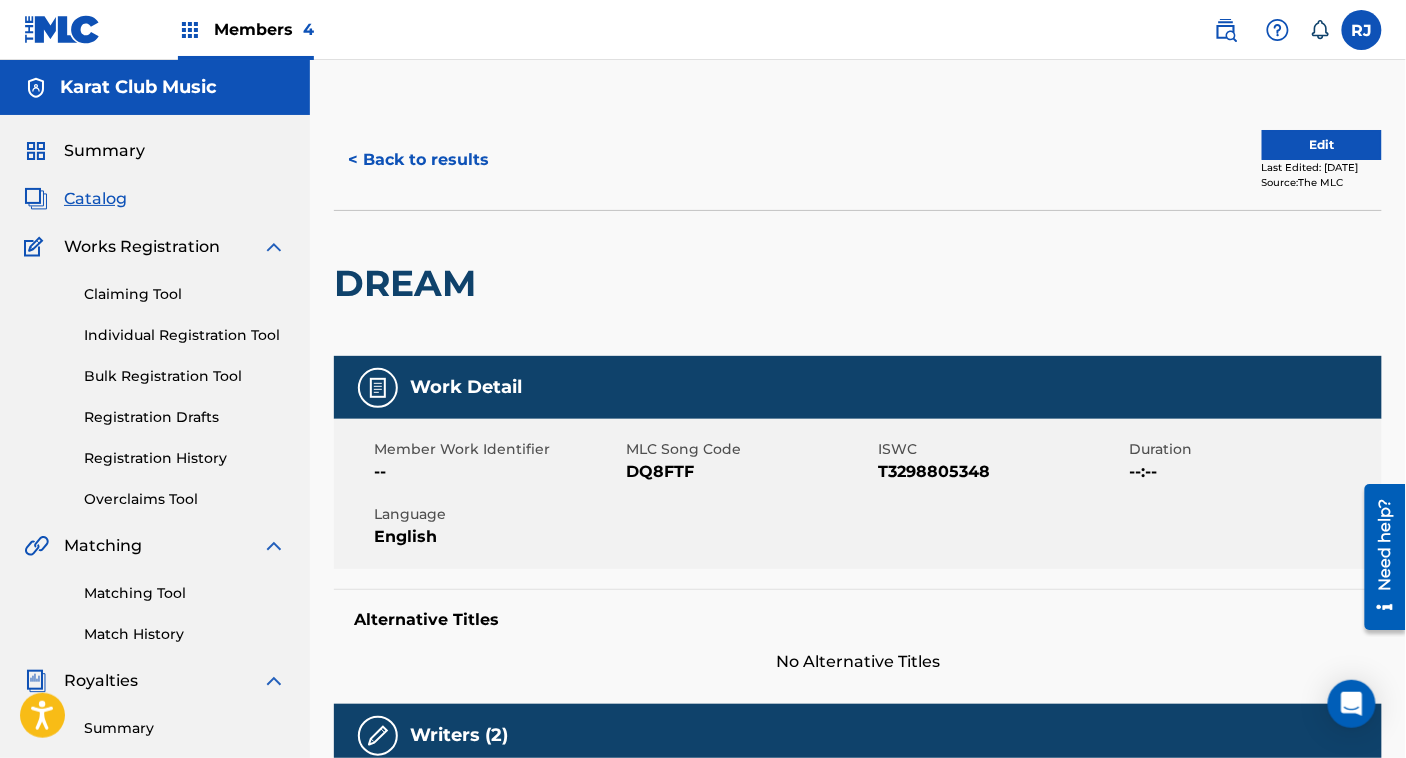 click on "Edit" at bounding box center [1322, 145] 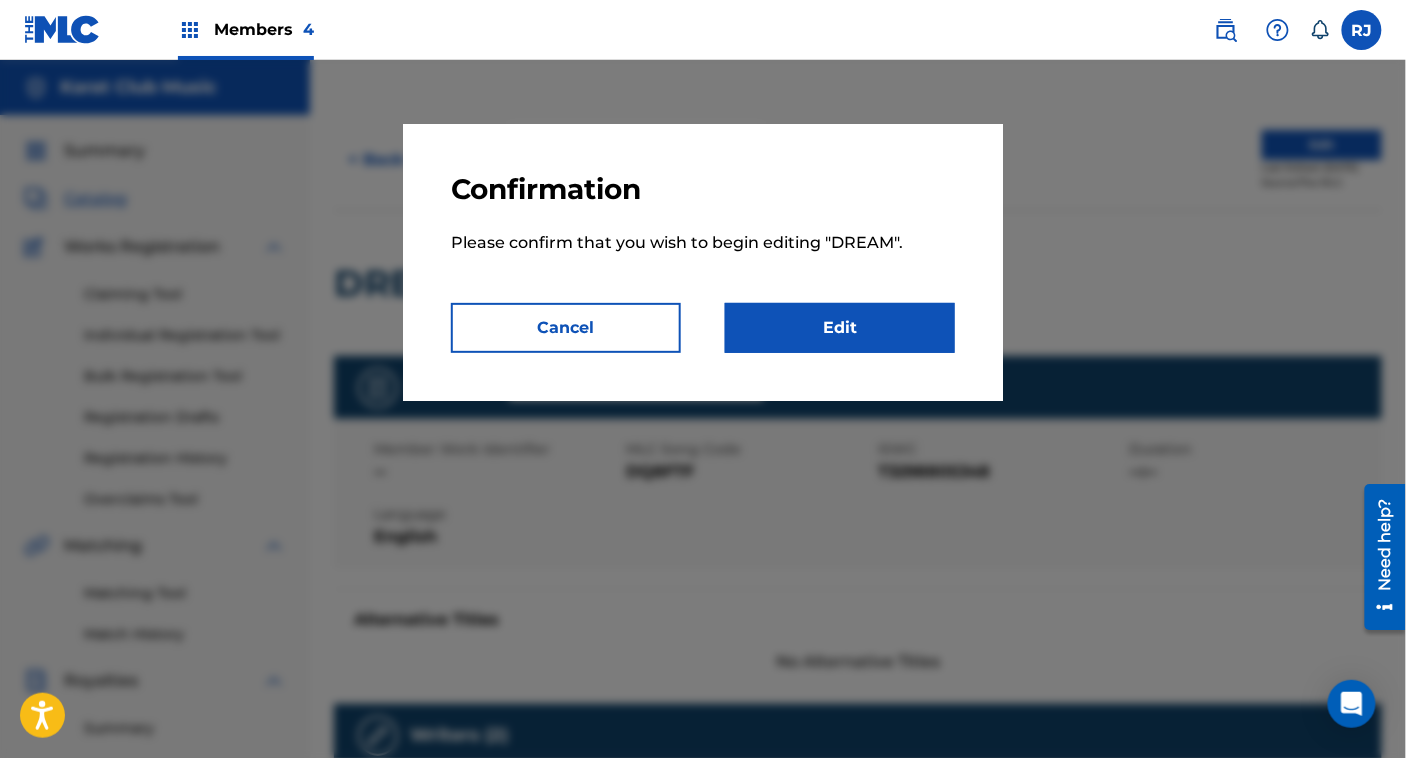 click on "Edit" at bounding box center [840, 328] 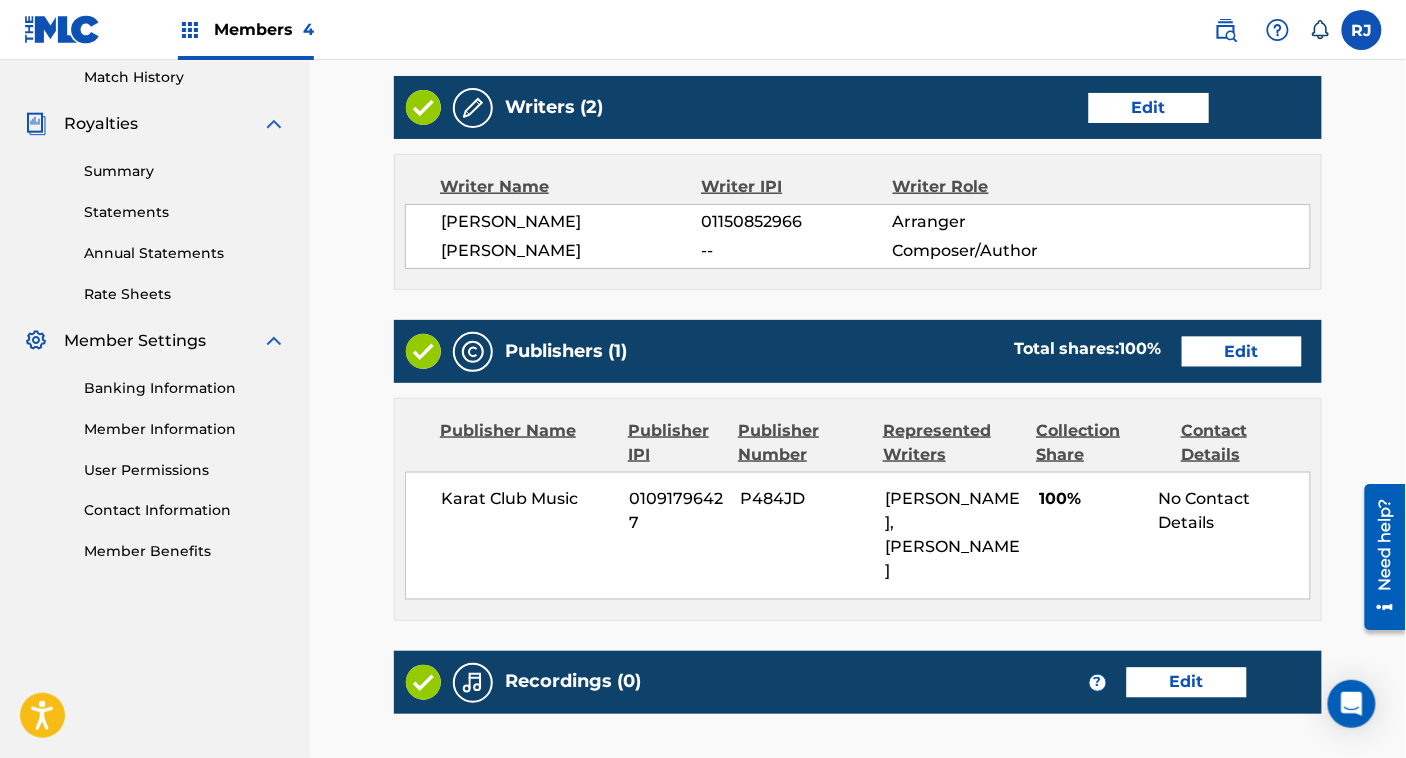 scroll, scrollTop: 556, scrollLeft: 0, axis: vertical 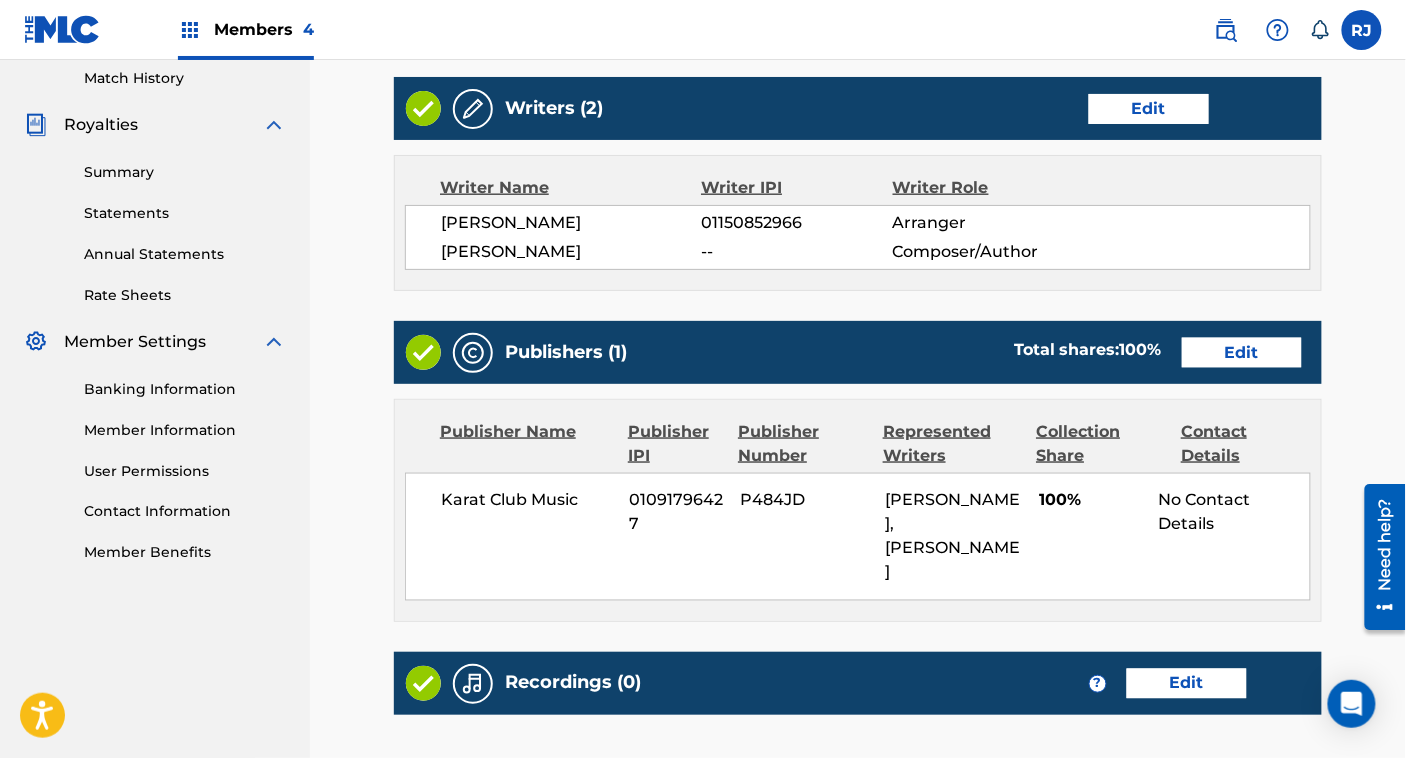 click on "Edit" at bounding box center [1149, 109] 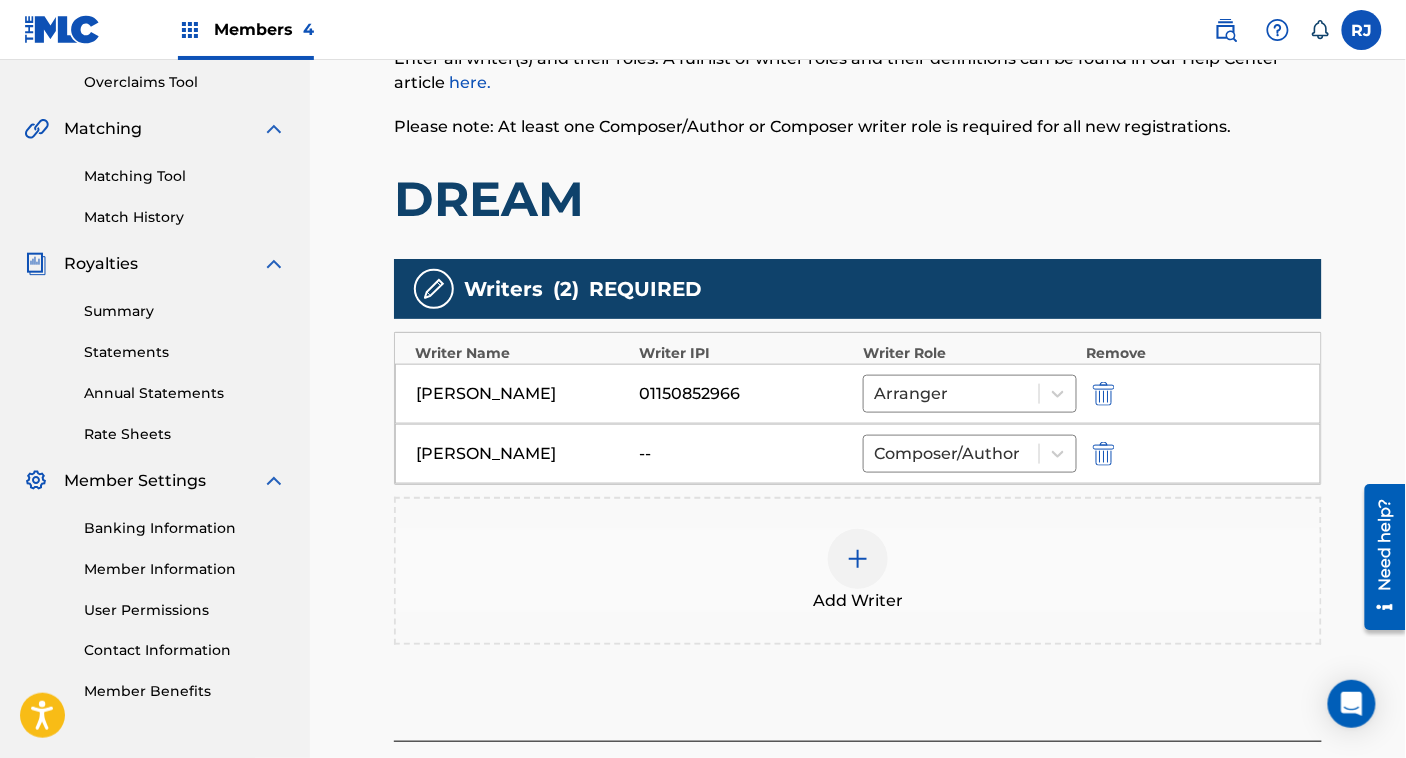 scroll, scrollTop: 433, scrollLeft: 0, axis: vertical 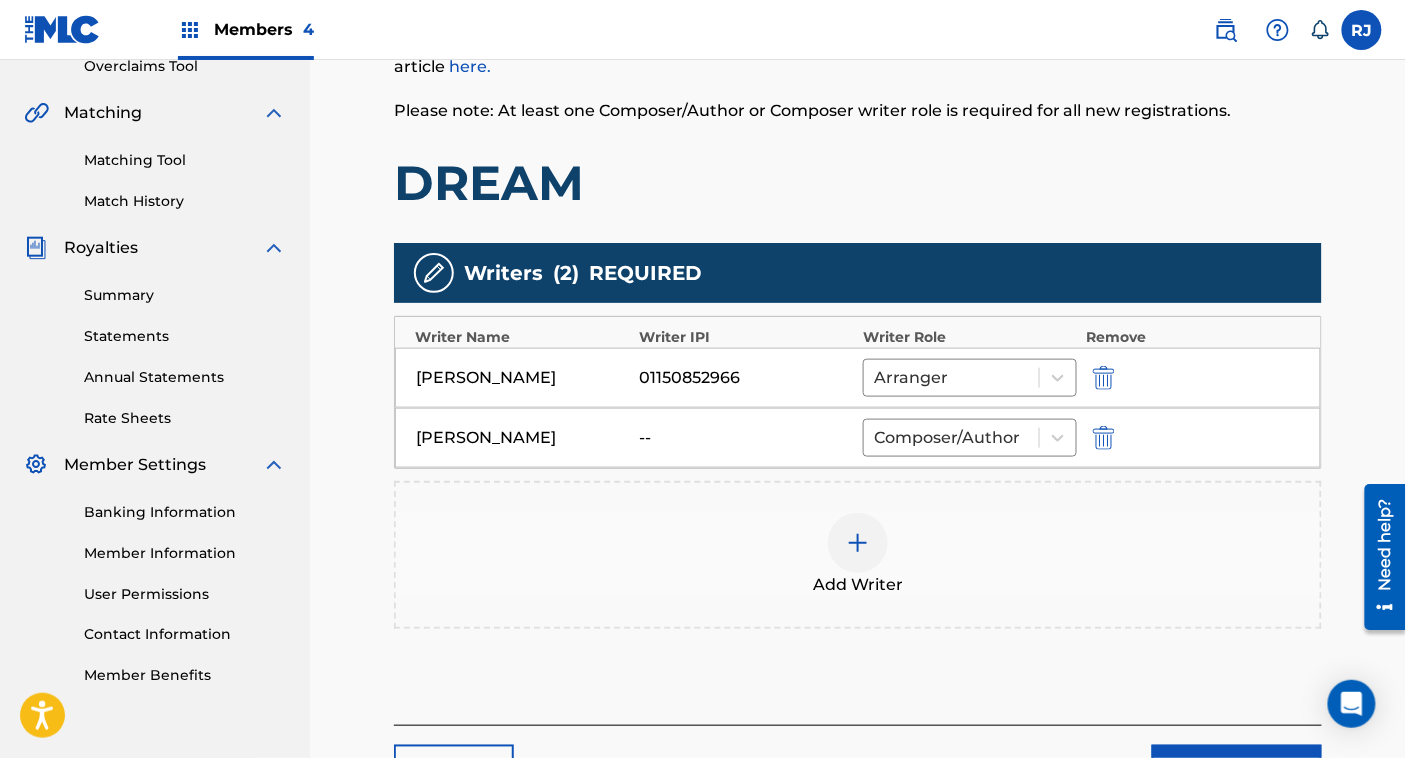 click at bounding box center [1104, 378] 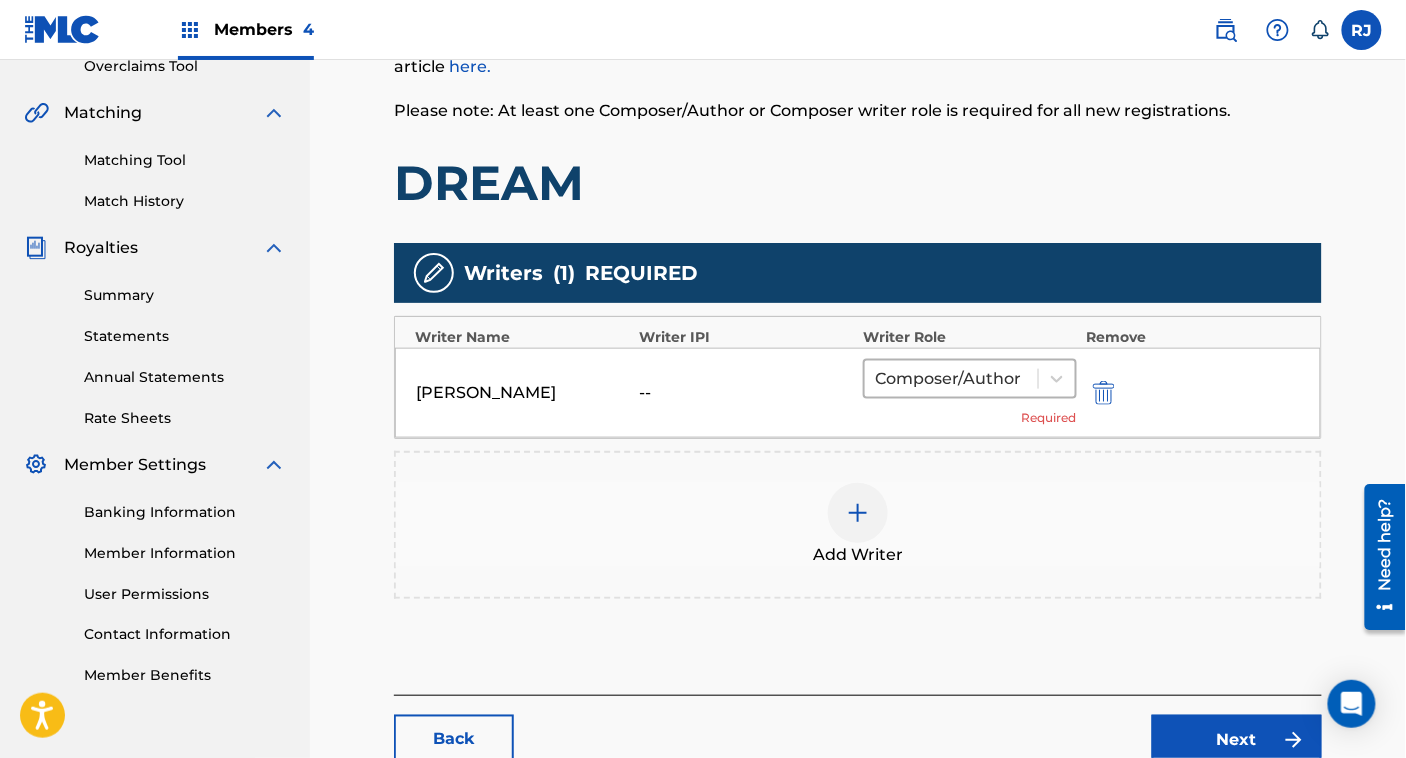 click at bounding box center [951, 379] 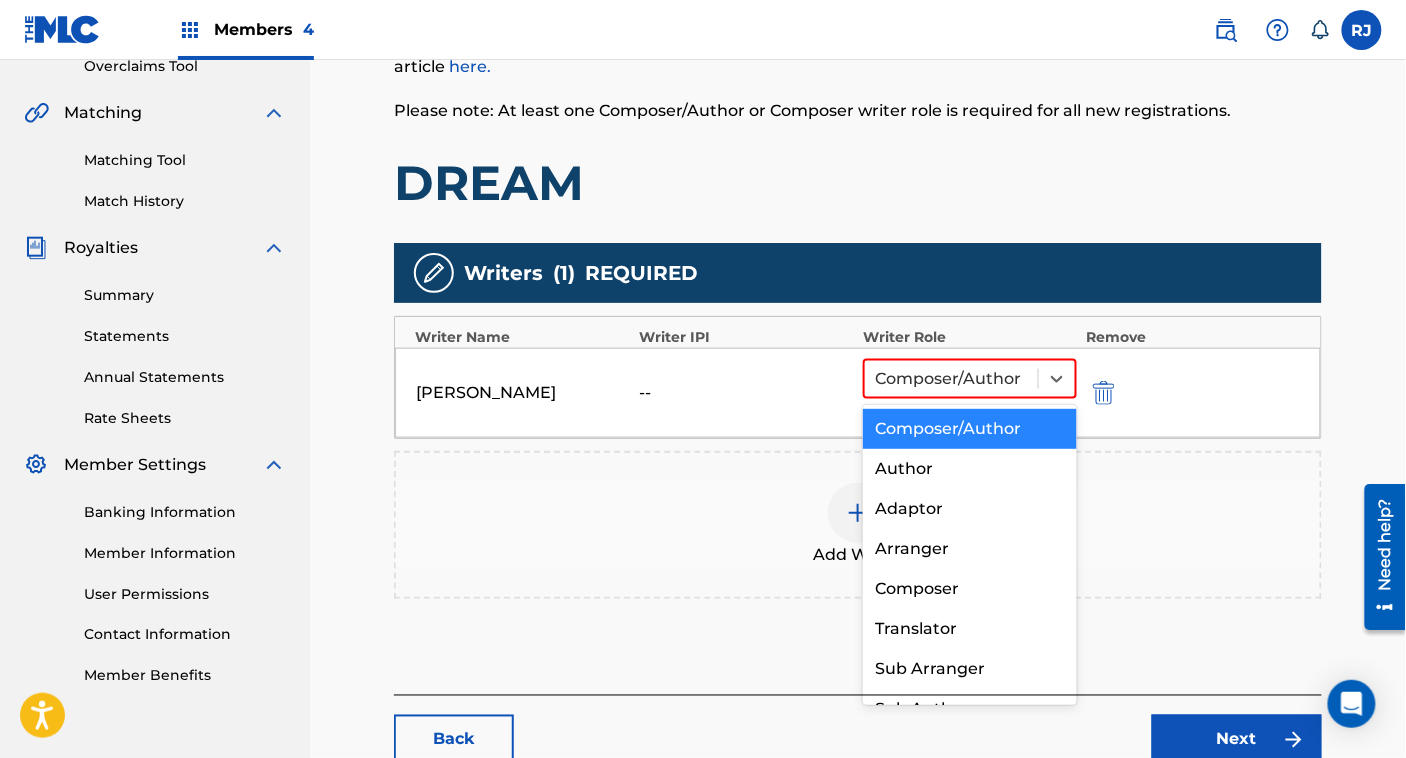 click on "Composer/Author" at bounding box center (970, 429) 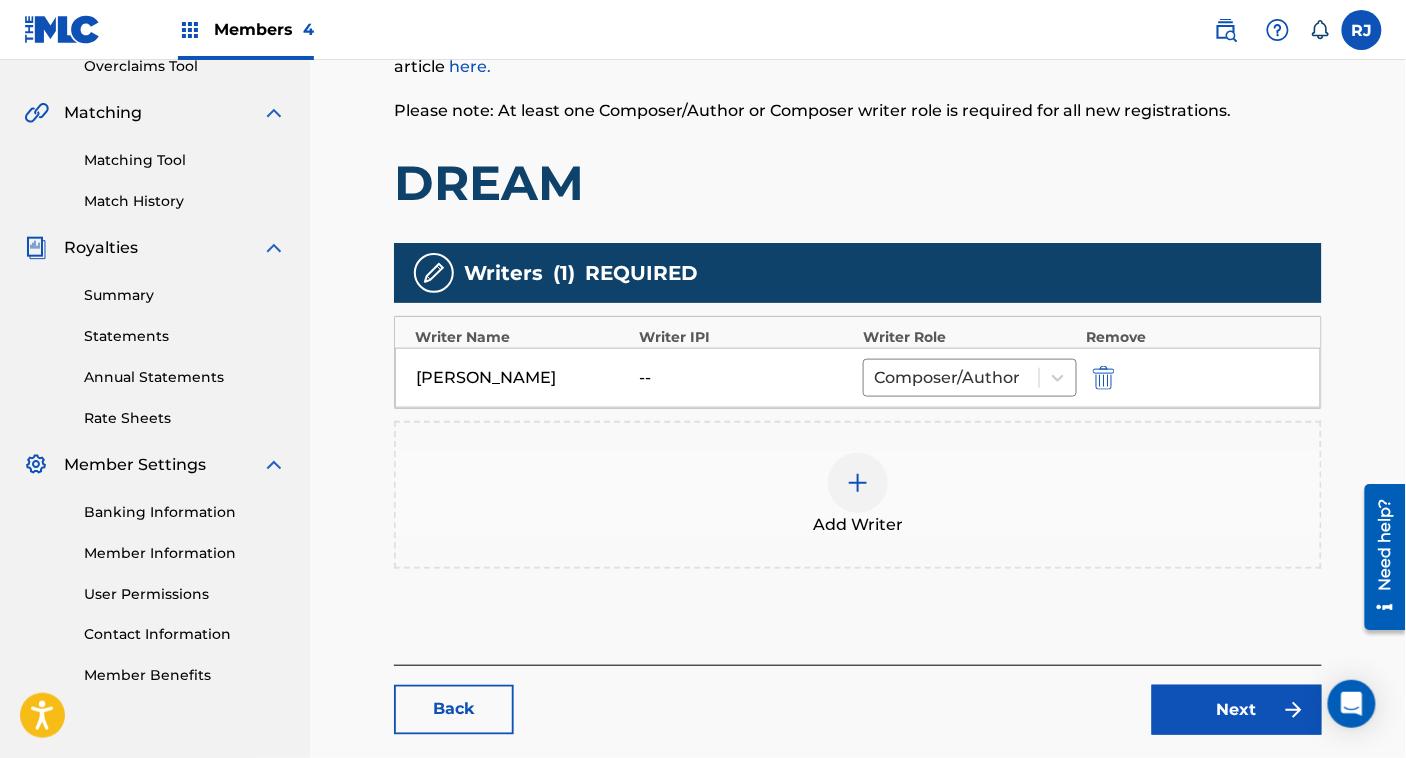 click on "Next" at bounding box center [1237, 710] 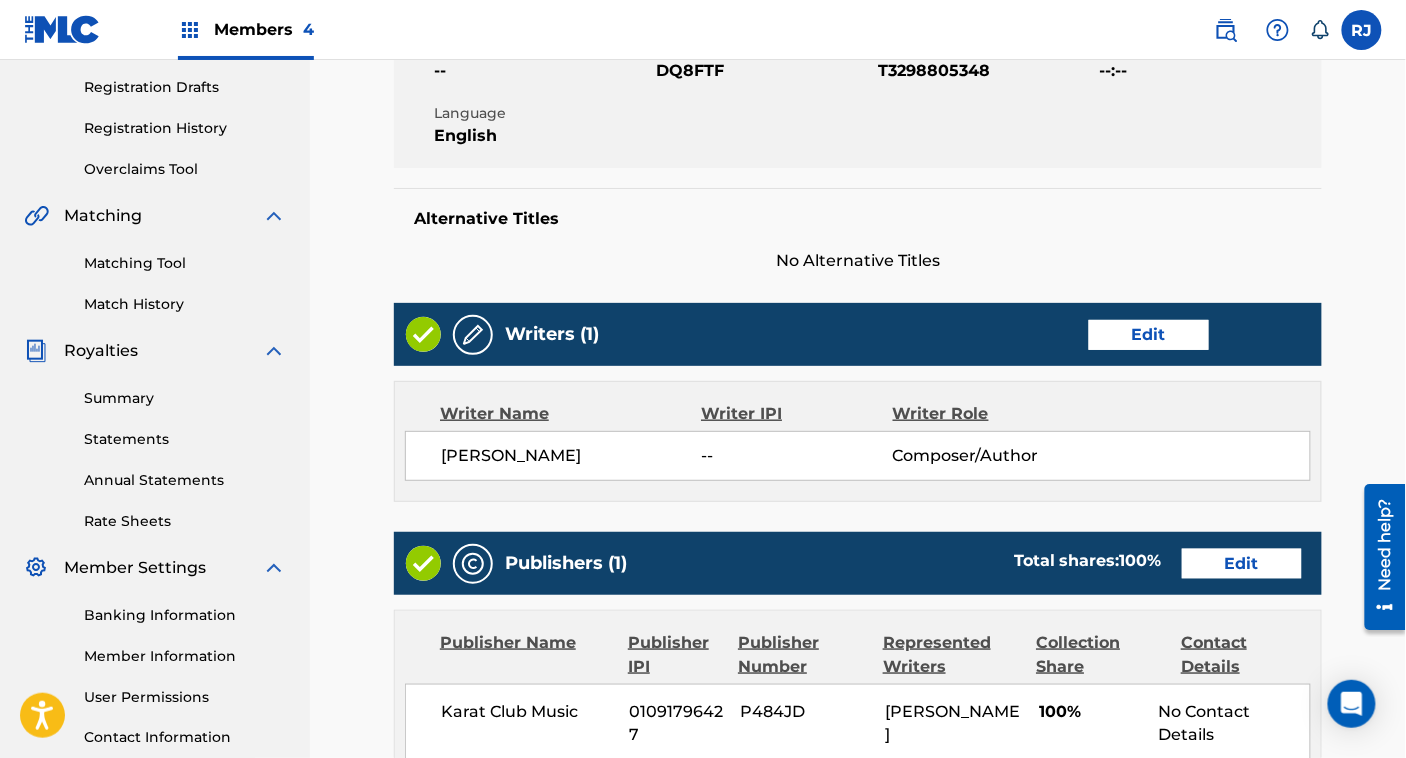 scroll, scrollTop: 331, scrollLeft: 0, axis: vertical 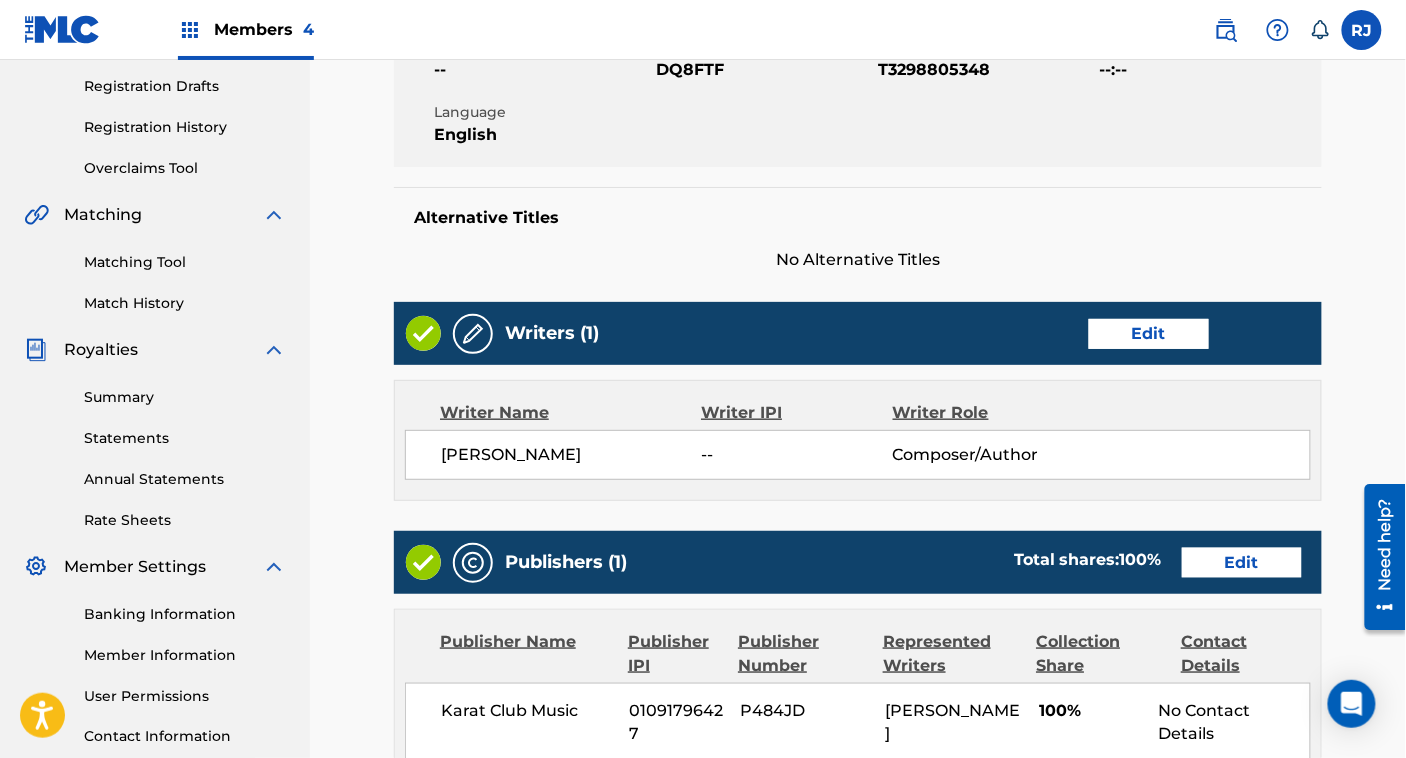 click on "Edit" at bounding box center [1242, 563] 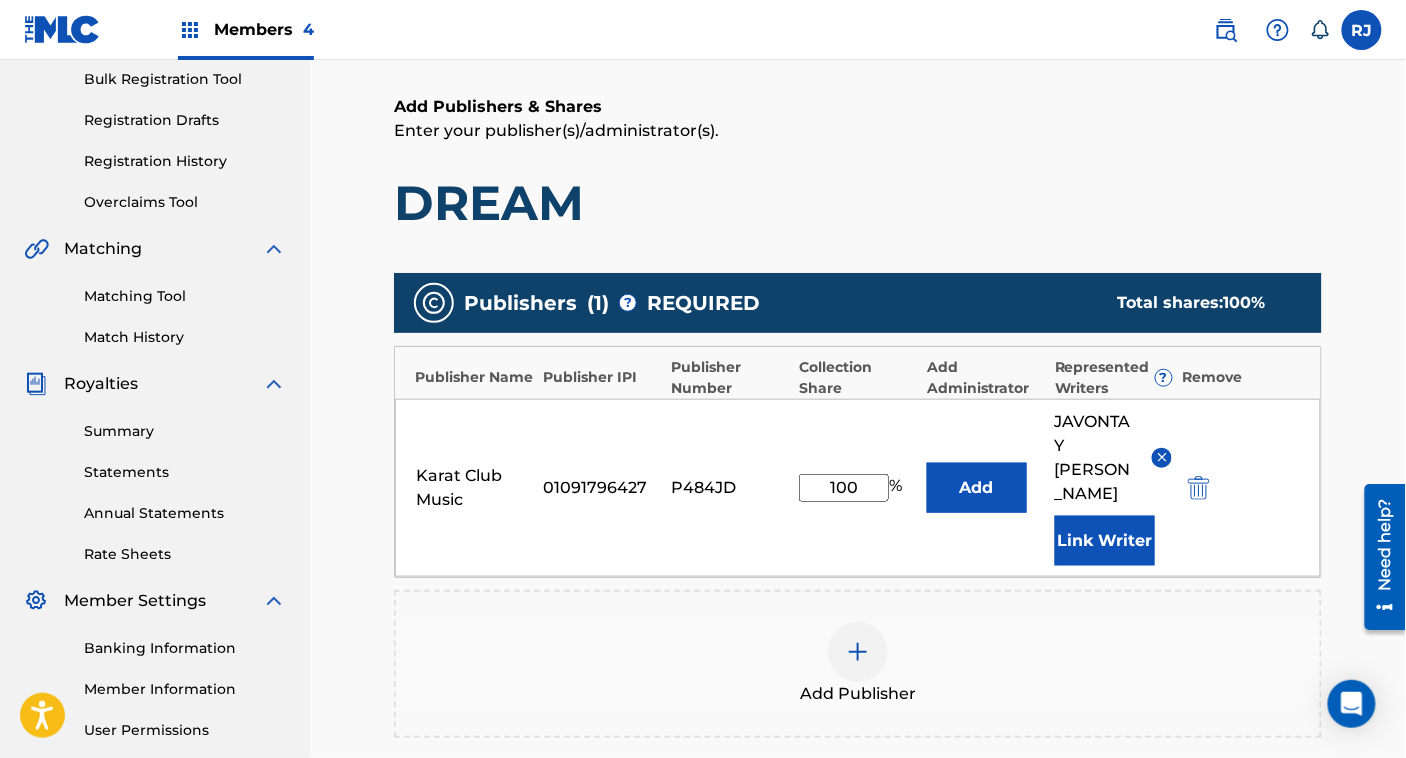 scroll, scrollTop: 328, scrollLeft: 0, axis: vertical 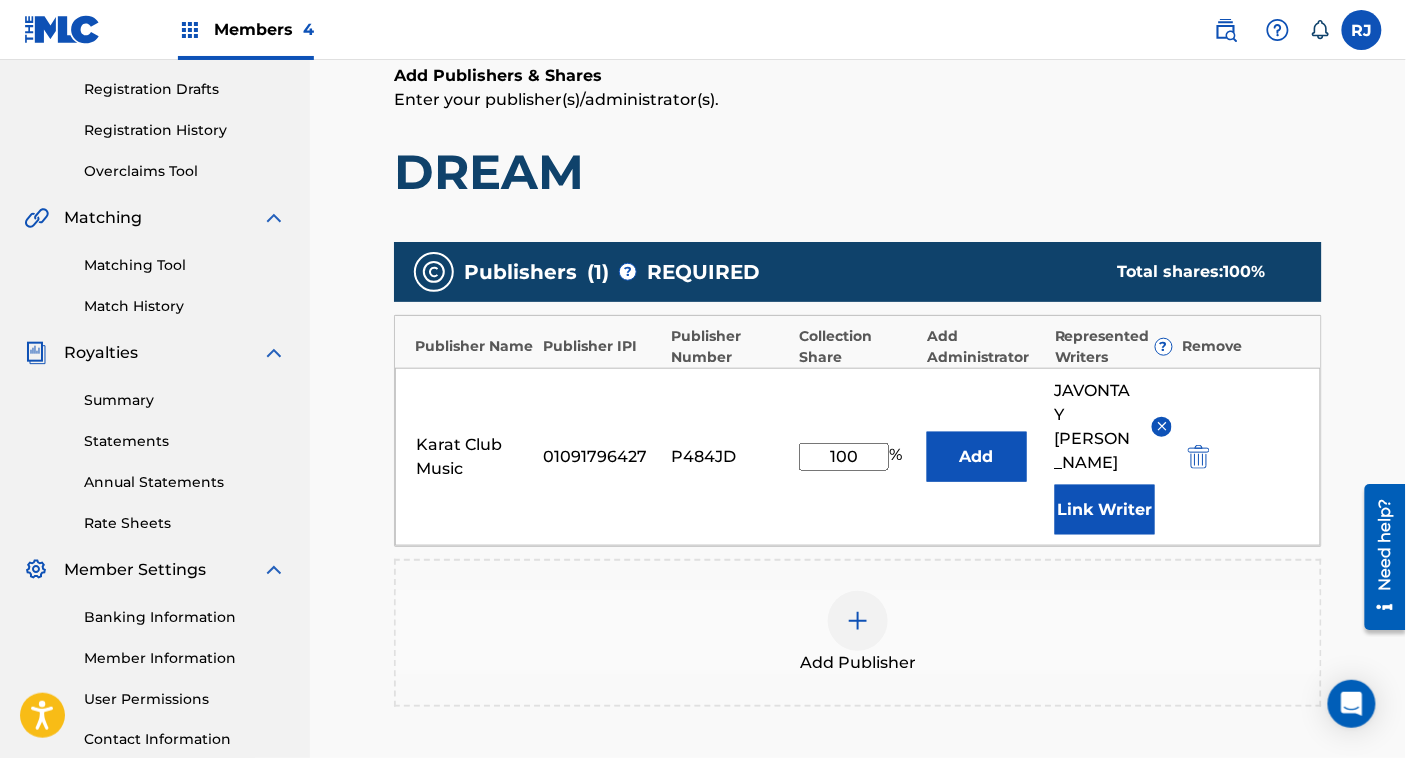 click on "[PERSON_NAME]" at bounding box center [1114, 427] 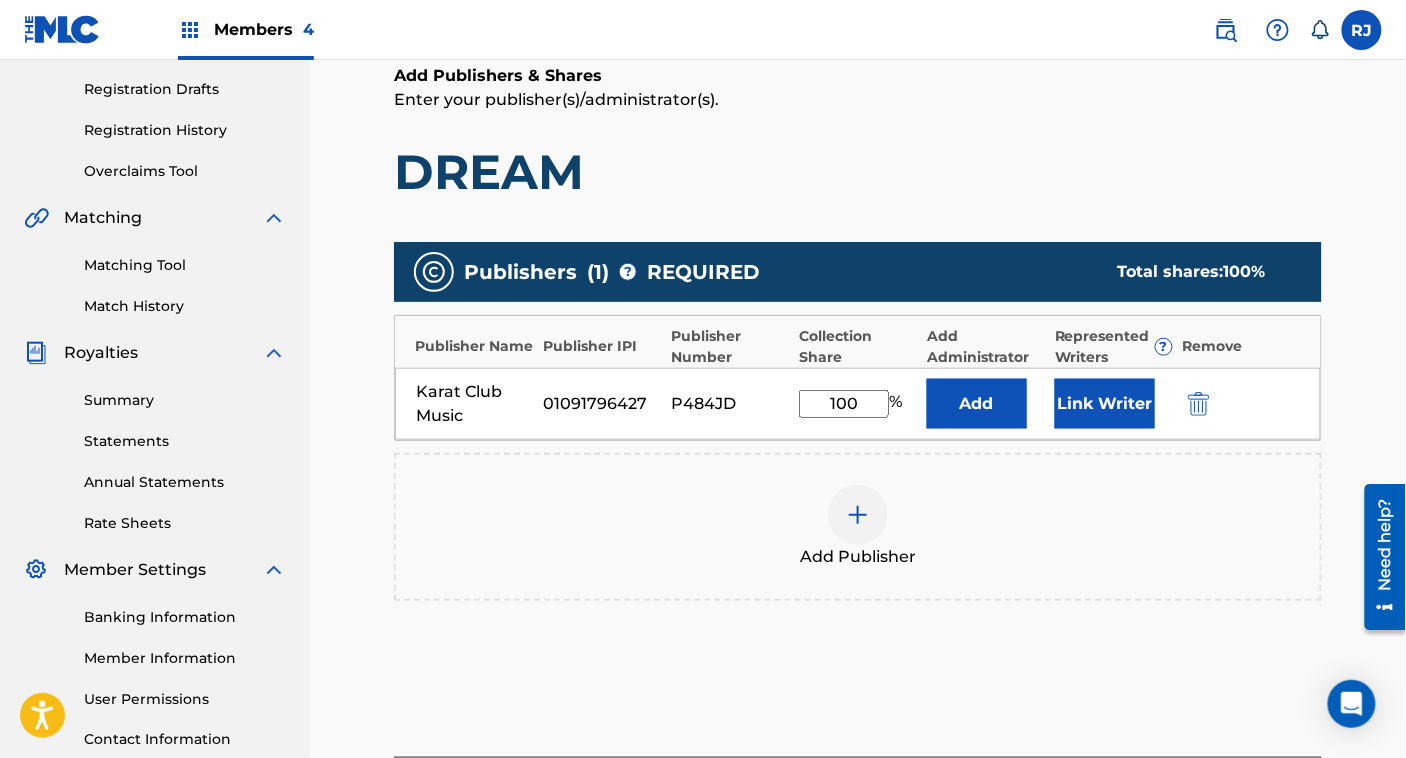 click on "Link Writer" at bounding box center (1105, 404) 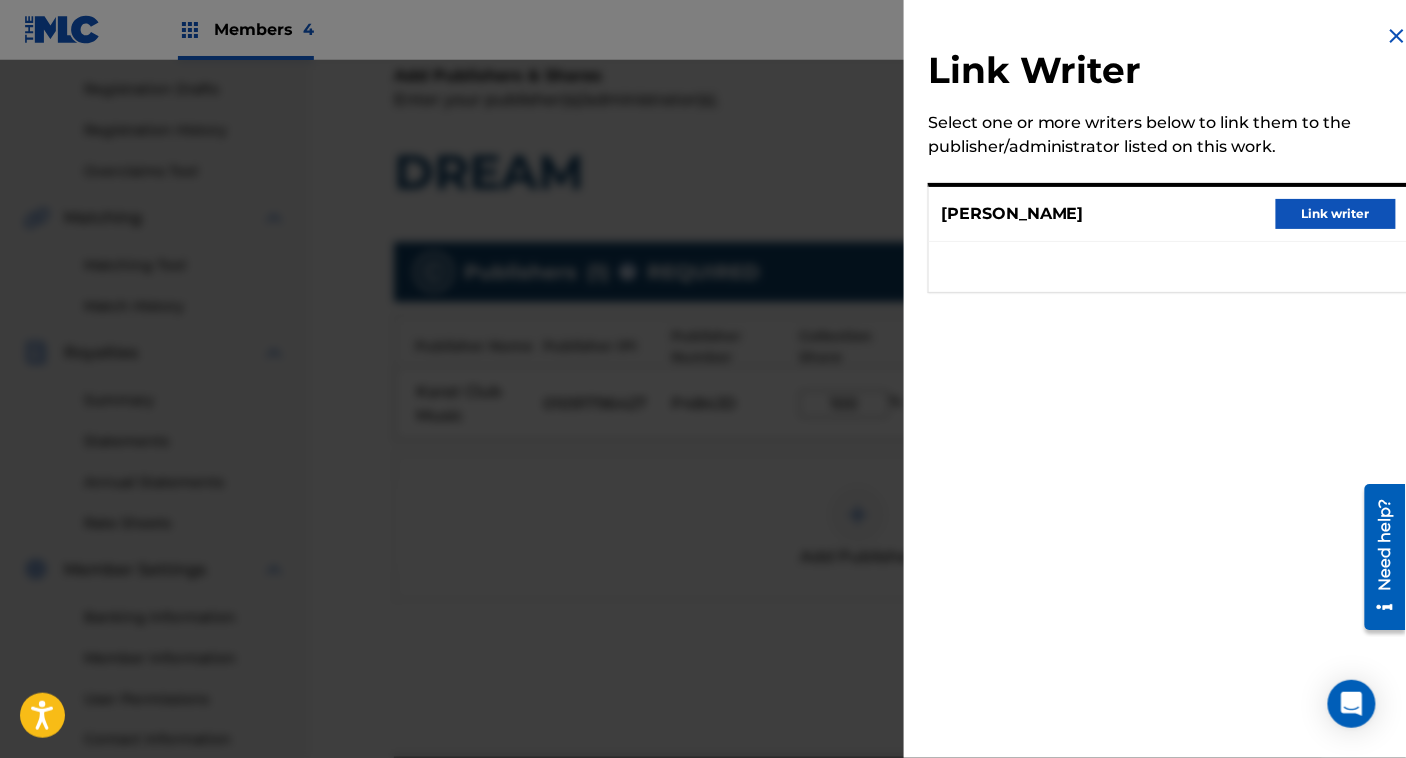 click on "Link writer" at bounding box center (1336, 214) 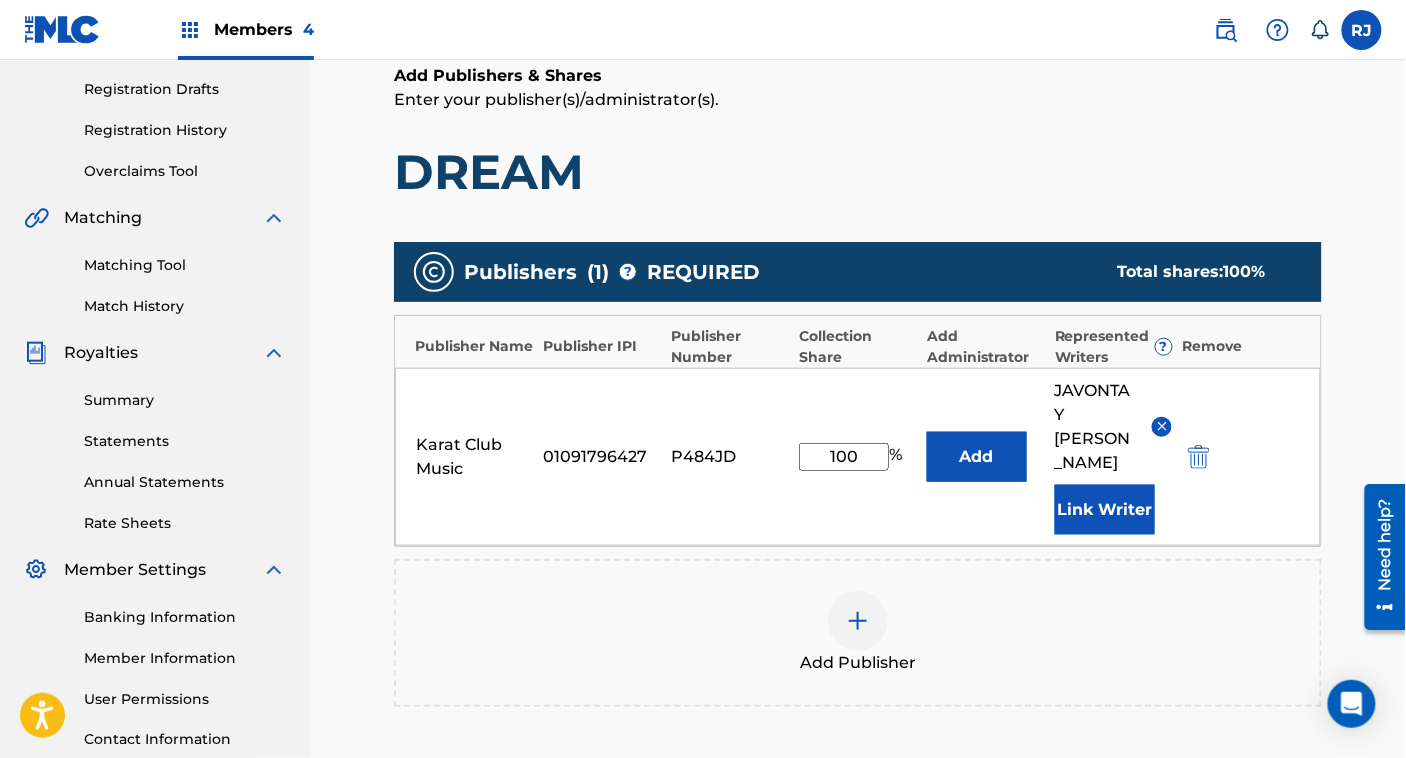 scroll, scrollTop: 578, scrollLeft: 0, axis: vertical 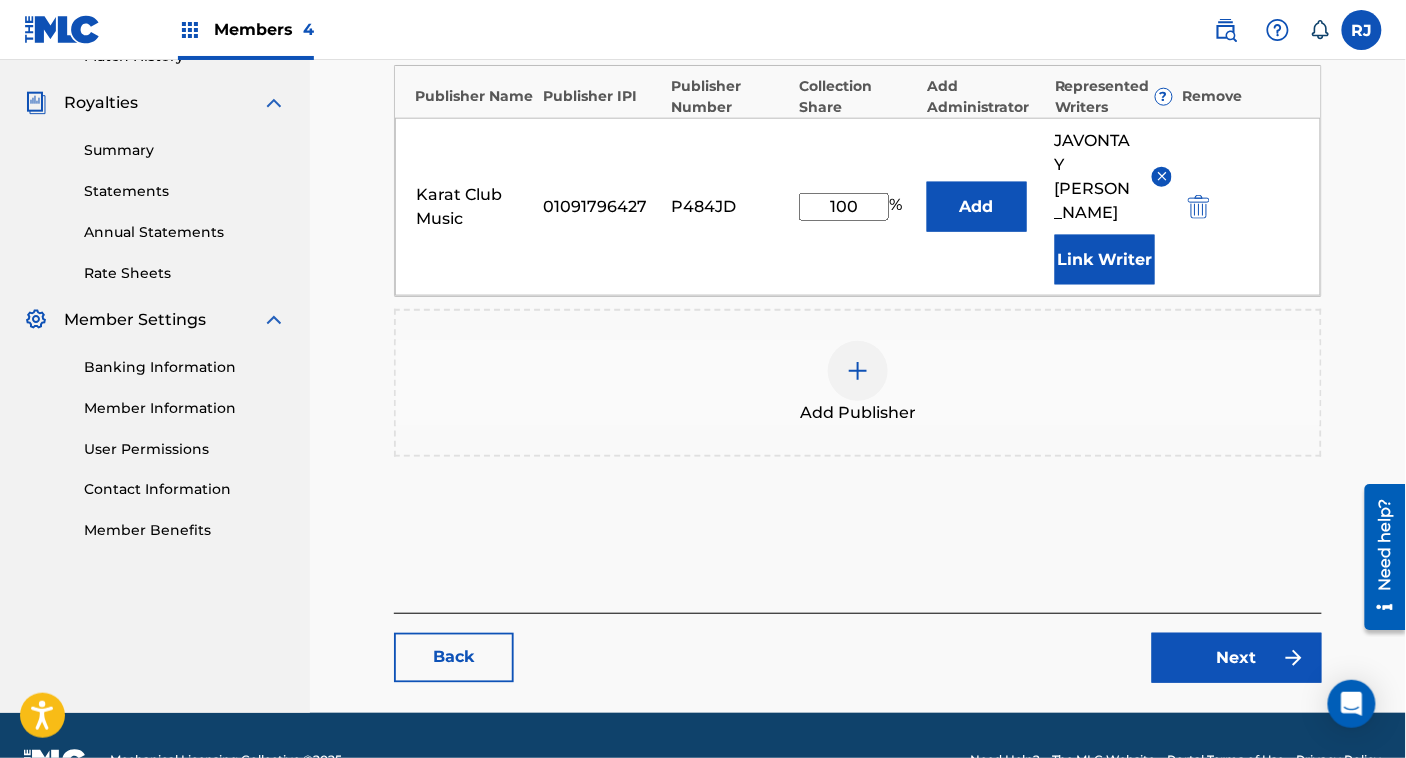 click on "Next" at bounding box center (1237, 658) 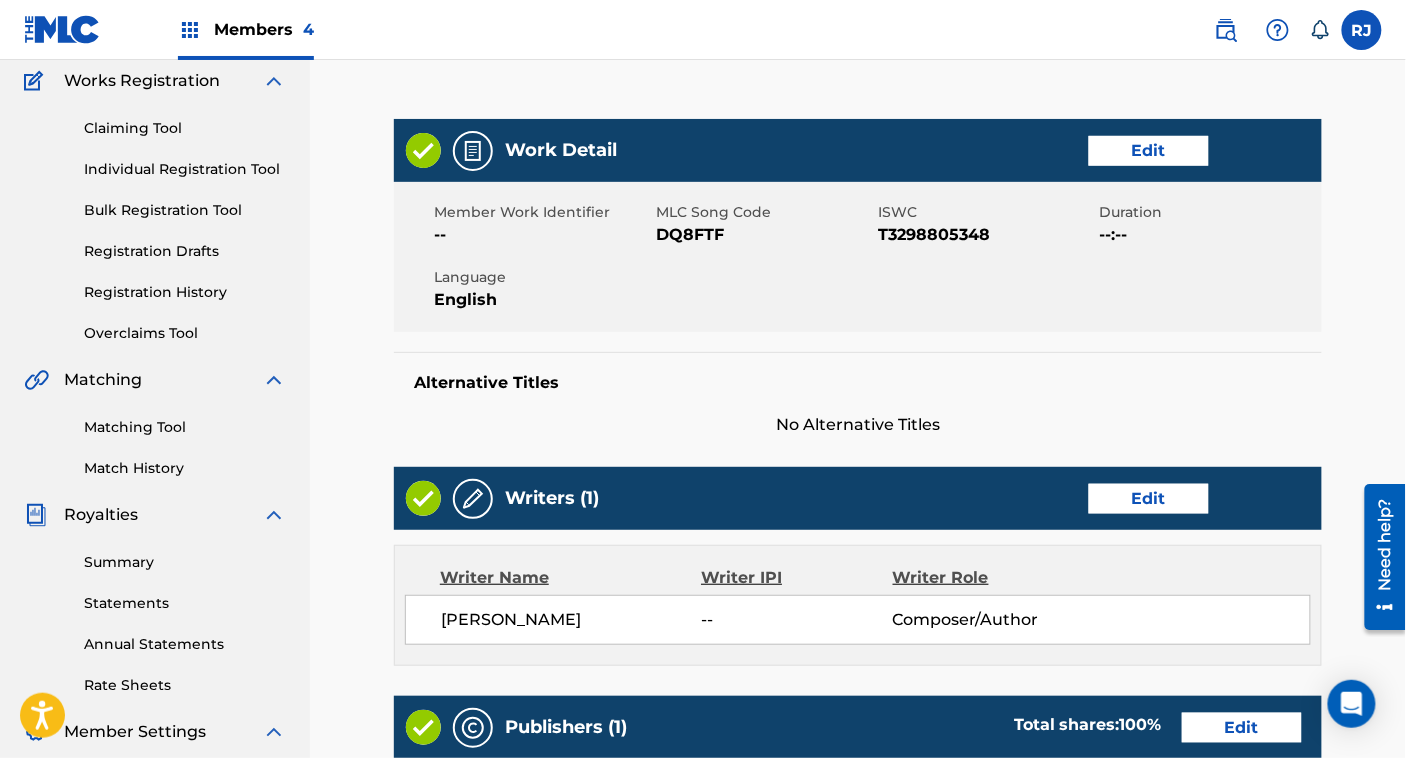 scroll, scrollTop: 801, scrollLeft: 0, axis: vertical 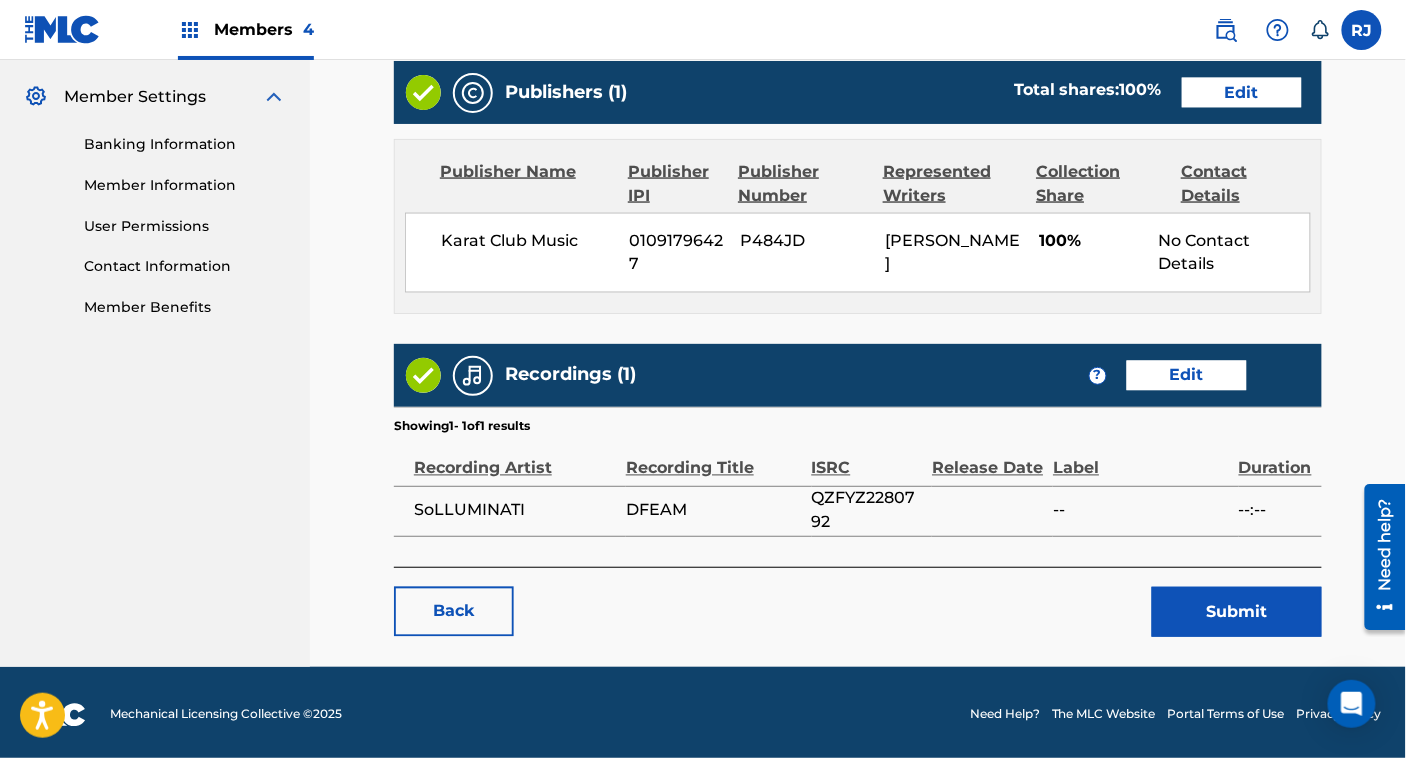 click on "Submit" at bounding box center [1237, 612] 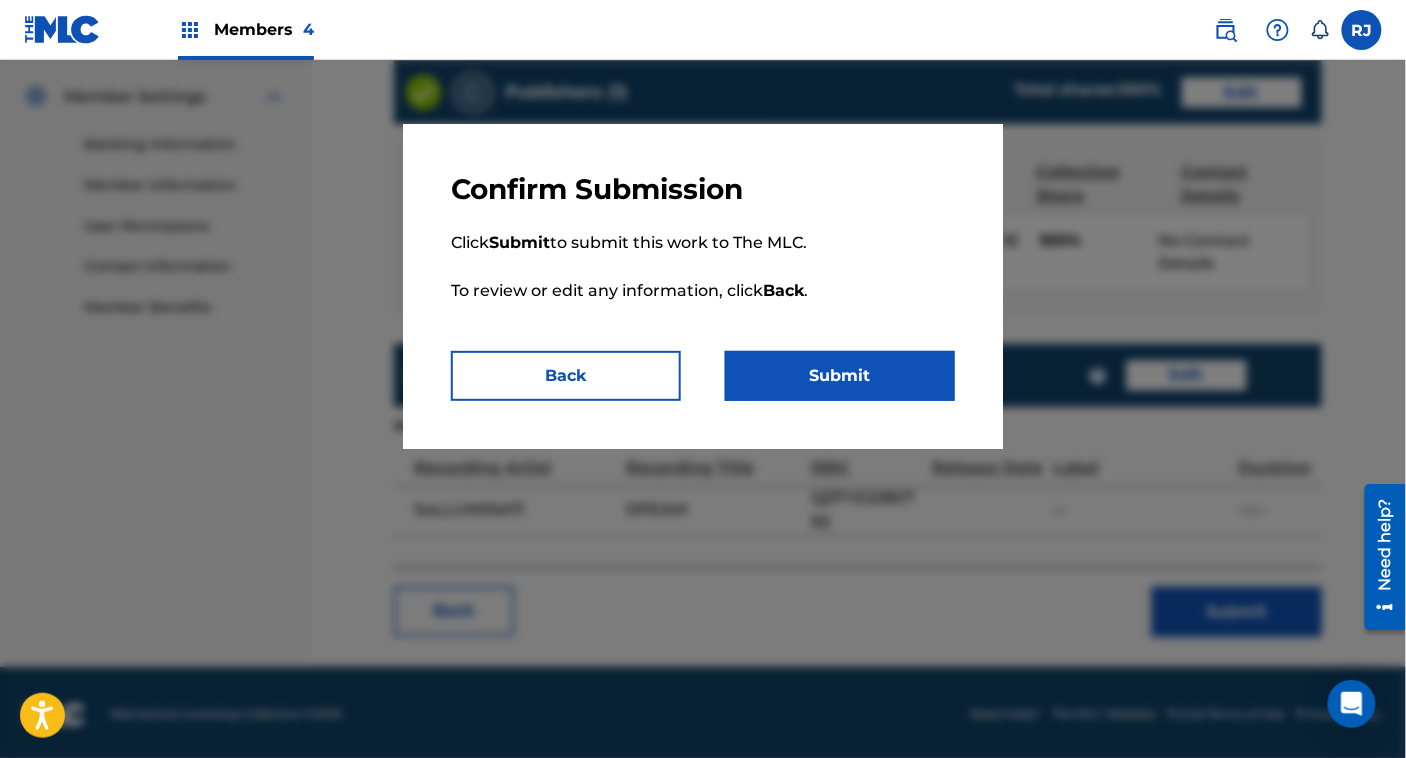 click on "Submit" at bounding box center [840, 376] 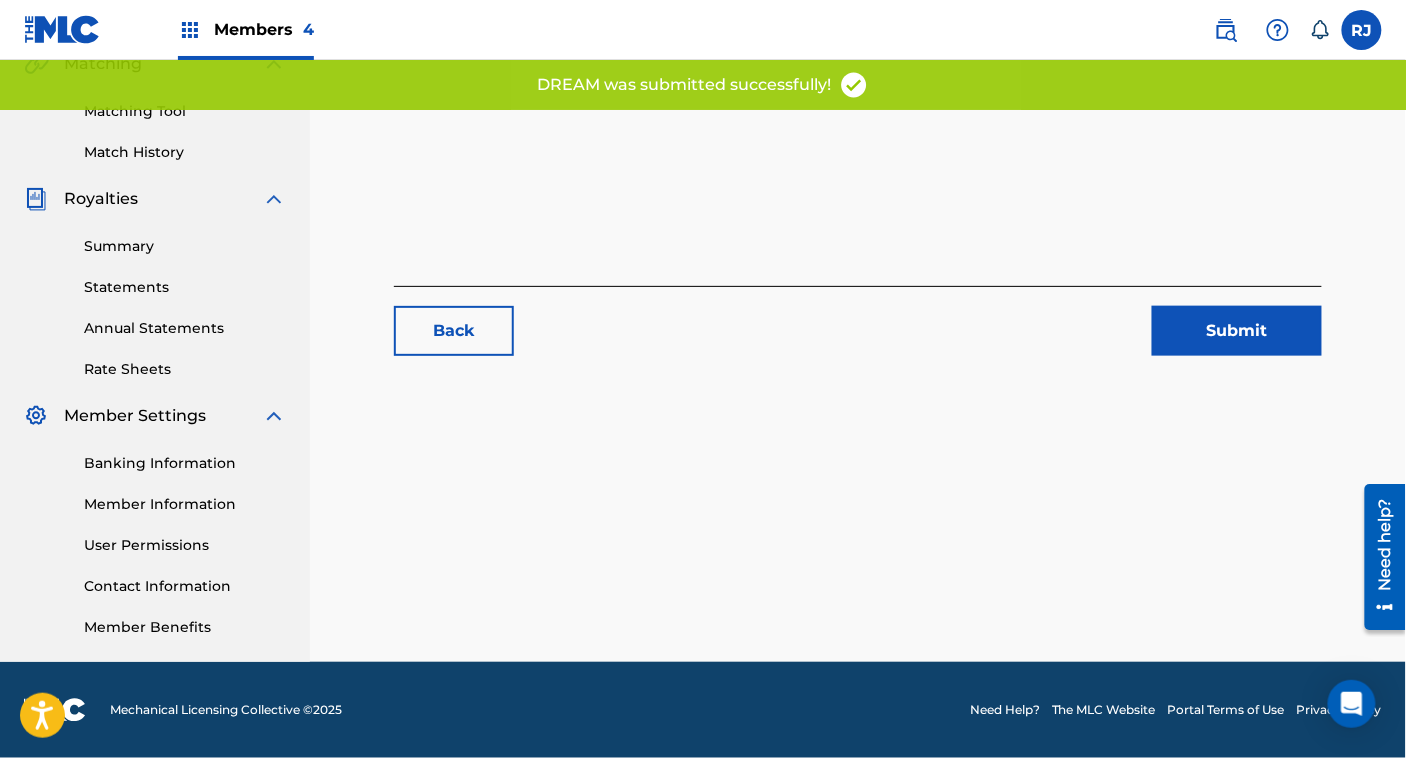 scroll, scrollTop: 0, scrollLeft: 0, axis: both 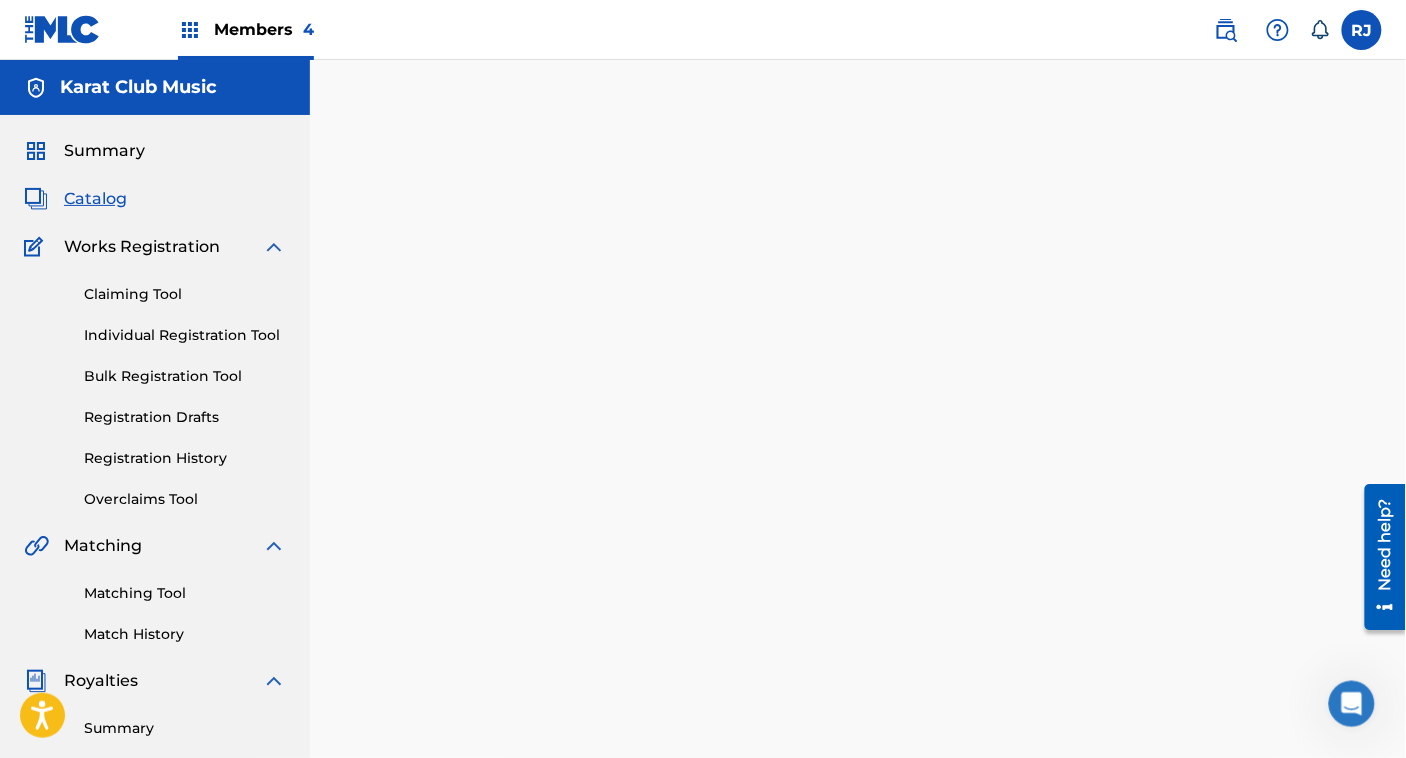 click 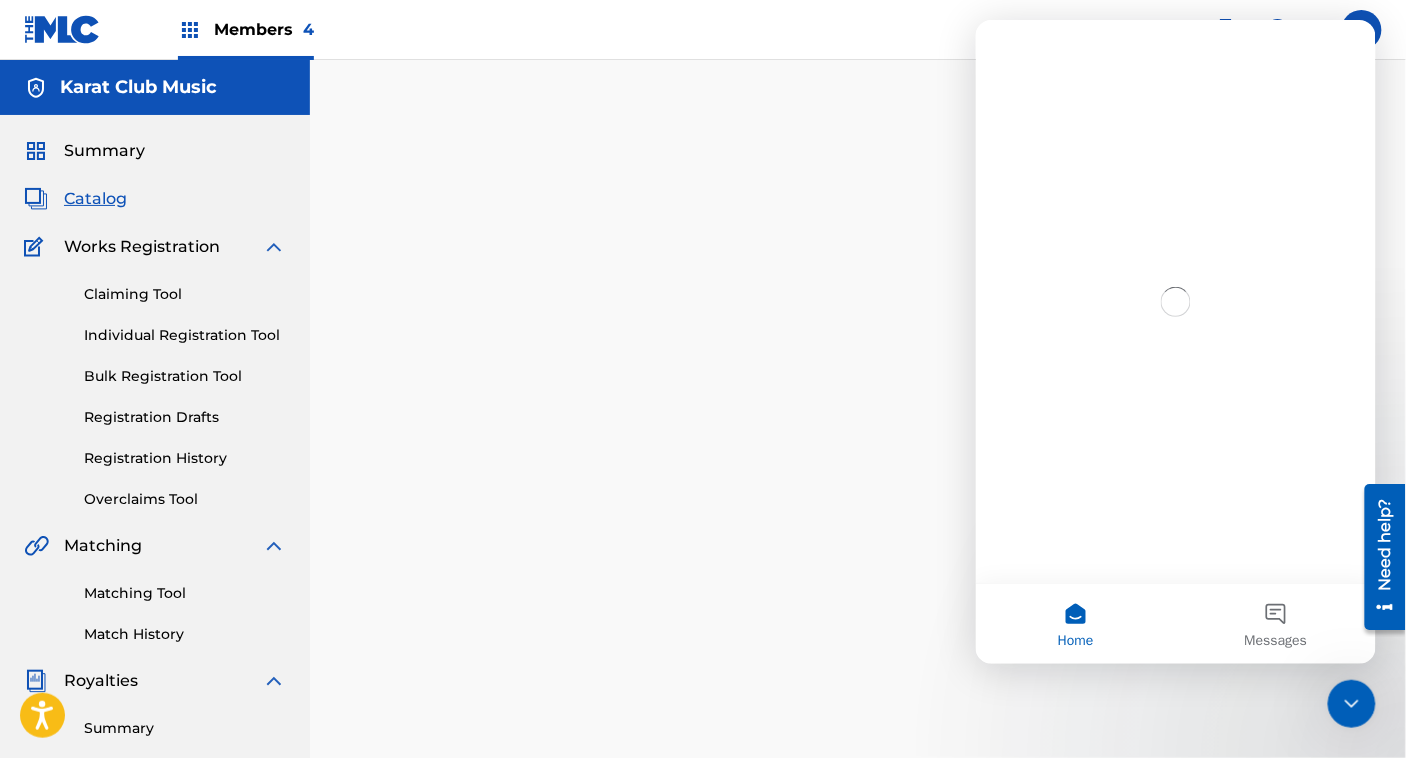 scroll, scrollTop: 0, scrollLeft: 0, axis: both 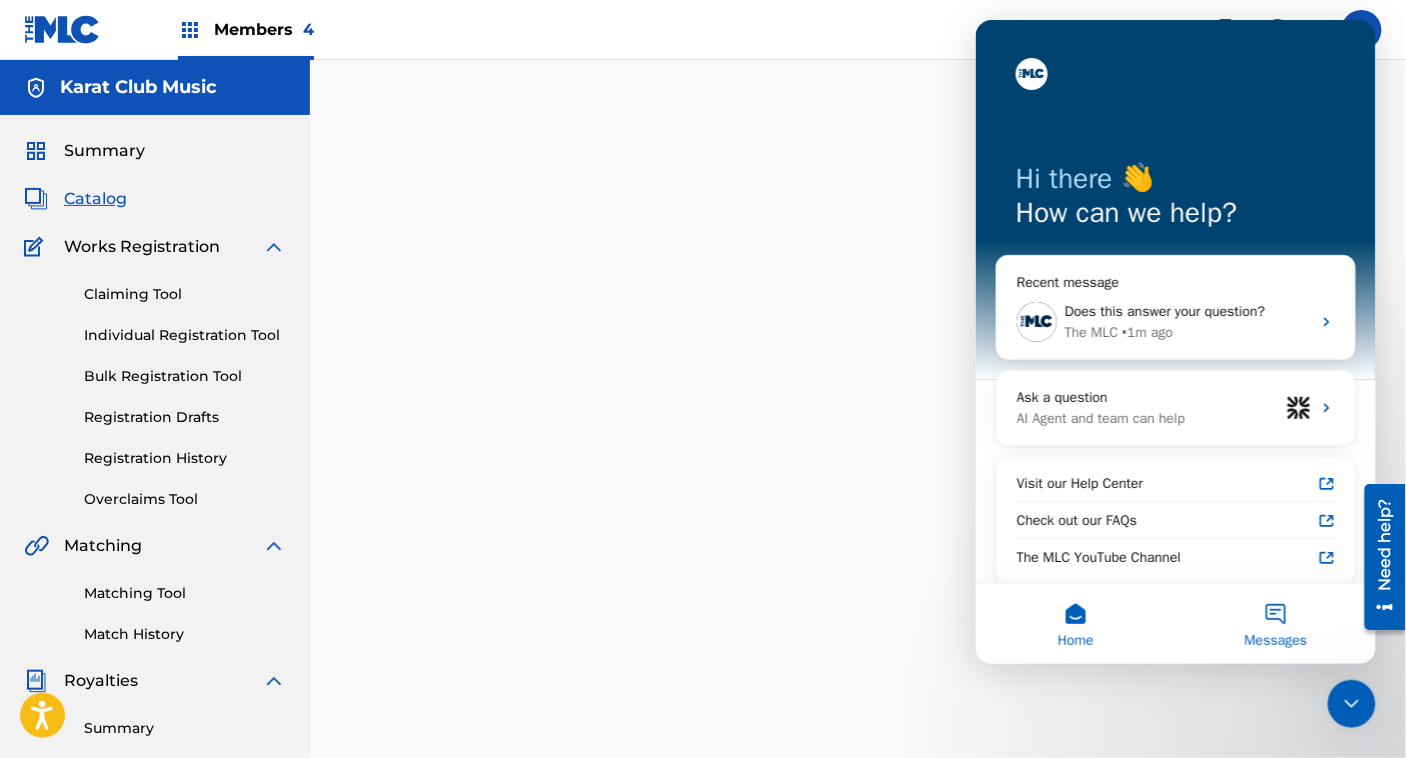 click on "Messages" at bounding box center [1275, 623] 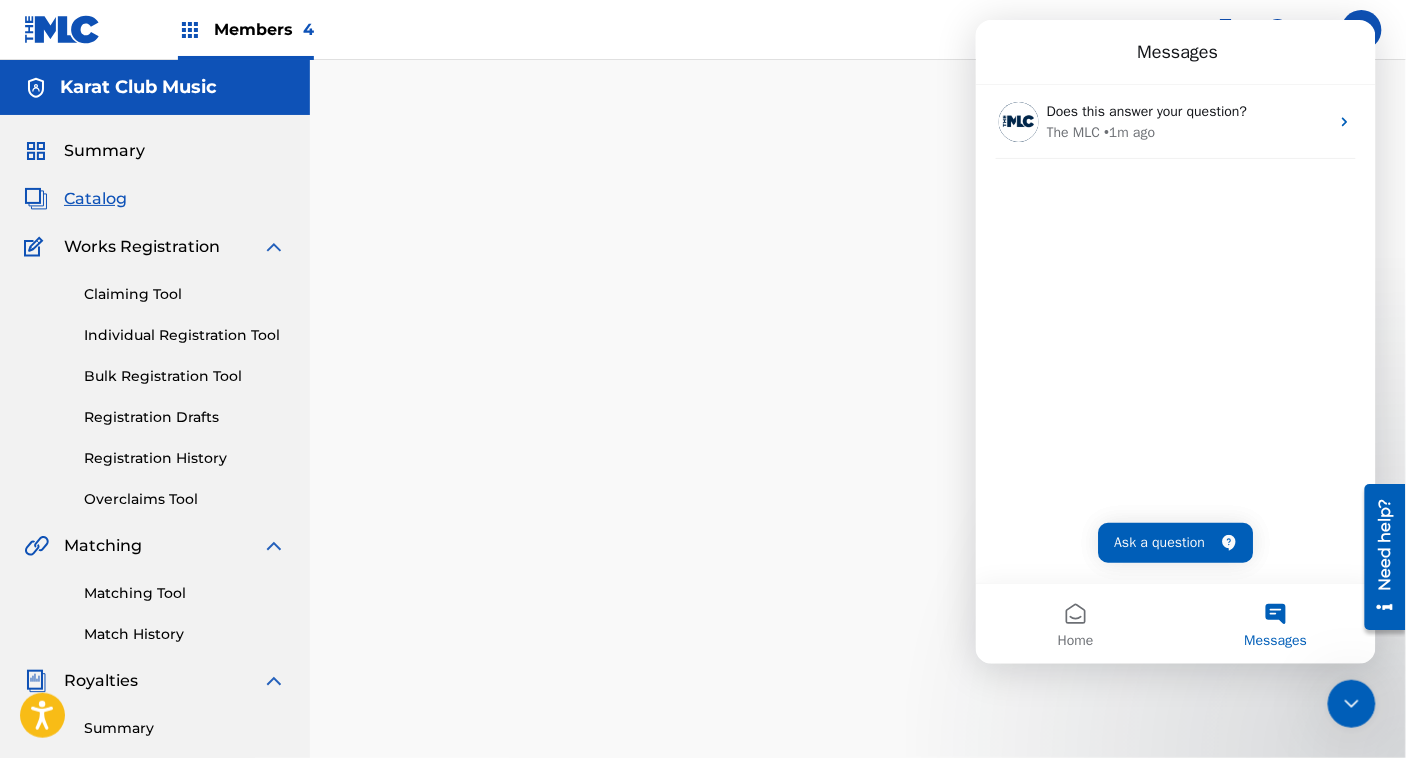 click on "Back Done" at bounding box center (858, 602) 